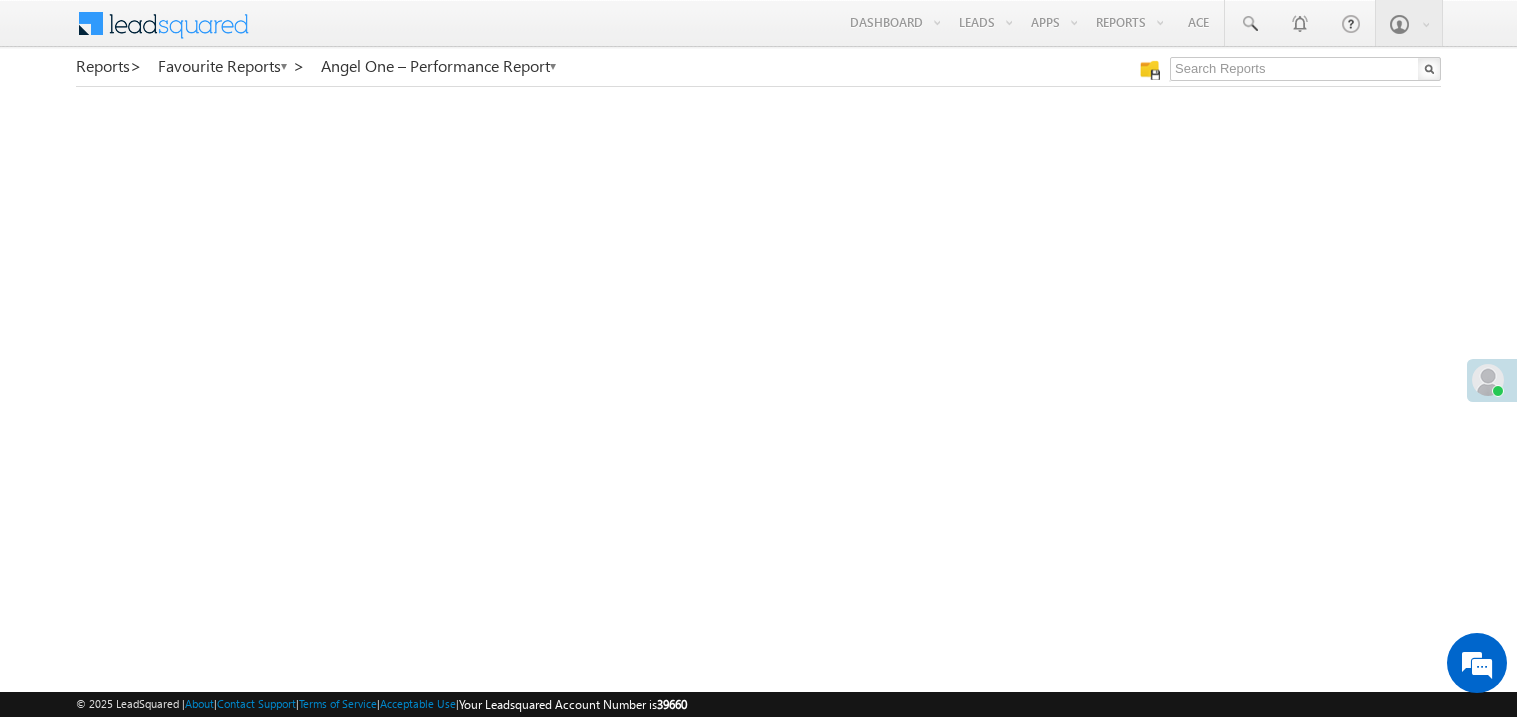 scroll, scrollTop: 0, scrollLeft: 0, axis: both 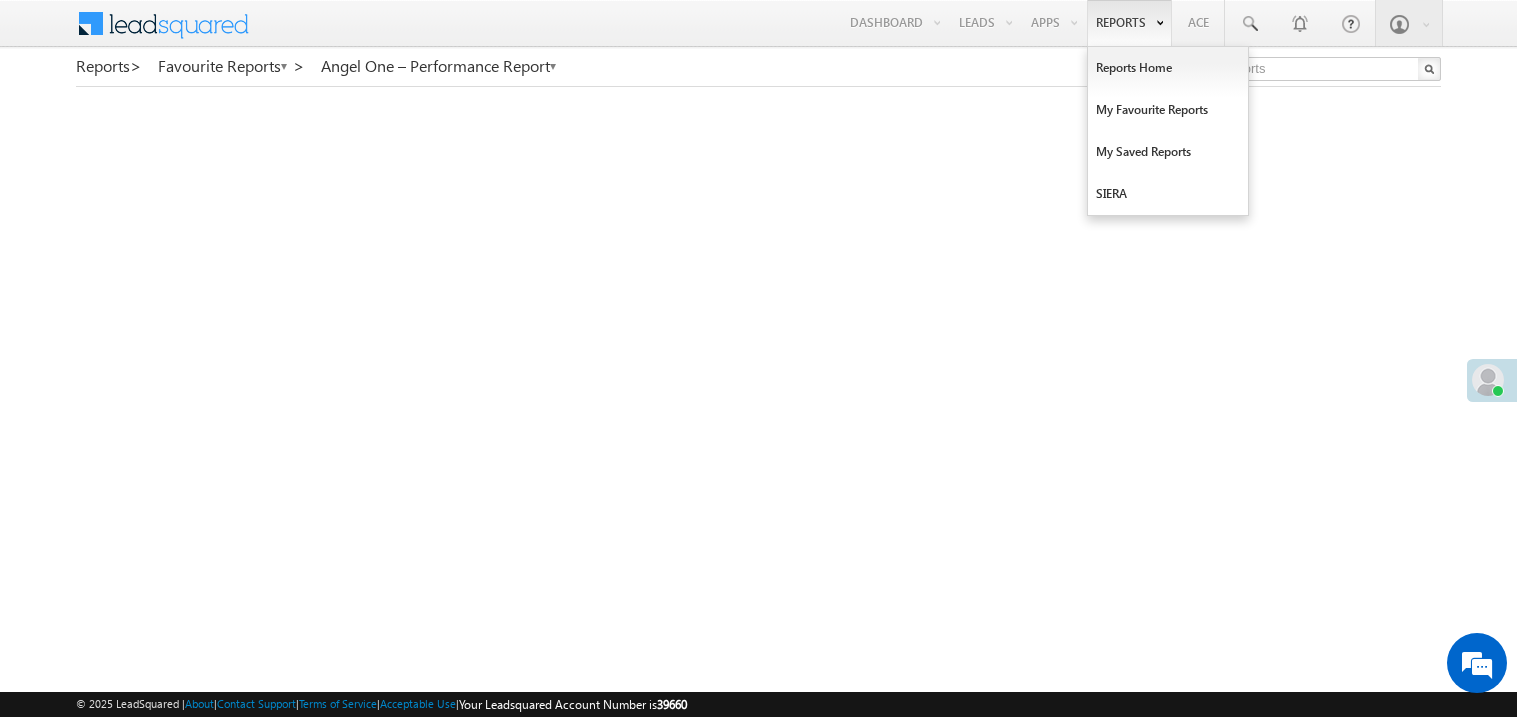 click on "Reports" at bounding box center [1129, 23] 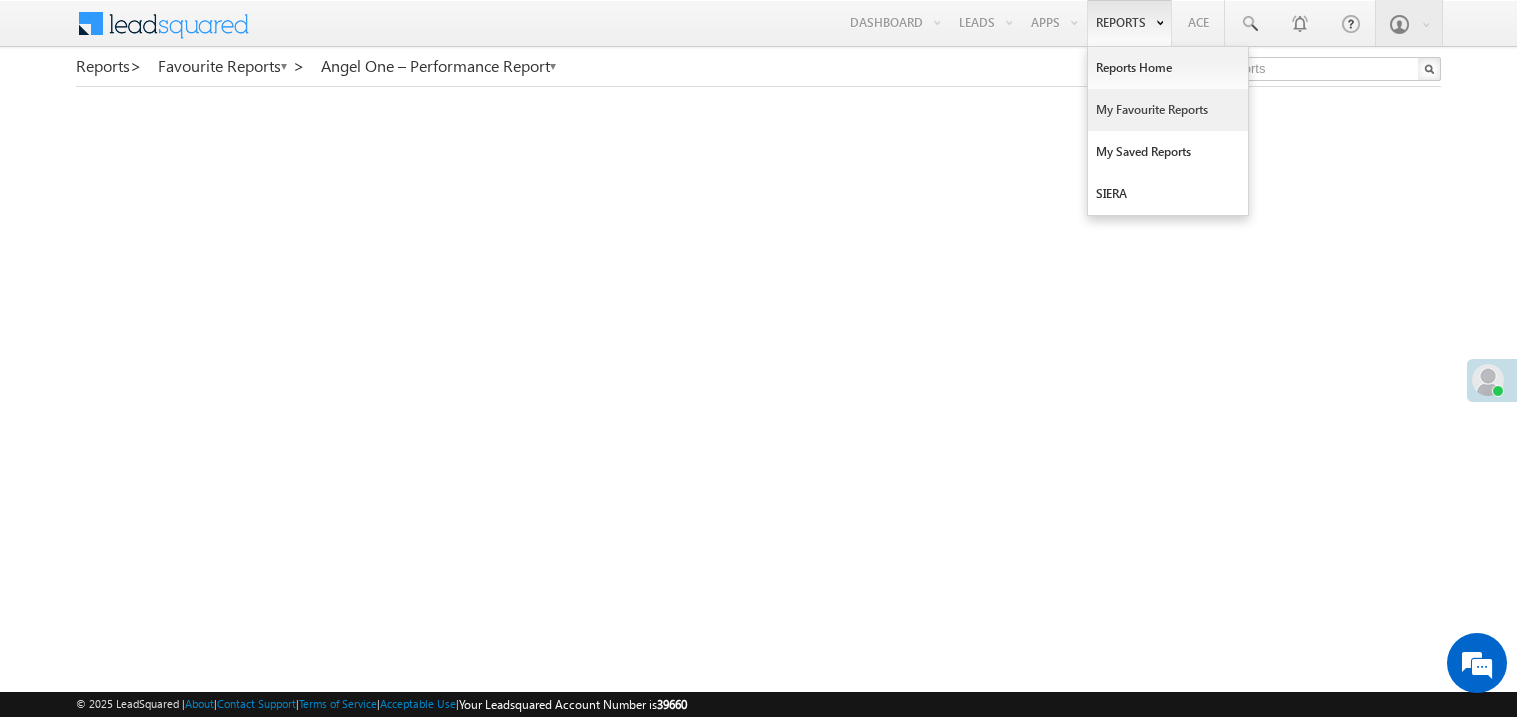click on "My Favourite Reports" at bounding box center [1168, 110] 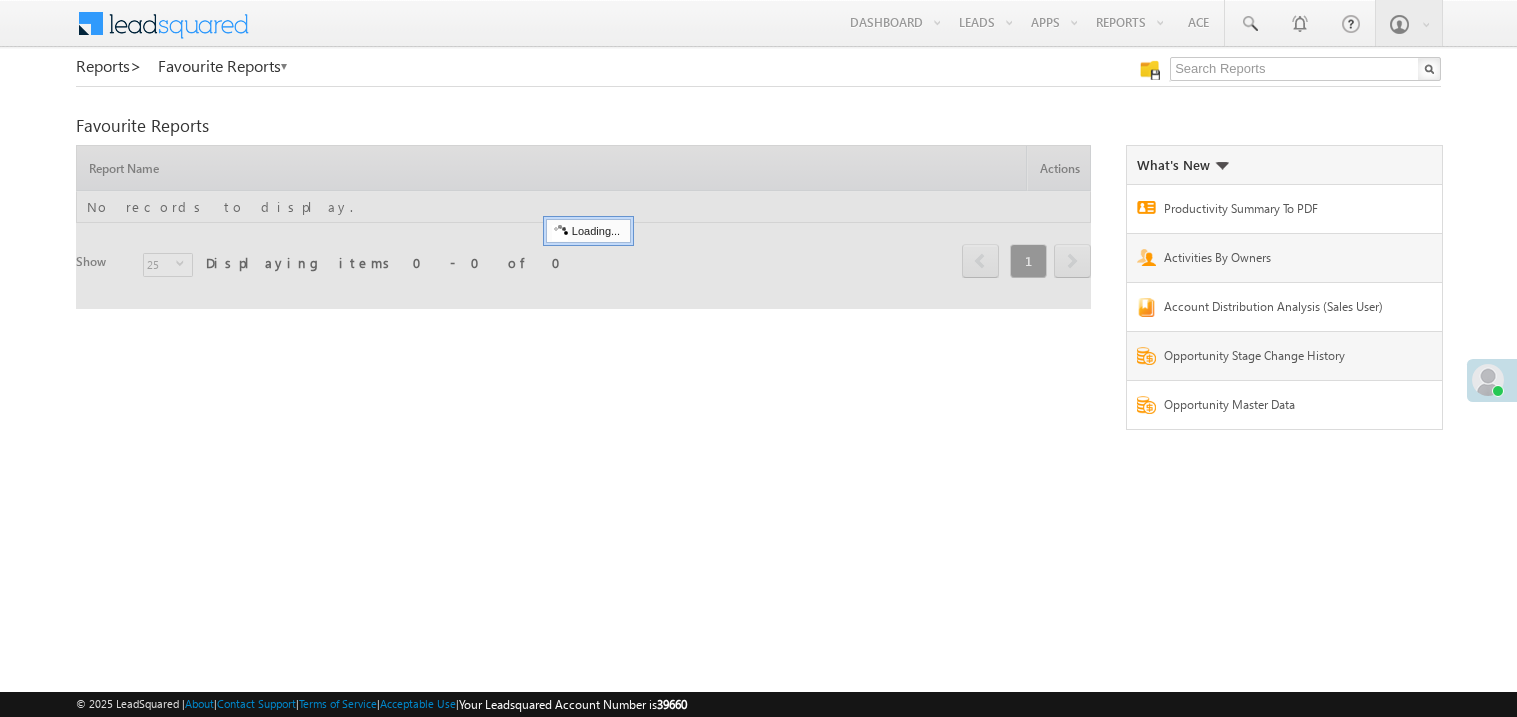 scroll, scrollTop: 0, scrollLeft: 0, axis: both 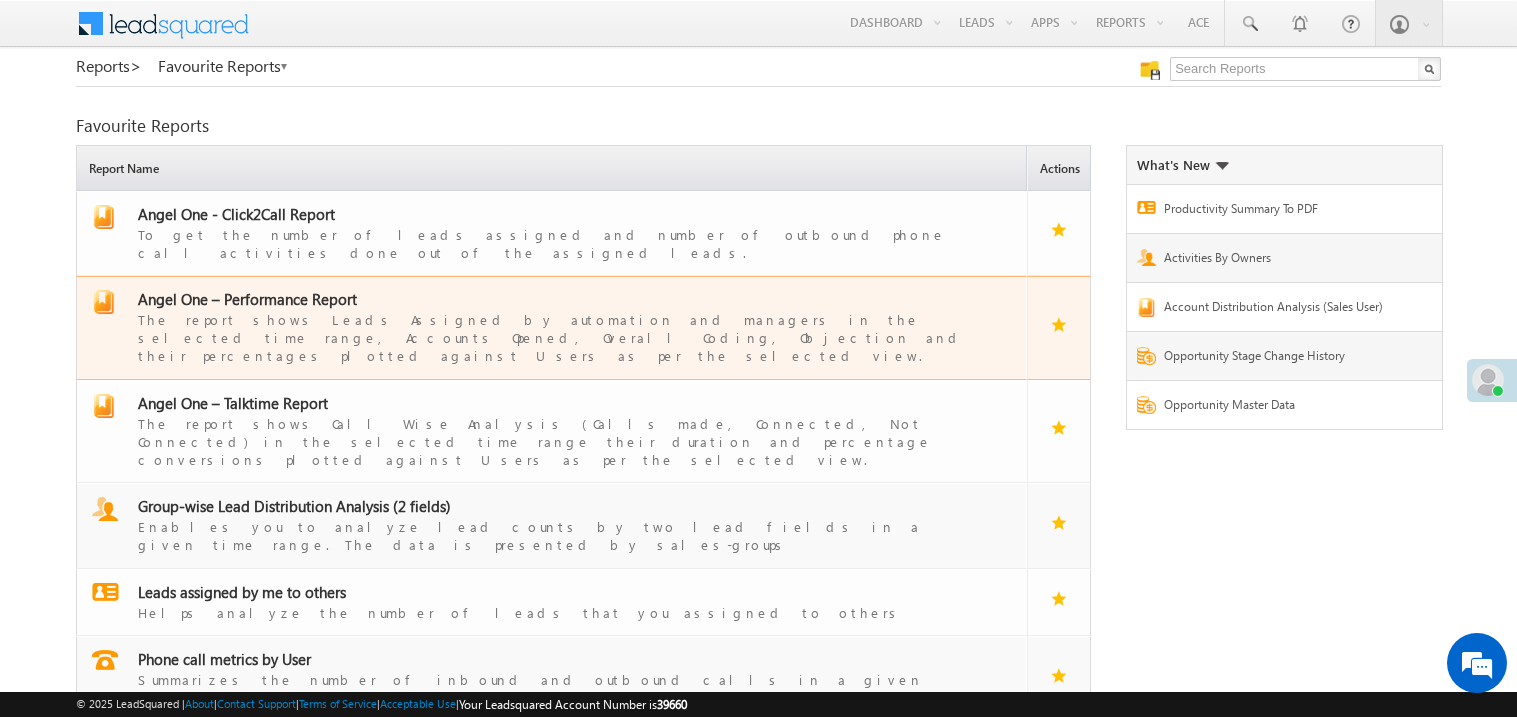 click on "Angel One – Performance Report" at bounding box center [247, 299] 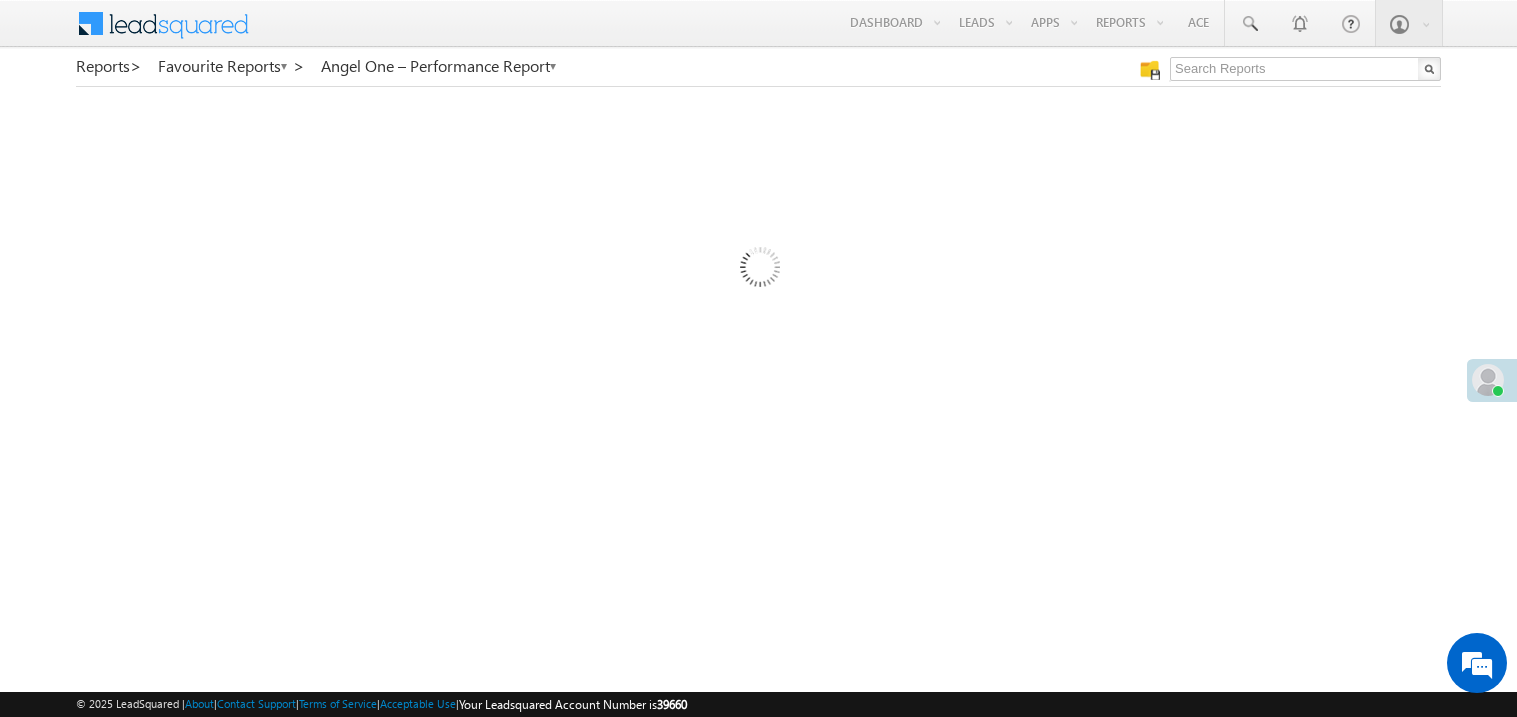 scroll, scrollTop: 0, scrollLeft: 0, axis: both 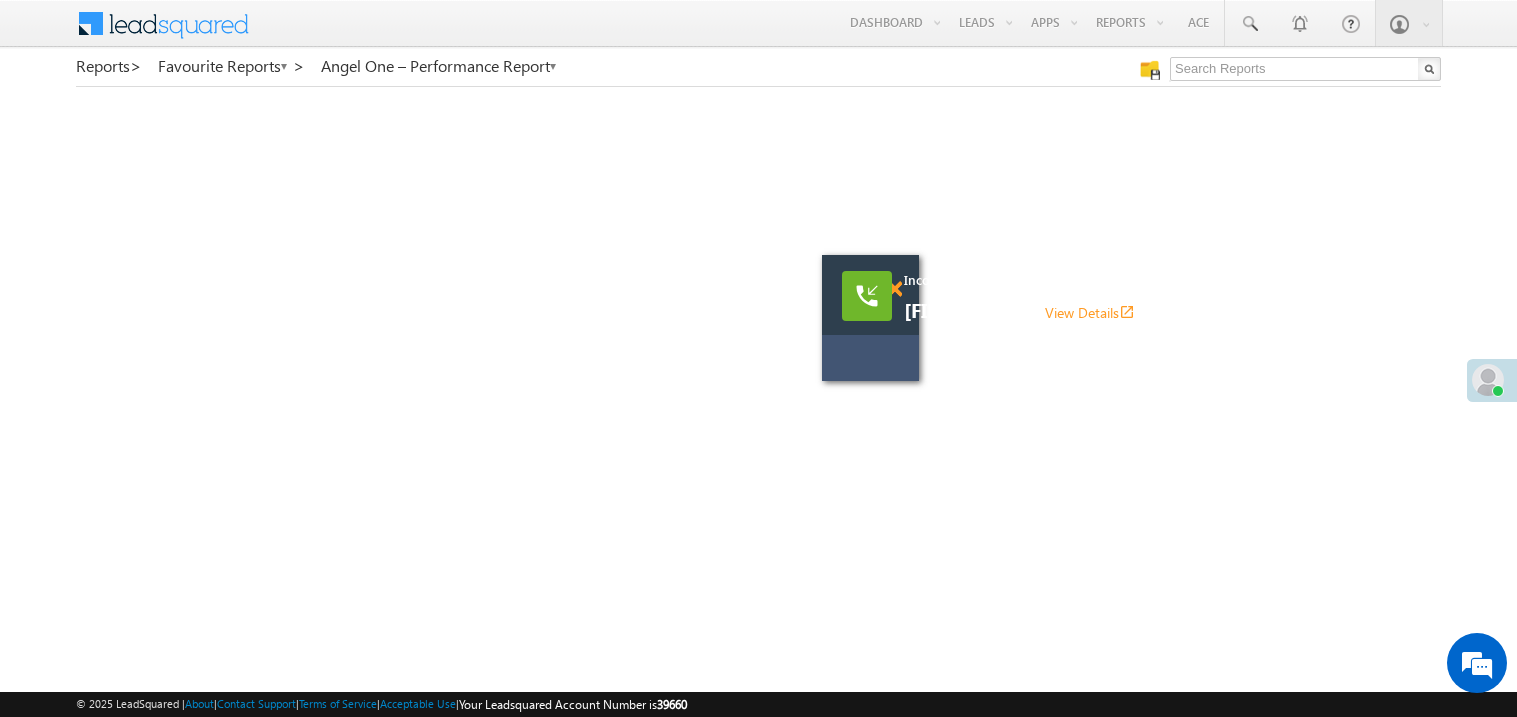click at bounding box center [894, 289] 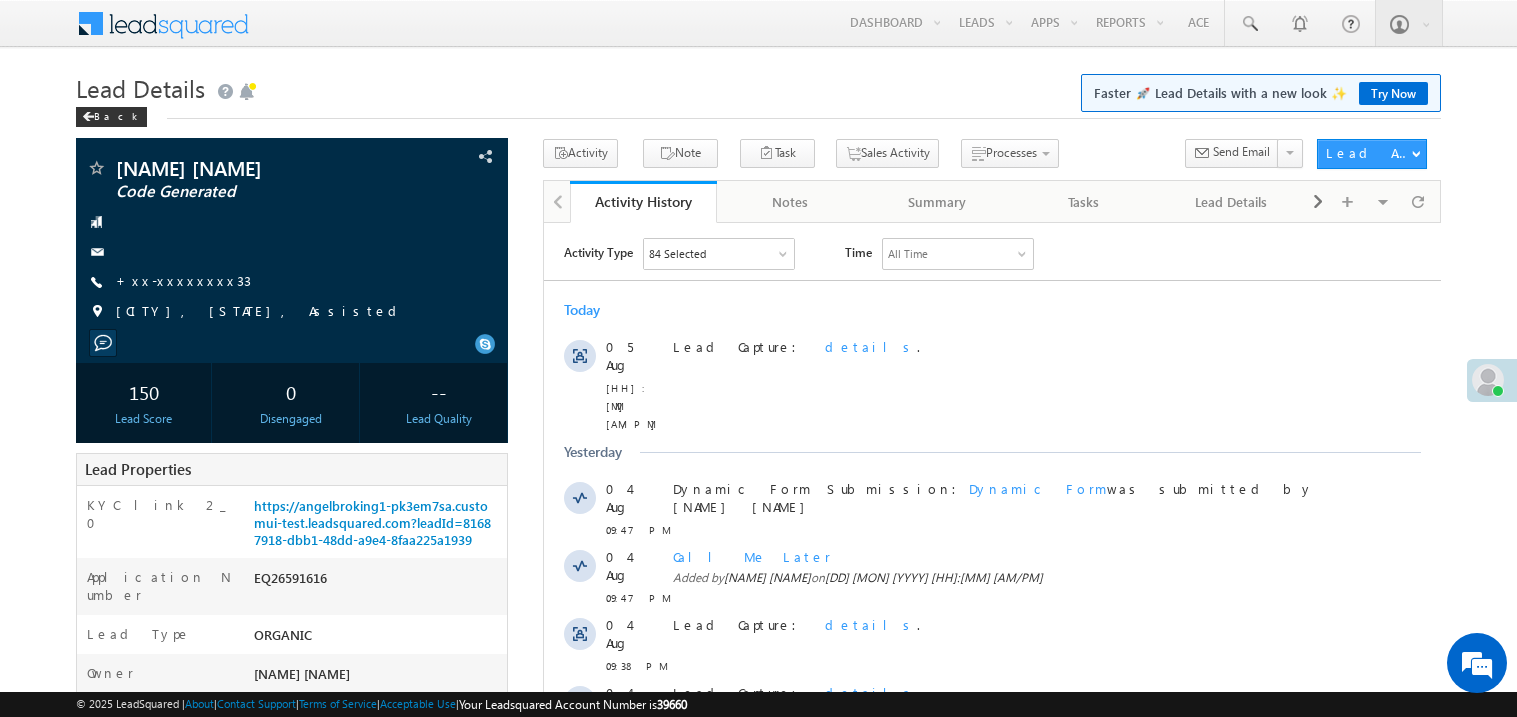 scroll, scrollTop: 0, scrollLeft: 0, axis: both 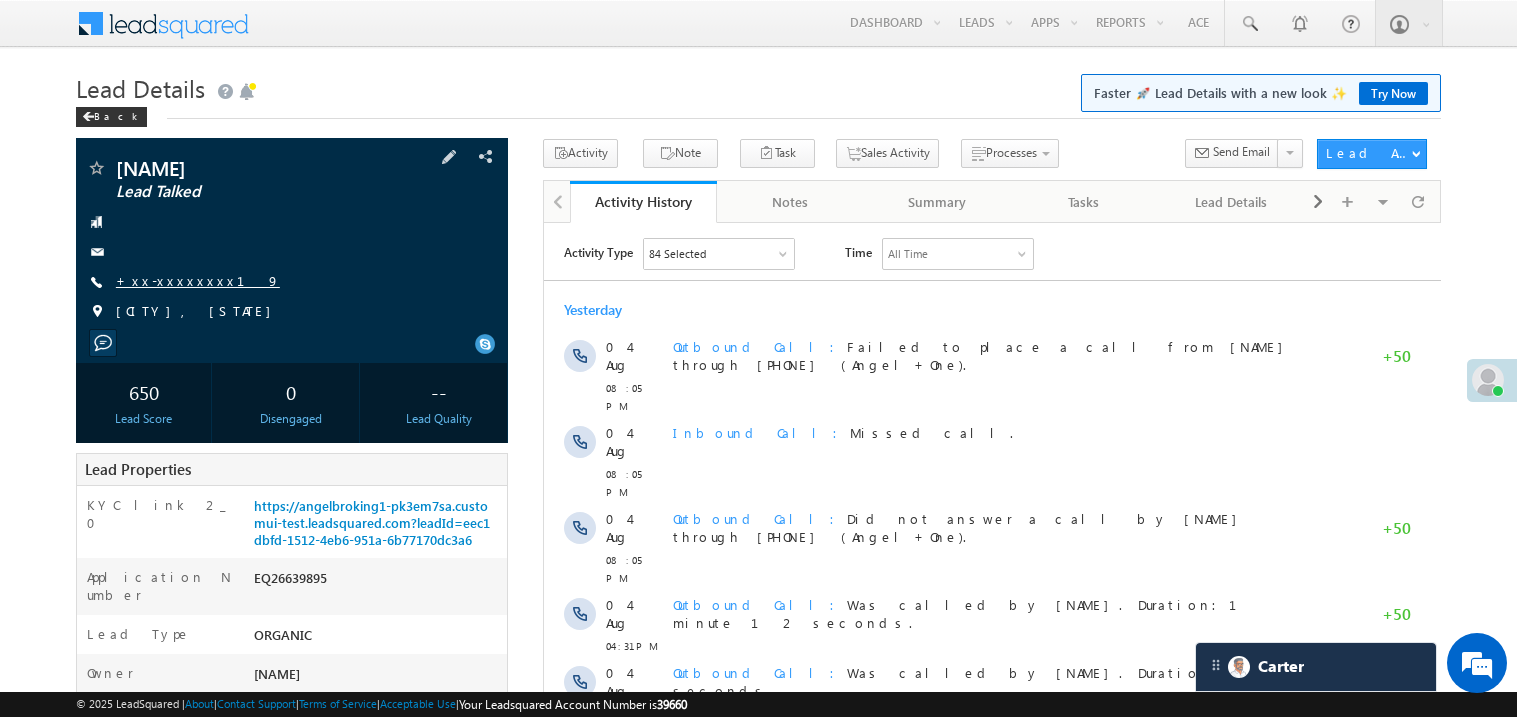 click on "+xx-xxxxxxxx19" at bounding box center (198, 280) 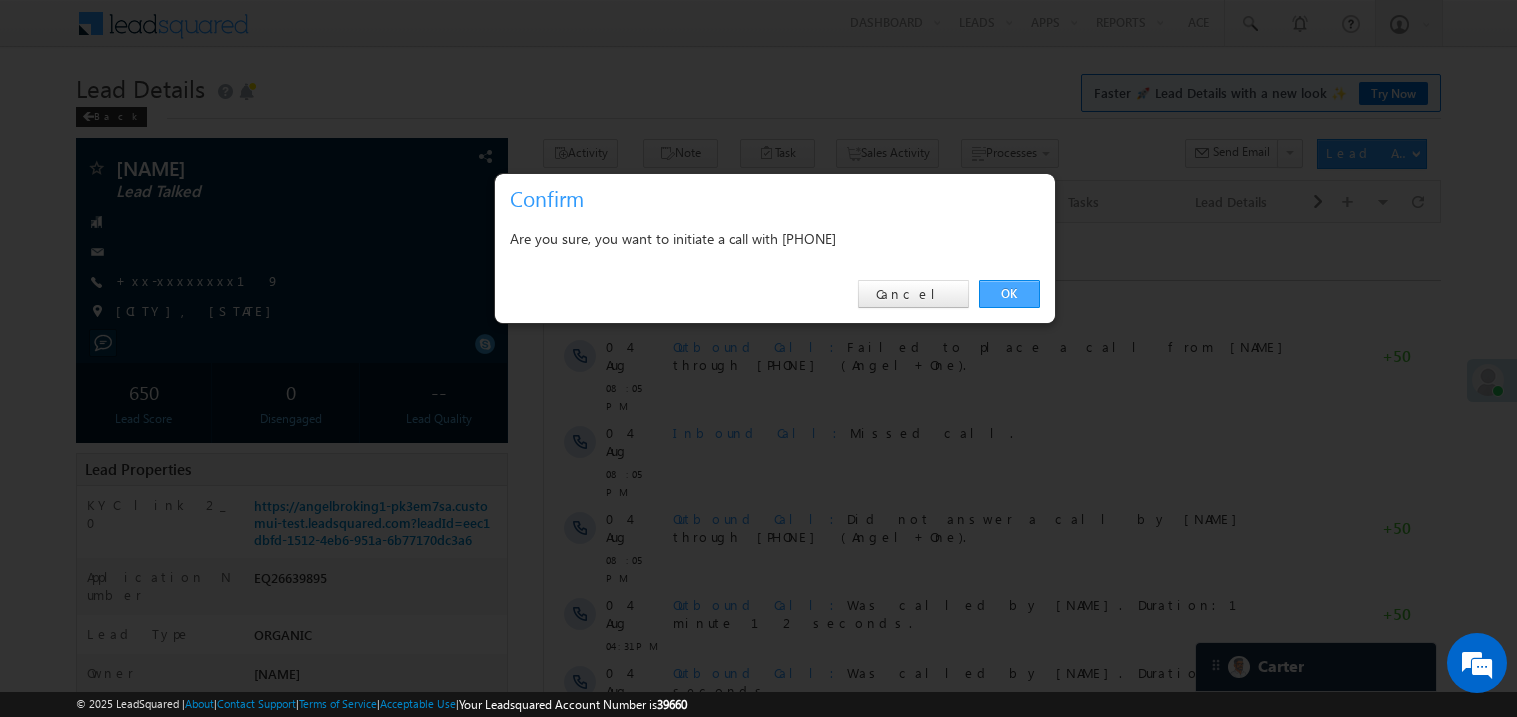 click on "OK" at bounding box center [1009, 294] 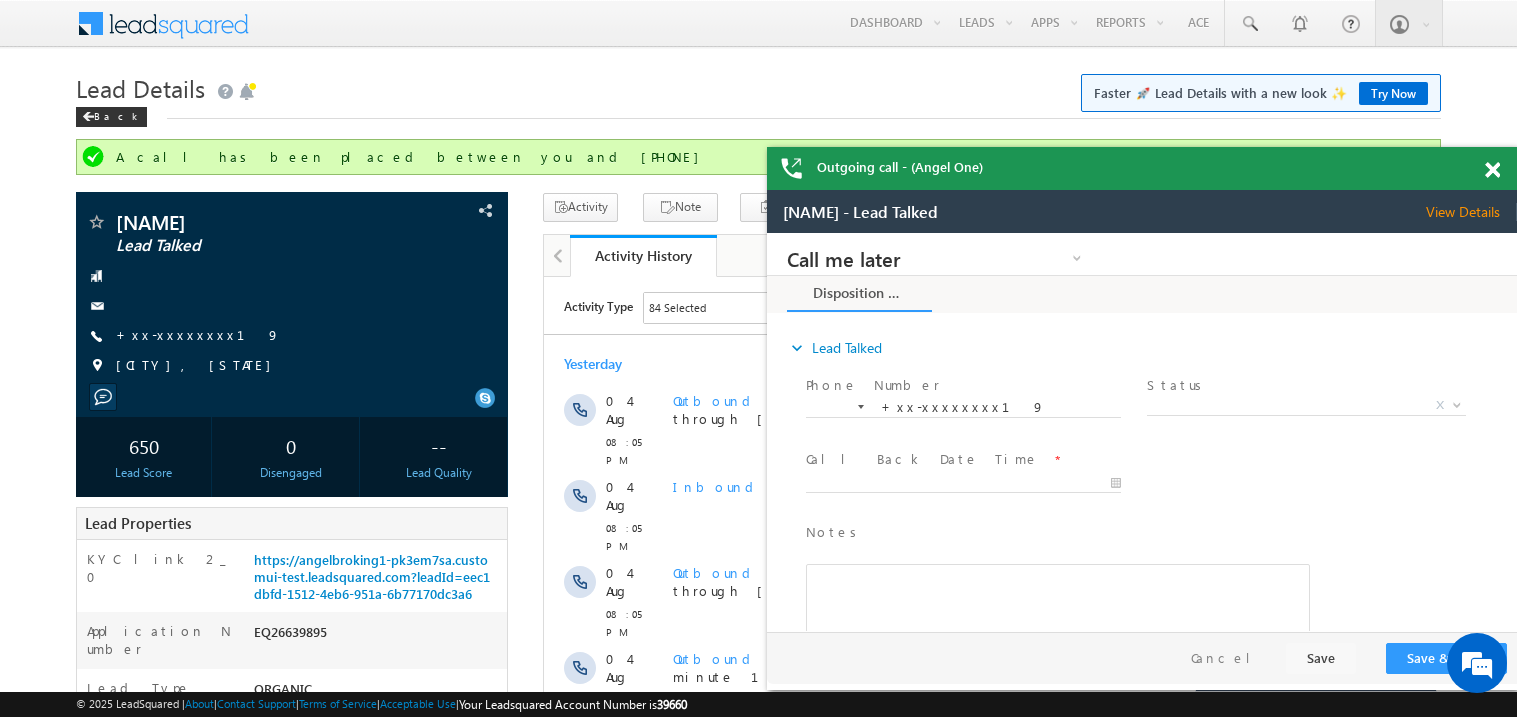 scroll, scrollTop: 0, scrollLeft: 0, axis: both 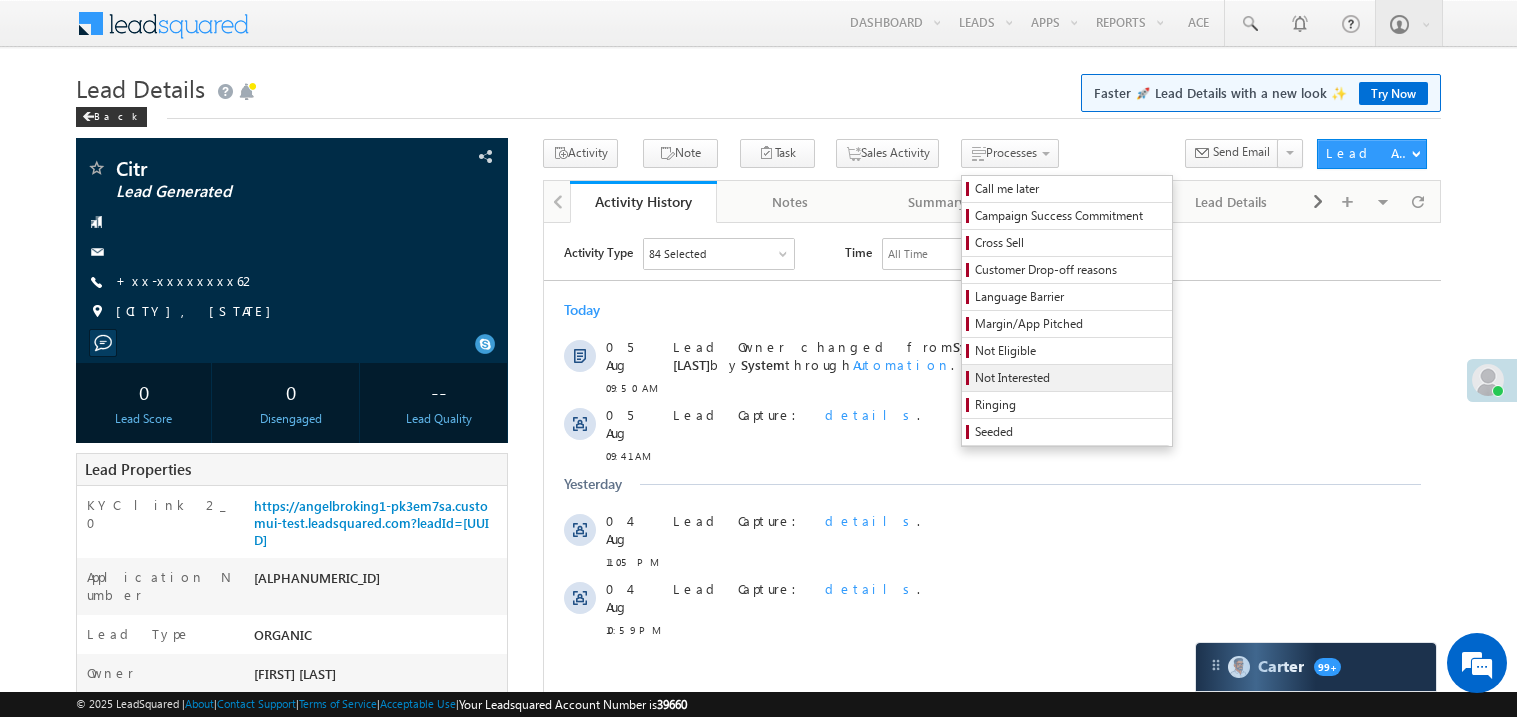 click on "Not Interested" at bounding box center (1070, 378) 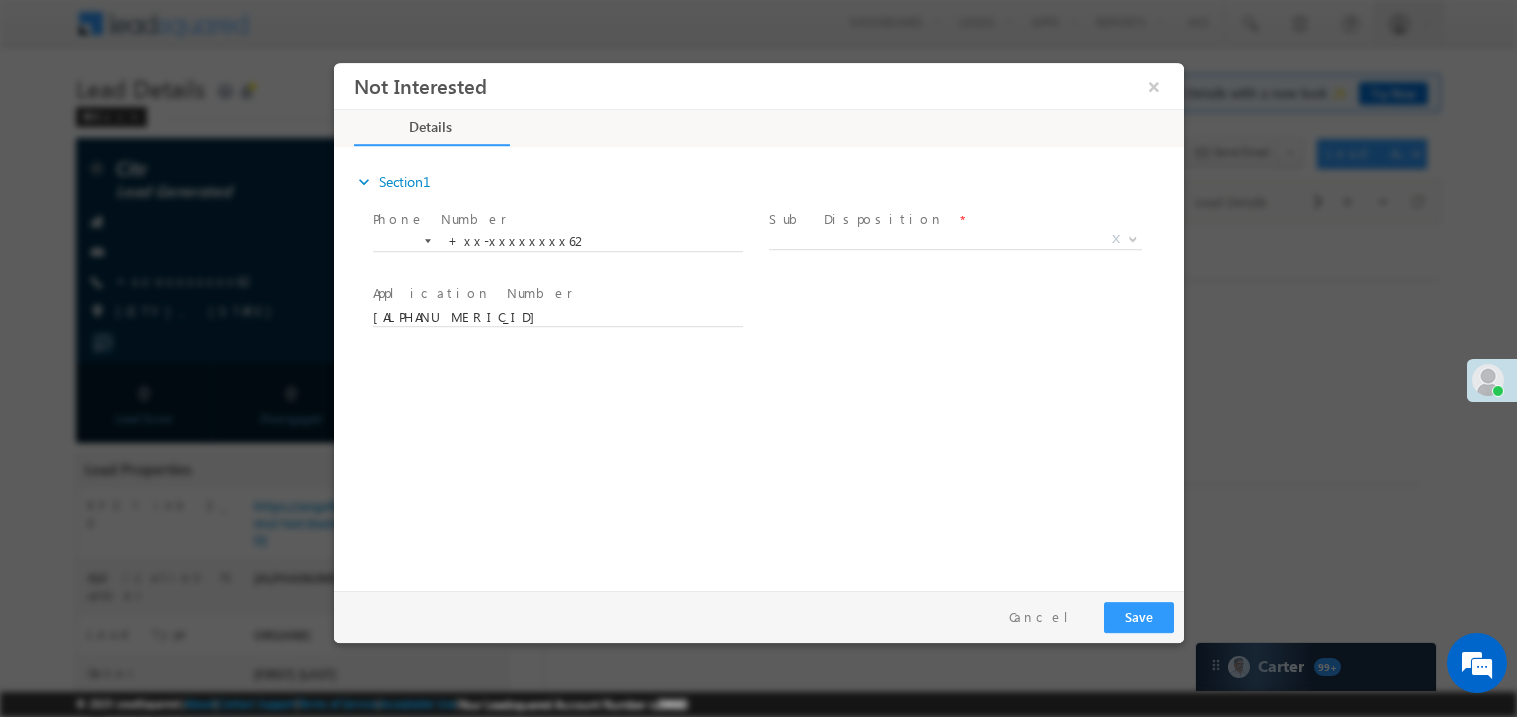 scroll, scrollTop: 0, scrollLeft: 0, axis: both 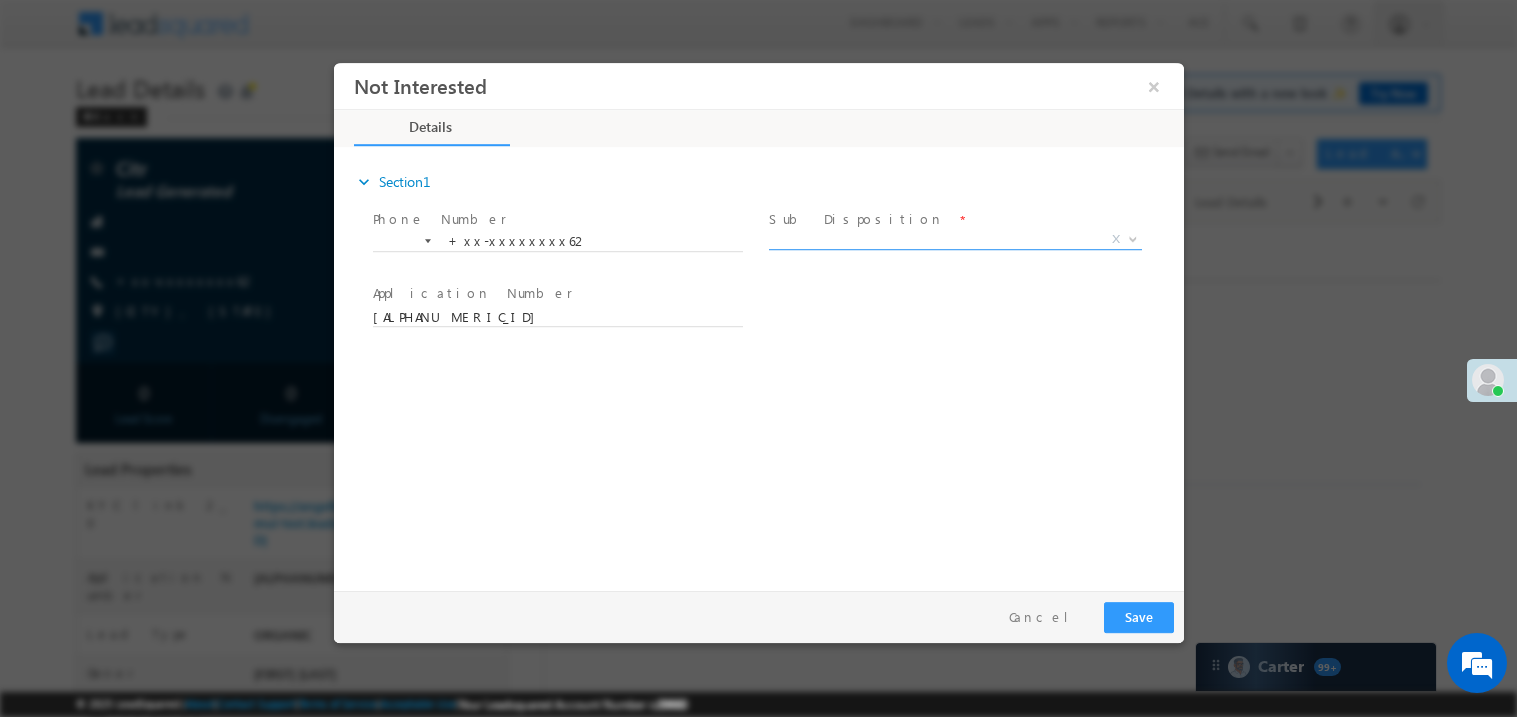 click on "X" at bounding box center [954, 239] 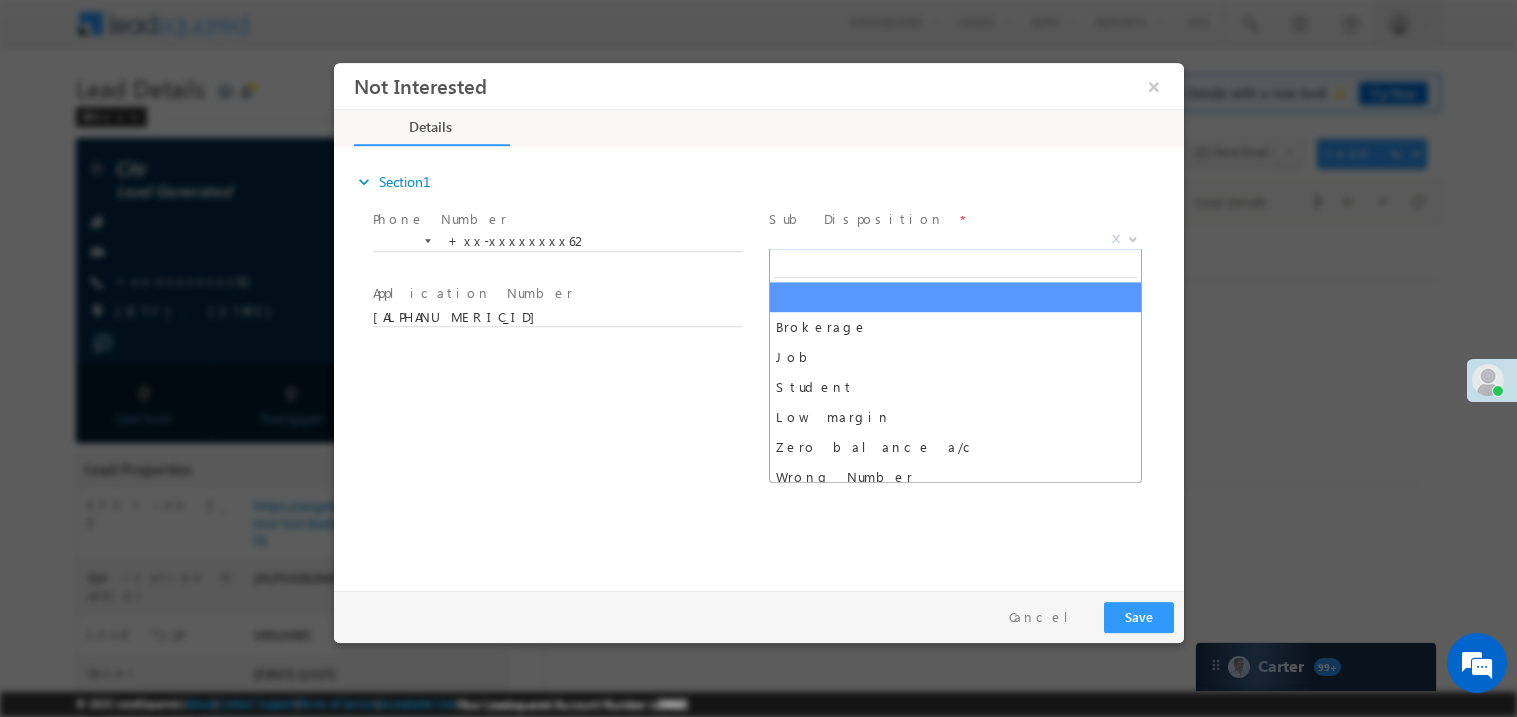 scroll, scrollTop: 0, scrollLeft: 0, axis: both 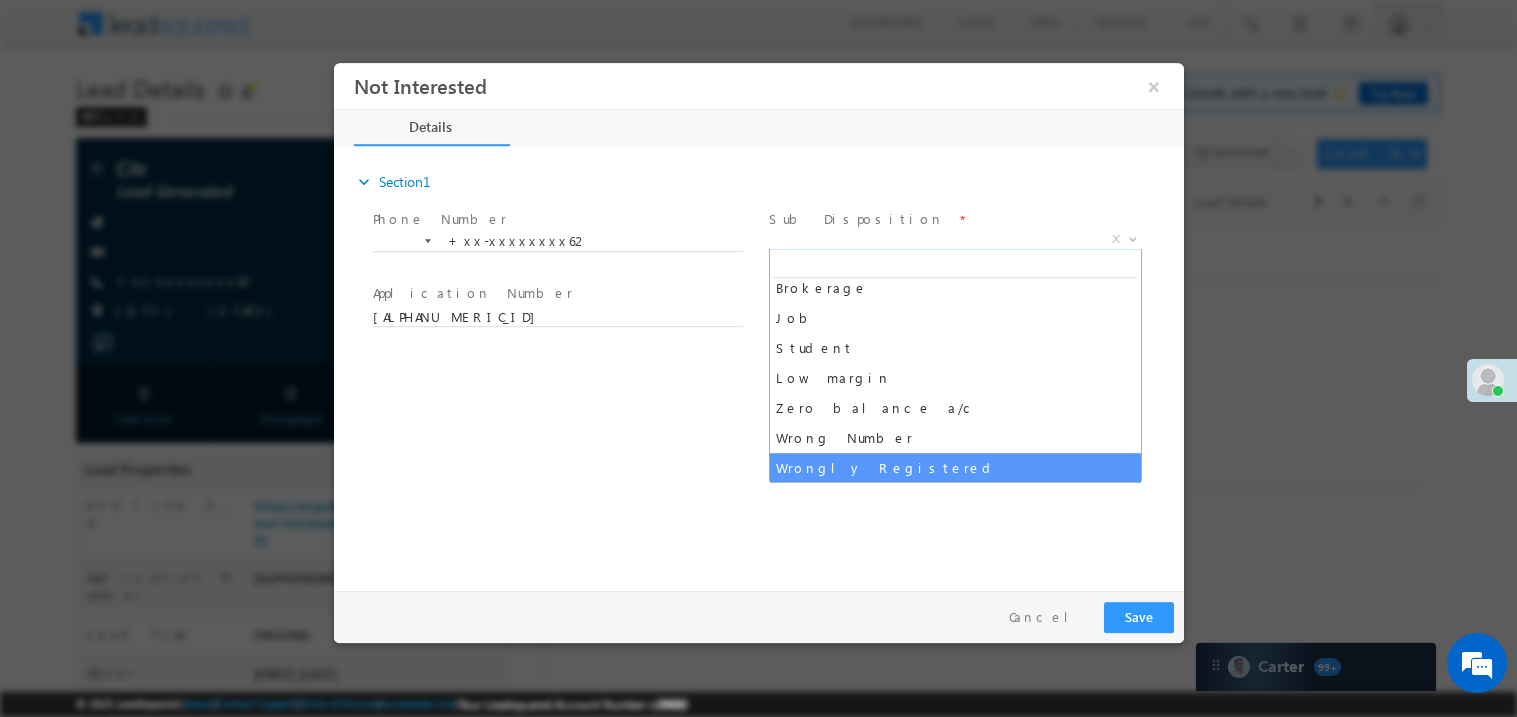select on "Wrongly Registered" 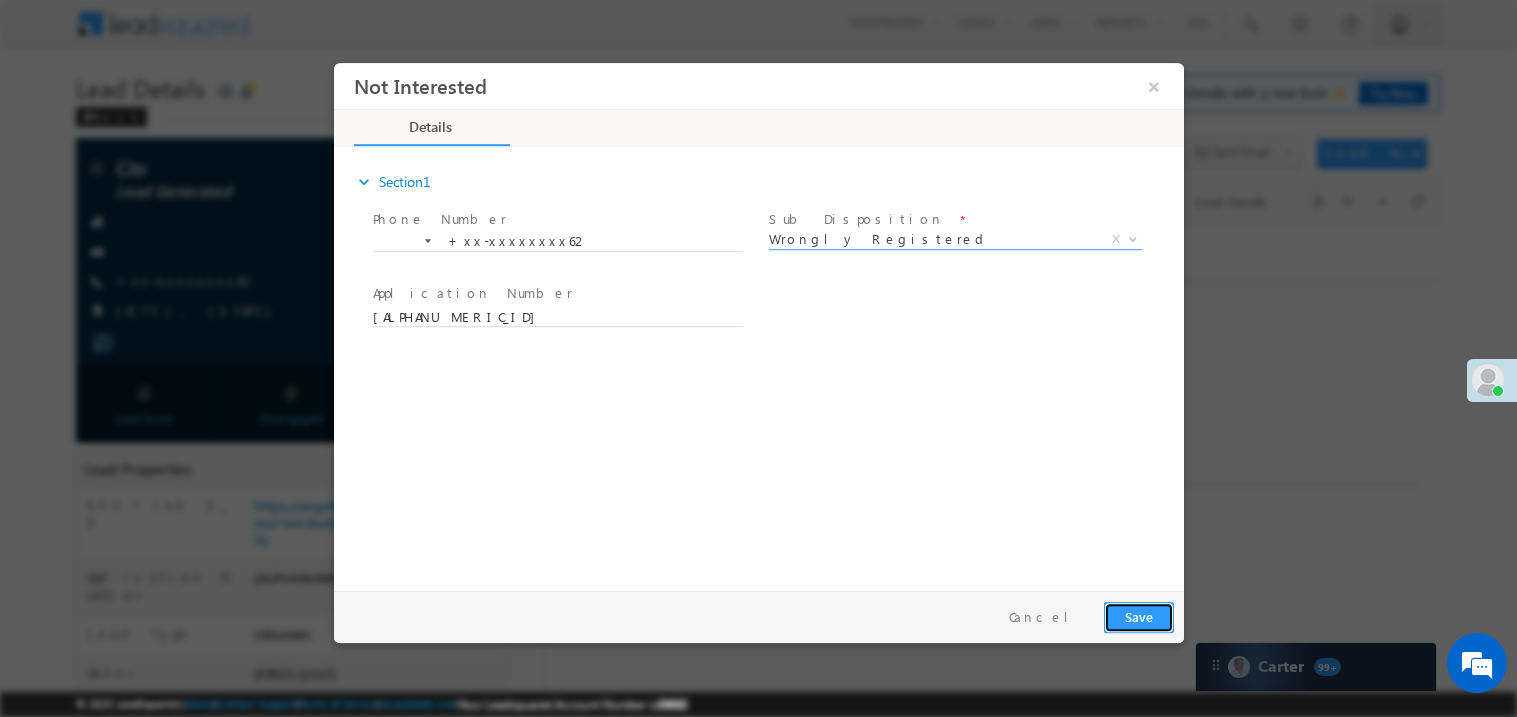 click on "Save" at bounding box center (1138, 616) 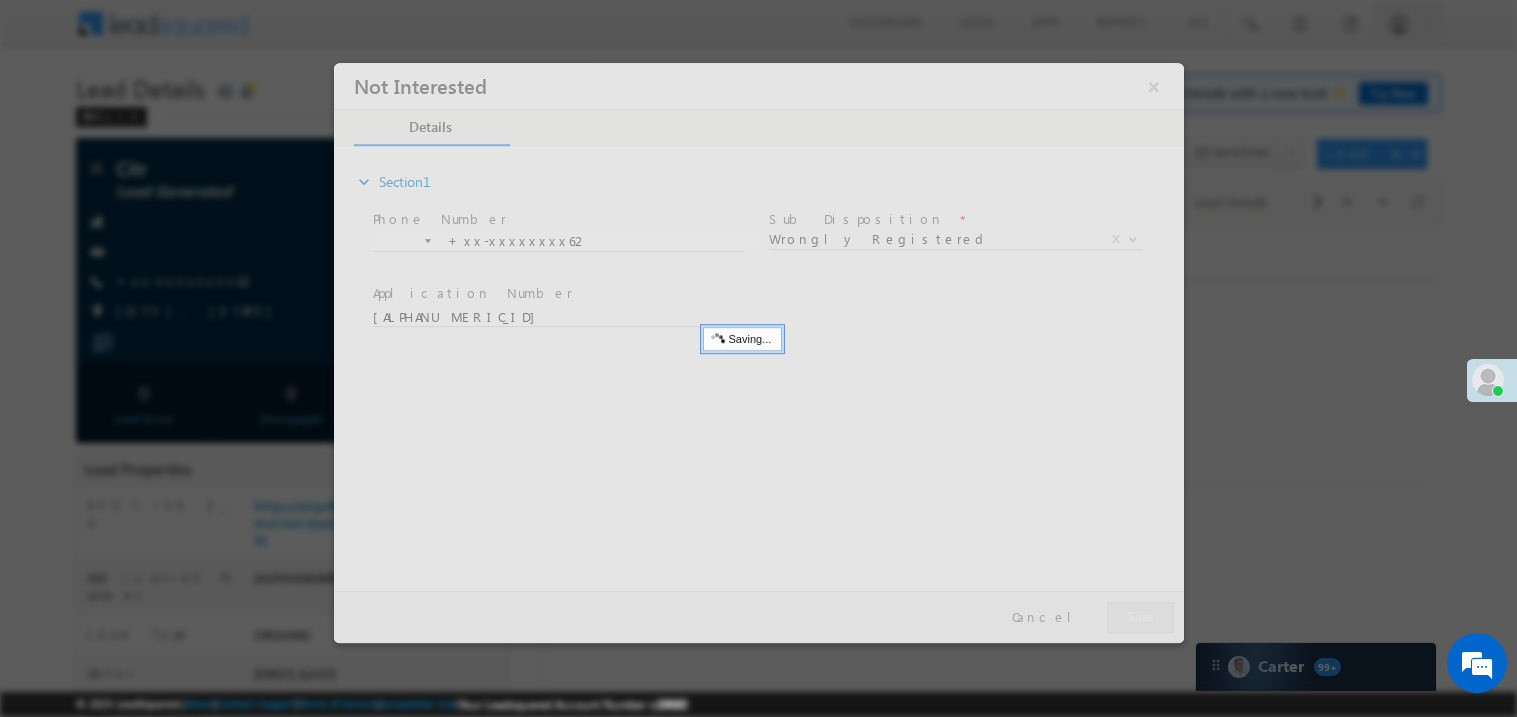 click at bounding box center [758, 352] 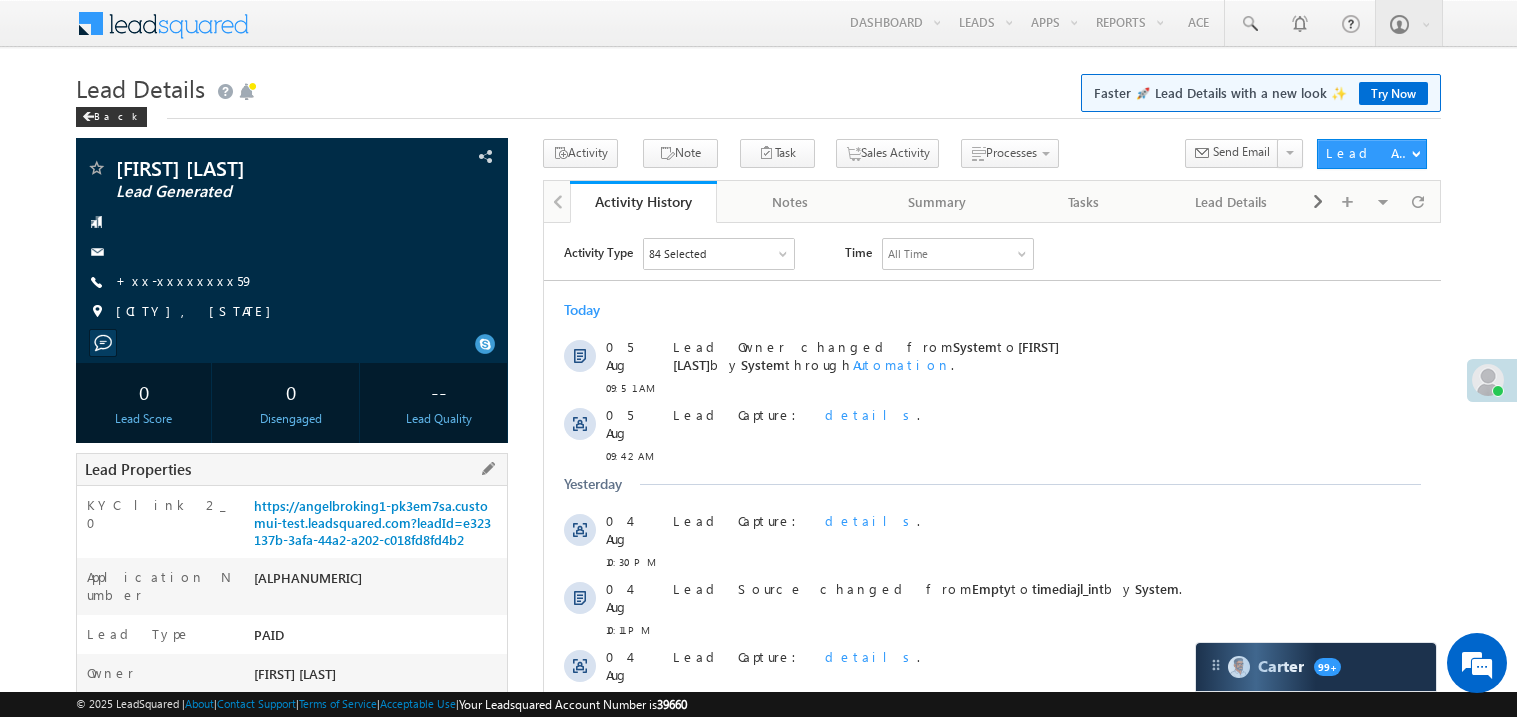 scroll, scrollTop: 0, scrollLeft: 0, axis: both 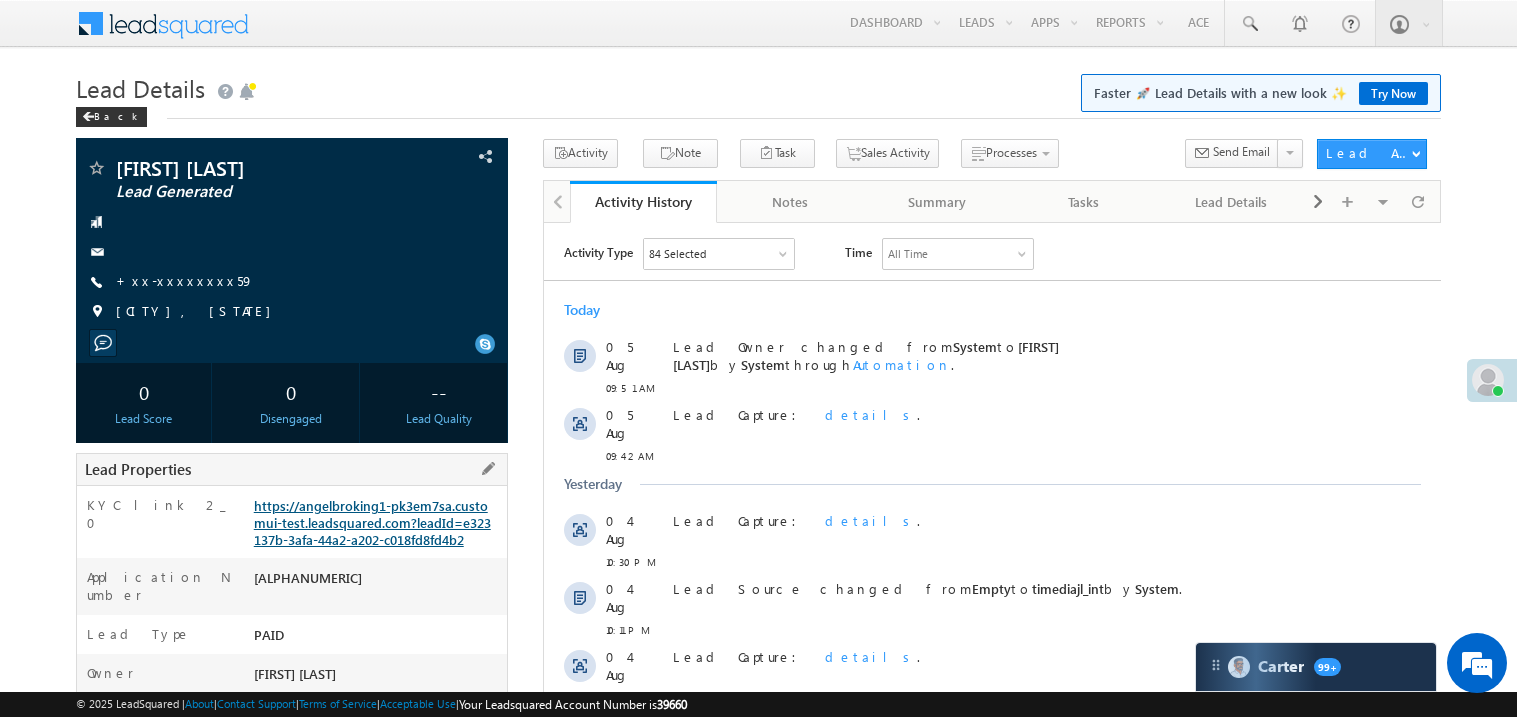click on "https://angelbroking1-pk3em7sa.customui-test.leadsquared.com?leadId=e323137b-3afa-44a2-a202-c018fd8fd4b2" at bounding box center [372, 522] 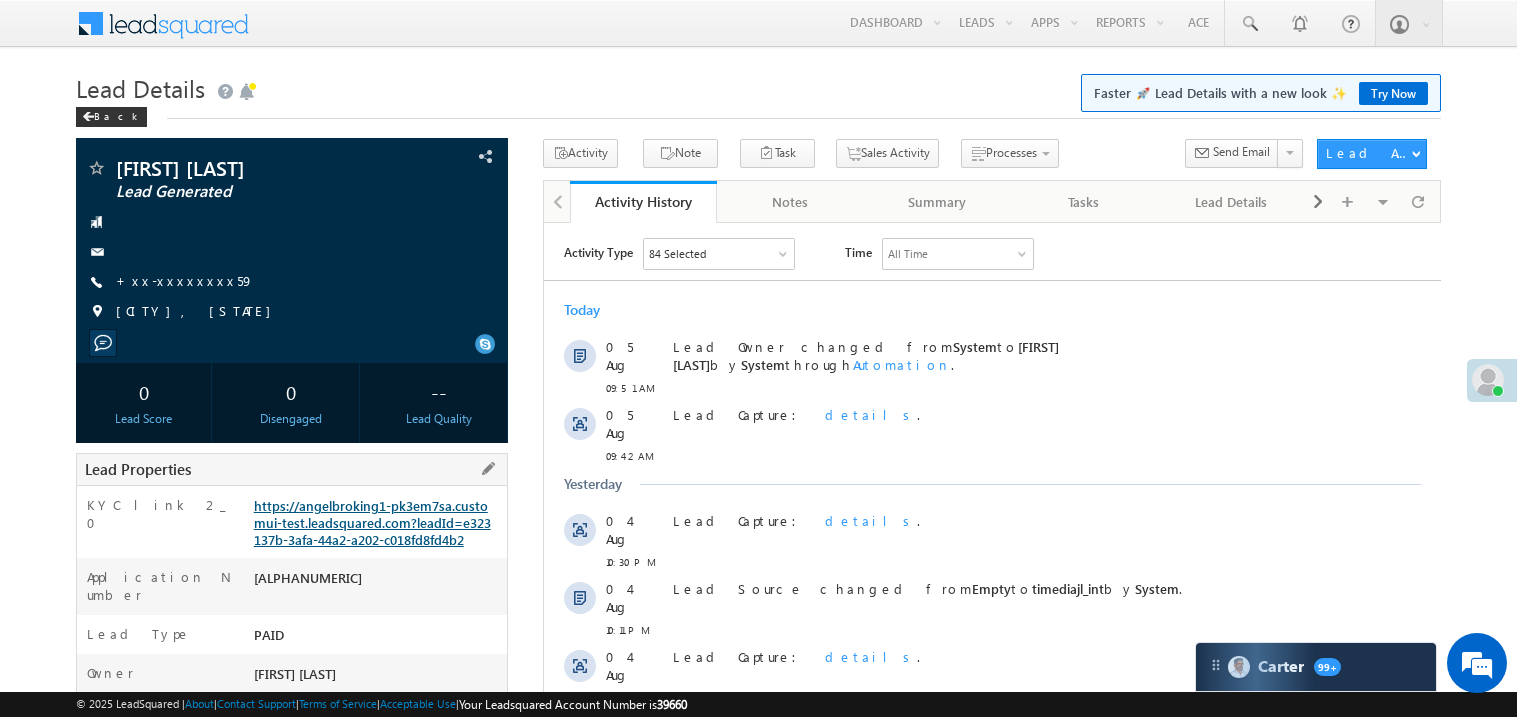 scroll, scrollTop: 0, scrollLeft: 0, axis: both 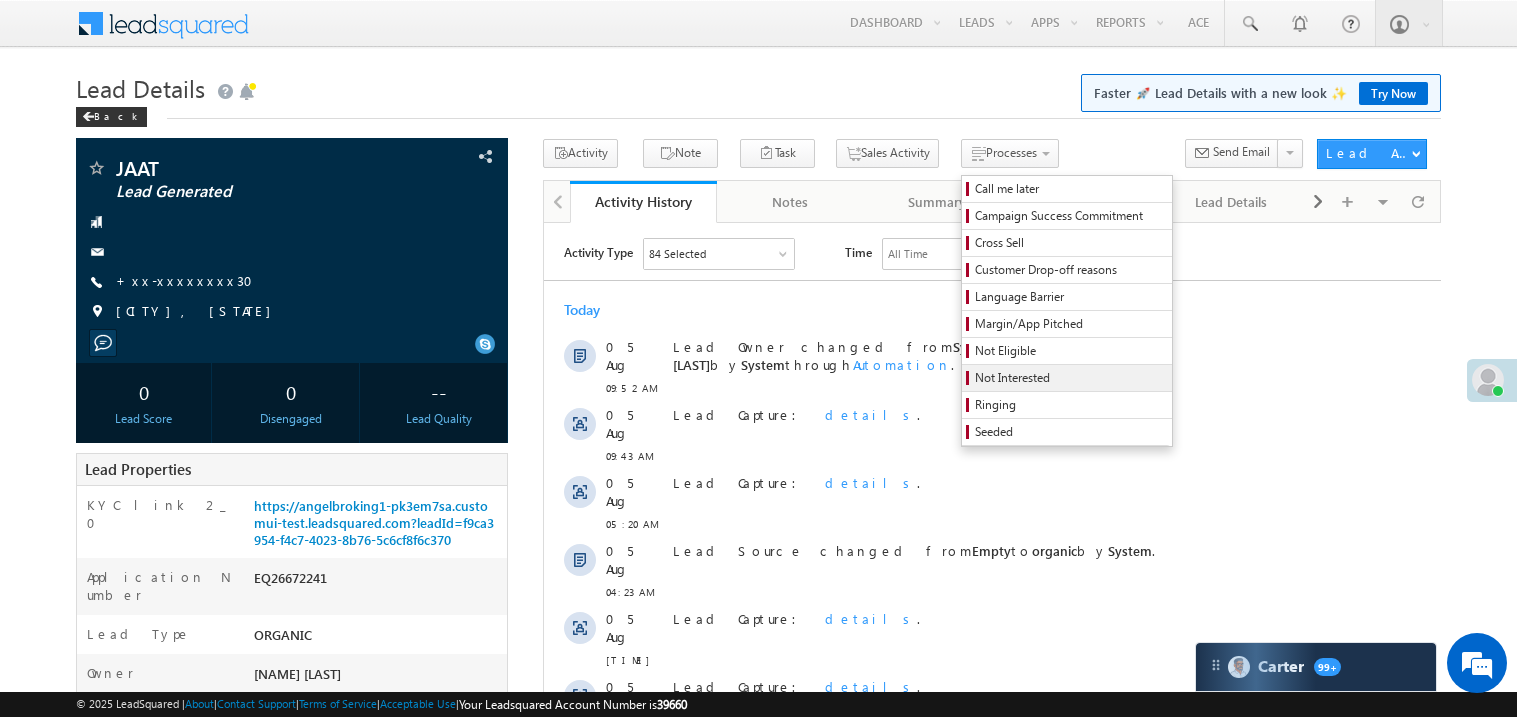 click on "Not Interested" at bounding box center (1070, 378) 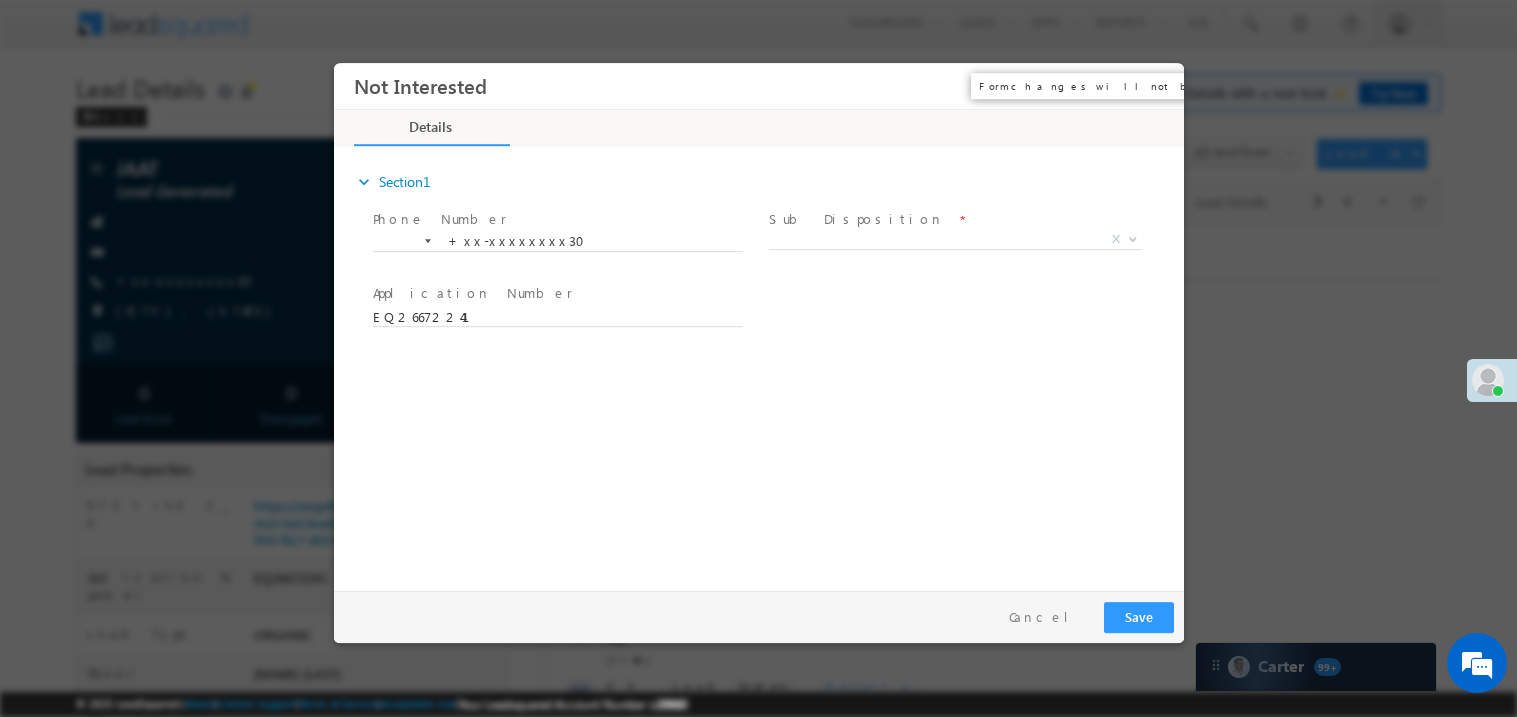 scroll, scrollTop: 0, scrollLeft: 0, axis: both 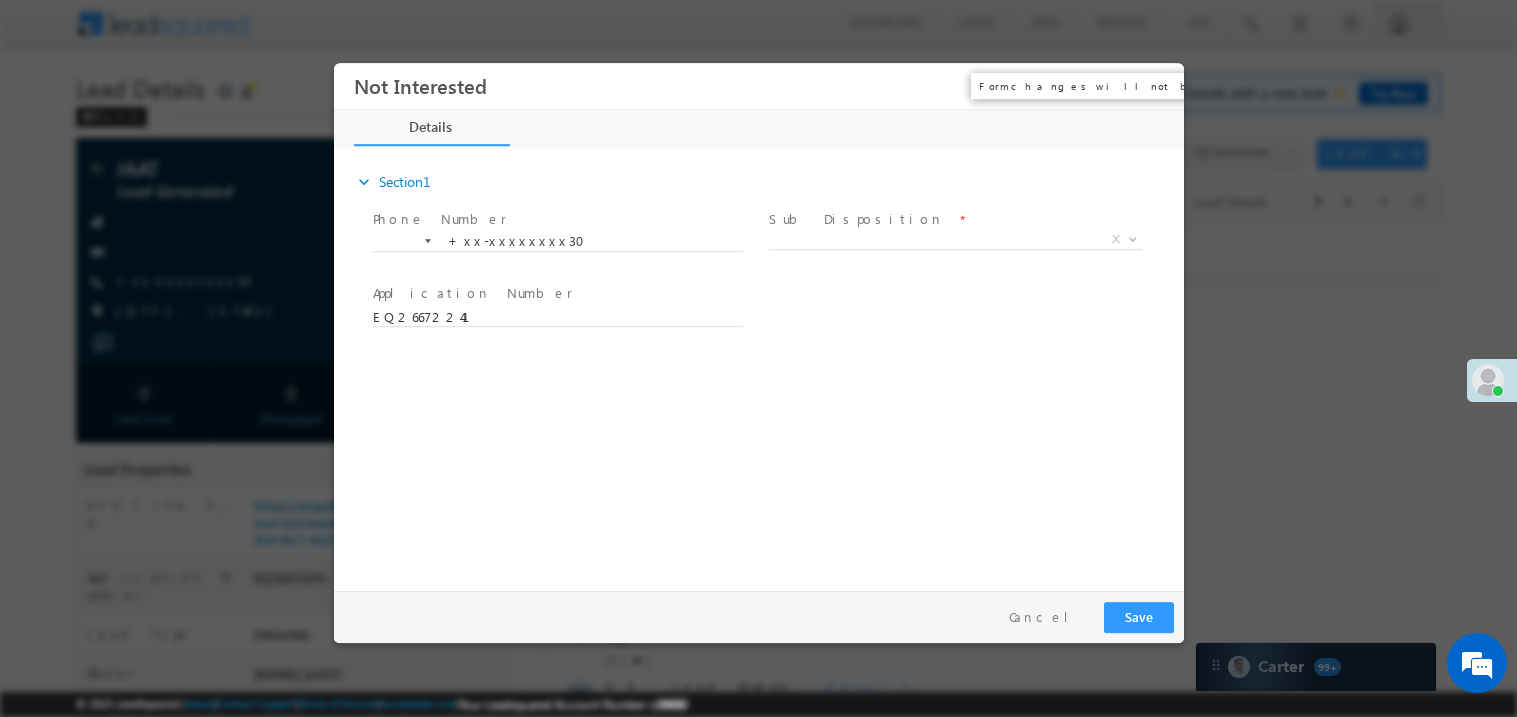 click on "×" at bounding box center [1153, 85] 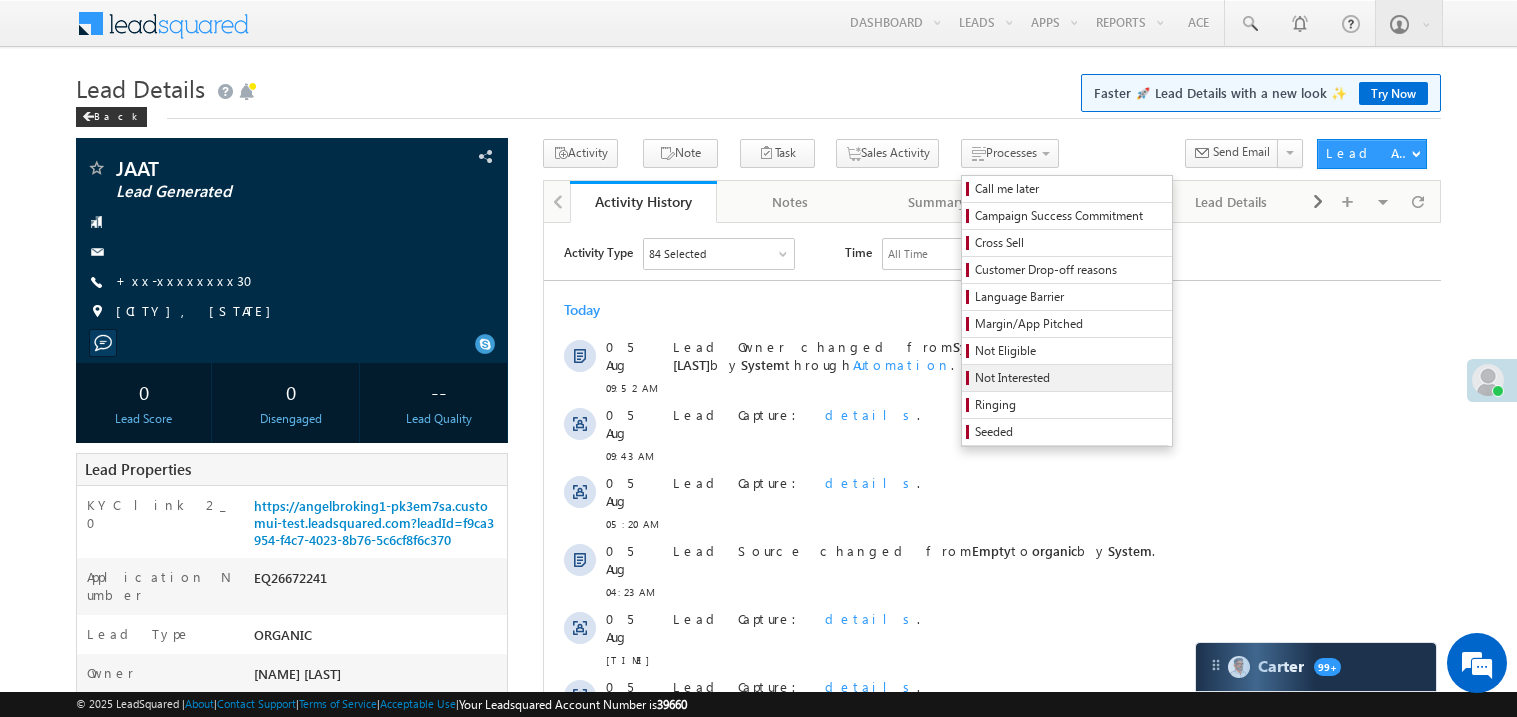 scroll, scrollTop: 0, scrollLeft: 0, axis: both 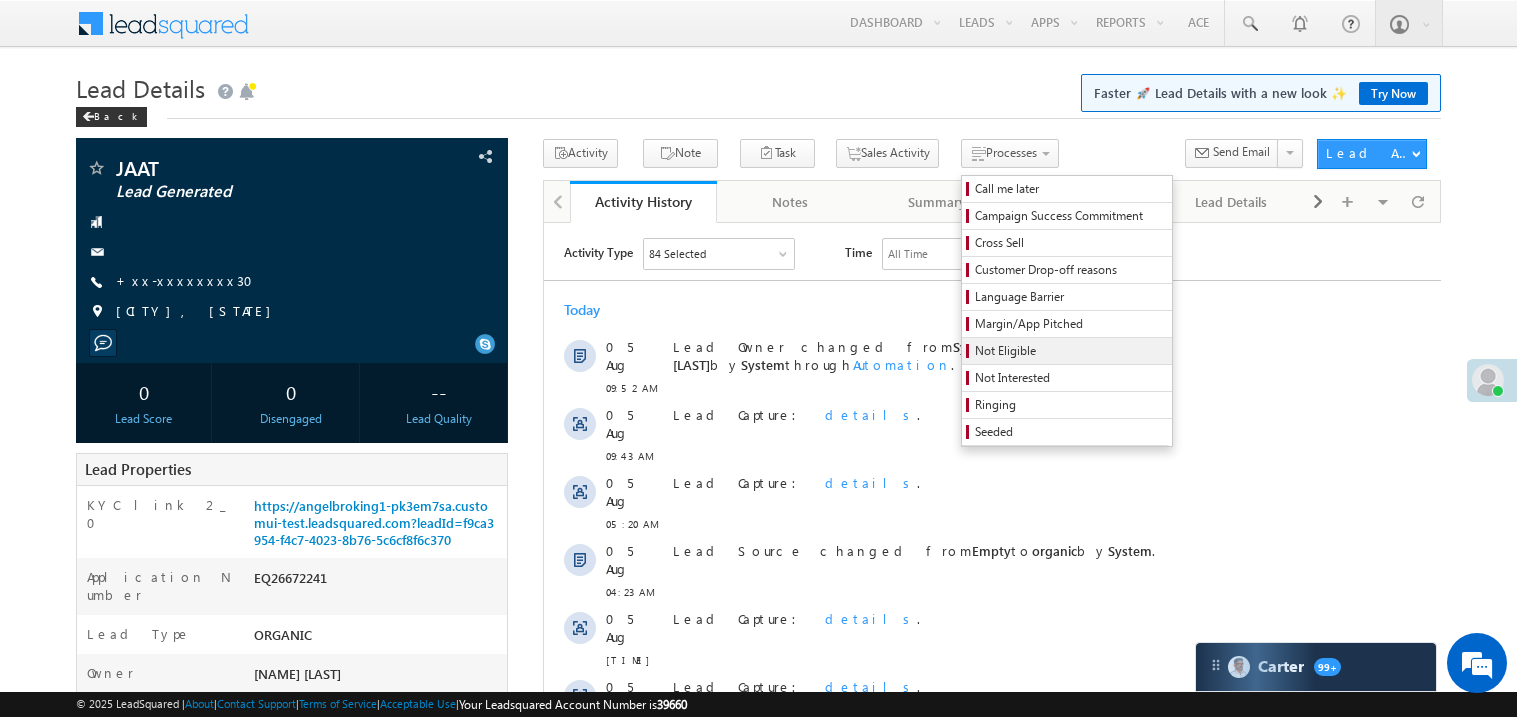 click on "Not Eligible" at bounding box center [1070, 351] 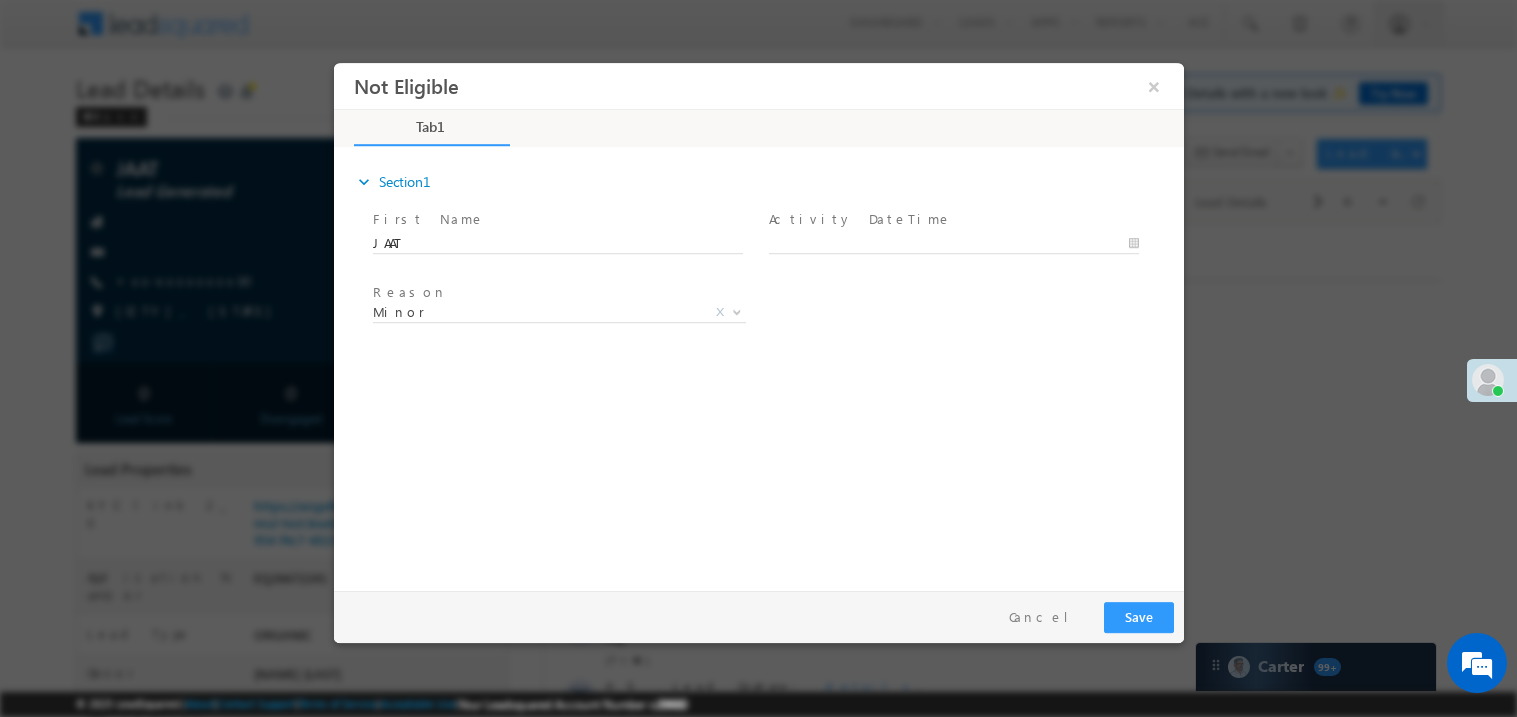 scroll, scrollTop: 0, scrollLeft: 0, axis: both 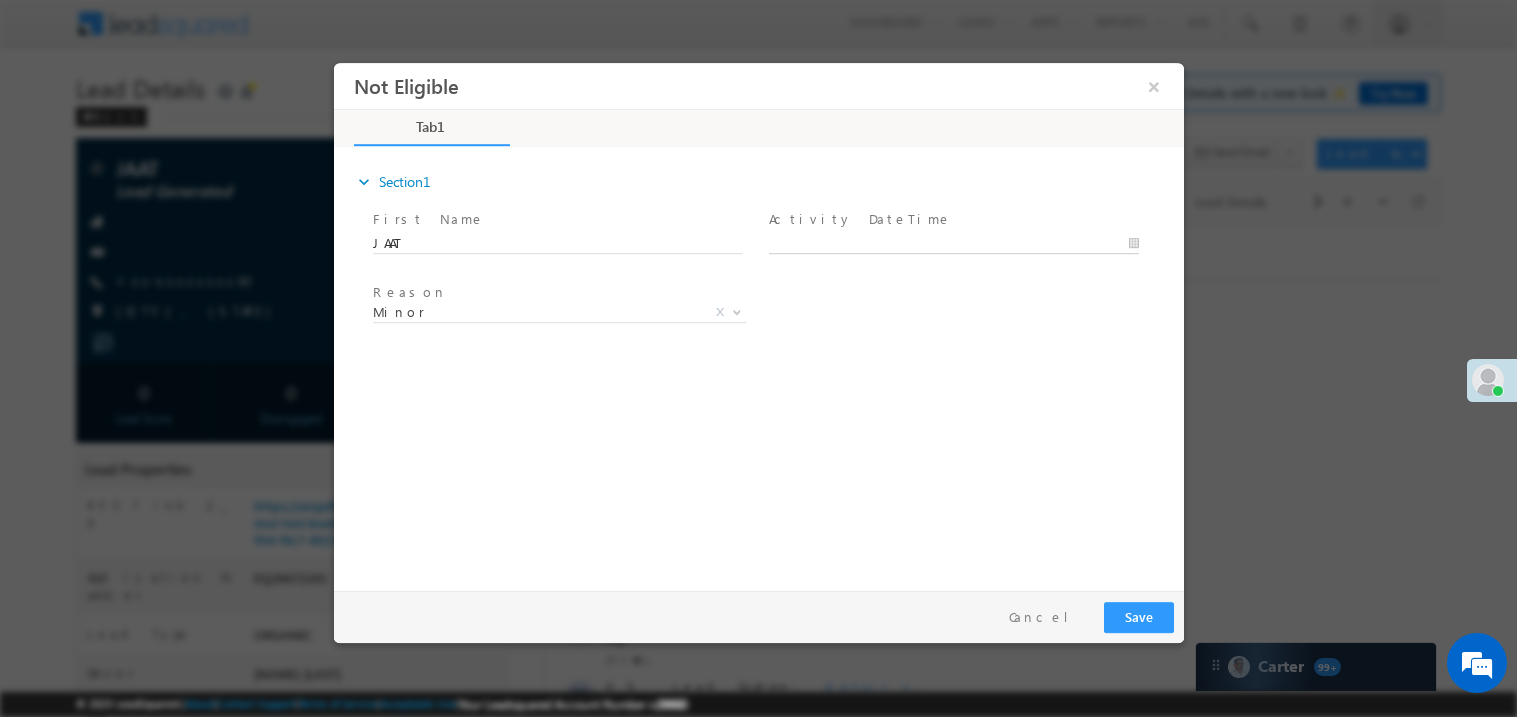 click at bounding box center [953, 243] 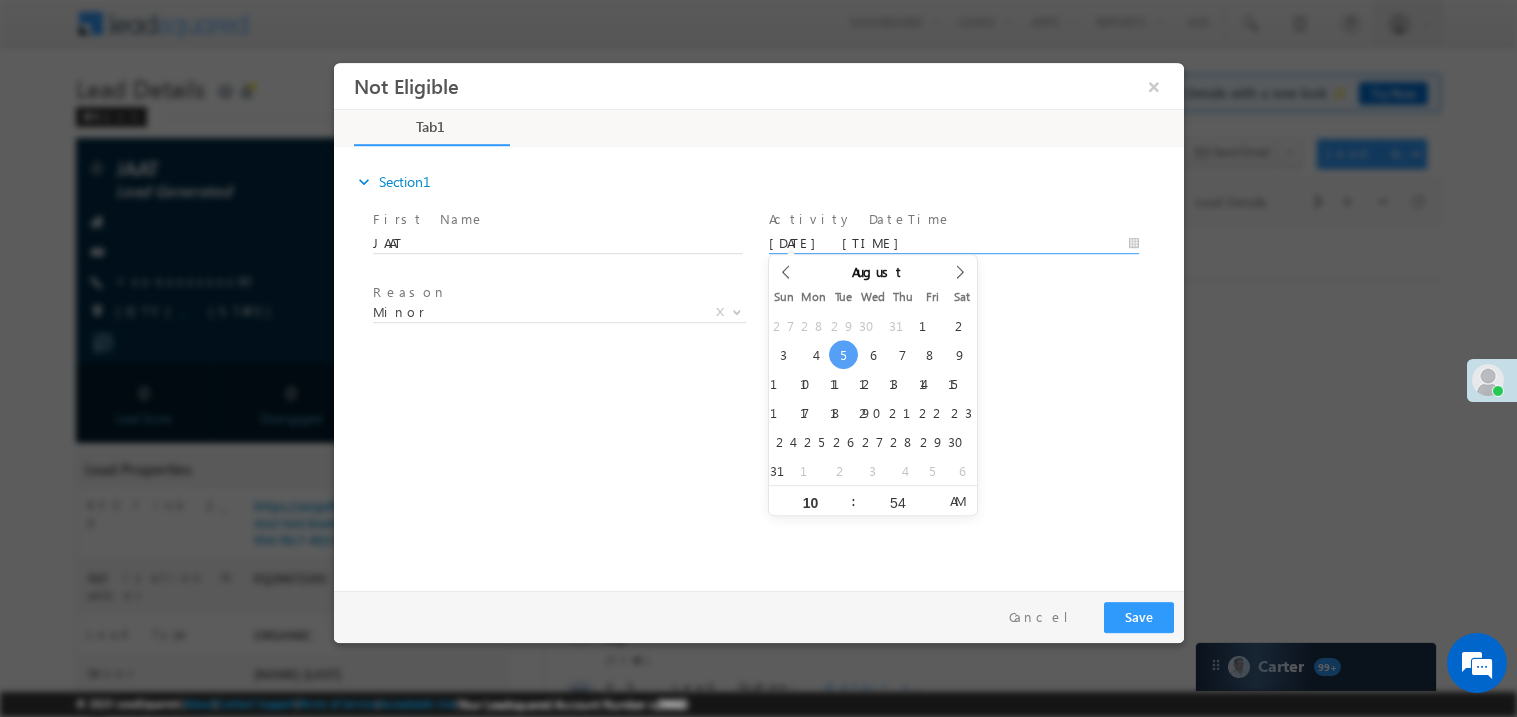 click on "expand_more Section1
First Name
*" at bounding box center [763, 365] 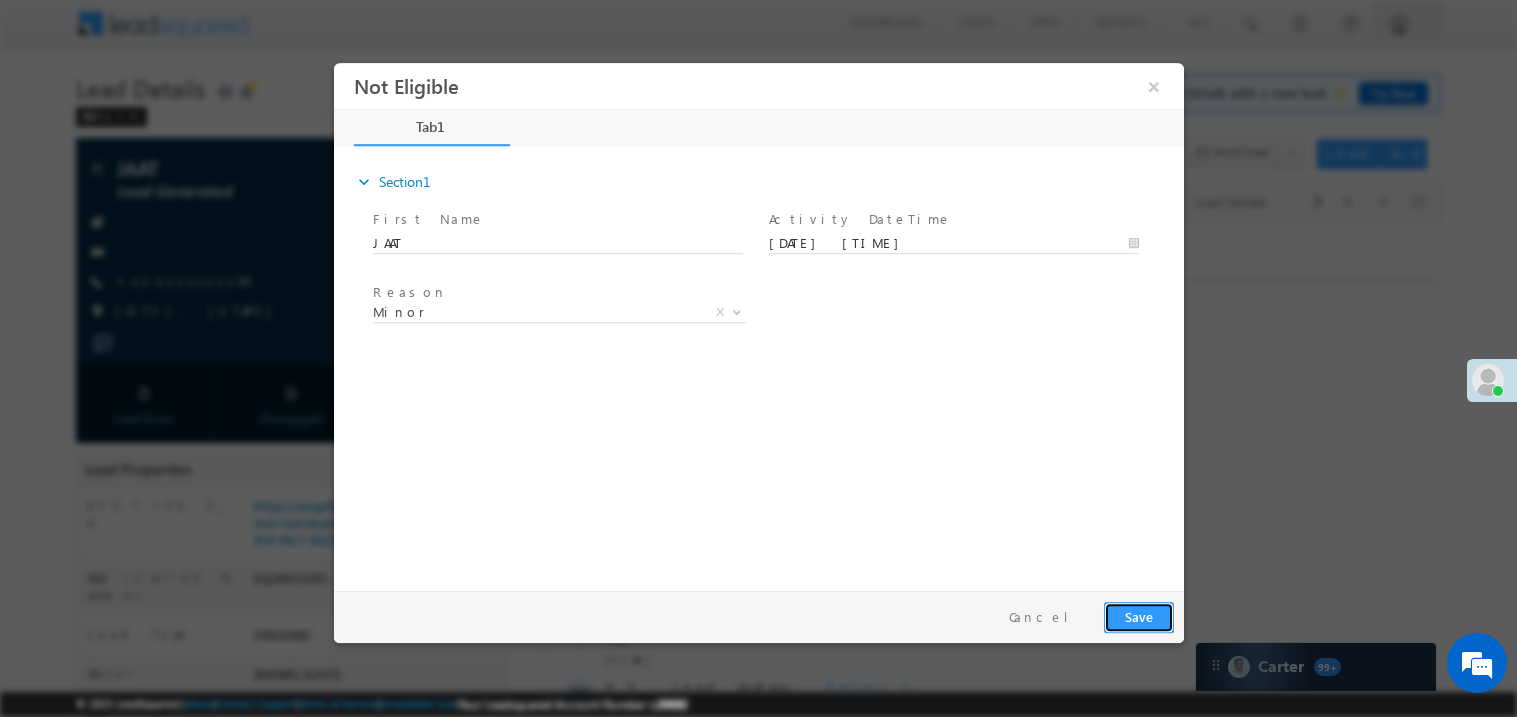 click on "Save" at bounding box center [1138, 616] 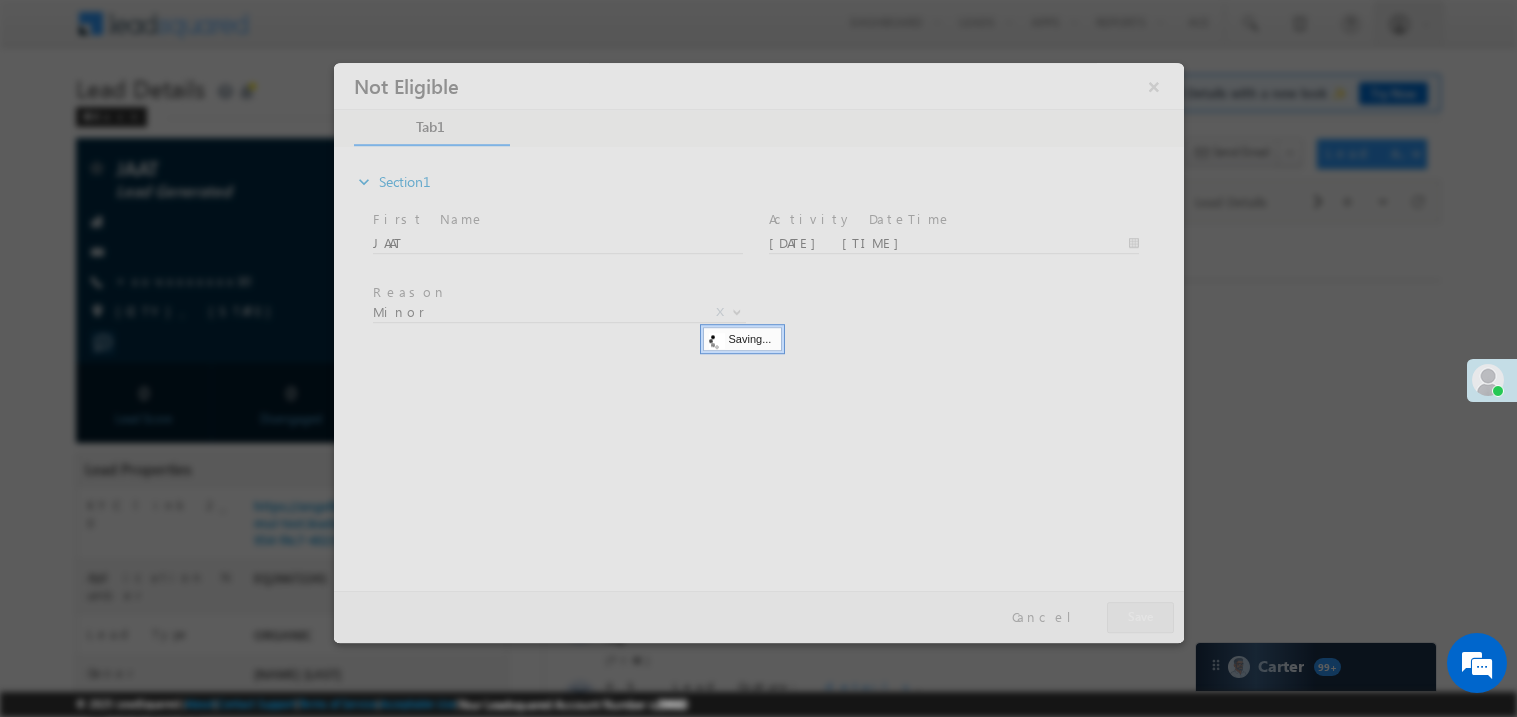 click at bounding box center [758, 352] 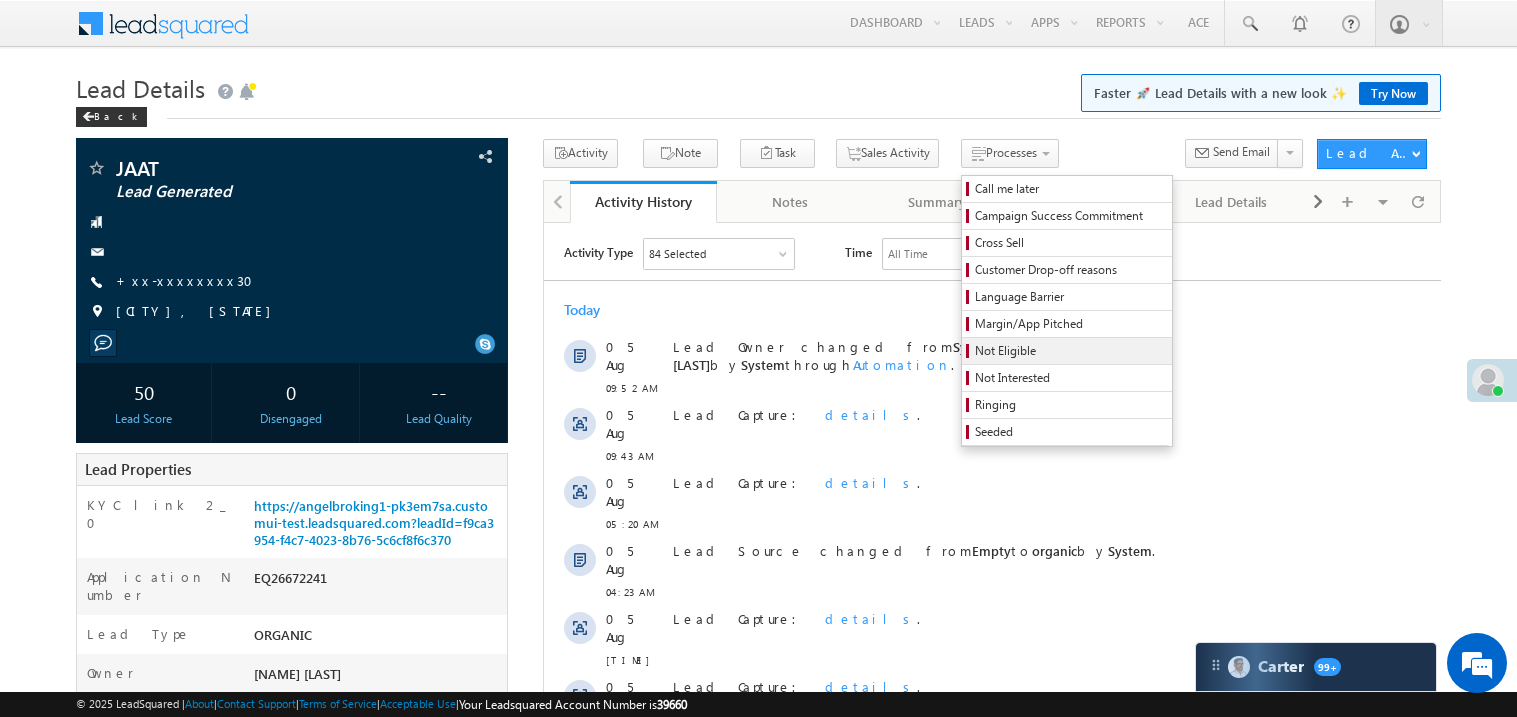 click on "Not Eligible" at bounding box center (1070, 351) 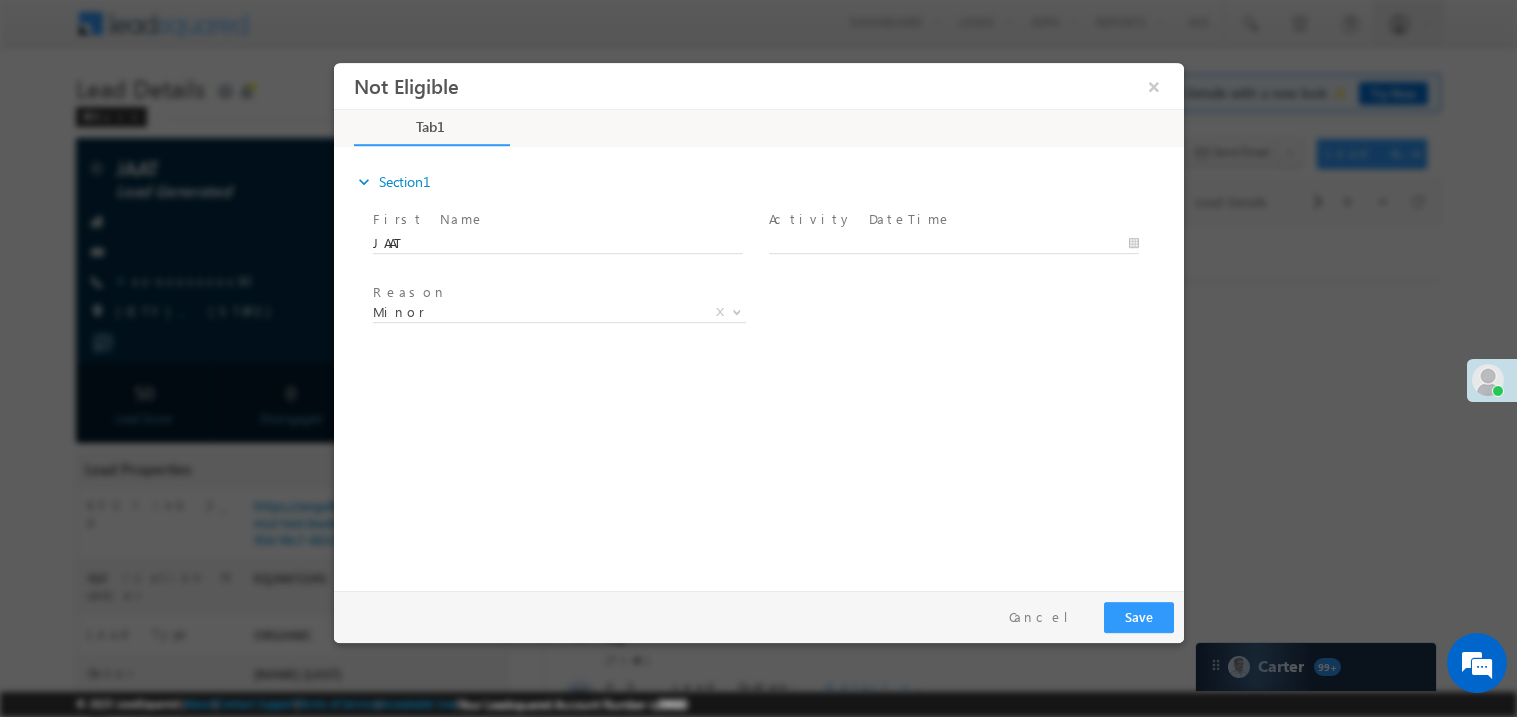 scroll, scrollTop: 0, scrollLeft: 0, axis: both 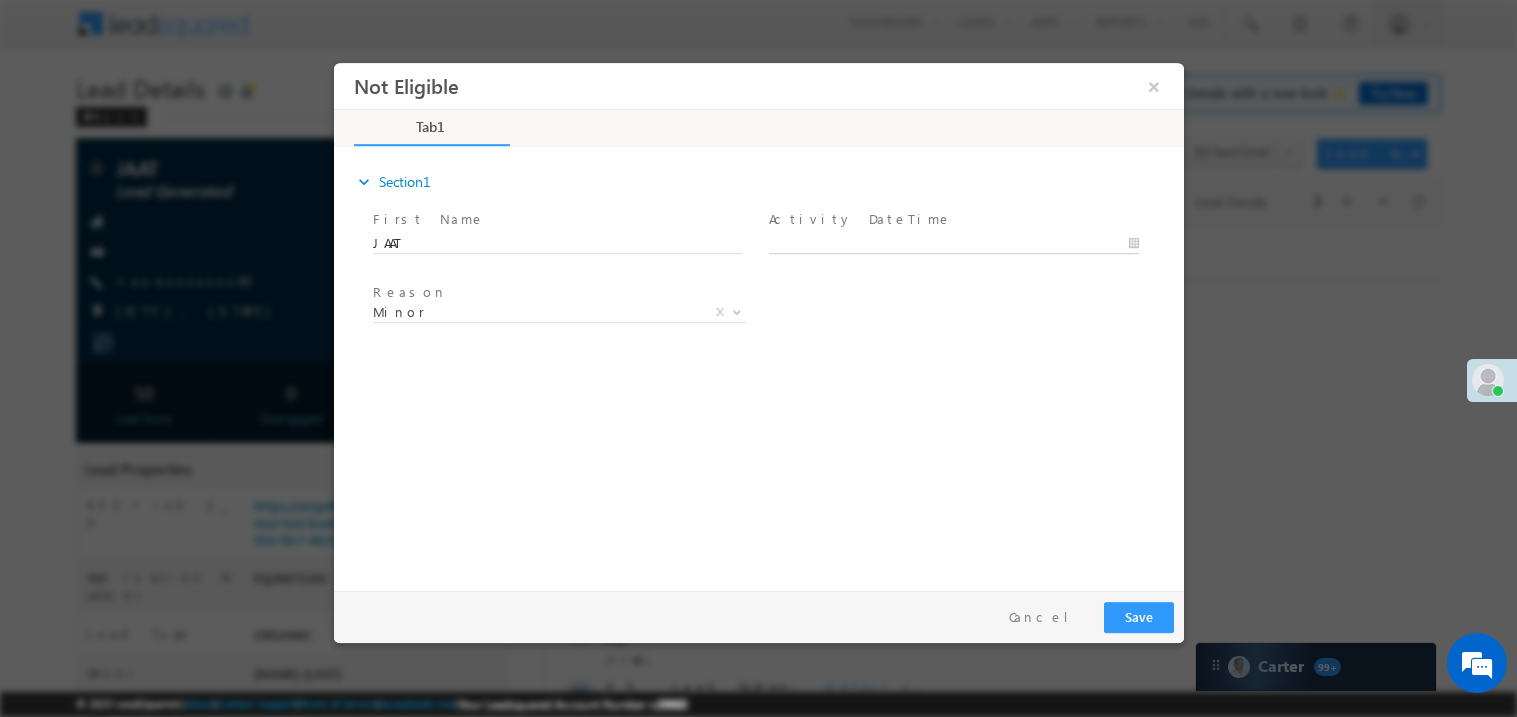 click on "Not Eligible
×" at bounding box center (758, 321) 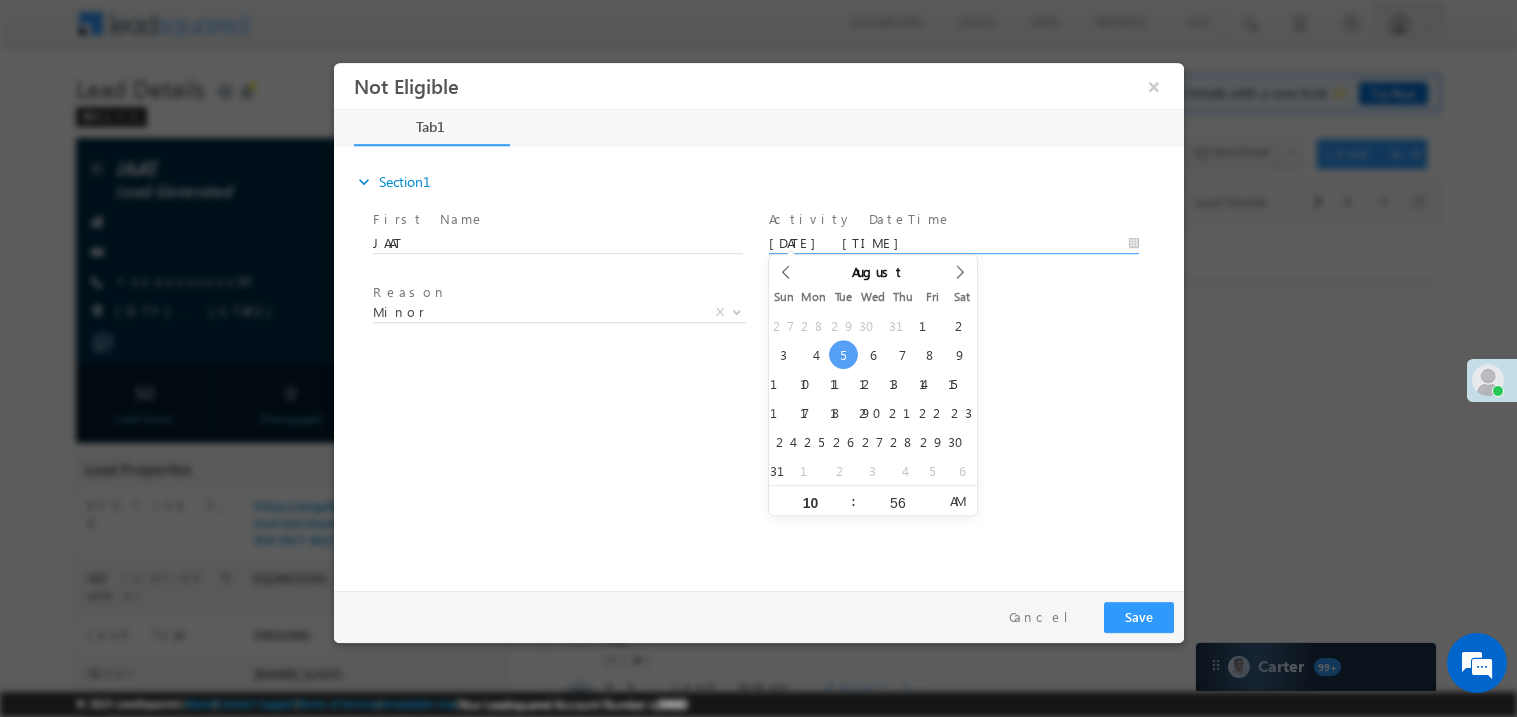 click on "expand_more Section1
First Name
*" at bounding box center [763, 365] 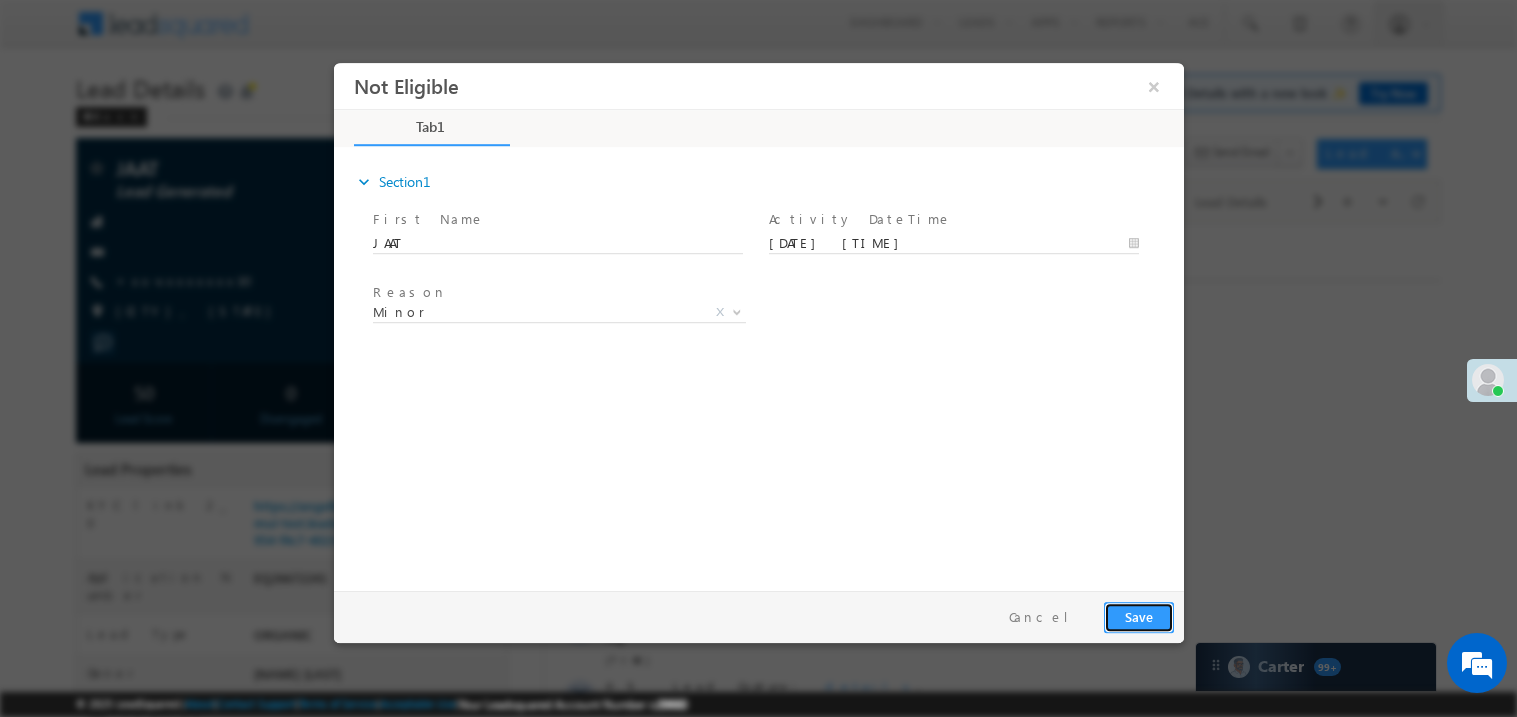 click on "Save" at bounding box center (1138, 616) 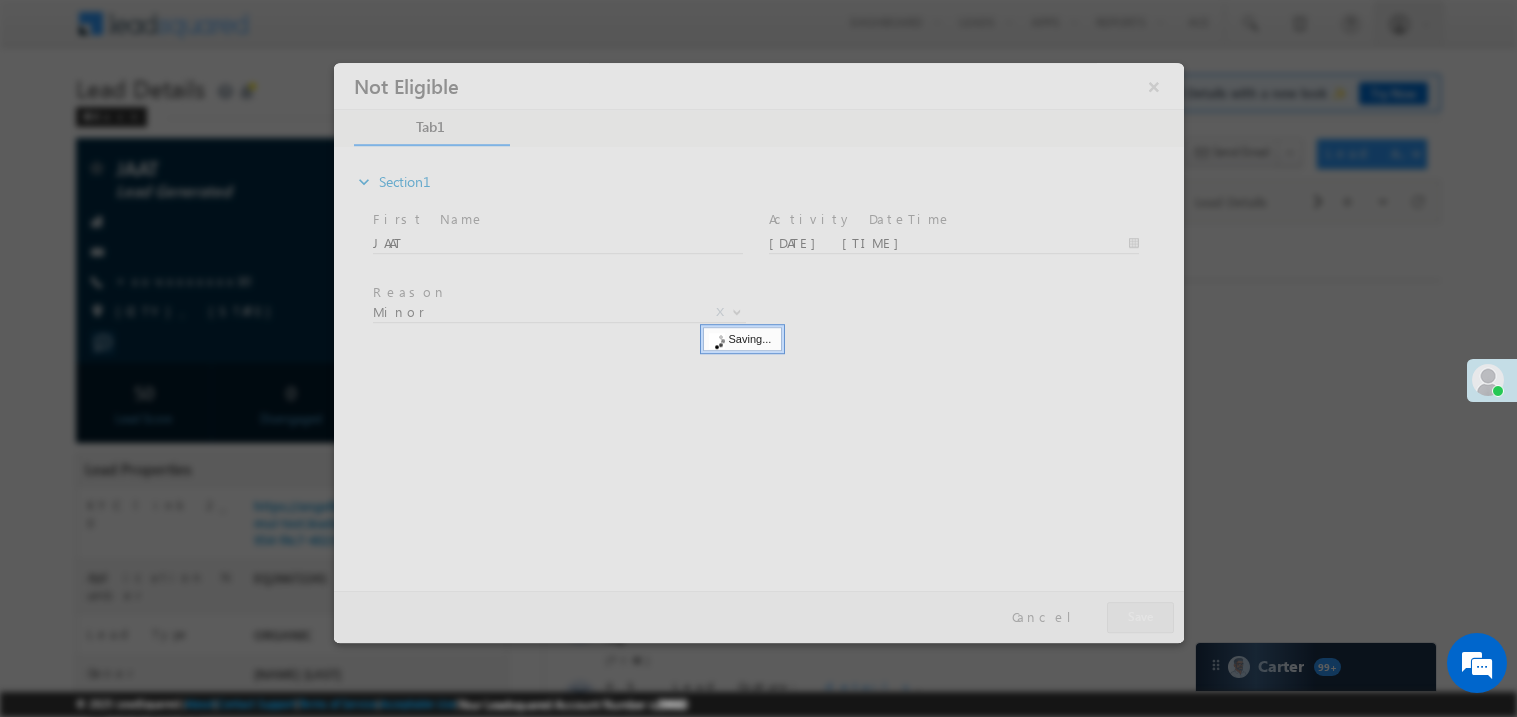 click at bounding box center (758, 352) 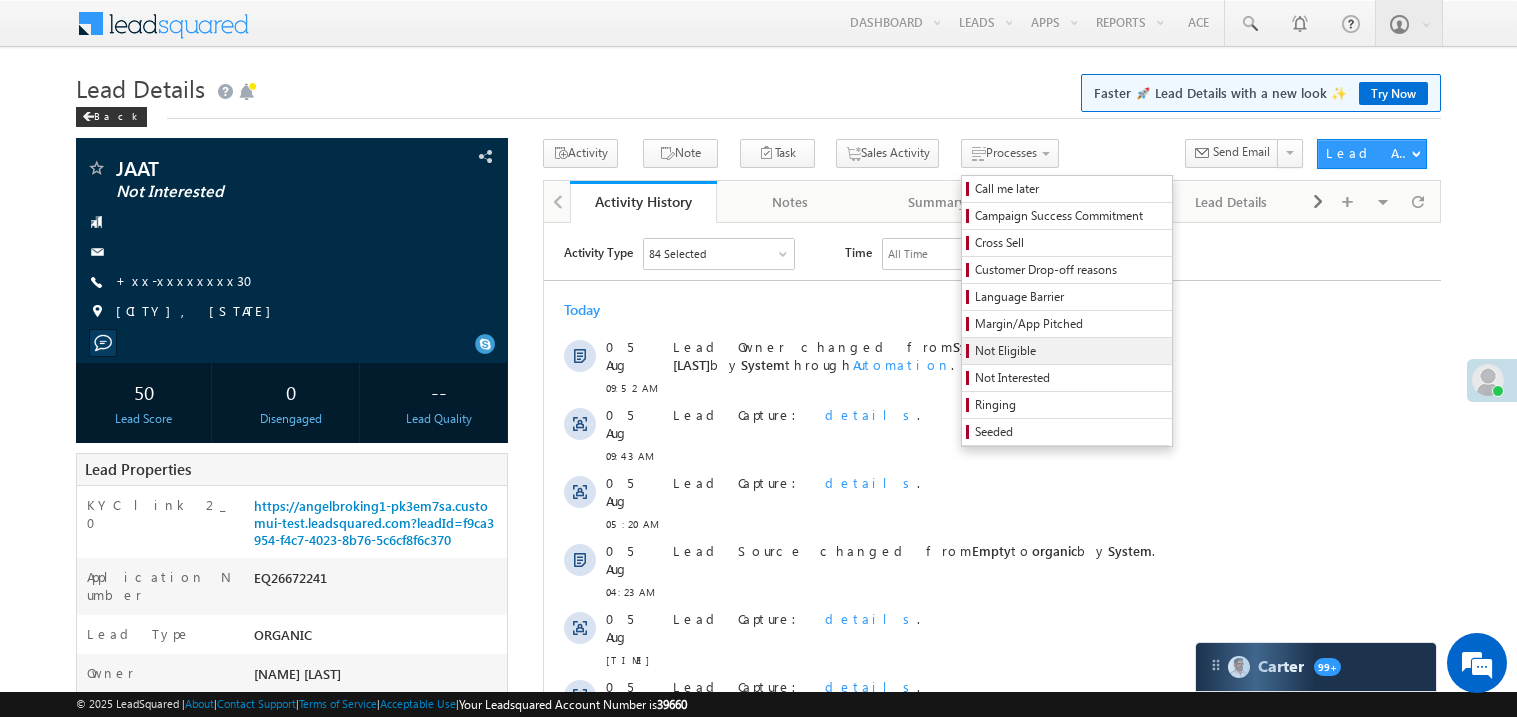 click on "Not Eligible" at bounding box center [1070, 351] 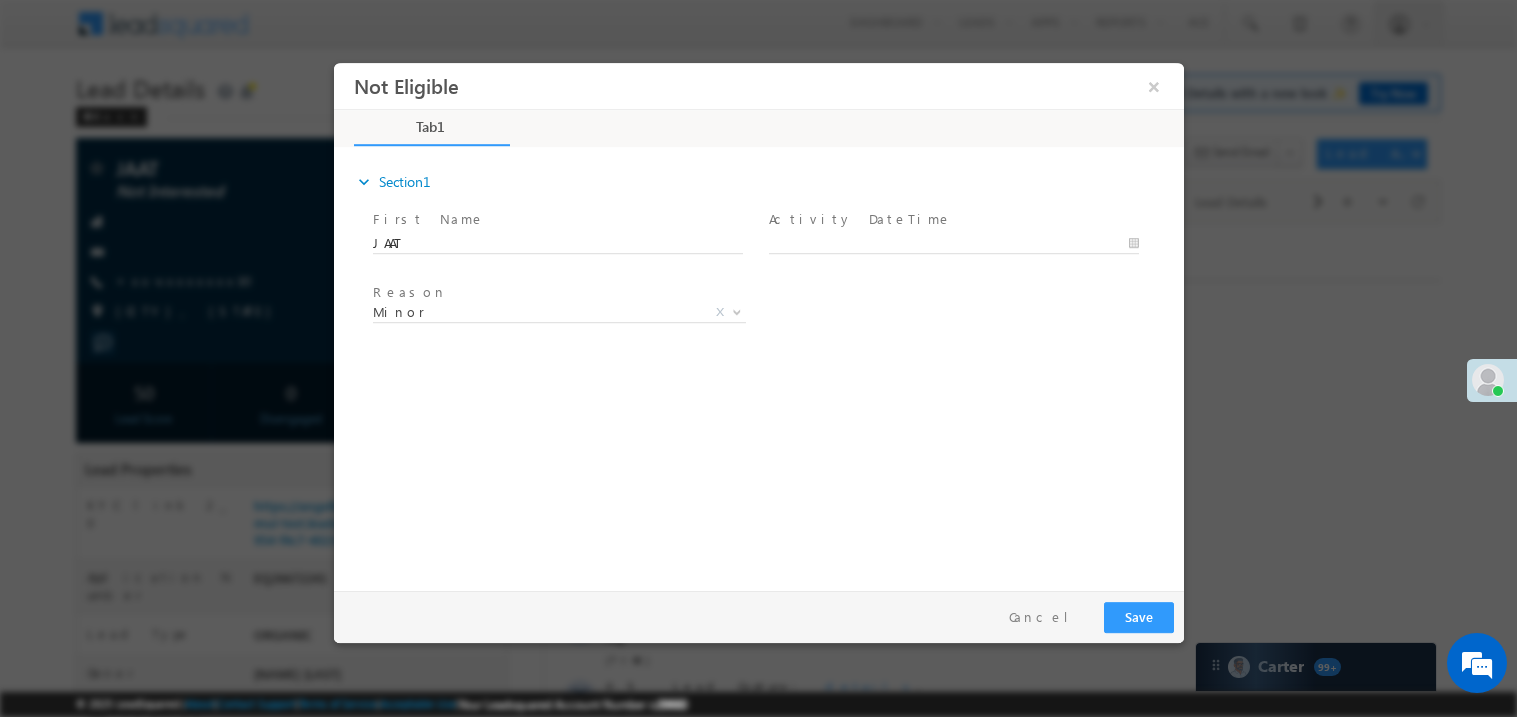 scroll, scrollTop: 0, scrollLeft: 0, axis: both 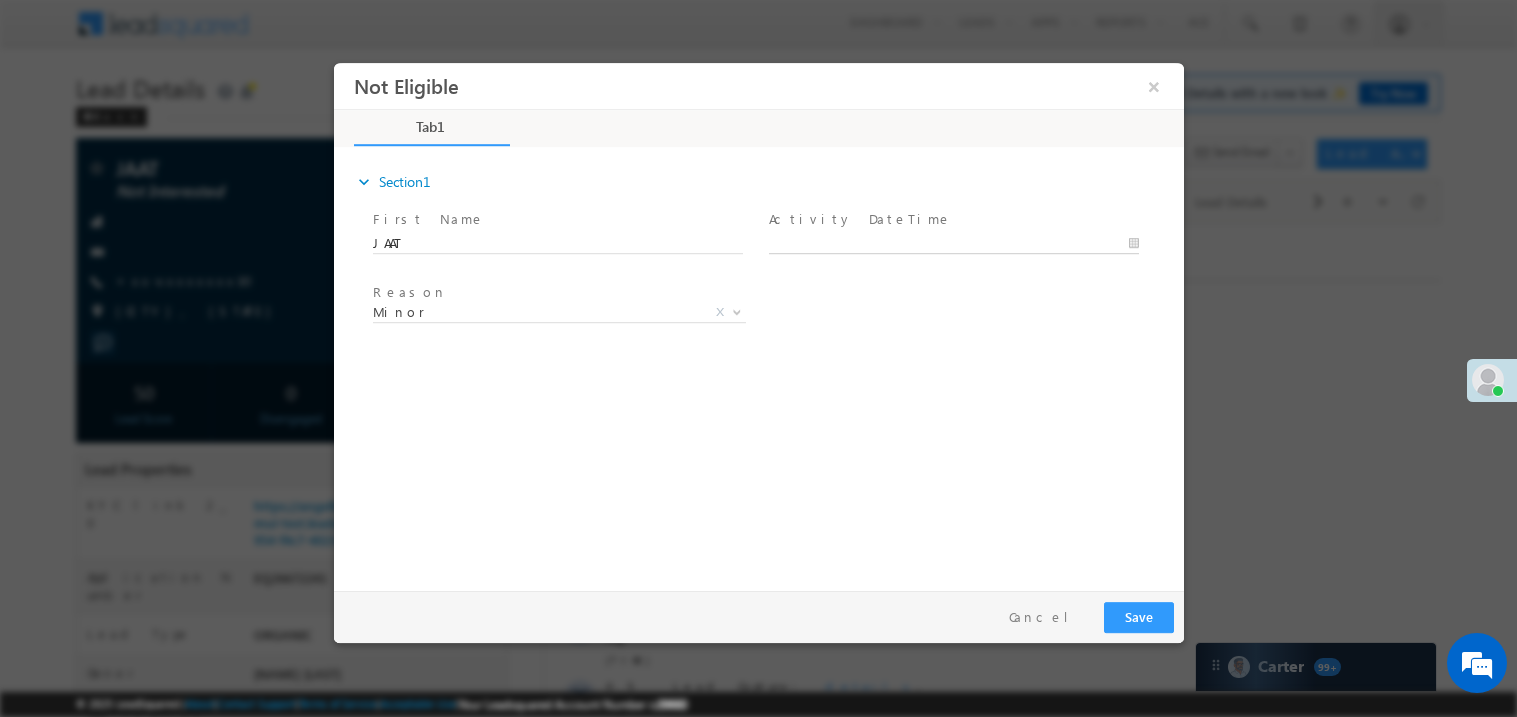 click on "Not Eligible
×" at bounding box center [758, 321] 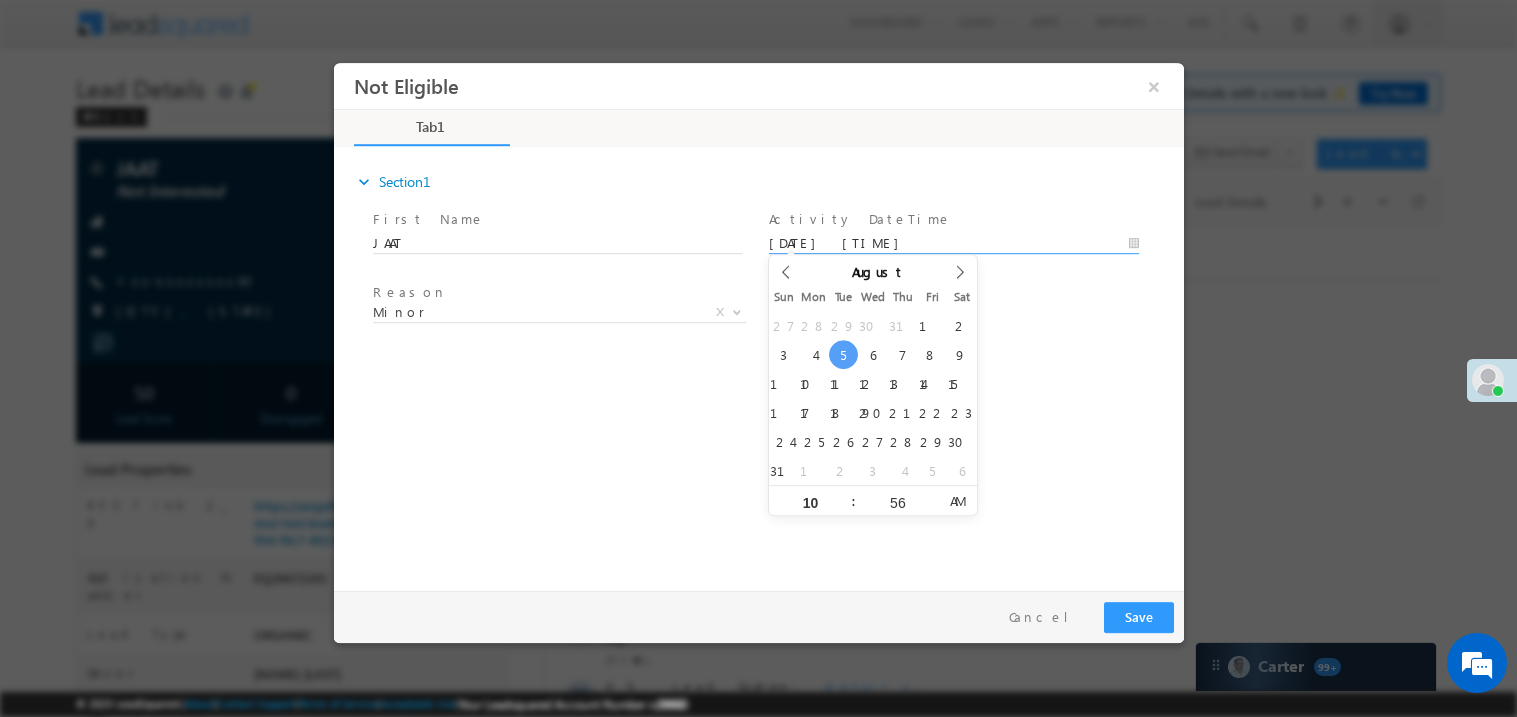 click on "expand_more Section1
First Name
*" at bounding box center [763, 365] 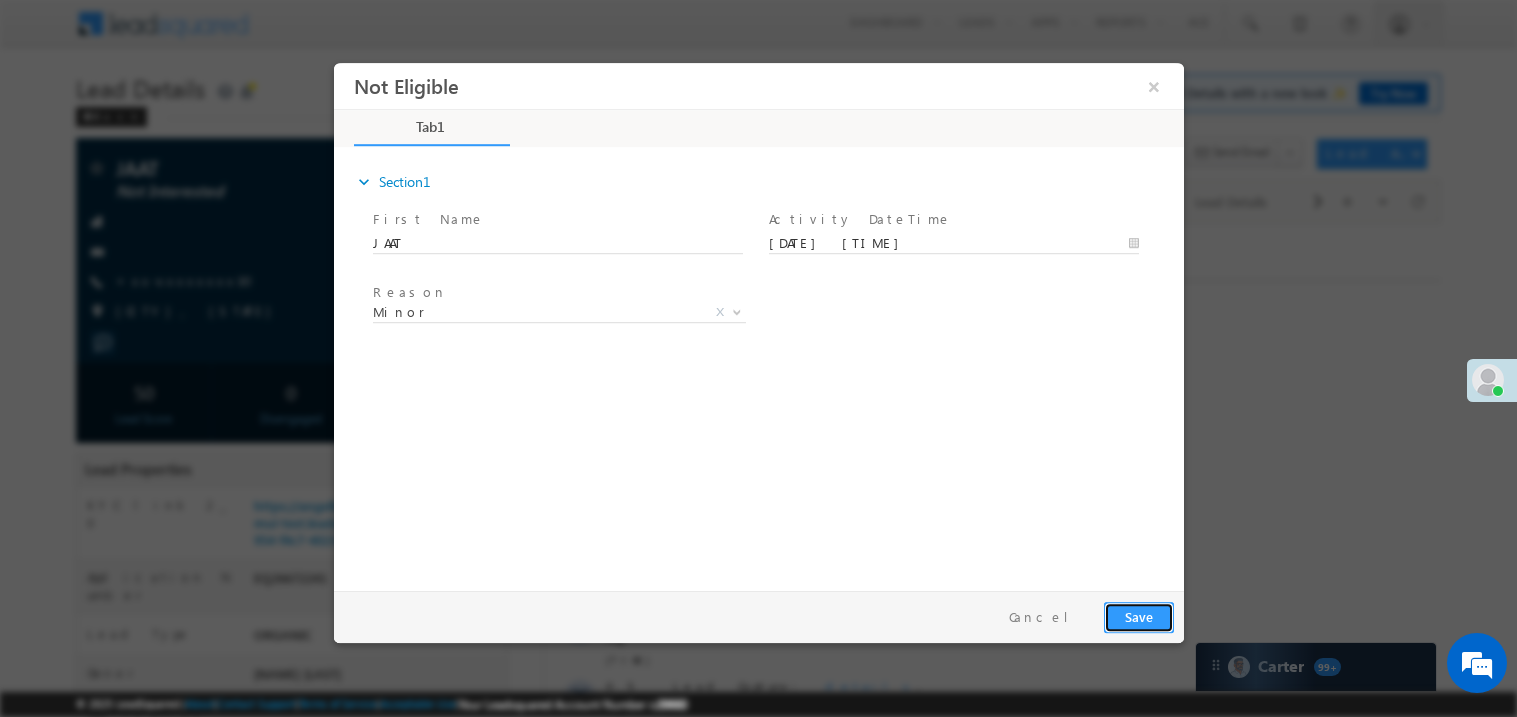 click on "Save" at bounding box center [1138, 616] 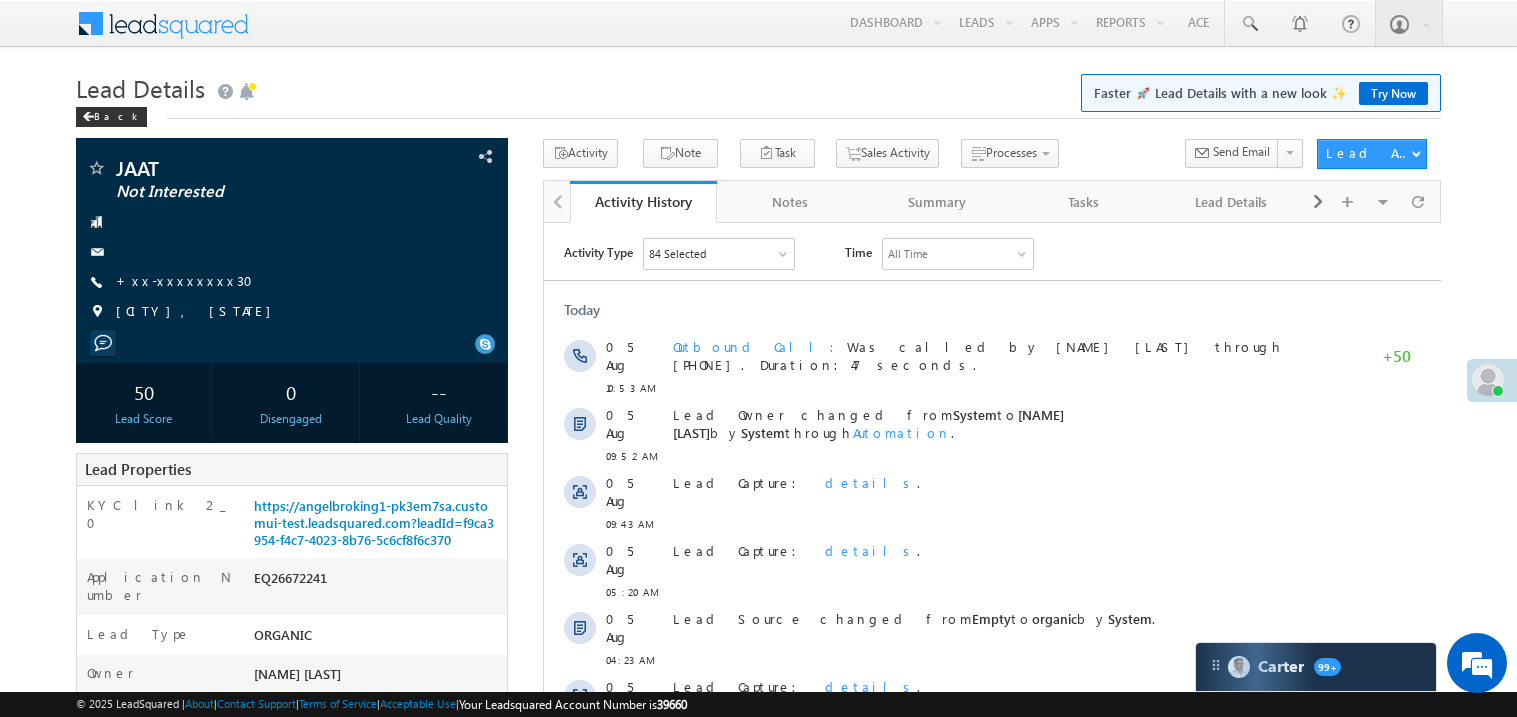 click on "EQ26672241" at bounding box center (378, 582) 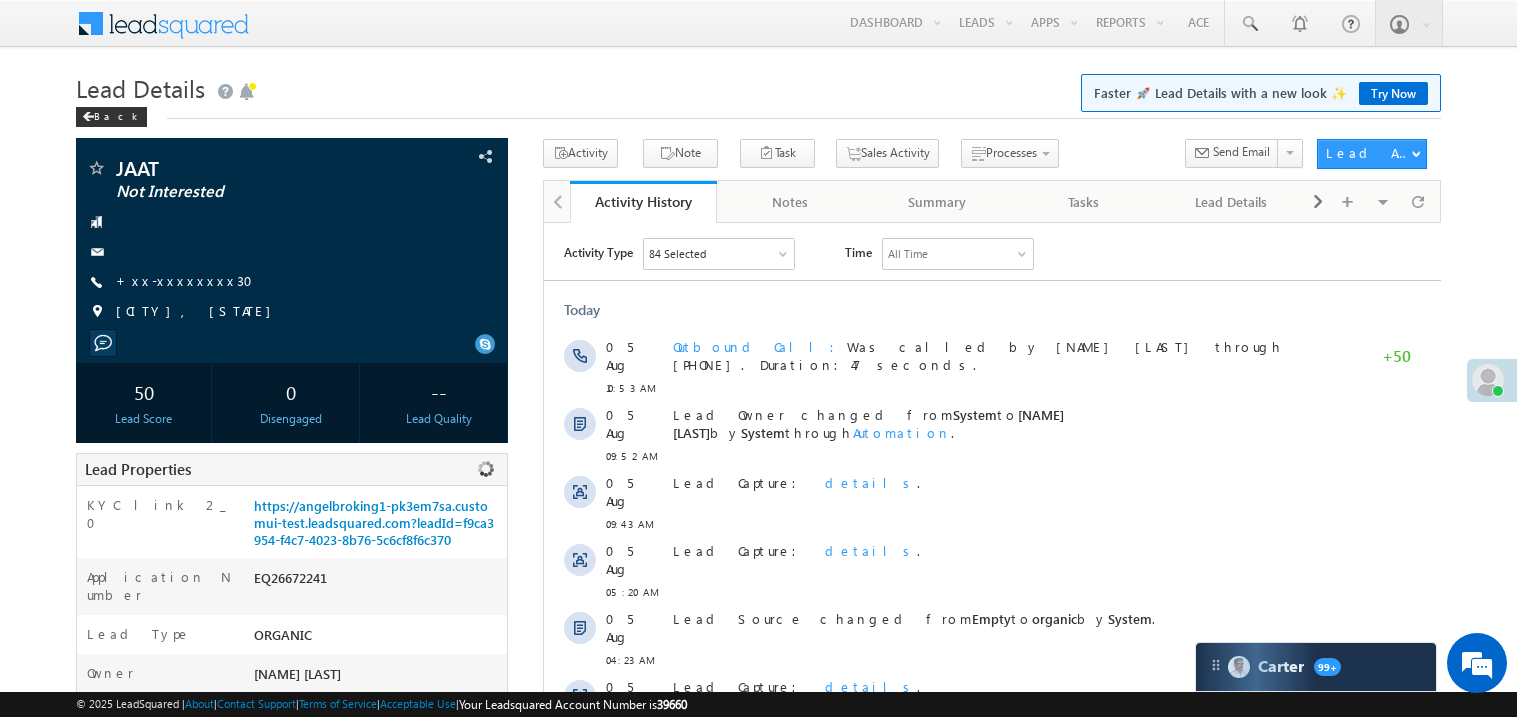 copy on "EQ26672241" 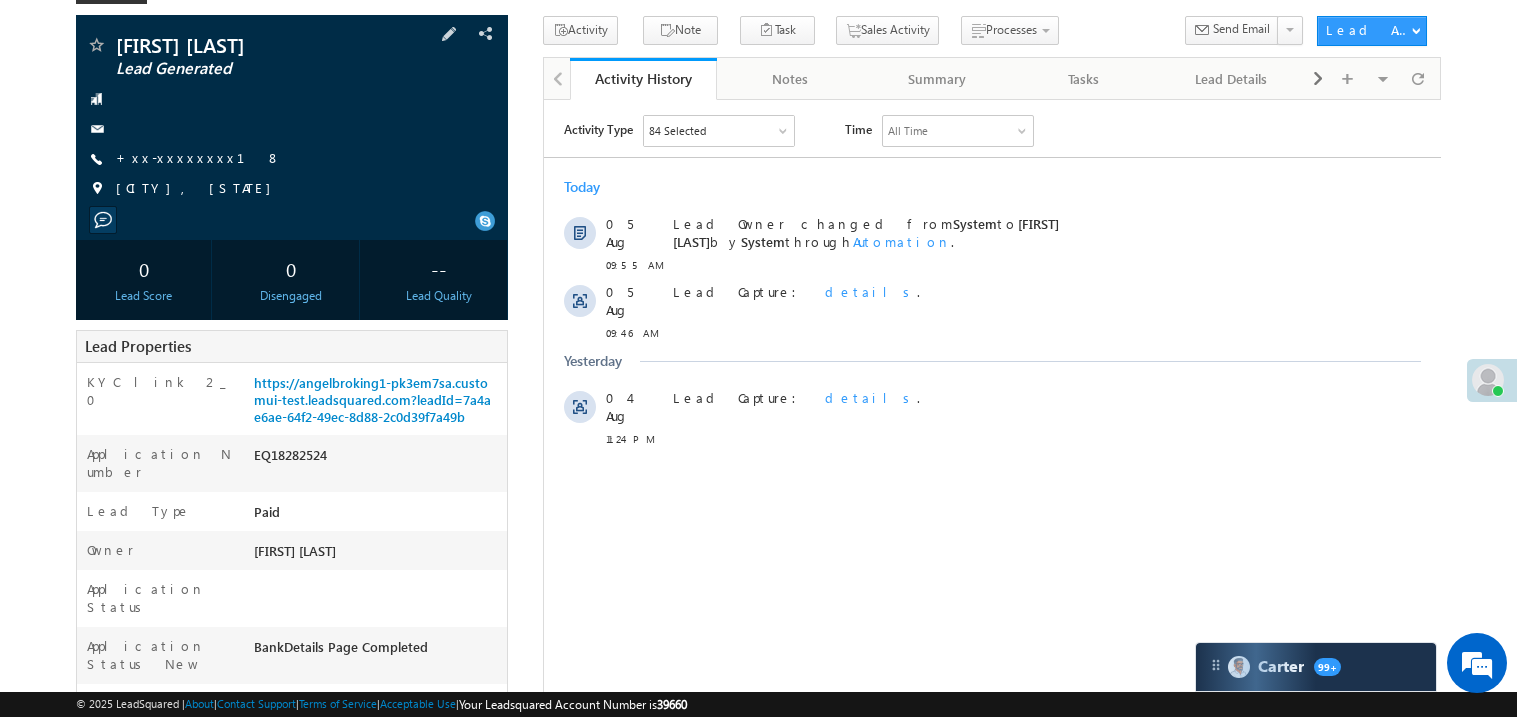 scroll, scrollTop: 119, scrollLeft: 0, axis: vertical 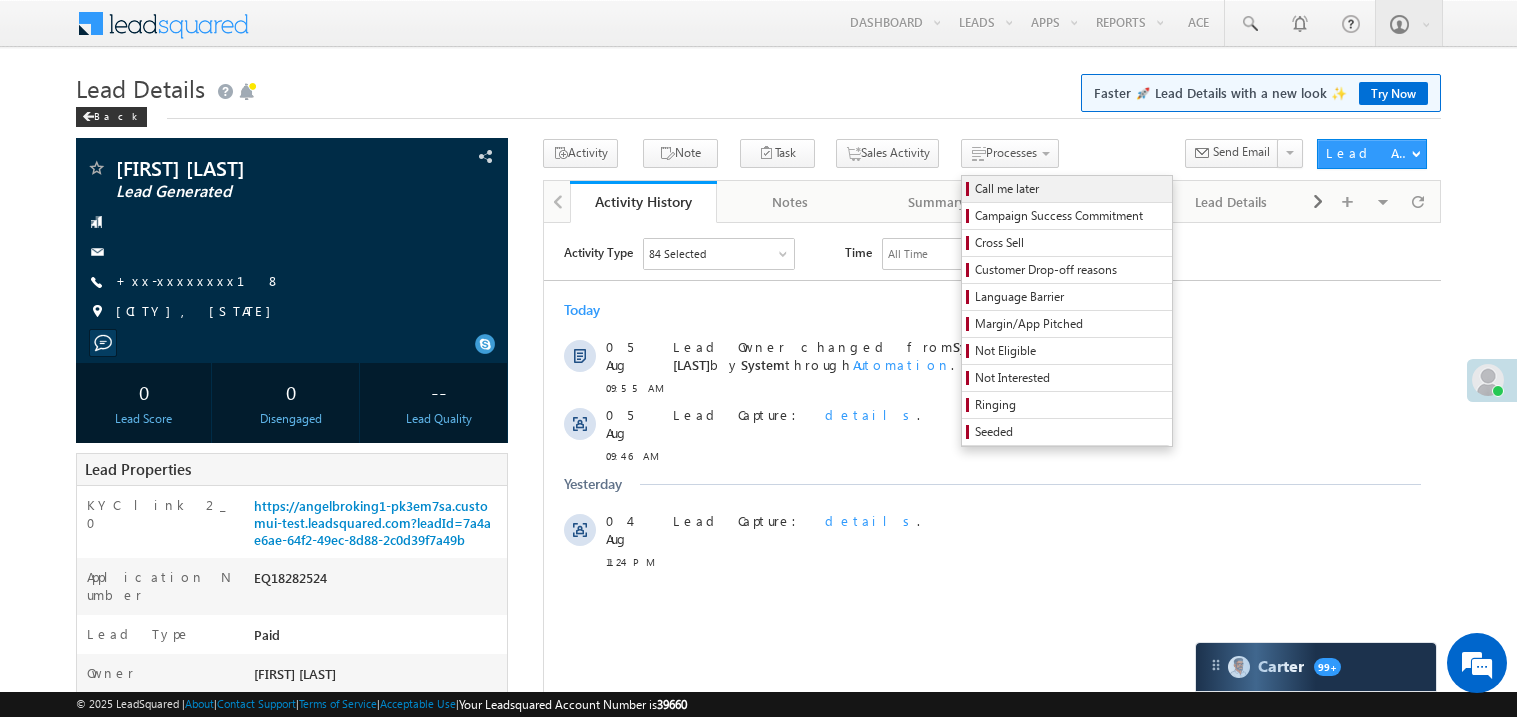 click on "Call me later" at bounding box center (1070, 189) 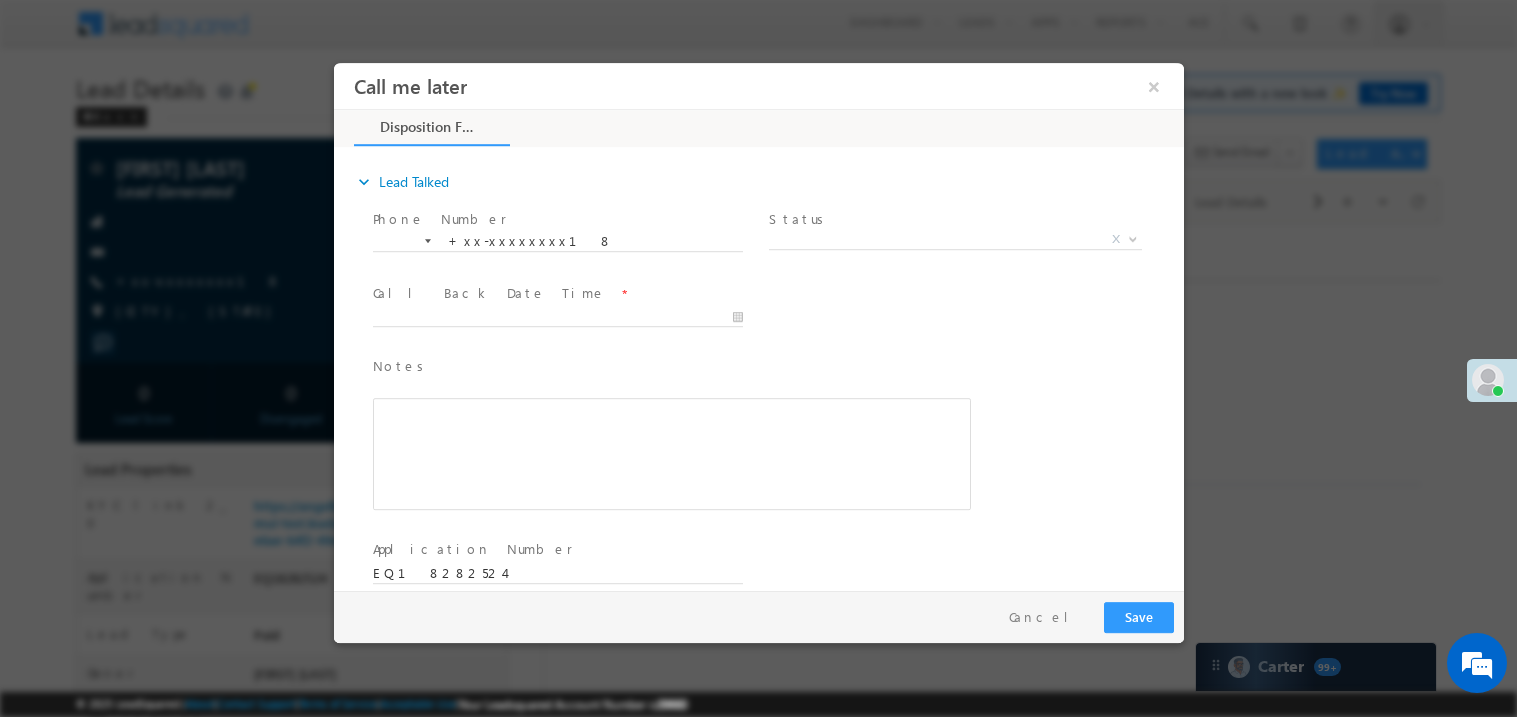 scroll, scrollTop: 0, scrollLeft: 0, axis: both 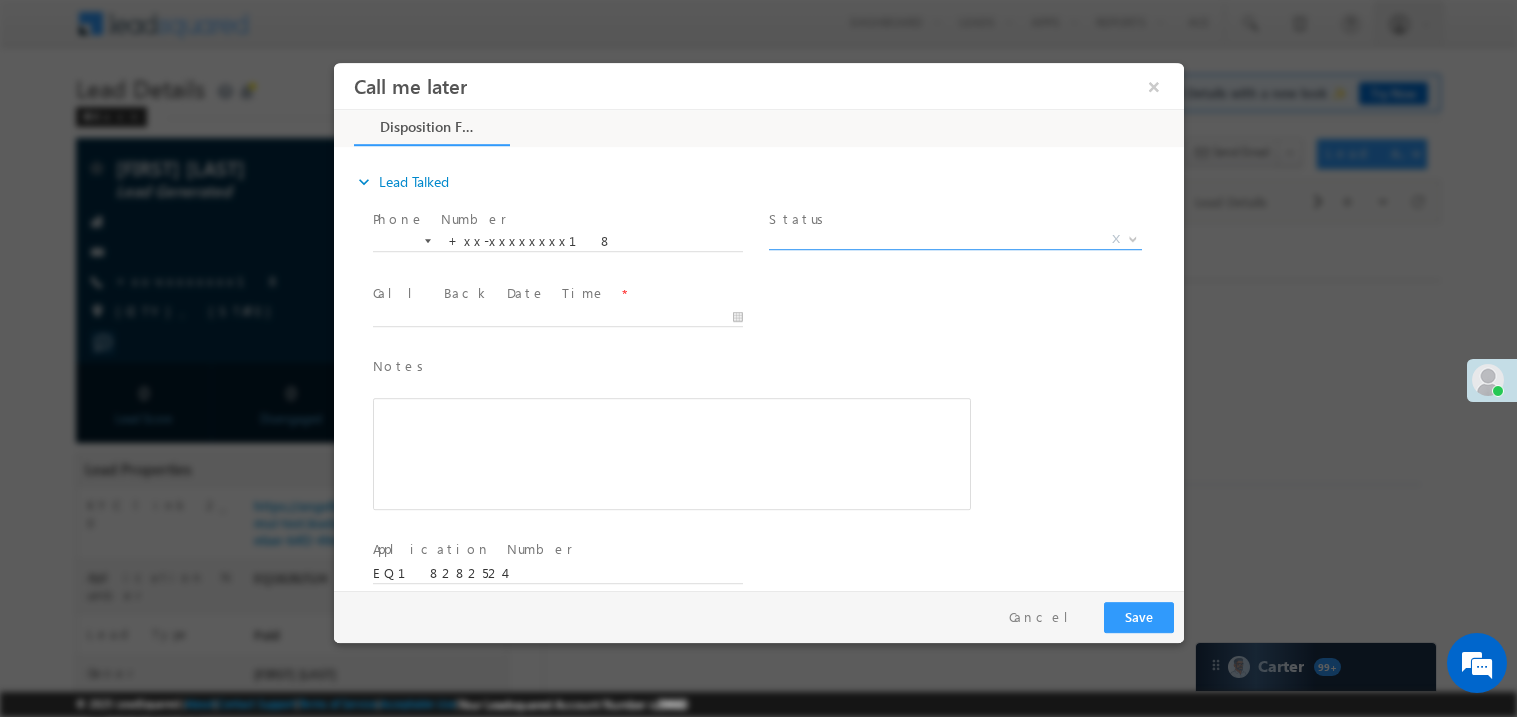 click on "X" at bounding box center [954, 239] 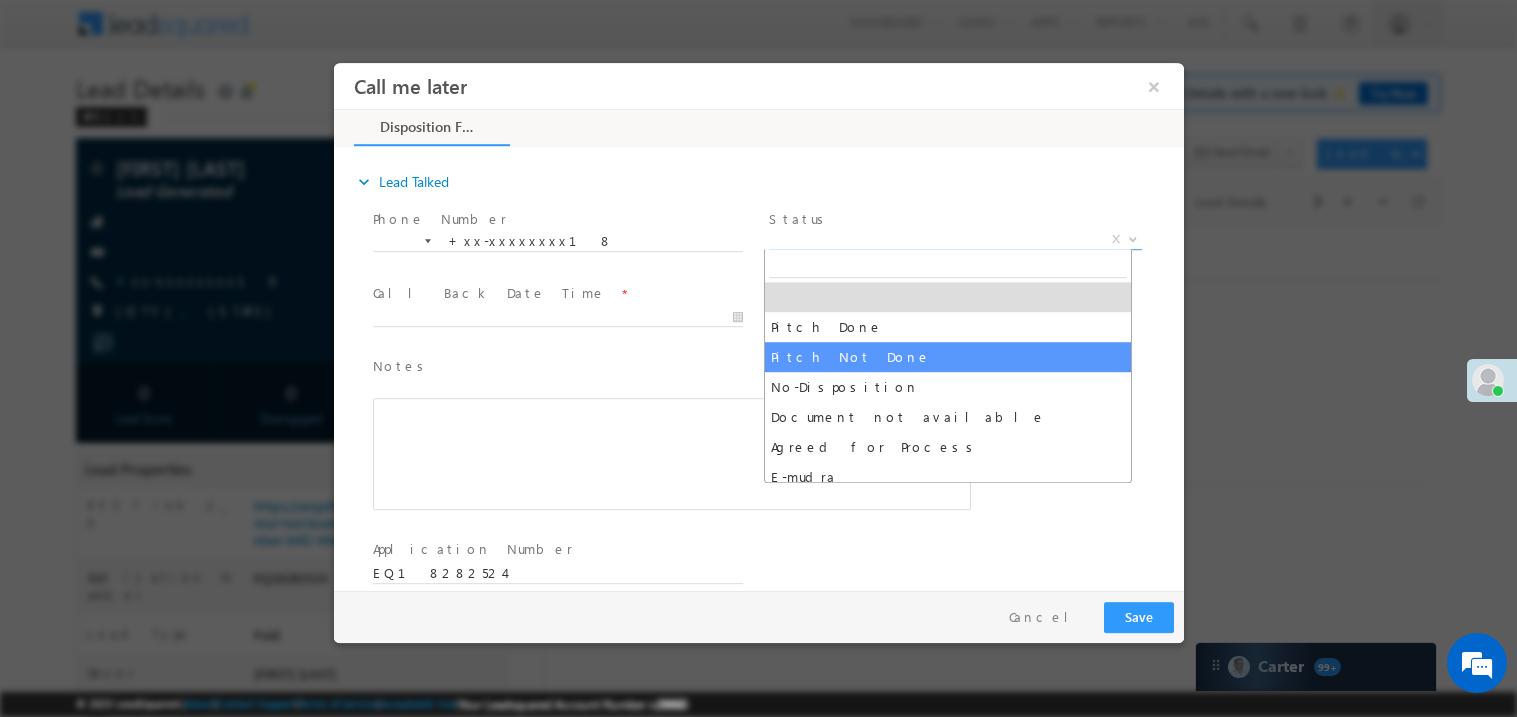 select on "Pitch Not Done" 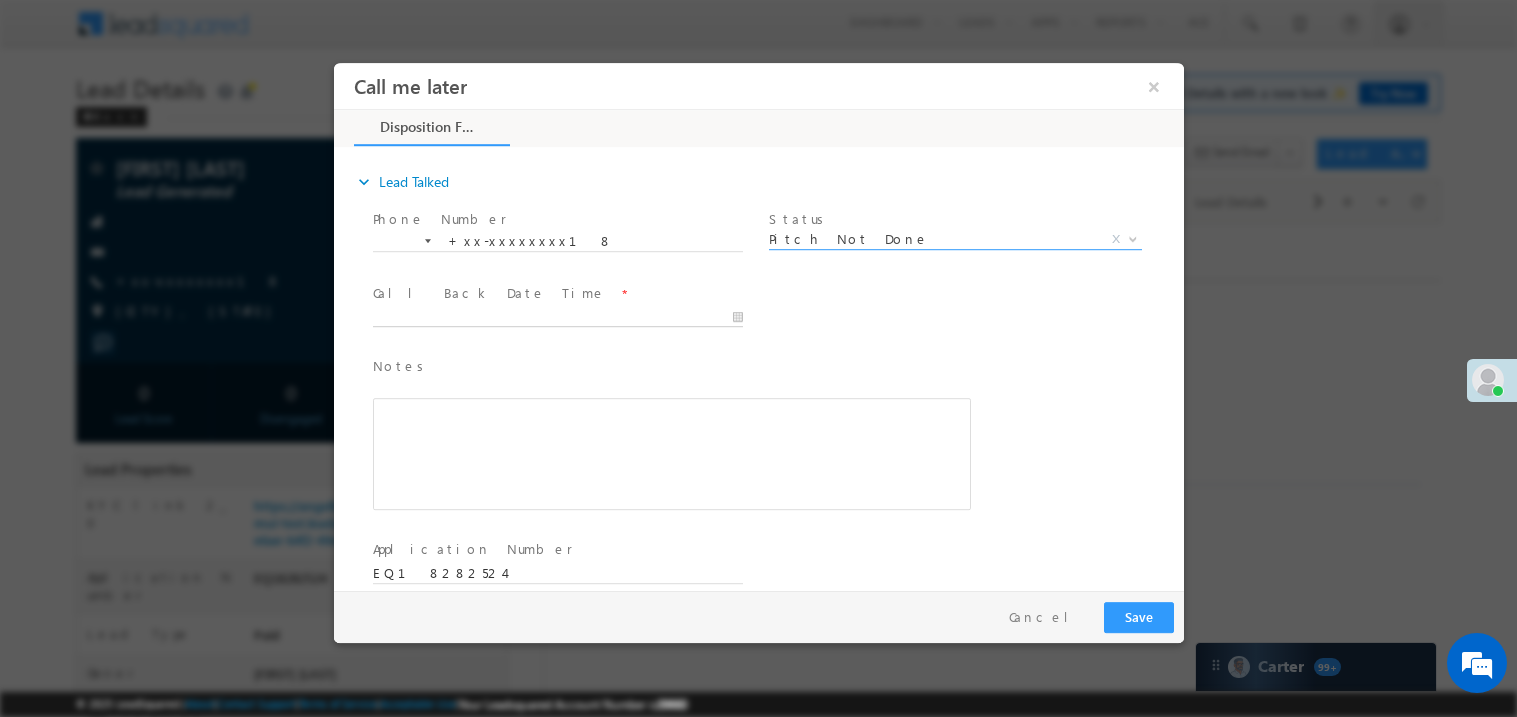 click on "Call me later
×" at bounding box center [758, 325] 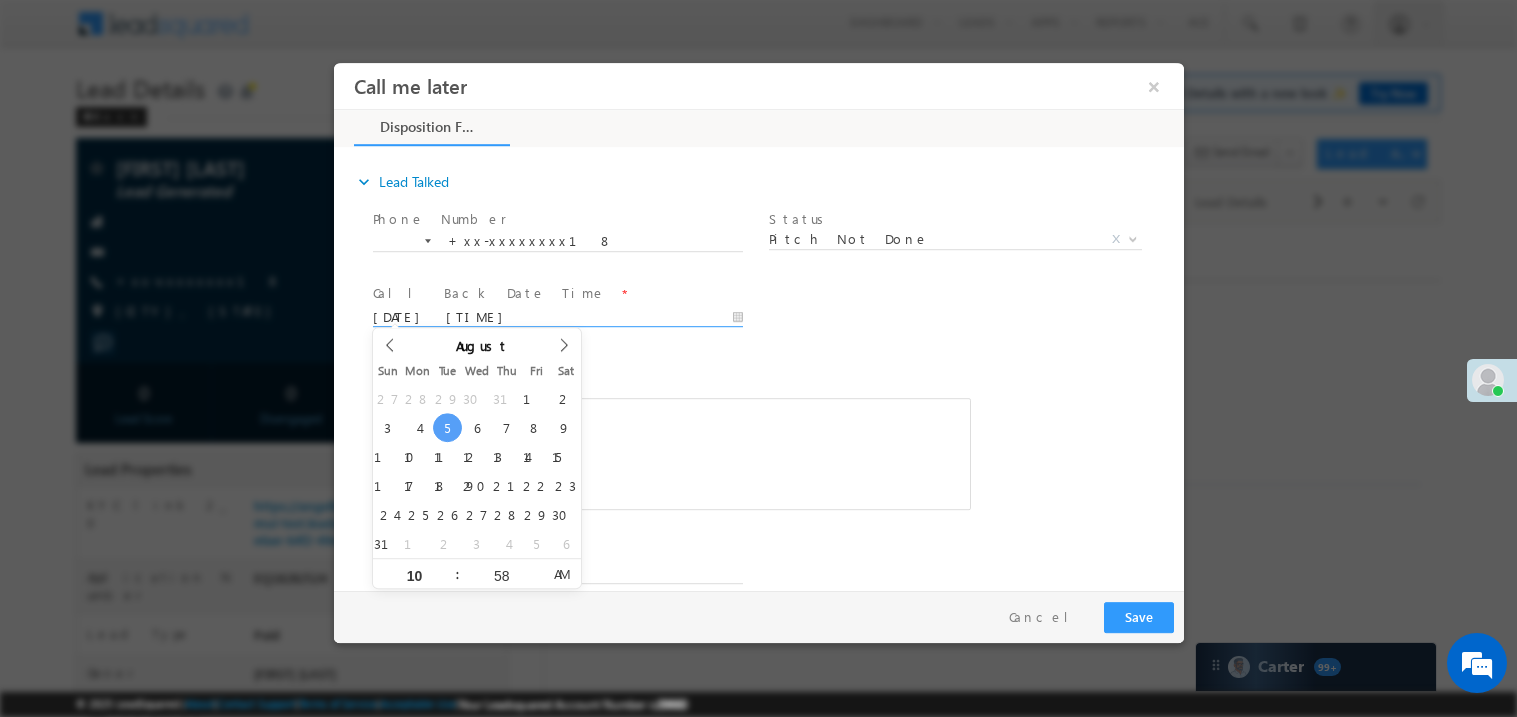 click at bounding box center (671, 453) 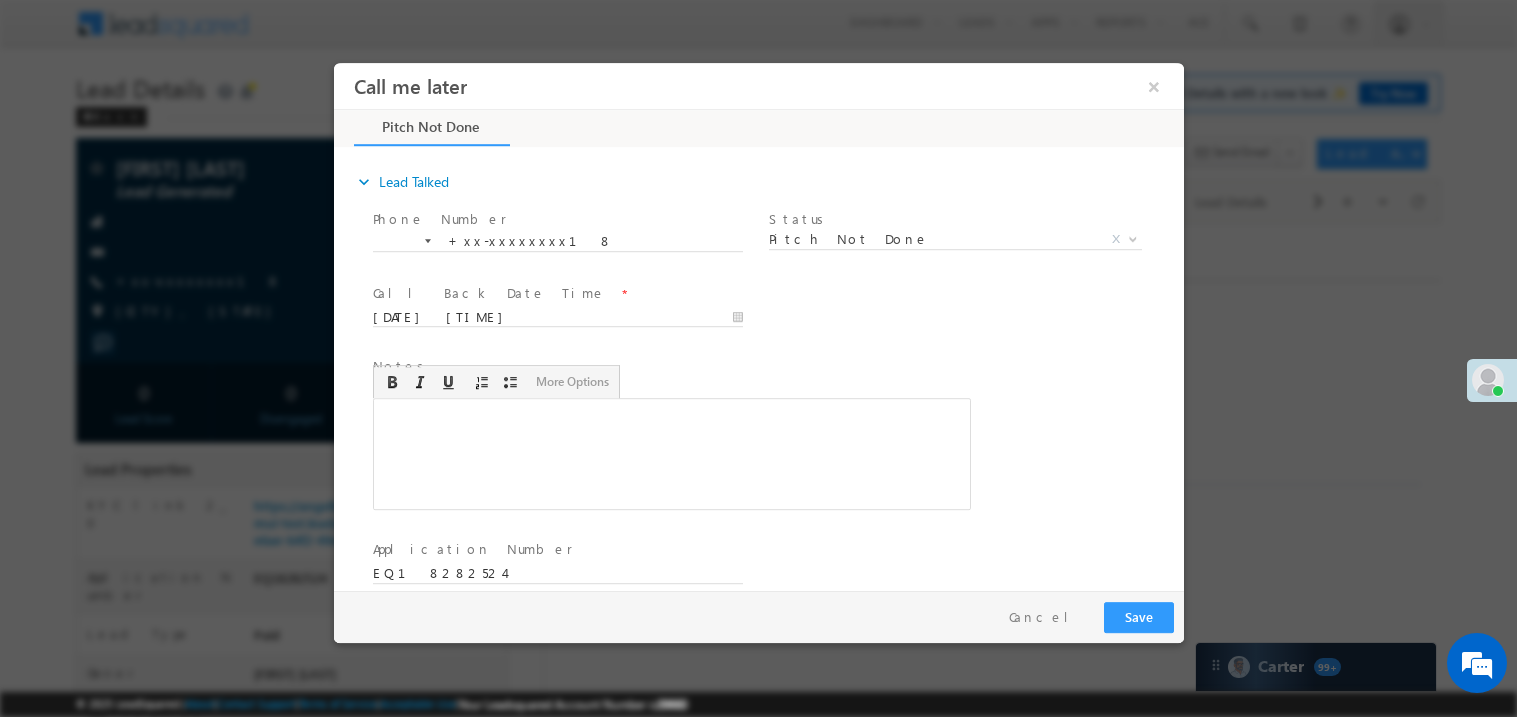 type 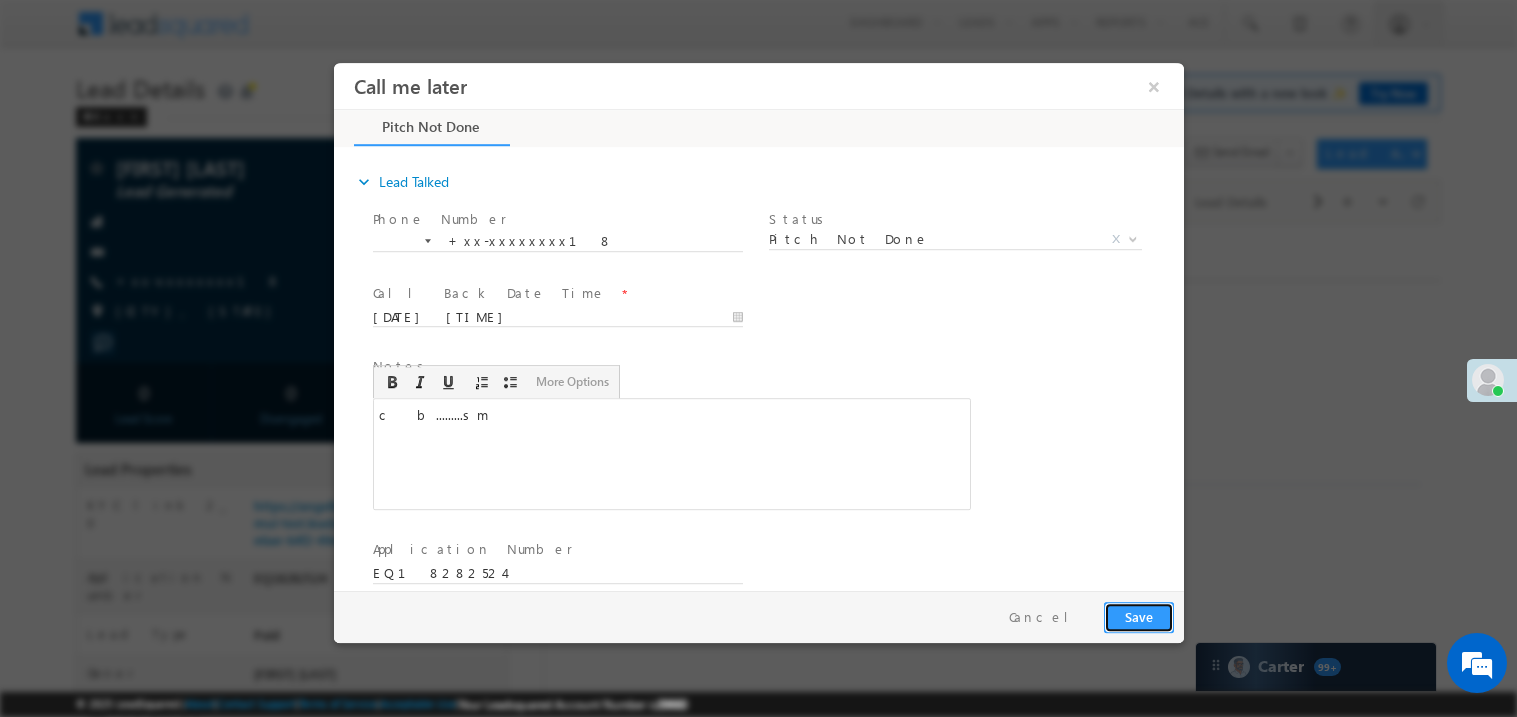click on "Save" at bounding box center [1138, 616] 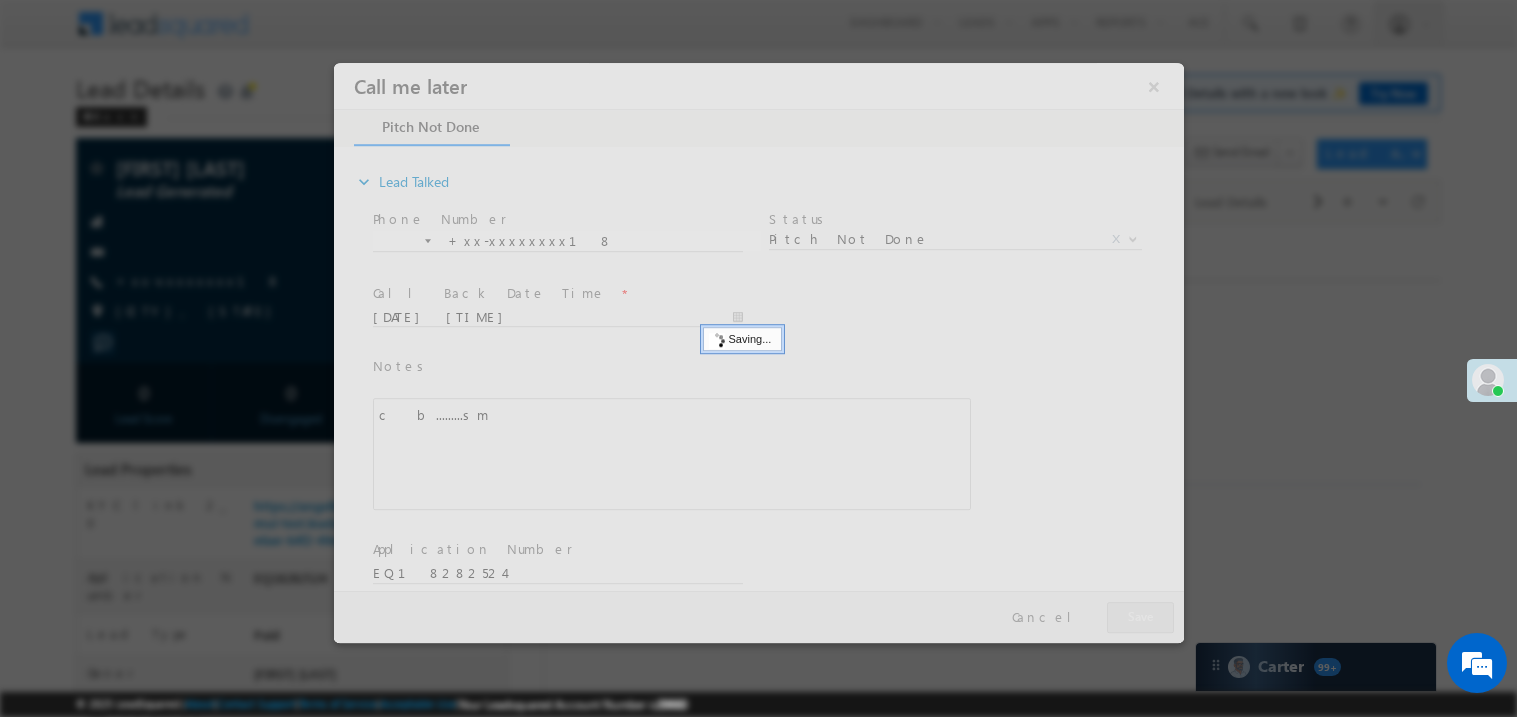 click at bounding box center (758, 352) 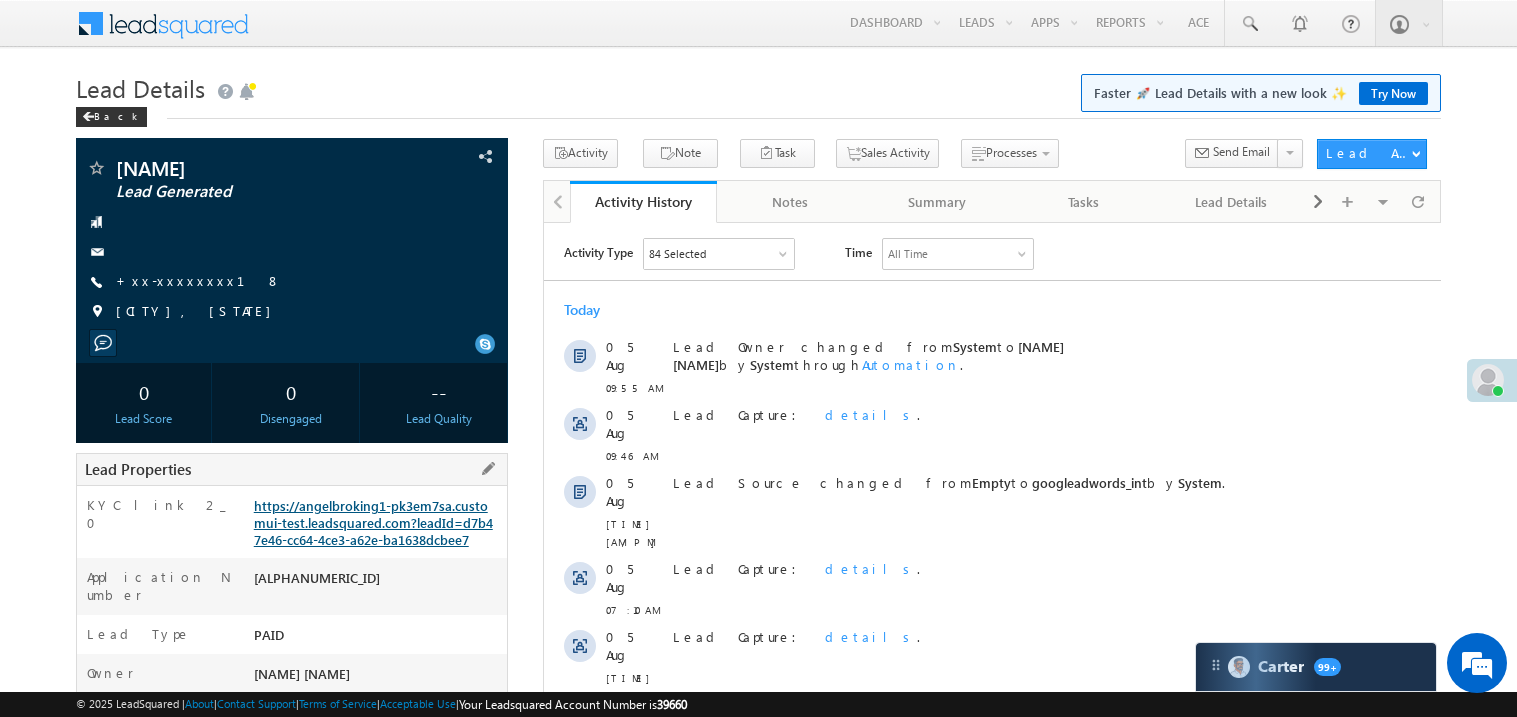 scroll, scrollTop: 0, scrollLeft: 0, axis: both 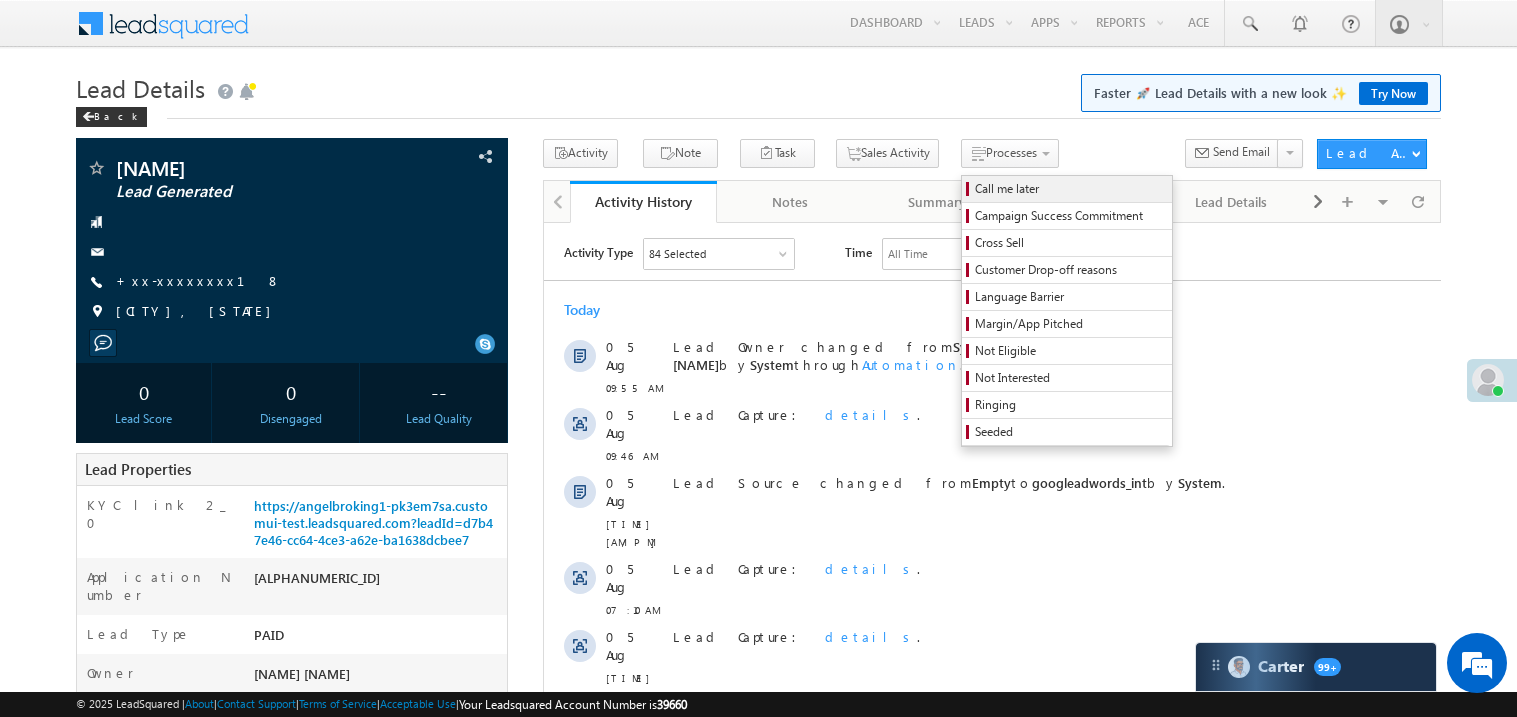 click on "Call me later" at bounding box center [1070, 189] 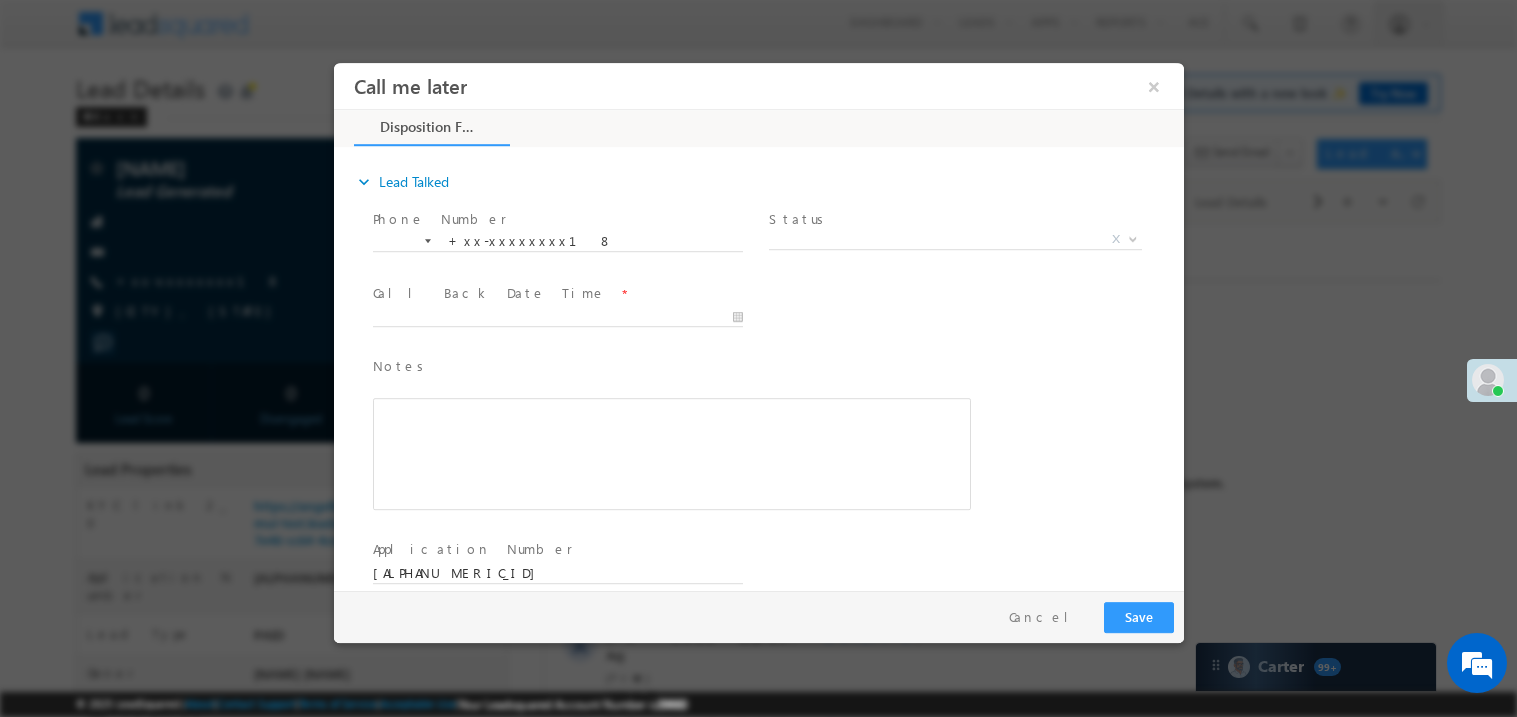 scroll, scrollTop: 0, scrollLeft: 0, axis: both 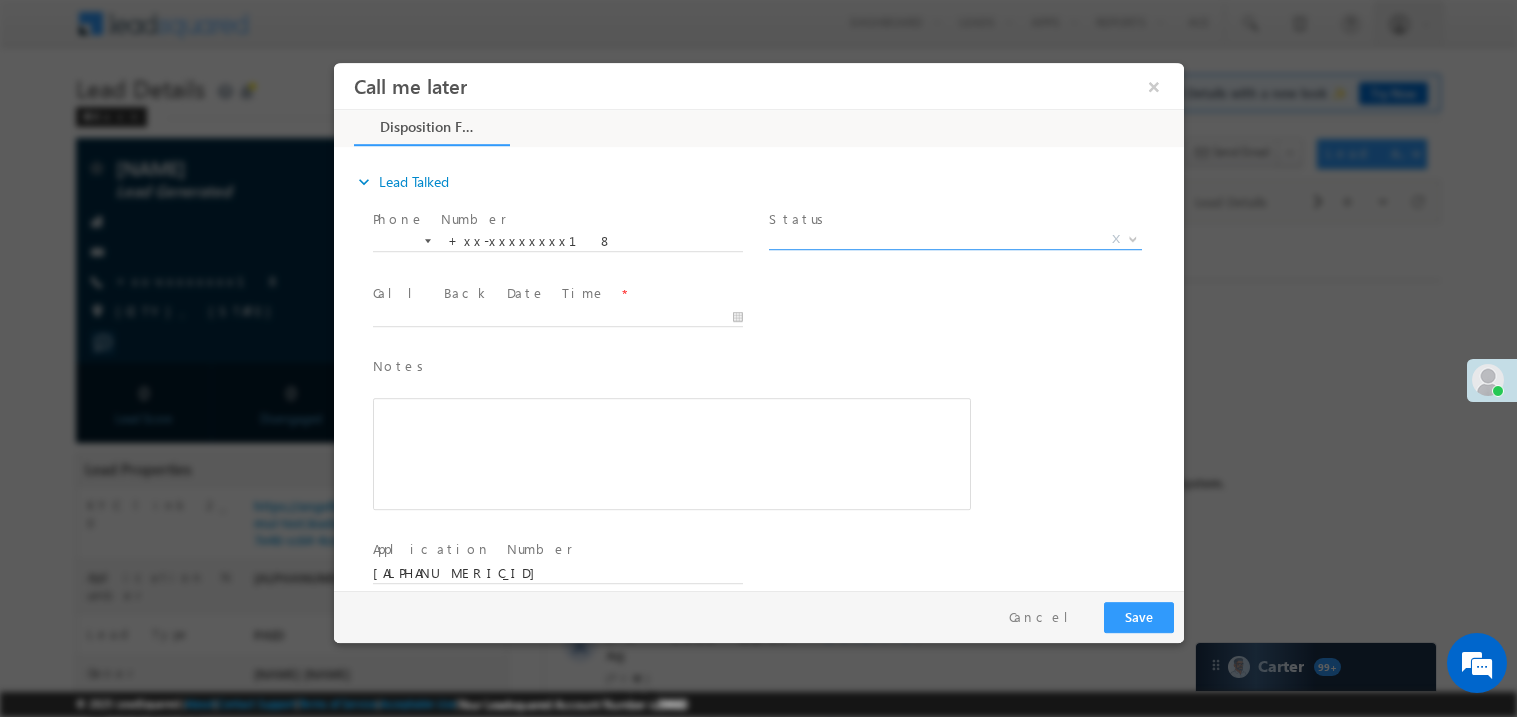 click on "X" at bounding box center (954, 239) 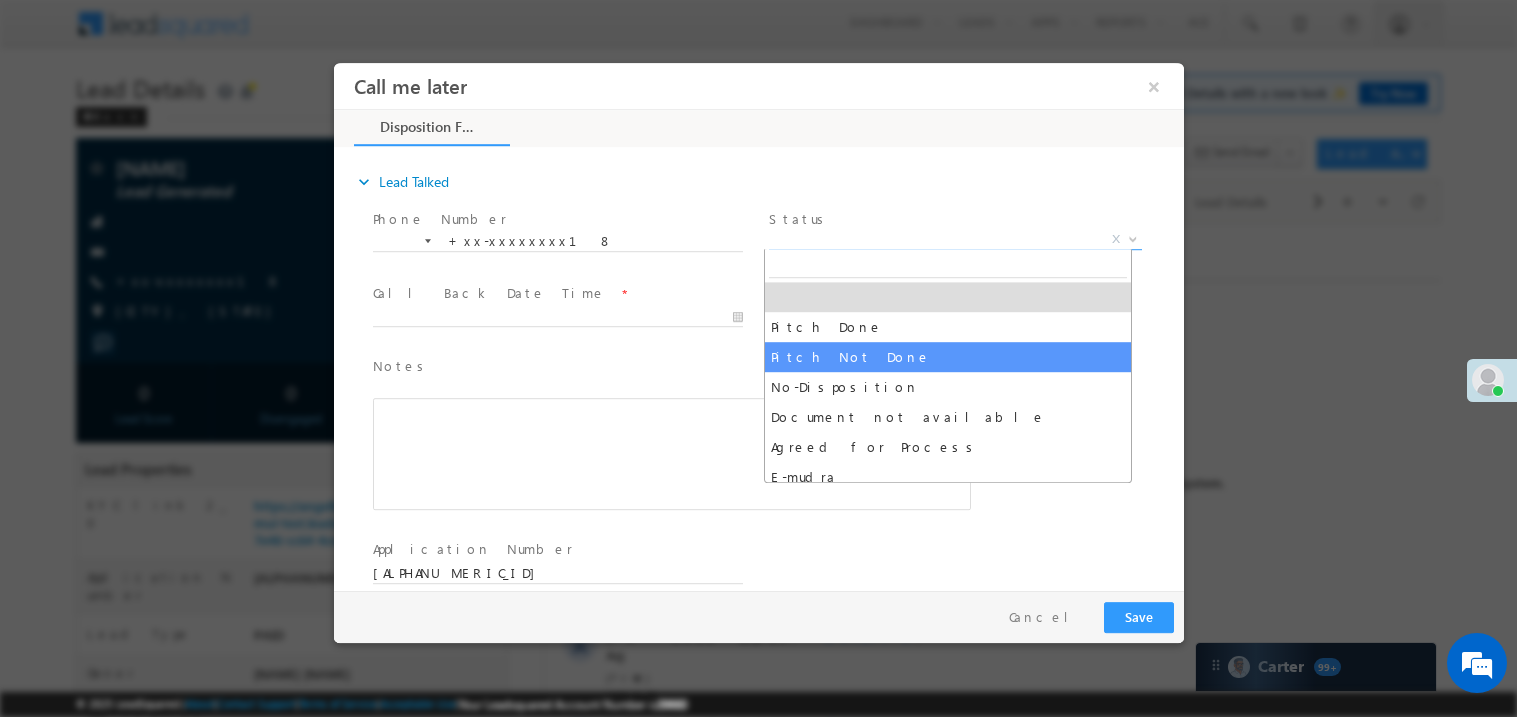 select on "Pitch Not Done" 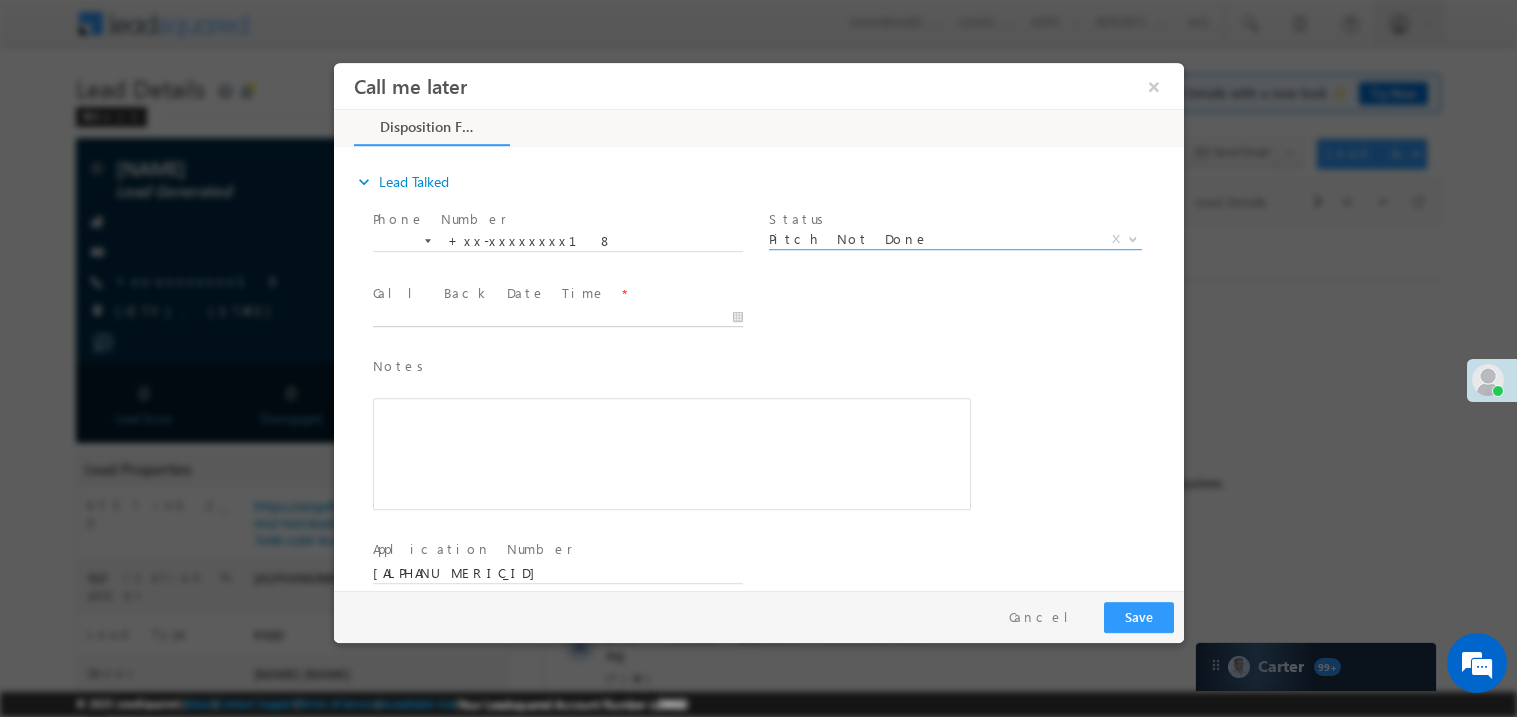 click on "Call me later
×" at bounding box center [758, 325] 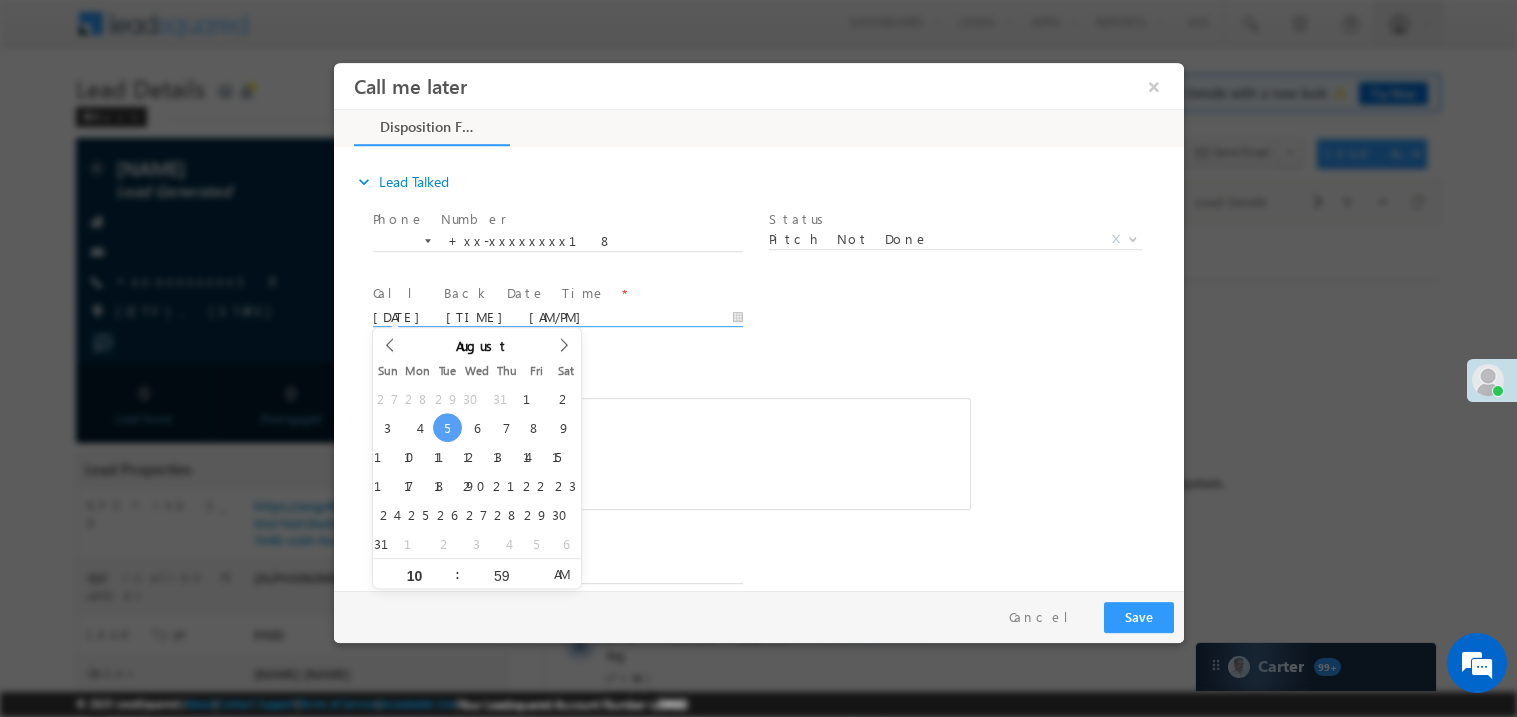 click at bounding box center [671, 453] 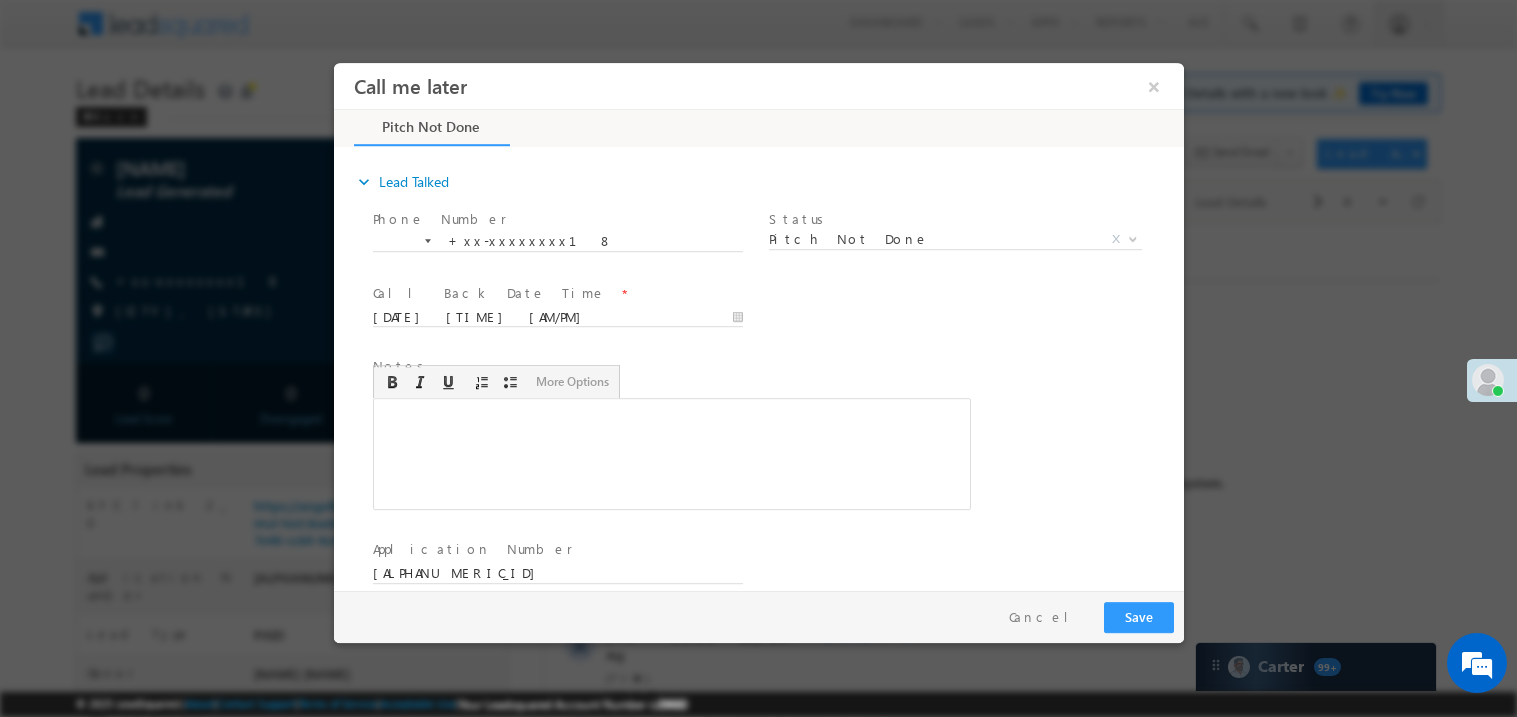 type 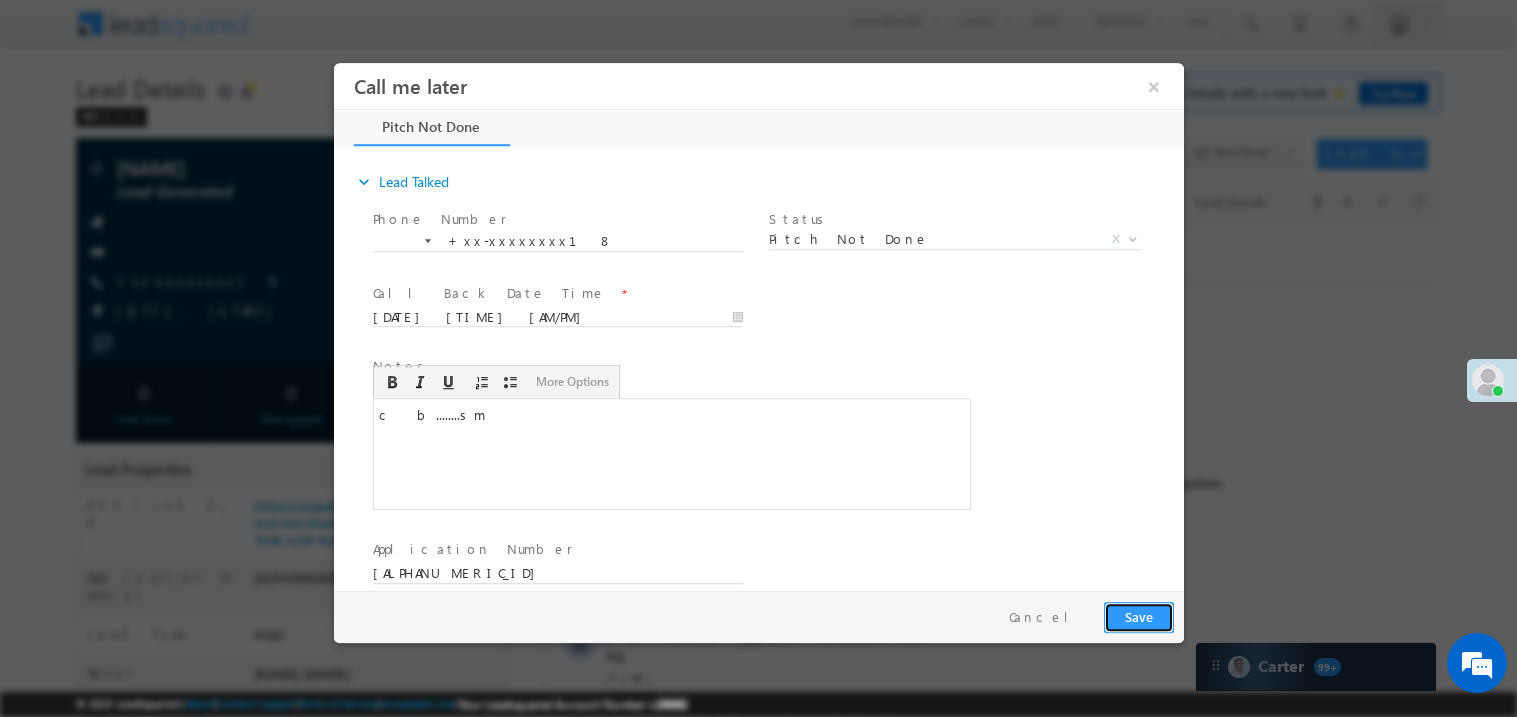 click on "Save" at bounding box center (1138, 616) 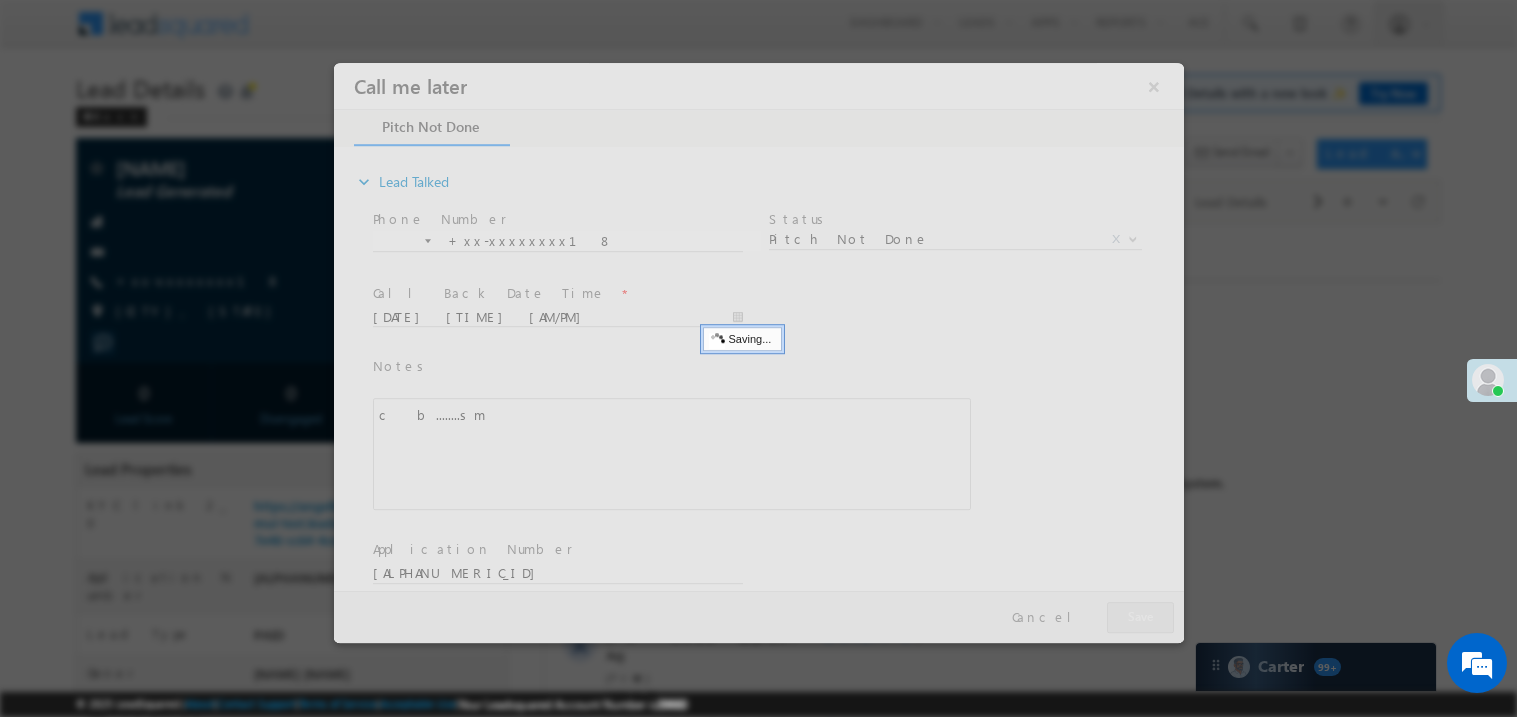 click at bounding box center [758, 352] 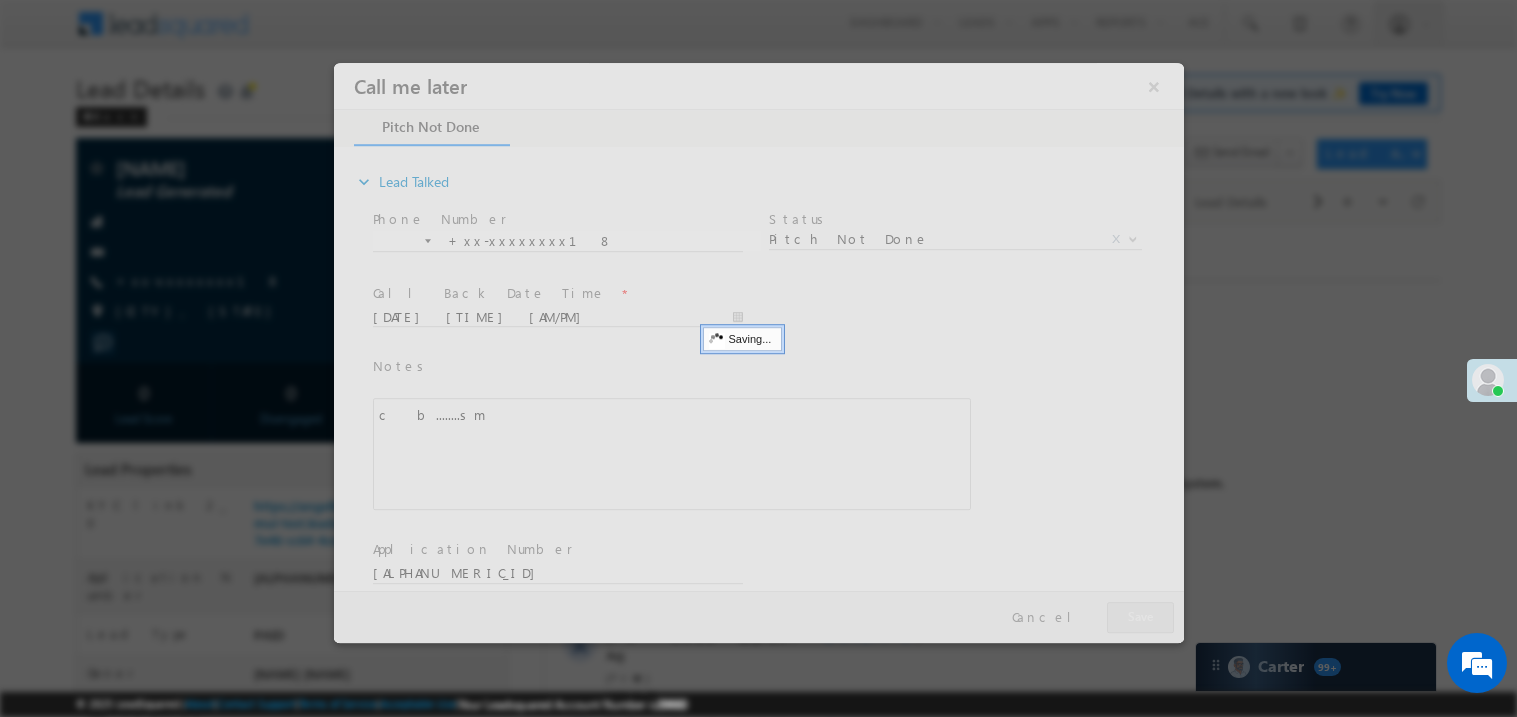 click at bounding box center [758, 352] 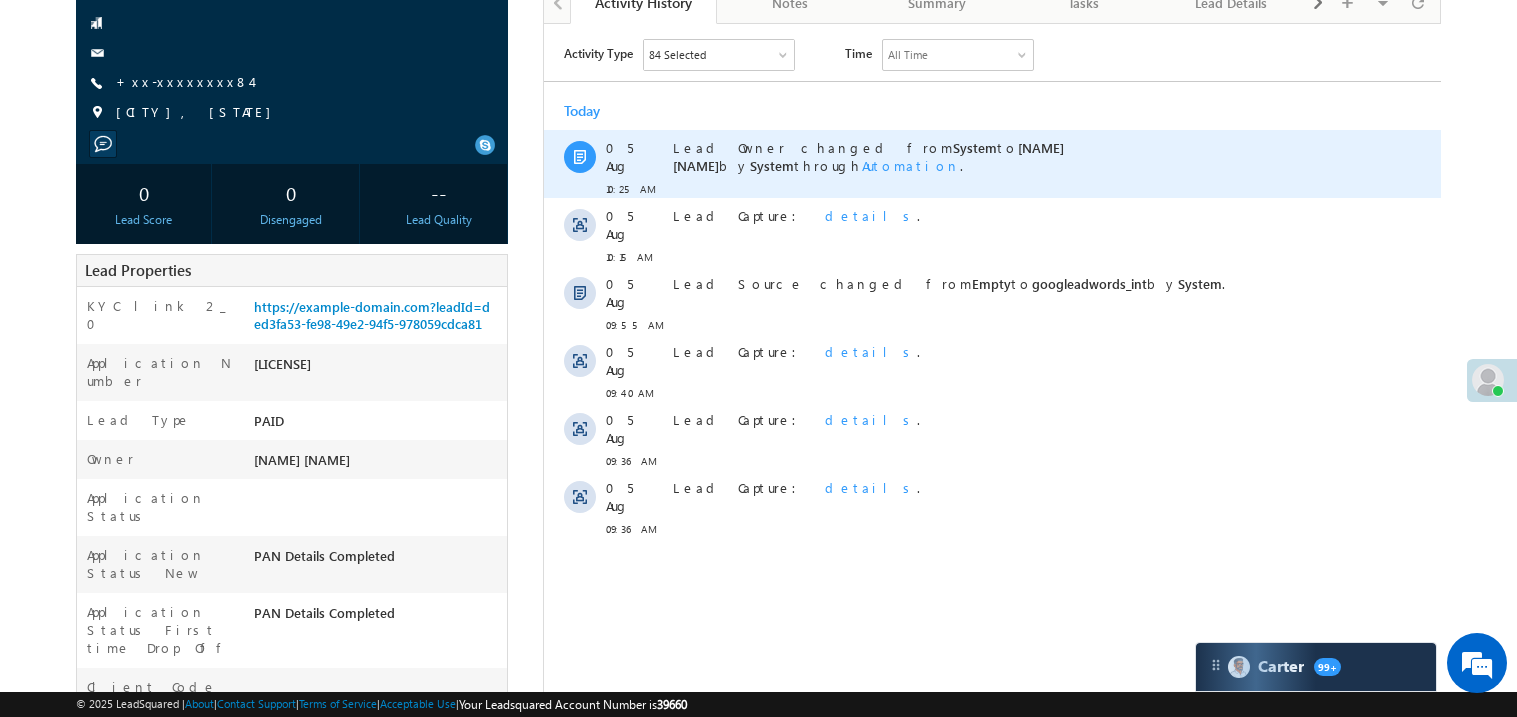 scroll, scrollTop: 159, scrollLeft: 0, axis: vertical 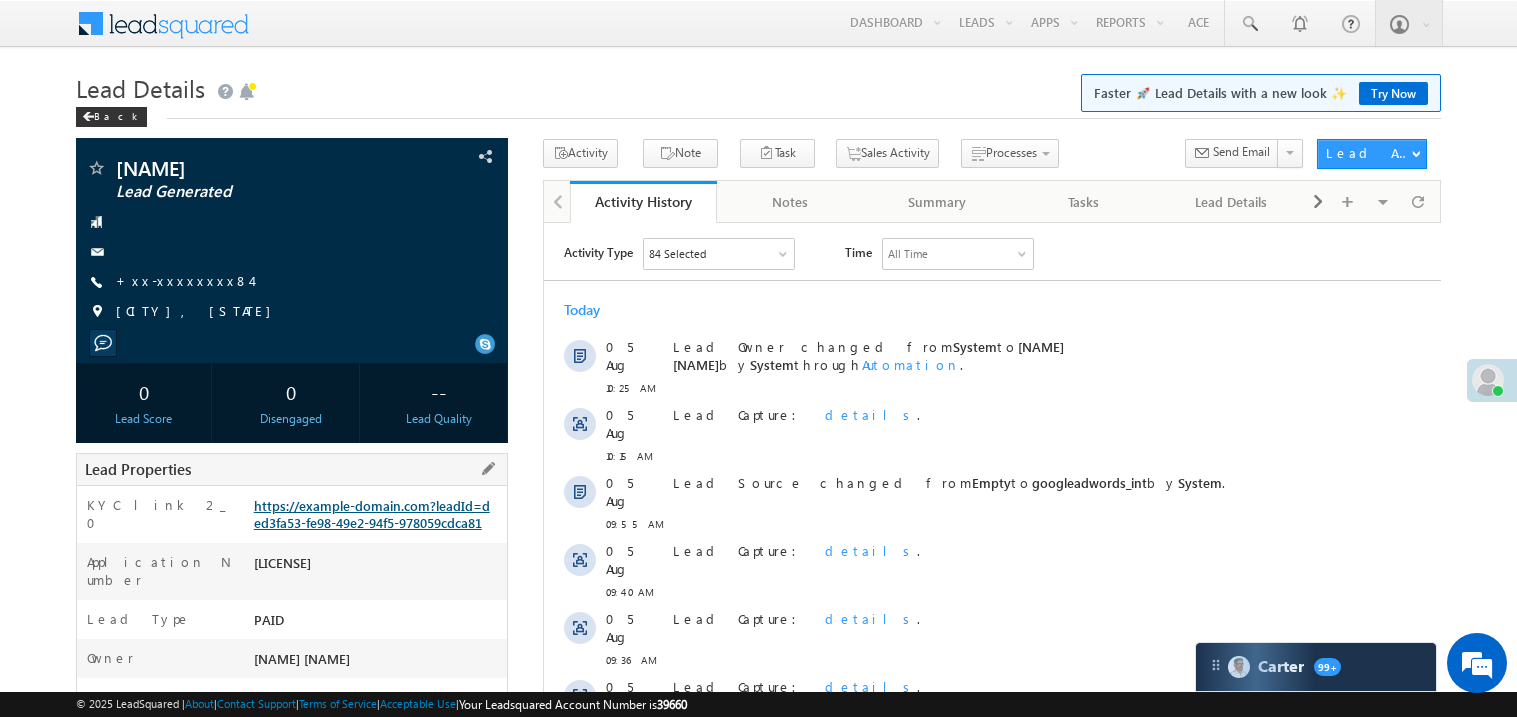 click on "https://example-domain.com?leadId=ded3fa53-fe98-49e2-94f5-978059cdca81" at bounding box center [372, 514] 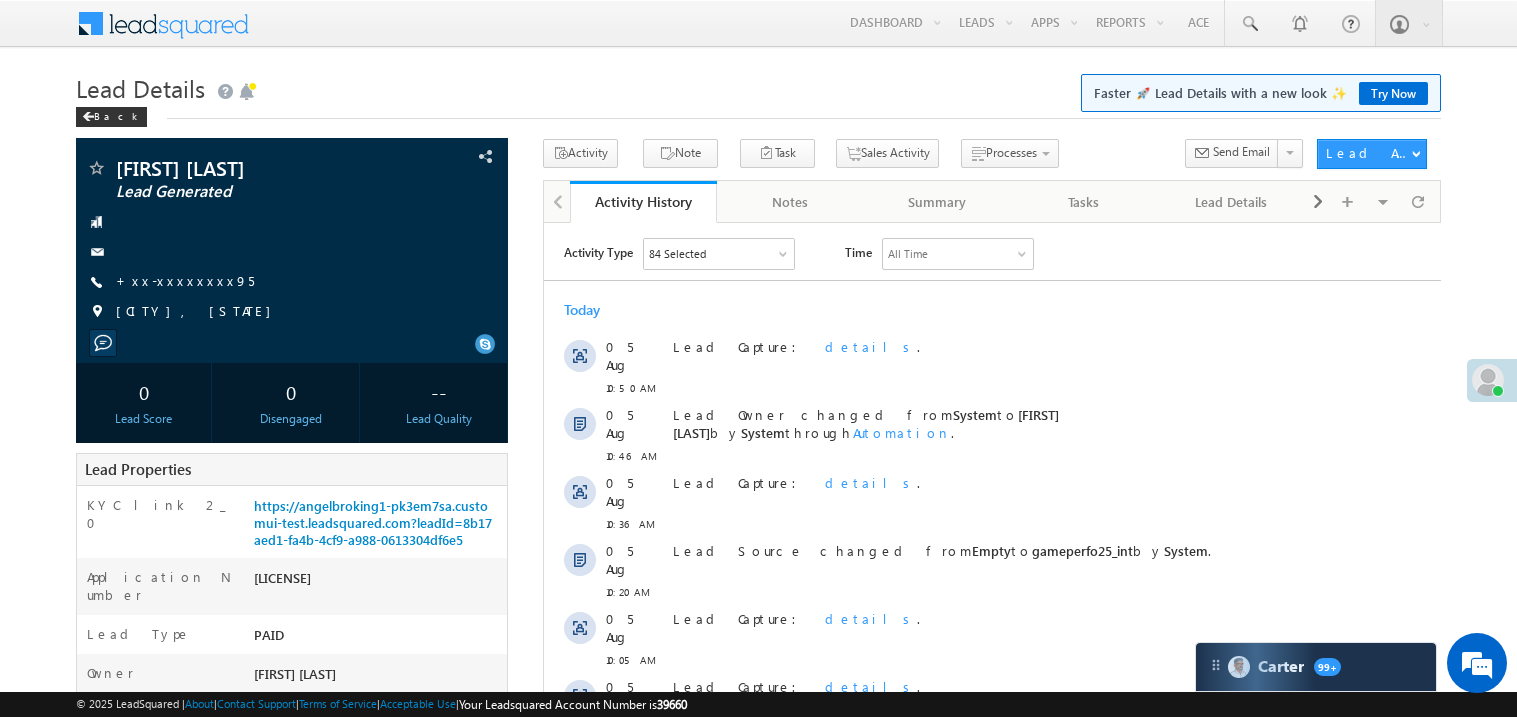 scroll, scrollTop: 0, scrollLeft: 0, axis: both 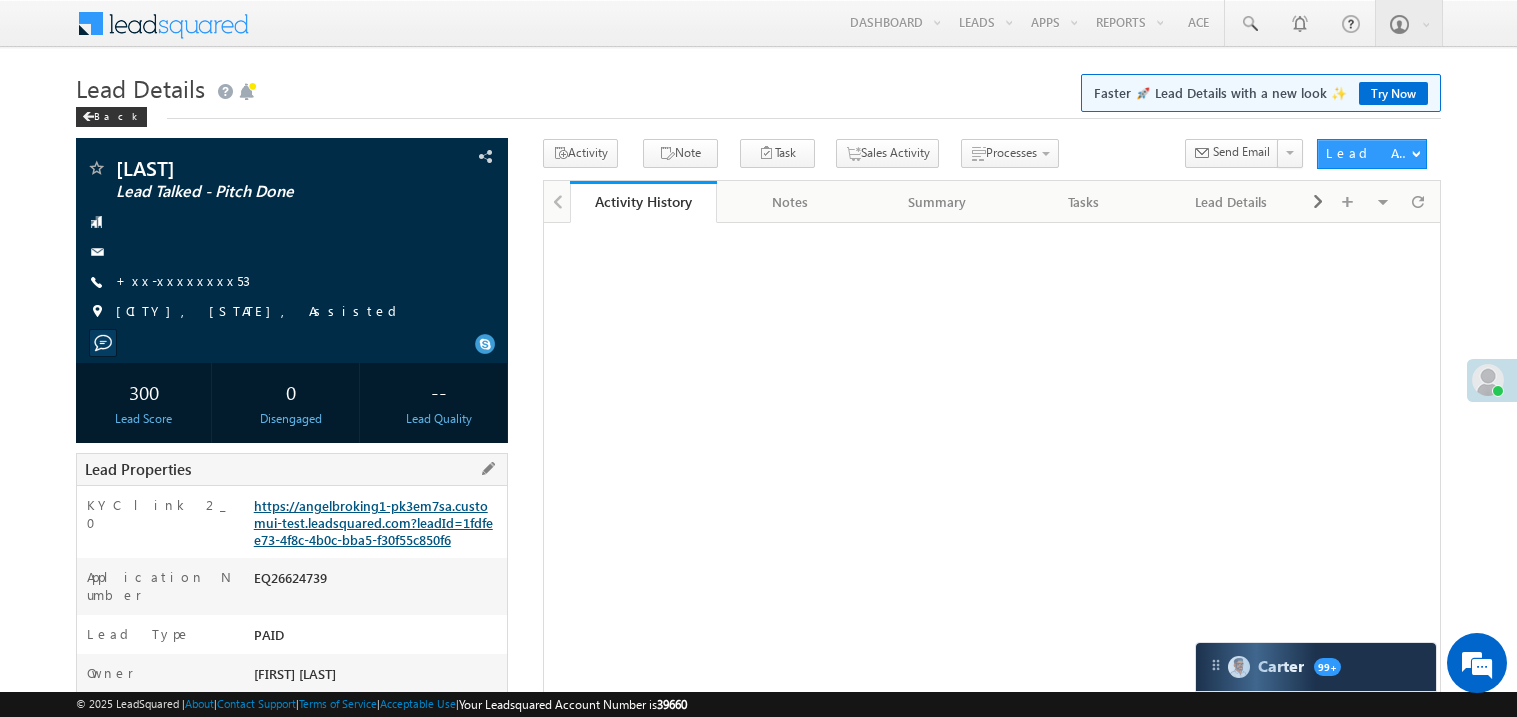 click on "https://angelbroking1-pk3em7sa.customui-test.leadsquared.com?leadId=1fdfee73-4f8c-4b0c-bba5-f30f55c850f6" at bounding box center [373, 522] 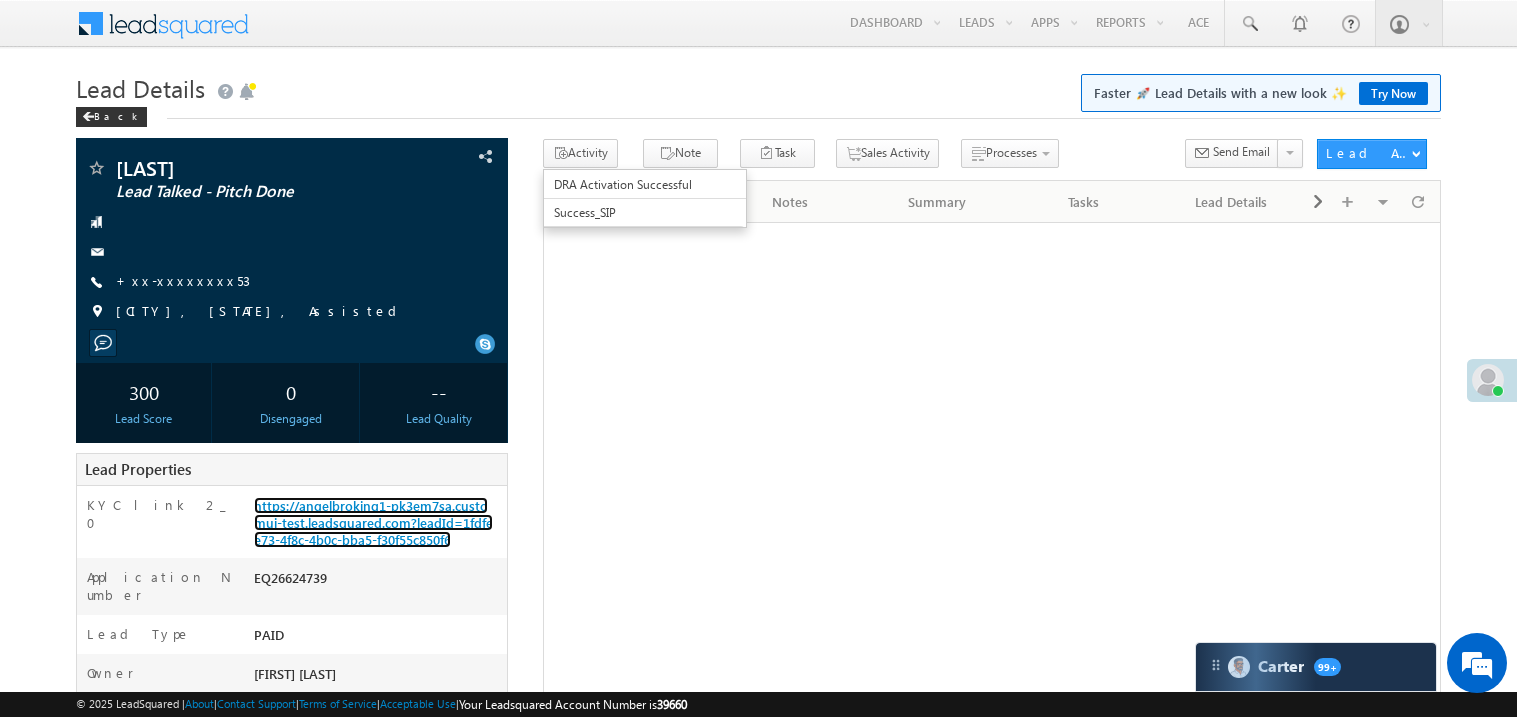 scroll, scrollTop: 0, scrollLeft: 0, axis: both 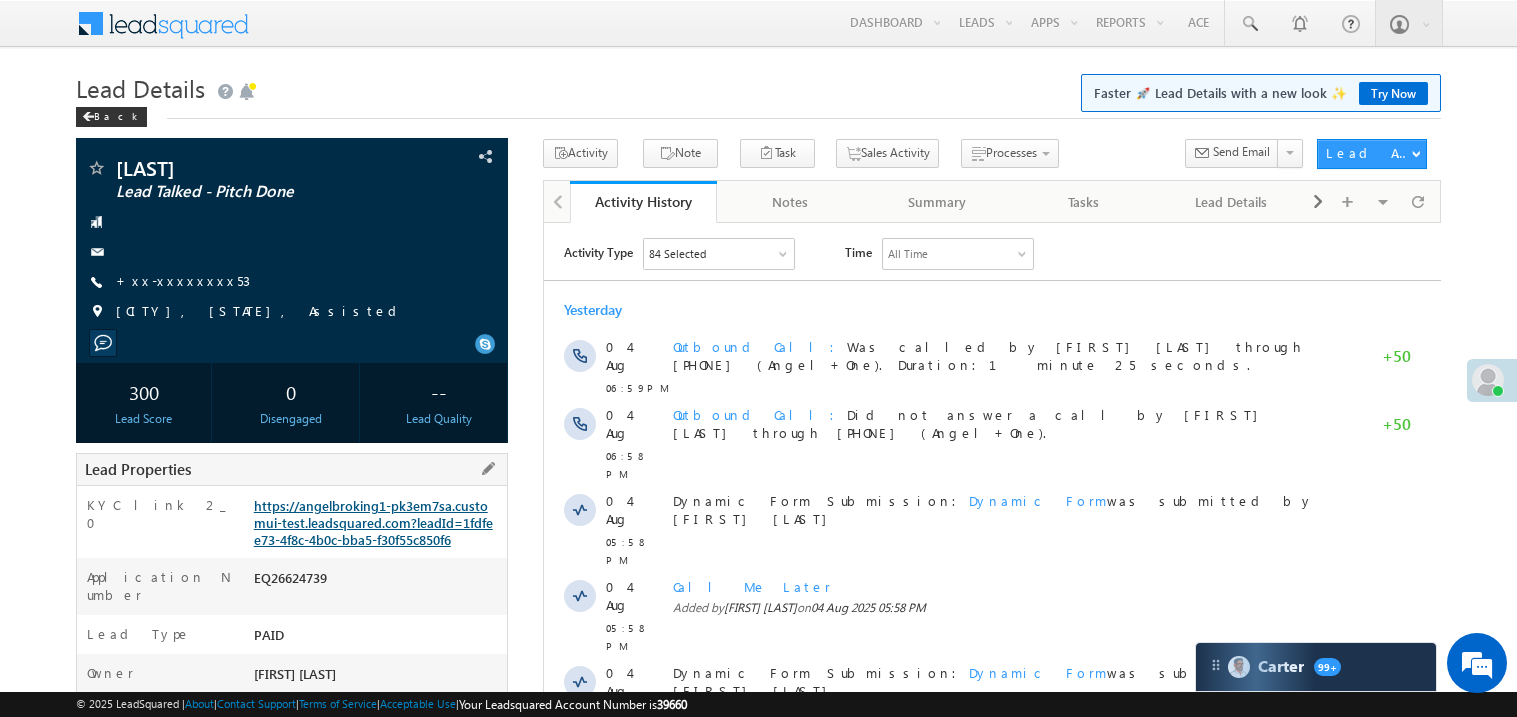 click on "https://angelbroking1-pk3em7sa.customui-test.leadsquared.com?leadId=1fdfee73-4f8c-4b0c-bba5-f30f55c850f6" at bounding box center (373, 522) 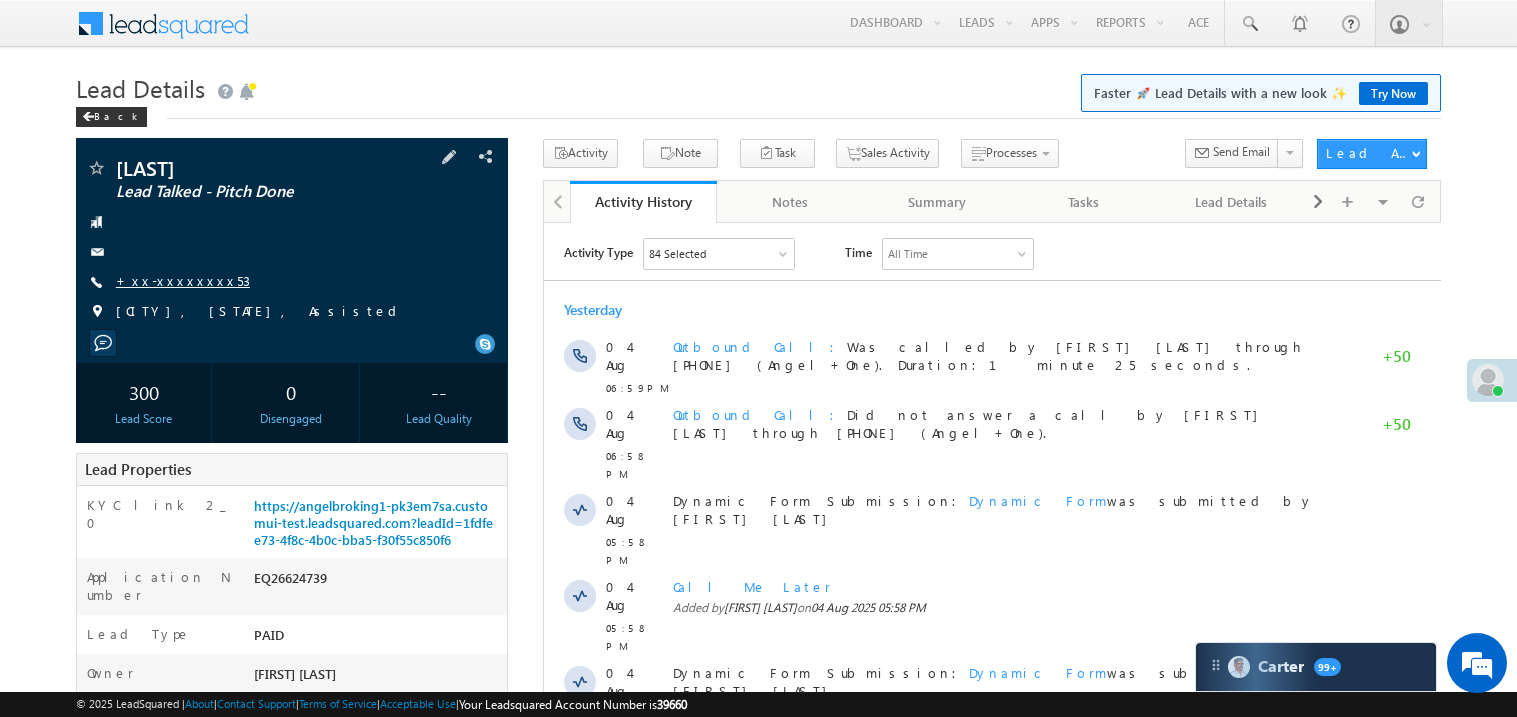 click on "+xx-xxxxxxxx53" at bounding box center [183, 280] 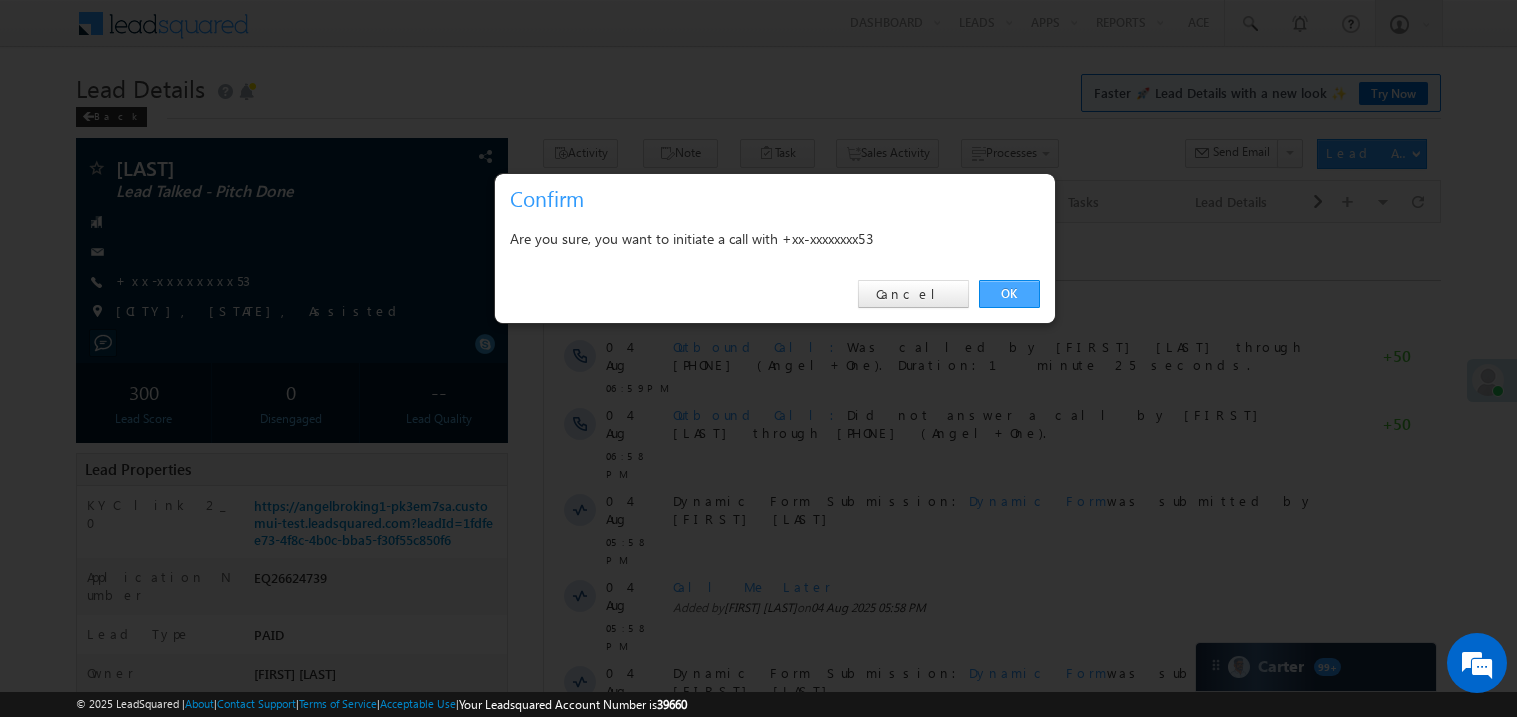 click on "OK" at bounding box center [1009, 294] 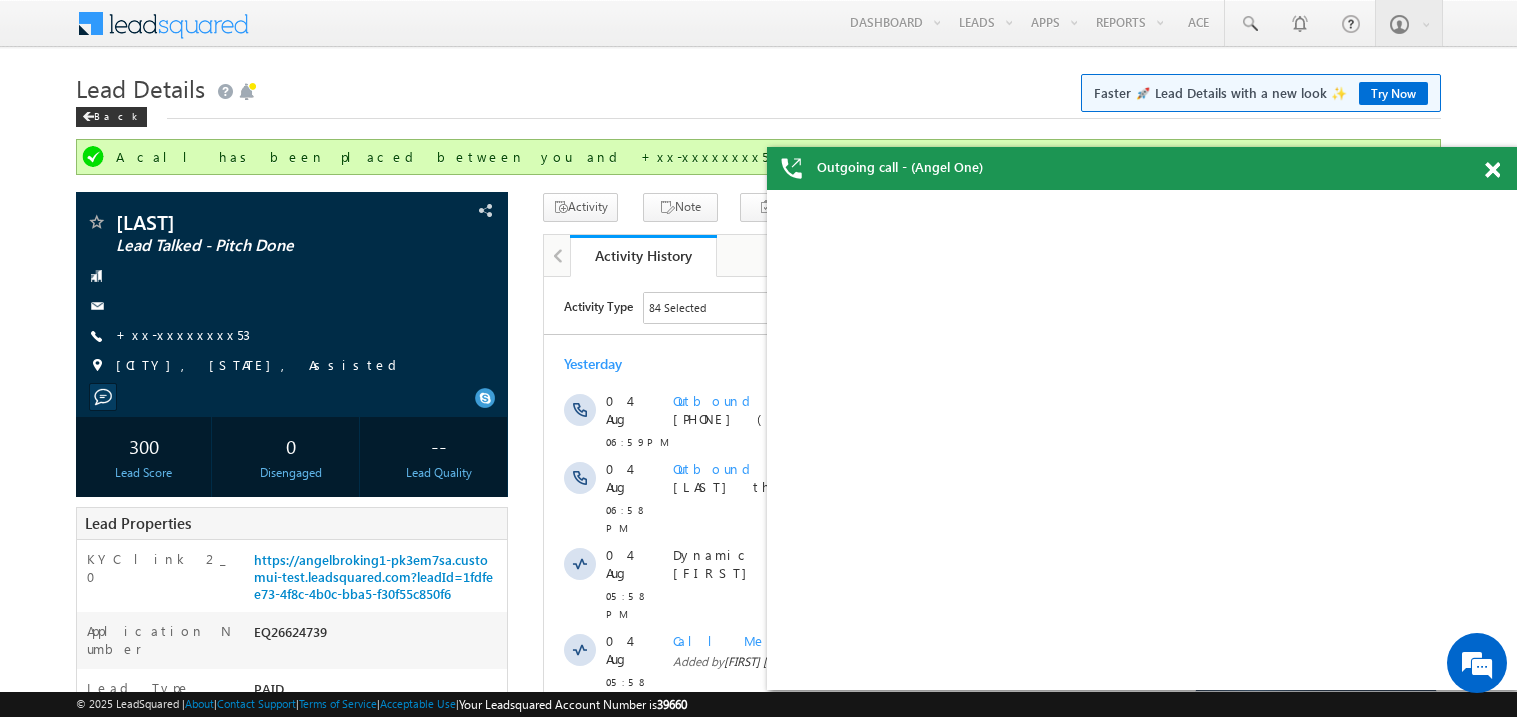 scroll, scrollTop: 0, scrollLeft: 0, axis: both 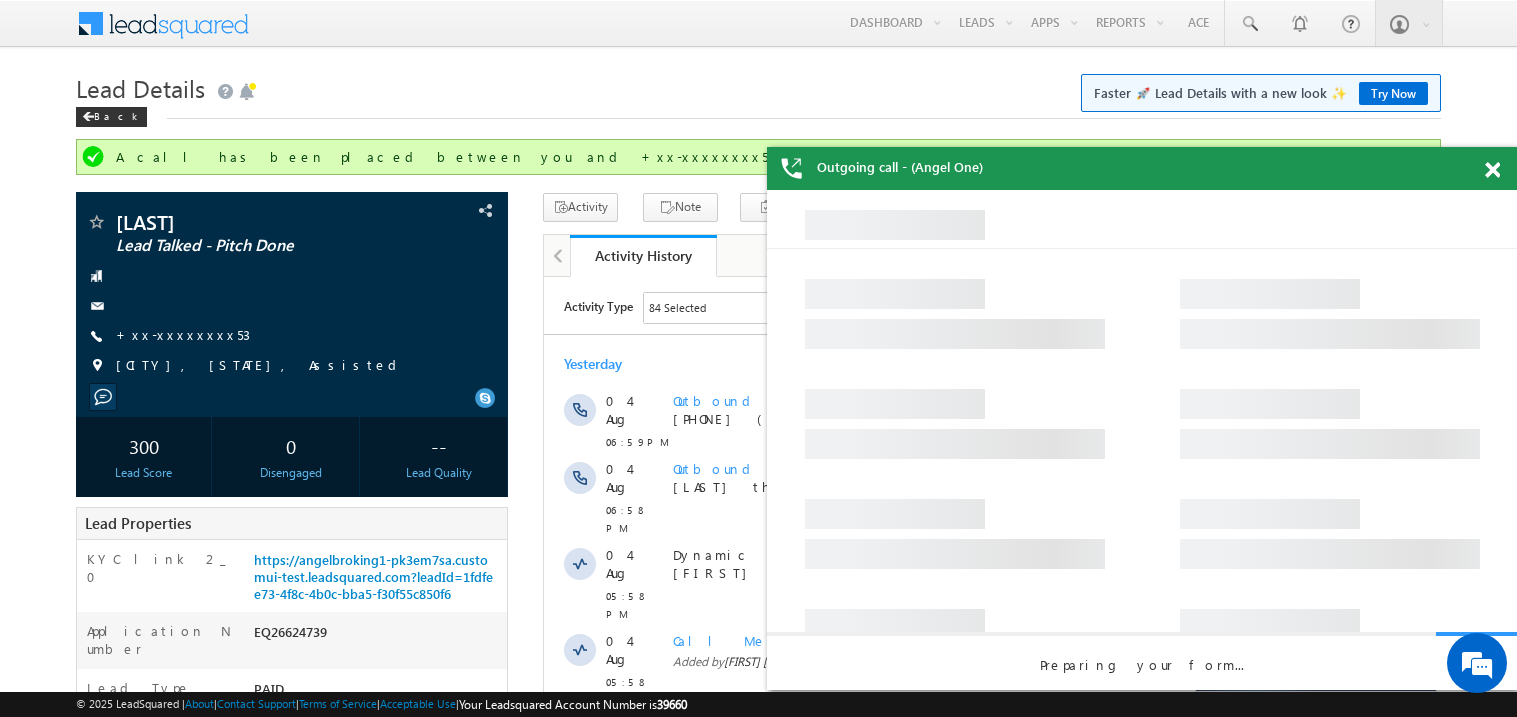 click at bounding box center (1492, 170) 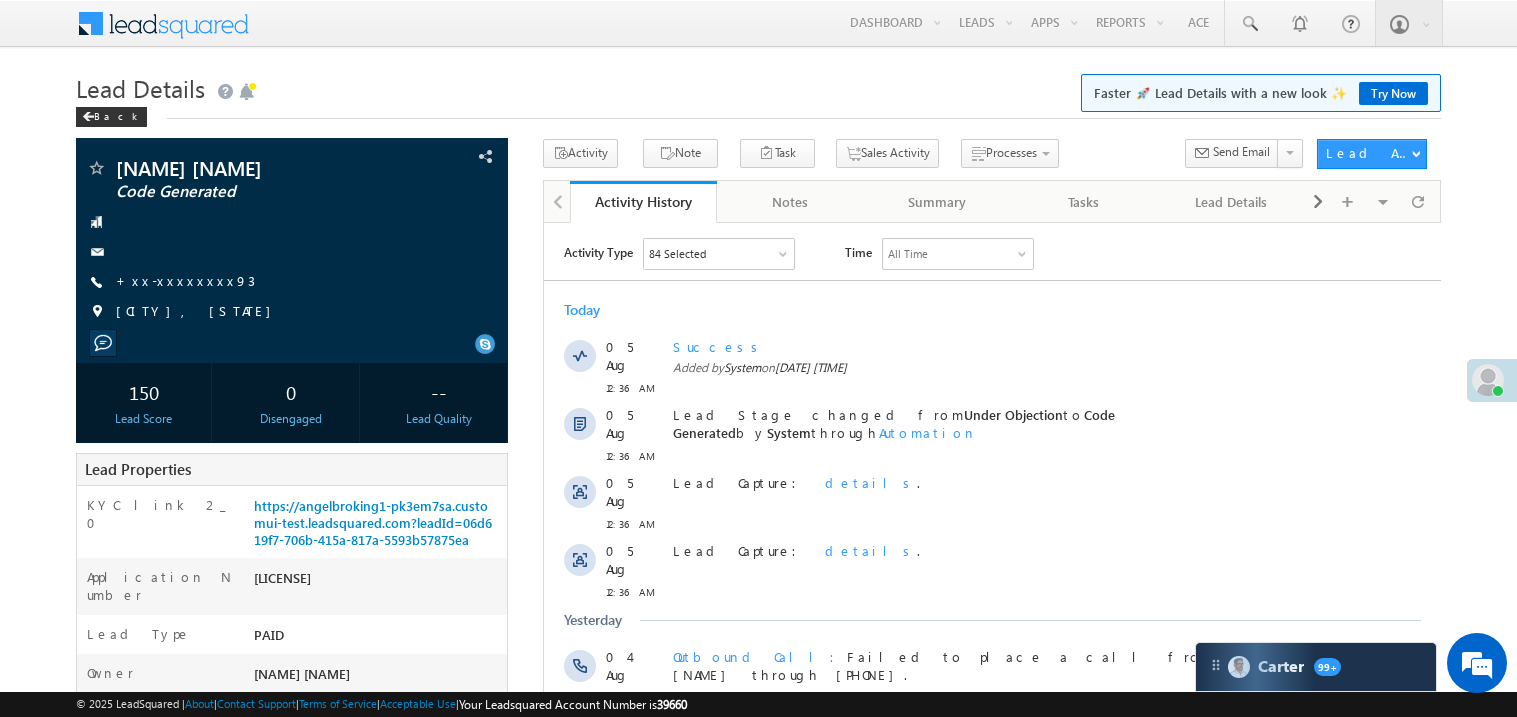 scroll, scrollTop: 0, scrollLeft: 0, axis: both 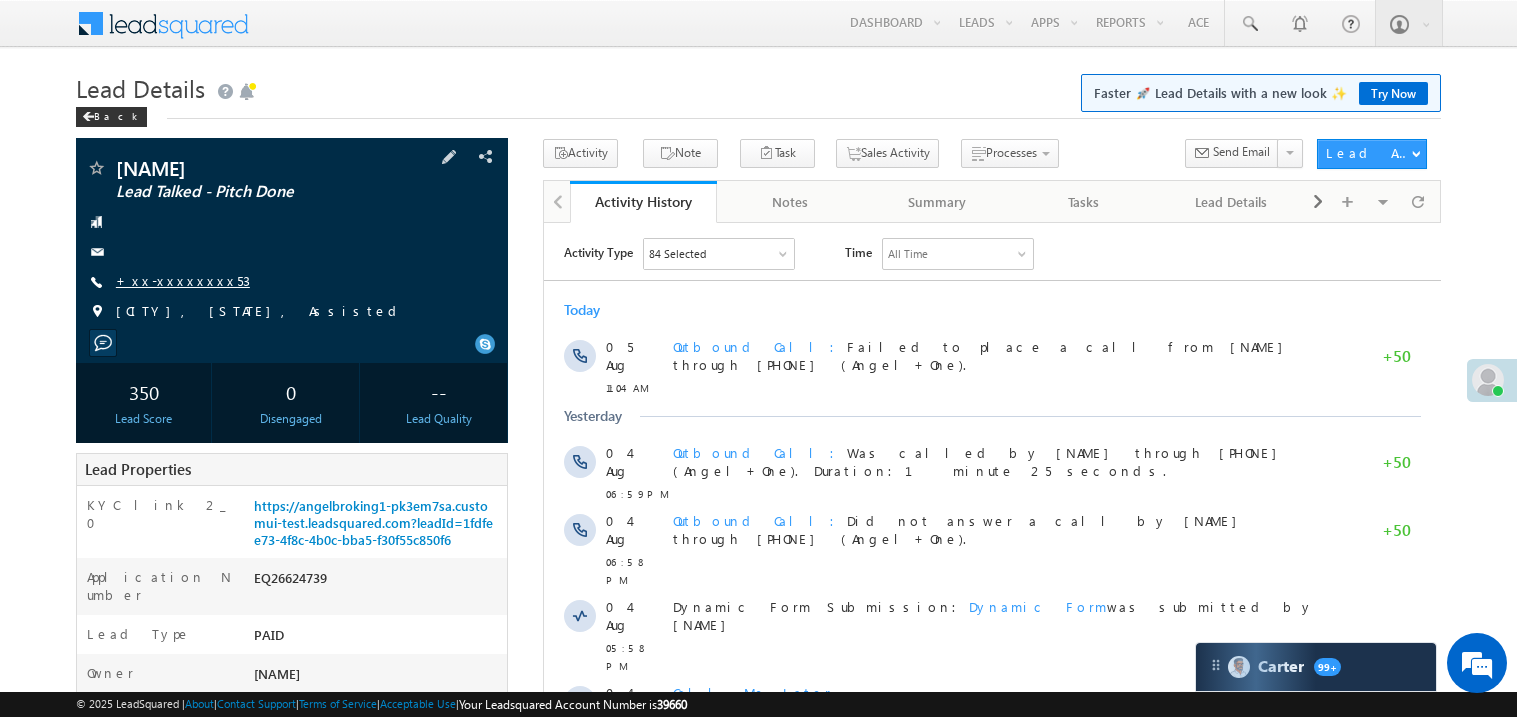 click on "+xx-xxxxxxxx53" at bounding box center (183, 280) 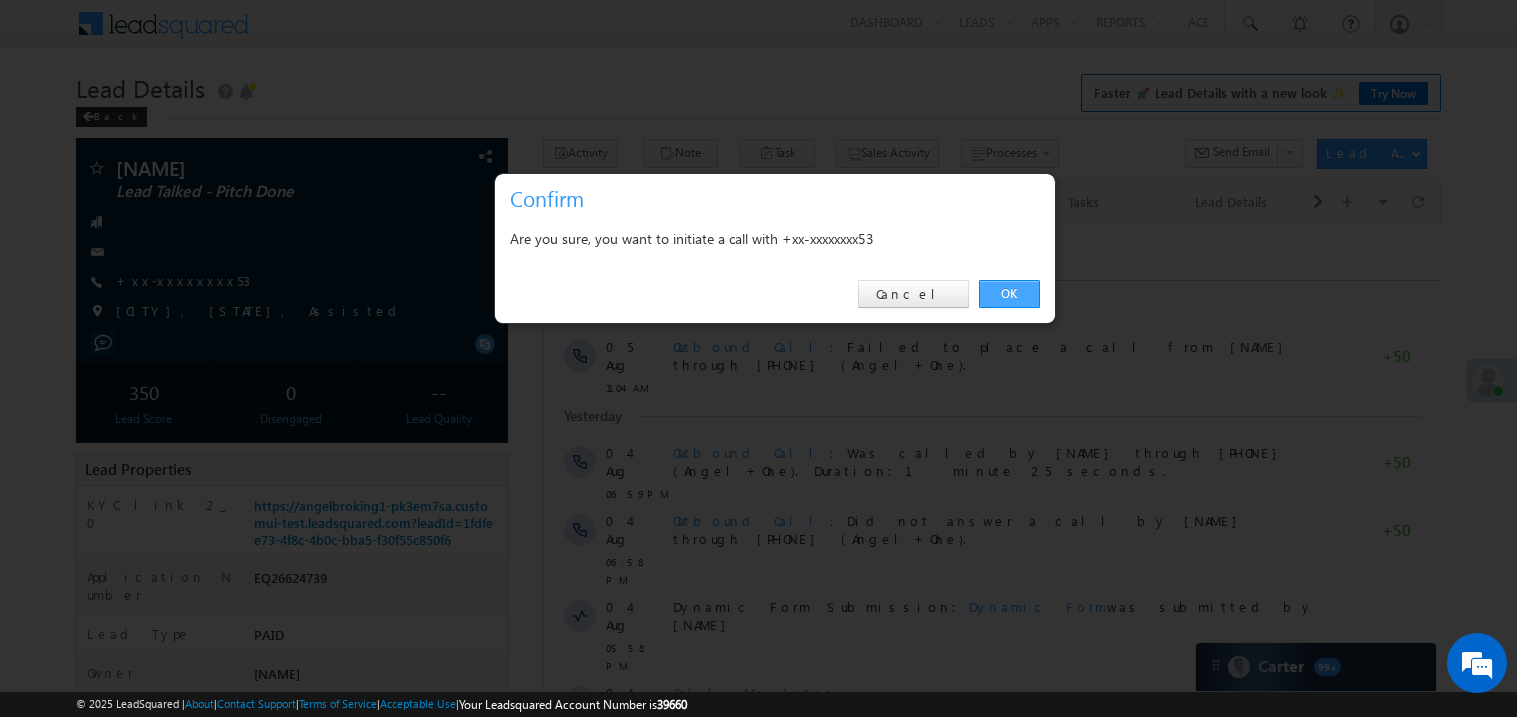 click on "OK" at bounding box center (1009, 294) 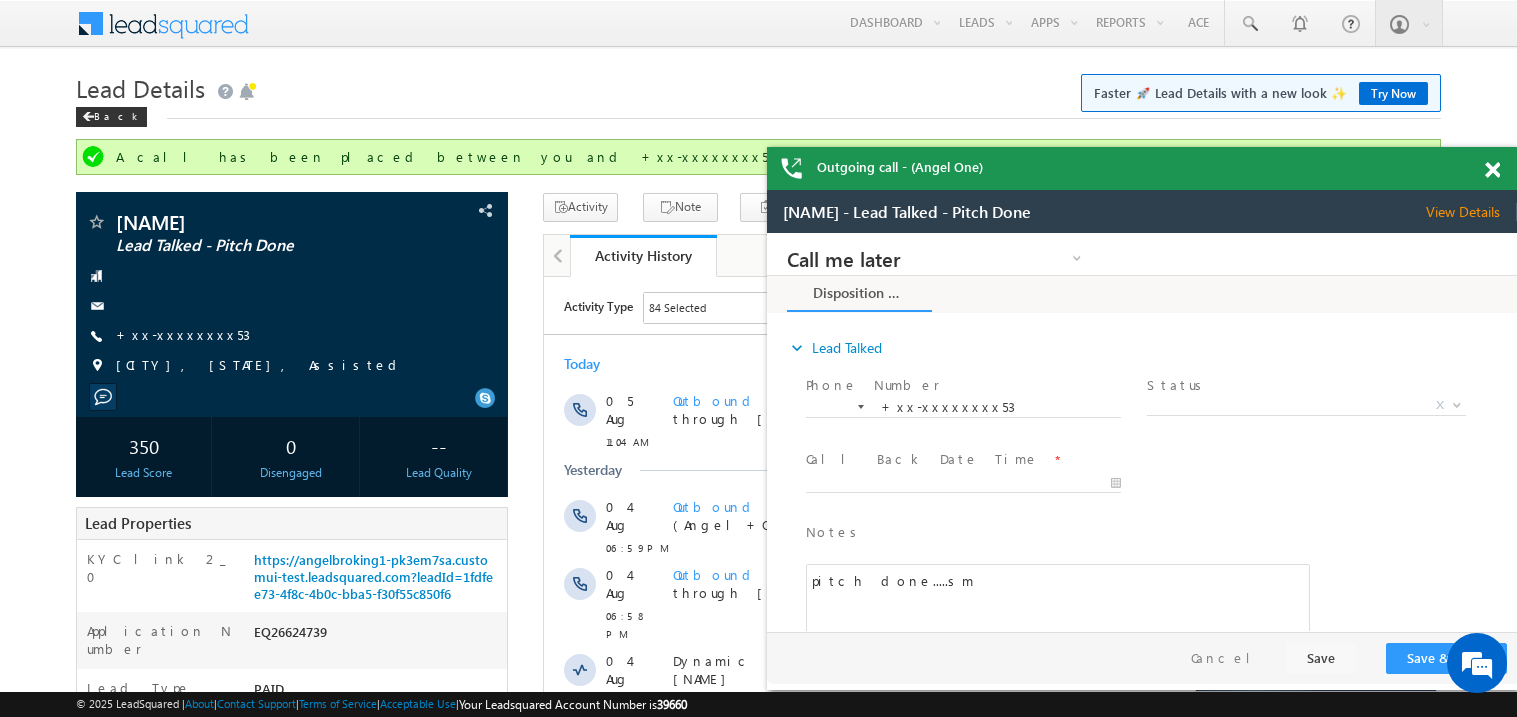 scroll, scrollTop: 0, scrollLeft: 0, axis: both 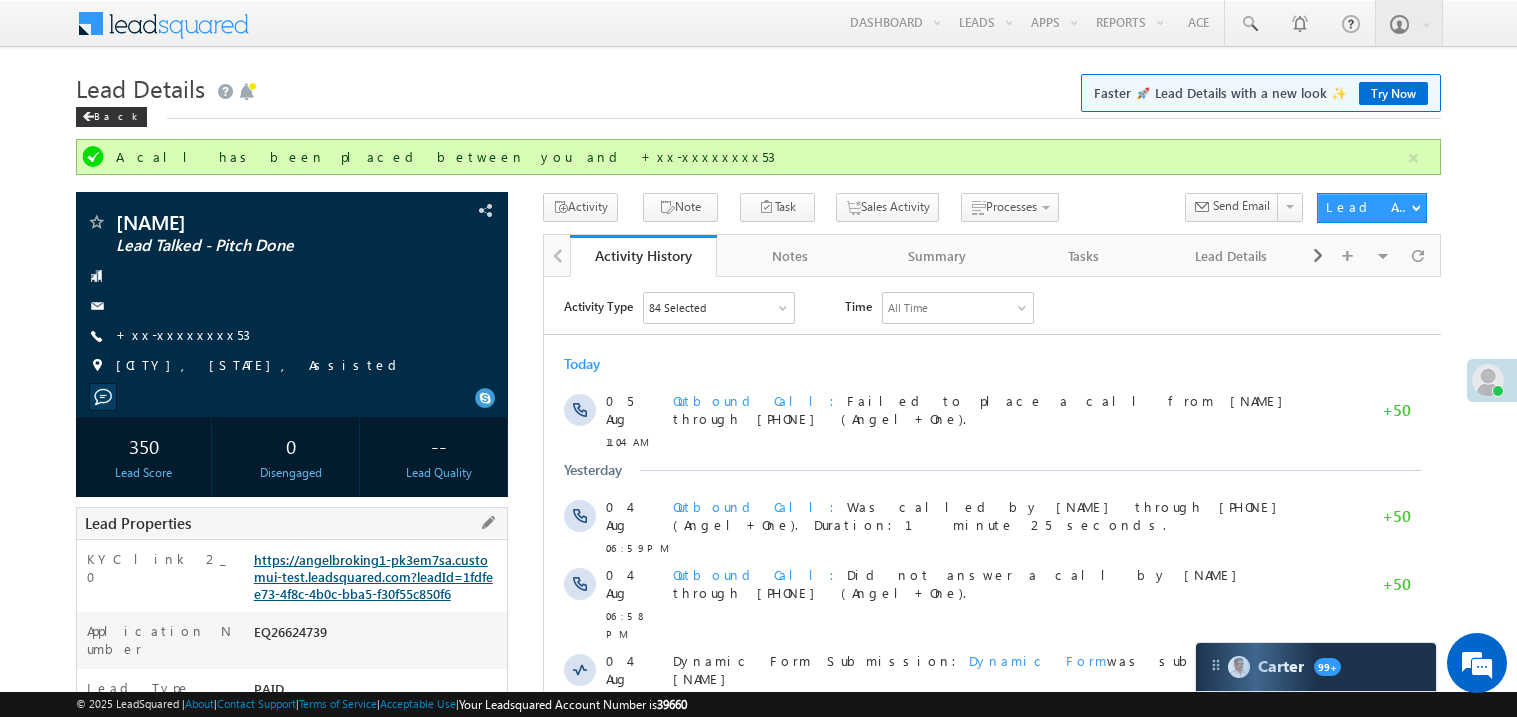 click on "https://angelbroking1-pk3em7sa.customui-test.leadsquared.com?leadId=1fdfee73-4f8c-4b0c-bba5-f30f55c850f6" at bounding box center [373, 576] 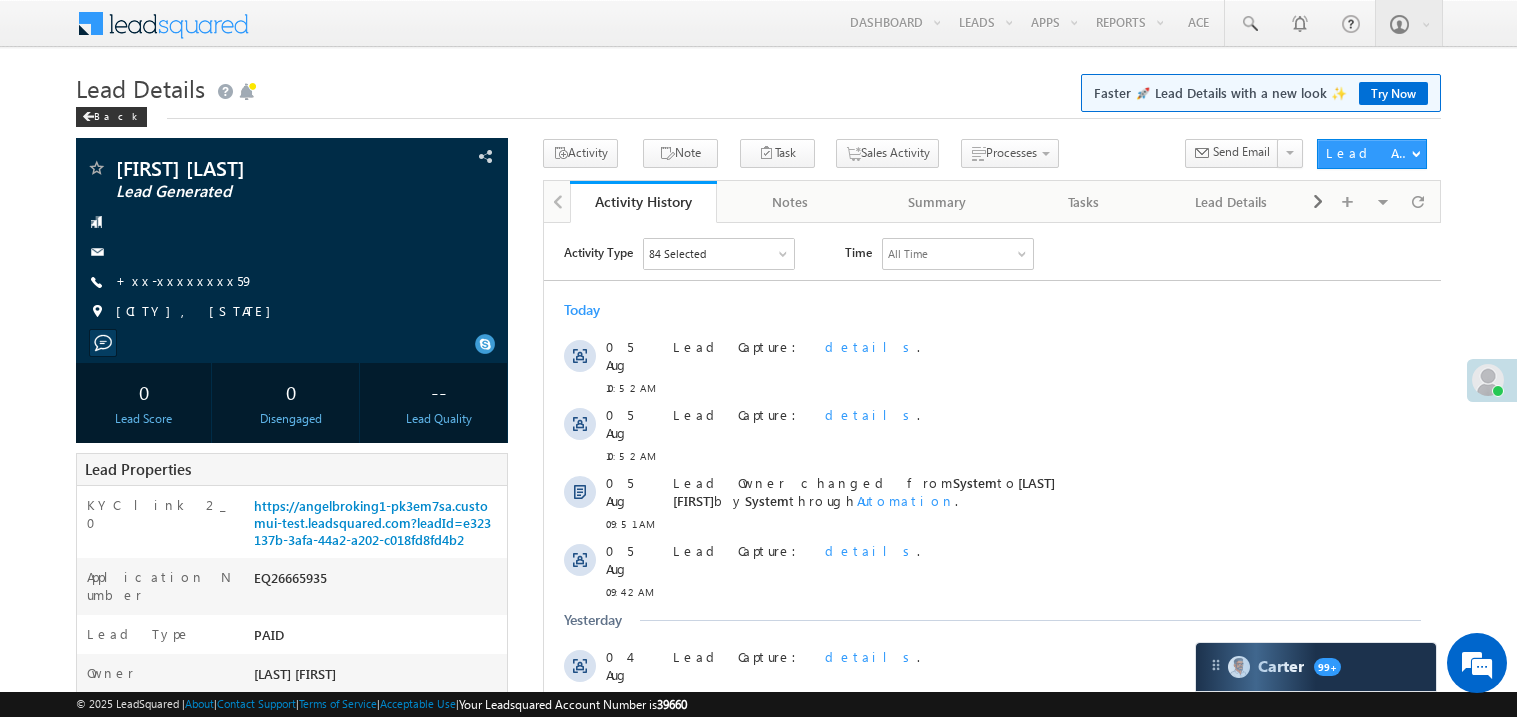 scroll, scrollTop: 0, scrollLeft: 0, axis: both 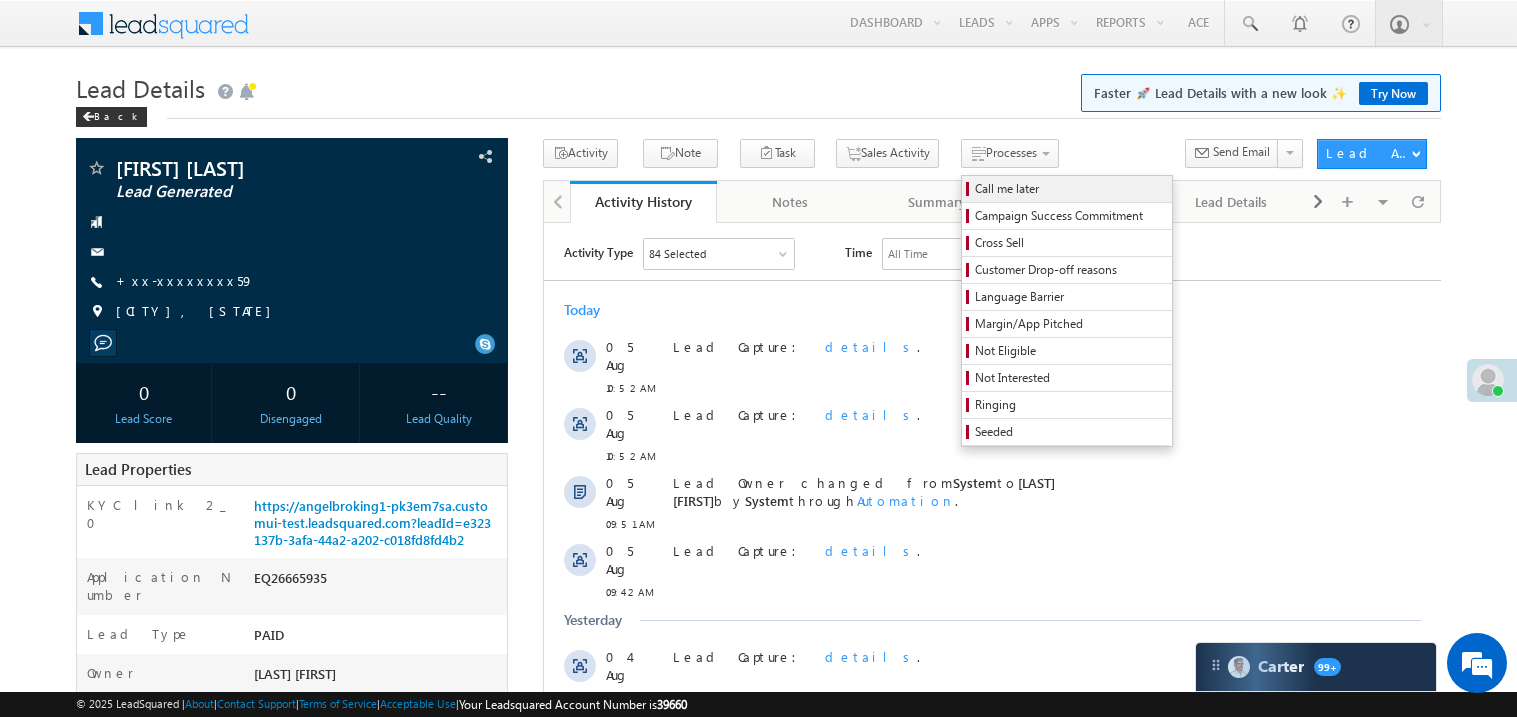 click on "Call me later" at bounding box center (1070, 189) 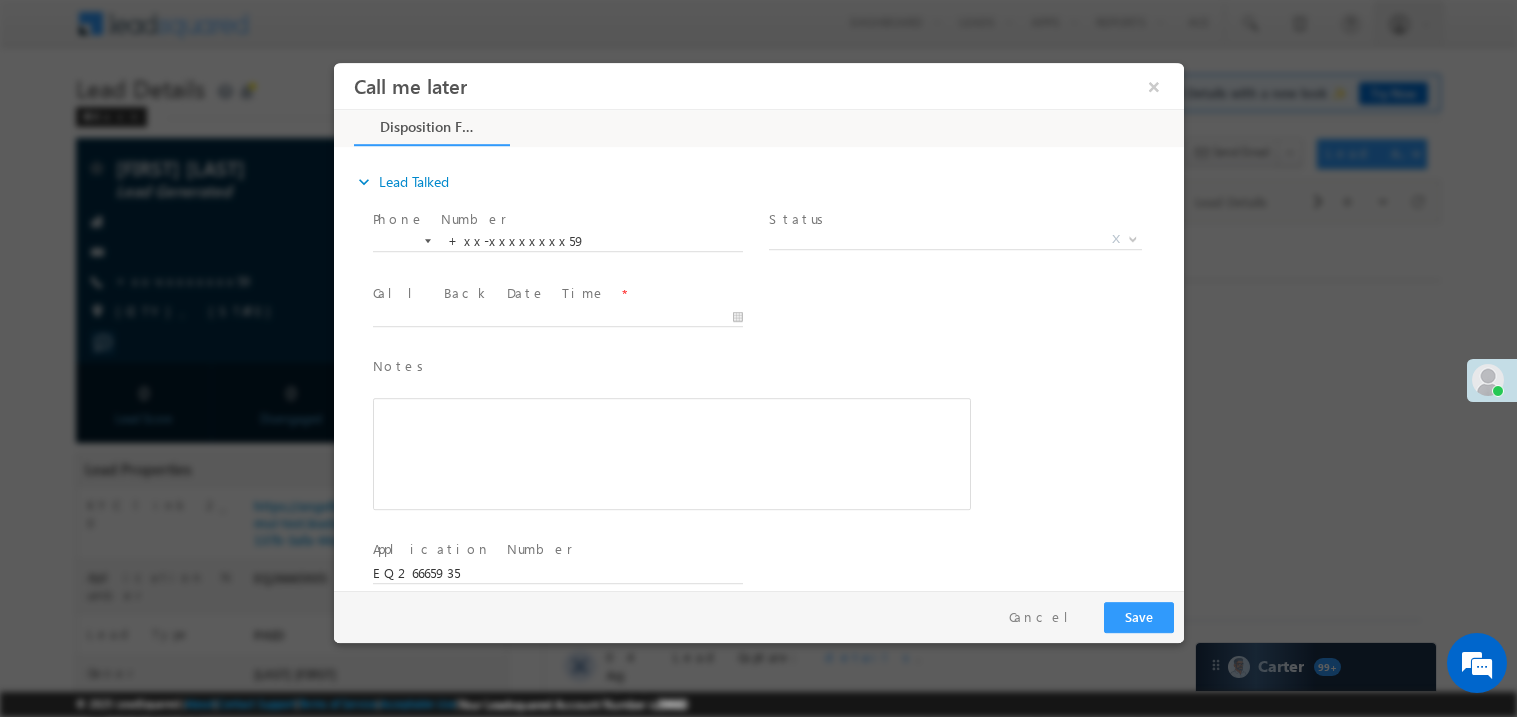 scroll, scrollTop: 0, scrollLeft: 0, axis: both 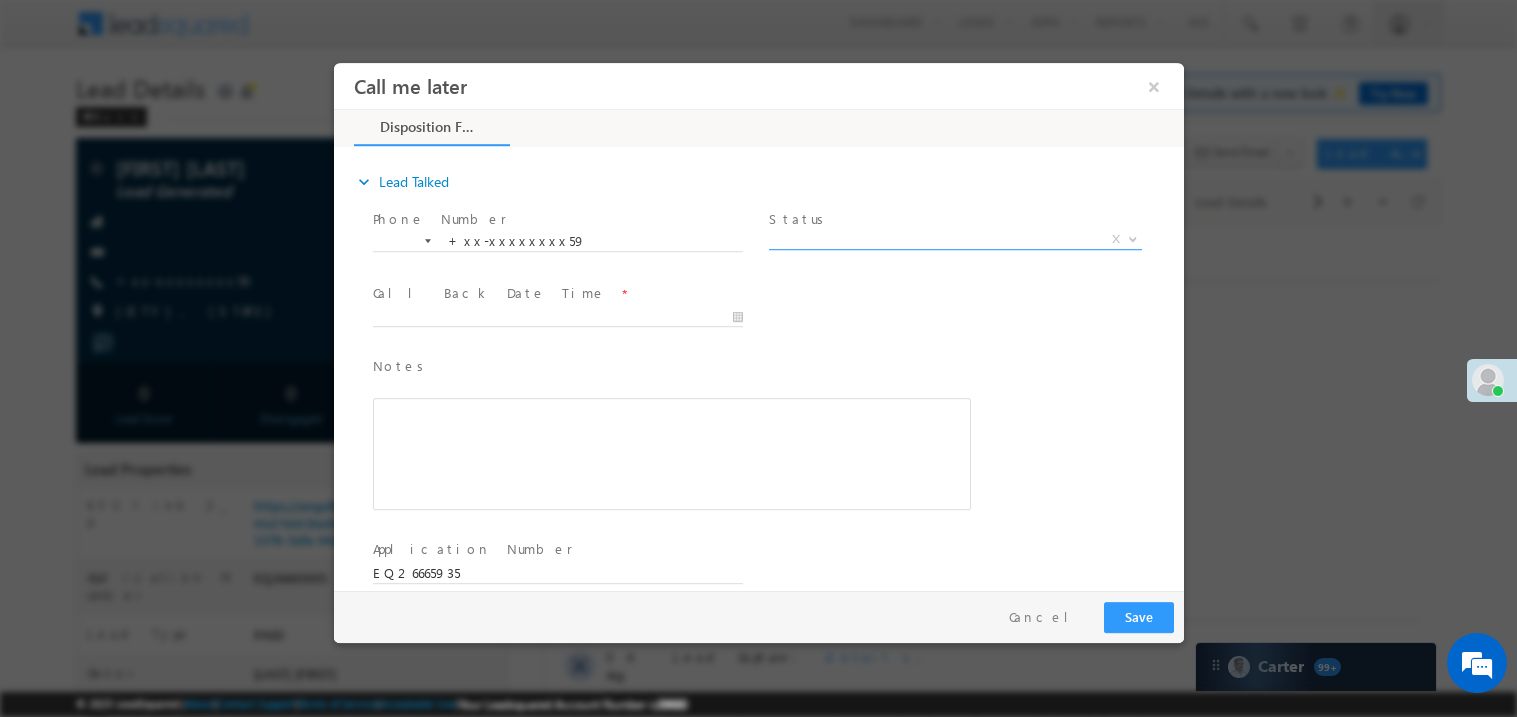 click on "X" at bounding box center [954, 239] 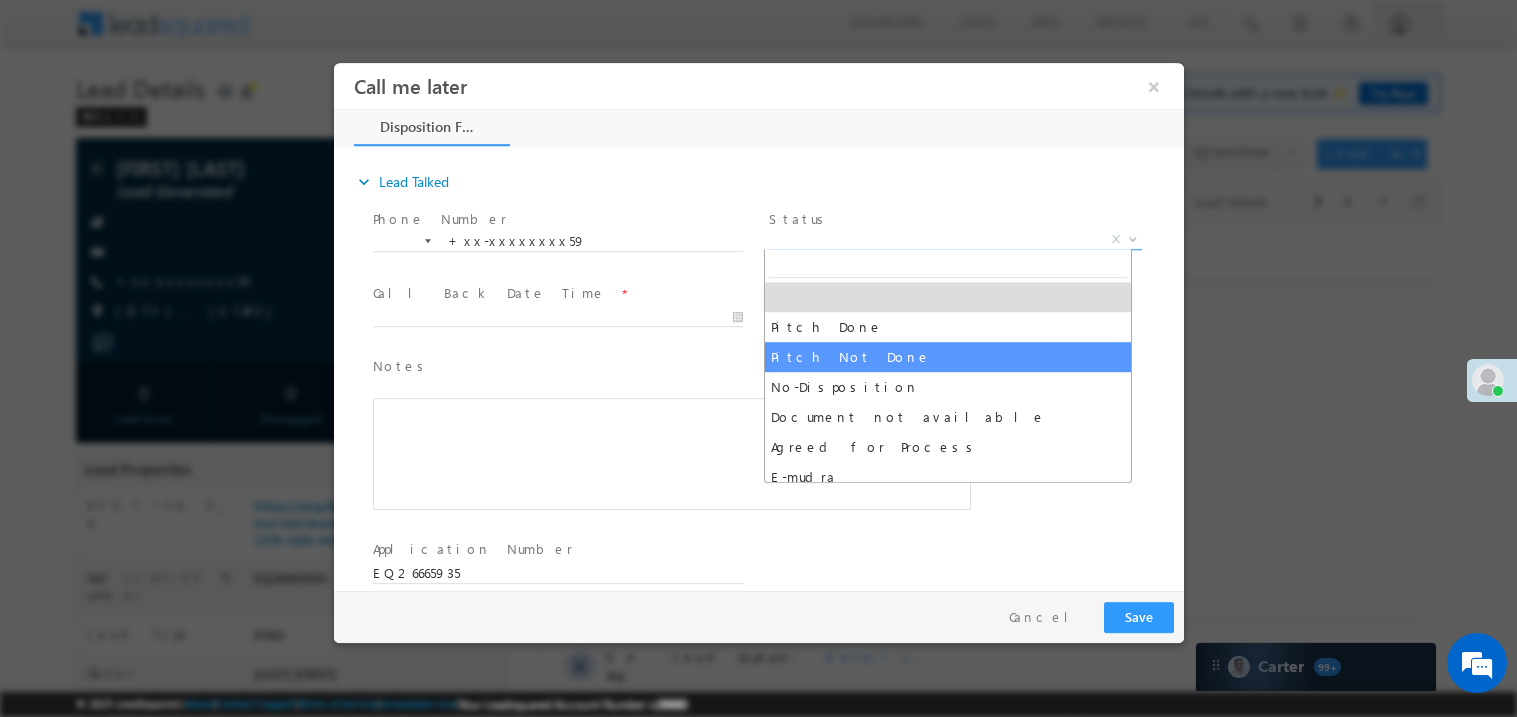 select on "Pitch Not Done" 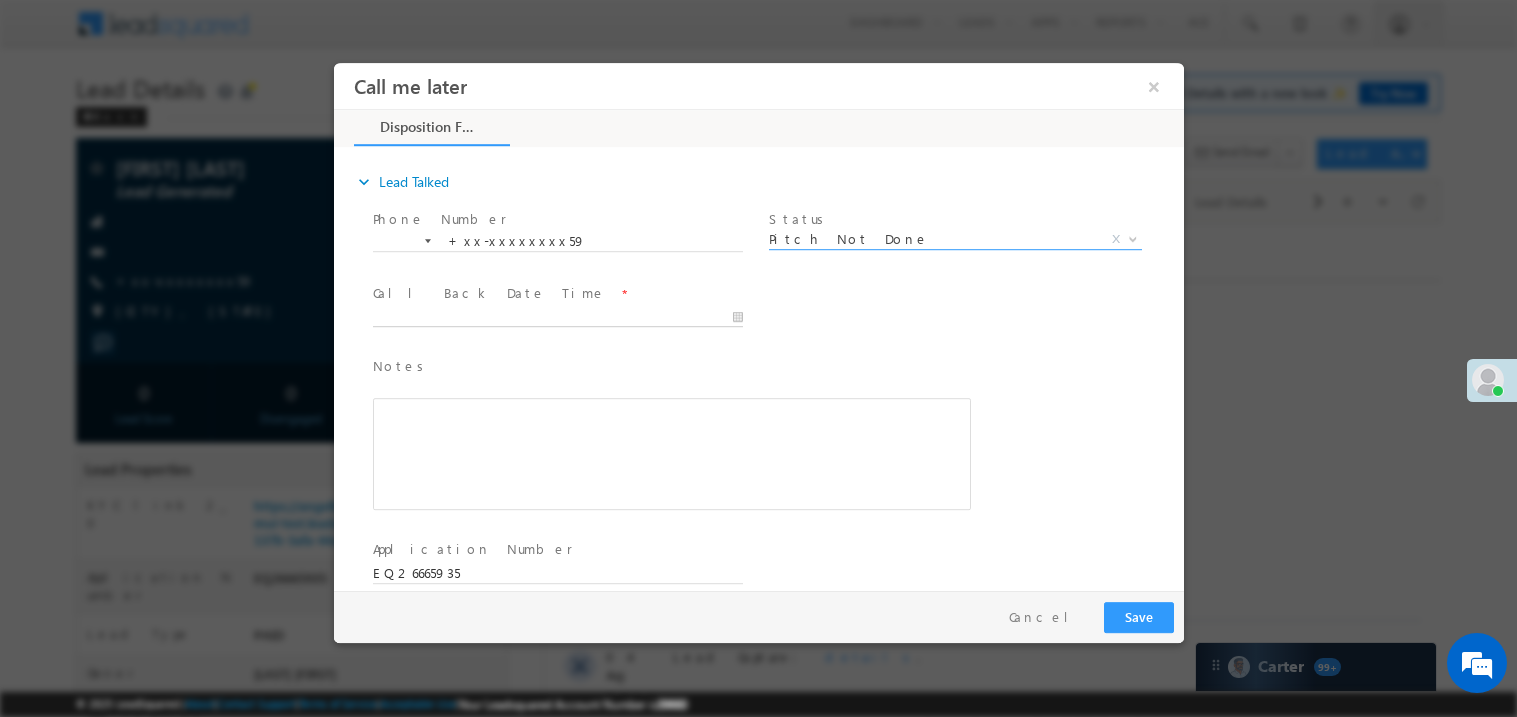 click on "Call me later
×" at bounding box center (758, 325) 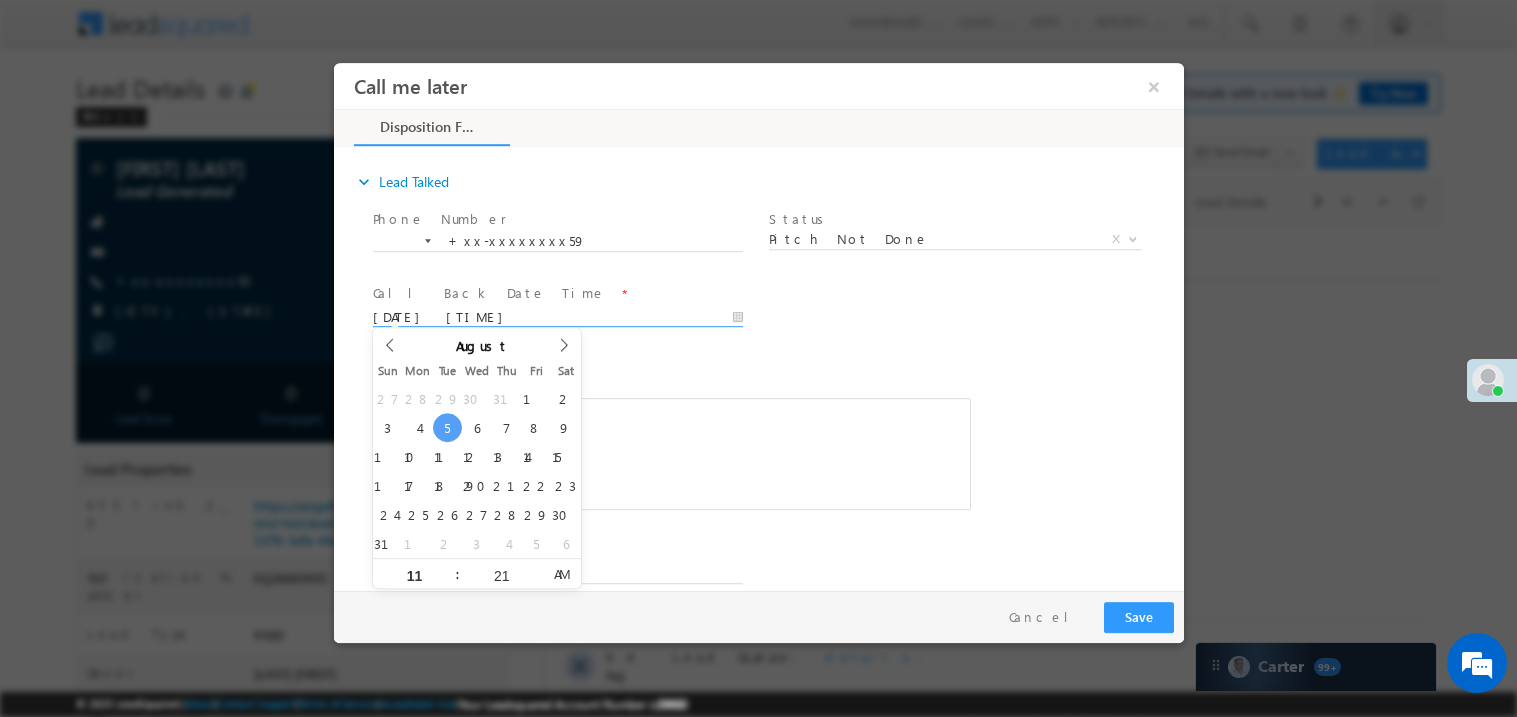 click at bounding box center [671, 453] 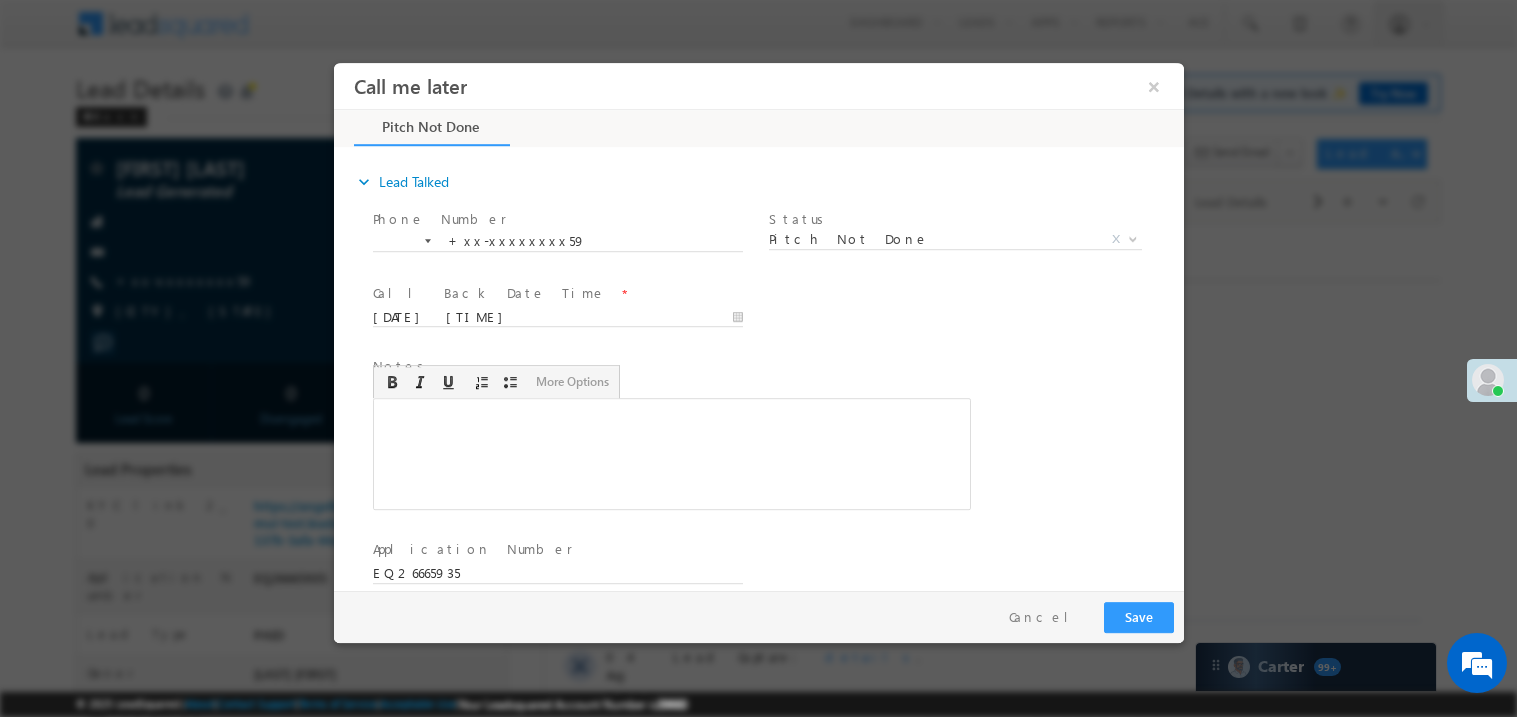 type 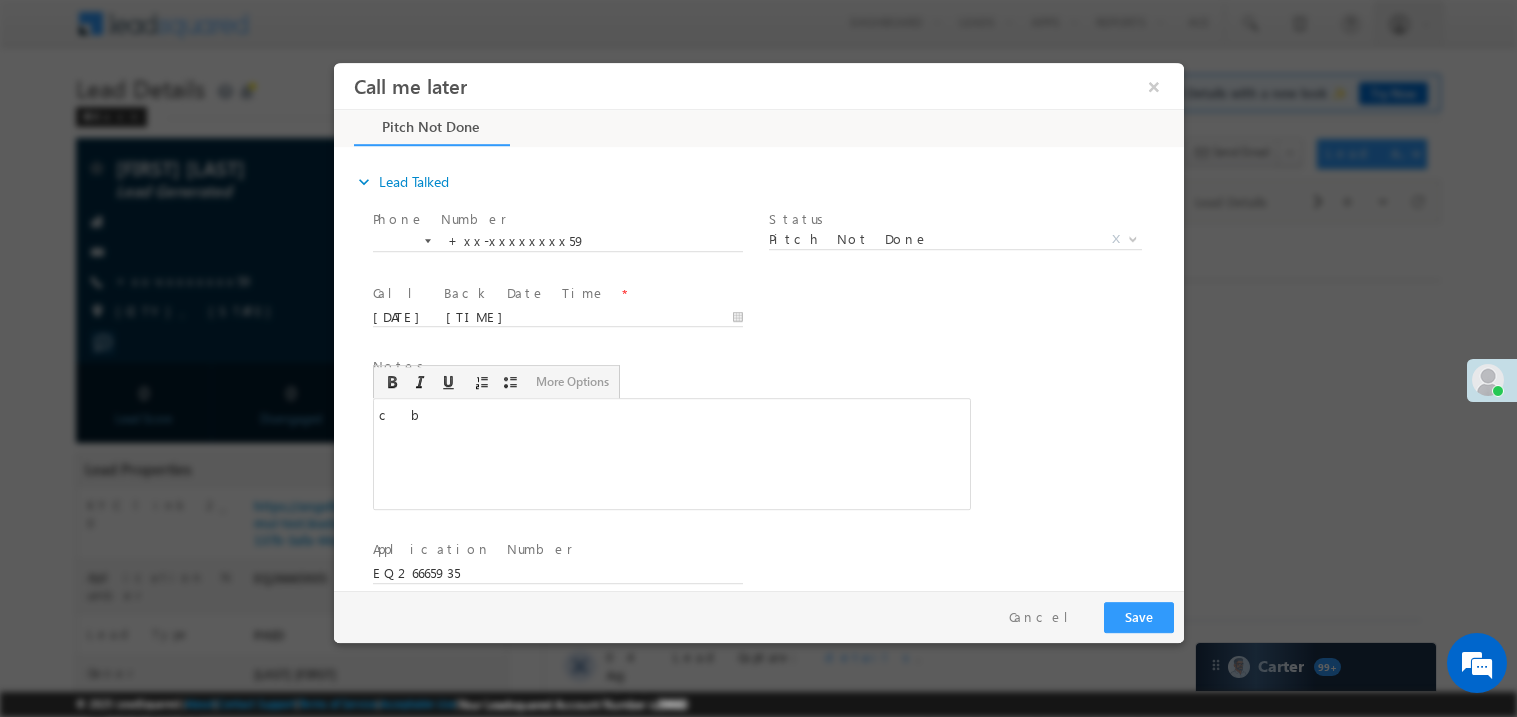 scroll, scrollTop: 0, scrollLeft: 0, axis: both 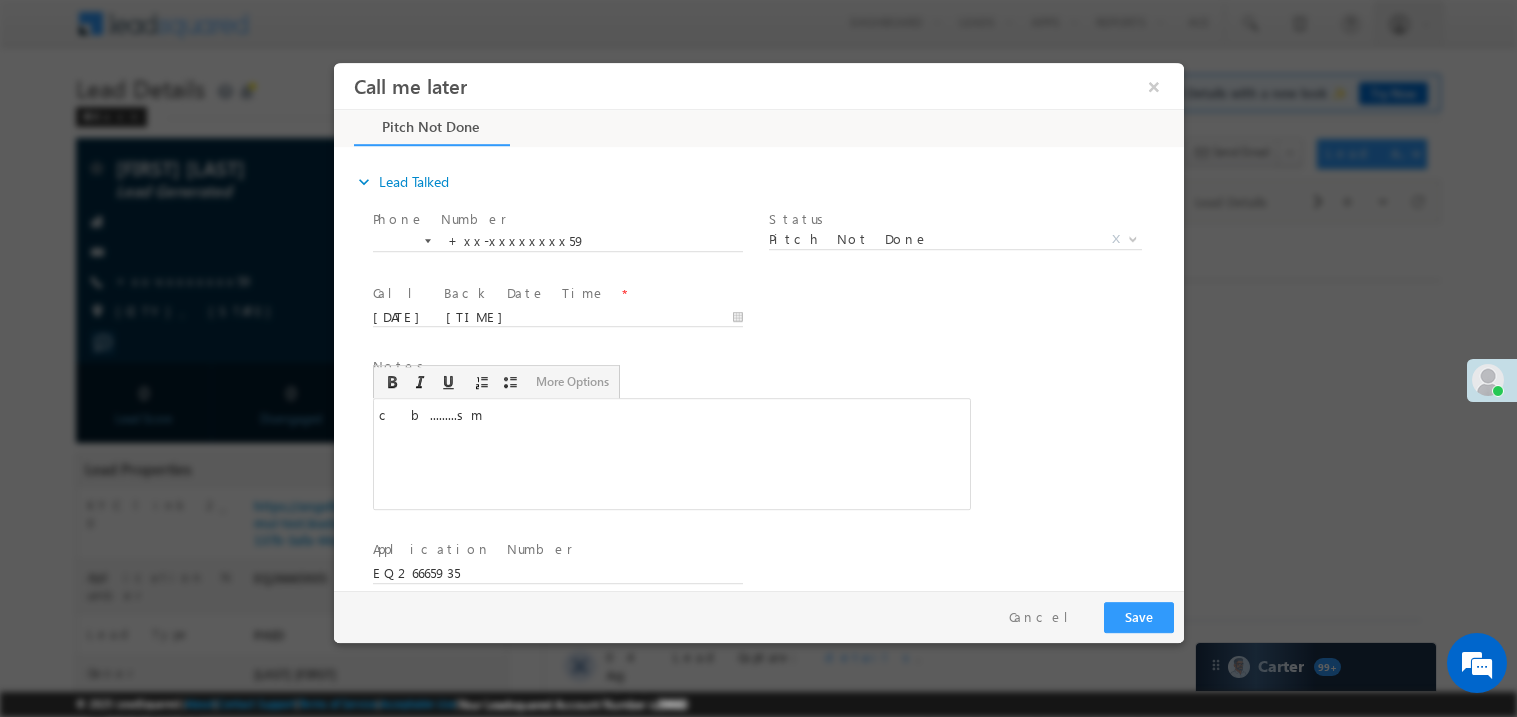 click on "Pay & Save
Save
Cancel" at bounding box center (763, 616) 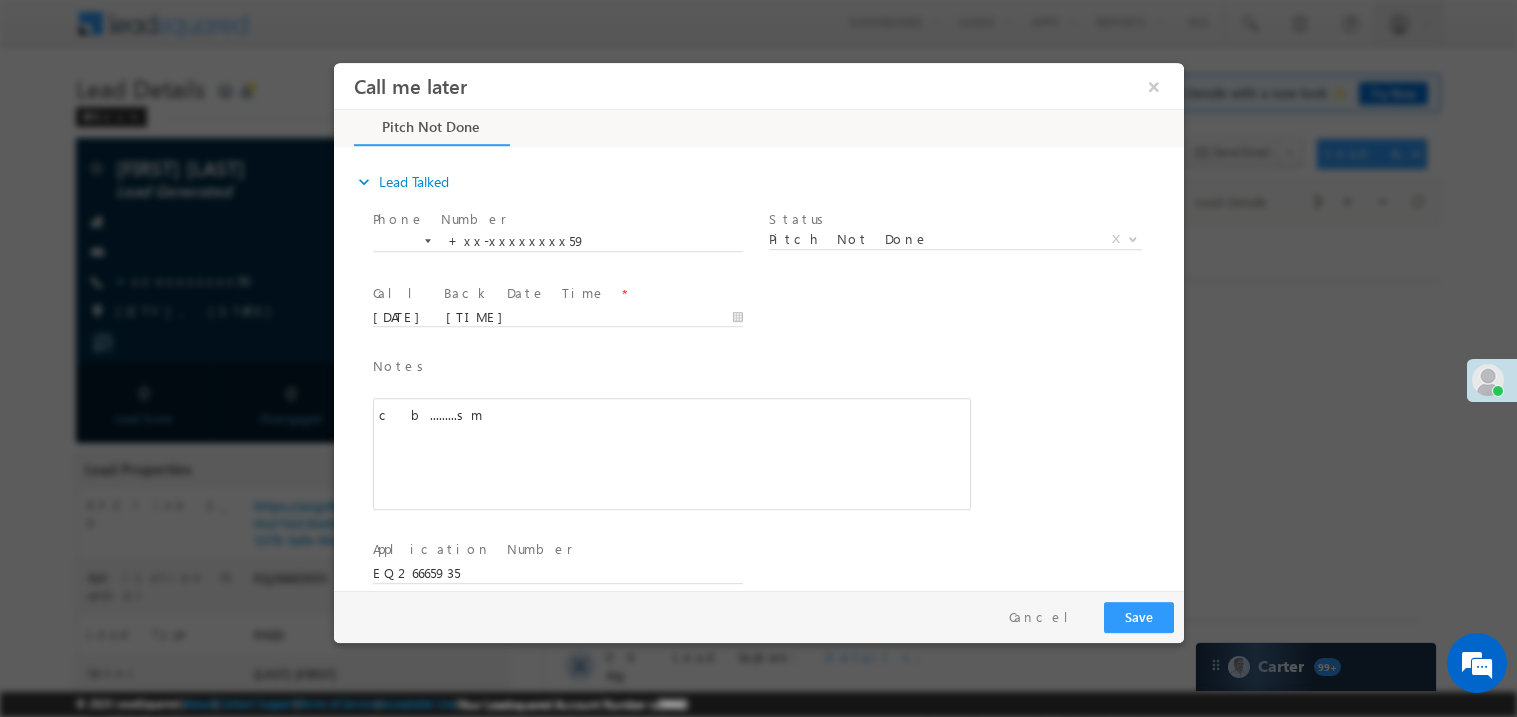 click on "Pay & Save
Save
Cancel" at bounding box center (763, 616) 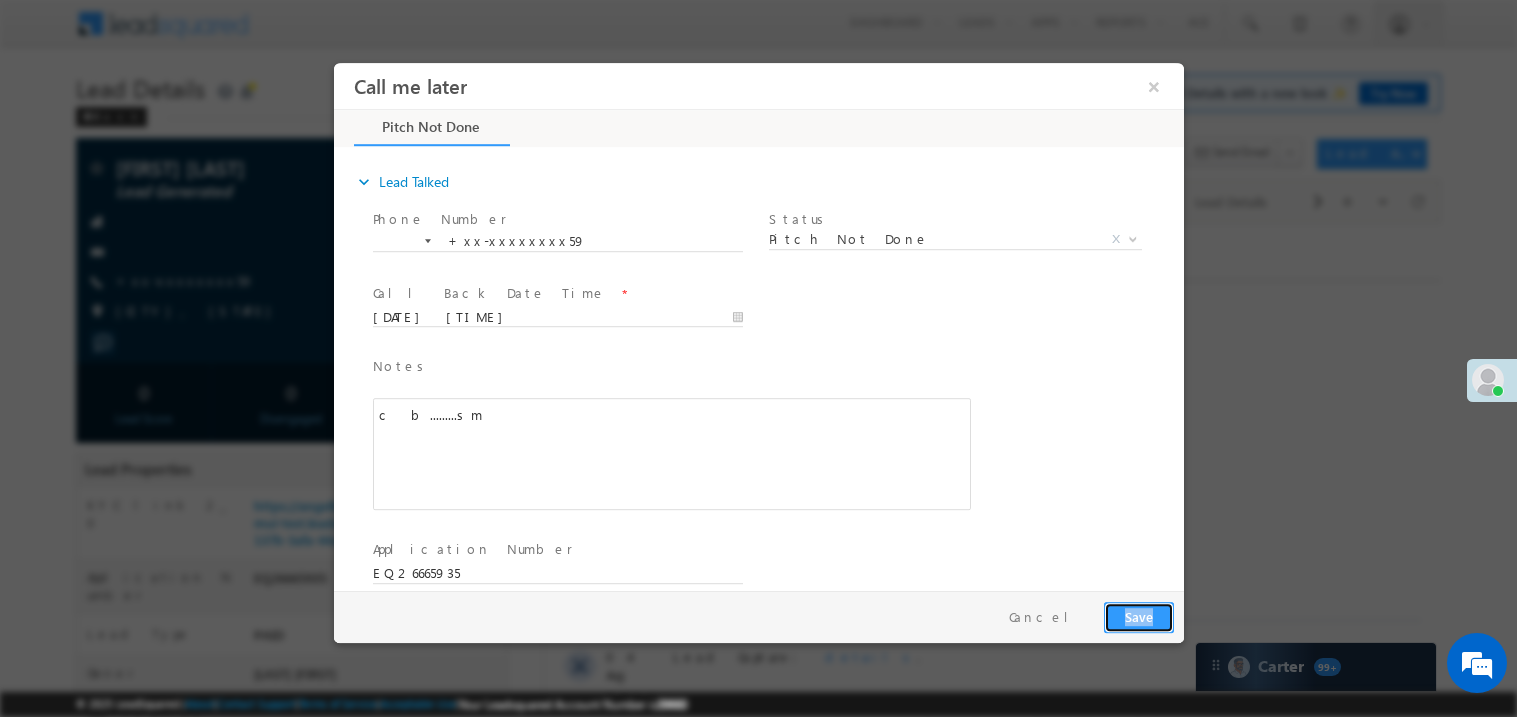 click on "Save" at bounding box center [1138, 616] 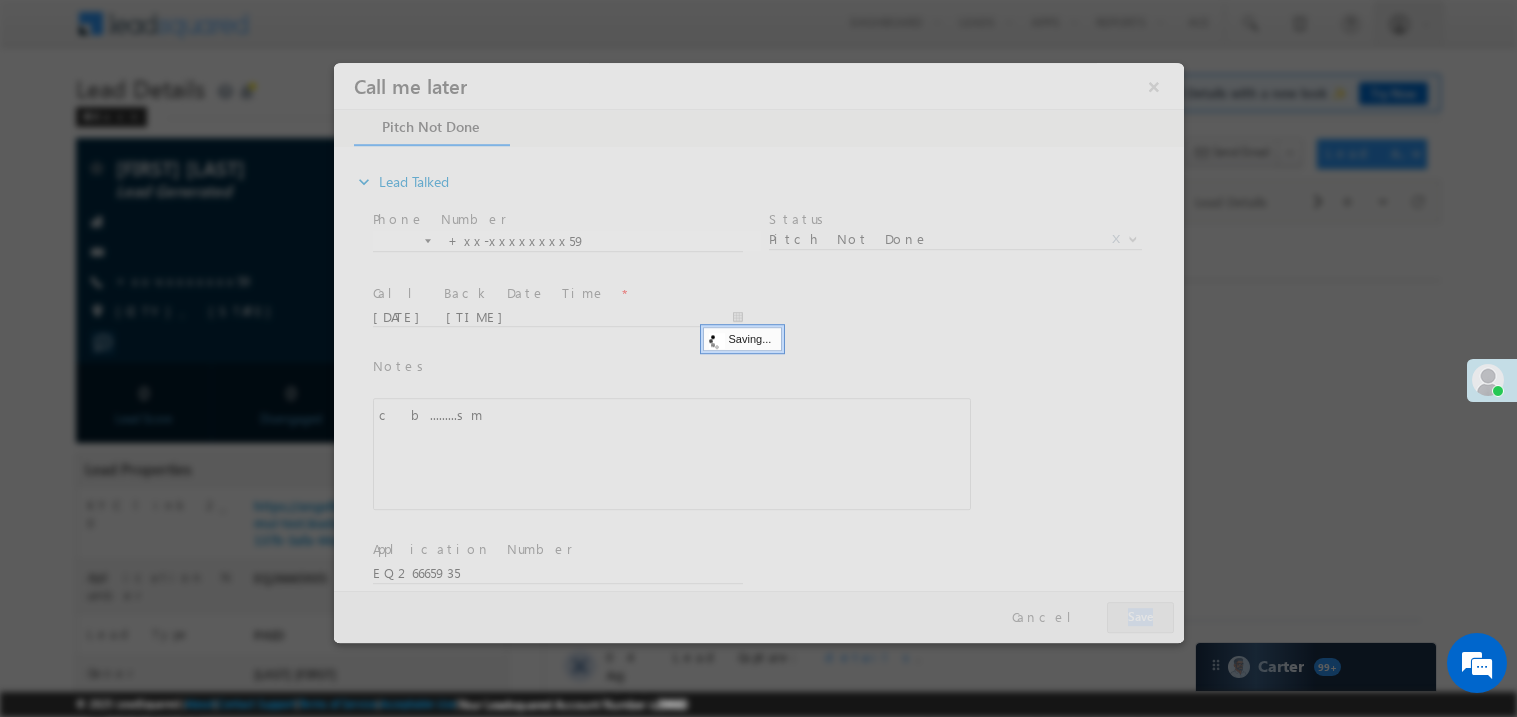 click at bounding box center (758, 352) 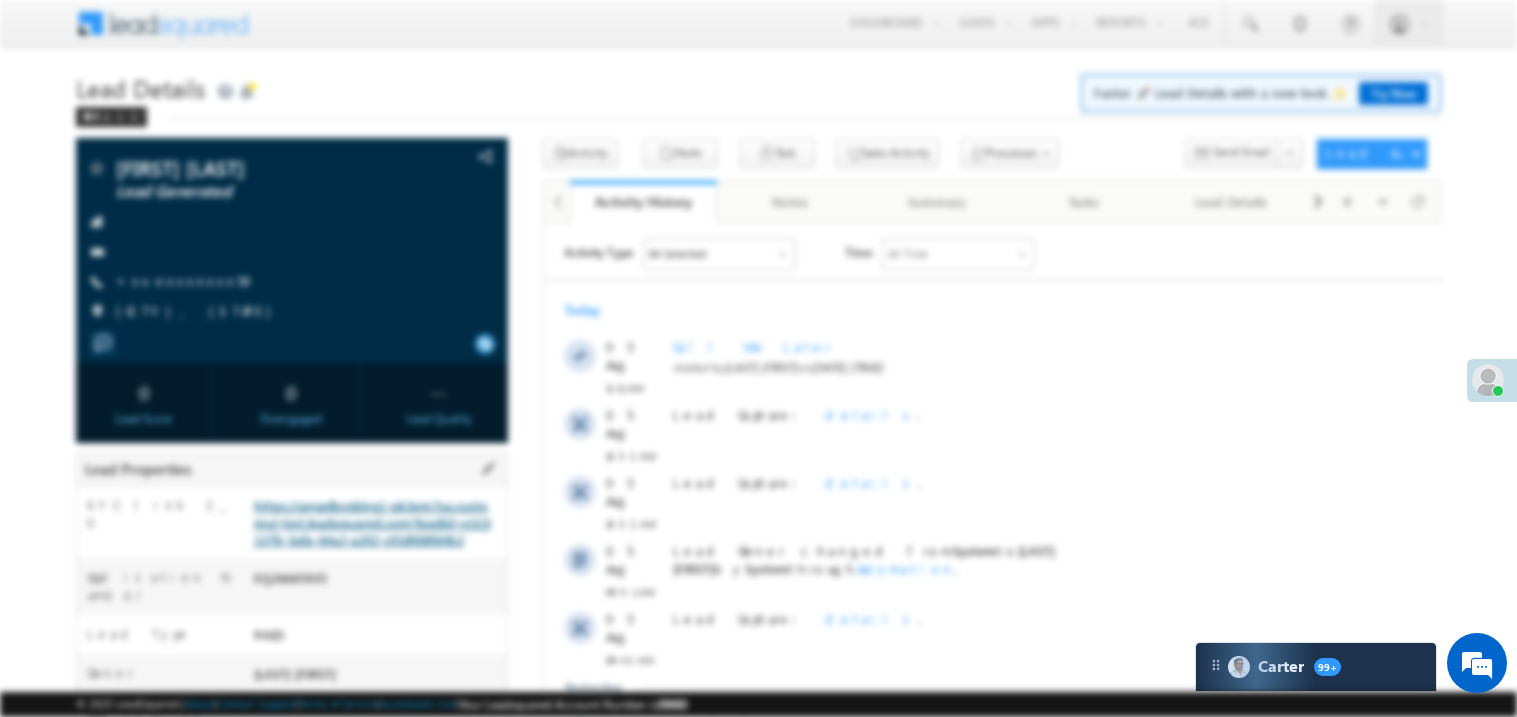 click on "https://angelbroking1-pk3em7sa.customui-test.leadsquared.com?leadId=e323137b-3afa-44a2-a202-c018fd8fd4b2" at bounding box center [372, 522] 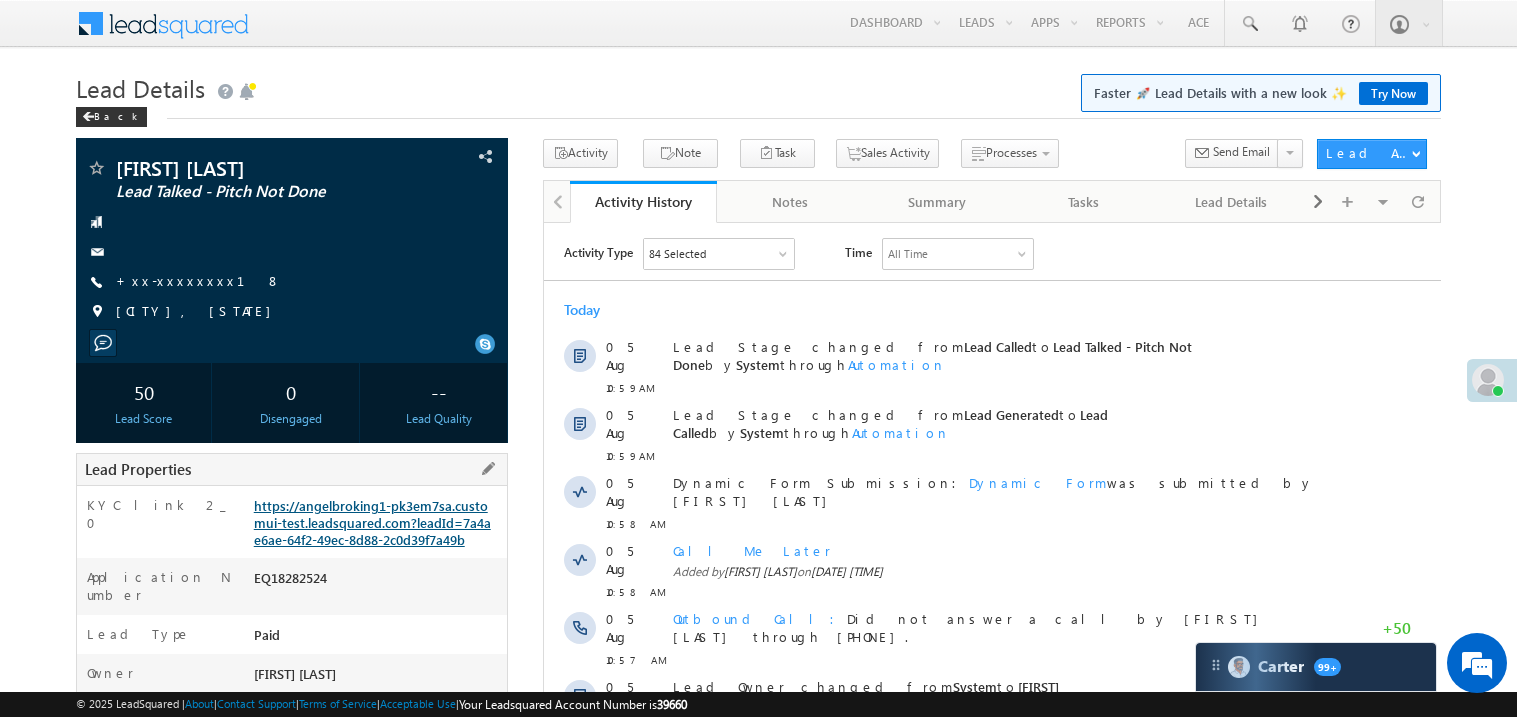 scroll, scrollTop: 0, scrollLeft: 0, axis: both 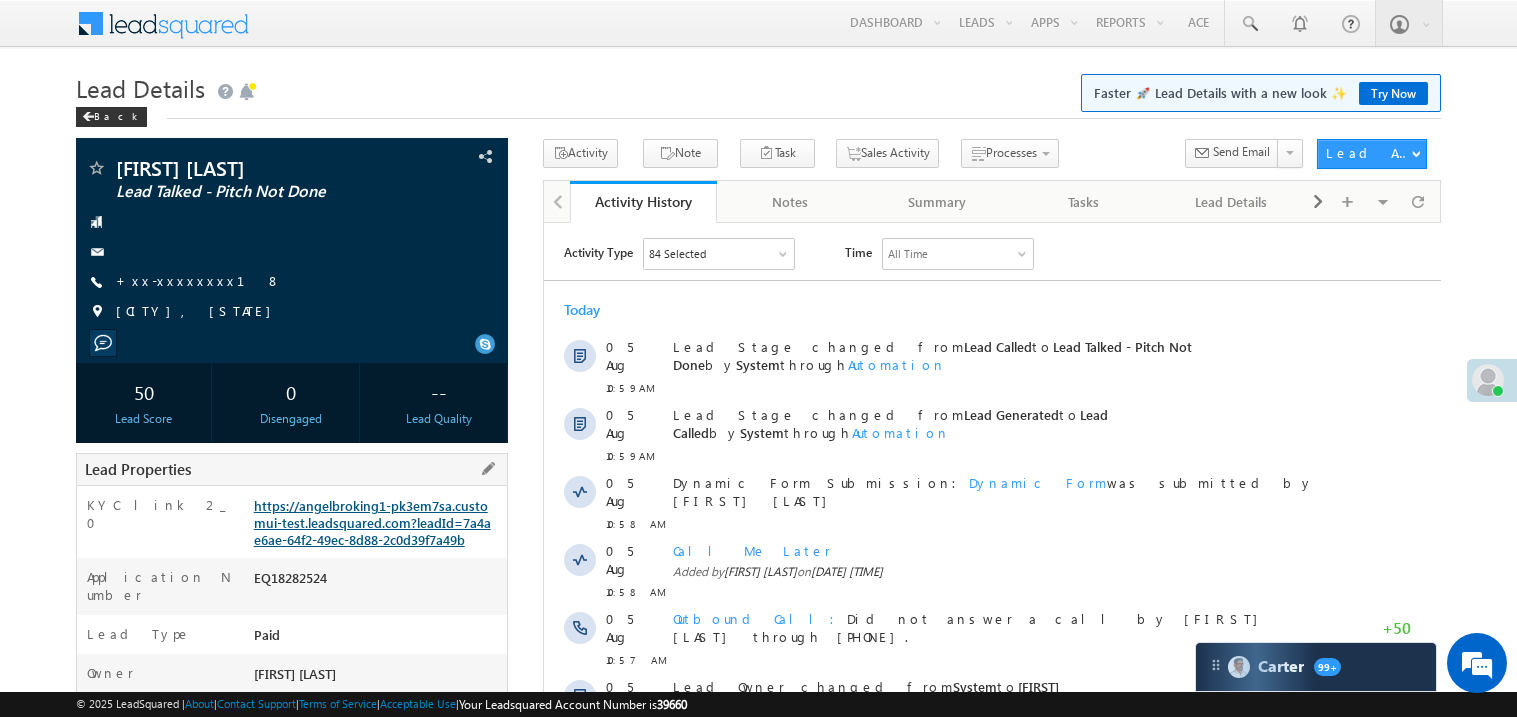 click on "https://angelbroking1-pk3em7sa.customui-test.leadsquared.com?leadId=7a4ae6ae-64f2-49ec-8d88-2c0d39f7a49b" at bounding box center [372, 522] 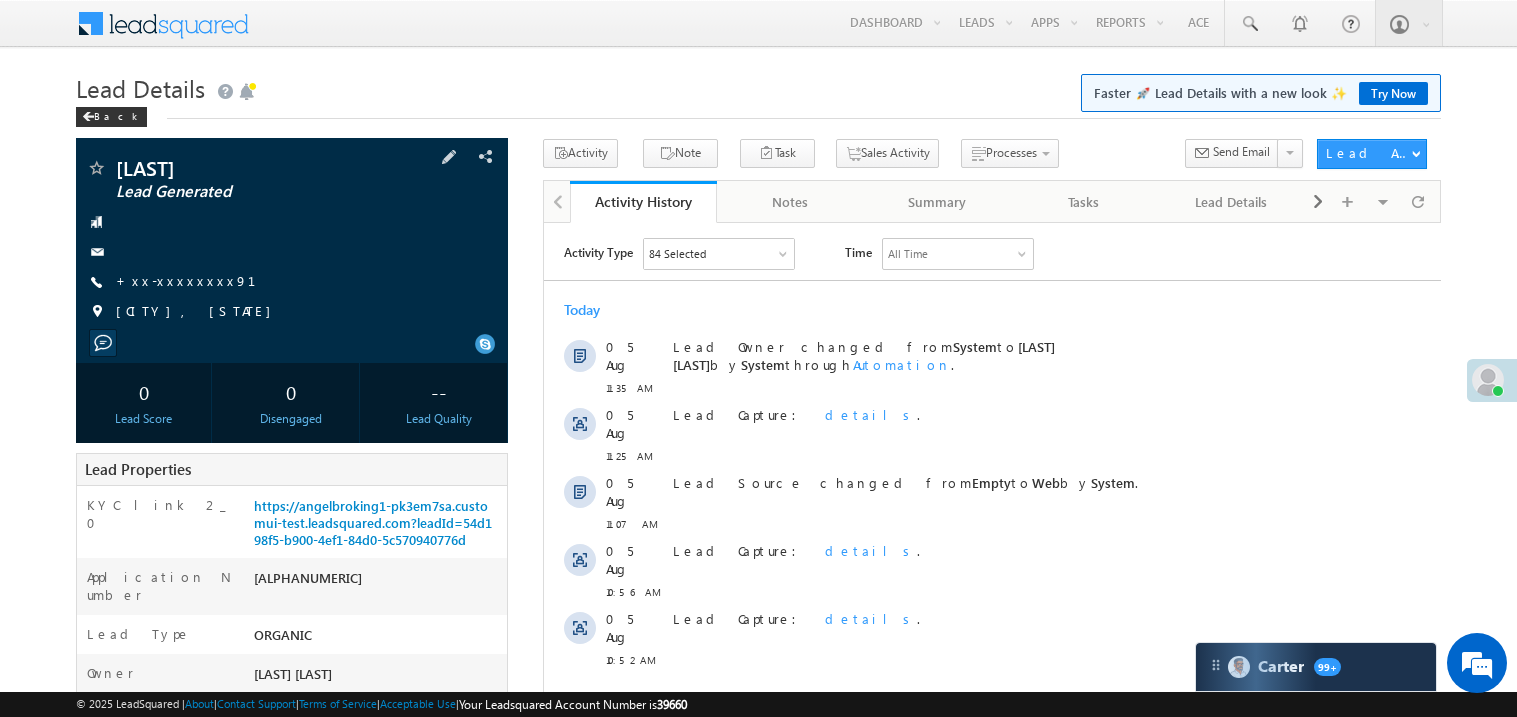 scroll, scrollTop: 0, scrollLeft: 0, axis: both 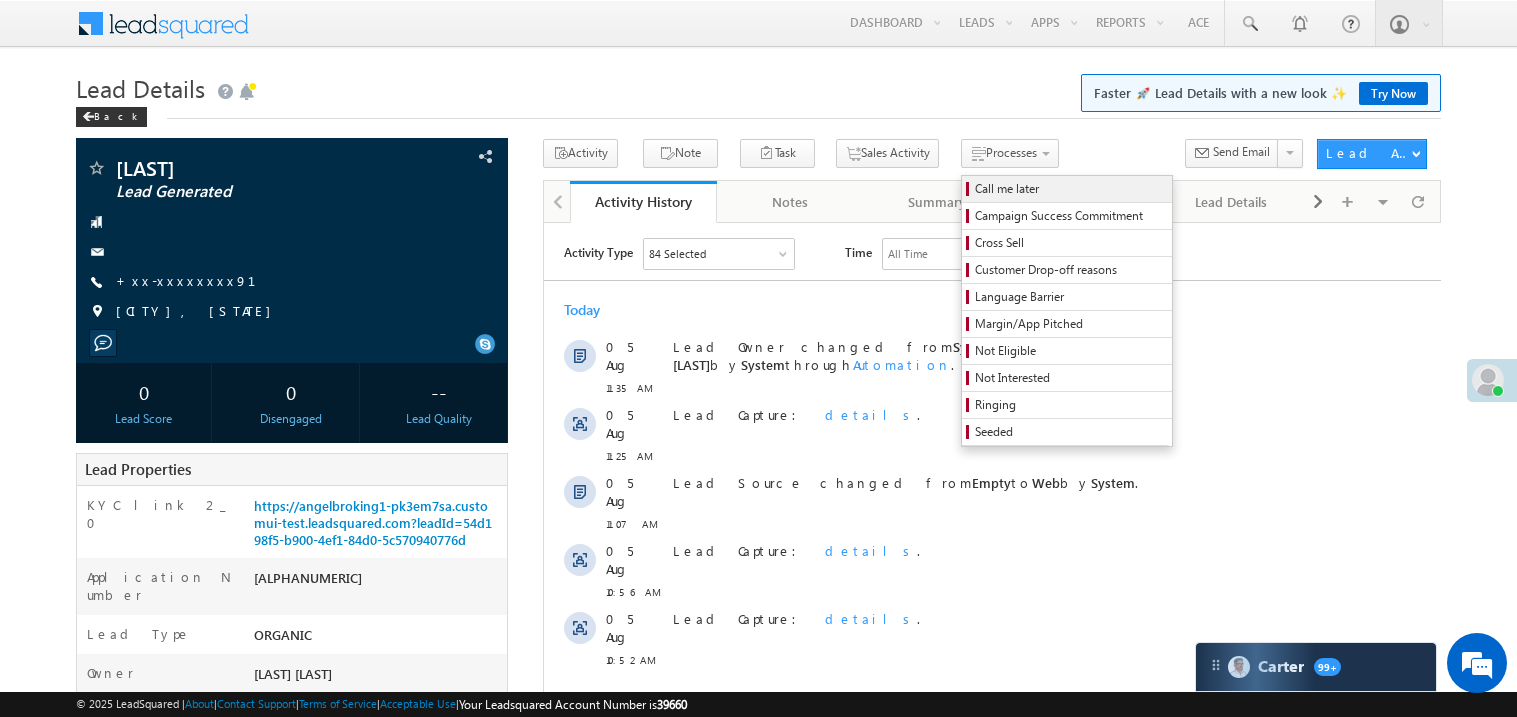 click on "Call me later" at bounding box center [1070, 189] 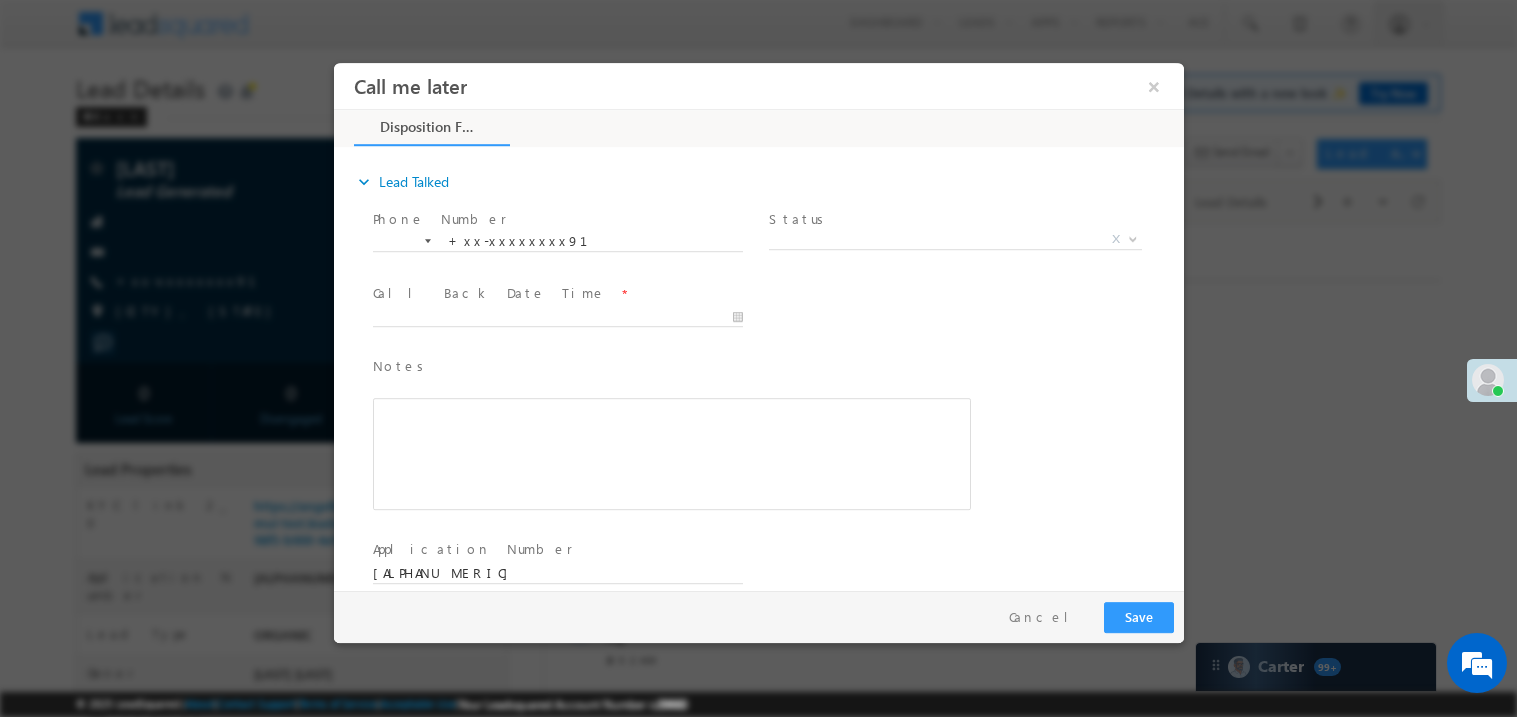 scroll, scrollTop: 0, scrollLeft: 0, axis: both 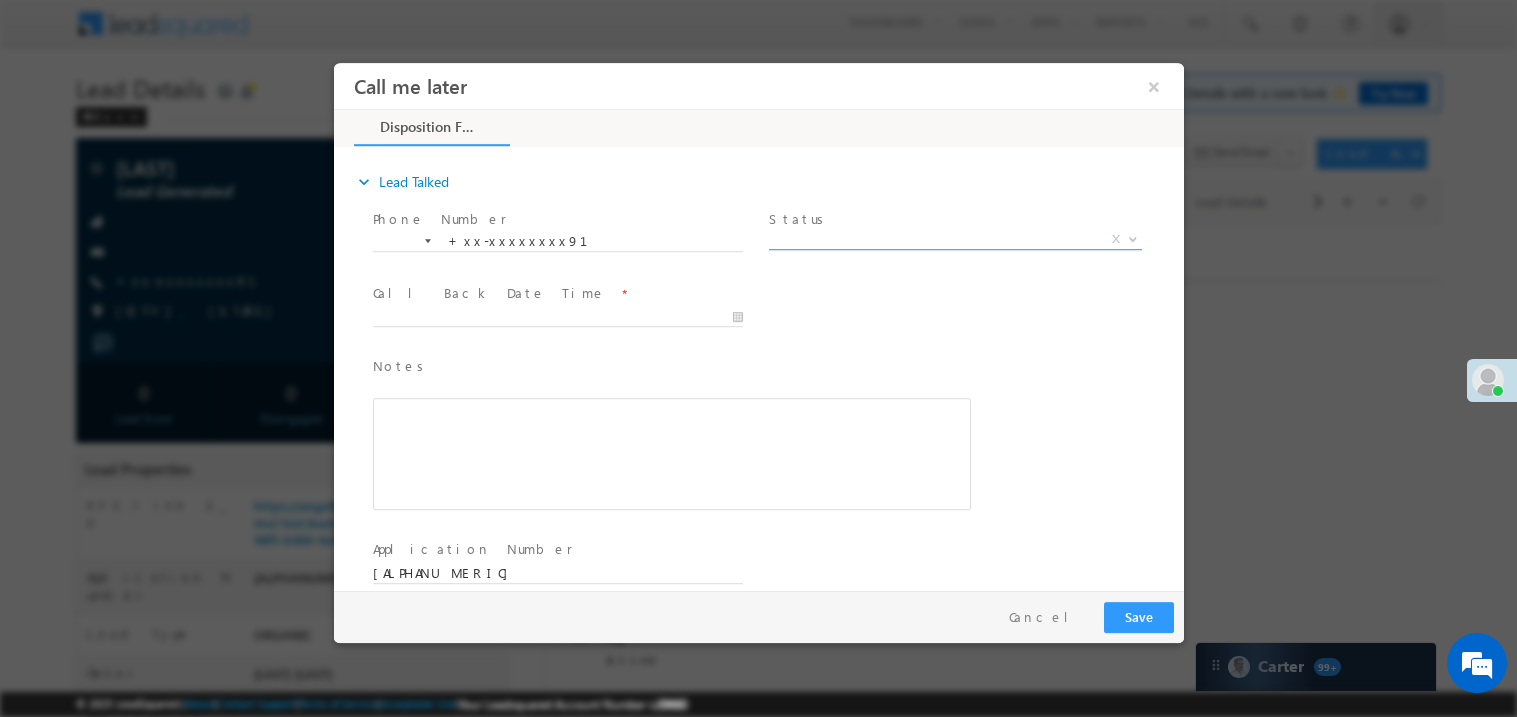 click on "X" at bounding box center (954, 239) 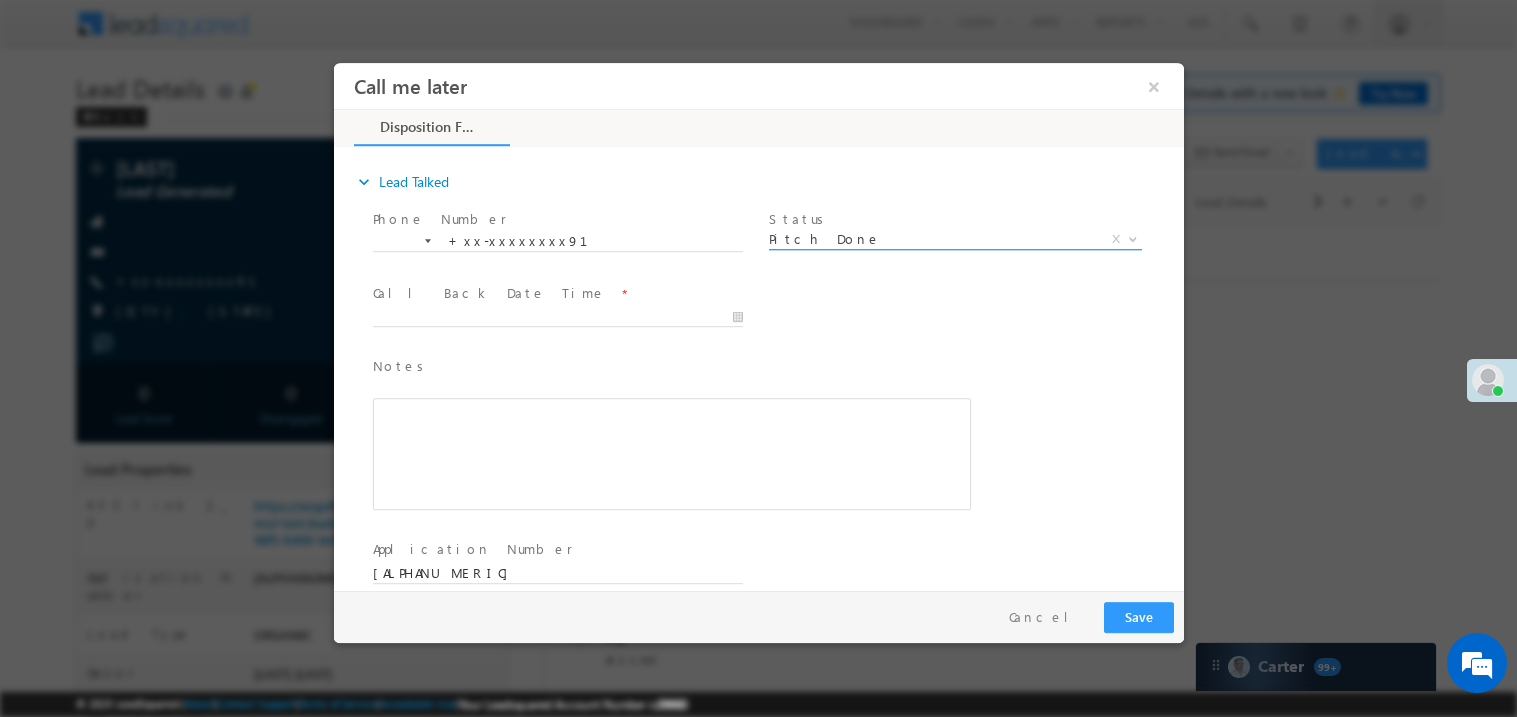 click on "Pitch Done" at bounding box center (930, 238) 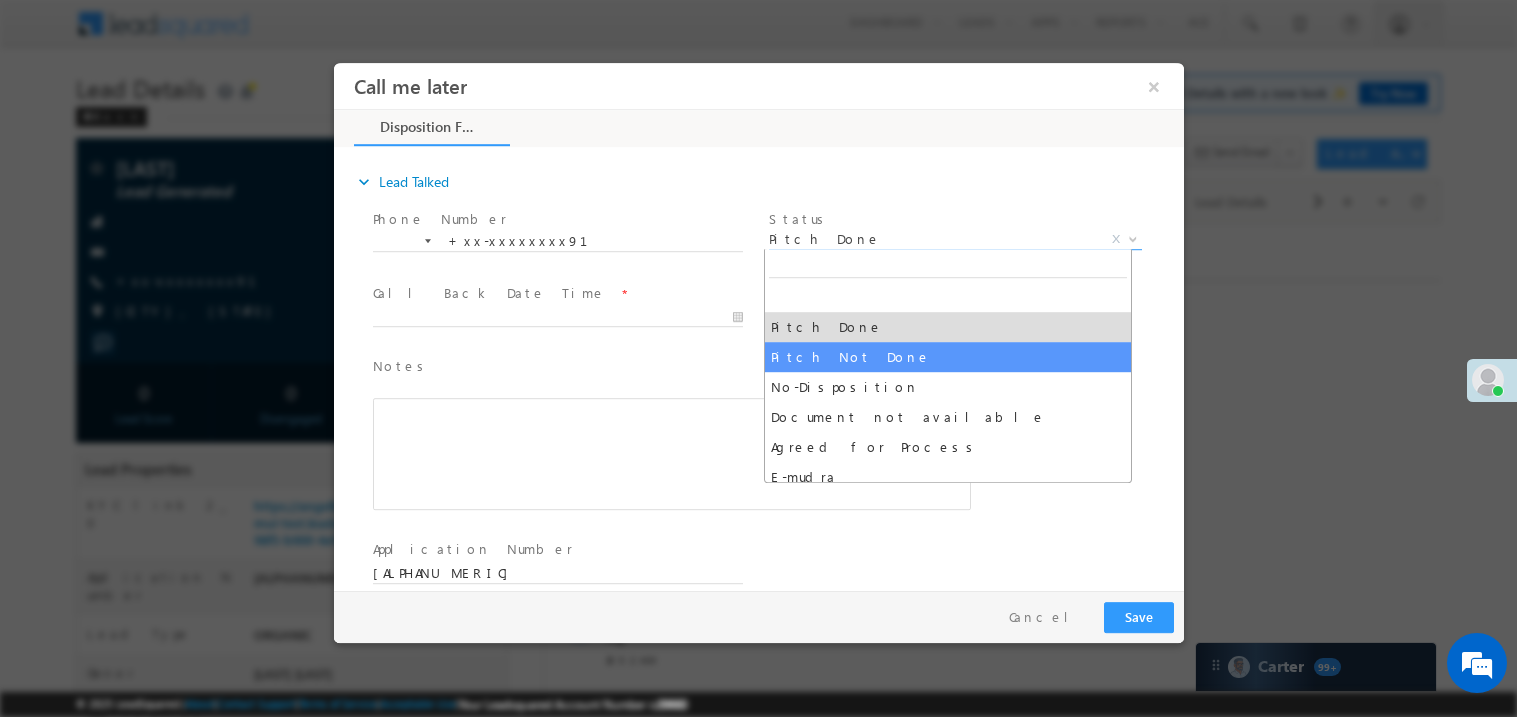 select on "Pitch Not Done" 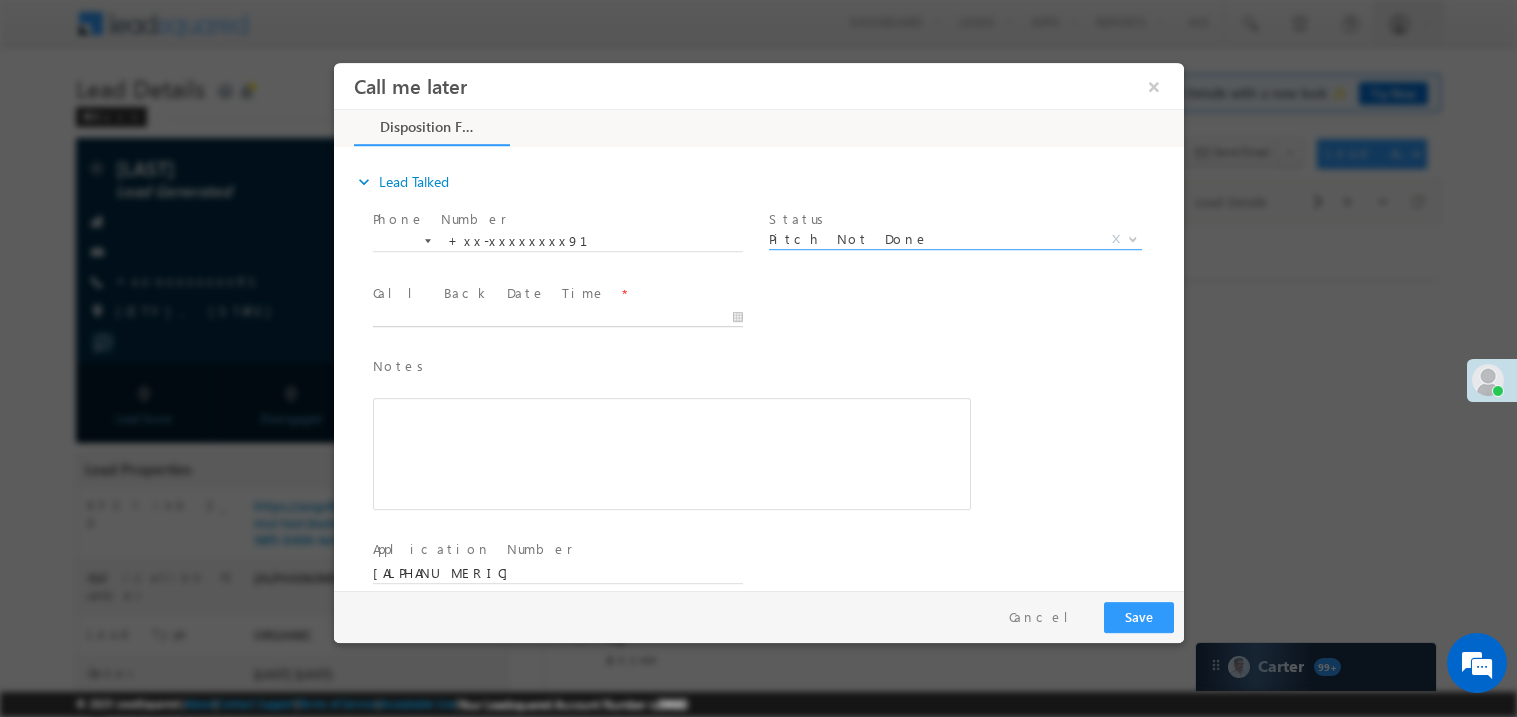 click on "Call me later
×" at bounding box center [758, 325] 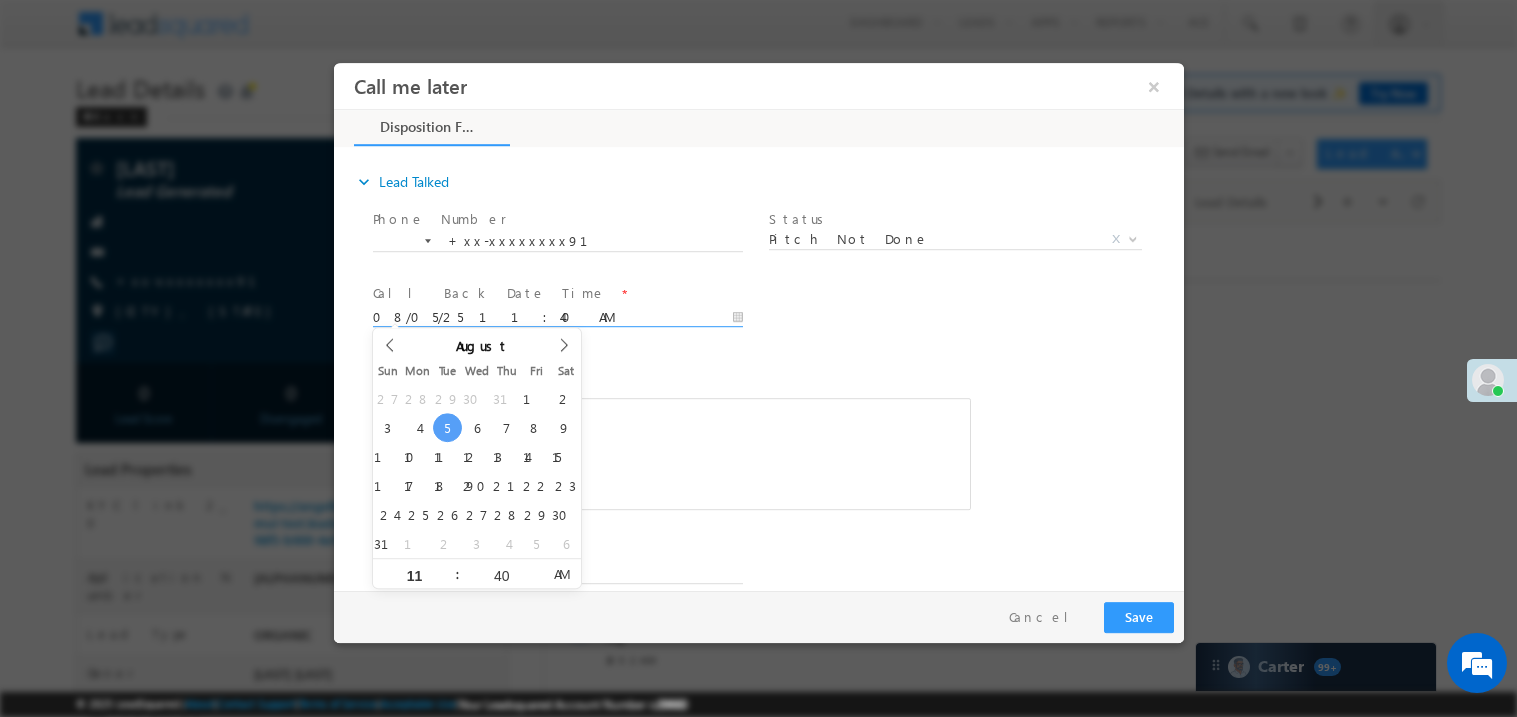 click at bounding box center [671, 453] 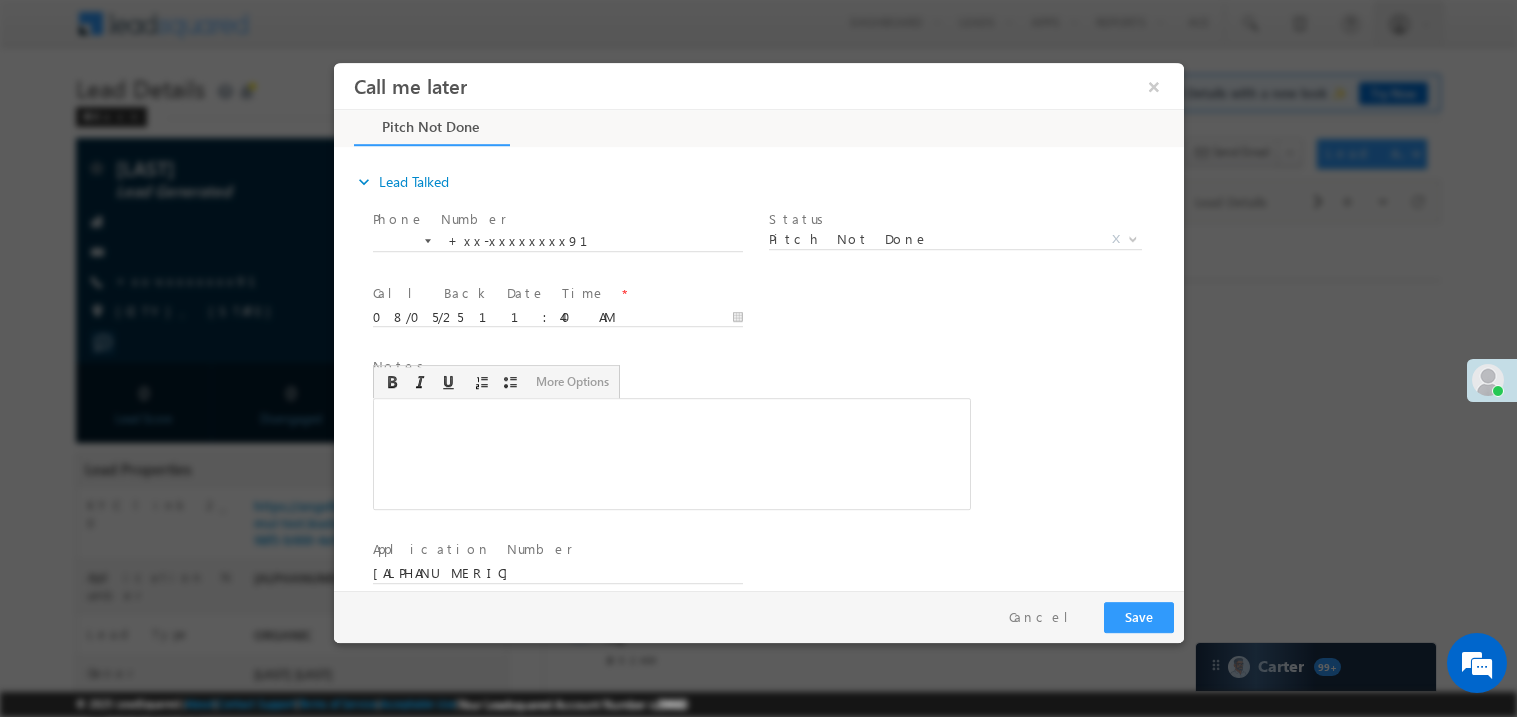 type 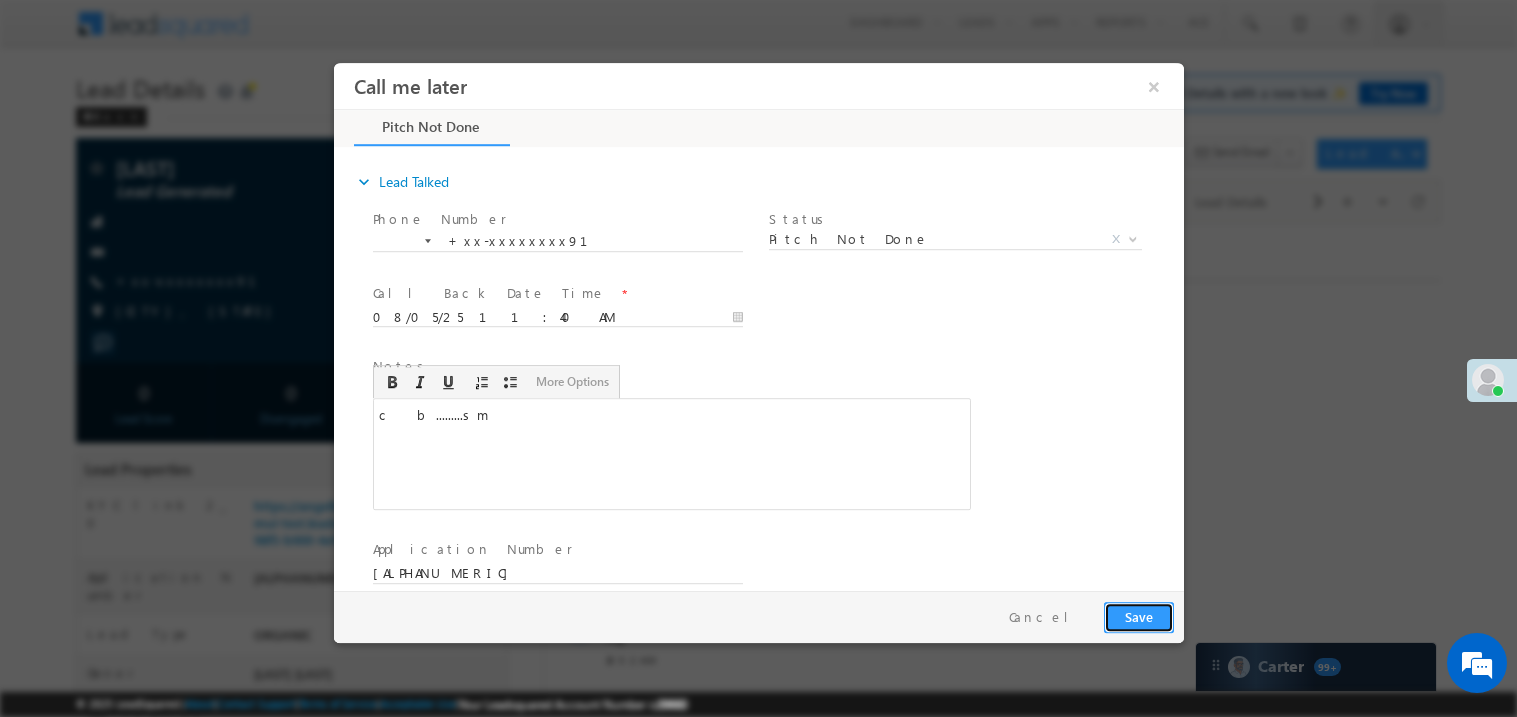 click on "Save" at bounding box center [1138, 616] 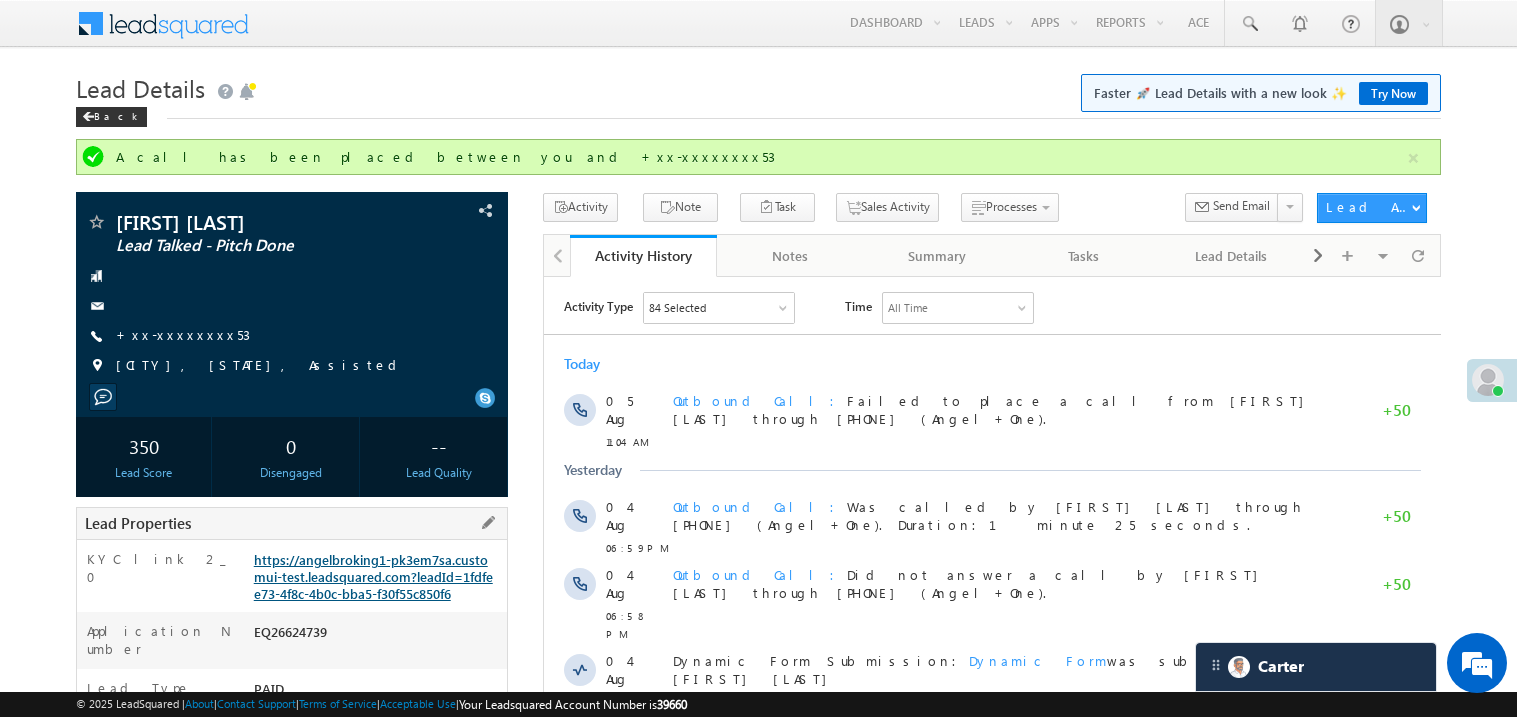 scroll, scrollTop: 0, scrollLeft: 0, axis: both 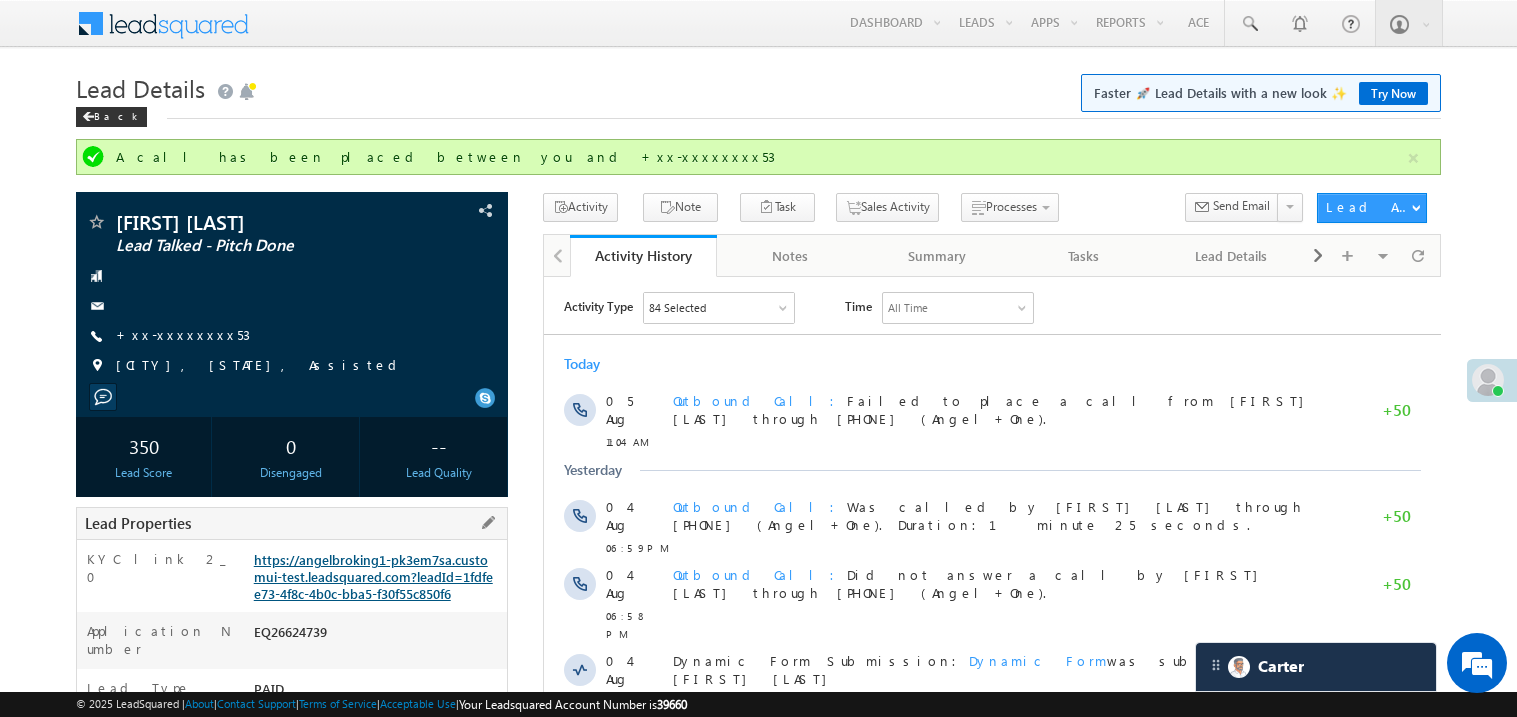 click on "https://angelbroking1-pk3em7sa.customui-test.leadsquared.com?leadId=1fdfee73-4f8c-4b0c-bba5-f30f55c850f6" at bounding box center (373, 576) 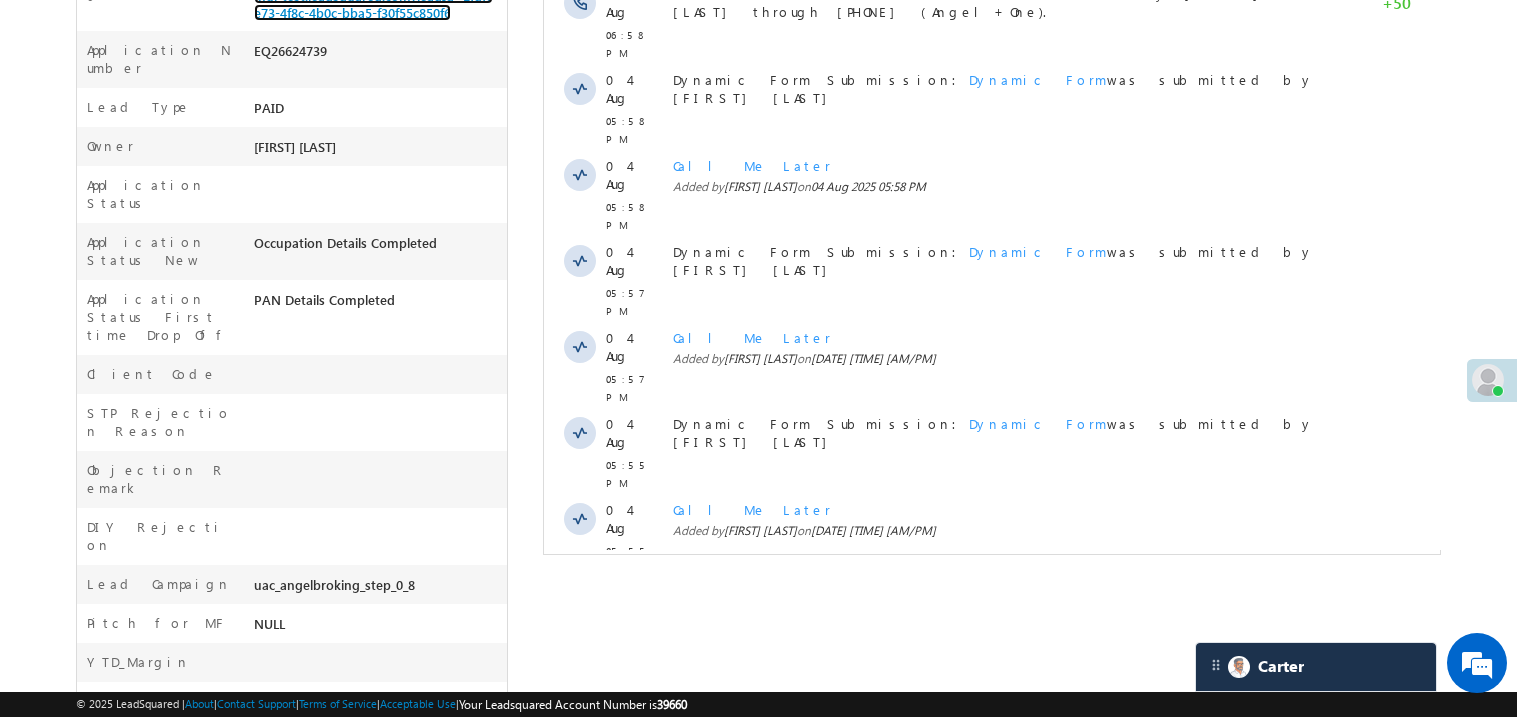 scroll, scrollTop: 639, scrollLeft: 0, axis: vertical 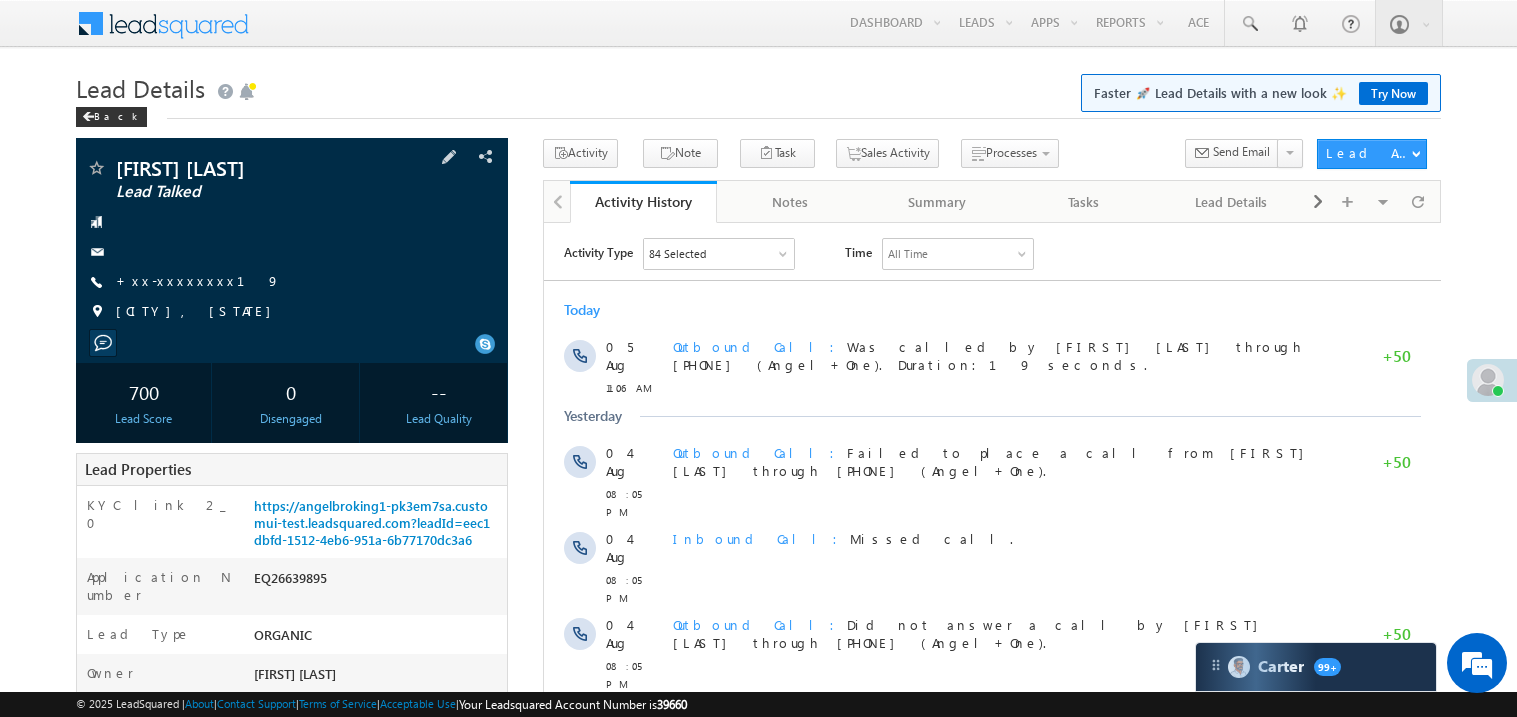 click on "[FIRST] [LAST]
Lead Talked
[PHONE]" at bounding box center [292, 245] 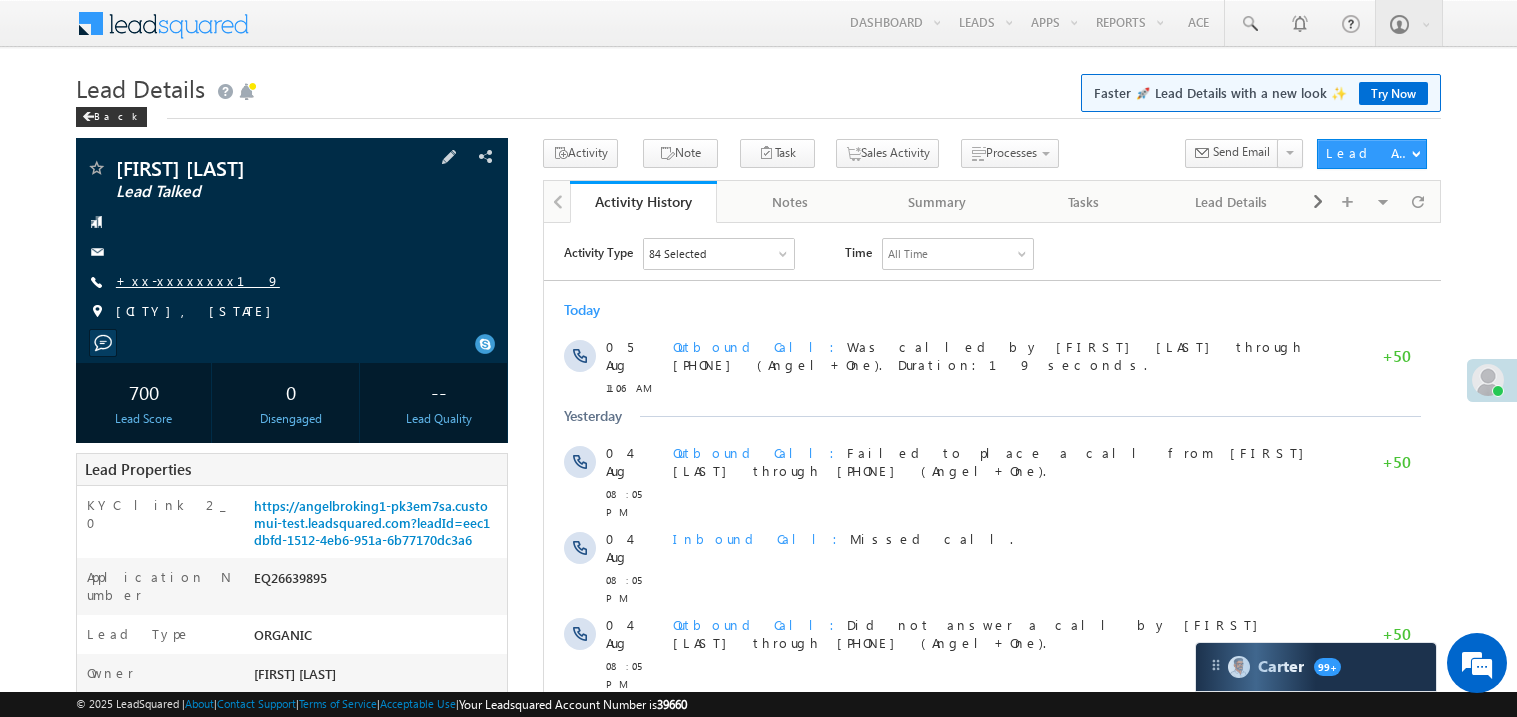 click on "+xx-xxxxxxxx19" at bounding box center (198, 280) 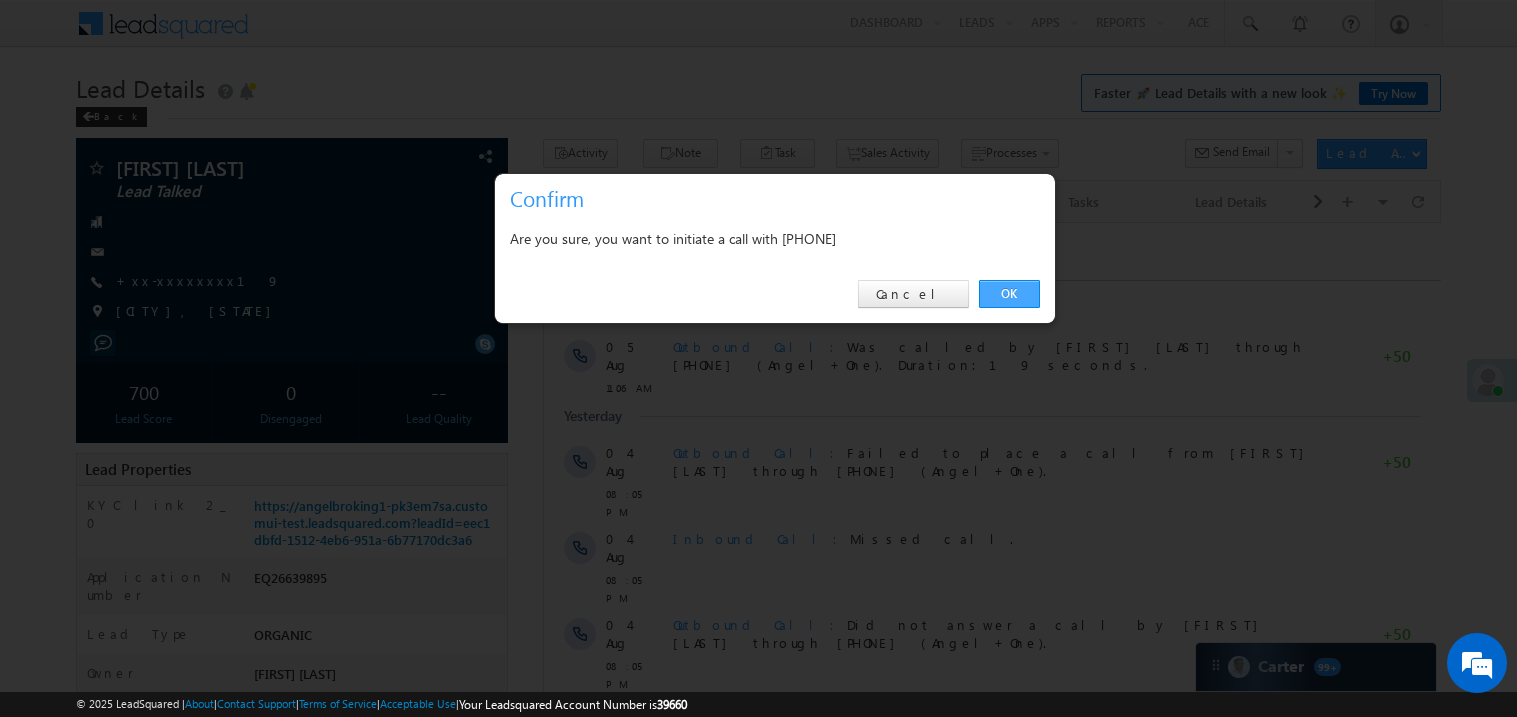 click on "OK" at bounding box center (1009, 294) 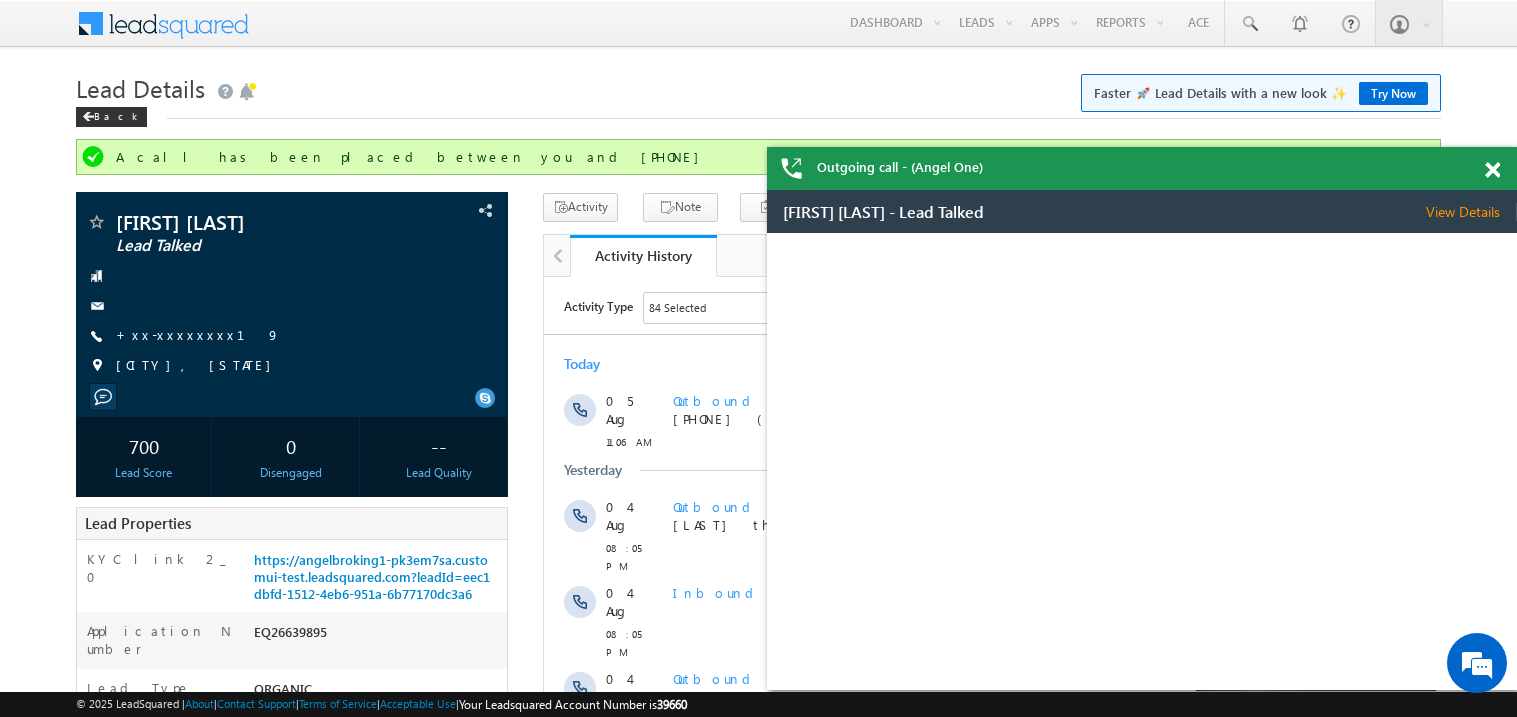 scroll, scrollTop: 0, scrollLeft: 0, axis: both 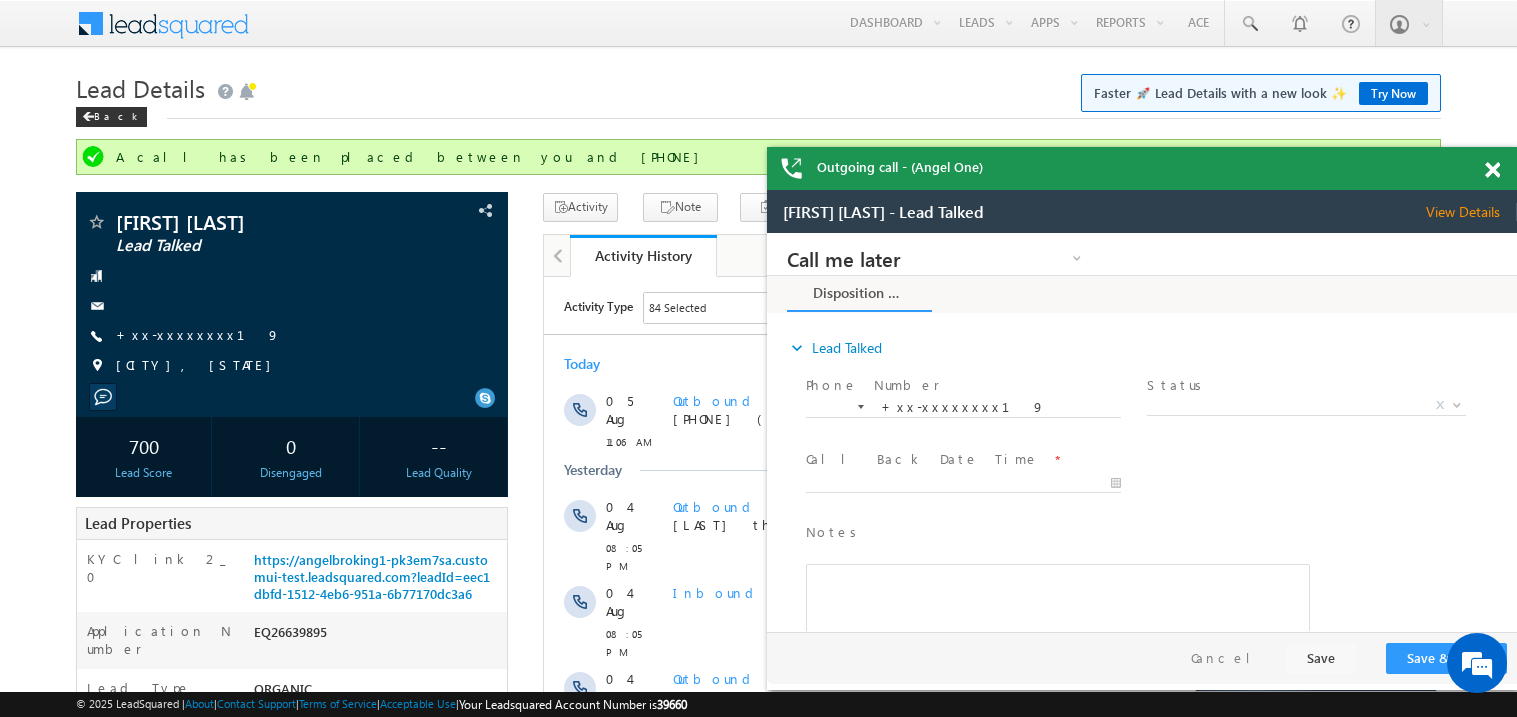 click at bounding box center [1492, 170] 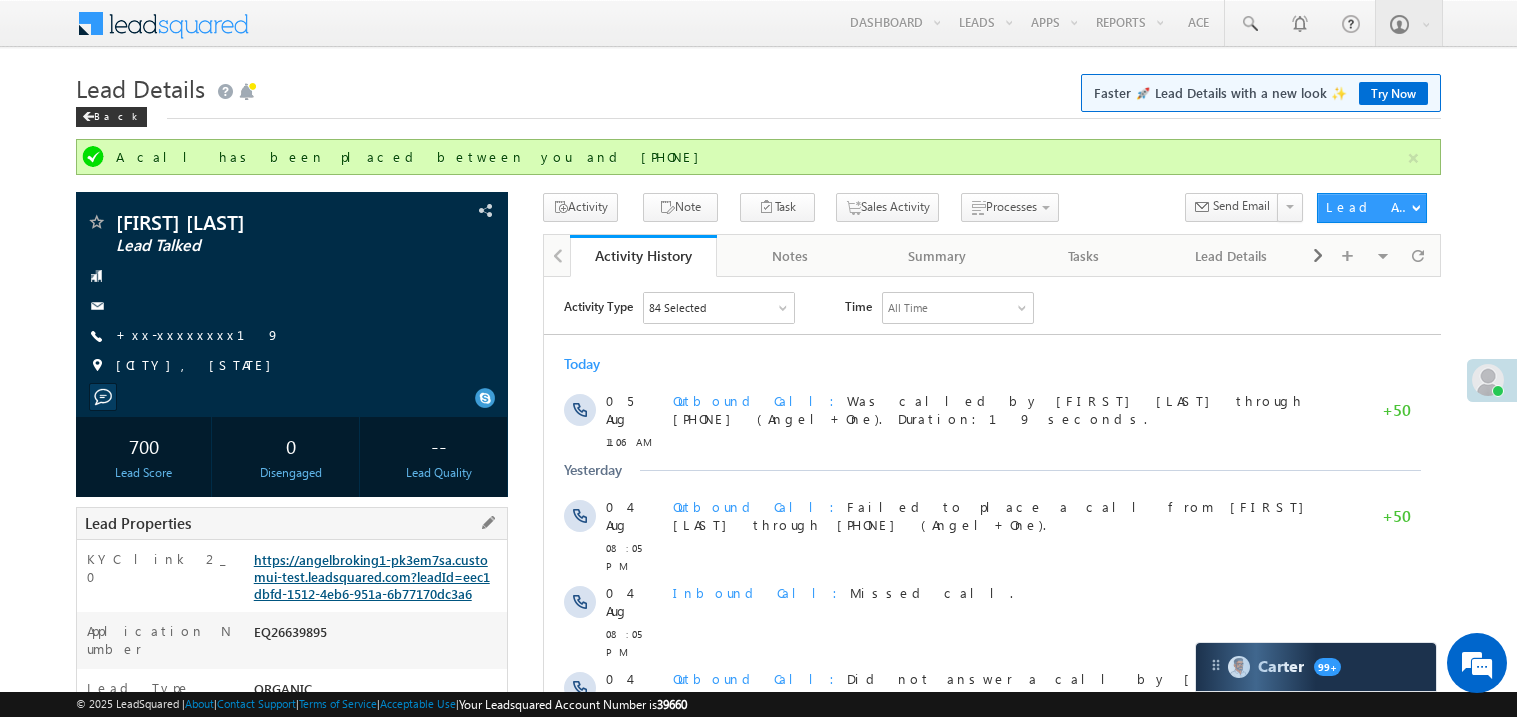 click on "https://angelbroking1-pk3em7sa.customui-test.leadsquared.com?leadId=eec1dbfd-1512-4eb6-951a-6b77170dc3a6" at bounding box center [372, 576] 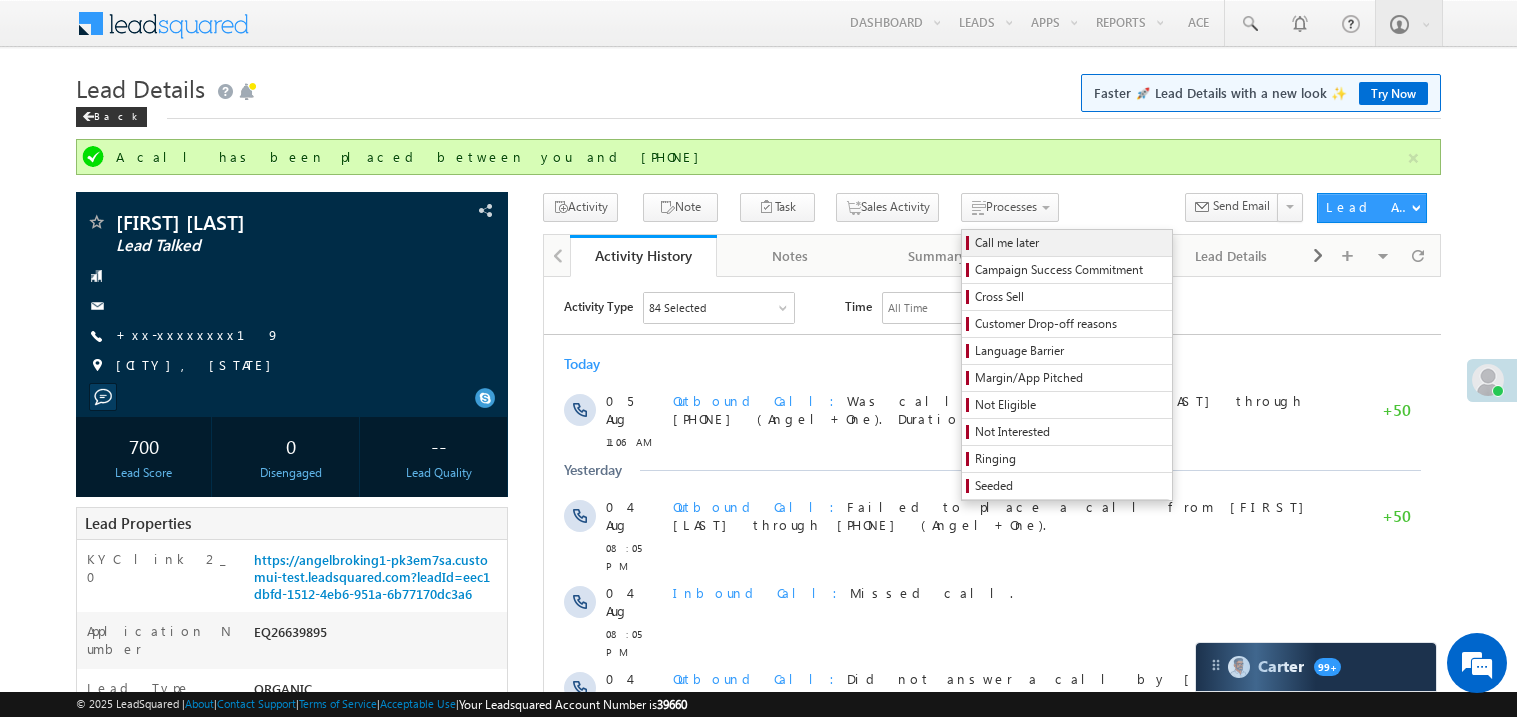 click on "Call me later" at bounding box center [1070, 243] 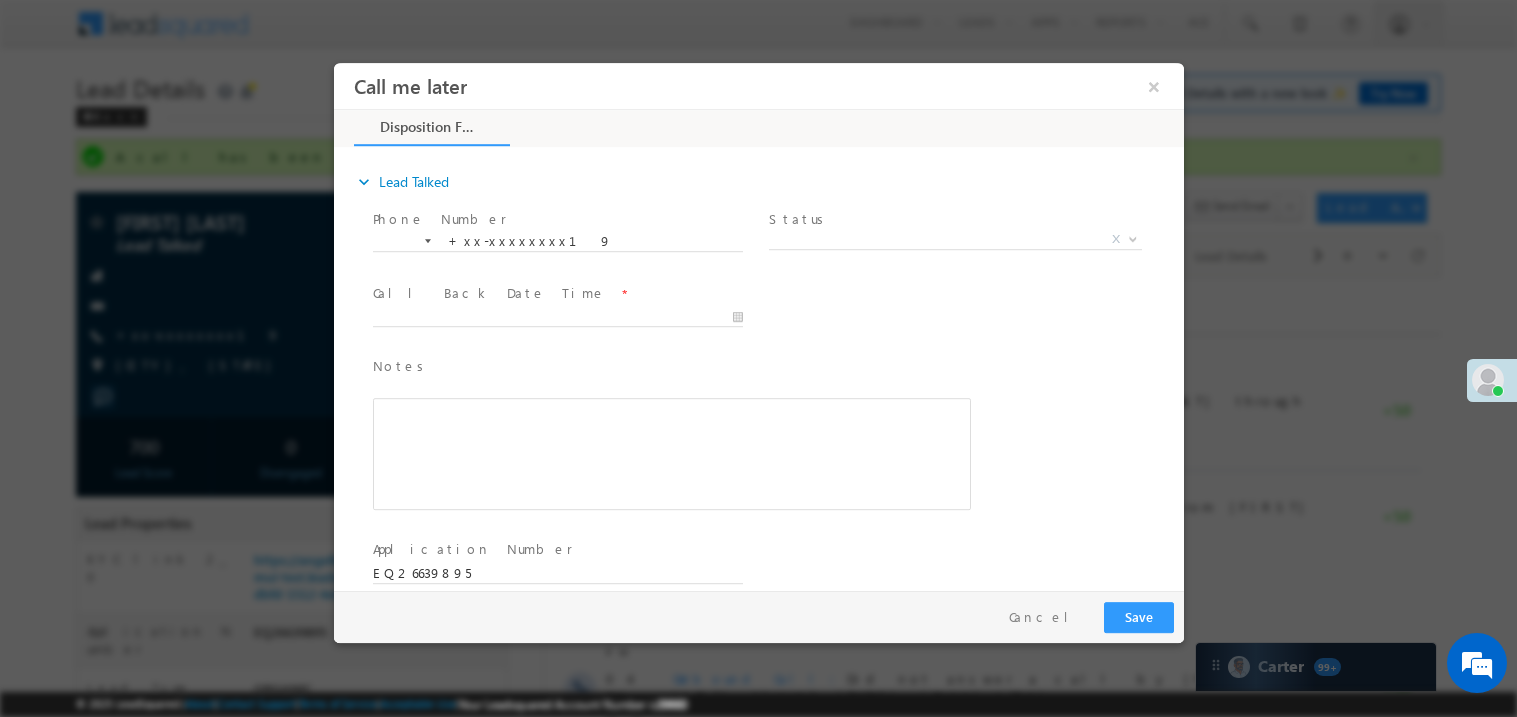 scroll, scrollTop: 0, scrollLeft: 0, axis: both 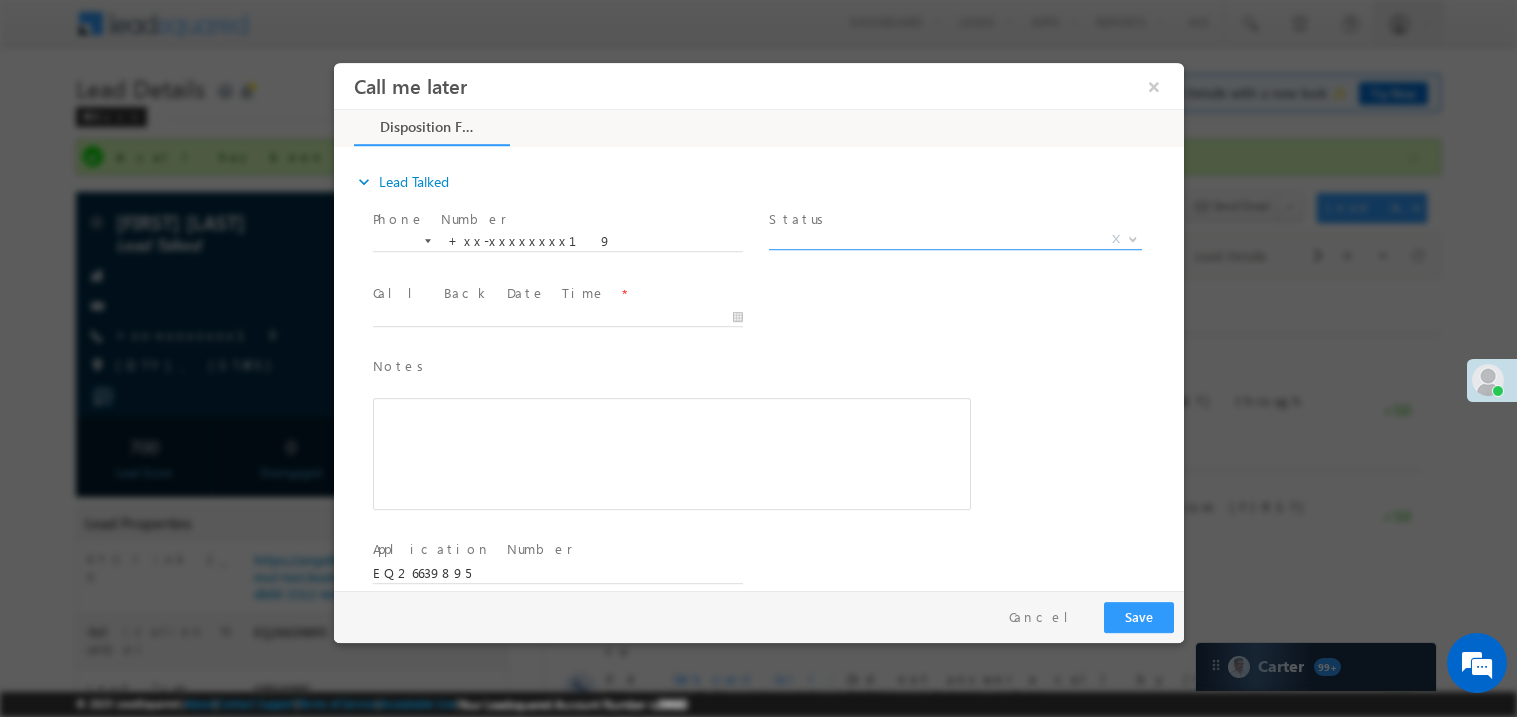 click on "X" at bounding box center (954, 239) 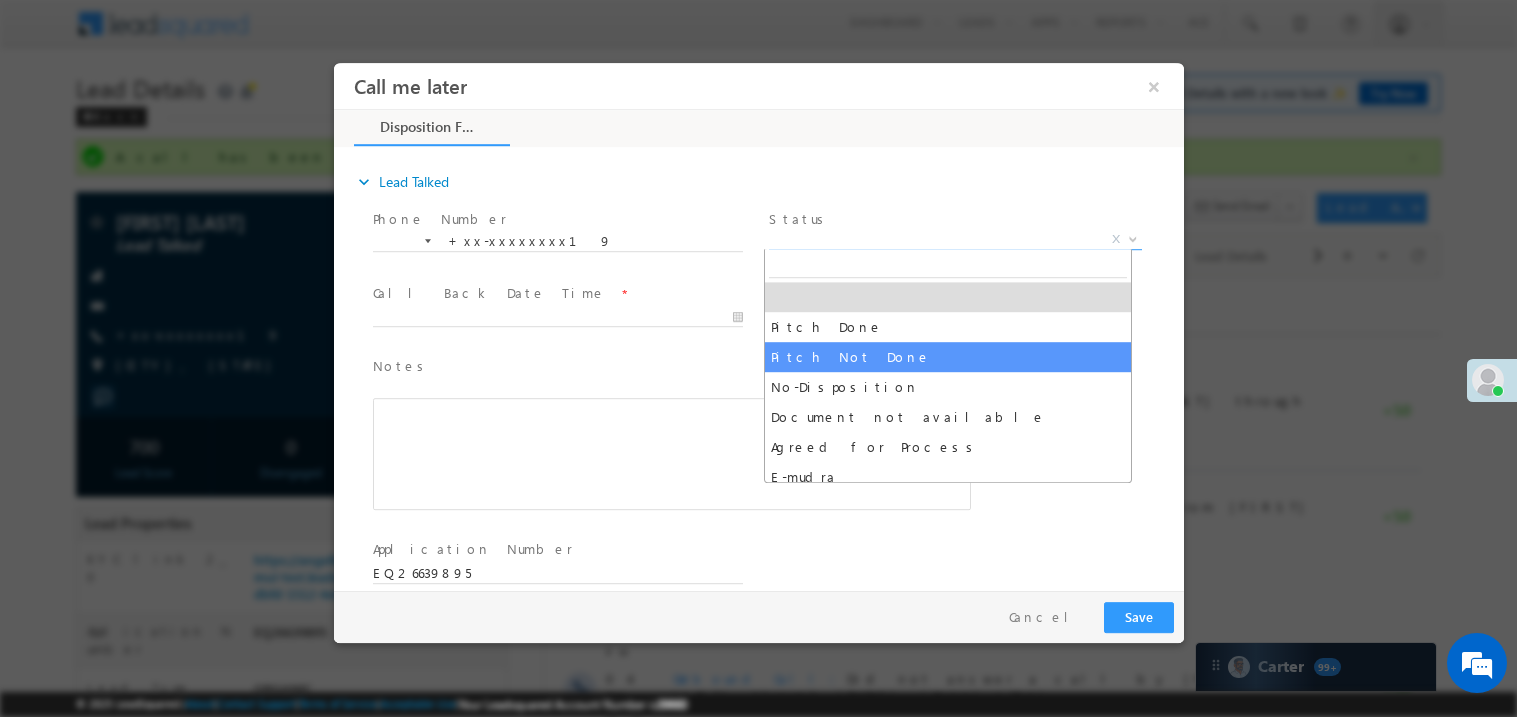 select on "Pitch Not Done" 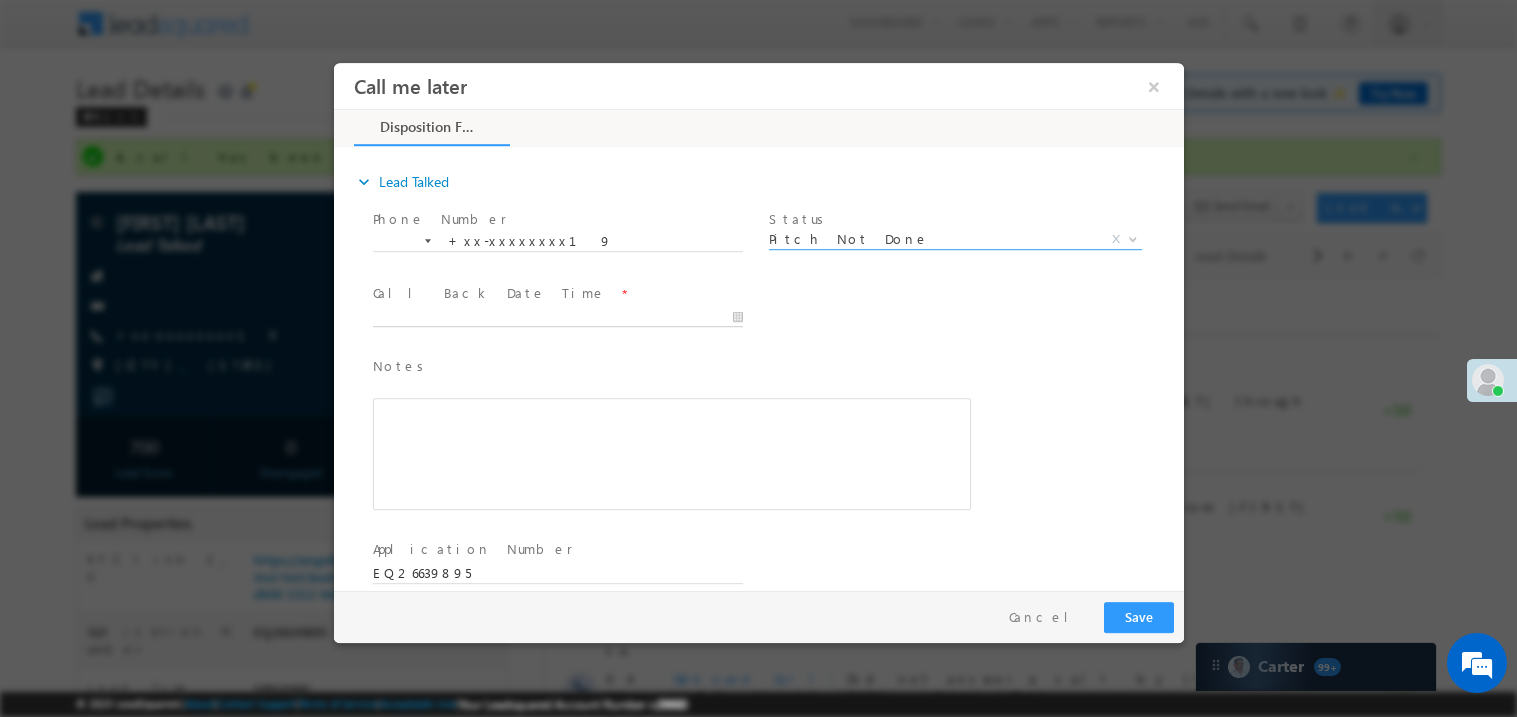 click on "Call me later
×" at bounding box center [758, 325] 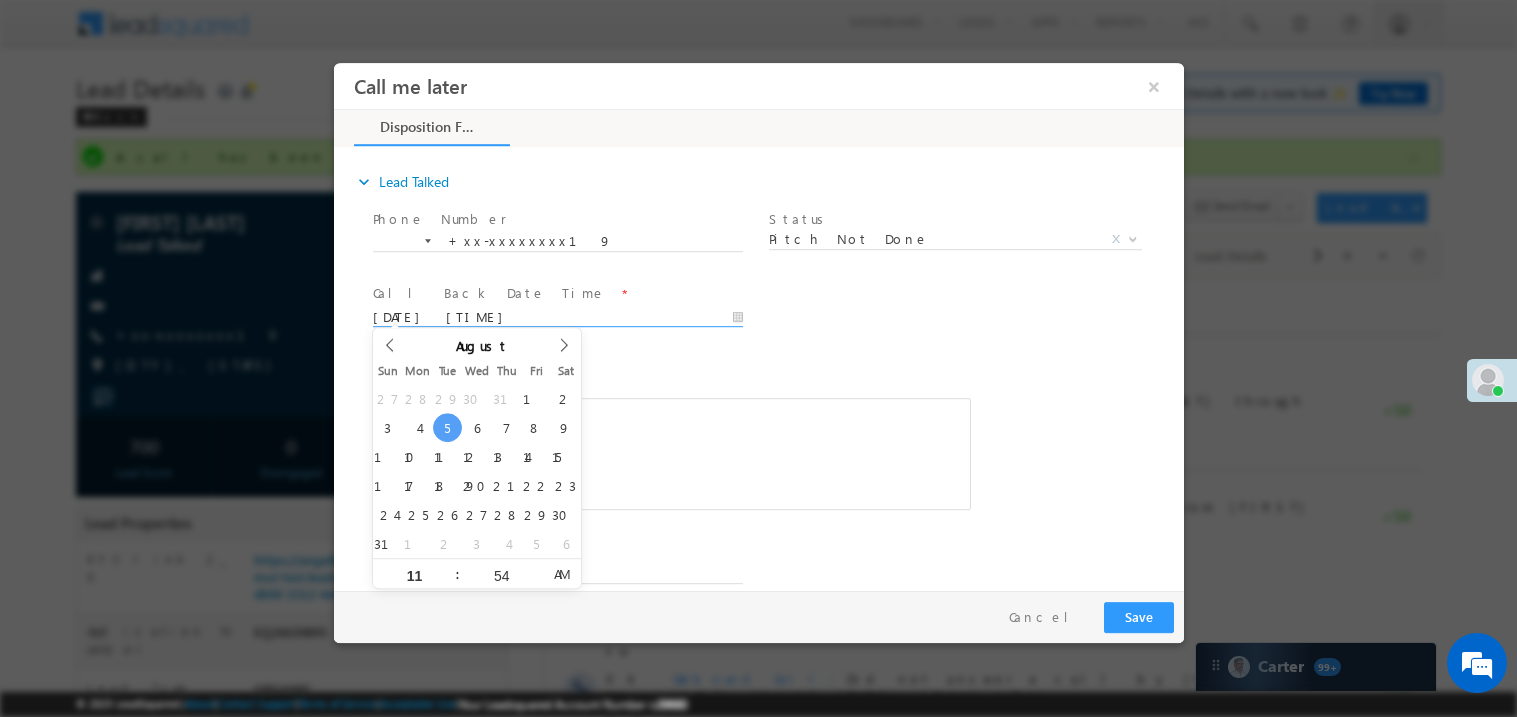 click at bounding box center [671, 453] 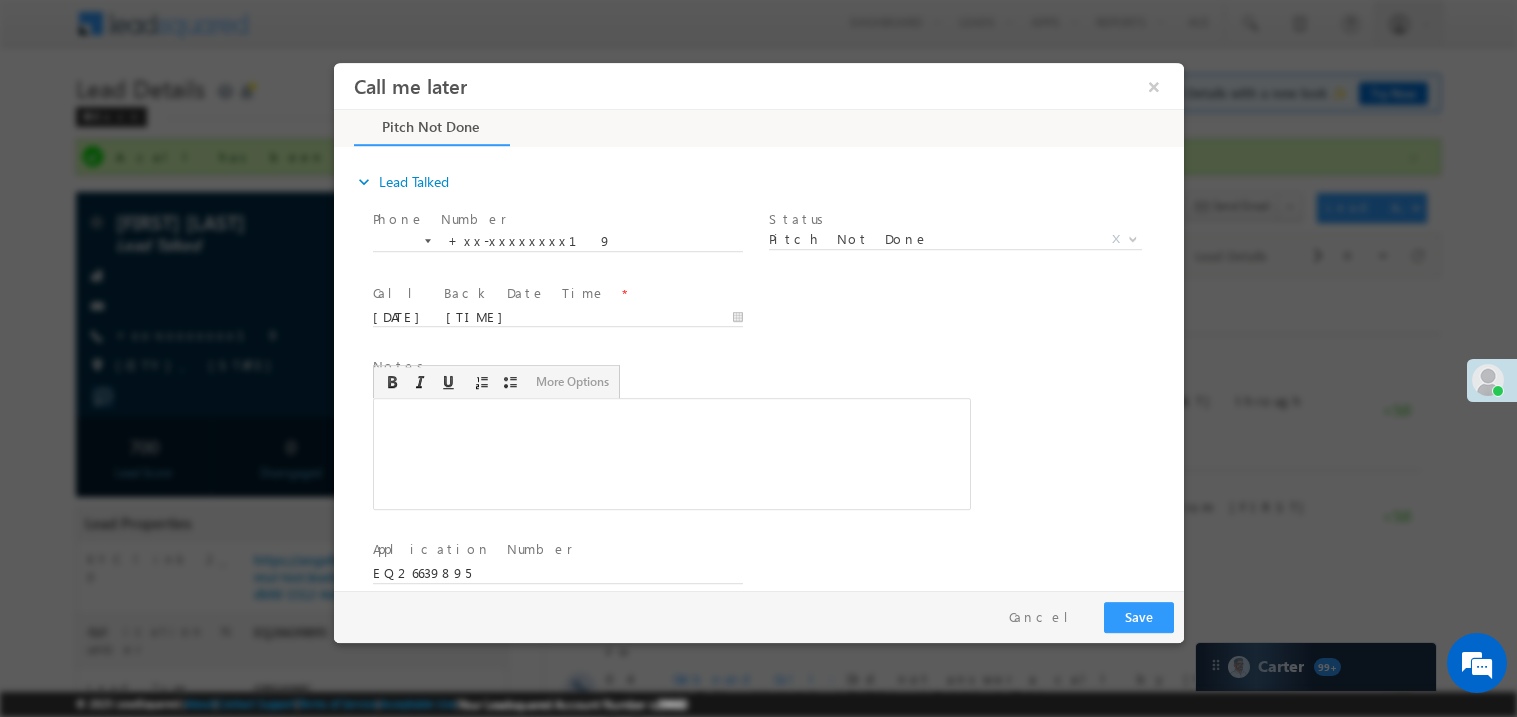 type 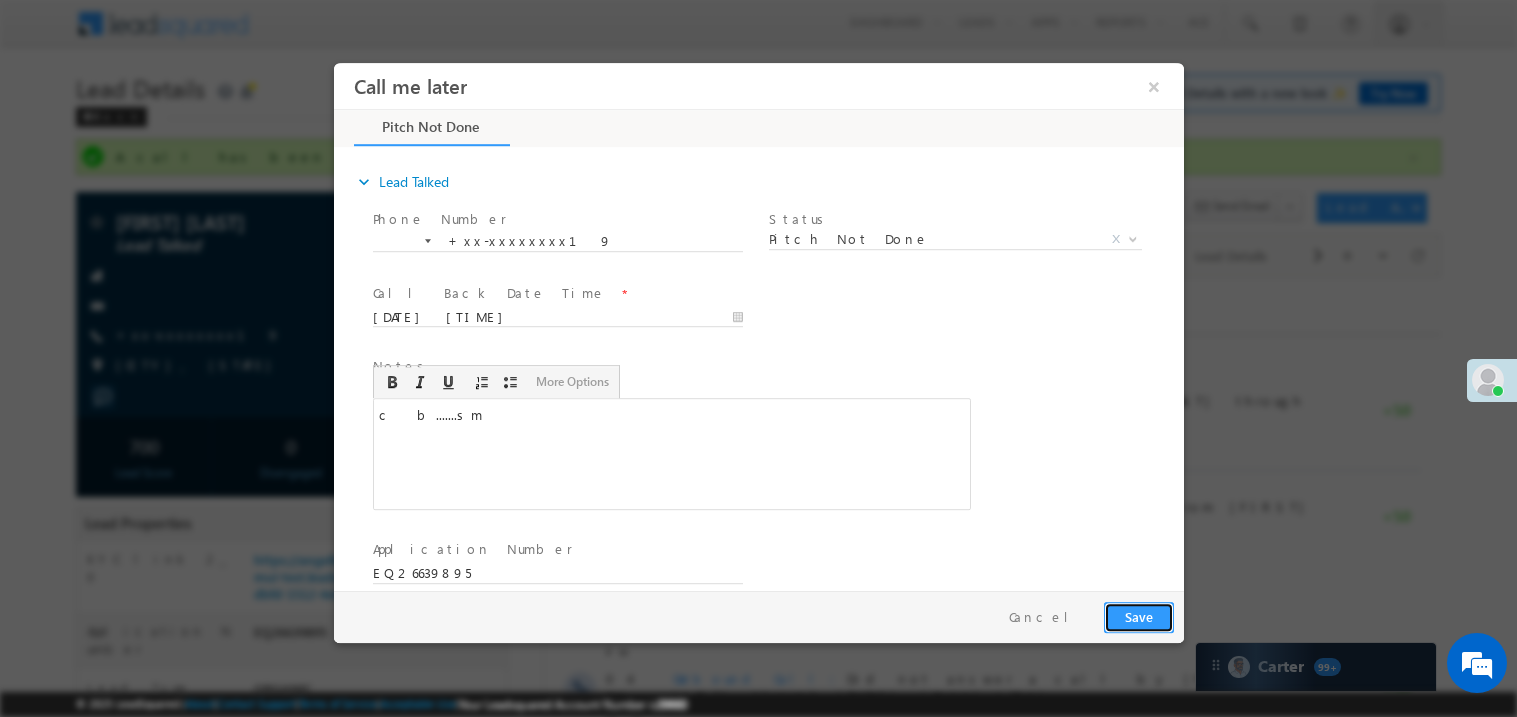click on "Save" at bounding box center (1138, 616) 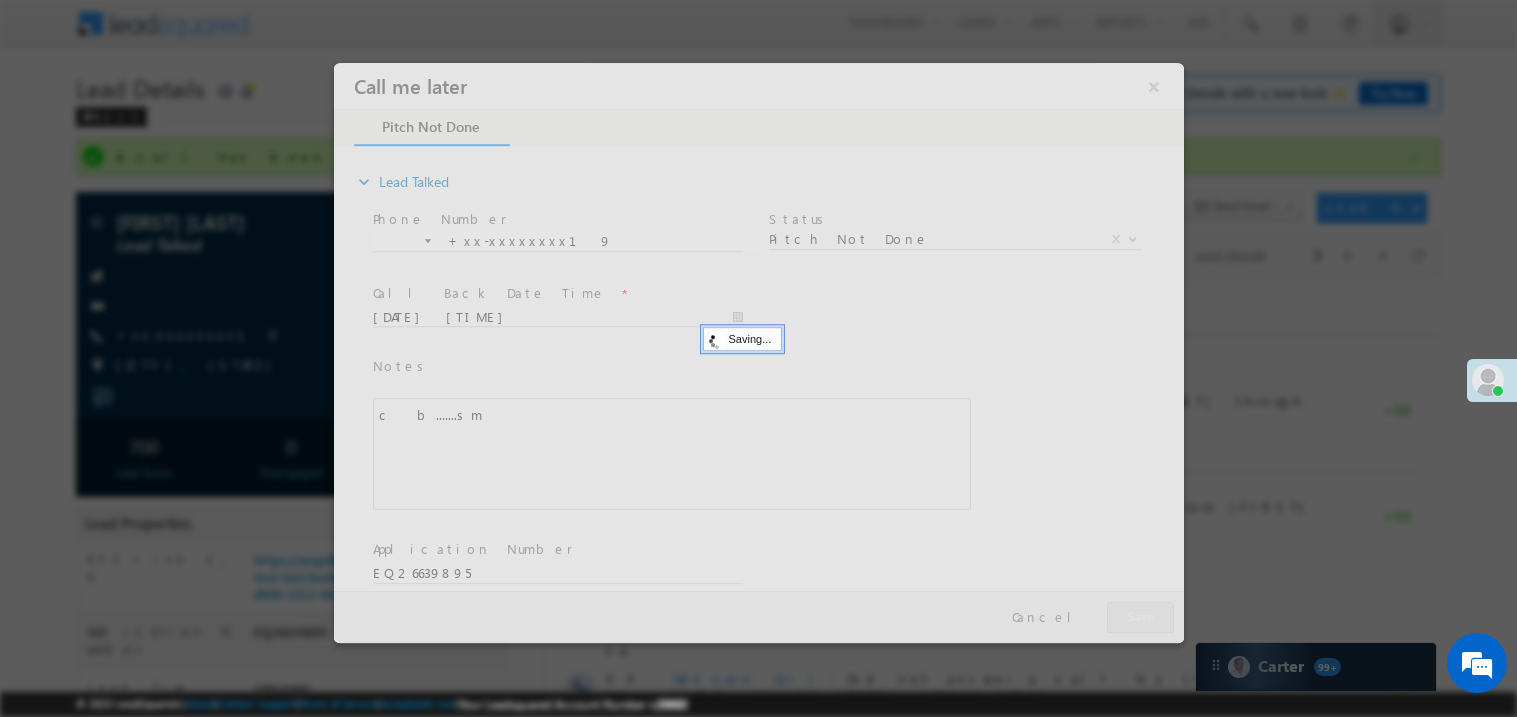 click at bounding box center [758, 352] 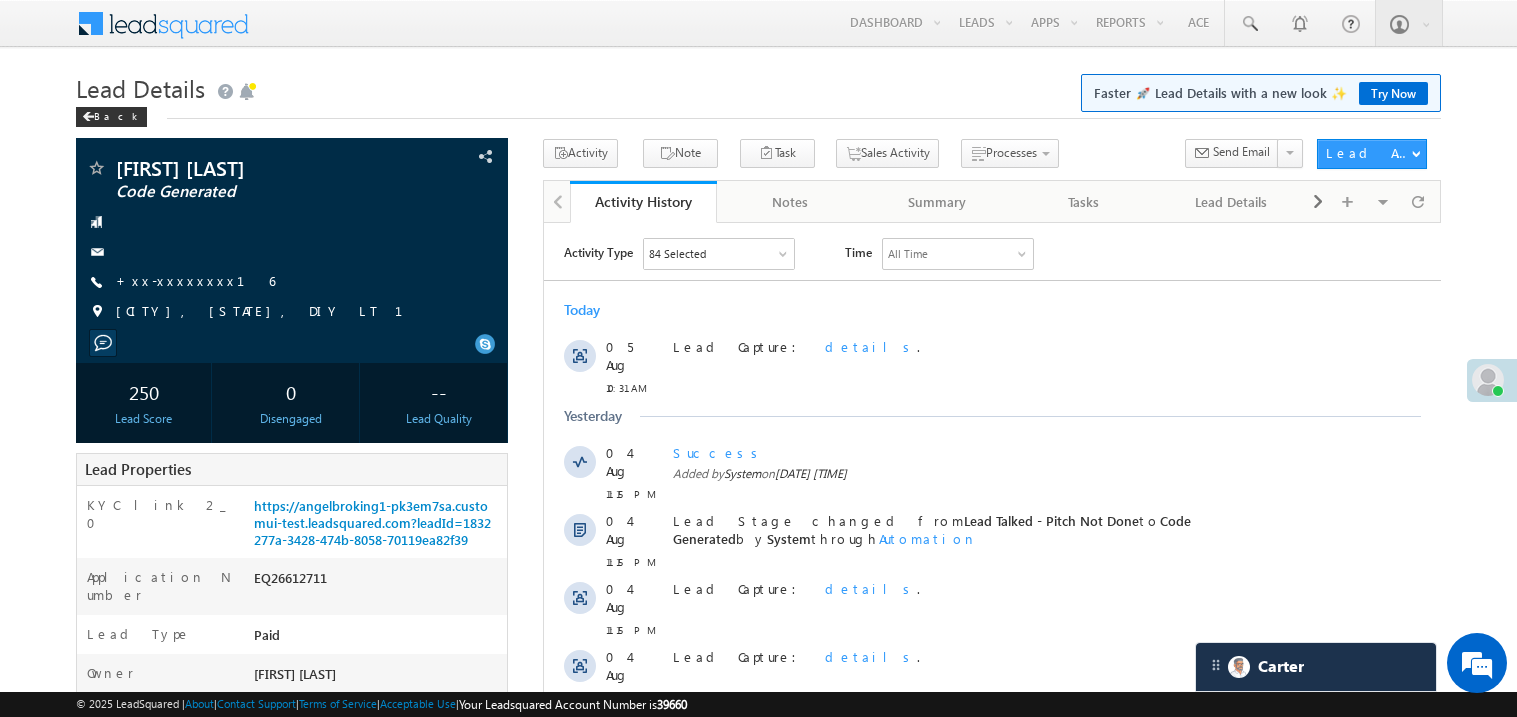 scroll, scrollTop: 0, scrollLeft: 0, axis: both 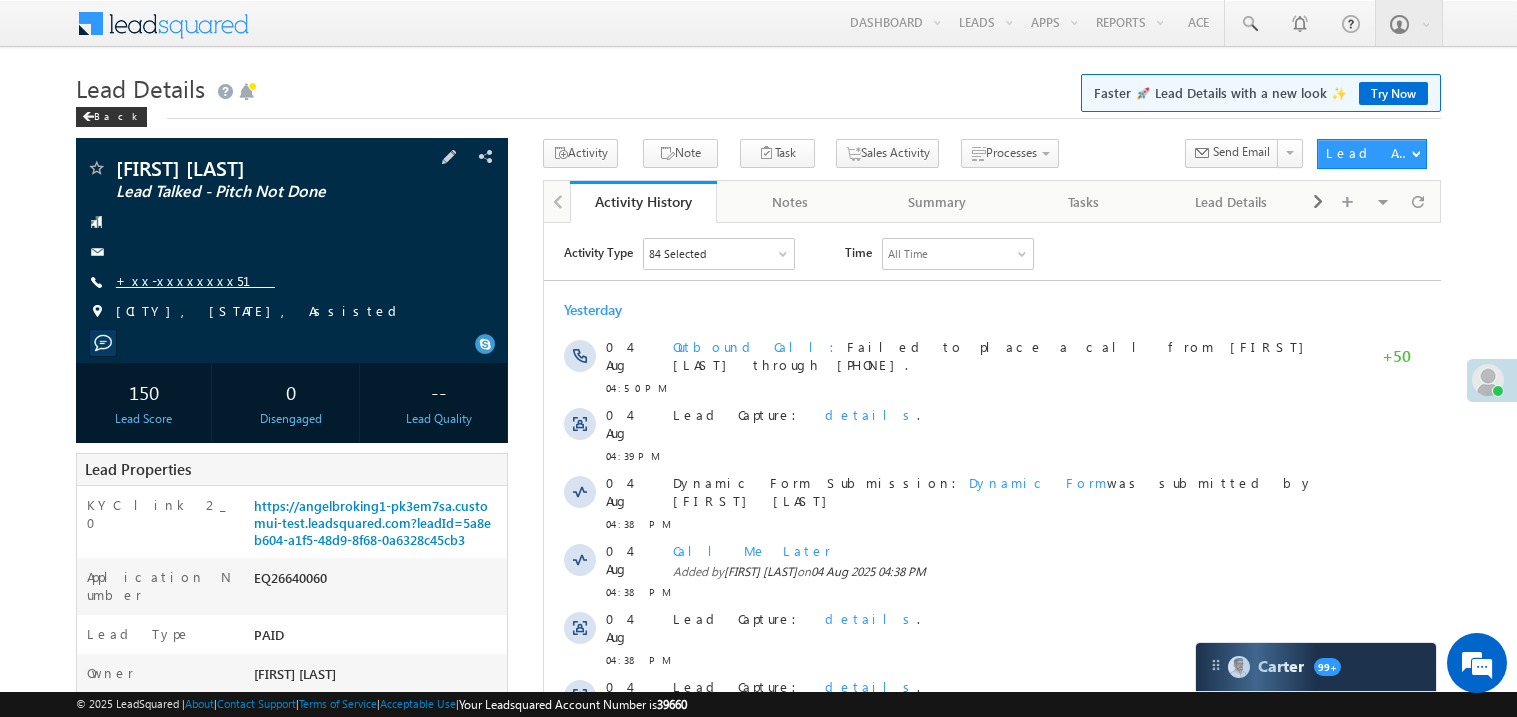 click on "+xx-xxxxxxxx51" at bounding box center [195, 280] 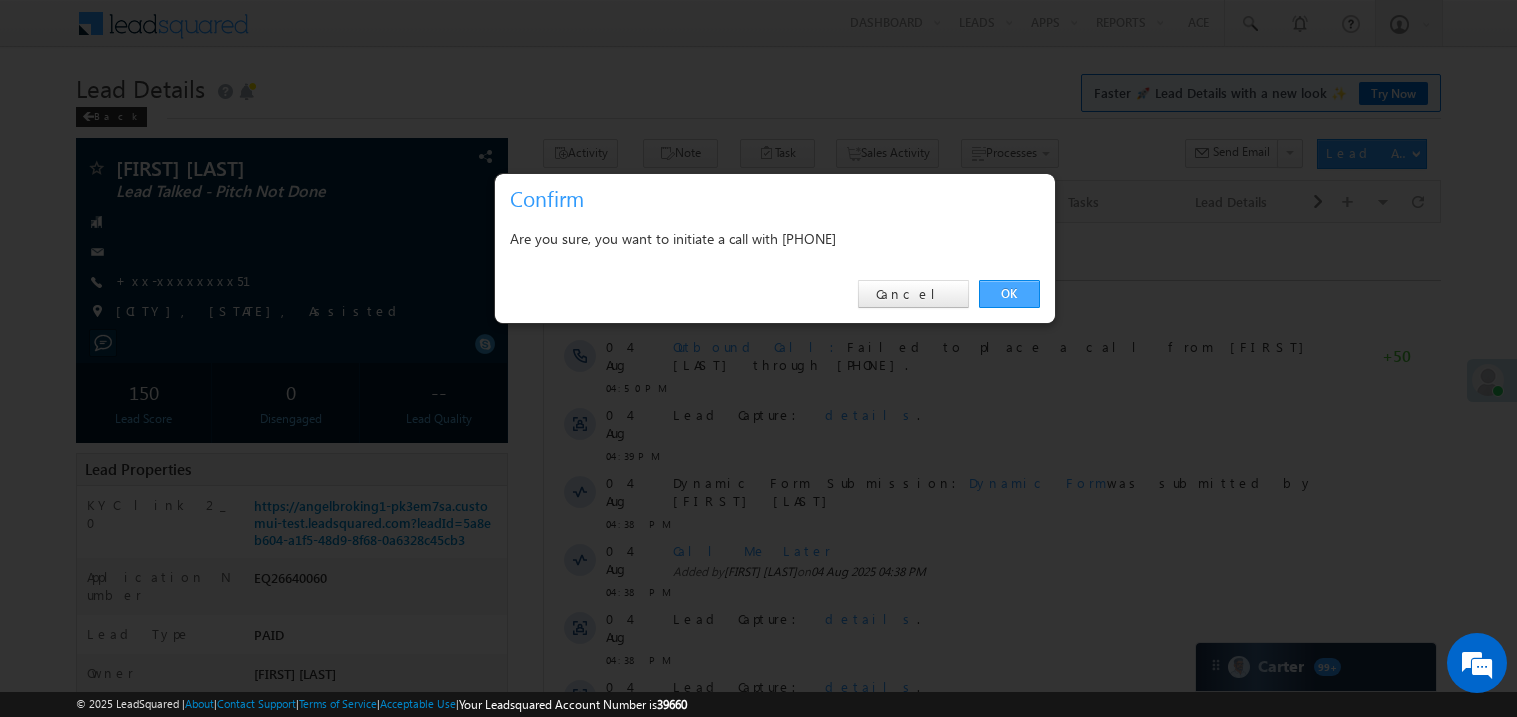click on "OK" at bounding box center (1009, 294) 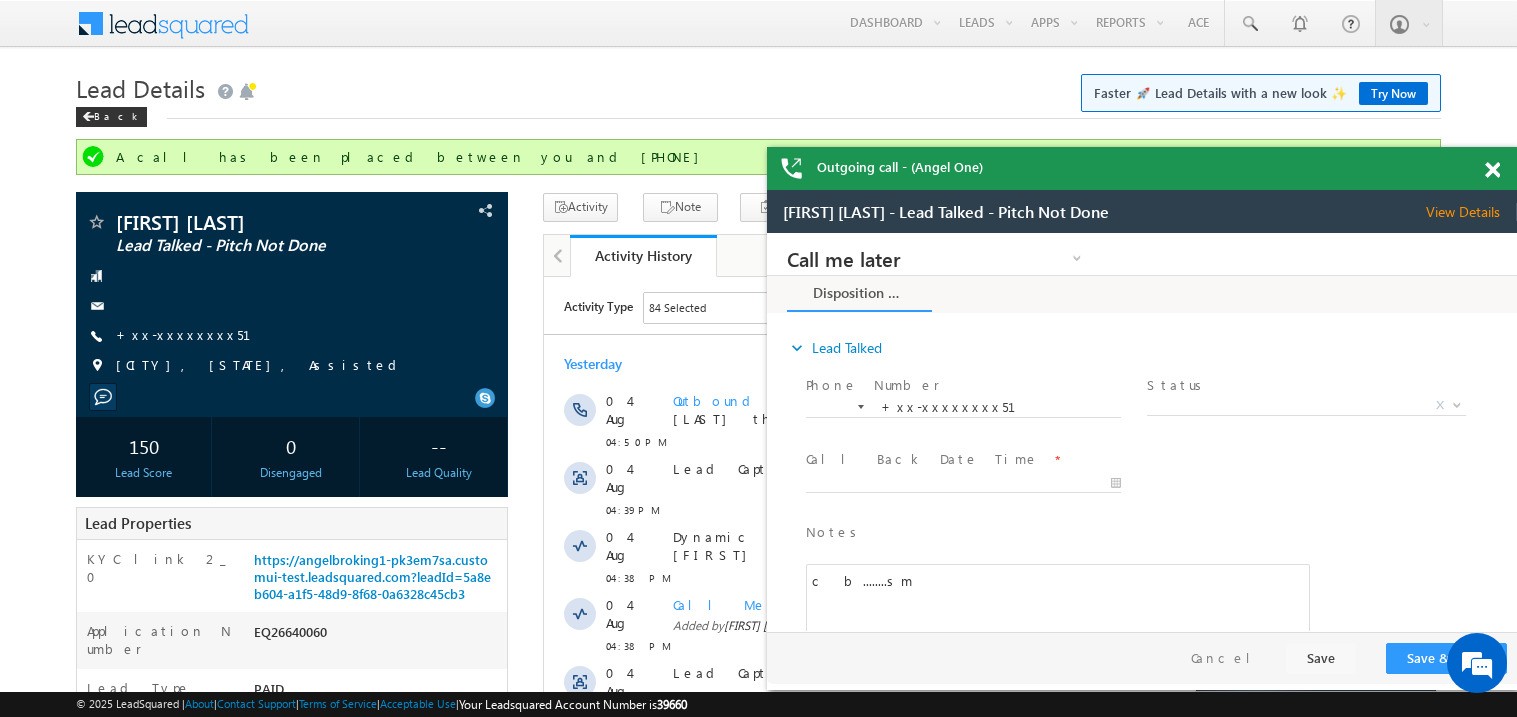 scroll, scrollTop: 0, scrollLeft: 0, axis: both 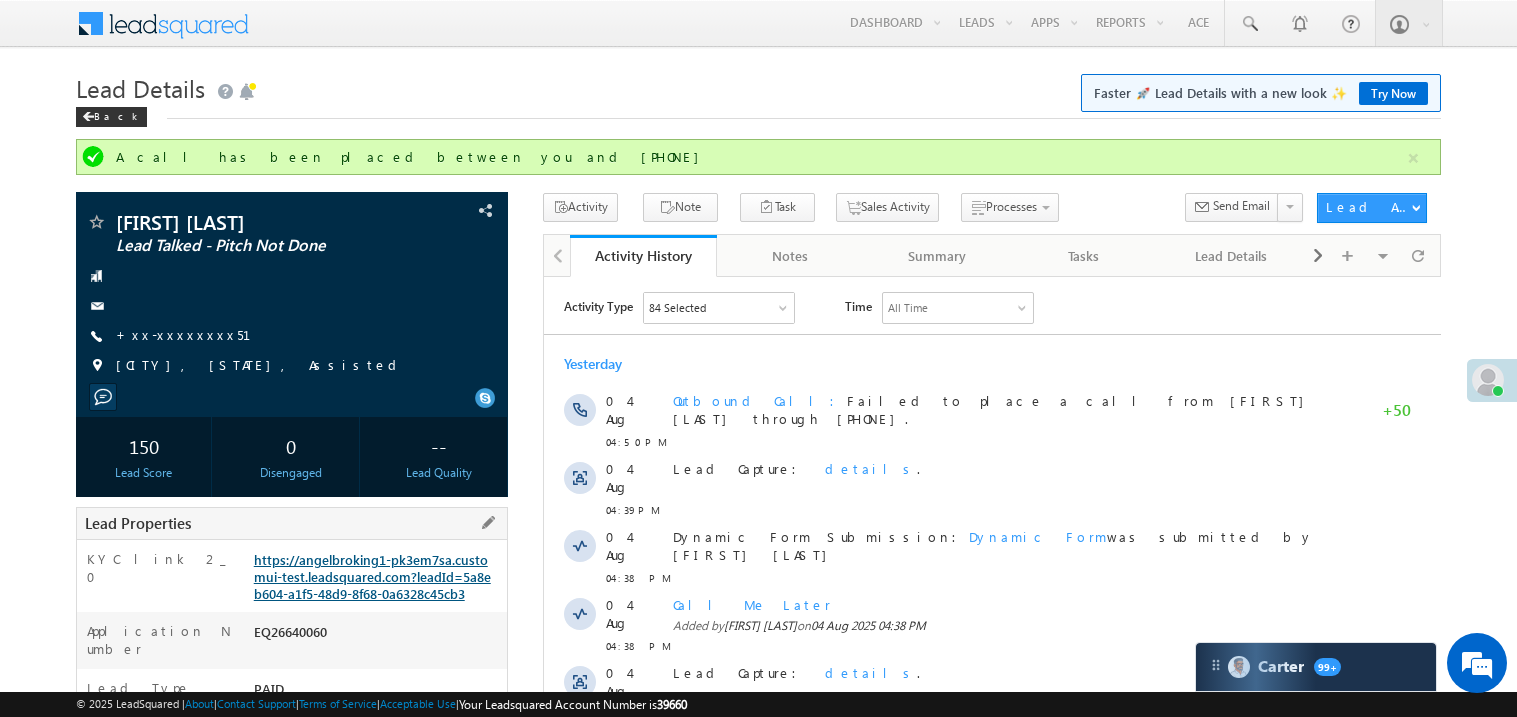 click on "https://angelbroking1-pk3em7sa.customui-test.leadsquared.com?leadId=5a8eb604-a1f5-48d9-8f68-0a6328c45cb3" at bounding box center [372, 576] 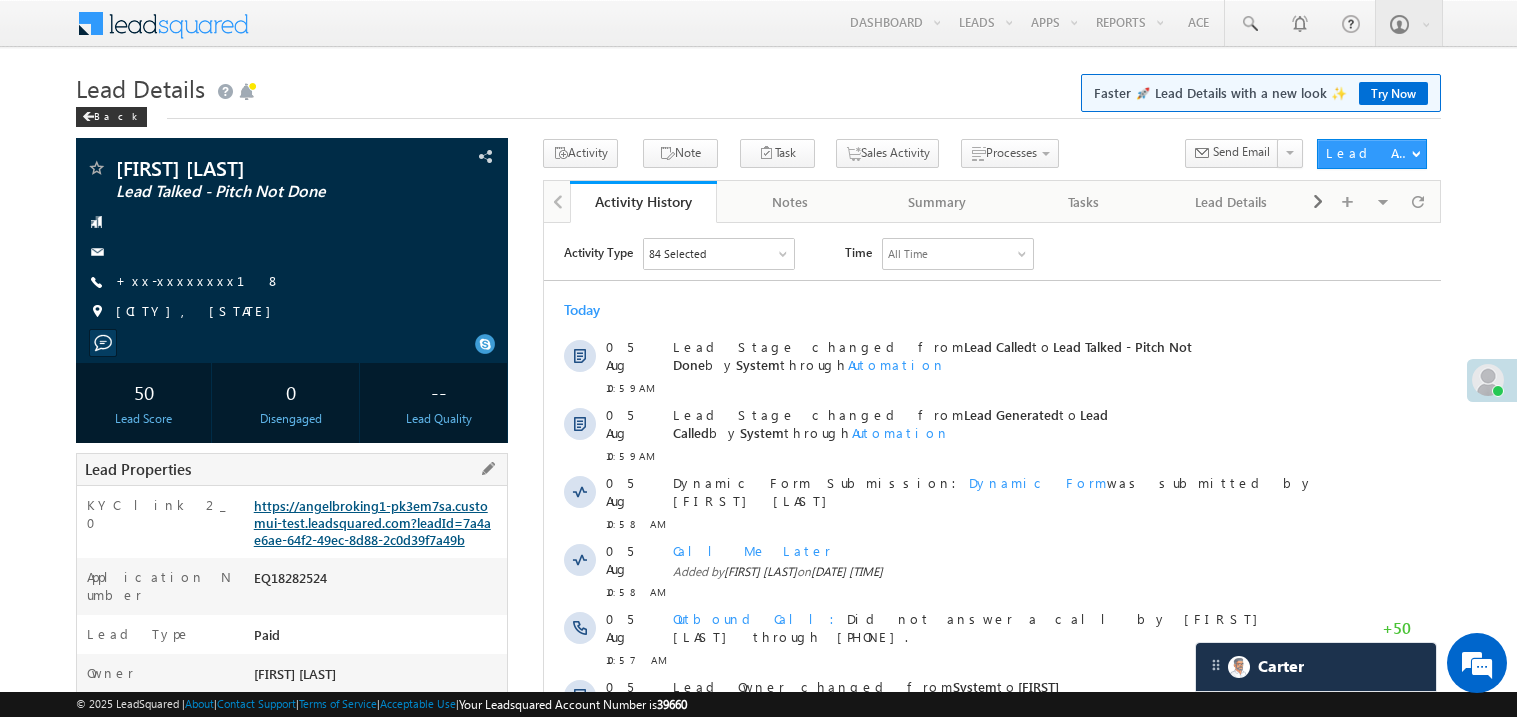 scroll, scrollTop: 0, scrollLeft: 0, axis: both 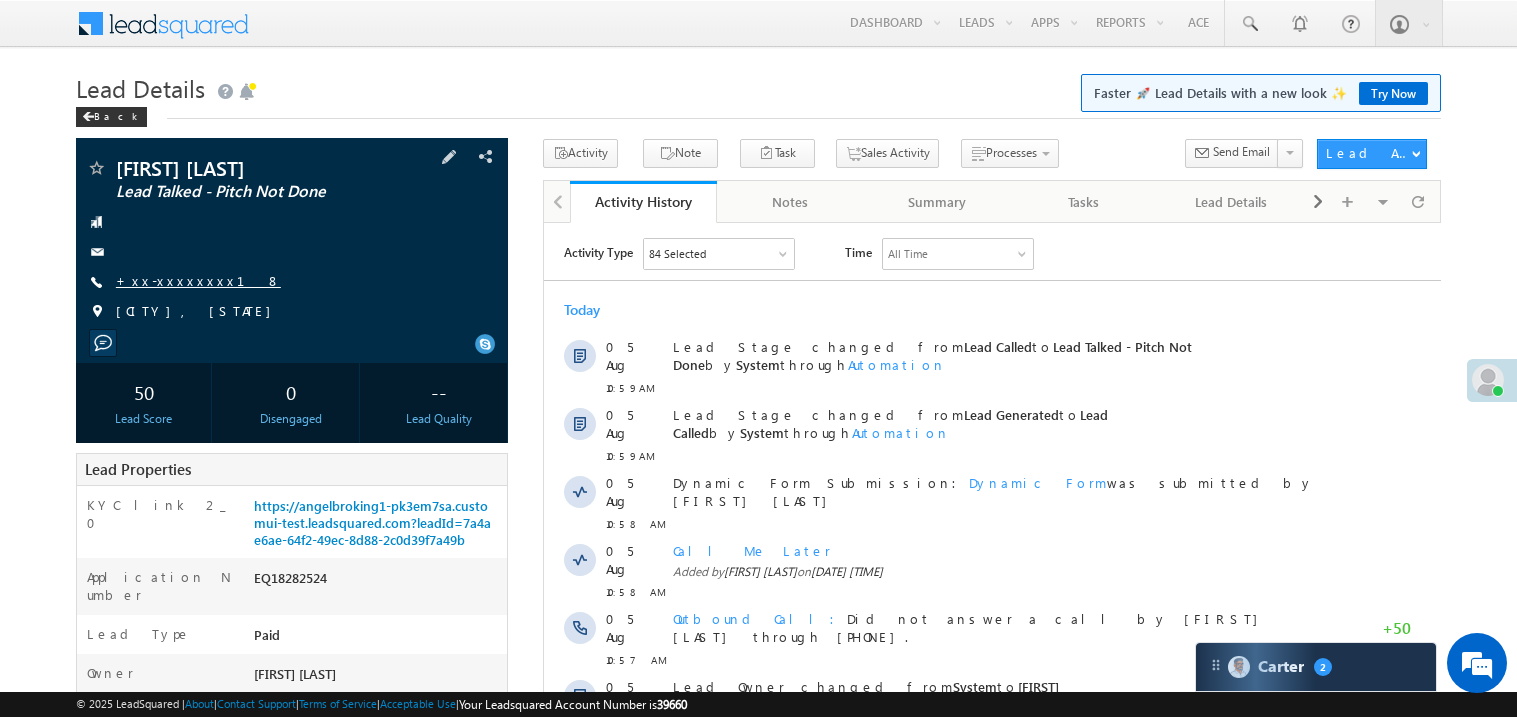 click on "+xx-xxxxxxxx18" at bounding box center [198, 280] 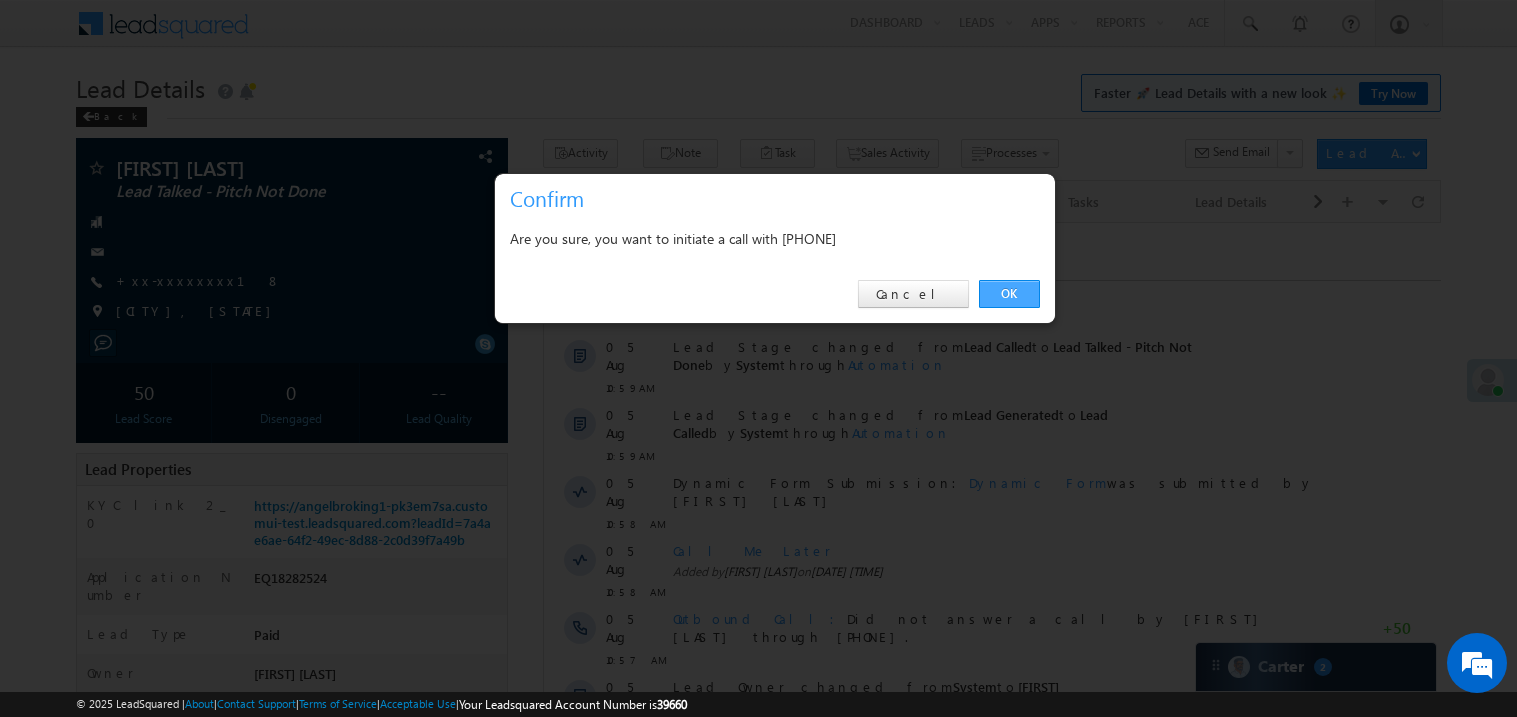 click on "OK" at bounding box center [1009, 294] 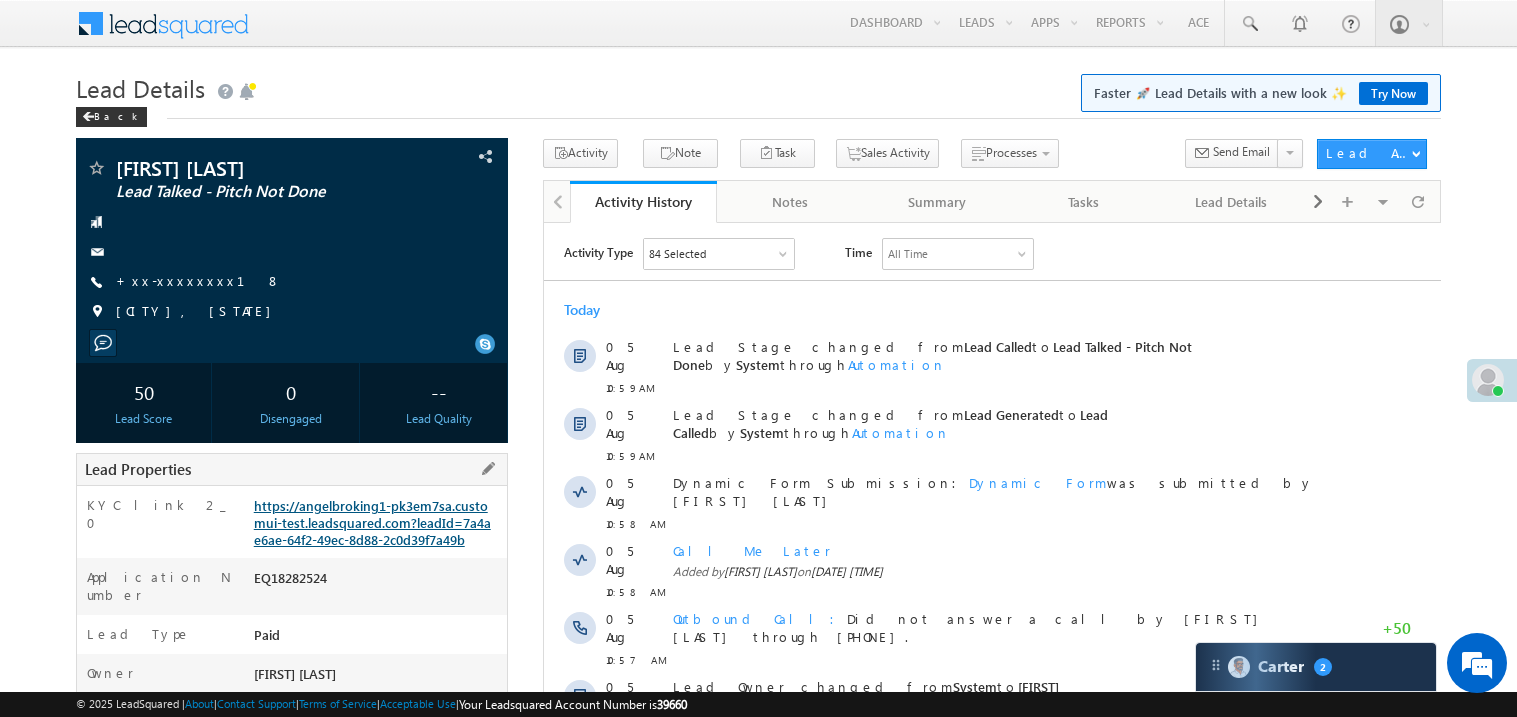 click on "https://angelbroking1-pk3em7sa.customui-test.leadsquared.com?leadId=7a4ae6ae-64f2-49ec-8d88-2c0d39f7a49b" at bounding box center [372, 522] 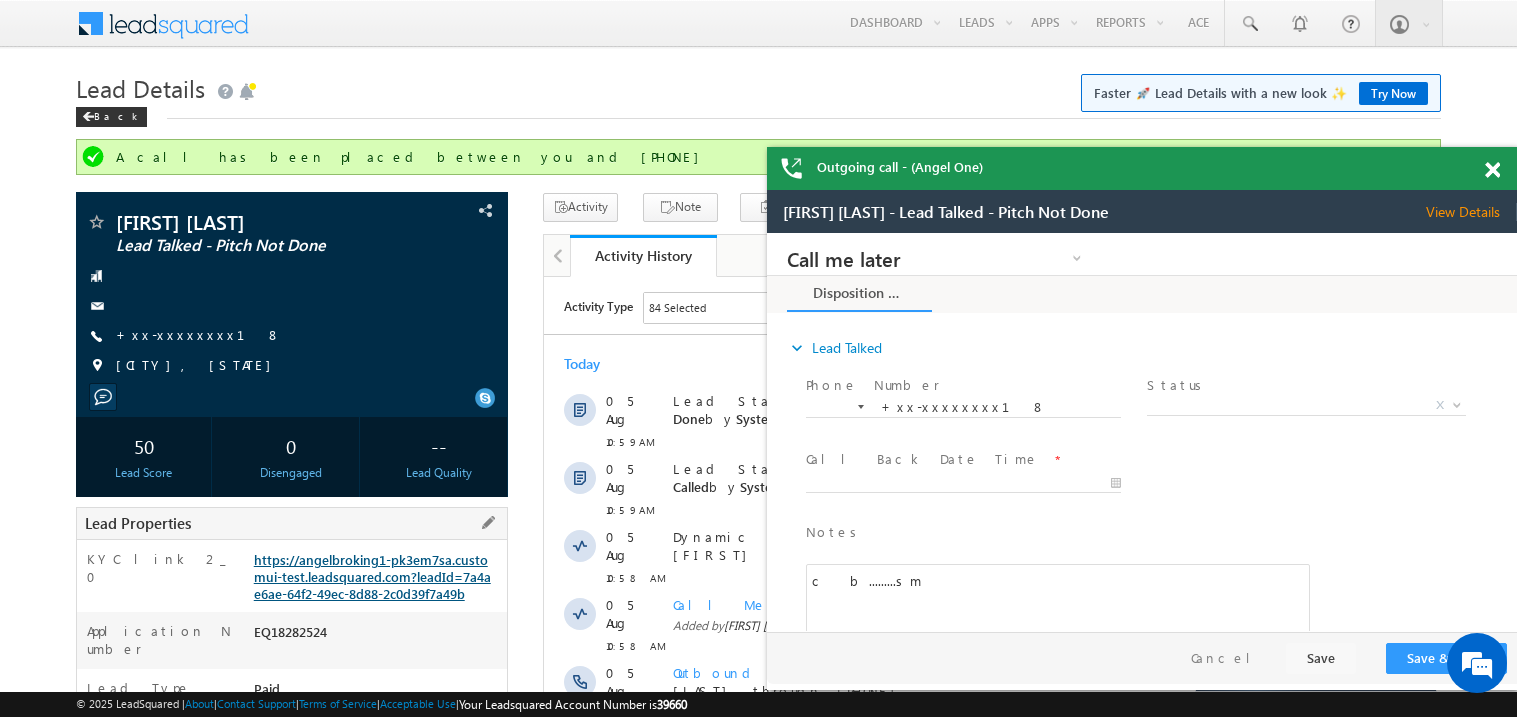 scroll, scrollTop: 0, scrollLeft: 0, axis: both 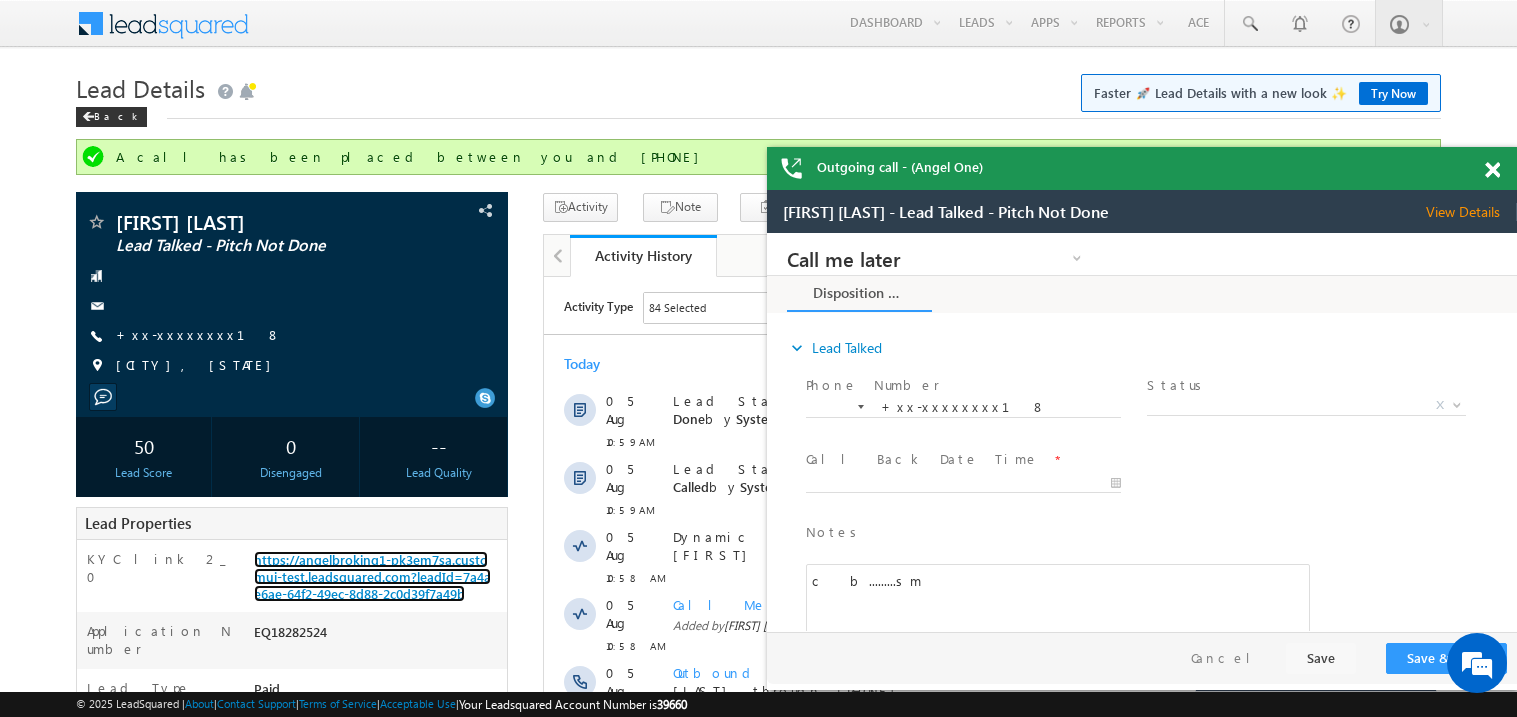 click at bounding box center [1492, 170] 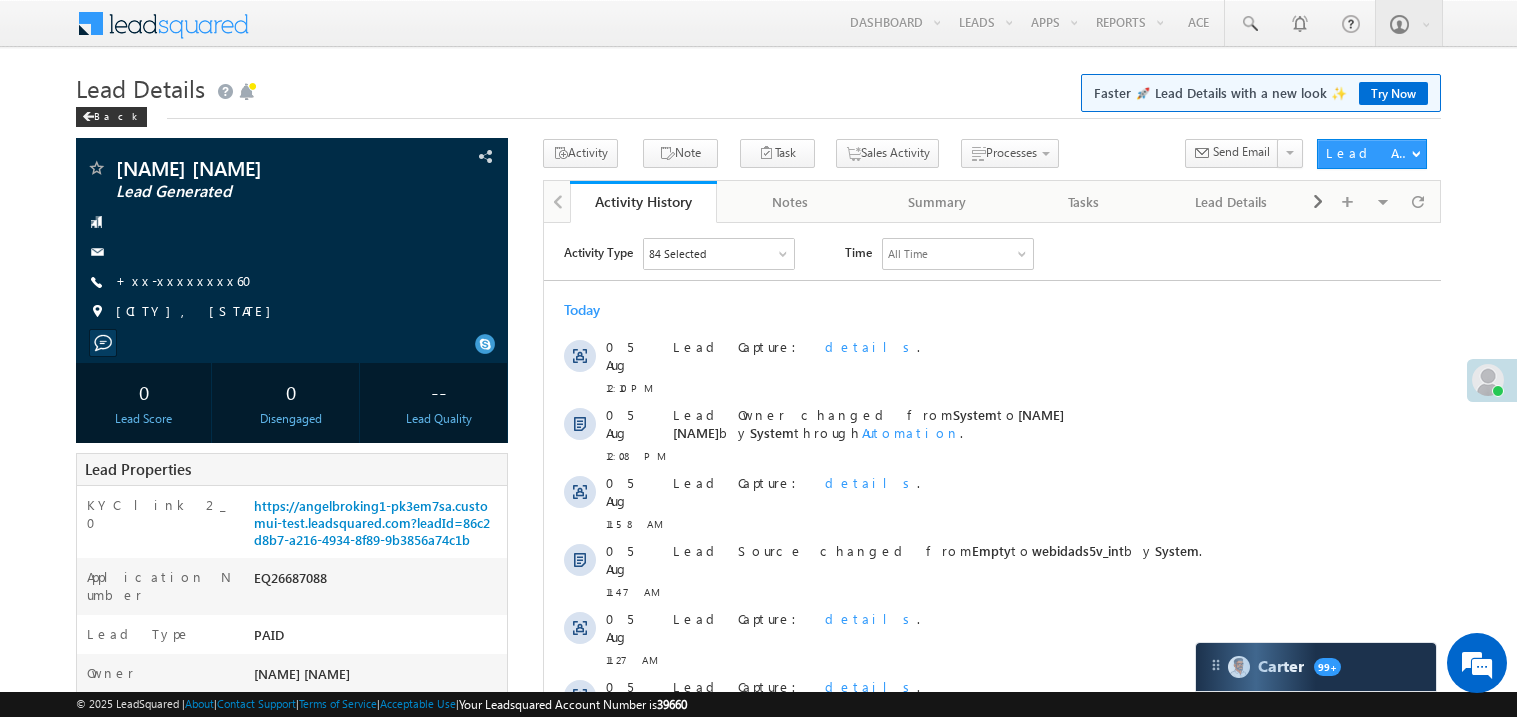 scroll, scrollTop: 0, scrollLeft: 0, axis: both 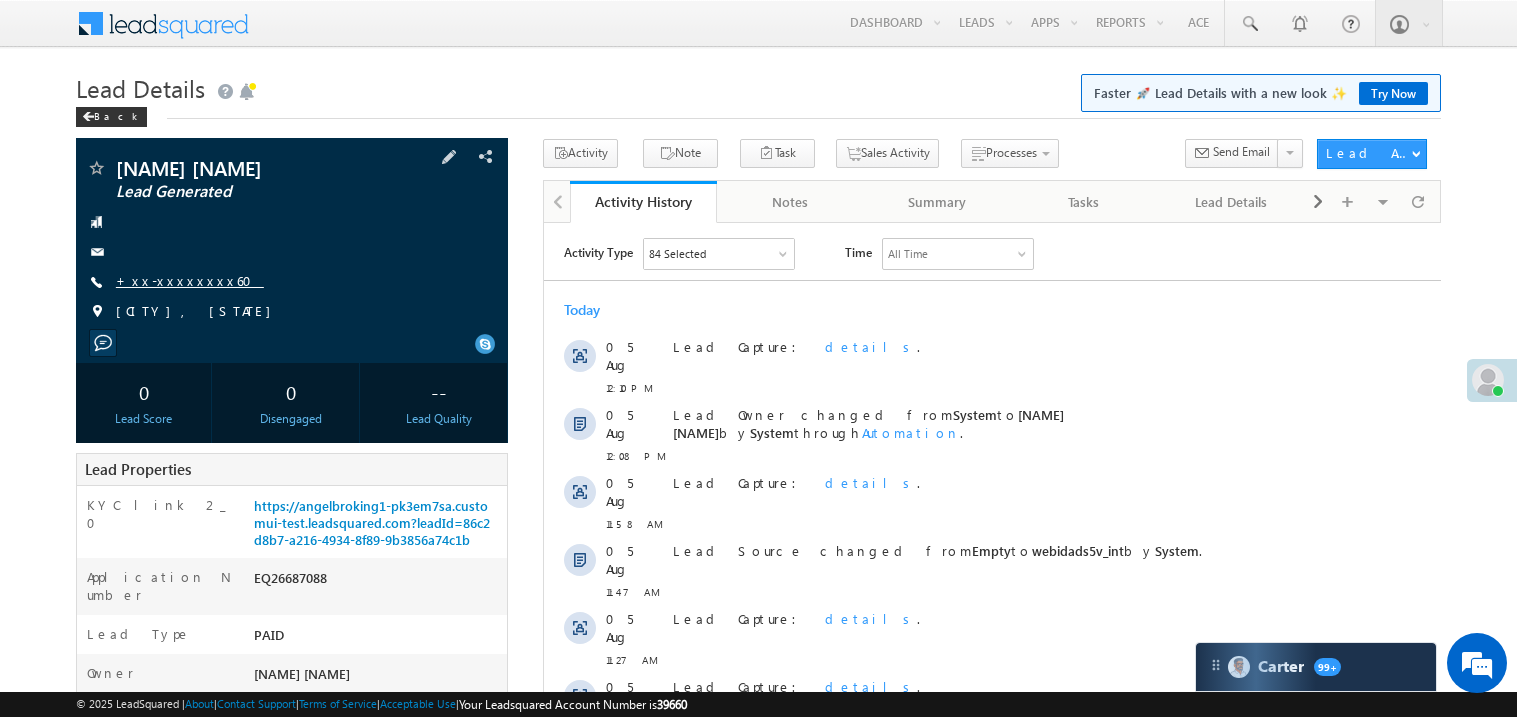 click on "+xx-xxxxxxxx60" at bounding box center [190, 280] 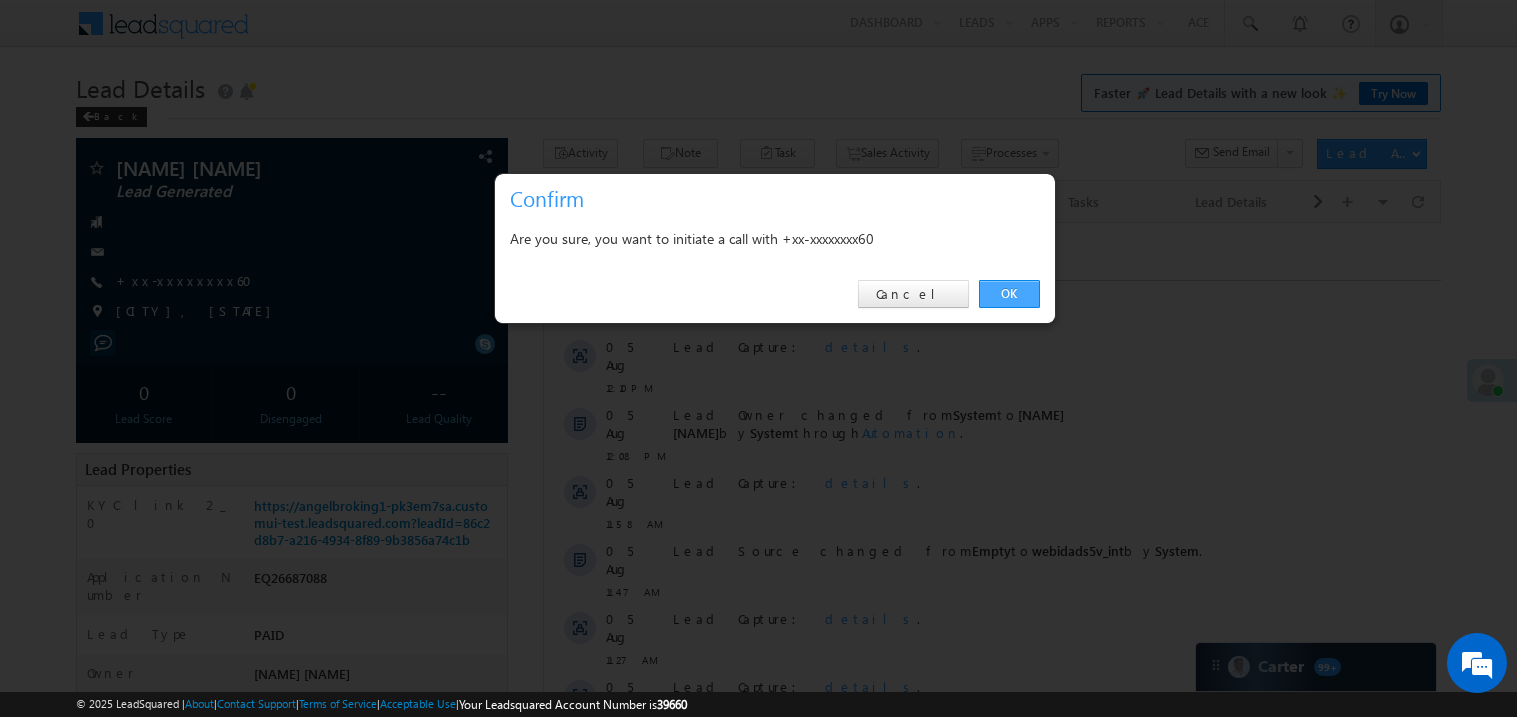 click on "OK" at bounding box center [1009, 294] 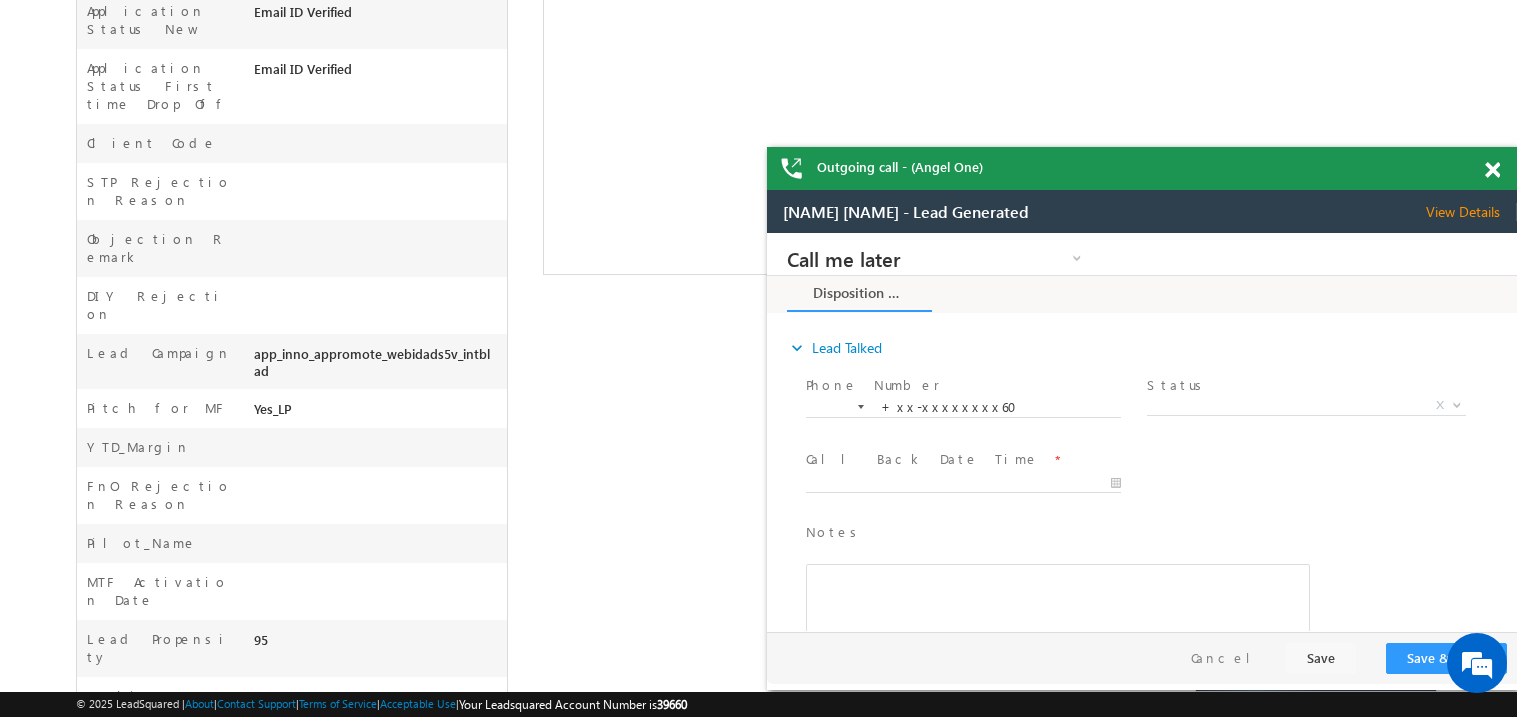 scroll, scrollTop: 0, scrollLeft: 0, axis: both 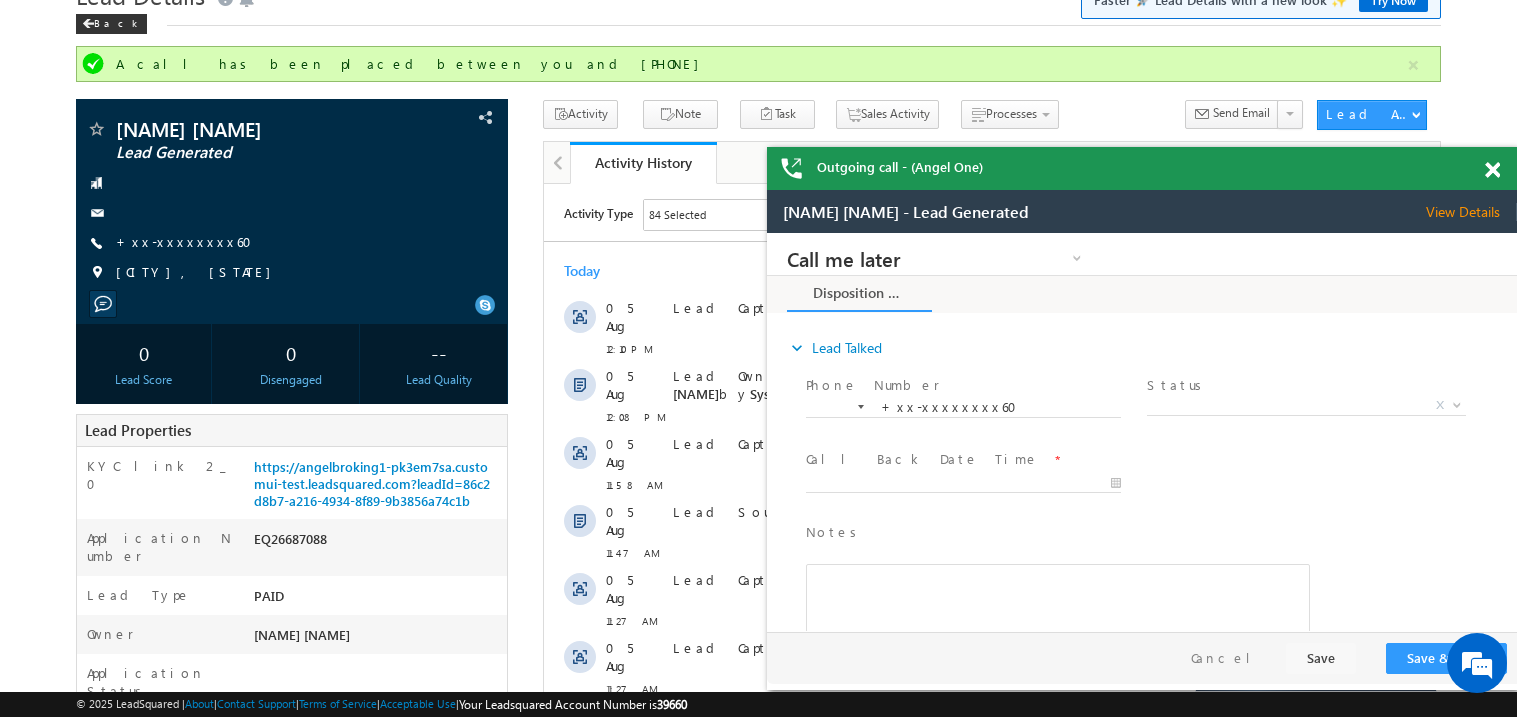 click at bounding box center (1492, 170) 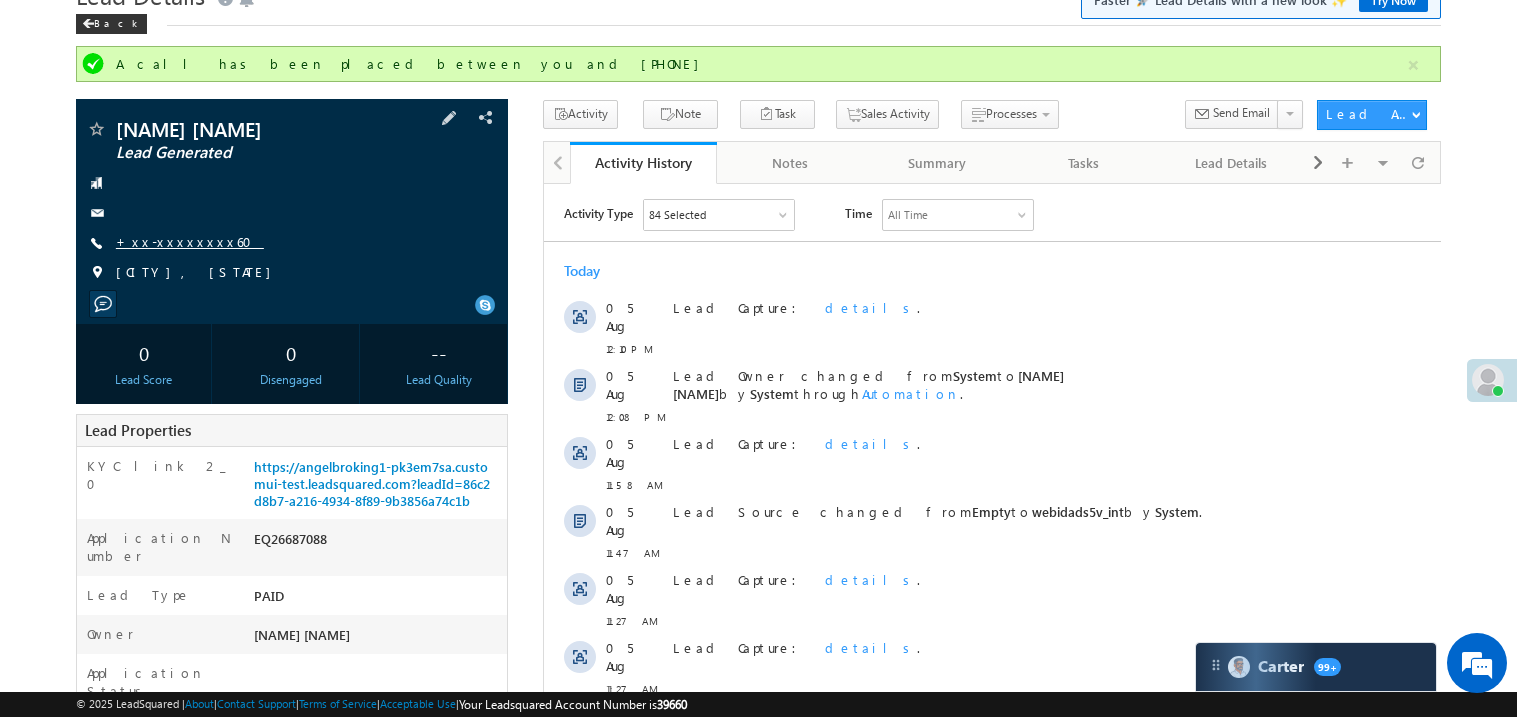 click on "+xx-xxxxxxxx60" at bounding box center [190, 241] 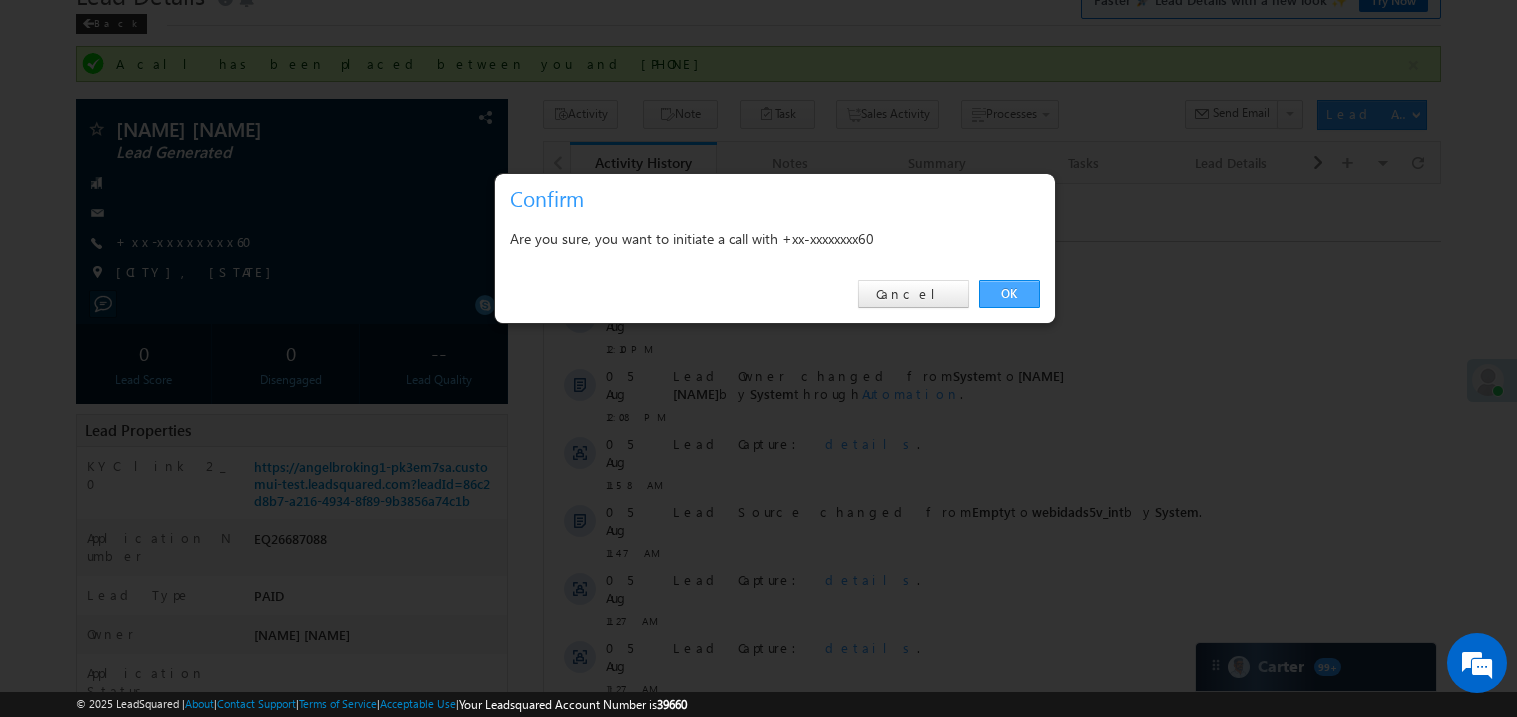 click on "OK" at bounding box center [1009, 294] 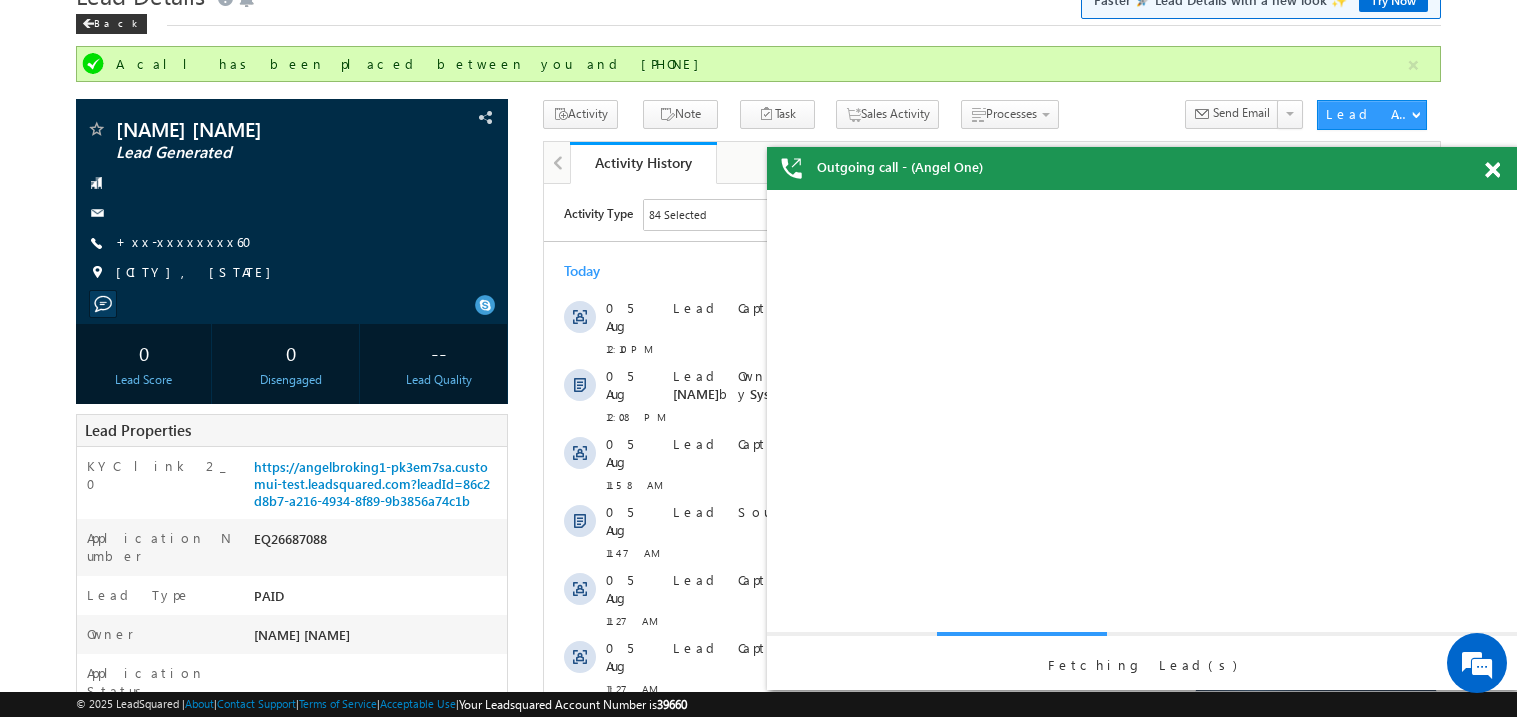 scroll, scrollTop: 0, scrollLeft: 0, axis: both 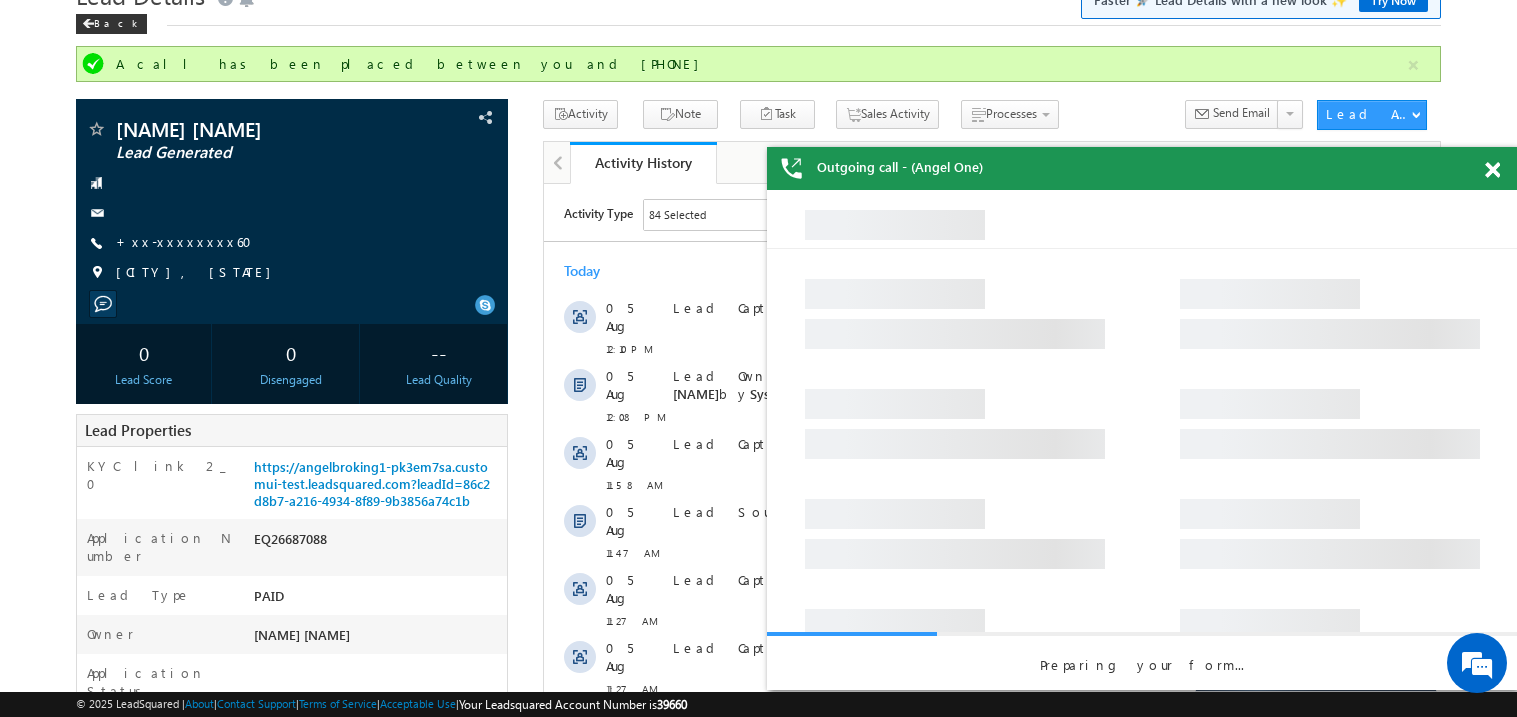 click at bounding box center [1492, 170] 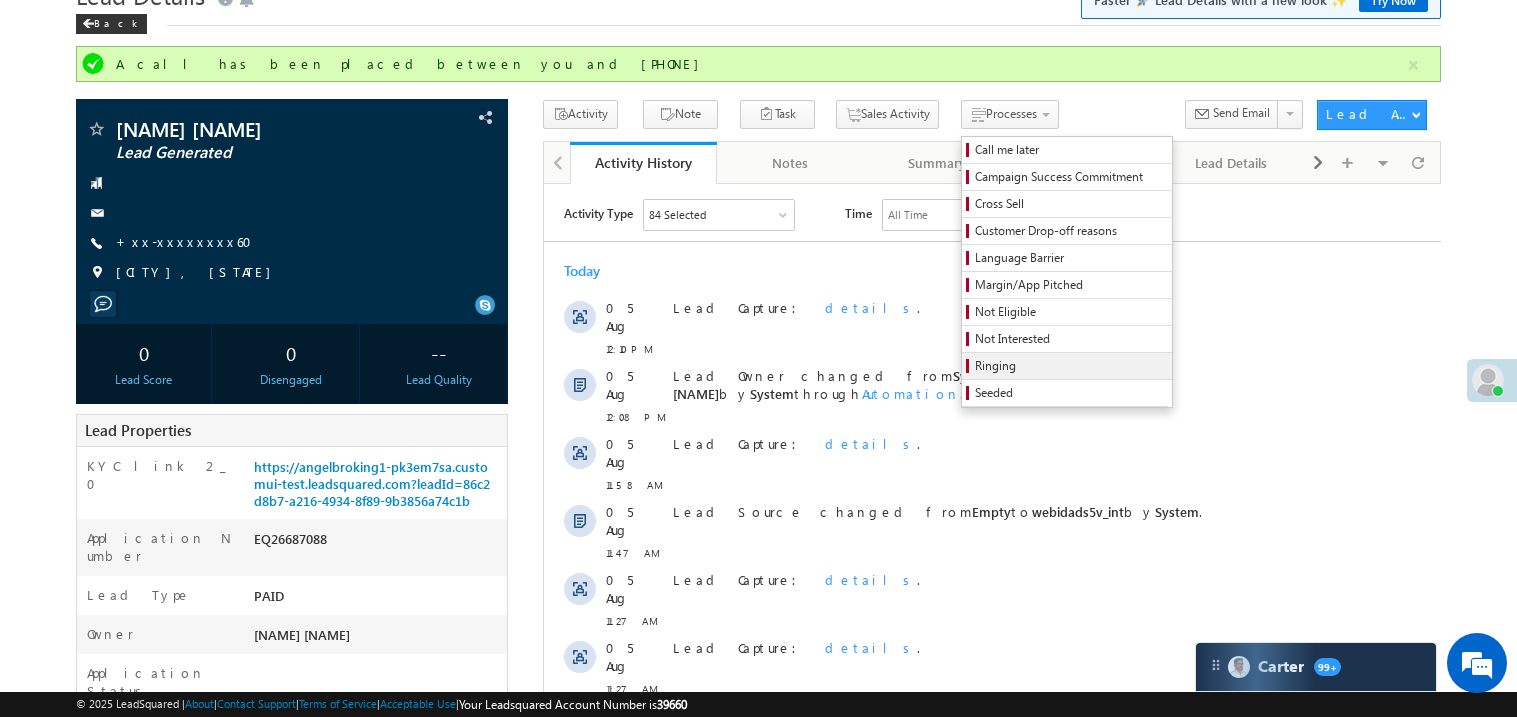 click on "Ringing" at bounding box center (1070, 366) 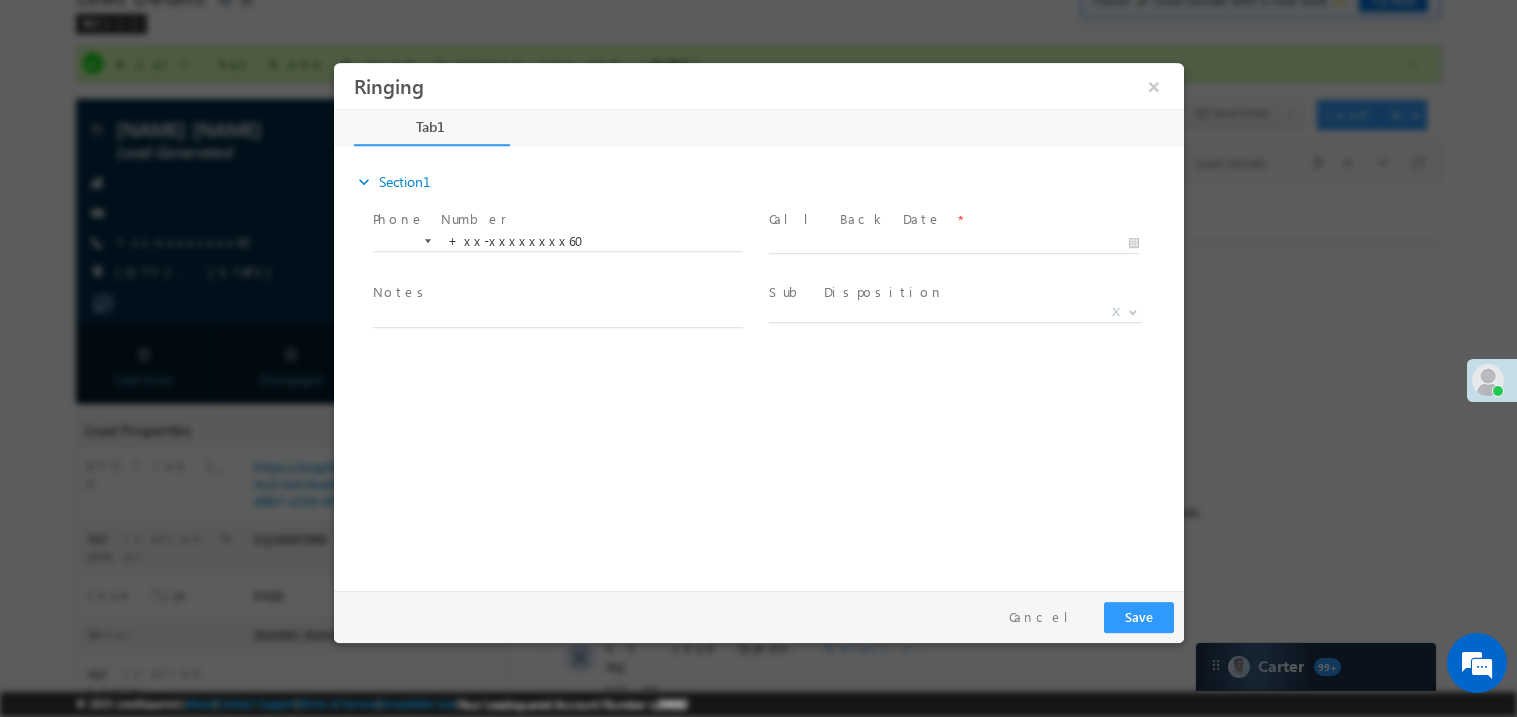 scroll, scrollTop: 0, scrollLeft: 0, axis: both 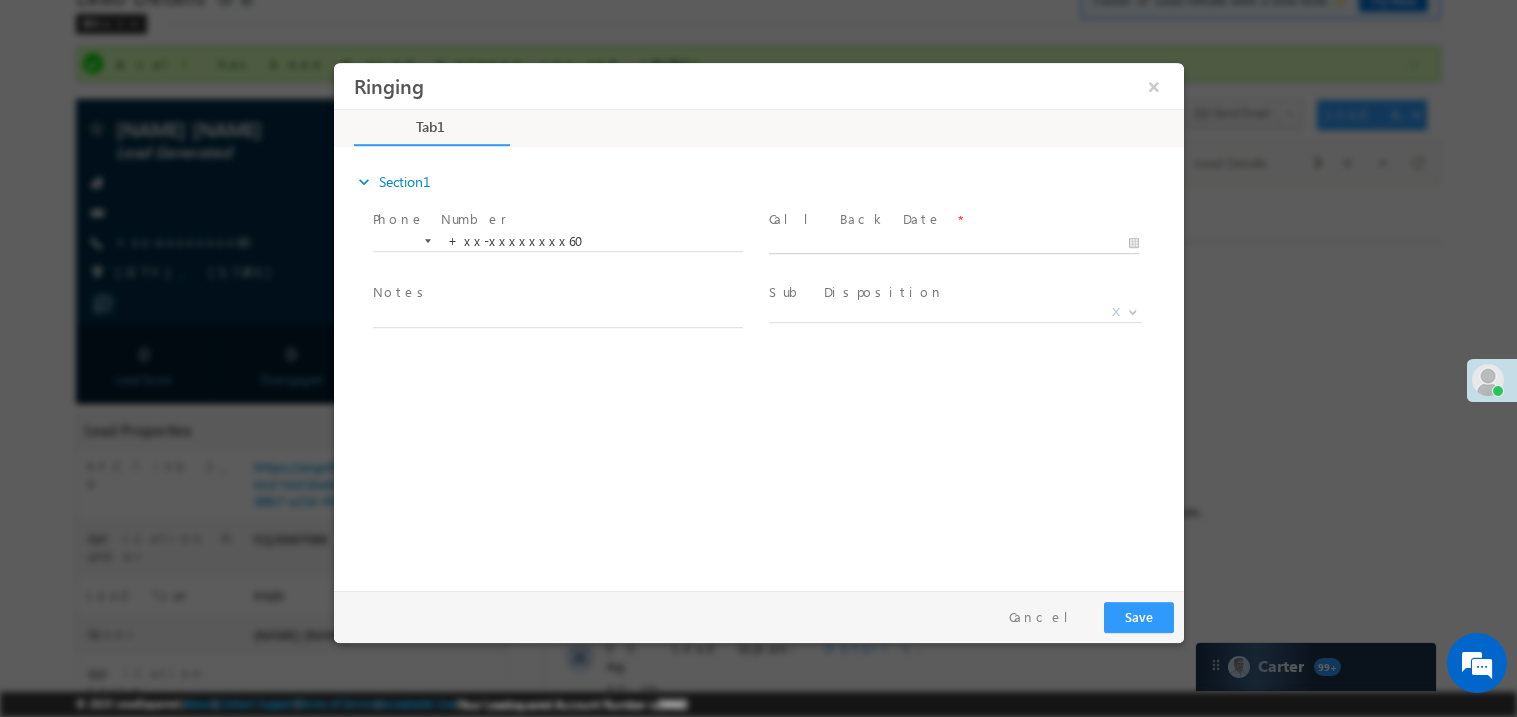 click on "Ringing
×" at bounding box center [758, 321] 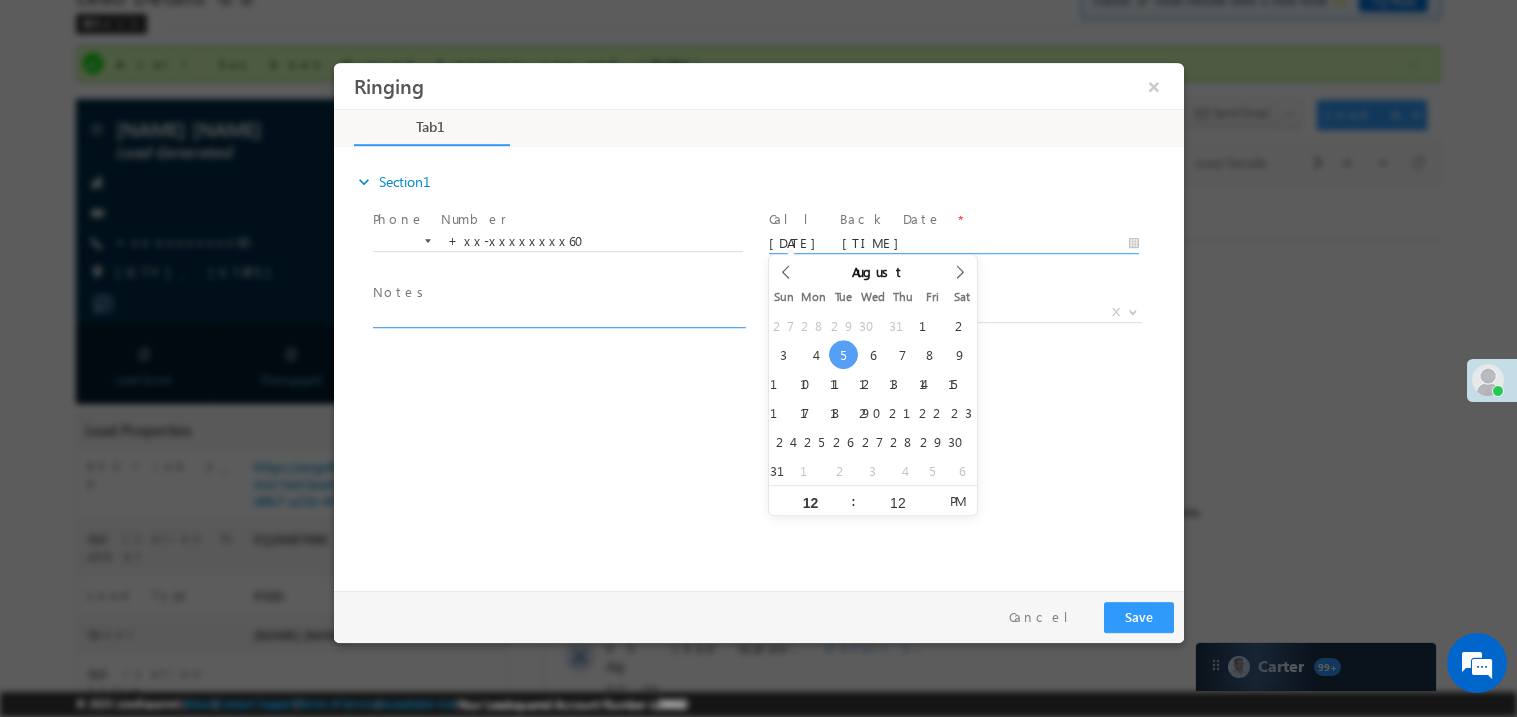 click at bounding box center [557, 315] 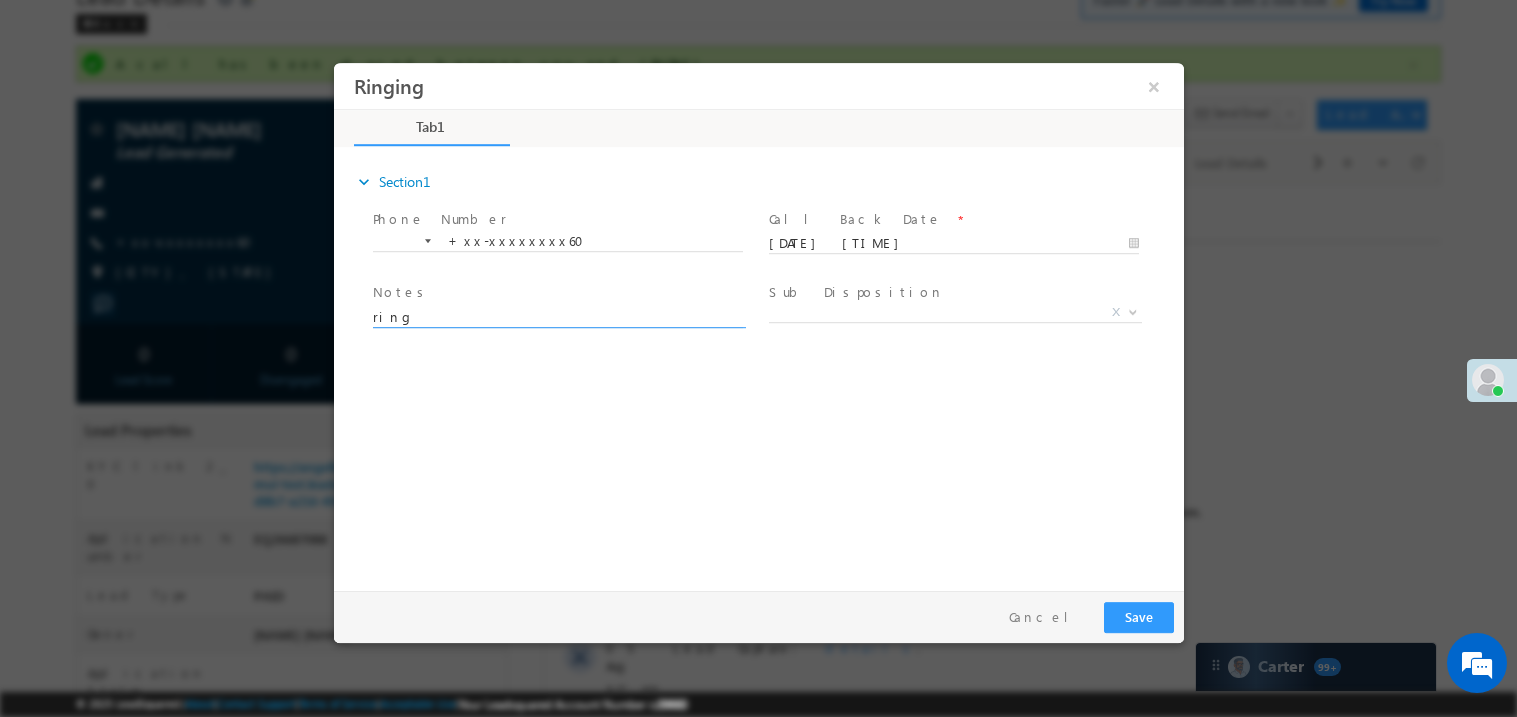 type on "ring" 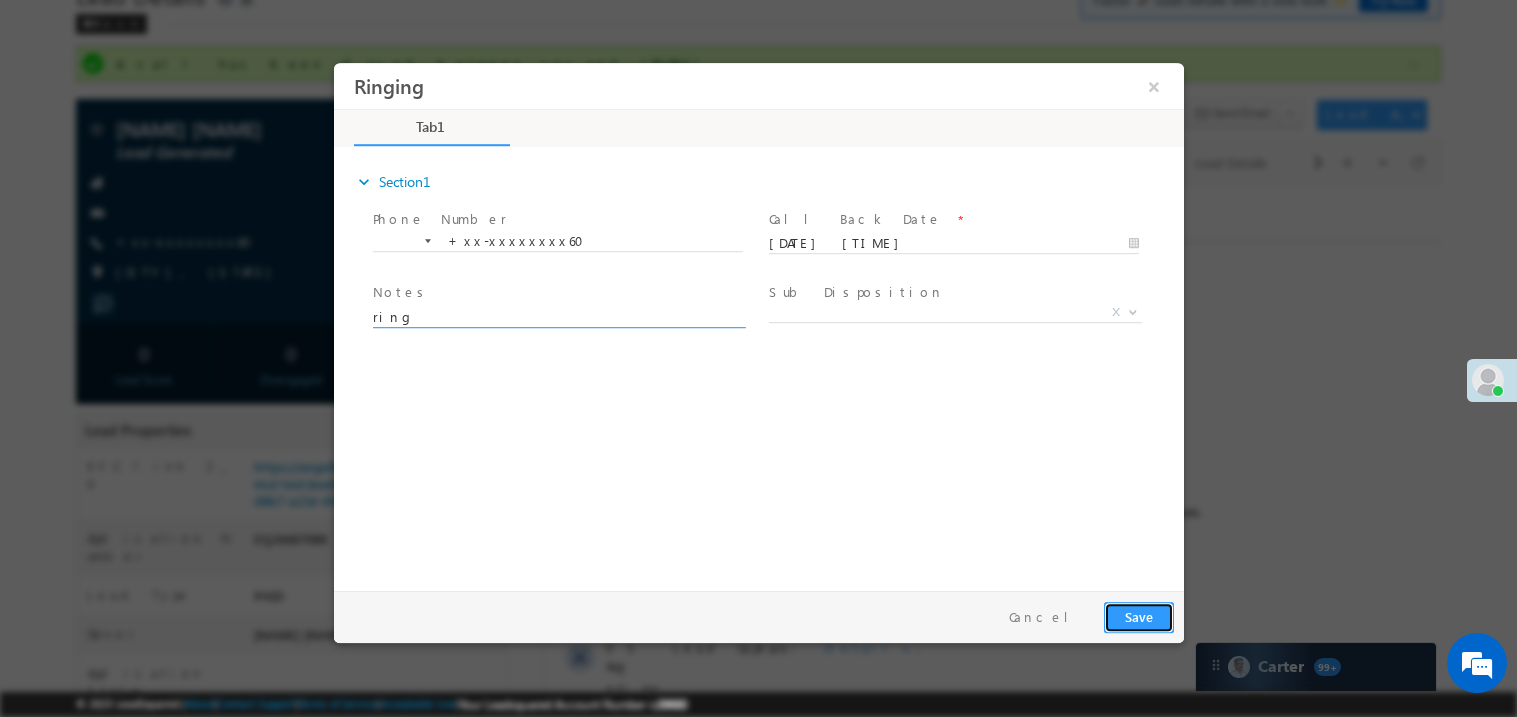 click on "Save" at bounding box center [1138, 616] 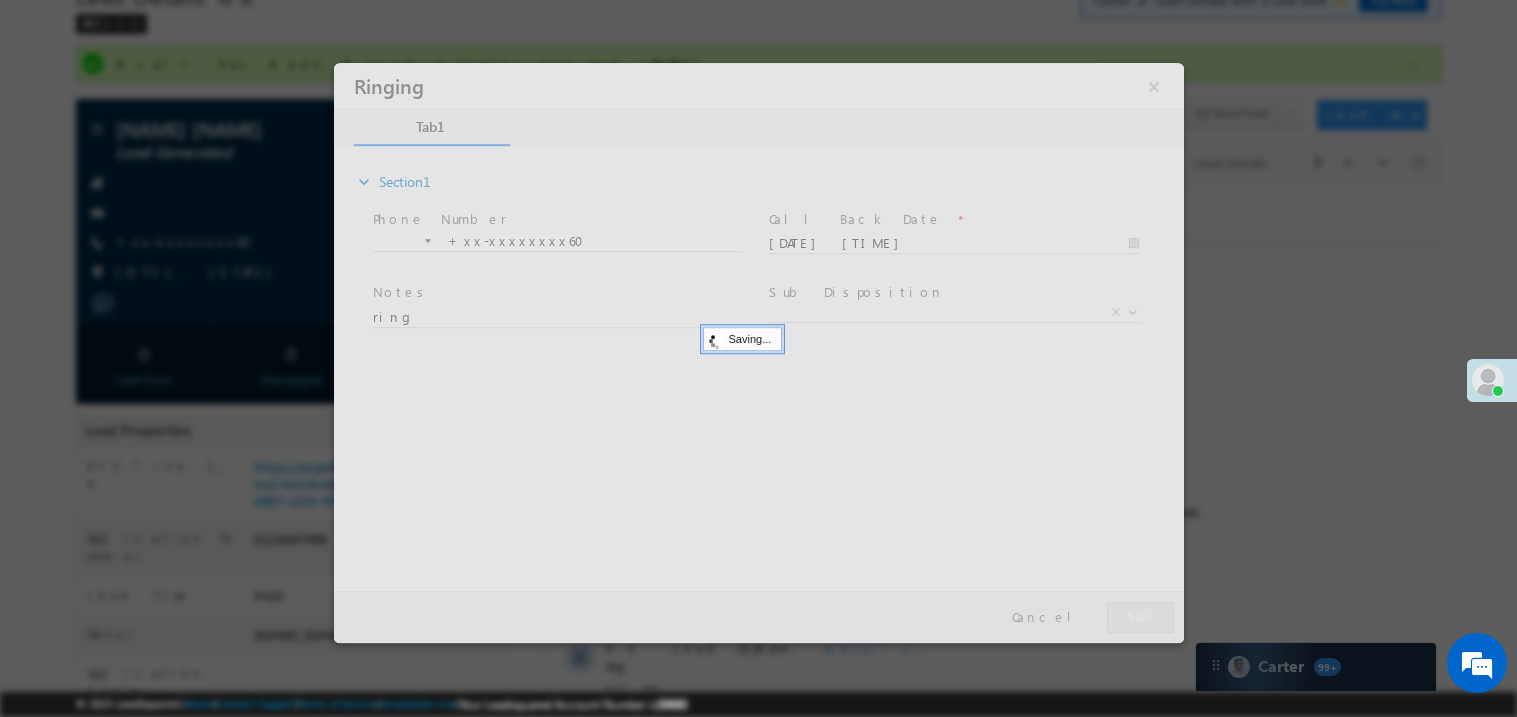click at bounding box center [758, 352] 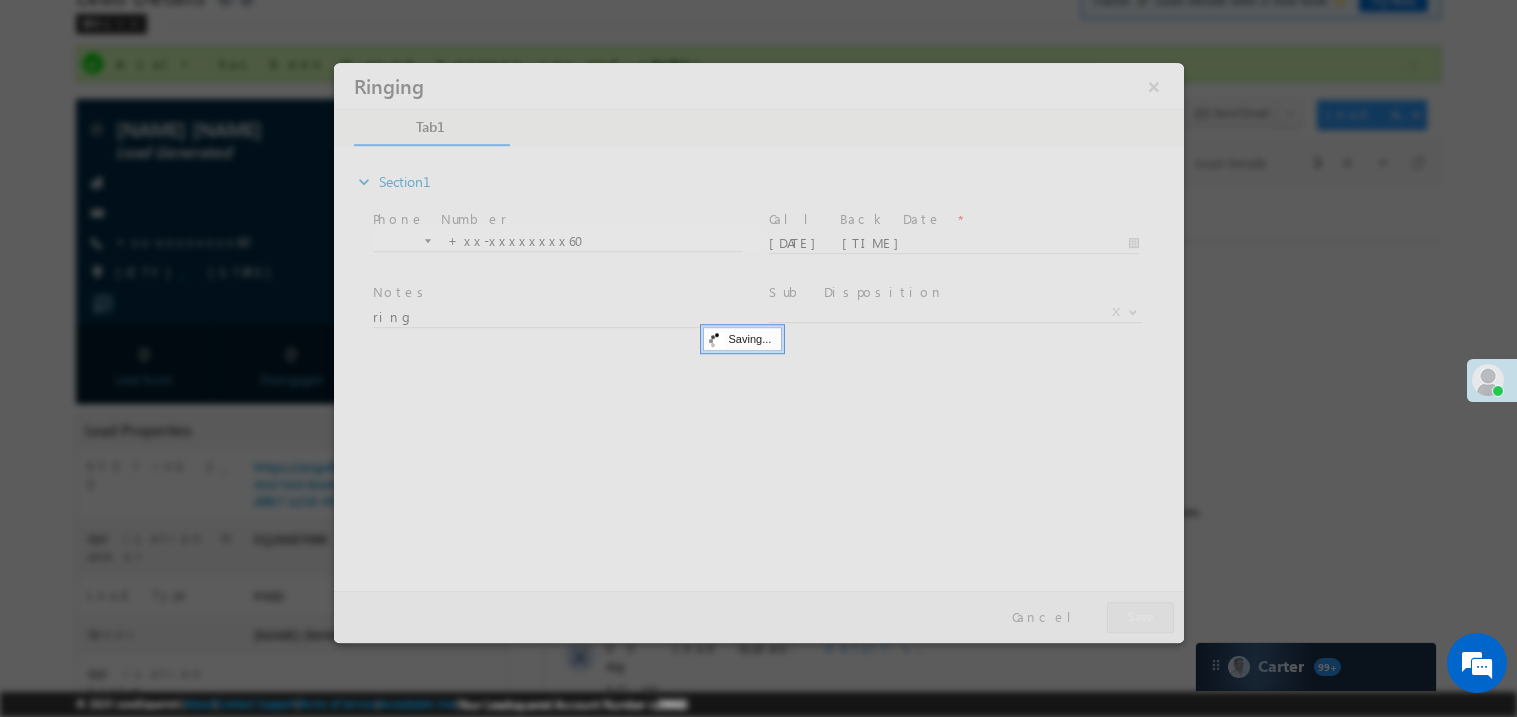 click at bounding box center [758, 352] 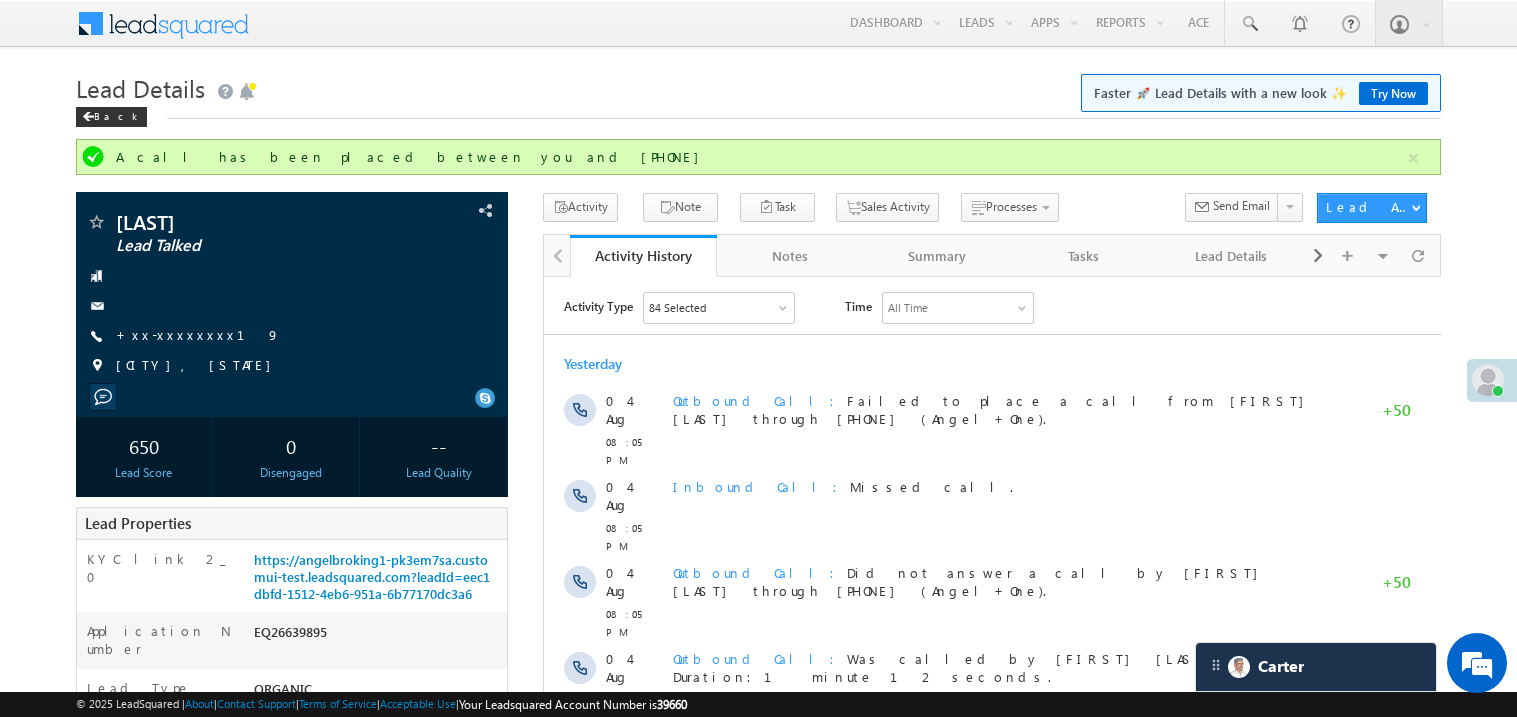 scroll, scrollTop: 0, scrollLeft: 0, axis: both 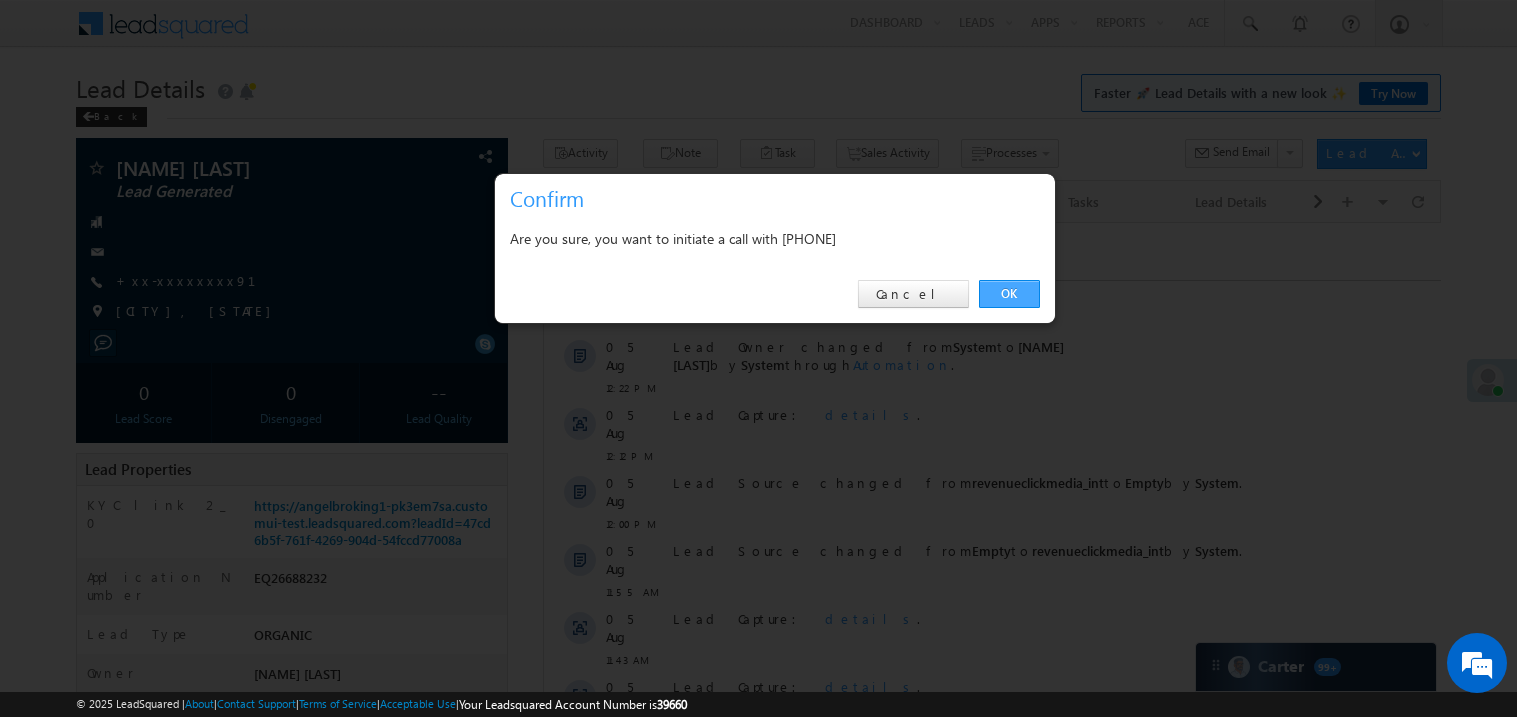 click on "OK" at bounding box center [1009, 294] 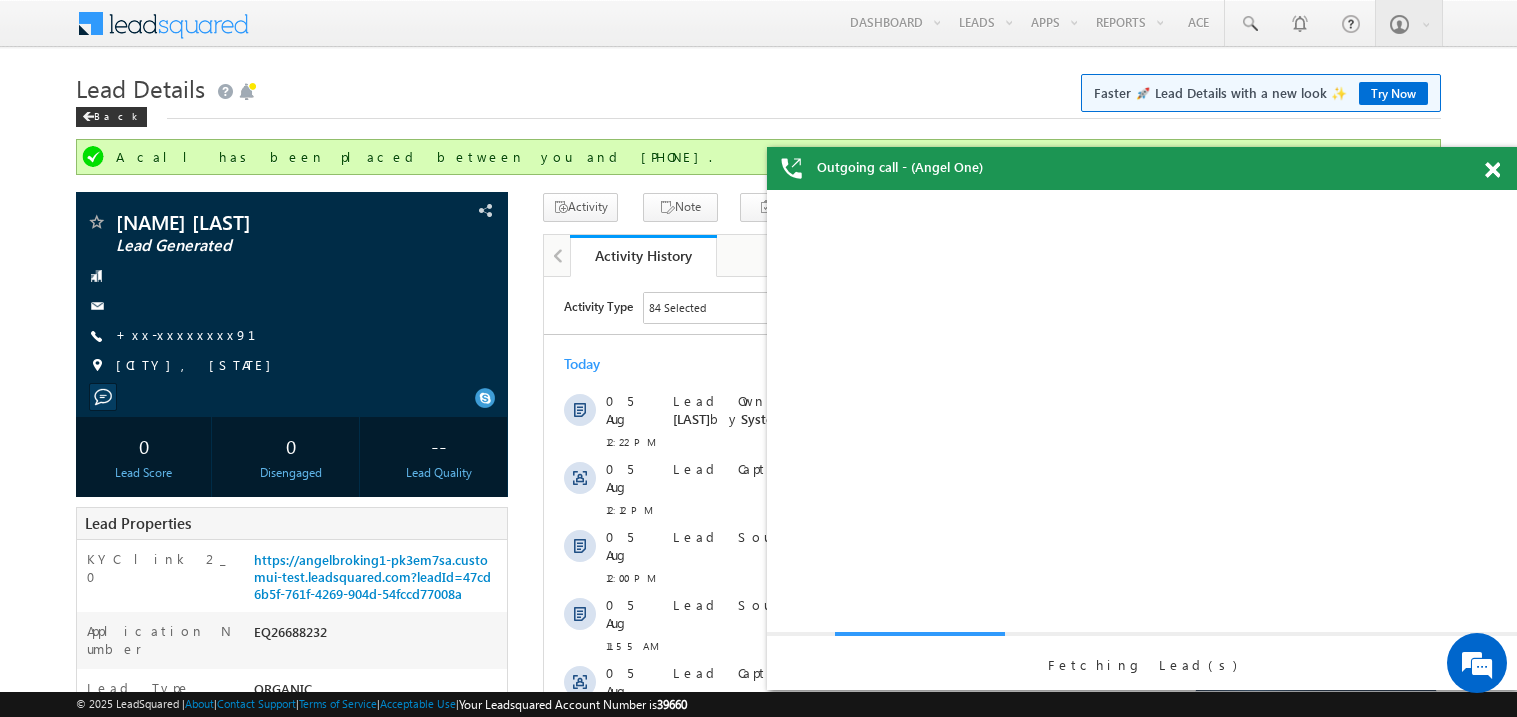 scroll, scrollTop: 0, scrollLeft: 0, axis: both 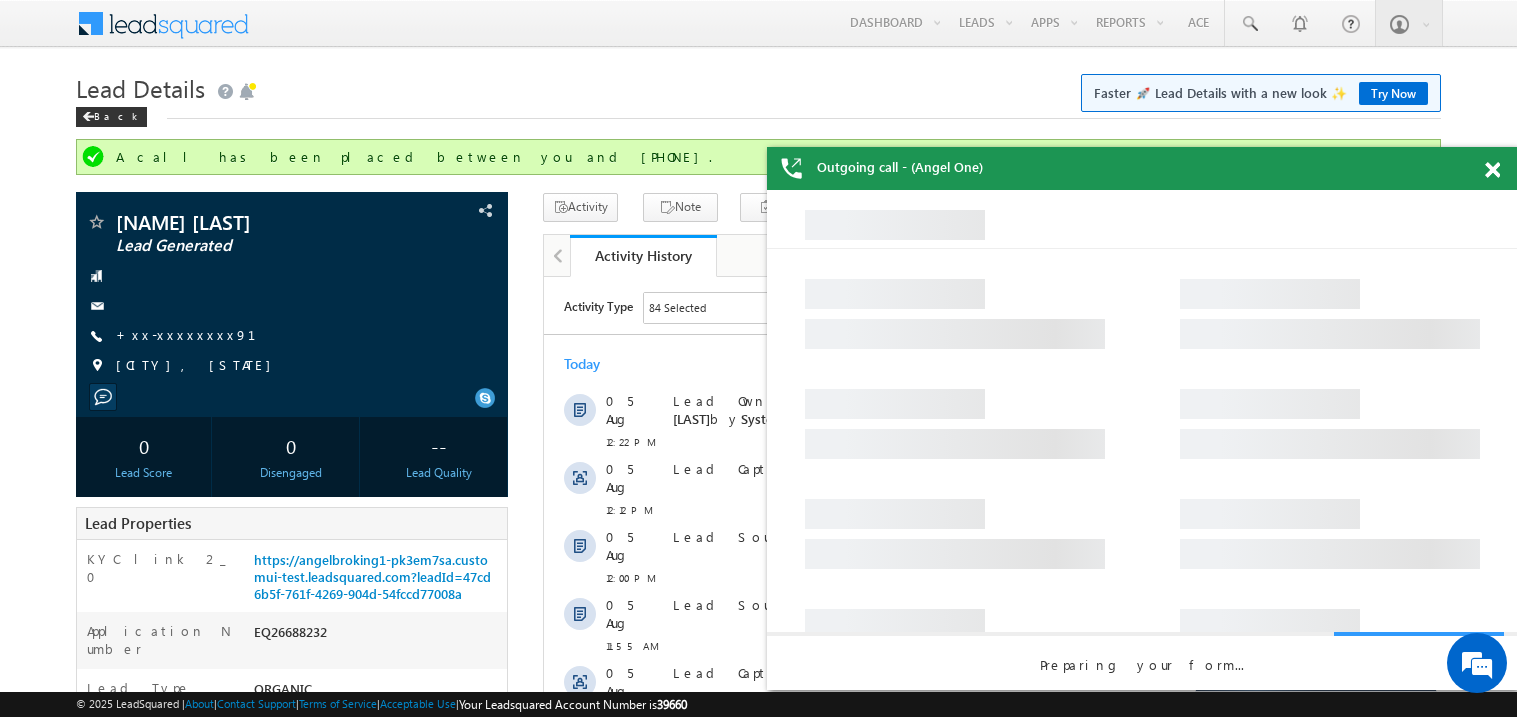click at bounding box center (1492, 170) 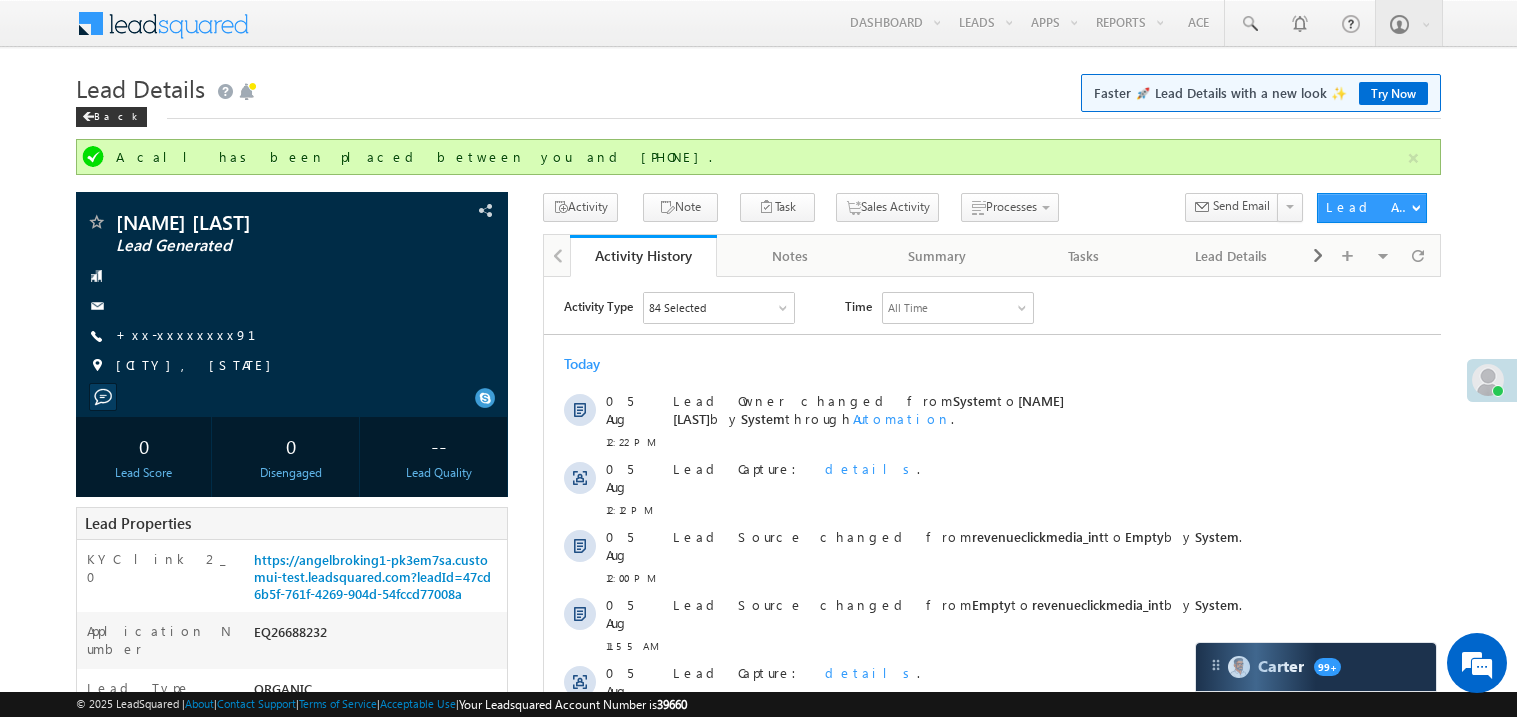 scroll, scrollTop: 0, scrollLeft: 0, axis: both 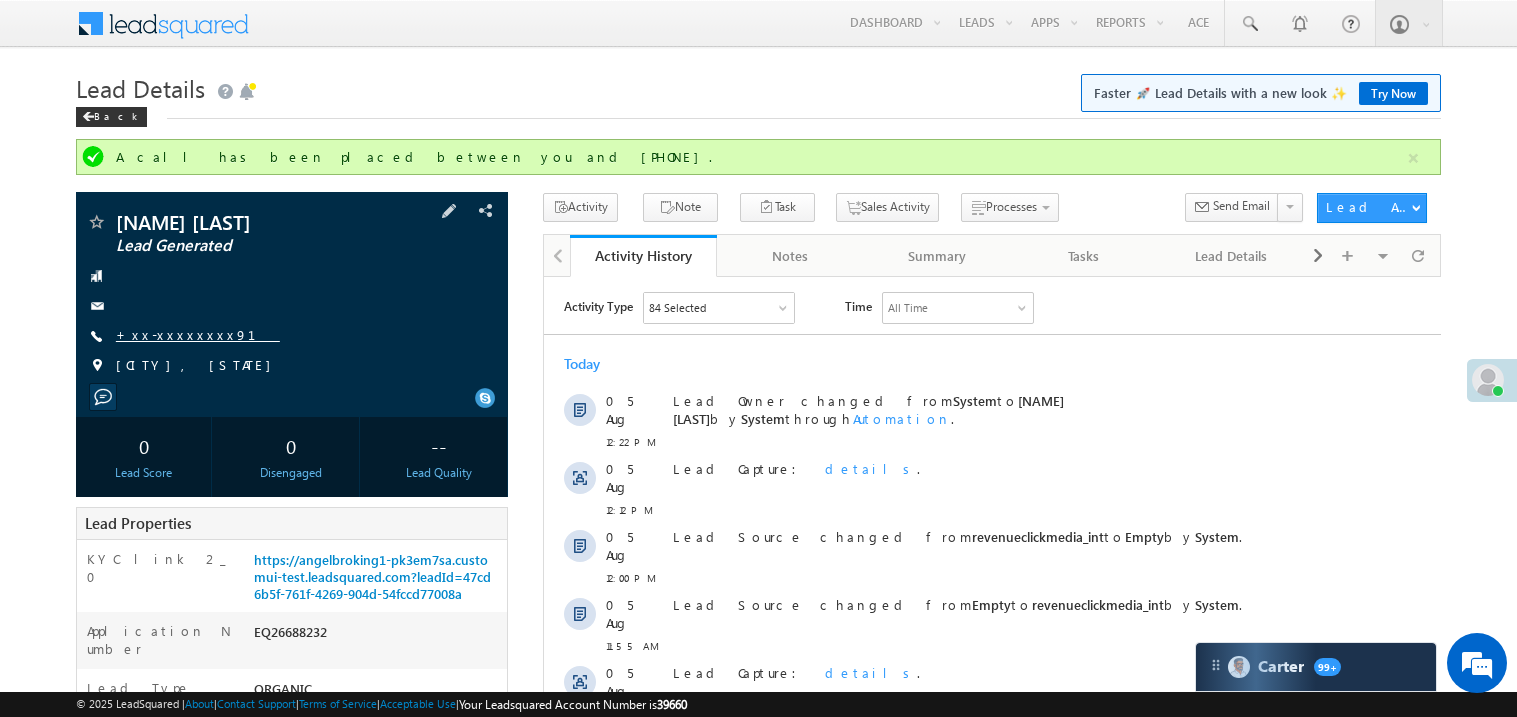 click on "+xx-xxxxxxxx91" at bounding box center (198, 334) 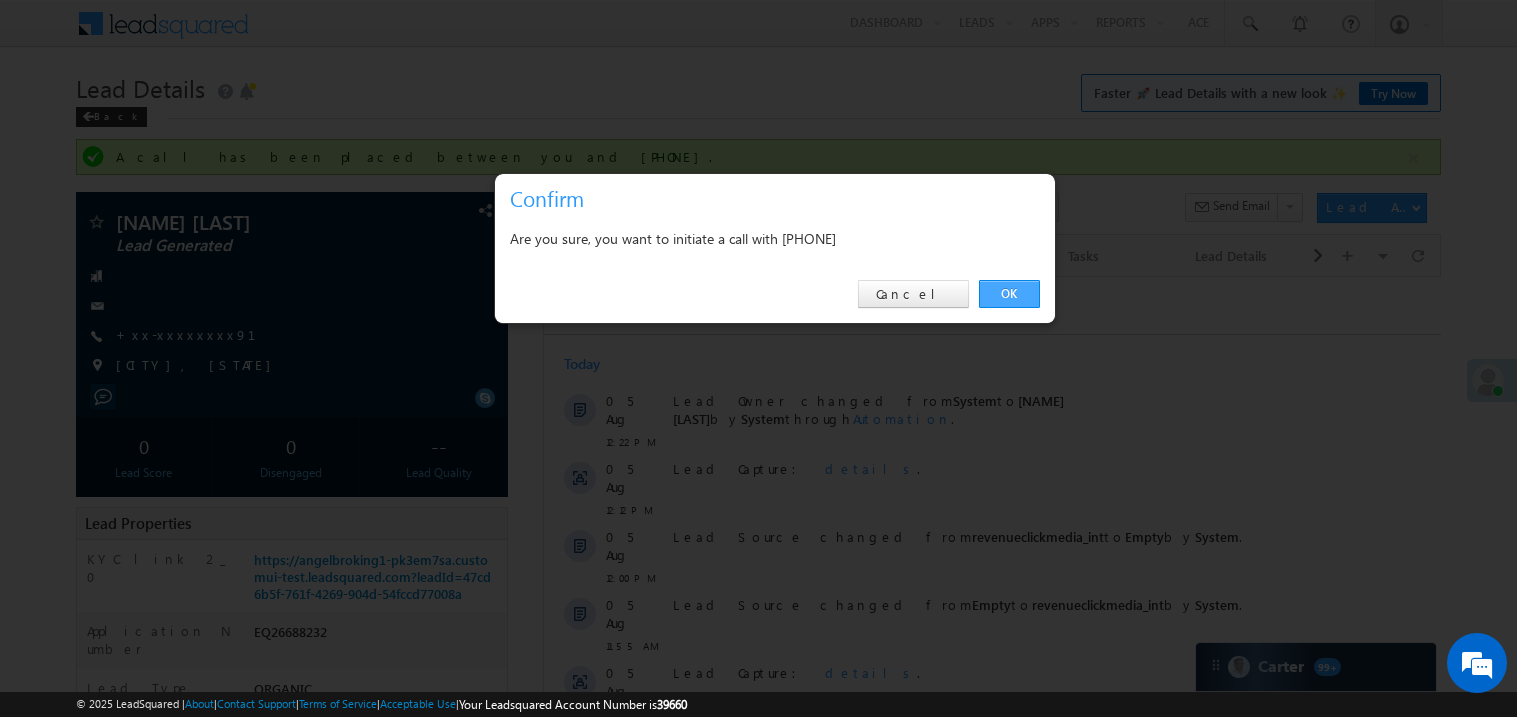 click on "OK" at bounding box center [1009, 294] 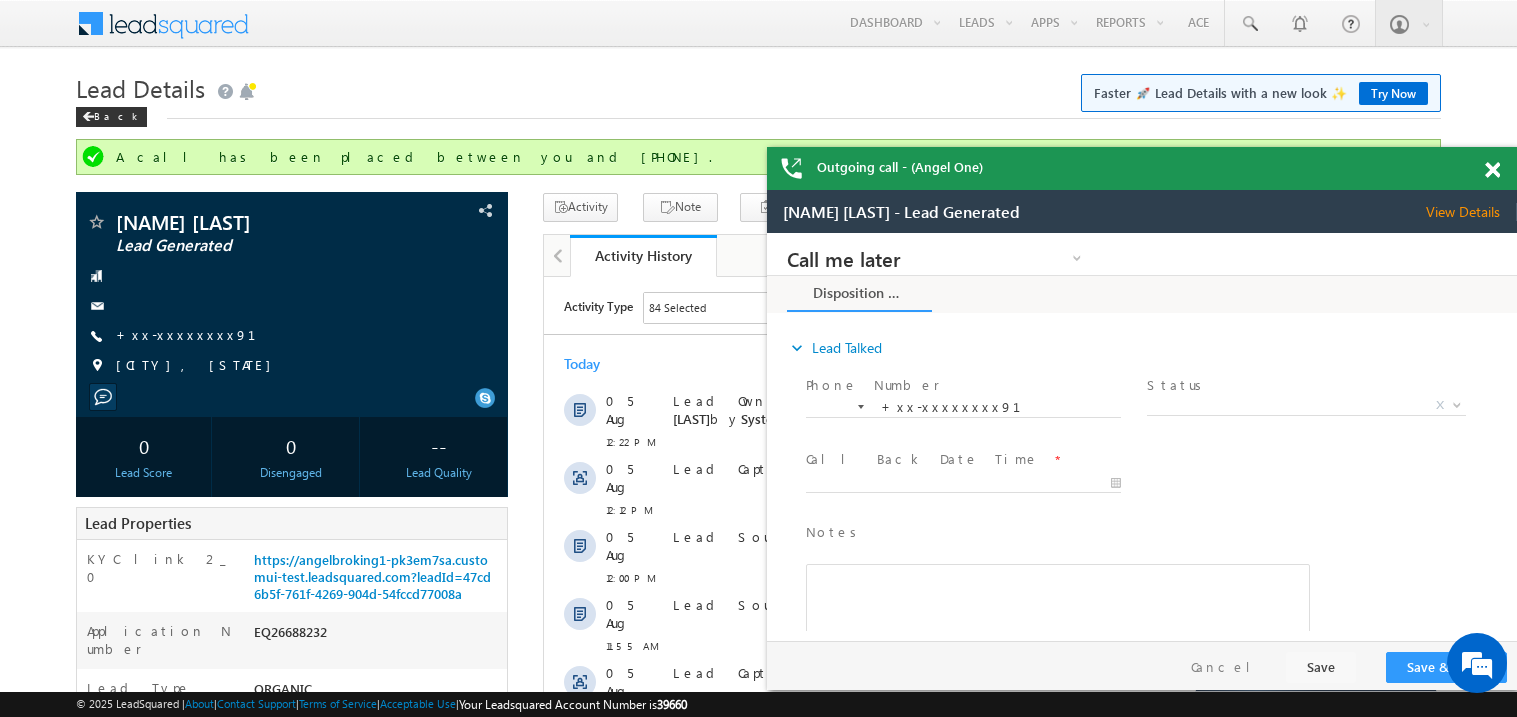 scroll, scrollTop: 0, scrollLeft: 0, axis: both 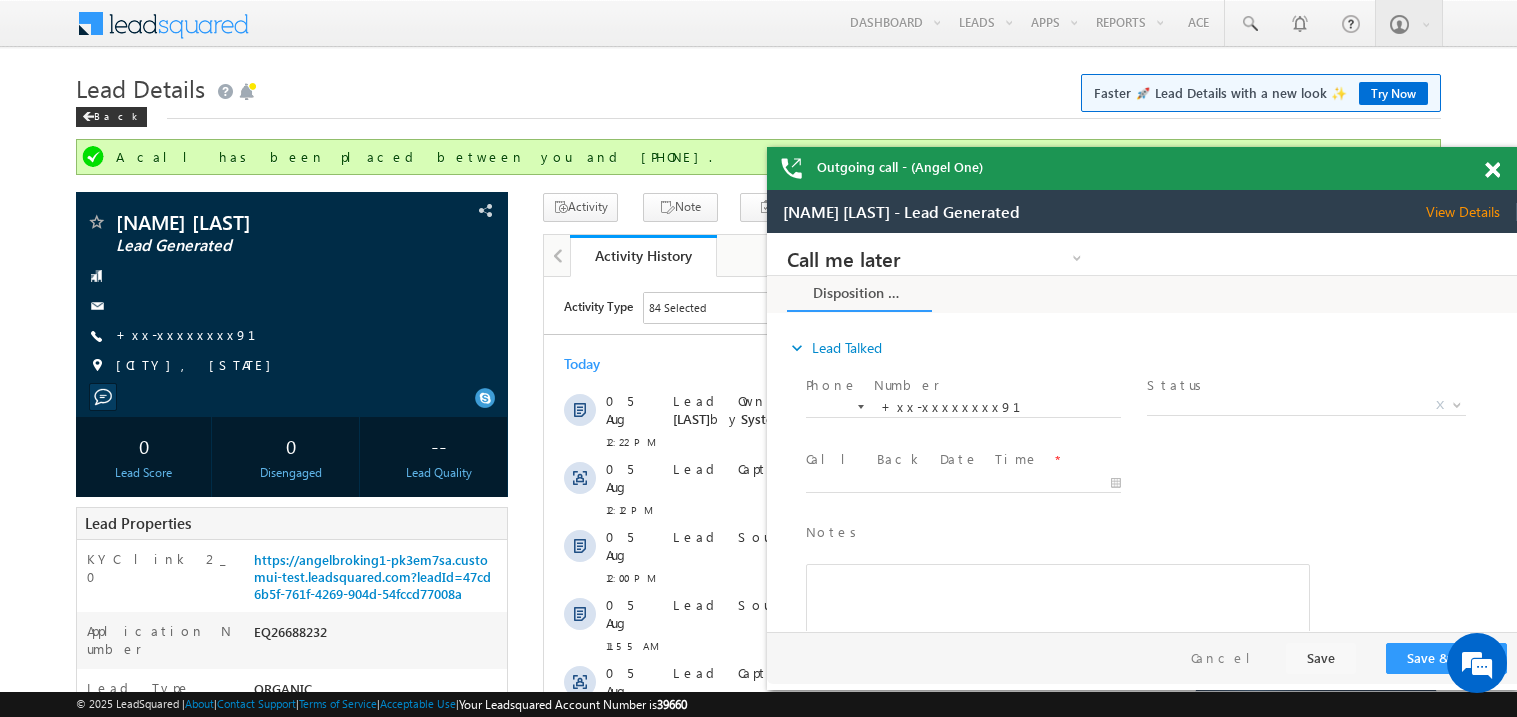 click at bounding box center [1492, 170] 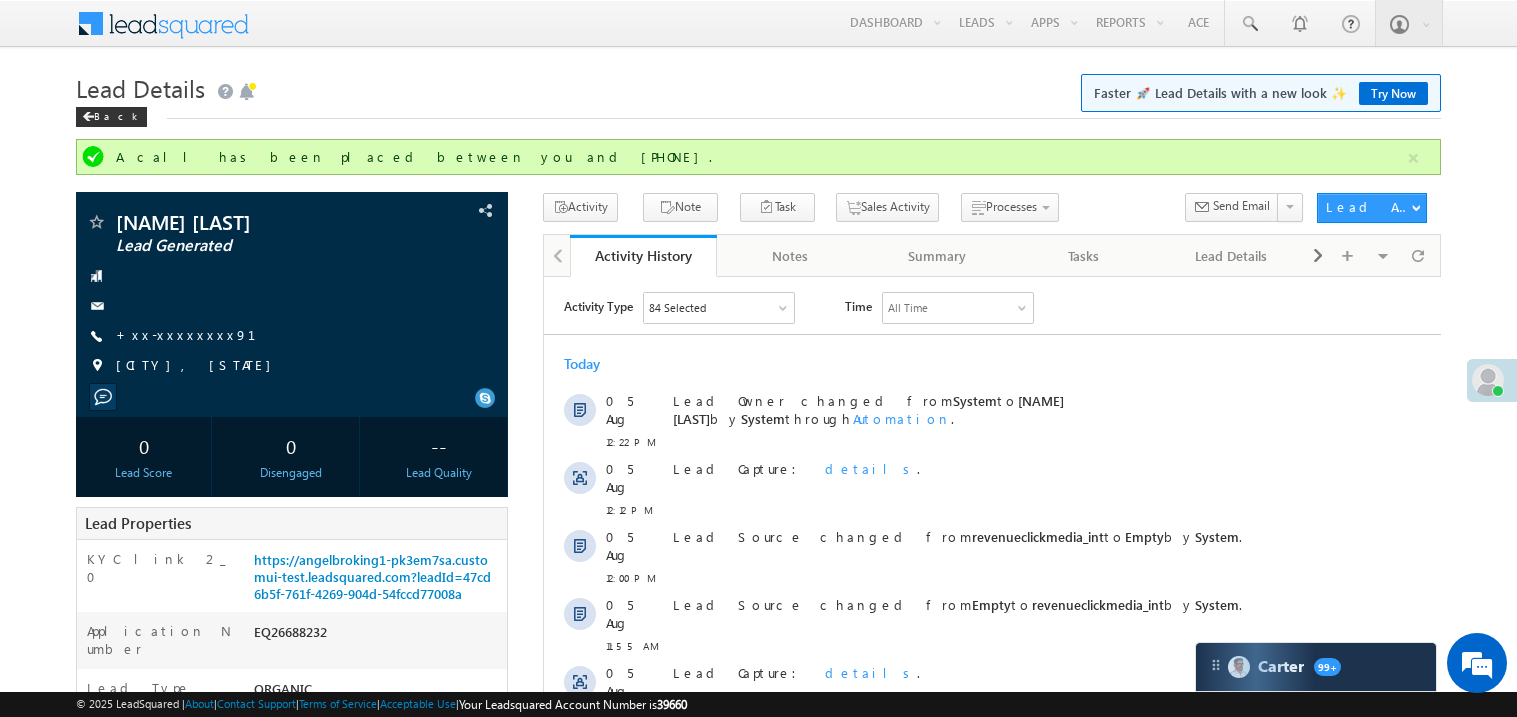click on "Today
05 Aug
12:22 PM
Lead Owner changed from  System  to  Madhavi Sumit  by  System  through  Automation .
05 Aug
12:12 PM
Lead Capture:
details .
05 Aug
12:00 PM
Lead Source changed from  revenueclickmedia_int  to  Empty" at bounding box center (991, 567) 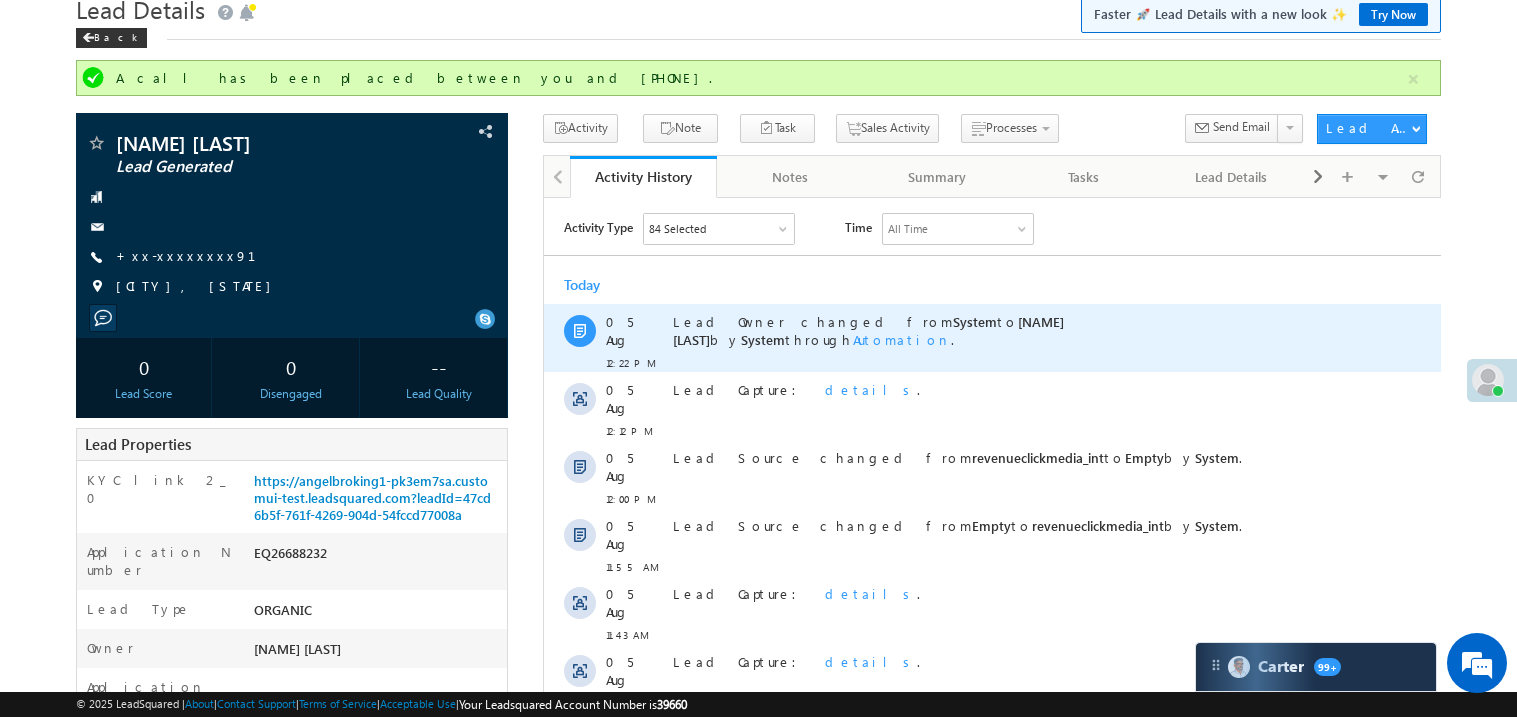 scroll, scrollTop: 0, scrollLeft: 0, axis: both 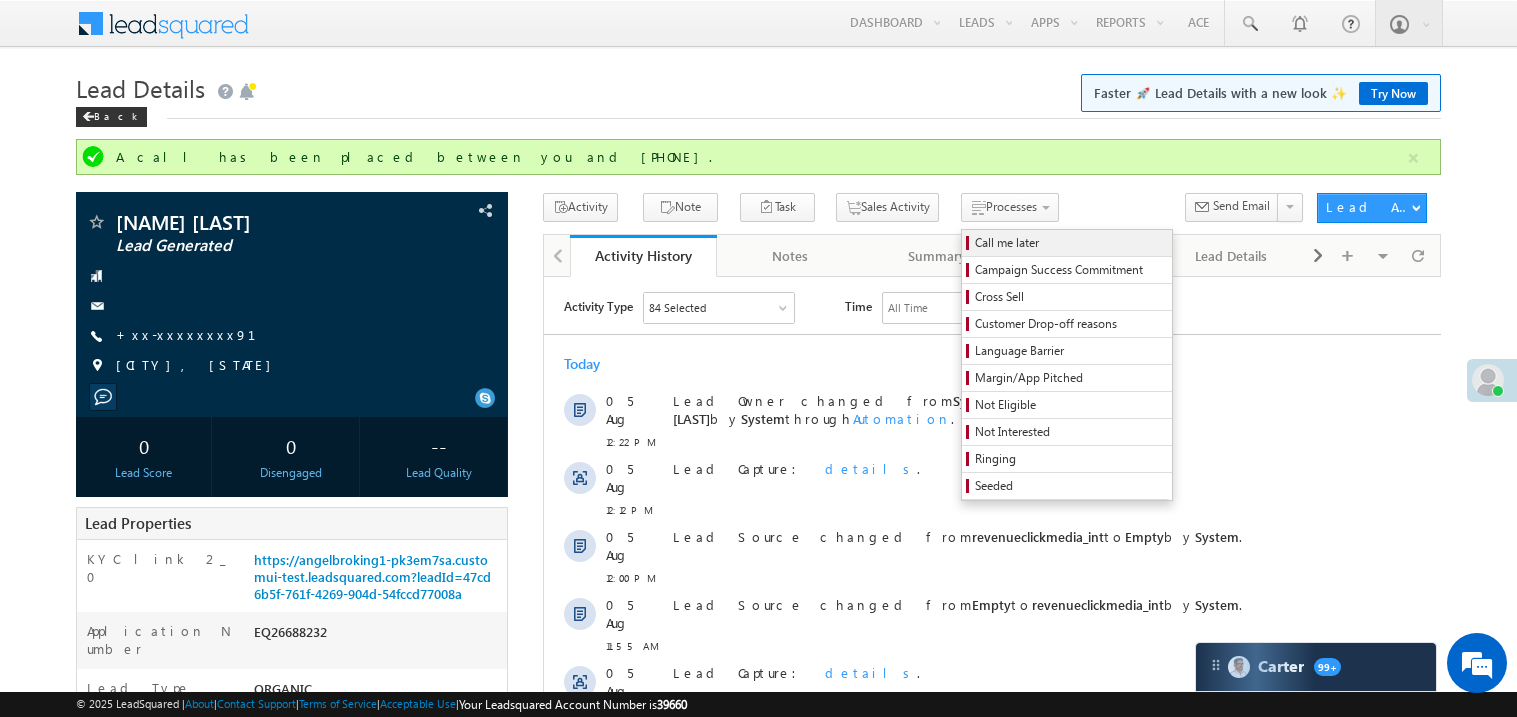 click on "Call me later" at bounding box center (1070, 243) 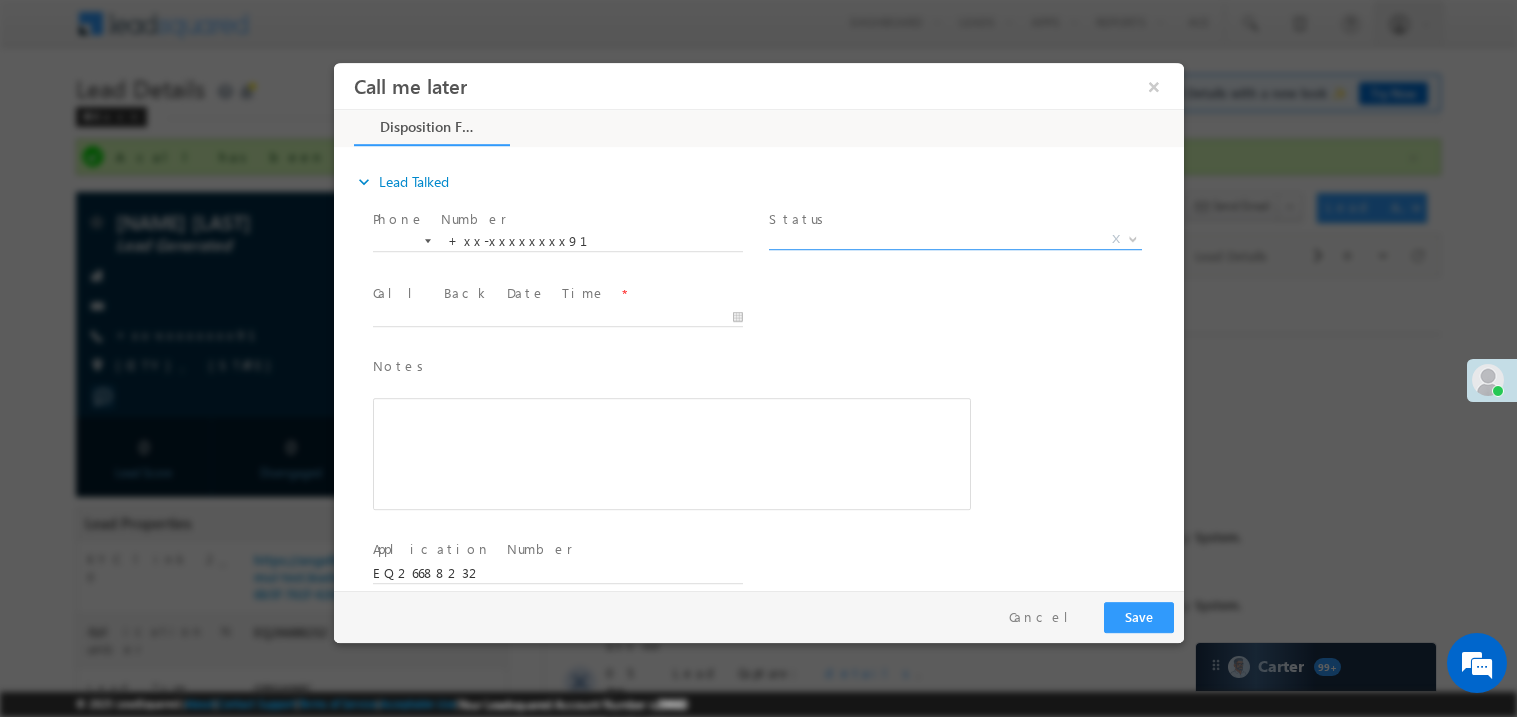 scroll, scrollTop: 0, scrollLeft: 0, axis: both 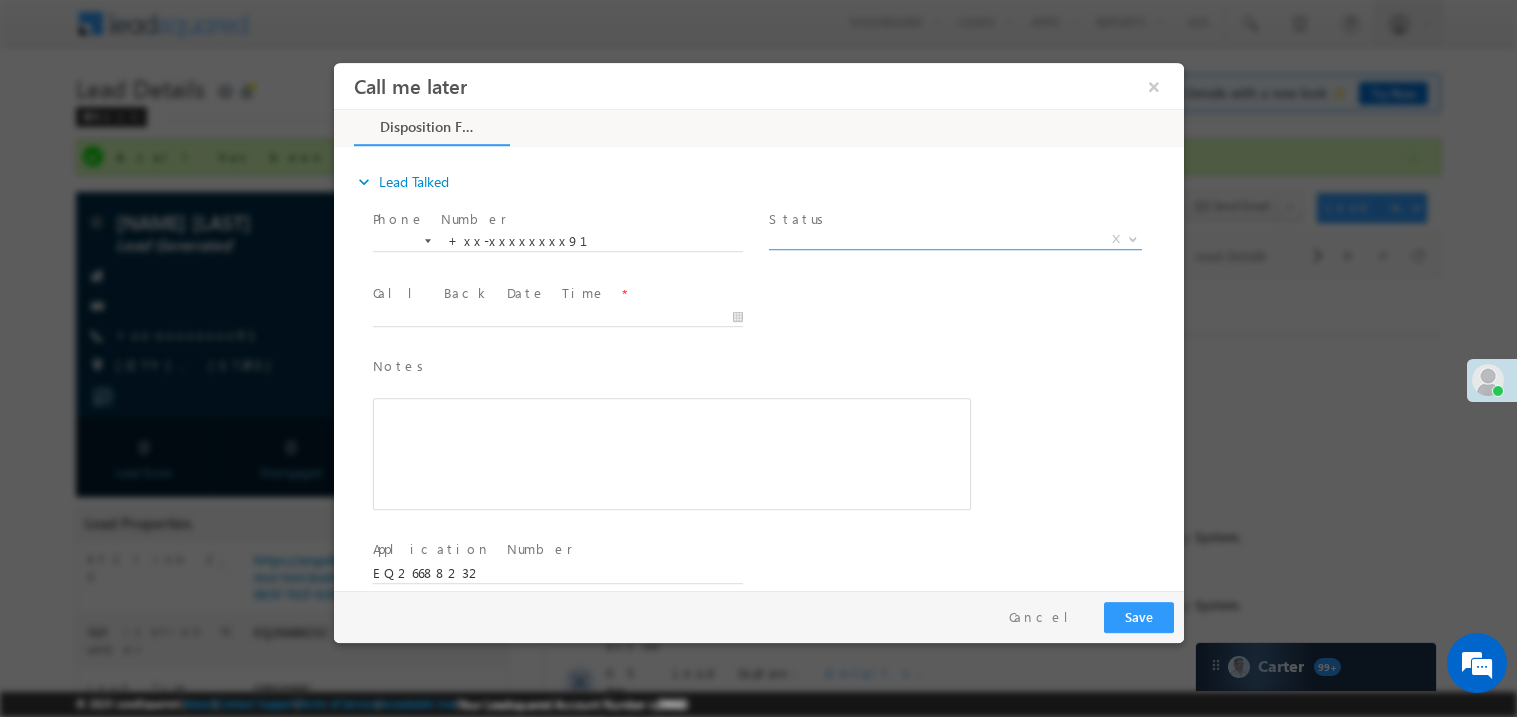 click on "X" at bounding box center (954, 239) 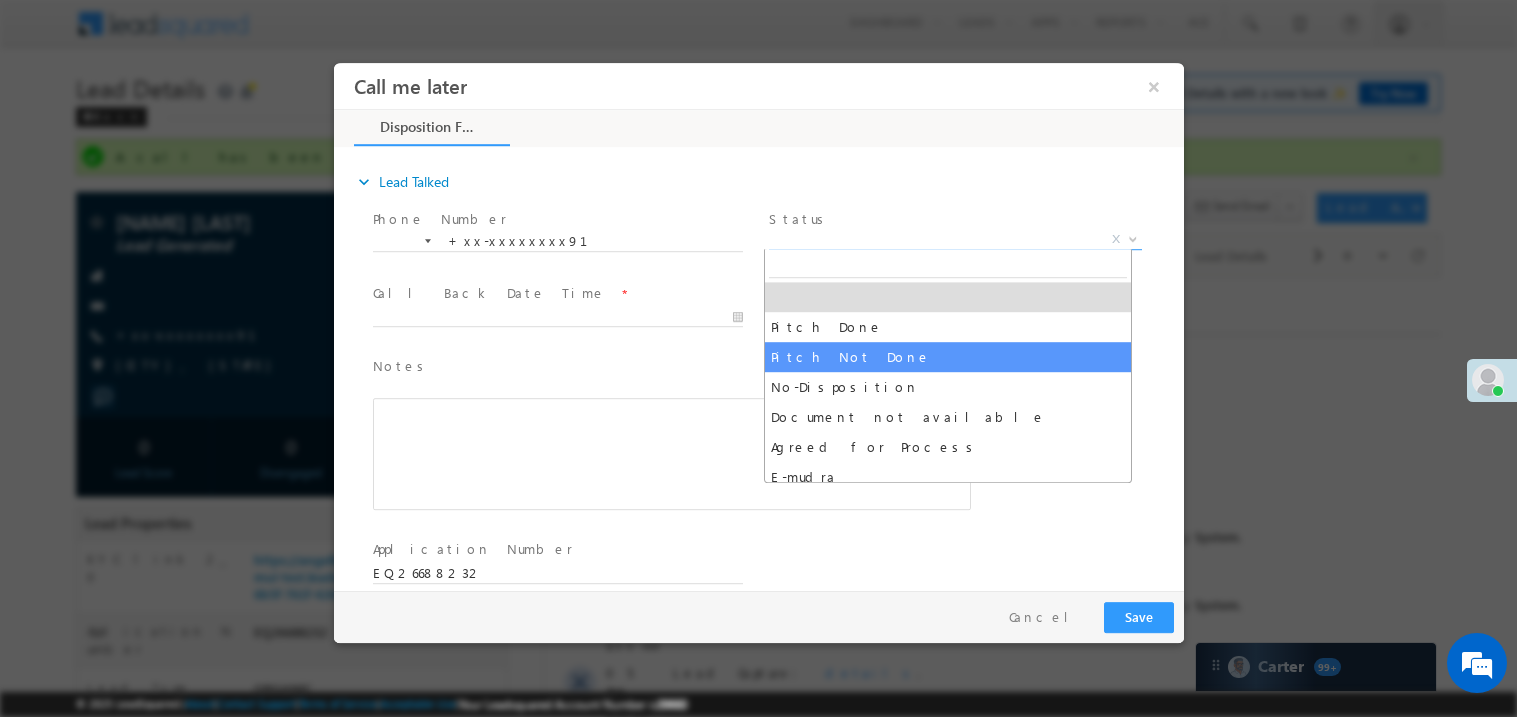 select on "Pitch Not Done" 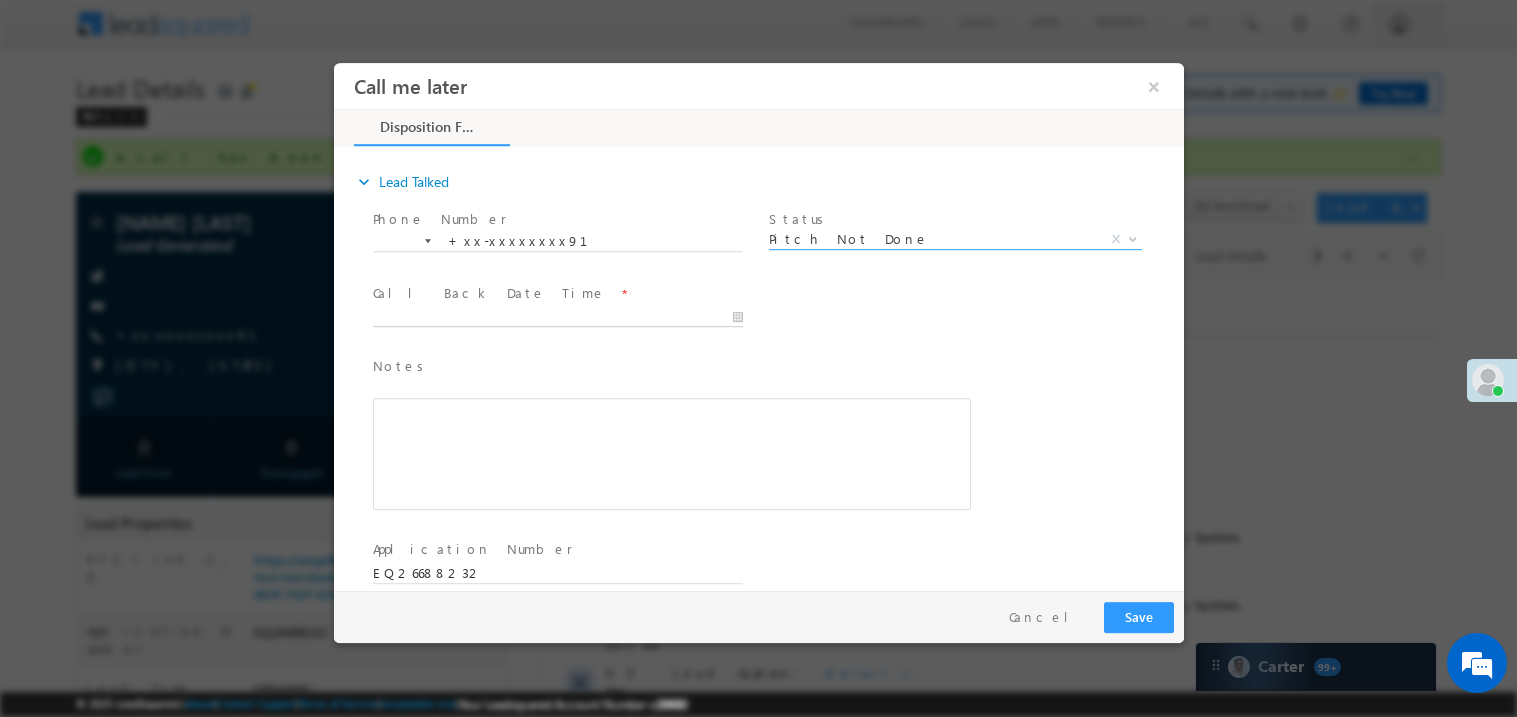 click on "Call me later
×" at bounding box center (758, 325) 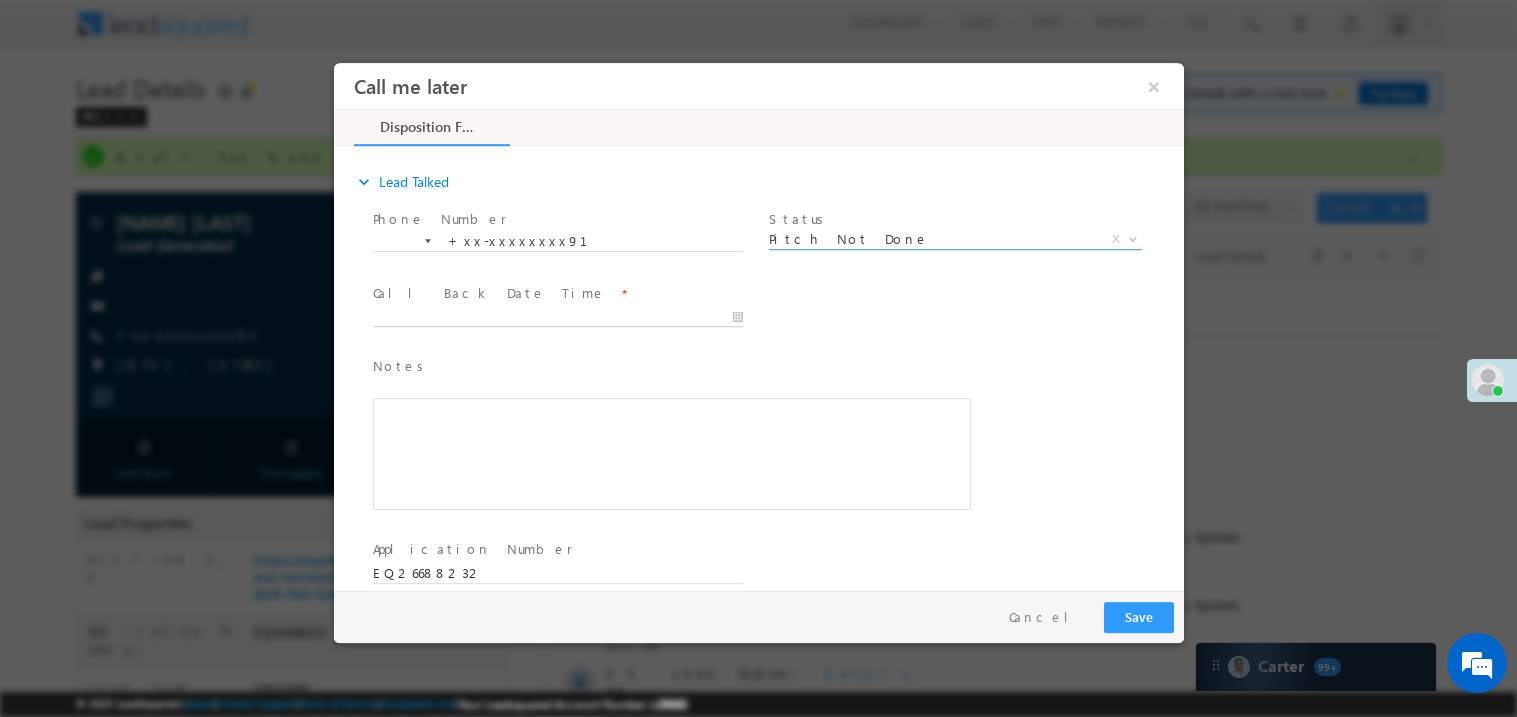 type on "08/05/25 12:32 PM" 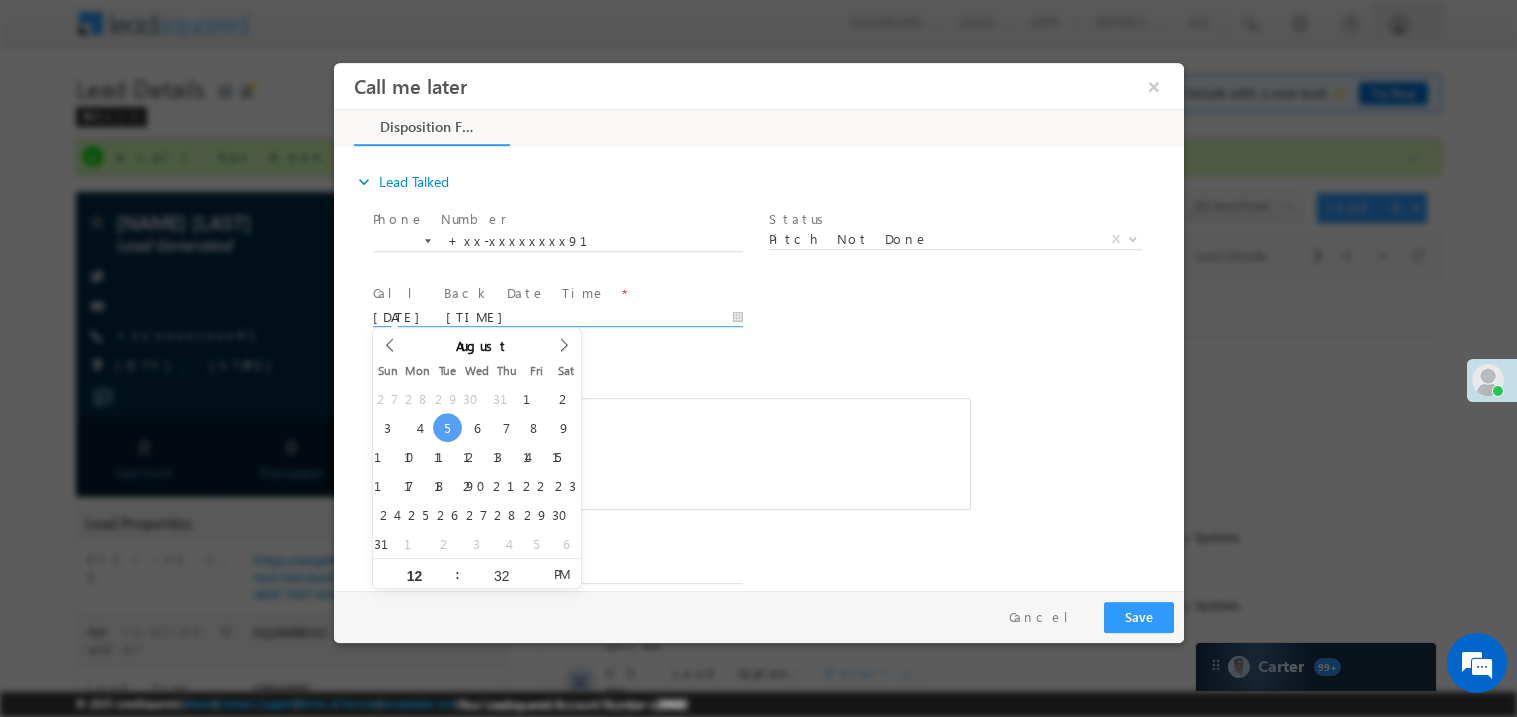 click on "Notes
*
Editor toolbars Basic Styles   Bold   Italic   Underline Paragraph   Insert/Remove Numbered List   Insert/Remove Bulleted List expandable   More Options Press ALT 0 for help" at bounding box center [671, 442] 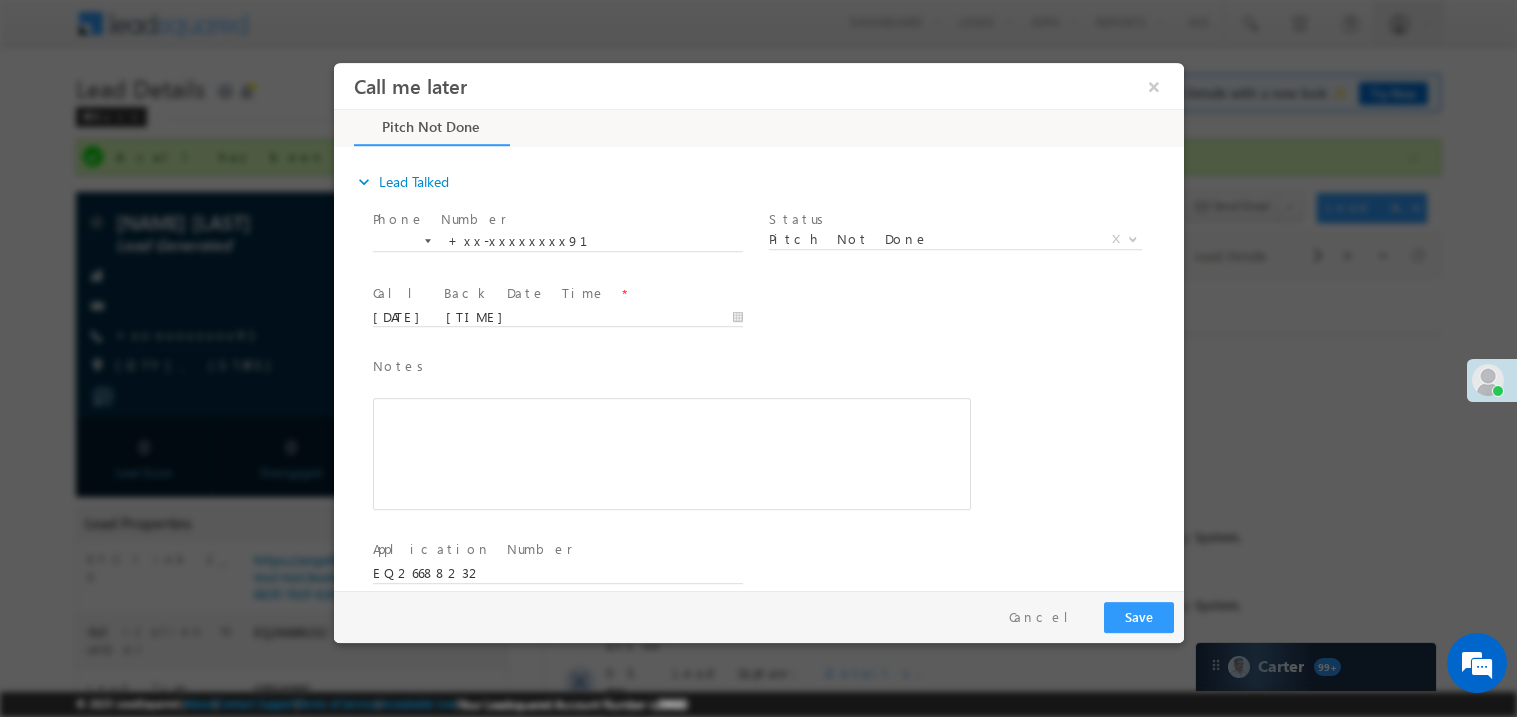 click at bounding box center (671, 453) 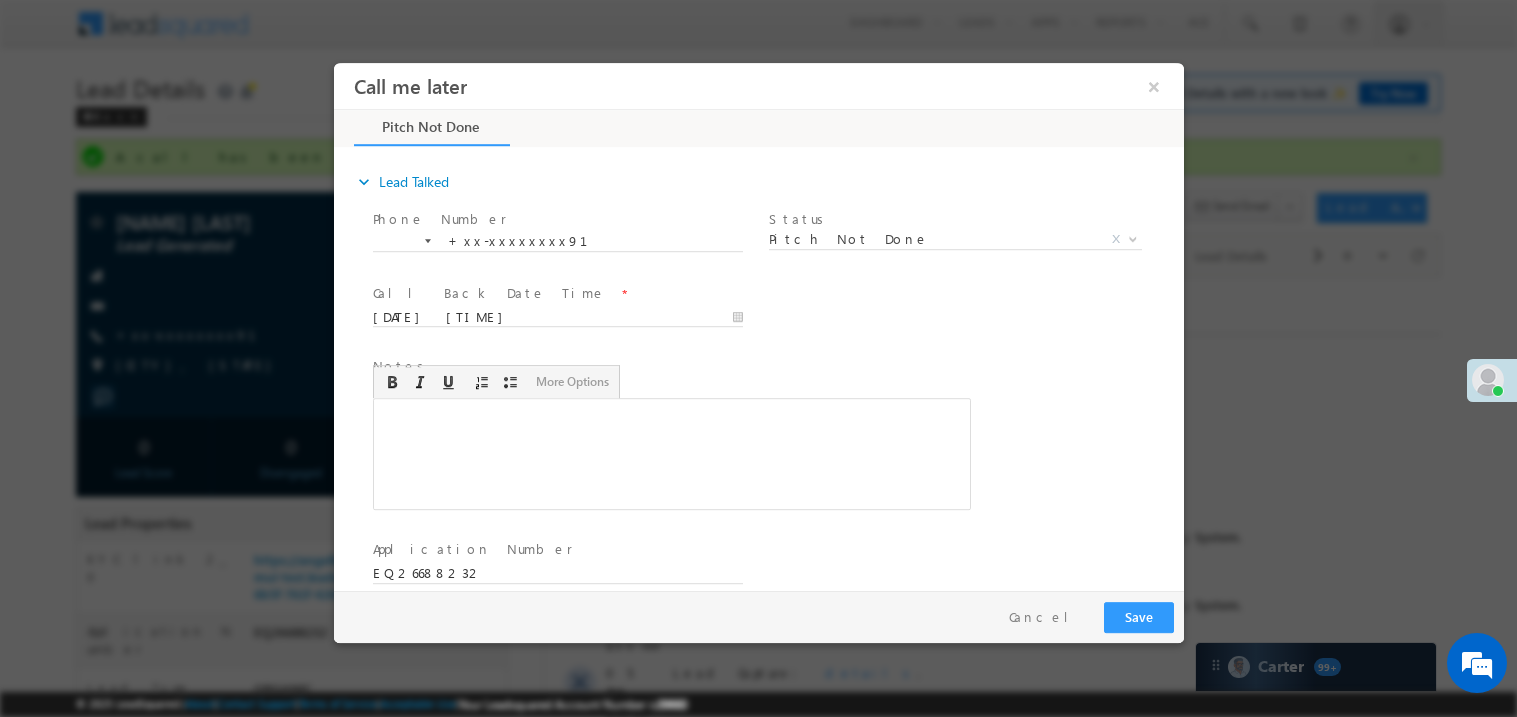 type 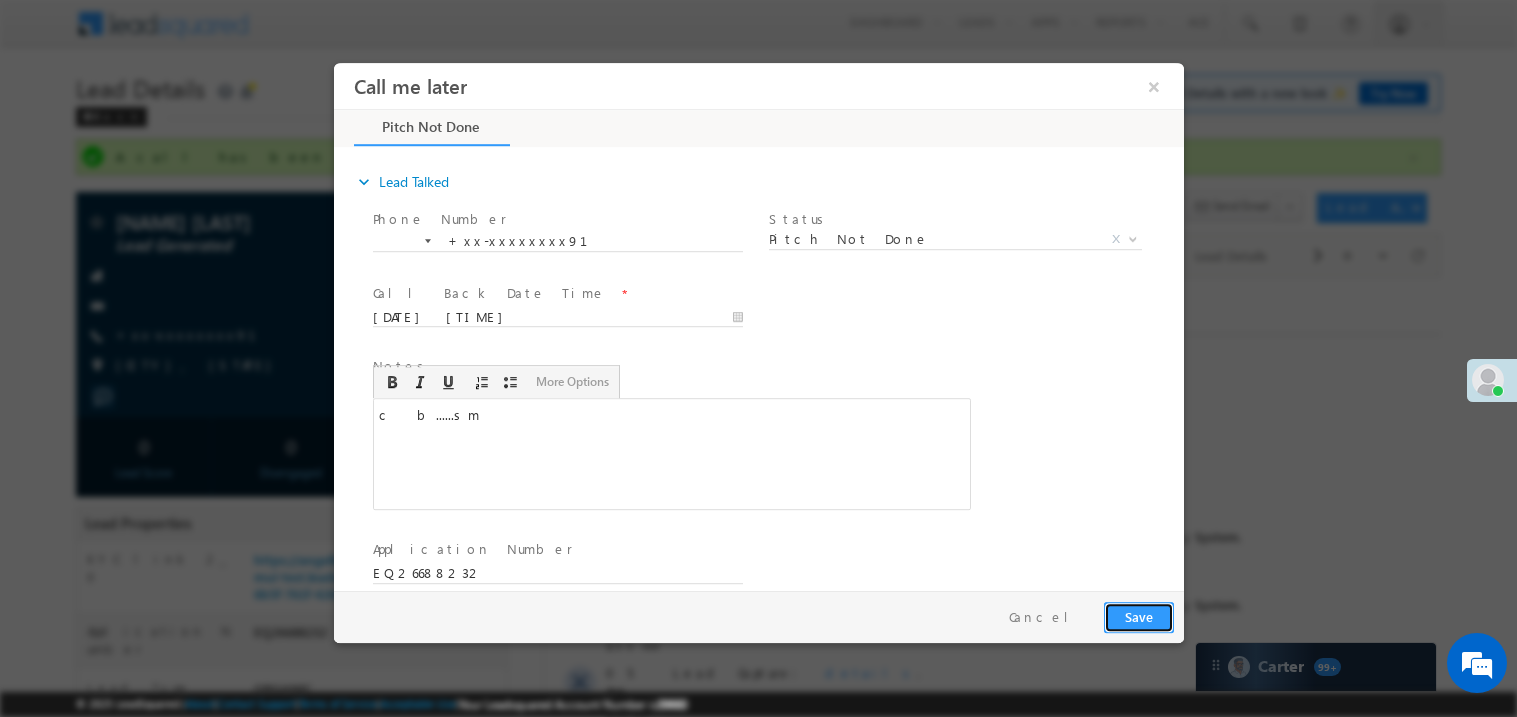 click on "Save" at bounding box center [1138, 616] 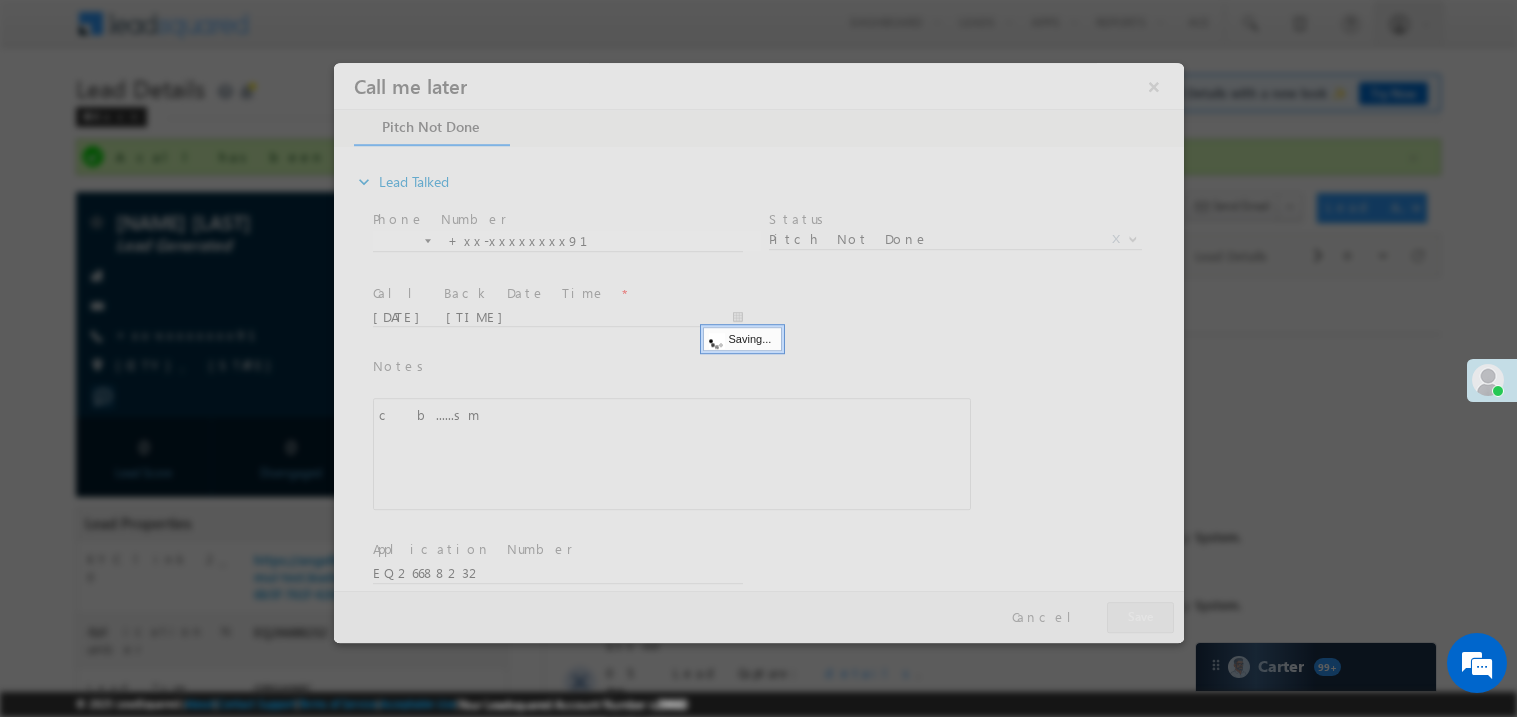 click at bounding box center [758, 352] 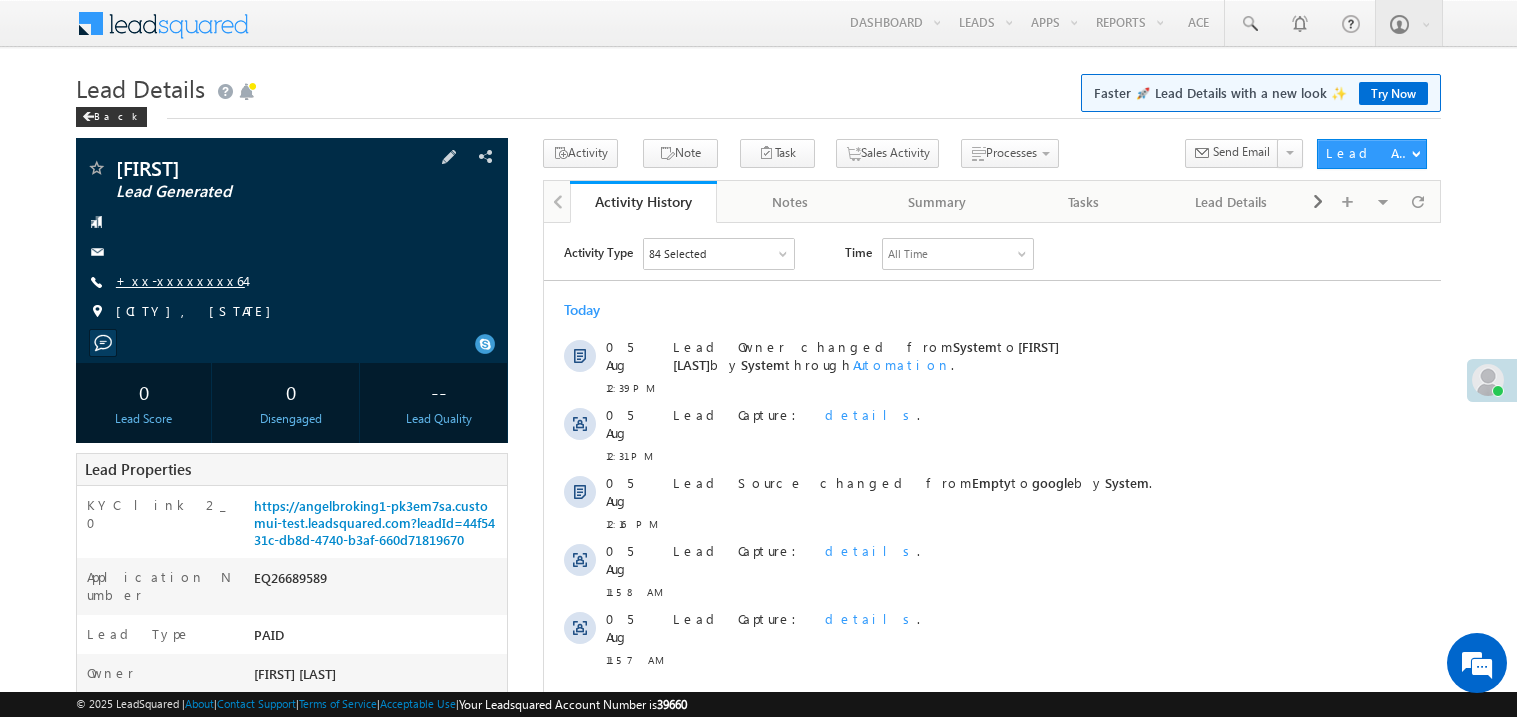 scroll, scrollTop: 0, scrollLeft: 0, axis: both 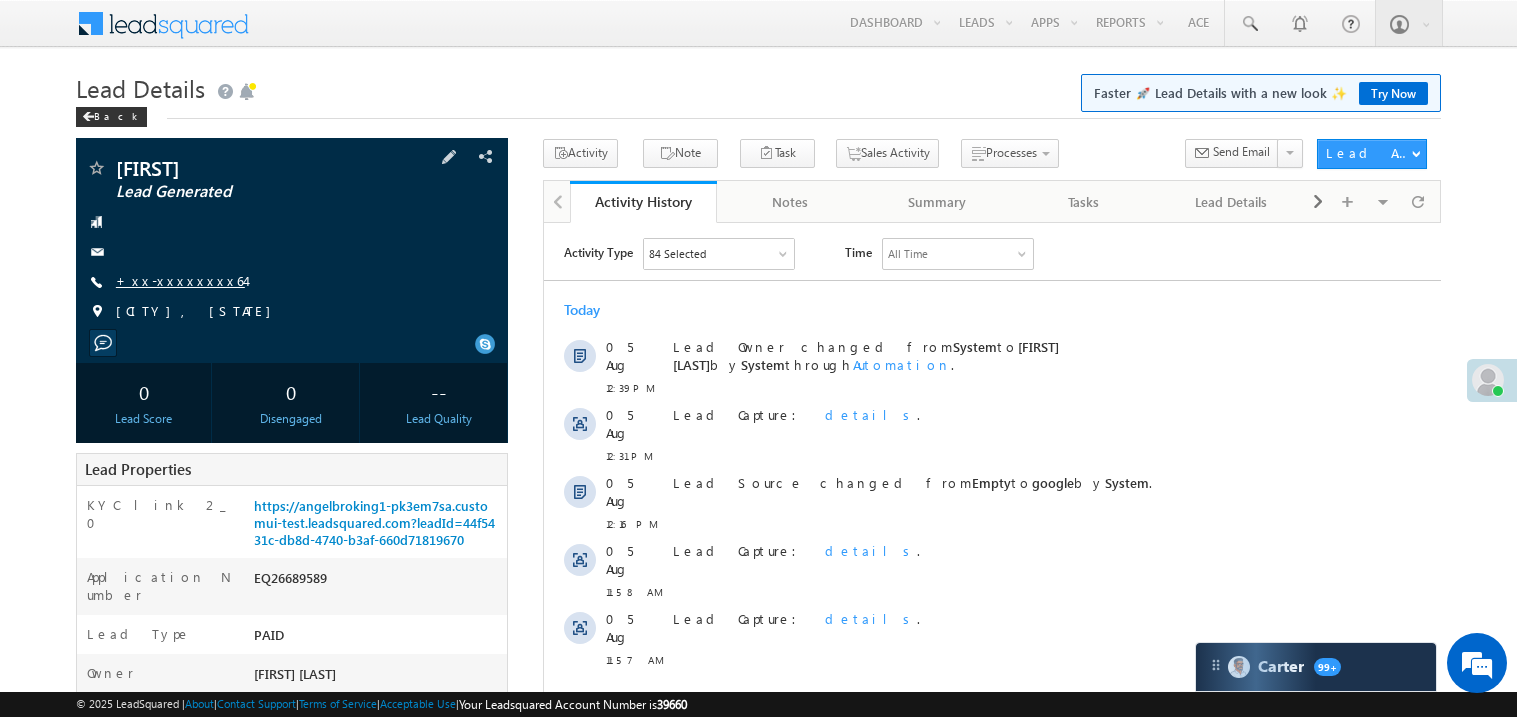 click on "+xx-xxxxxxxx64" at bounding box center (180, 280) 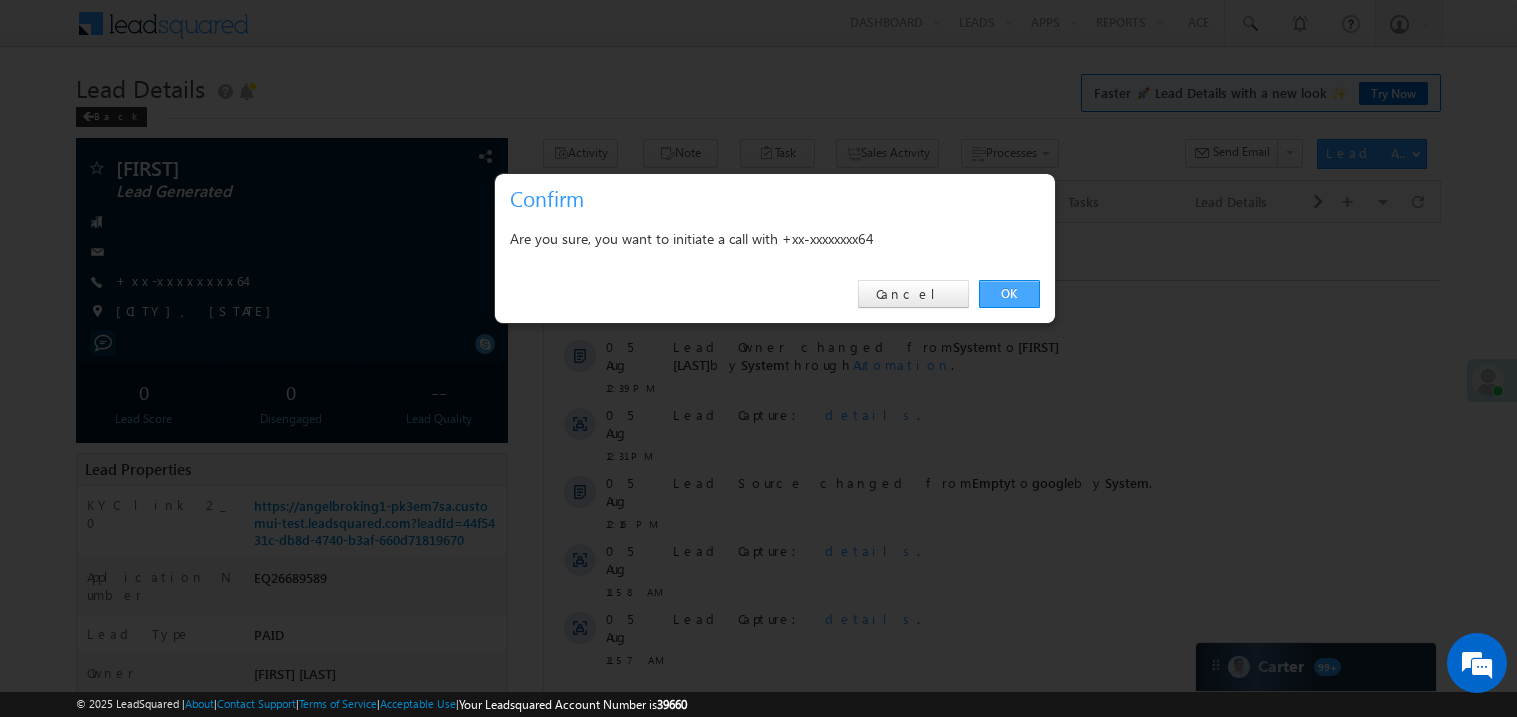 click on "OK" at bounding box center (1009, 294) 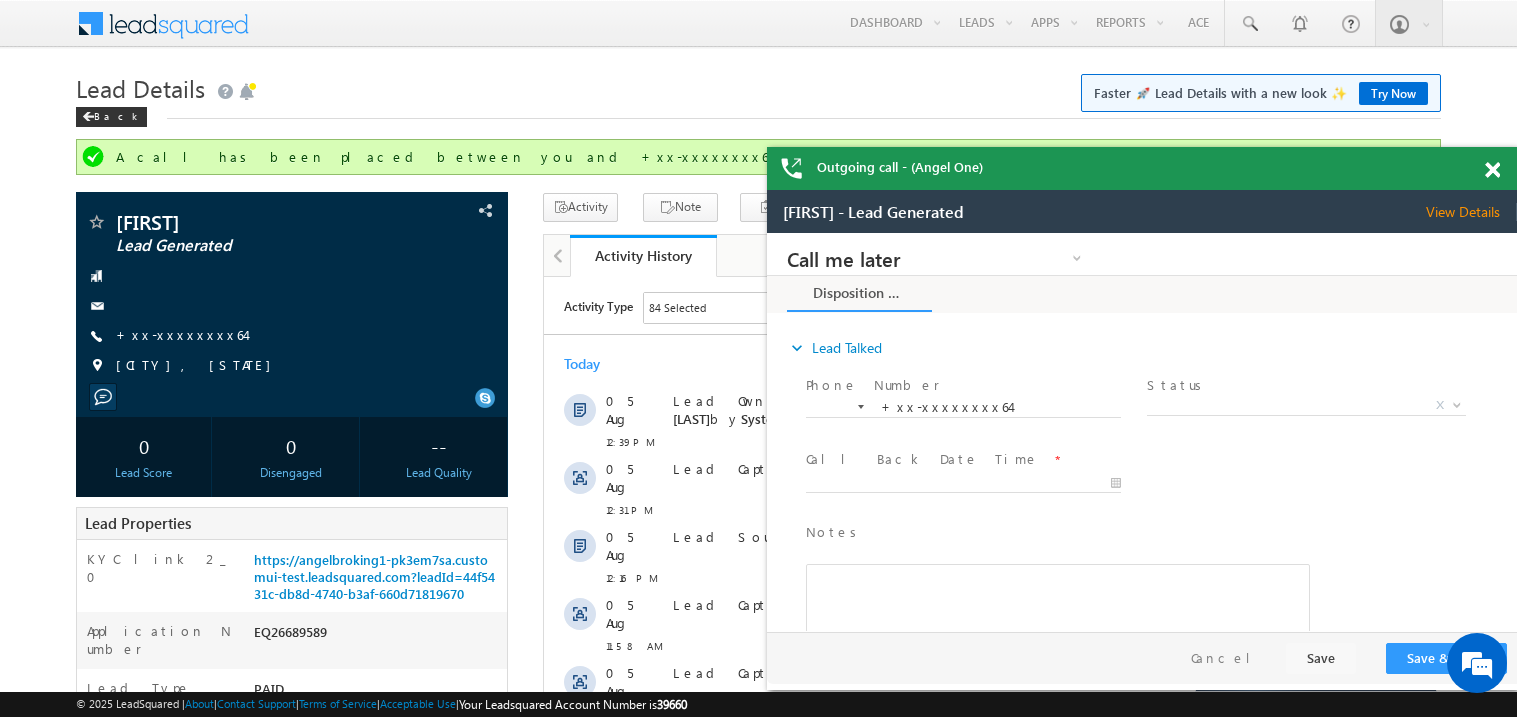 scroll, scrollTop: 0, scrollLeft: 0, axis: both 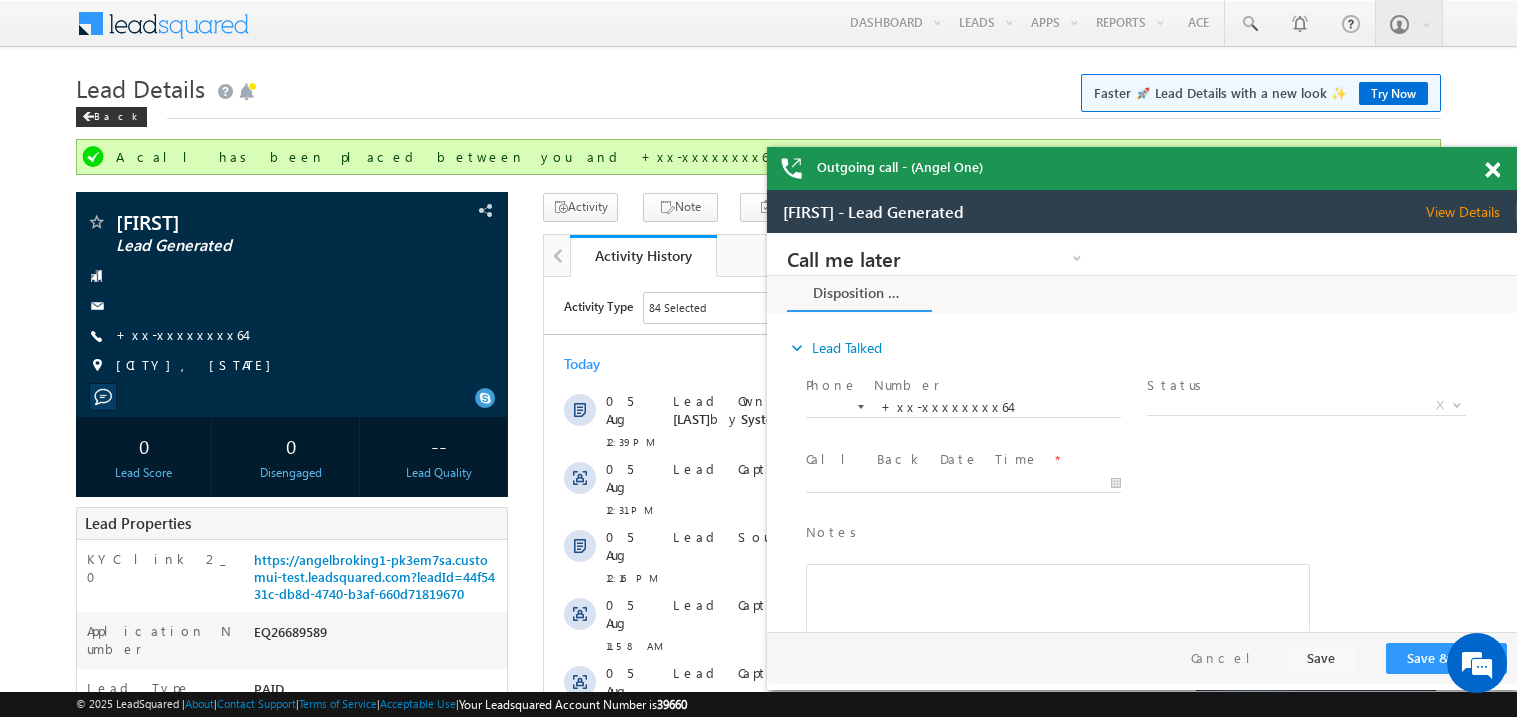 click at bounding box center (1492, 170) 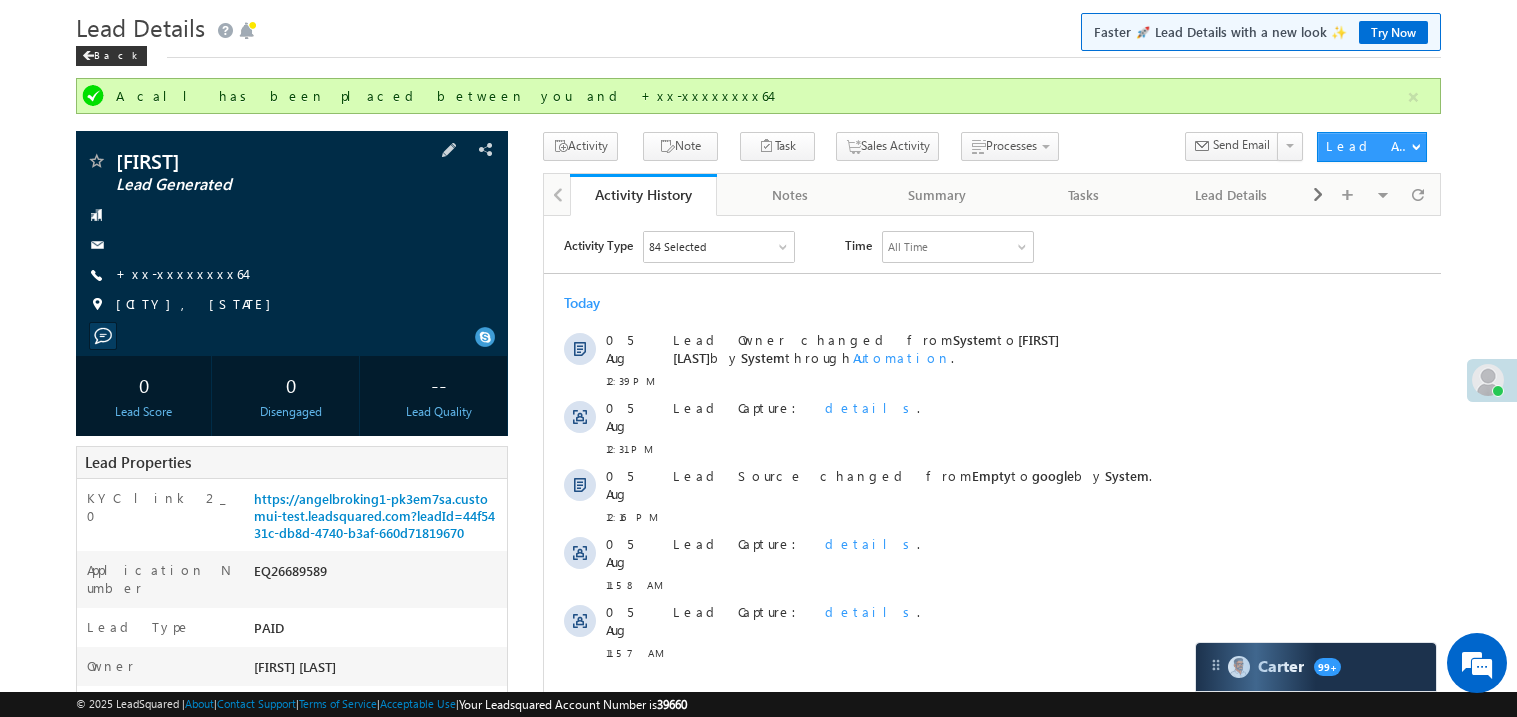 scroll, scrollTop: 0, scrollLeft: 0, axis: both 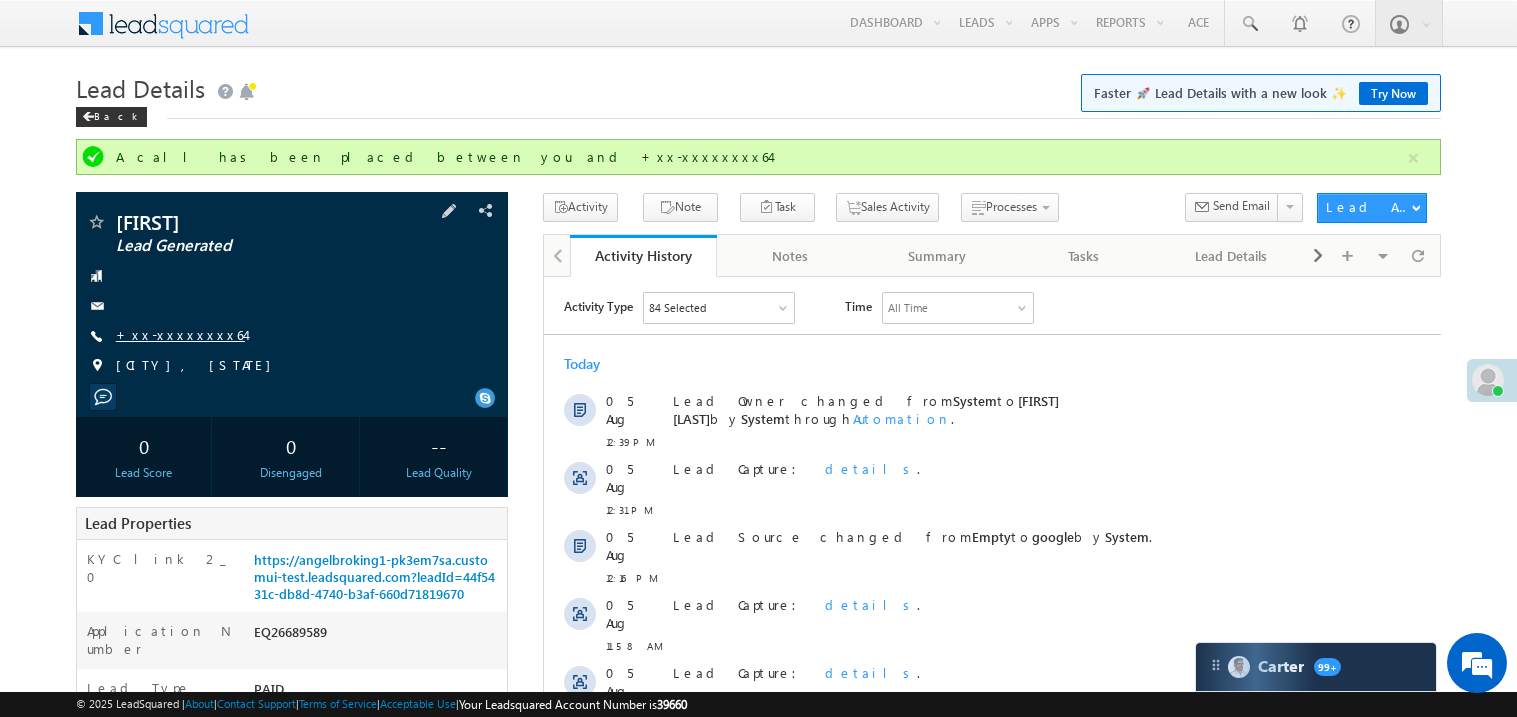 click on "+xx-xxxxxxxx64" at bounding box center [180, 334] 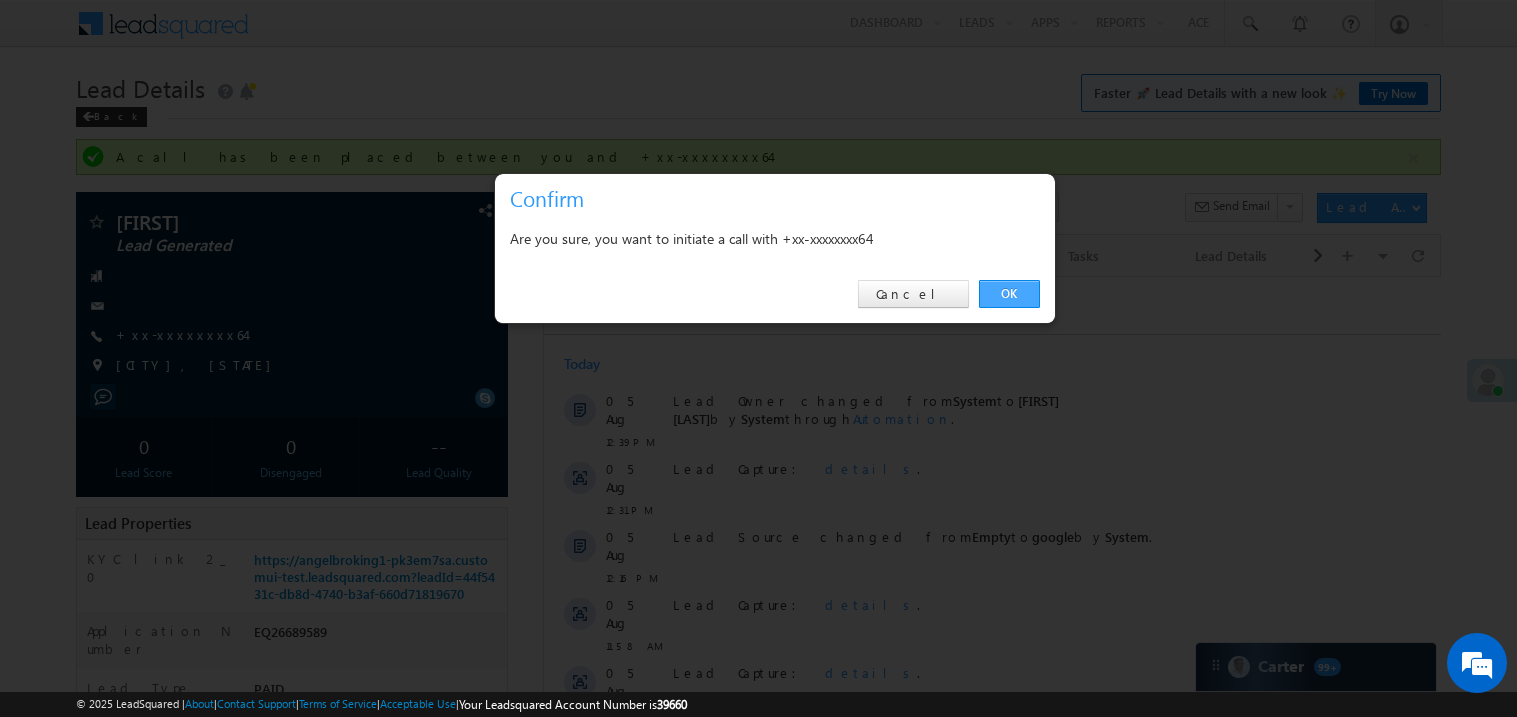 click on "OK" at bounding box center (1009, 294) 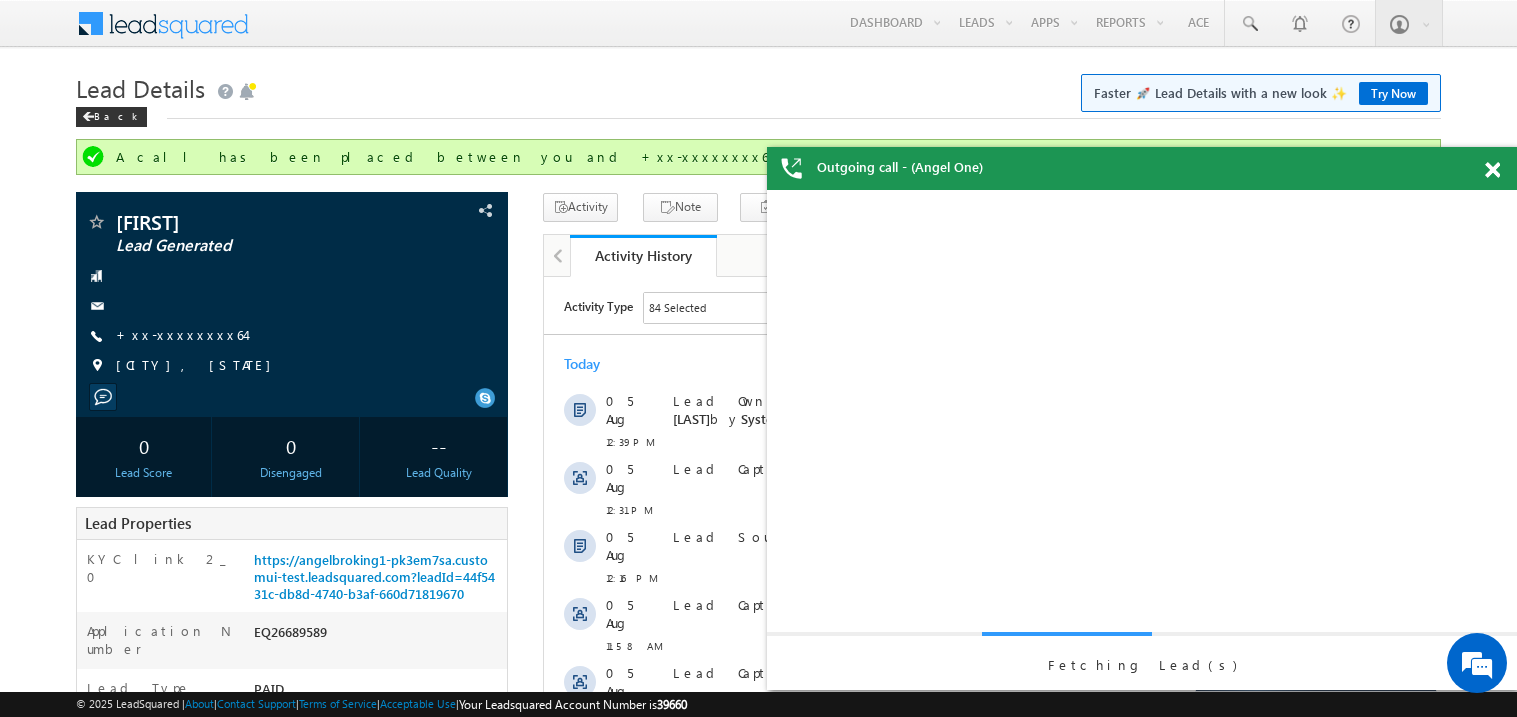 scroll, scrollTop: 0, scrollLeft: 0, axis: both 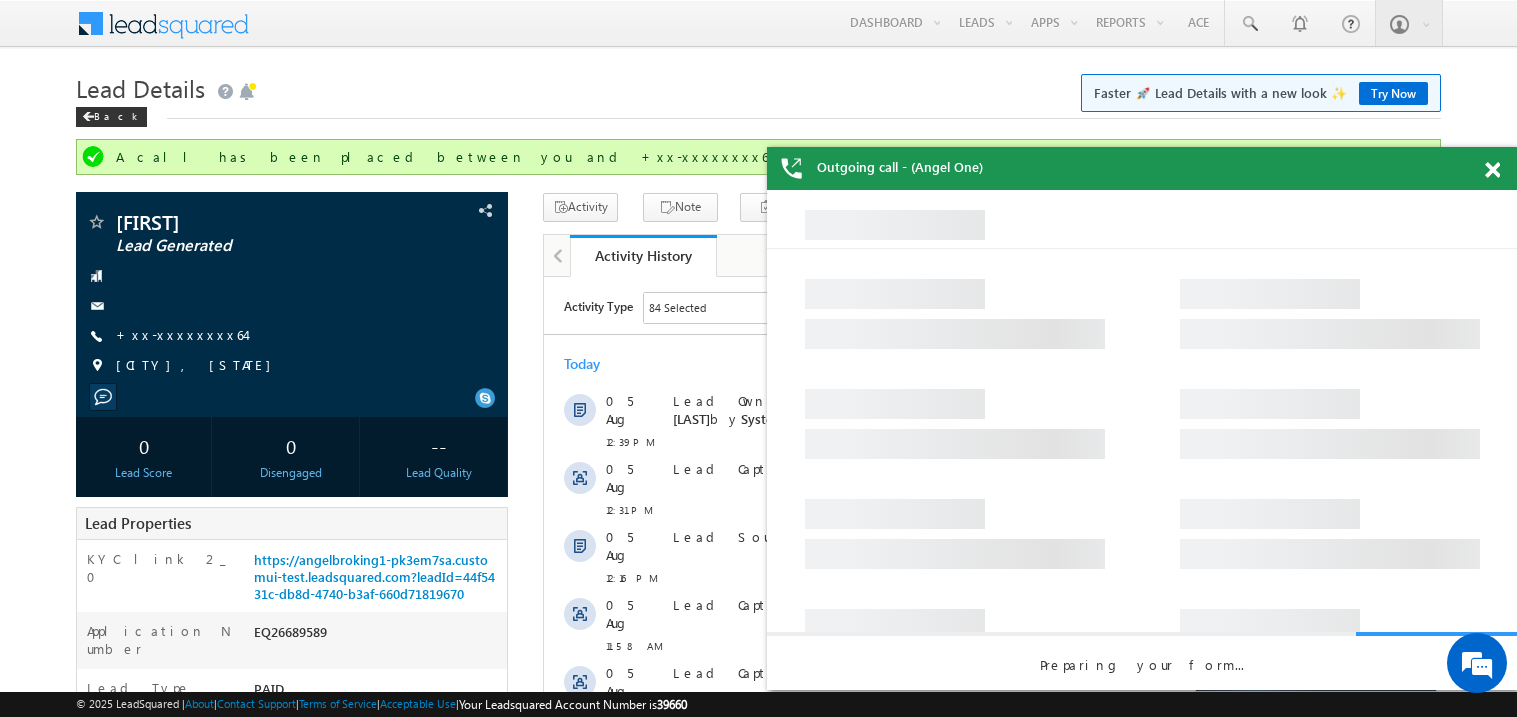 click at bounding box center [1492, 170] 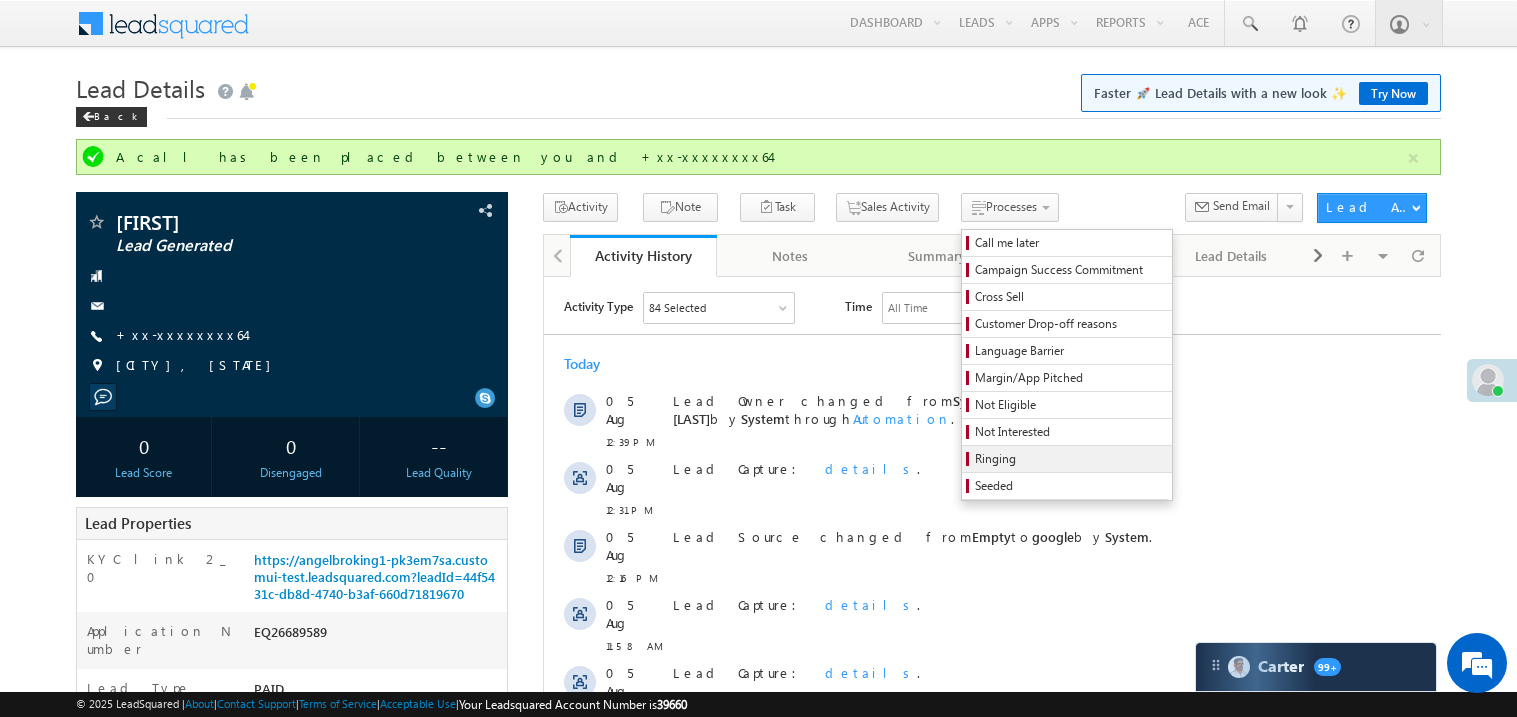 click on "Ringing" at bounding box center (1070, 459) 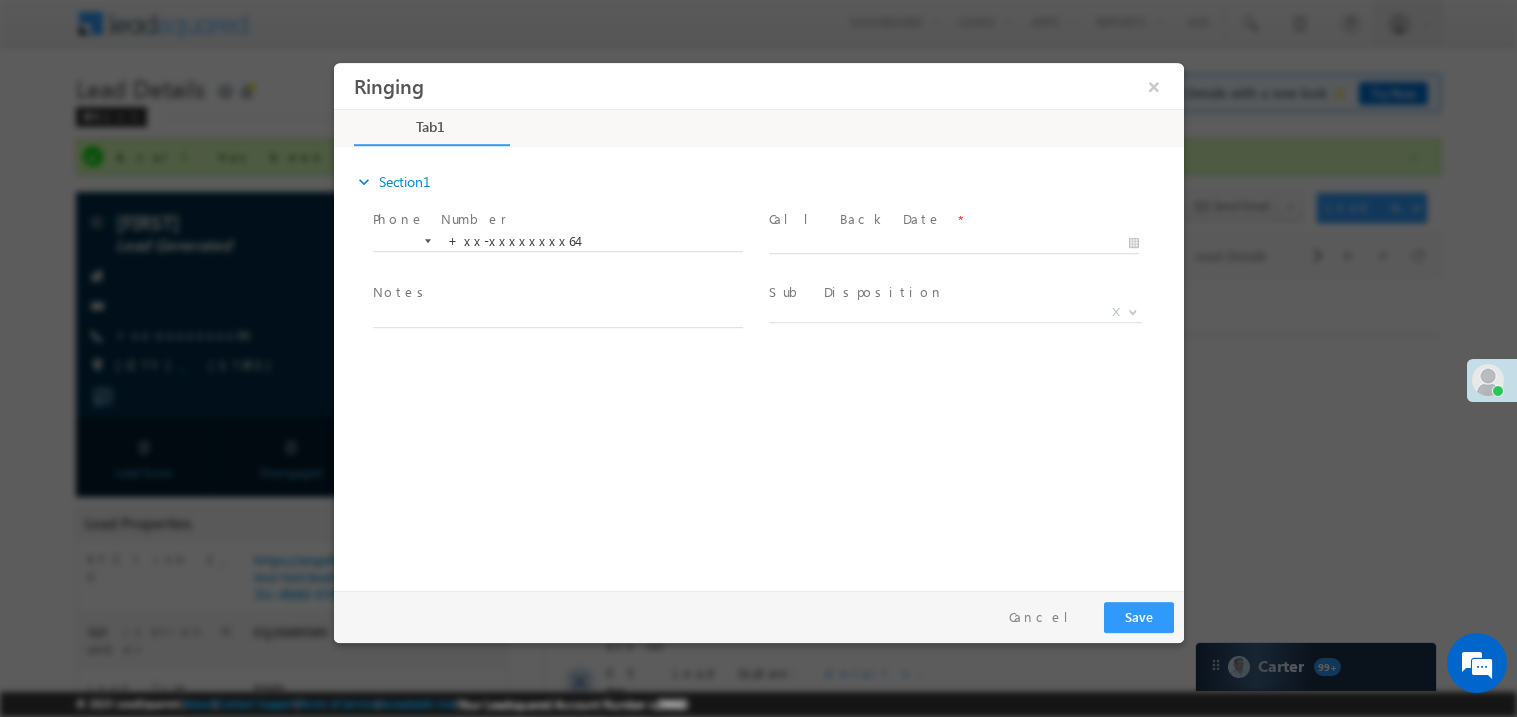 scroll, scrollTop: 0, scrollLeft: 0, axis: both 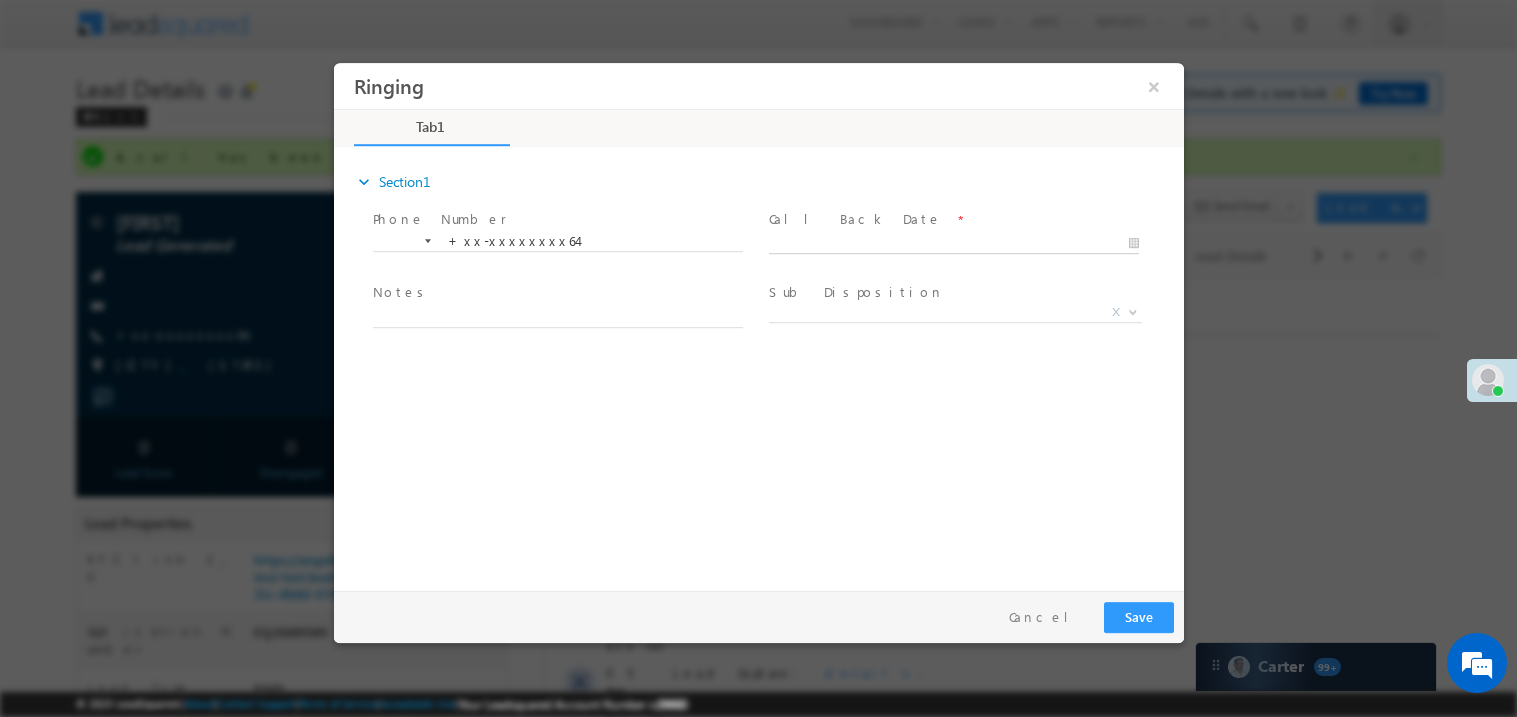 click on "Ringing
×" at bounding box center [758, 321] 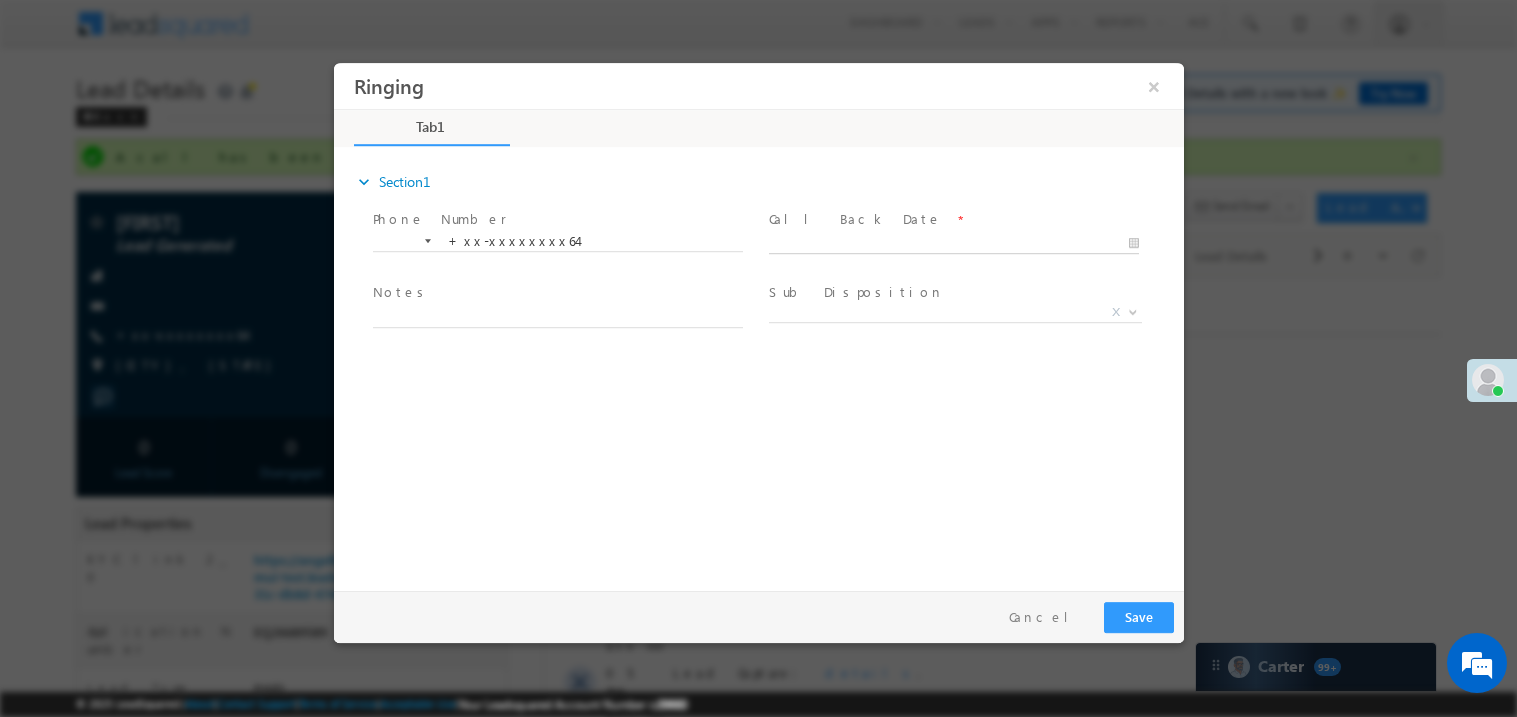 type on "08/05/25 12:45 PM" 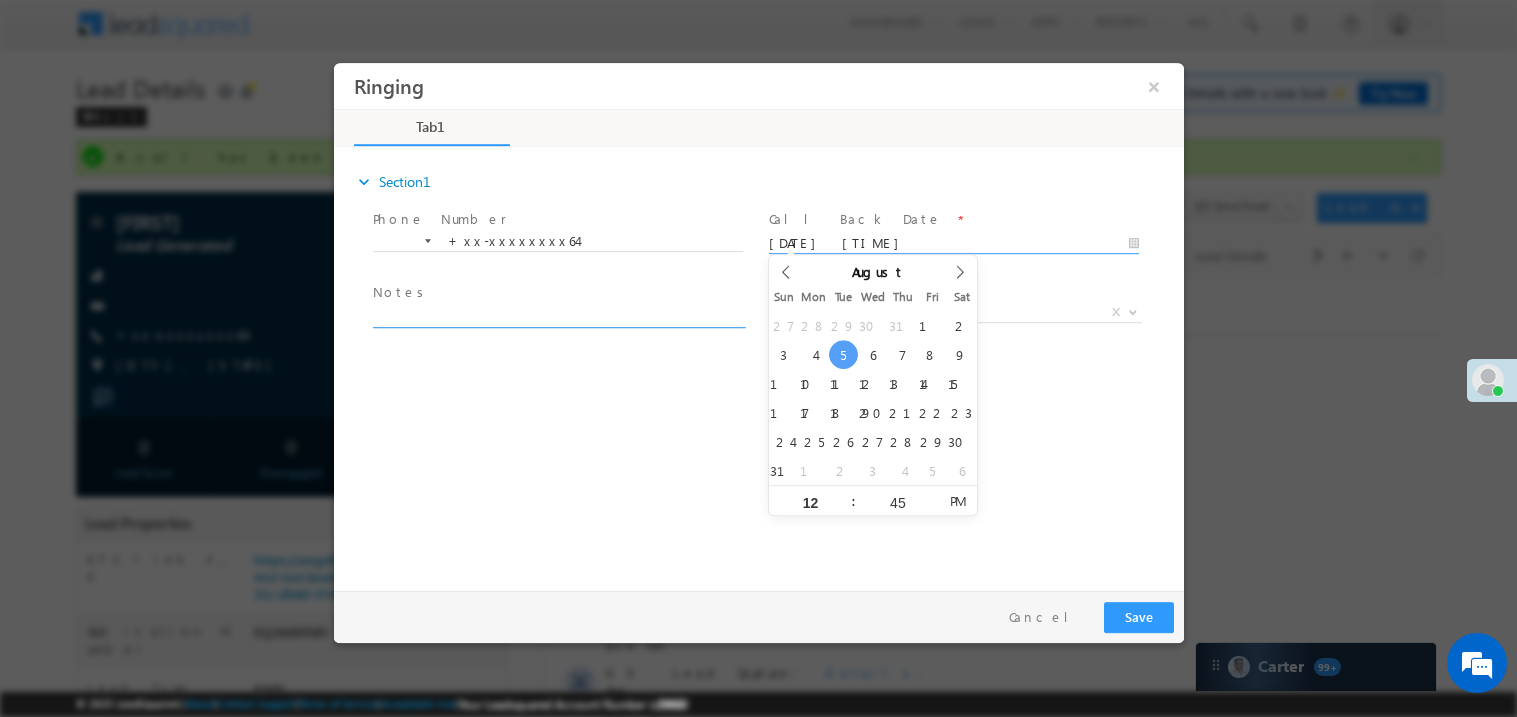 click at bounding box center (557, 315) 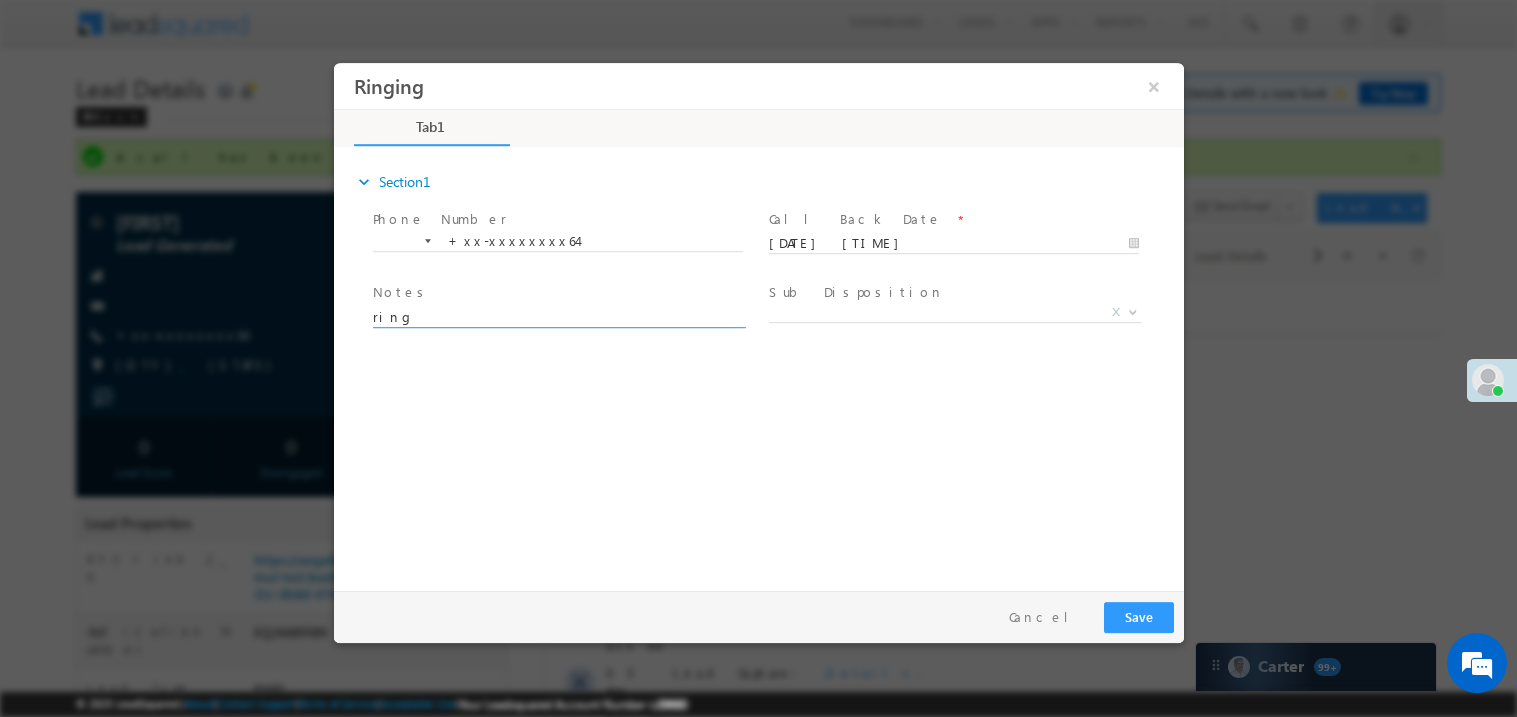 type on "ring" 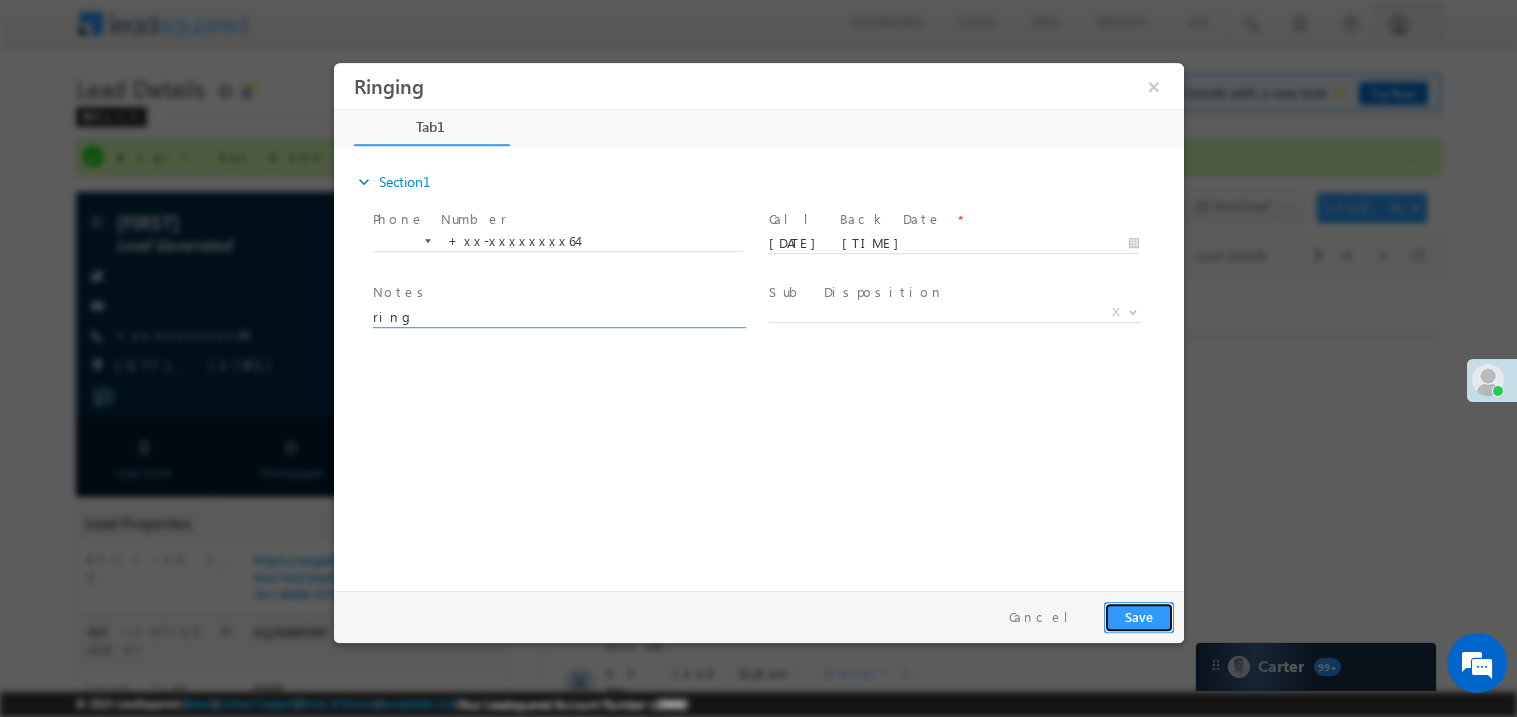 click on "Save" at bounding box center [1138, 616] 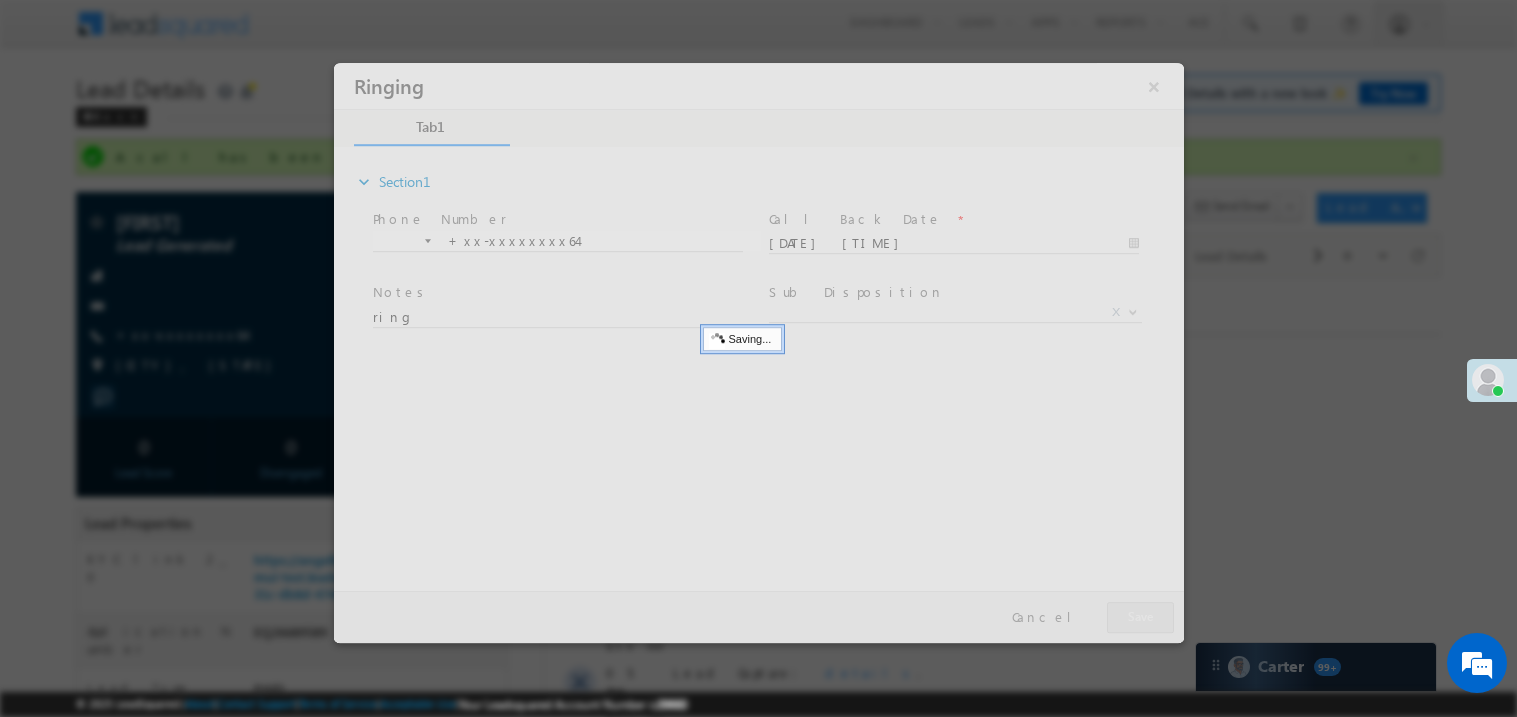 click at bounding box center [758, 352] 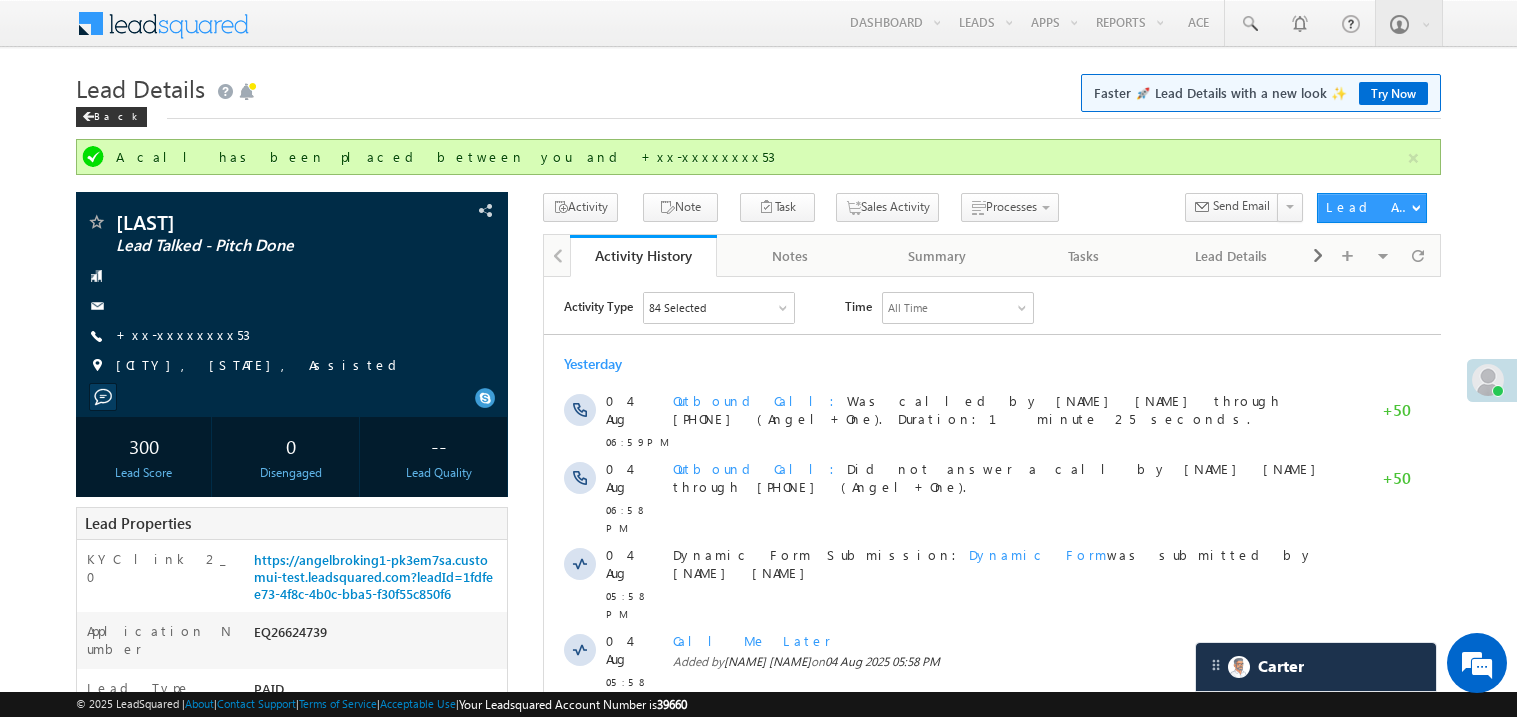 scroll, scrollTop: 0, scrollLeft: 0, axis: both 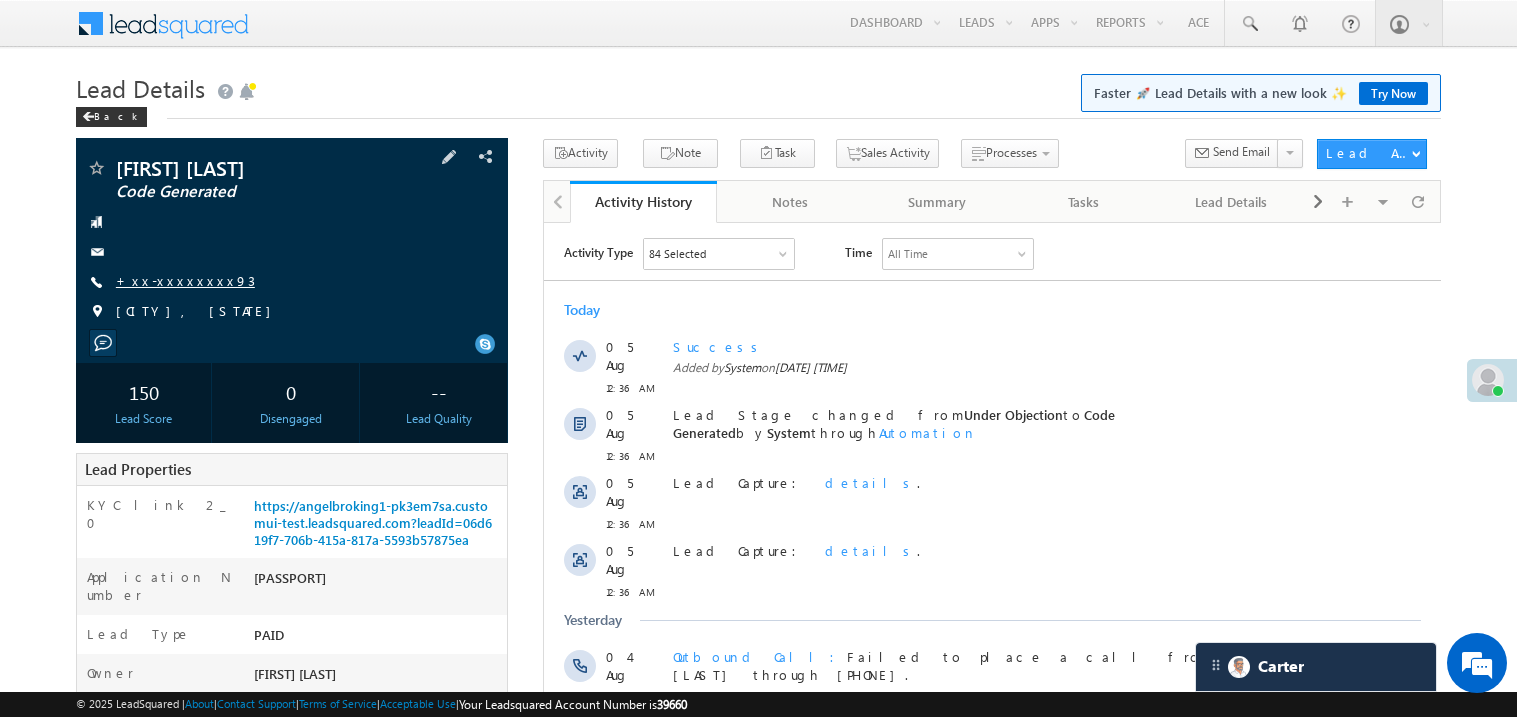 click on "+xx-xxxxxxxx93" at bounding box center (185, 280) 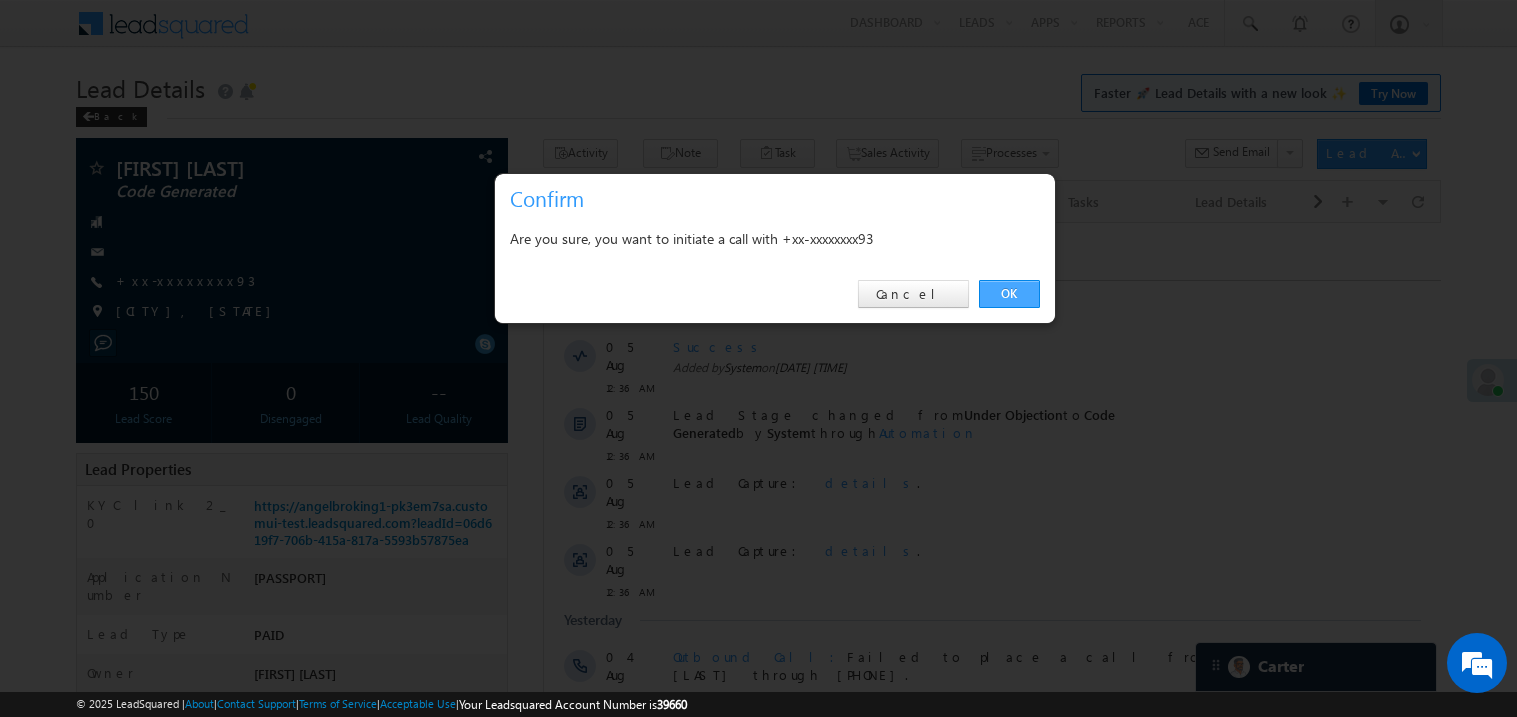 click on "OK" at bounding box center [1009, 294] 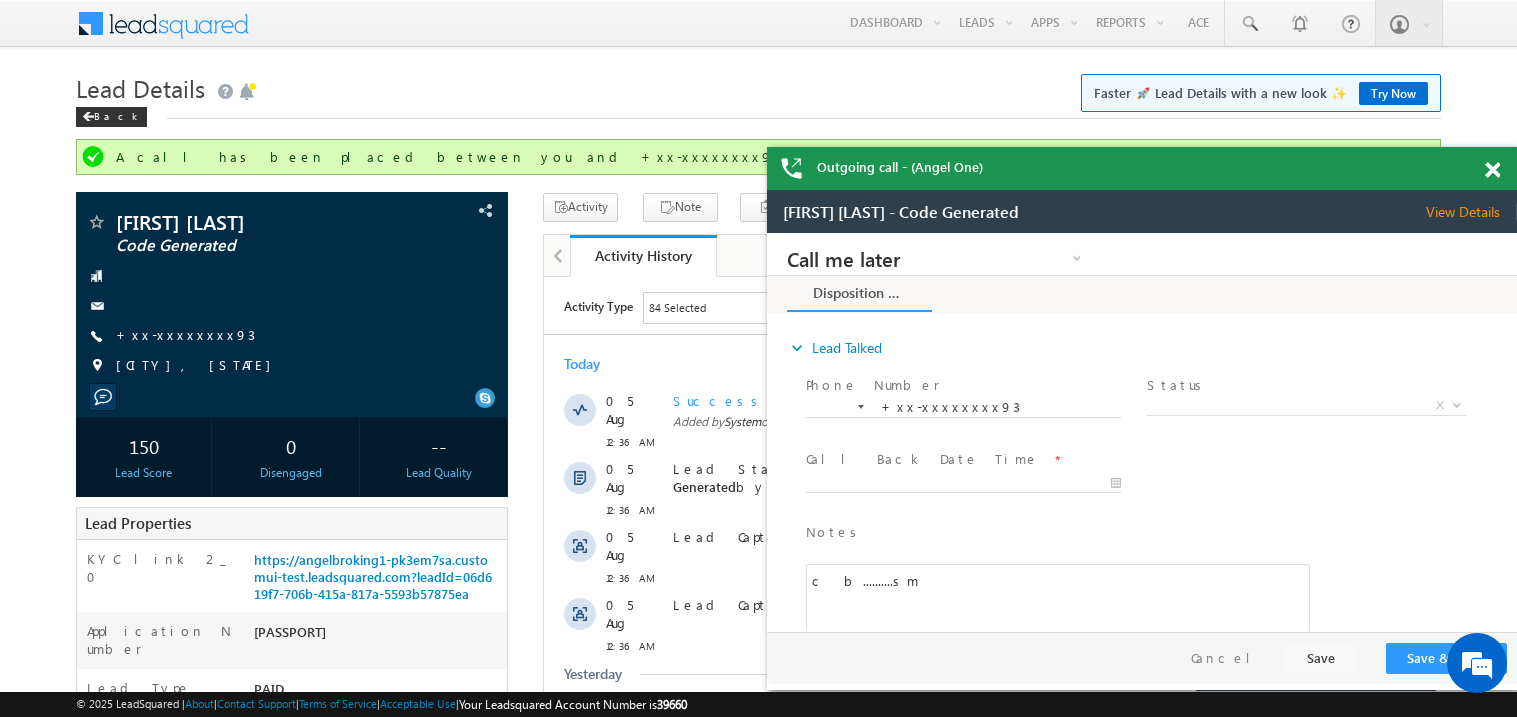 scroll, scrollTop: 0, scrollLeft: 0, axis: both 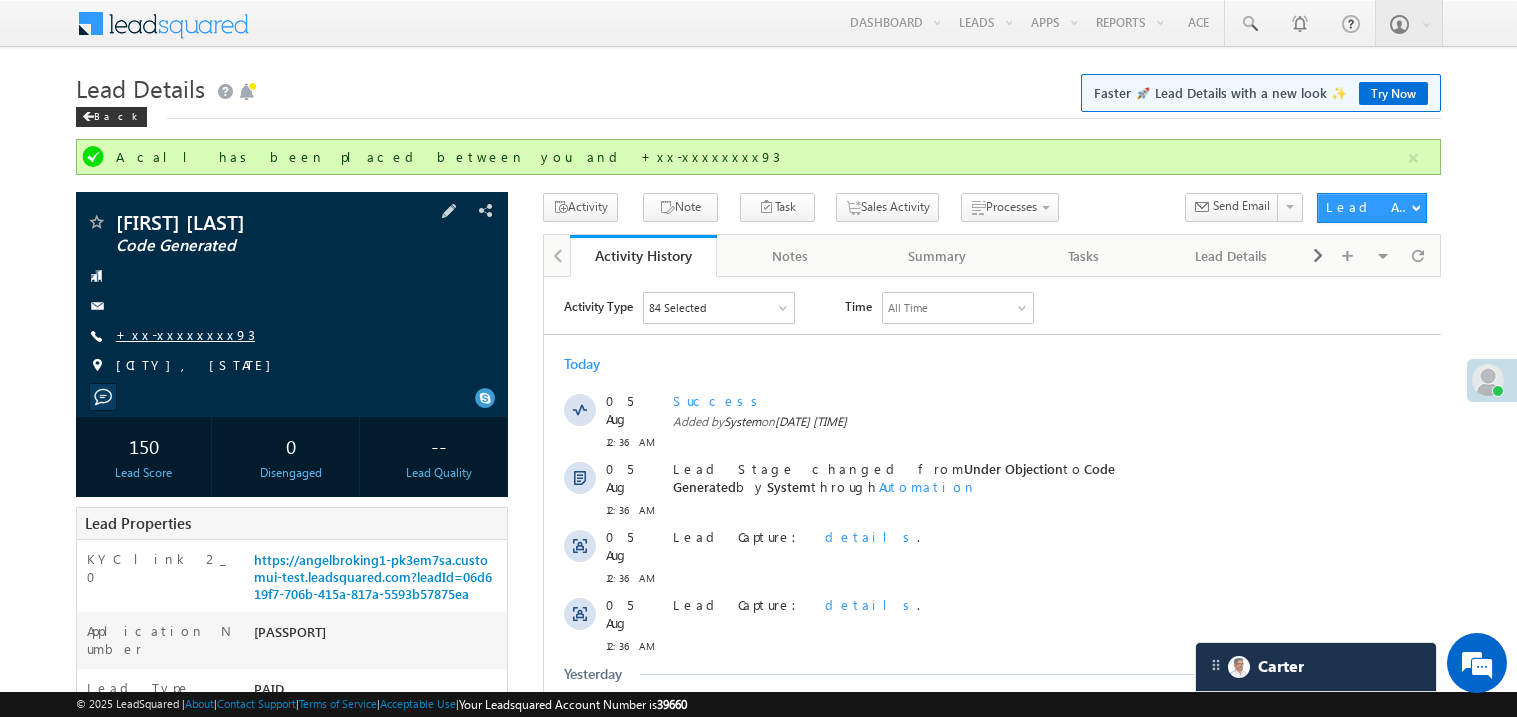 click on "+xx-xxxxxxxx93" at bounding box center (185, 334) 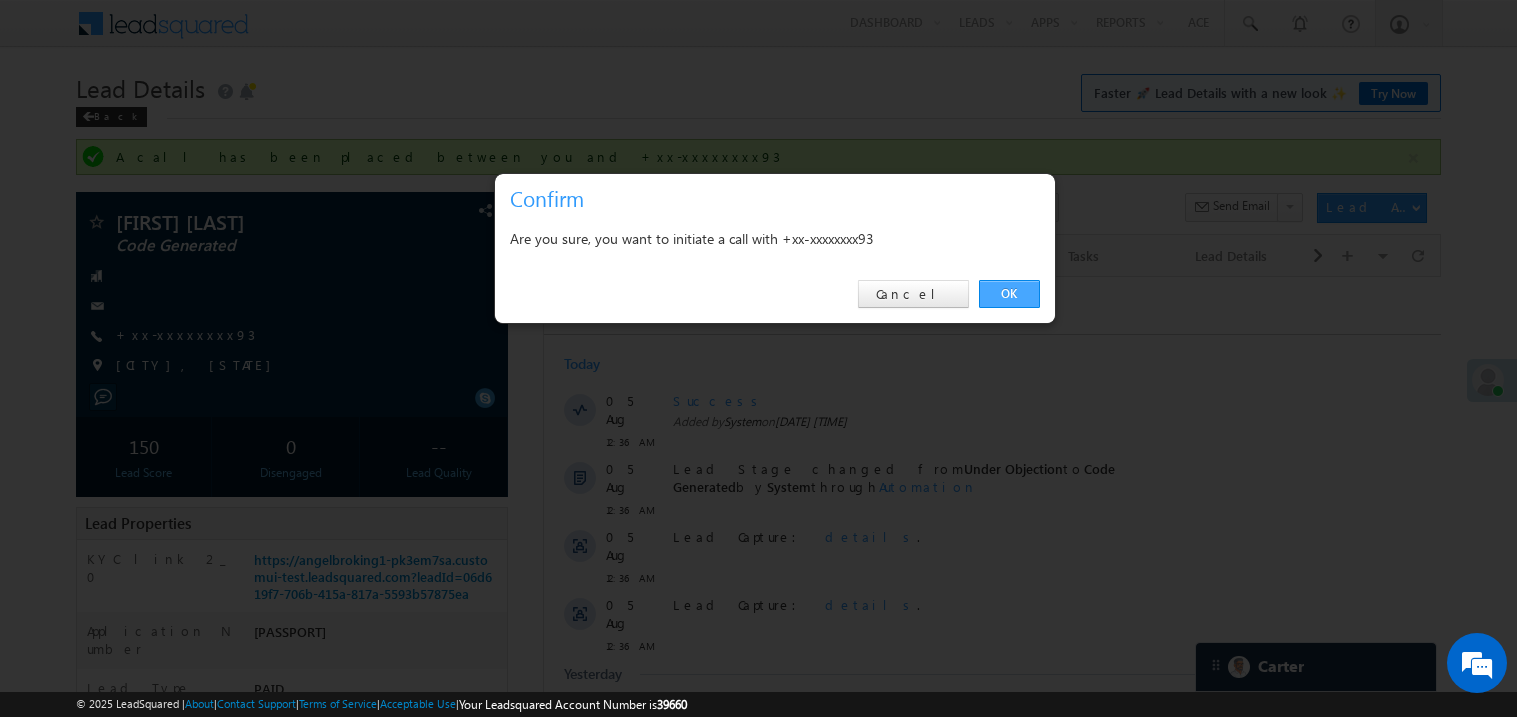click on "OK" at bounding box center (1009, 294) 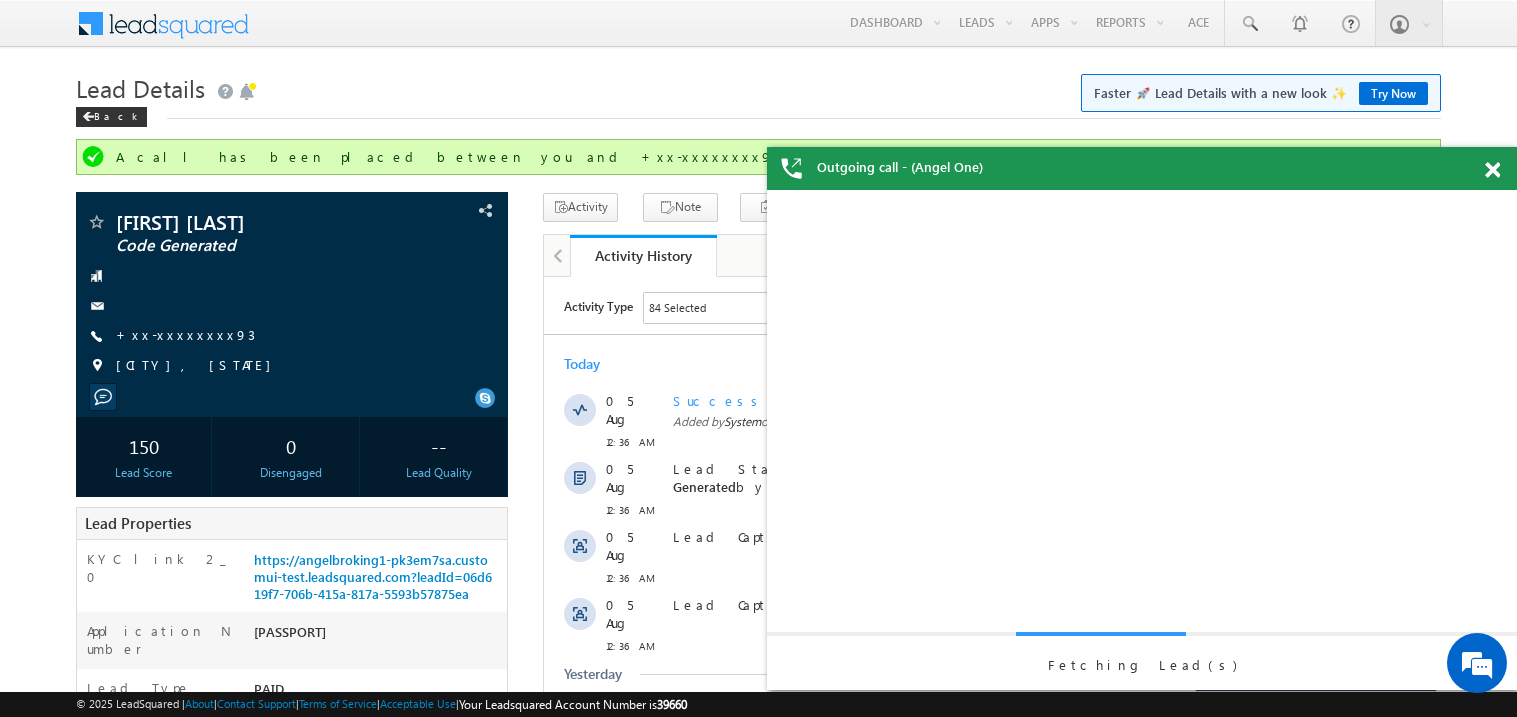 scroll, scrollTop: 0, scrollLeft: 0, axis: both 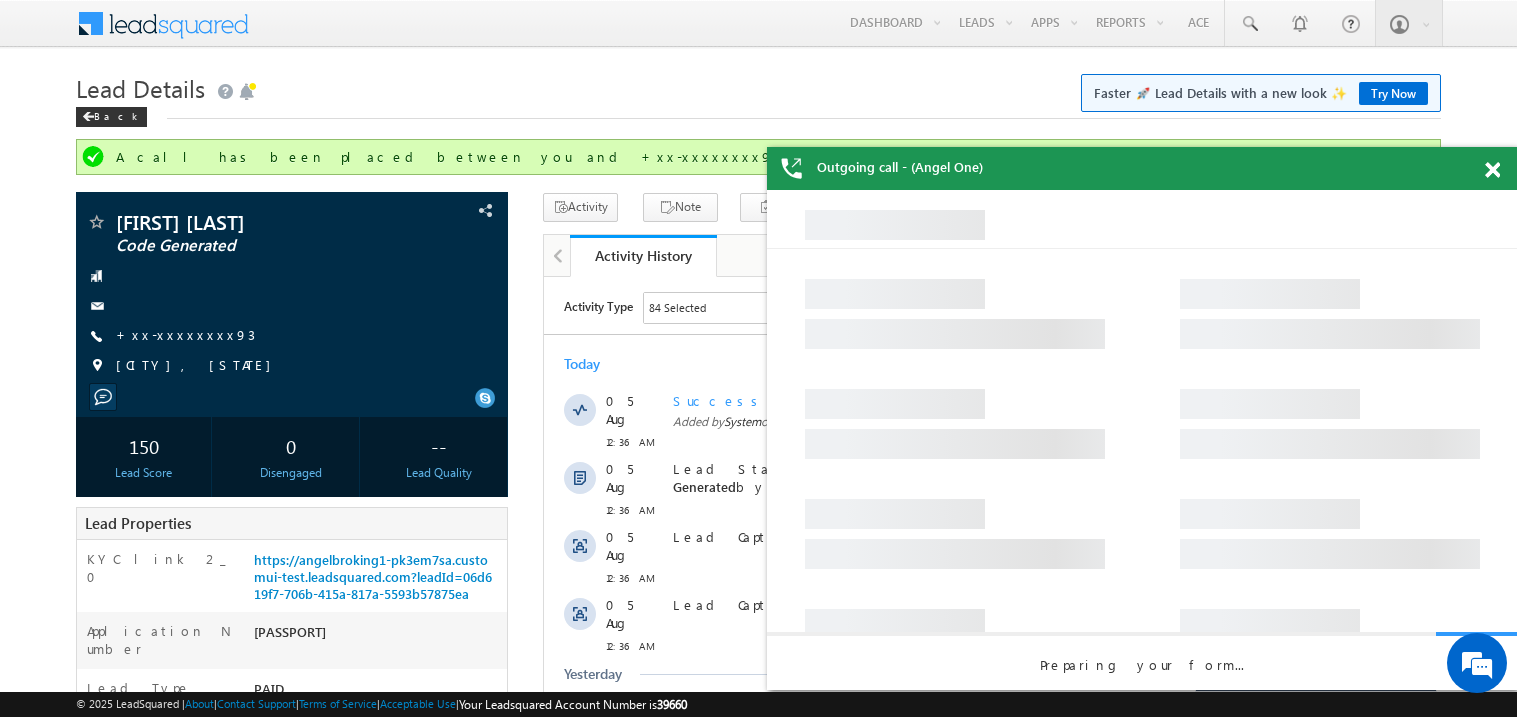 click at bounding box center (1492, 170) 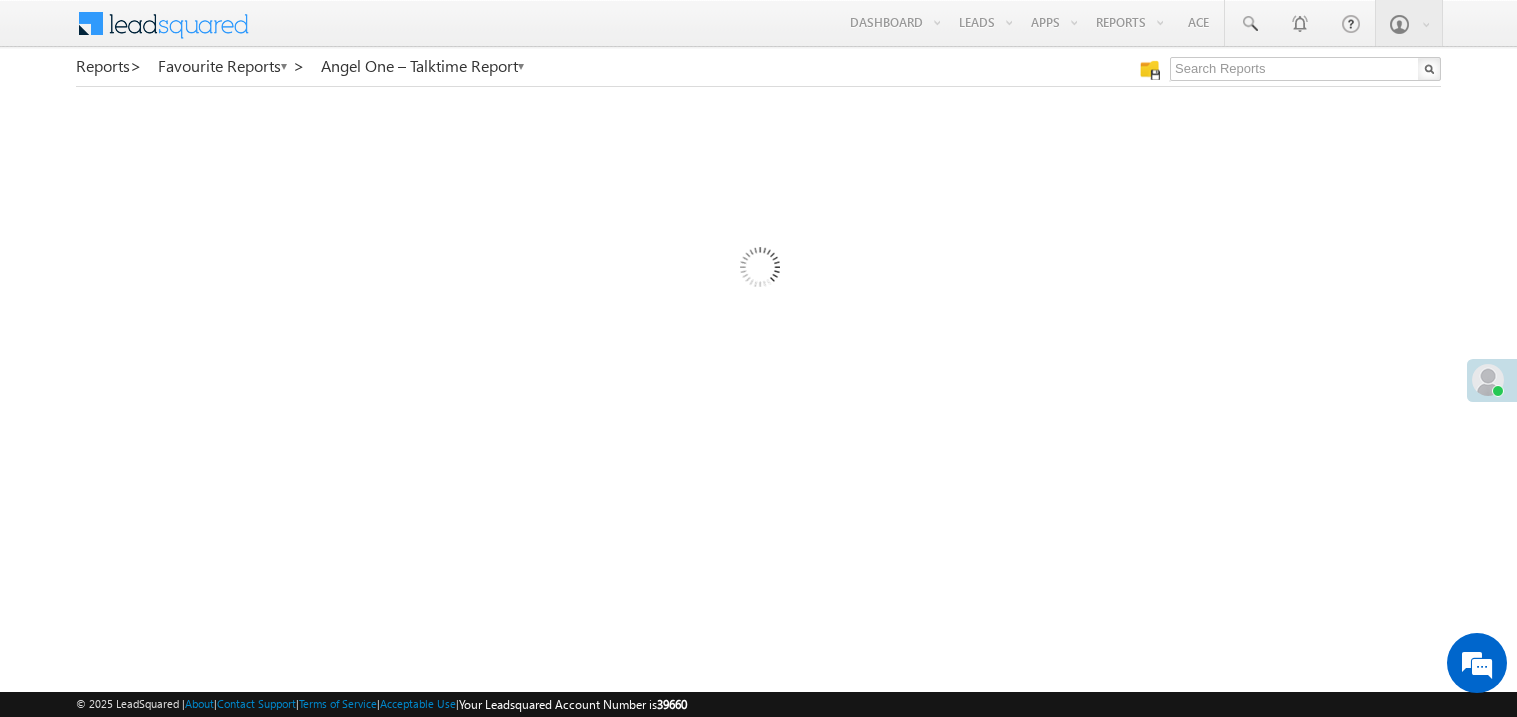 scroll, scrollTop: 0, scrollLeft: 0, axis: both 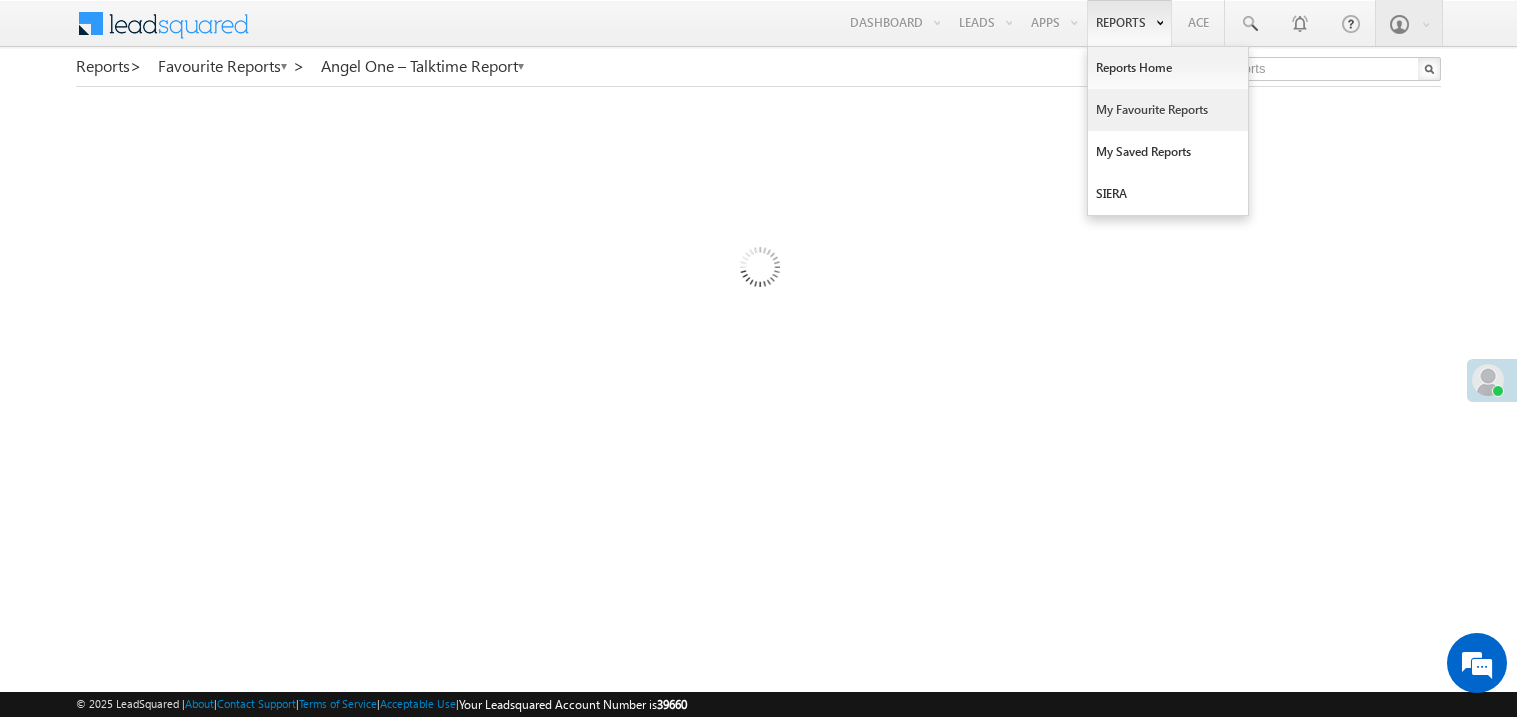 click on "My Favourite Reports" at bounding box center (1168, 110) 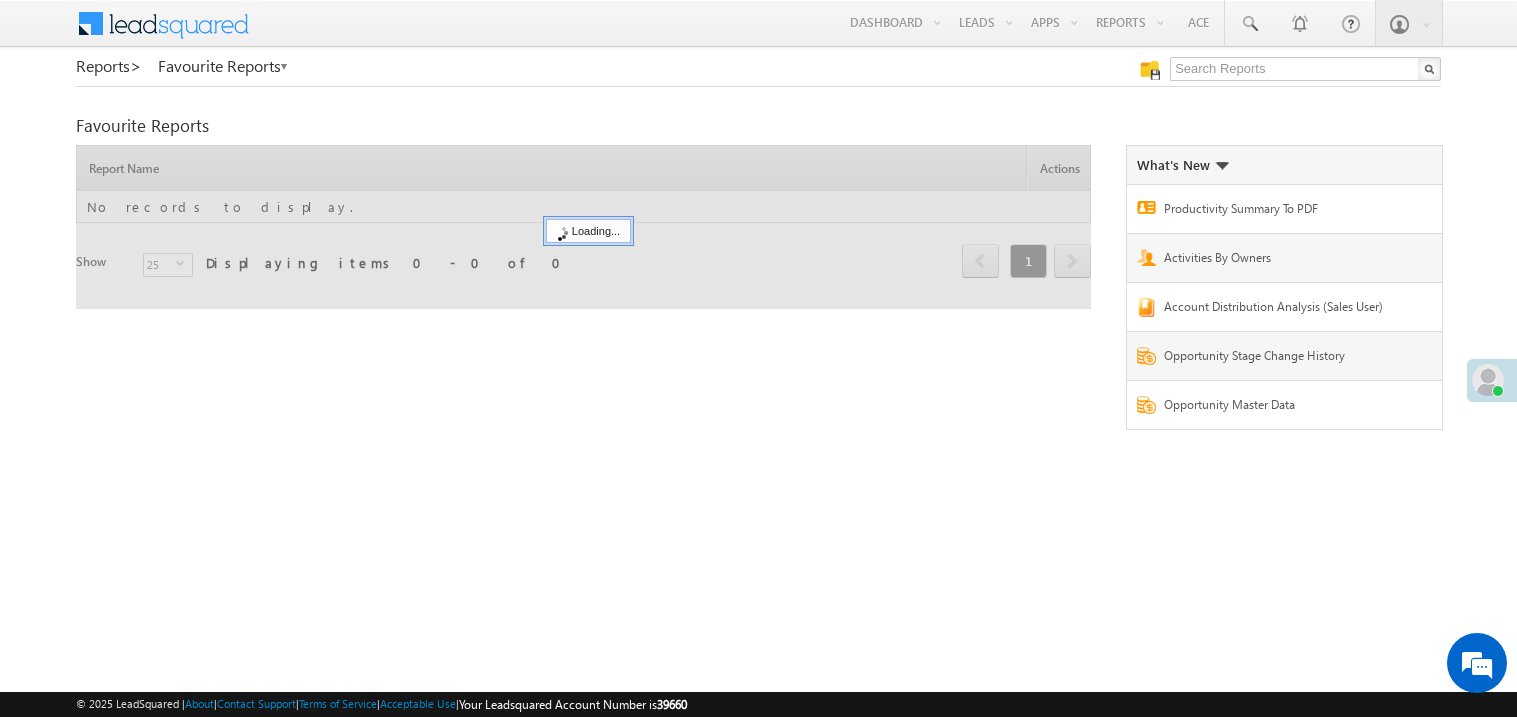 scroll, scrollTop: 0, scrollLeft: 0, axis: both 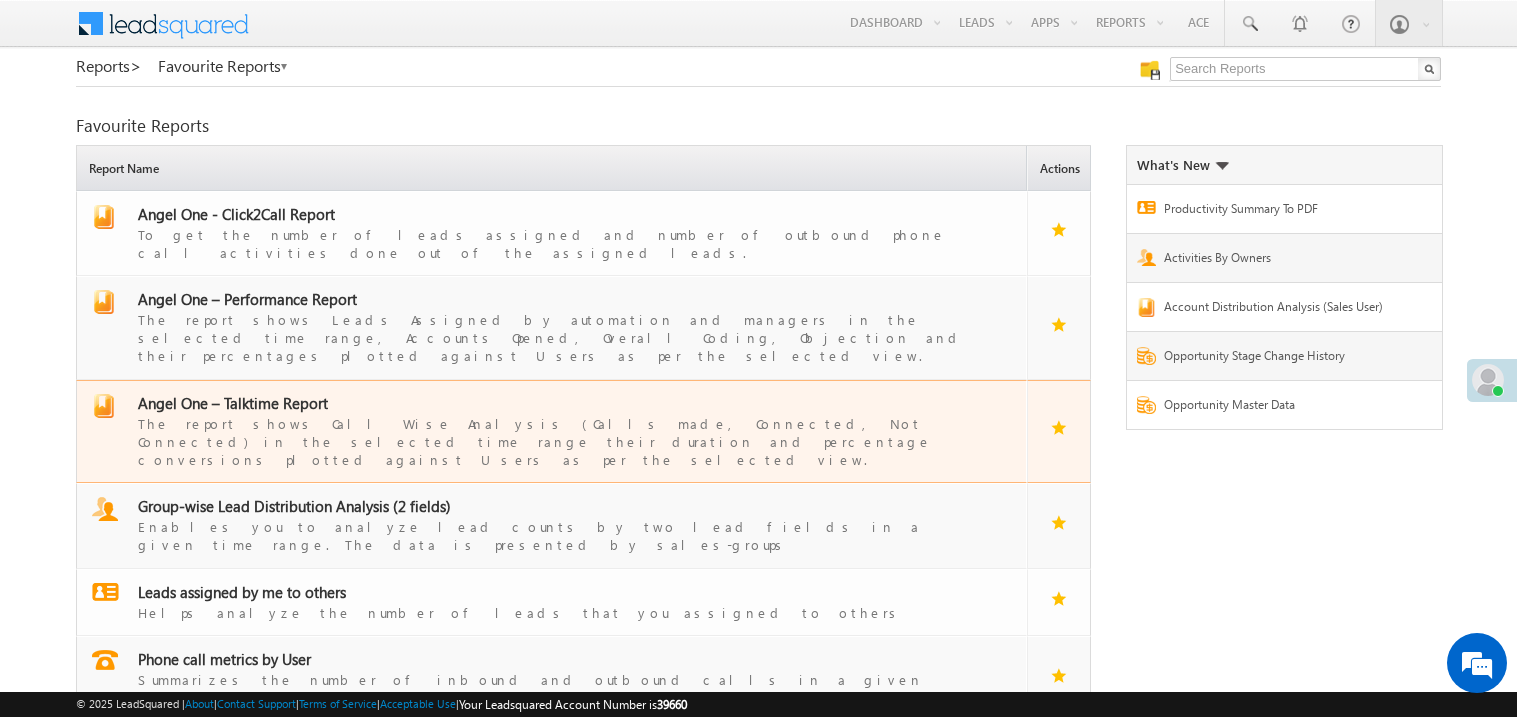 click on "Angel One – Talktime Report" at bounding box center [233, 403] 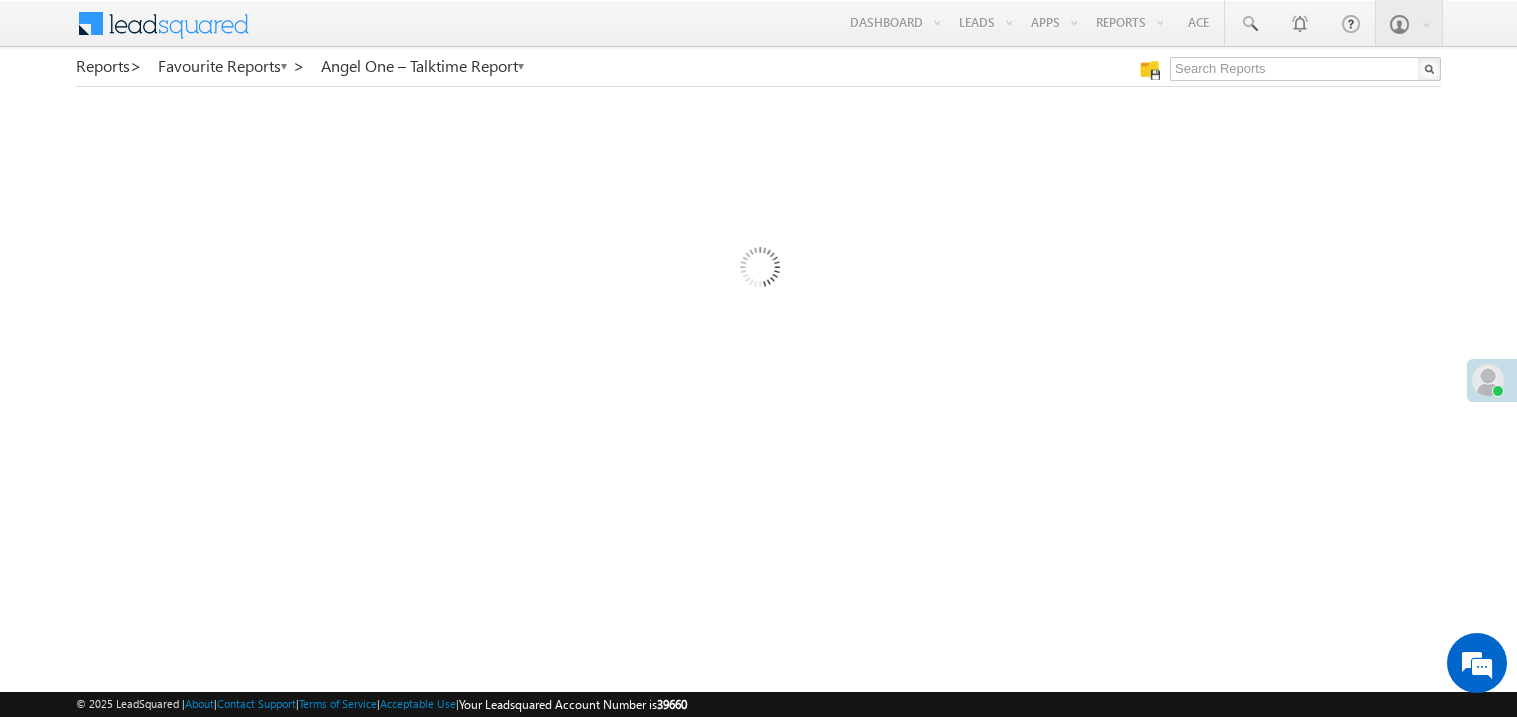 scroll, scrollTop: 0, scrollLeft: 0, axis: both 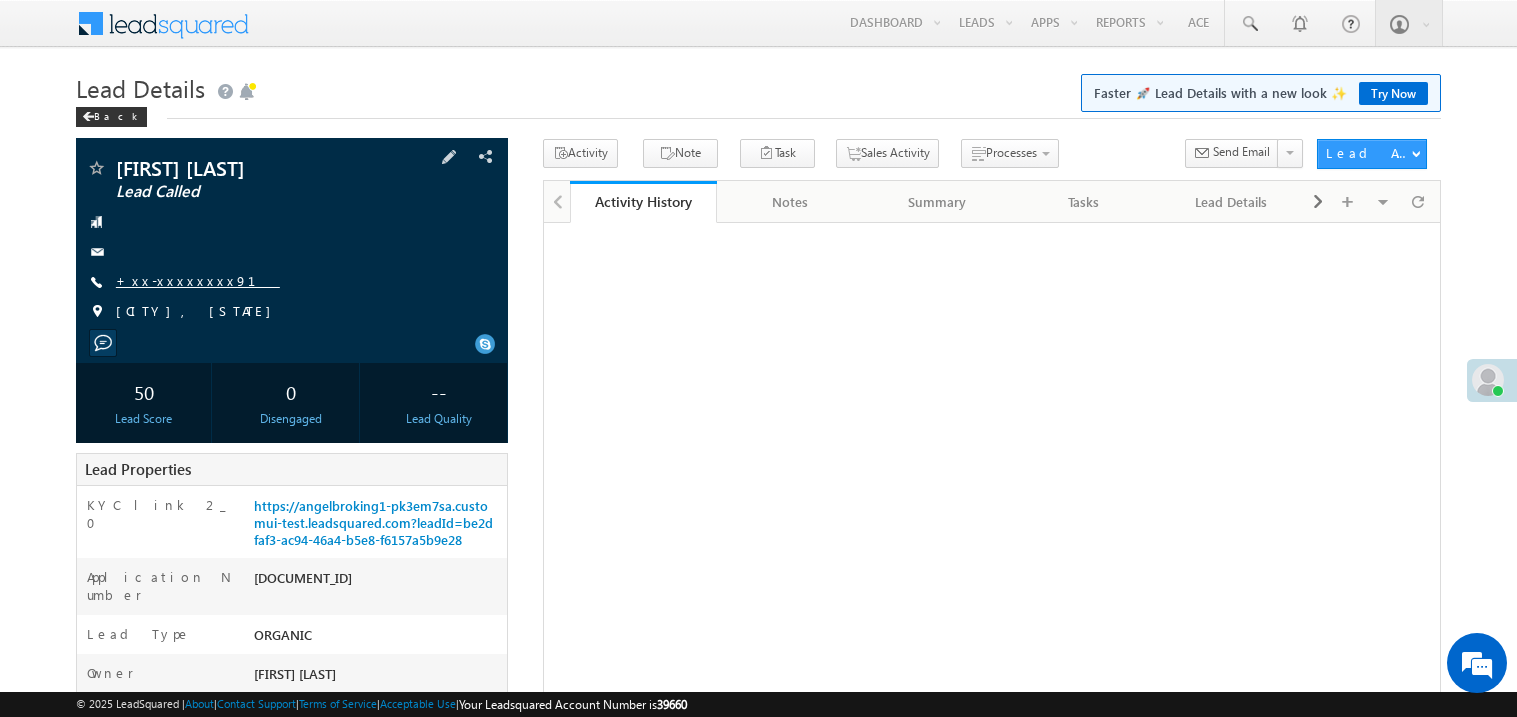 click on "+xx-xxxxxxxx91" at bounding box center (198, 280) 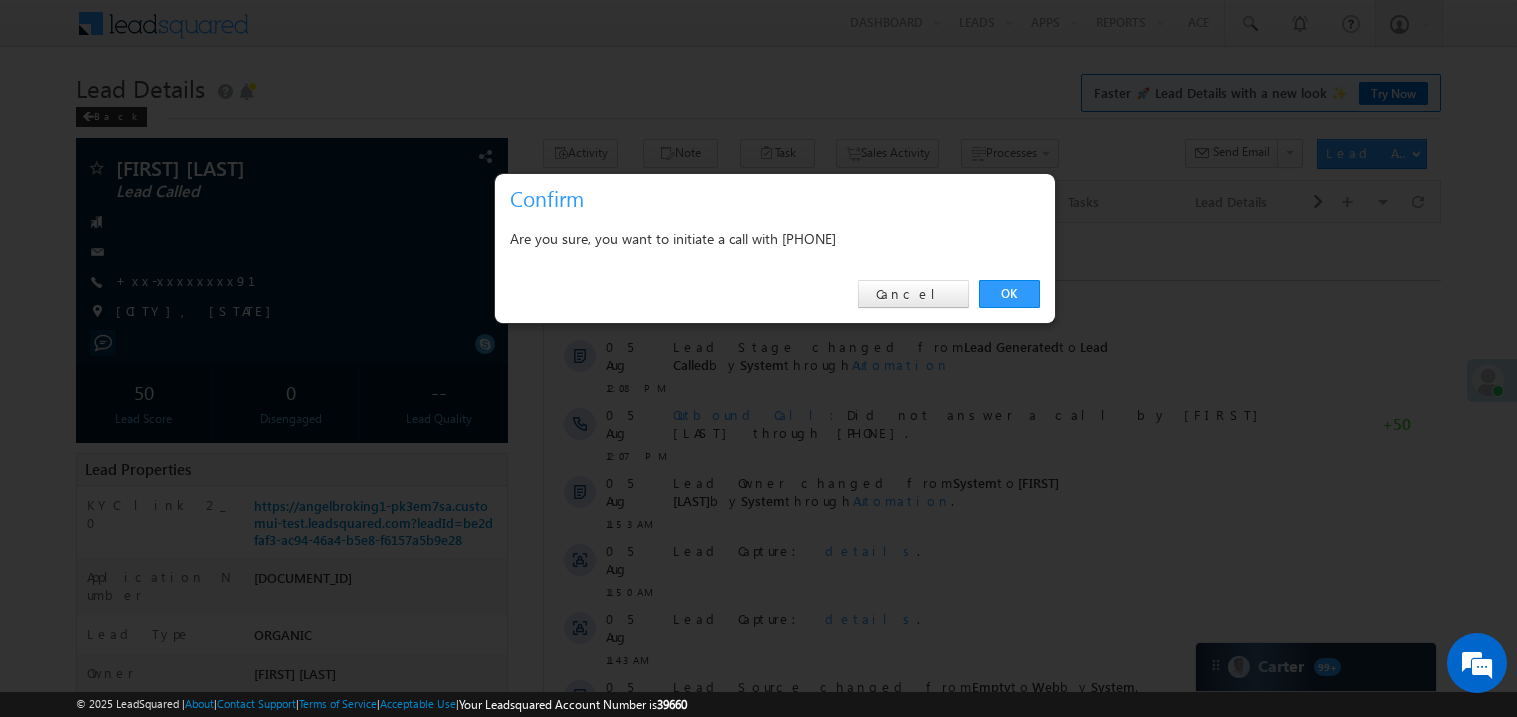 scroll, scrollTop: 0, scrollLeft: 0, axis: both 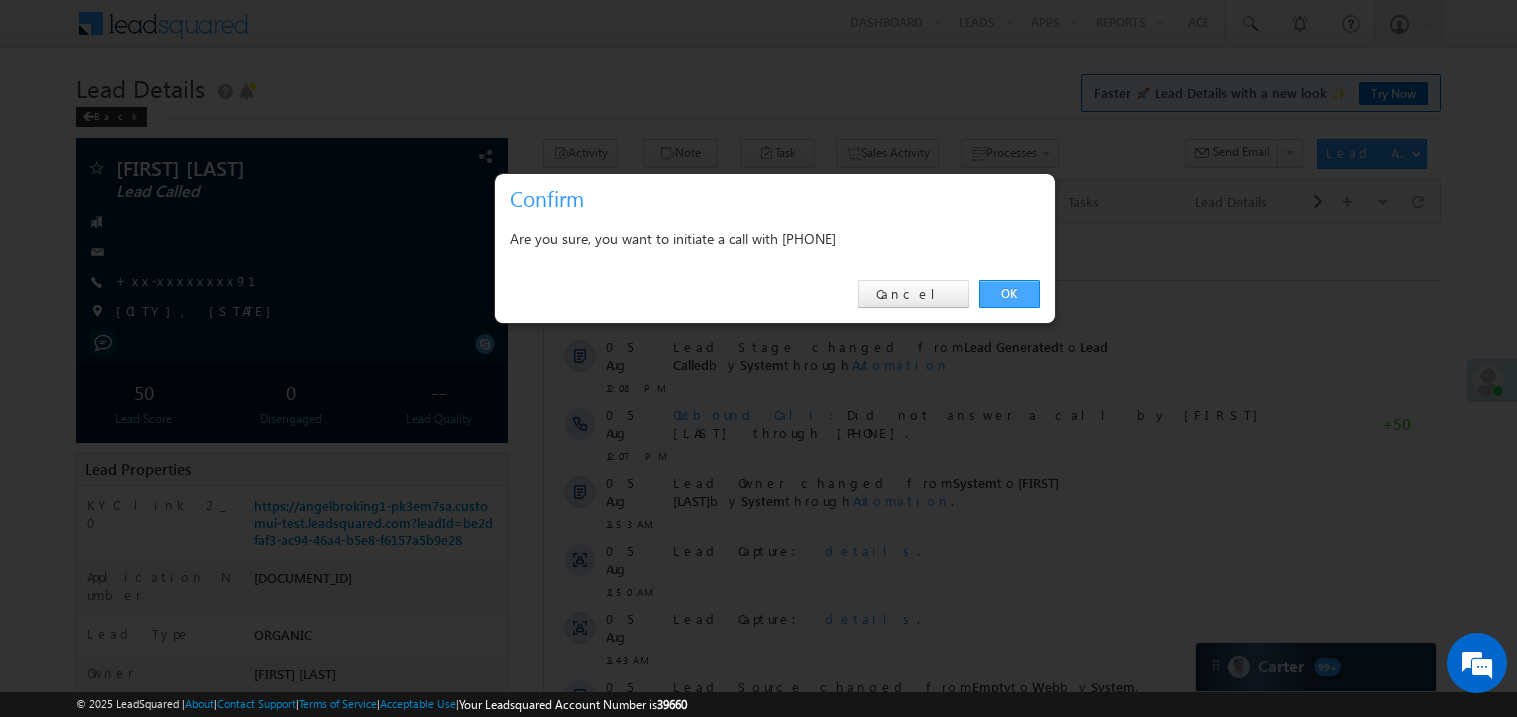 click on "OK" at bounding box center [1009, 294] 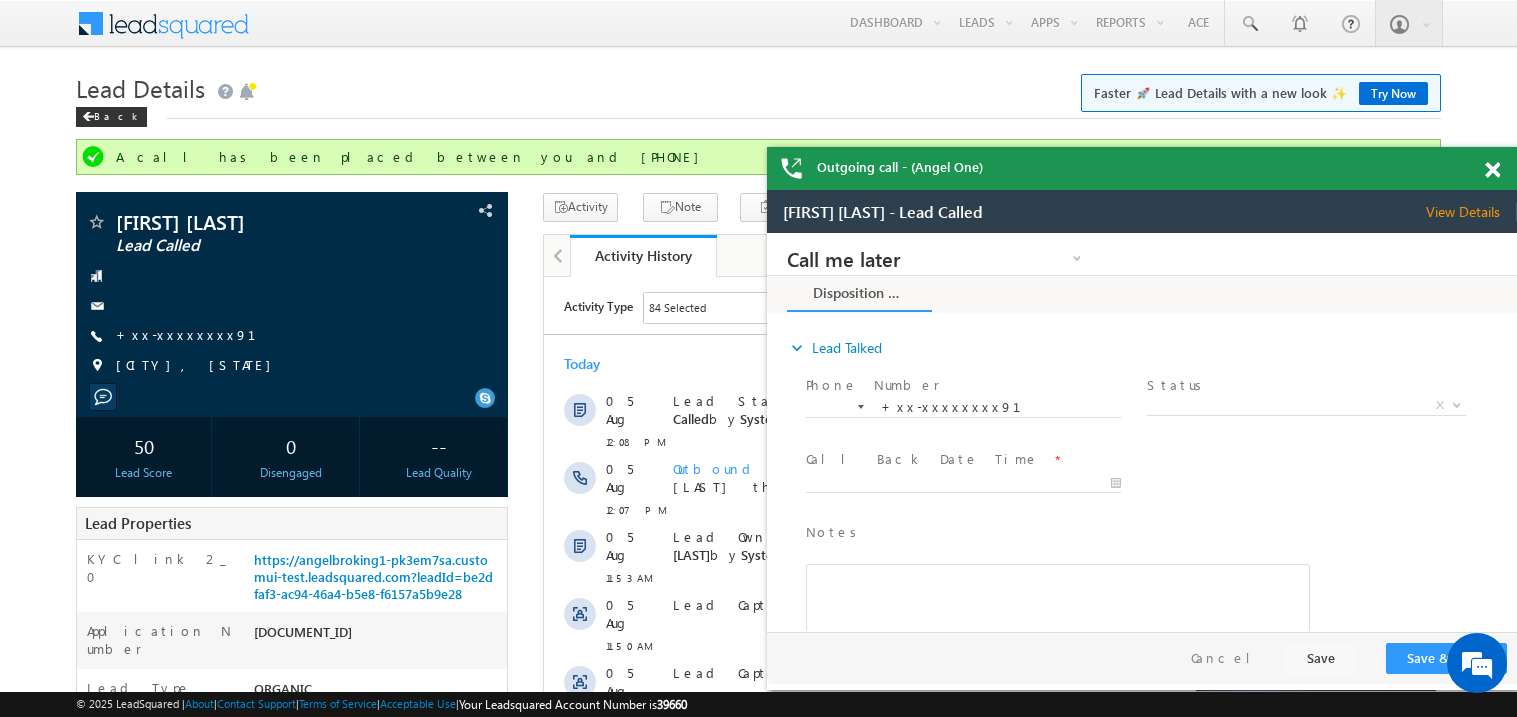scroll, scrollTop: 0, scrollLeft: 0, axis: both 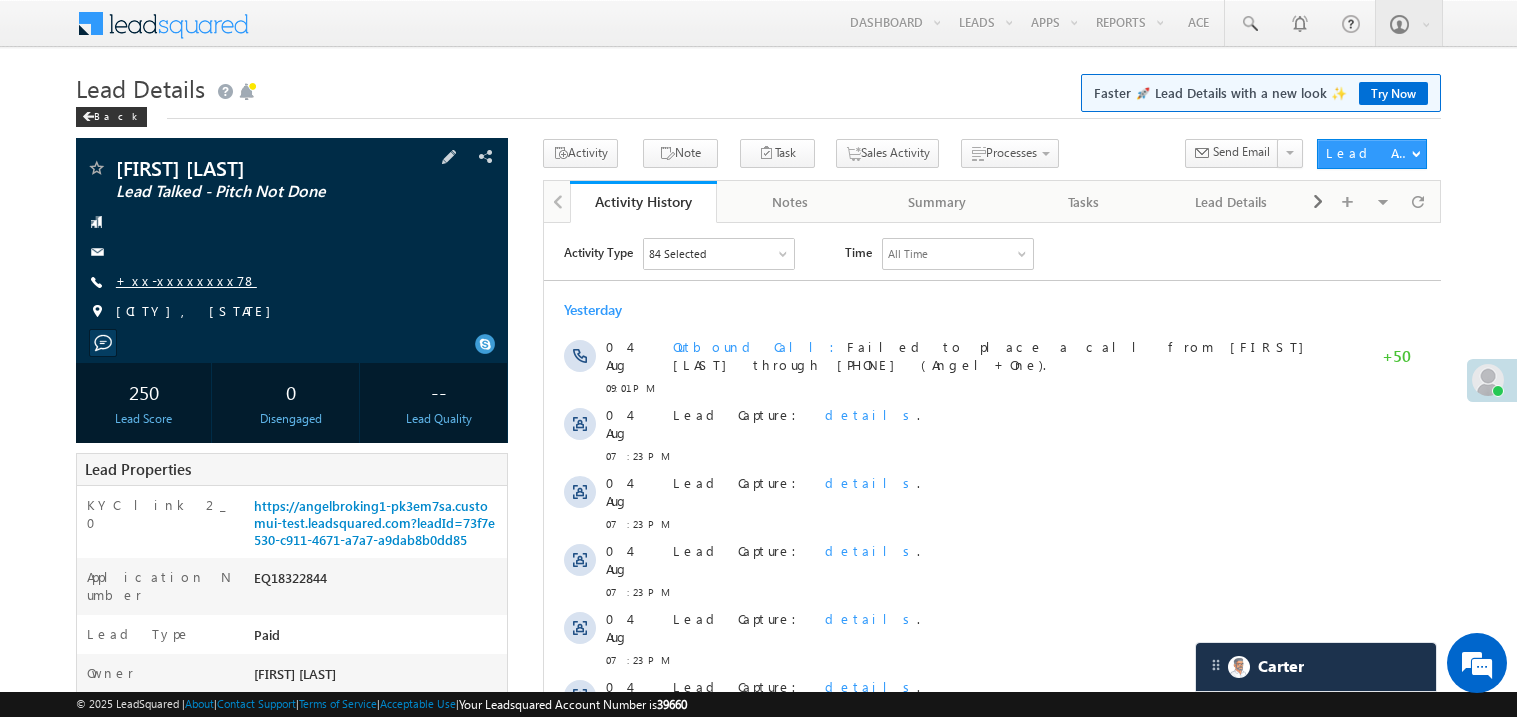 click on "+xx-xxxxxxxx78" at bounding box center (186, 280) 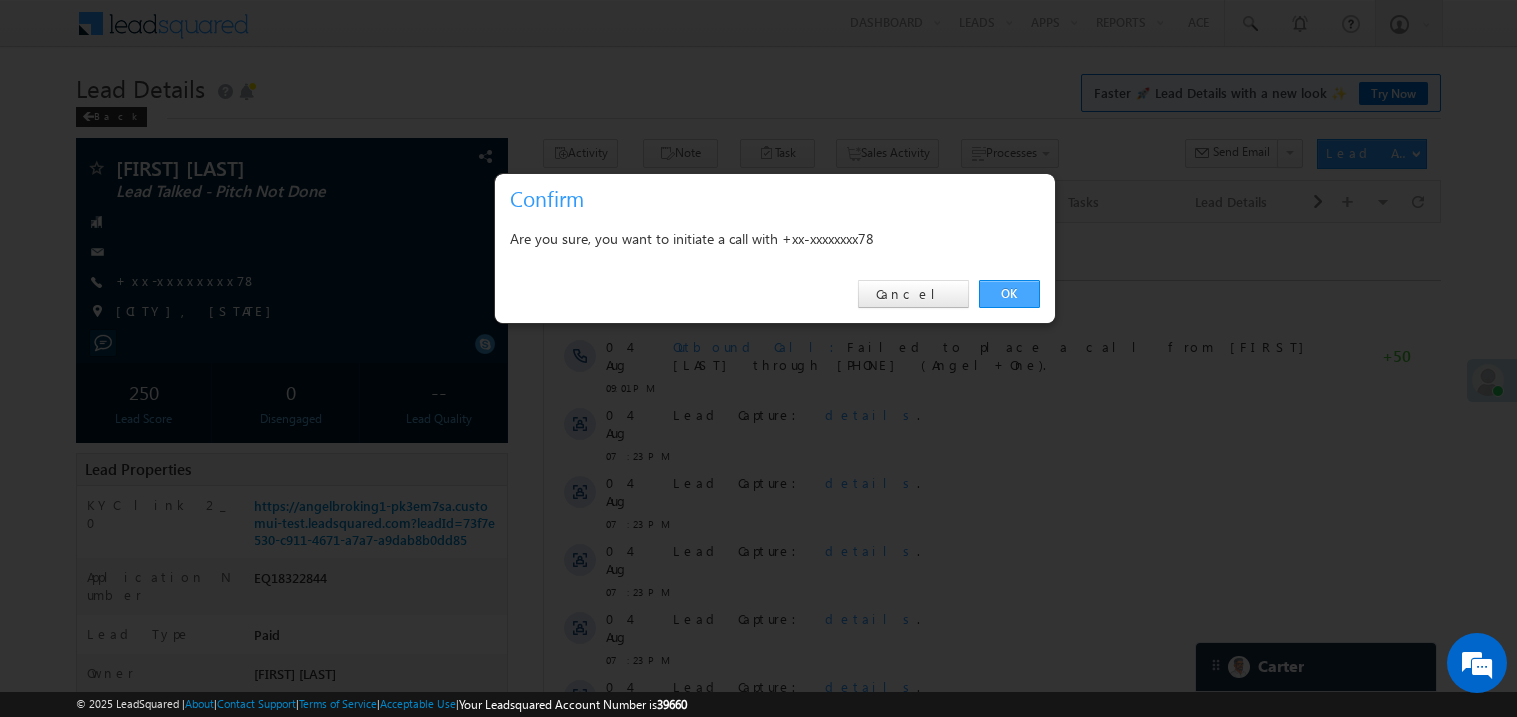 click on "OK" at bounding box center [1009, 294] 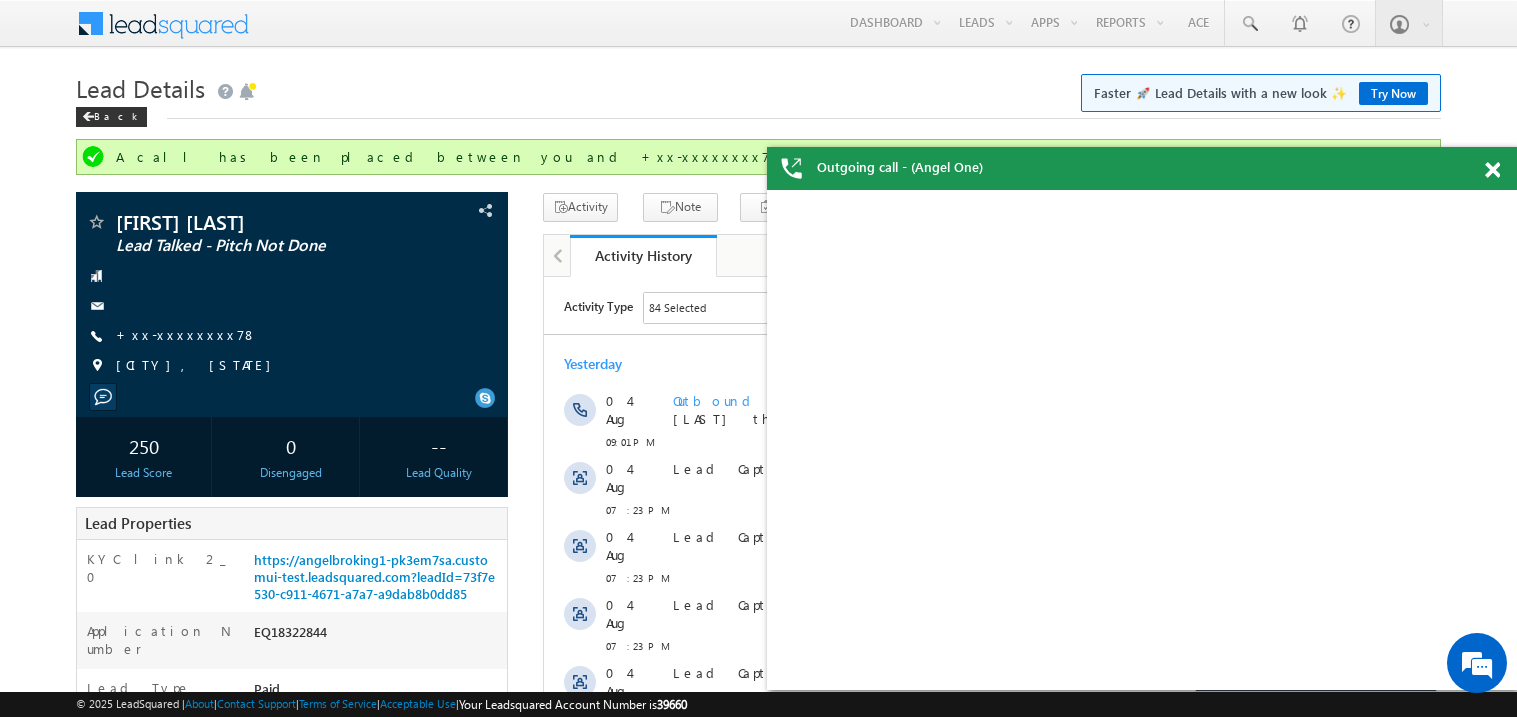 scroll, scrollTop: 0, scrollLeft: 0, axis: both 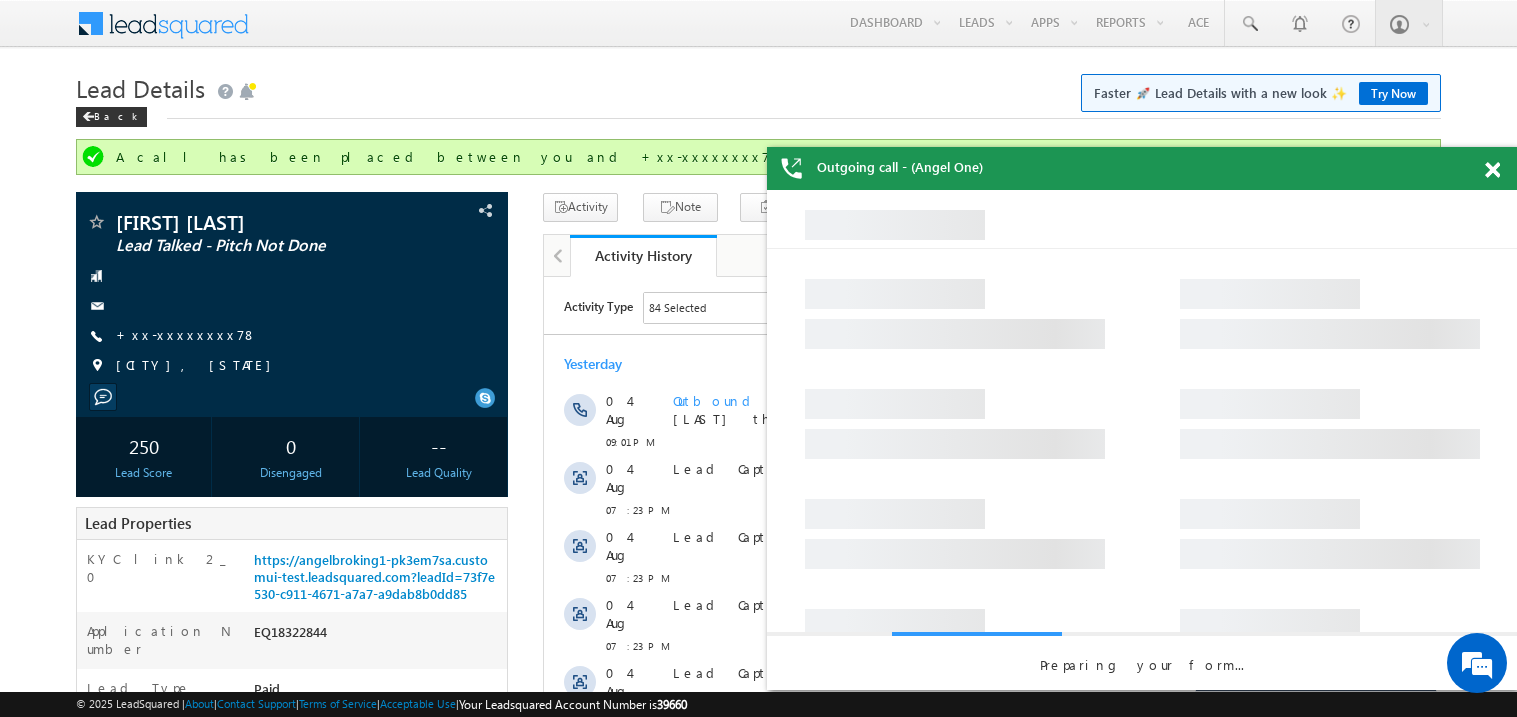 click at bounding box center (1492, 170) 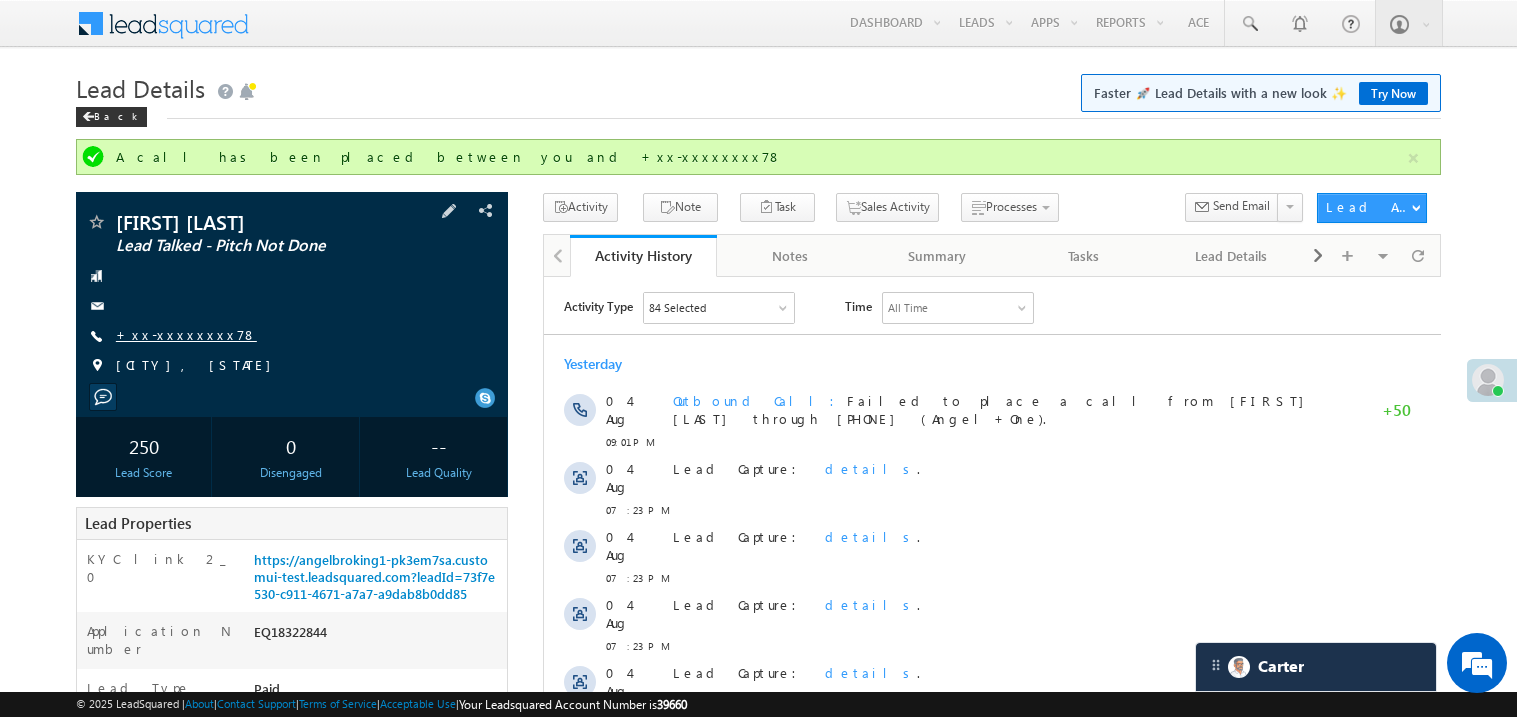 click on "+xx-xxxxxxxx78" at bounding box center [186, 334] 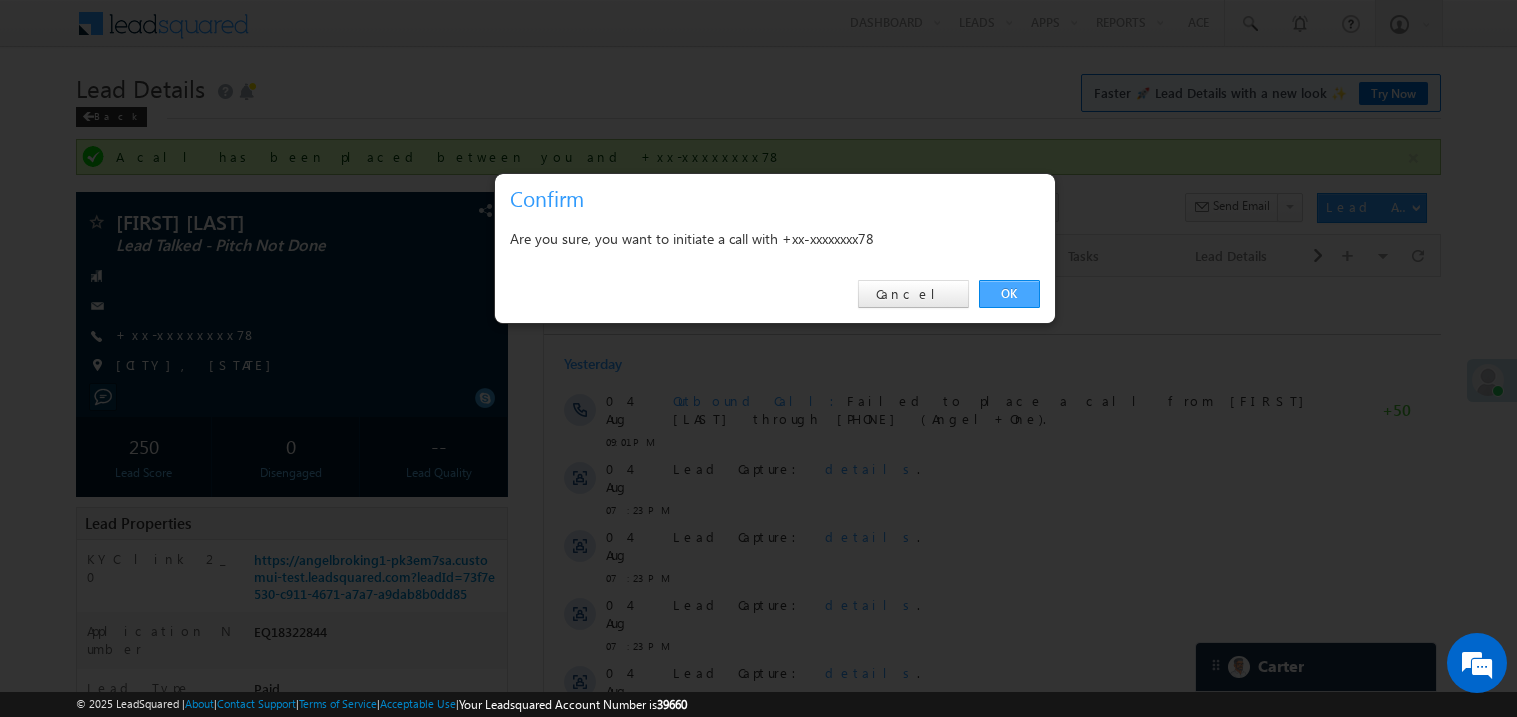 click on "OK" at bounding box center [1009, 294] 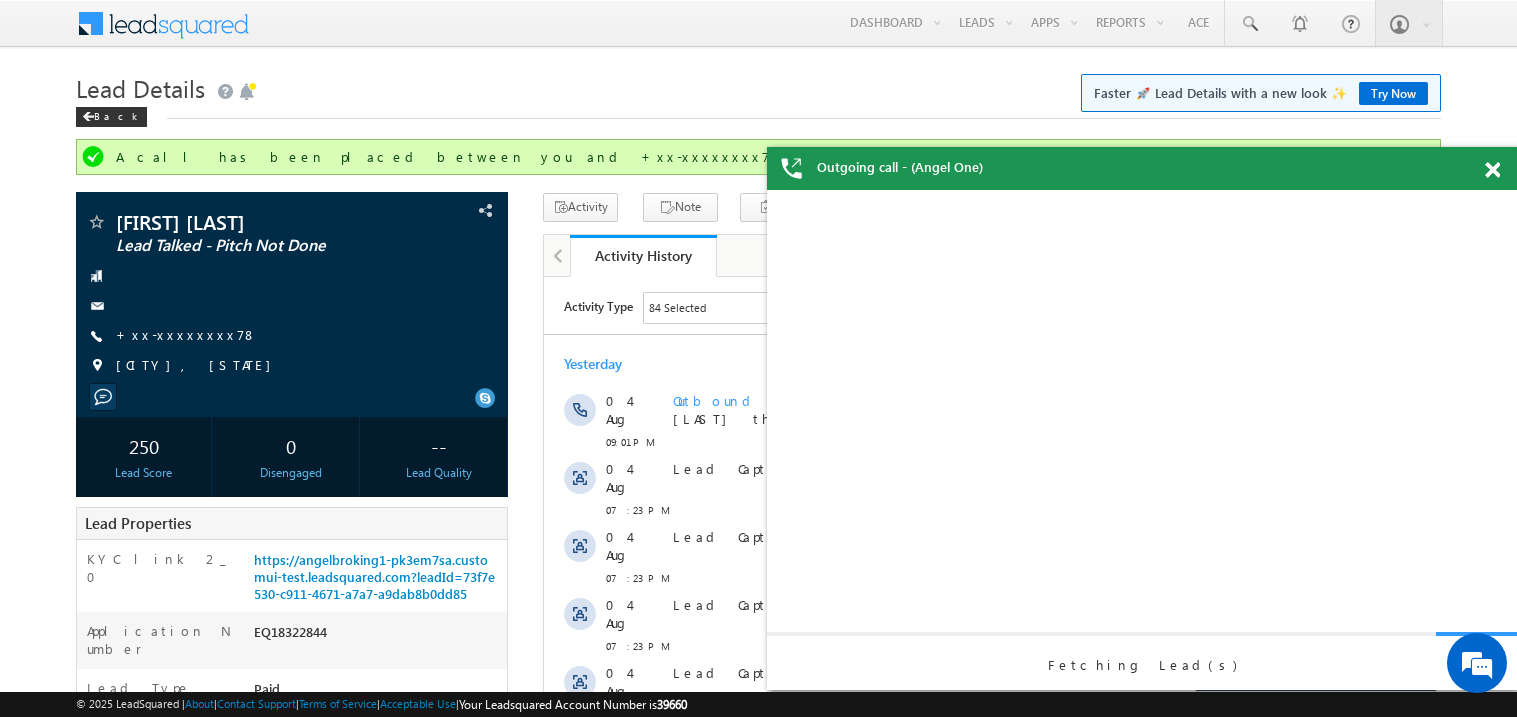 scroll, scrollTop: 0, scrollLeft: 0, axis: both 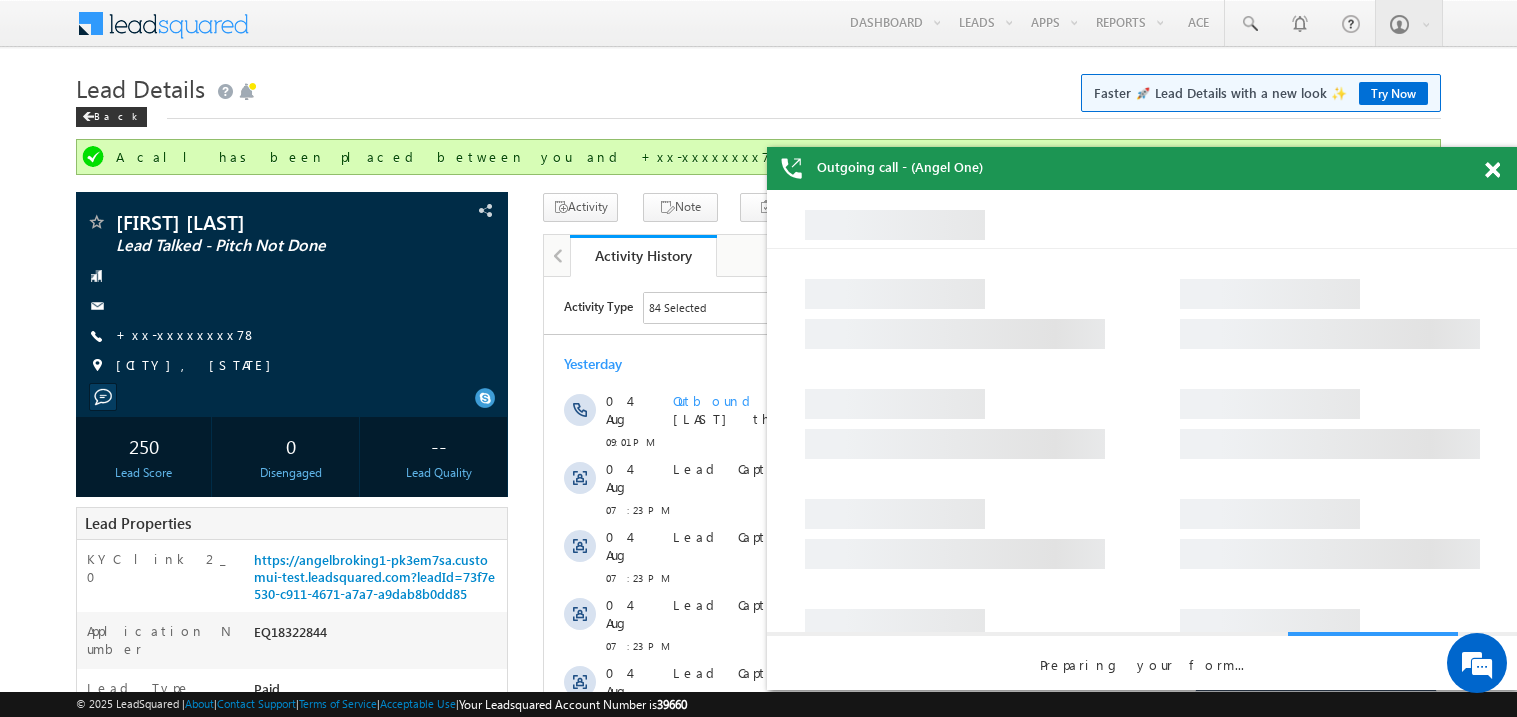 click at bounding box center (1492, 170) 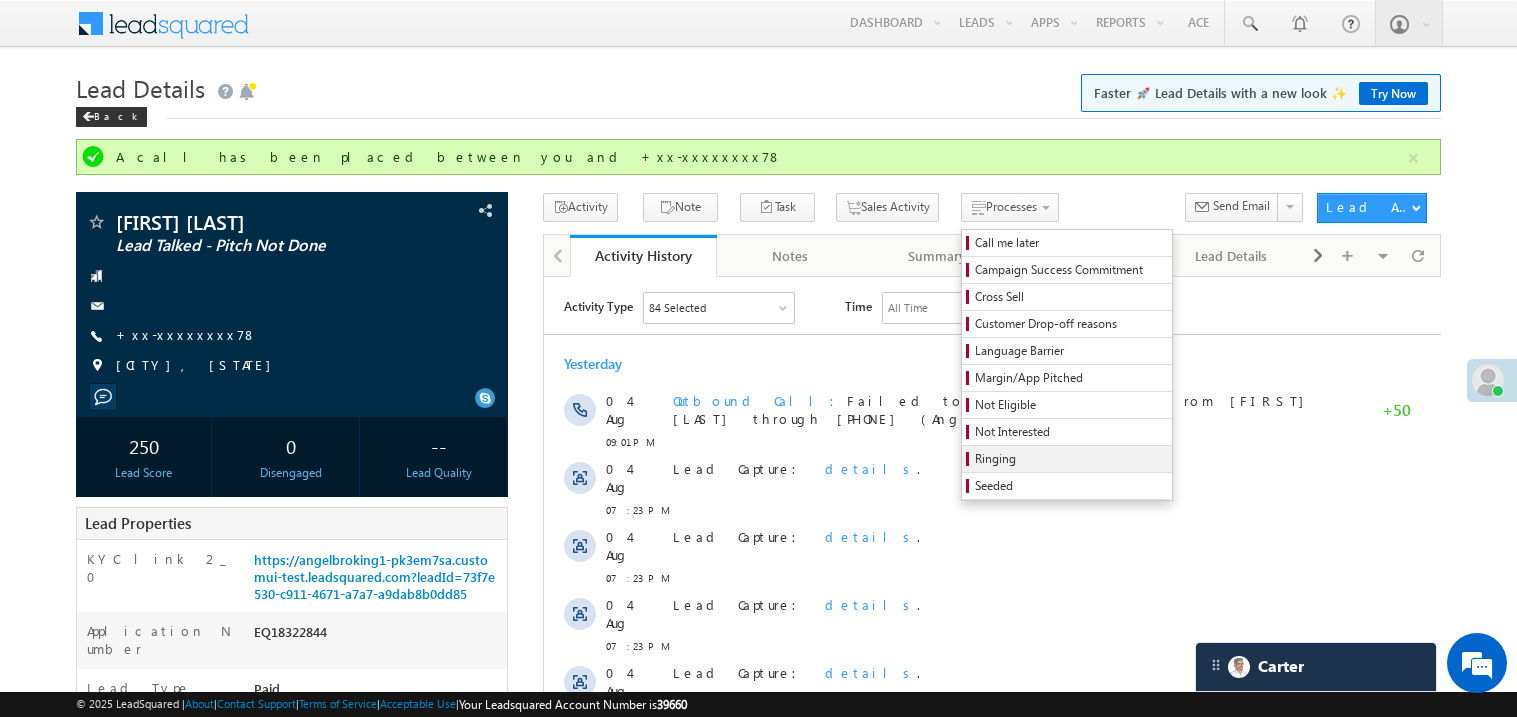 click on "Ringing" at bounding box center [1070, 459] 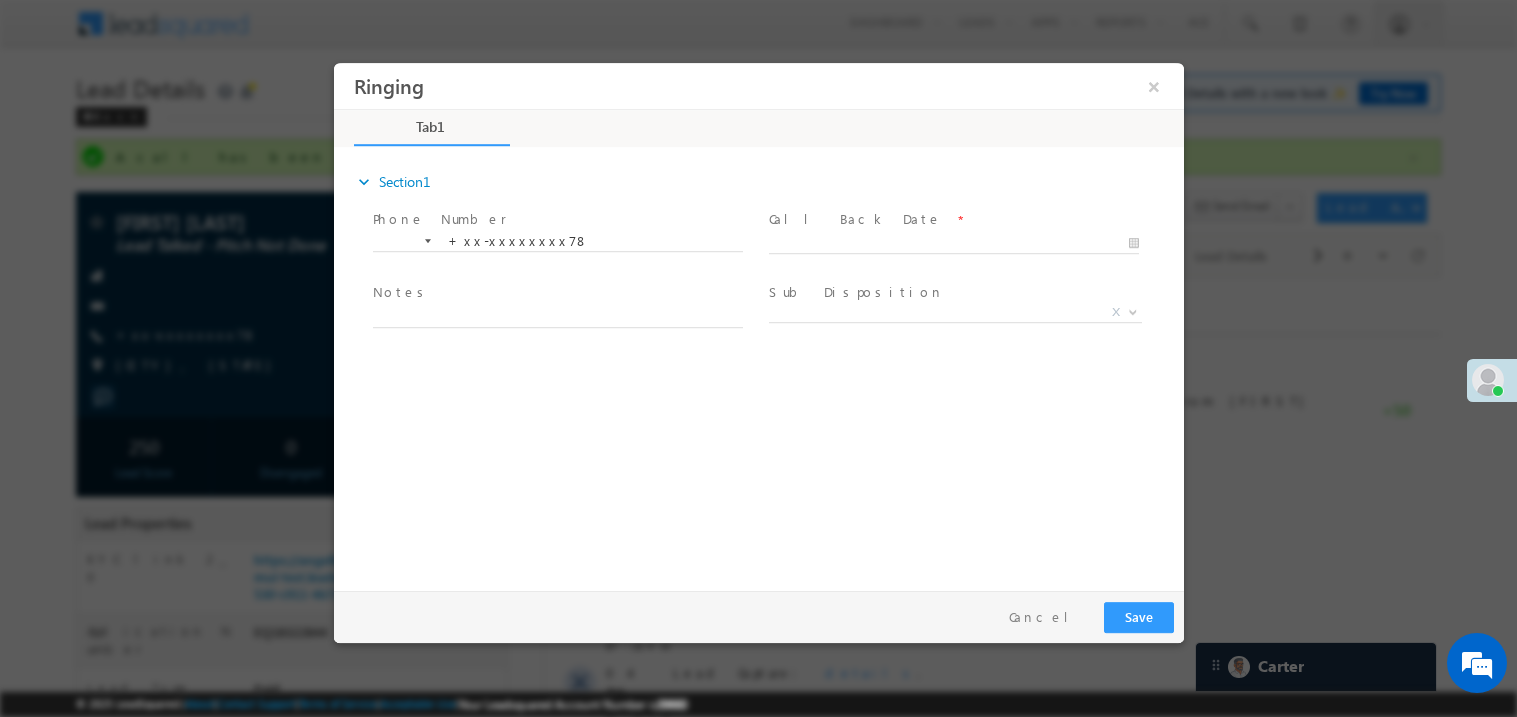 scroll, scrollTop: 0, scrollLeft: 0, axis: both 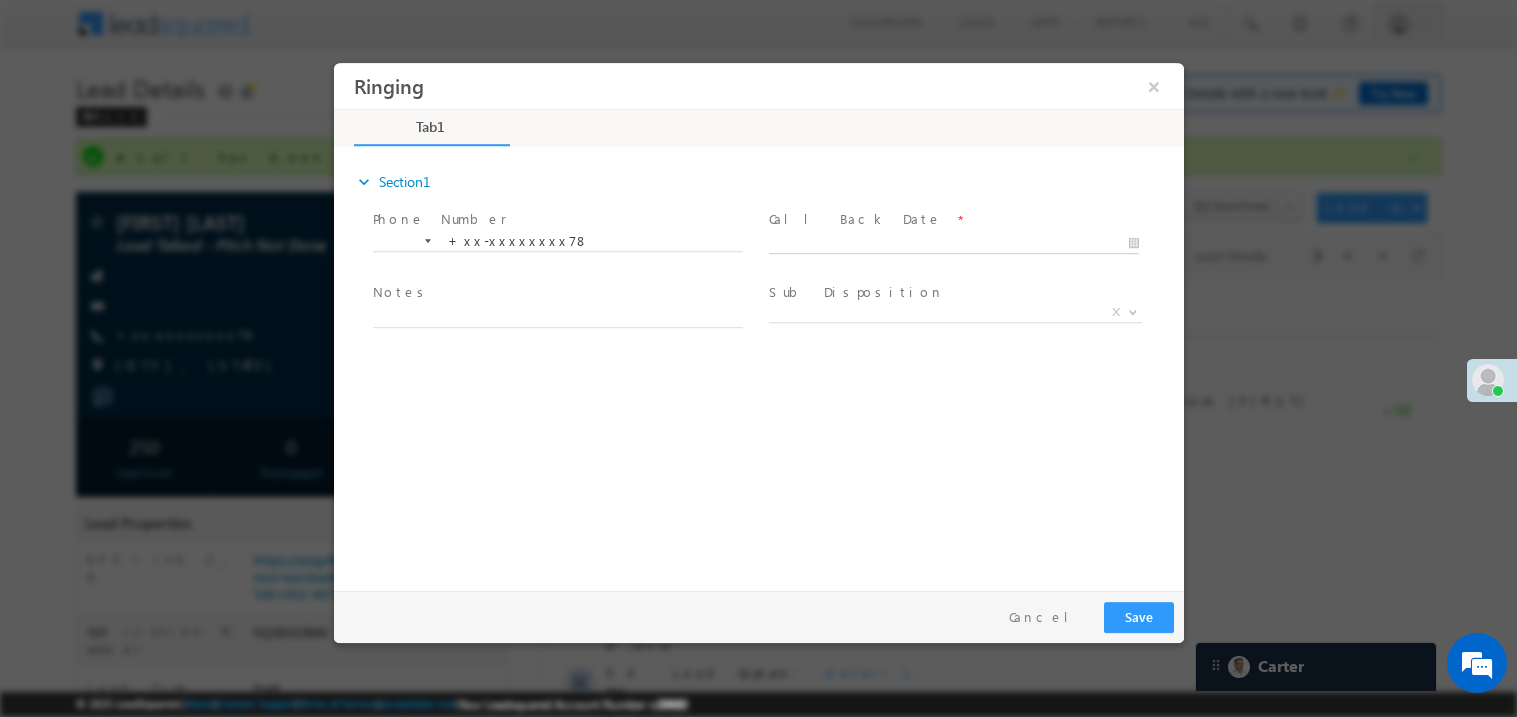 click on "Ringing
×" at bounding box center [758, 321] 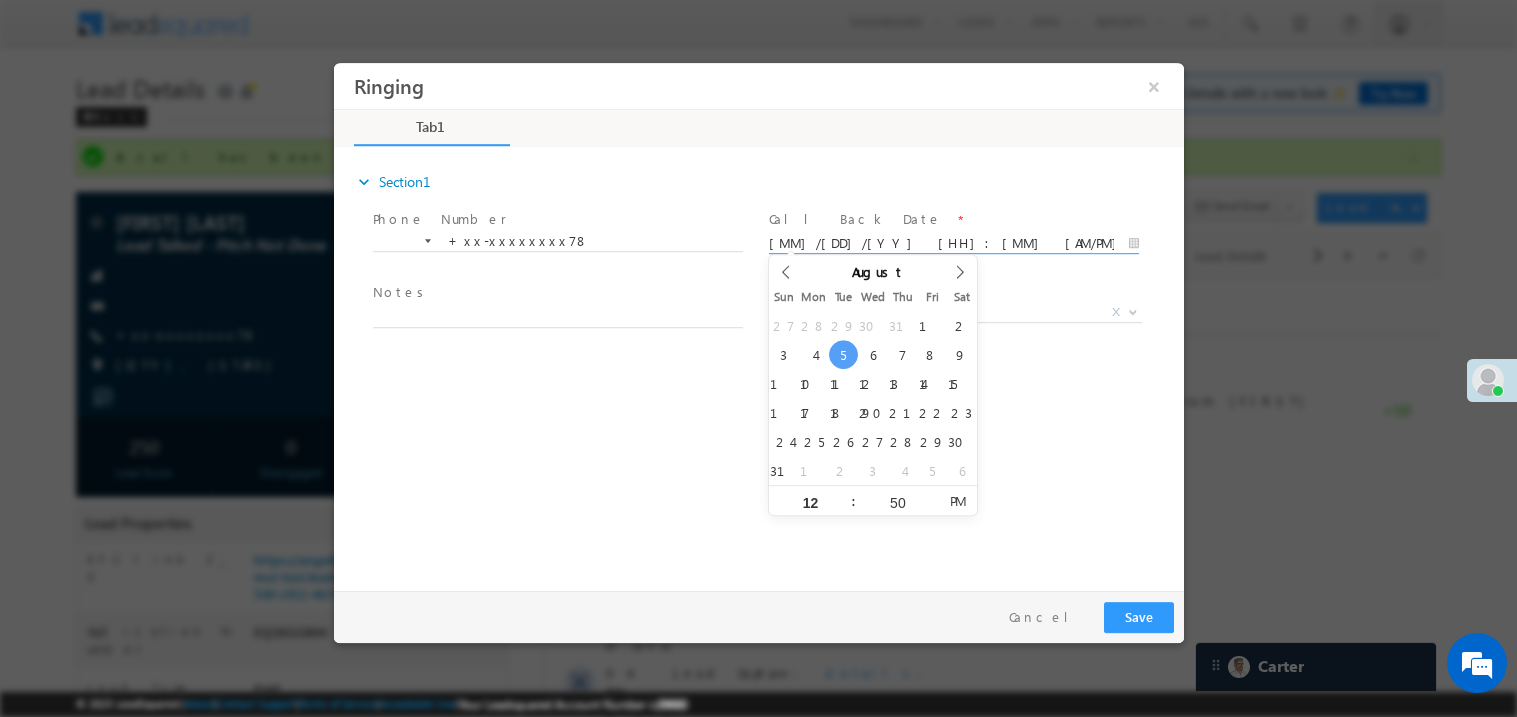 click at bounding box center (556, 337) 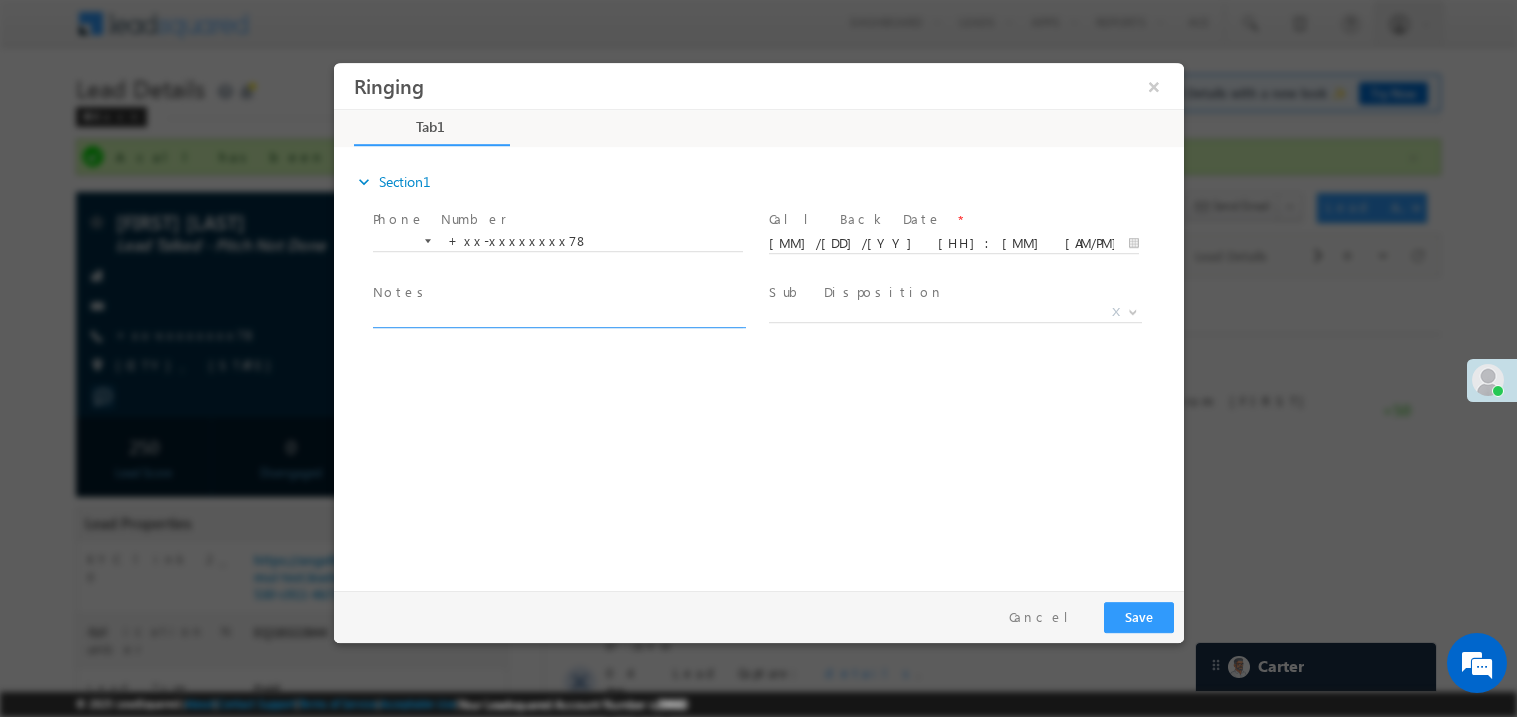 click at bounding box center (557, 315) 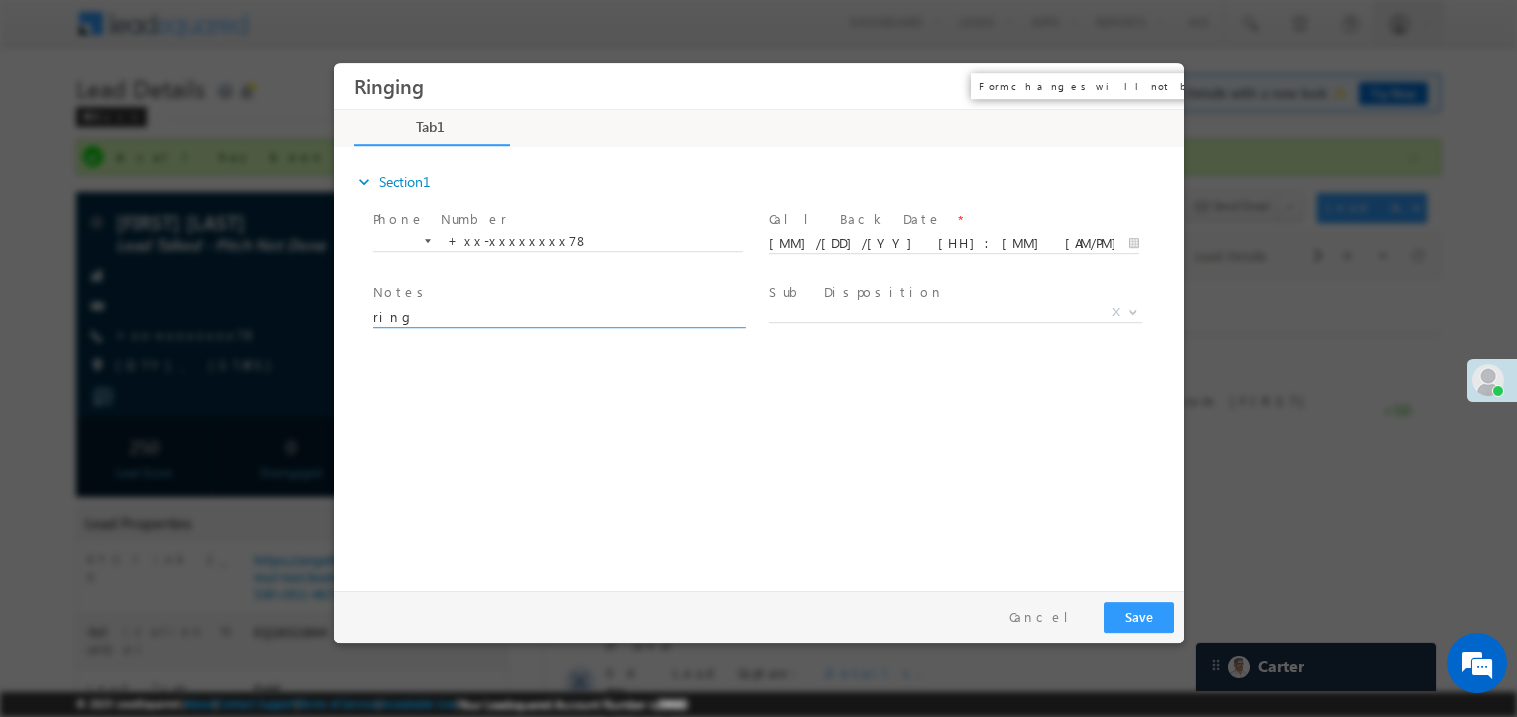 type on "ring" 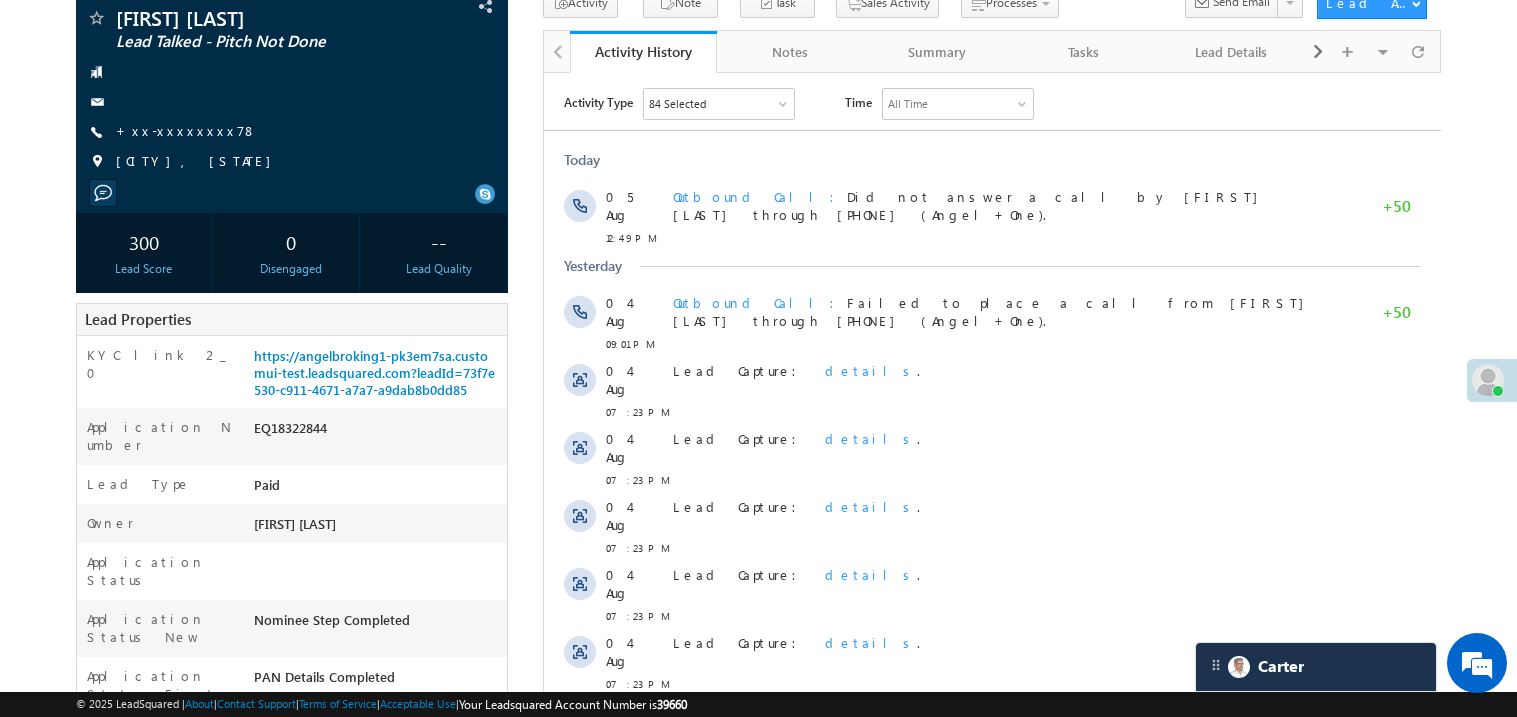 scroll, scrollTop: 159, scrollLeft: 0, axis: vertical 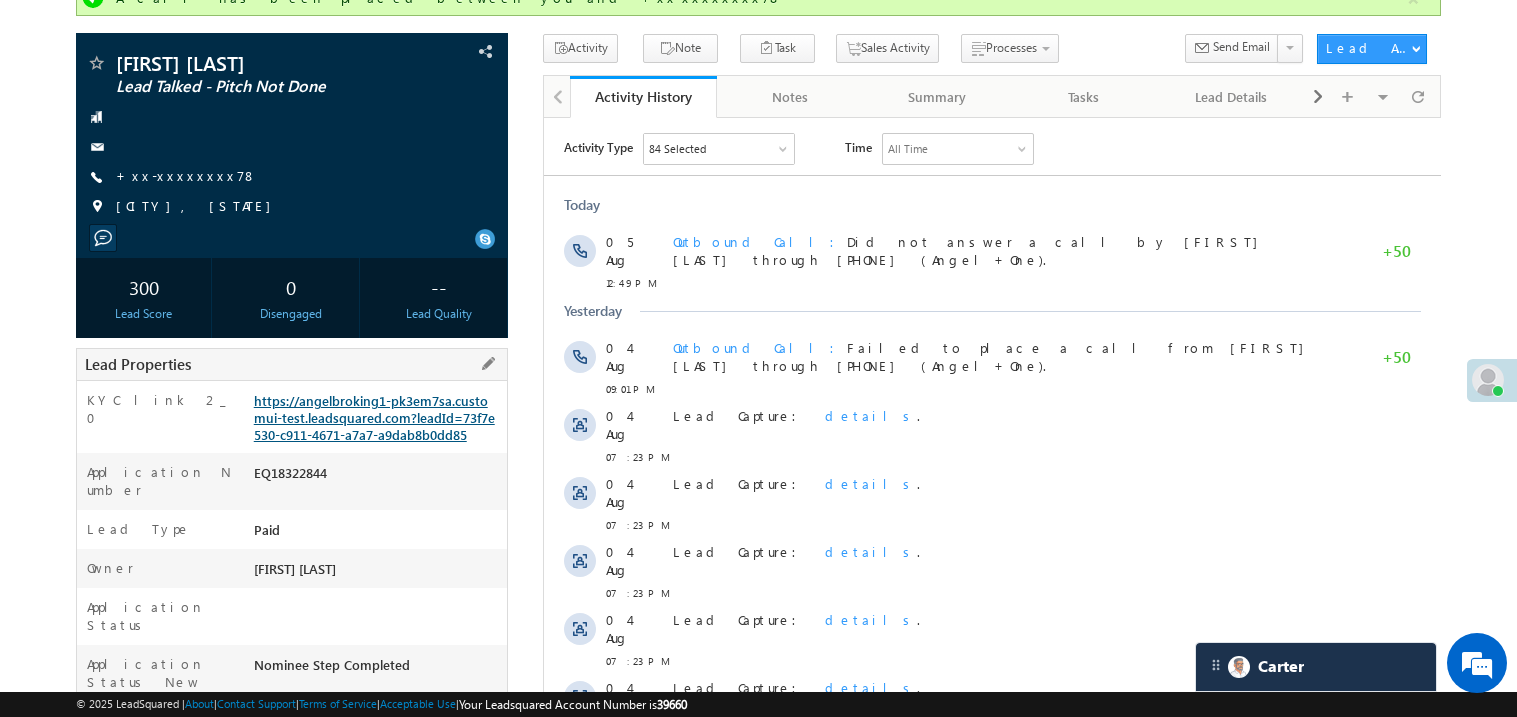 click on "https://angelbroking1-pk3em7sa.customui-test.leadsquared.com?leadId=73f7e530-c911-4671-a7a7-a9dab8b0dd85" at bounding box center [374, 417] 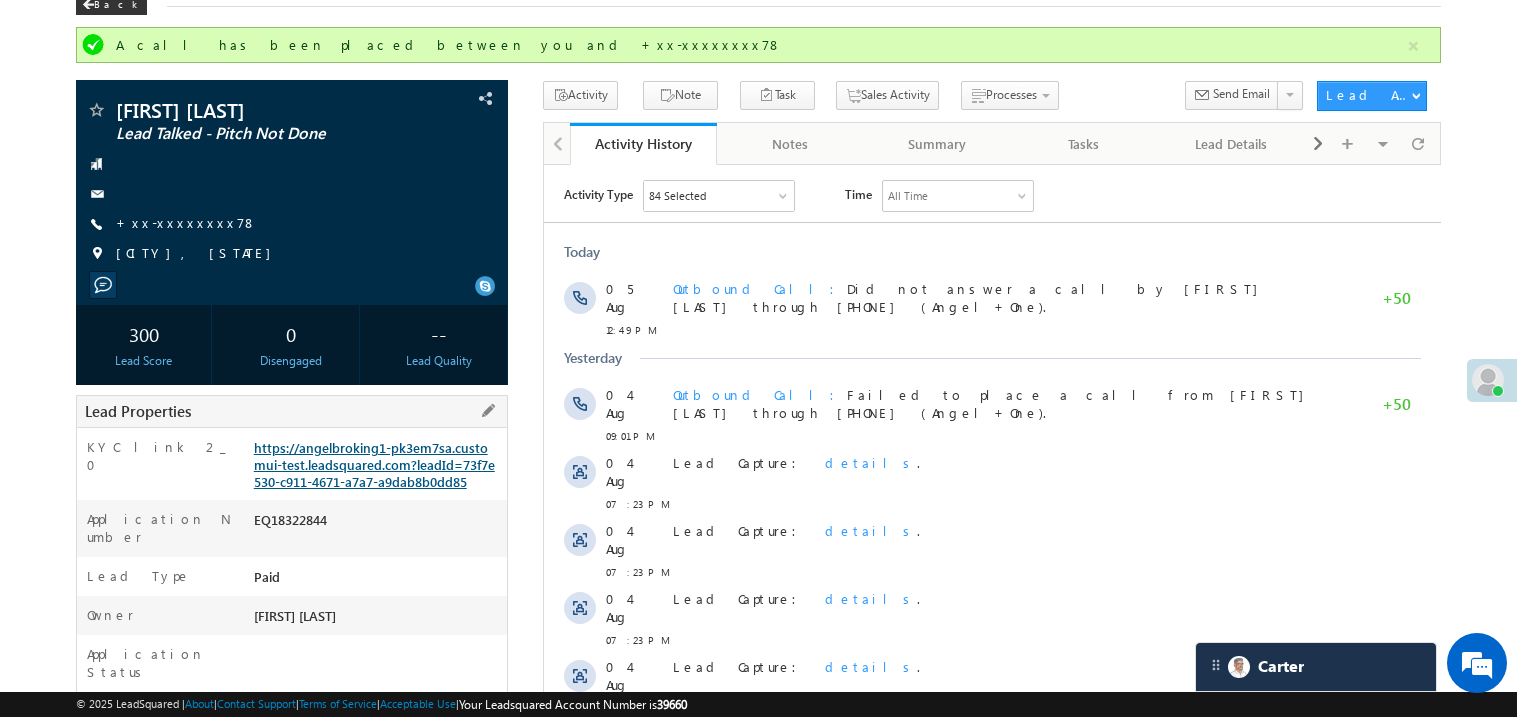 scroll, scrollTop: 0, scrollLeft: 0, axis: both 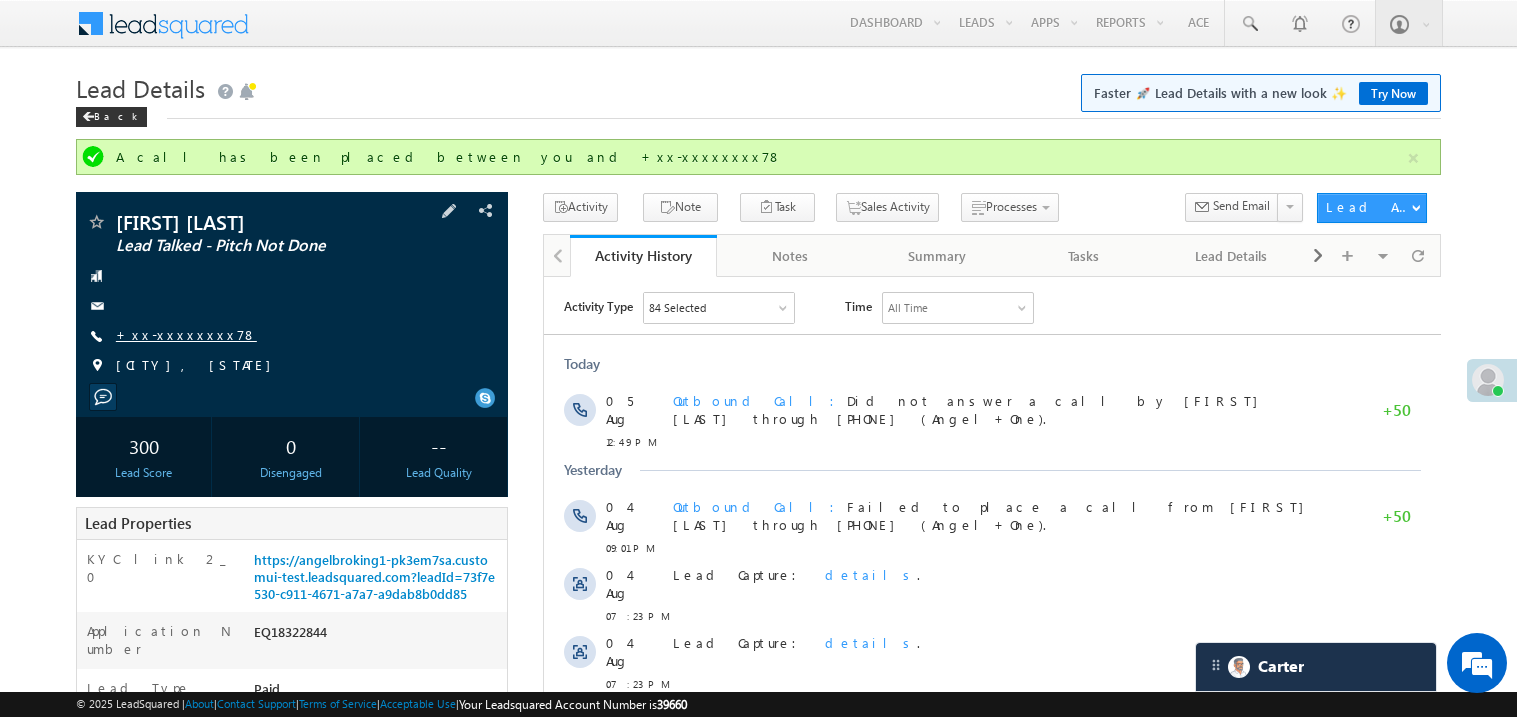 click on "+xx-xxxxxxxx78" at bounding box center (186, 334) 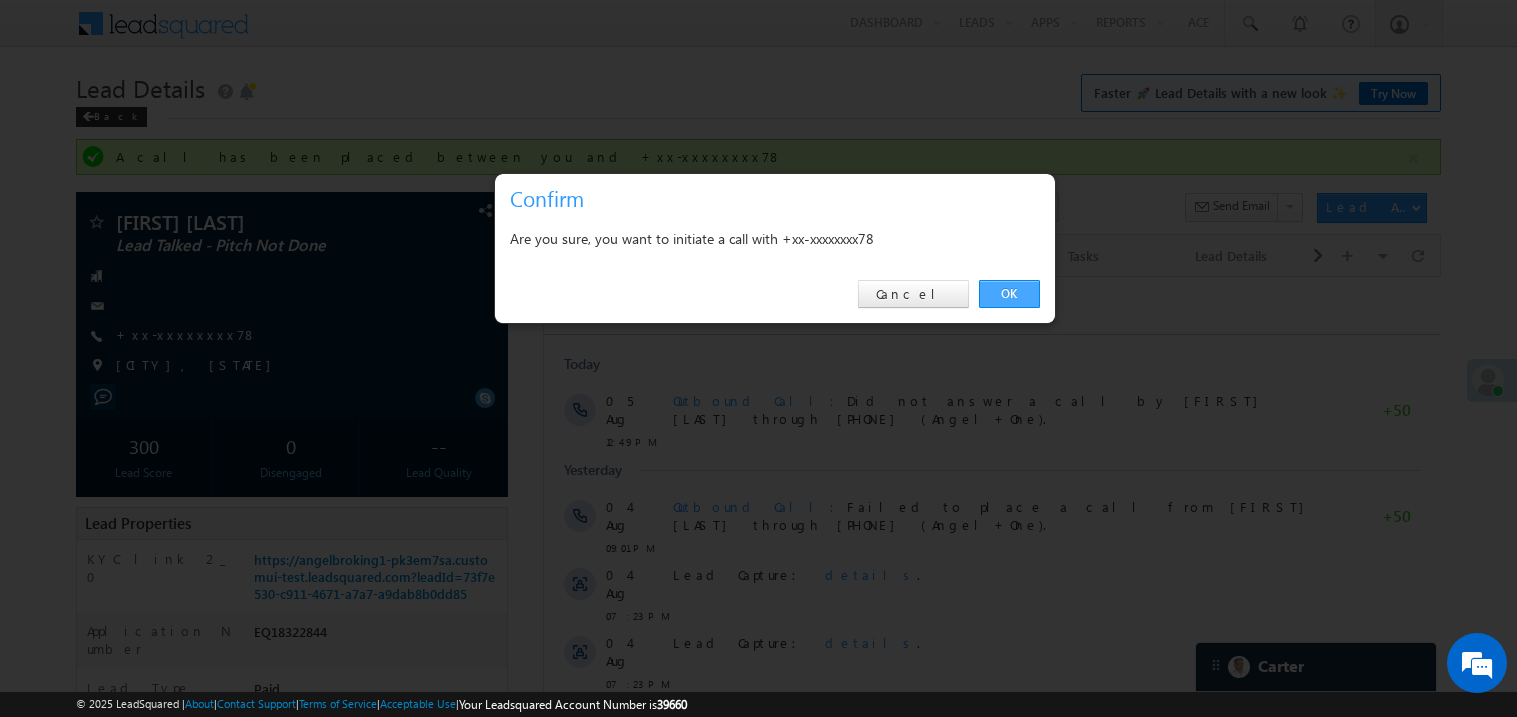 click on "OK" at bounding box center (1009, 294) 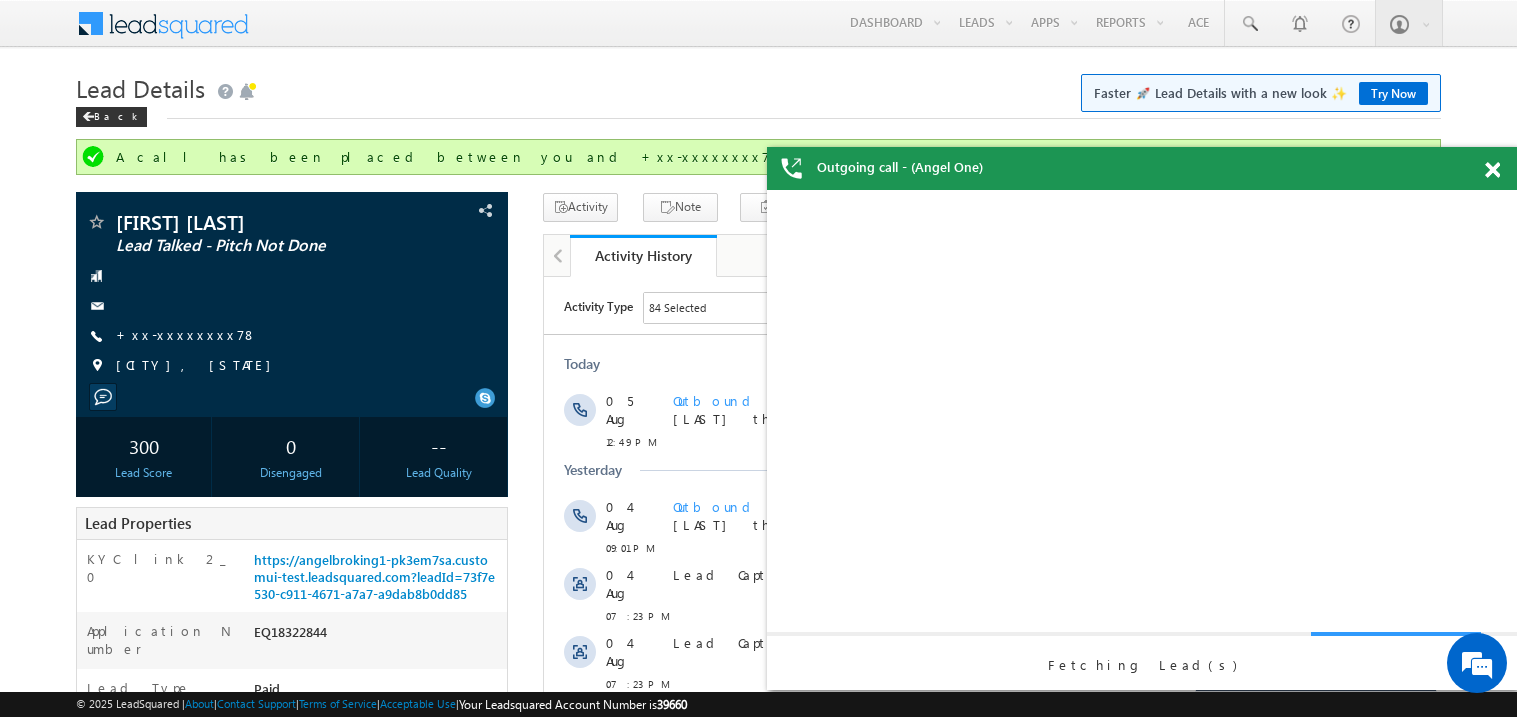 scroll, scrollTop: 0, scrollLeft: 0, axis: both 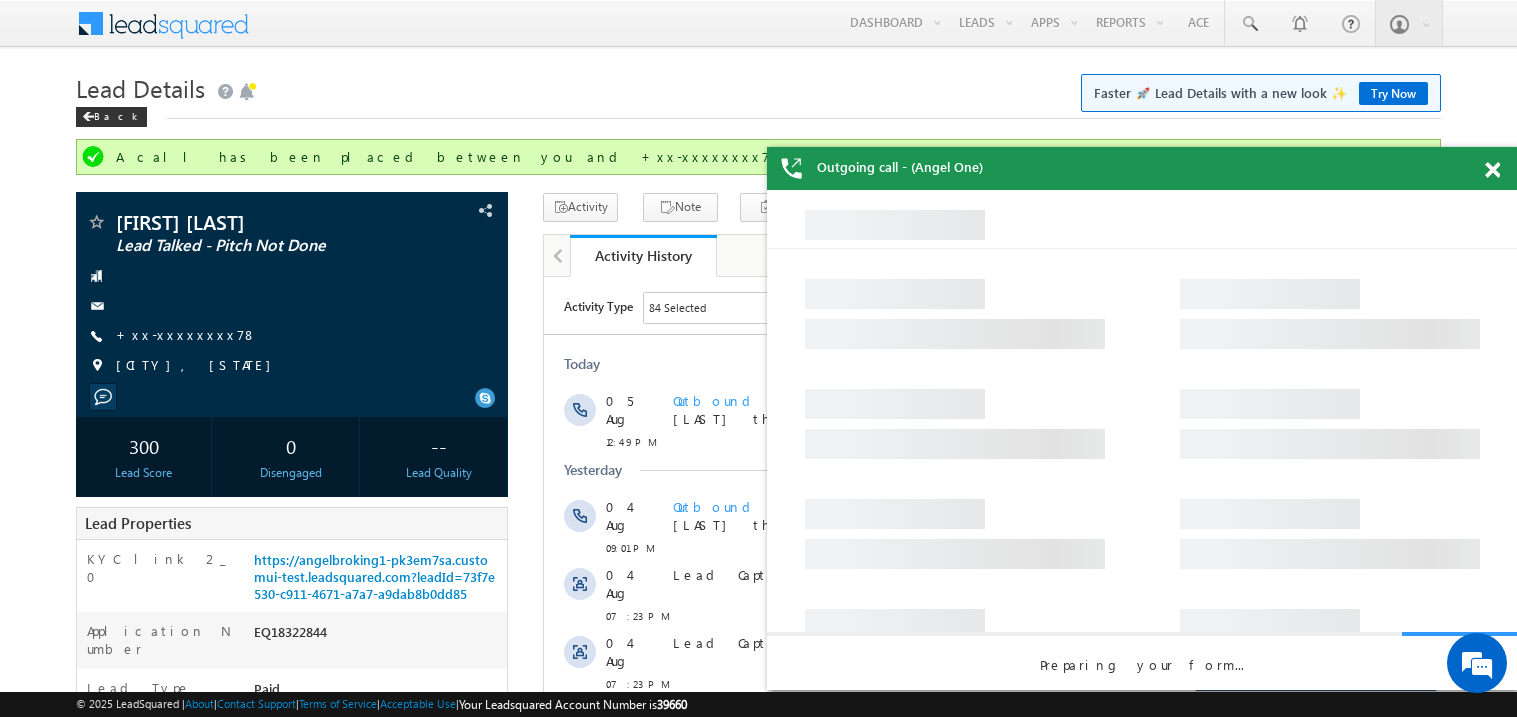 click at bounding box center [1492, 170] 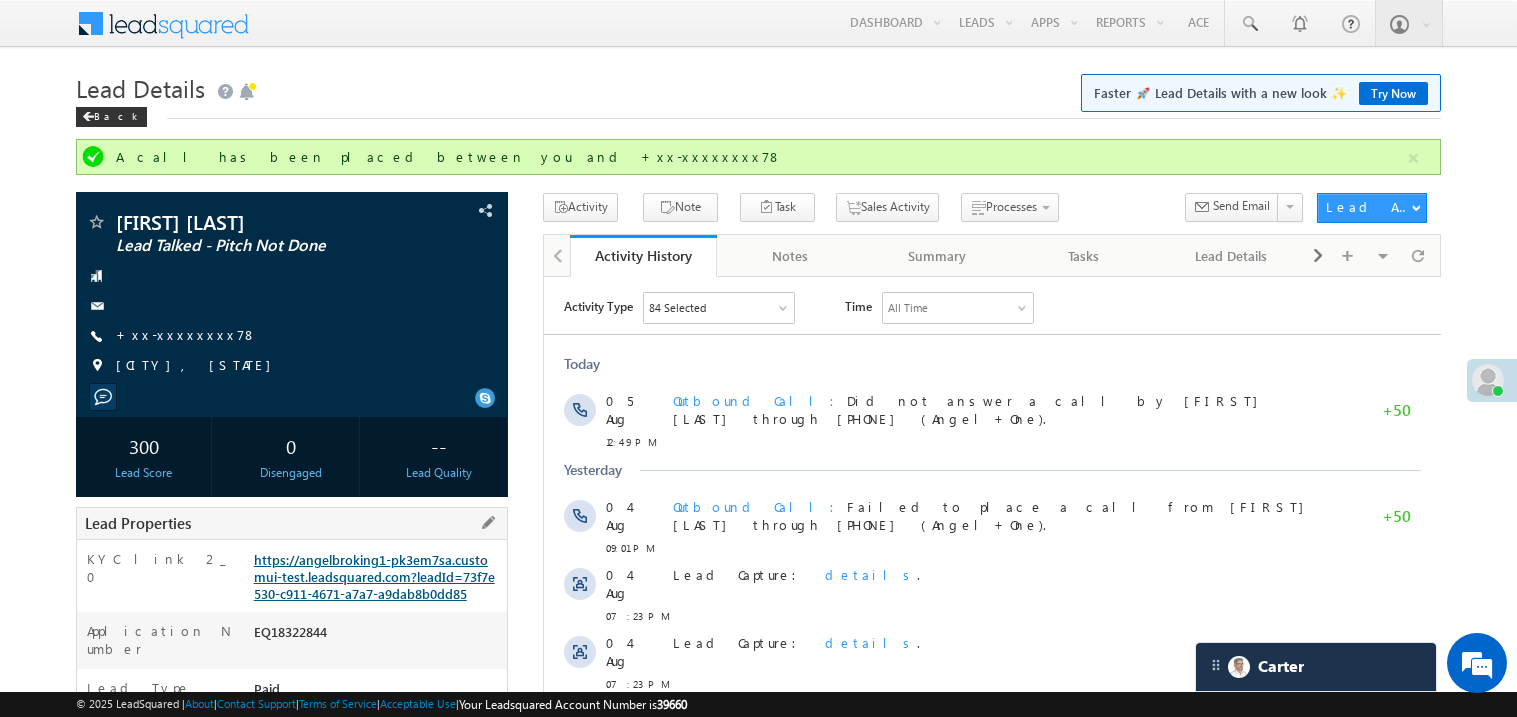 click on "https://angelbroking1-pk3em7sa.customui-test.leadsquared.com?leadId=73f7e530-c911-4671-a7a7-a9dab8b0dd85" at bounding box center [374, 576] 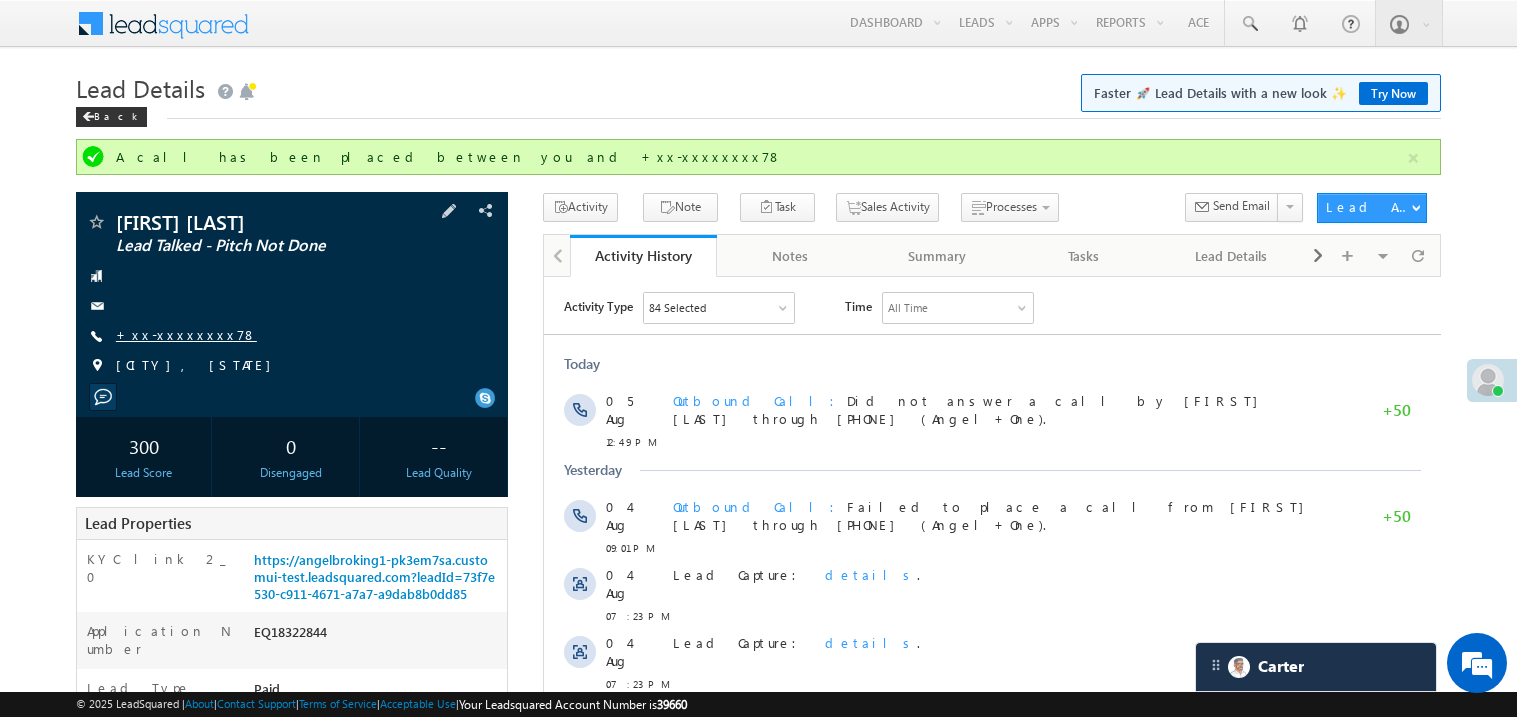 click on "+xx-xxxxxxxx78" at bounding box center [186, 334] 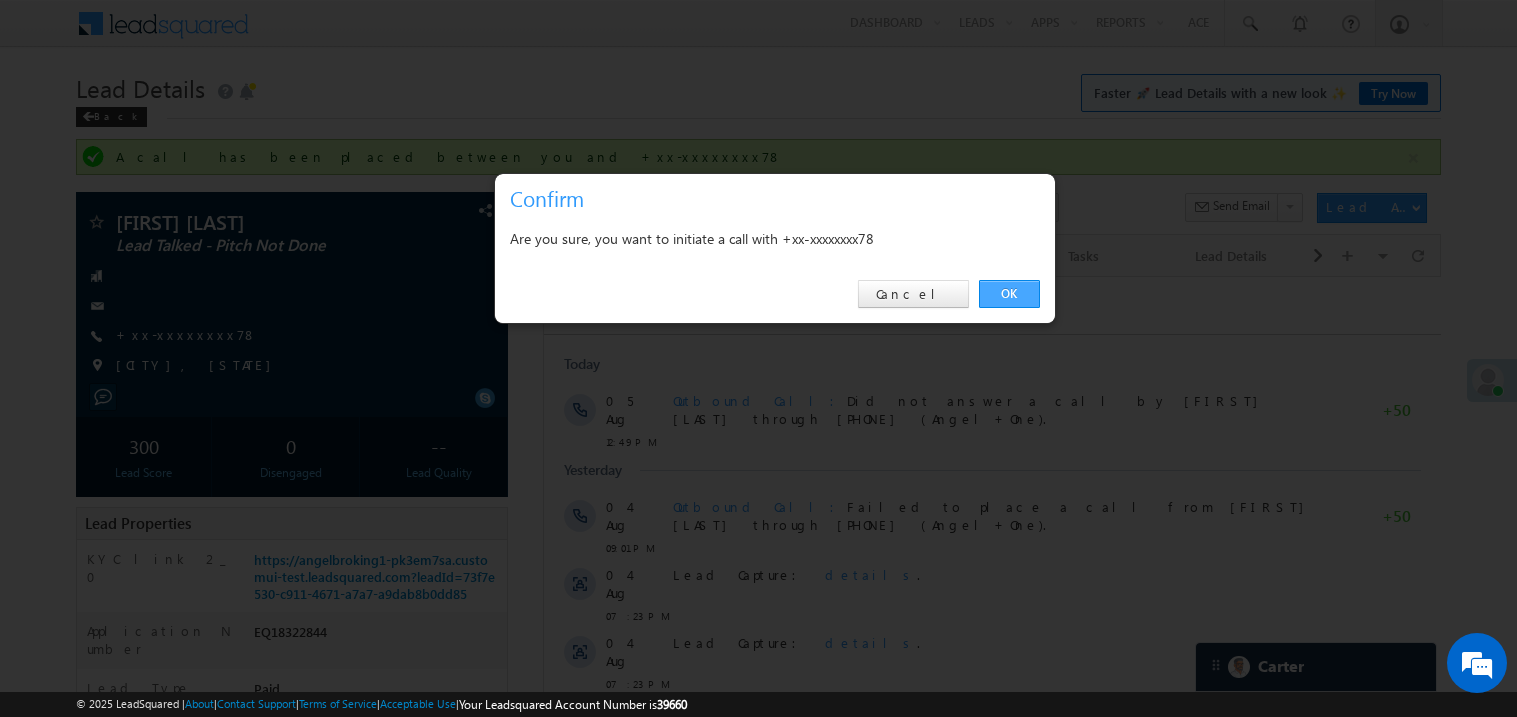 click on "OK" at bounding box center (1009, 294) 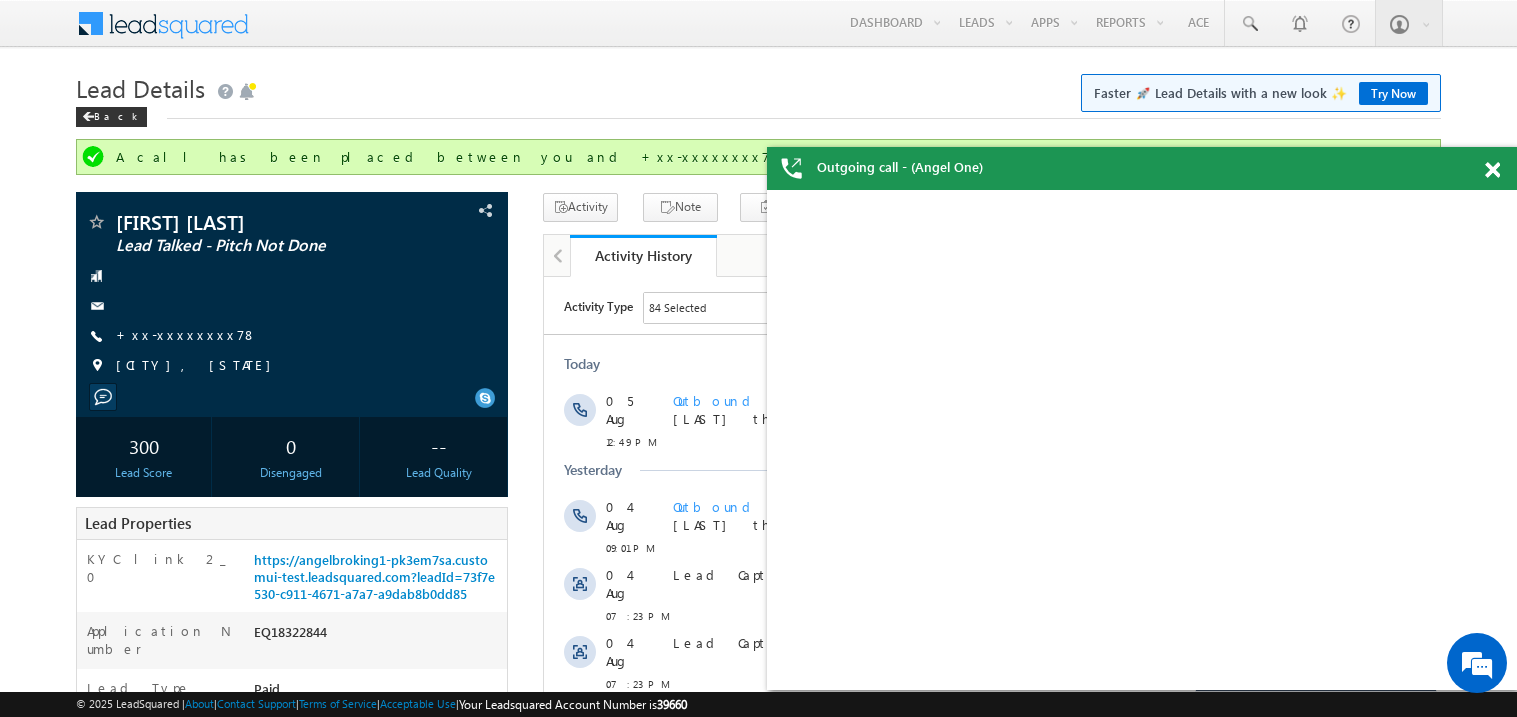 scroll, scrollTop: 0, scrollLeft: 0, axis: both 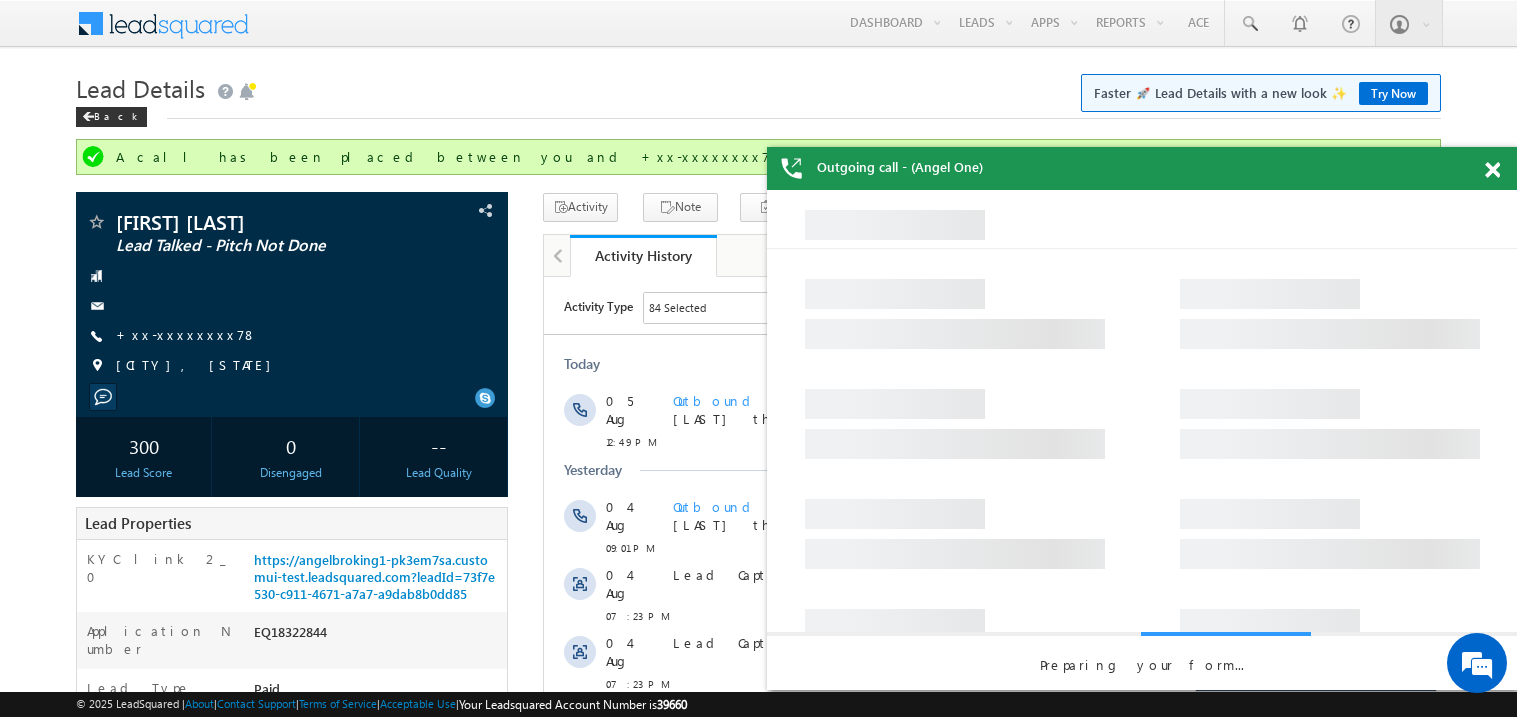 click at bounding box center [1492, 170] 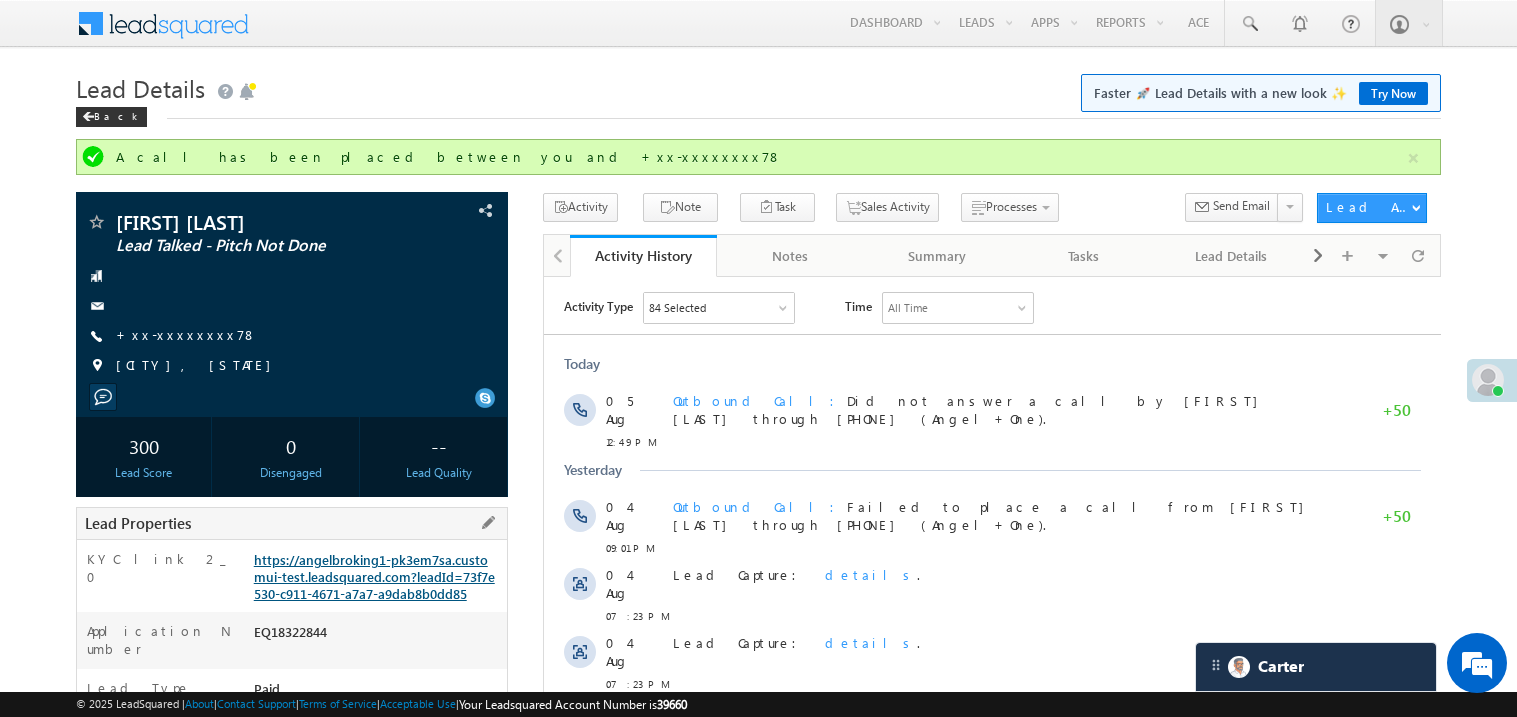 click on "https://angelbroking1-pk3em7sa.customui-test.leadsquared.com?leadId=73f7e530-c911-4671-a7a7-a9dab8b0dd85" at bounding box center (374, 576) 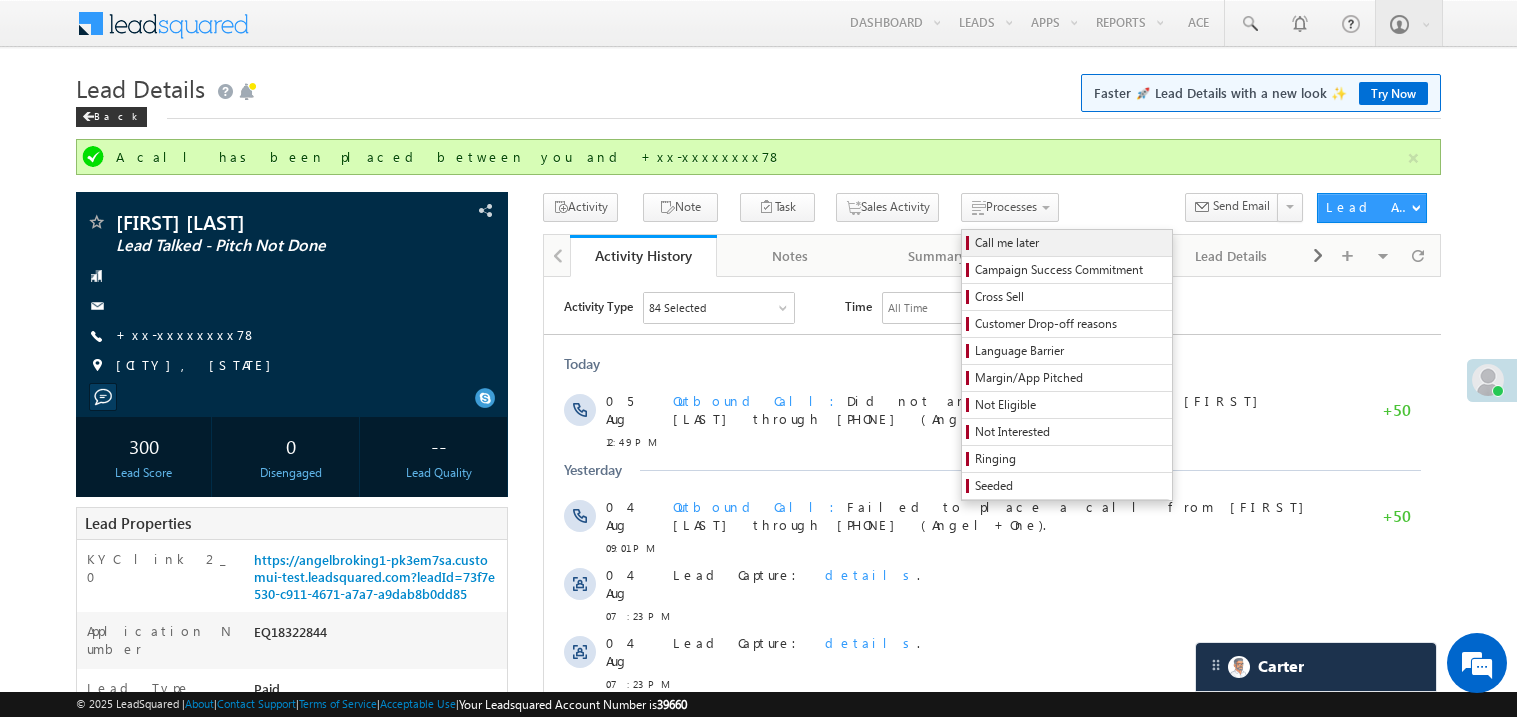 click on "Call me later" at bounding box center [1070, 243] 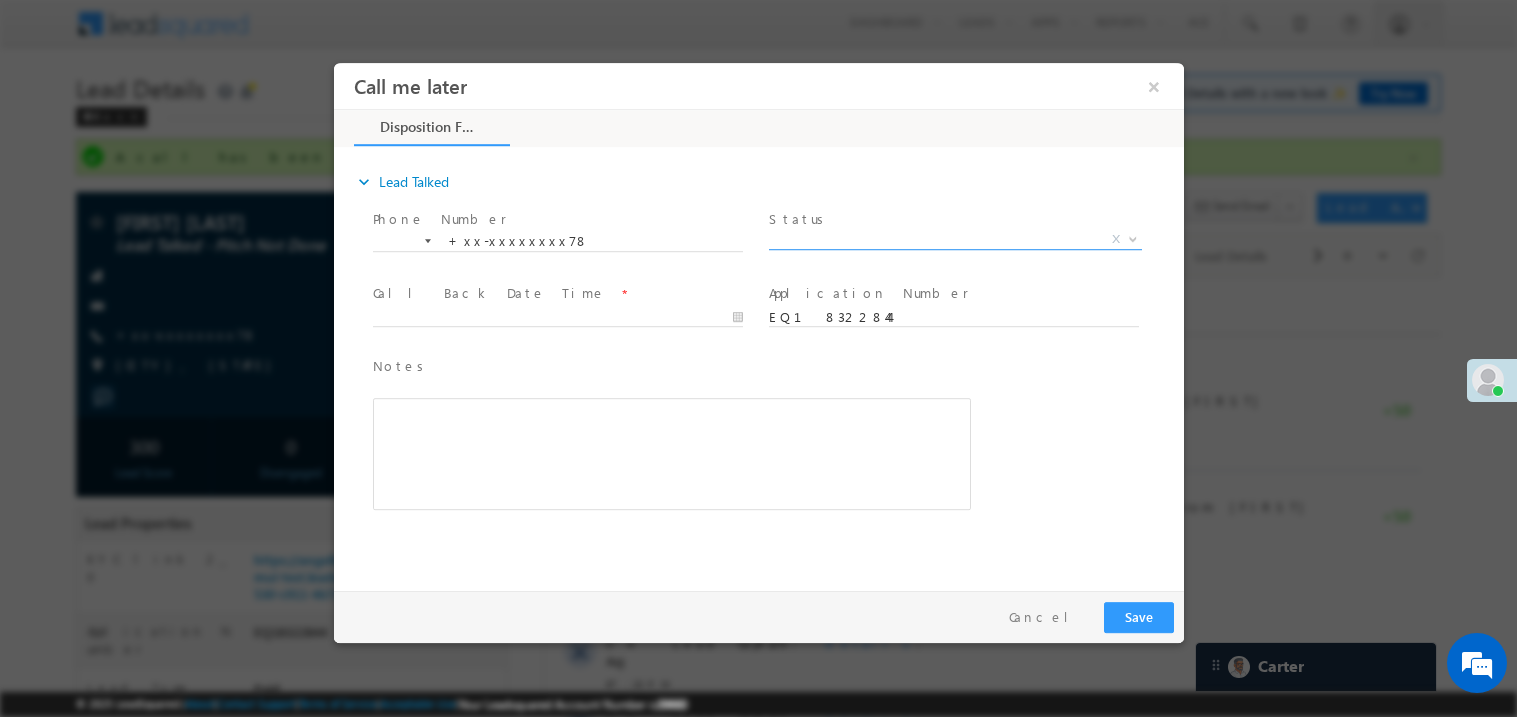 scroll, scrollTop: 0, scrollLeft: 0, axis: both 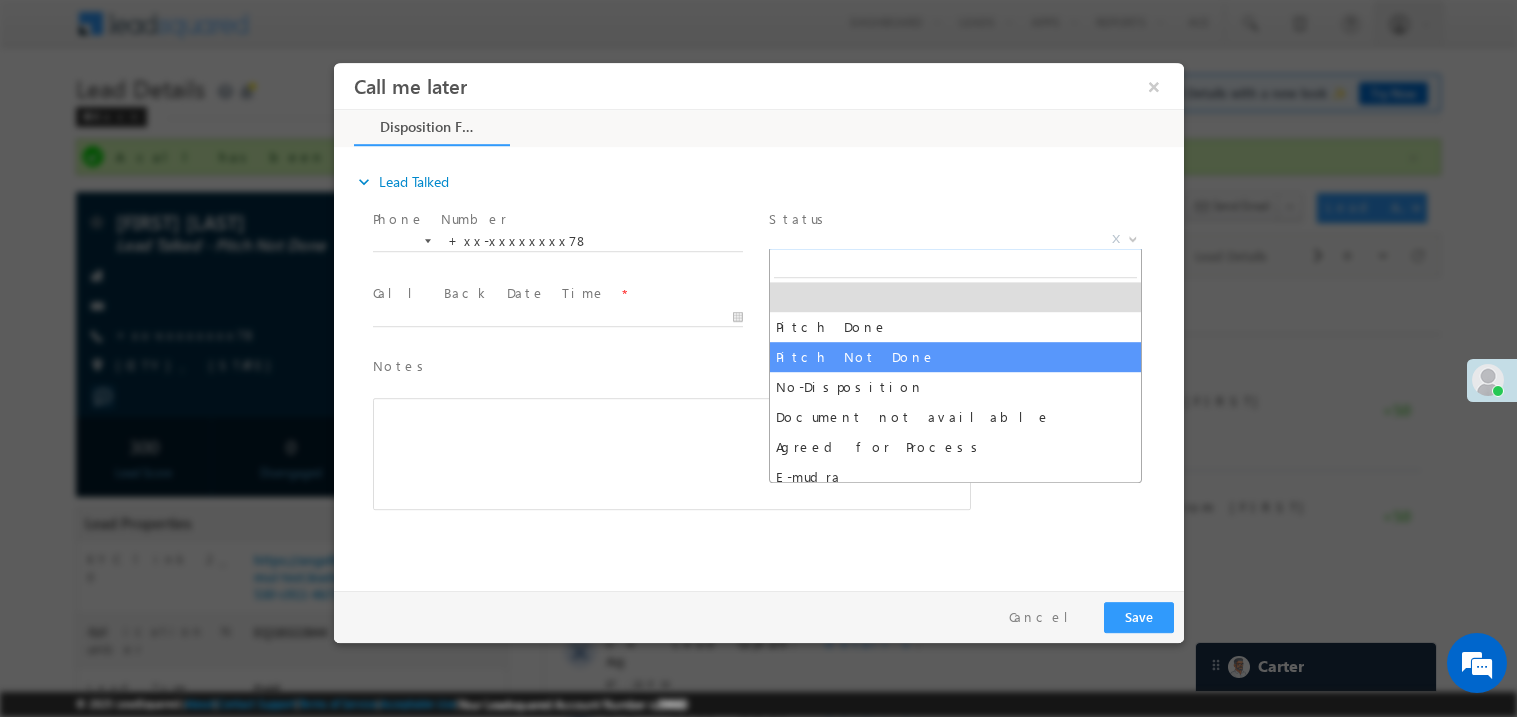 select on "Pitch Not Done" 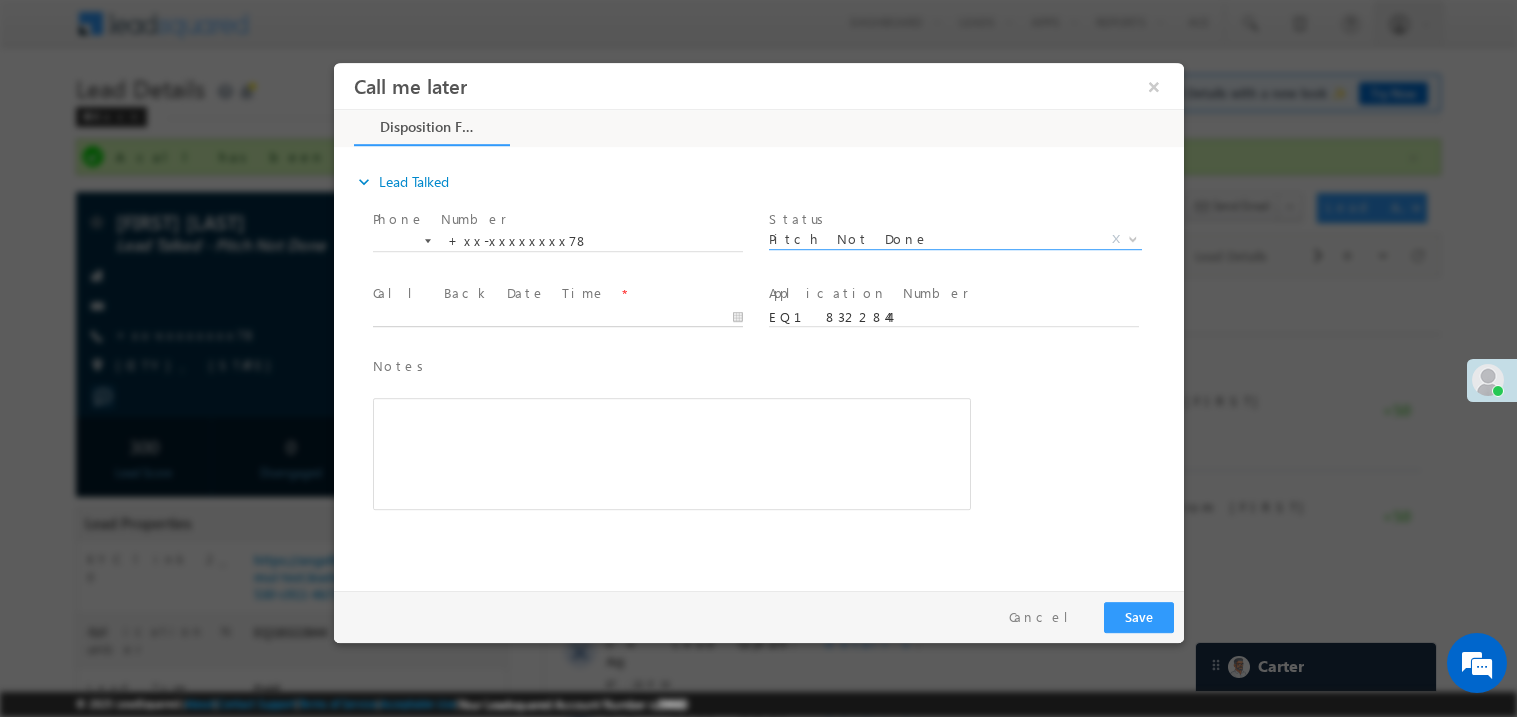 click on "Call me later
×" at bounding box center [758, 321] 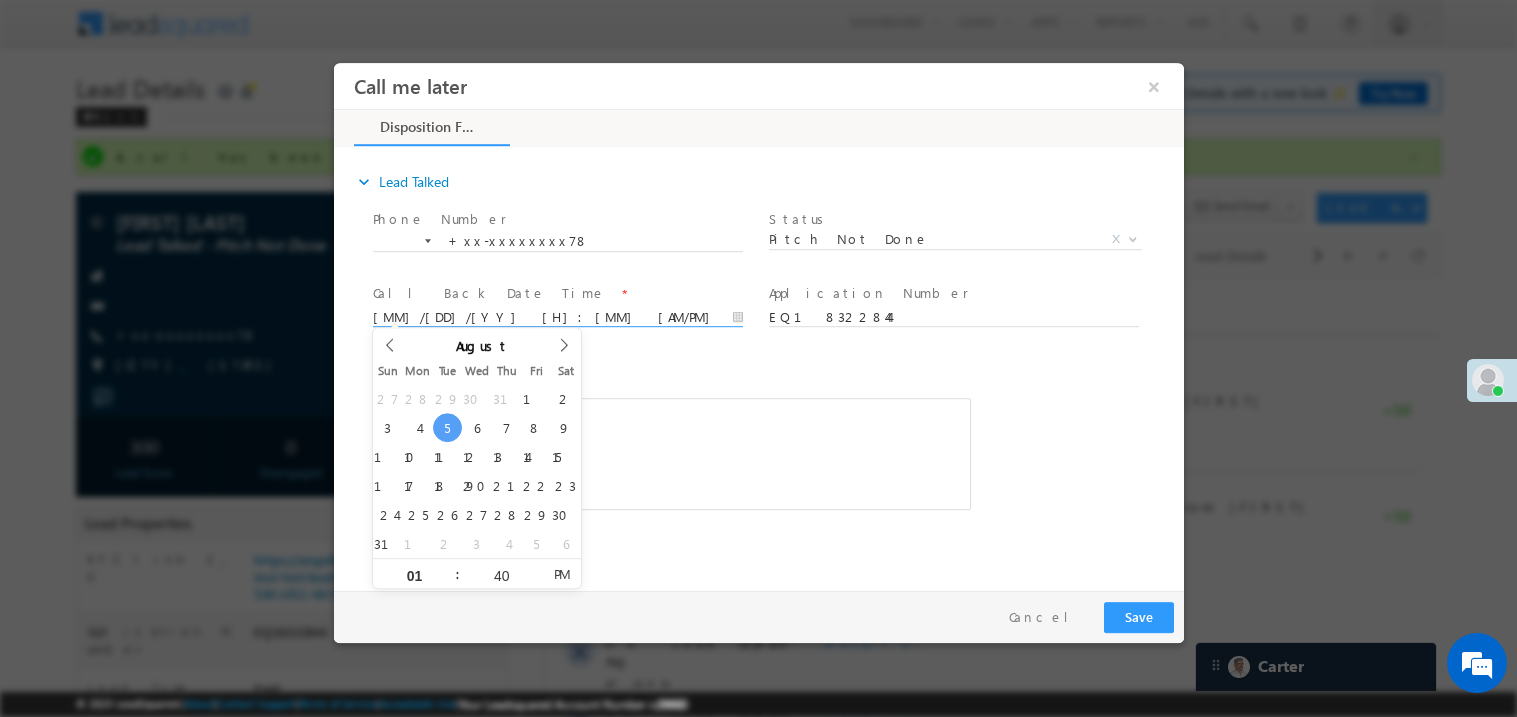 click at bounding box center [671, 453] 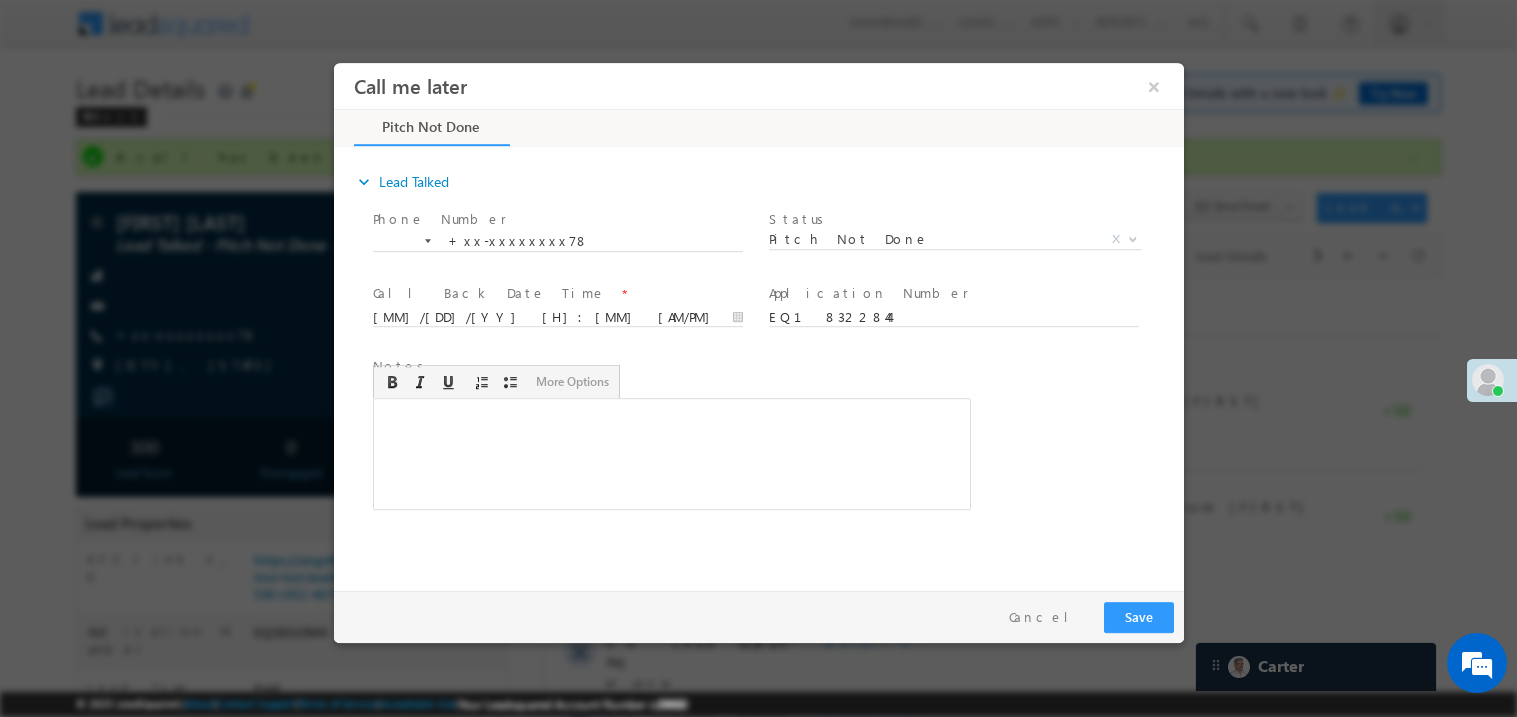 type 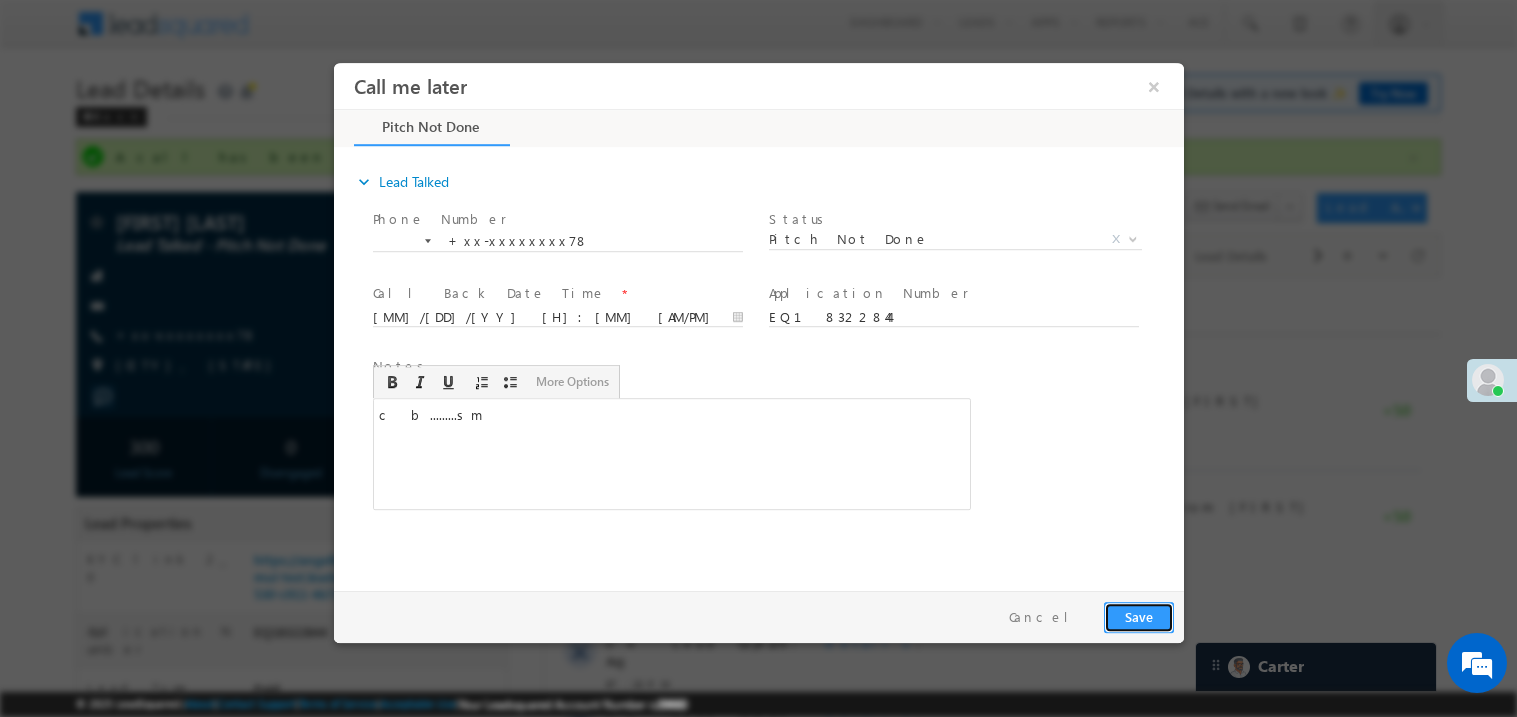 click on "Save" at bounding box center [1138, 616] 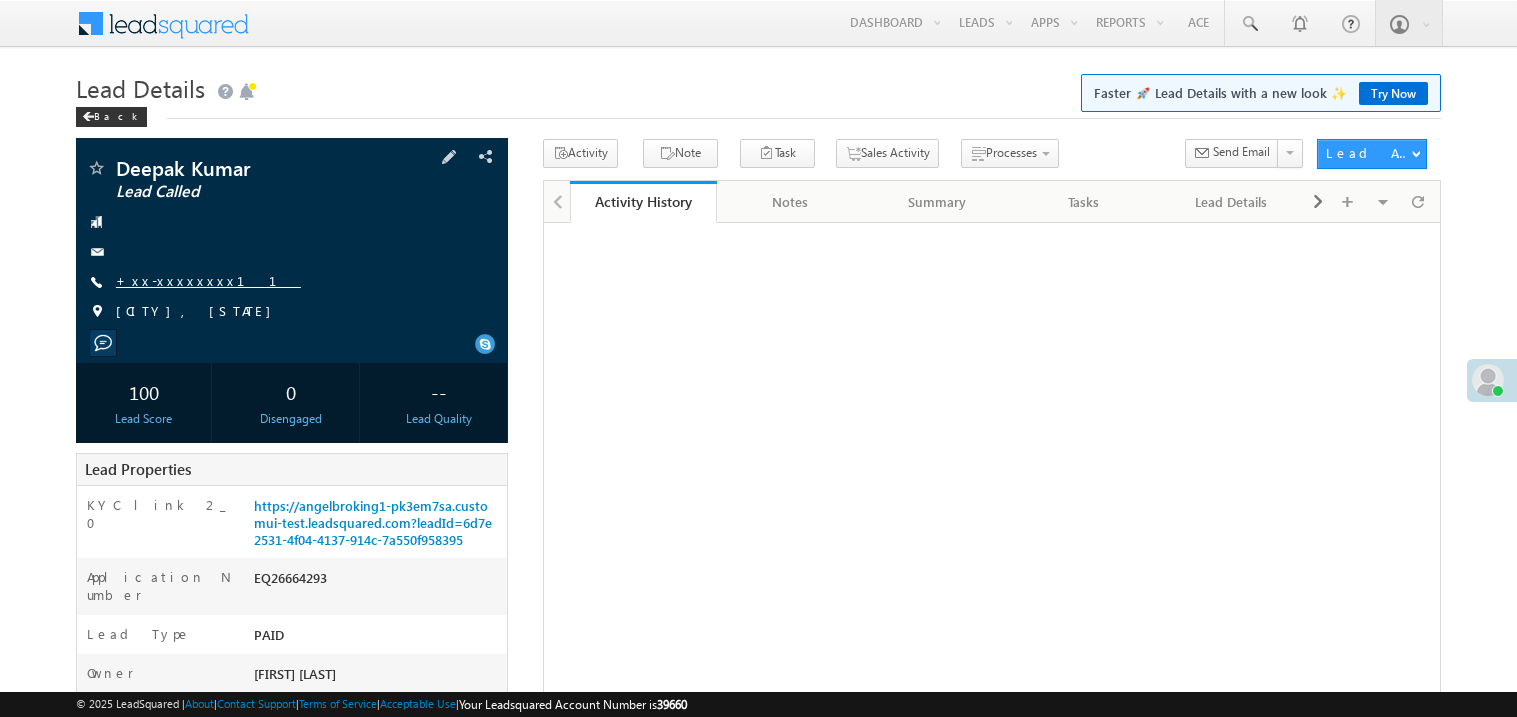 scroll, scrollTop: 0, scrollLeft: 0, axis: both 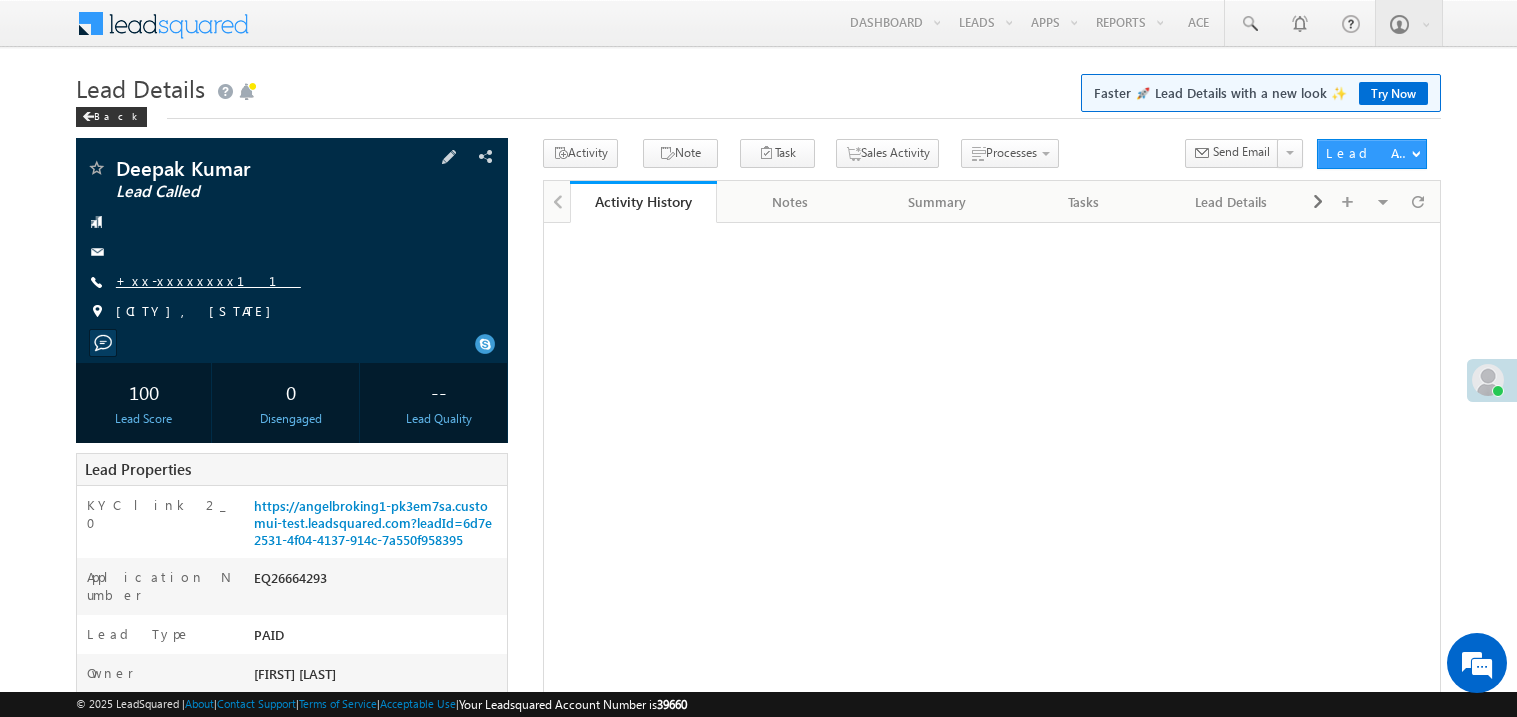 click on "+xx-xxxxxxxx11" at bounding box center [208, 280] 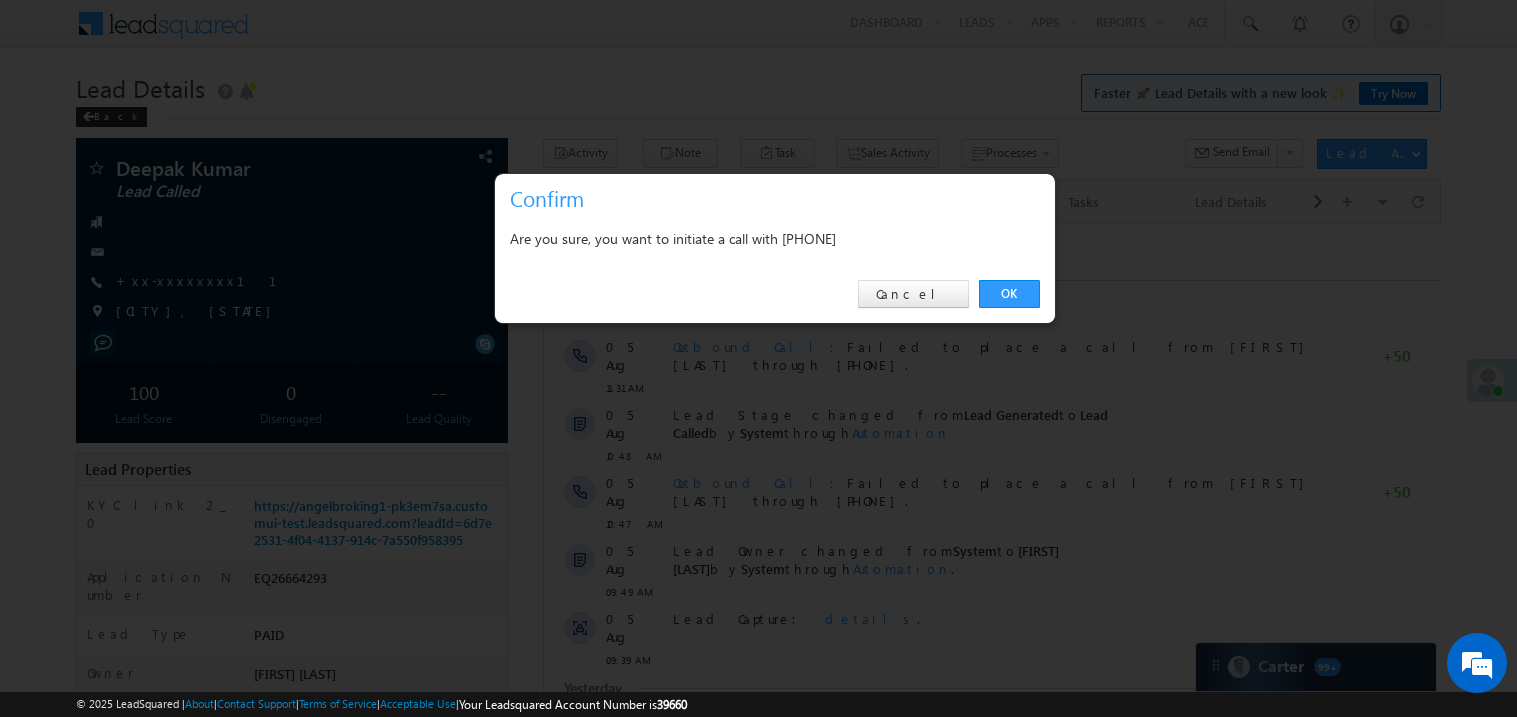 scroll, scrollTop: 0, scrollLeft: 0, axis: both 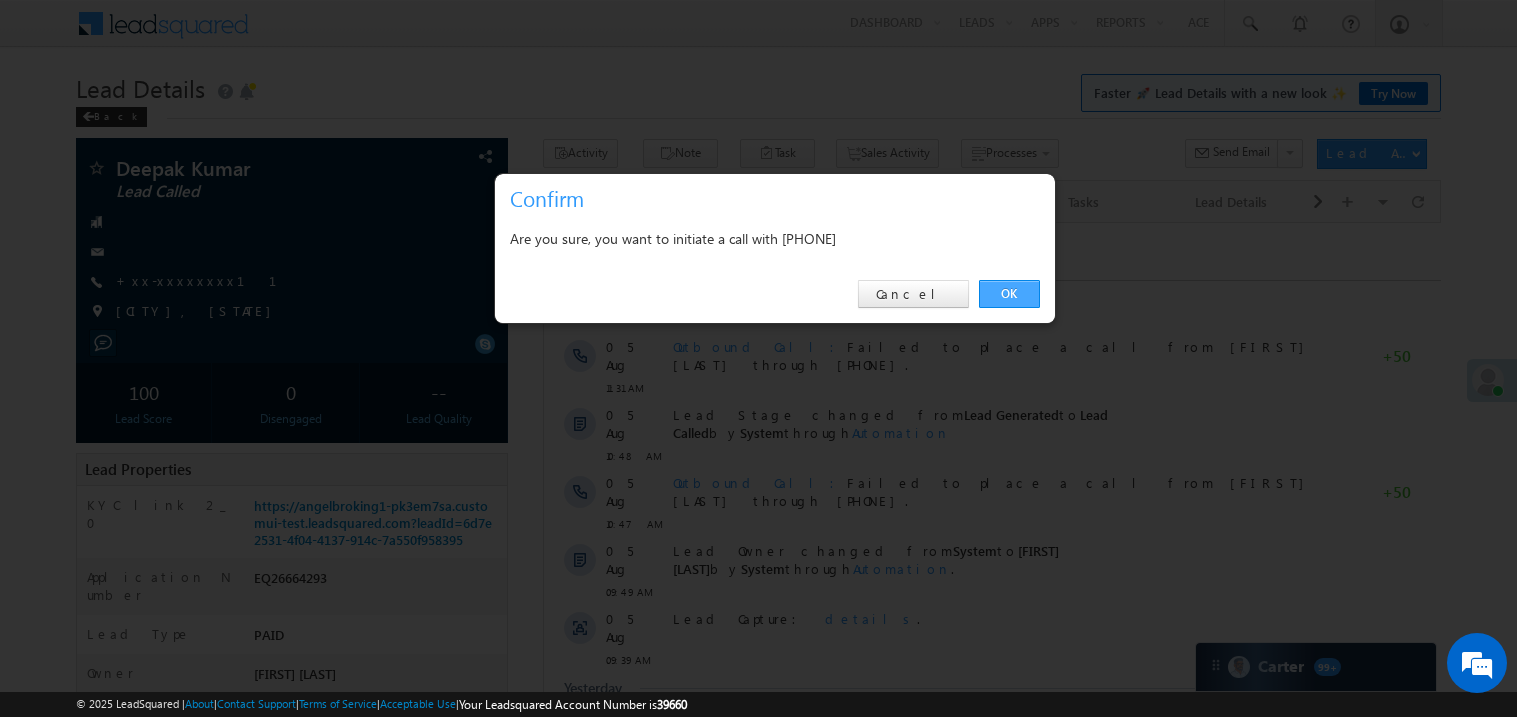 click on "OK" at bounding box center [1009, 294] 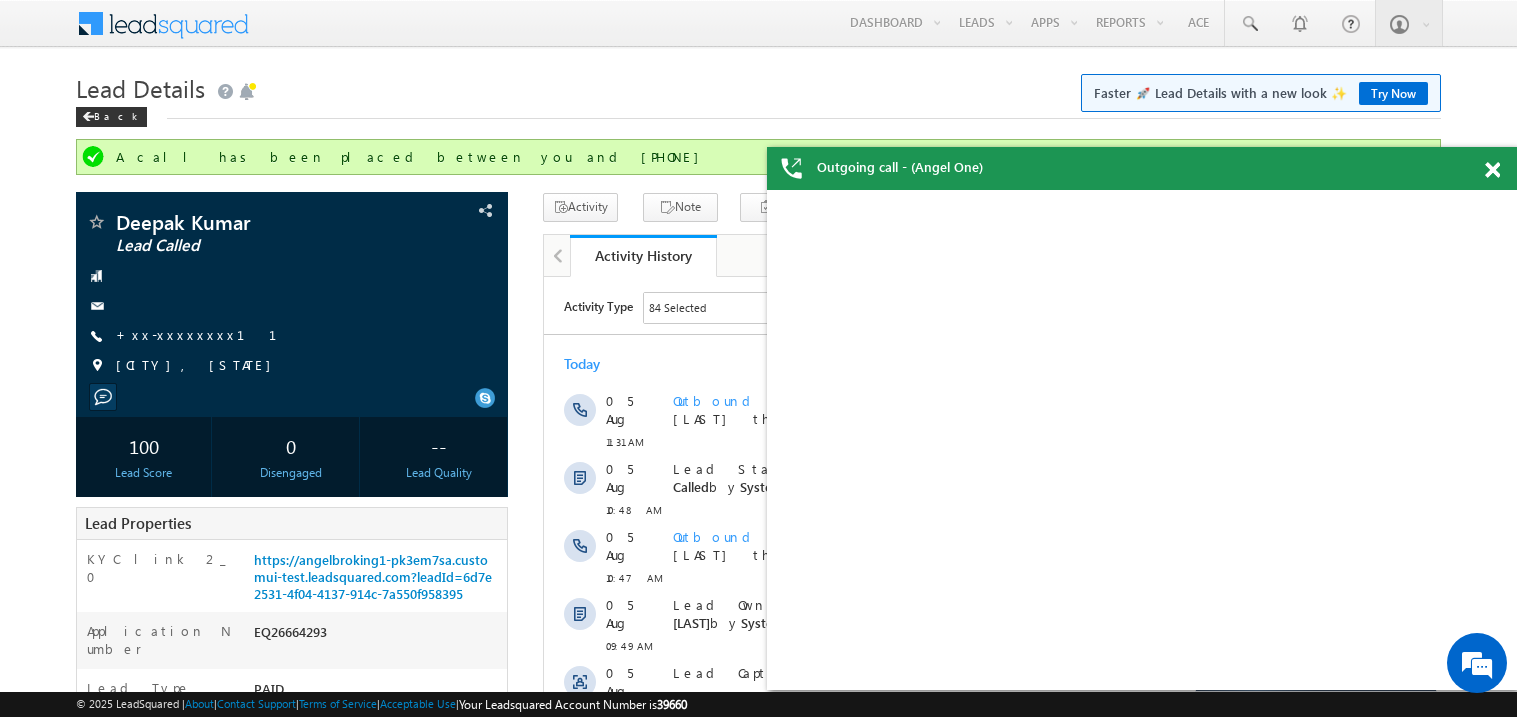 scroll, scrollTop: 0, scrollLeft: 0, axis: both 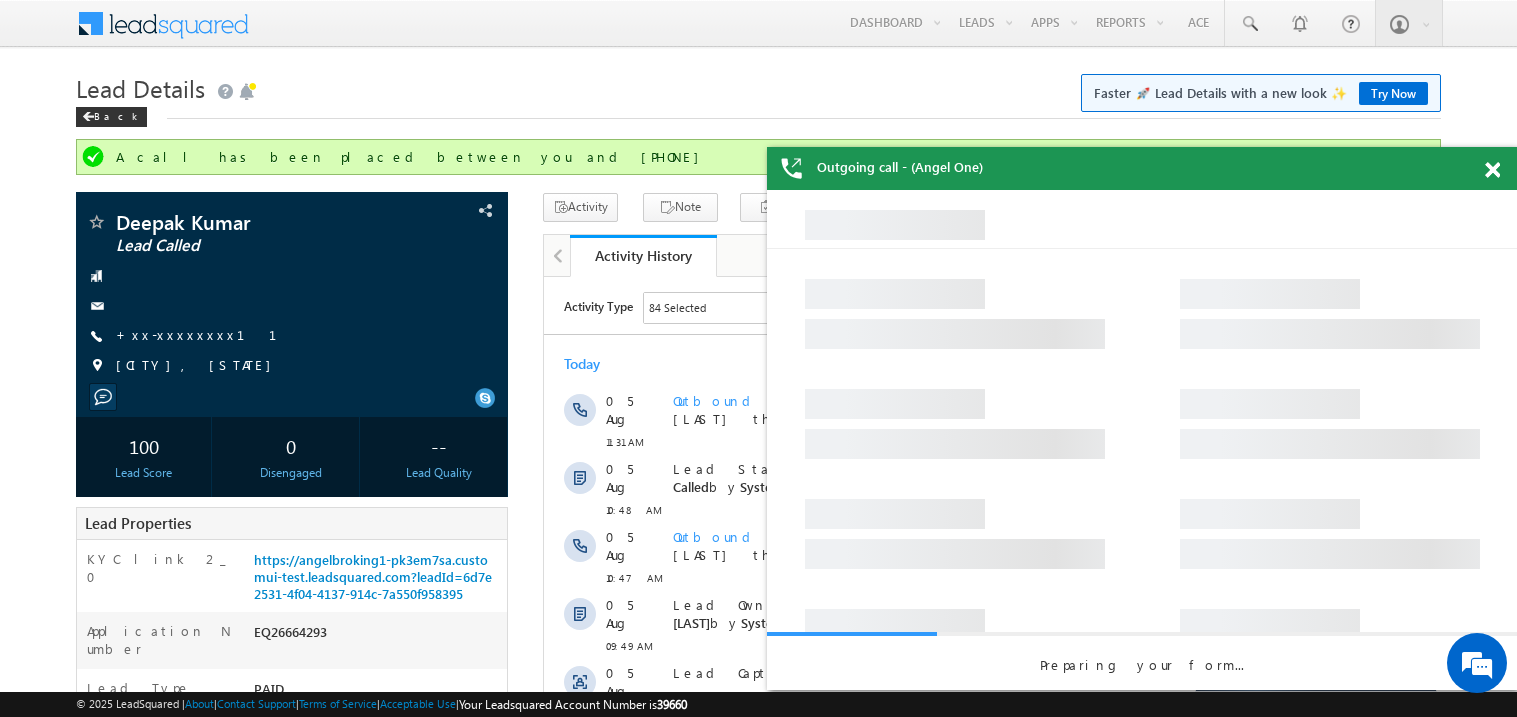 click at bounding box center (1492, 170) 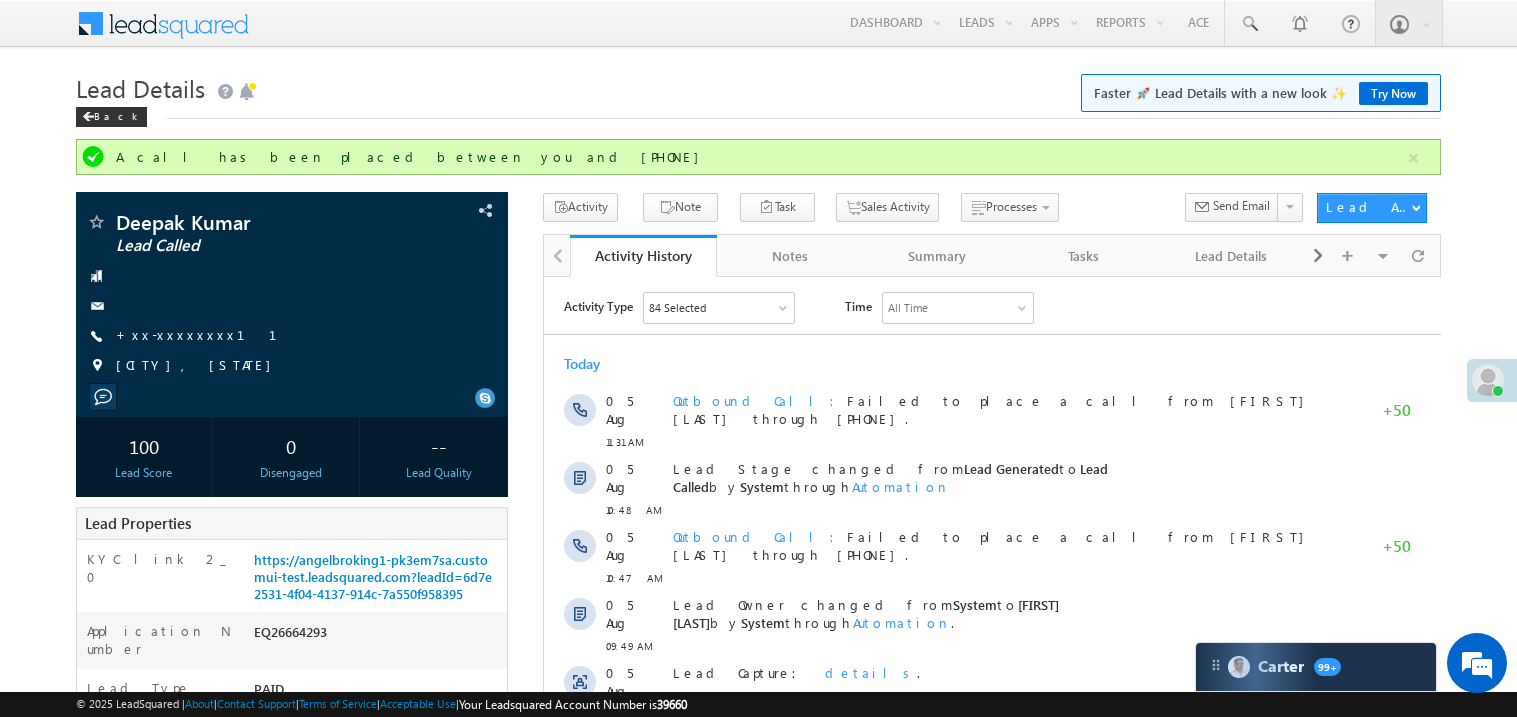 scroll, scrollTop: 0, scrollLeft: 0, axis: both 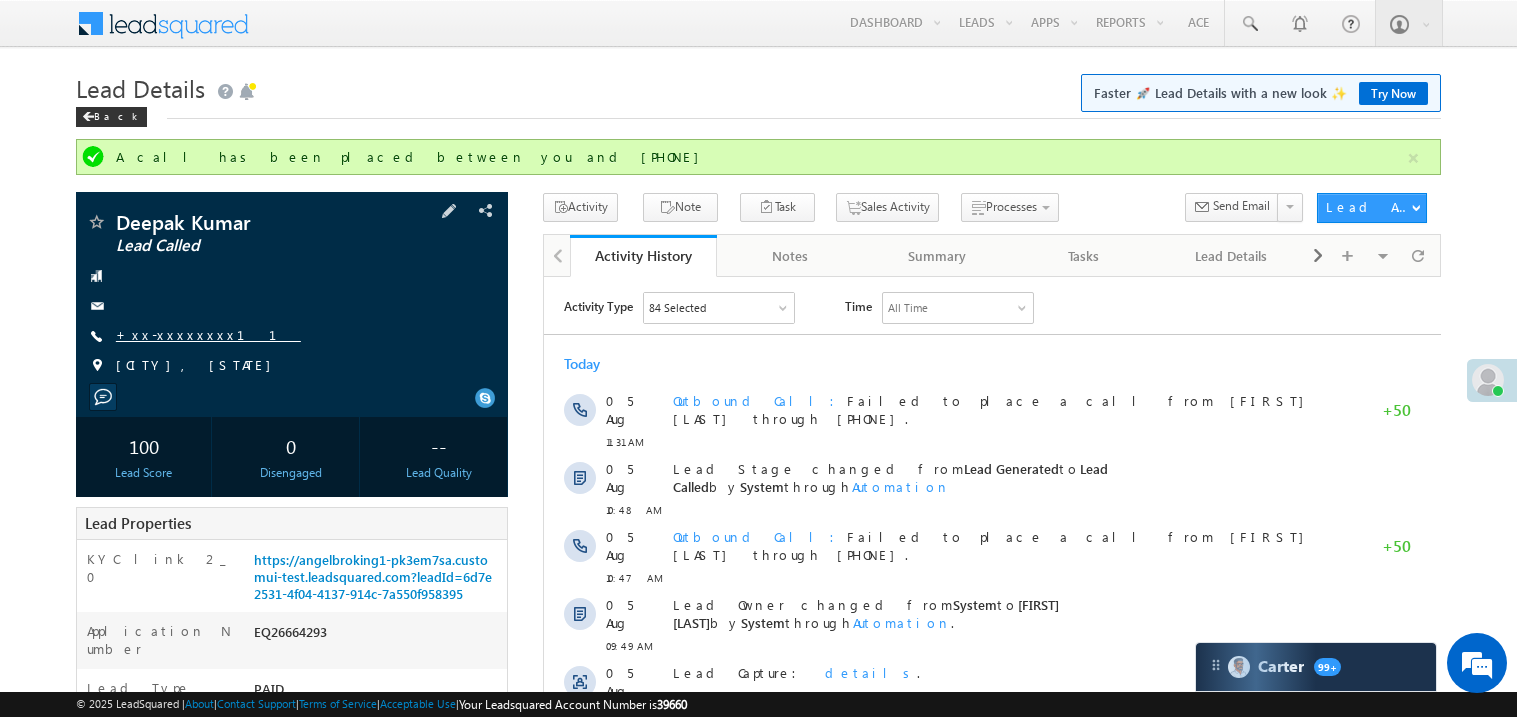 click on "+xx-xxxxxxxx11" at bounding box center [208, 334] 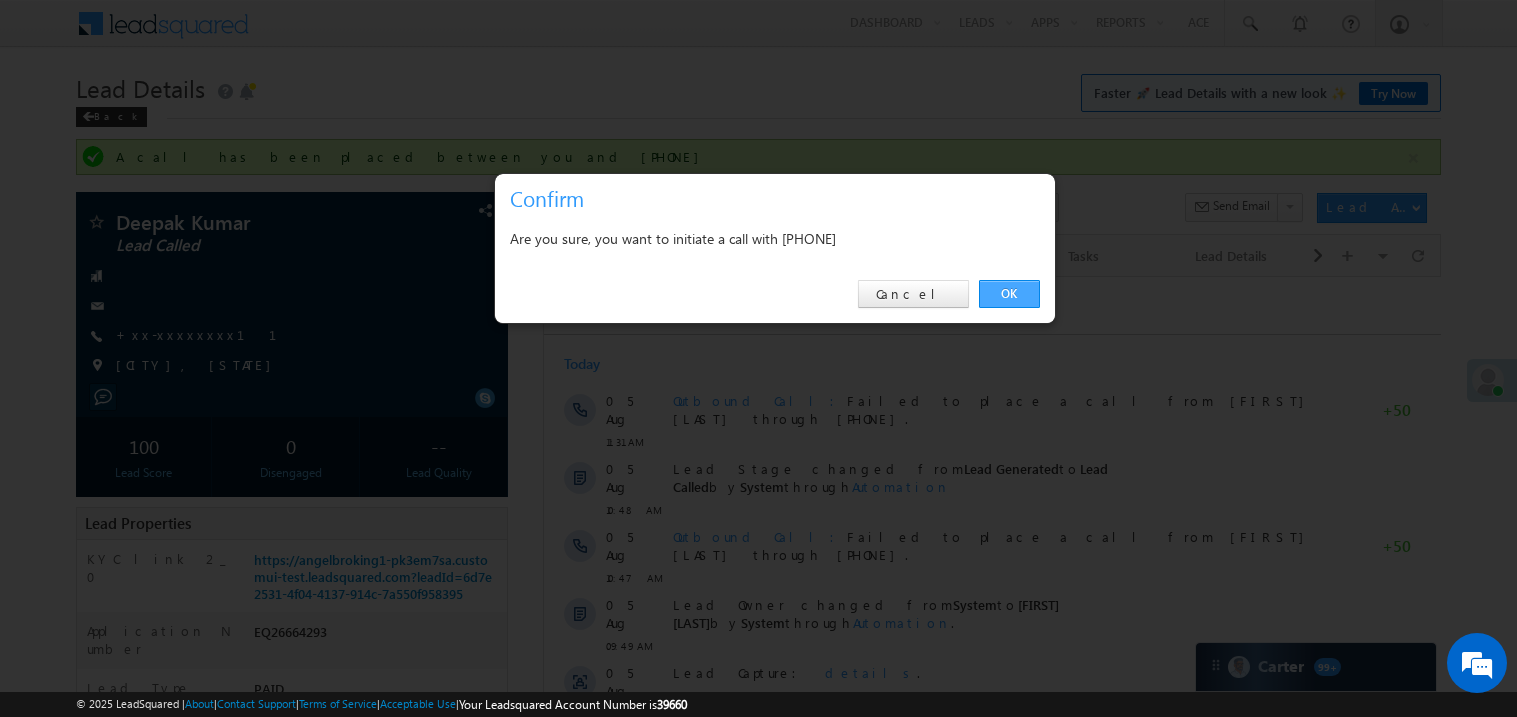 click on "OK" at bounding box center (1009, 294) 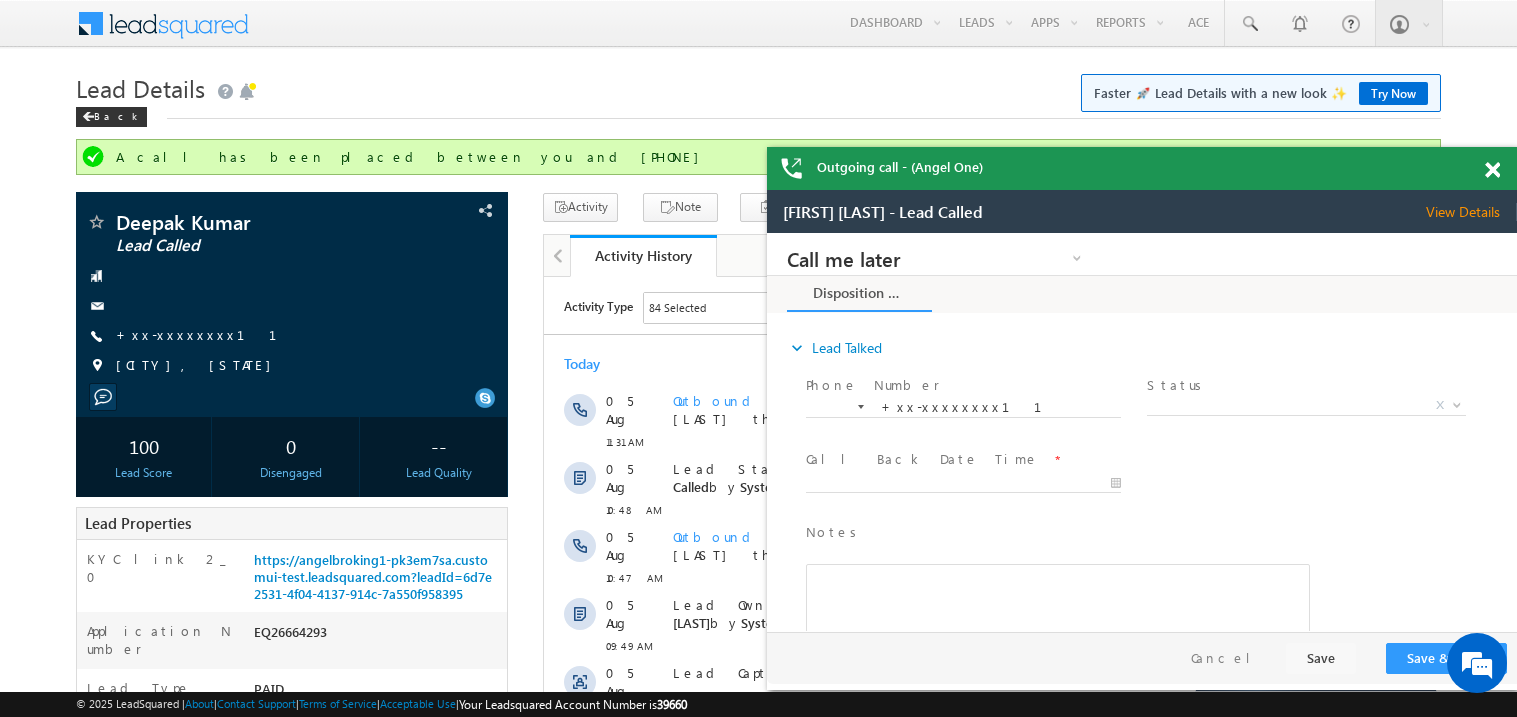 scroll, scrollTop: 0, scrollLeft: 0, axis: both 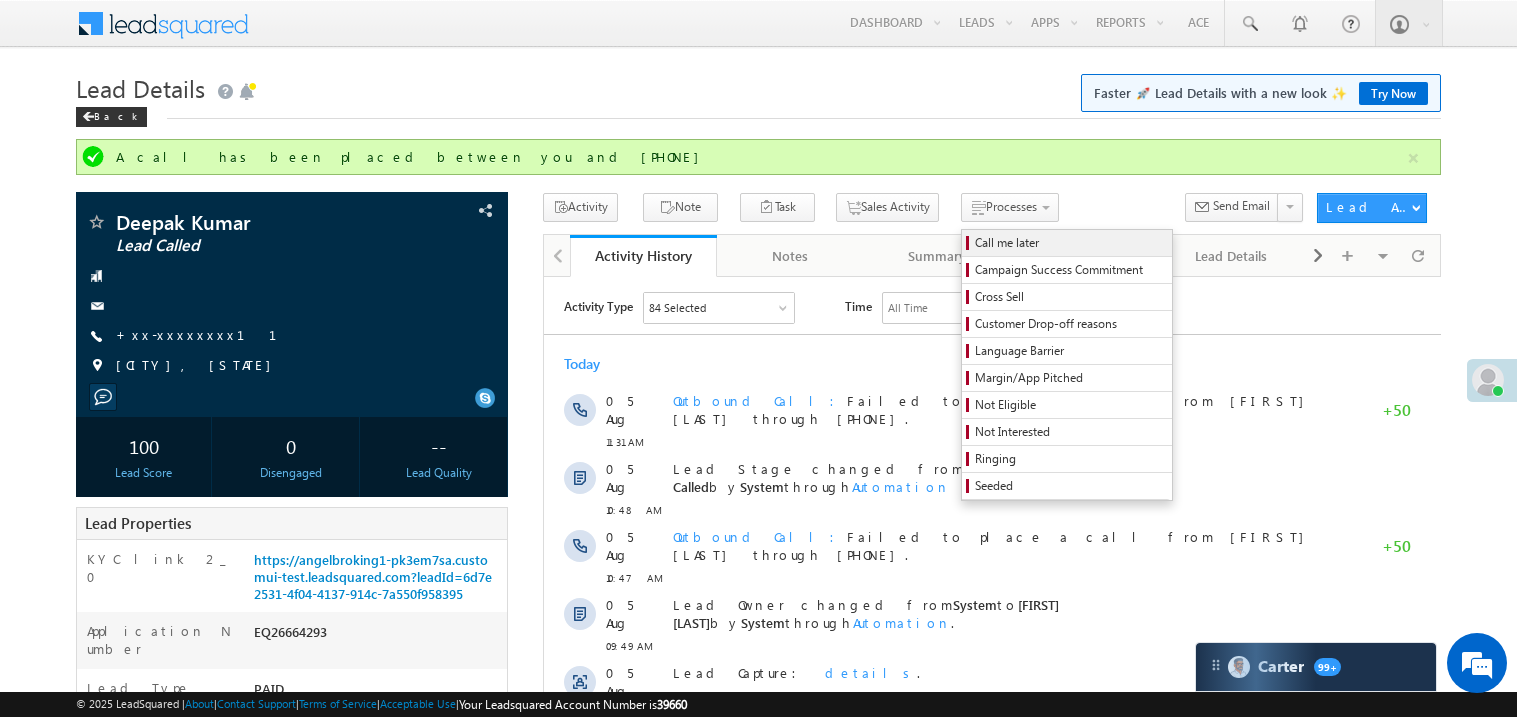 click on "Call me later" at bounding box center [1070, 243] 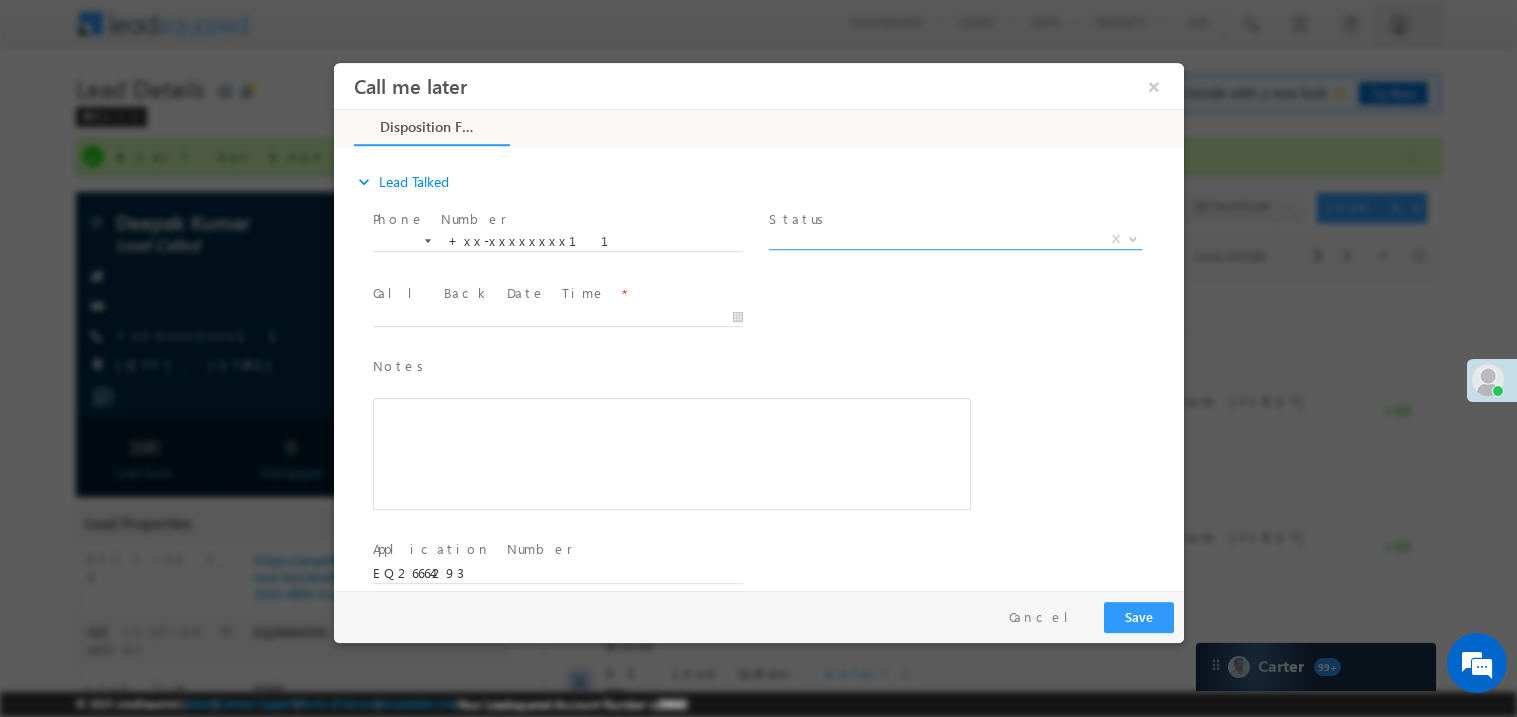 scroll, scrollTop: 0, scrollLeft: 0, axis: both 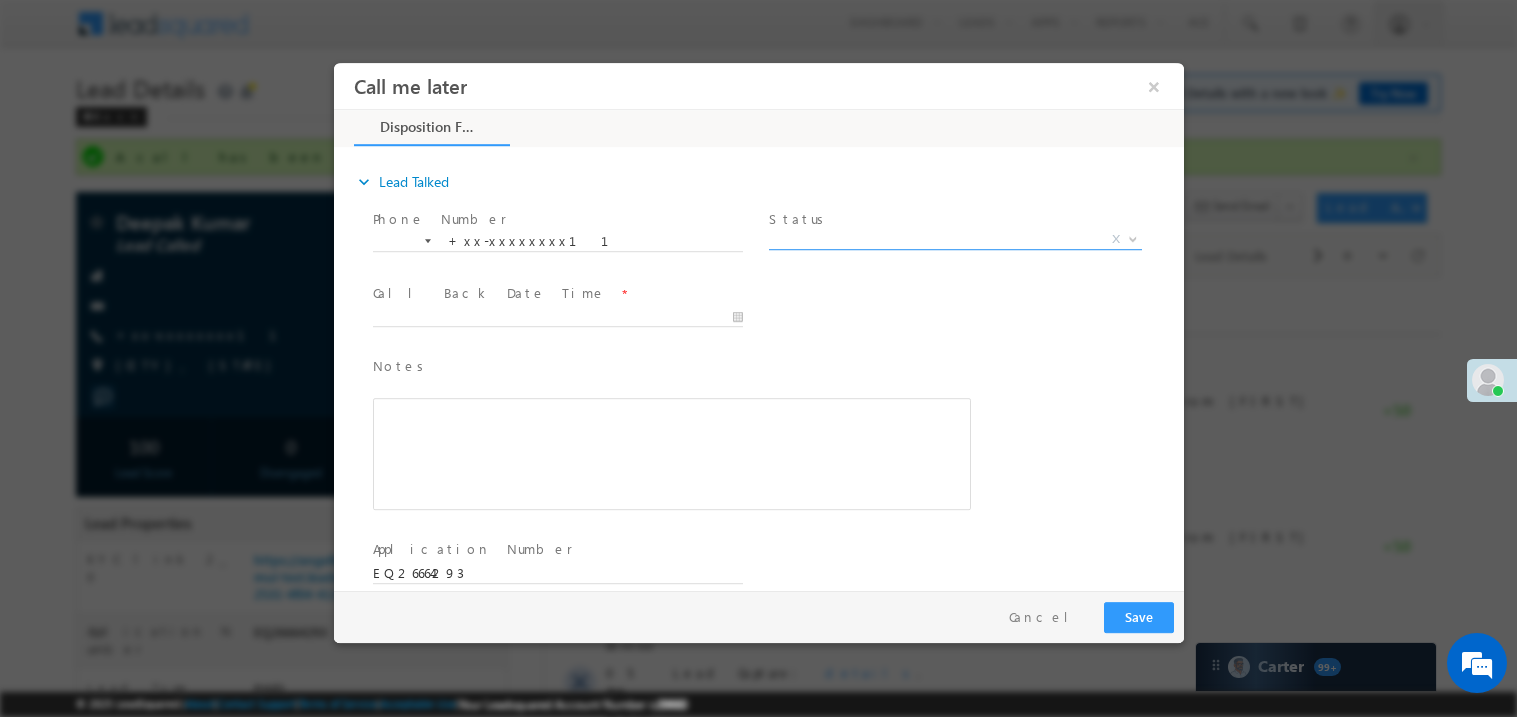 click on "Pitch Done
Pitch Not Done
No-Disposition
Document not available
Agreed for Process
E-mudra
MTF 2.0 - Agreed for MTF
X" at bounding box center (962, 242) 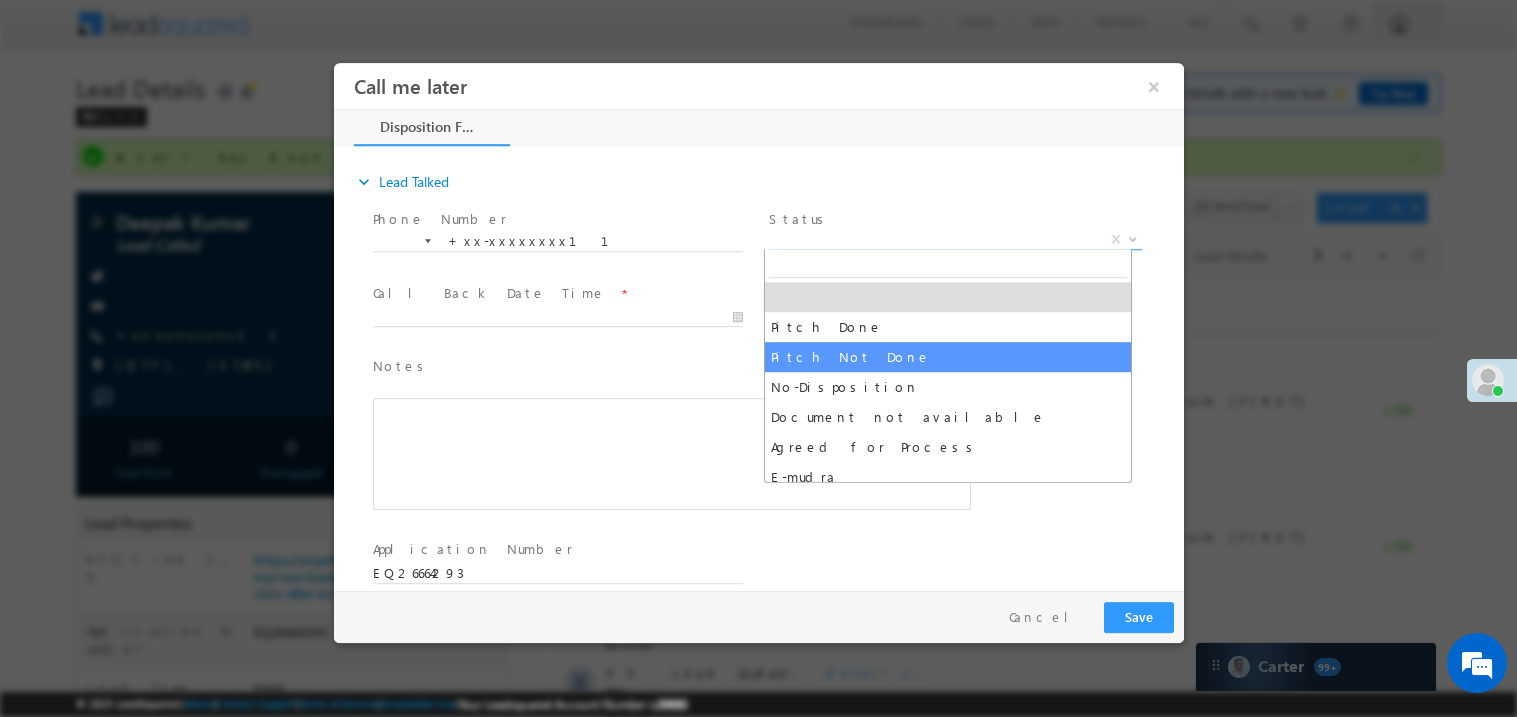 select on "Pitch Not Done" 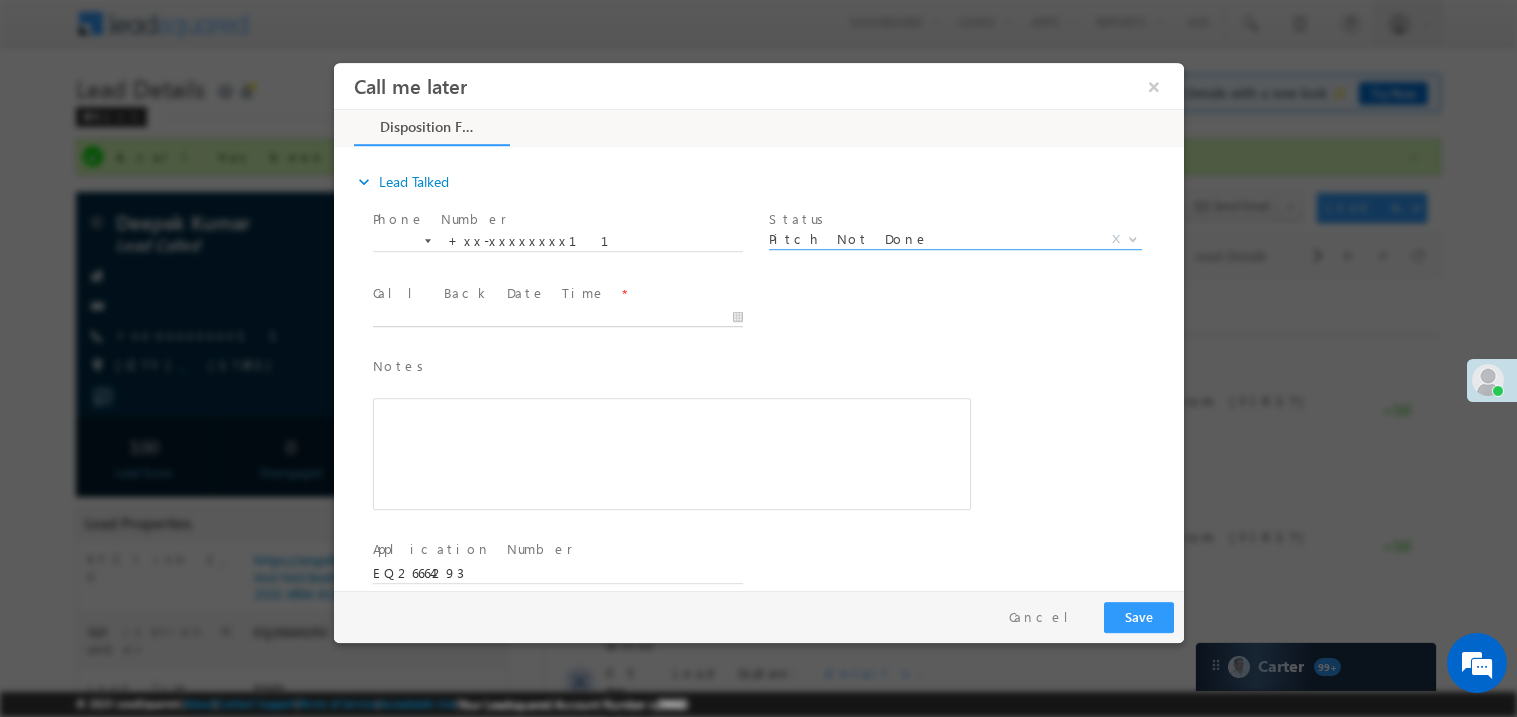 click on "Call me later
×" at bounding box center [758, 325] 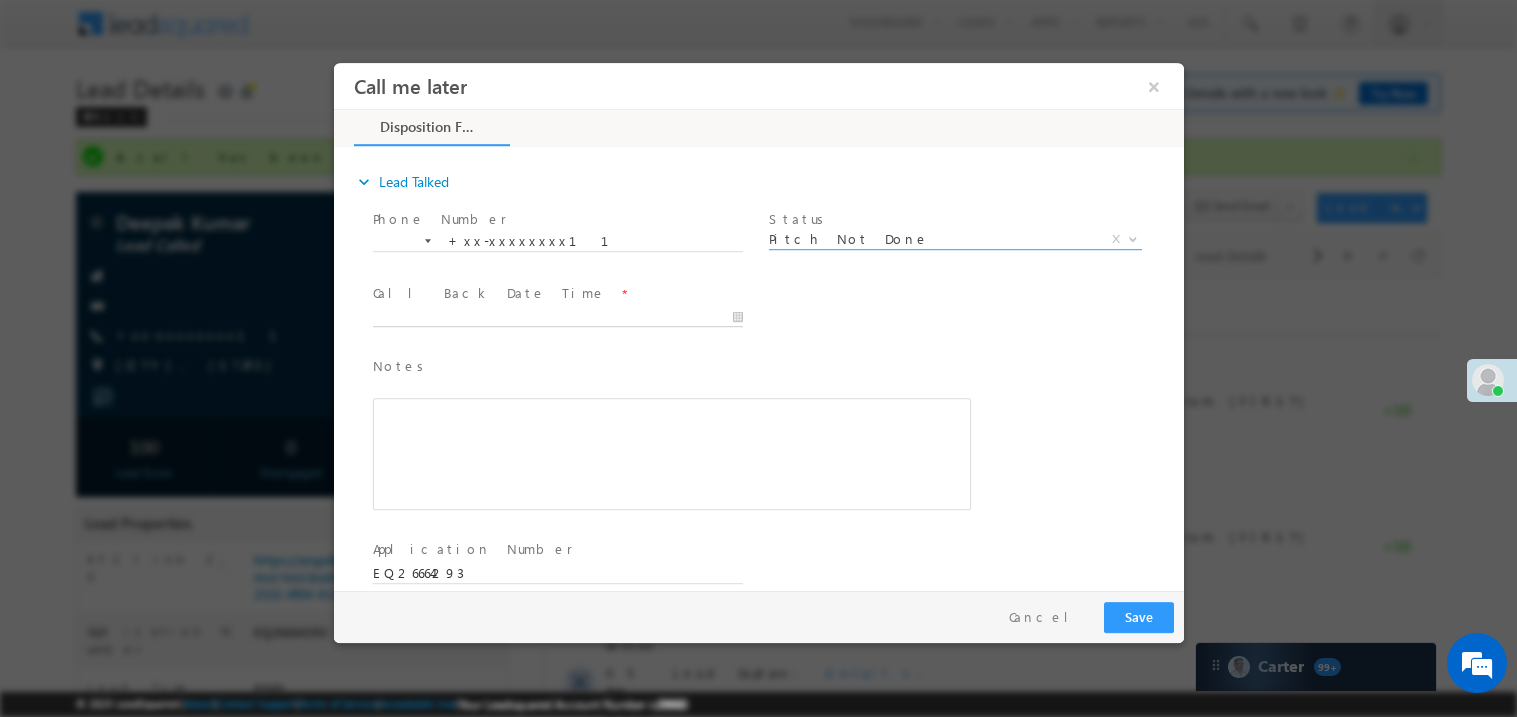 type on "08/05/25 1:07 PM" 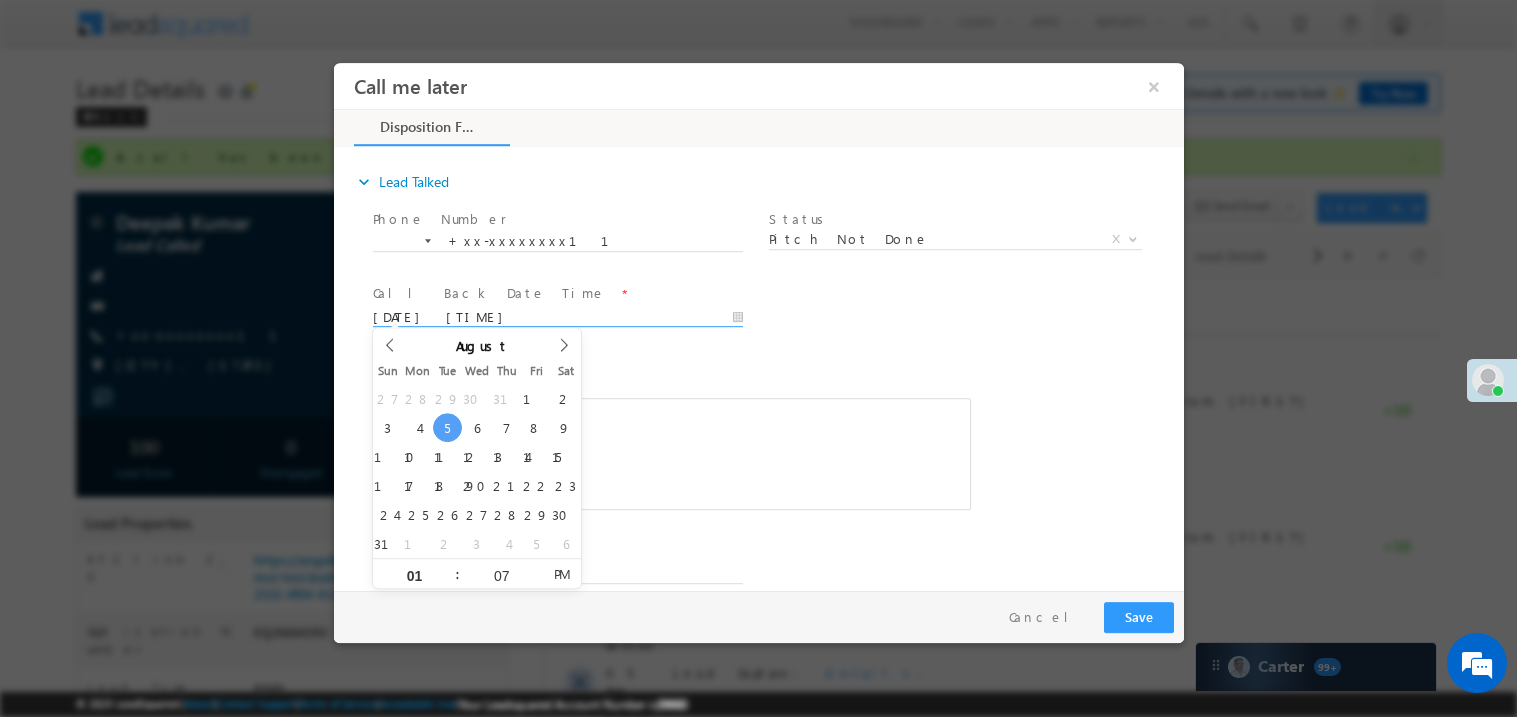click on "Notes
*" at bounding box center (656, 366) 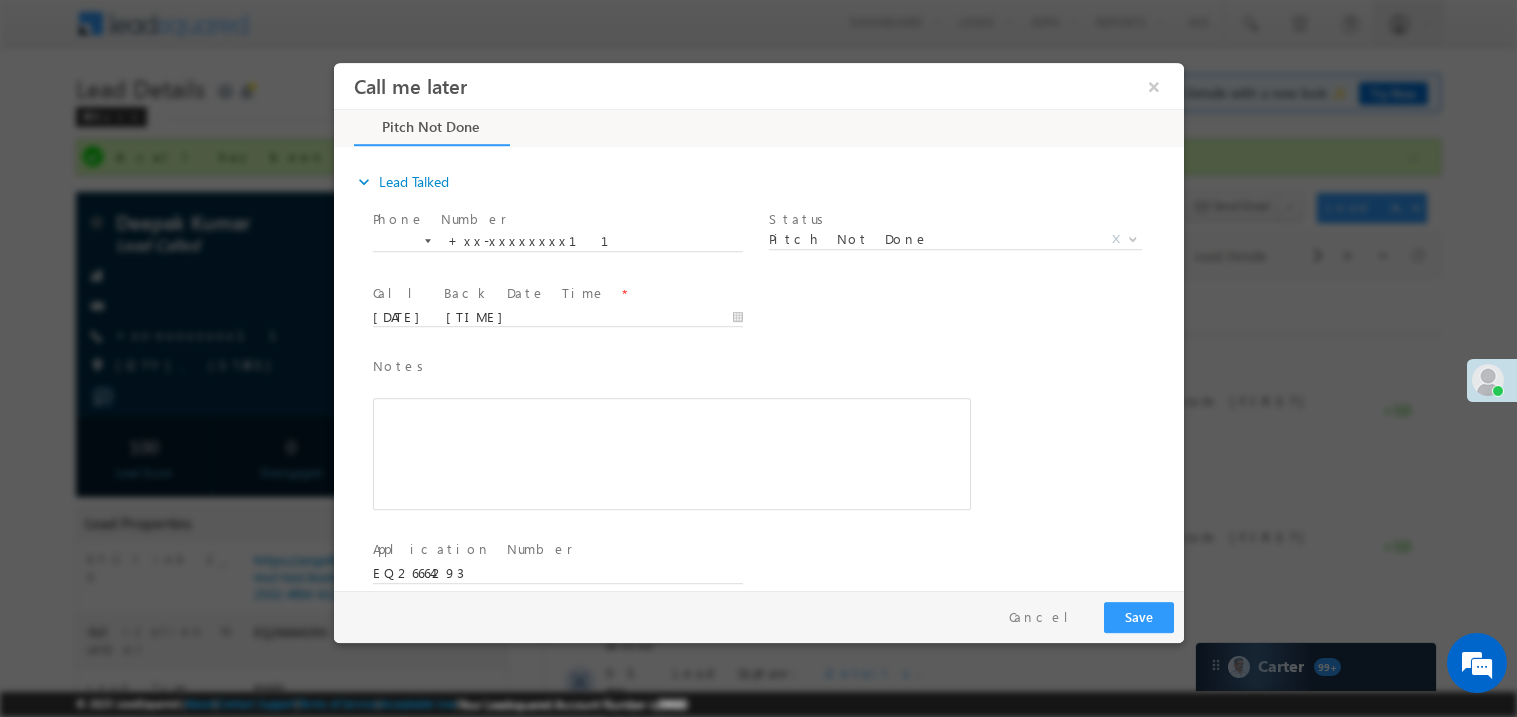 click at bounding box center (671, 453) 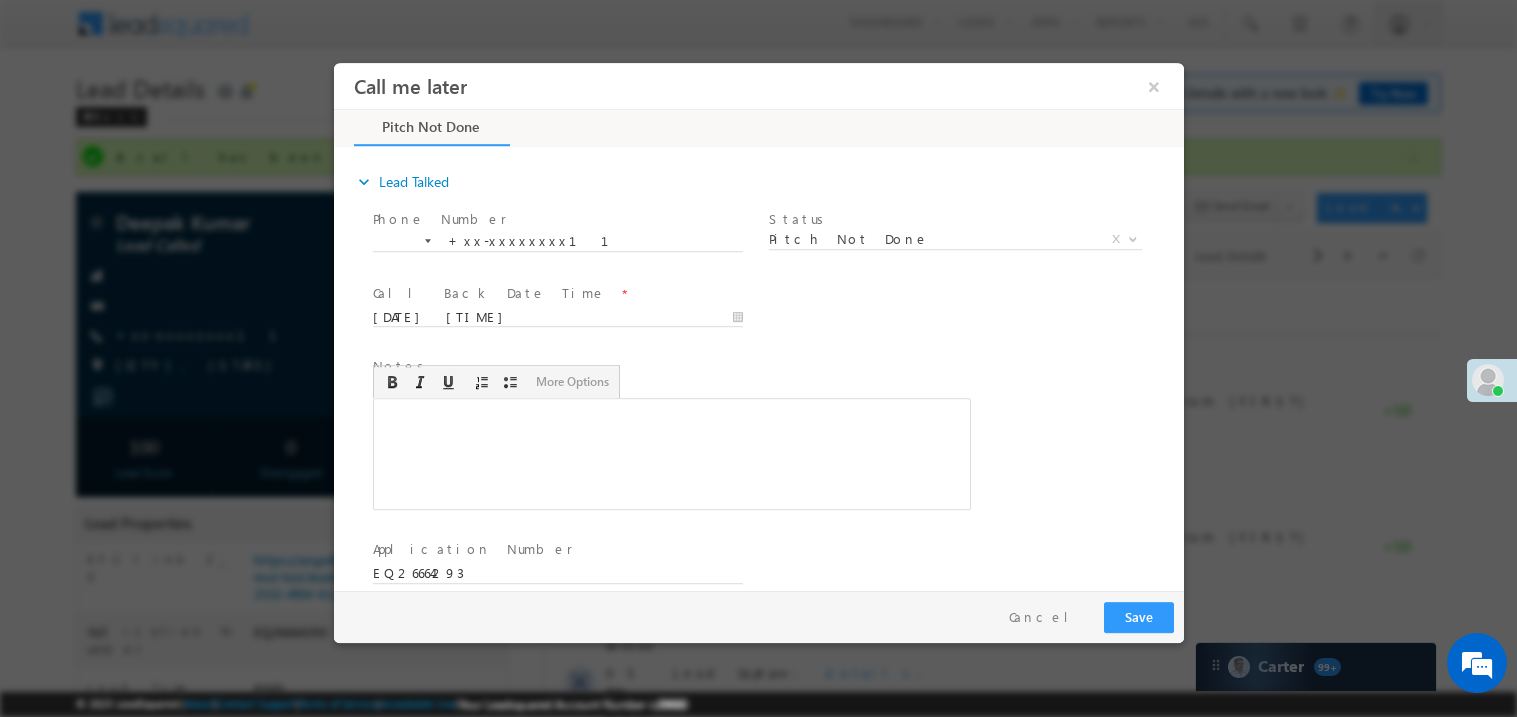 type 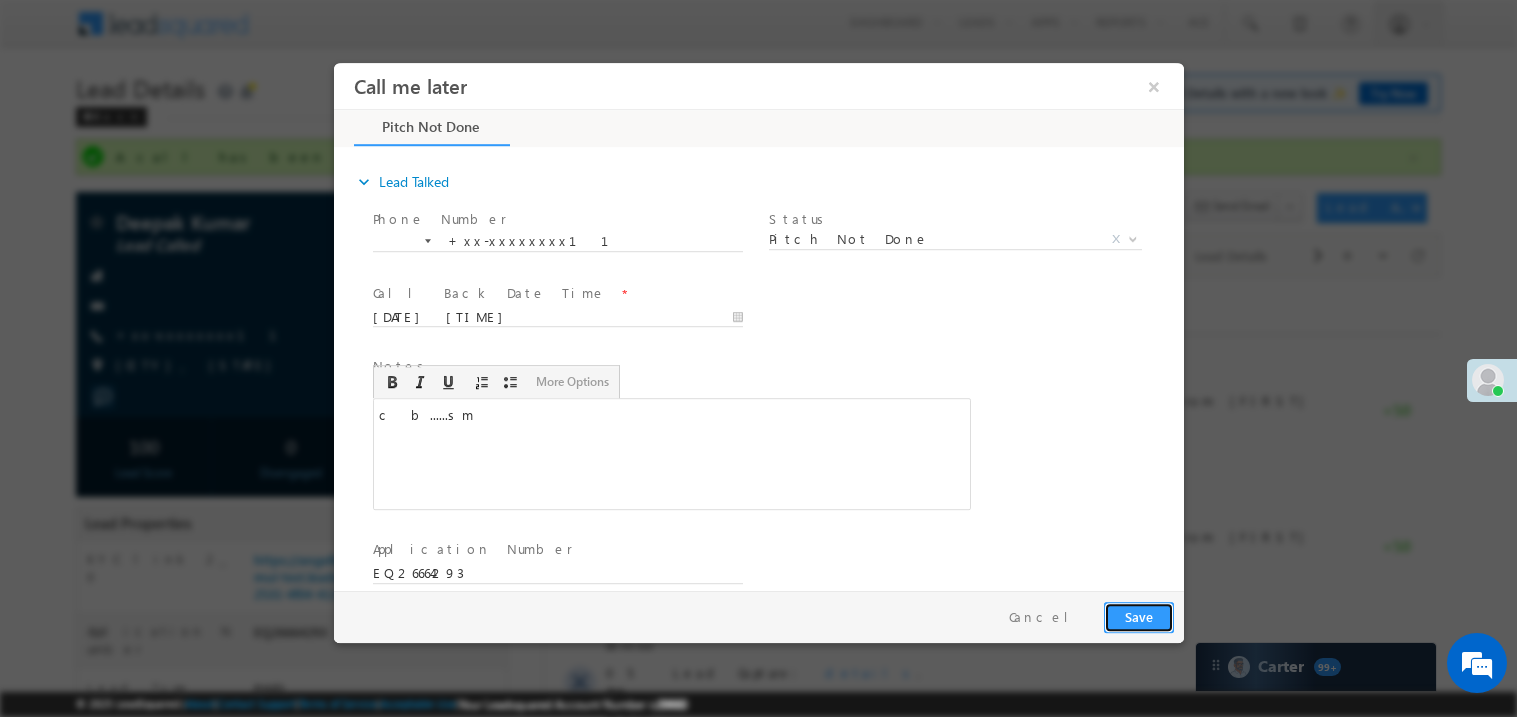 click on "Save" at bounding box center [1138, 616] 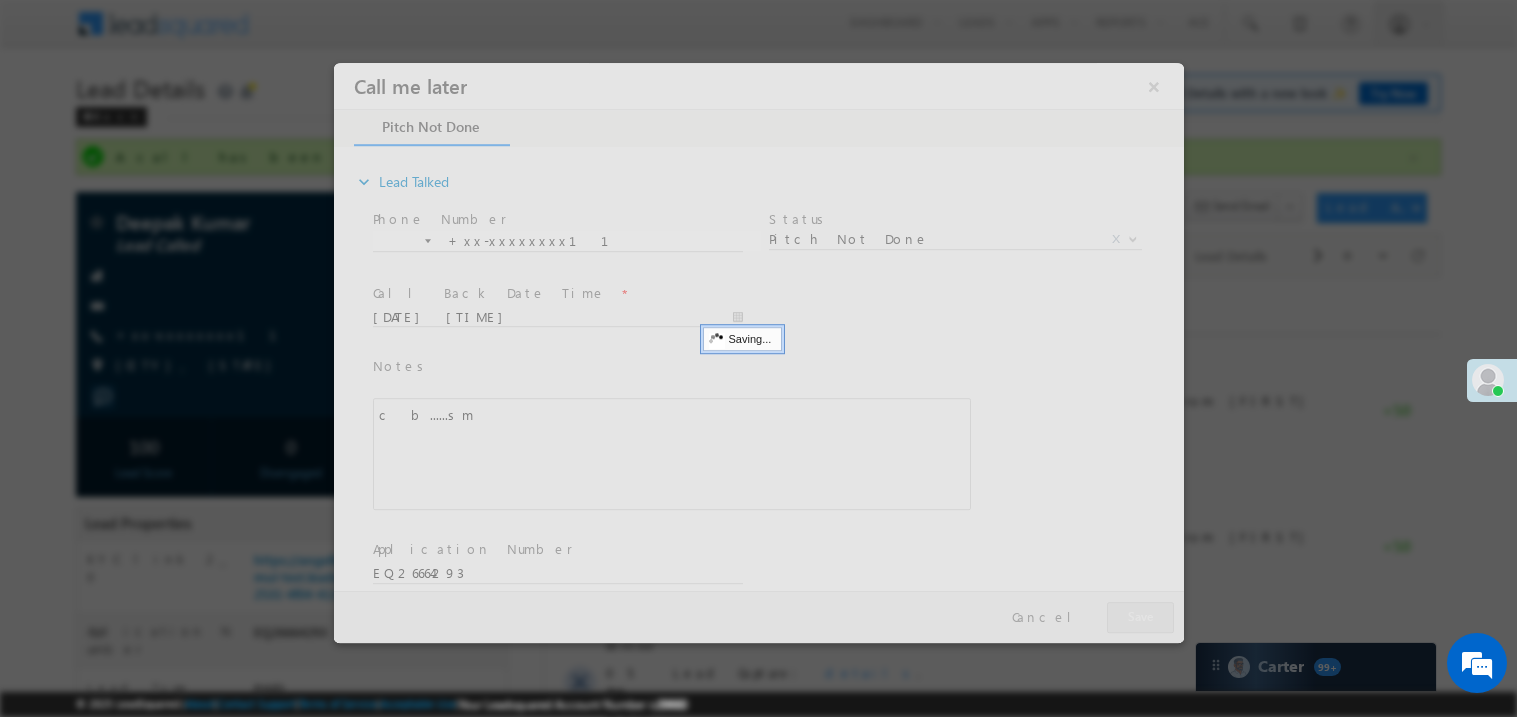 click at bounding box center (758, 352) 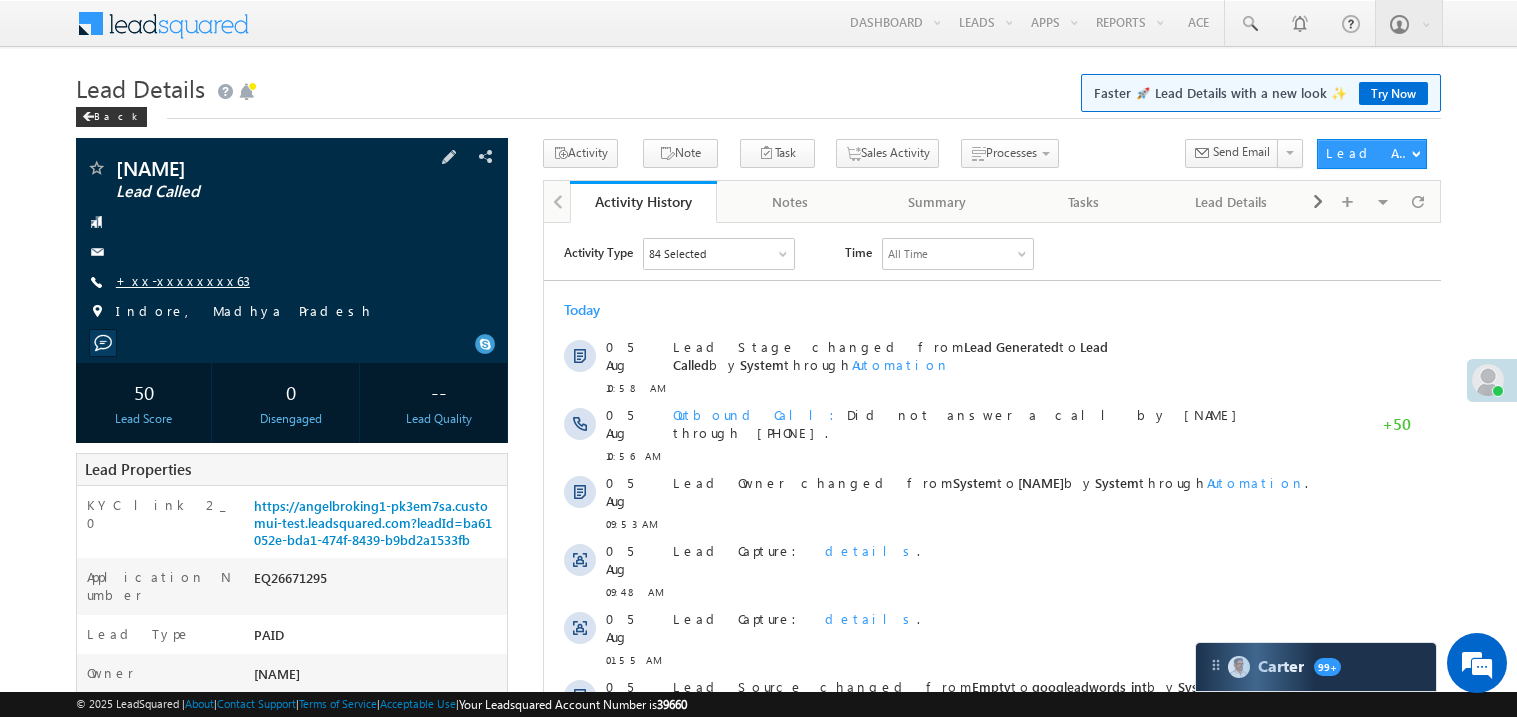 scroll, scrollTop: 0, scrollLeft: 0, axis: both 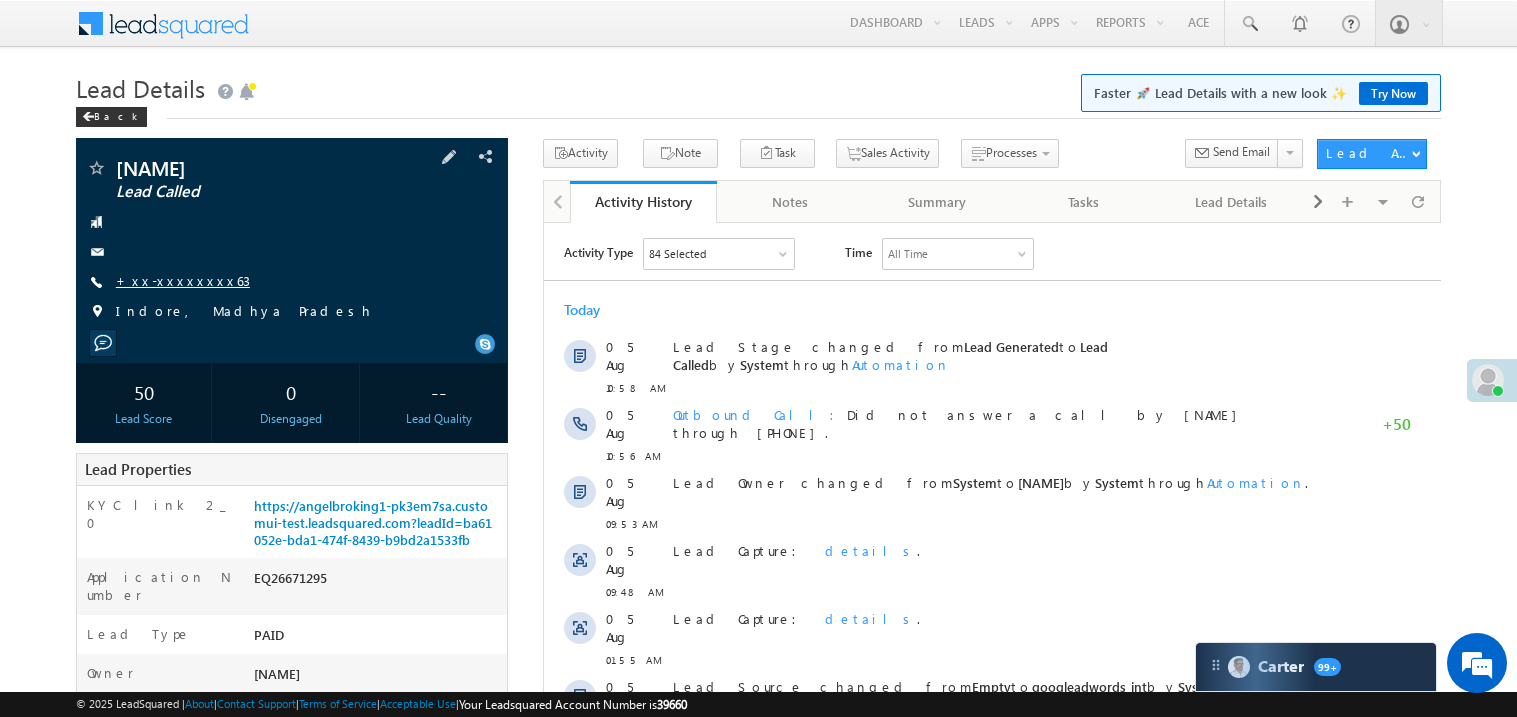 click on "+xx-xxxxxxxx63" at bounding box center [183, 280] 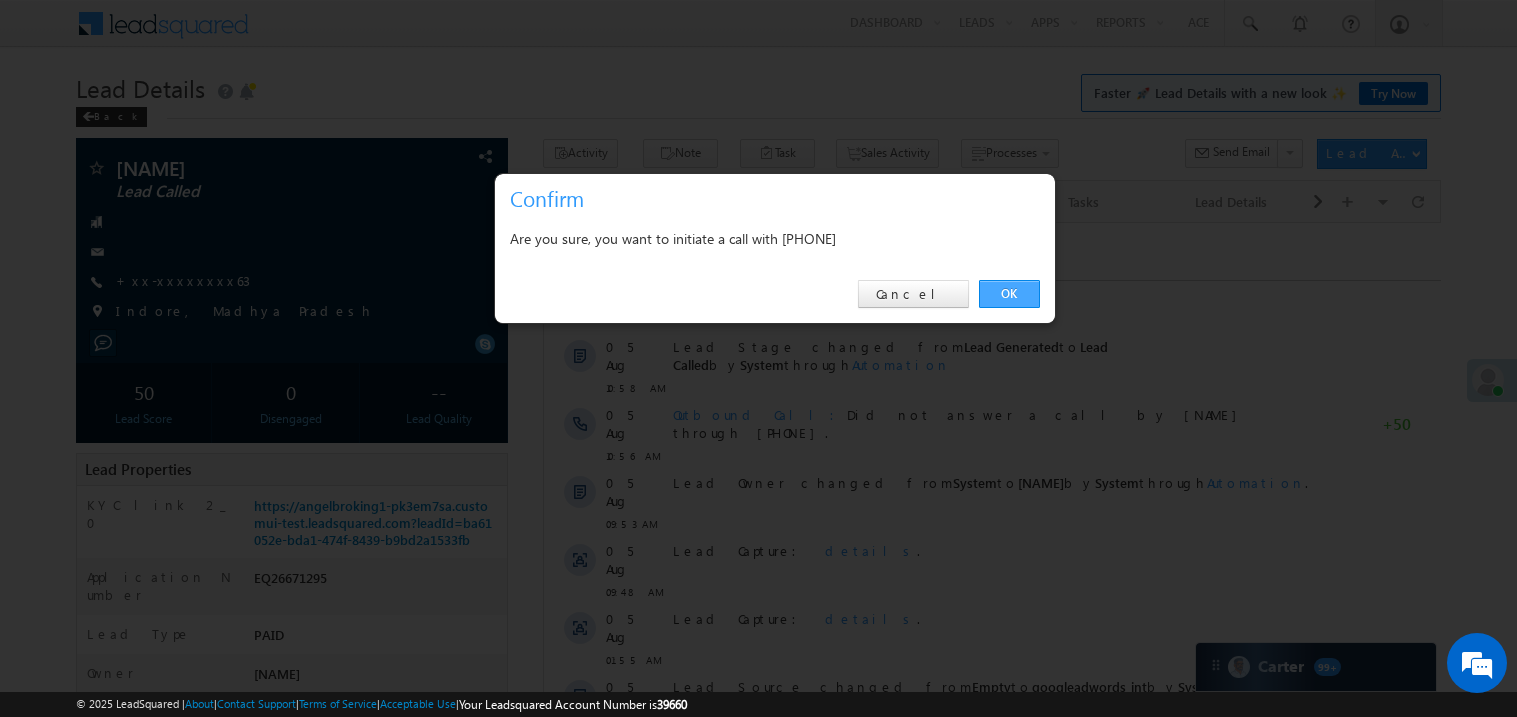 click on "OK" at bounding box center (1009, 294) 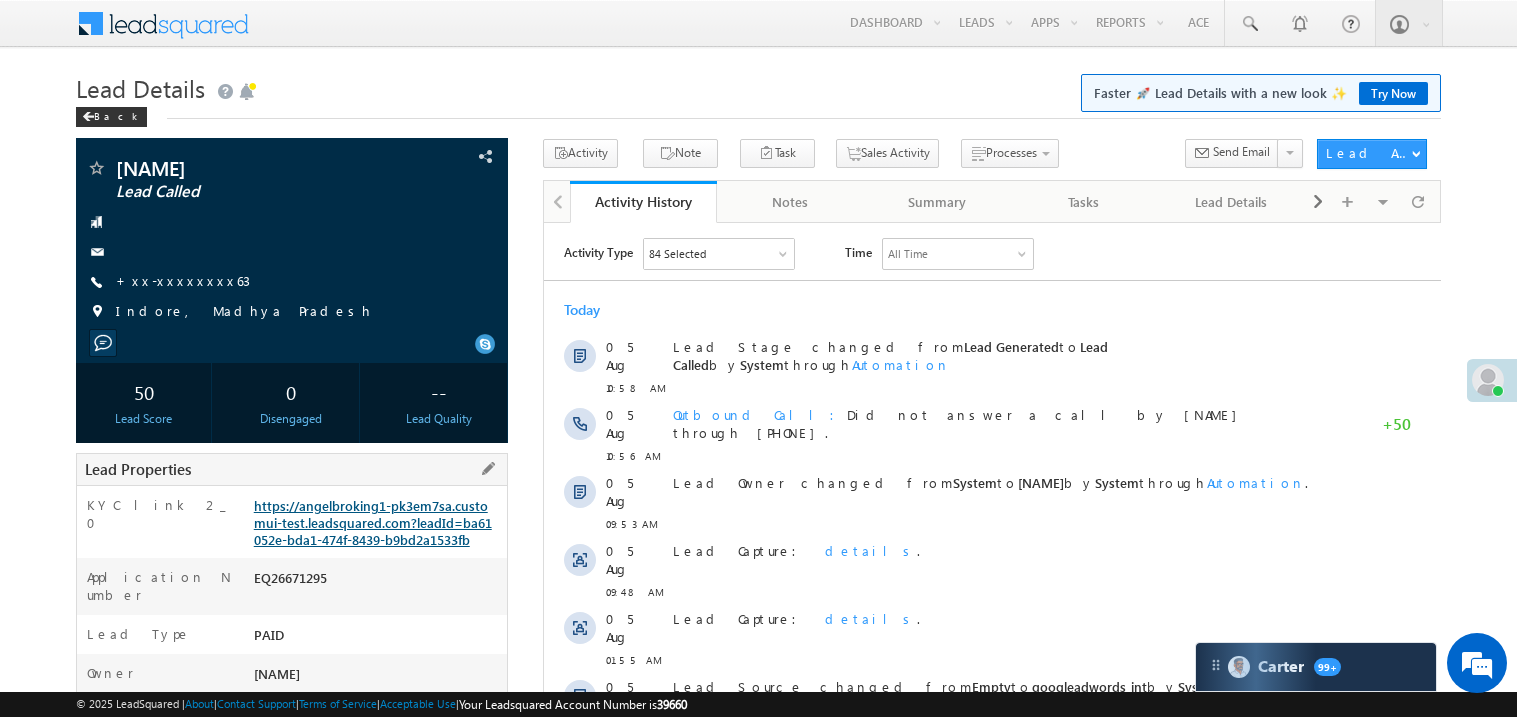 click on "https://angelbroking1-pk3em7sa.customui-test.leadsquared.com?leadId=ba61052e-bda1-474f-8439-b9bd2a1533fb" at bounding box center (373, 522) 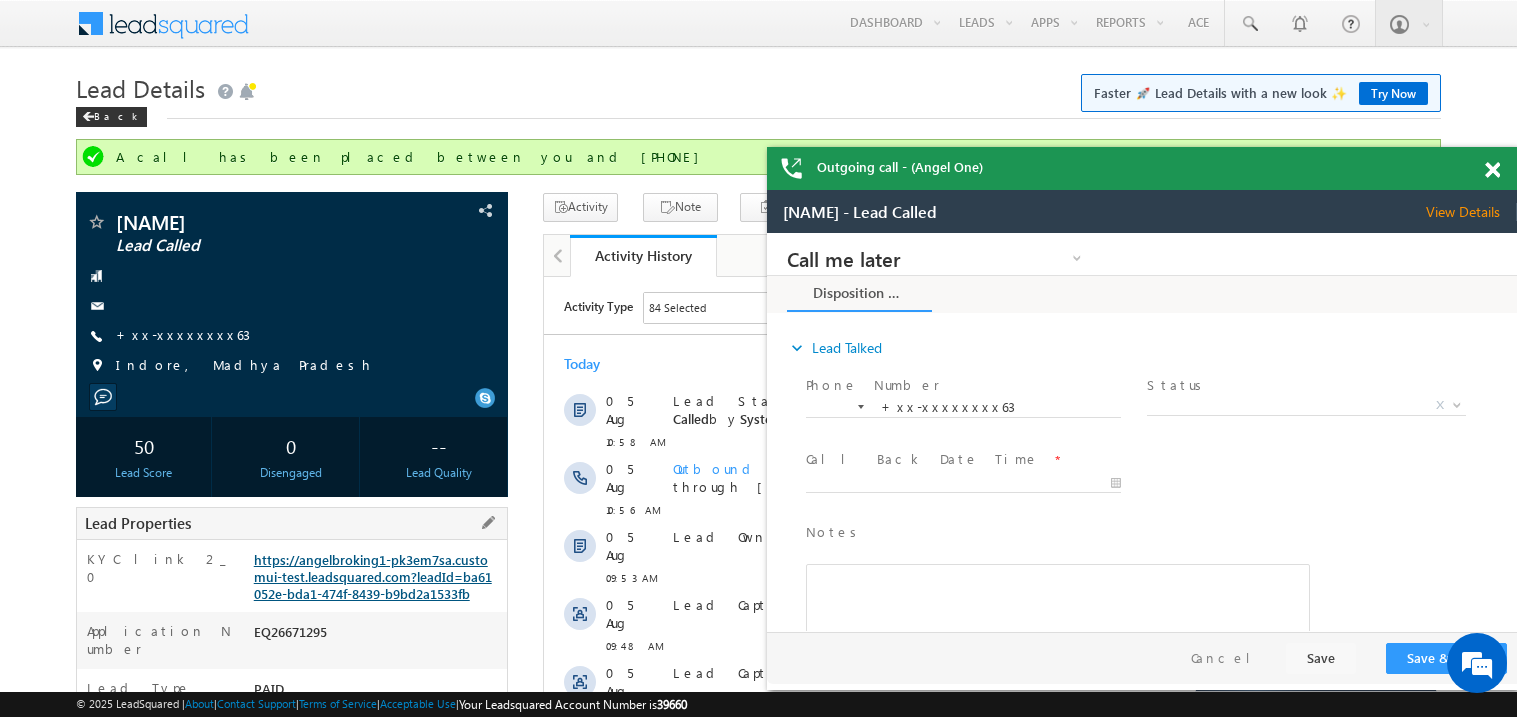 scroll, scrollTop: 0, scrollLeft: 0, axis: both 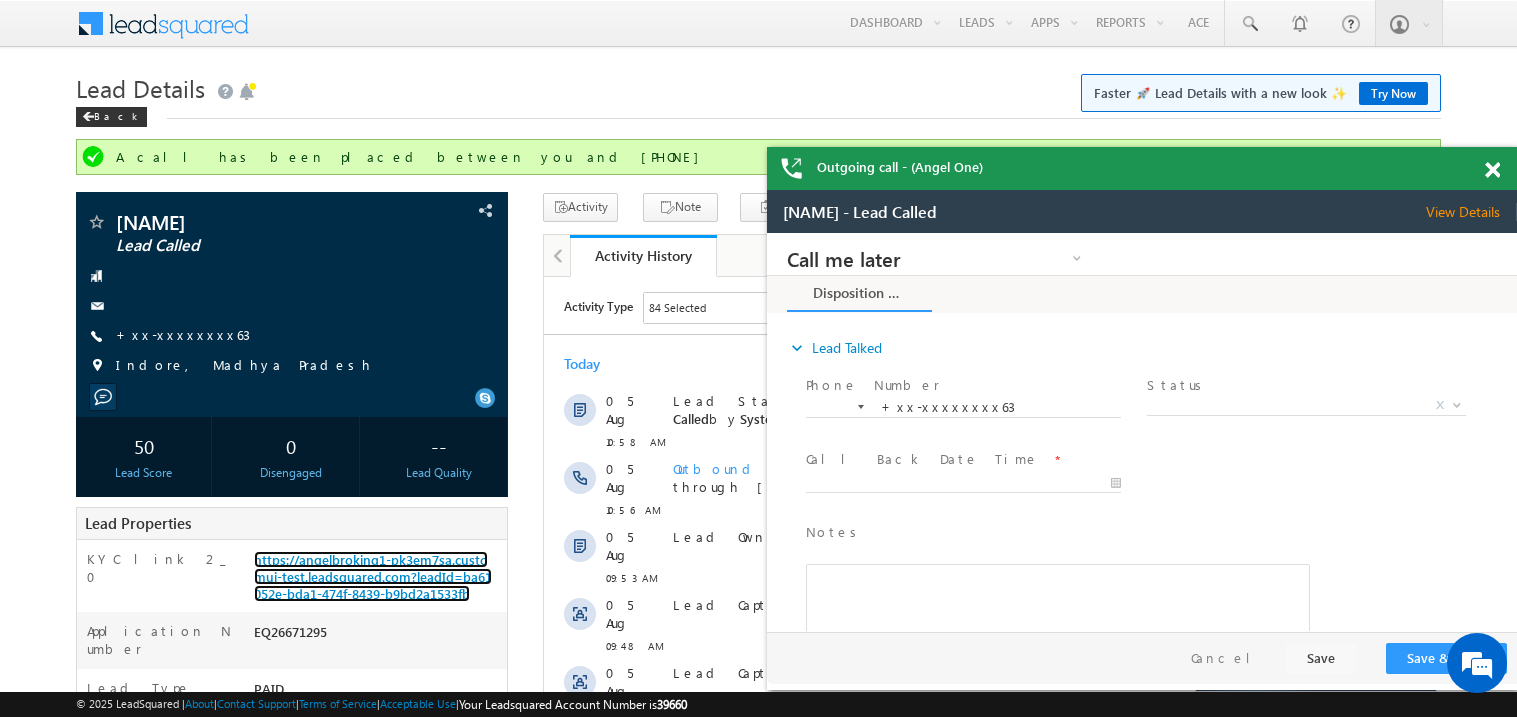 click at bounding box center [1492, 170] 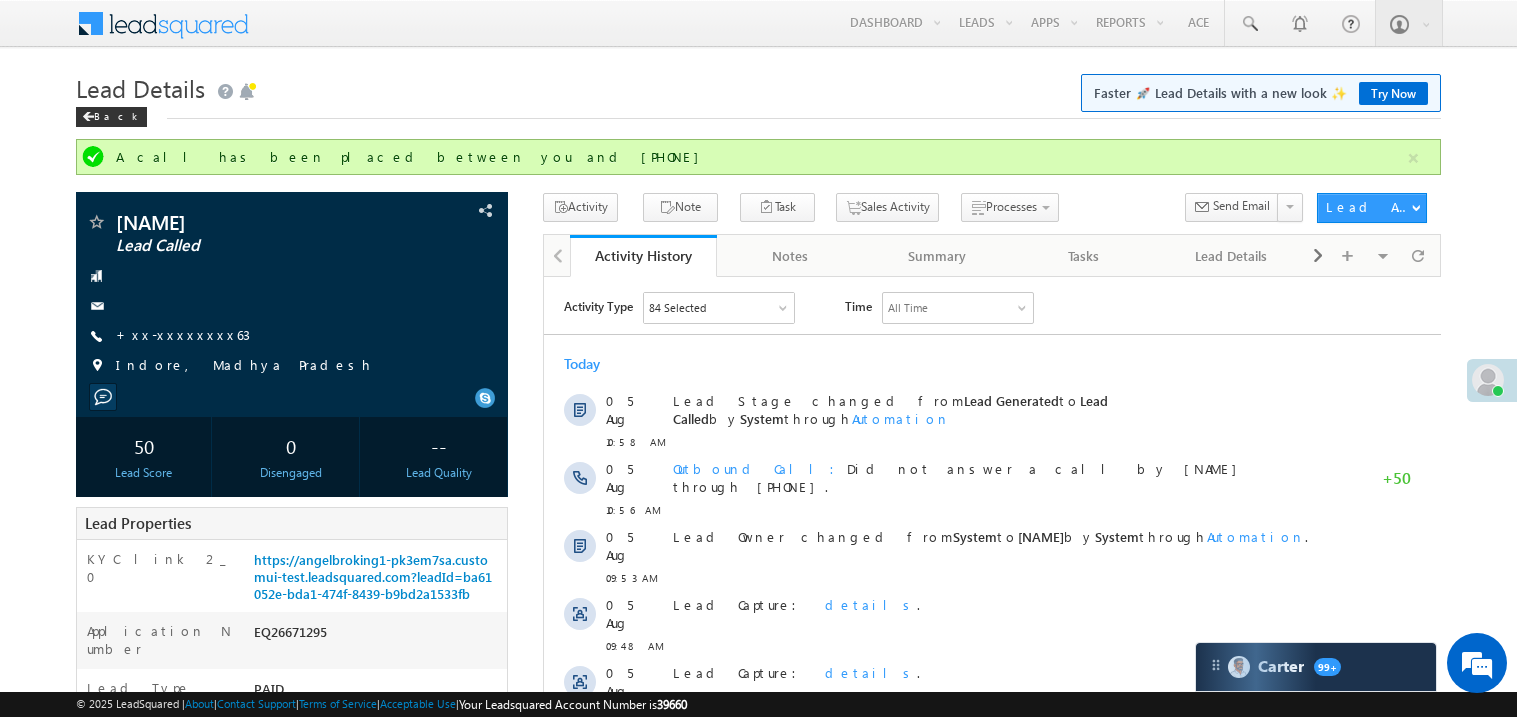click on "Lead Details Faster 🚀 Lead Details with a new look ✨ Try Now" at bounding box center (758, 86) 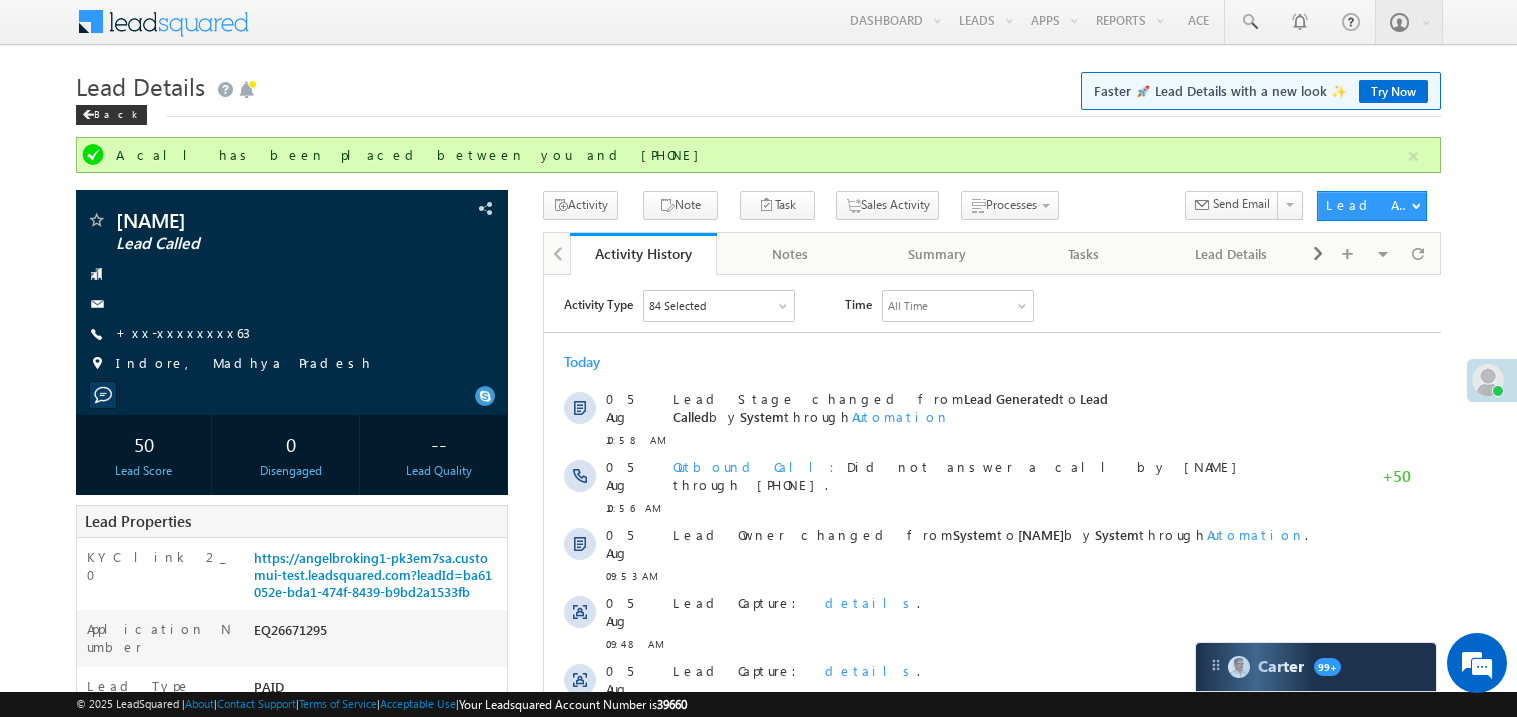 scroll, scrollTop: 0, scrollLeft: 0, axis: both 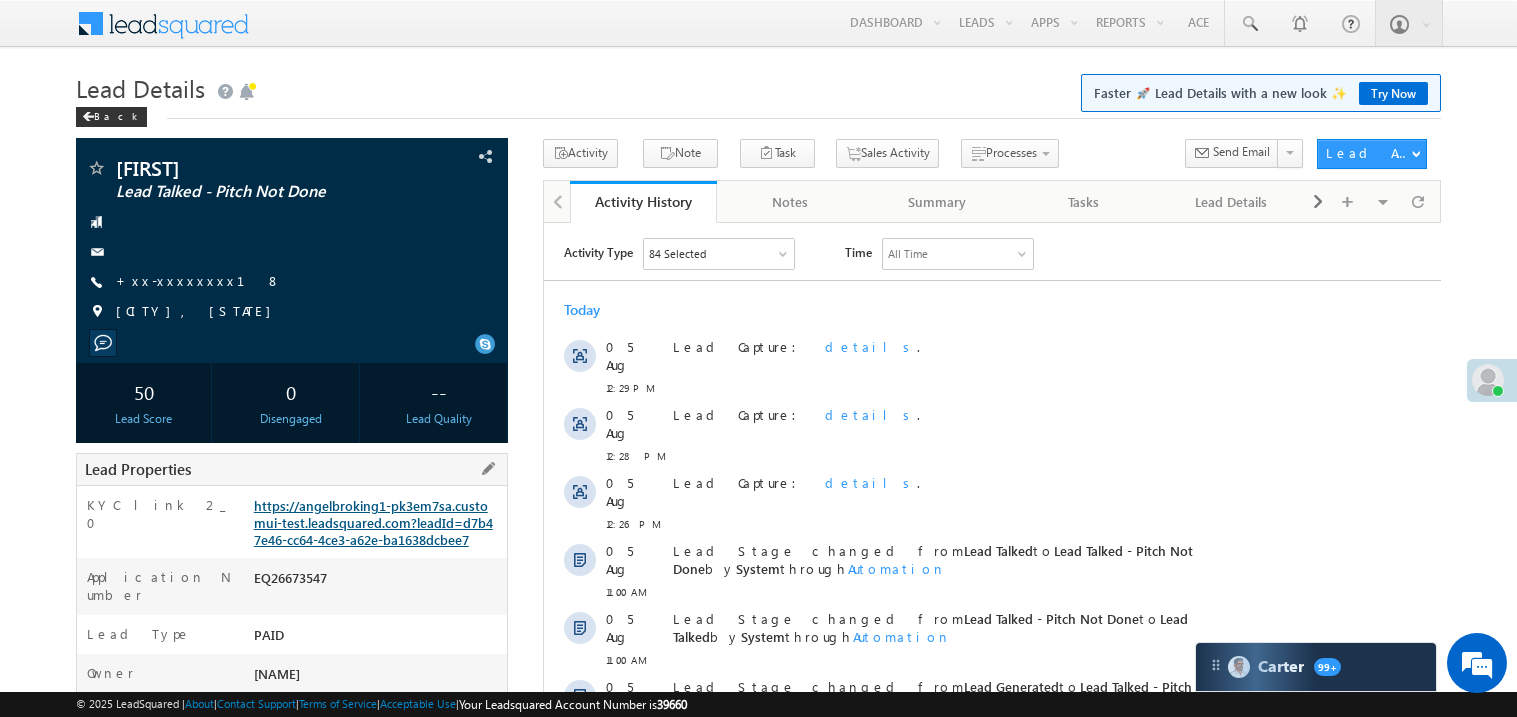 click on "https://angelbroking1-pk3em7sa.customui-test.leadsquared.com?leadId=d7b47e46-cc64-4ce3-a62e-ba1638dcbee7" at bounding box center (373, 522) 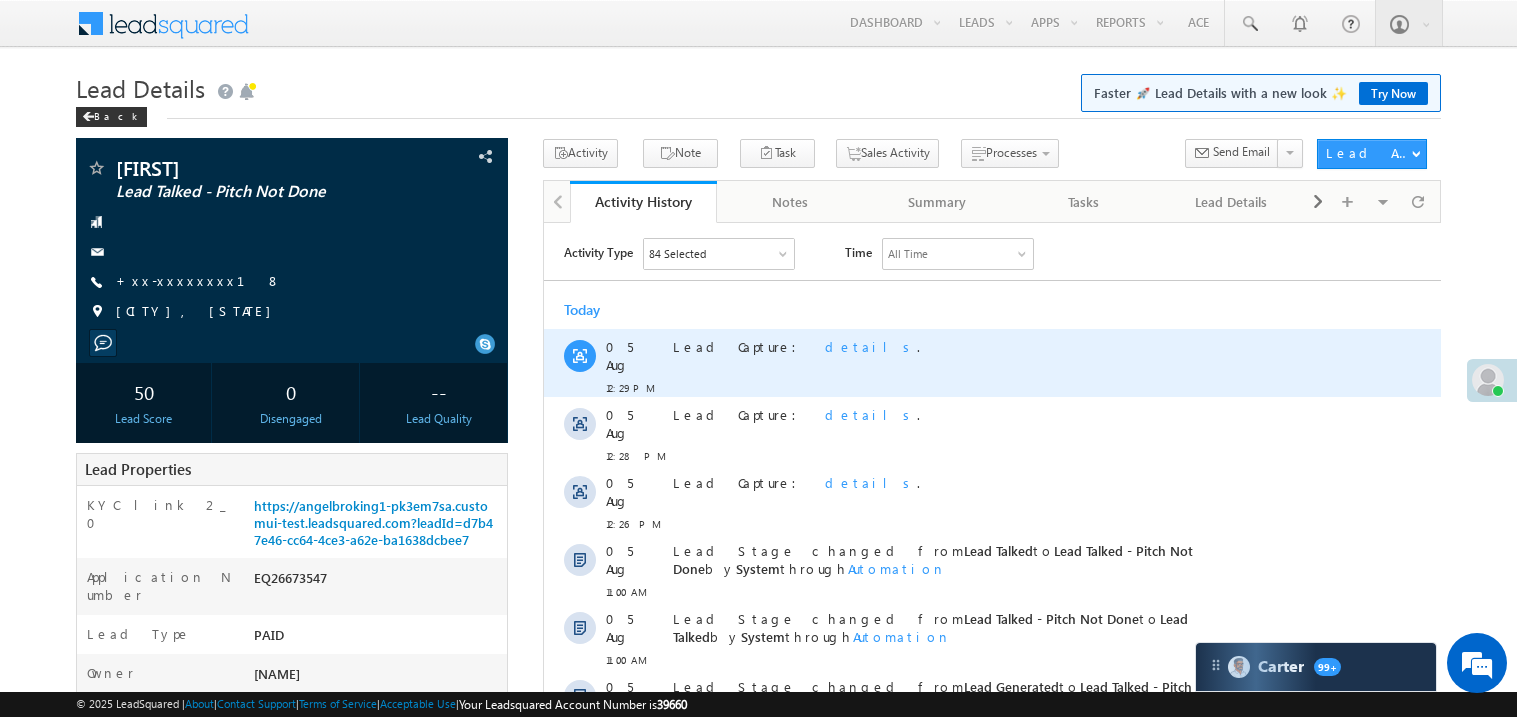 click on "Lead Capture:
details ." at bounding box center [1001, 362] 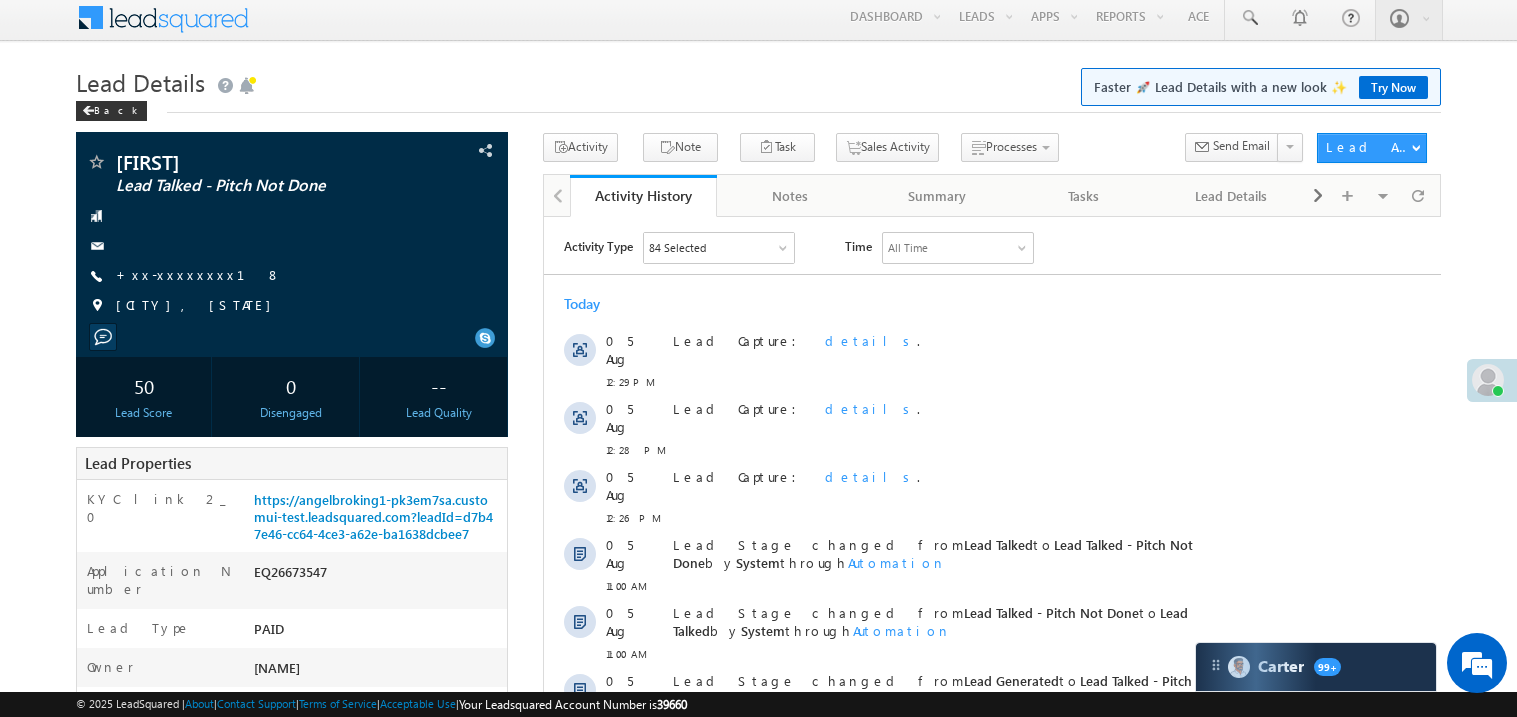 scroll, scrollTop: 0, scrollLeft: 0, axis: both 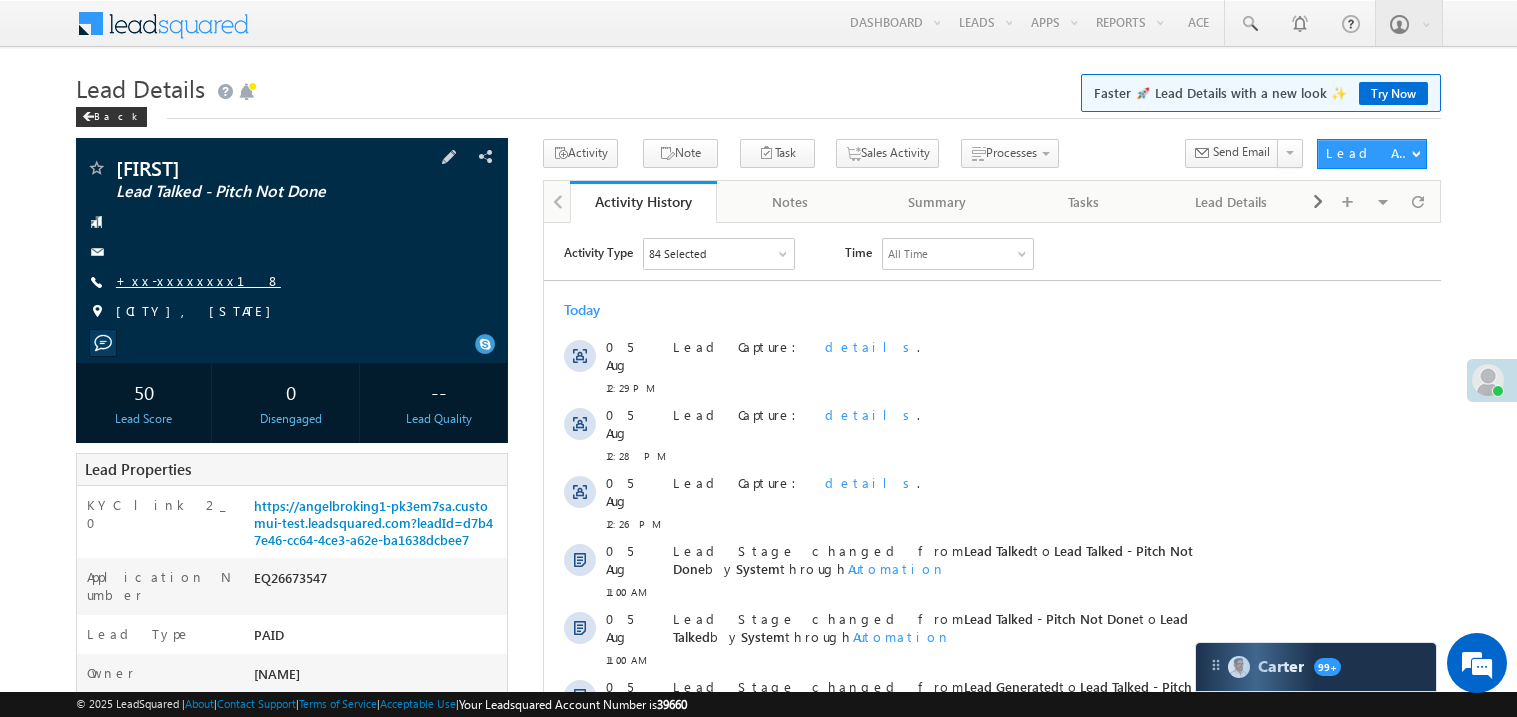click on "+xx-xxxxxxxx18" at bounding box center (198, 280) 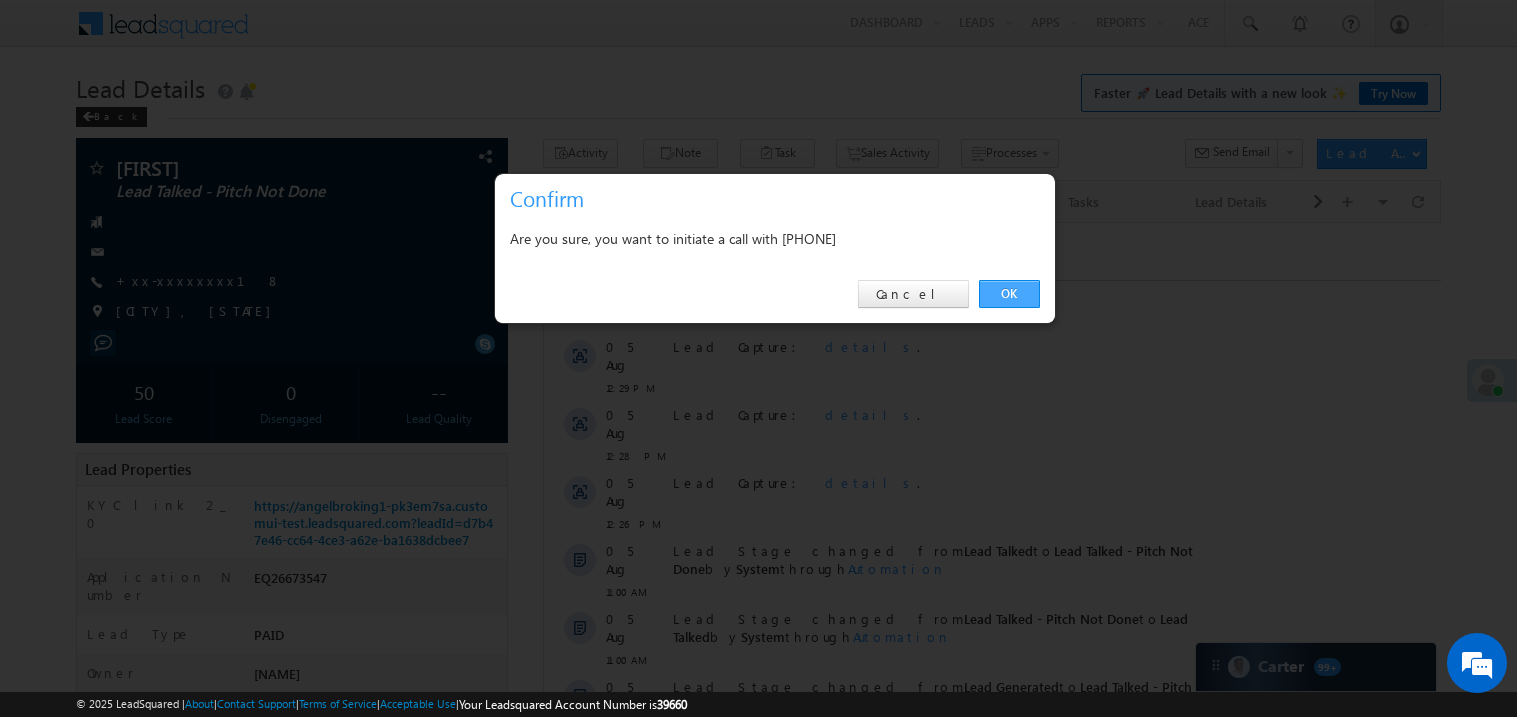 click on "OK" at bounding box center (1009, 294) 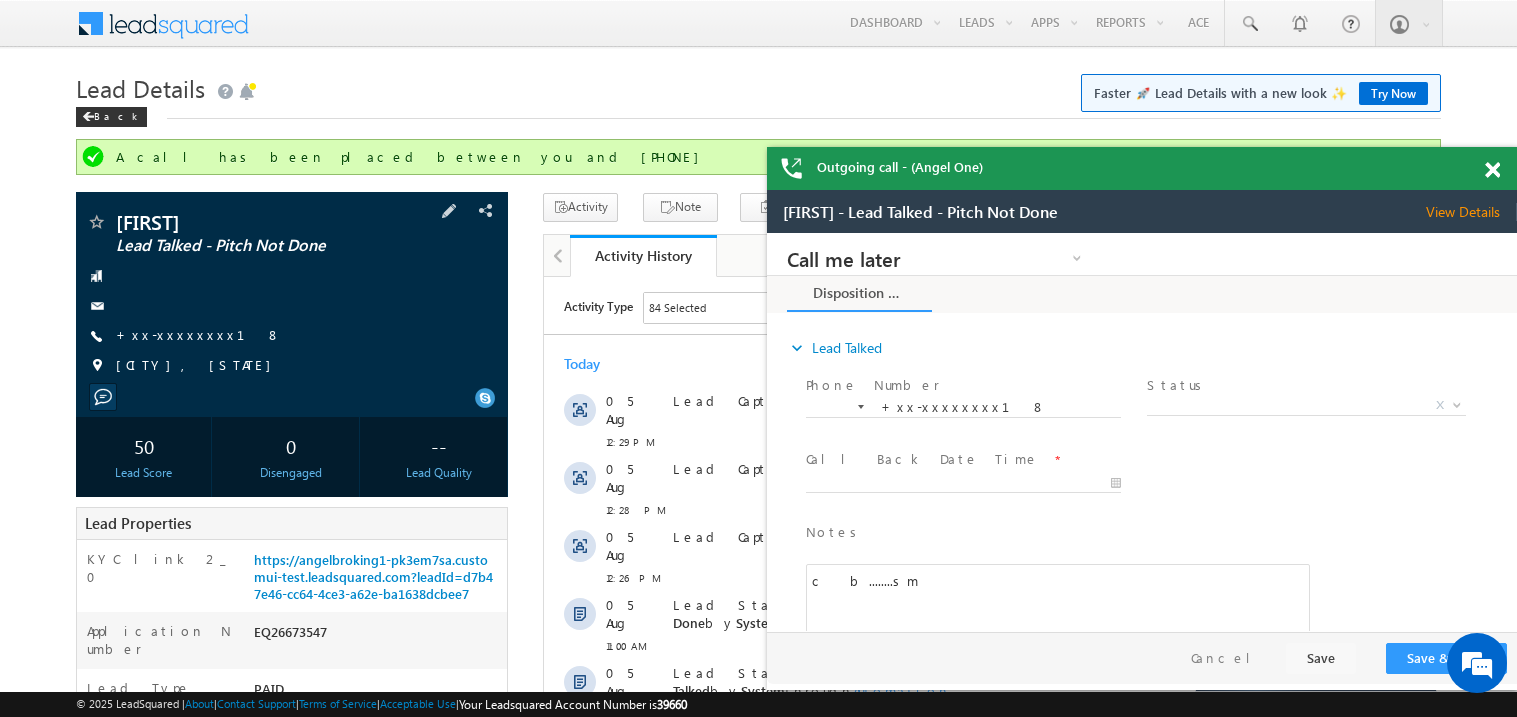 scroll, scrollTop: 0, scrollLeft: 0, axis: both 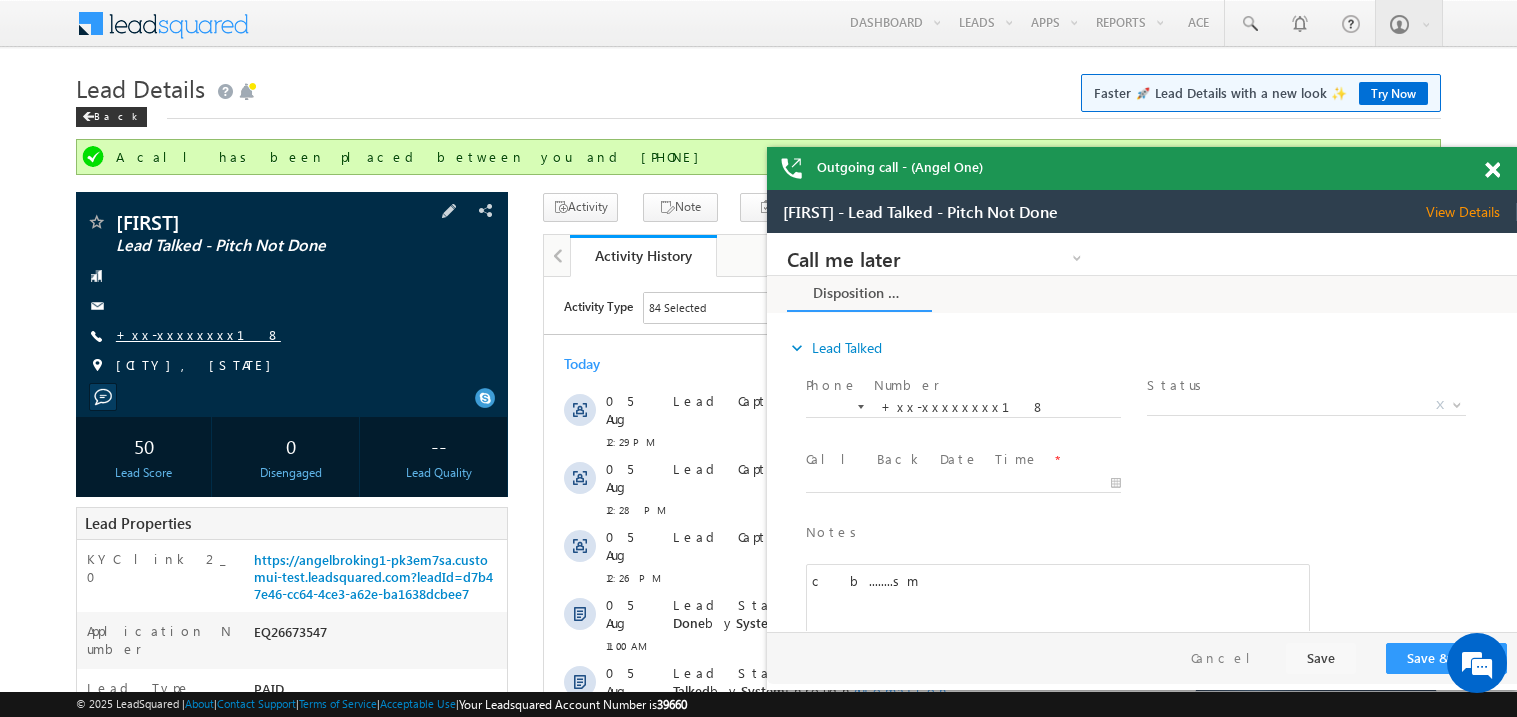 click on "+xx-xxxxxxxx18" at bounding box center [198, 334] 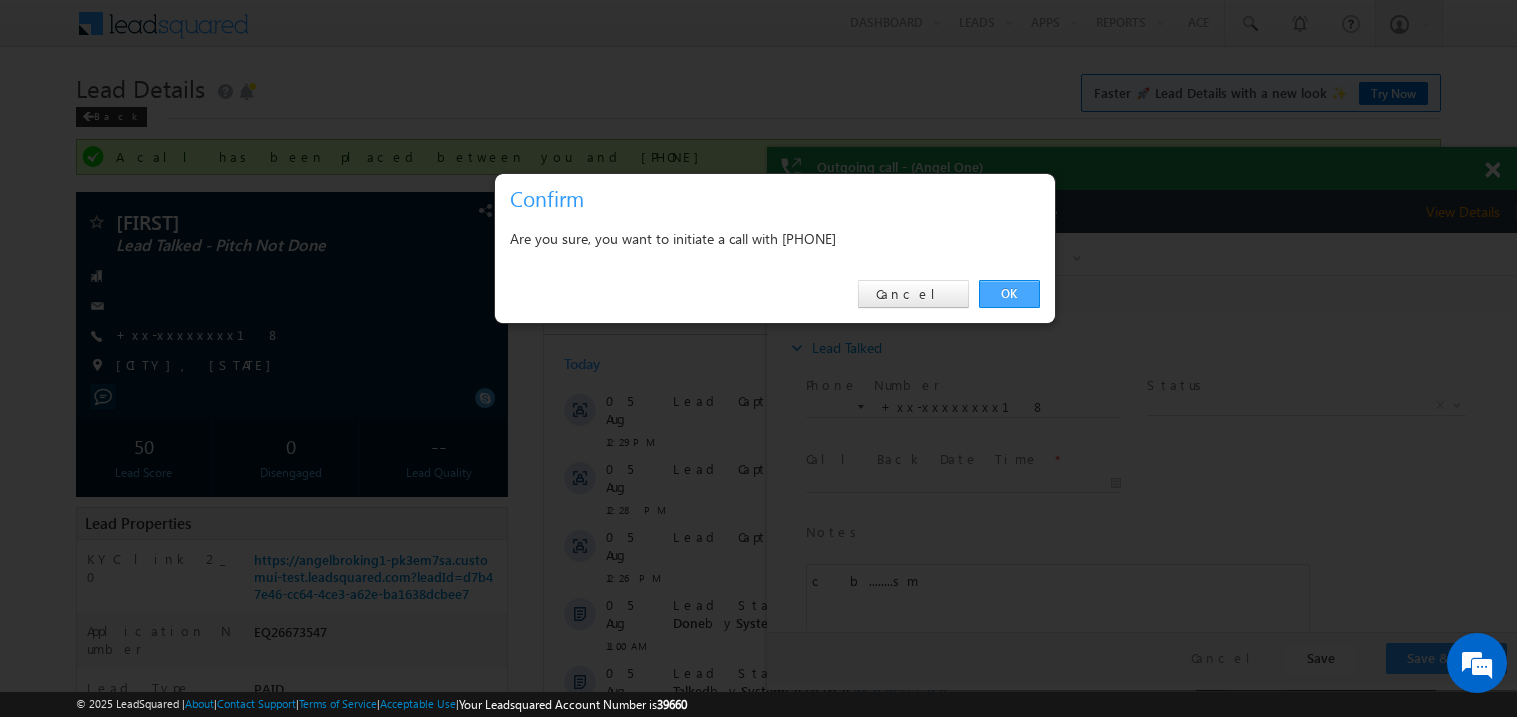 click on "OK" at bounding box center [1009, 294] 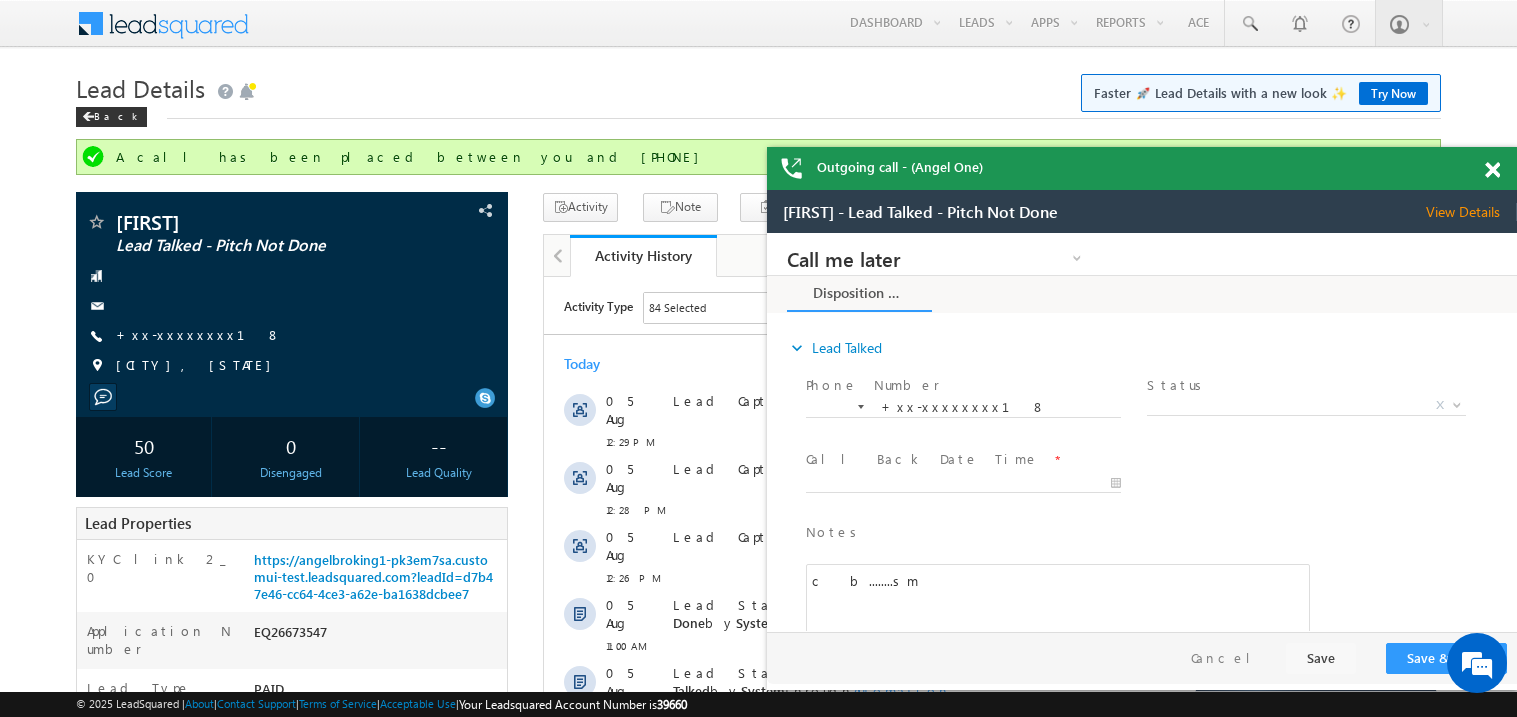 click at bounding box center [1492, 170] 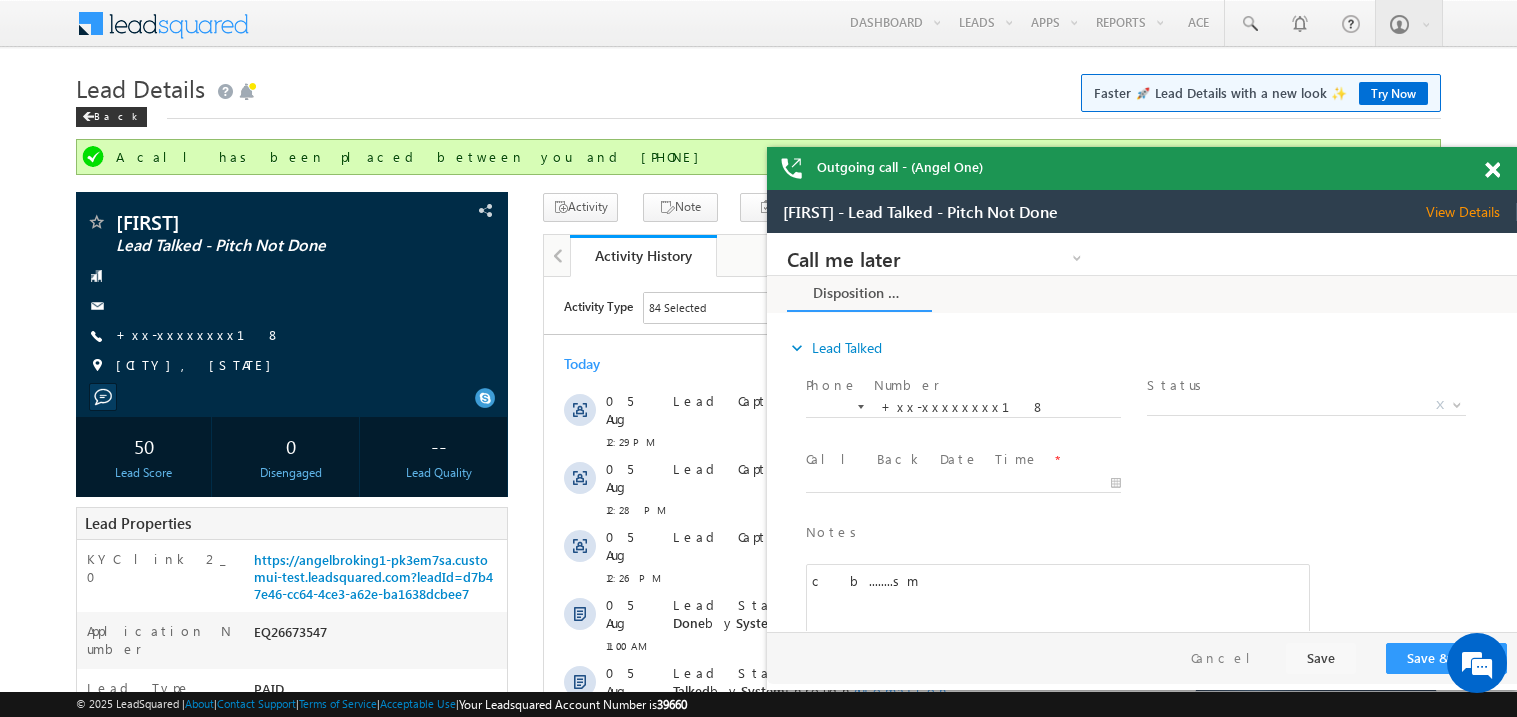 scroll, scrollTop: 0, scrollLeft: 0, axis: both 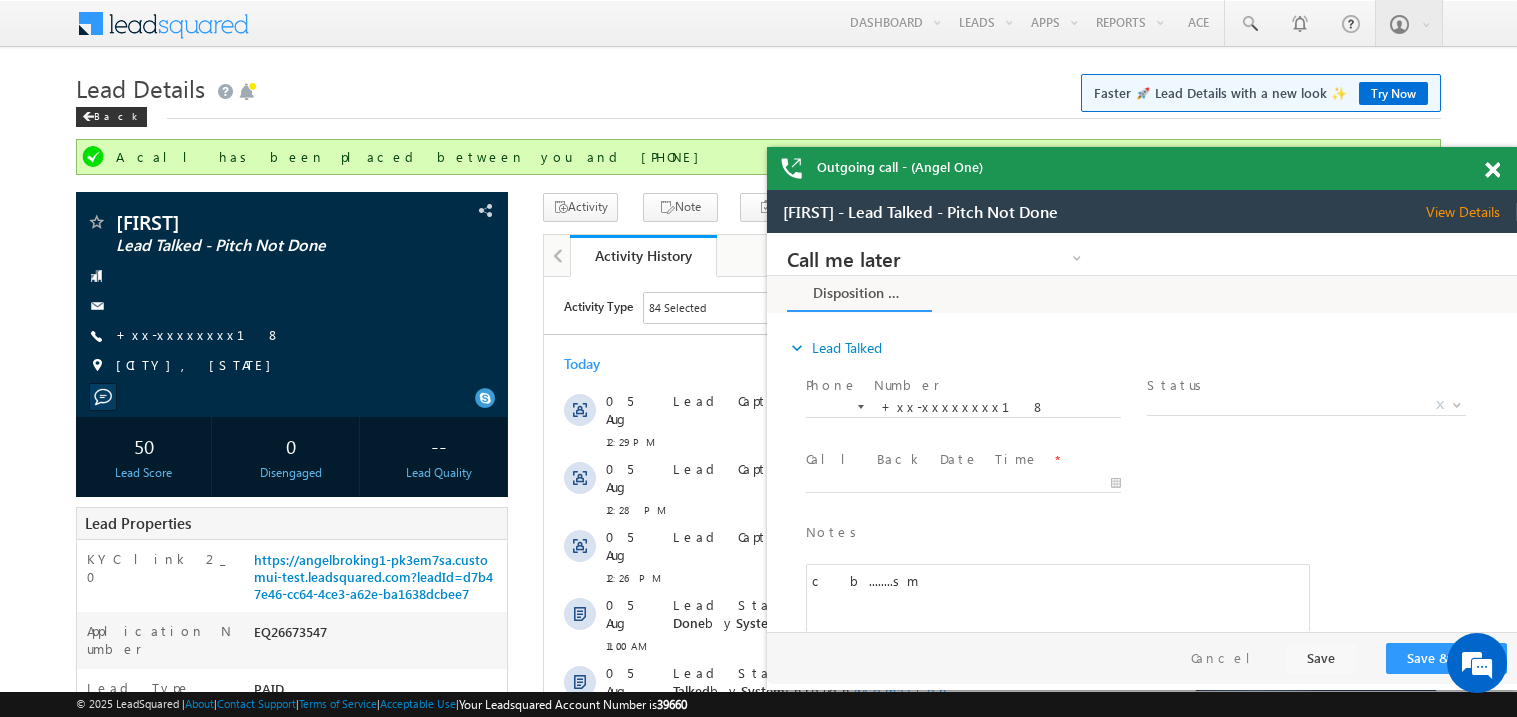 click at bounding box center (1492, 170) 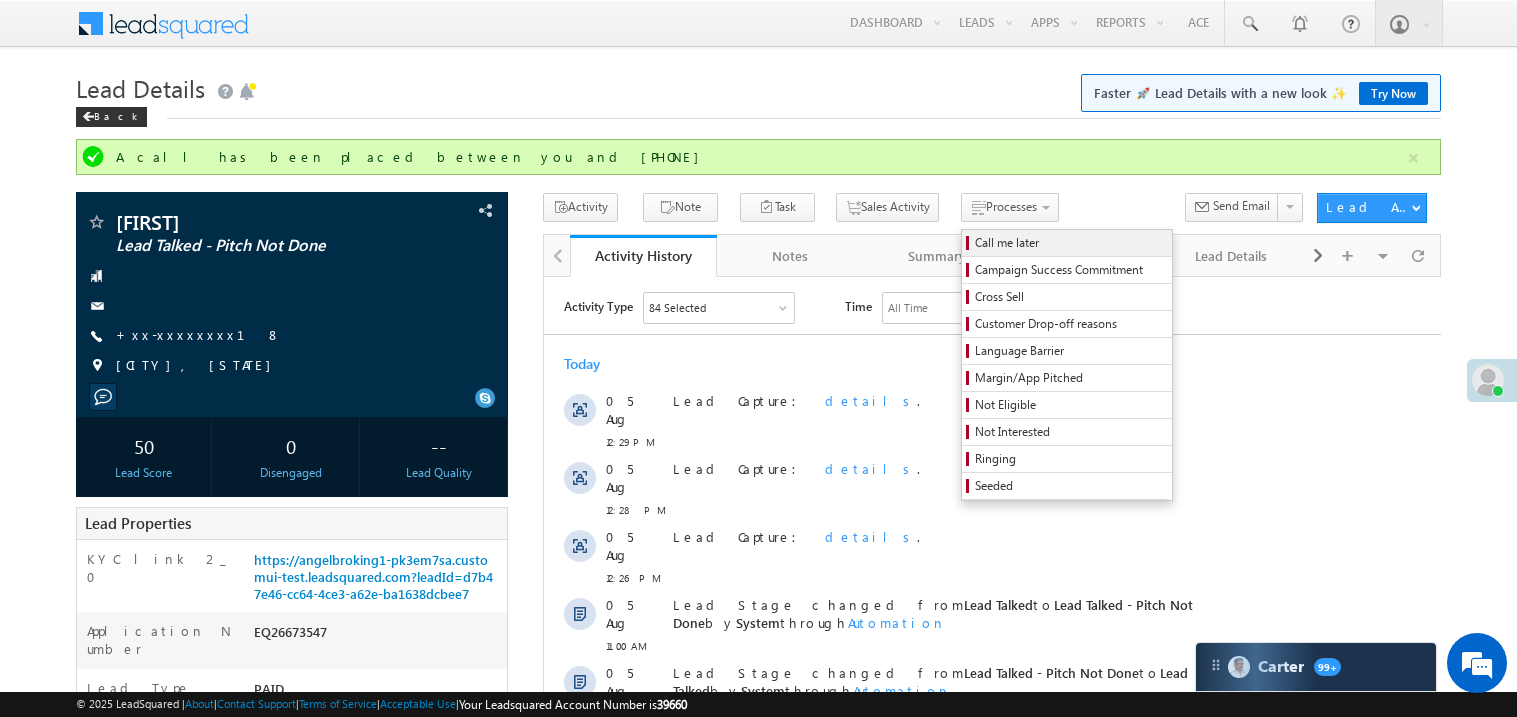 click on "Call me later" at bounding box center (1070, 243) 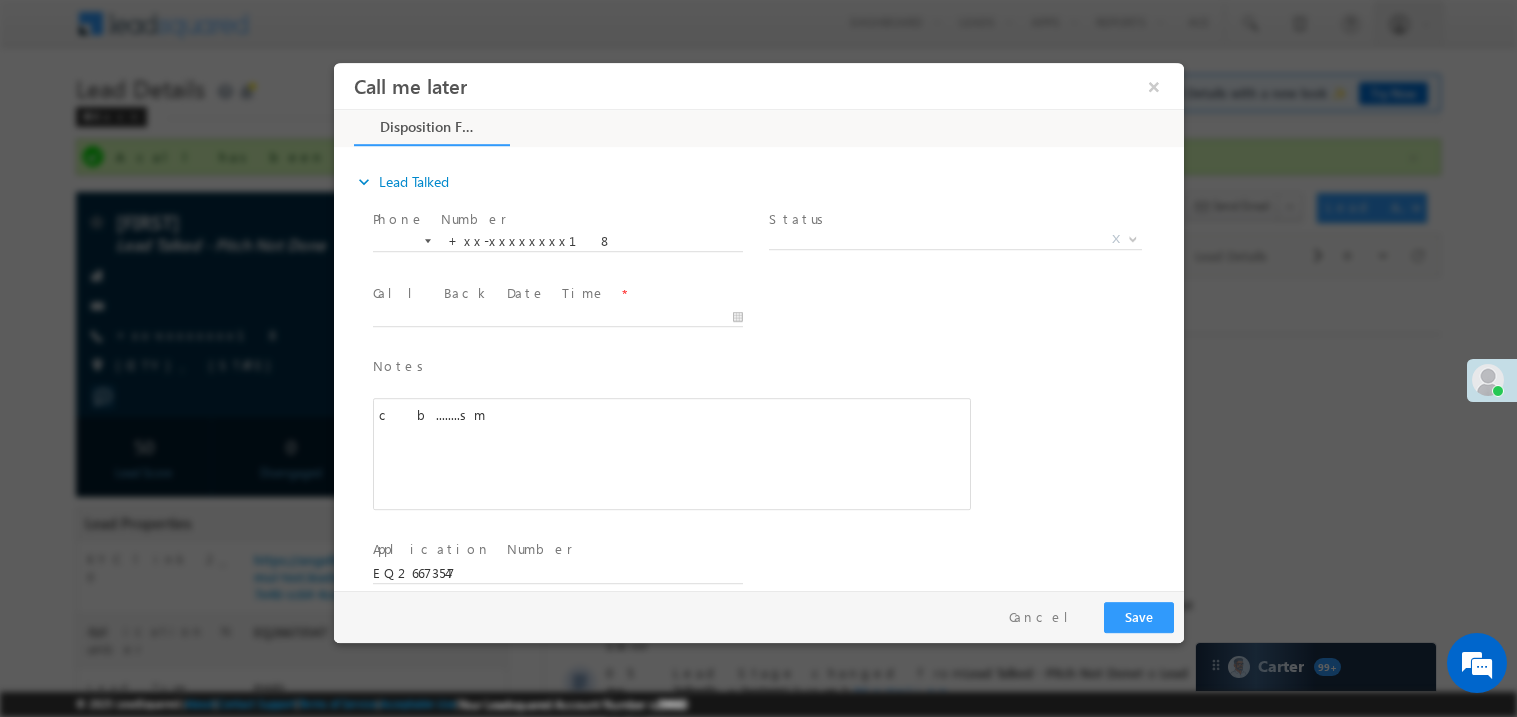 scroll, scrollTop: 0, scrollLeft: 0, axis: both 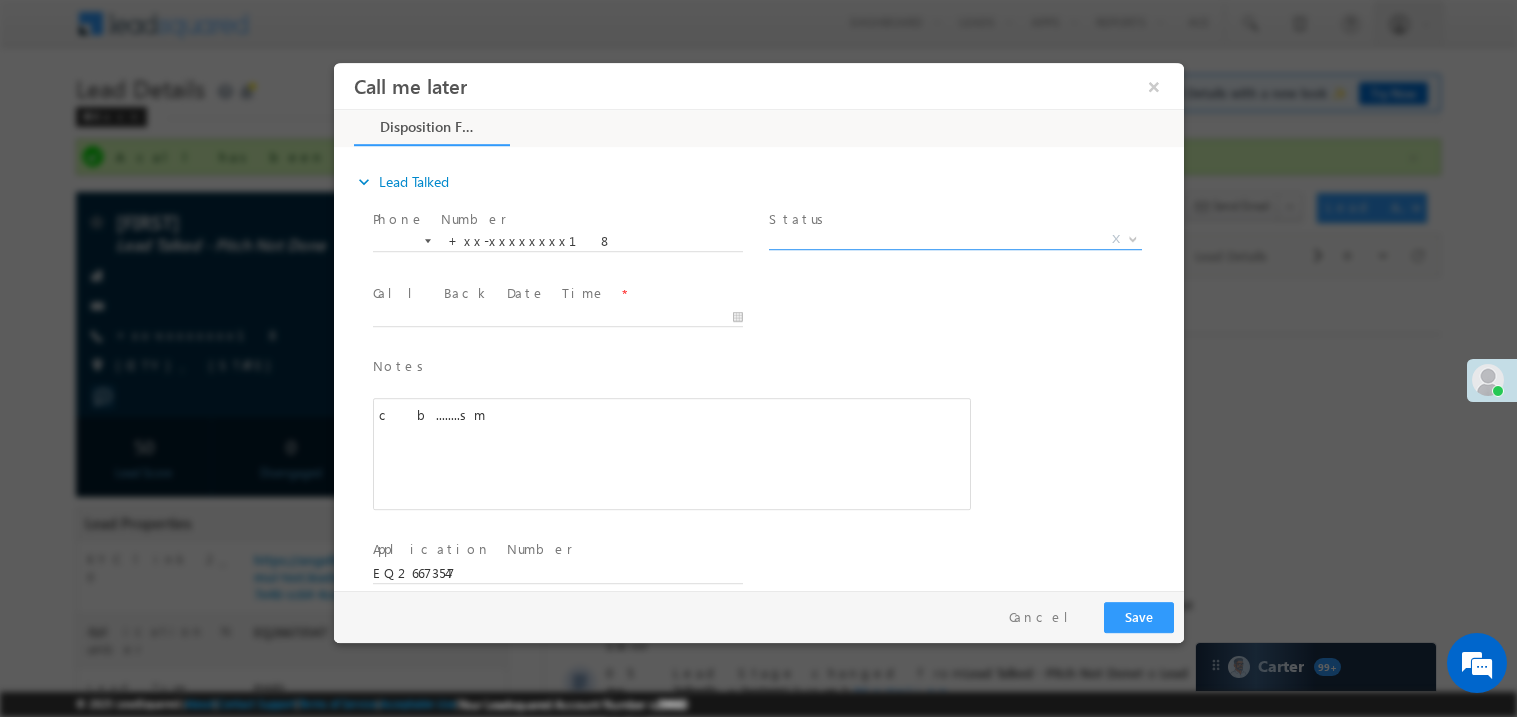 click on "X" at bounding box center [954, 239] 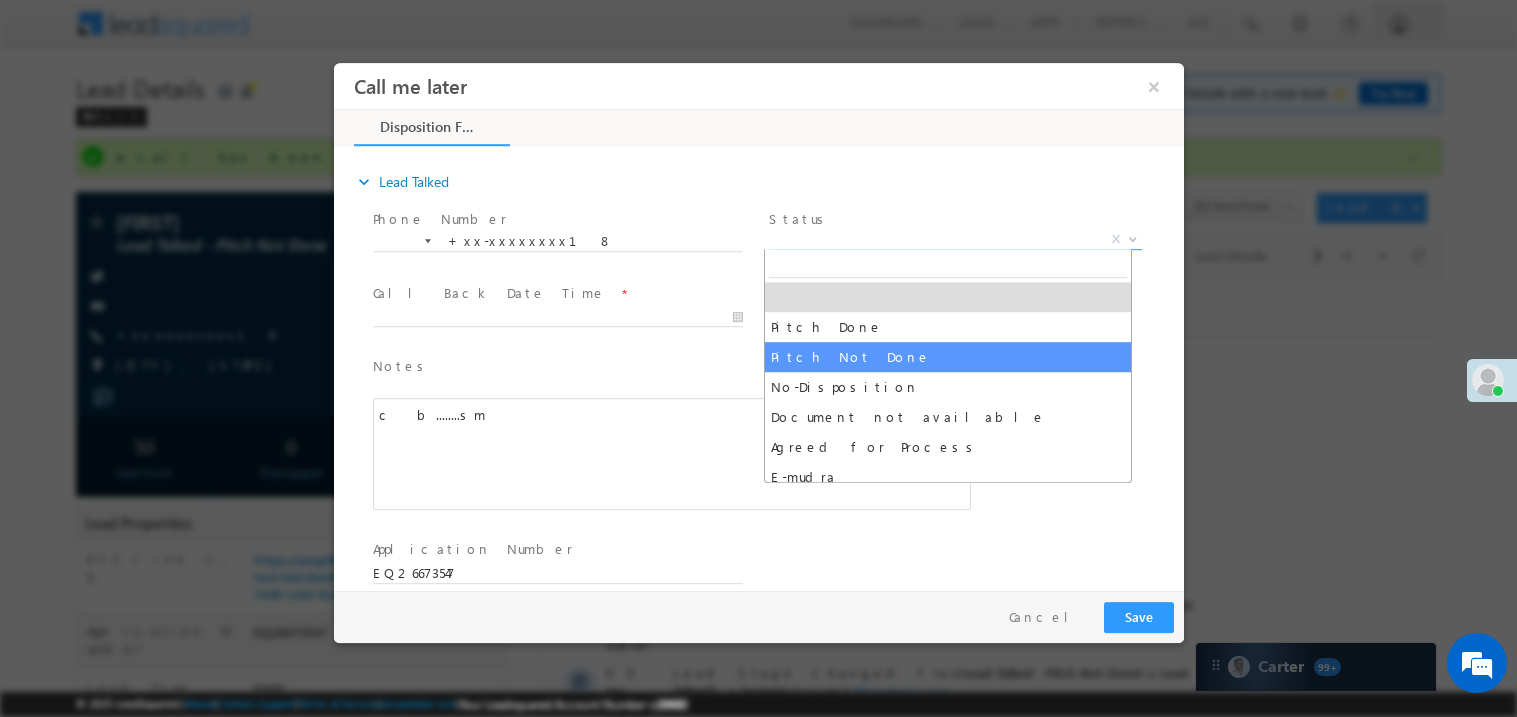select on "Pitch Not Done" 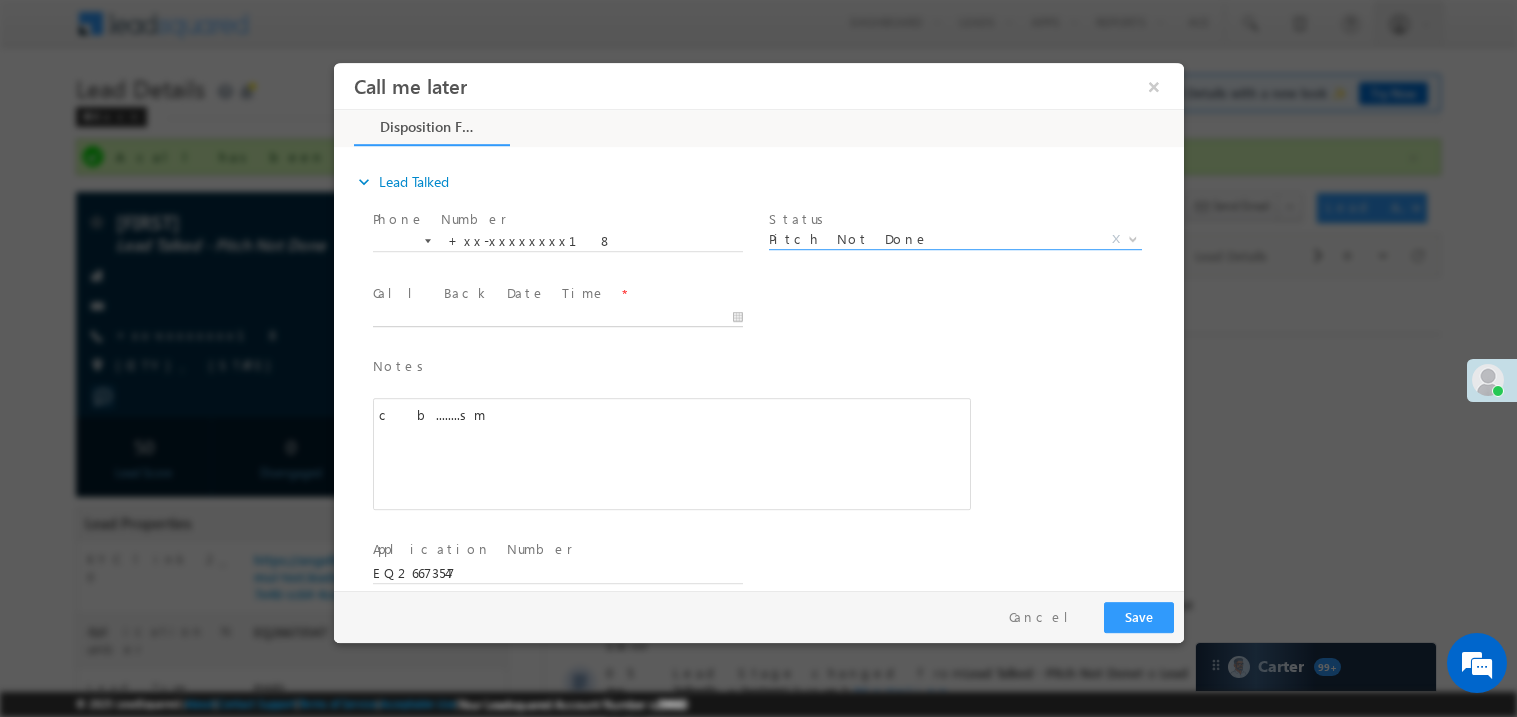 click on "Call me later
×" at bounding box center [758, 325] 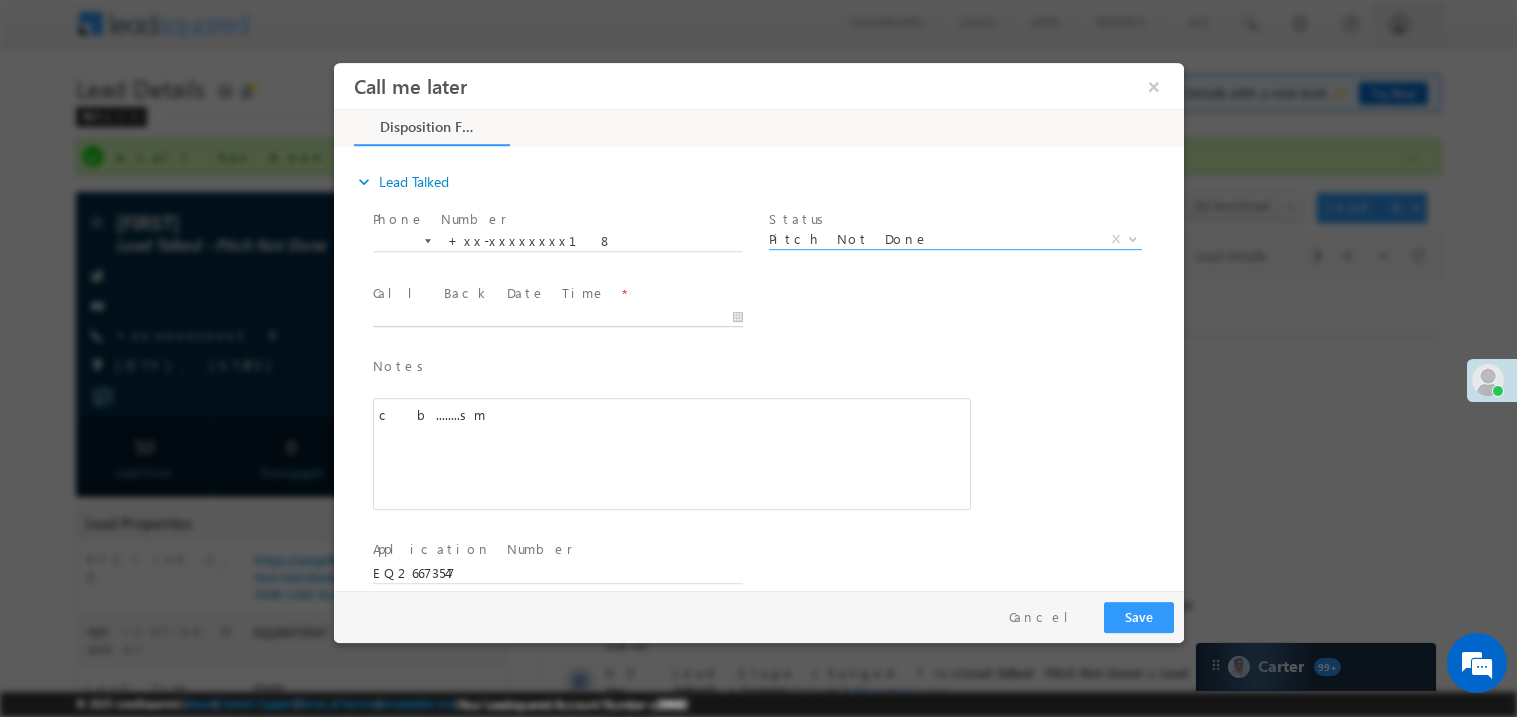 type on "08/05/25 1:13 PM" 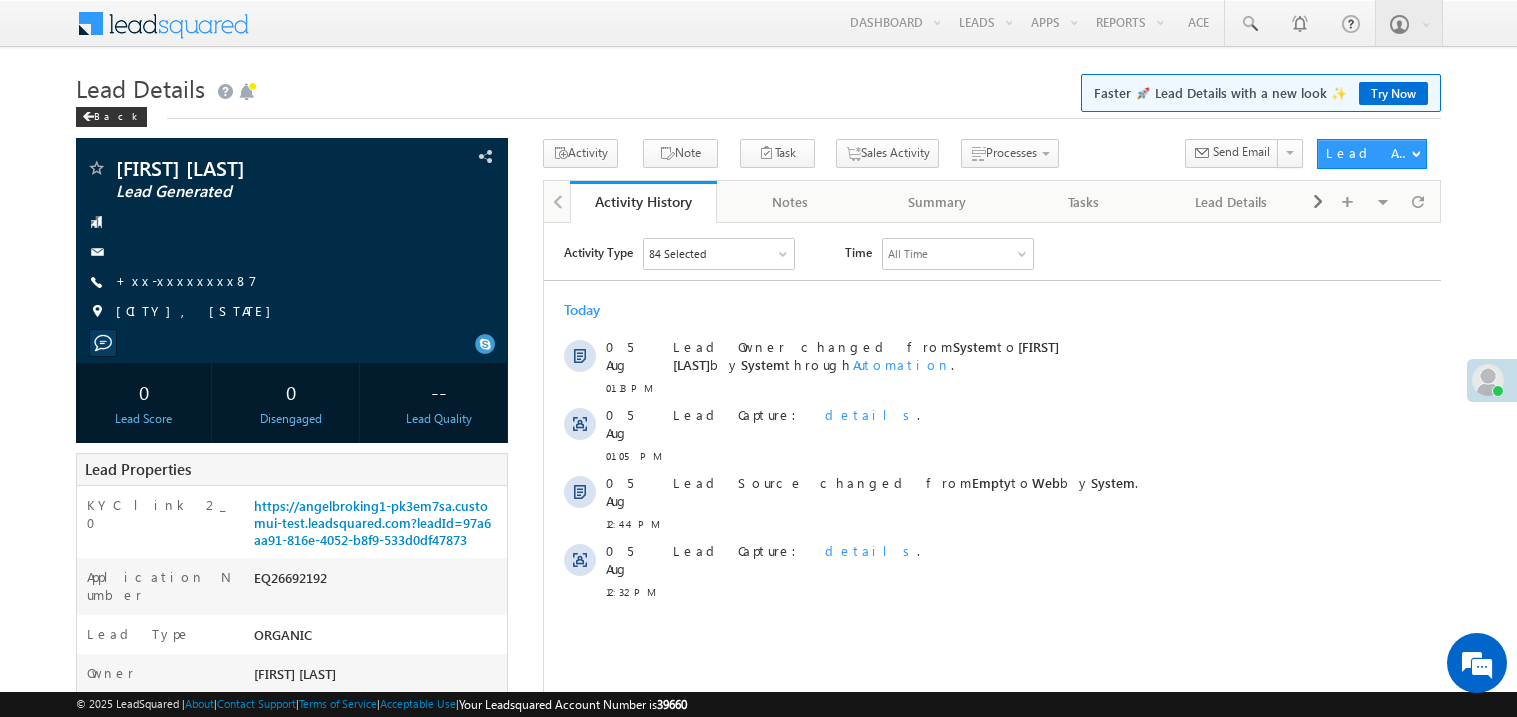 scroll, scrollTop: 0, scrollLeft: 0, axis: both 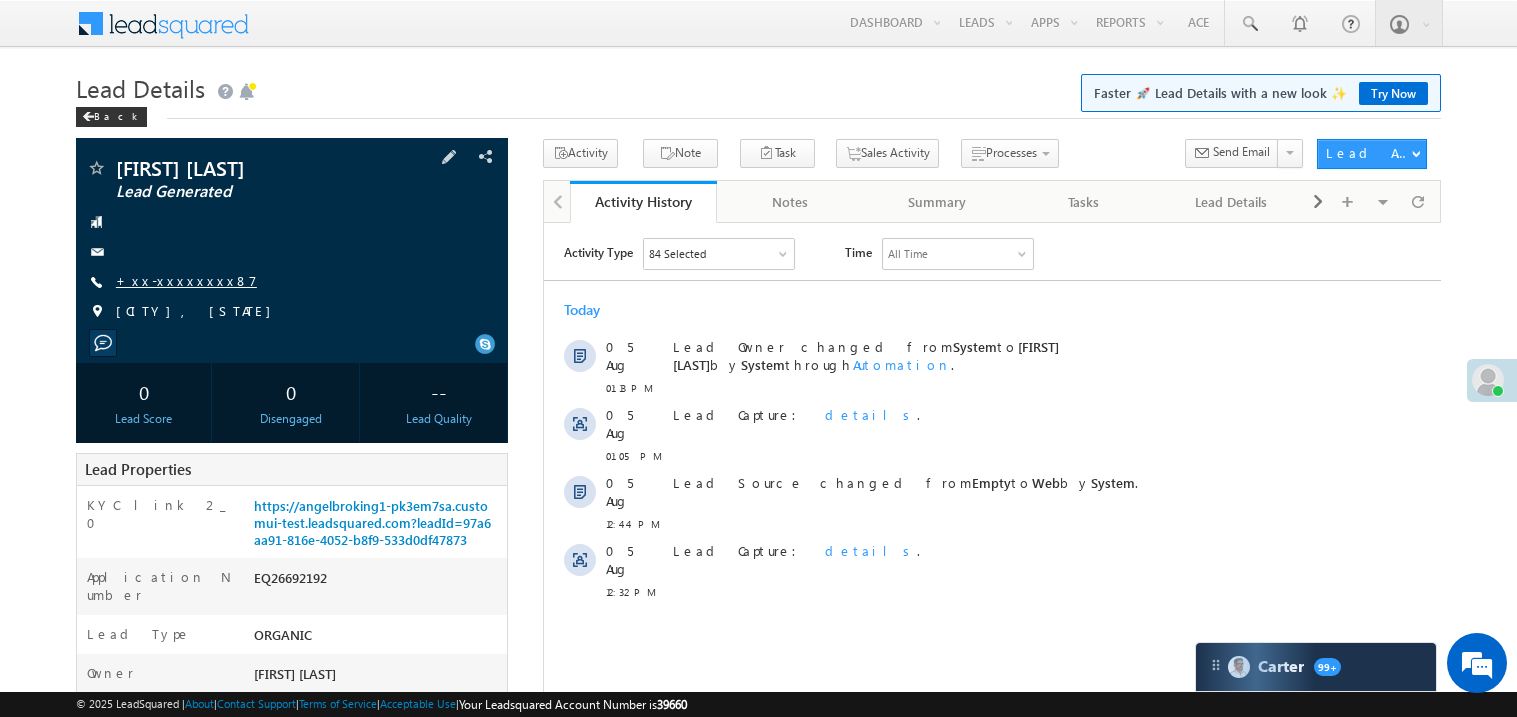 click on "+xx-xxxxxxxx87" at bounding box center [186, 280] 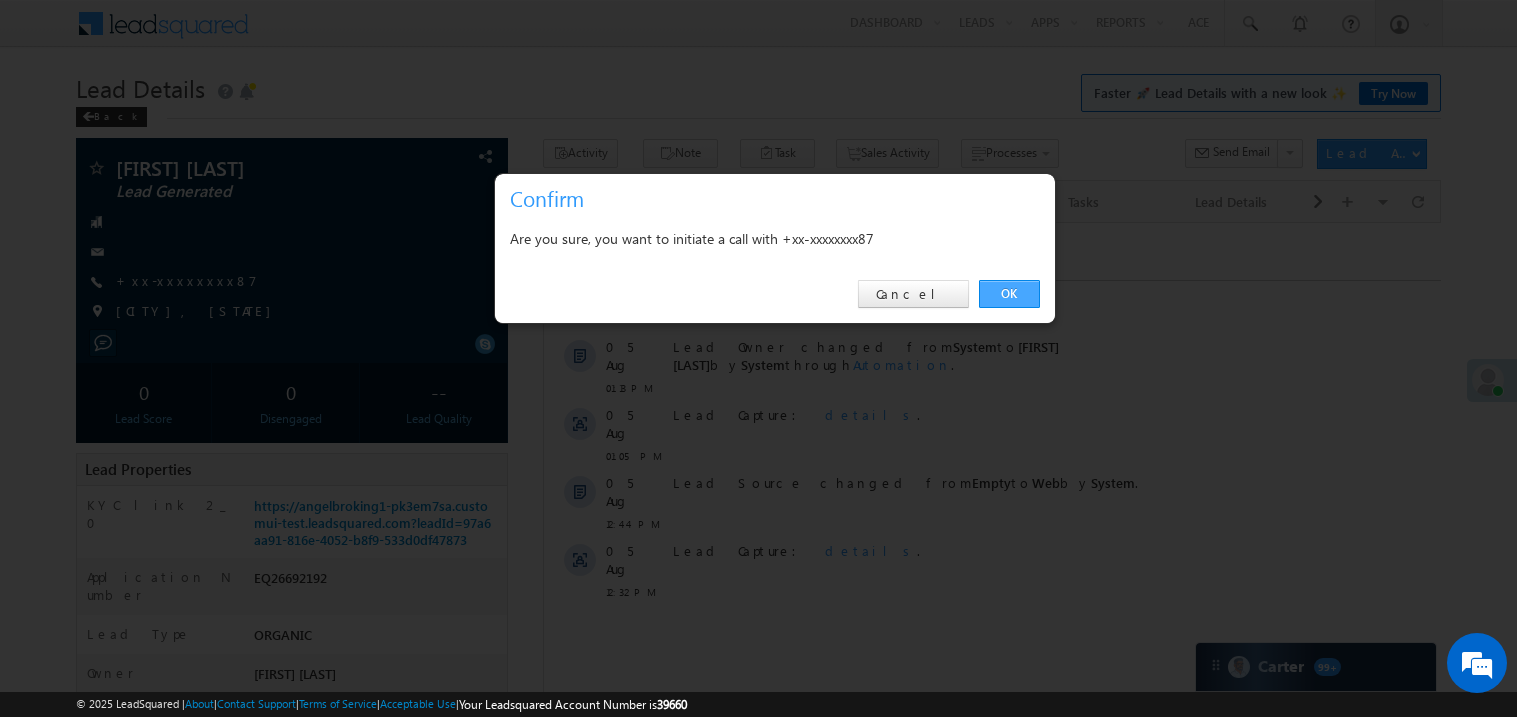 click on "OK" at bounding box center (1009, 294) 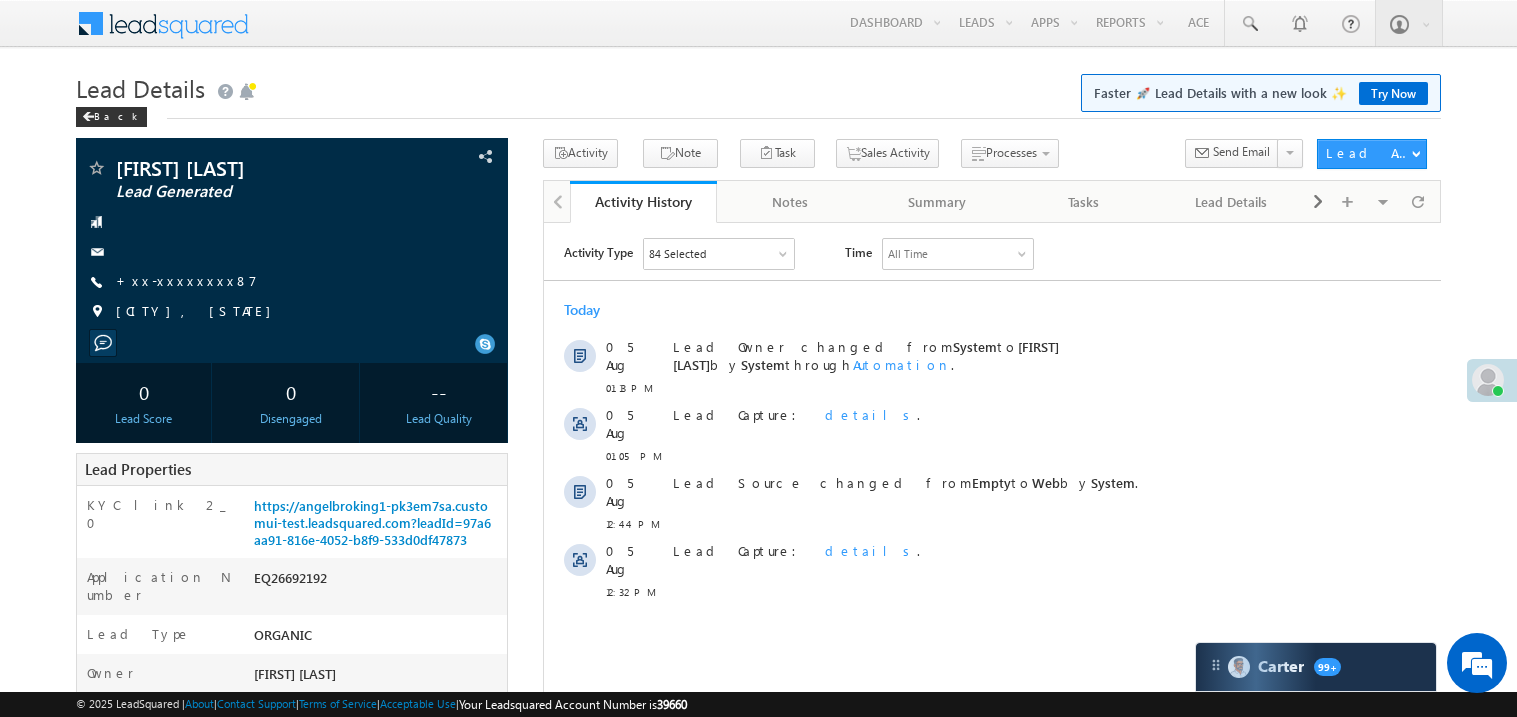 scroll, scrollTop: 0, scrollLeft: 0, axis: both 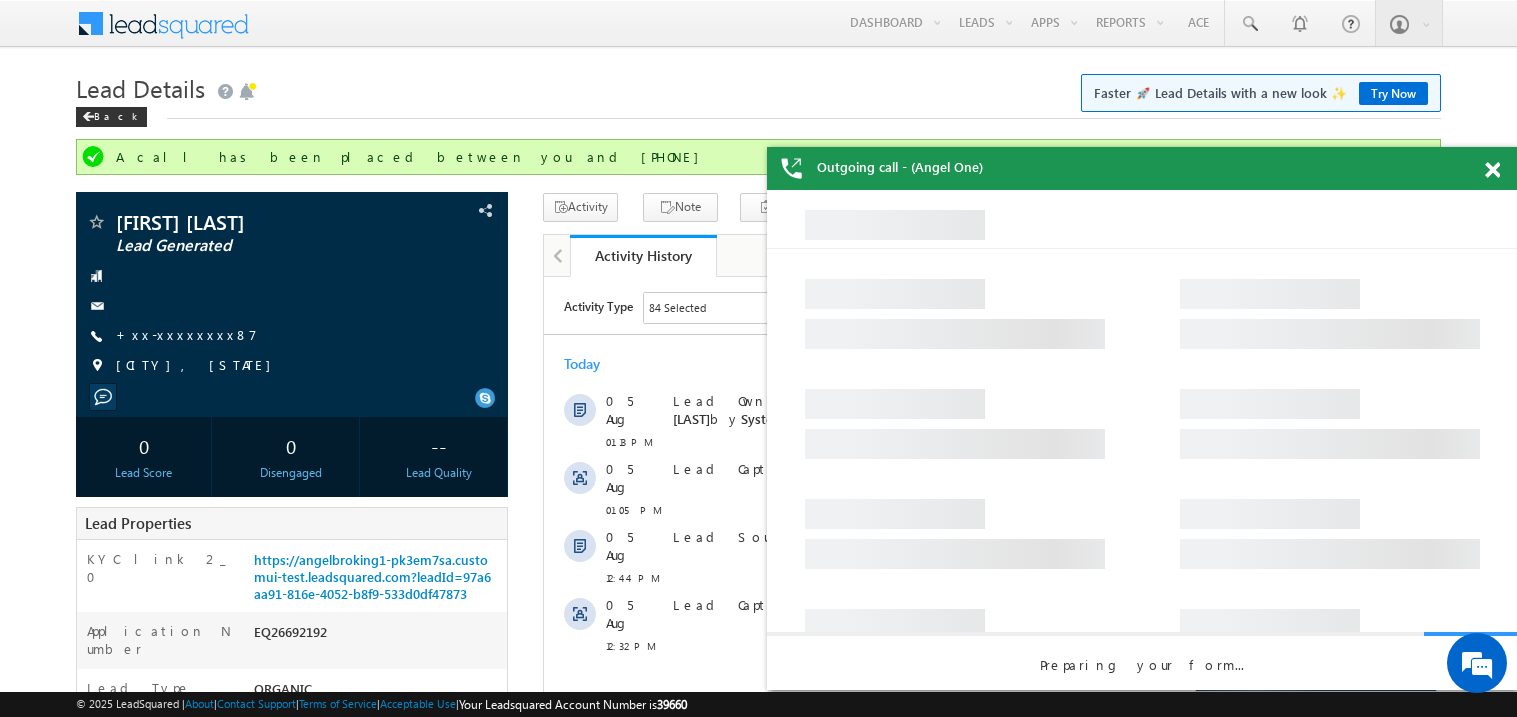 click at bounding box center [1492, 170] 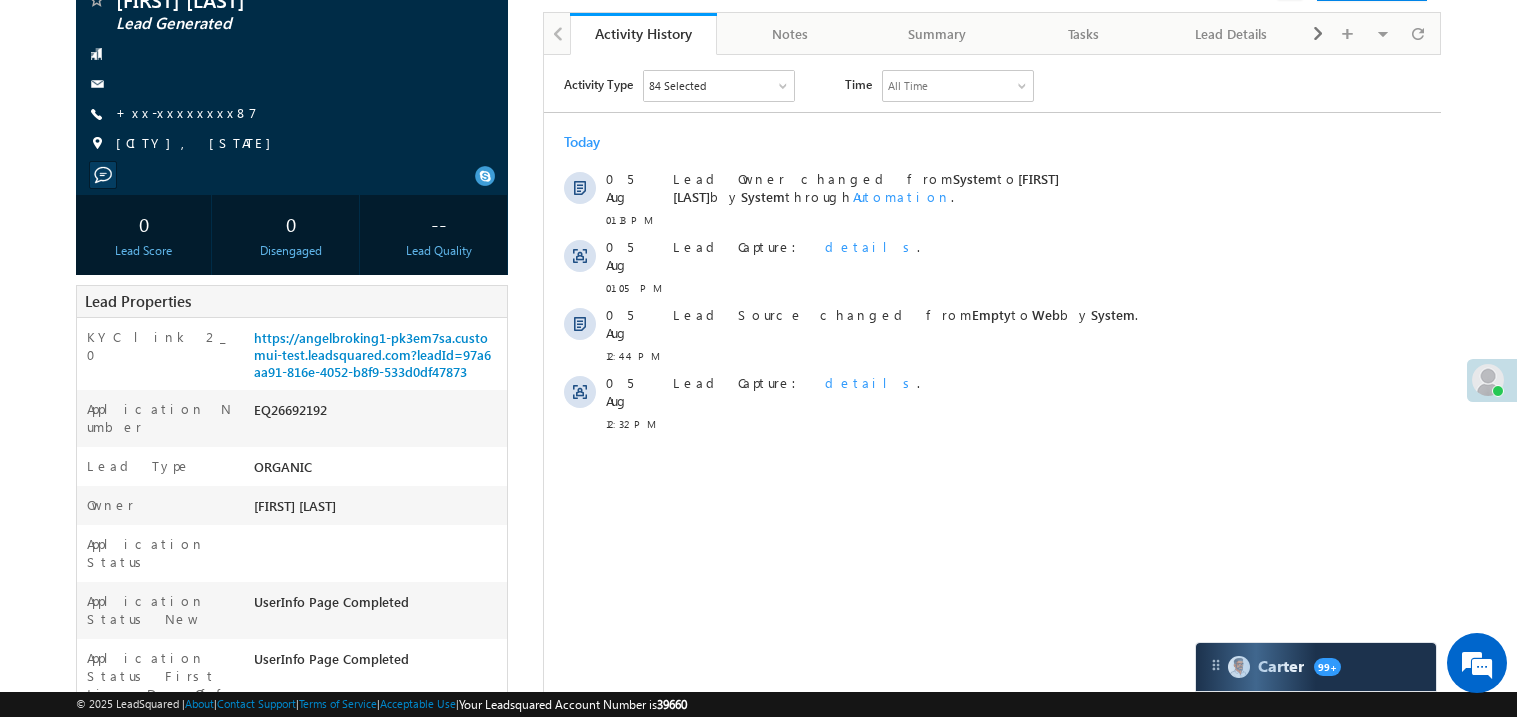 scroll, scrollTop: 79, scrollLeft: 0, axis: vertical 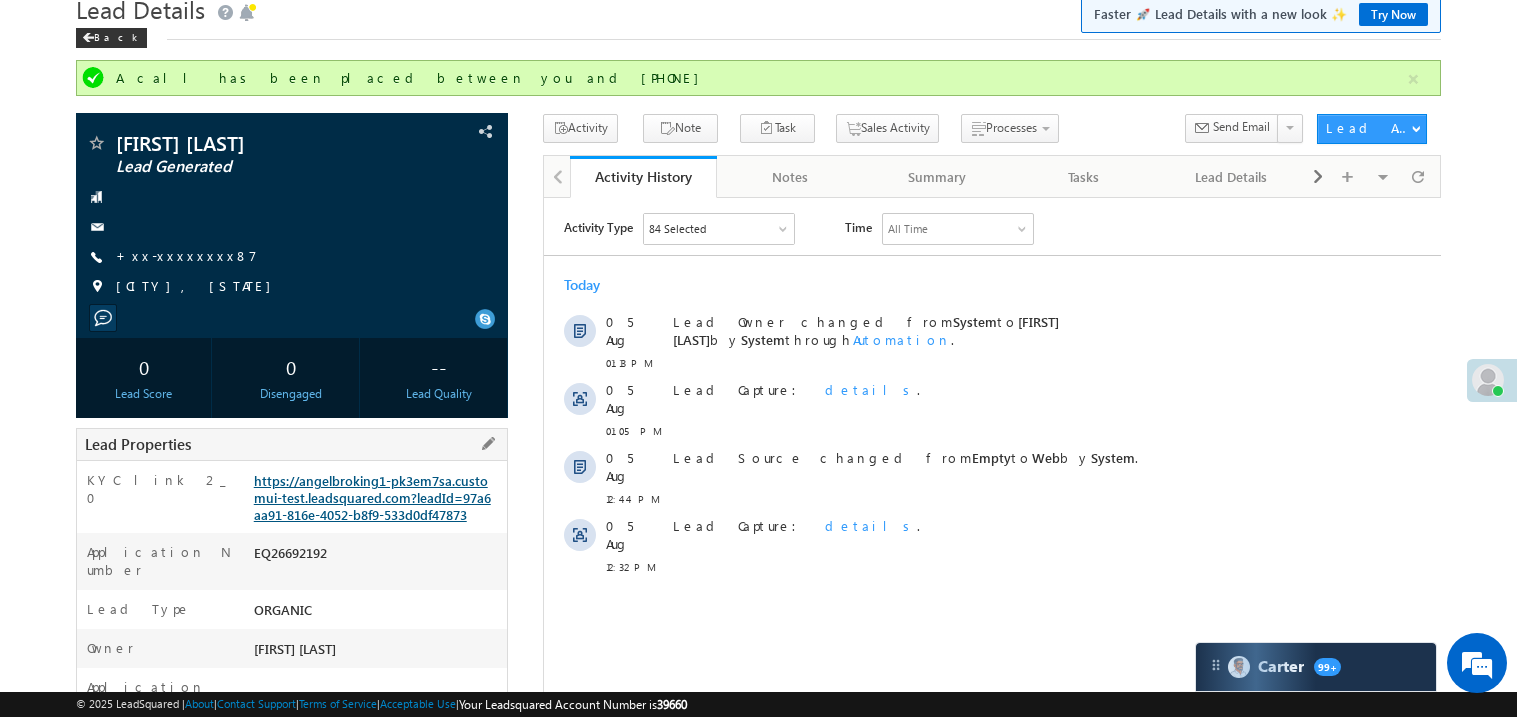 click on "https://angelbroking1-pk3em7sa.customui-test.leadsquared.com?leadId=97a6aa91-816e-4052-b8f9-533d0df47873" at bounding box center (372, 497) 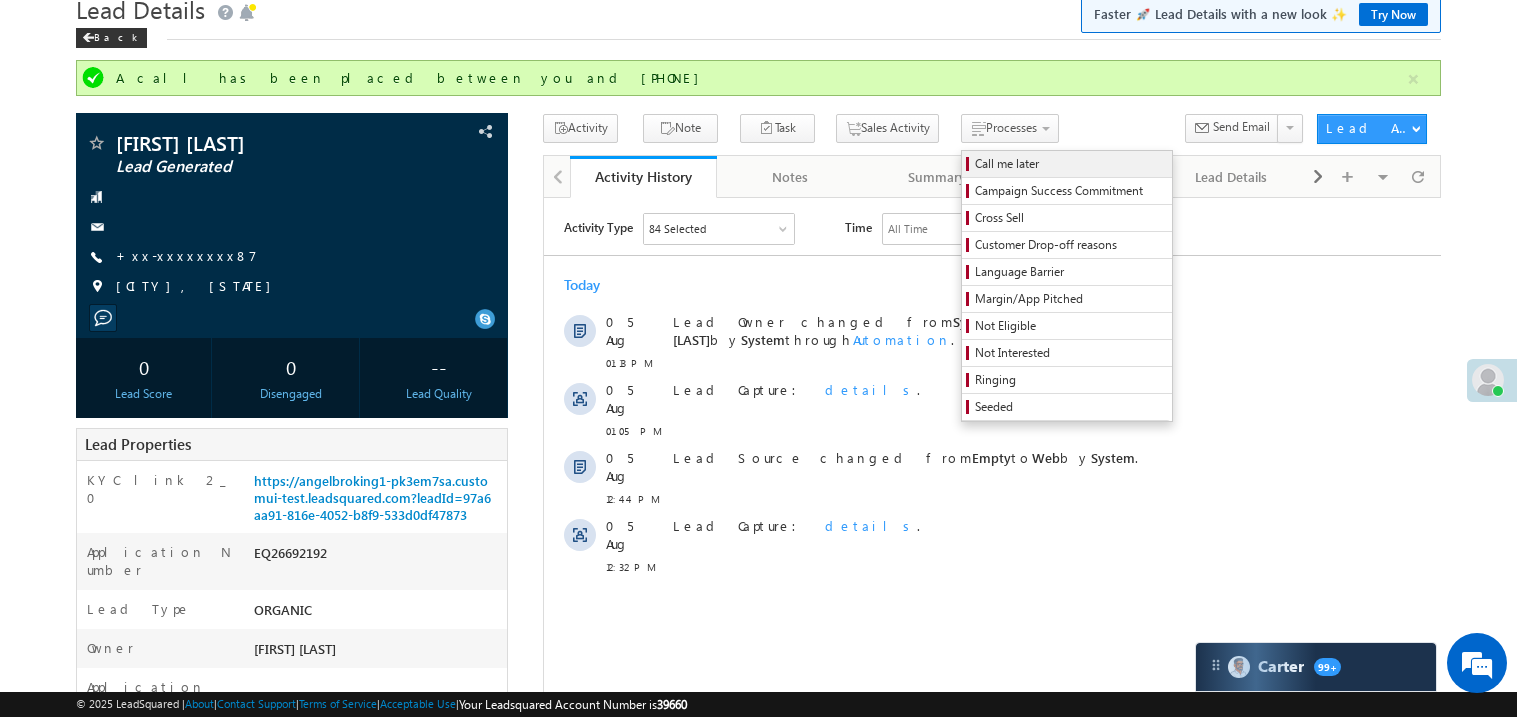 click on "Call me later" at bounding box center [1070, 164] 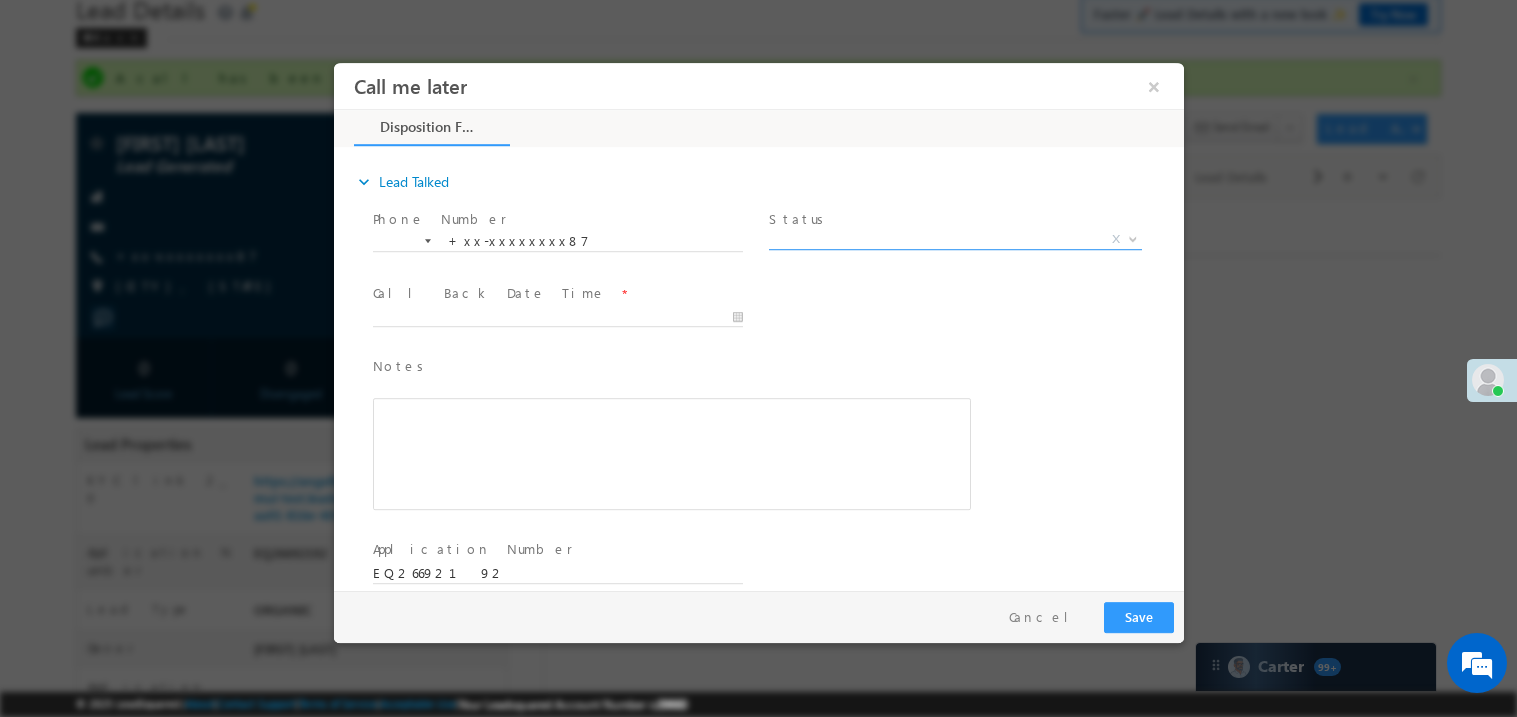 scroll, scrollTop: 0, scrollLeft: 0, axis: both 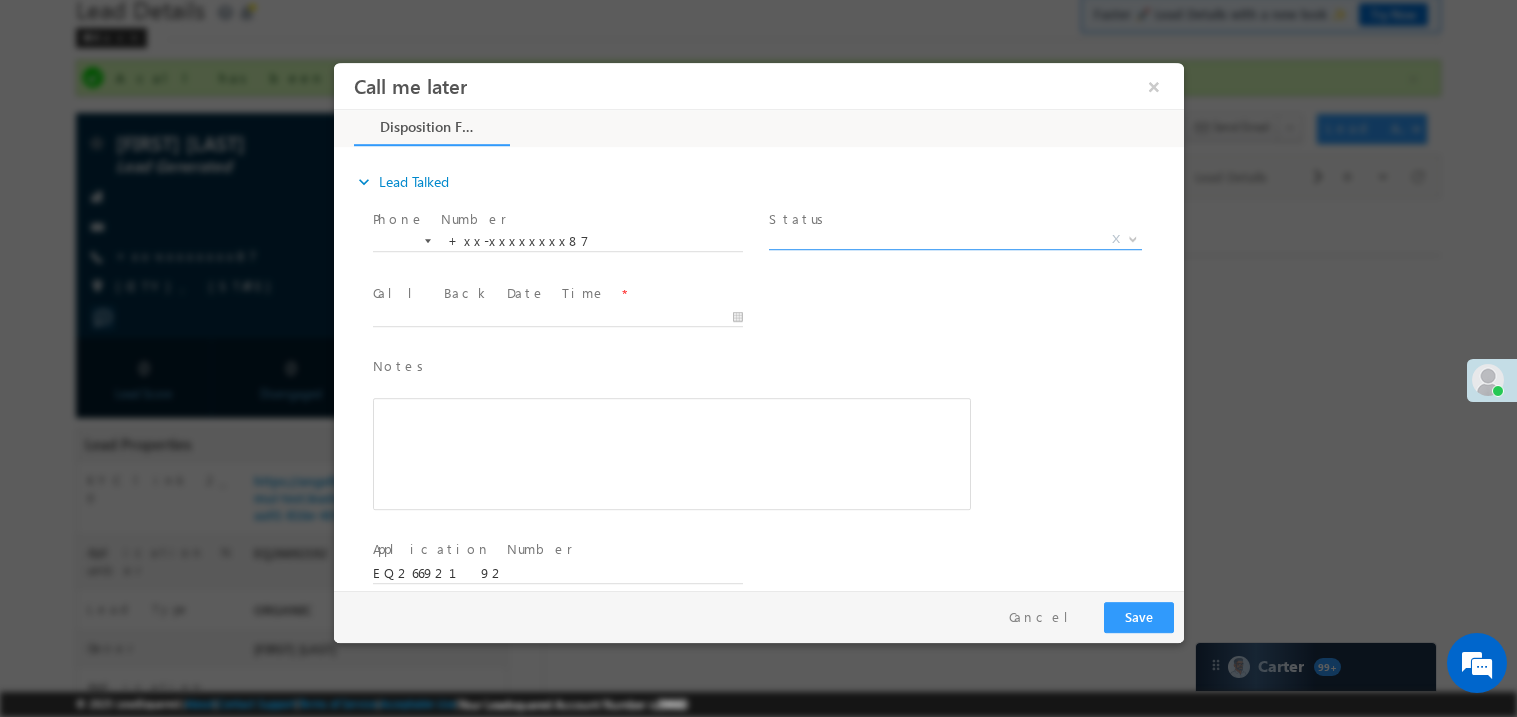 click on "X" at bounding box center [954, 239] 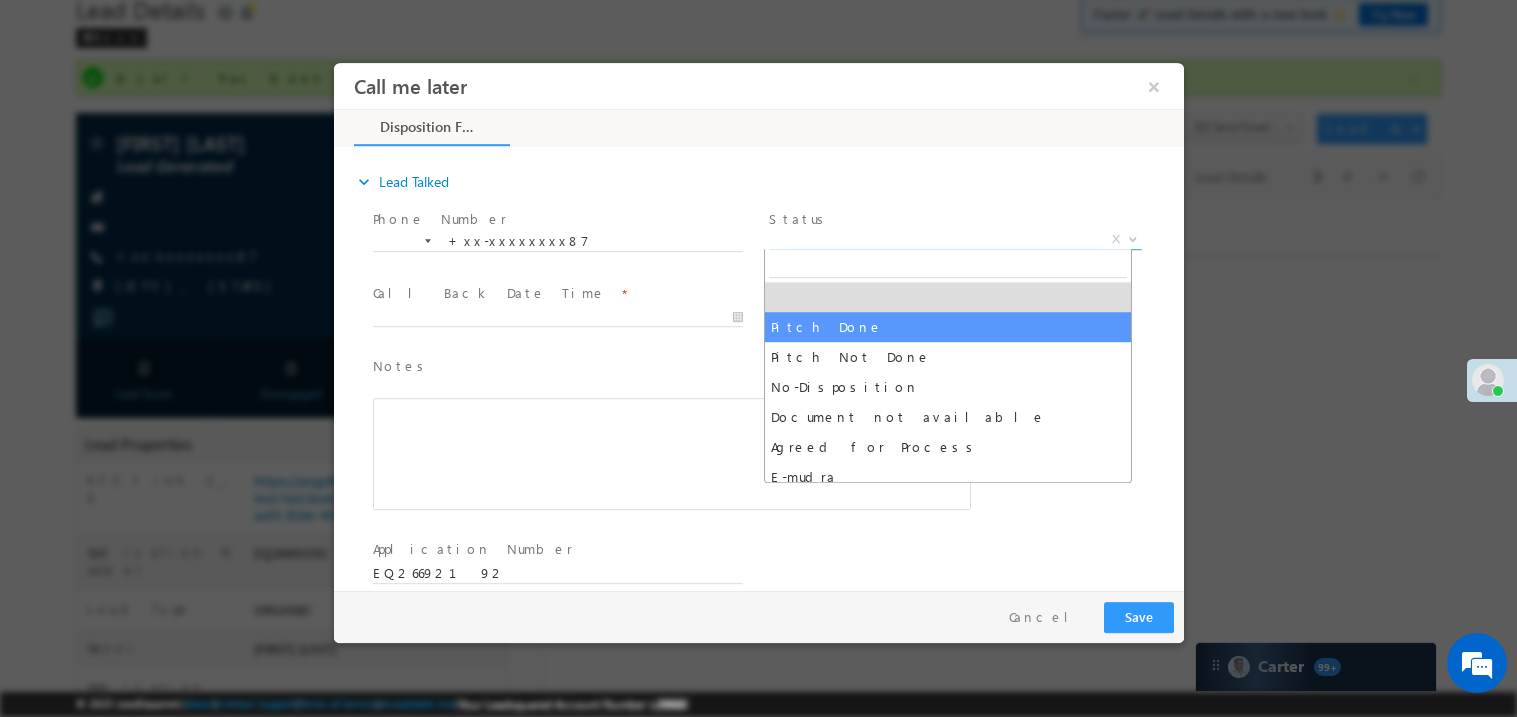 select on "Pitch Done" 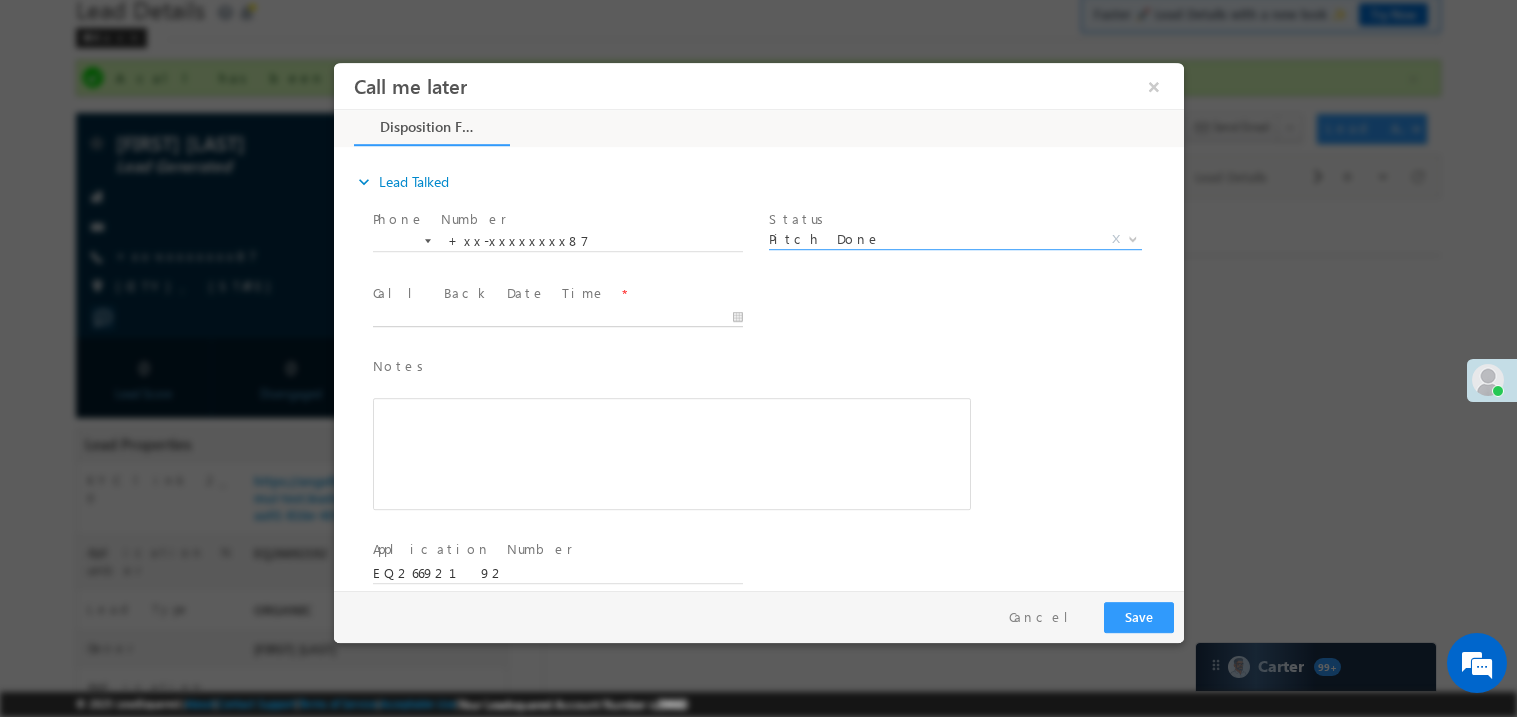 click on "Call me later
×" at bounding box center (758, 325) 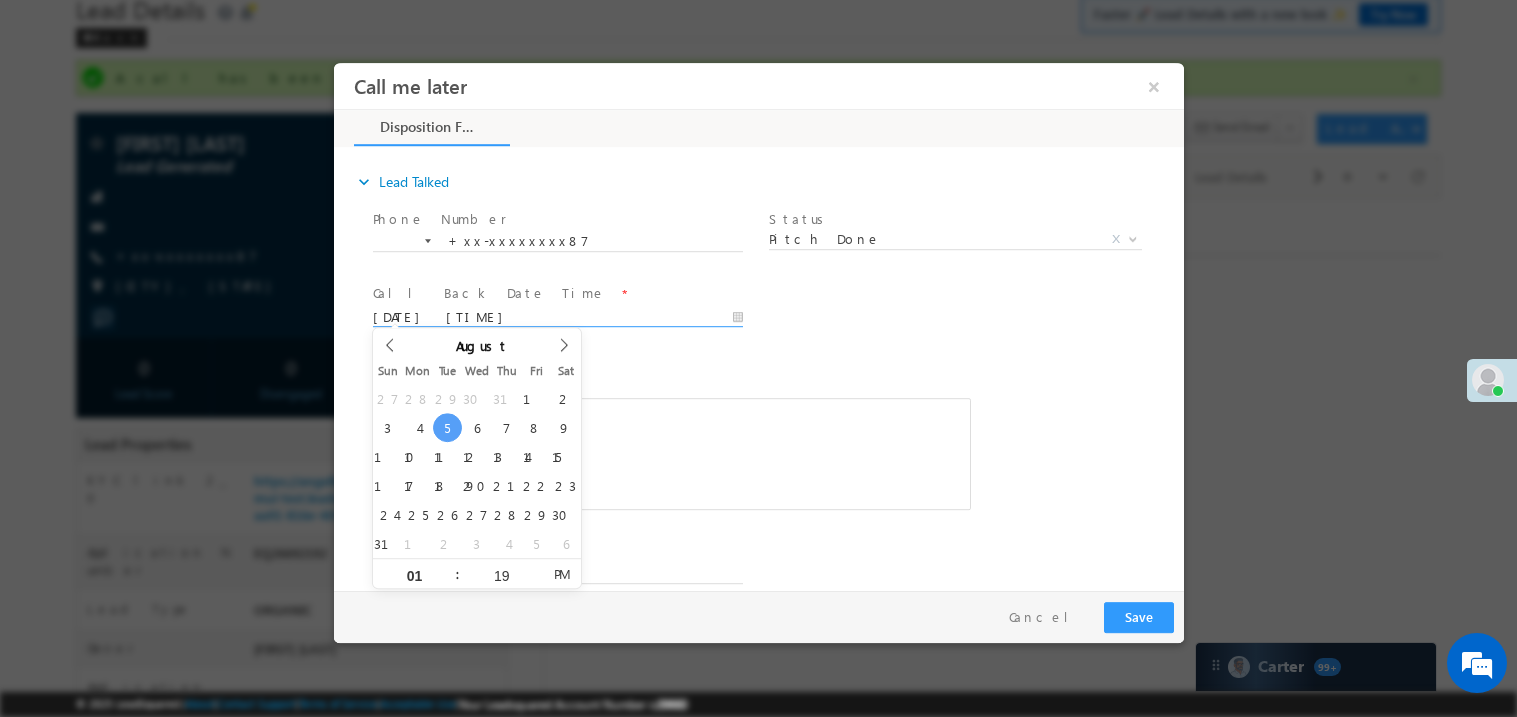 click on "Notes
*" at bounding box center [656, 366] 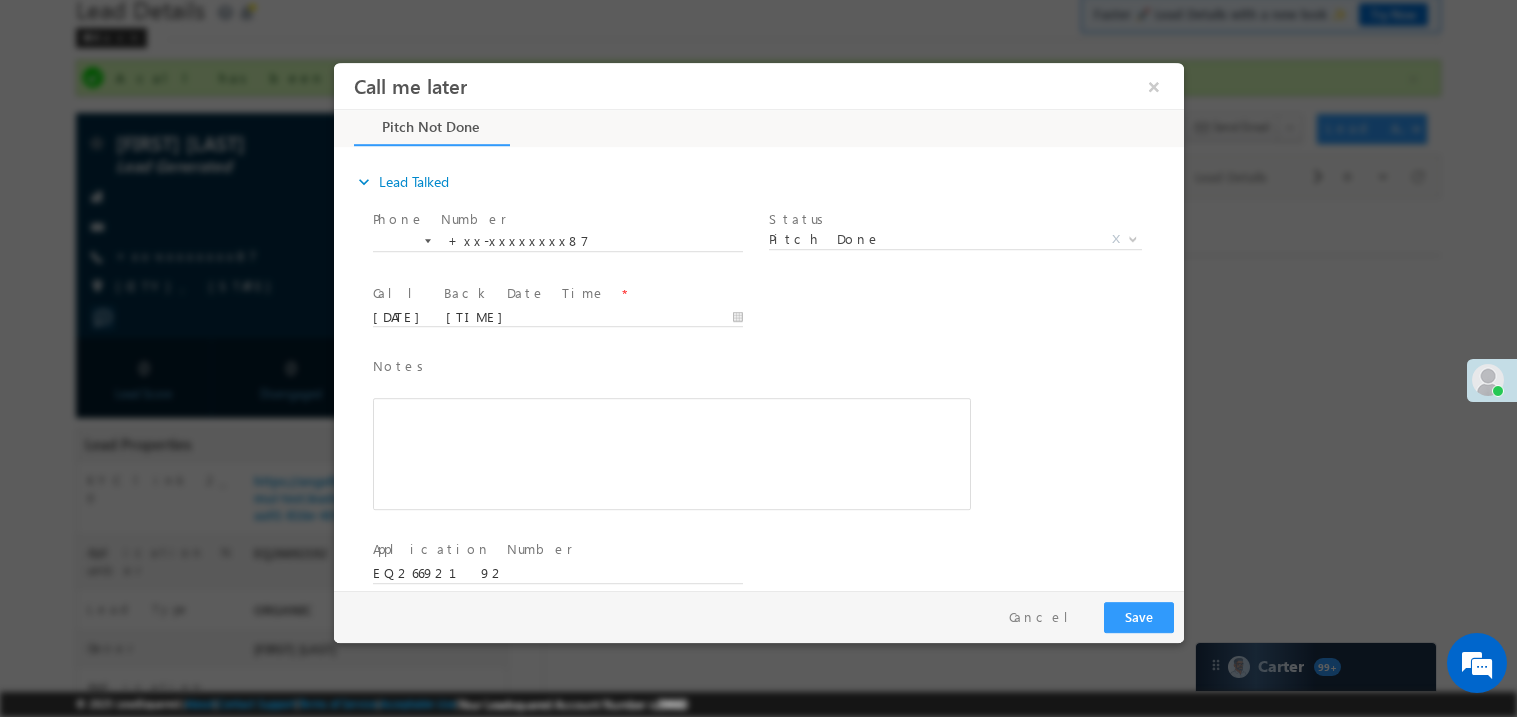 click at bounding box center (671, 453) 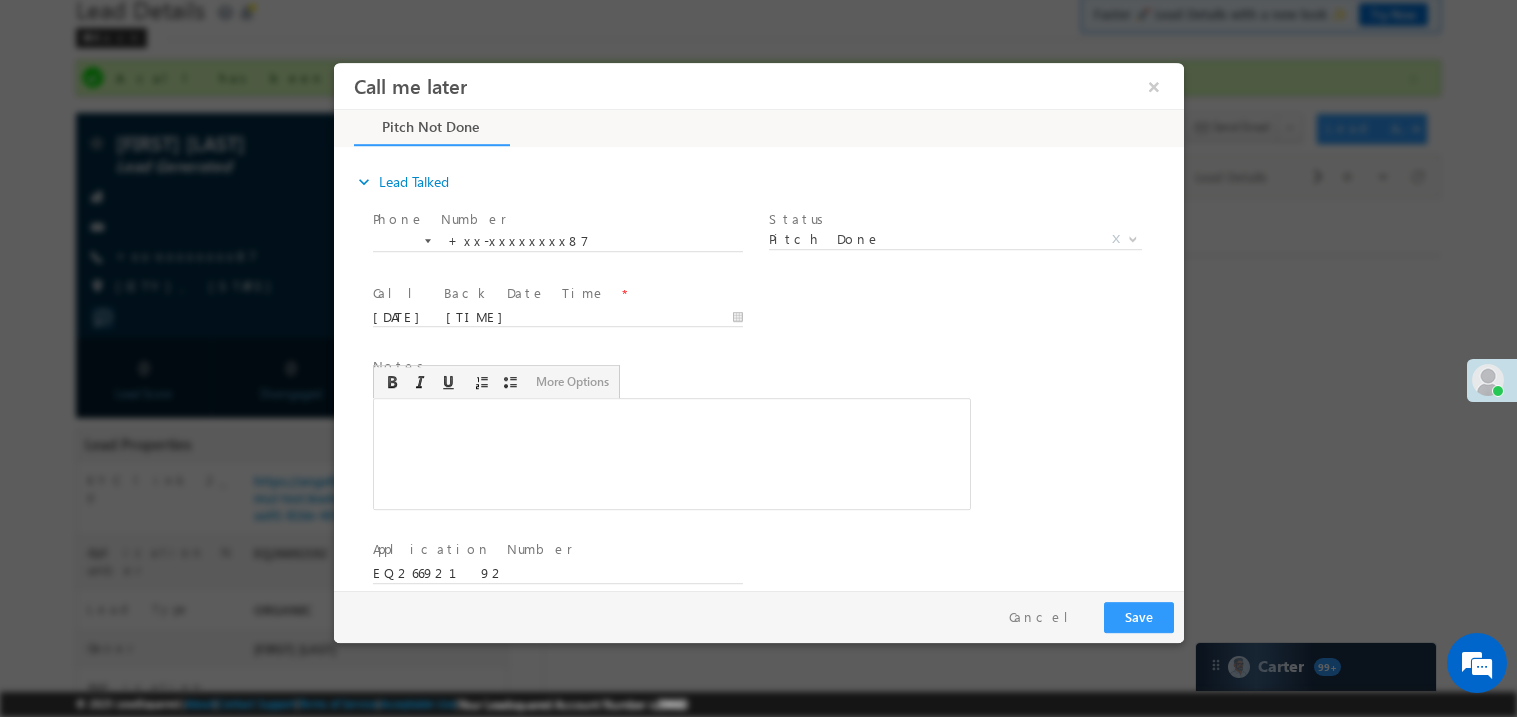 type 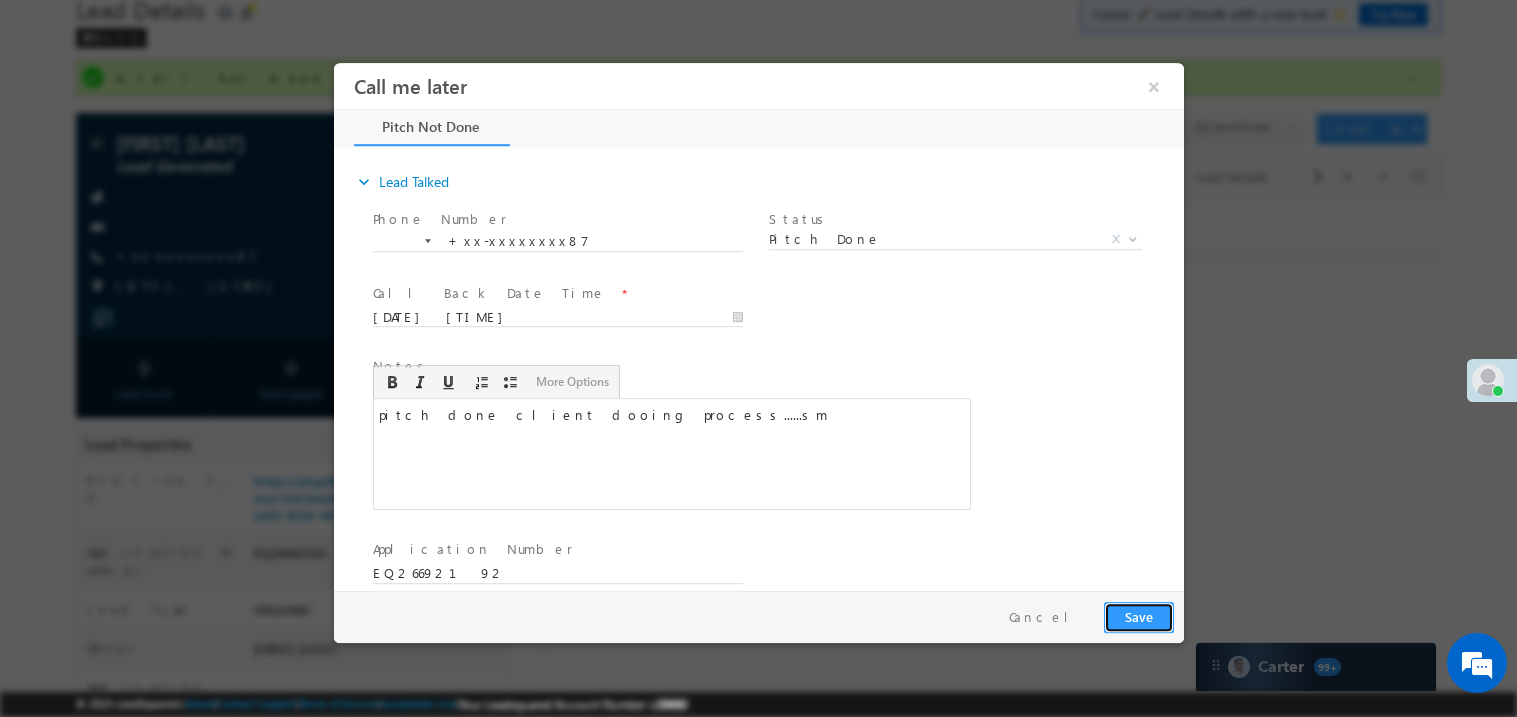 click on "Save" at bounding box center [1138, 616] 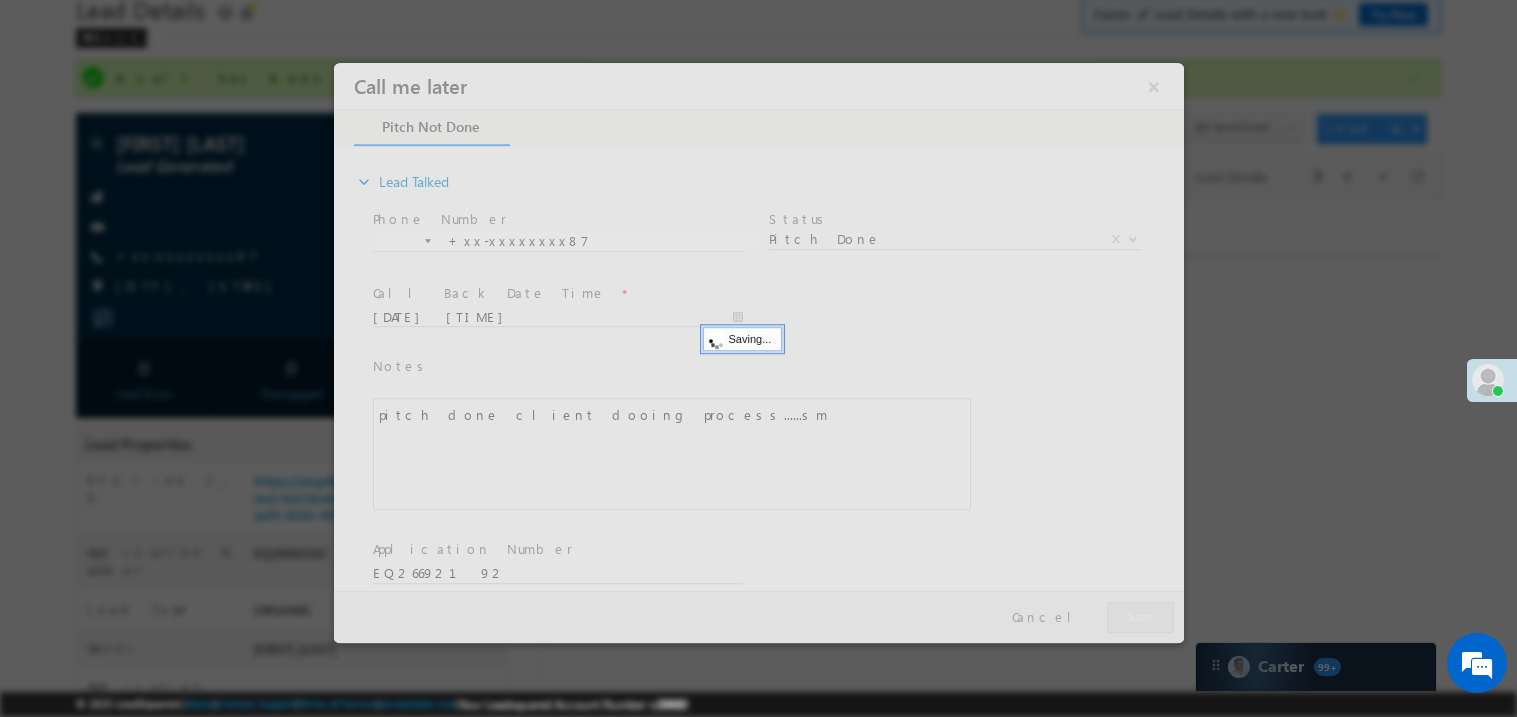 click at bounding box center [758, 352] 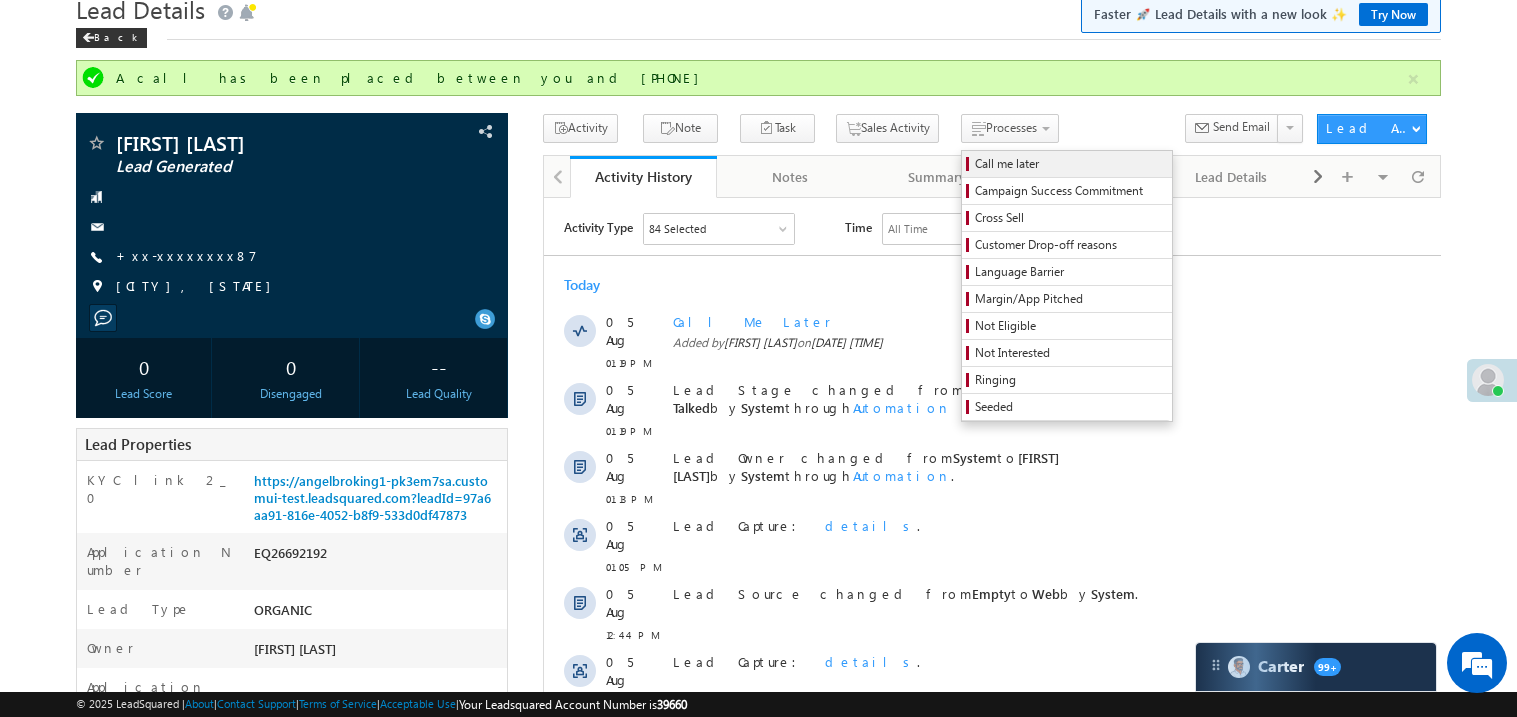 click on "Call me later" at bounding box center (1070, 164) 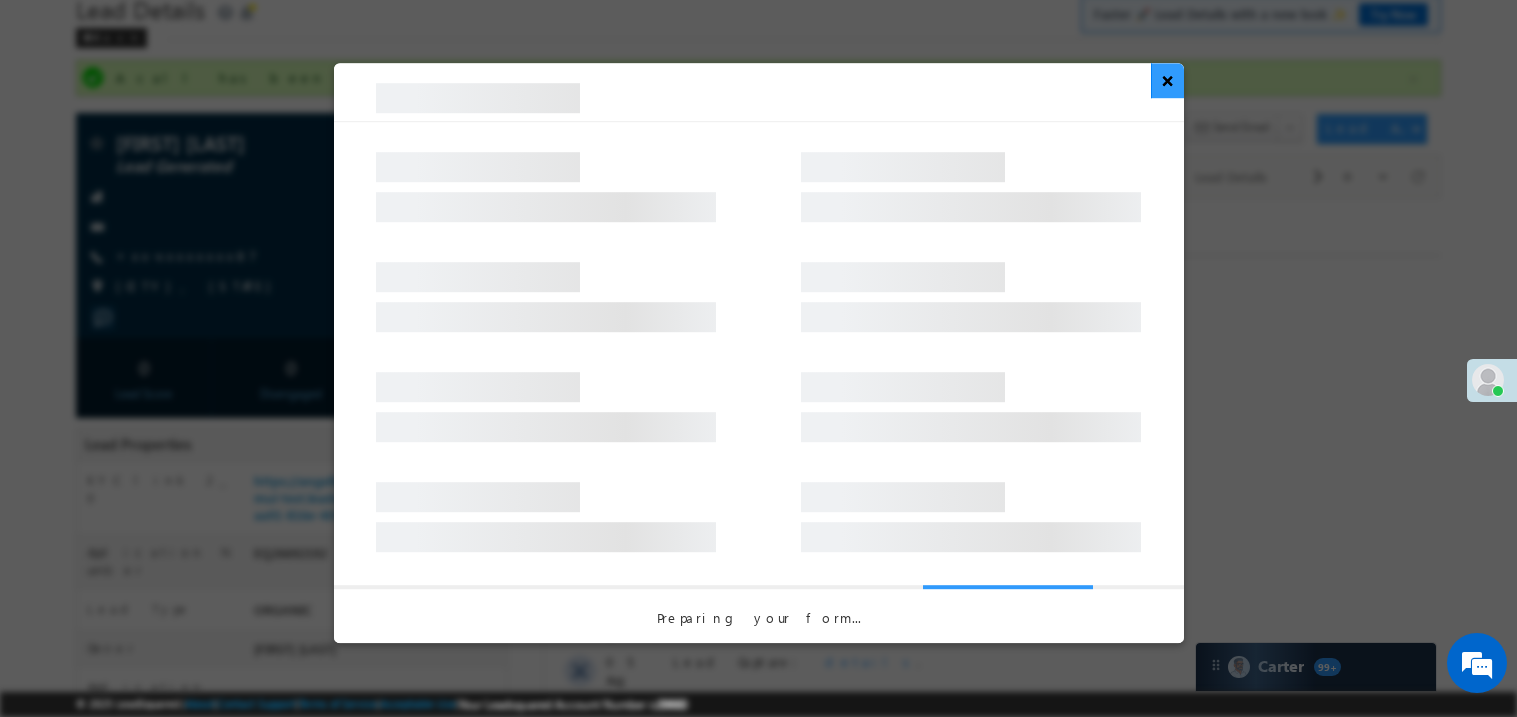 click on "×" at bounding box center [1167, 80] 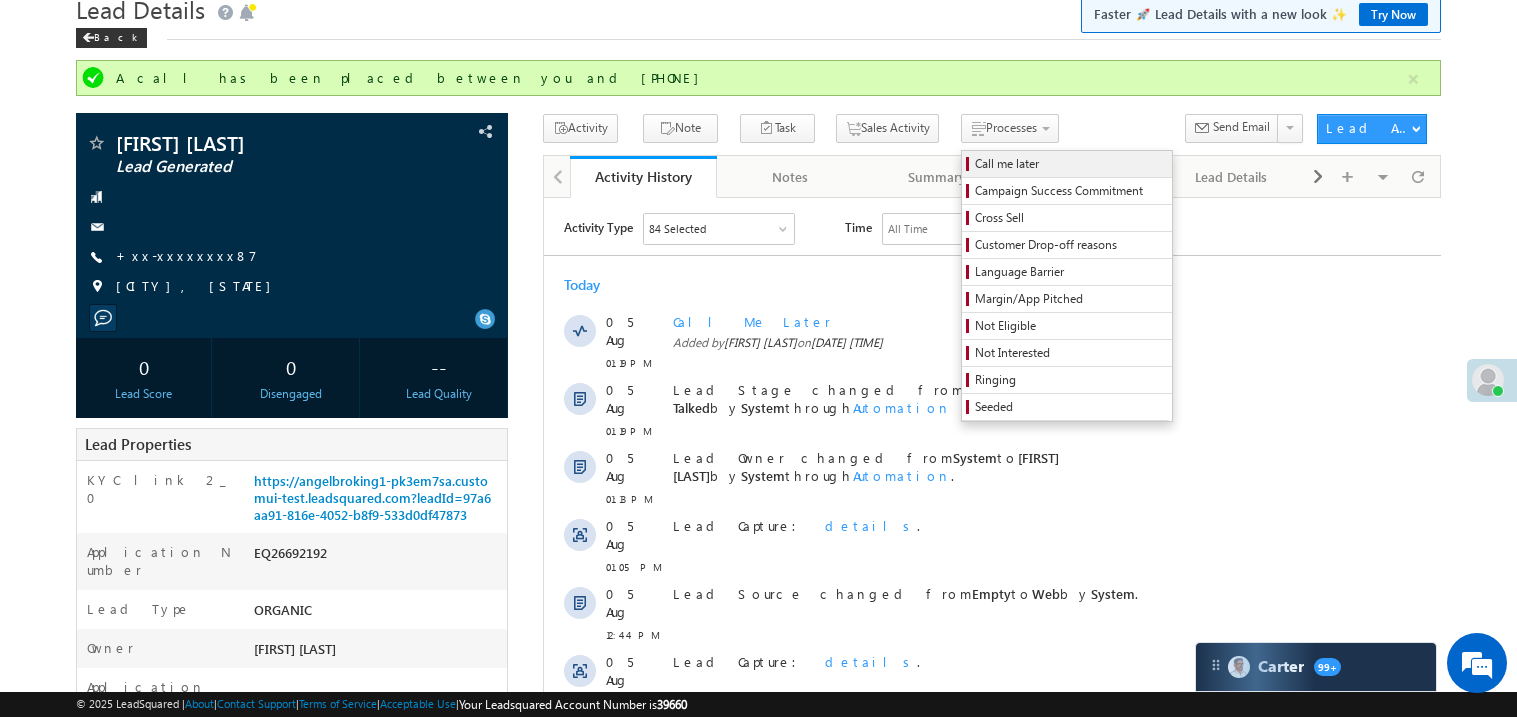 click on "Call me later" at bounding box center (1070, 164) 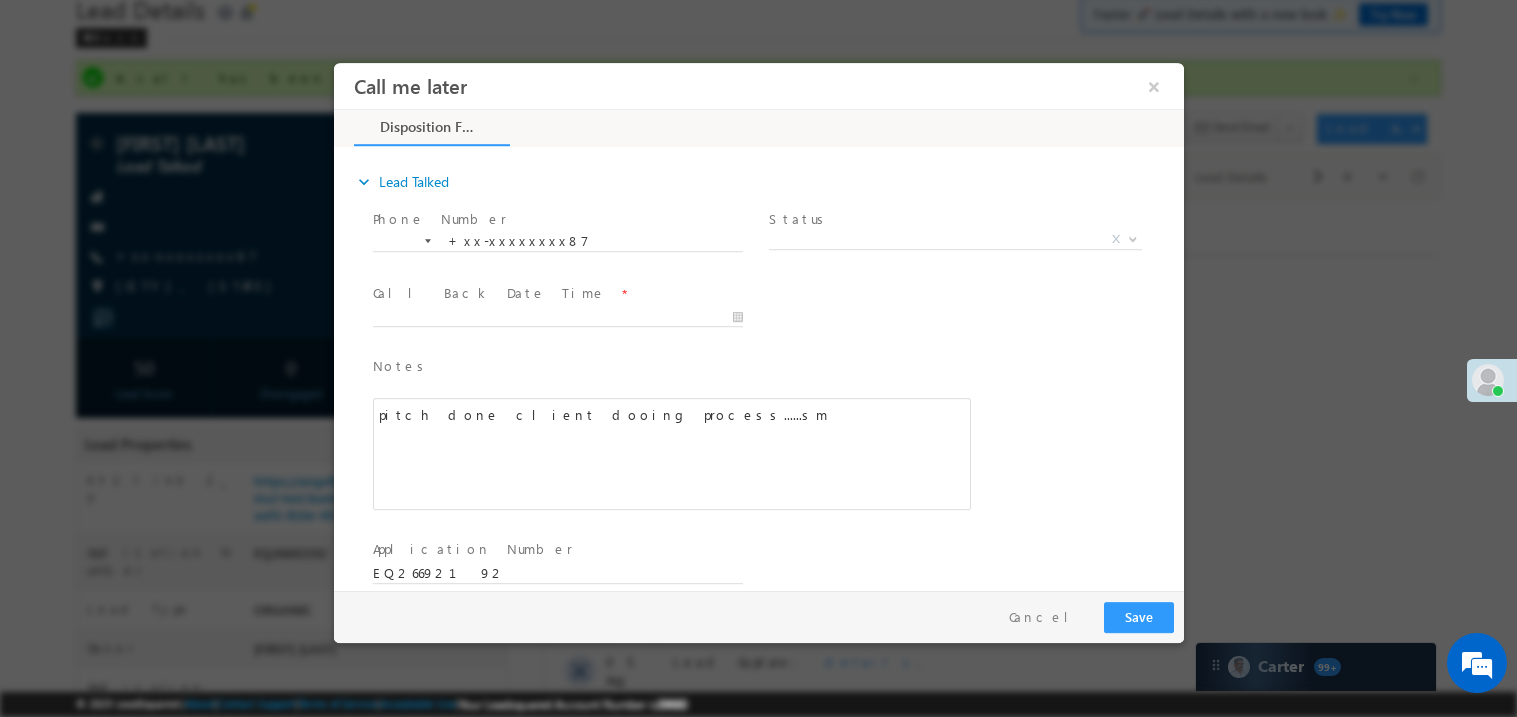 scroll, scrollTop: 0, scrollLeft: 0, axis: both 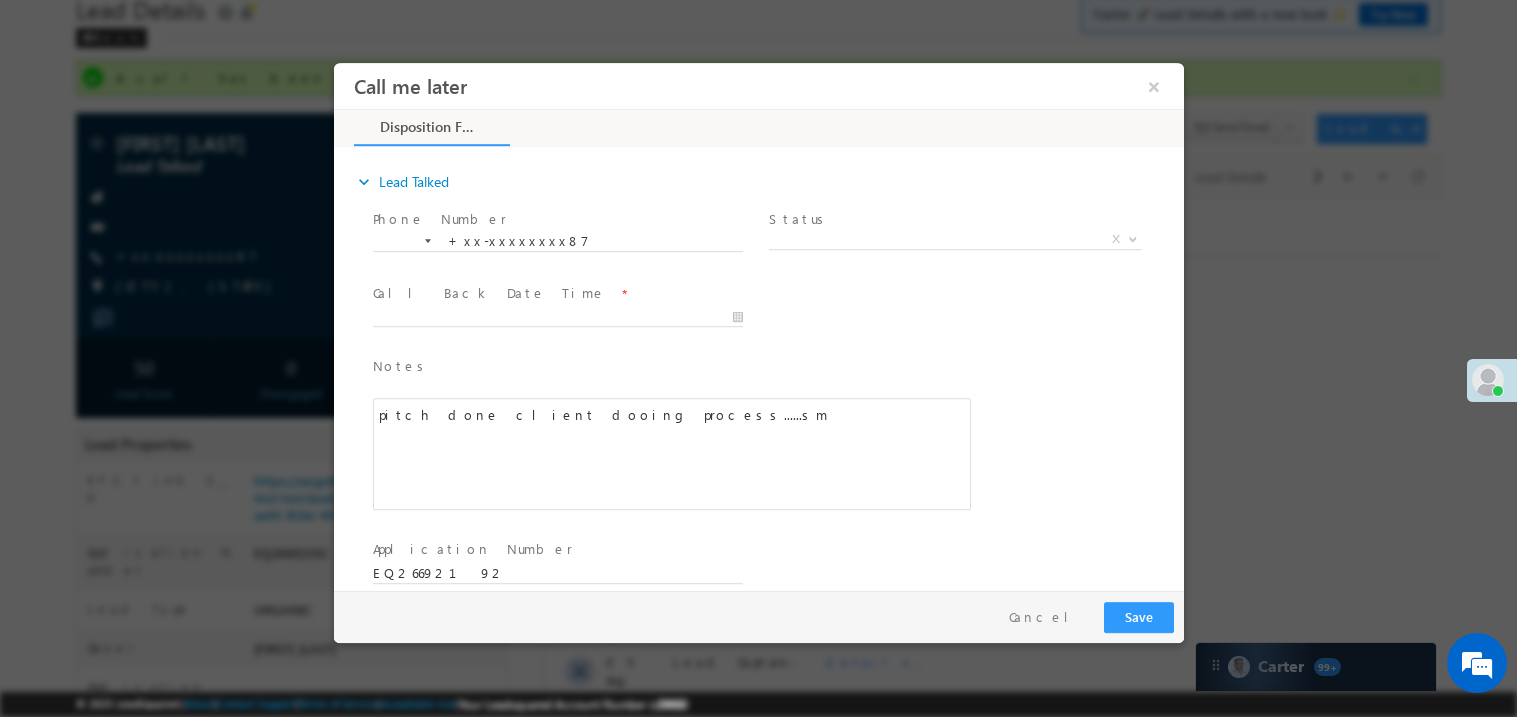 click on "Status
*" at bounding box center (952, 219) 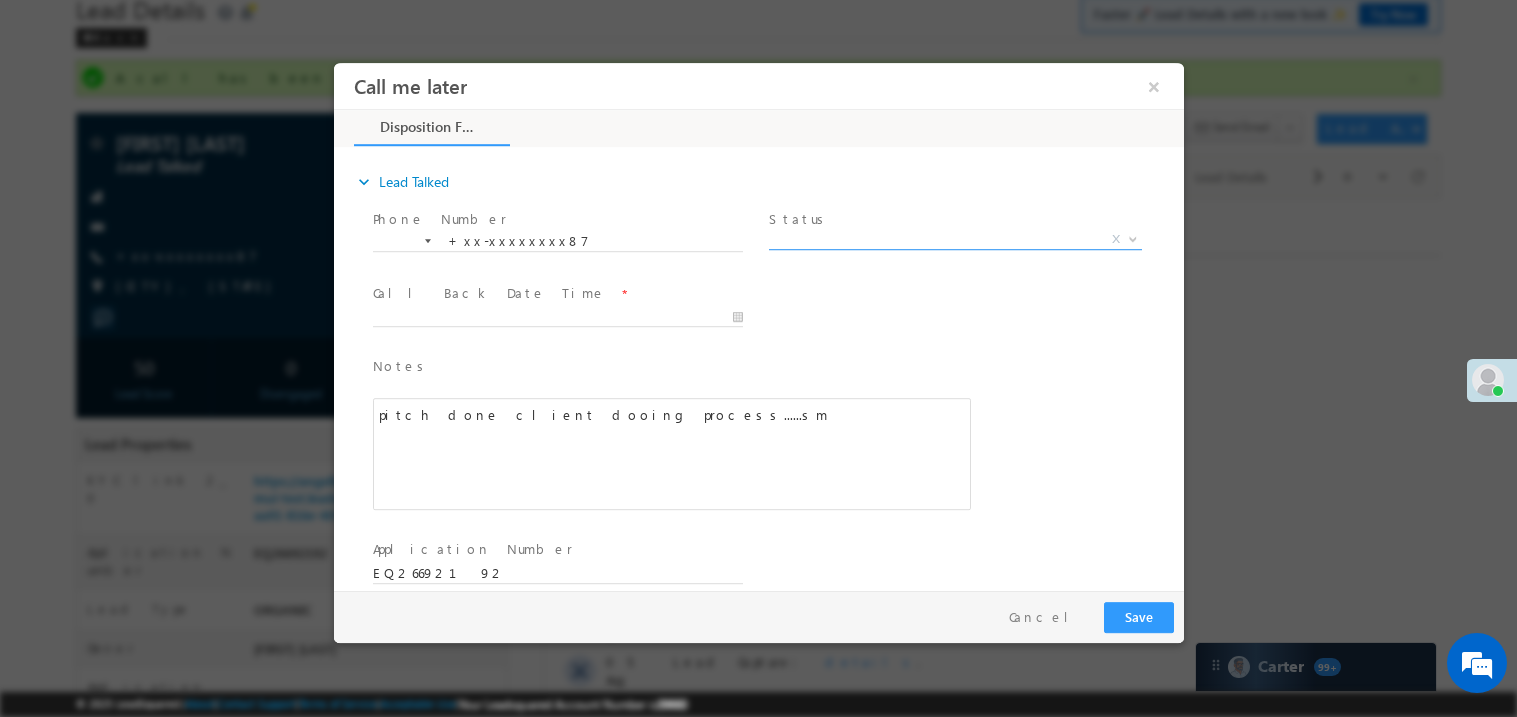 click at bounding box center (954, 248) 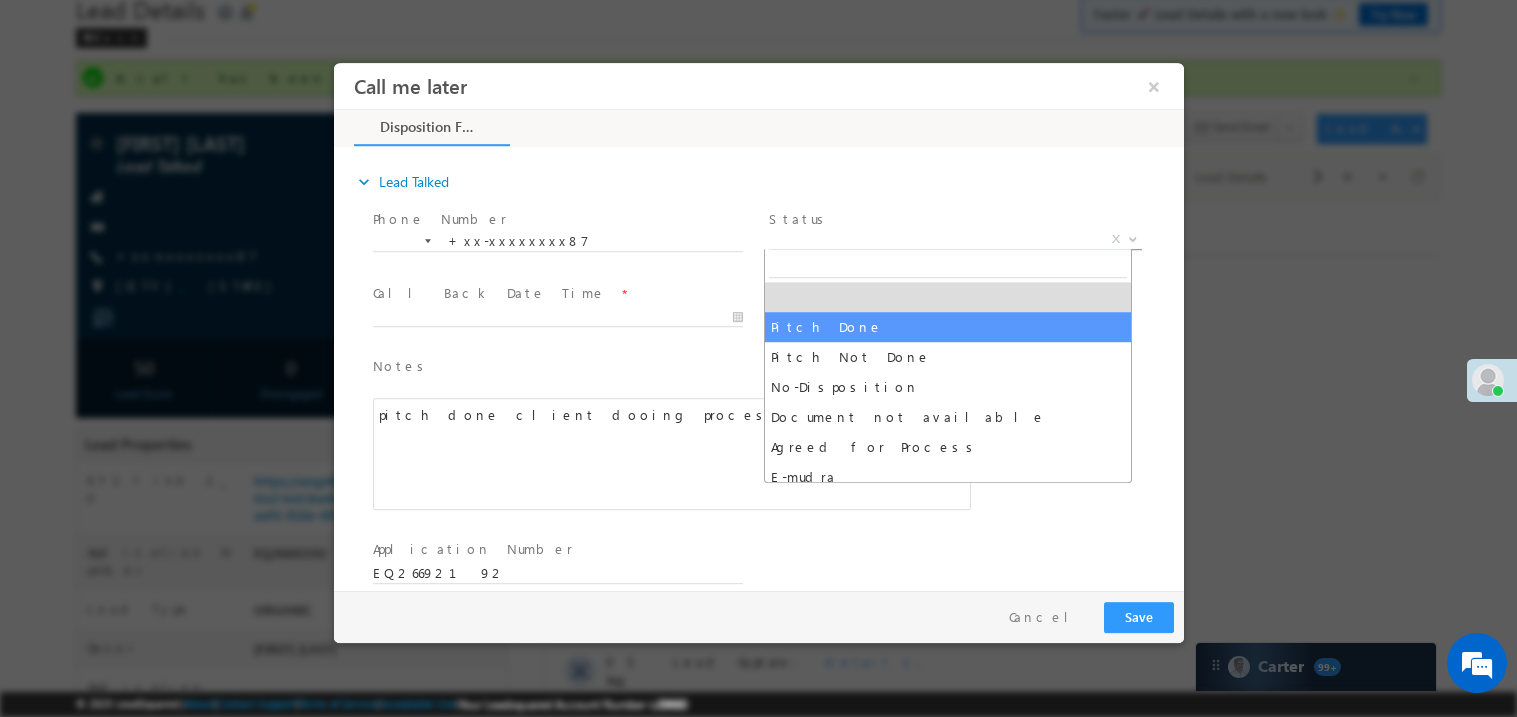 select on "Pitch Done" 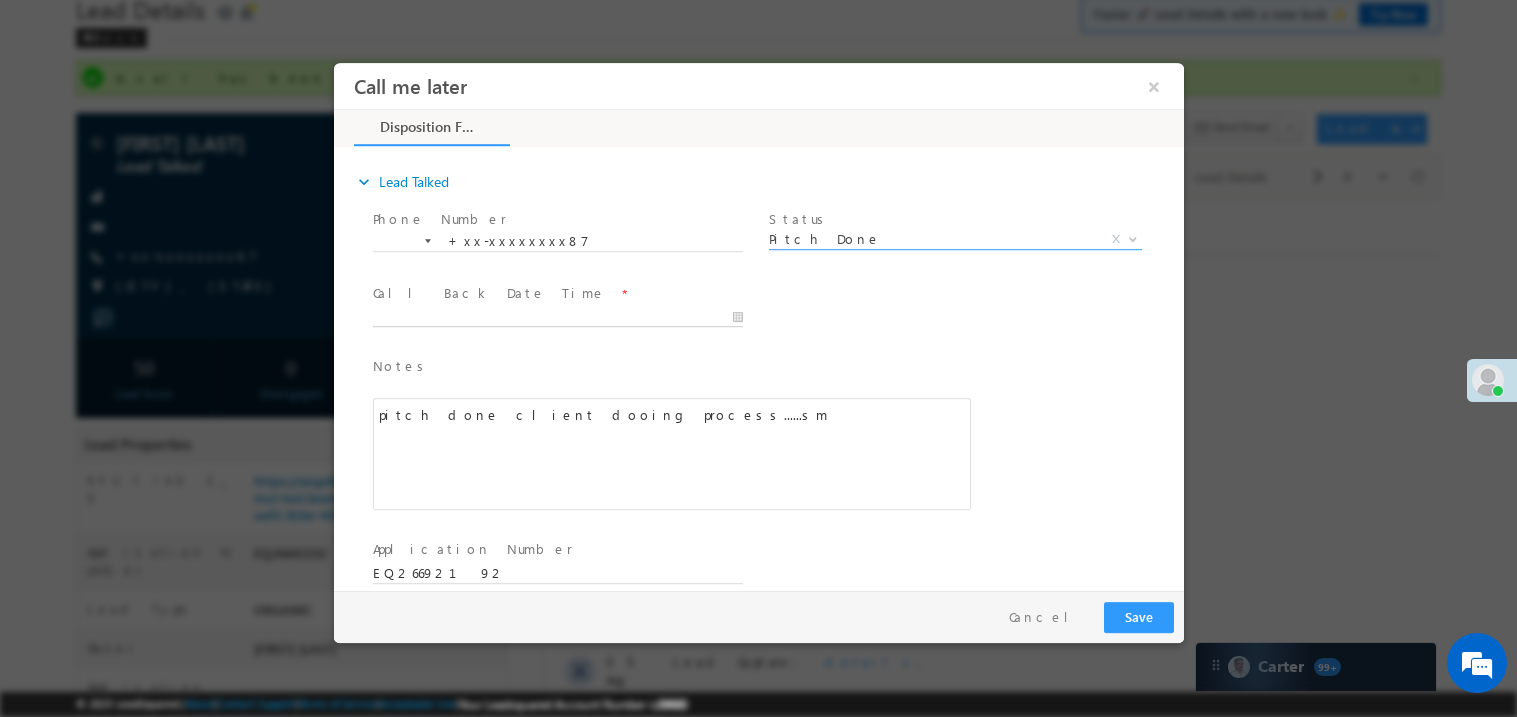 click on "Call me later
×" at bounding box center (758, 325) 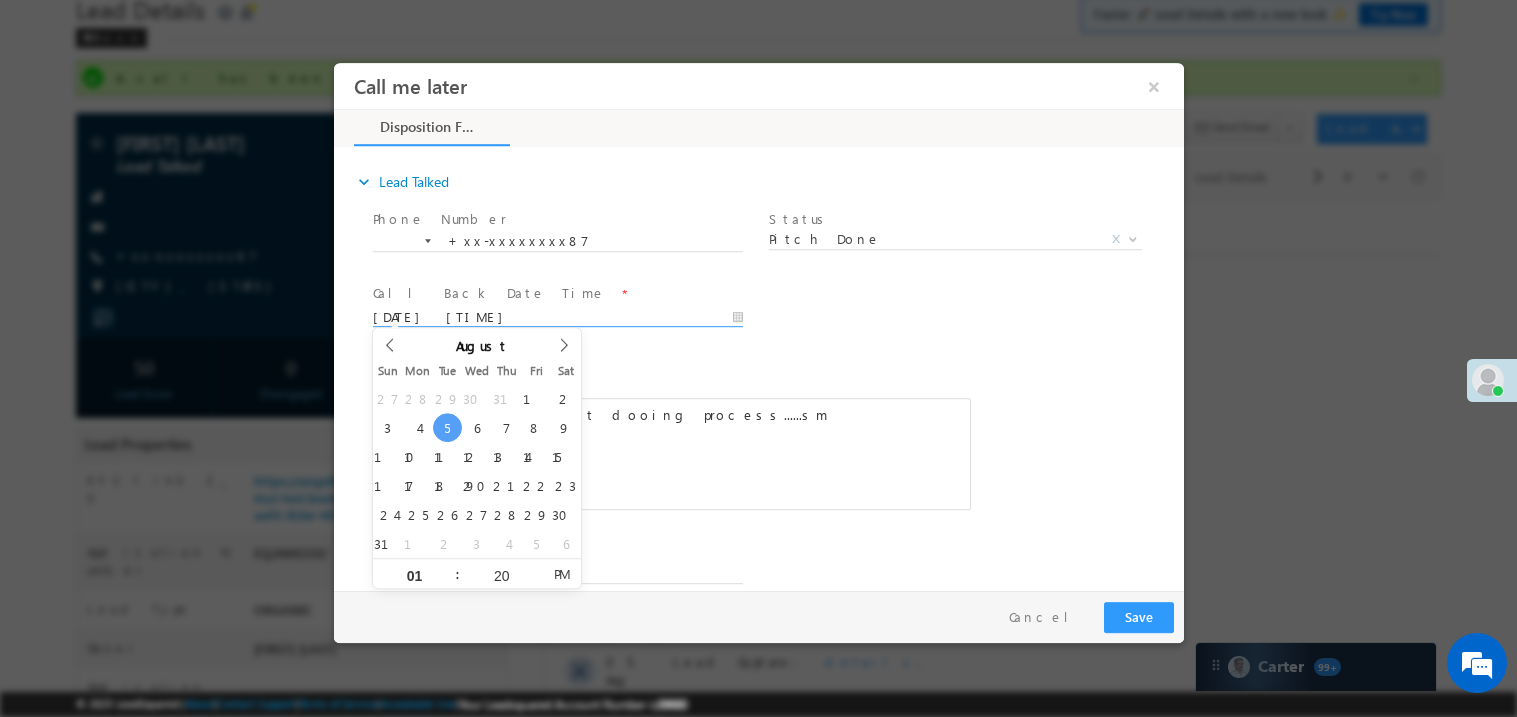 click on "Notes
*" at bounding box center (656, 366) 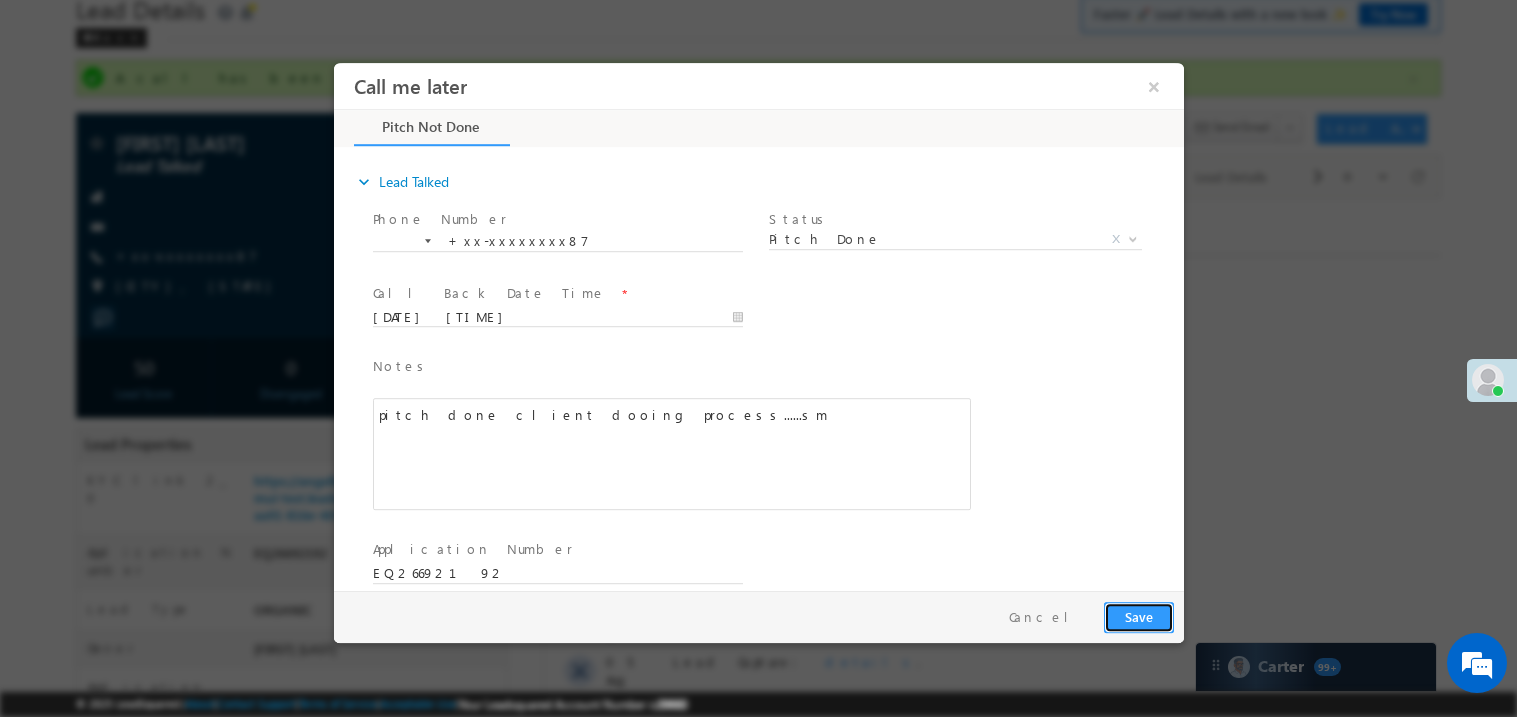 click on "Save" at bounding box center [1138, 616] 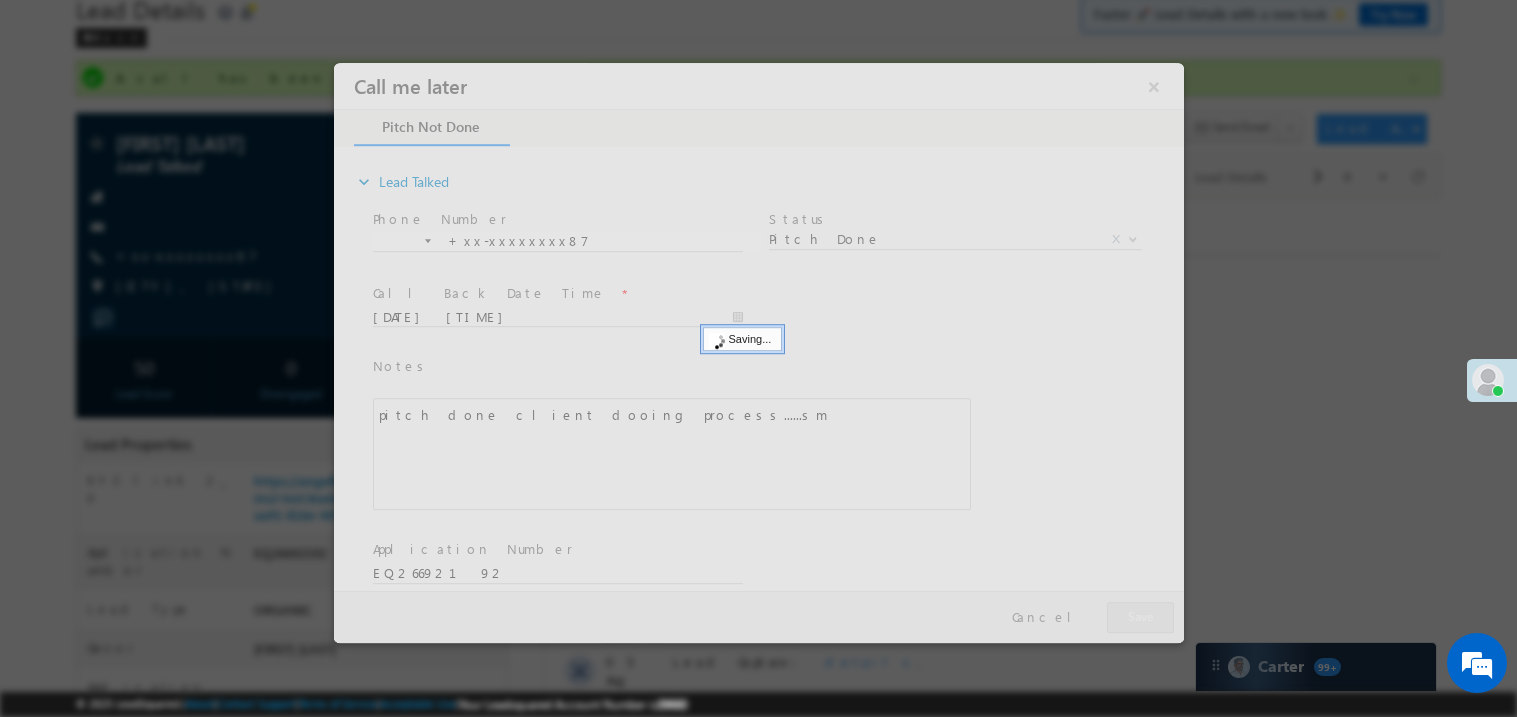 click at bounding box center [758, 352] 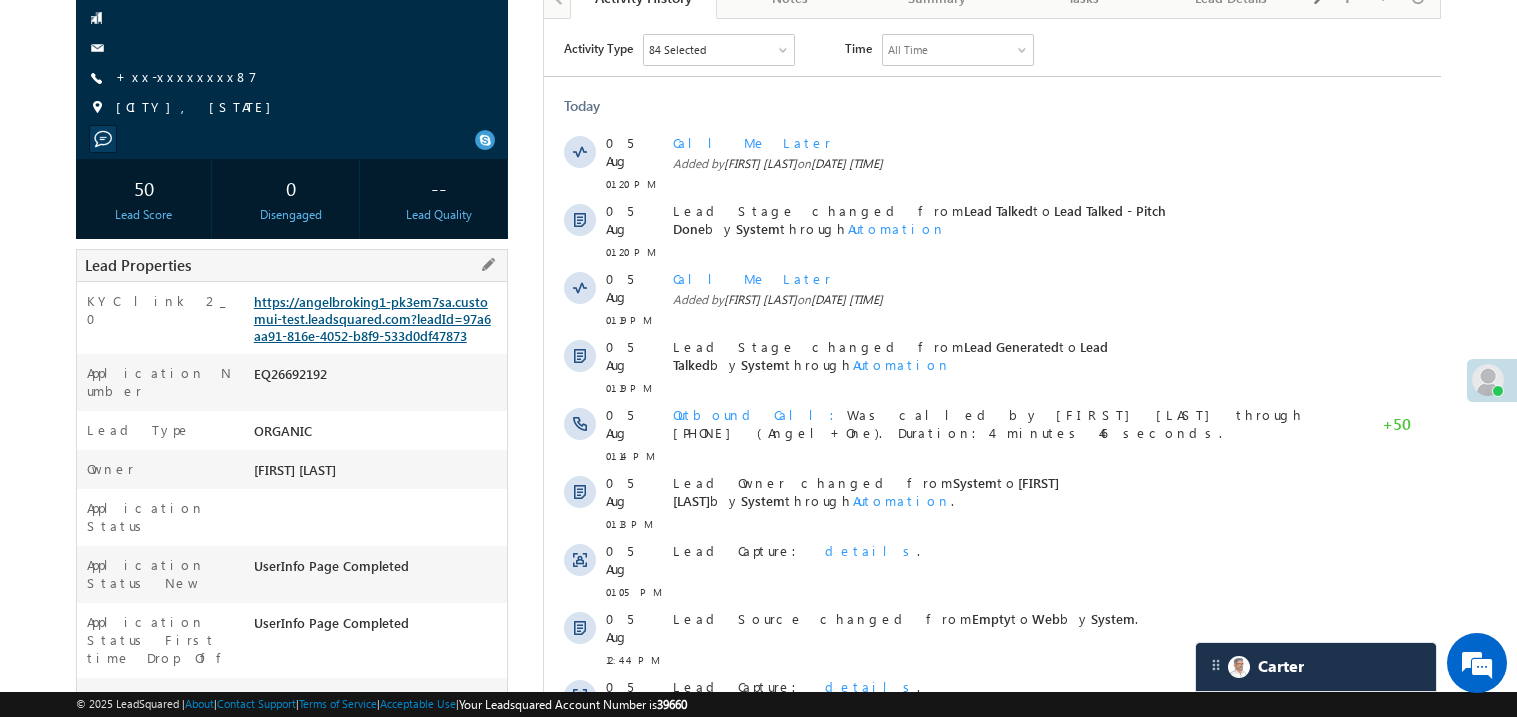 scroll, scrollTop: 279, scrollLeft: 0, axis: vertical 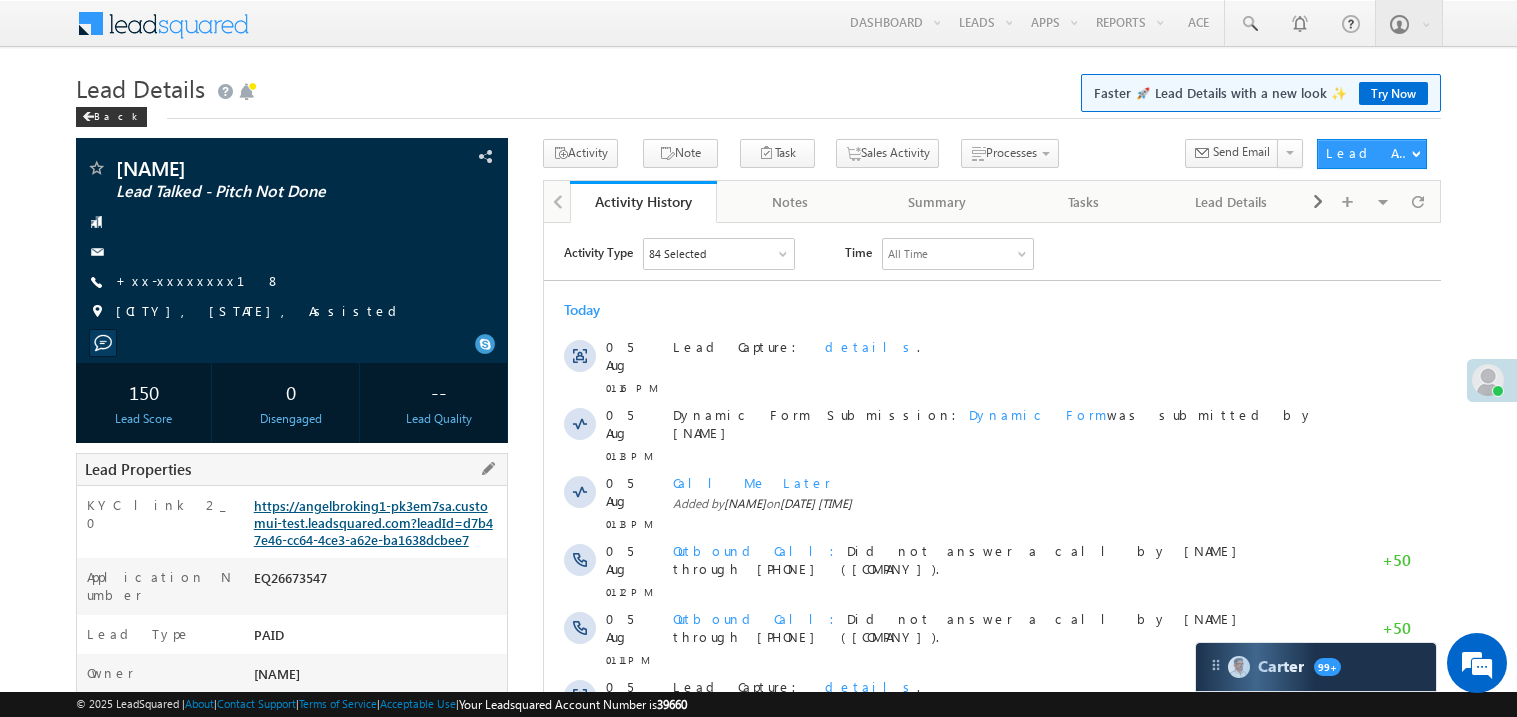click on "https://angelbroking1-pk3em7sa.customui-test.leadsquared.com?leadId=d7b47e46-cc64-4ce3-a62e-ba1638dcbee7" at bounding box center [373, 522] 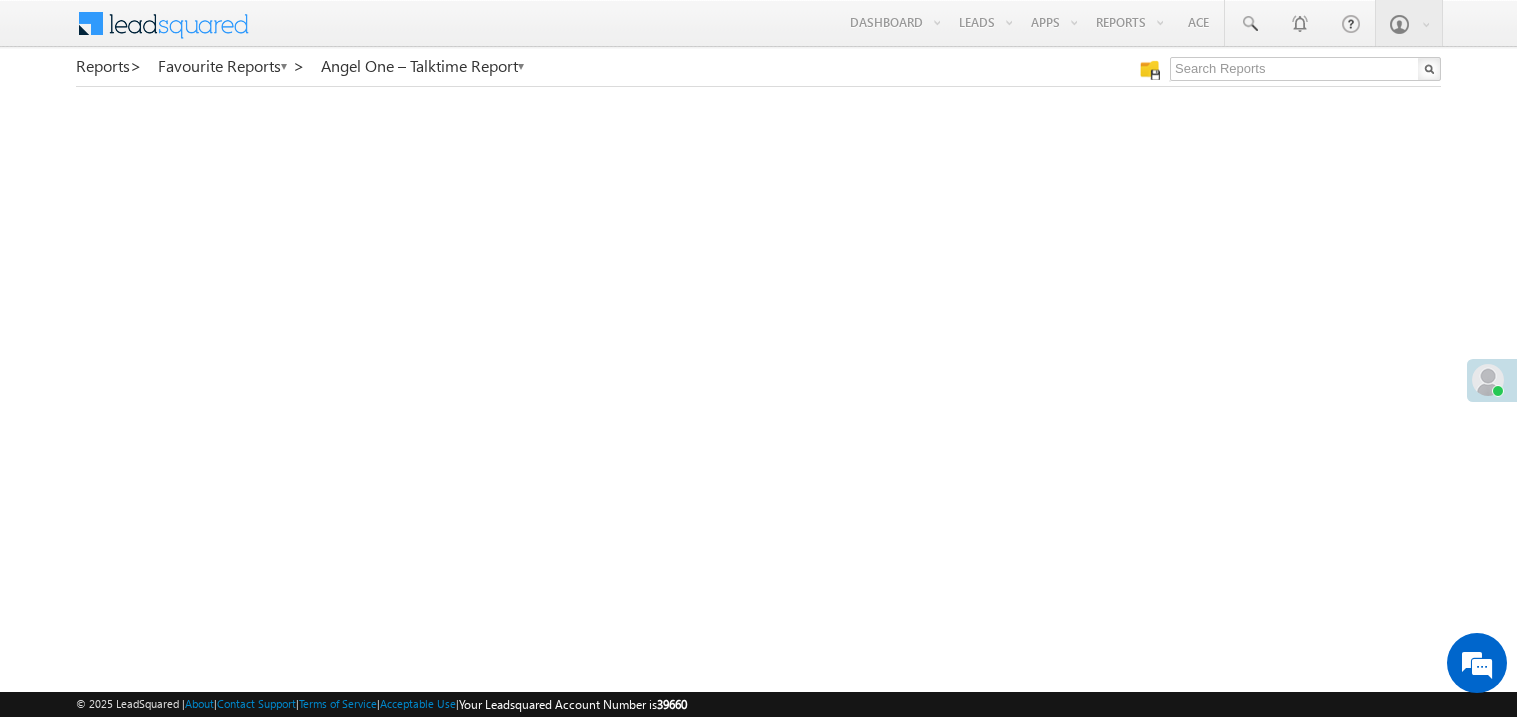 scroll, scrollTop: 0, scrollLeft: 0, axis: both 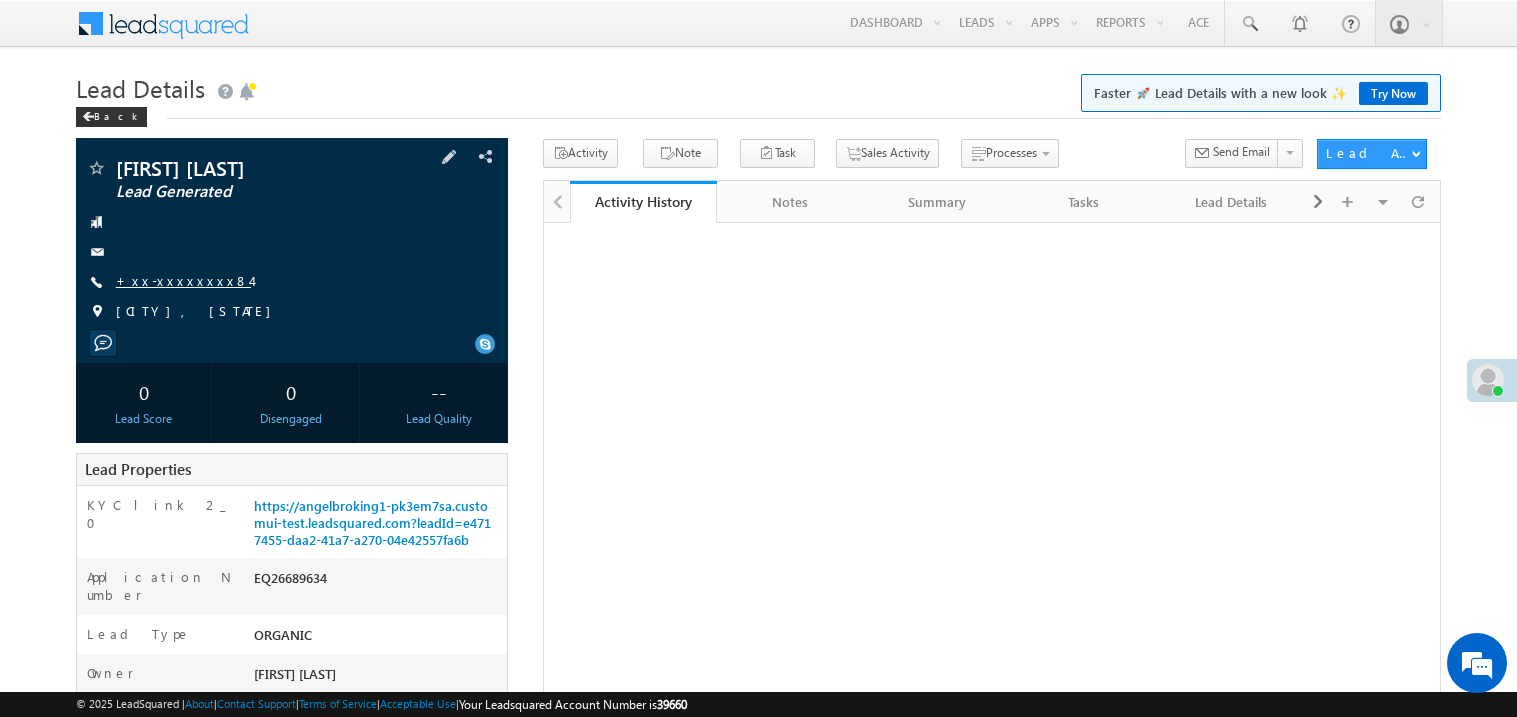 click on "+xx-xxxxxxxx84" at bounding box center (183, 280) 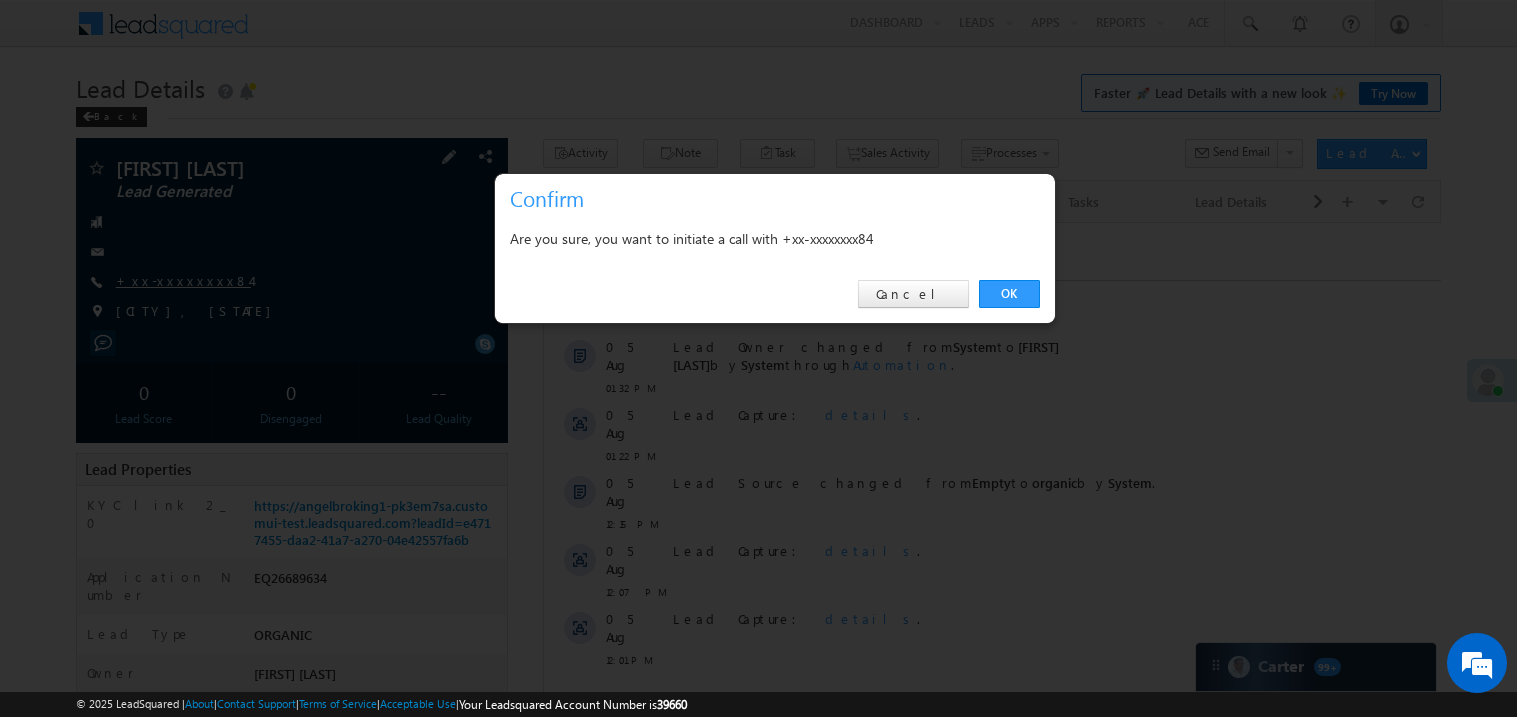 scroll, scrollTop: 0, scrollLeft: 0, axis: both 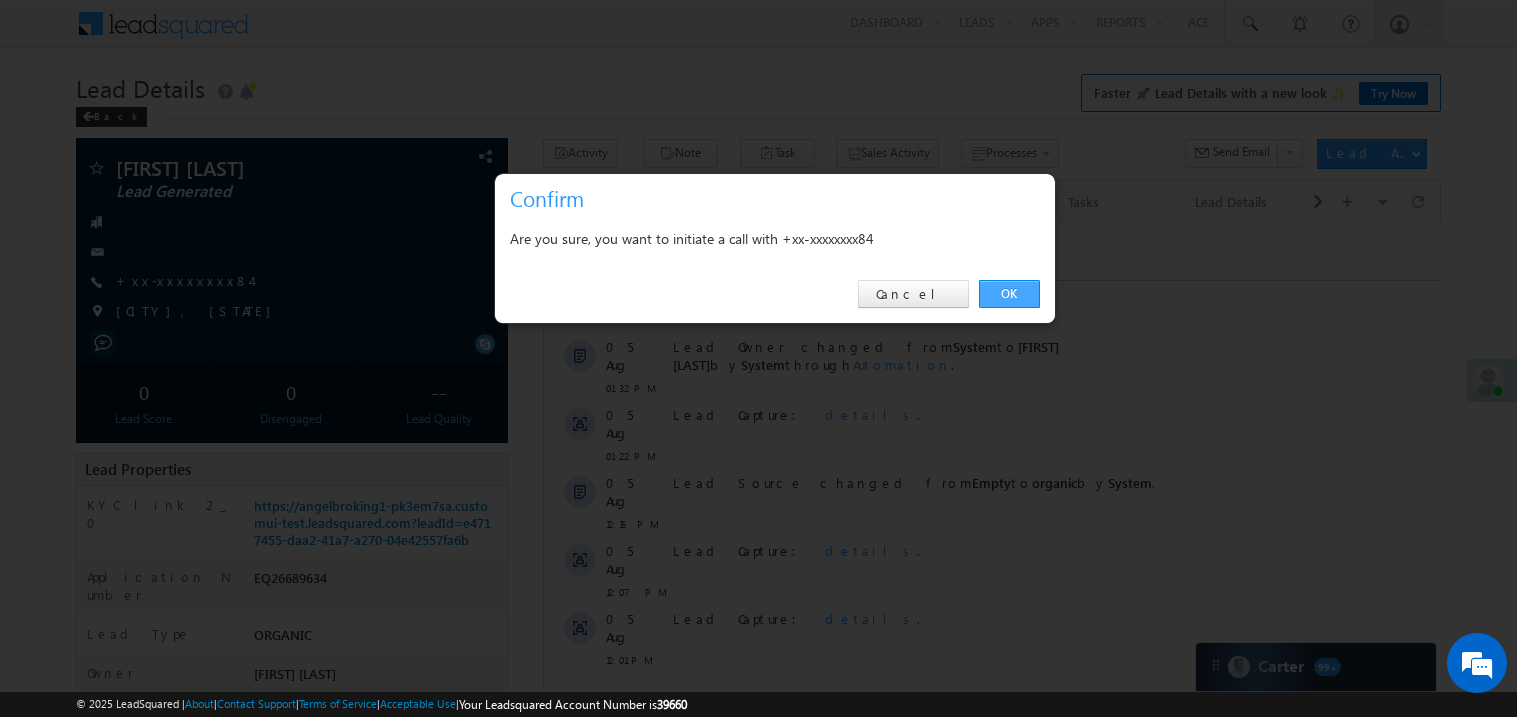 click on "OK" at bounding box center (1009, 294) 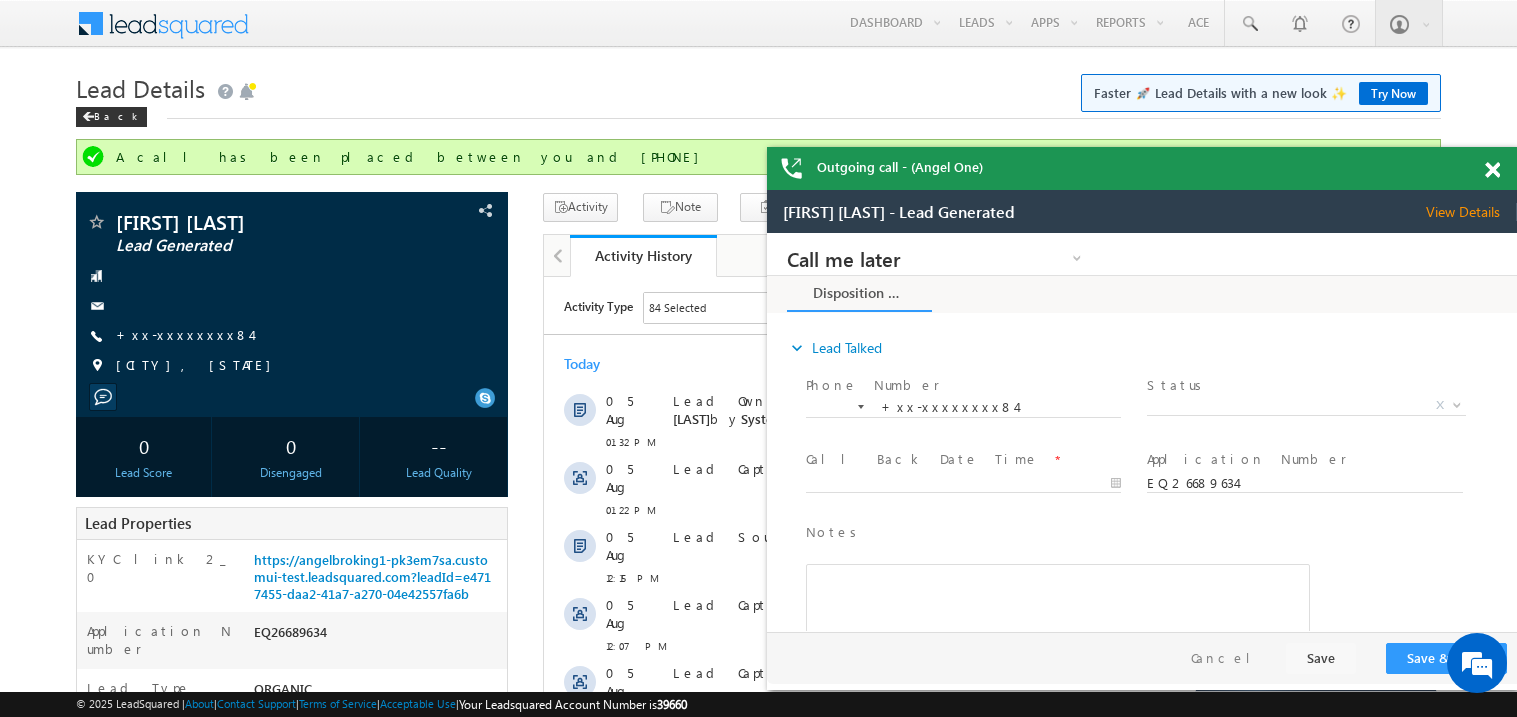 scroll, scrollTop: 0, scrollLeft: 0, axis: both 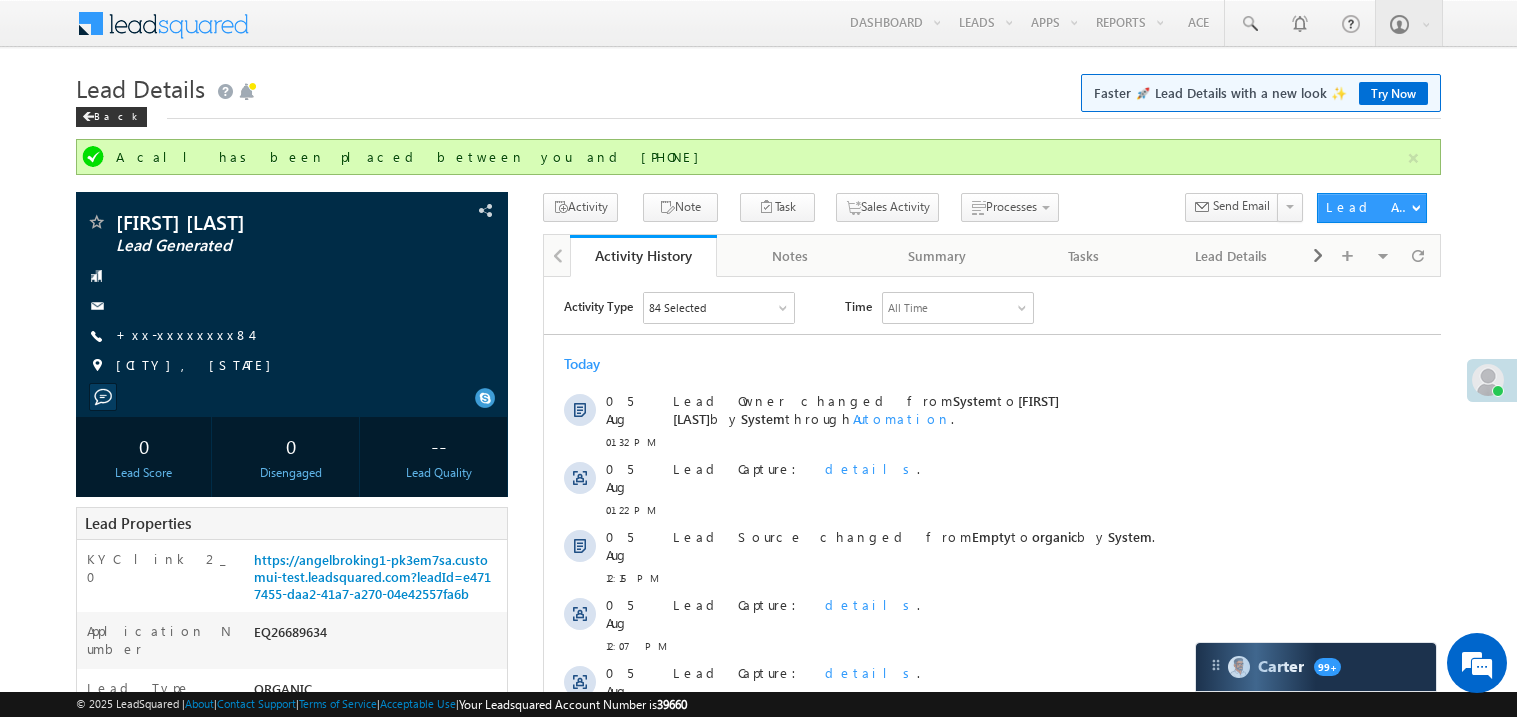 click on "Today" at bounding box center [991, 363] 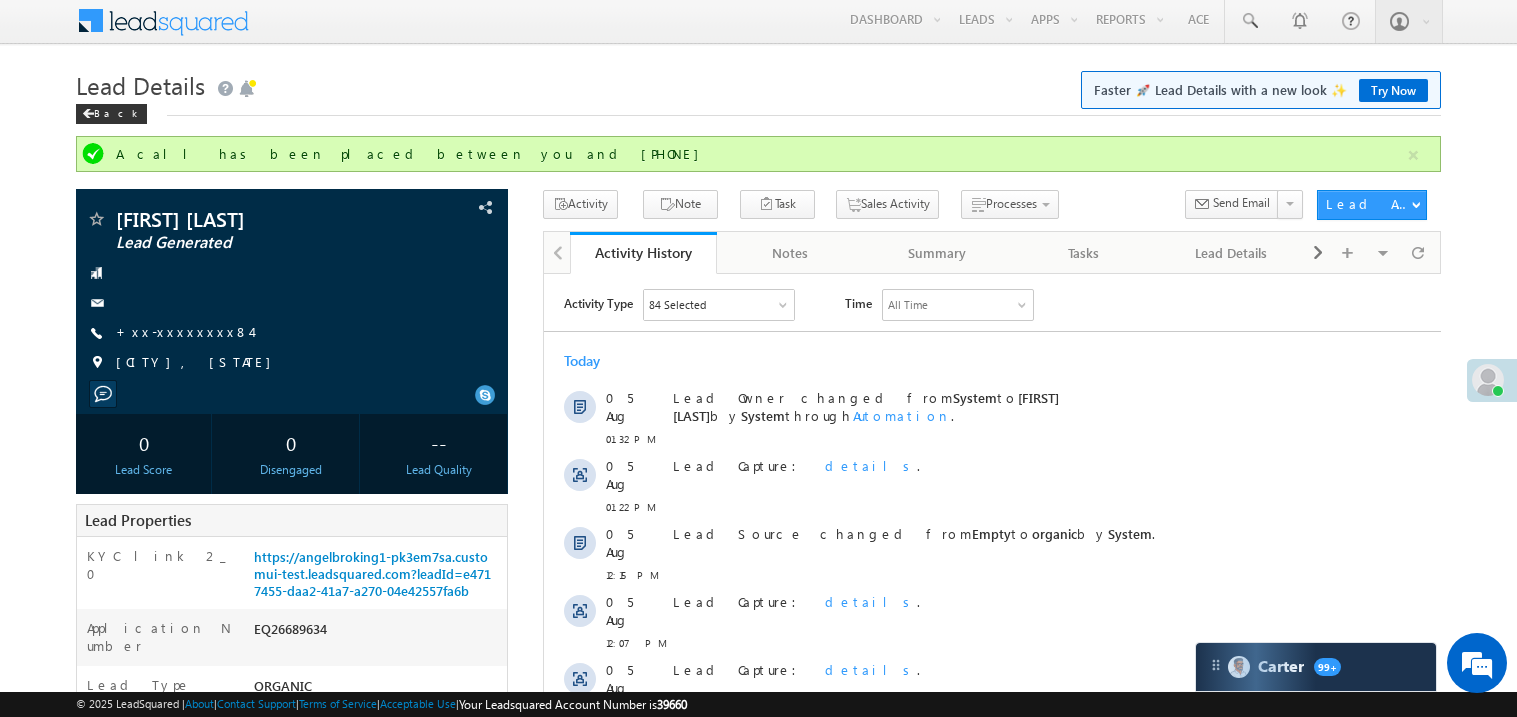 scroll, scrollTop: 0, scrollLeft: 0, axis: both 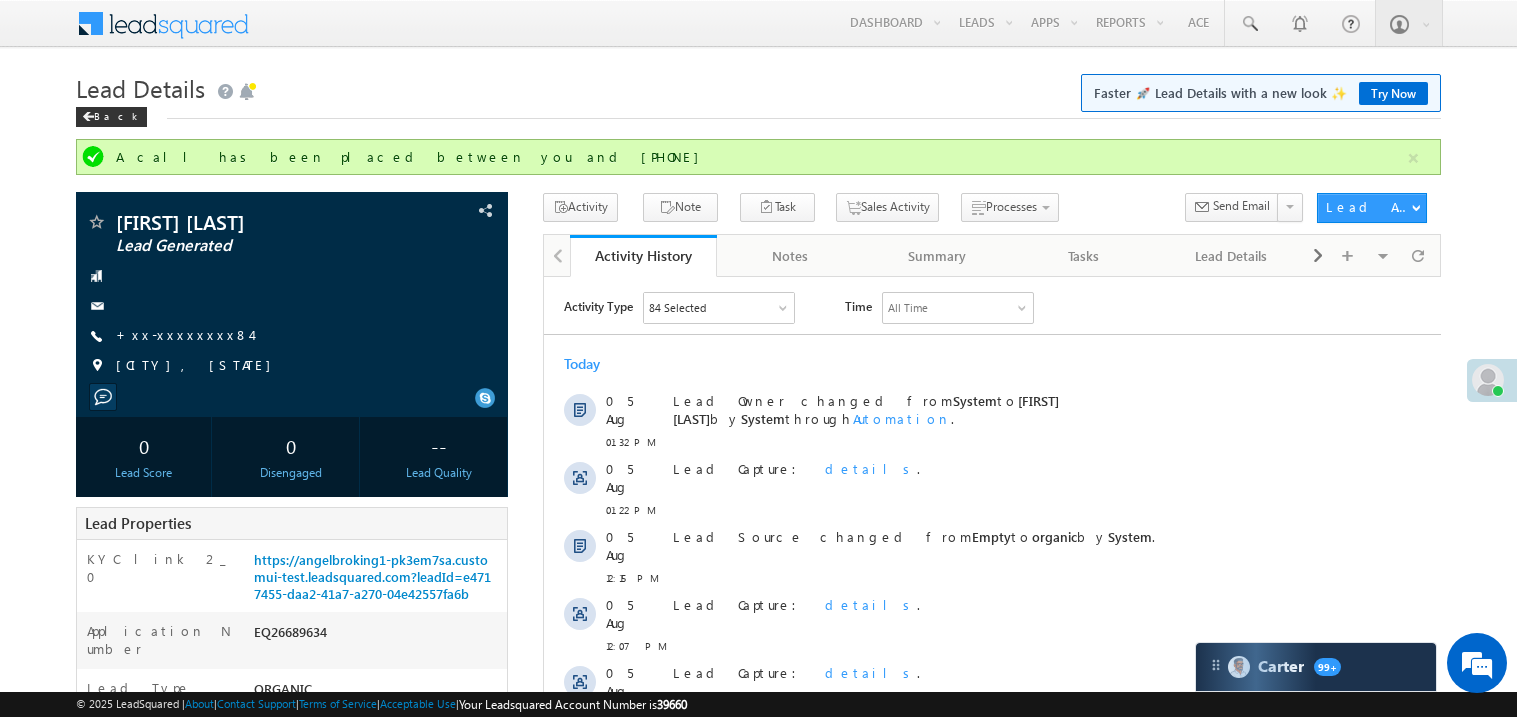 click on "Today
05 Aug
01:32 PM
Lead Owner changed from  System  to  Madhavi Sumit  by  System  through  Automation .
05 Aug
01:22 PM
Lead Capture:
details .
05 Aug
12:15 PM
Lead Source changed from  Empty  to  organic  by  System" at bounding box center (991, 533) 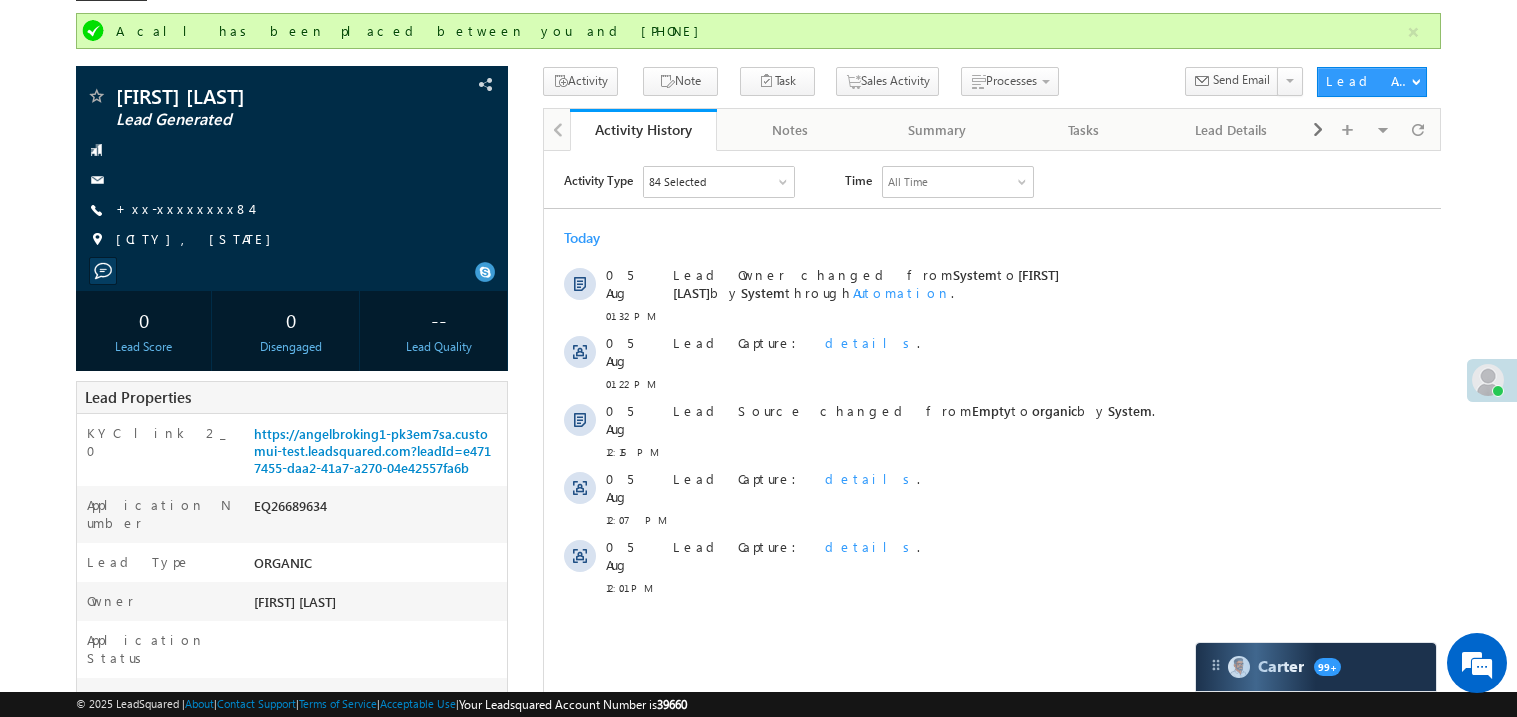 scroll, scrollTop: 0, scrollLeft: 0, axis: both 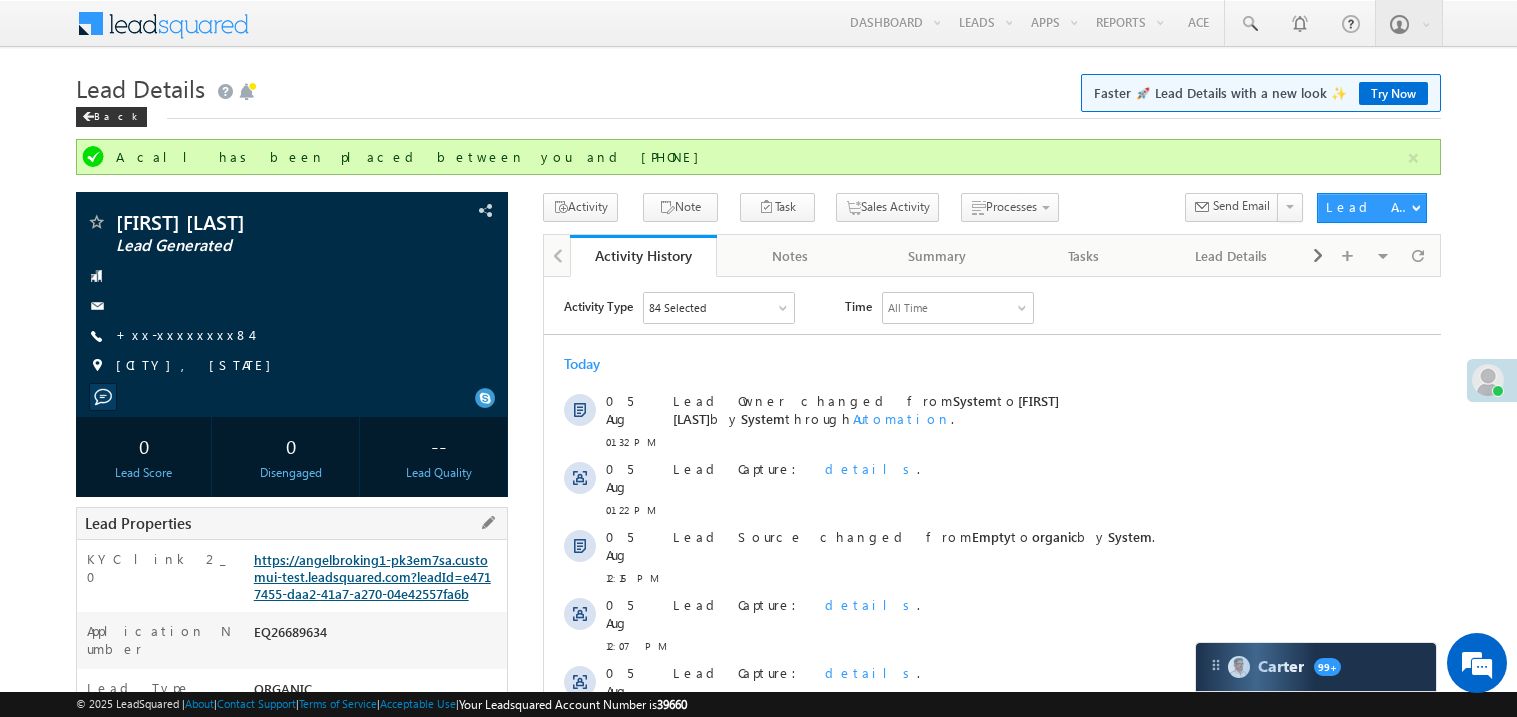 click on "https://angelbroking1-pk3em7sa.customui-test.leadsquared.com?leadId=e4717455-daa2-41a7-a270-04e42557fa6b" at bounding box center (372, 576) 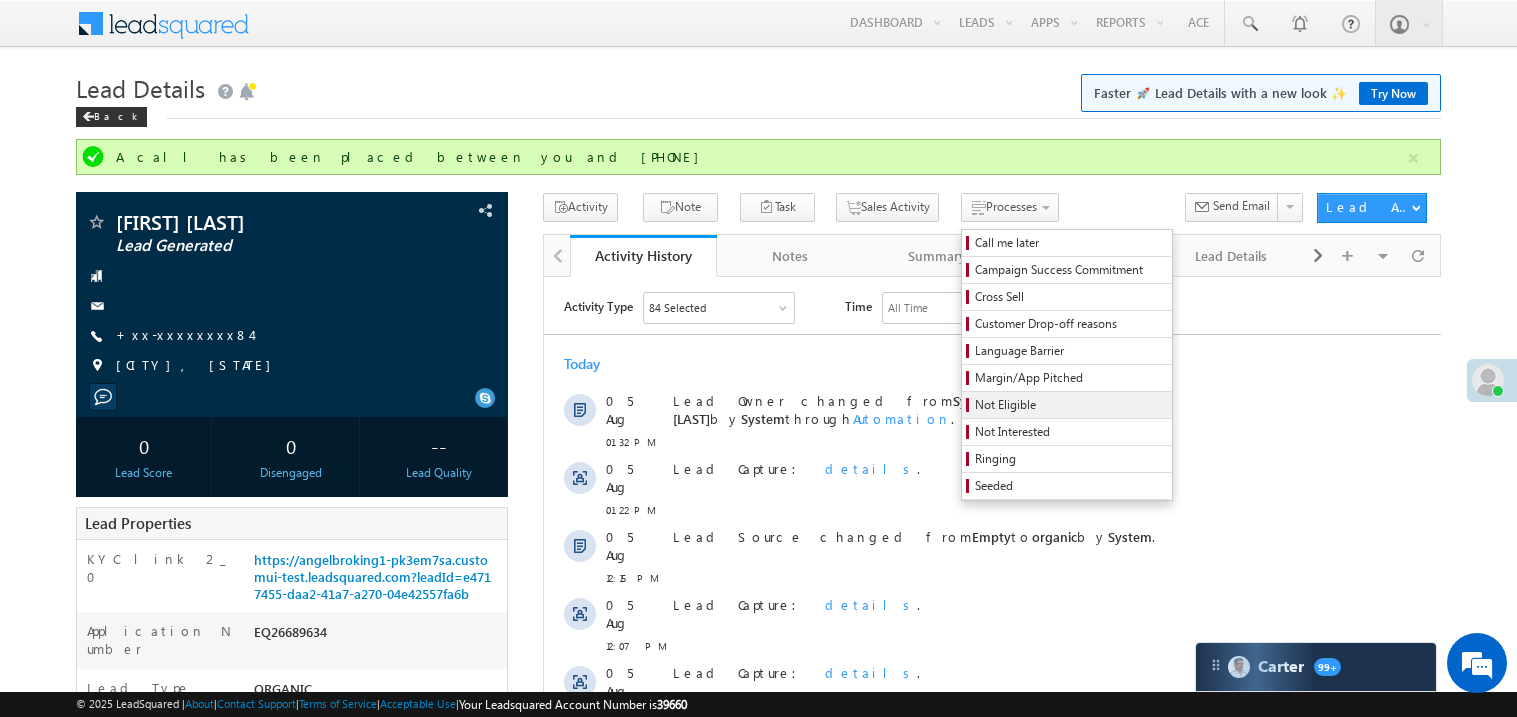 click on "Not Eligible" at bounding box center [1070, 405] 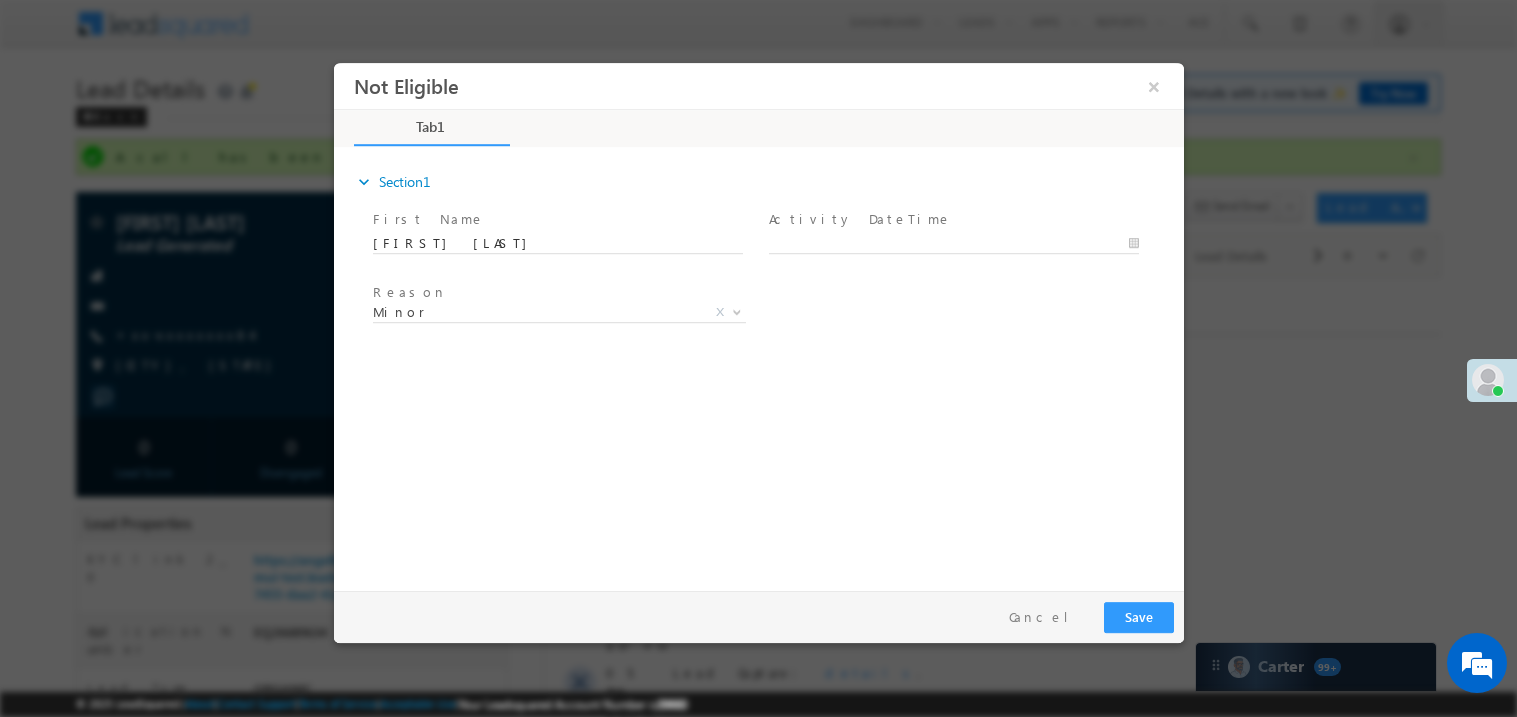 scroll, scrollTop: 0, scrollLeft: 0, axis: both 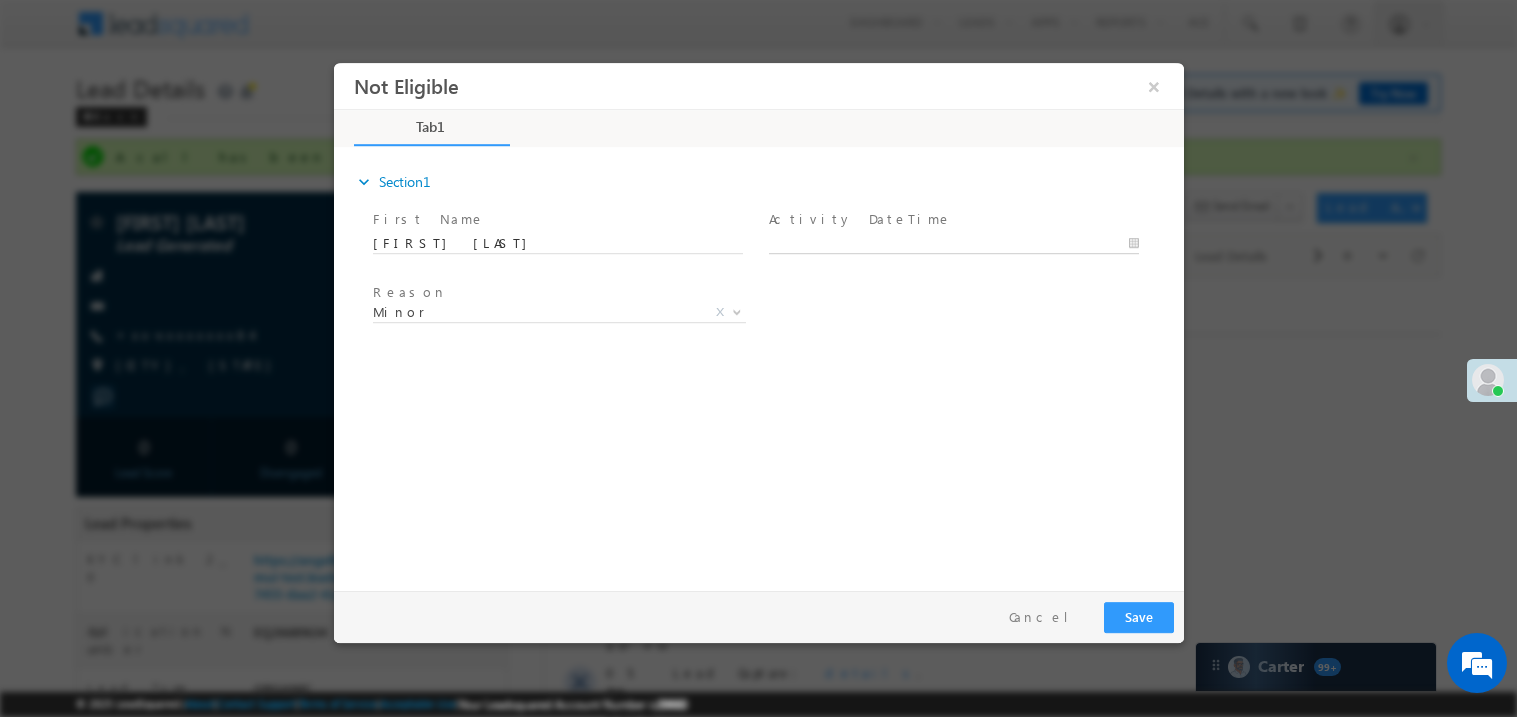 click on "Not Eligible
×" at bounding box center [758, 321] 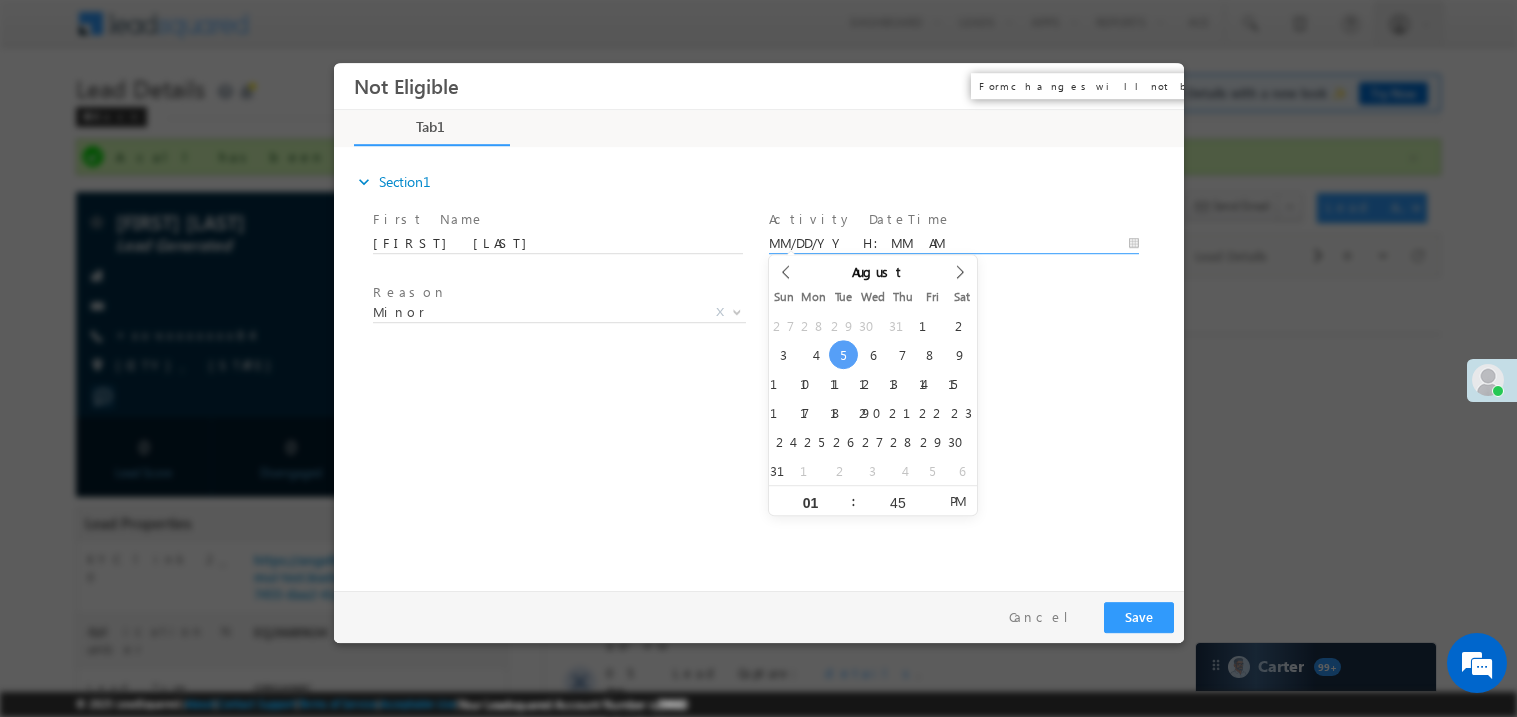 click on "×" at bounding box center [1153, 85] 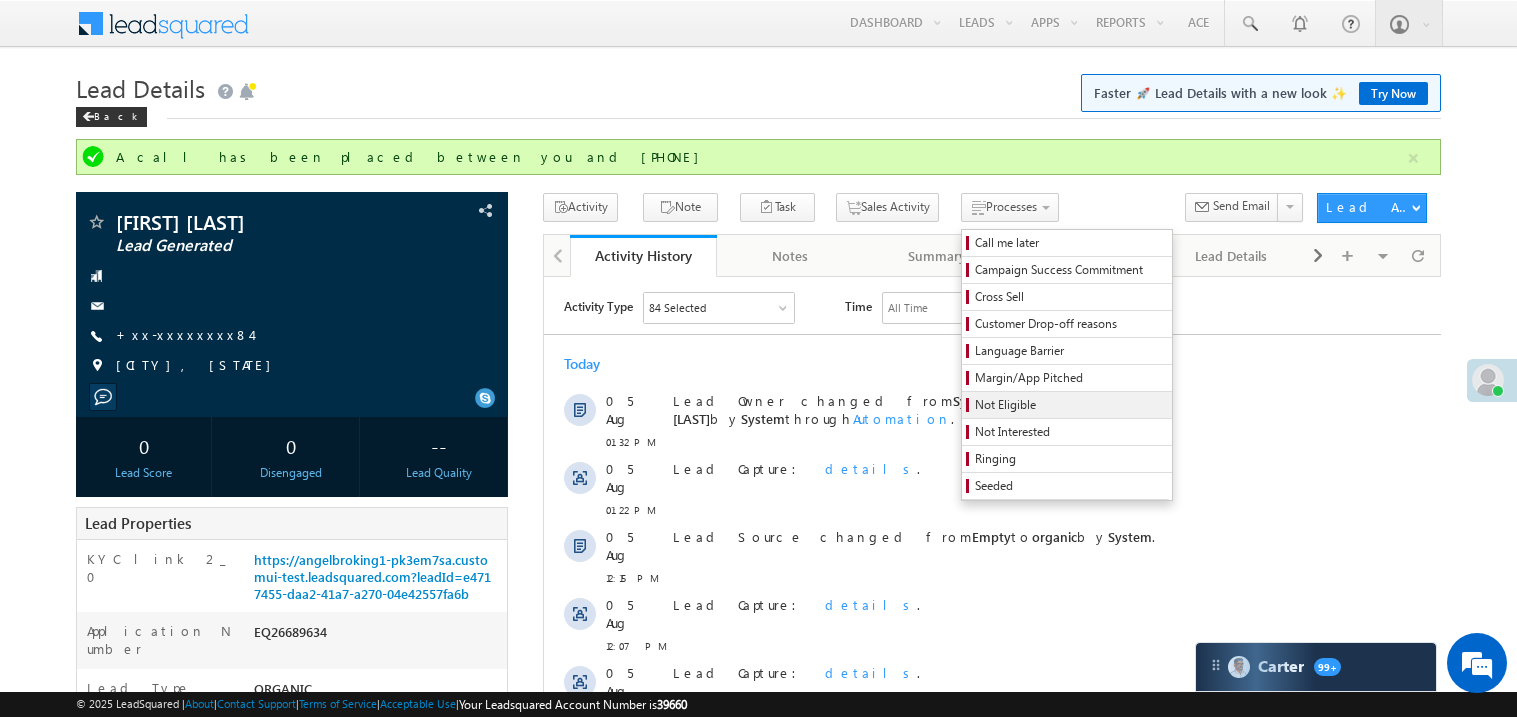 click on "Not Eligible" at bounding box center [1070, 405] 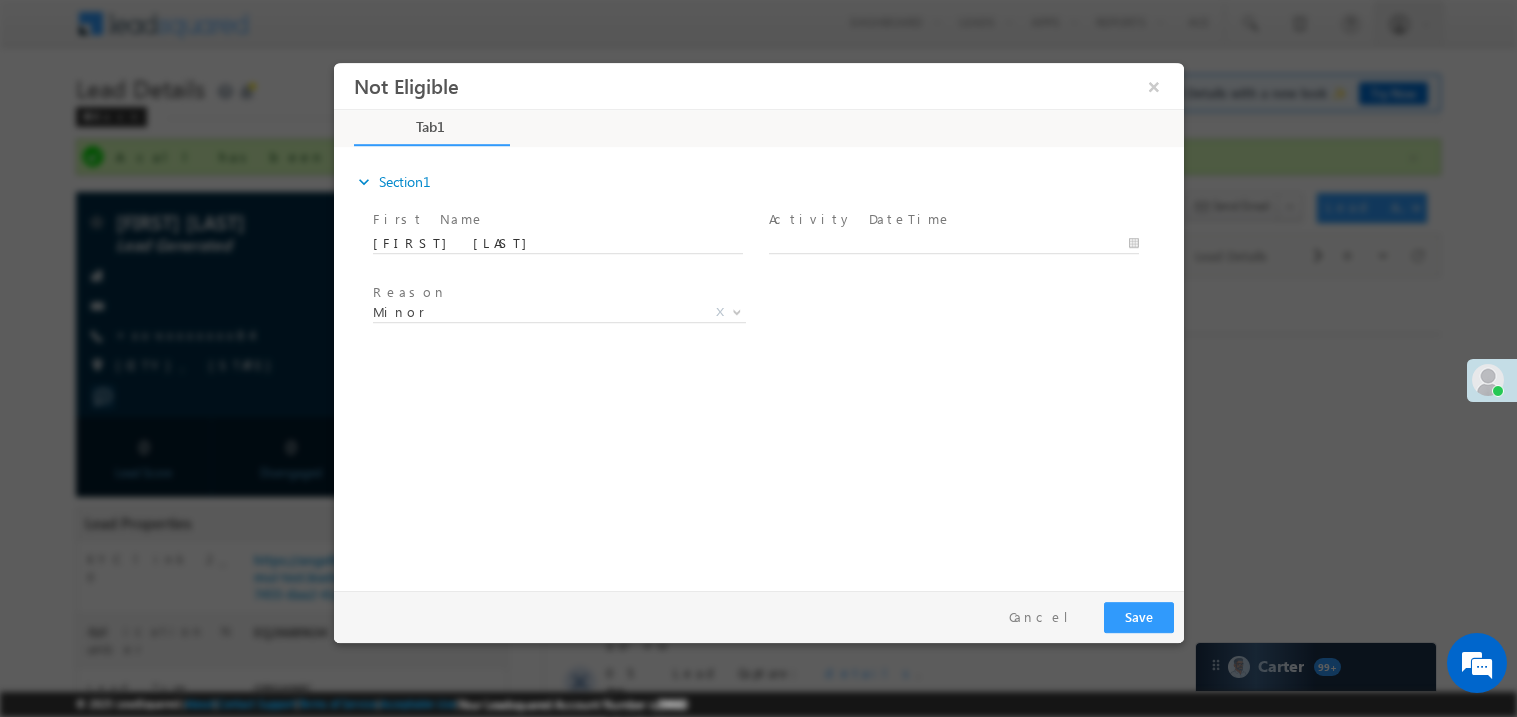 scroll, scrollTop: 0, scrollLeft: 0, axis: both 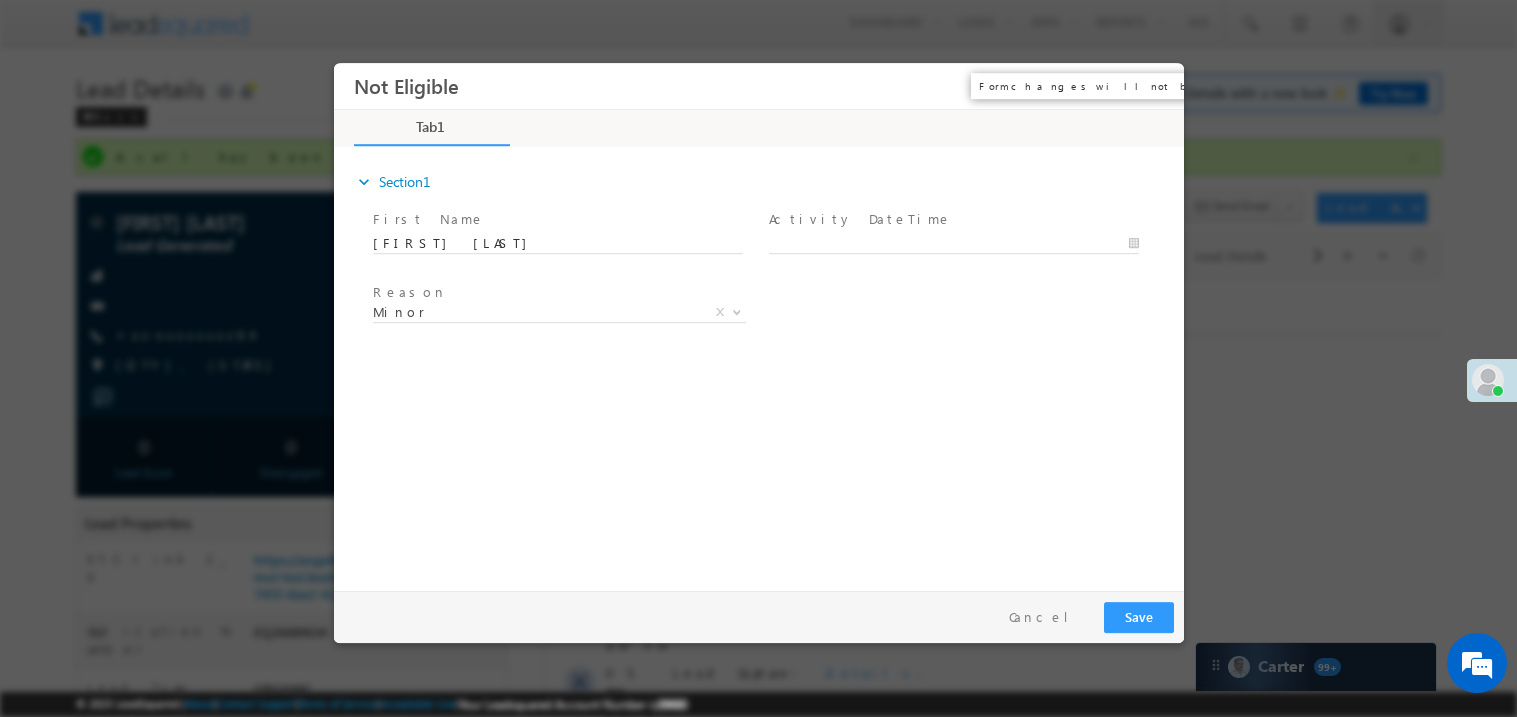 click on "×" at bounding box center (1153, 85) 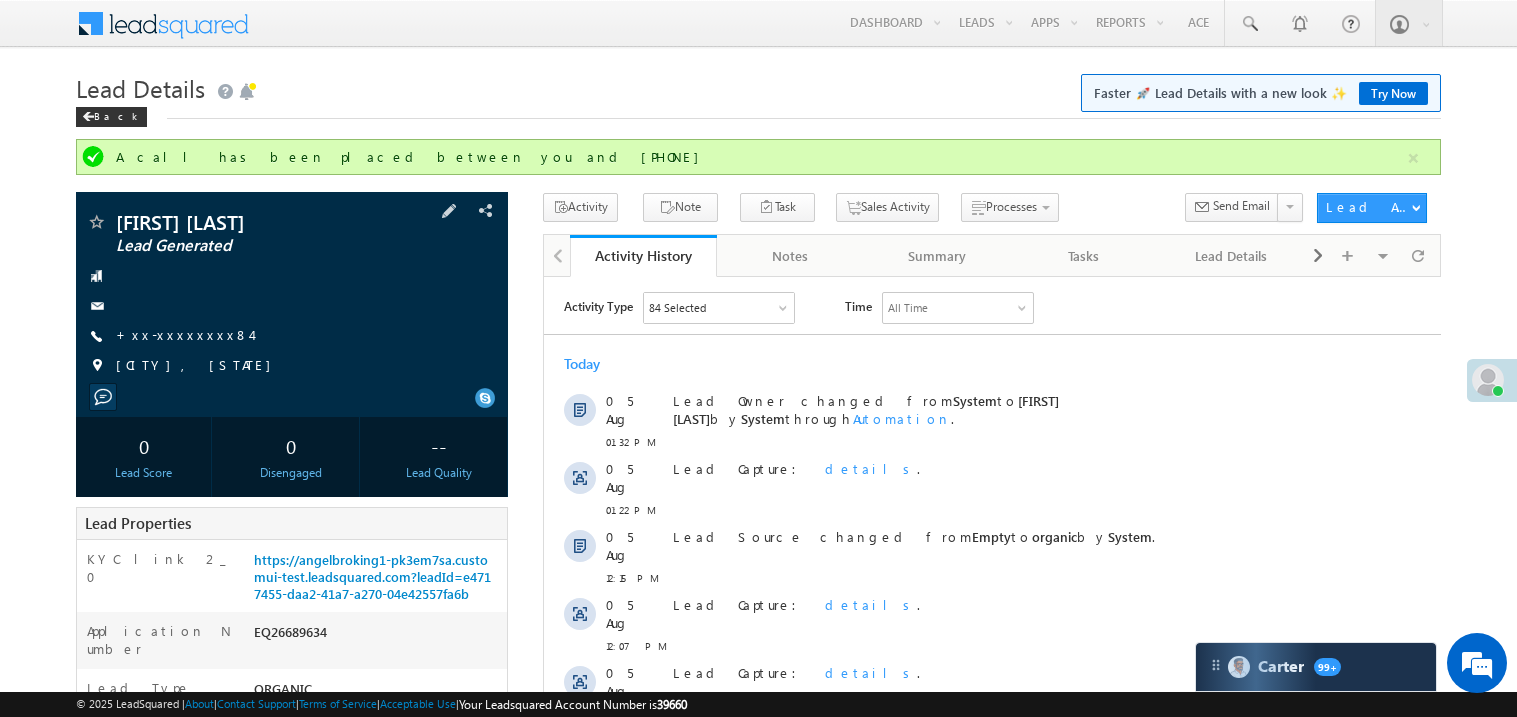 click on "Sureshkumar Chhagan bhai
Lead Generated
+xx-xxxxxxxx84" at bounding box center (292, 299) 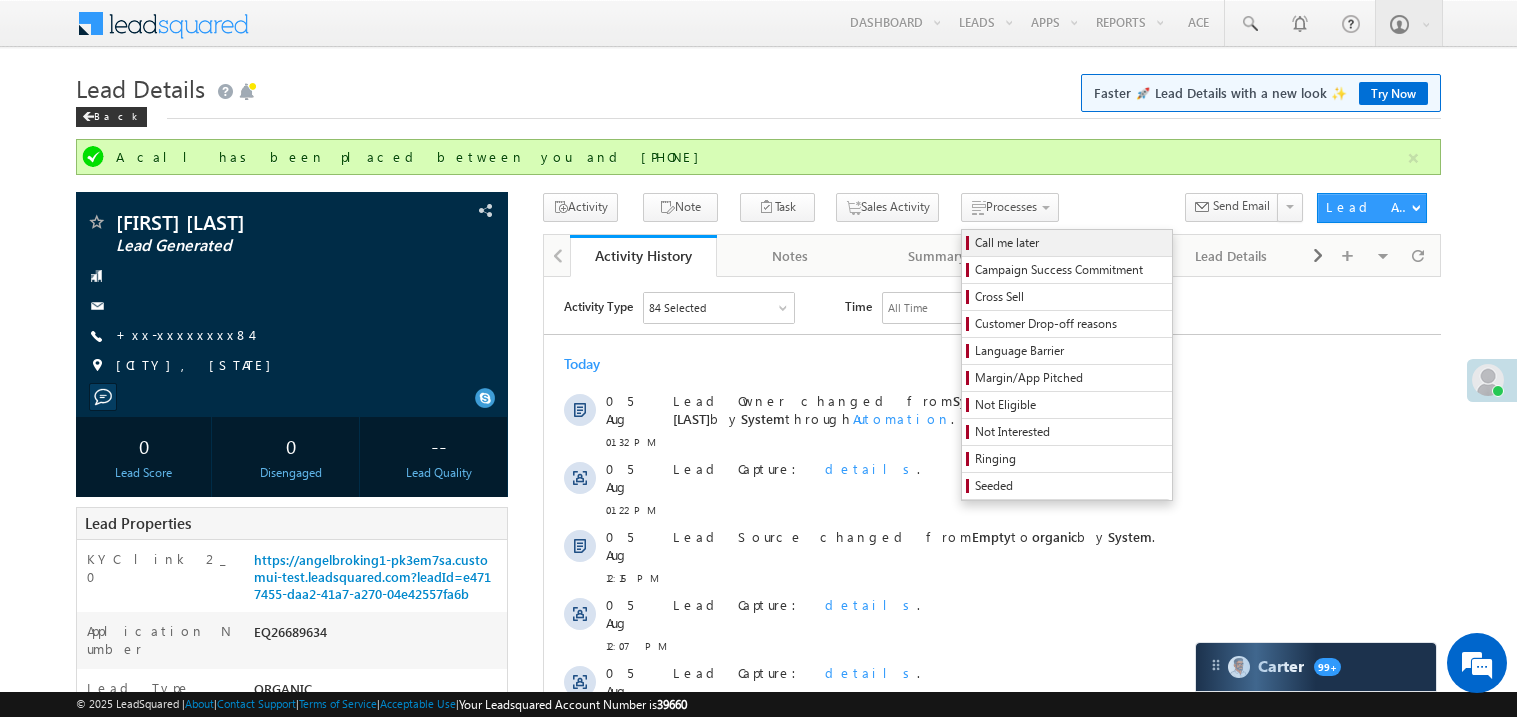 click on "Call me later" at bounding box center [1070, 243] 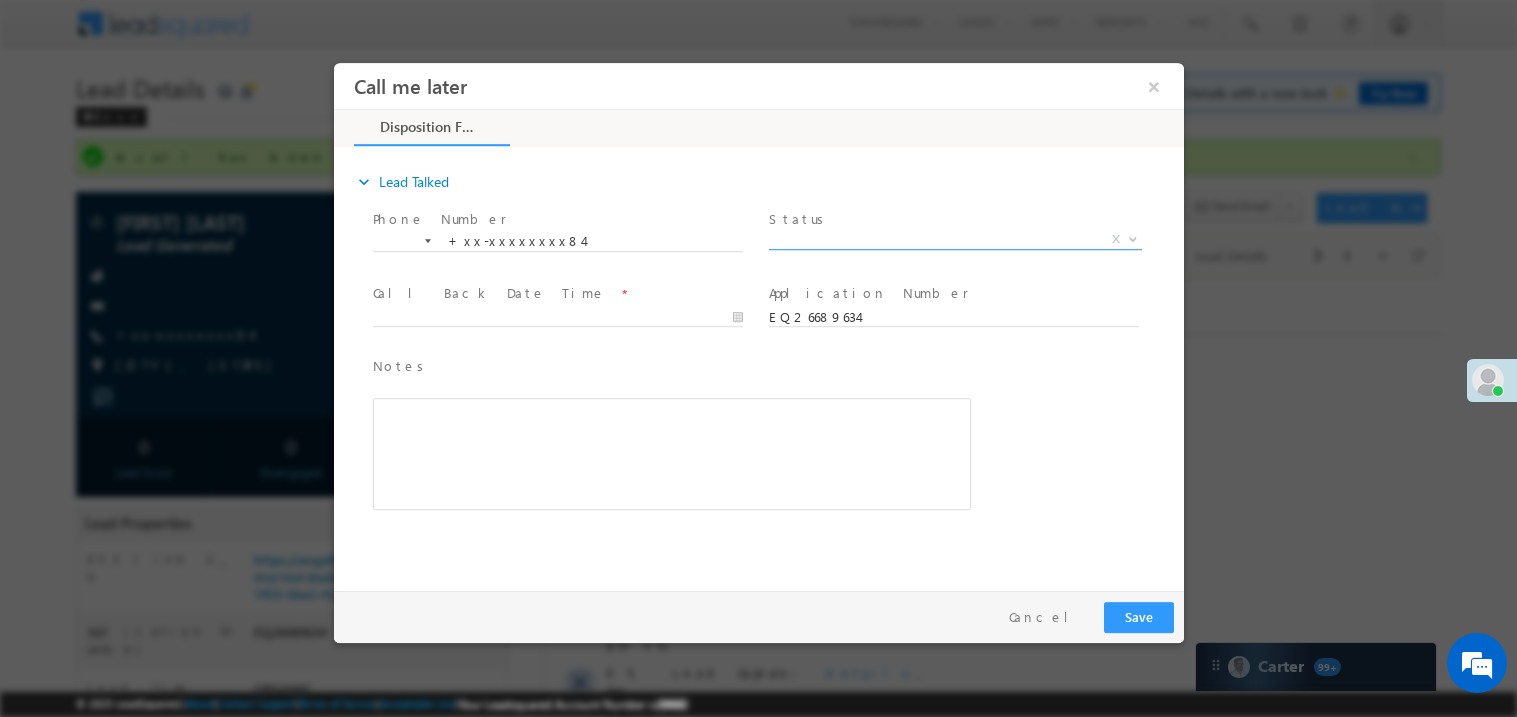 scroll, scrollTop: 0, scrollLeft: 0, axis: both 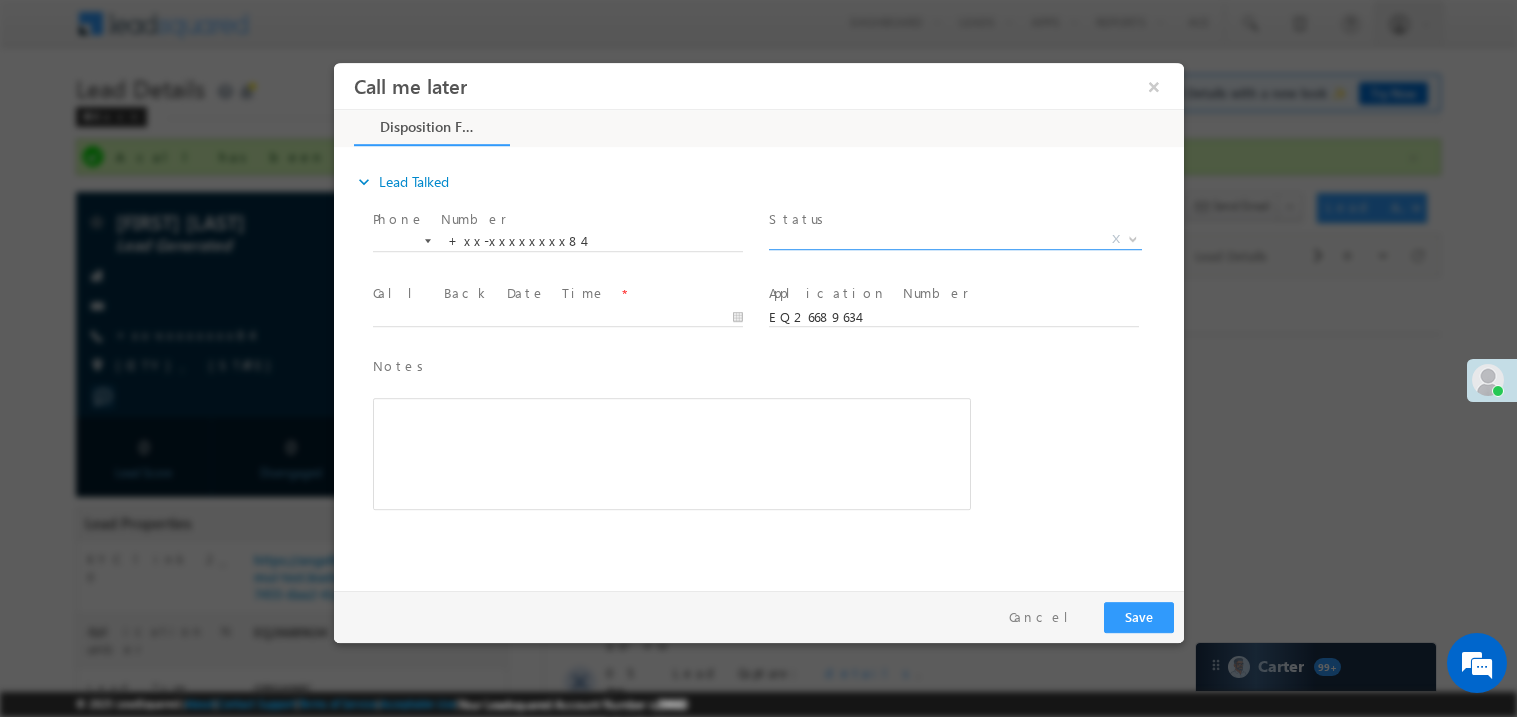 click on "X" at bounding box center [954, 239] 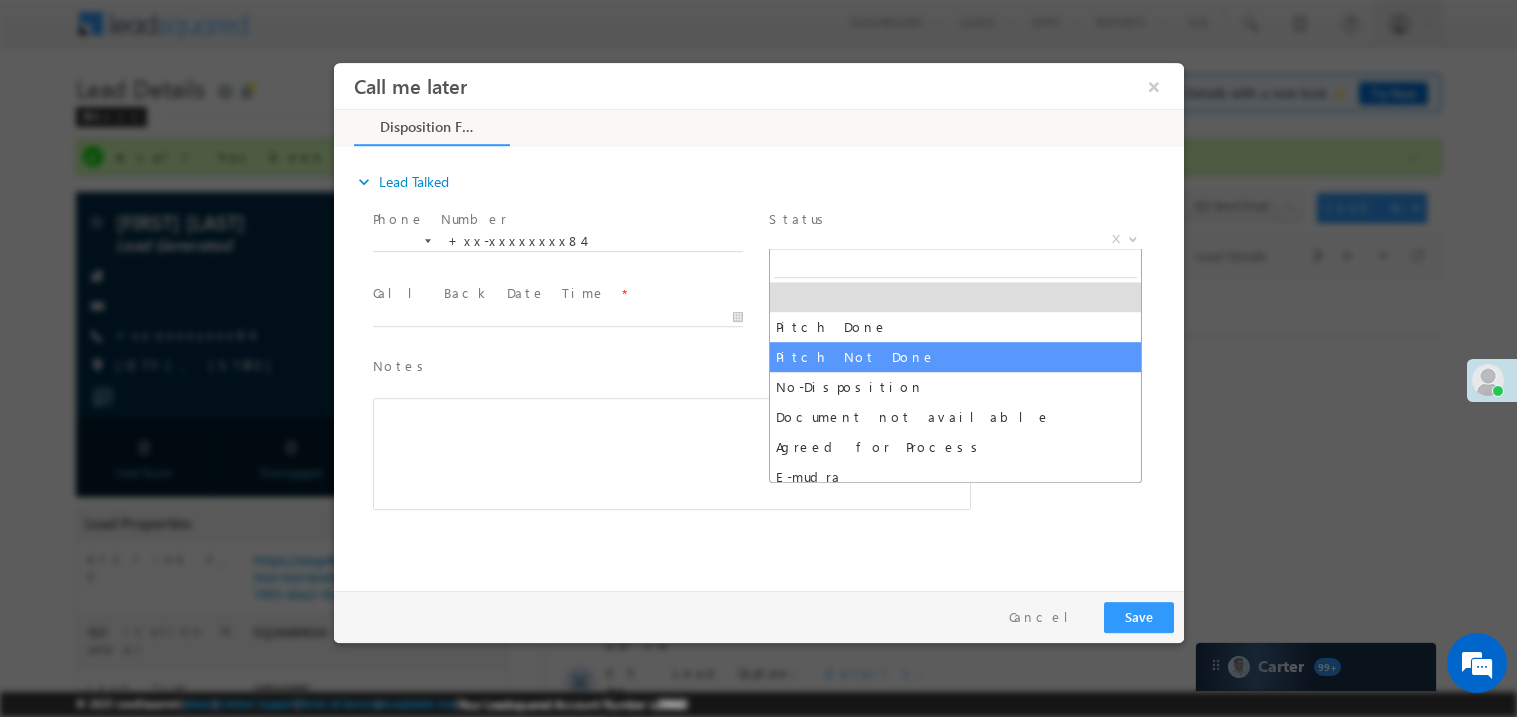 select on "Pitch Not Done" 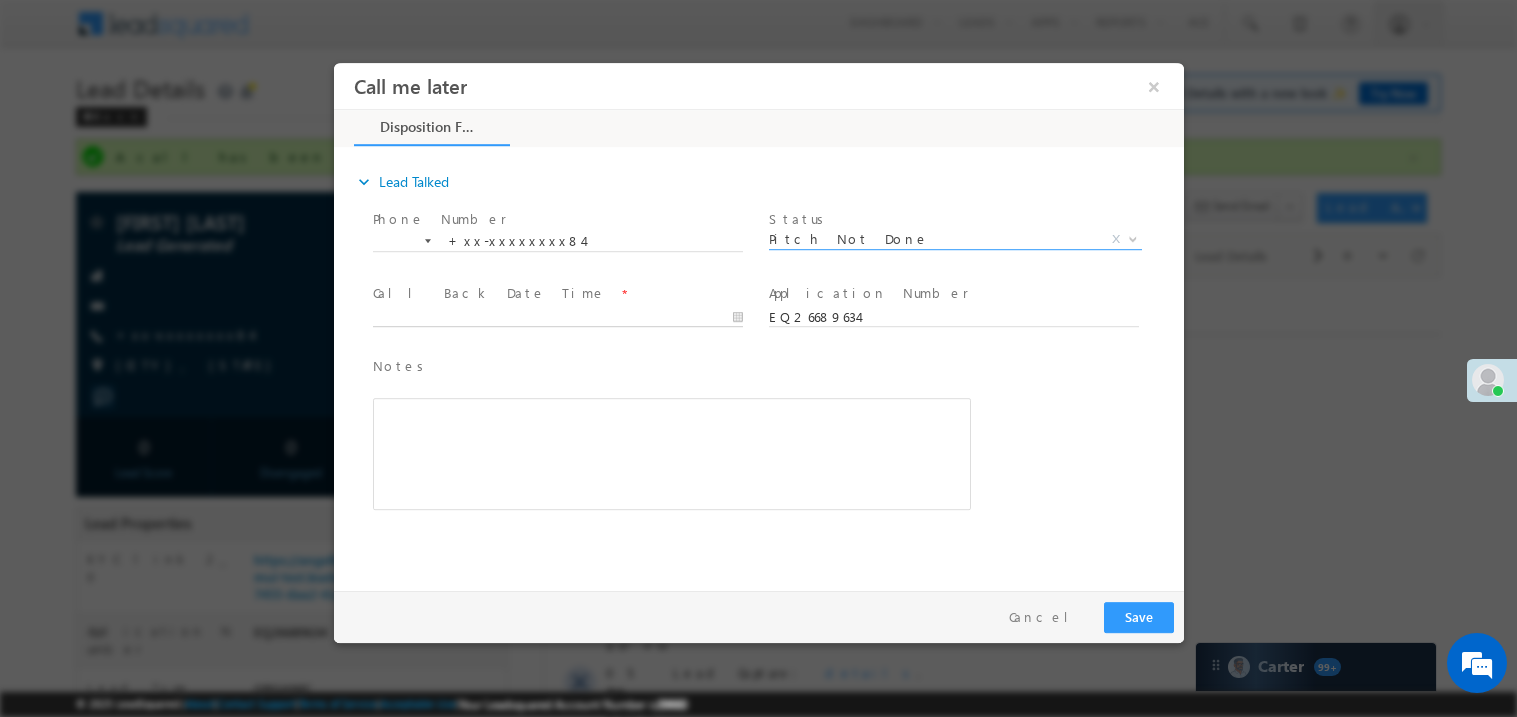click on "Call me later
×" at bounding box center [758, 321] 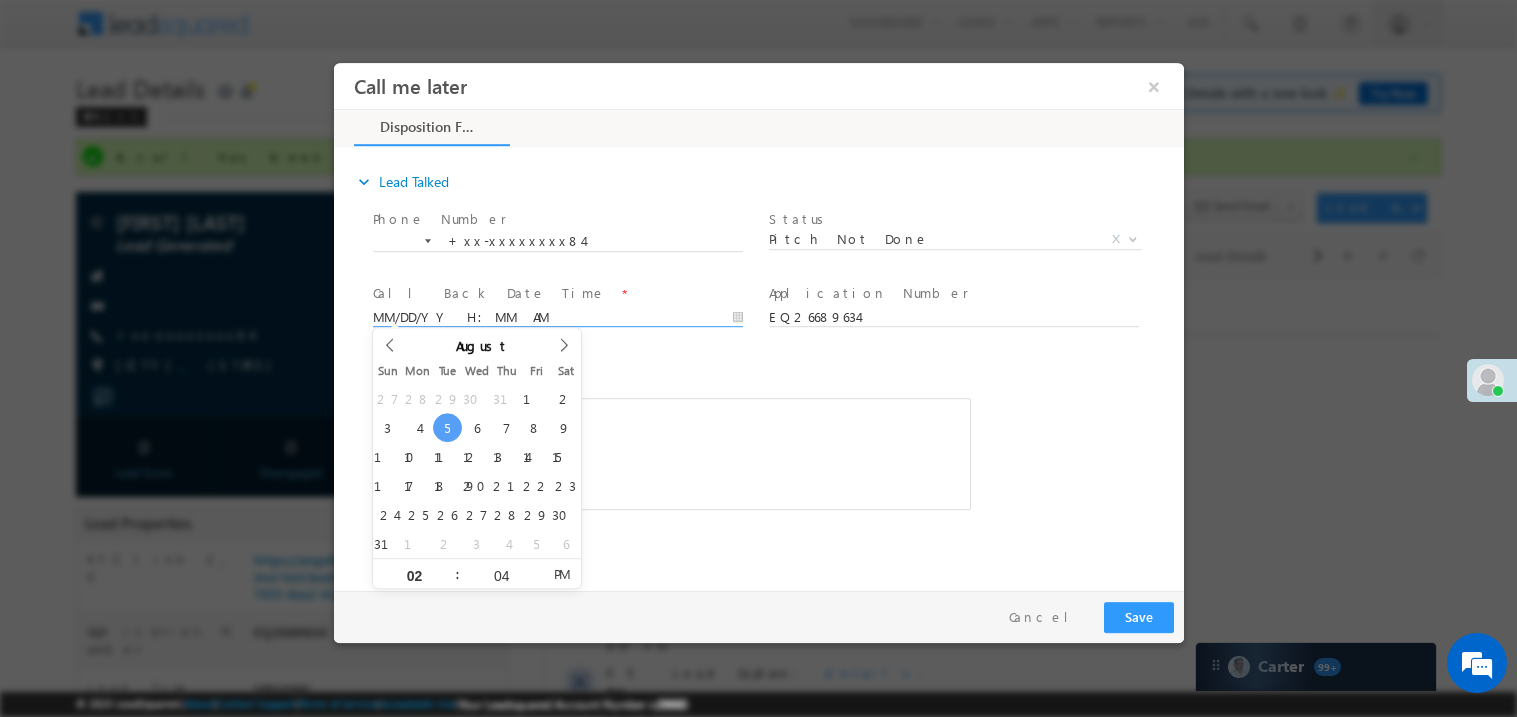 click at bounding box center [671, 453] 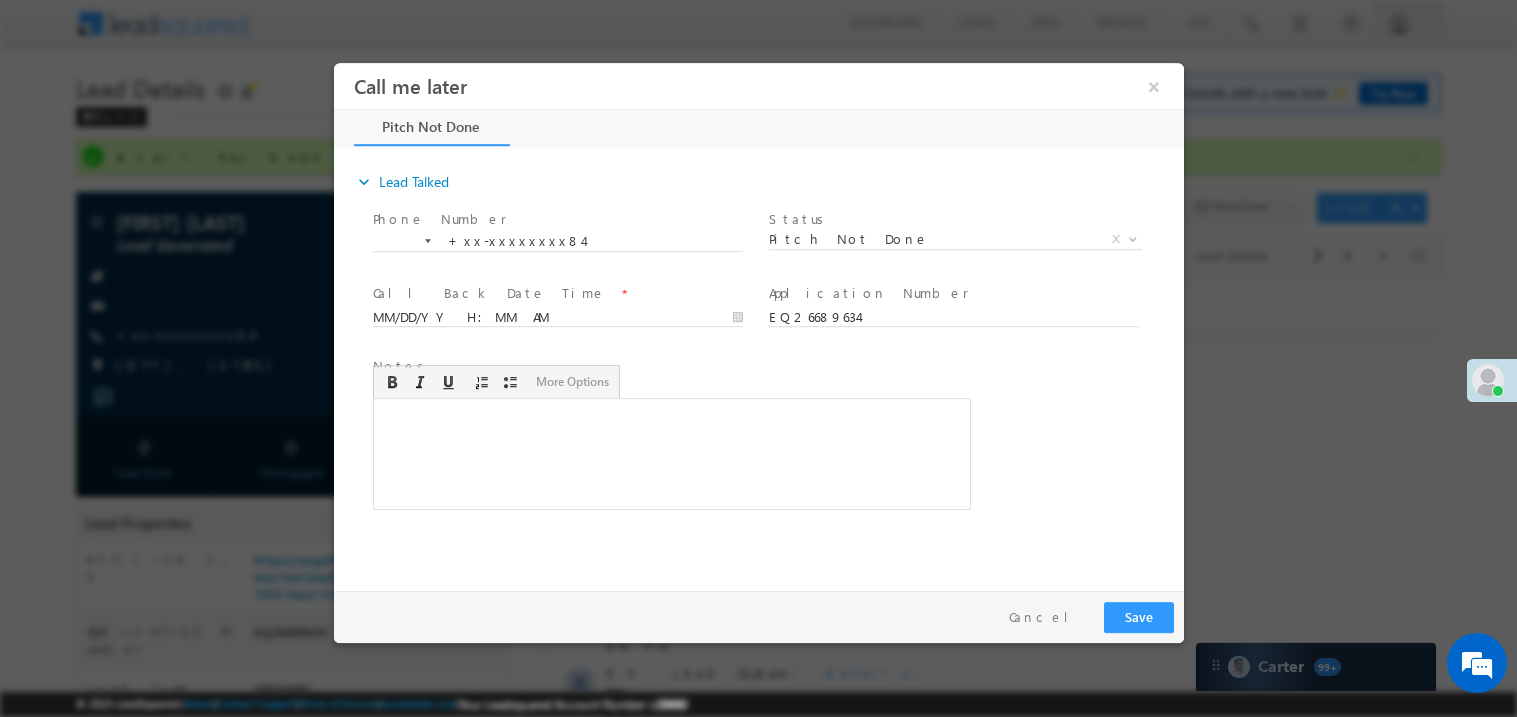 type 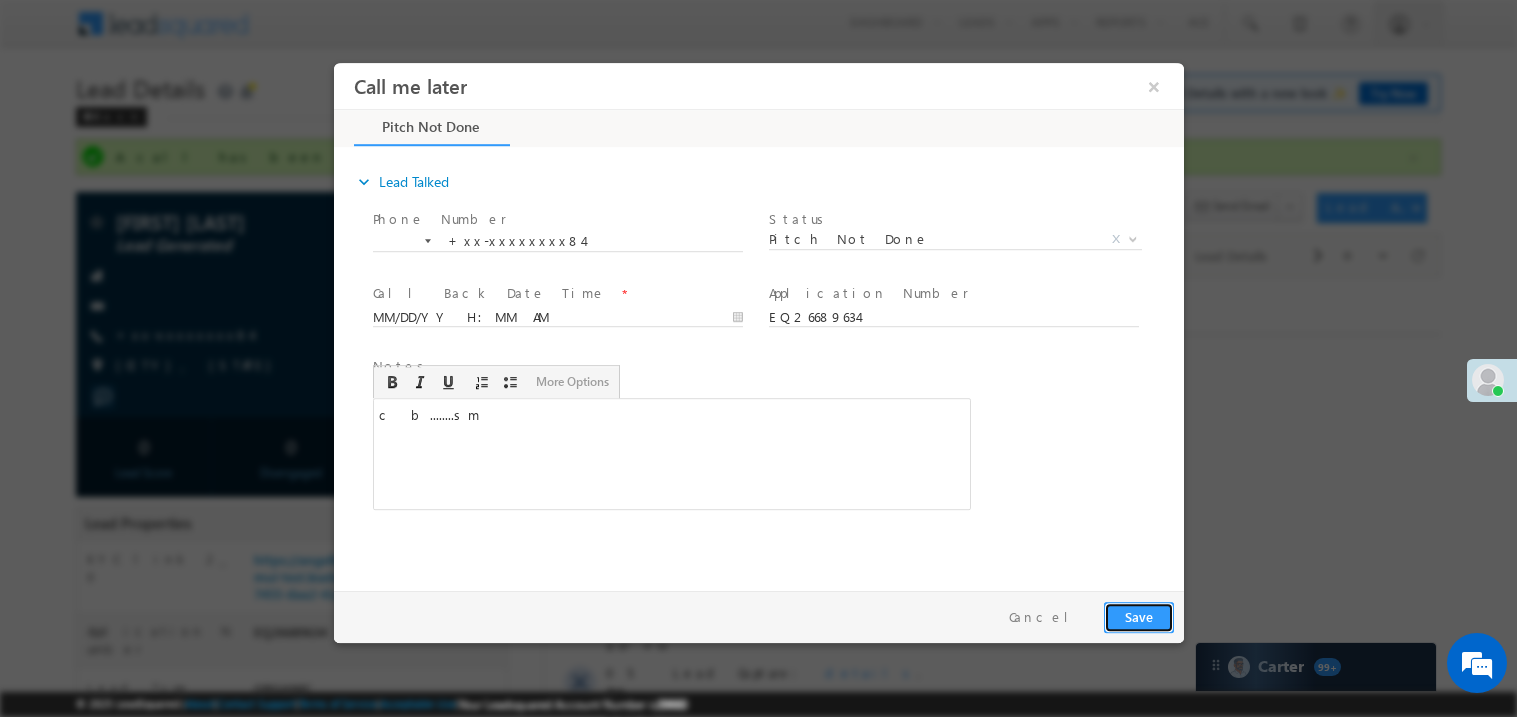 click on "Save" at bounding box center [1138, 616] 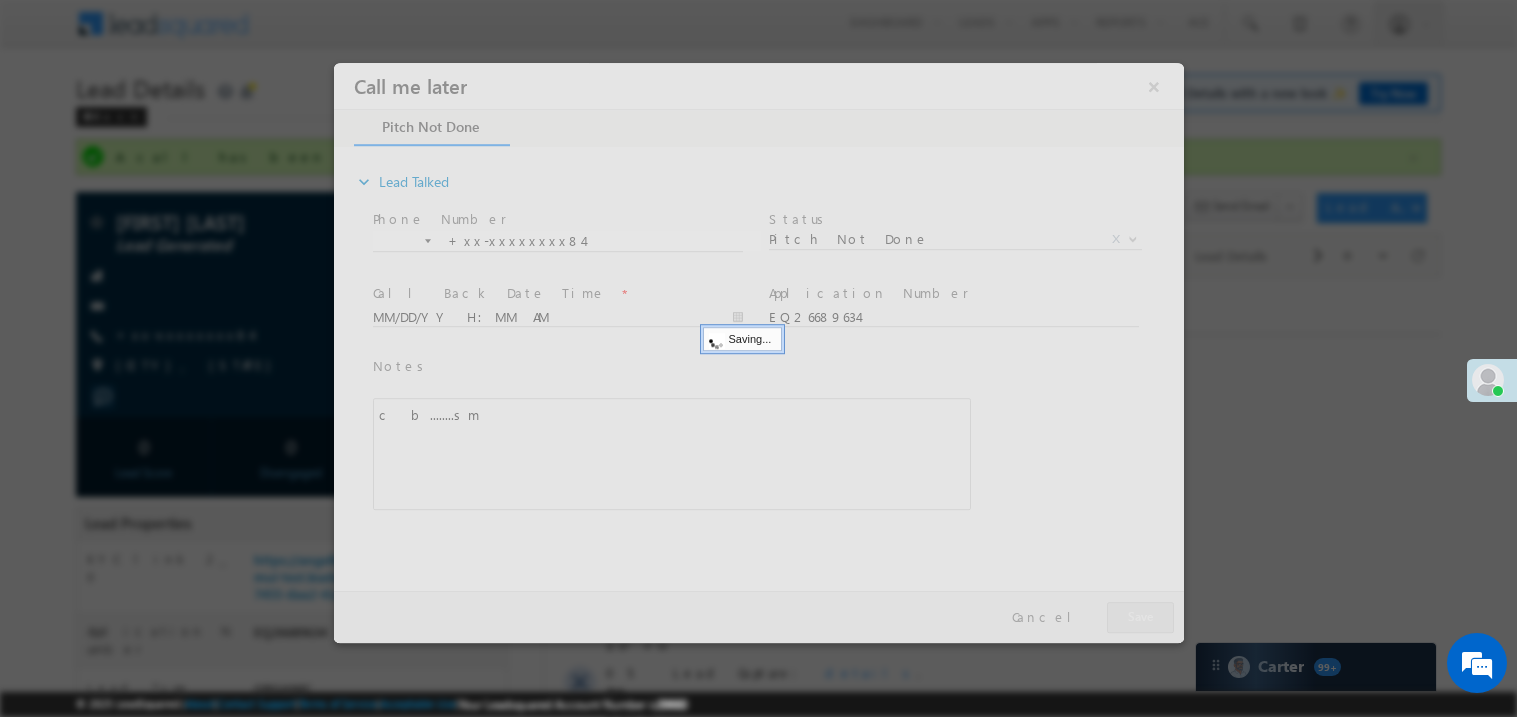 click at bounding box center [758, 352] 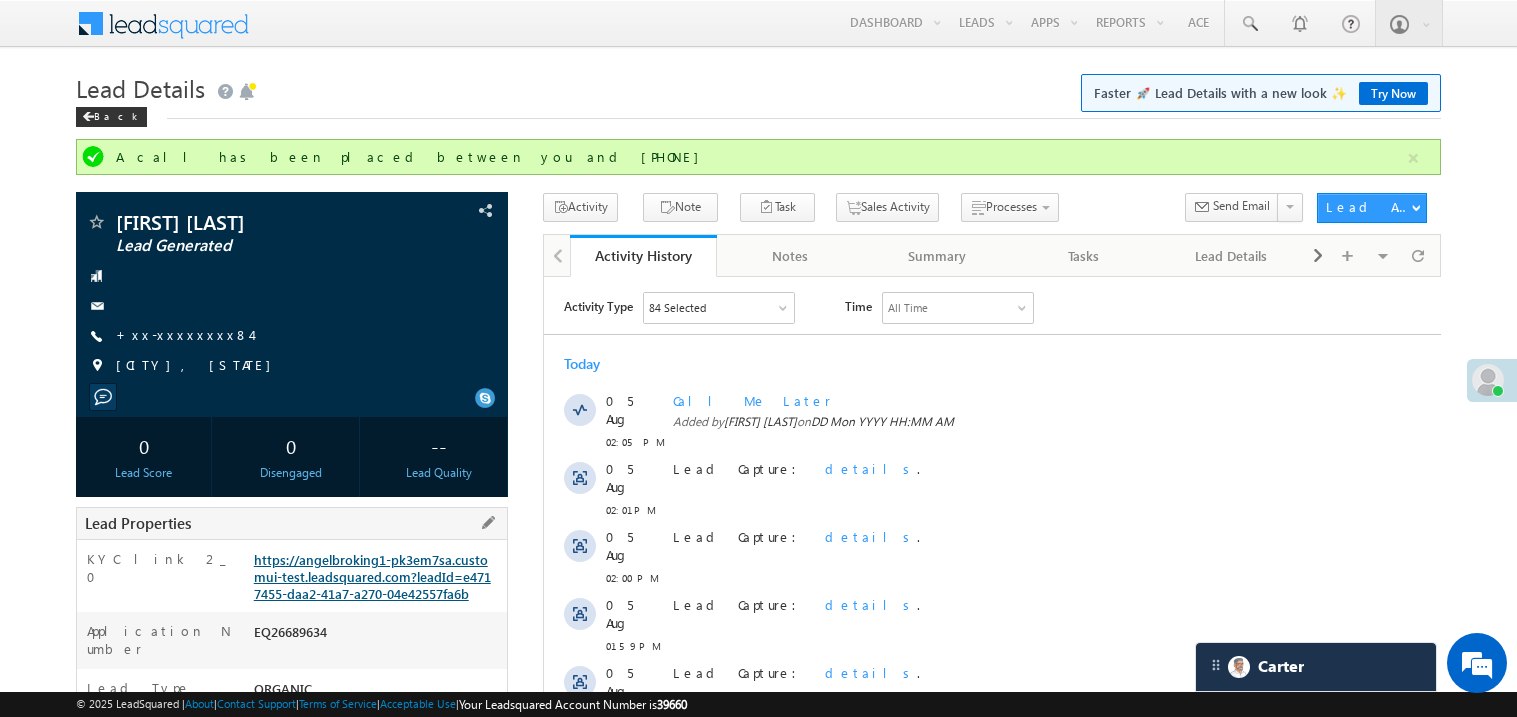click on "https://angelbroking1-pk3em7sa.customui-test.leadsquared.com?leadId=e4717455-daa2-41a7-a270-04e42557fa6b" at bounding box center [372, 576] 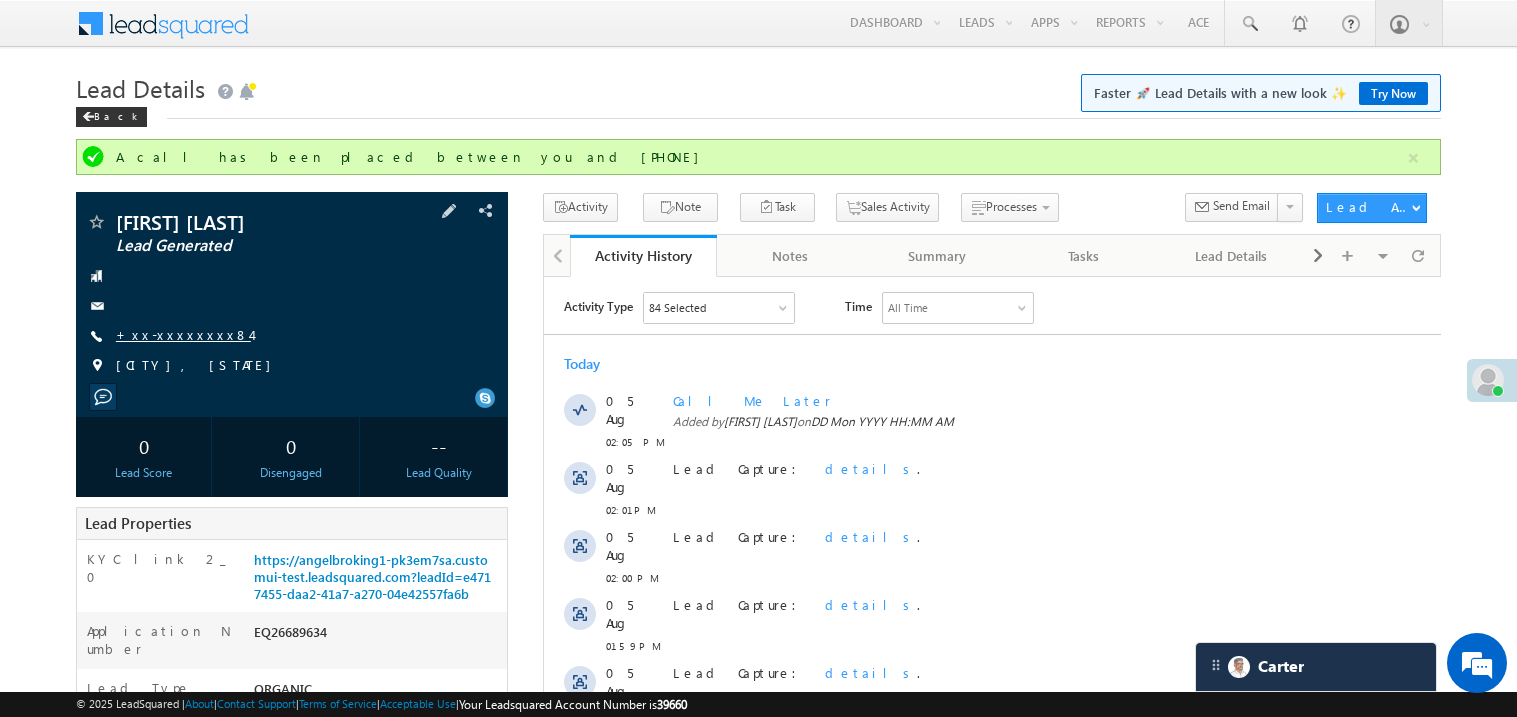 click on "+xx-xxxxxxxx84" at bounding box center [183, 334] 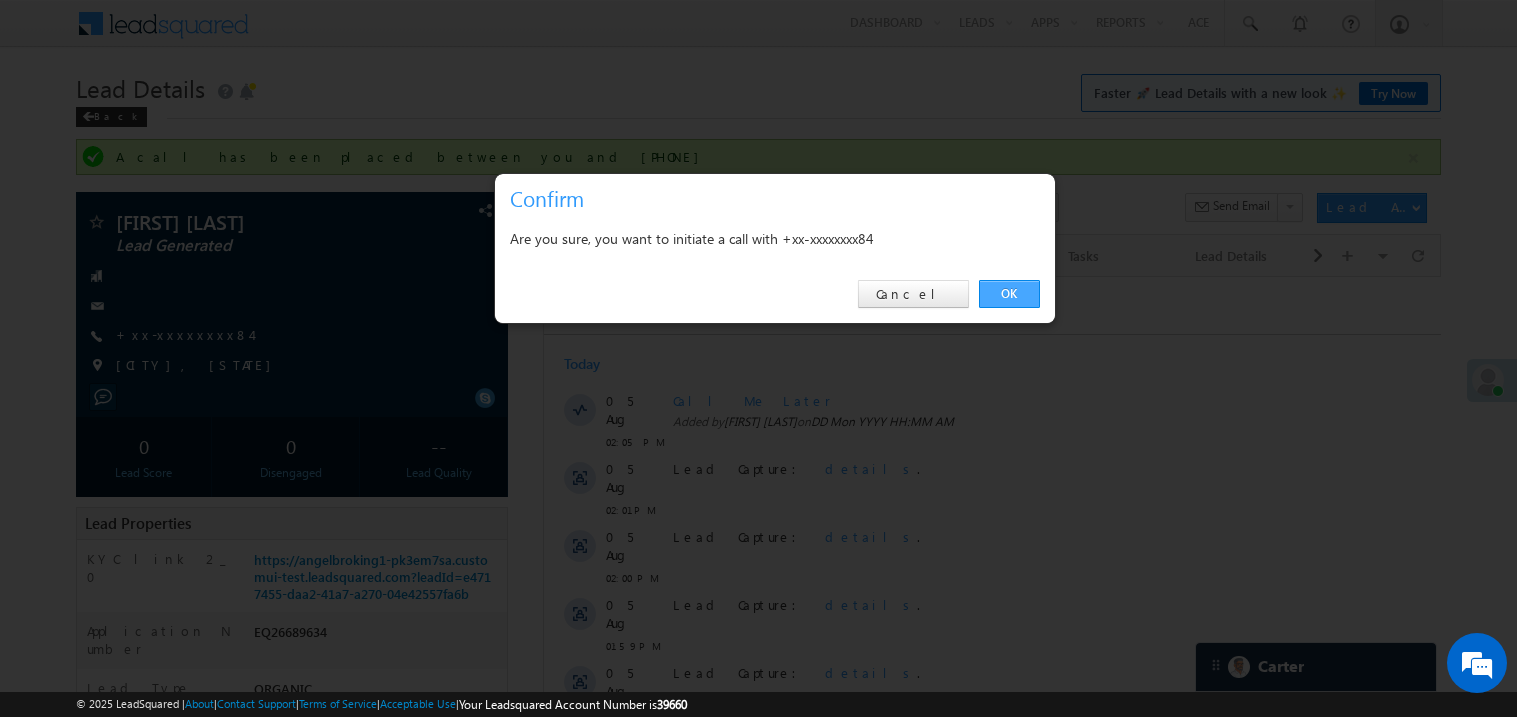 click on "OK" at bounding box center (1009, 294) 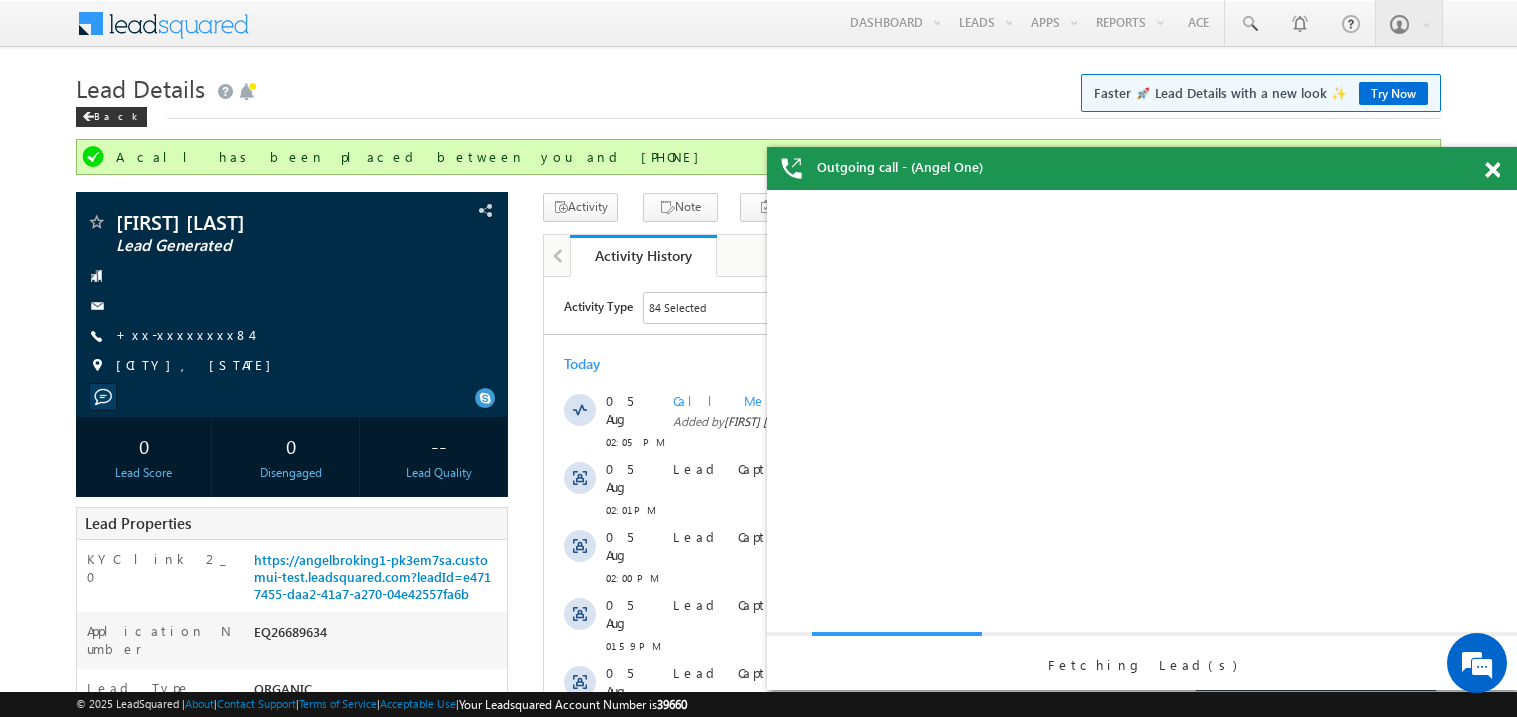 scroll, scrollTop: 0, scrollLeft: 0, axis: both 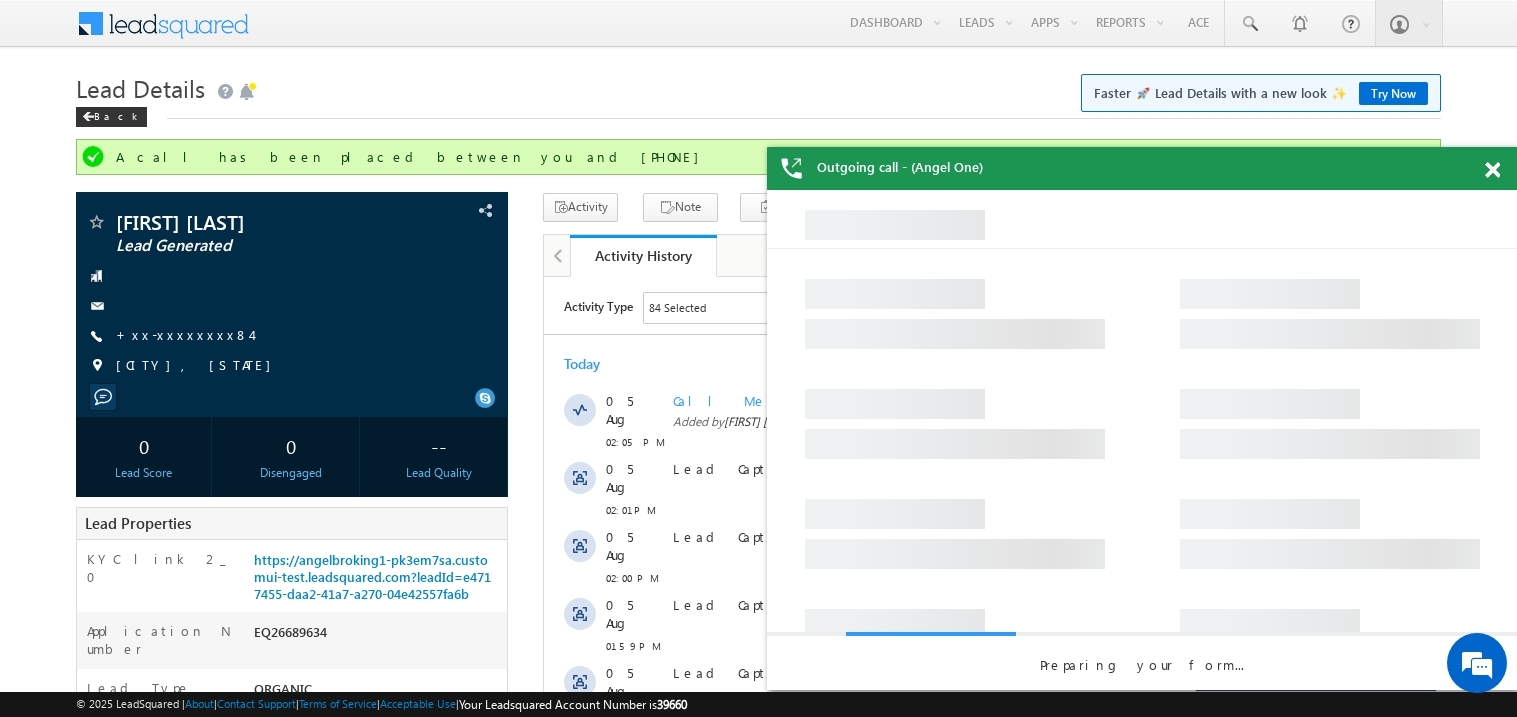 click at bounding box center [1492, 170] 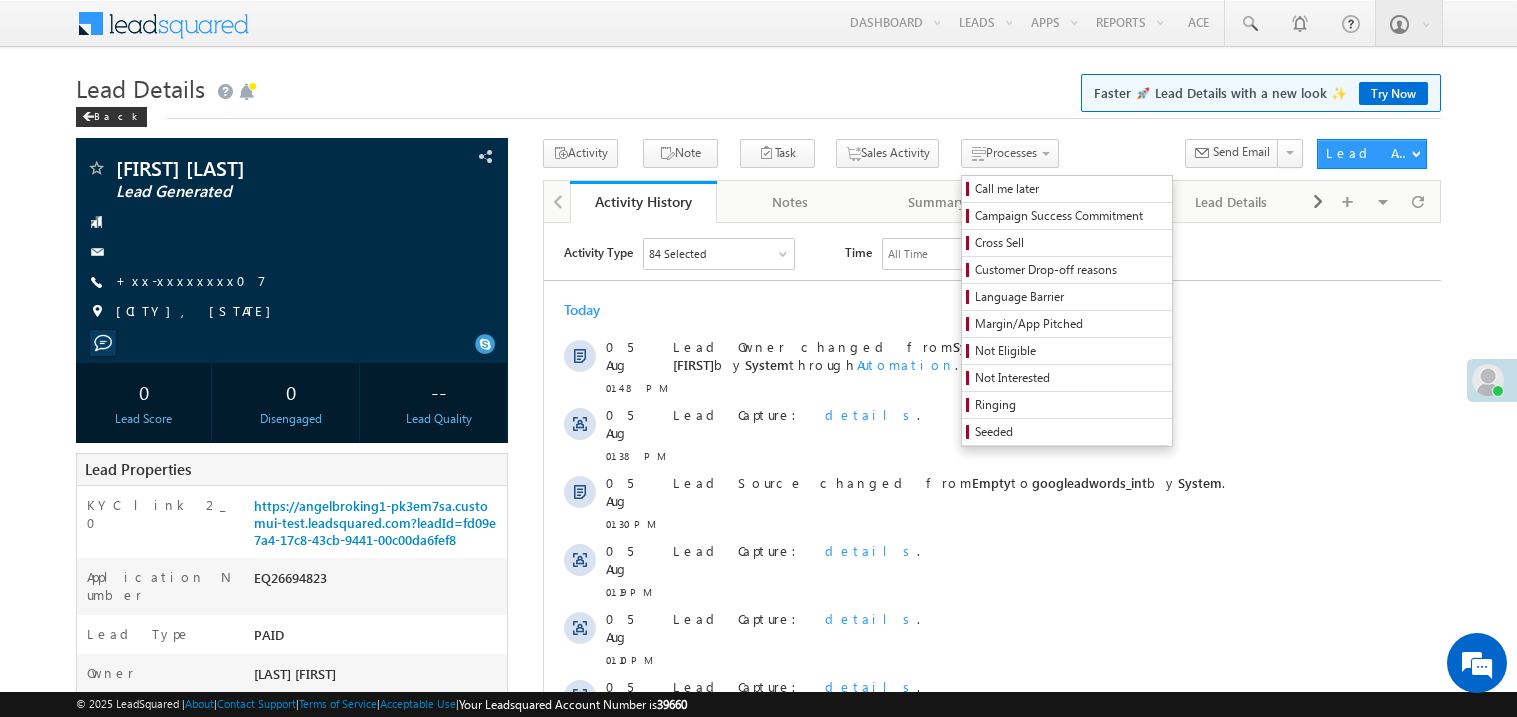 scroll, scrollTop: 0, scrollLeft: 0, axis: both 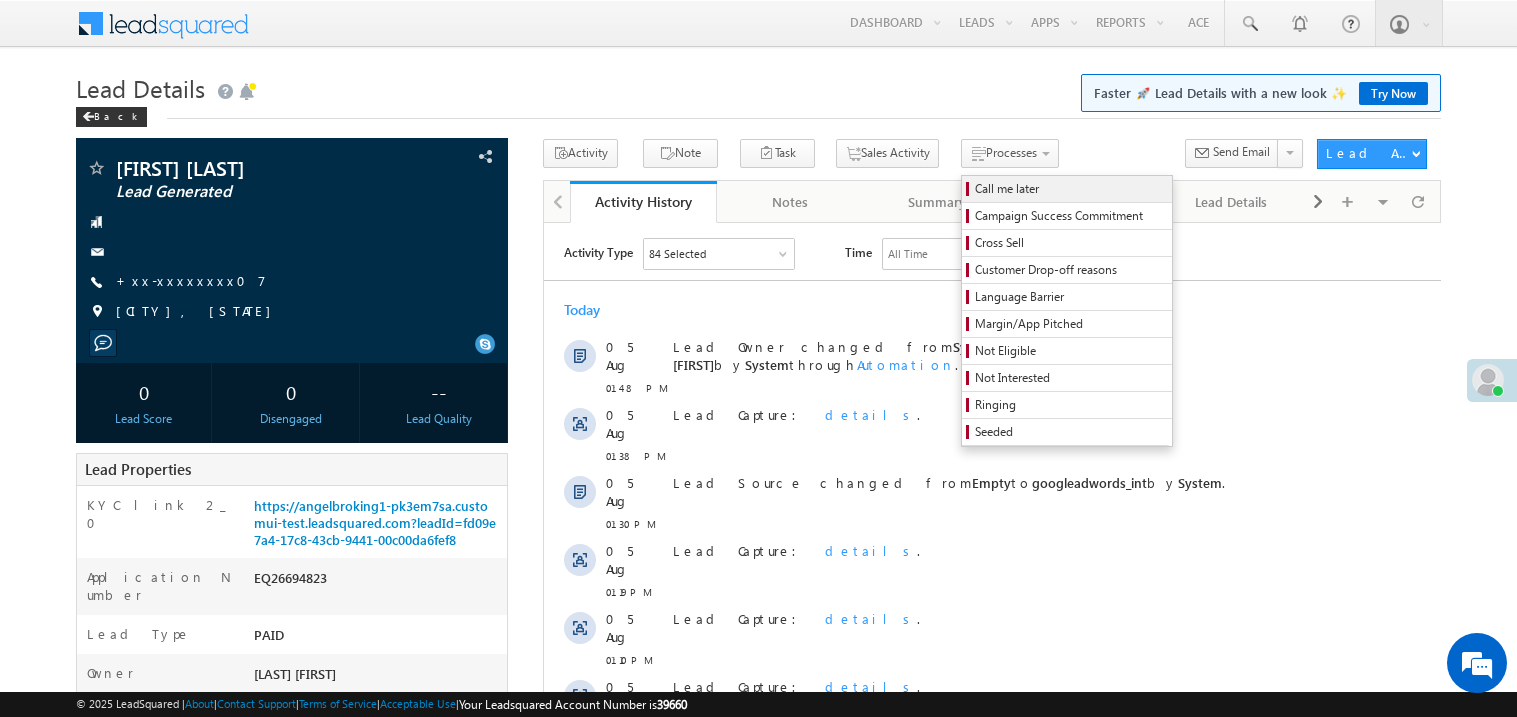 click on "Call me later" at bounding box center (1070, 189) 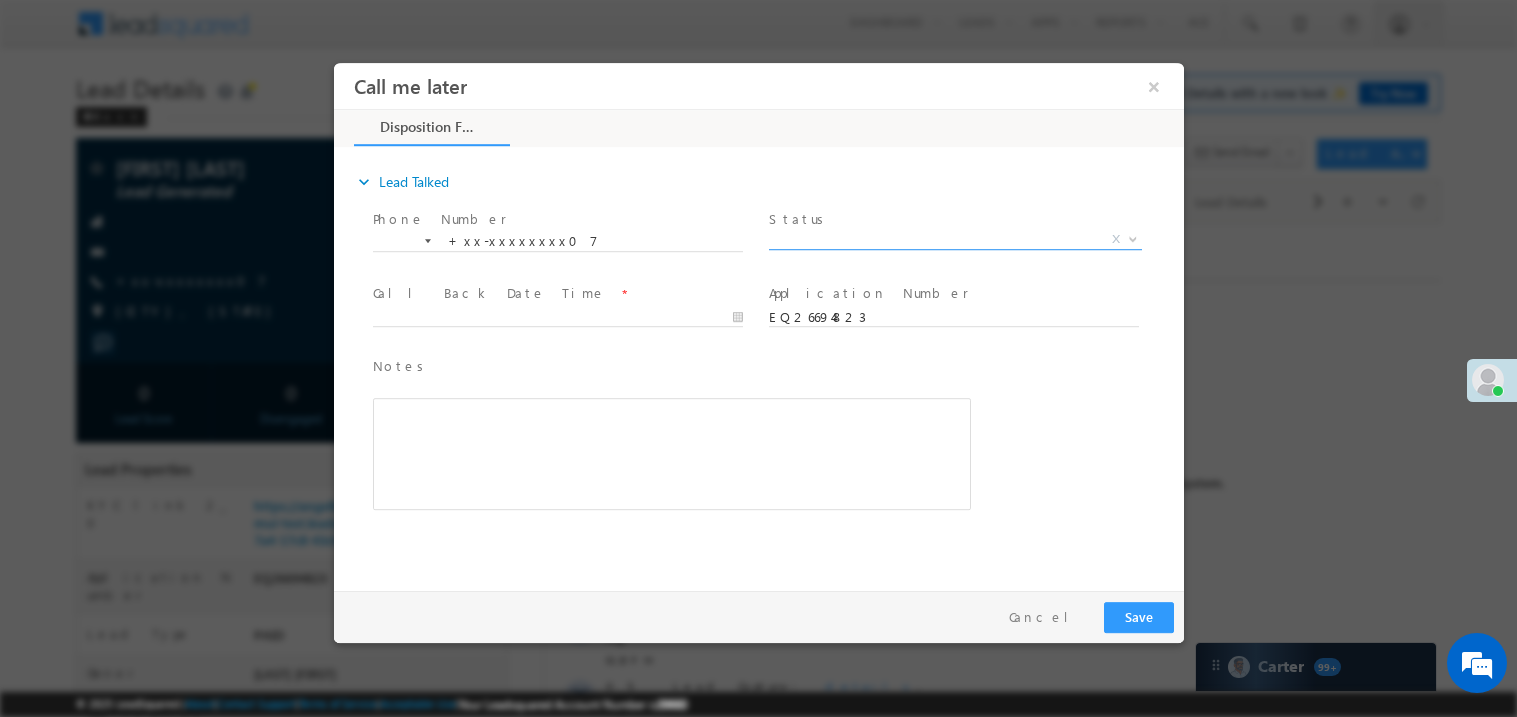 scroll, scrollTop: 0, scrollLeft: 0, axis: both 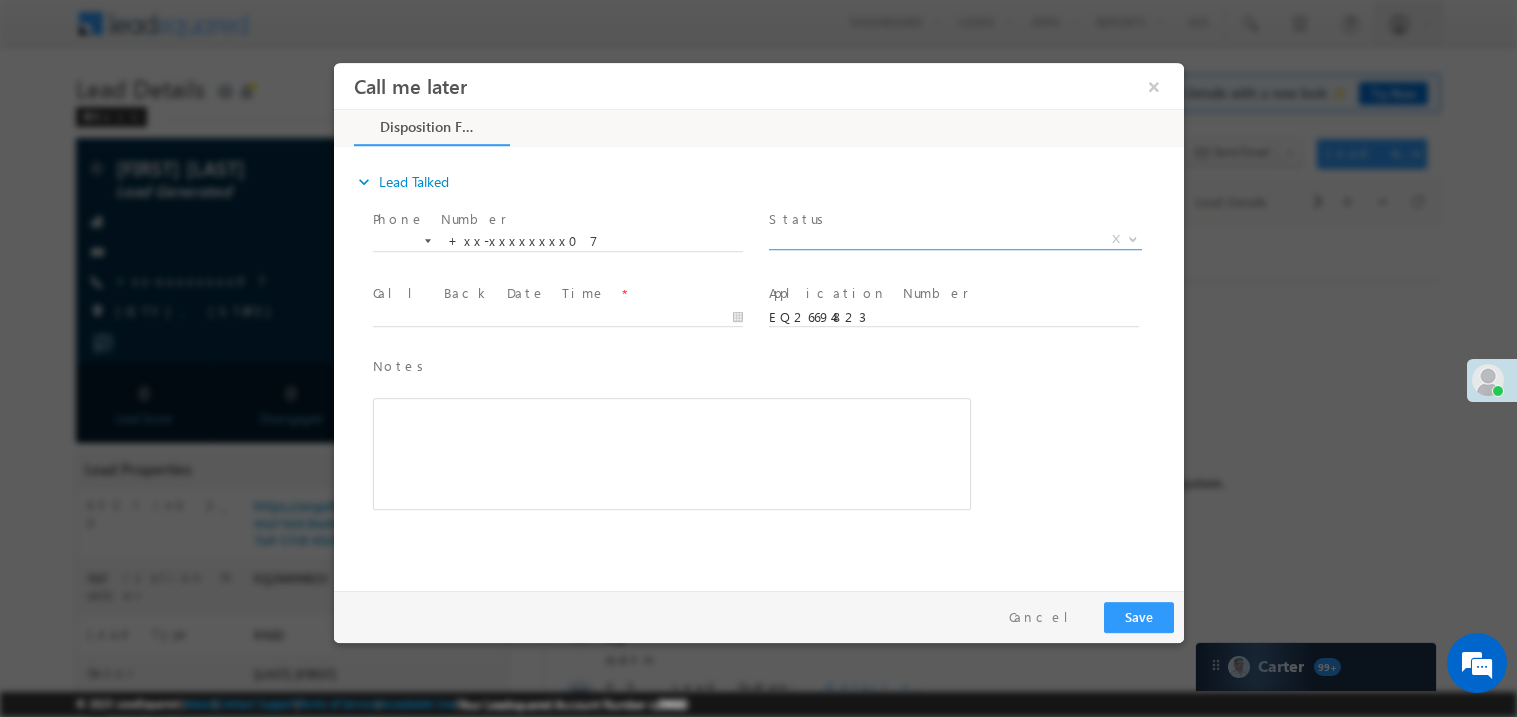 click on "X" at bounding box center (954, 239) 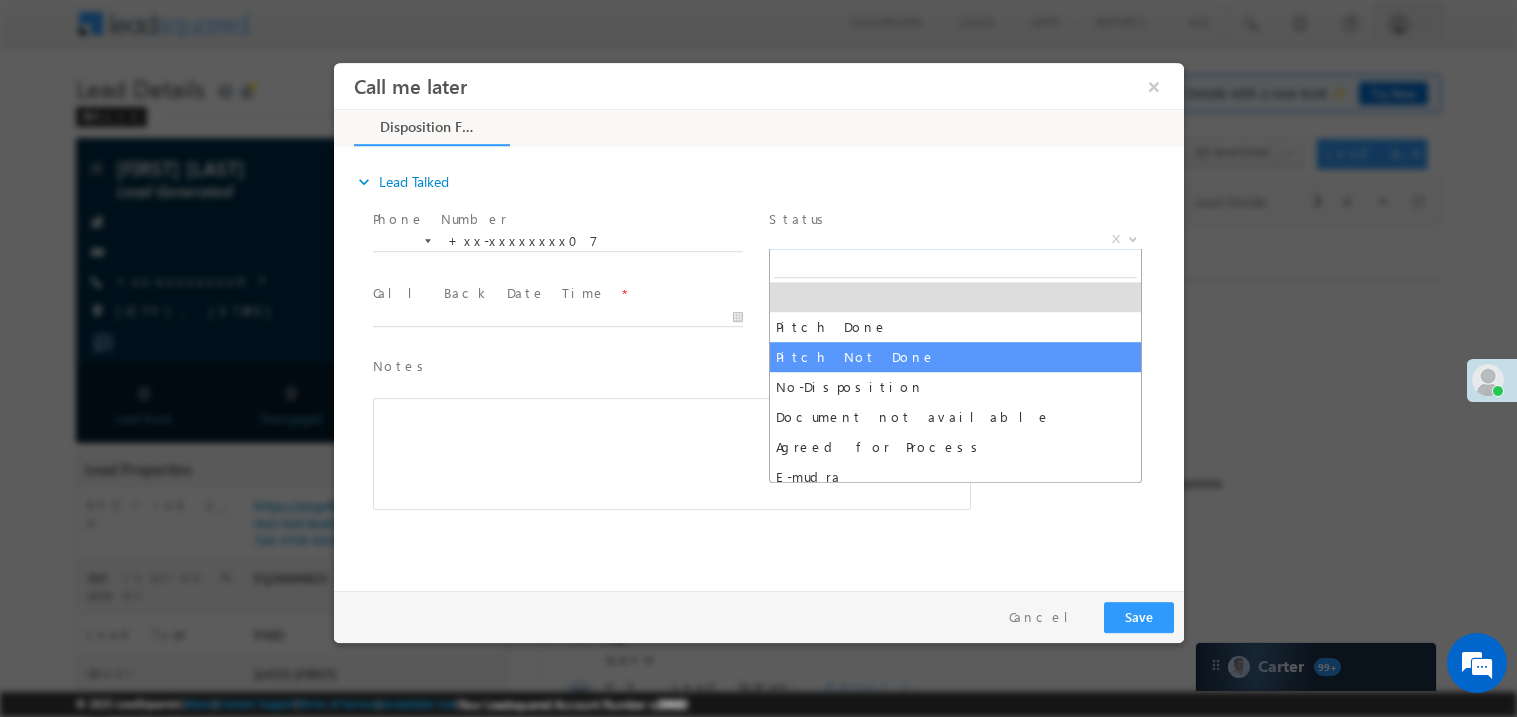 select on "Pitch Not Done" 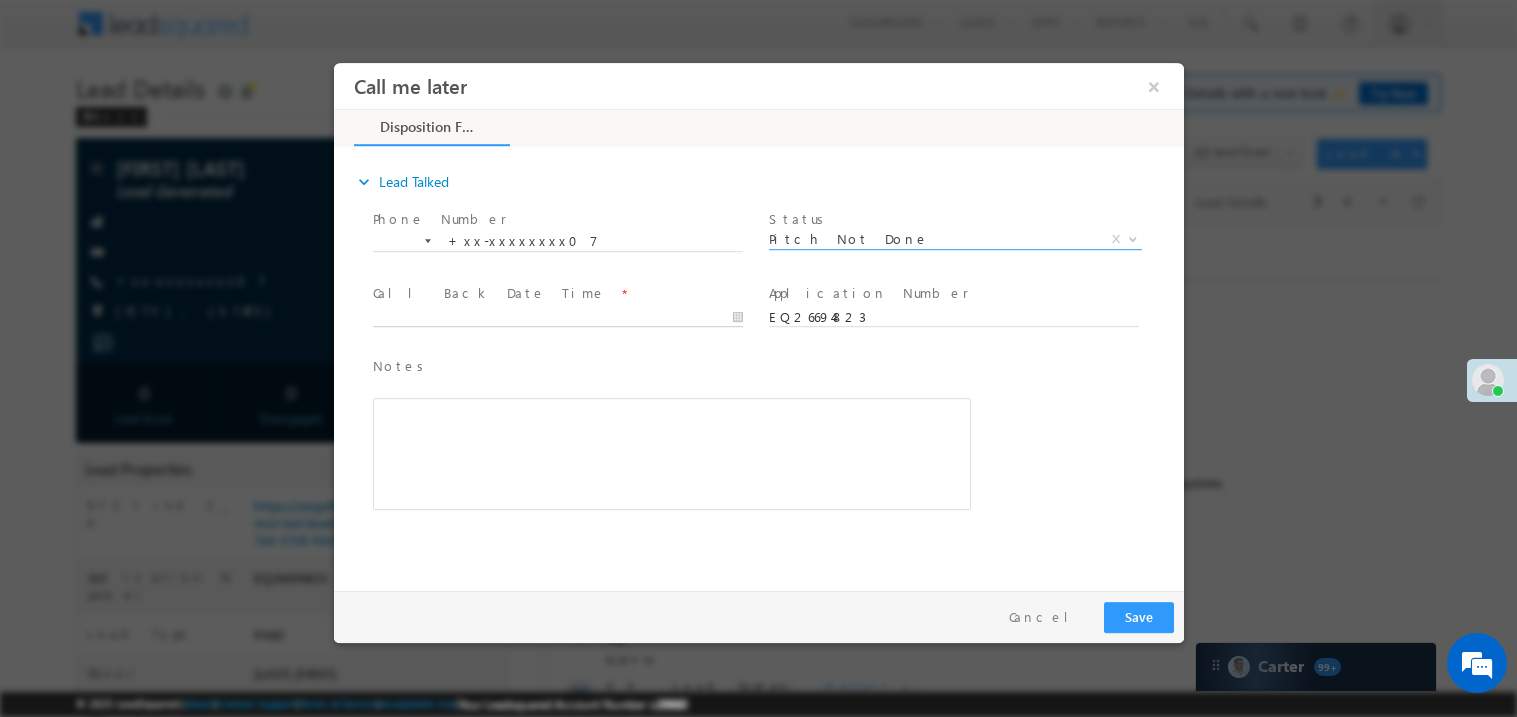 click on "Call me later
×" at bounding box center (758, 321) 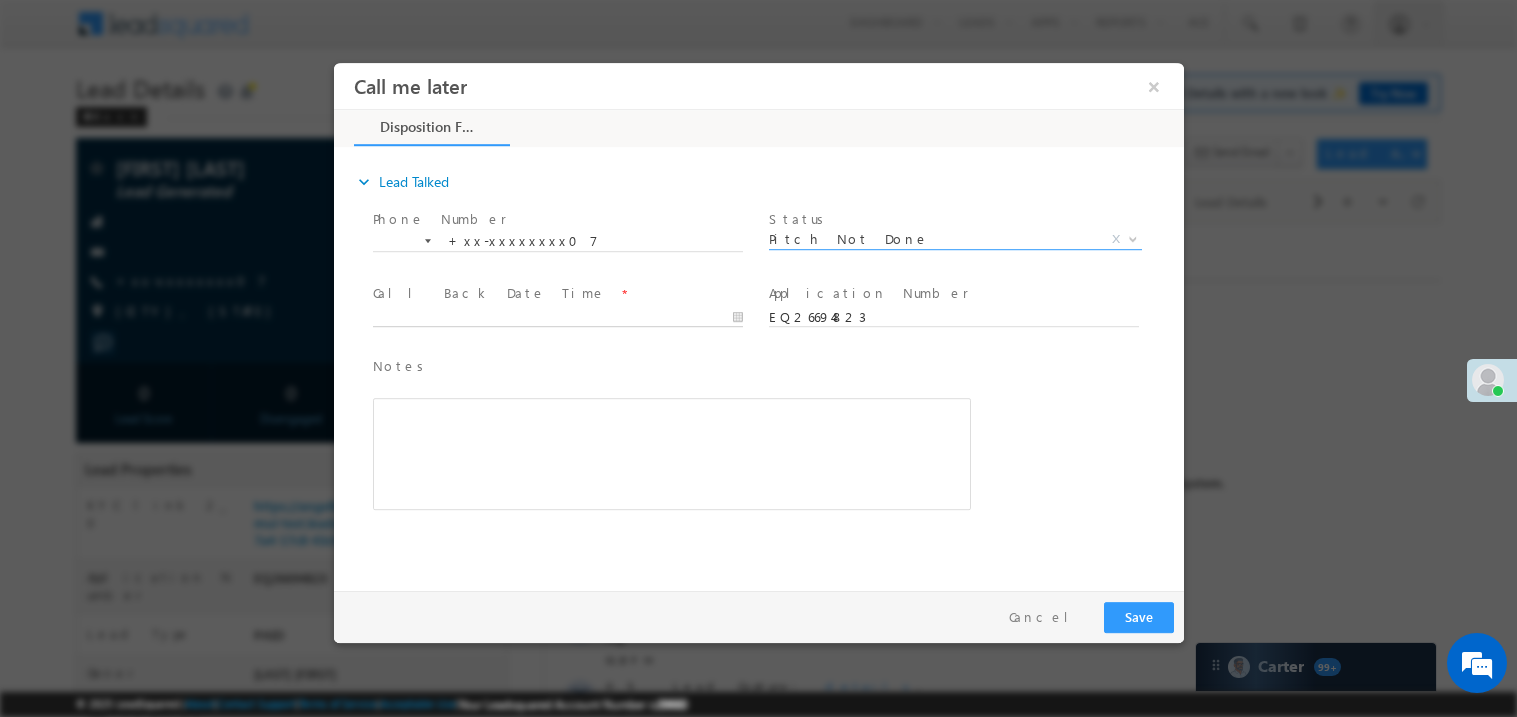 type on "[DATE] [TIME]" 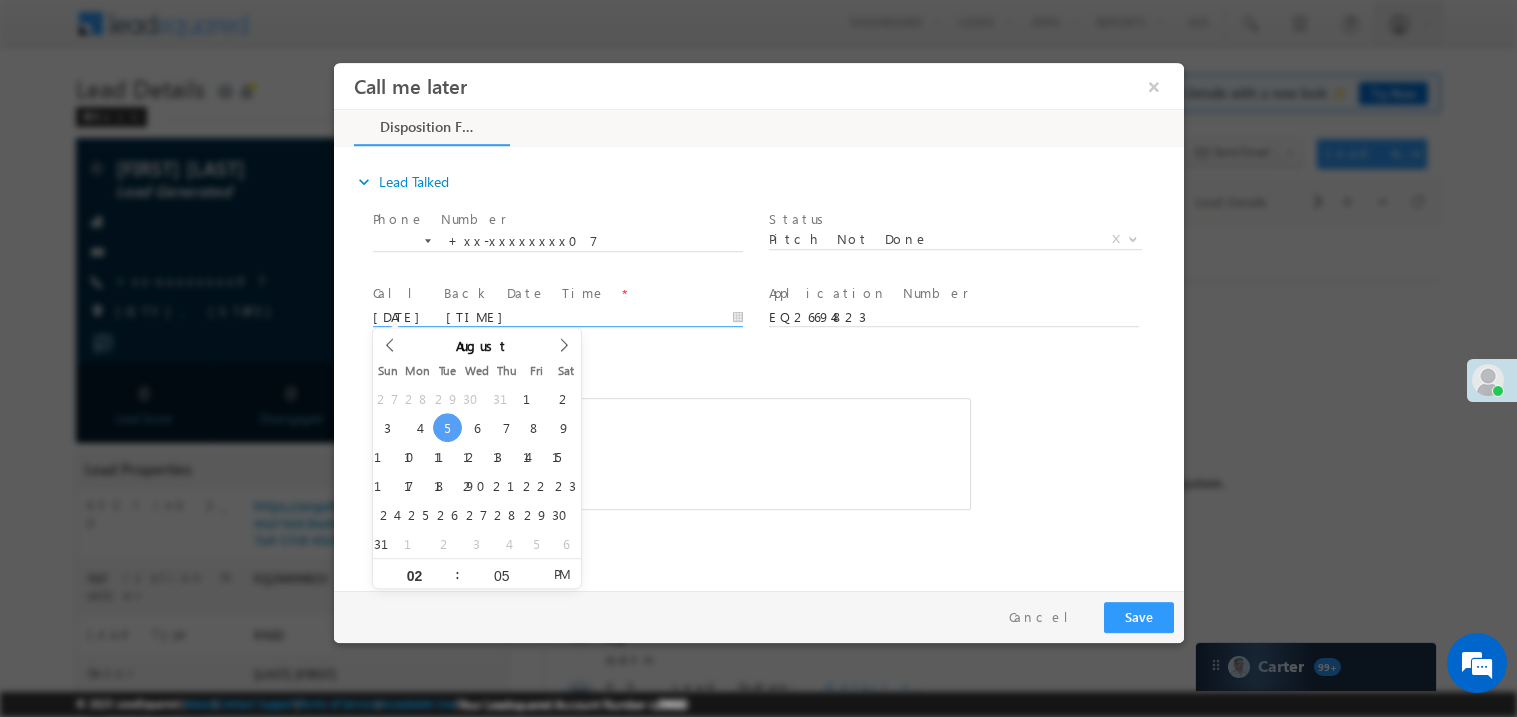 click on "Notes
*
Editor toolbars Basic Styles   Bold   Italic   Underline Paragraph   Insert/Remove Numbered List   Insert/Remove Bulleted List expandable   More Options Press ALT 0 for help" at bounding box center (671, 432) 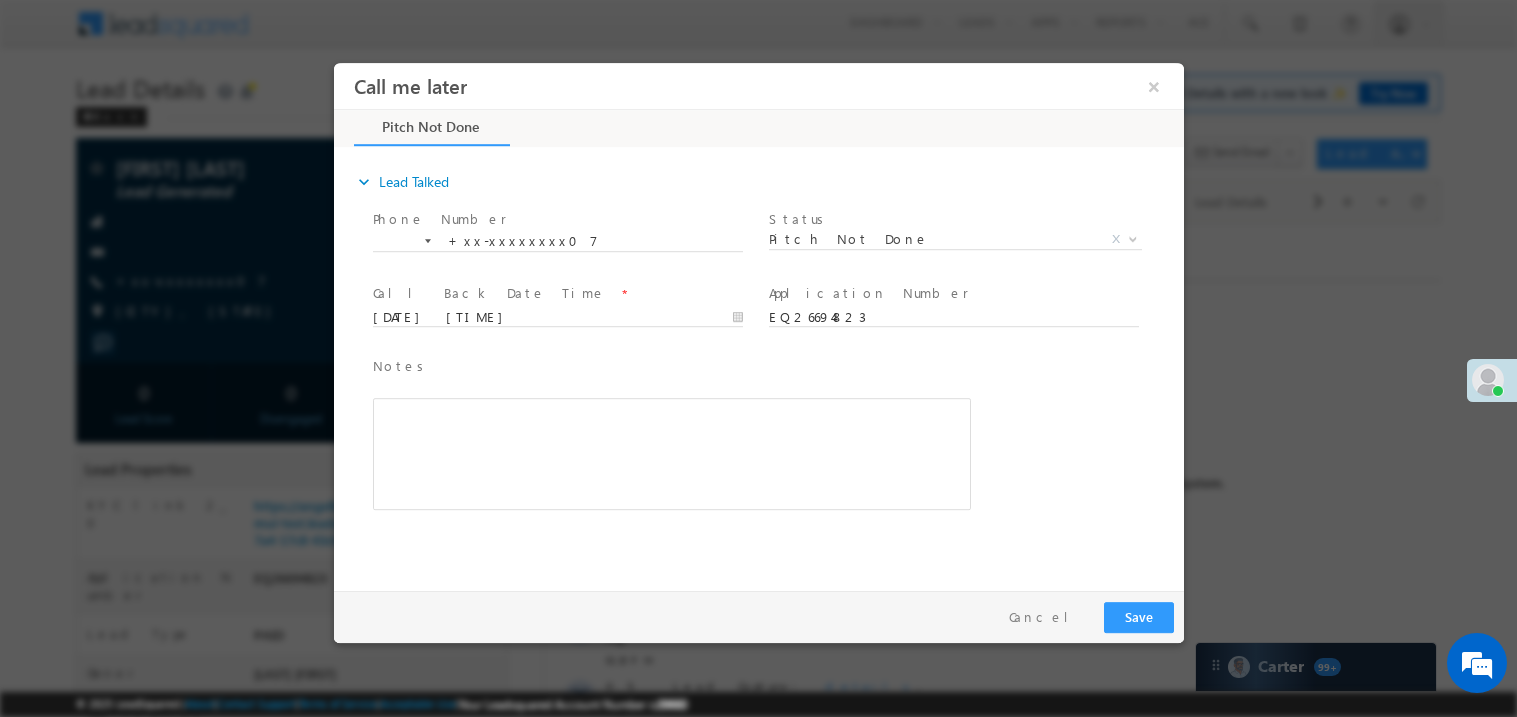 click at bounding box center [671, 453] 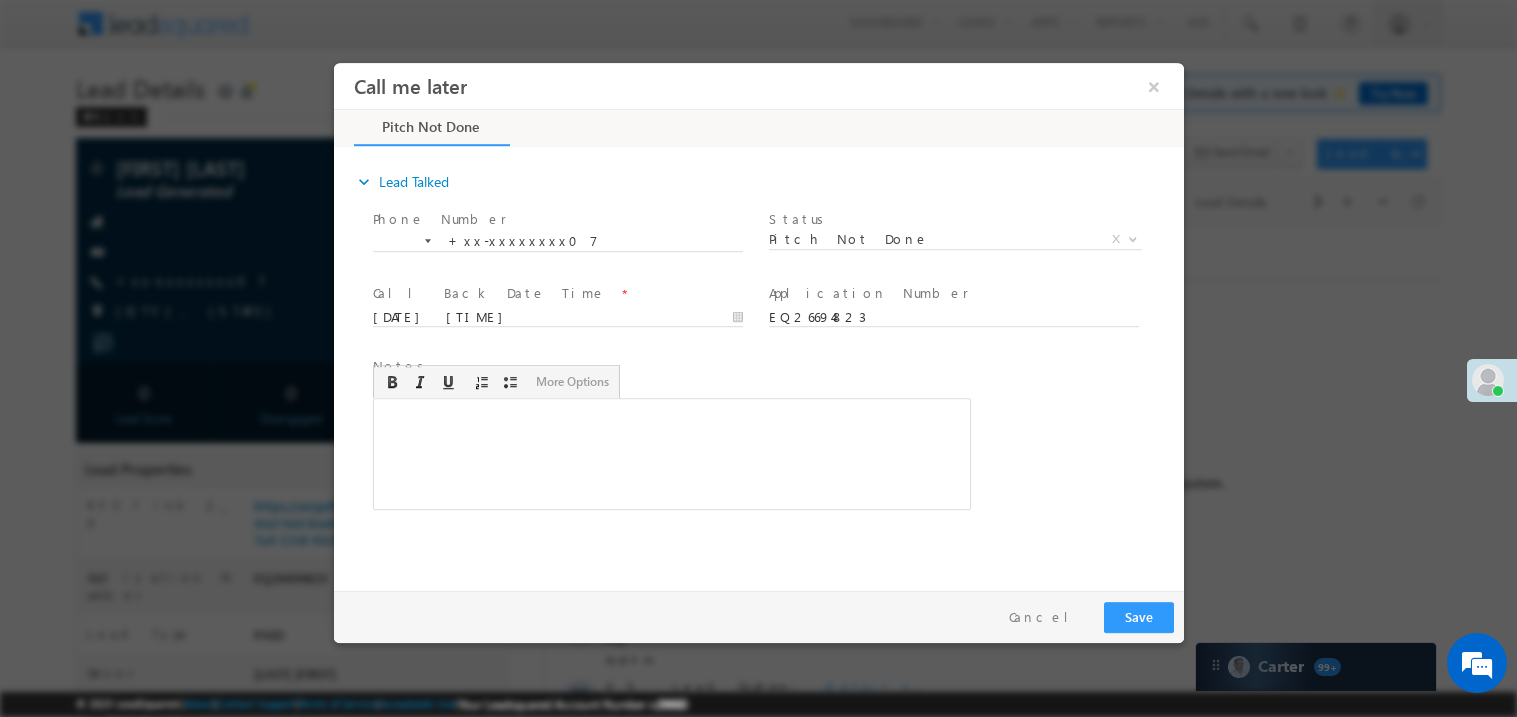 type 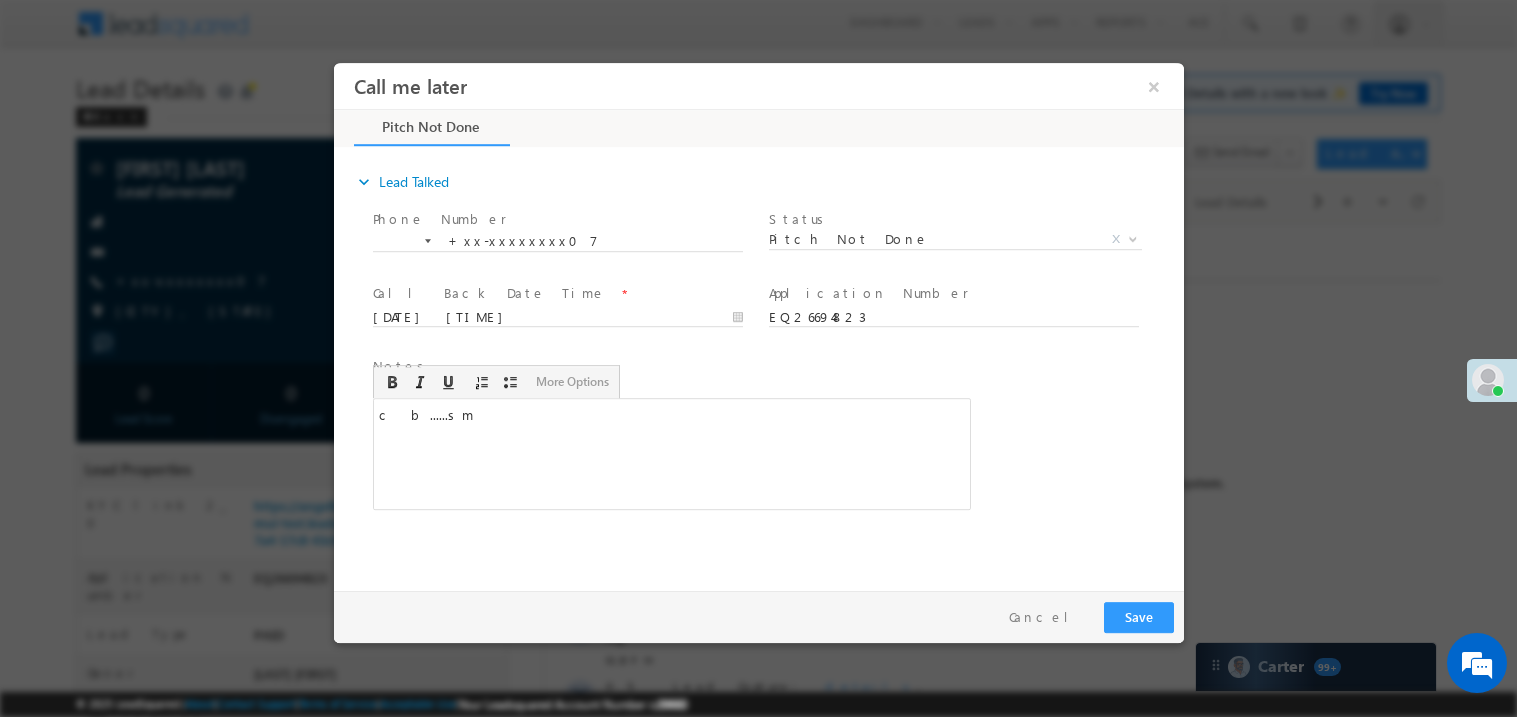 scroll, scrollTop: 0, scrollLeft: 0, axis: both 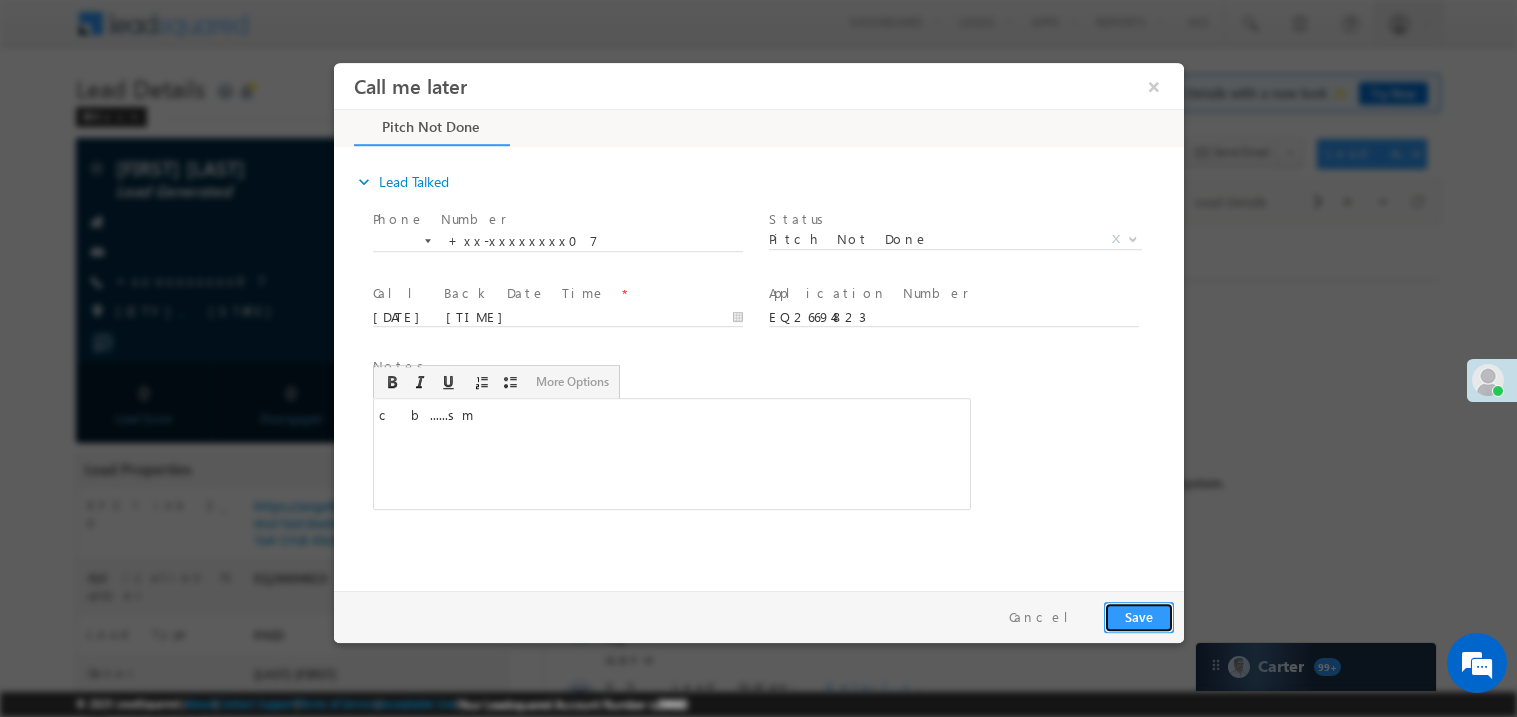 click on "Save" at bounding box center [1138, 616] 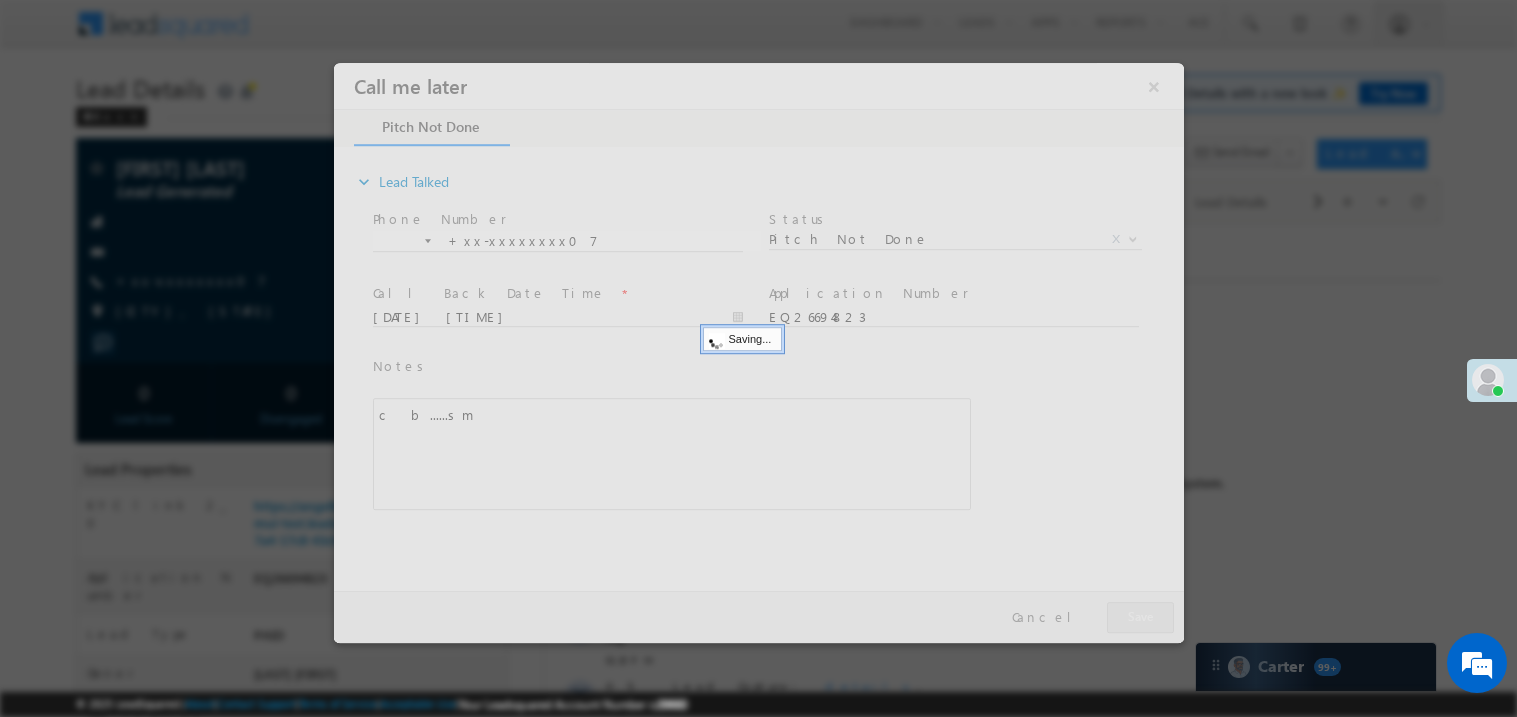 click at bounding box center [758, 352] 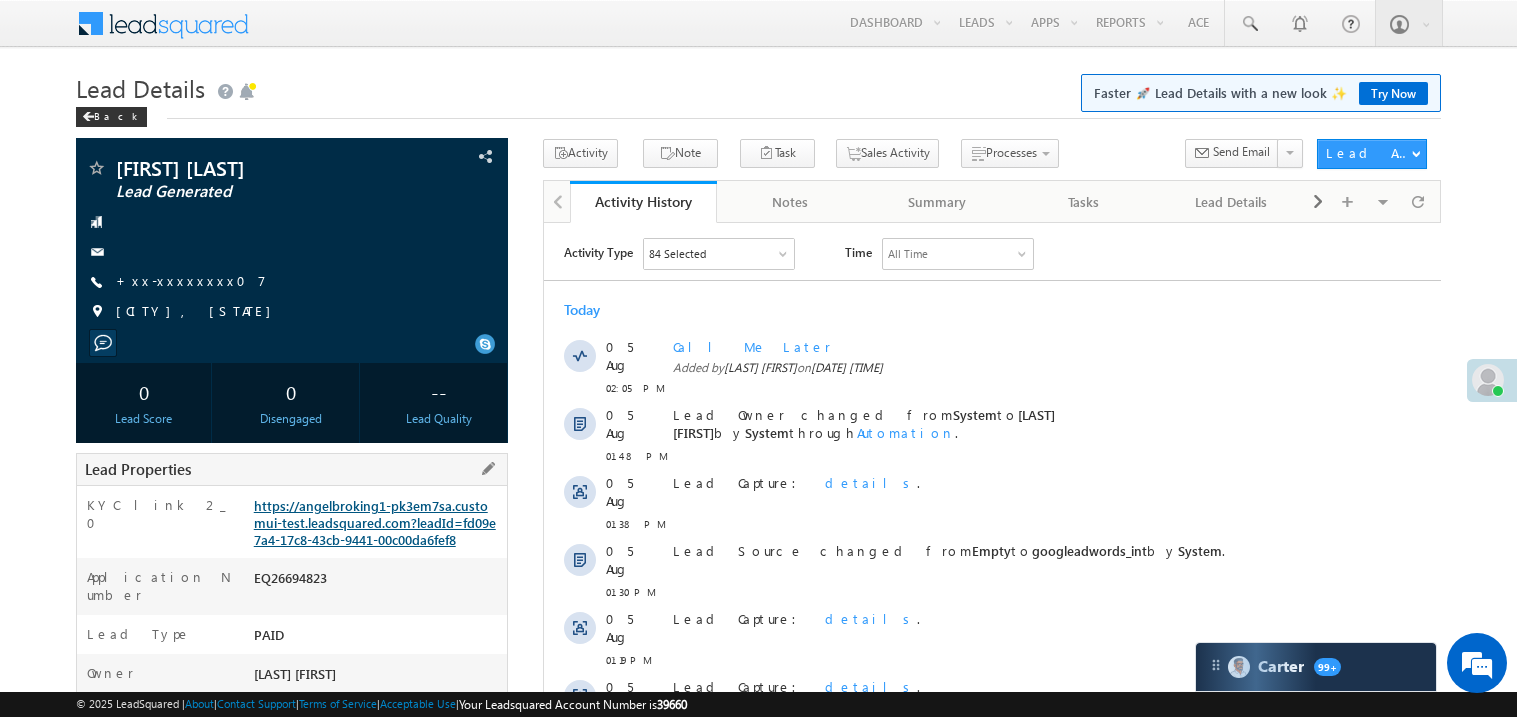 click on "https://angelbroking1-pk3em7sa.customui-test.leadsquared.com?leadId=fd09e7a4-17c8-43cb-9441-00c00da6fef8" at bounding box center (375, 522) 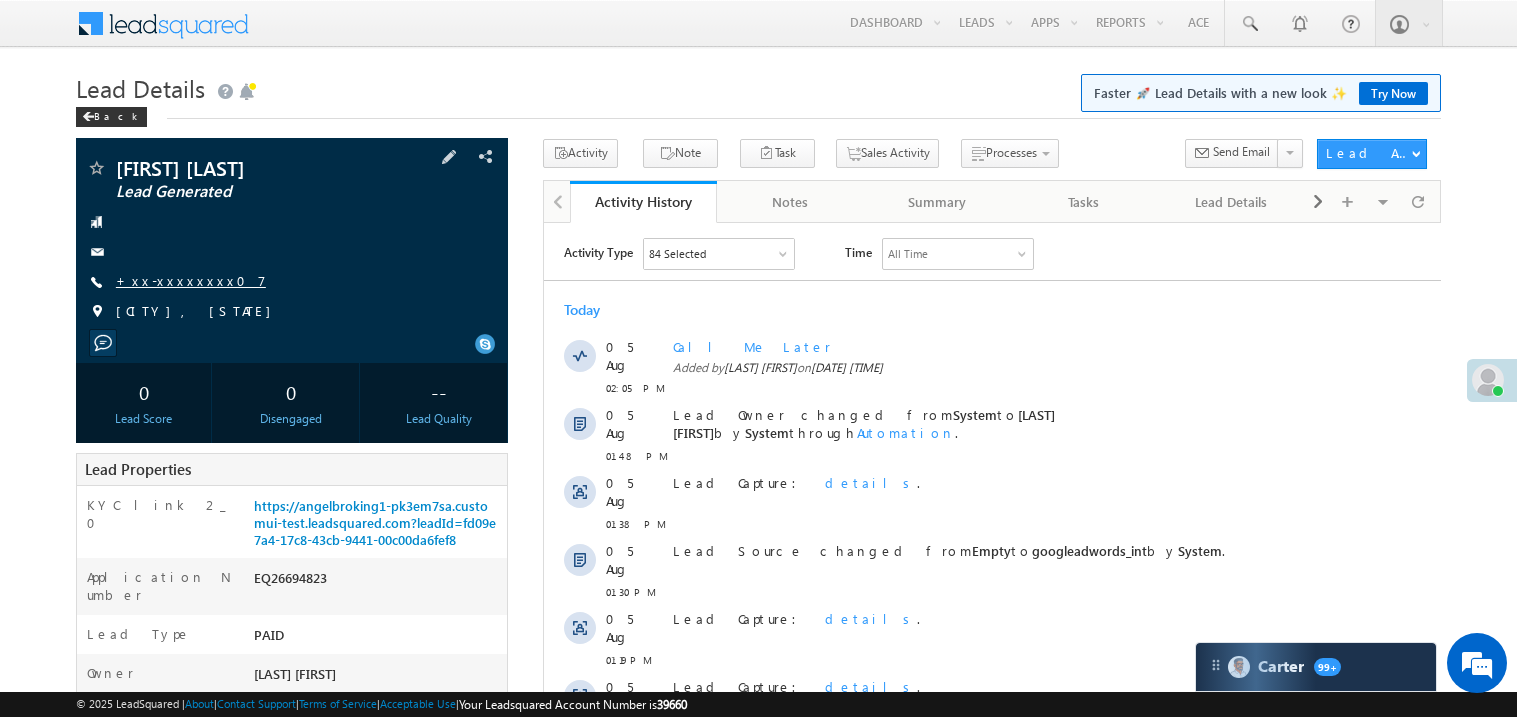 click on "+xx-xxxxxxxx07" at bounding box center (191, 280) 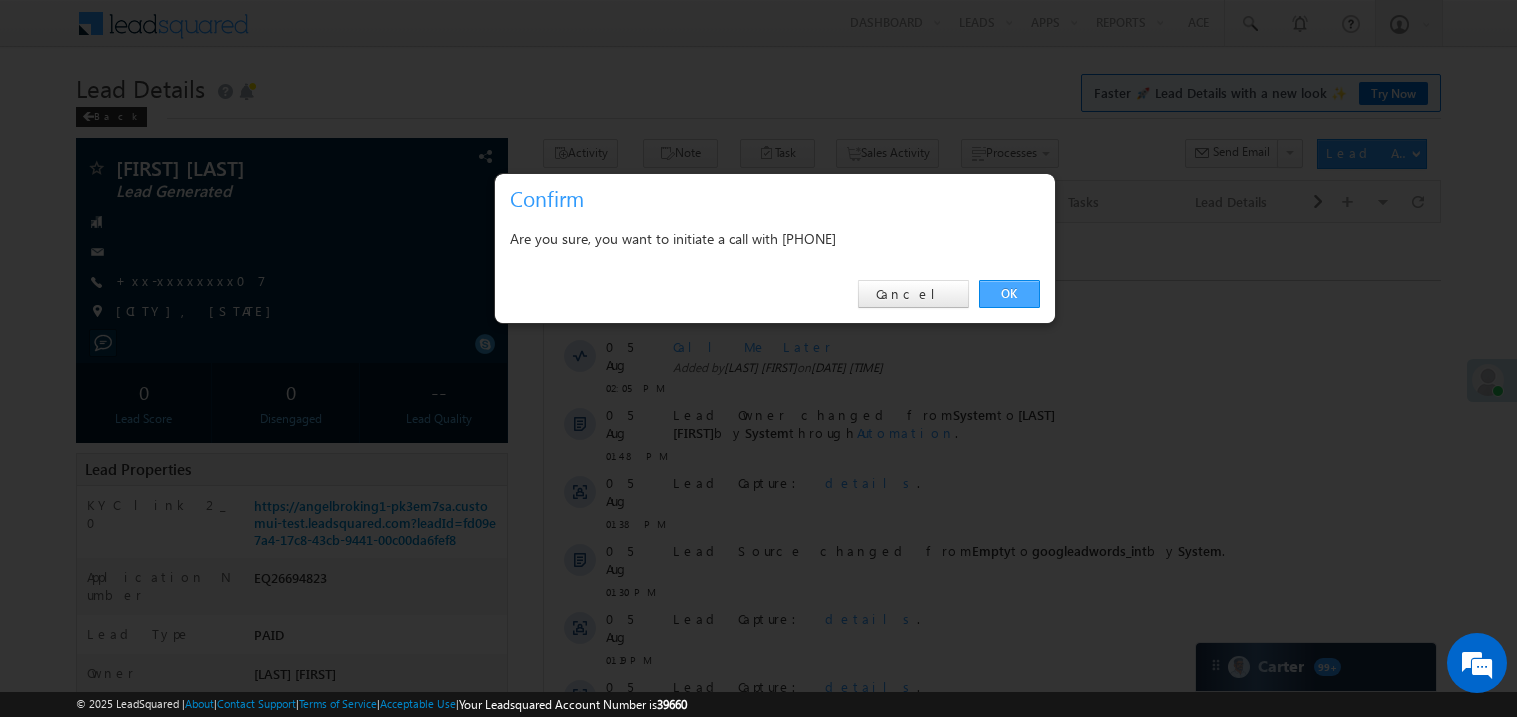 click on "OK" at bounding box center (1009, 294) 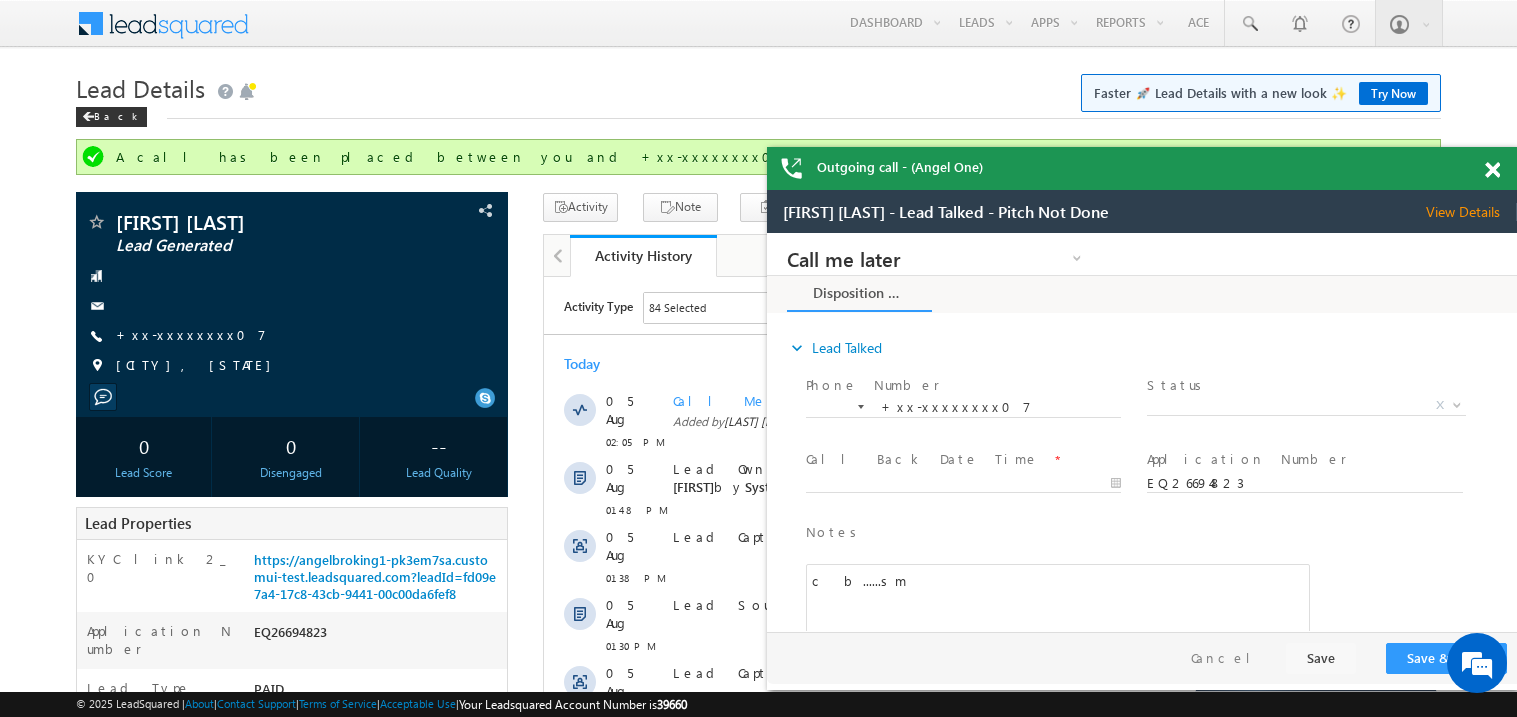 scroll, scrollTop: 0, scrollLeft: 0, axis: both 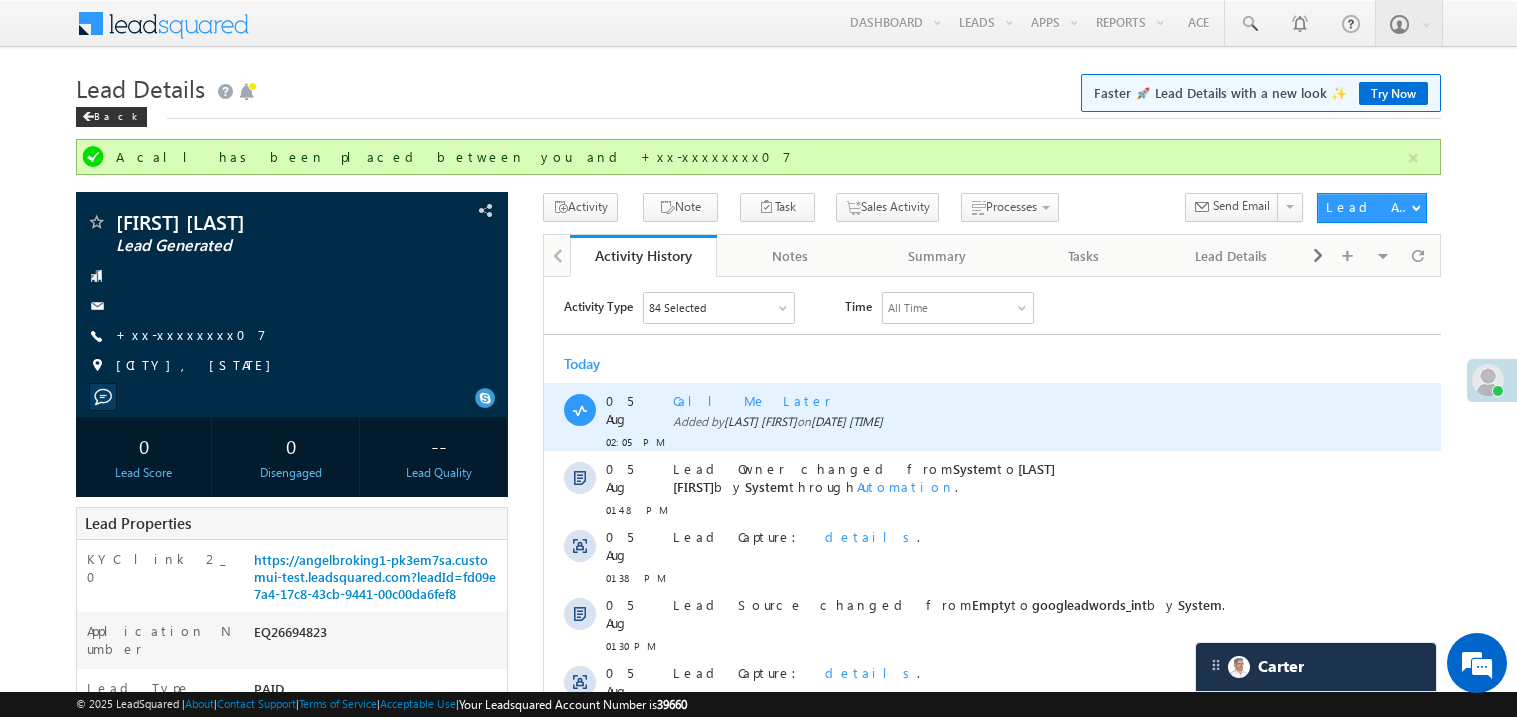 click on "Call Me Later" at bounding box center [1001, 400] 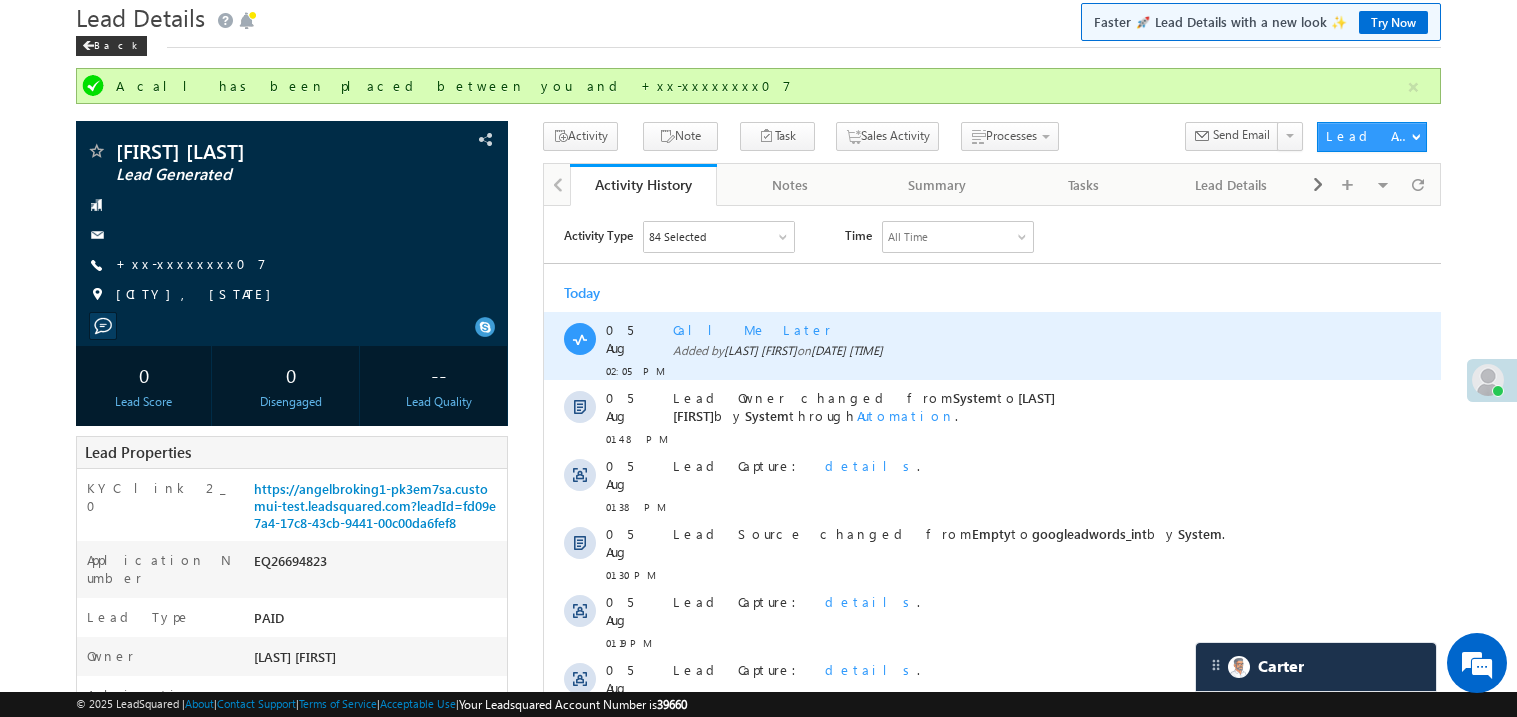 scroll, scrollTop: 0, scrollLeft: 0, axis: both 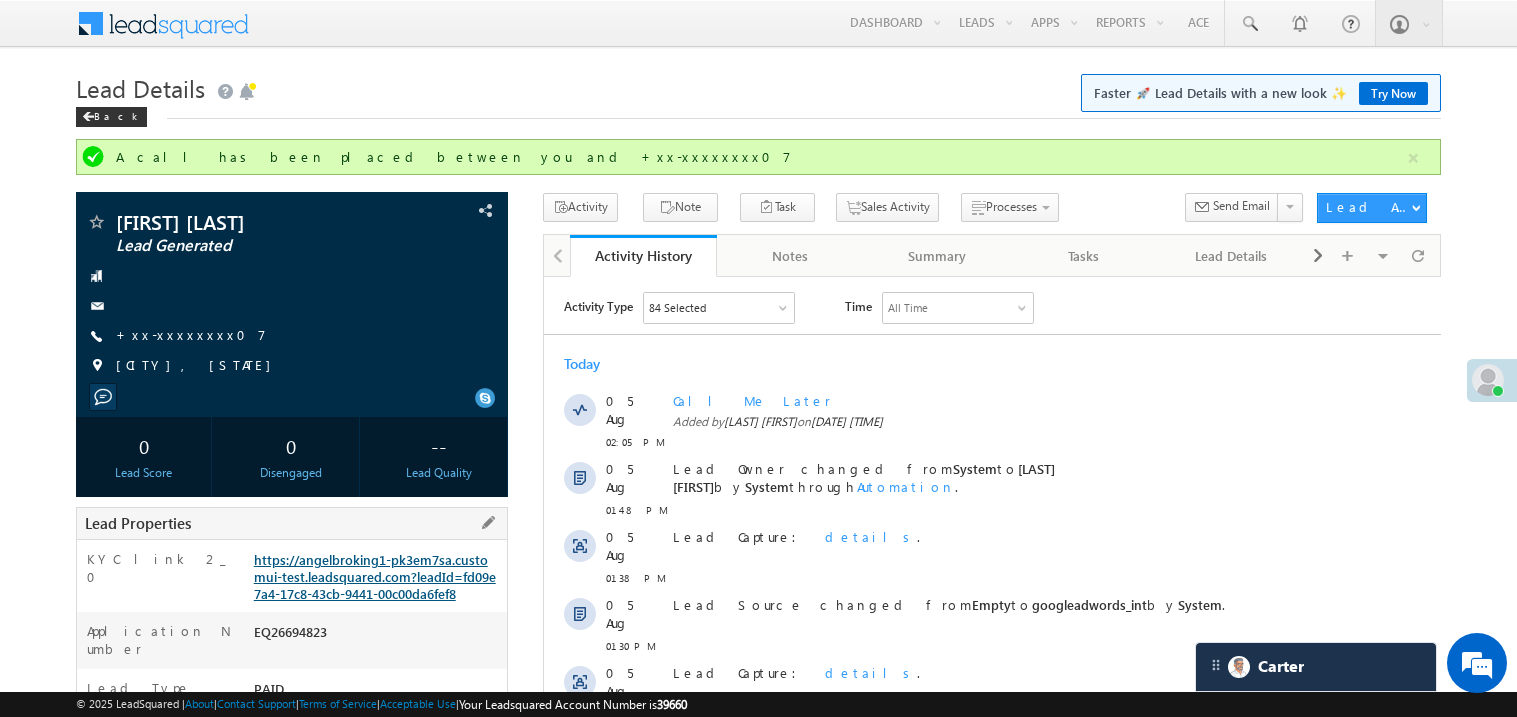 click on "https://angelbroking1-pk3em7sa.customui-test.leadsquared.com?leadId=fd09e7a4-17c8-43cb-9441-00c00da6fef8" at bounding box center (375, 576) 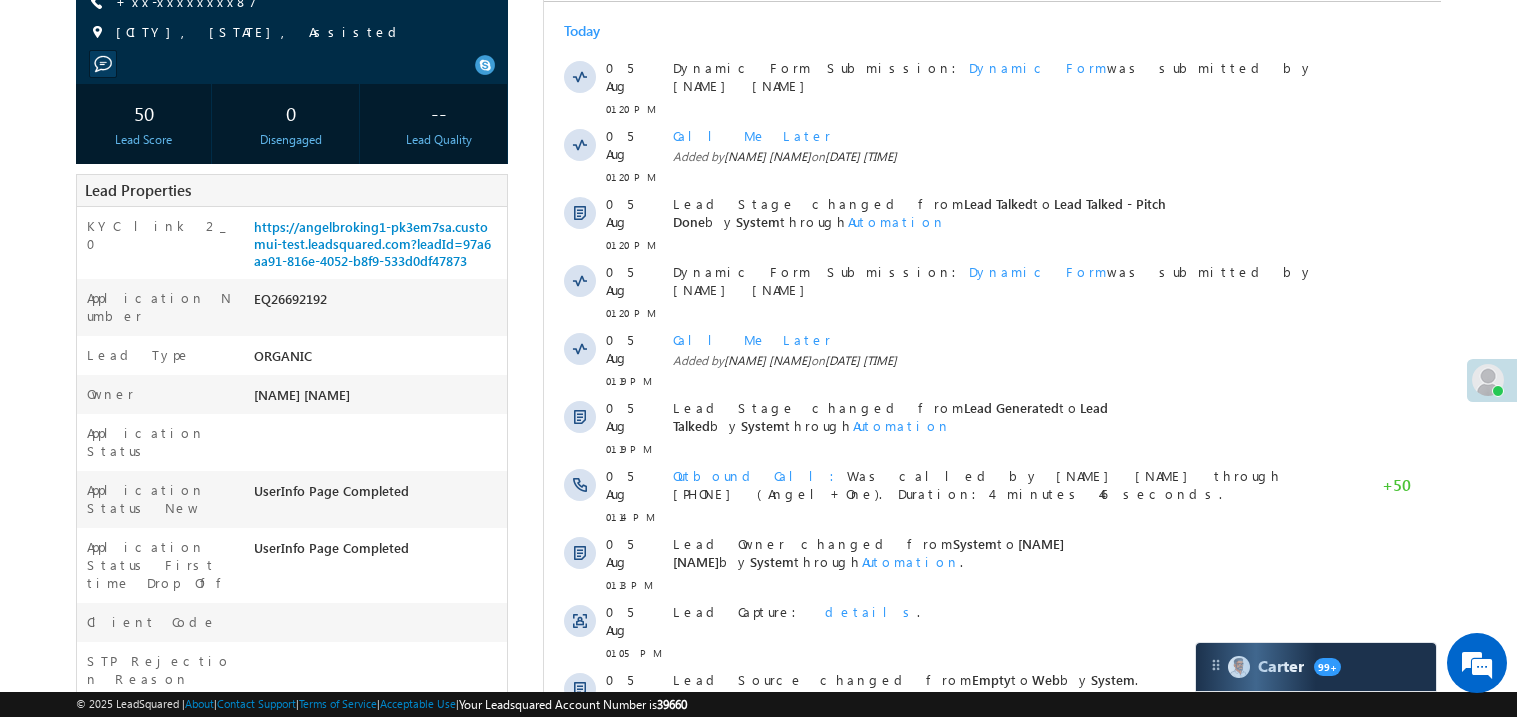 scroll, scrollTop: 0, scrollLeft: 0, axis: both 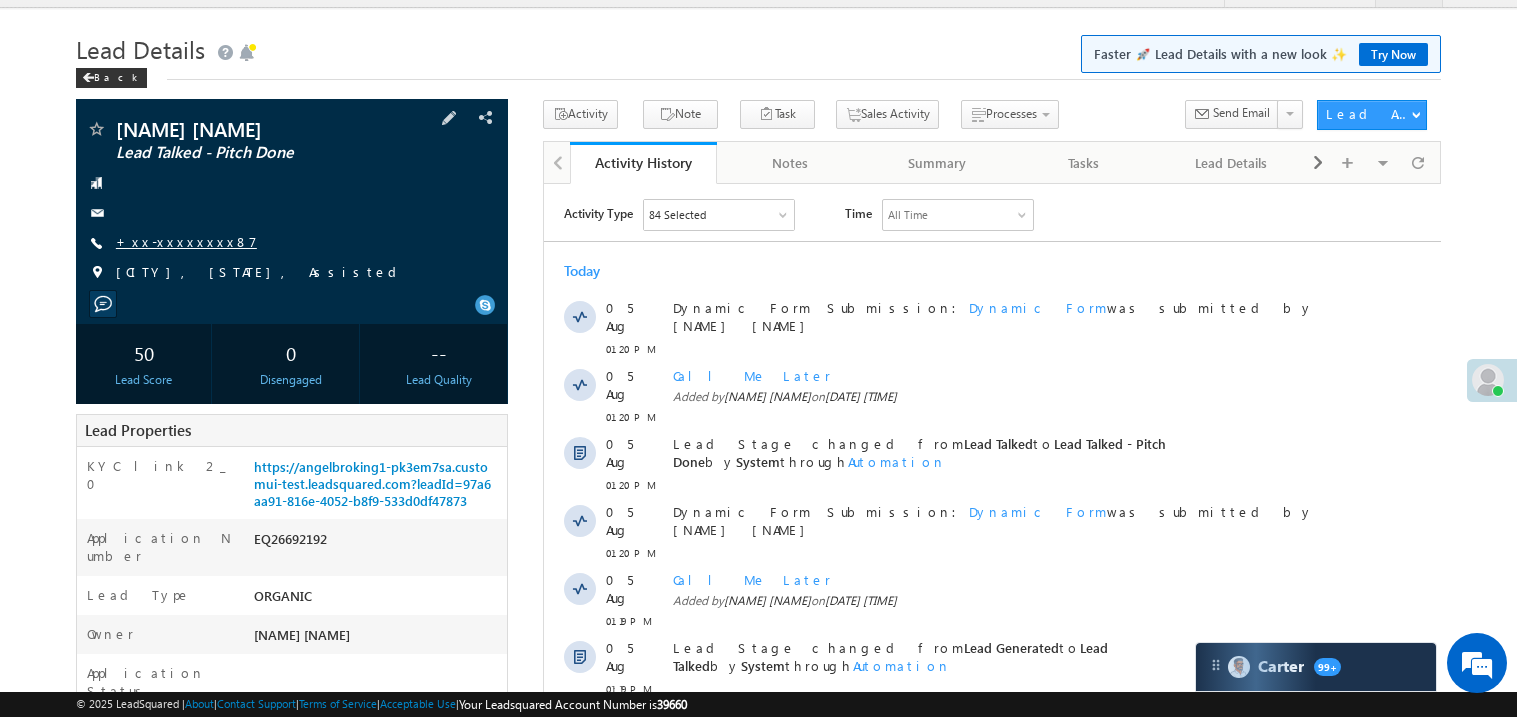 click on "+xx-xxxxxxxx87" at bounding box center (186, 241) 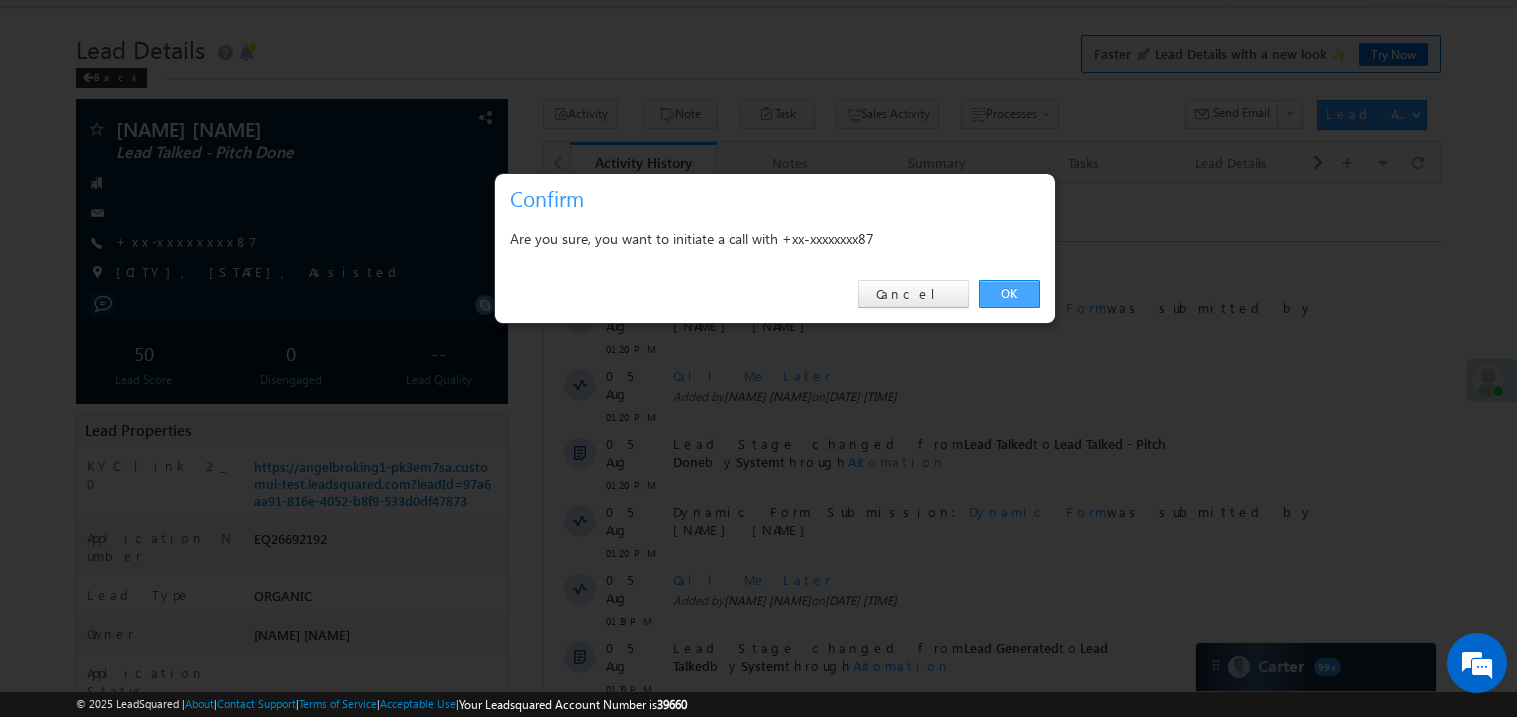 click on "OK" at bounding box center [1009, 294] 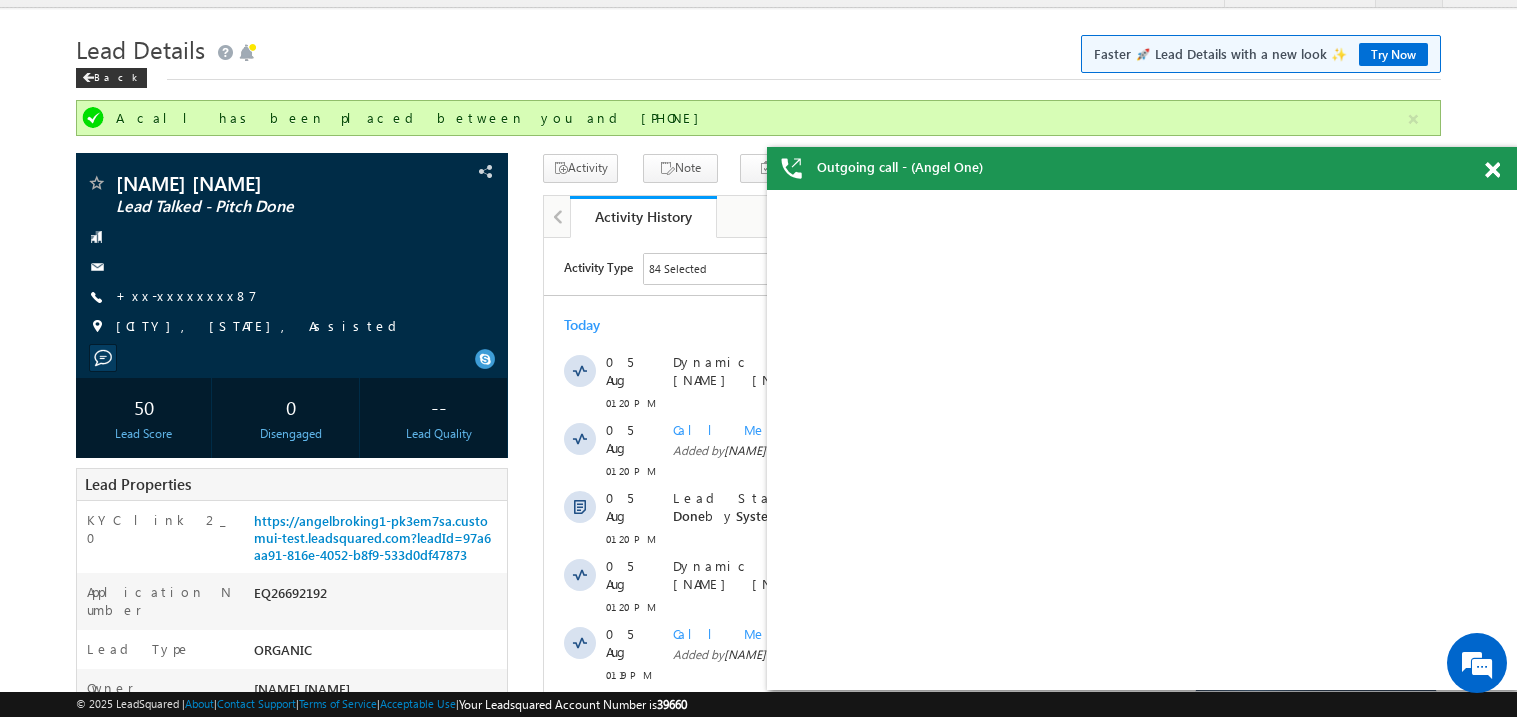 scroll, scrollTop: 0, scrollLeft: 0, axis: both 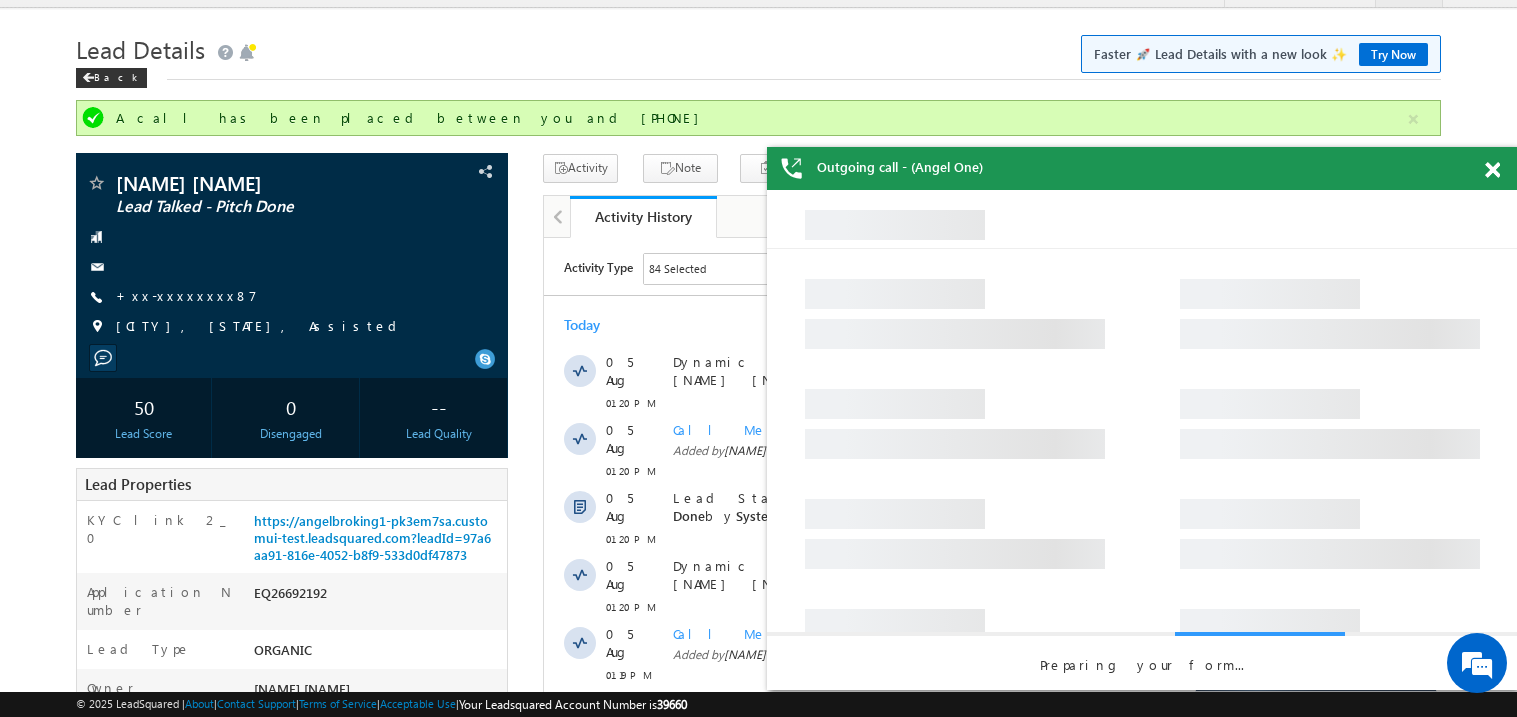 click at bounding box center (1492, 170) 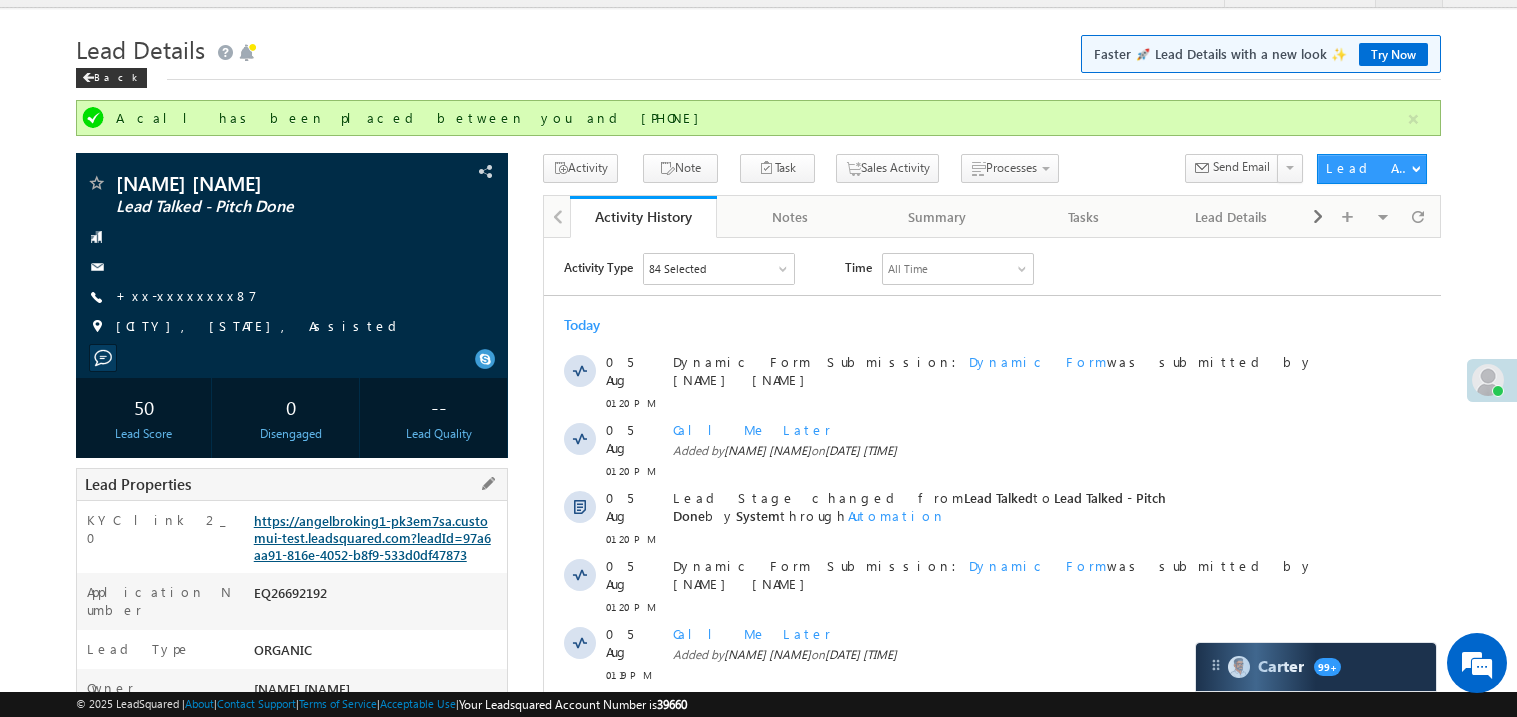 click on "https://angelbroking1-pk3em7sa.customui-test.leadsquared.com?leadId=97a6aa91-816e-4052-b8f9-533d0df47873" at bounding box center (372, 537) 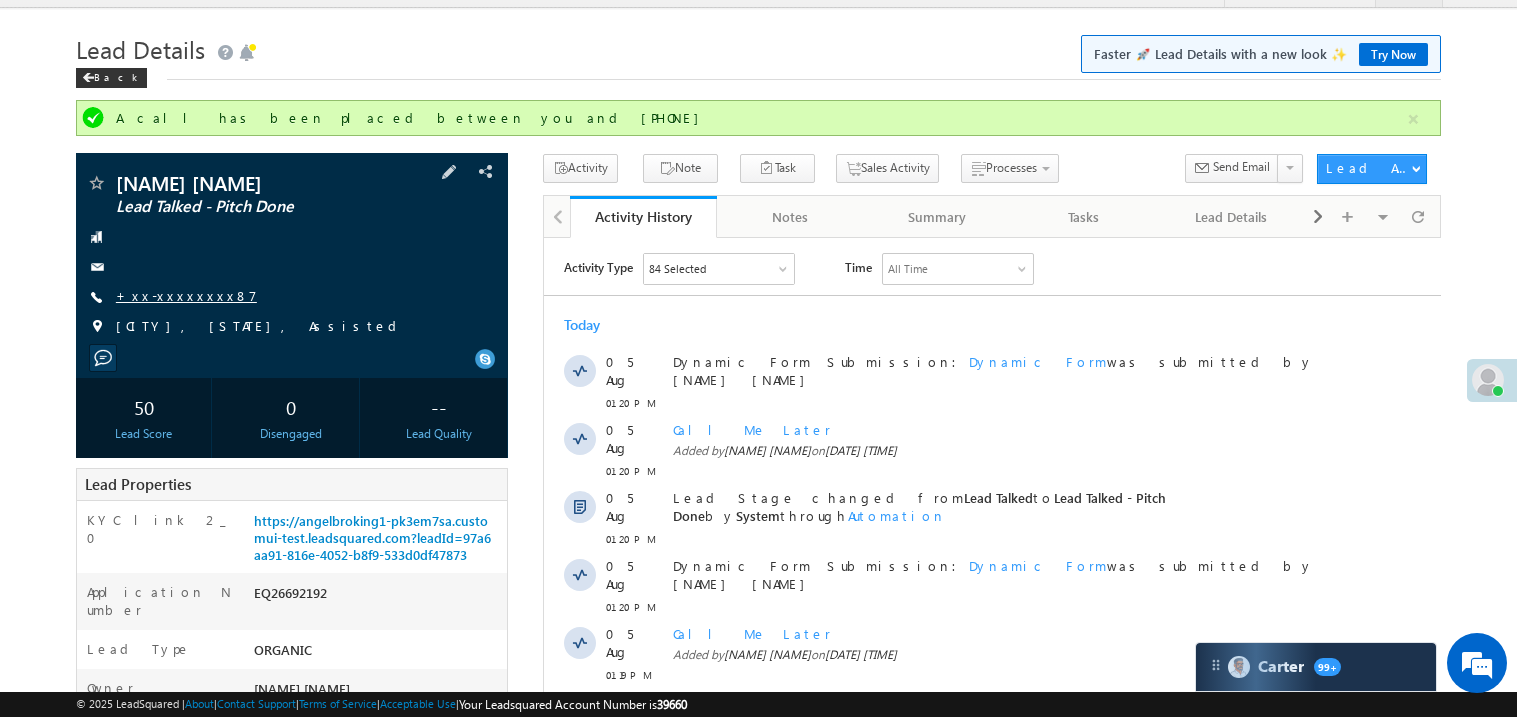 click on "+xx-xxxxxxxx87" at bounding box center (186, 295) 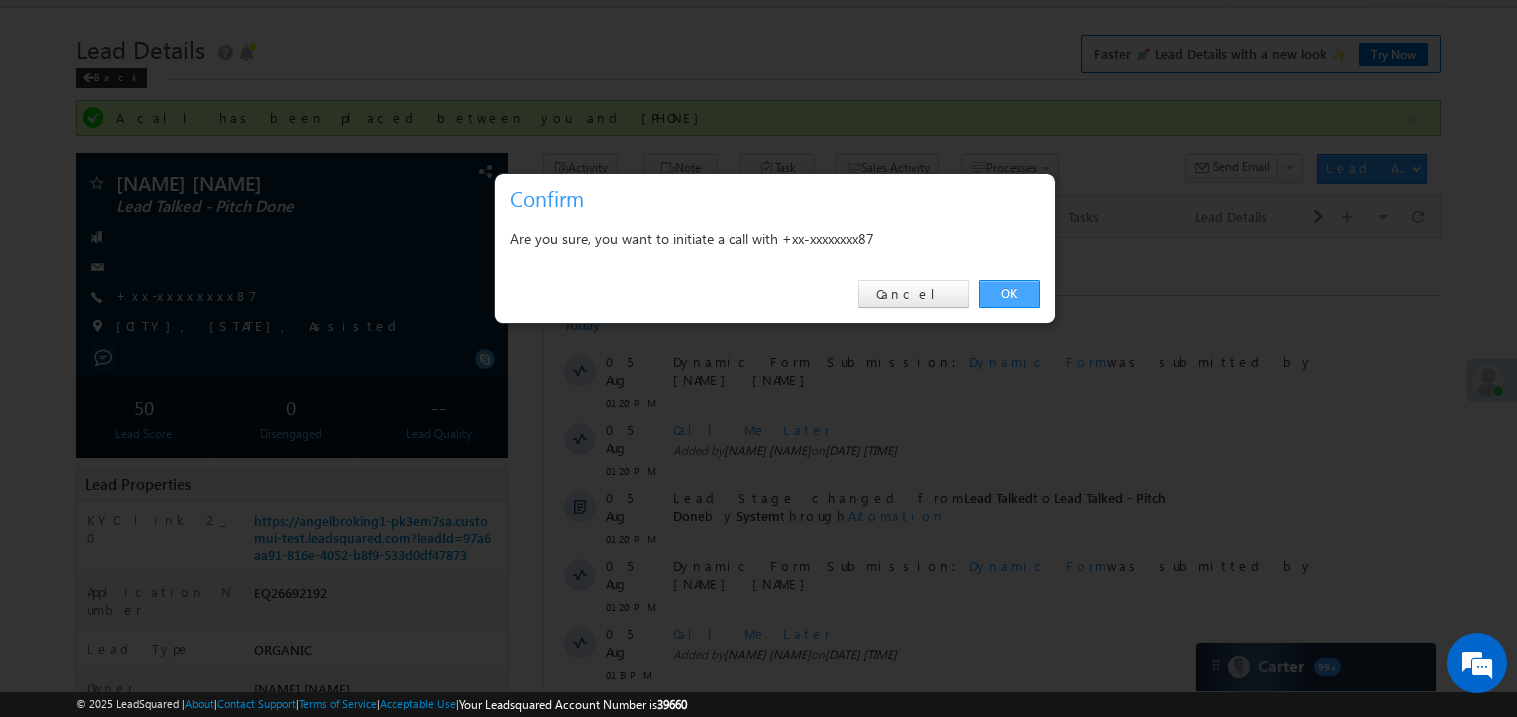 click on "OK" at bounding box center (1009, 294) 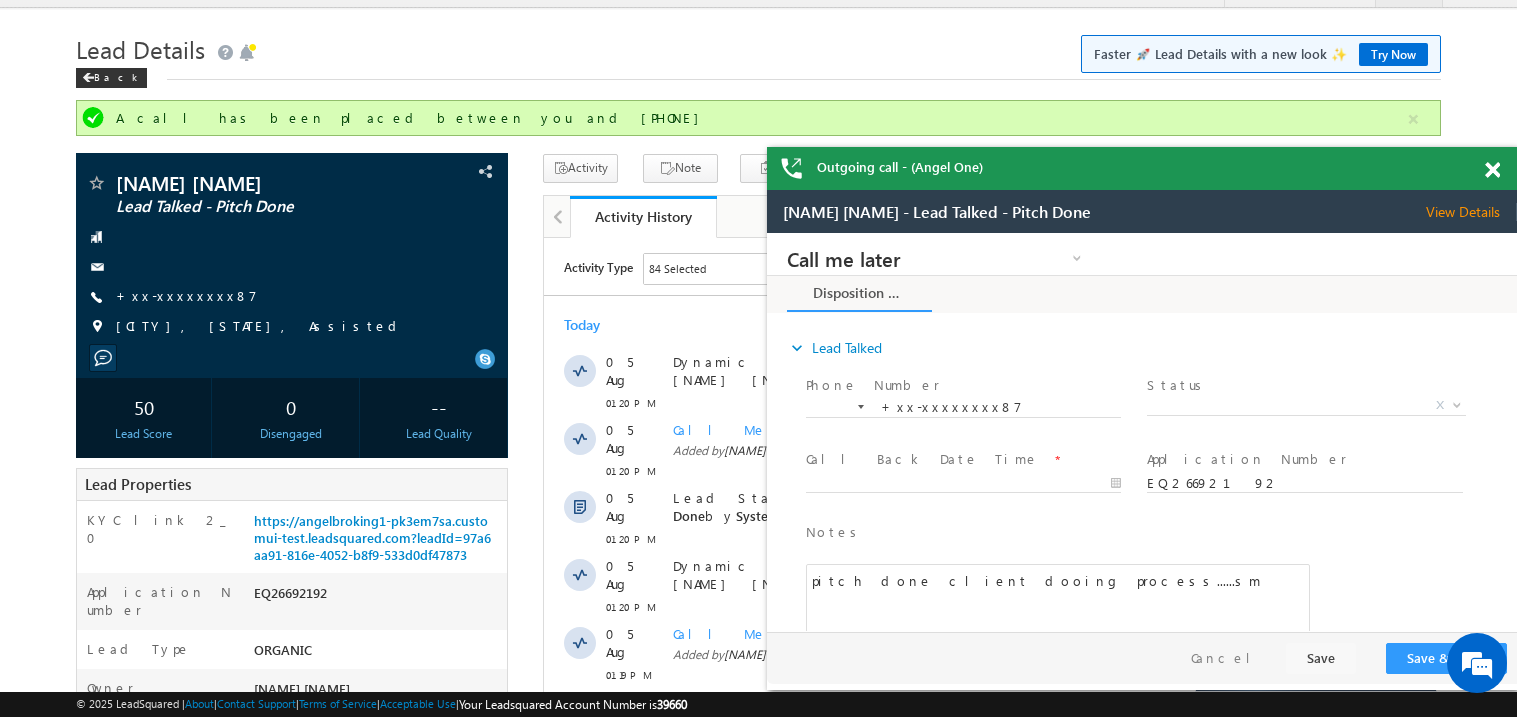 scroll, scrollTop: 0, scrollLeft: 0, axis: both 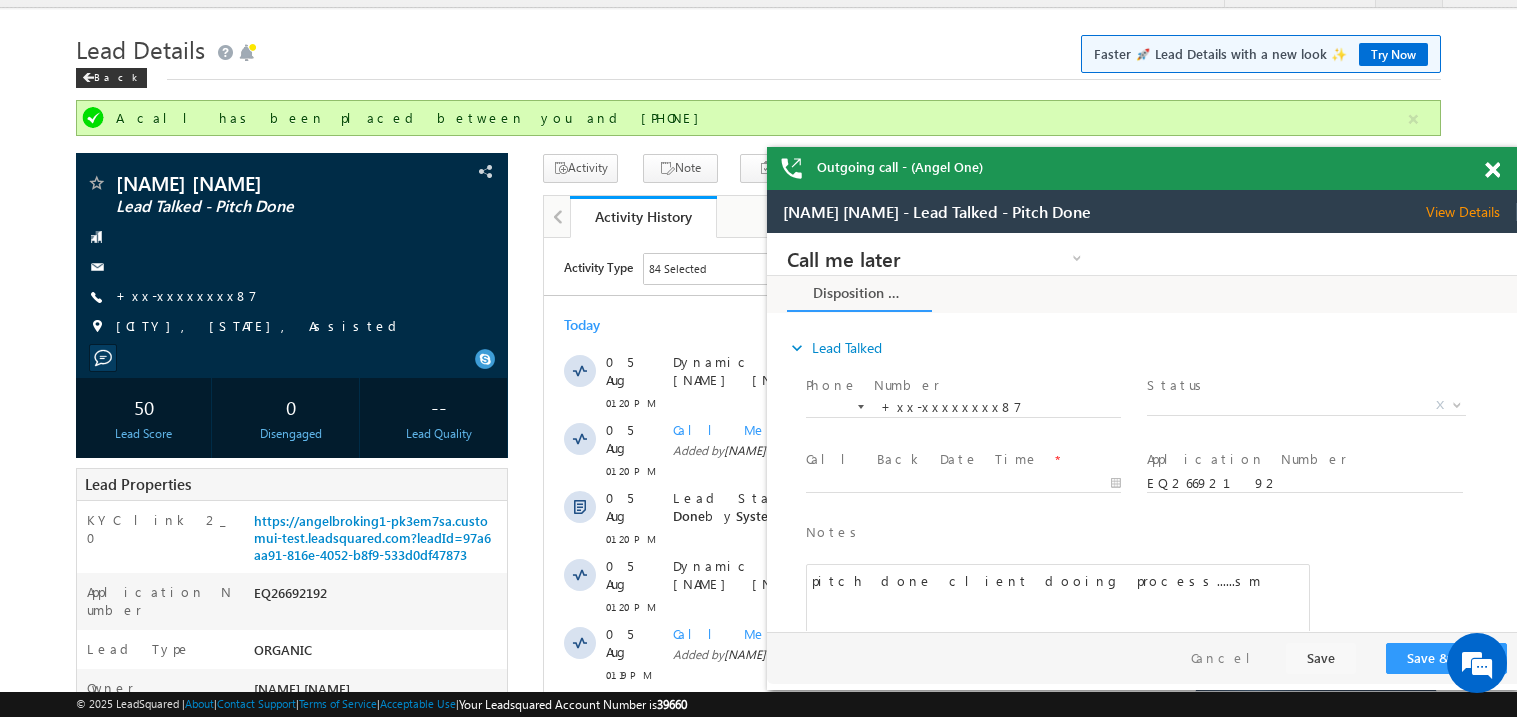 click at bounding box center (1492, 170) 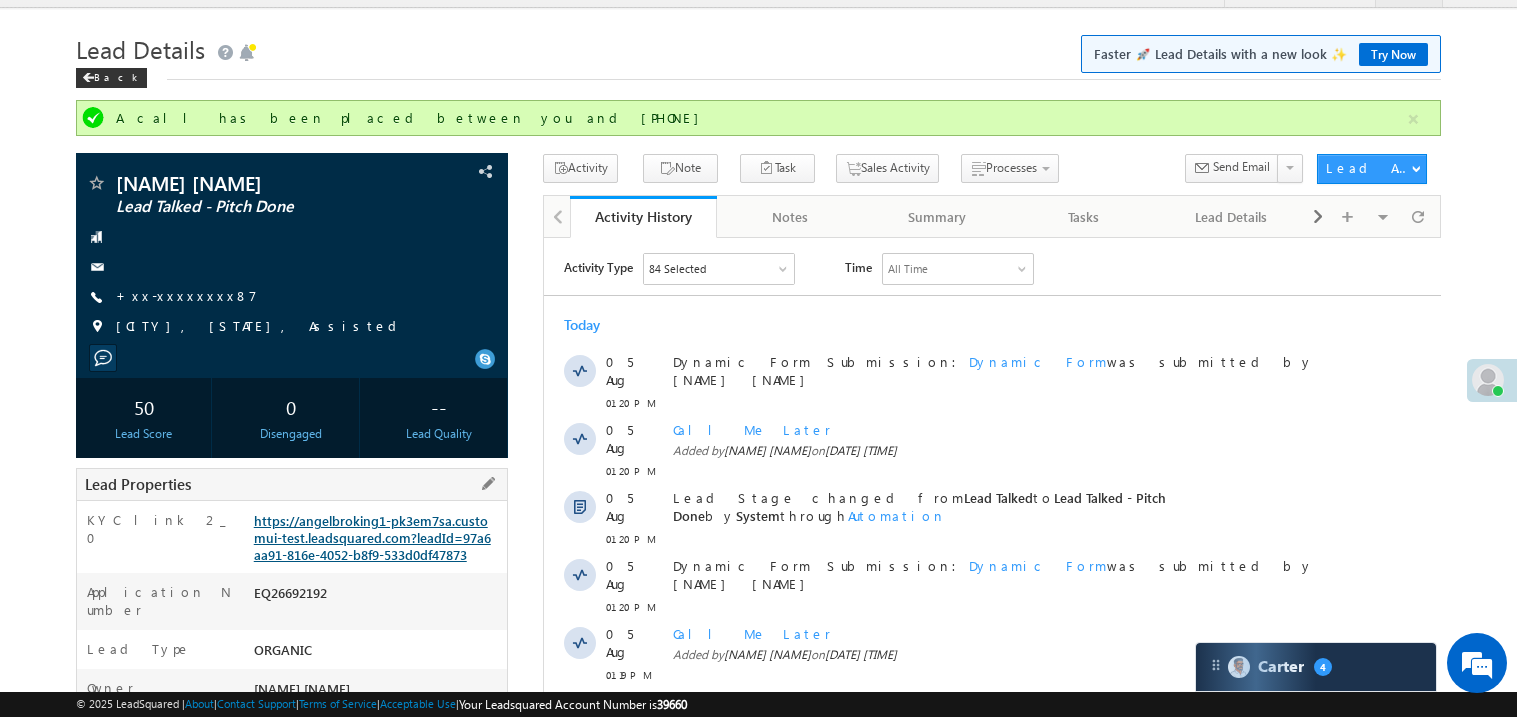 click on "https://angelbroking1-pk3em7sa.customui-test.leadsquared.com?leadId=97a6aa91-816e-4052-b8f9-533d0df47873" at bounding box center [372, 537] 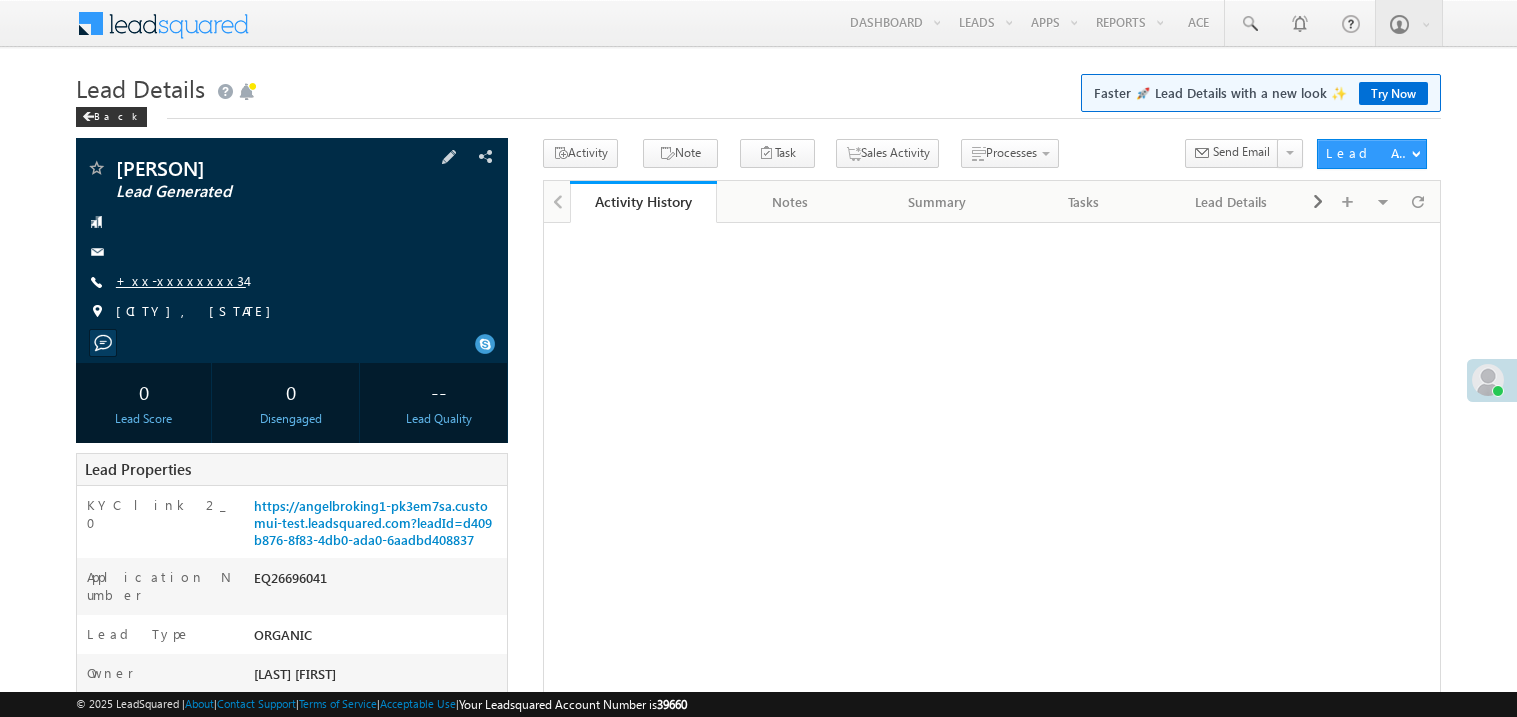 scroll, scrollTop: 0, scrollLeft: 0, axis: both 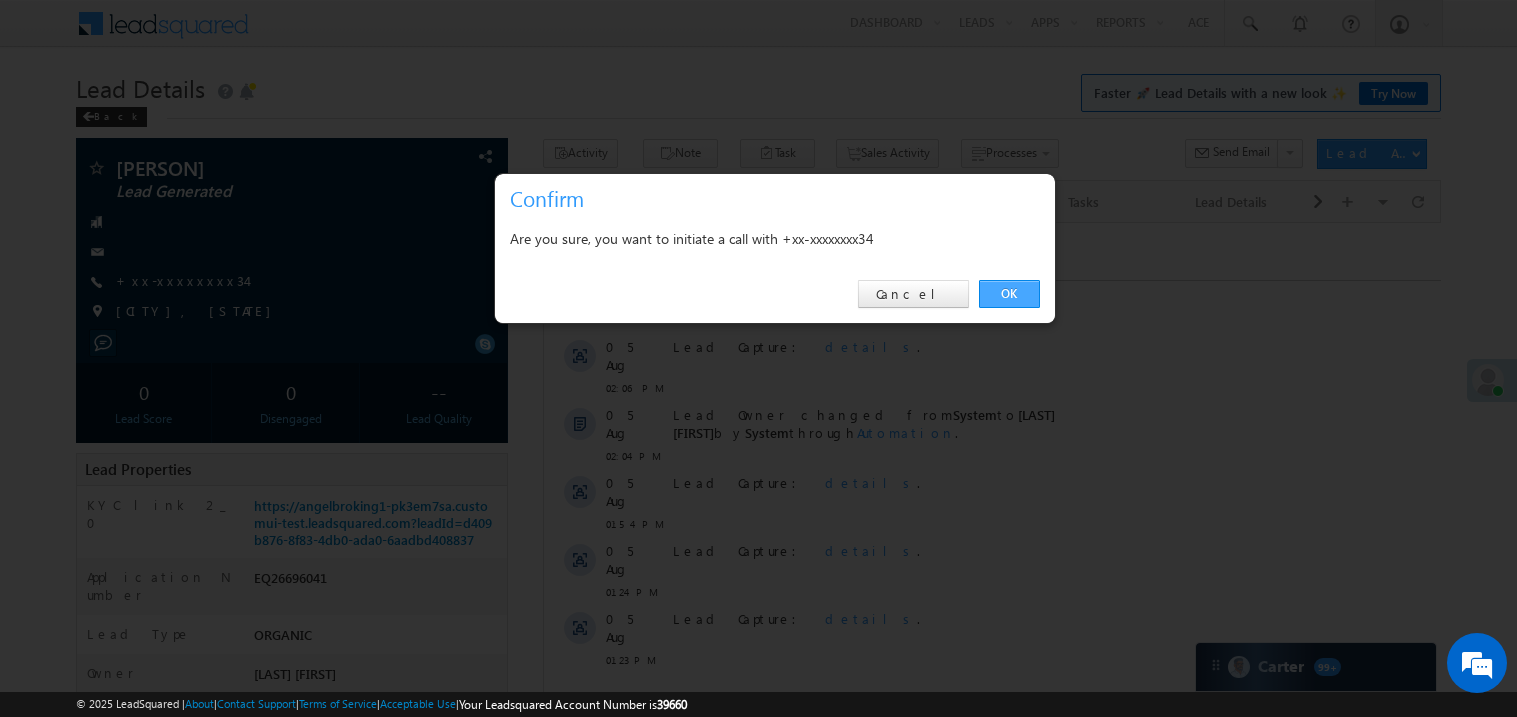 click on "OK" at bounding box center (1009, 294) 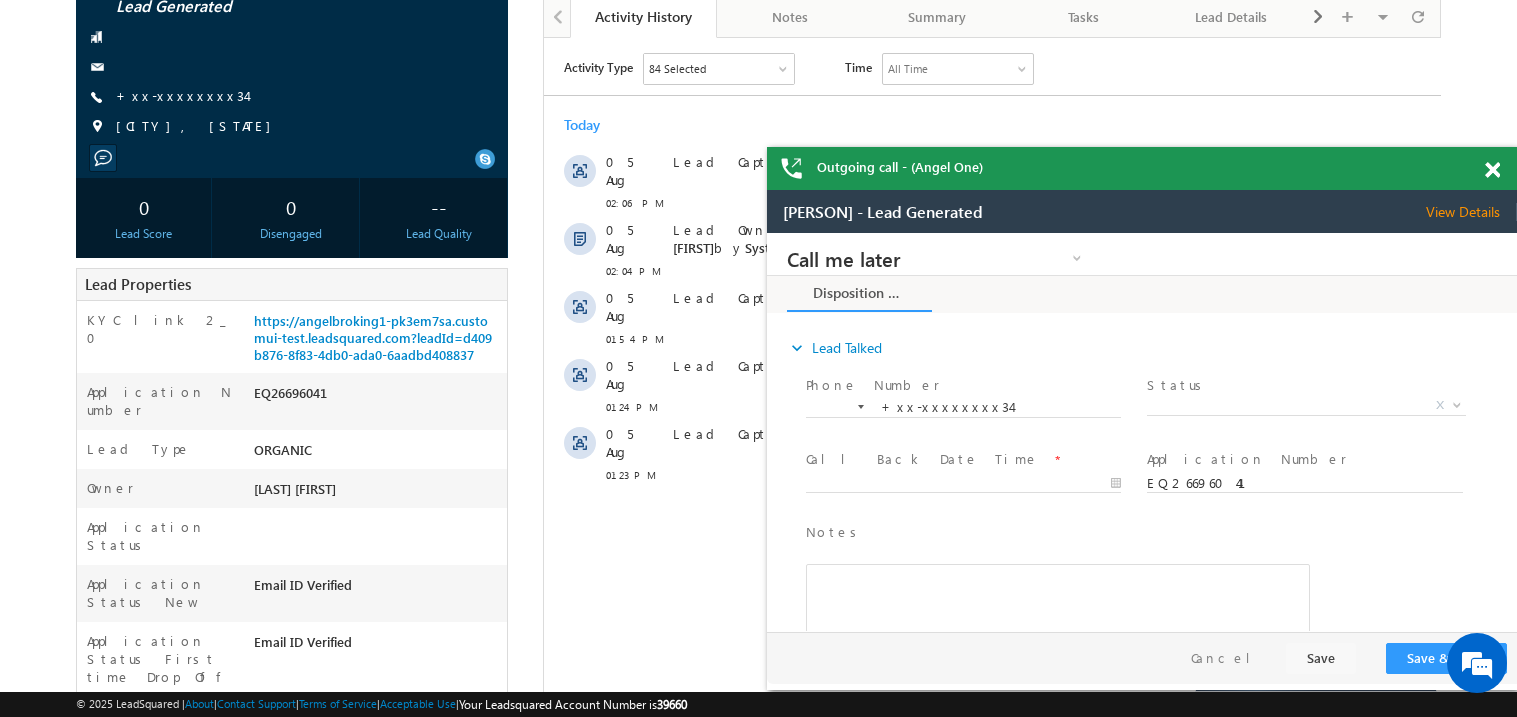 scroll, scrollTop: 0, scrollLeft: 0, axis: both 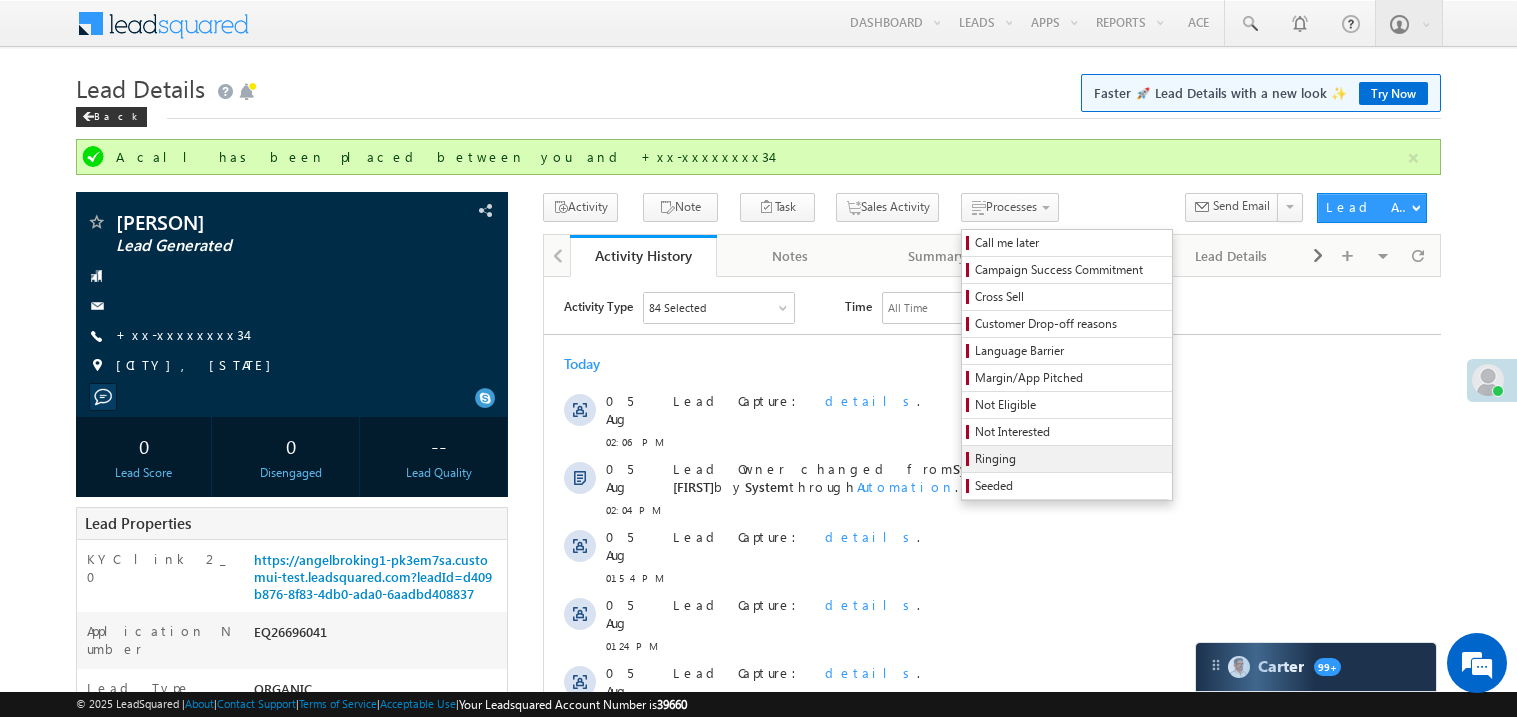 click on "Ringing" at bounding box center [1070, 459] 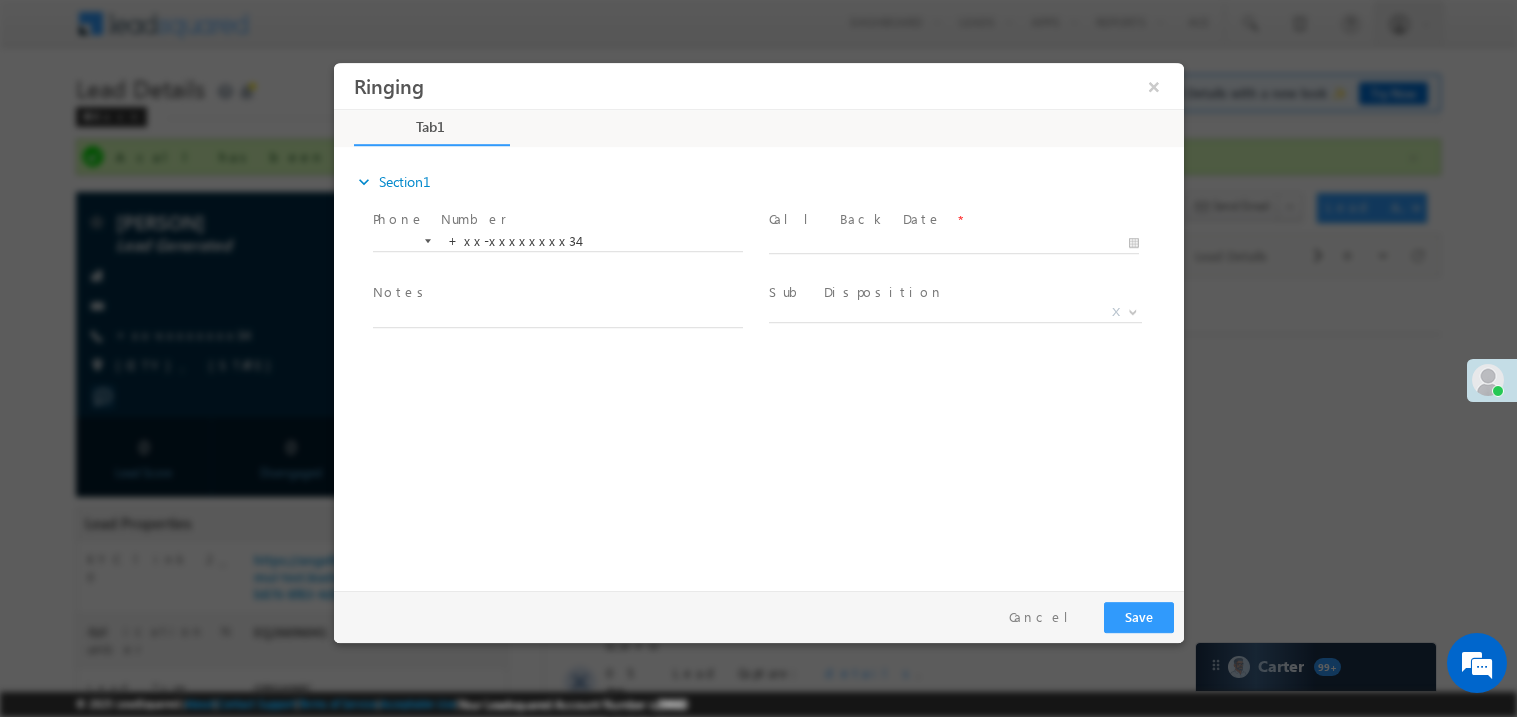 scroll, scrollTop: 0, scrollLeft: 0, axis: both 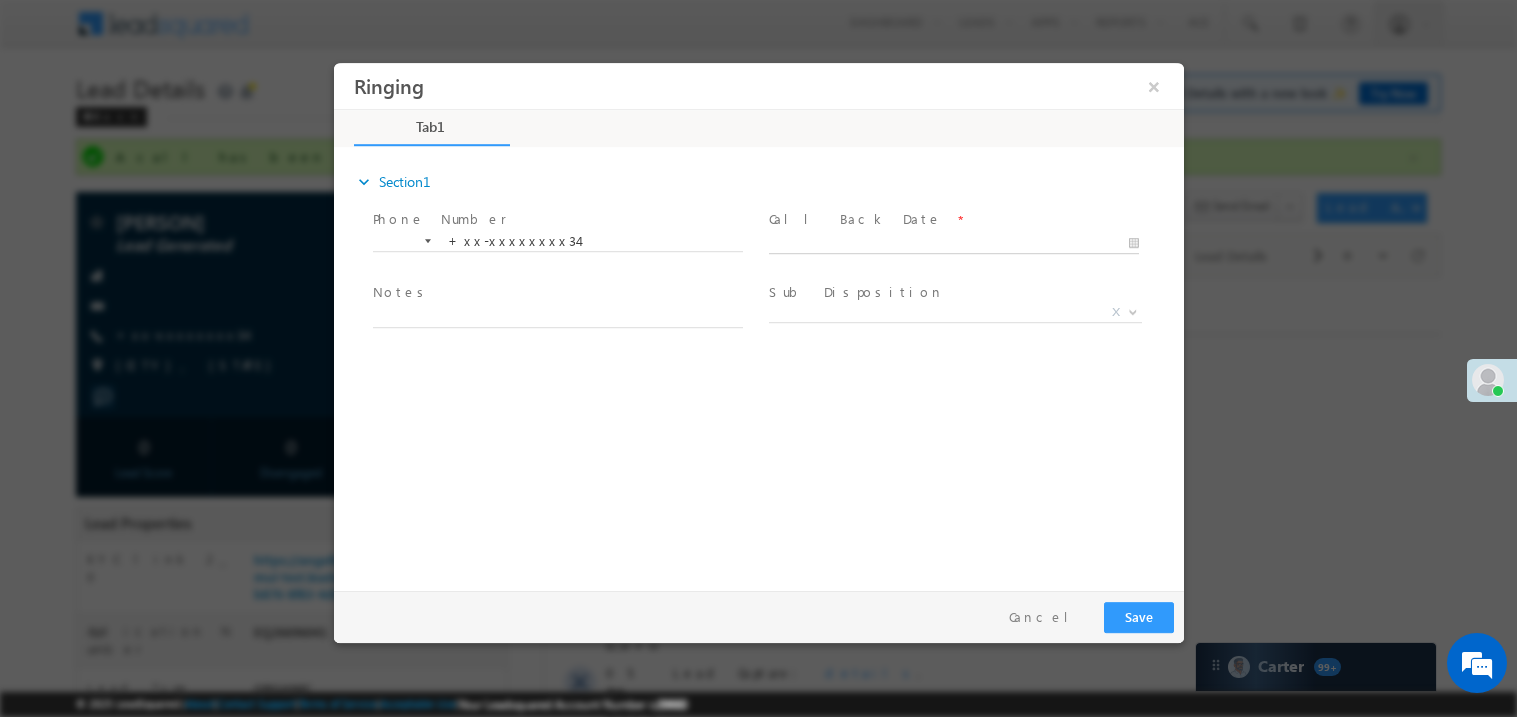 click on "Ringing
×" at bounding box center (758, 321) 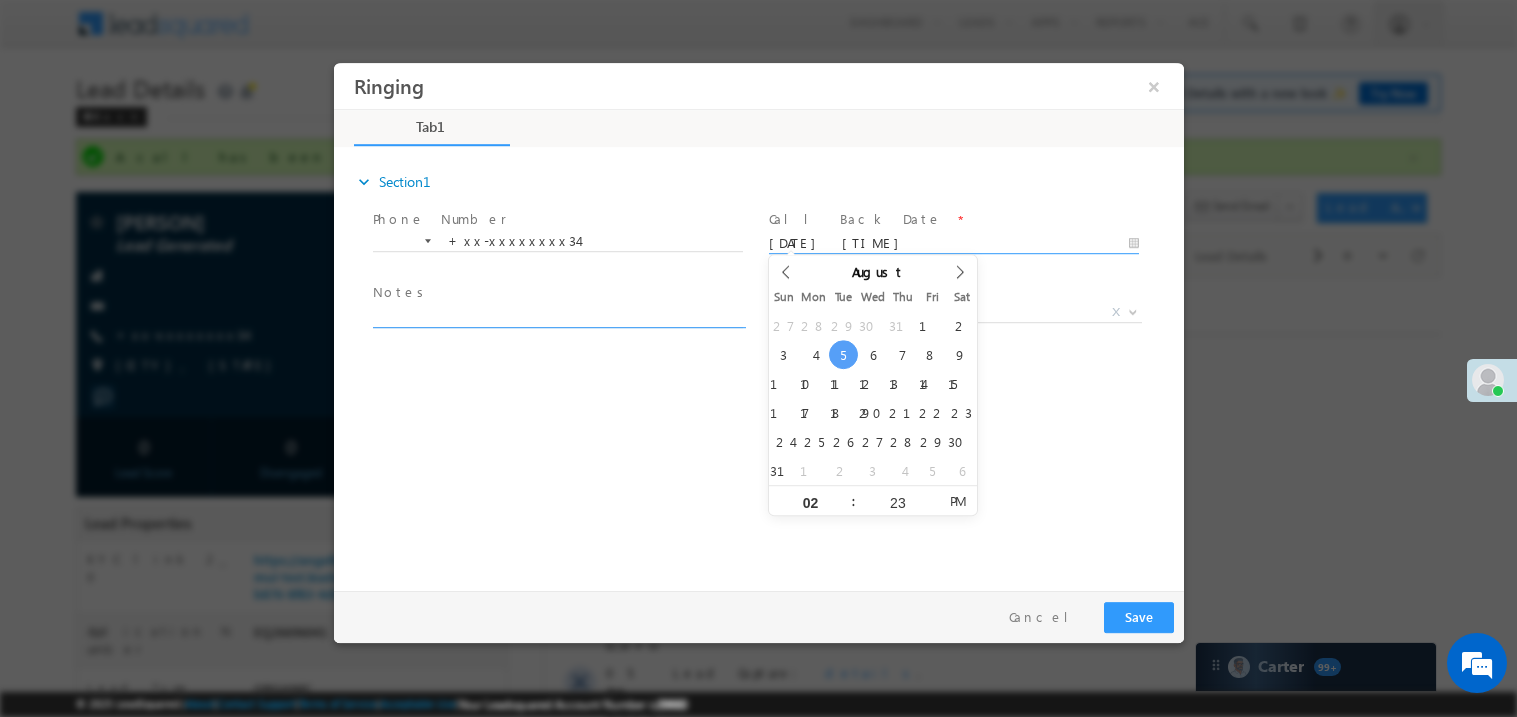 click at bounding box center [557, 315] 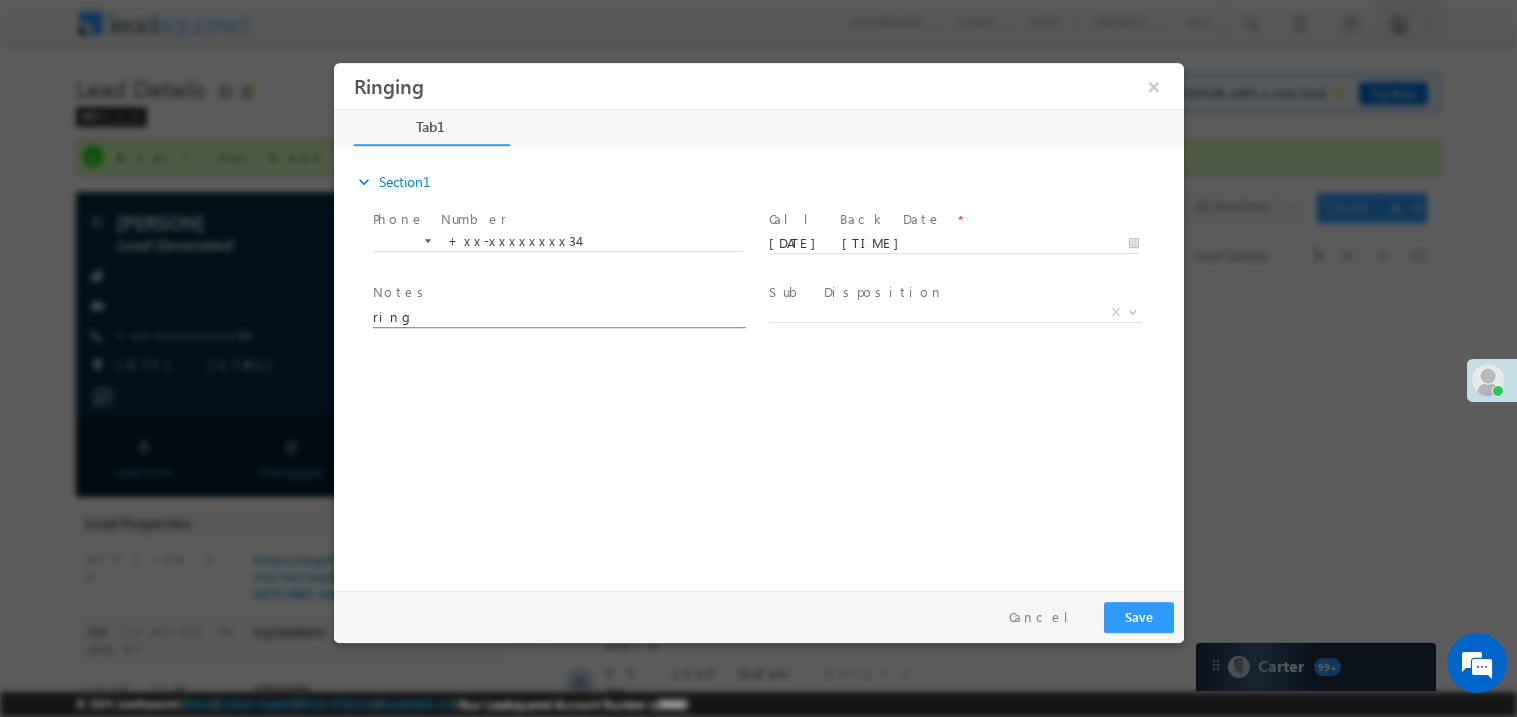 type on "ring" 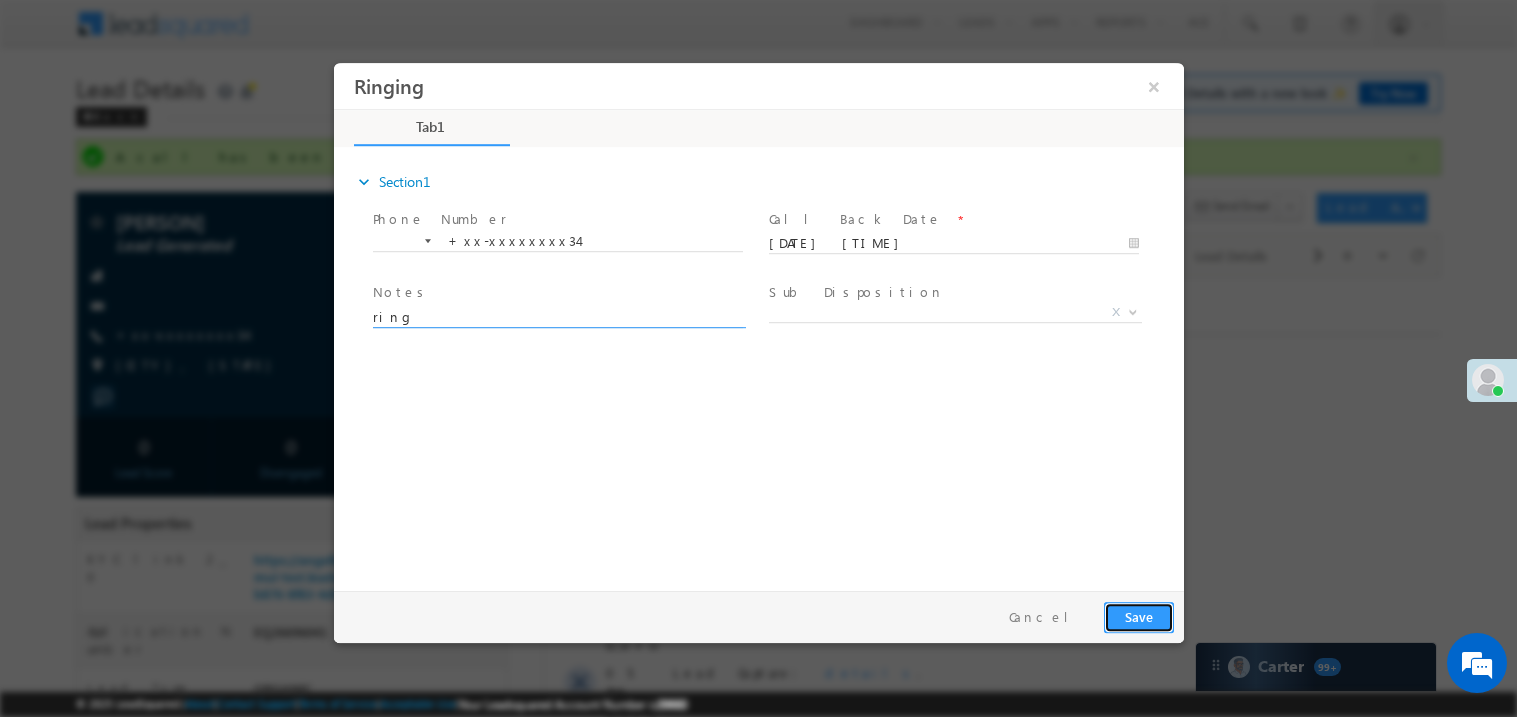 click on "Save" at bounding box center (1138, 616) 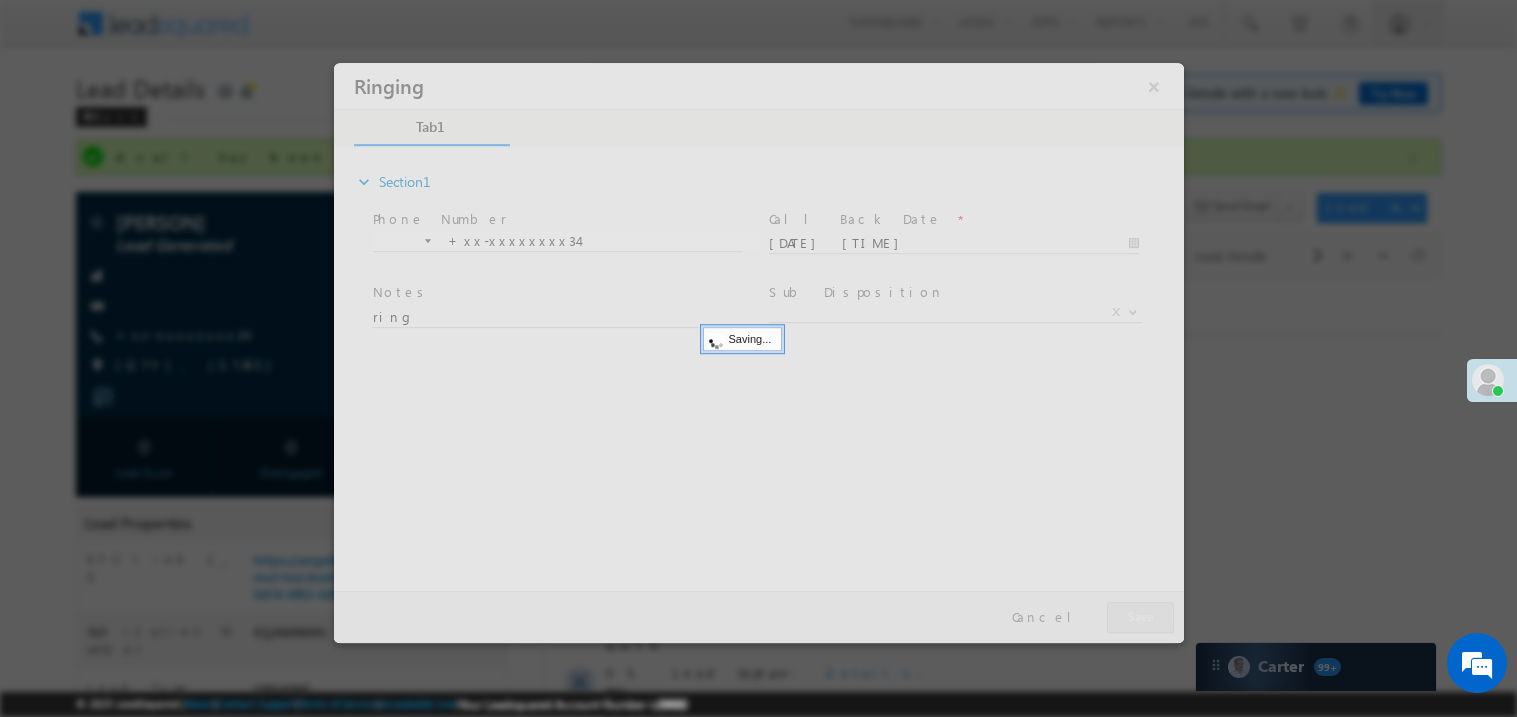 click at bounding box center (758, 352) 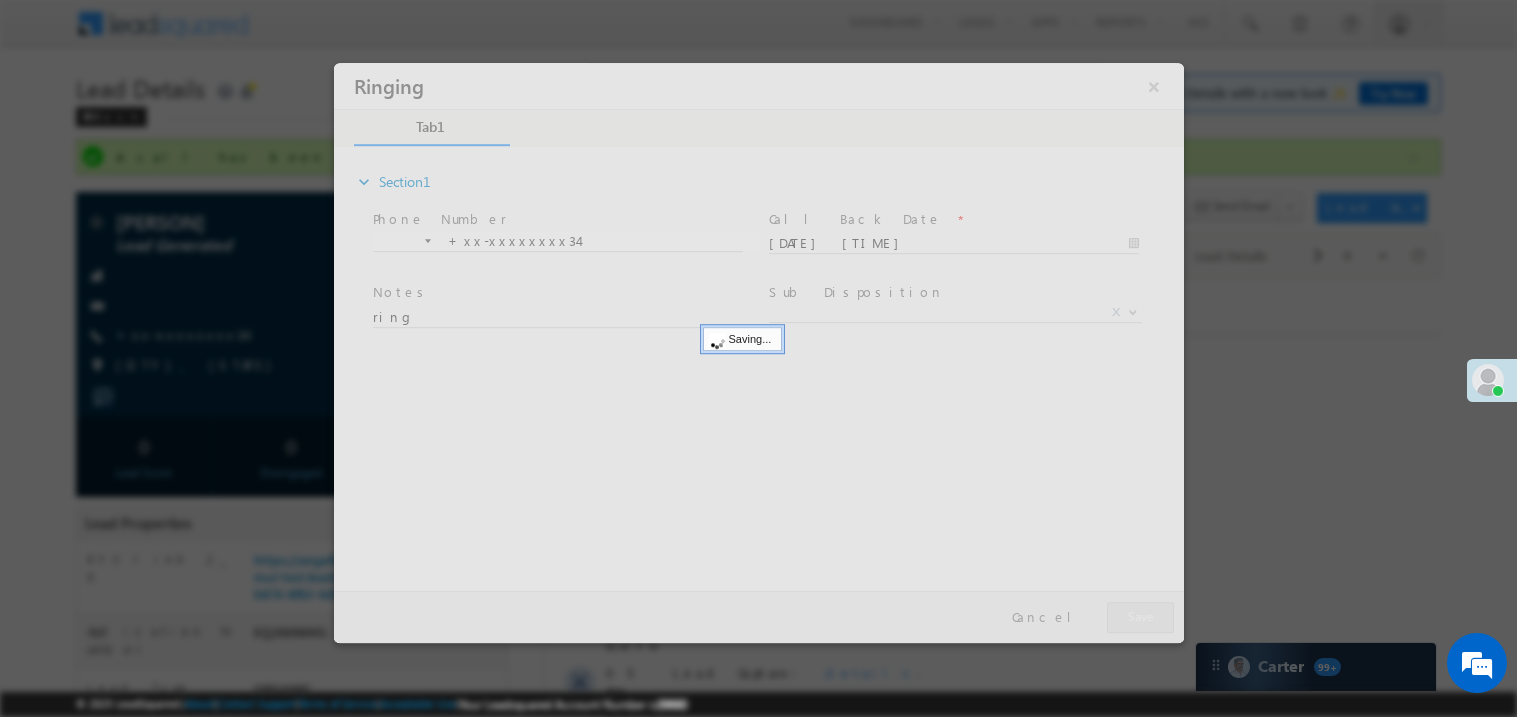 click at bounding box center (758, 352) 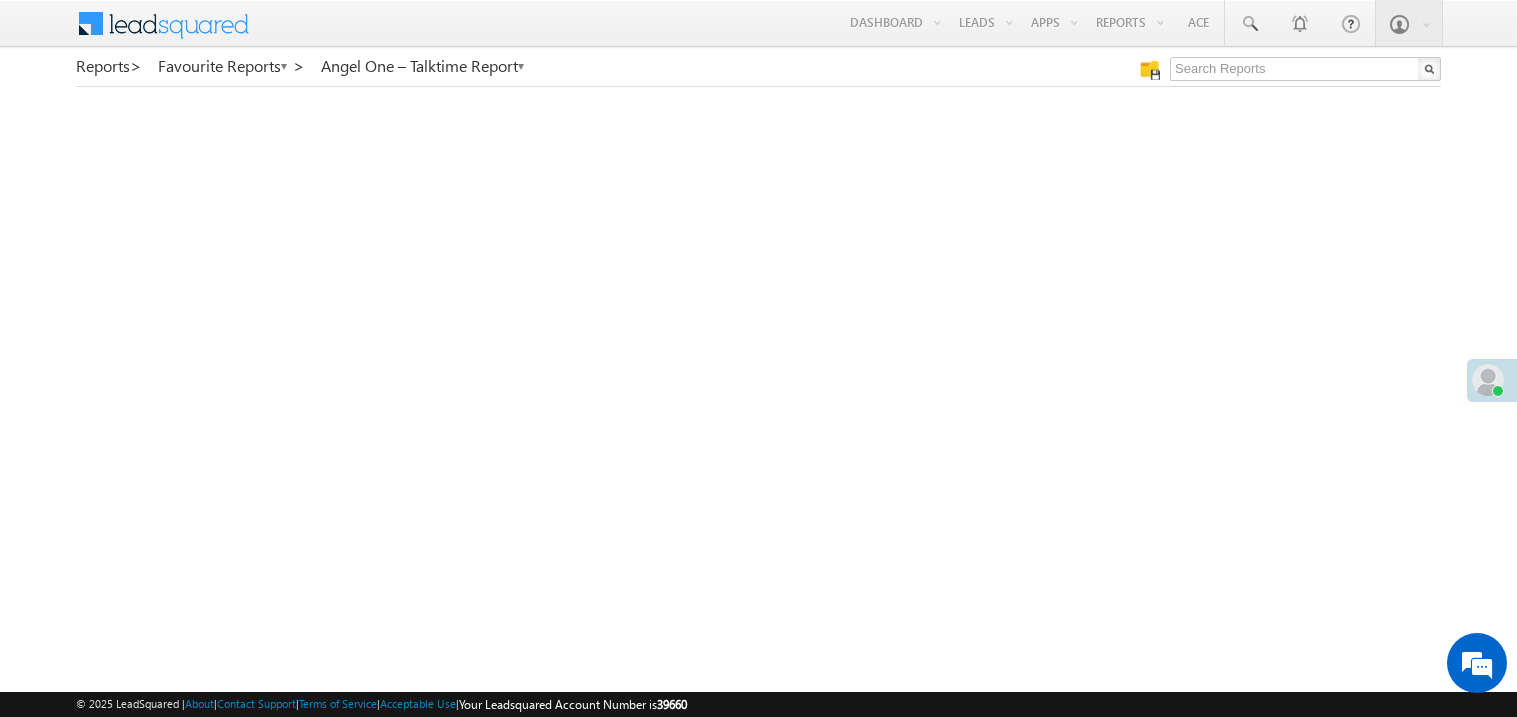 scroll, scrollTop: 0, scrollLeft: 0, axis: both 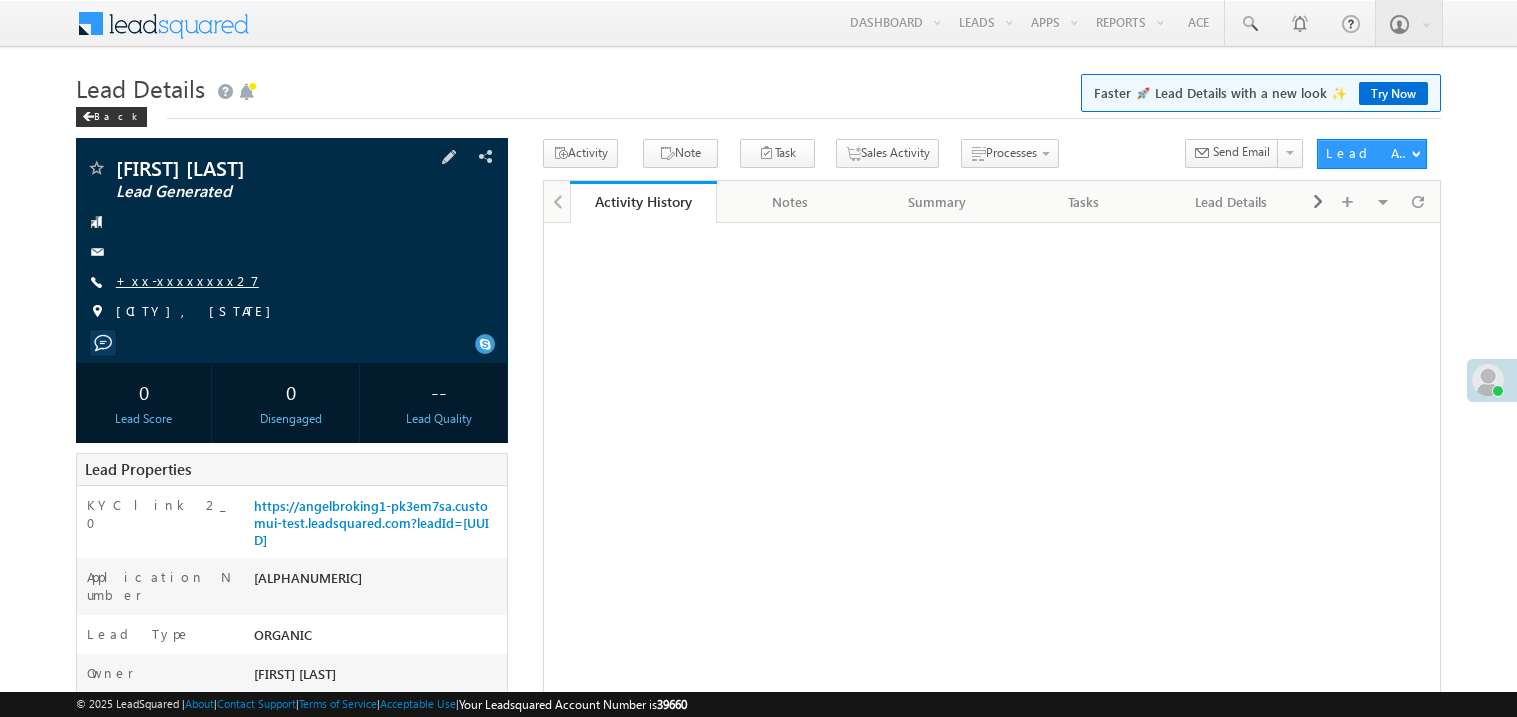 click on "+xx-xxxxxxxx27" at bounding box center (187, 280) 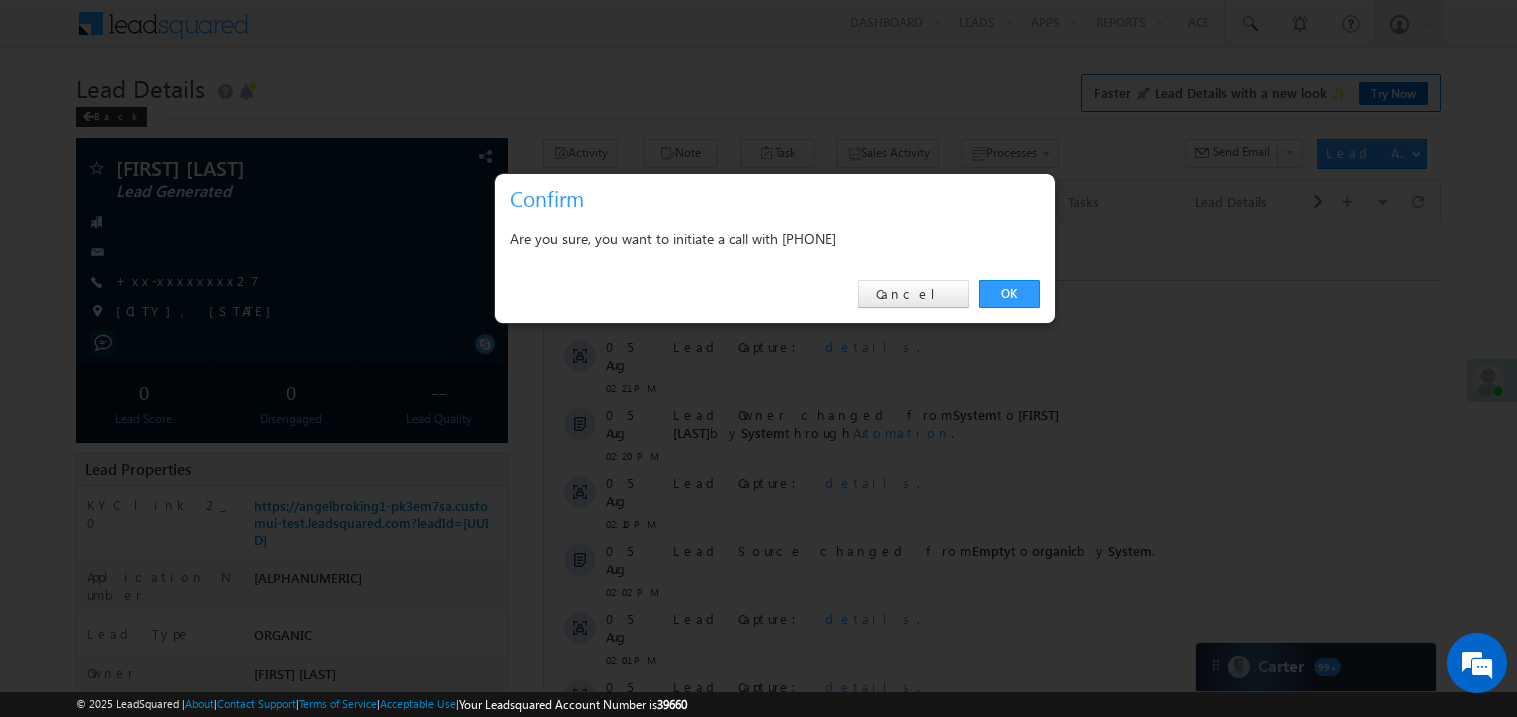 scroll, scrollTop: 0, scrollLeft: 0, axis: both 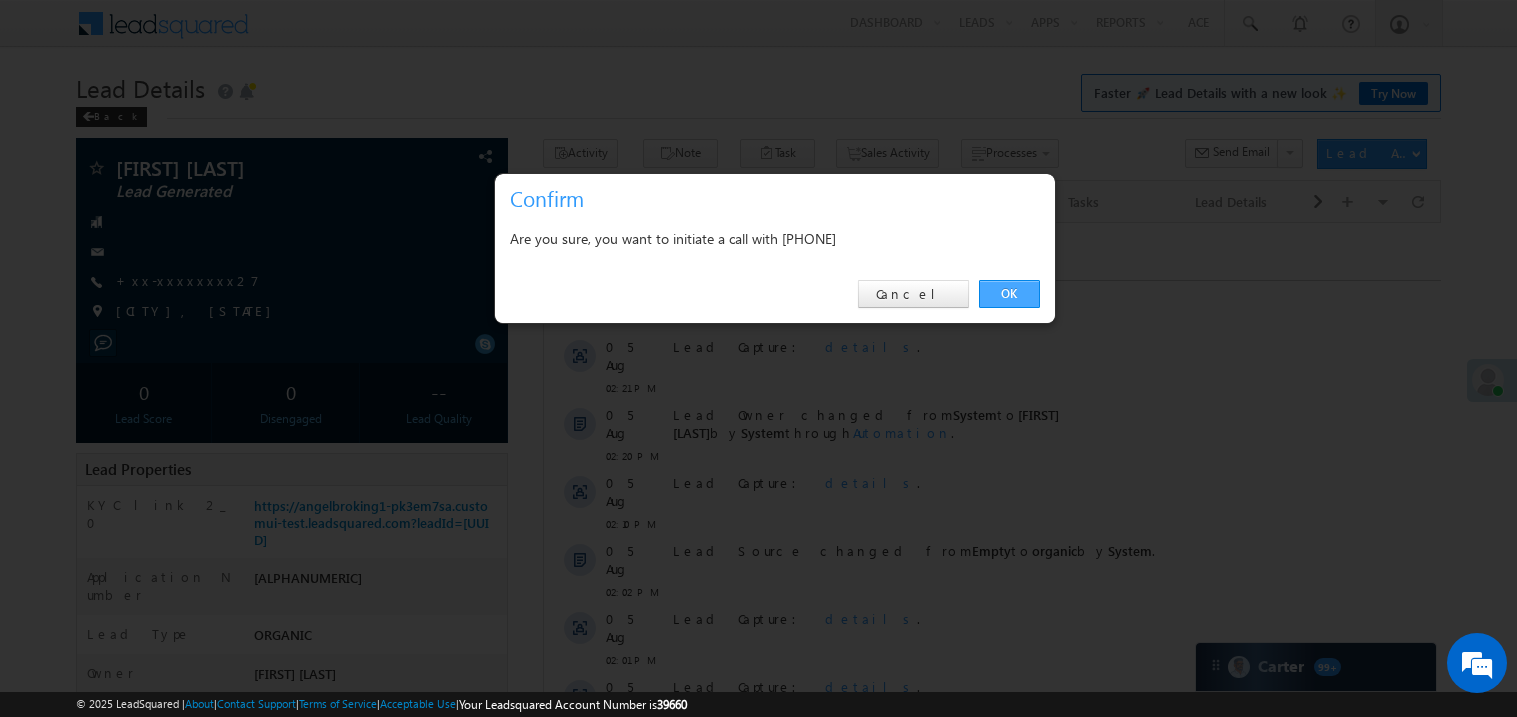 click on "OK" at bounding box center (1009, 294) 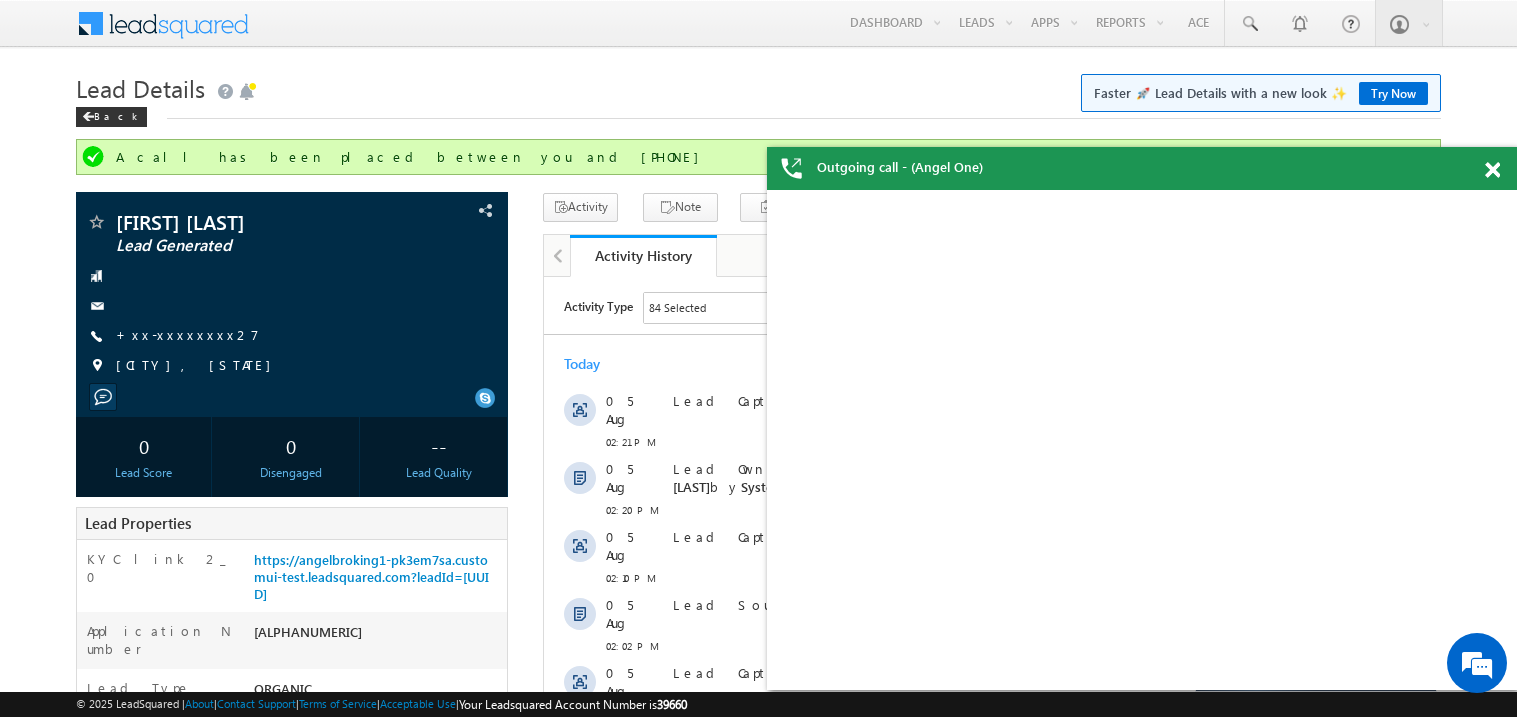 scroll, scrollTop: 0, scrollLeft: 0, axis: both 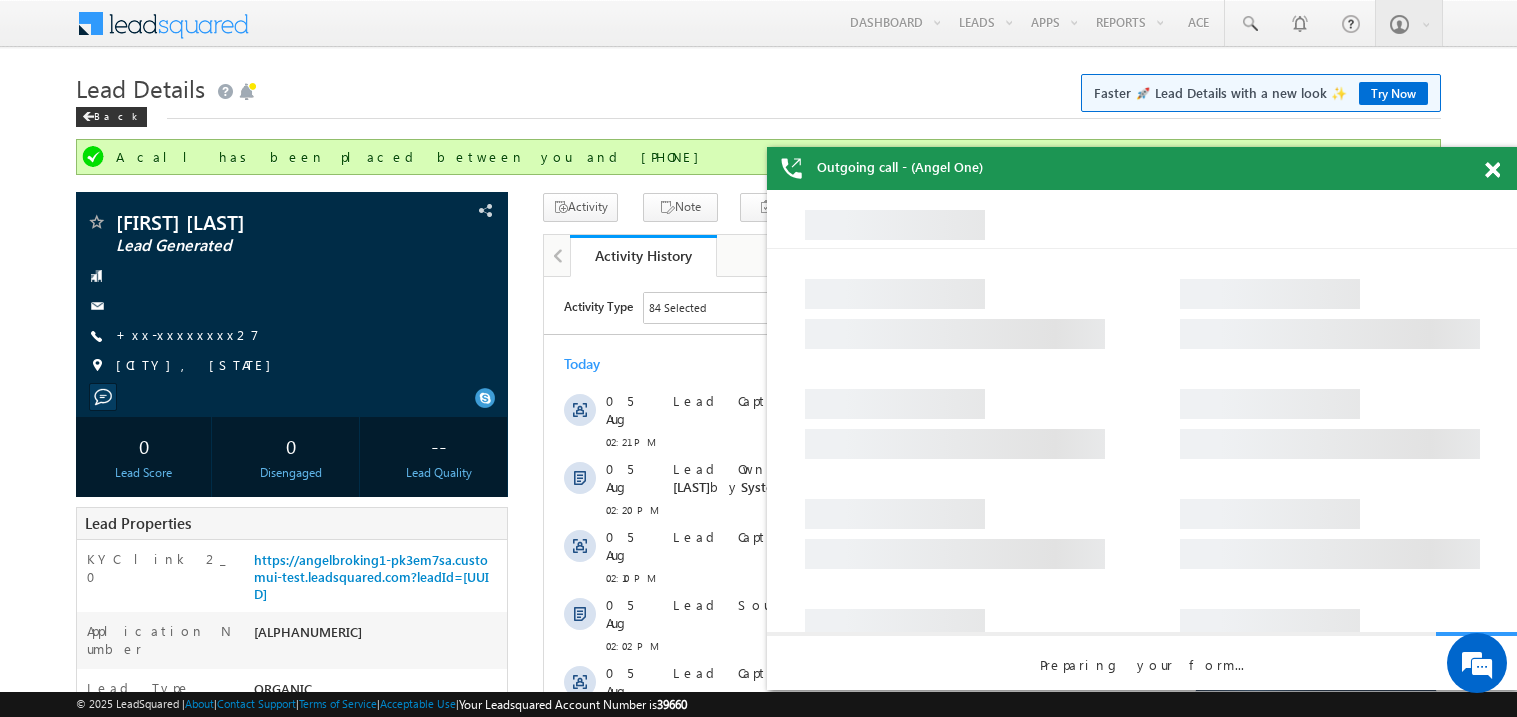 click at bounding box center (1492, 170) 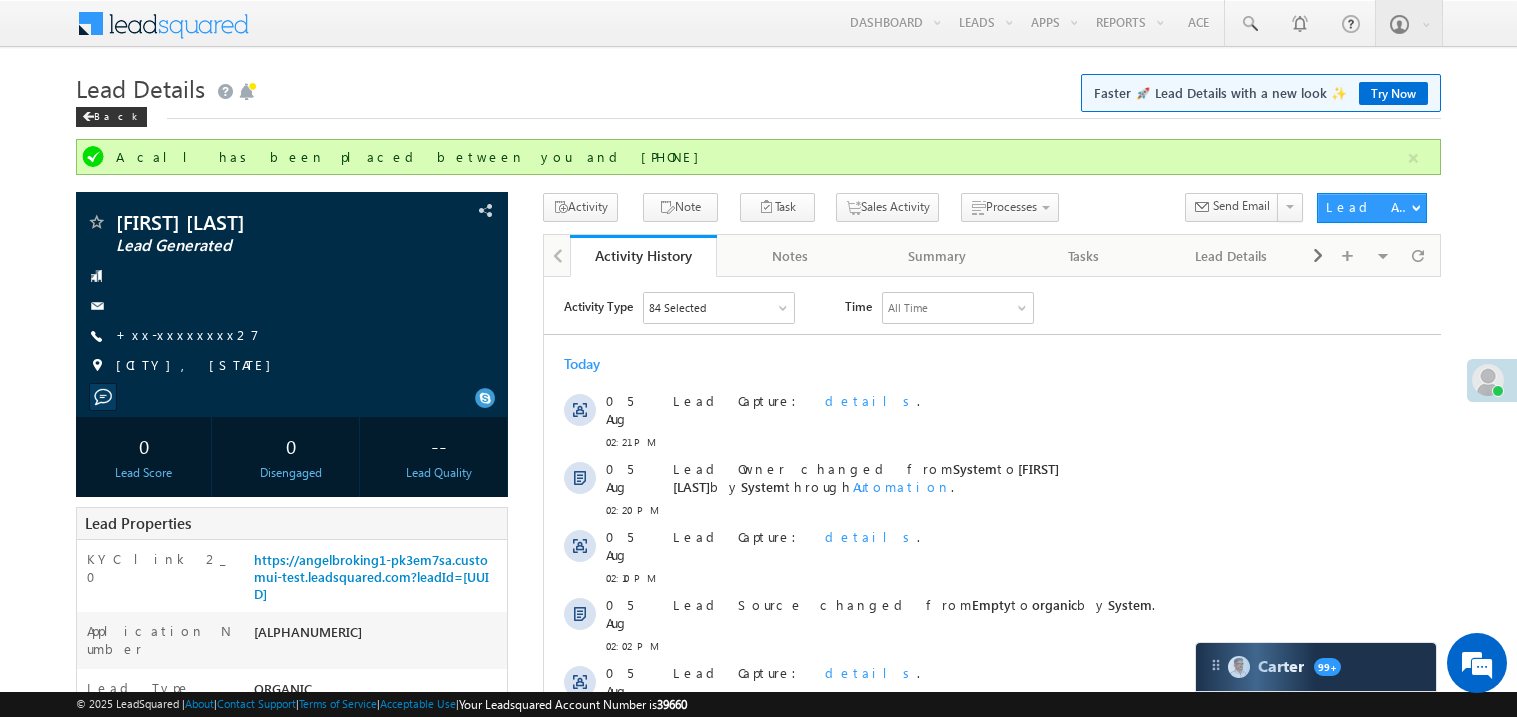 scroll, scrollTop: 0, scrollLeft: 0, axis: both 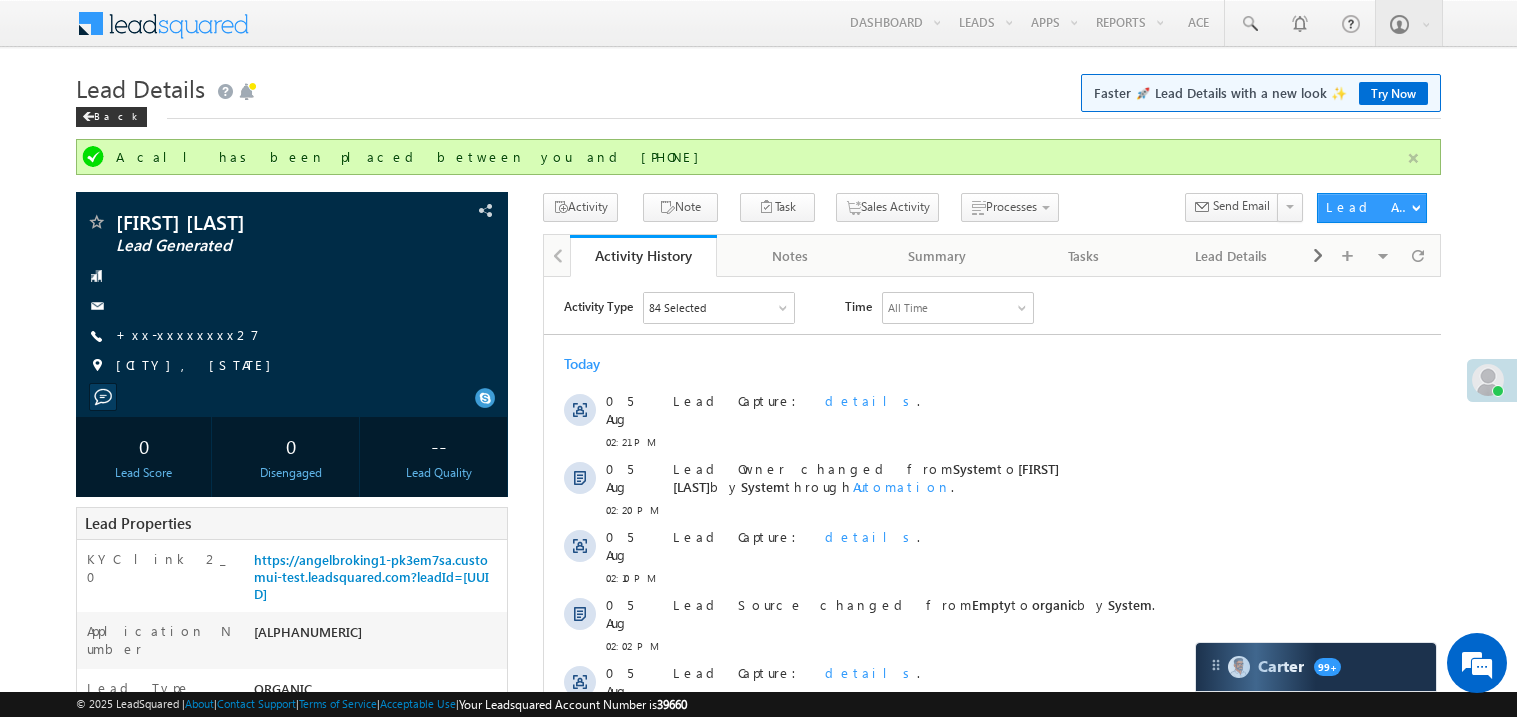 click at bounding box center [1413, 158] 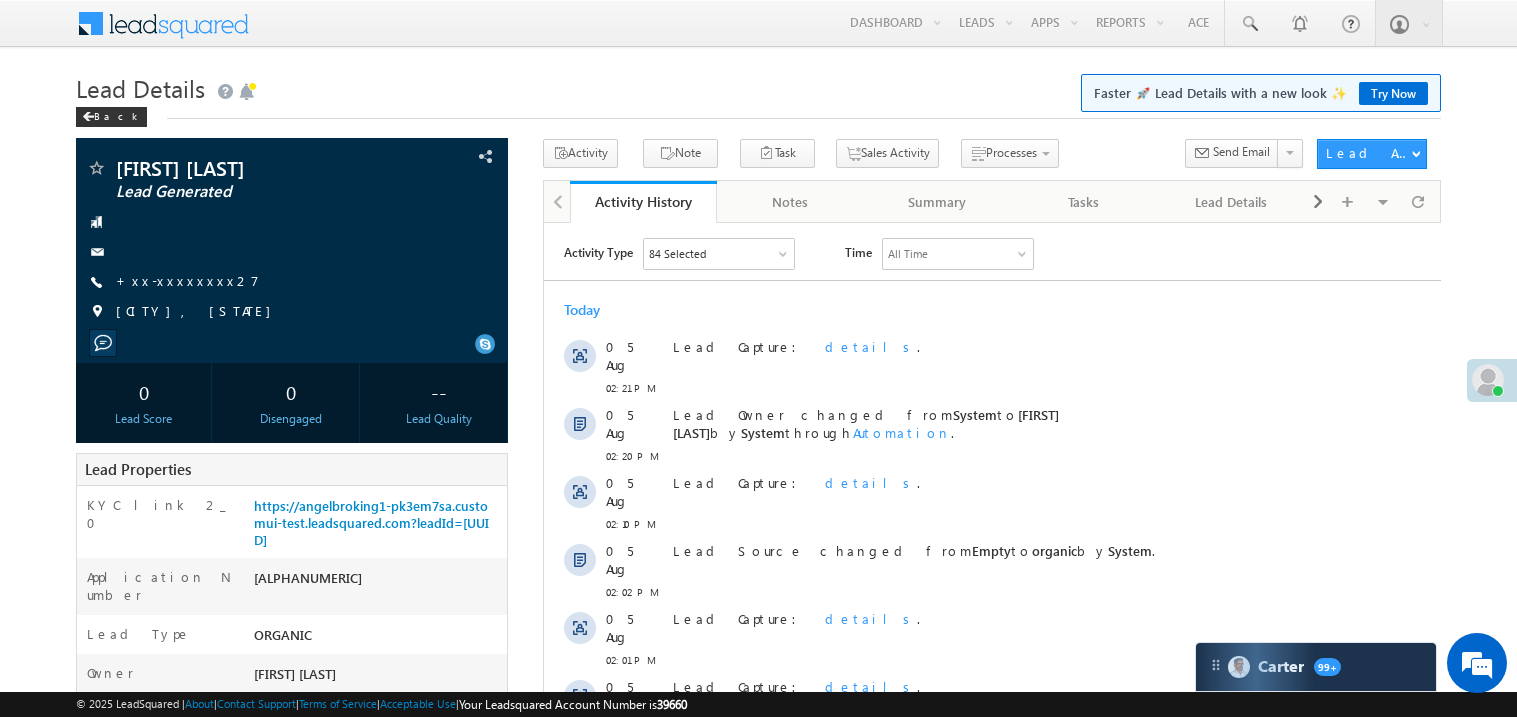click on "Back" at bounding box center (758, 112) 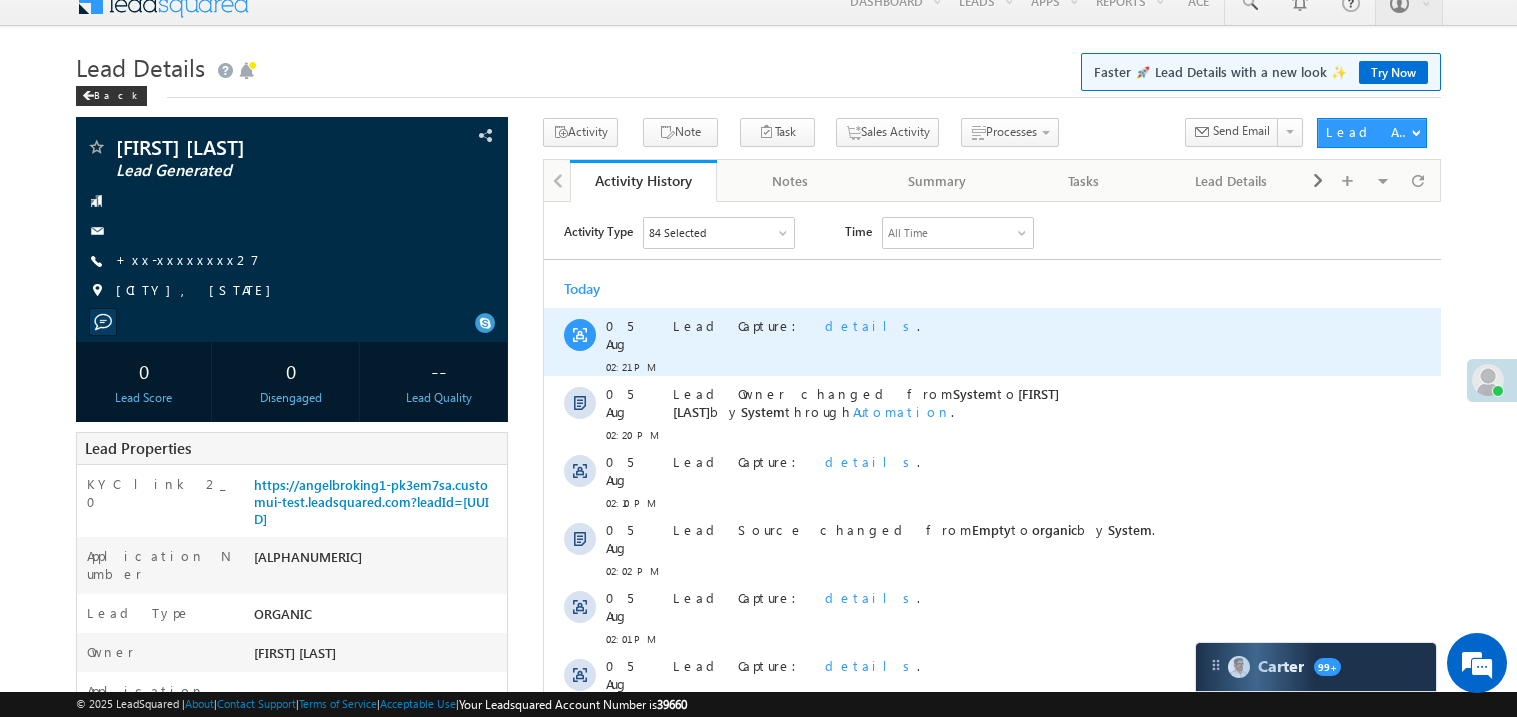 scroll, scrollTop: 0, scrollLeft: 0, axis: both 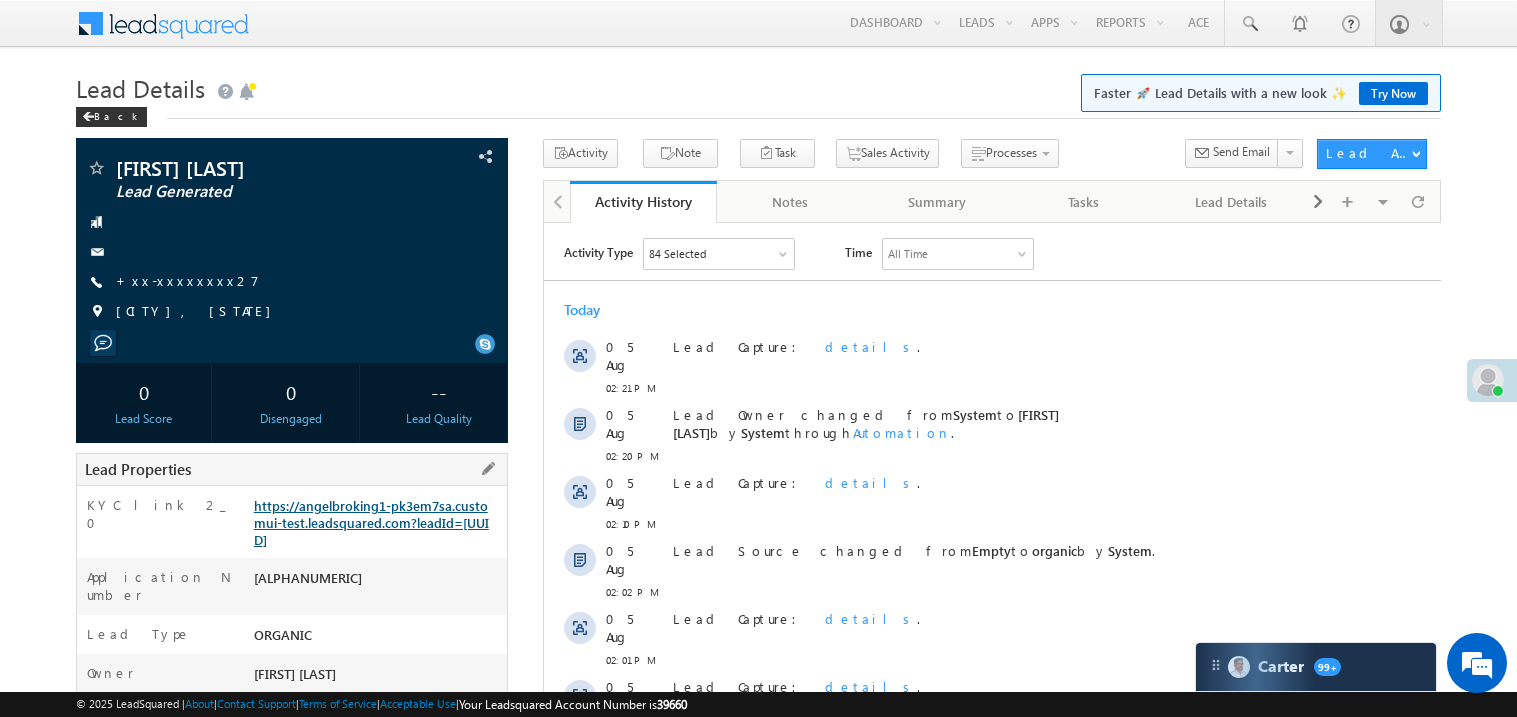 click on "https://angelbroking1-pk3em7sa.customui-test.leadsquared.com?leadId=[UUID]" at bounding box center [371, 522] 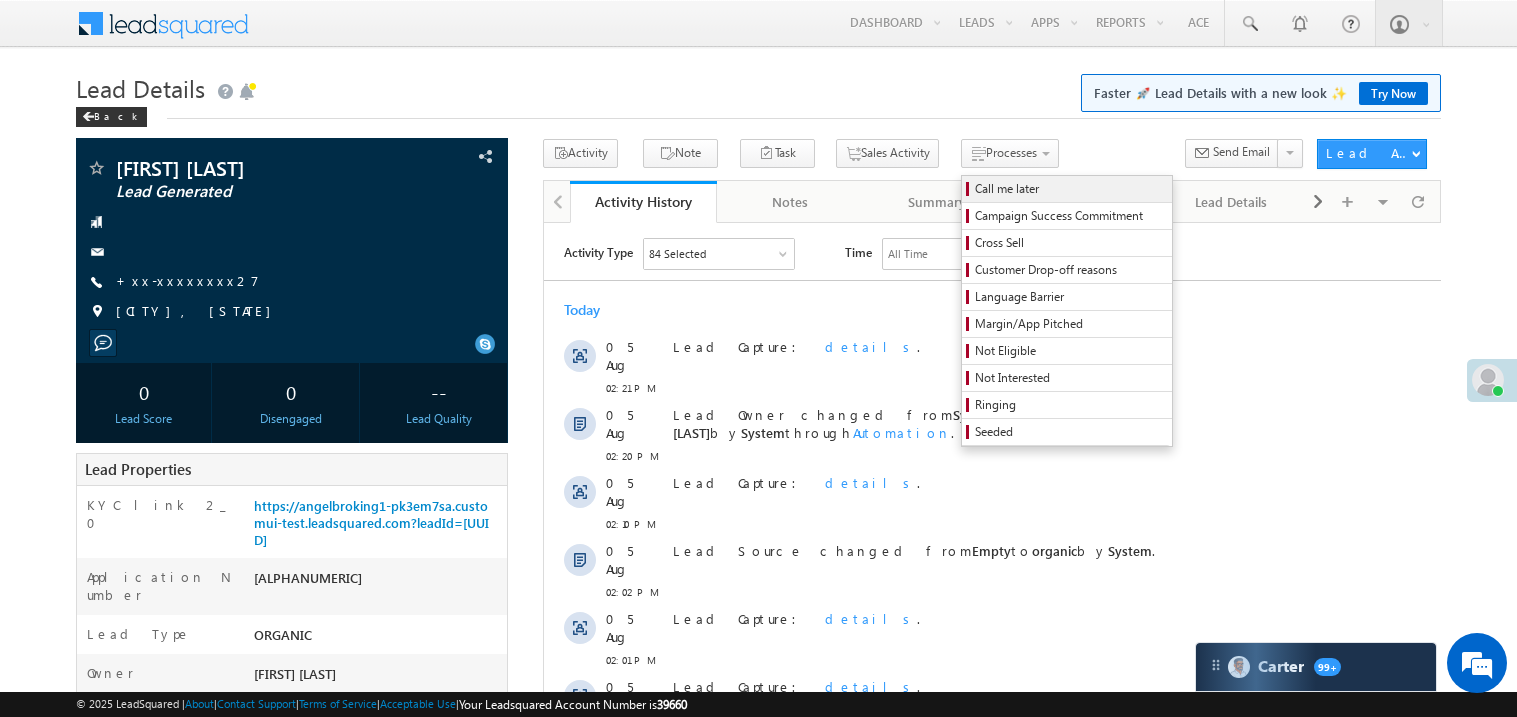 click on "Call me later" at bounding box center [1070, 189] 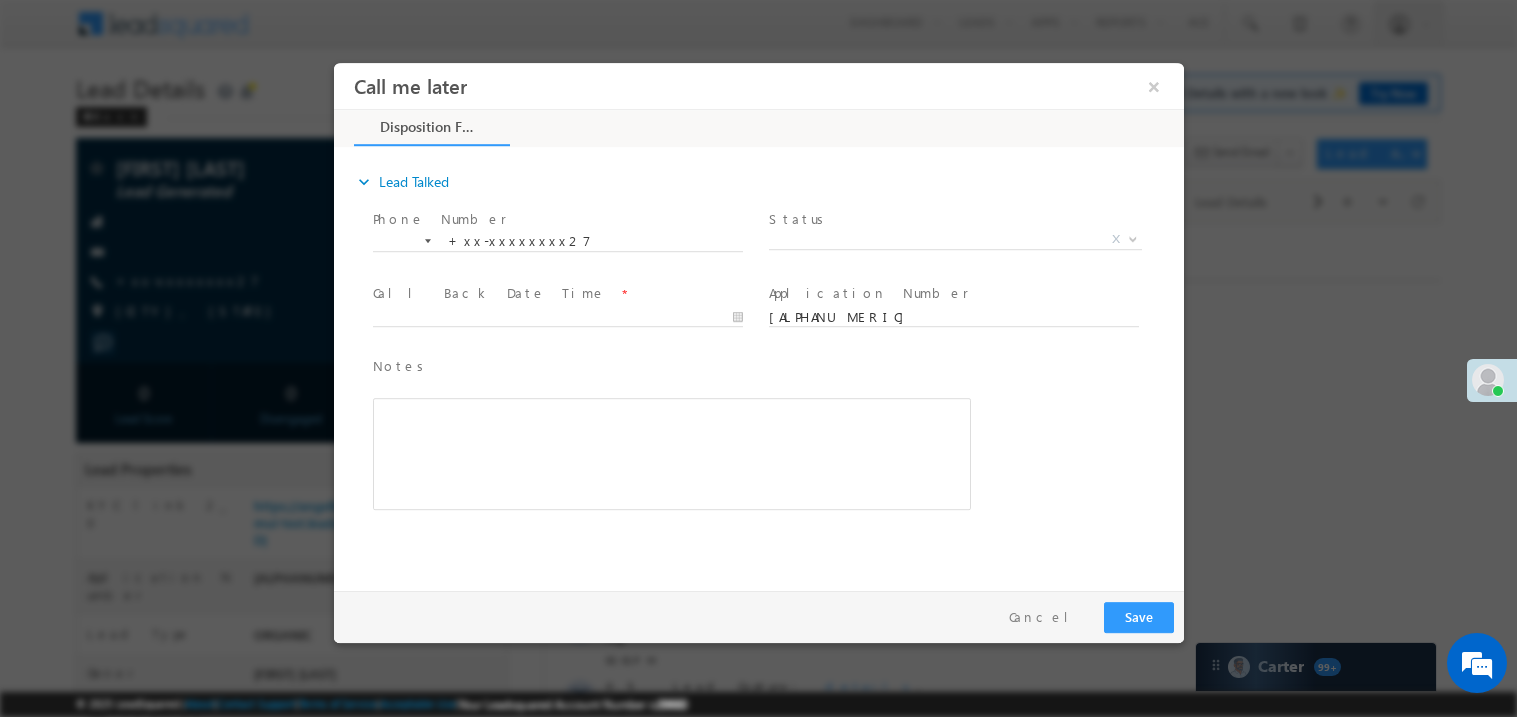 scroll, scrollTop: 0, scrollLeft: 0, axis: both 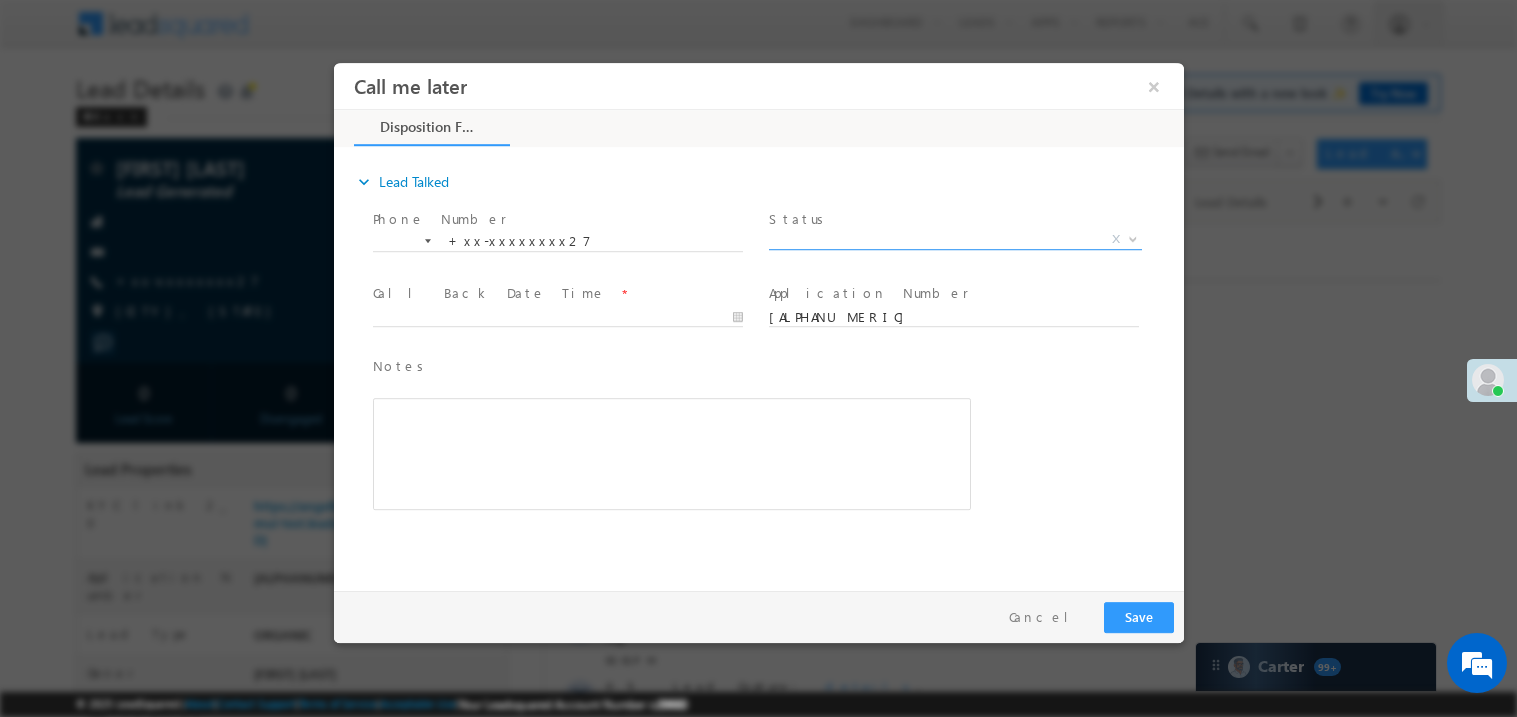 click on "X" at bounding box center (954, 239) 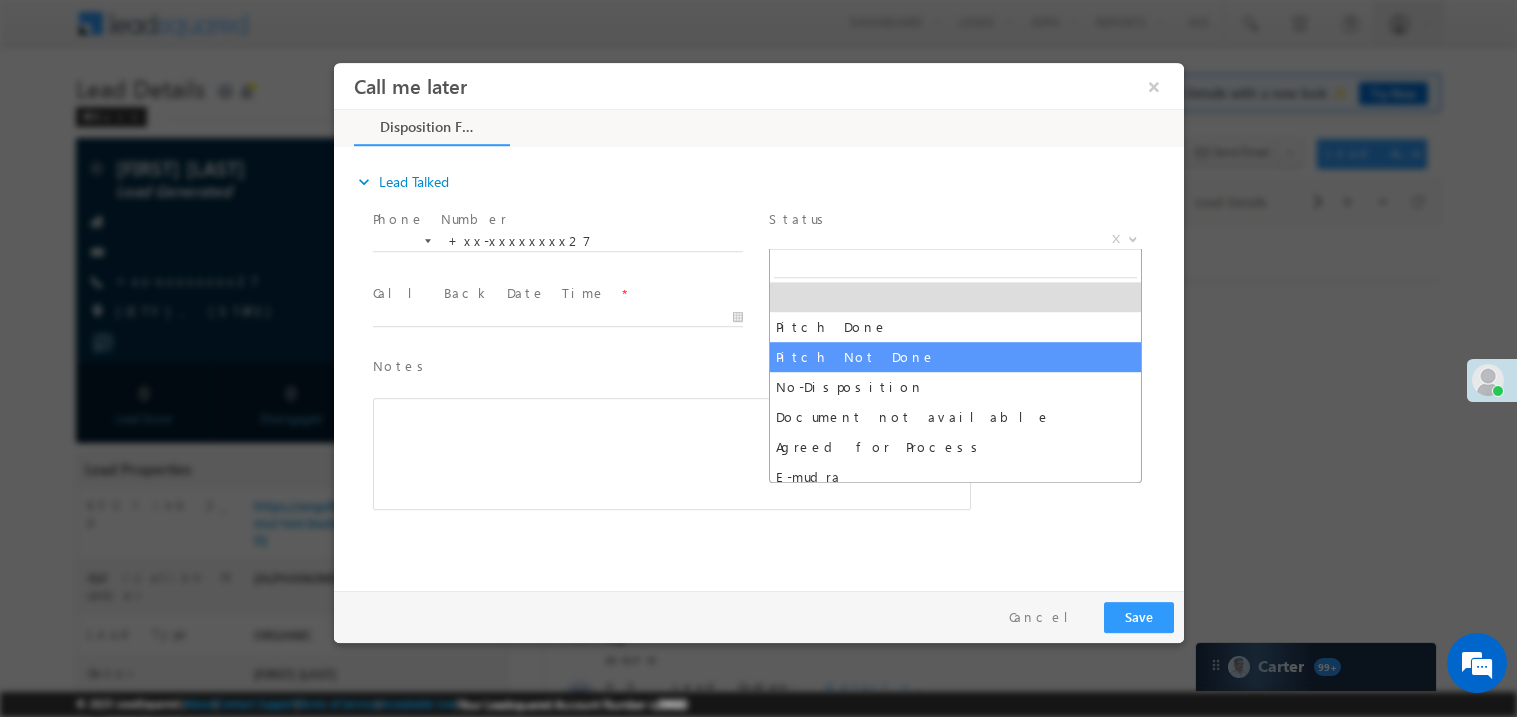 select on "Pitch Not Done" 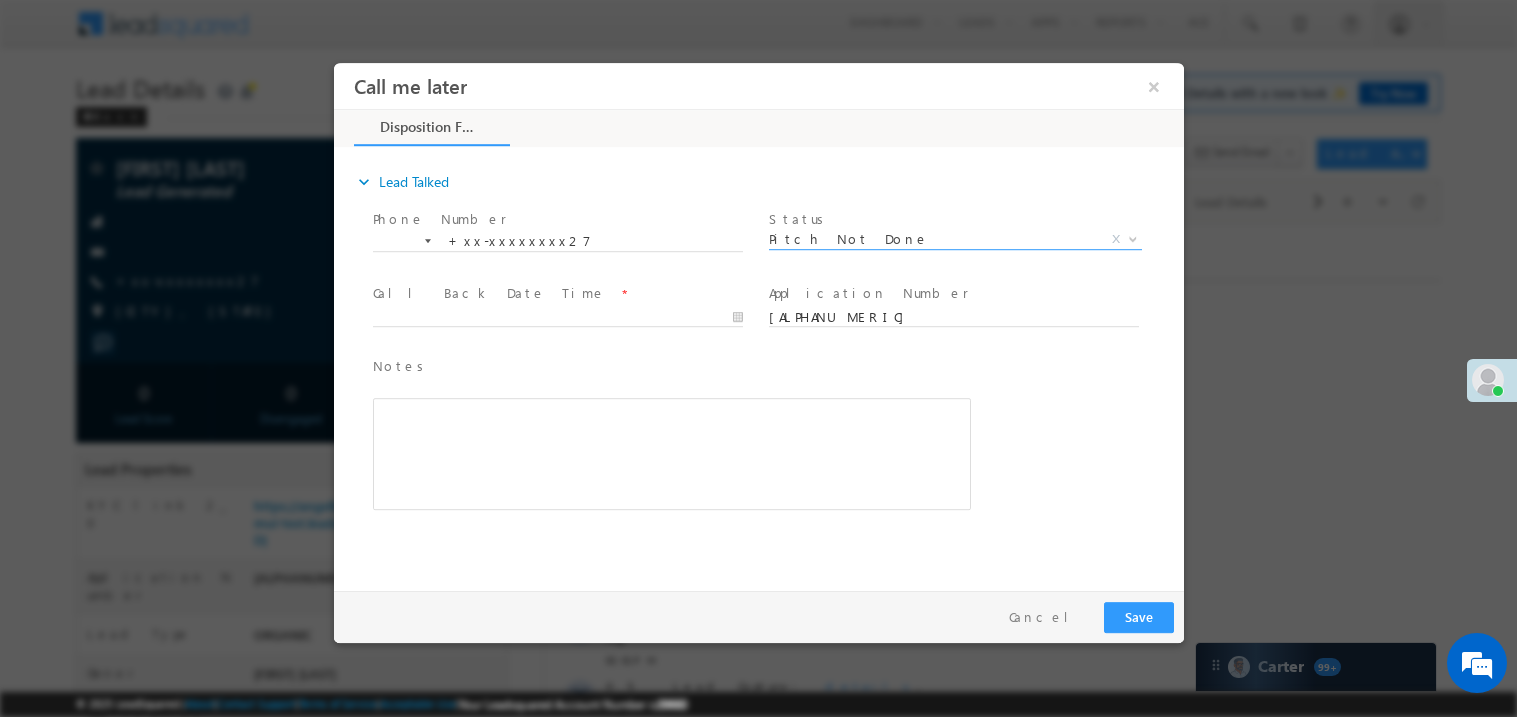 click at bounding box center (556, 336) 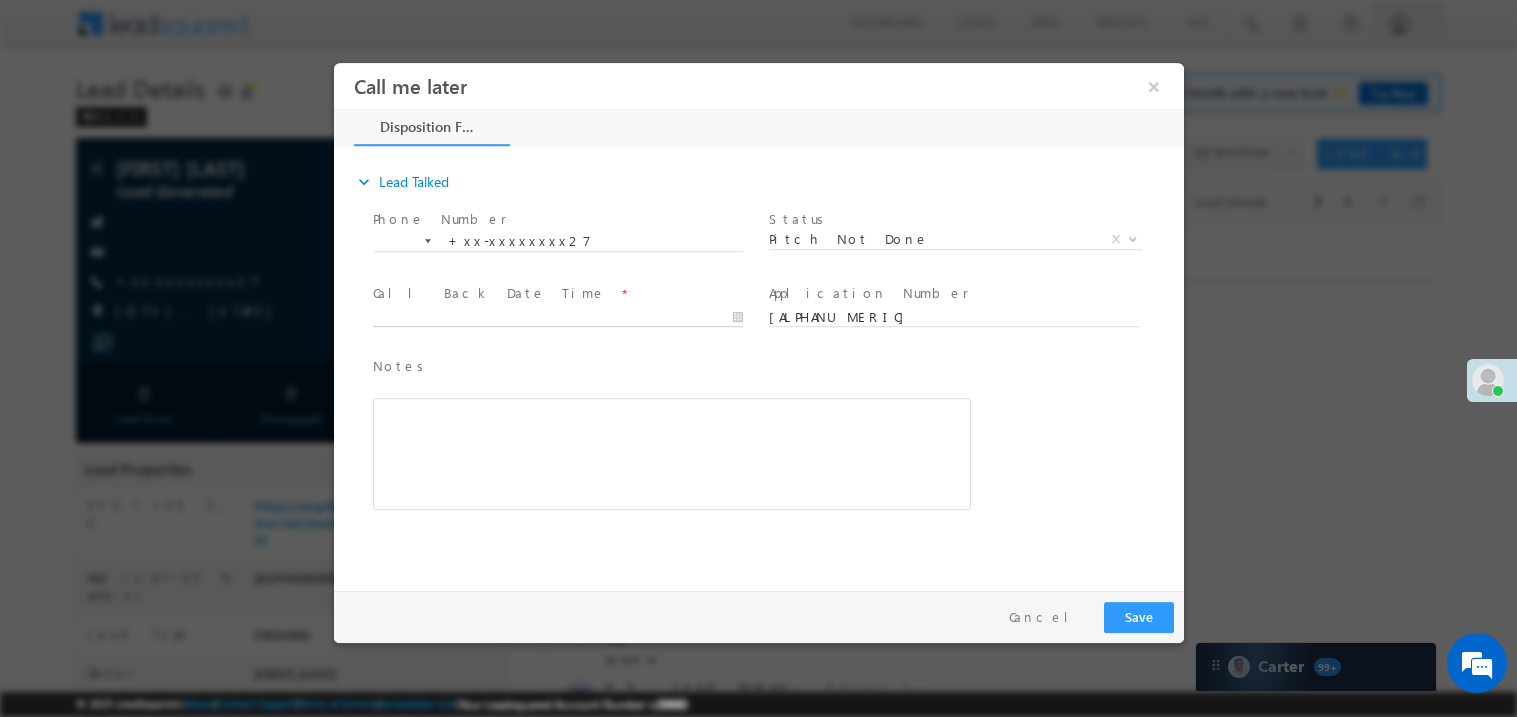click on "Call me later
×" at bounding box center [758, 321] 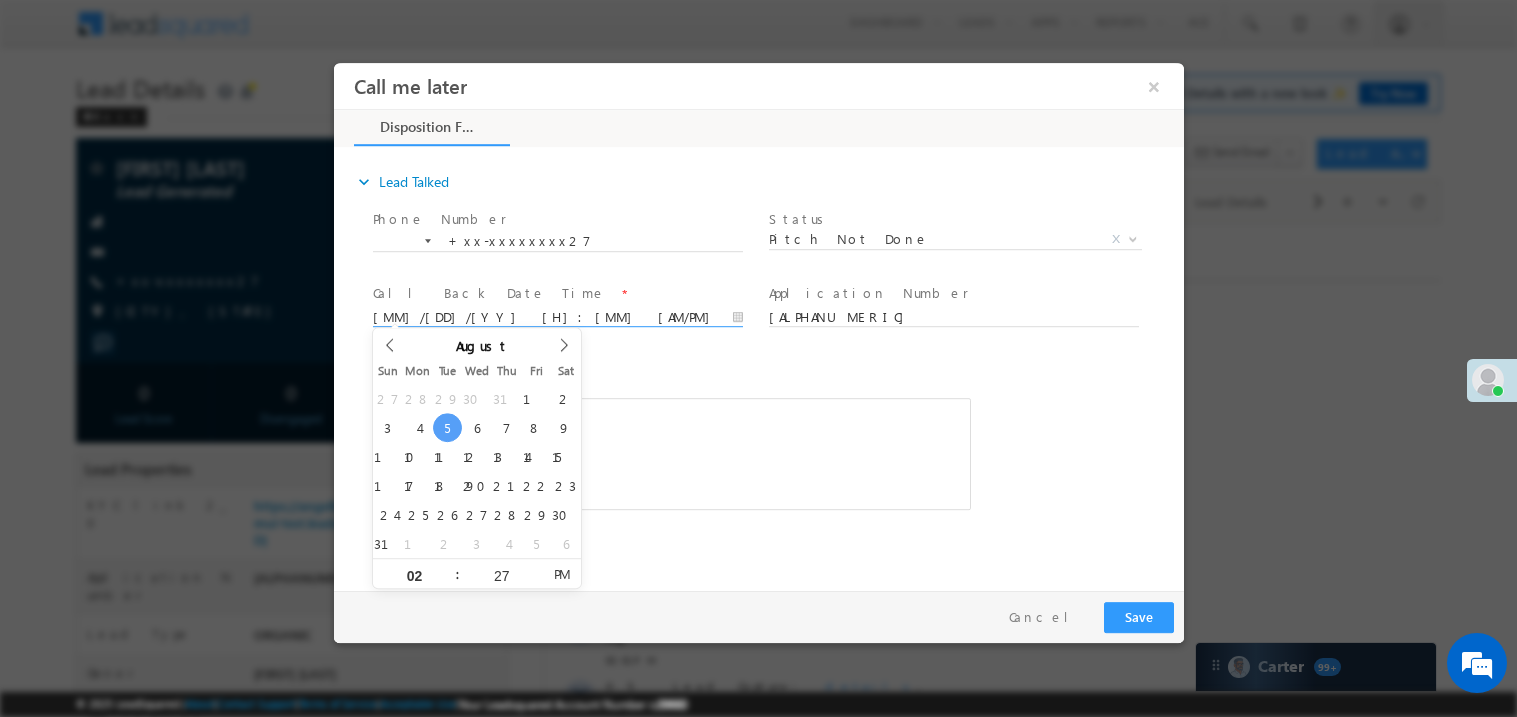 click on "27 28 29 30 31 1 2 3 4 5 6 7 8 9 10 11 12 13 14 15 16 17 18 19 20 21 22 23 24 25 26 27 28 29 30 31 1 2 3 4 5 6" at bounding box center (476, 470) 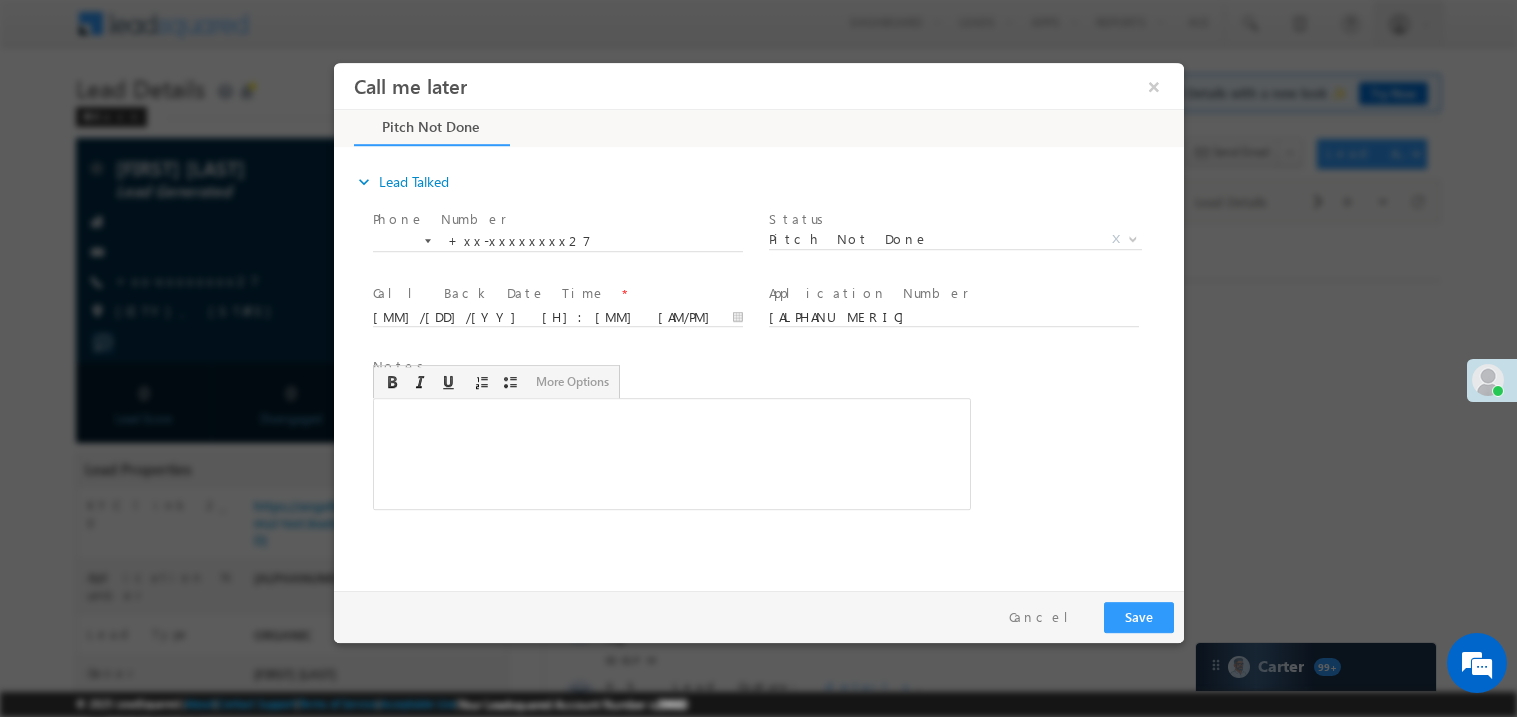 type 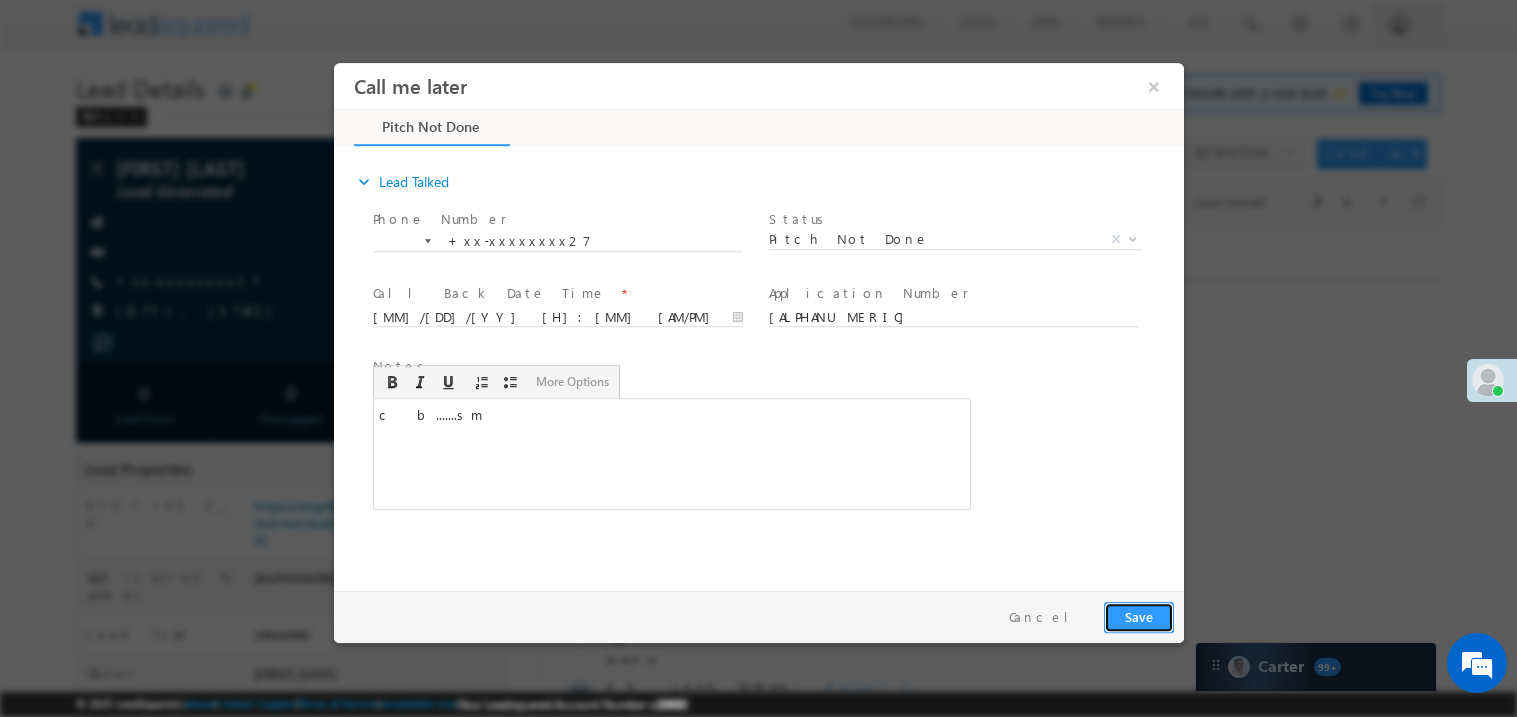 click on "Save" at bounding box center [1138, 616] 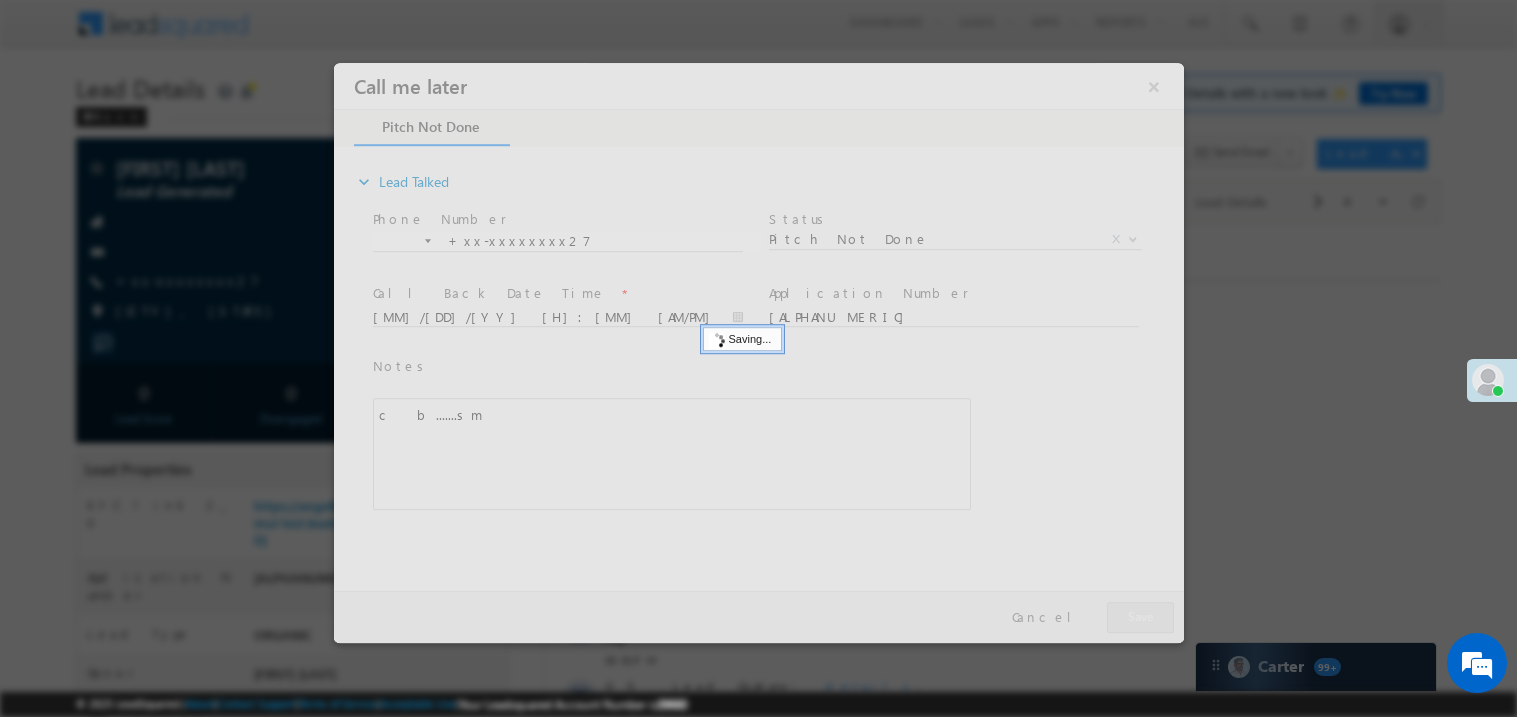 click at bounding box center (758, 352) 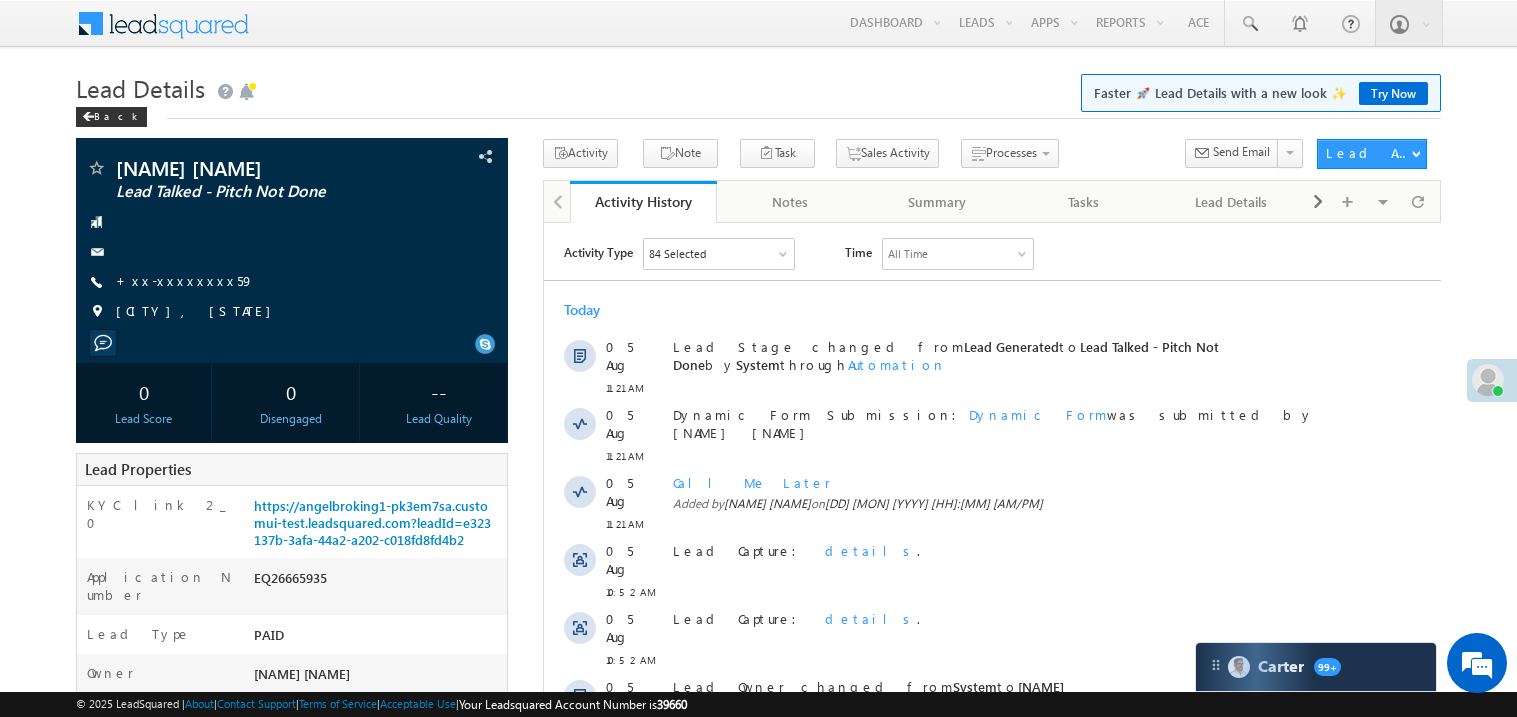 scroll, scrollTop: 0, scrollLeft: 0, axis: both 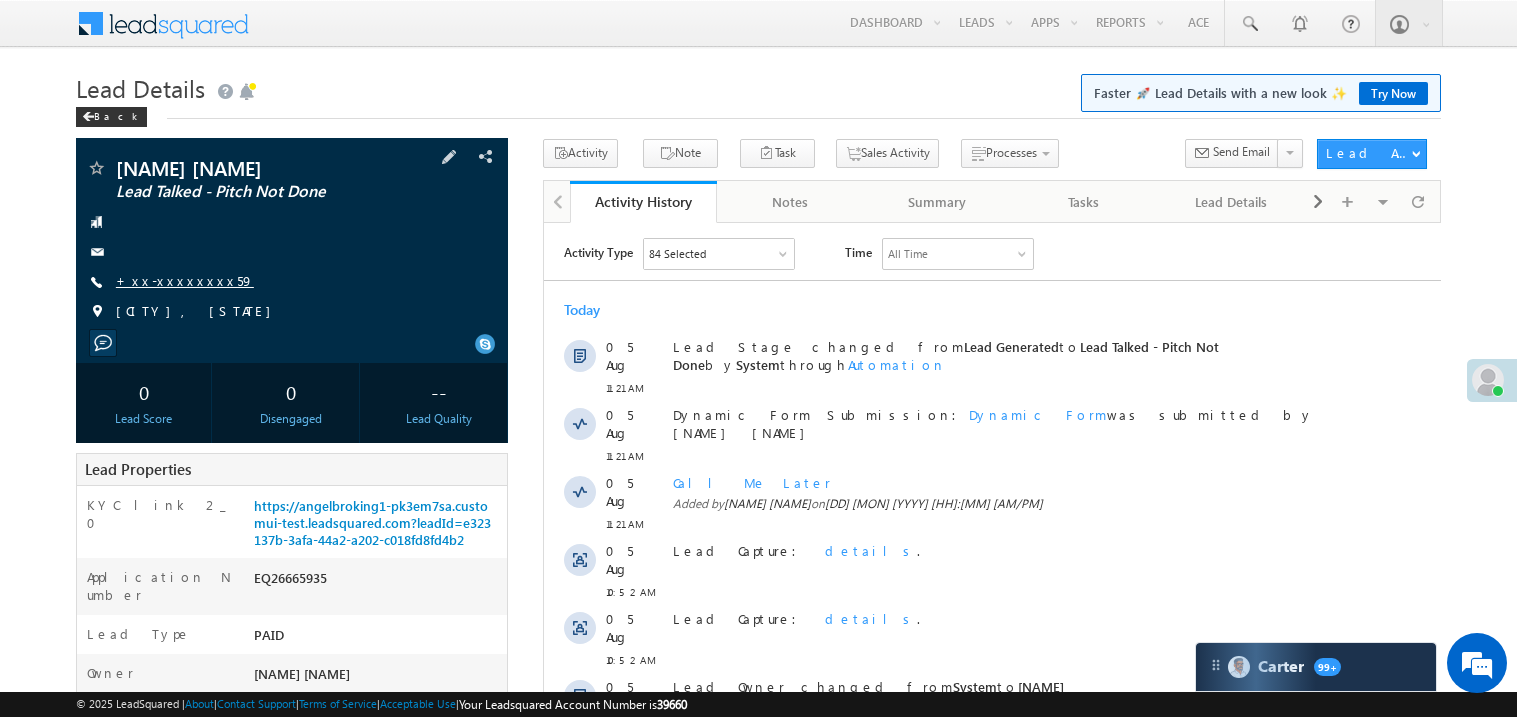 click on "+xx-xxxxxxxx59" at bounding box center (185, 280) 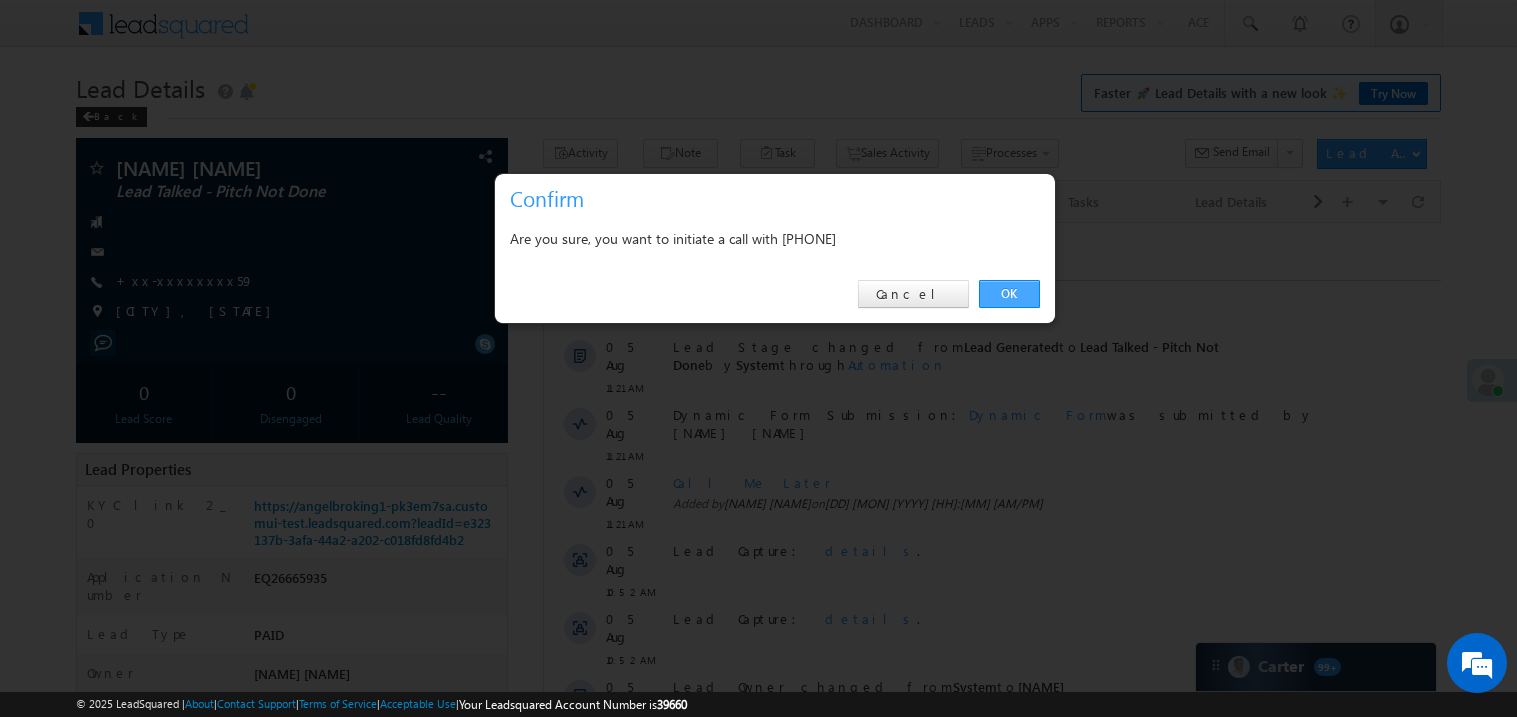 click on "OK" at bounding box center [1009, 294] 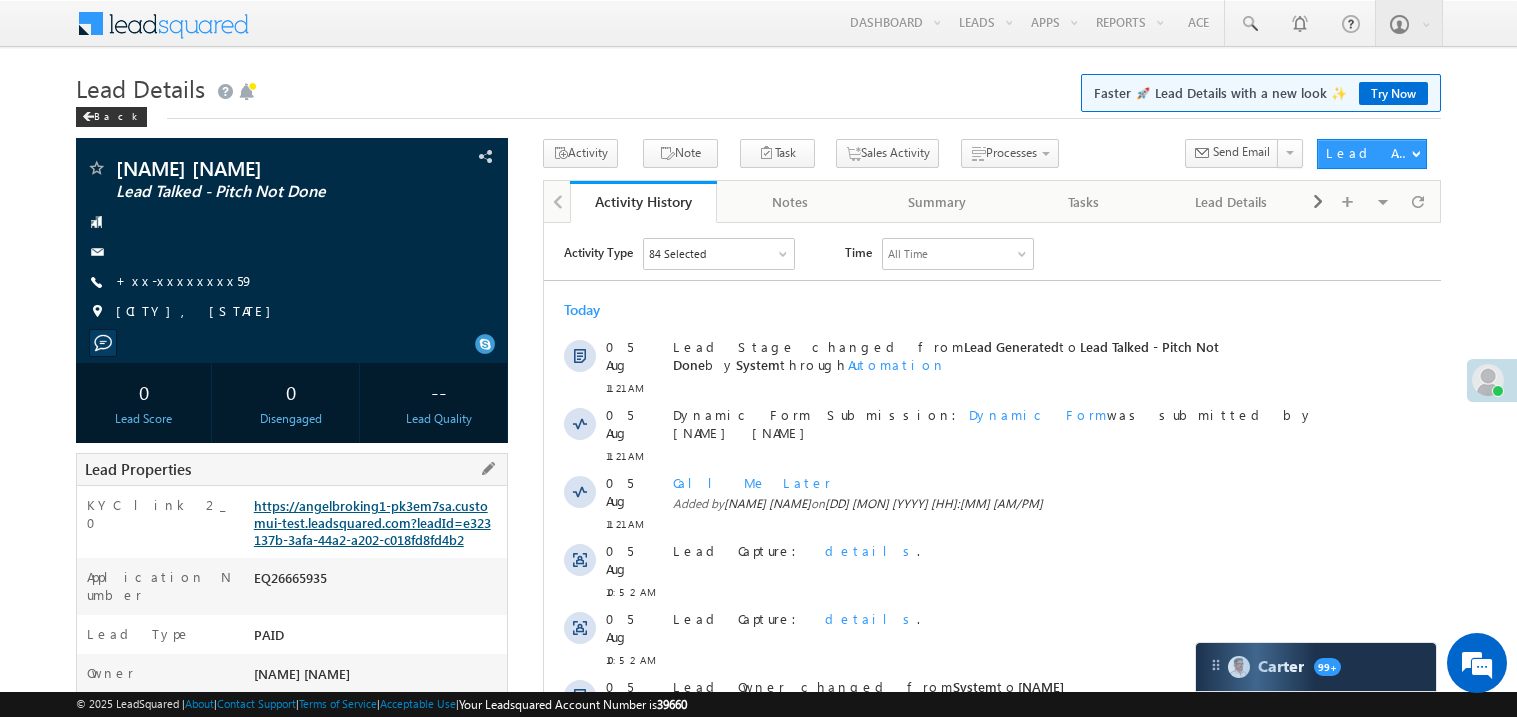 click on "https://angelbroking1-pk3em7sa.customui-test.leadsquared.com?leadId=e323137b-3afa-44a2-a202-c018fd8fd4b2" at bounding box center (372, 522) 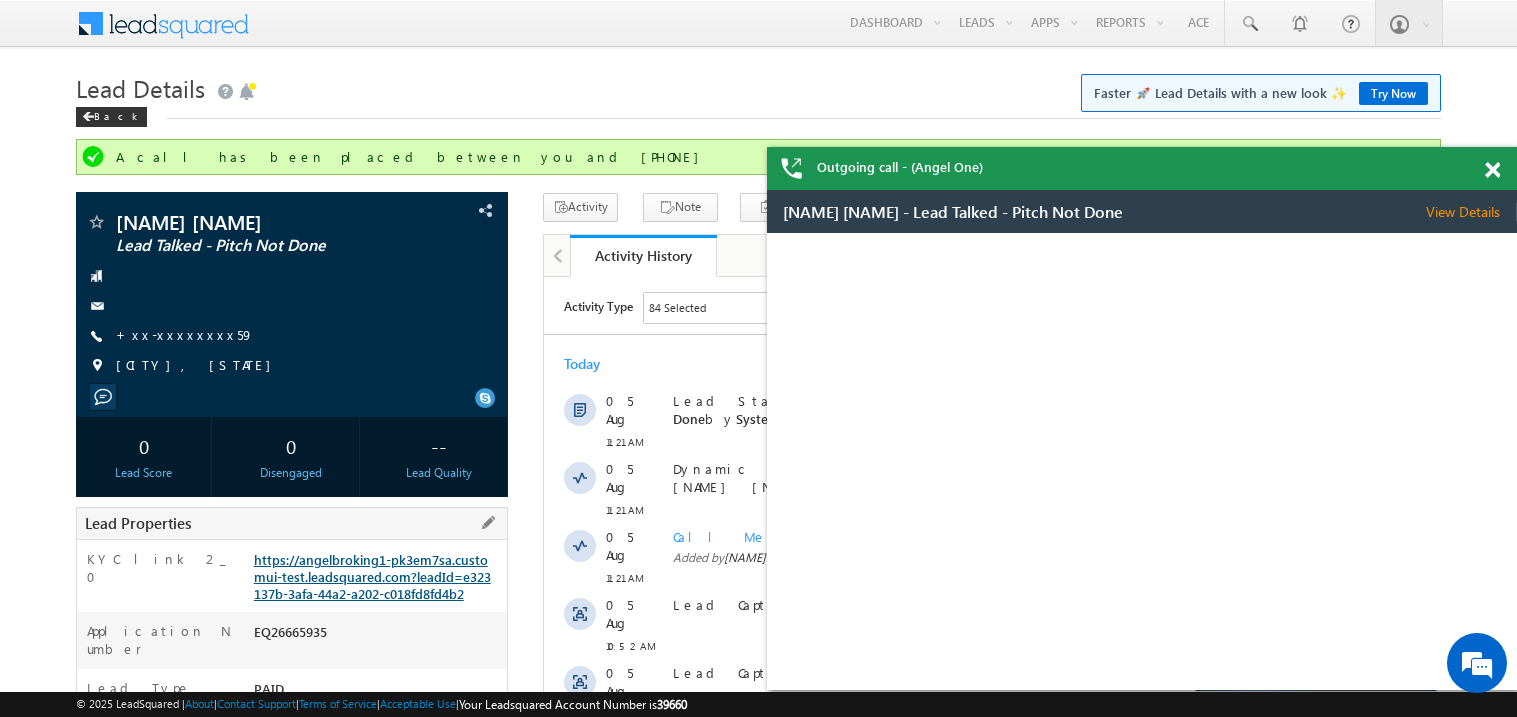 scroll, scrollTop: 0, scrollLeft: 0, axis: both 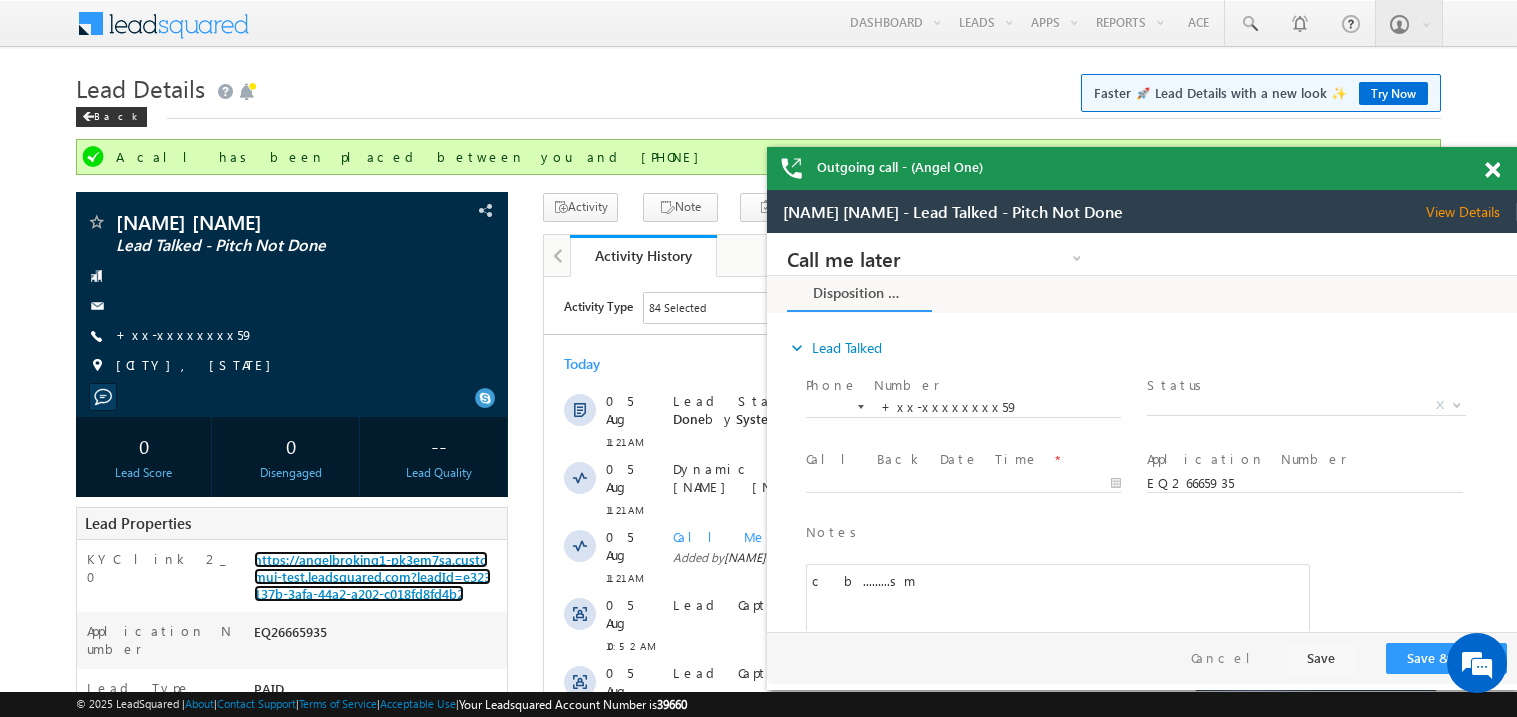 click at bounding box center (1492, 170) 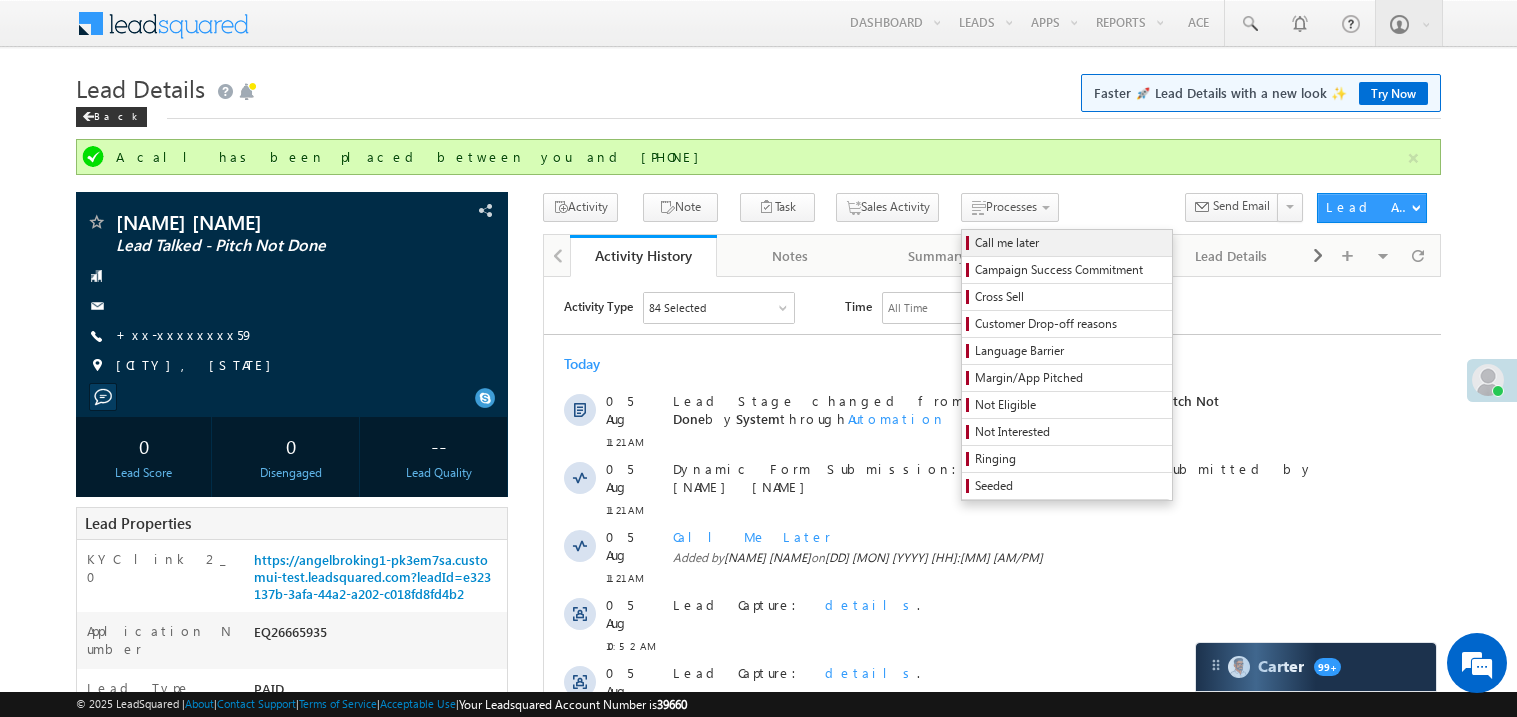 click on "Call me later" at bounding box center (1070, 243) 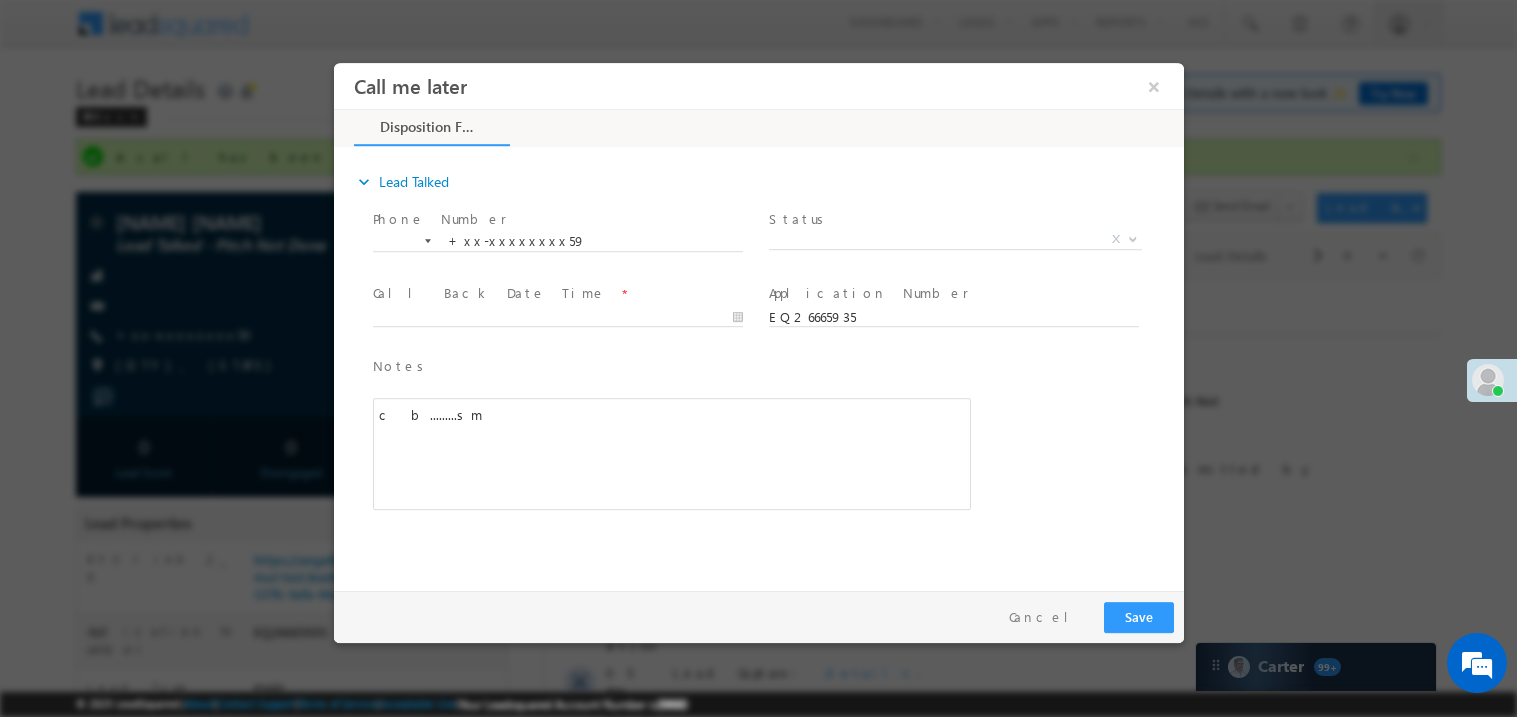 scroll, scrollTop: 0, scrollLeft: 0, axis: both 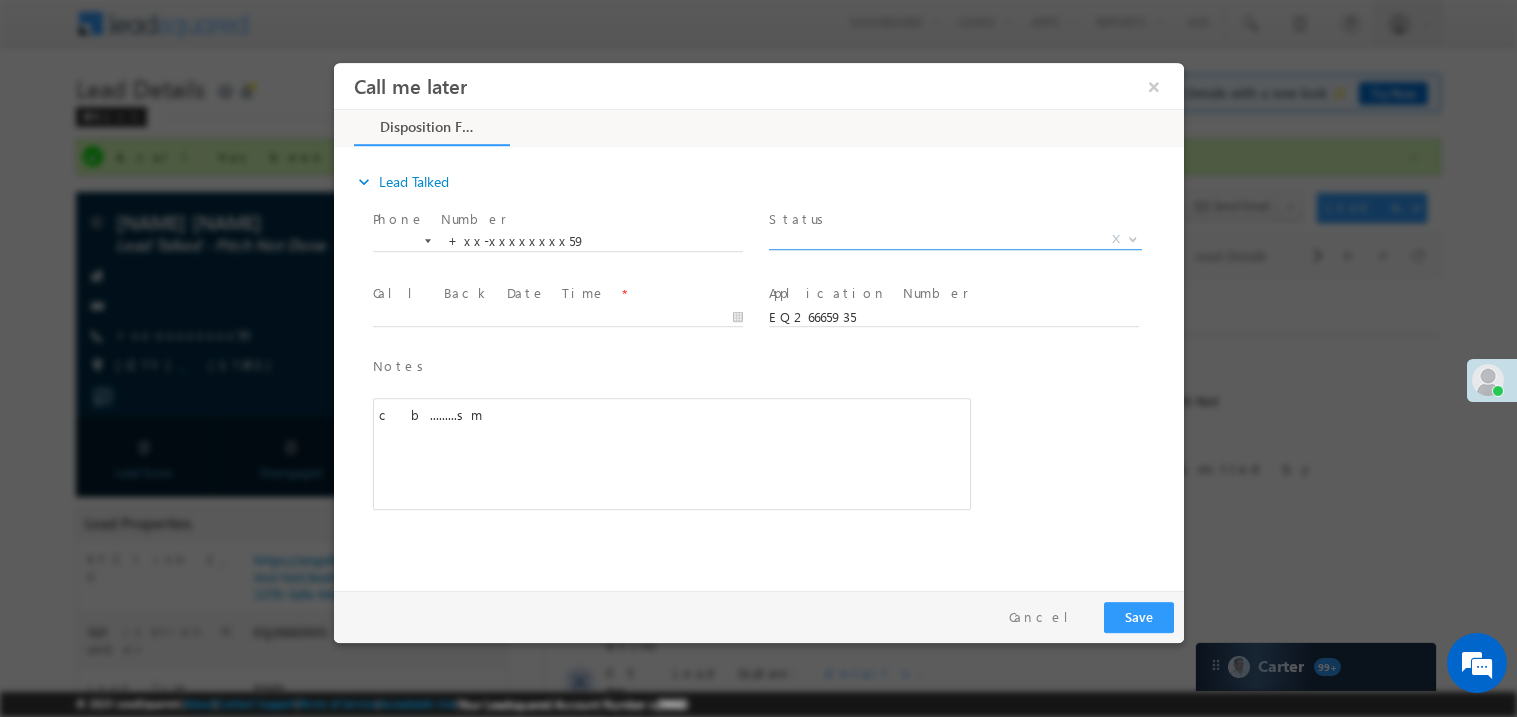 click on "X" at bounding box center [954, 239] 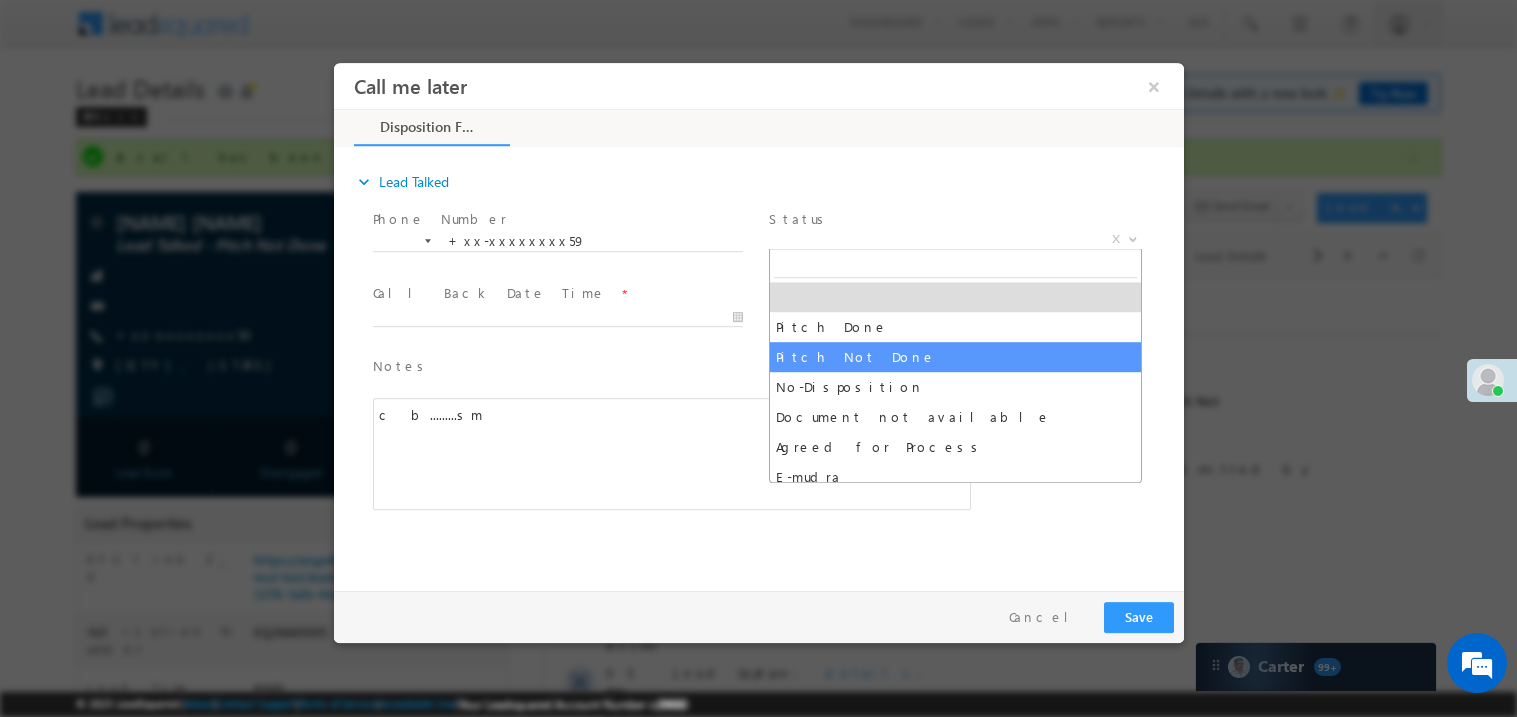 select on "Pitch Not Done" 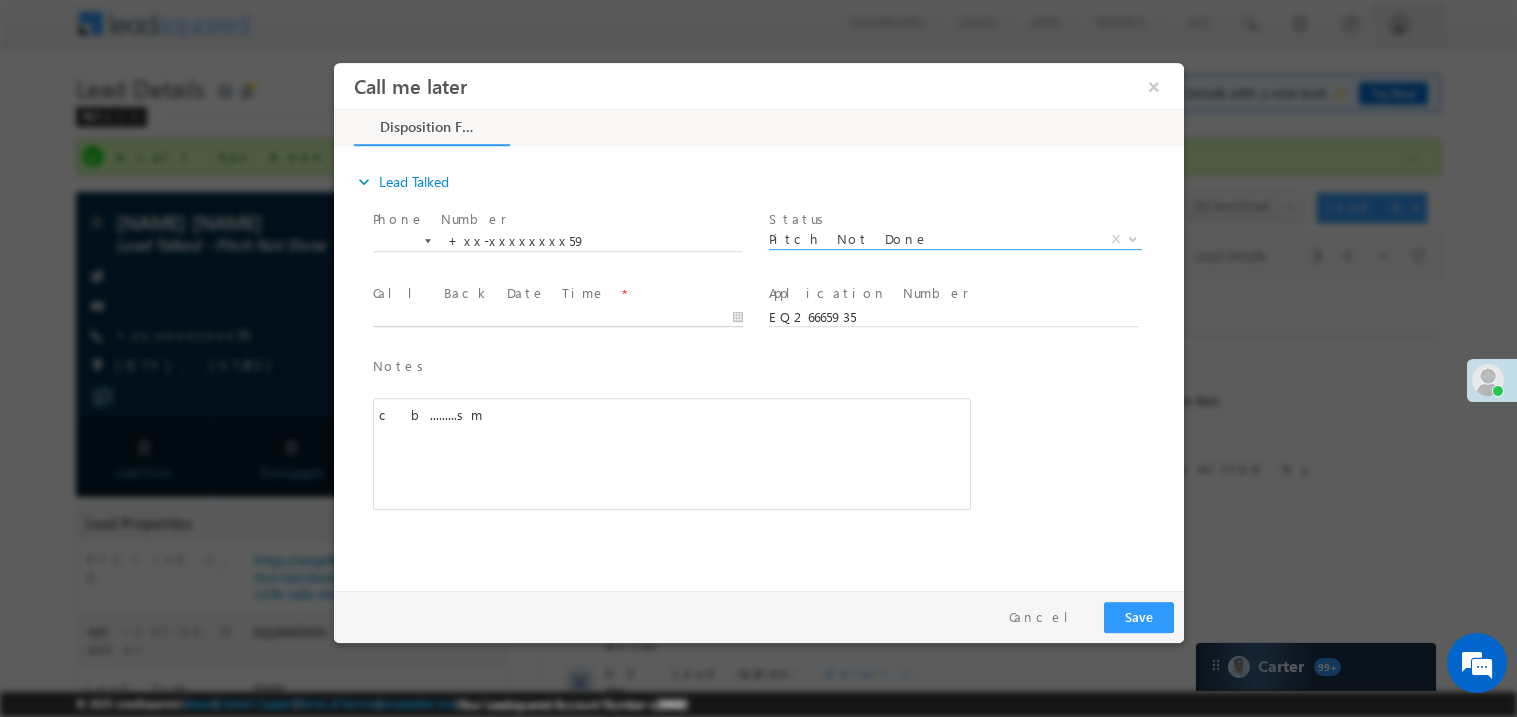 click on "Call me later
×" at bounding box center (758, 321) 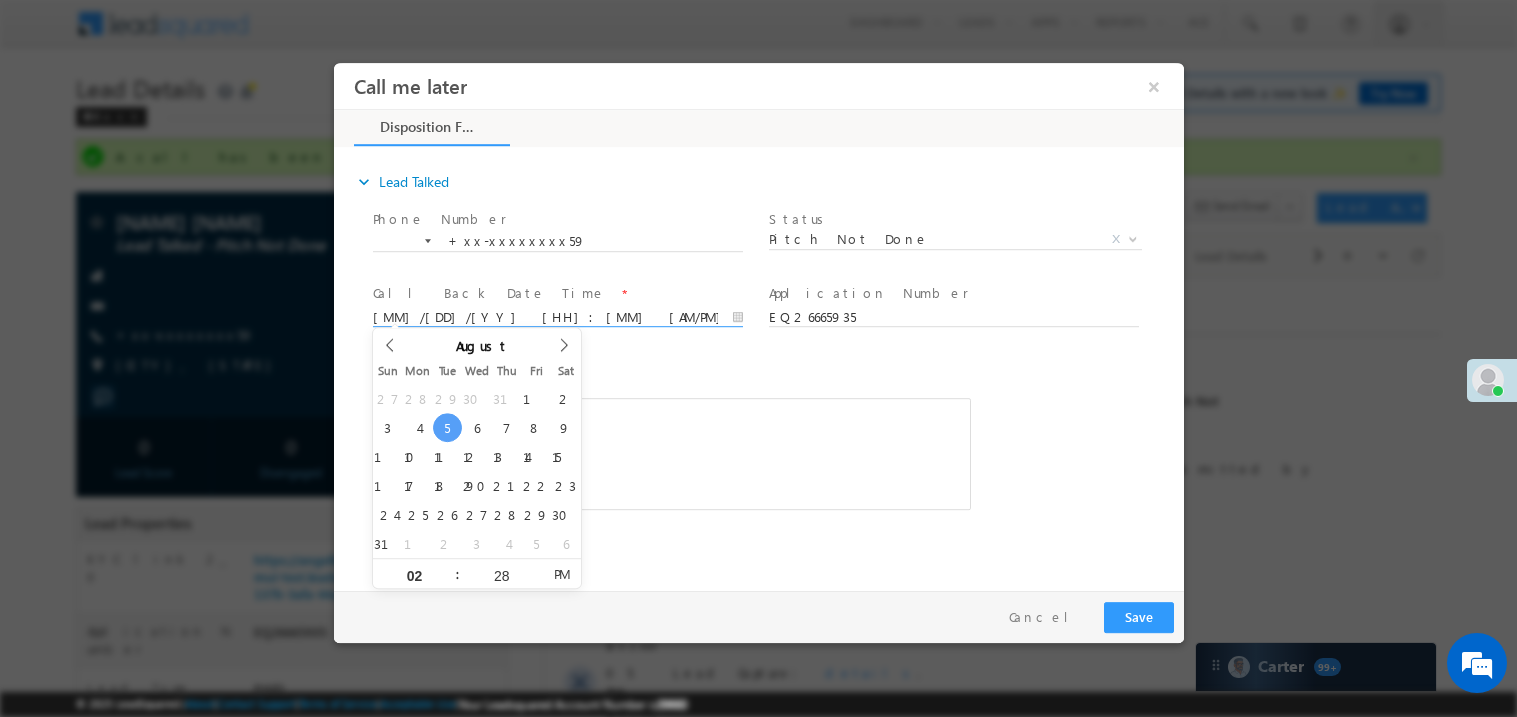 click on "Notes
*" at bounding box center [656, 366] 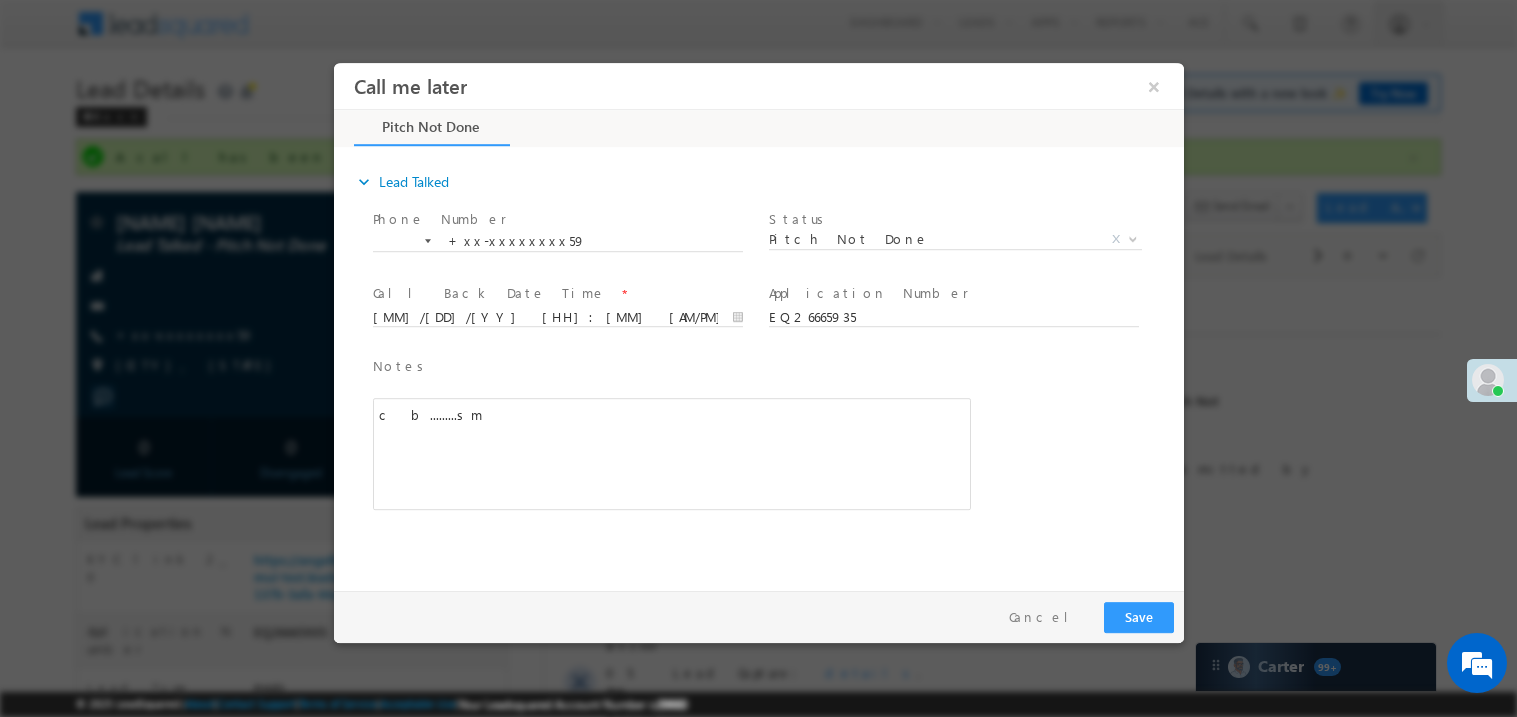 click on "c b.........sm" at bounding box center (671, 453) 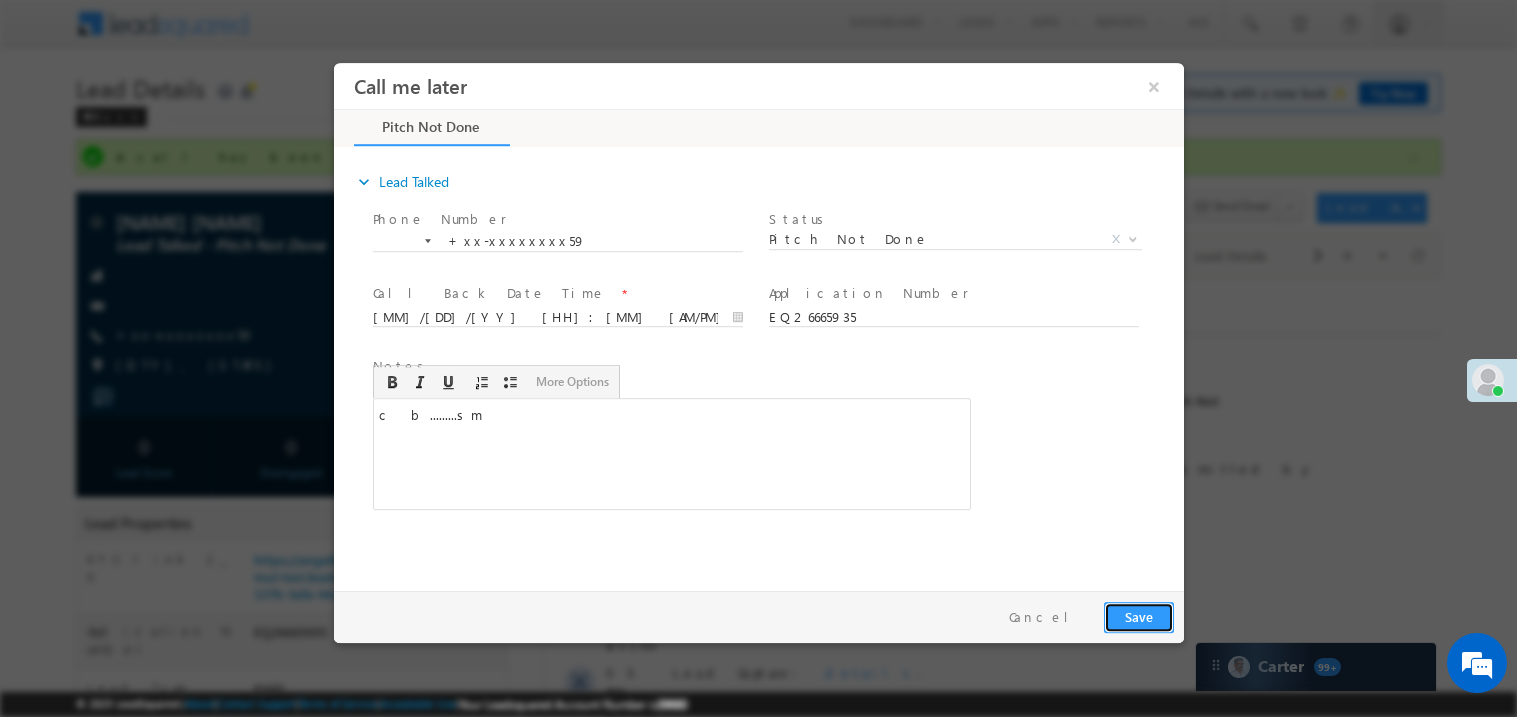 click on "Save" at bounding box center (1138, 616) 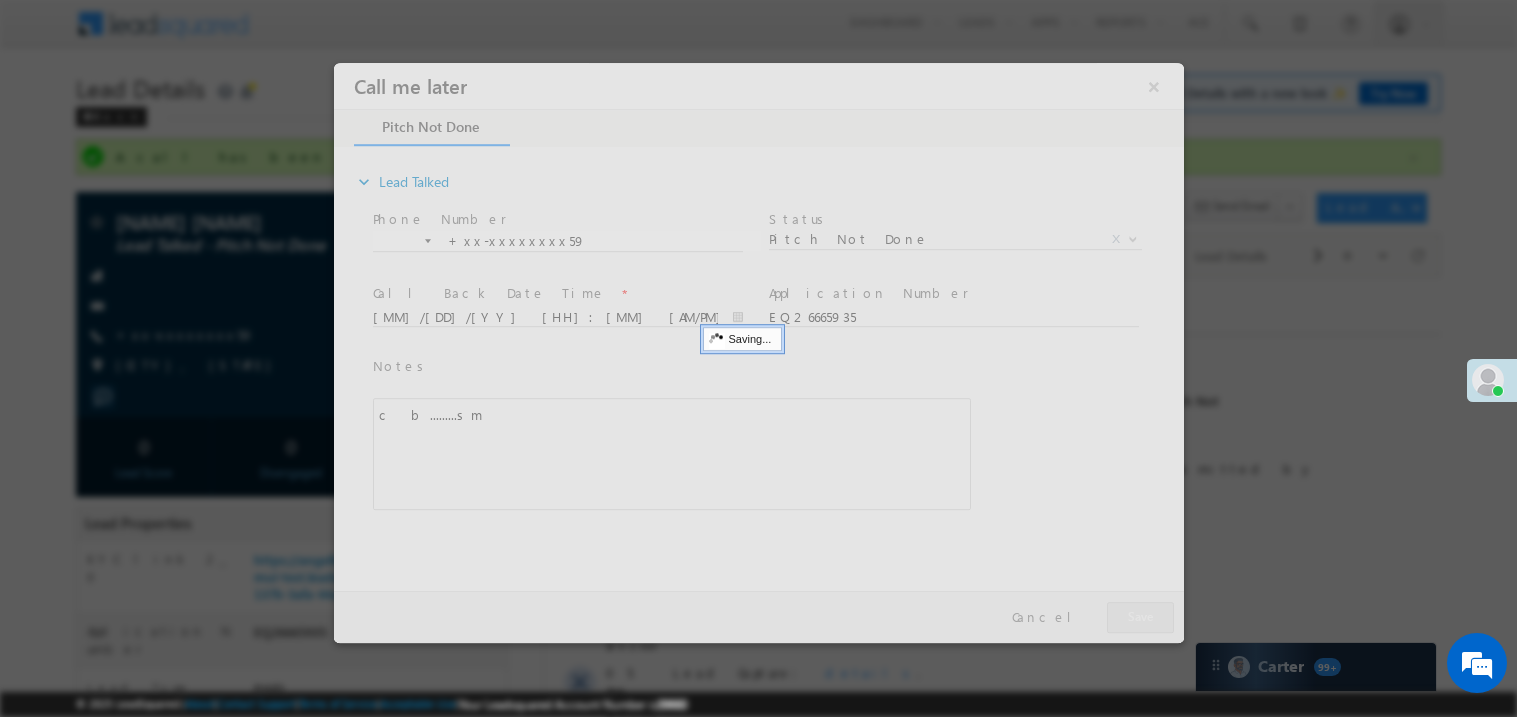 click at bounding box center [758, 352] 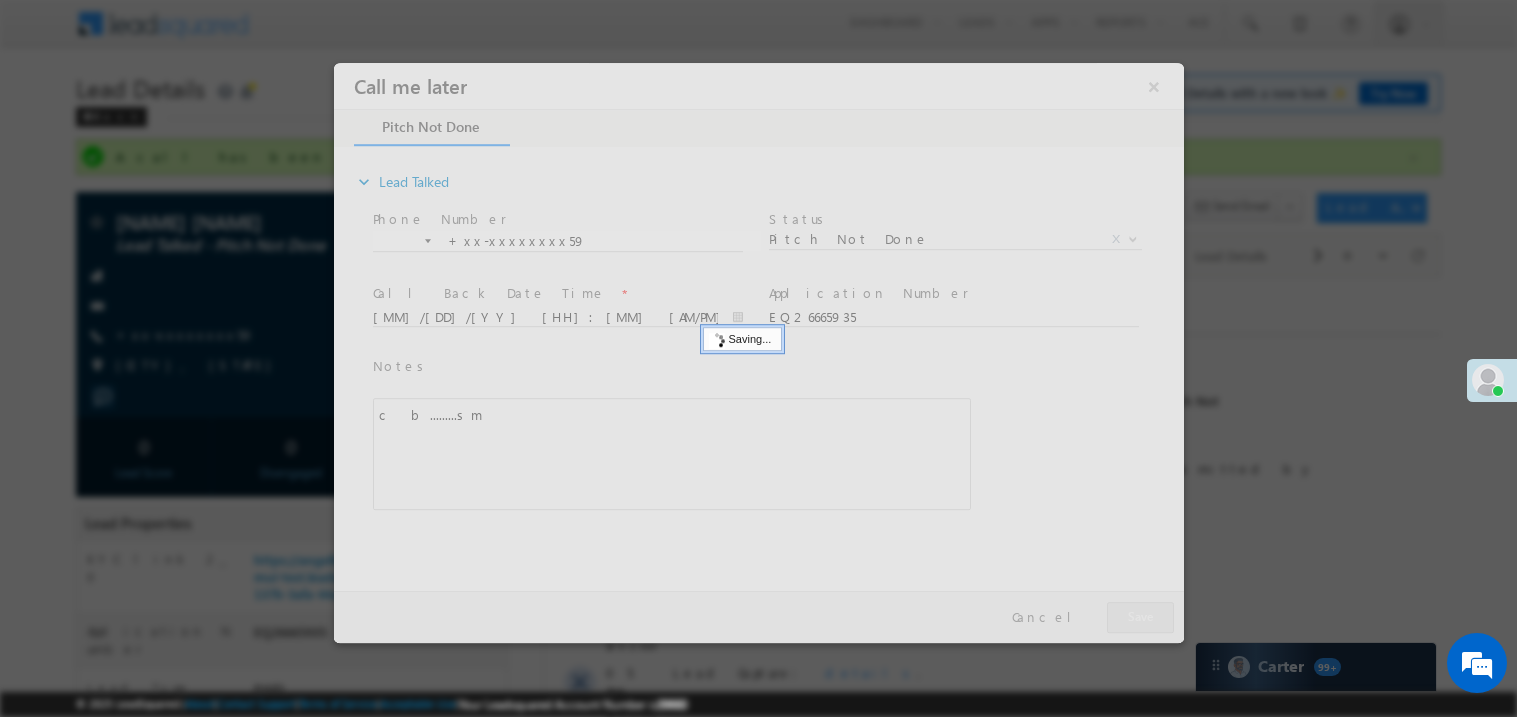 click at bounding box center (758, 352) 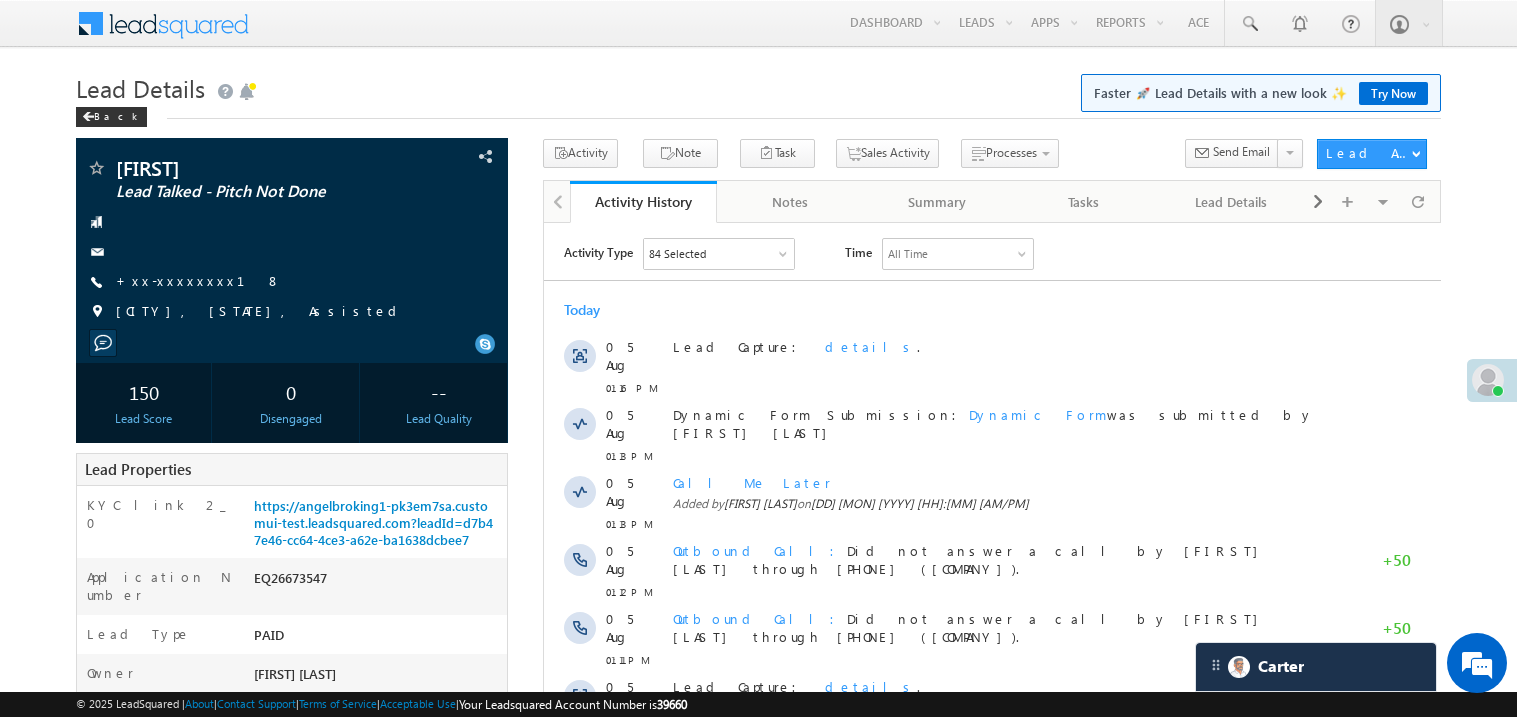 scroll, scrollTop: 0, scrollLeft: 0, axis: both 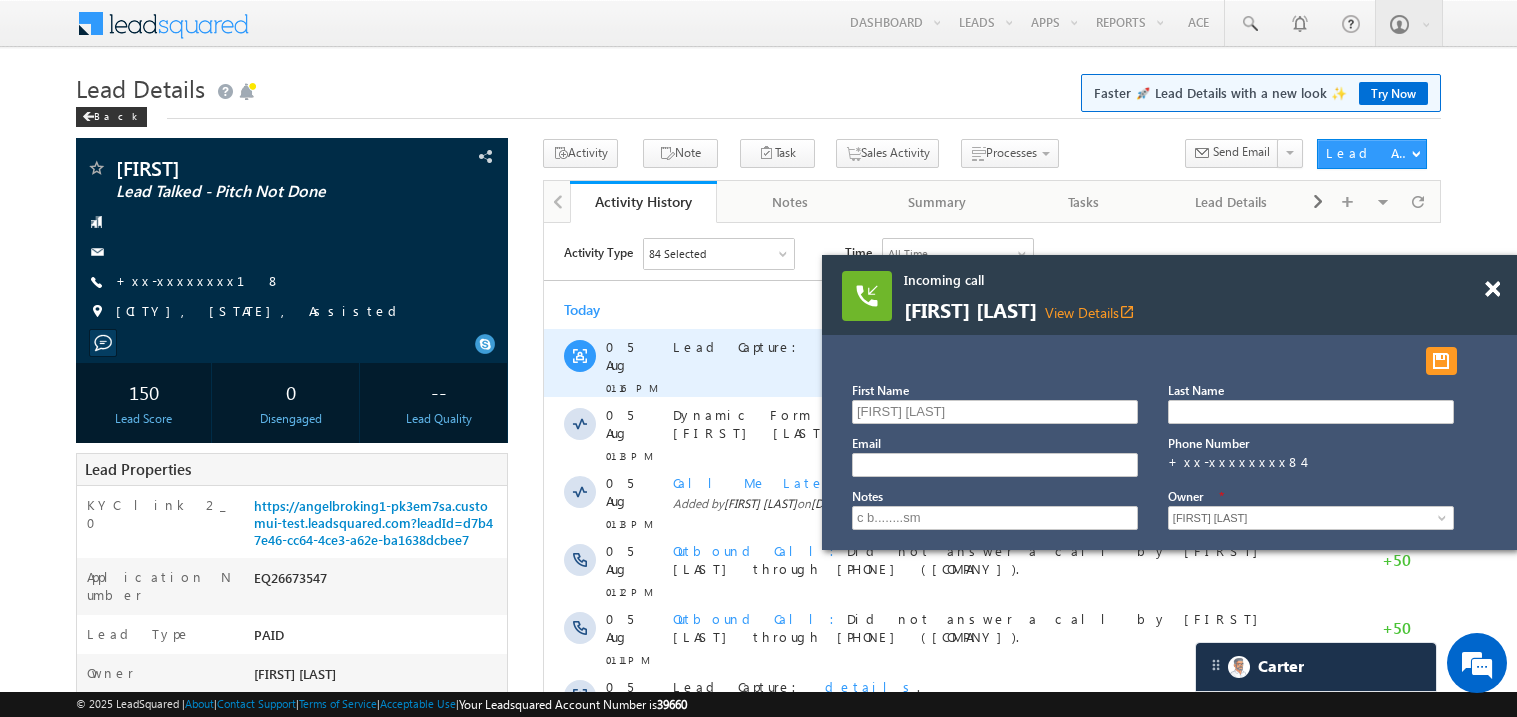 click on "Lead Capture:
details ." at bounding box center [1001, 362] 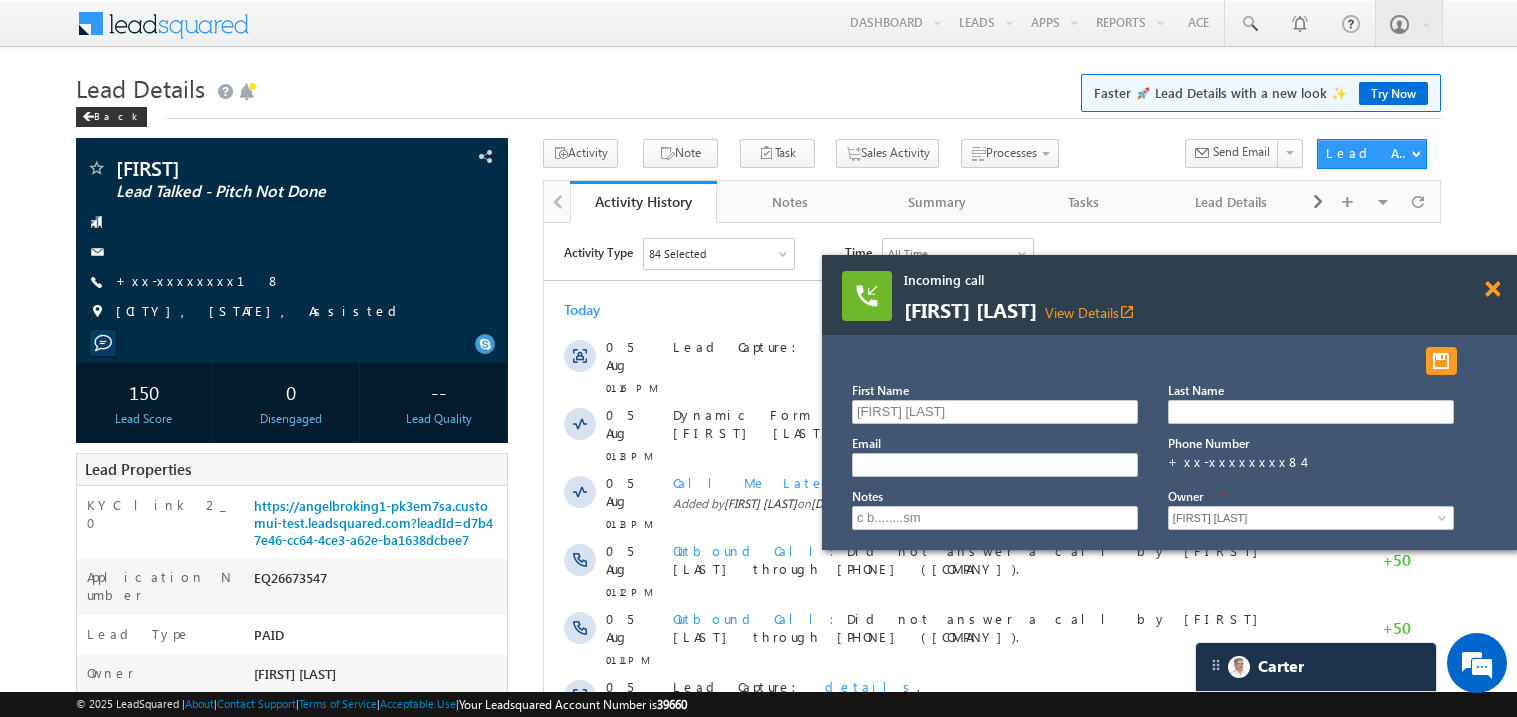 click at bounding box center (1492, 289) 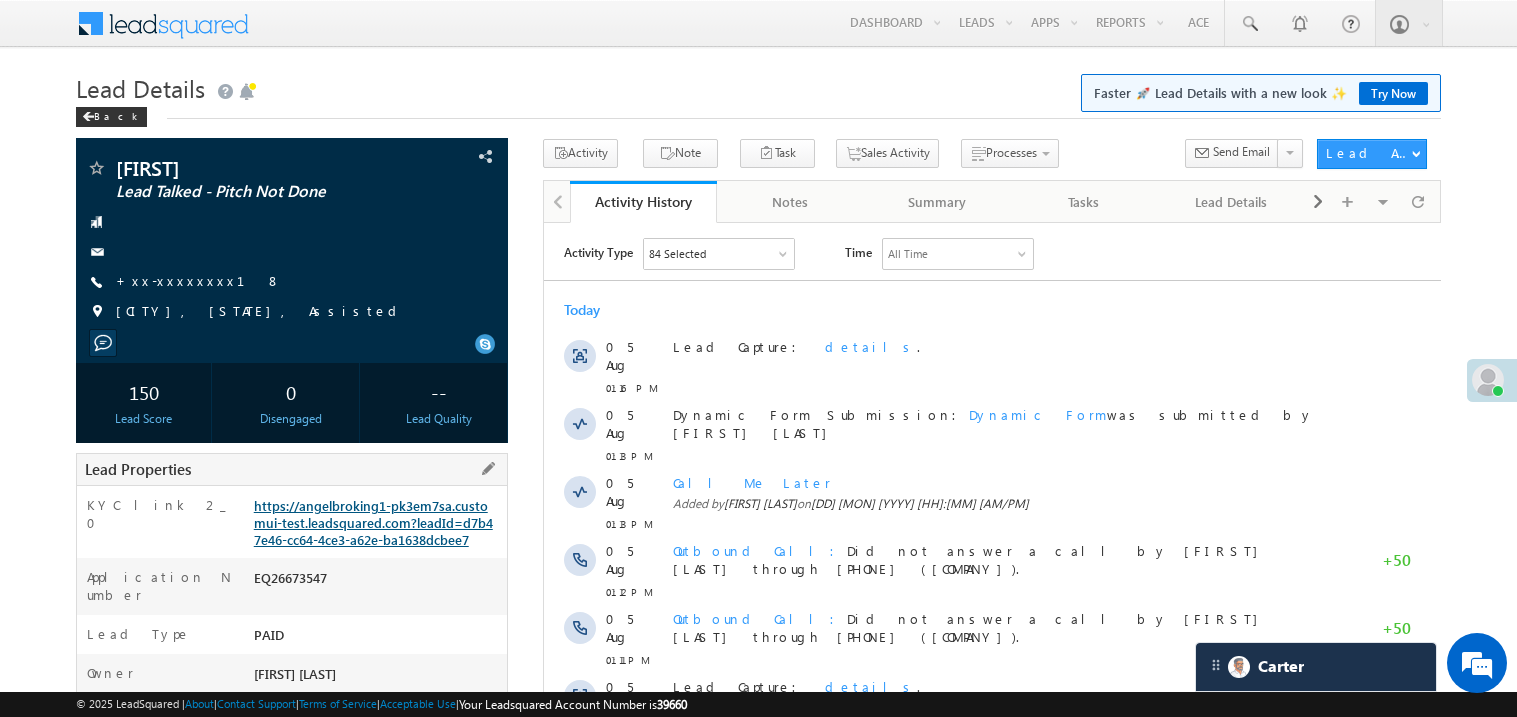 click on "https://angelbroking1-pk3em7sa.customui-test.leadsquared.com?leadId=d7b47e46-cc64-4ce3-a62e-ba1638dcbee7" at bounding box center [373, 522] 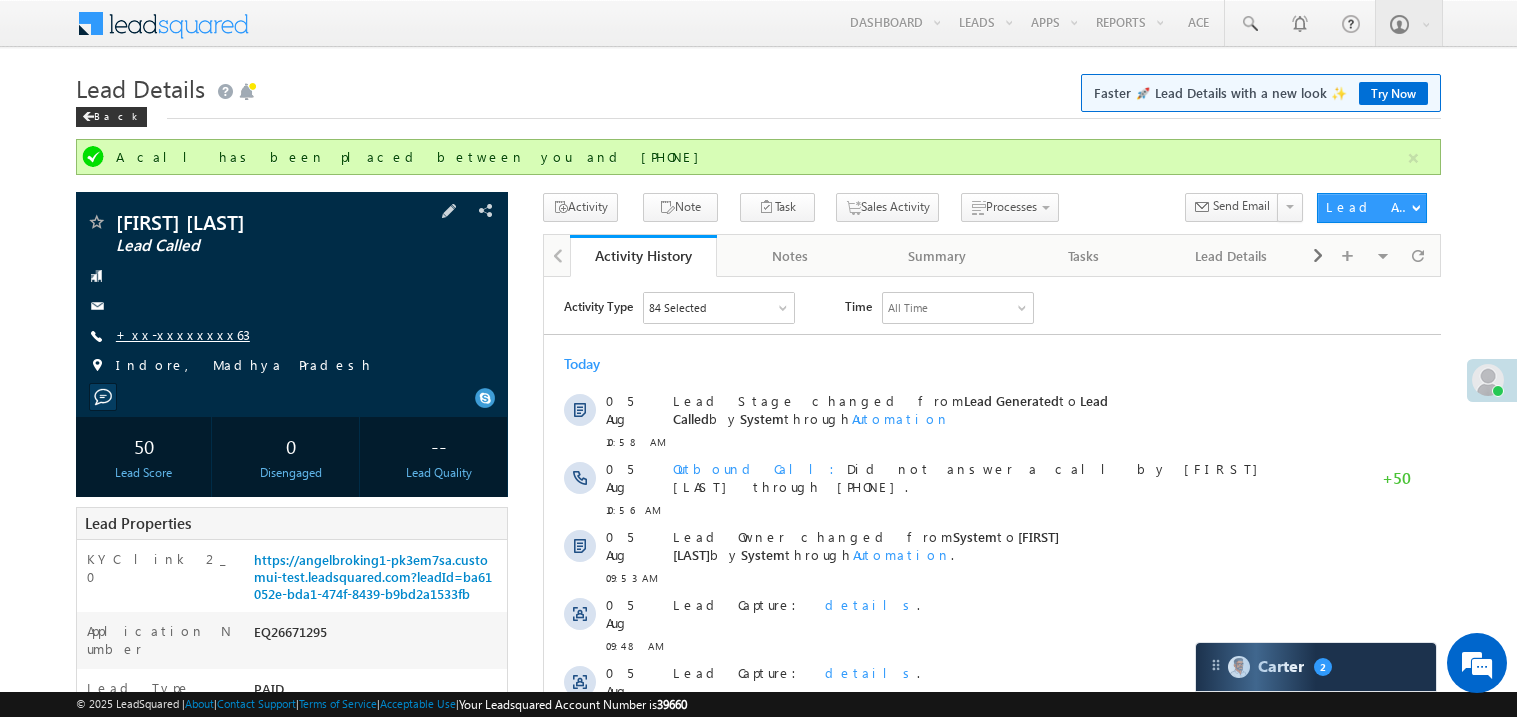 scroll, scrollTop: 0, scrollLeft: 0, axis: both 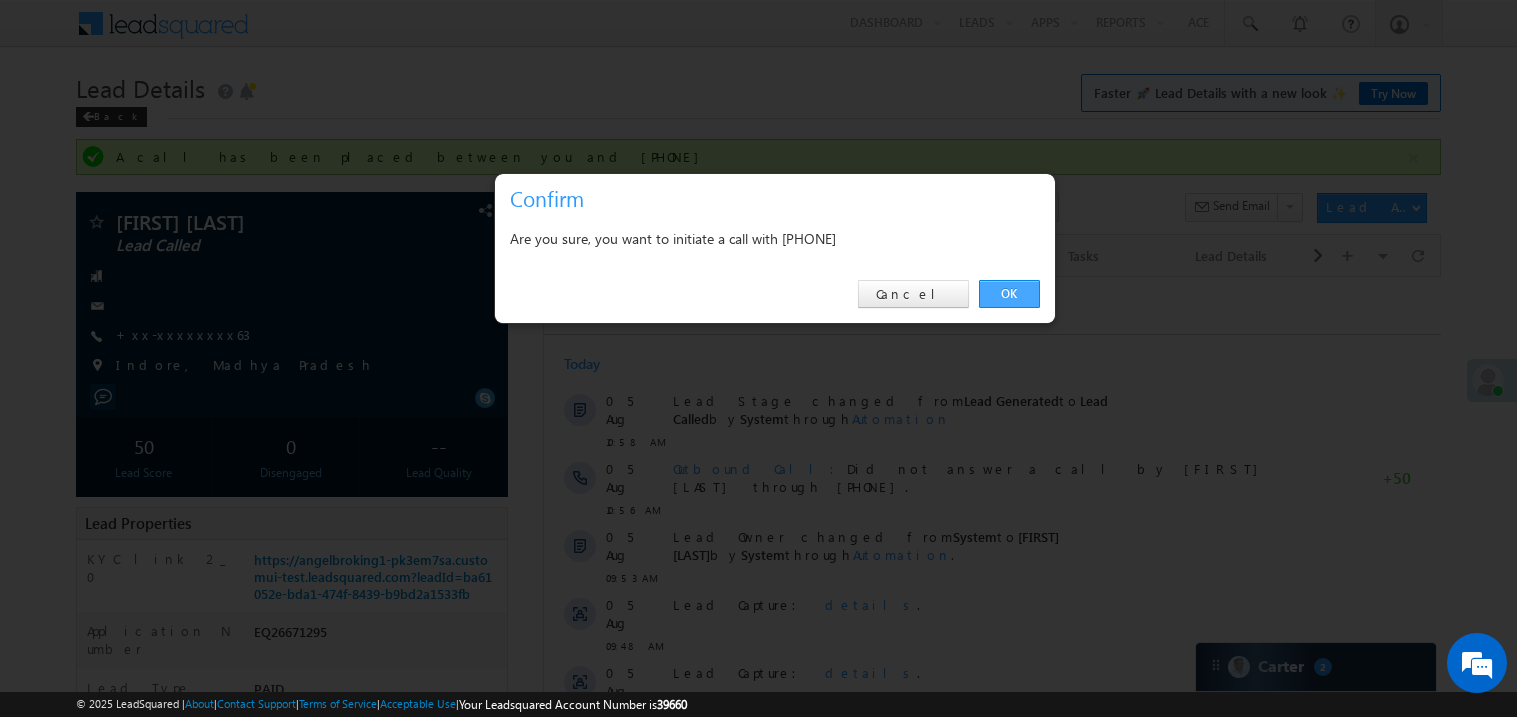 click on "OK" at bounding box center (1009, 294) 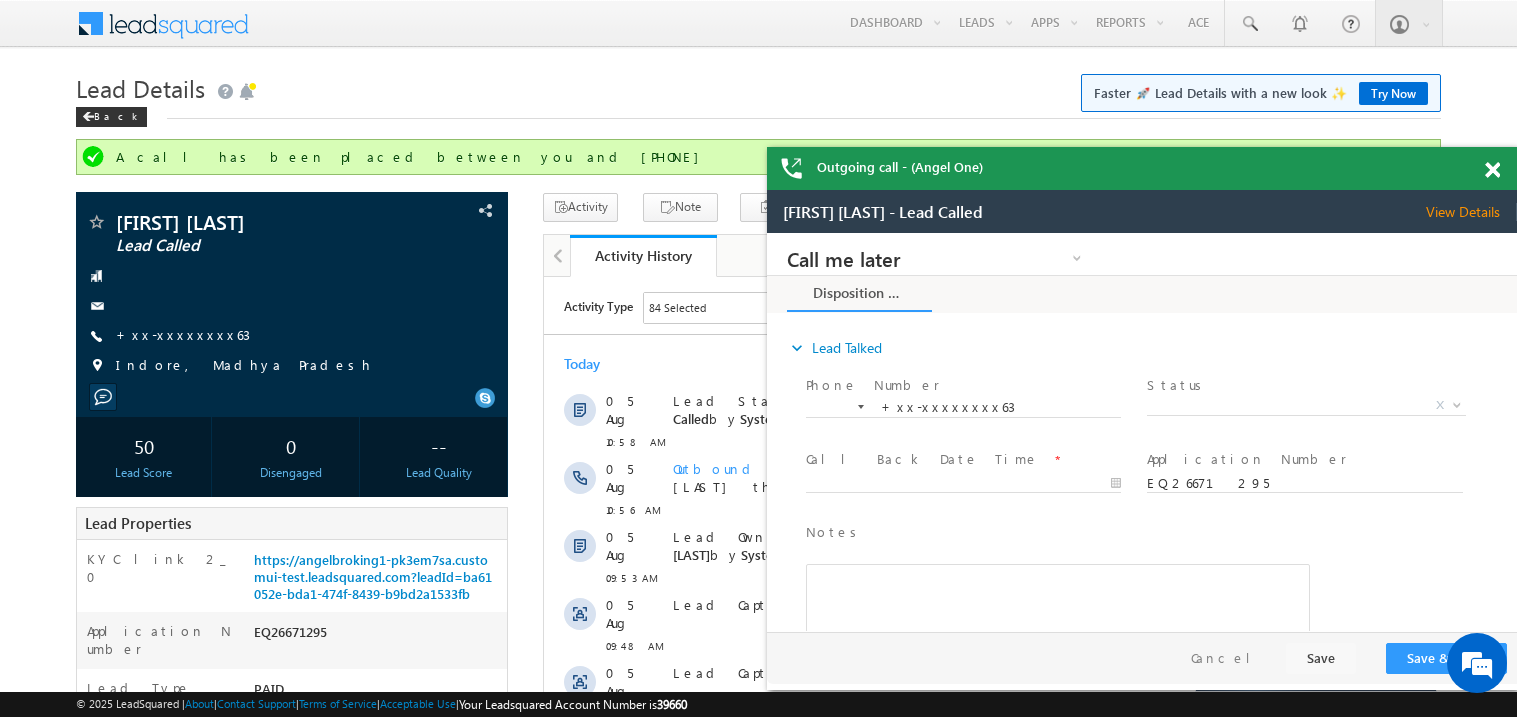 scroll, scrollTop: 0, scrollLeft: 0, axis: both 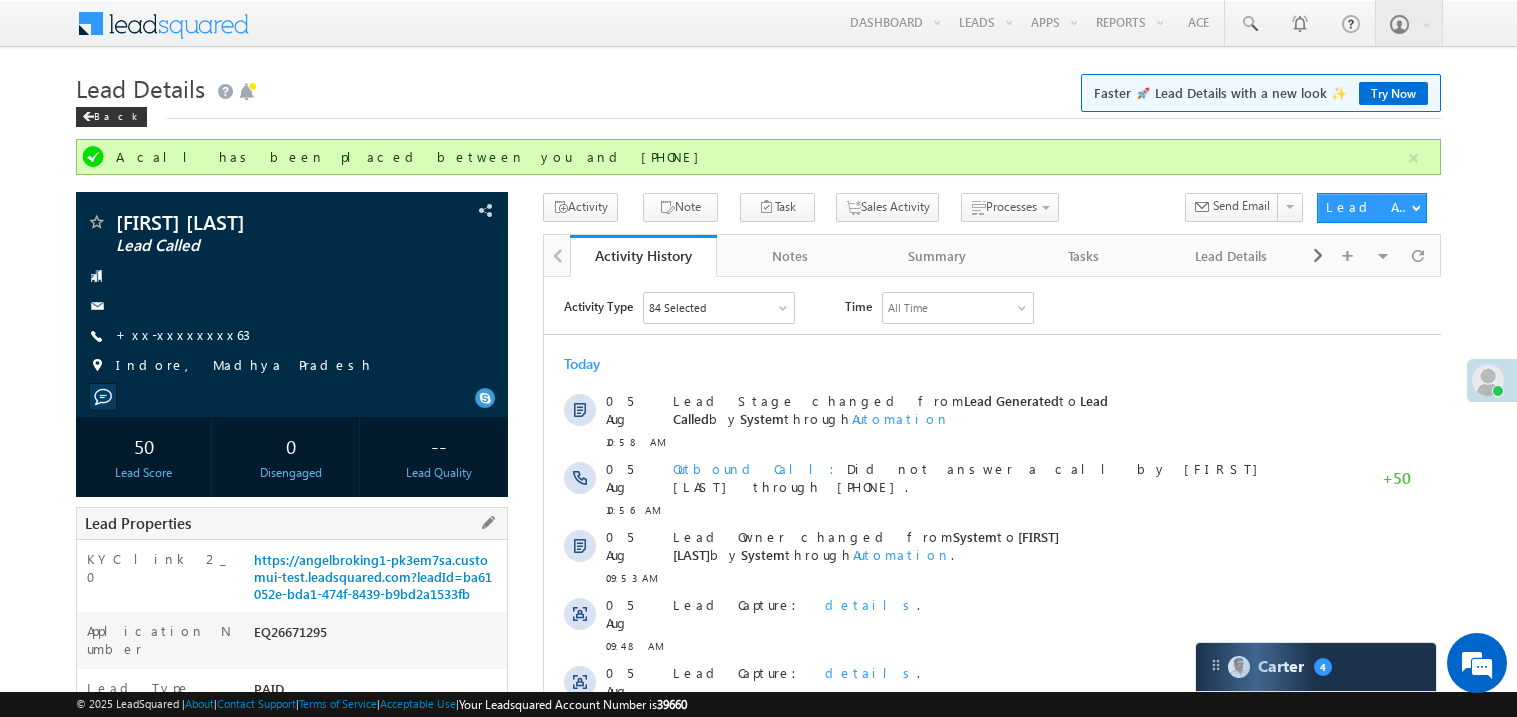 click on "https://angelbroking1-pk3em7sa.customui-test.leadsquared.com?leadId=ba61052e-bda1-474f-8439-b9bd2a1533fb" at bounding box center [378, 581] 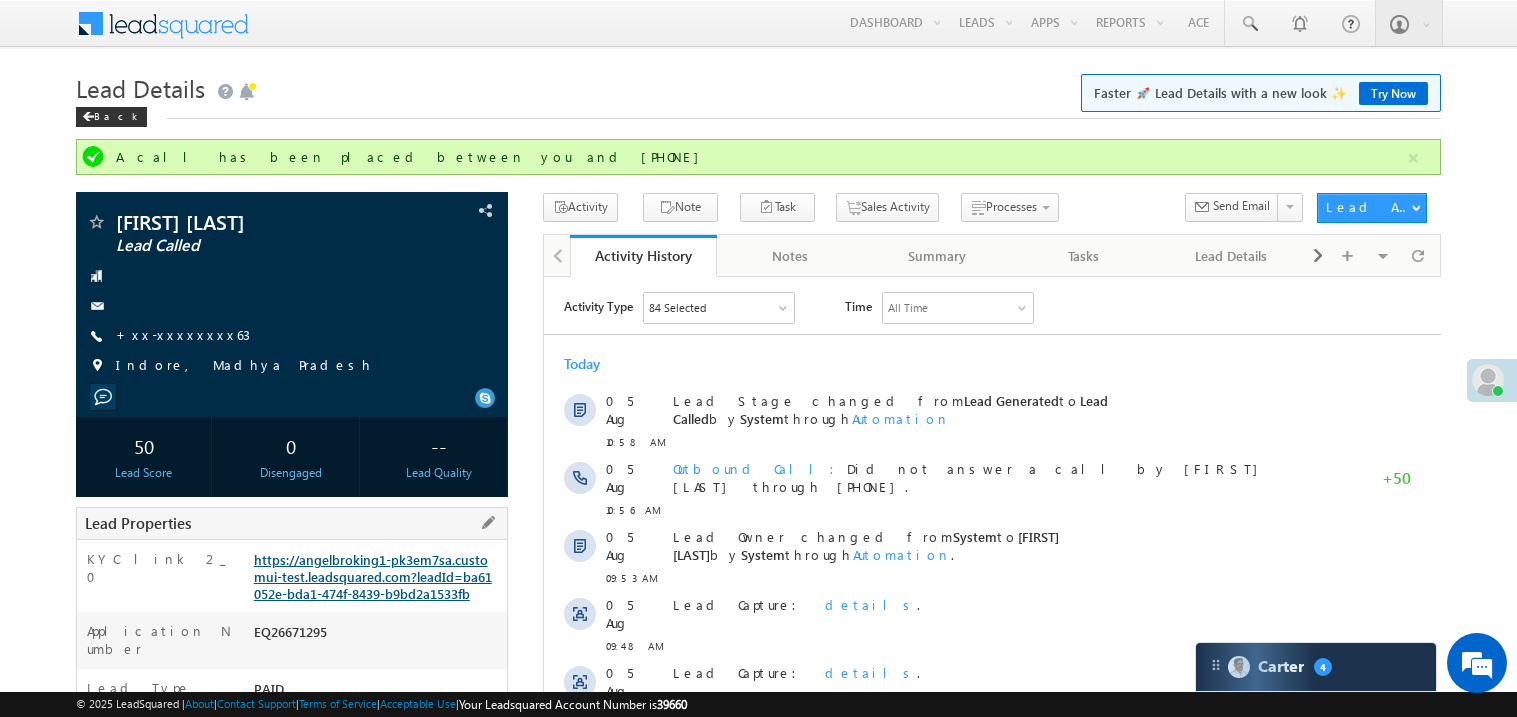 click on "https://angelbroking1-pk3em7sa.customui-test.leadsquared.com?leadId=ba61052e-bda1-474f-8439-b9bd2a1533fb" at bounding box center [373, 576] 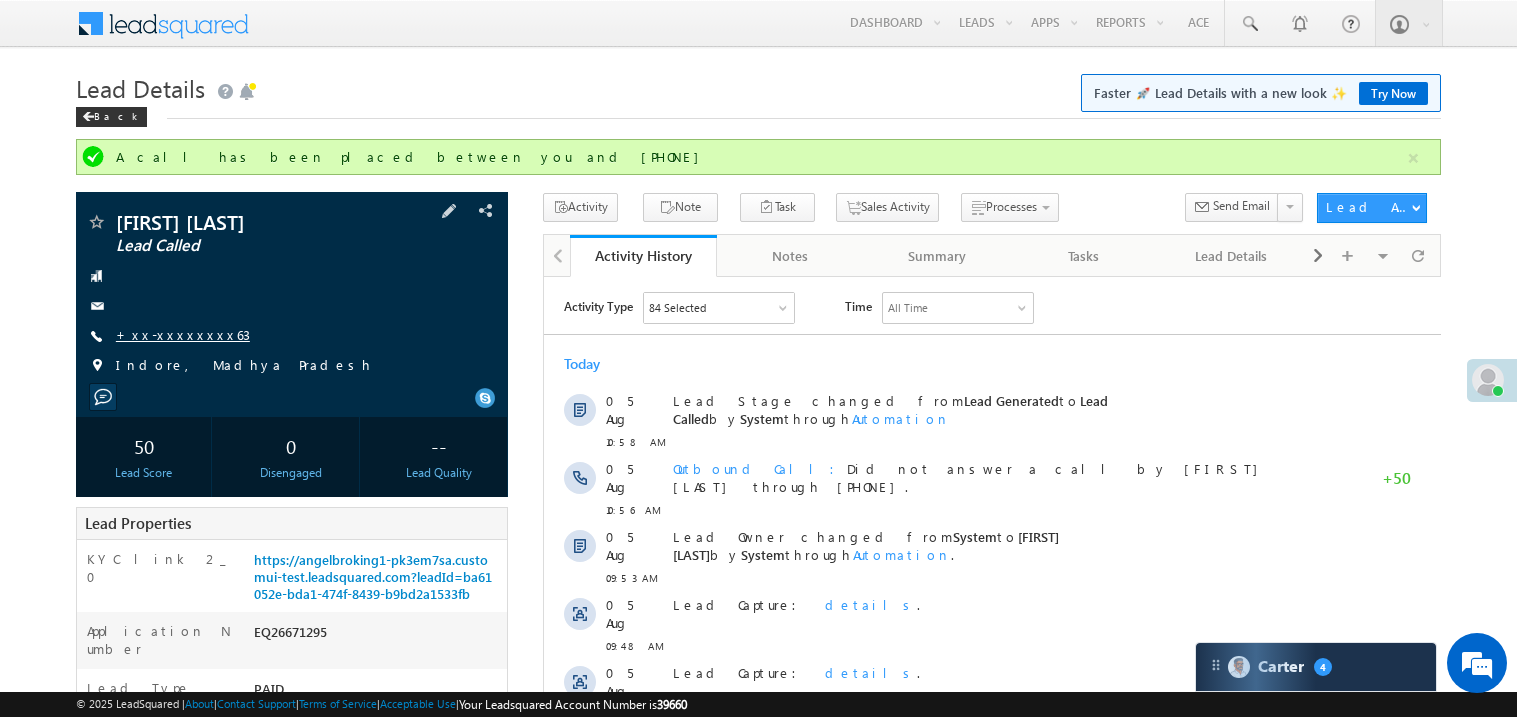 click on "+xx-xxxxxxxx63" at bounding box center (183, 334) 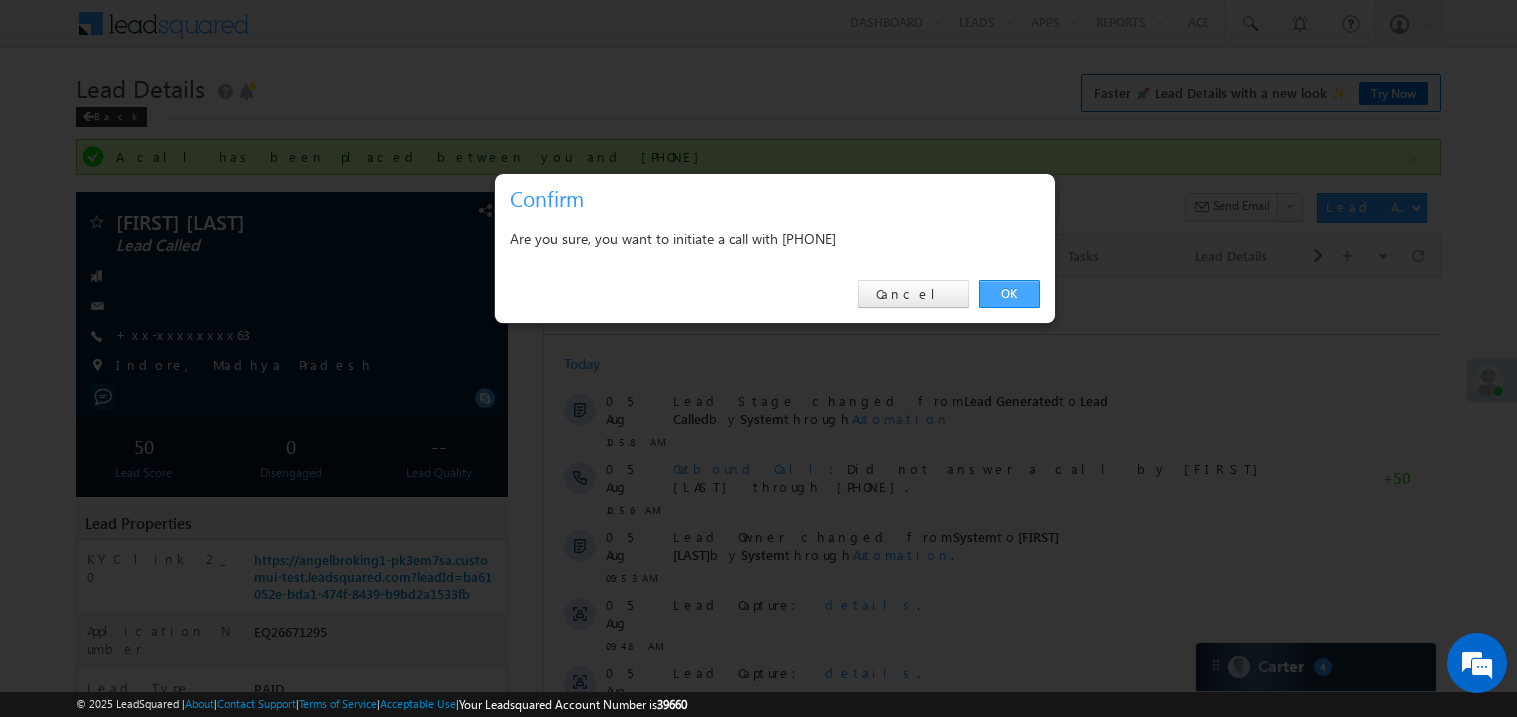 click on "OK" at bounding box center [1009, 294] 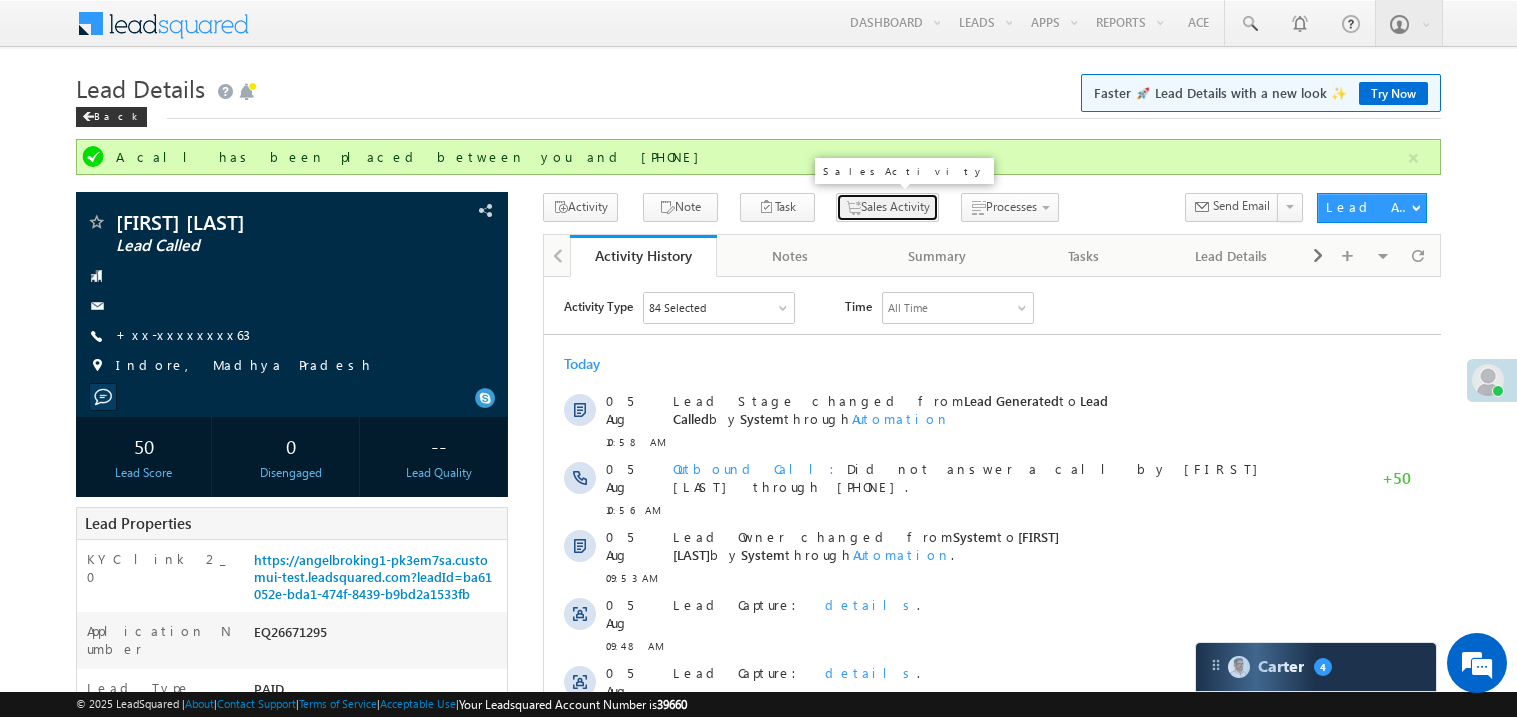click on "Sales Activity" at bounding box center (887, 207) 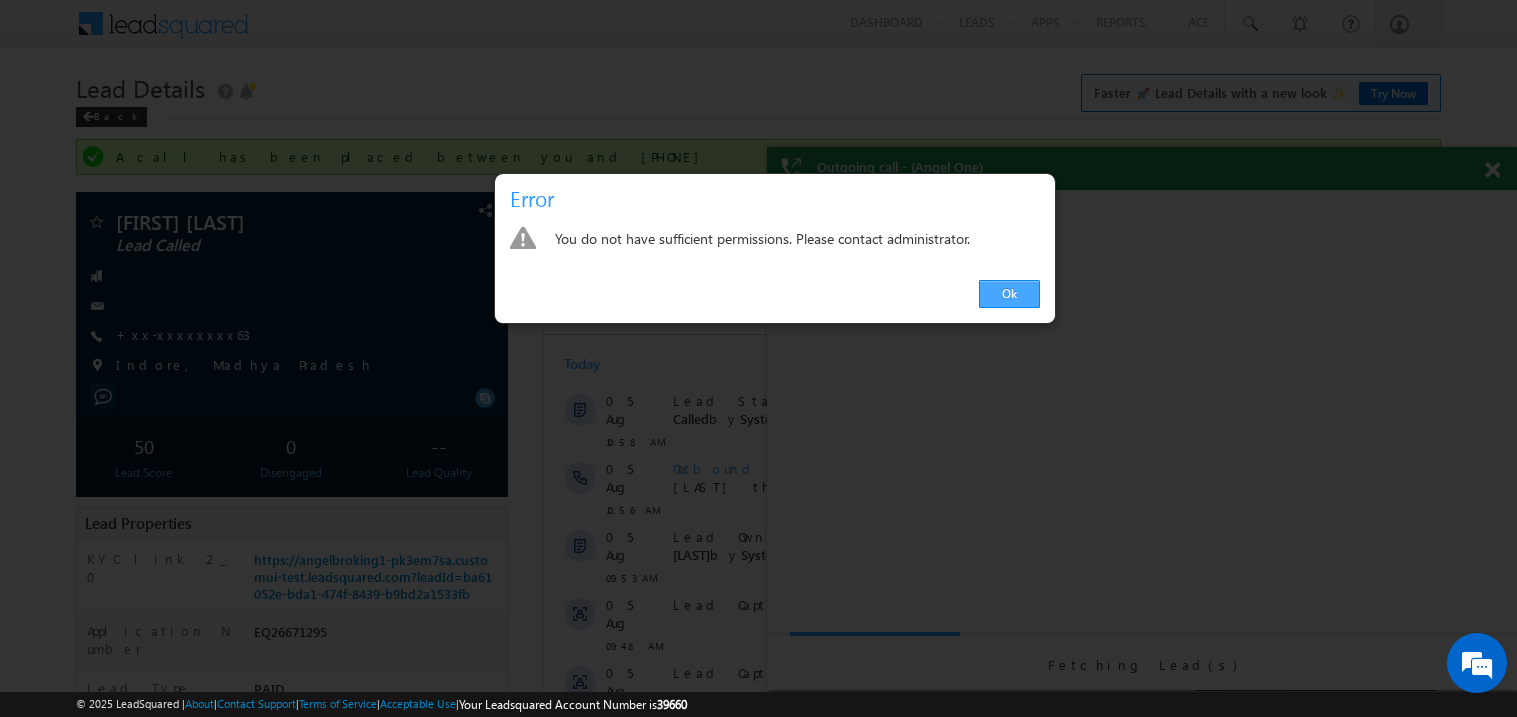 scroll, scrollTop: 0, scrollLeft: 0, axis: both 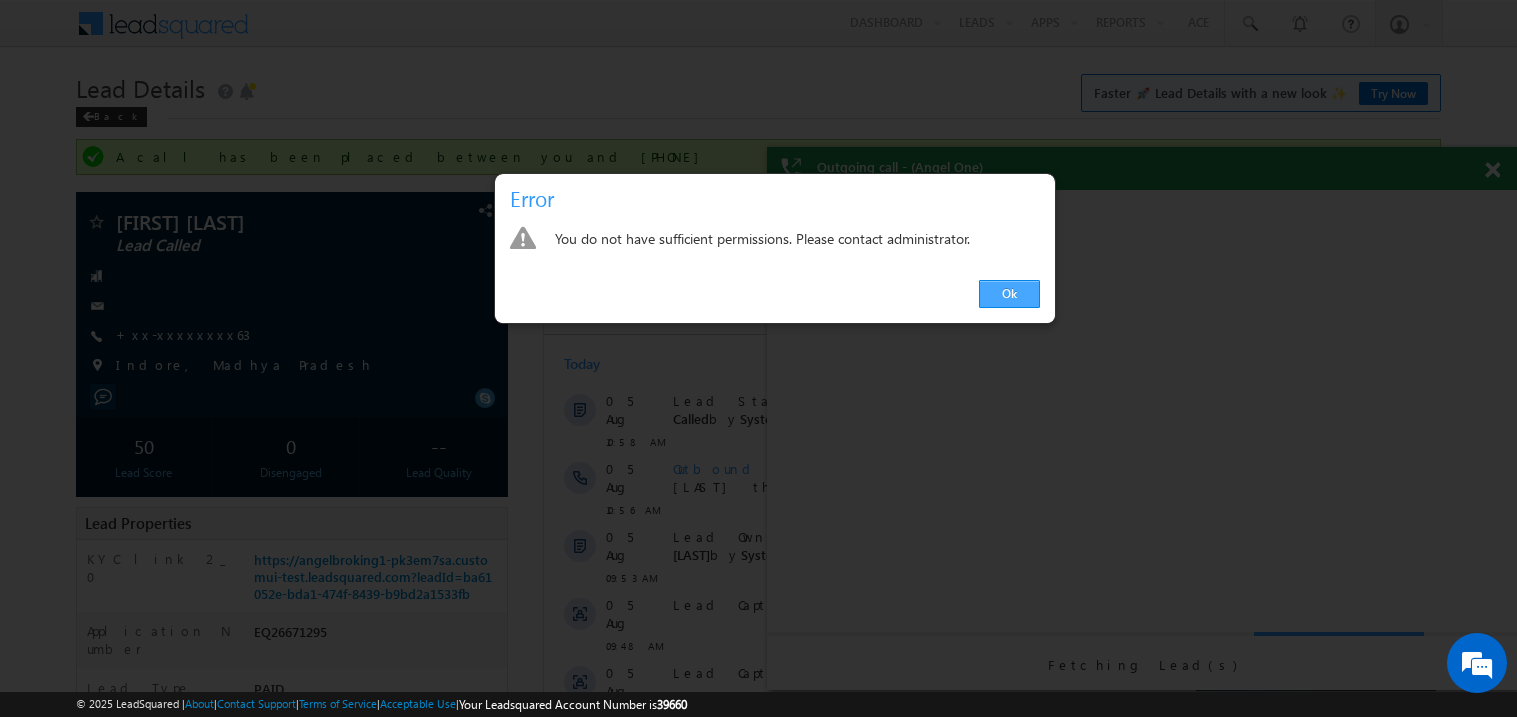 click on "Ok" at bounding box center (1009, 294) 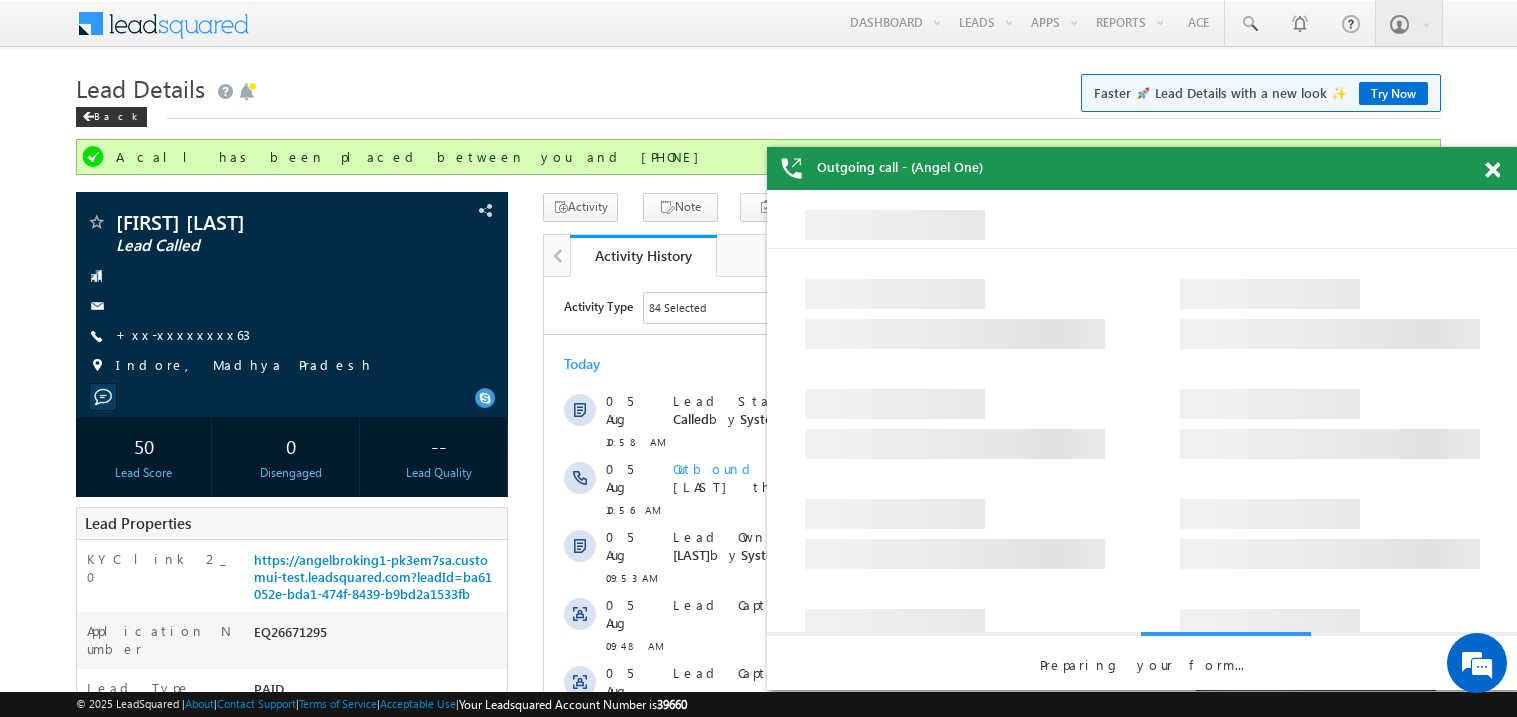 click at bounding box center [1492, 170] 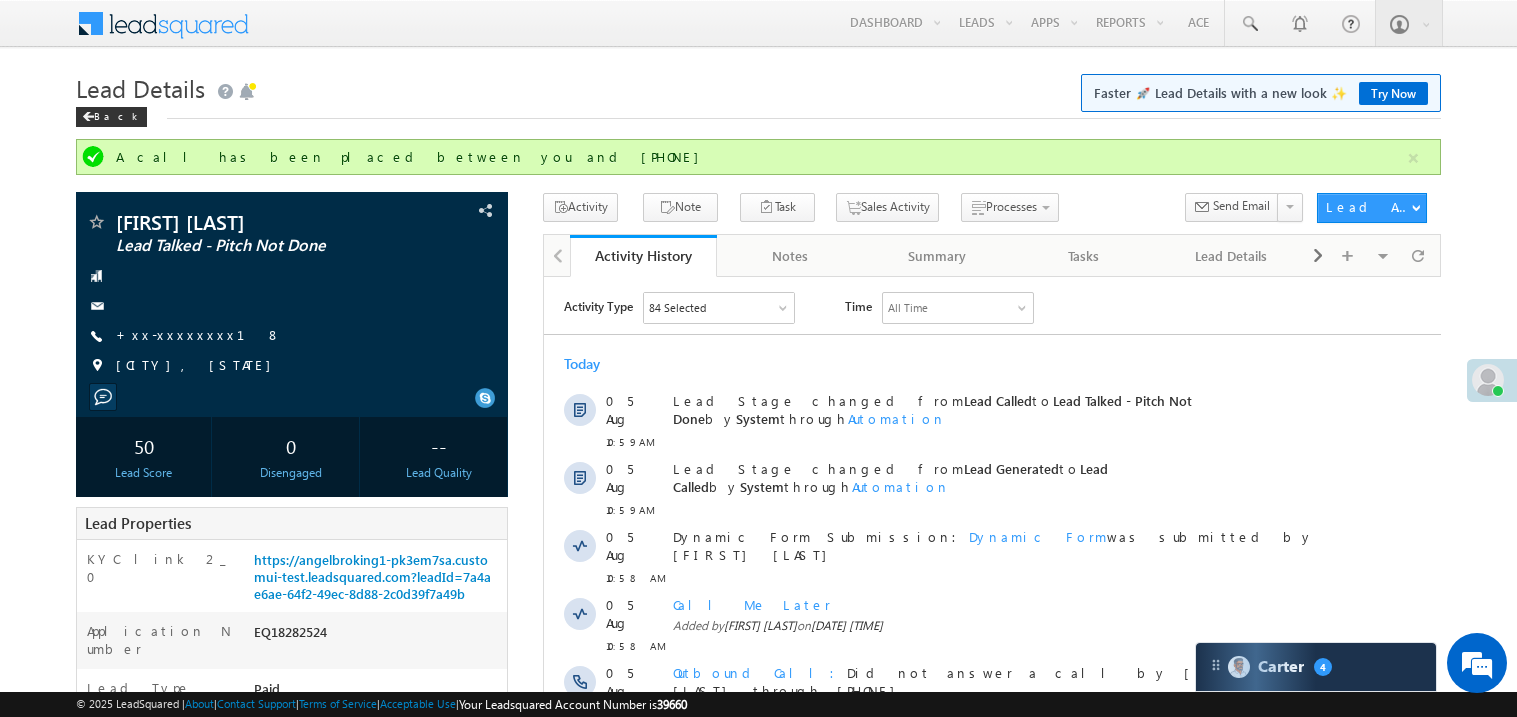 scroll, scrollTop: 0, scrollLeft: 0, axis: both 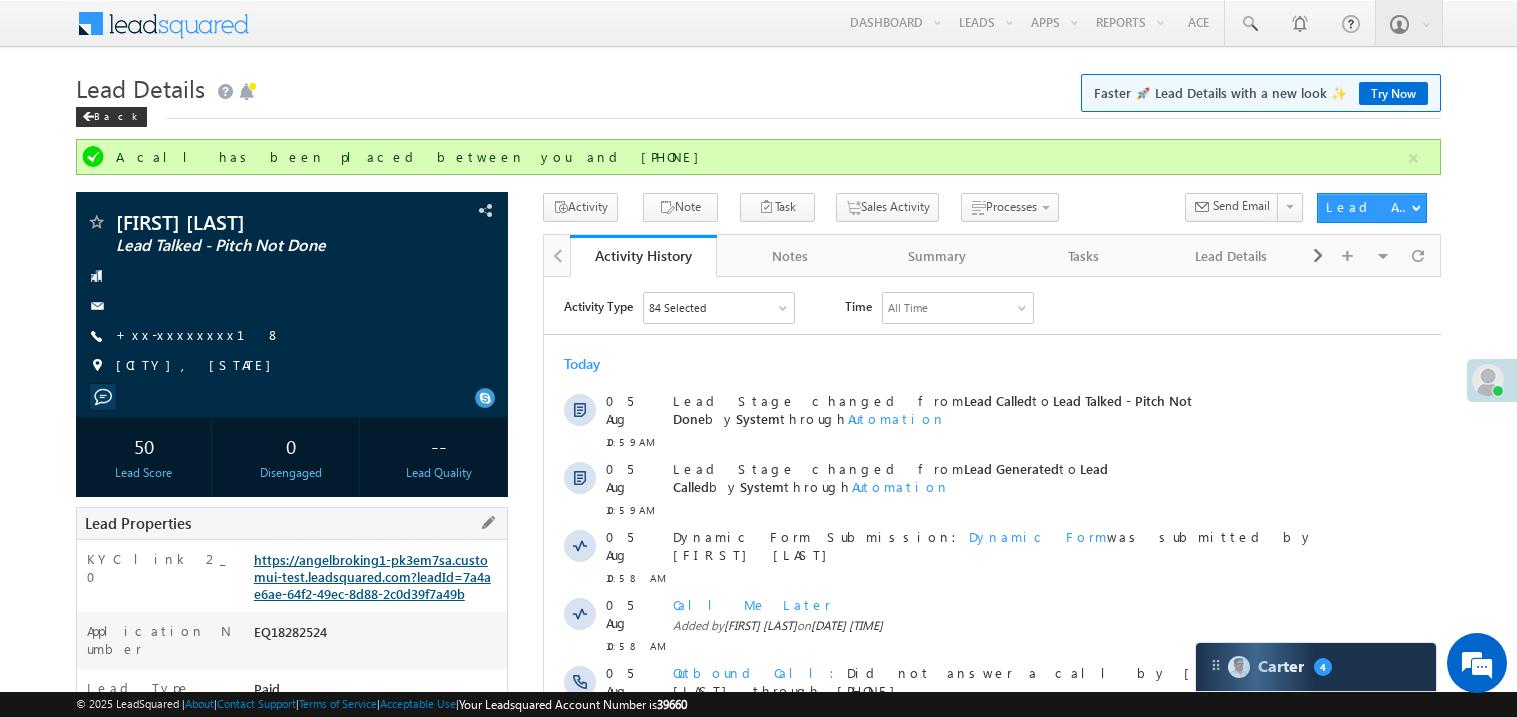 click on "https://angelbroking1-pk3em7sa.customui-test.leadsquared.com?leadId=7a4ae6ae-64f2-49ec-8d88-2c0d39f7a49b" at bounding box center [372, 576] 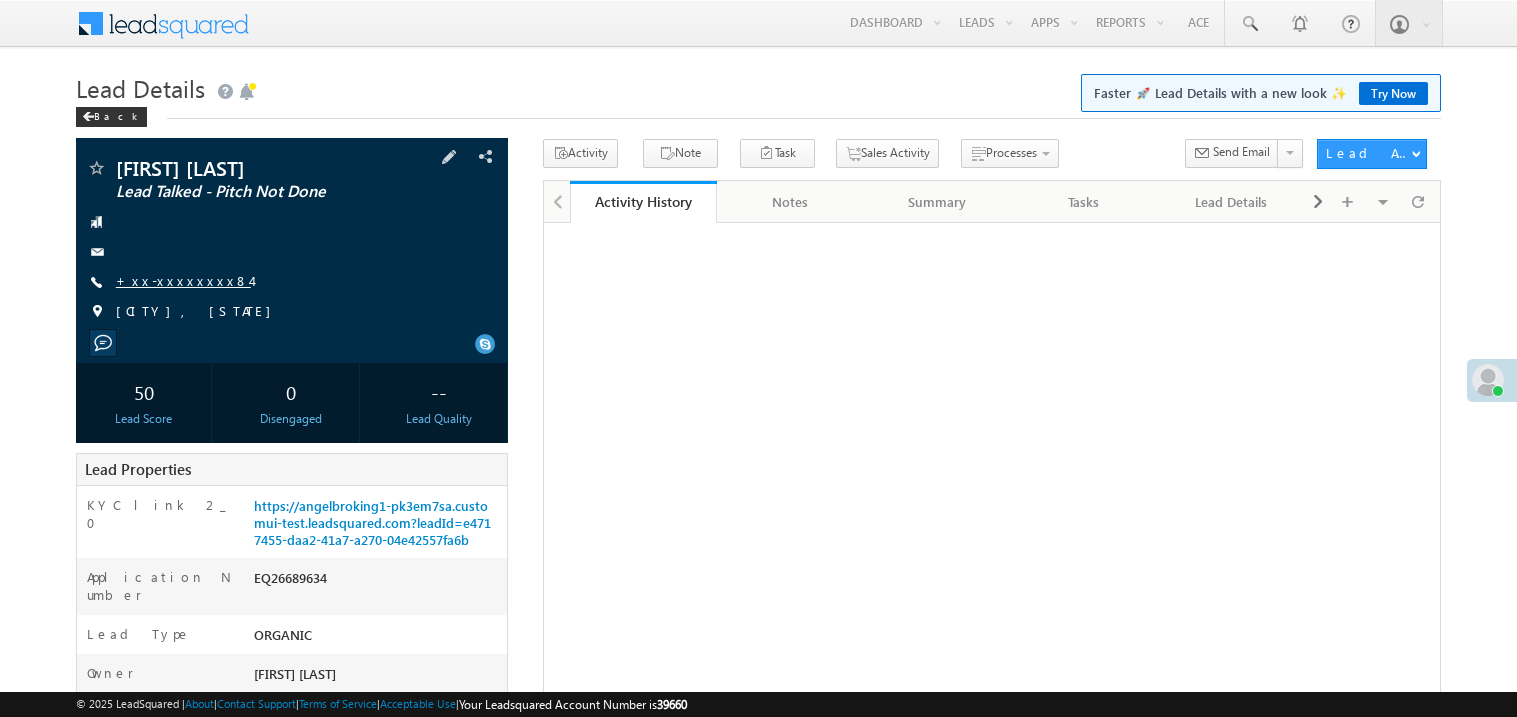 scroll, scrollTop: 0, scrollLeft: 0, axis: both 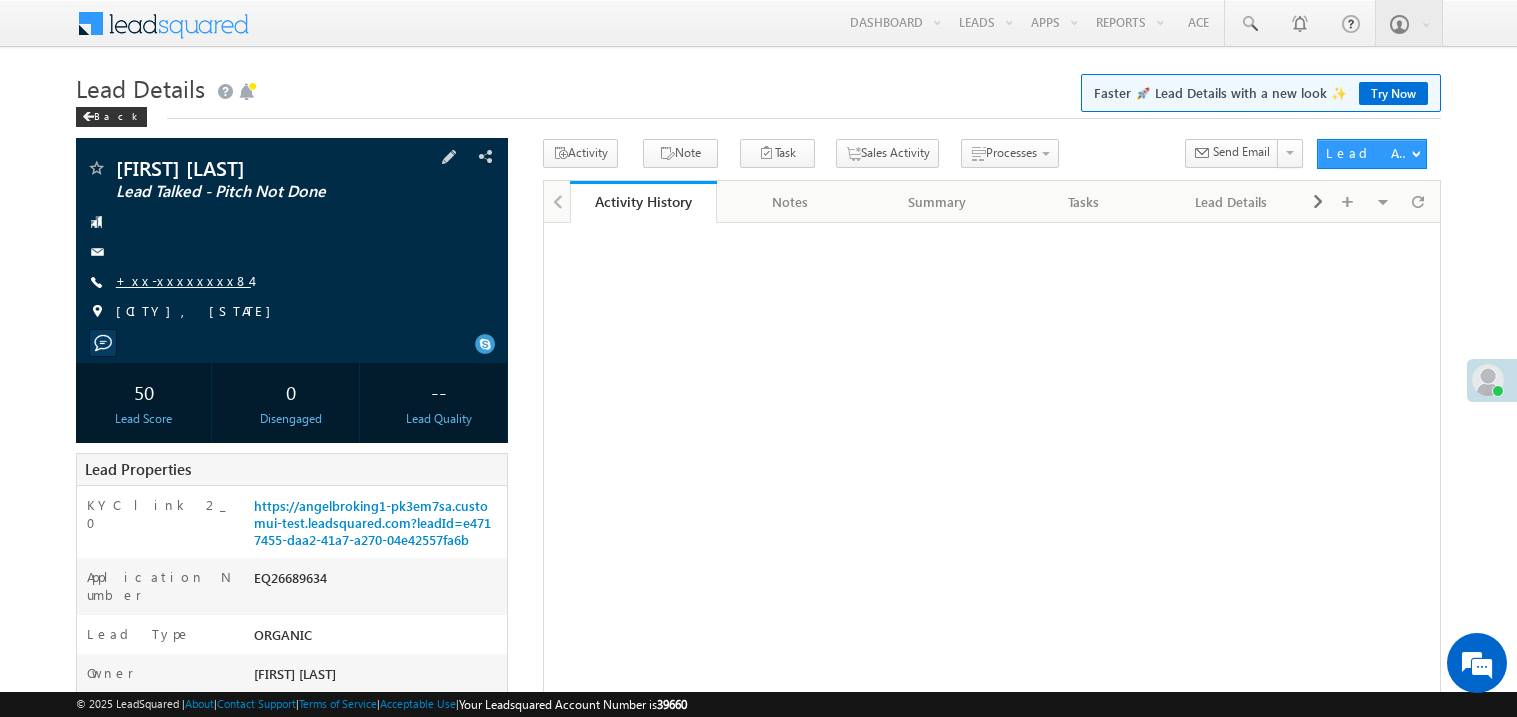 click on "+xx-xxxxxxxx84" at bounding box center [183, 280] 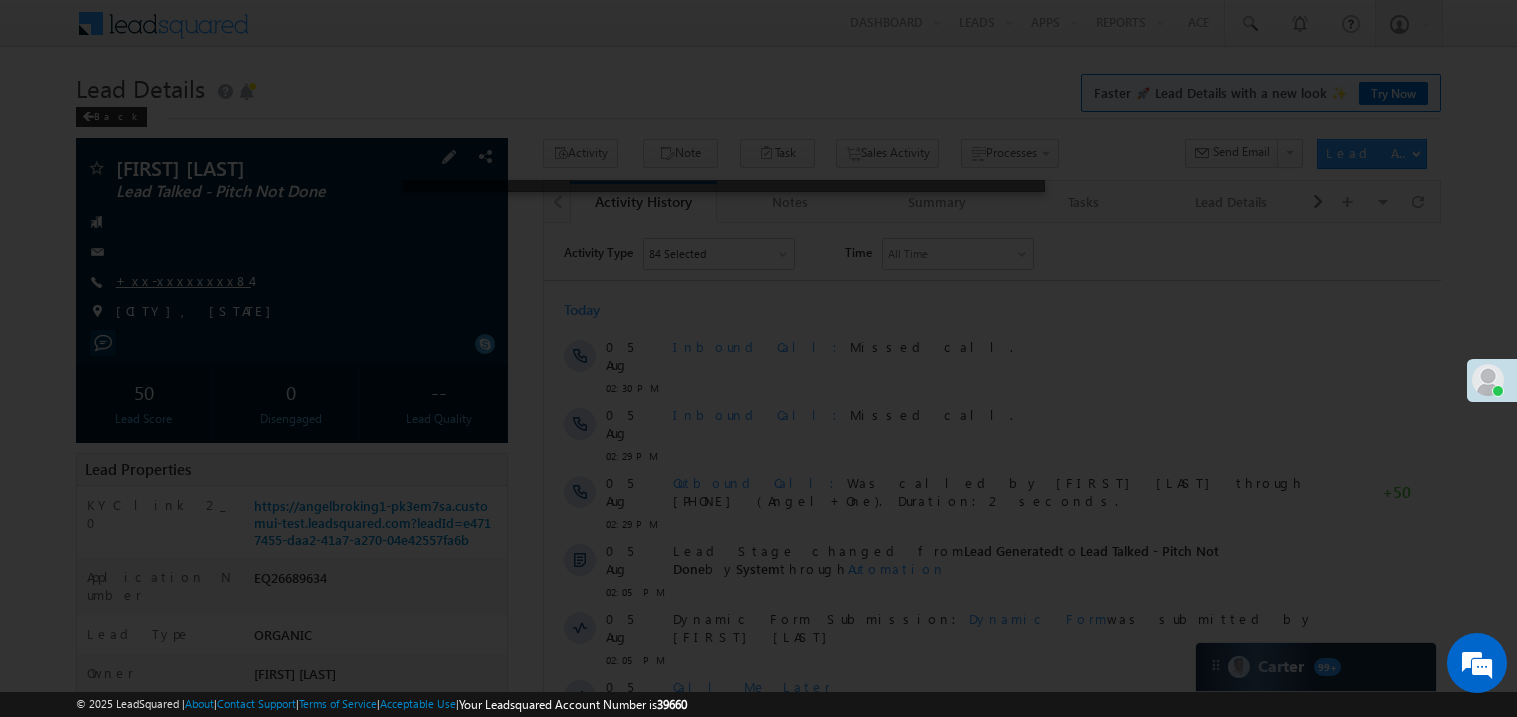 scroll, scrollTop: 0, scrollLeft: 0, axis: both 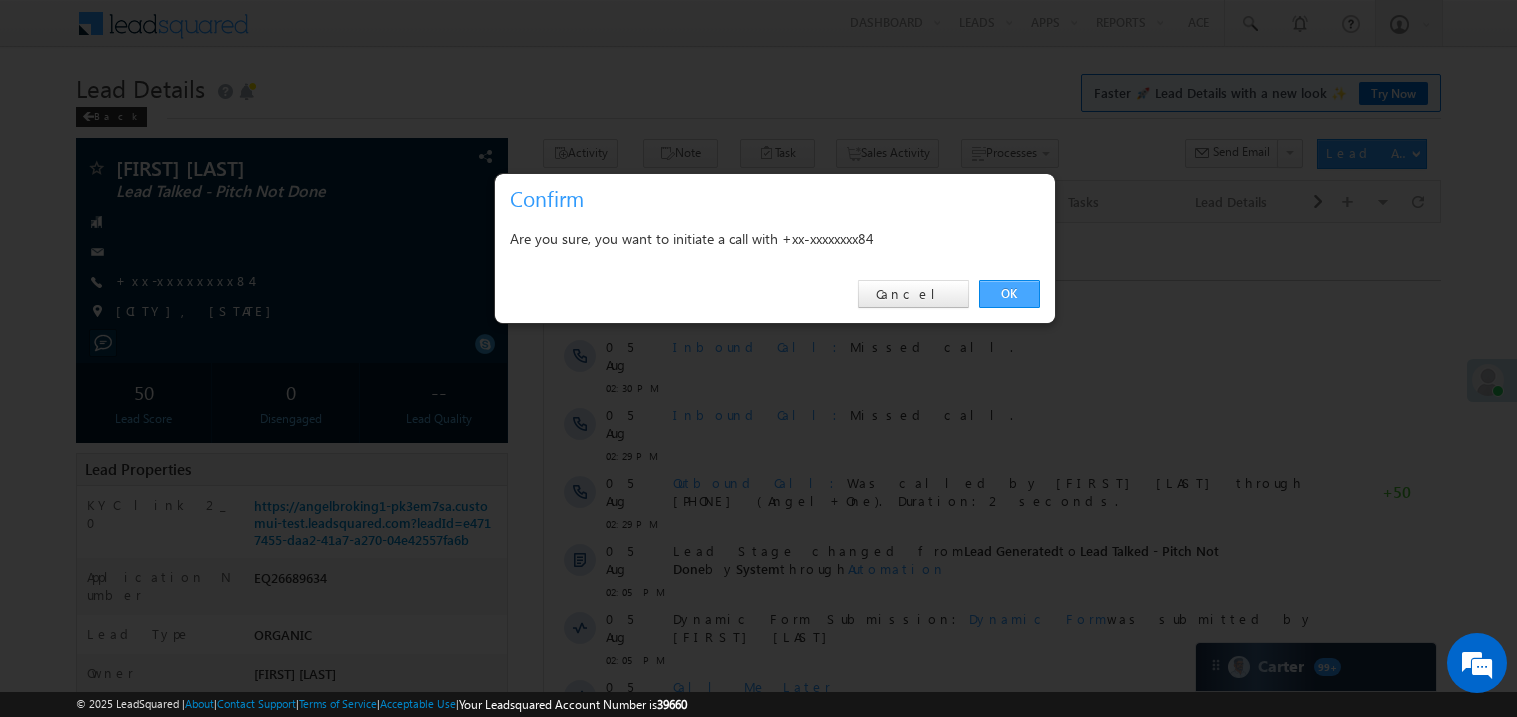 click on "OK" at bounding box center (1009, 294) 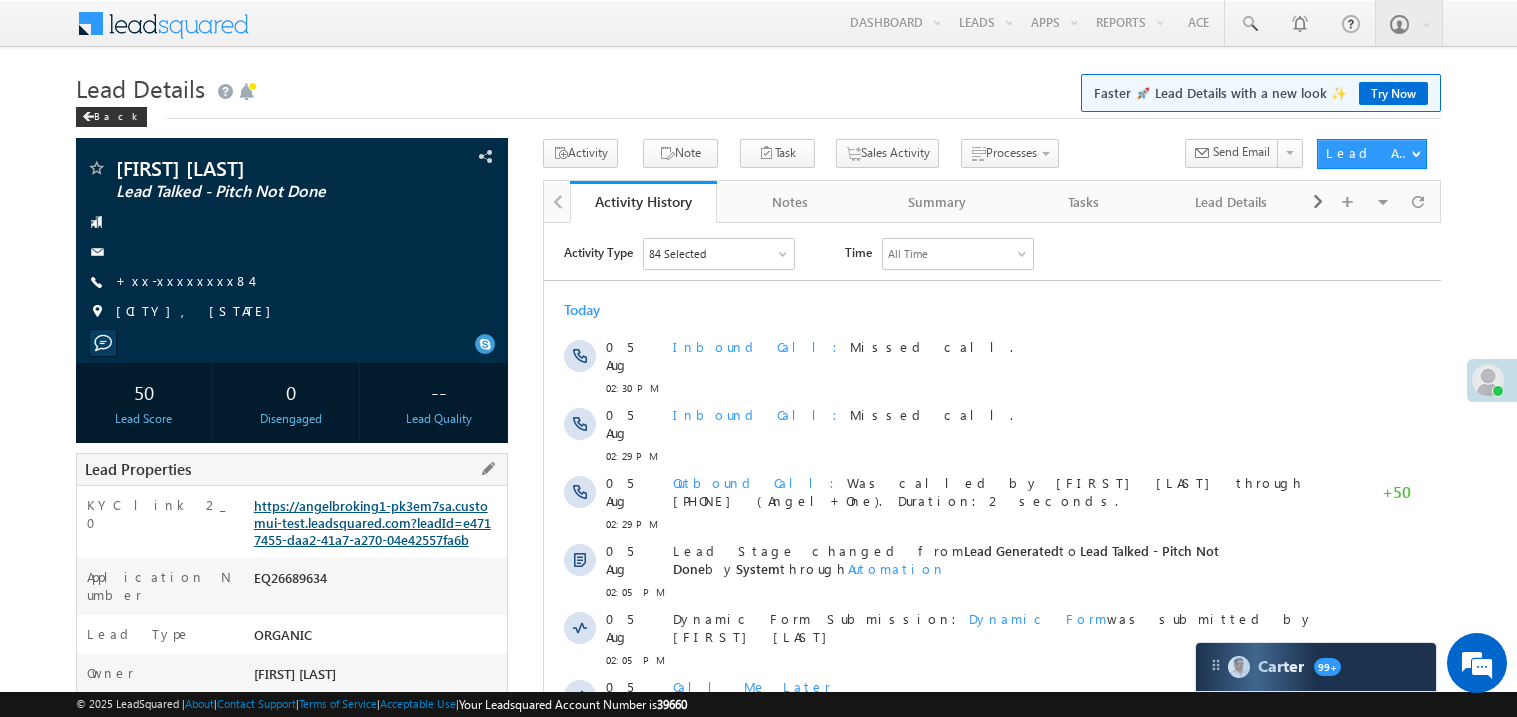 click on "https://angelbroking1-pk3em7sa.customui-test.leadsquared.com?leadId=e4717455-daa2-41a7-a270-04e42557fa6b" at bounding box center [372, 522] 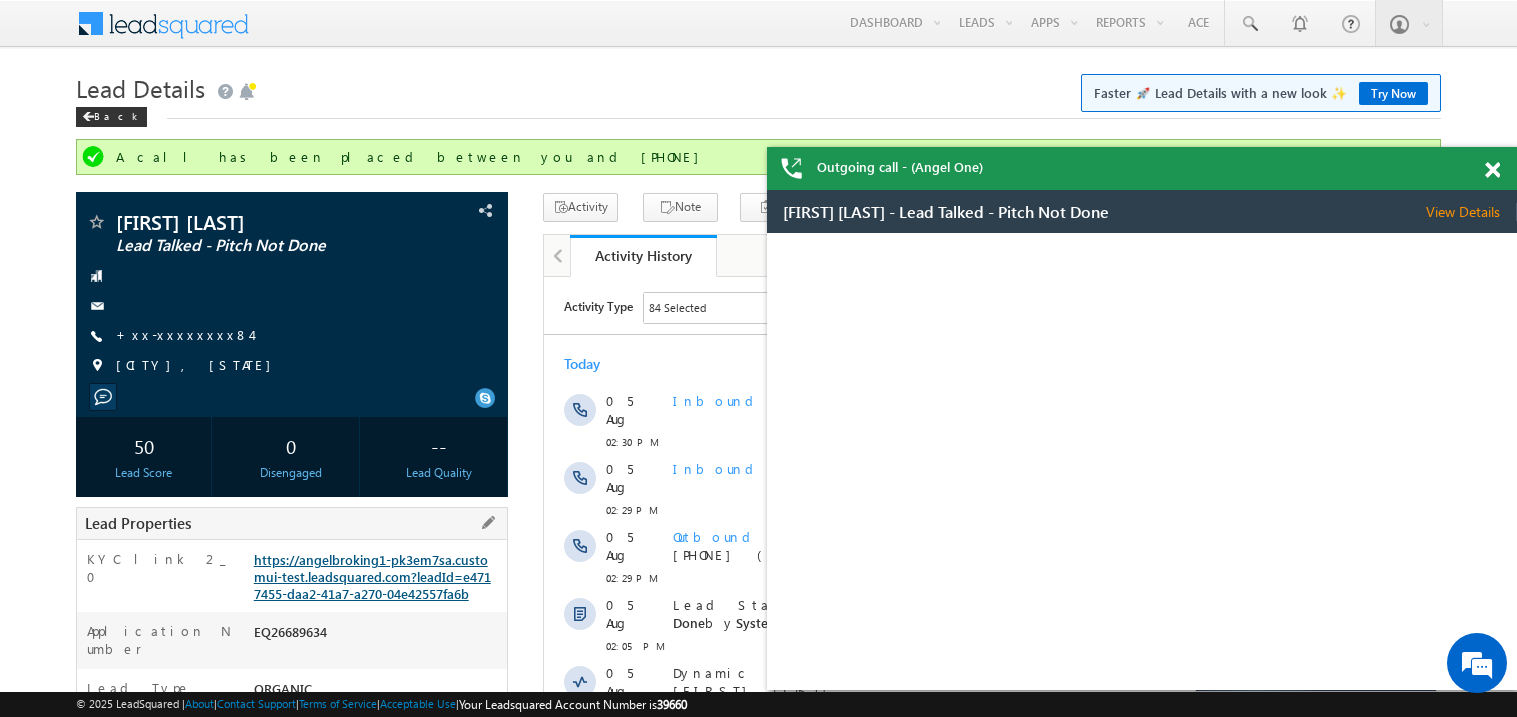 scroll, scrollTop: 0, scrollLeft: 0, axis: both 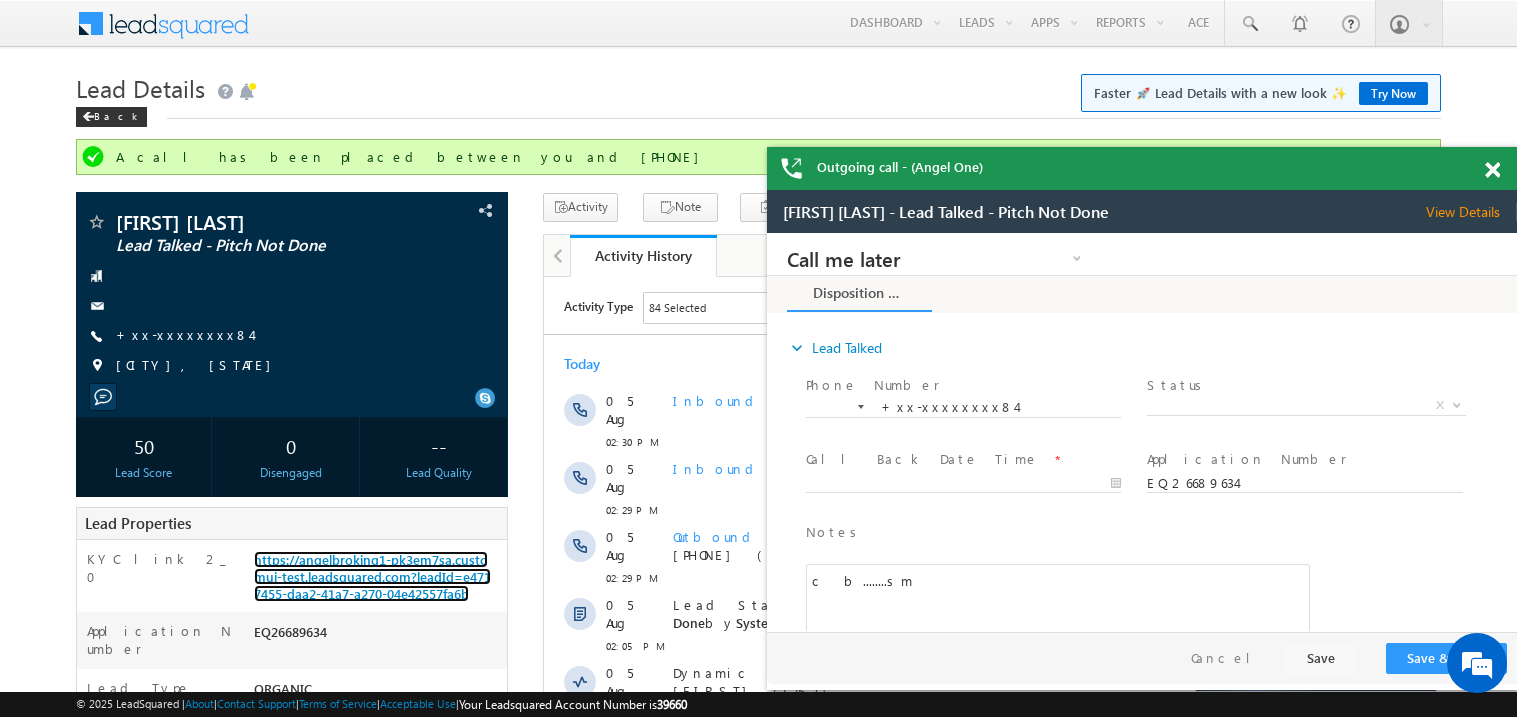click at bounding box center (1503, 166) 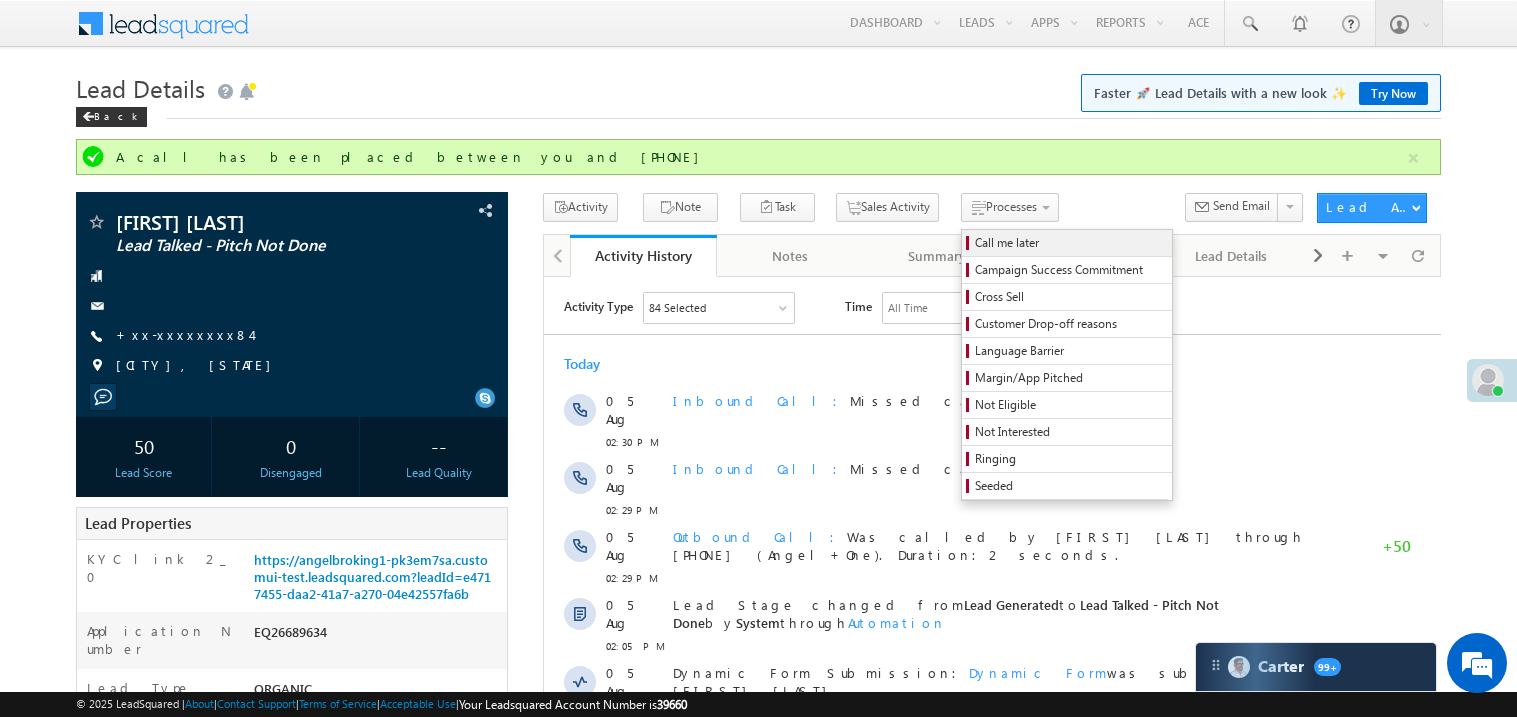 click on "Call me later" at bounding box center [1070, 243] 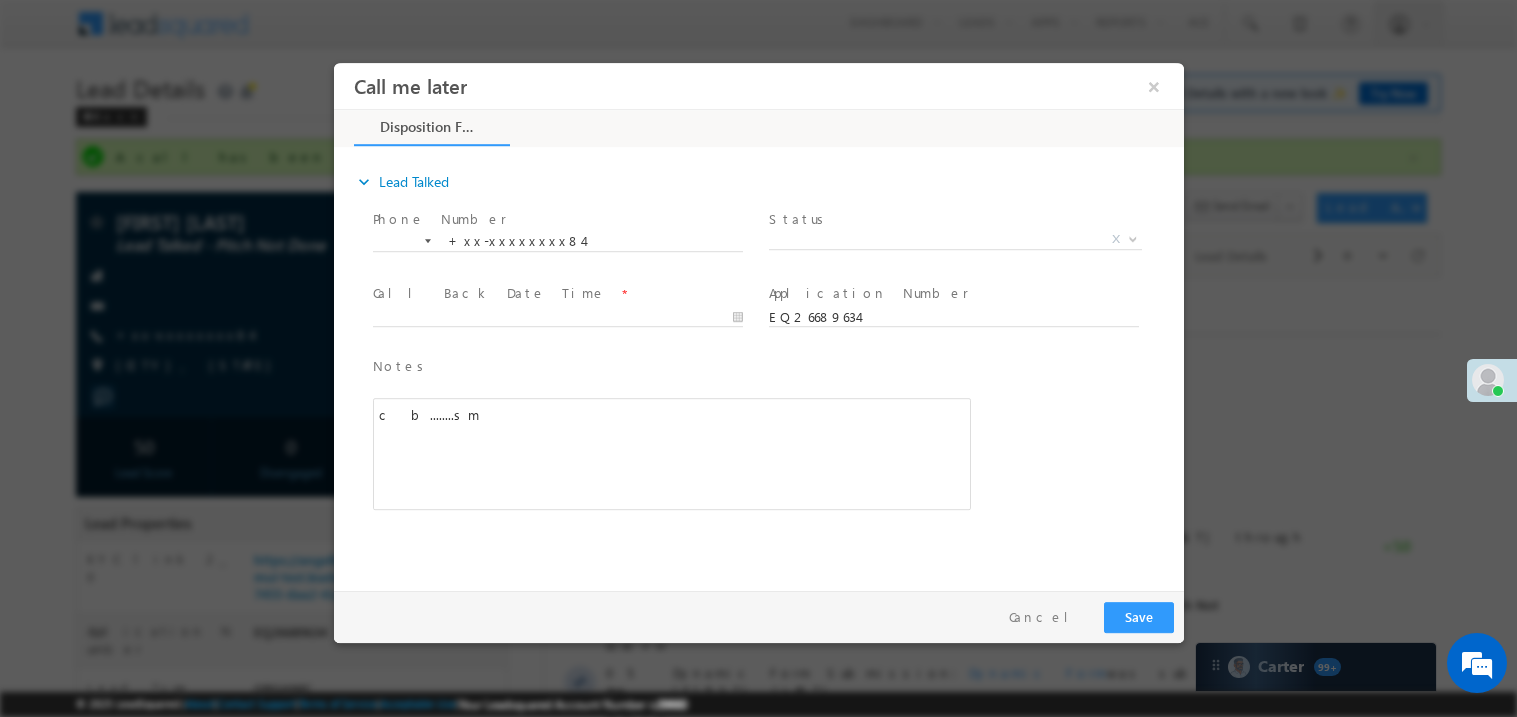 scroll, scrollTop: 0, scrollLeft: 0, axis: both 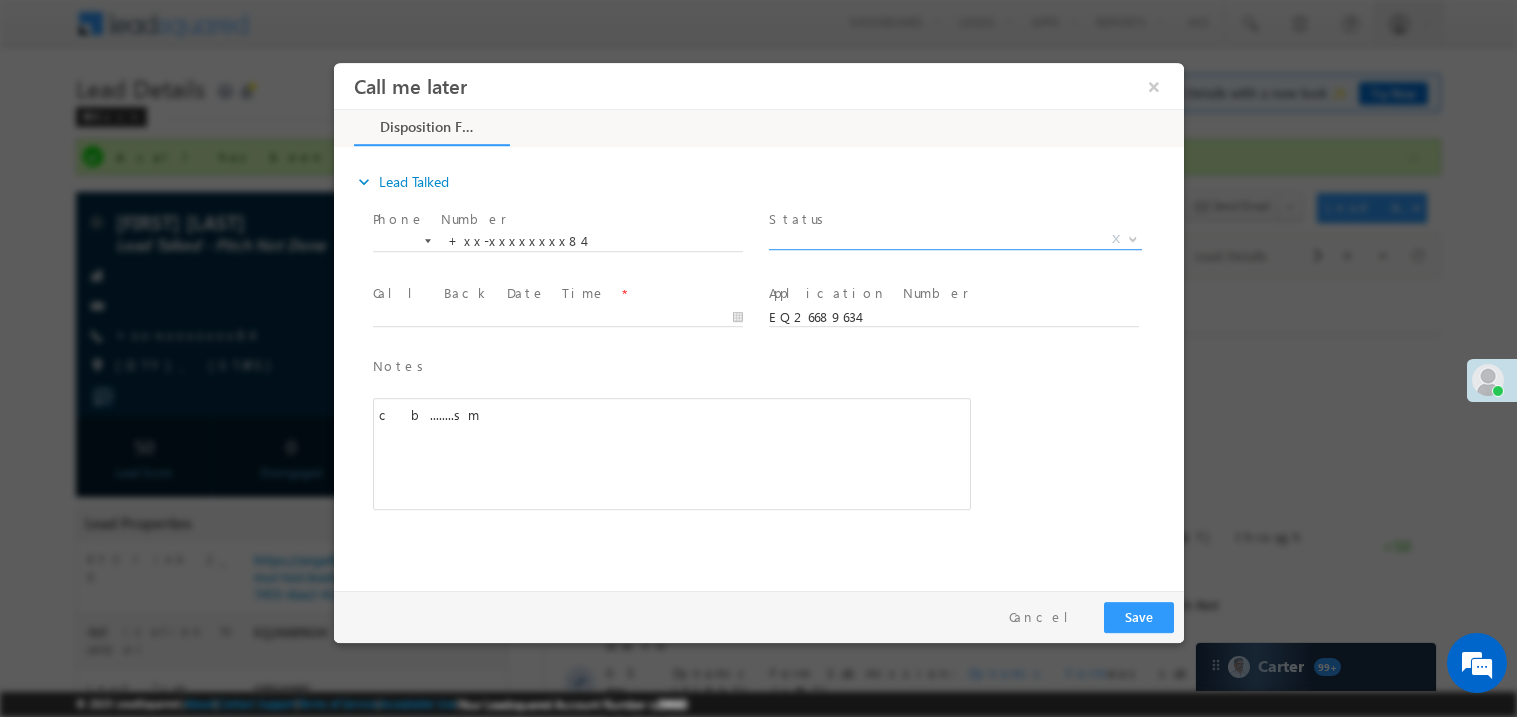 click on "X" at bounding box center (954, 239) 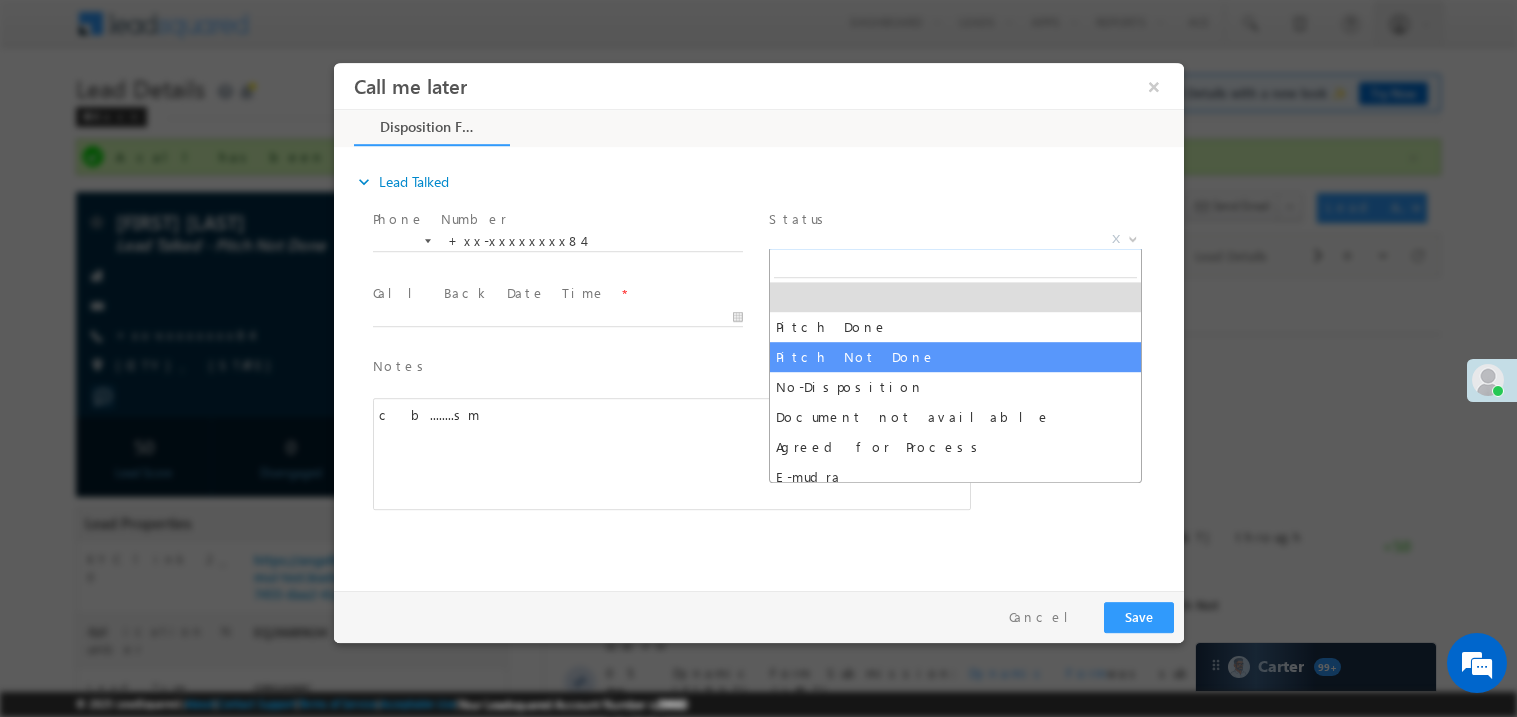 select on "Pitch Not Done" 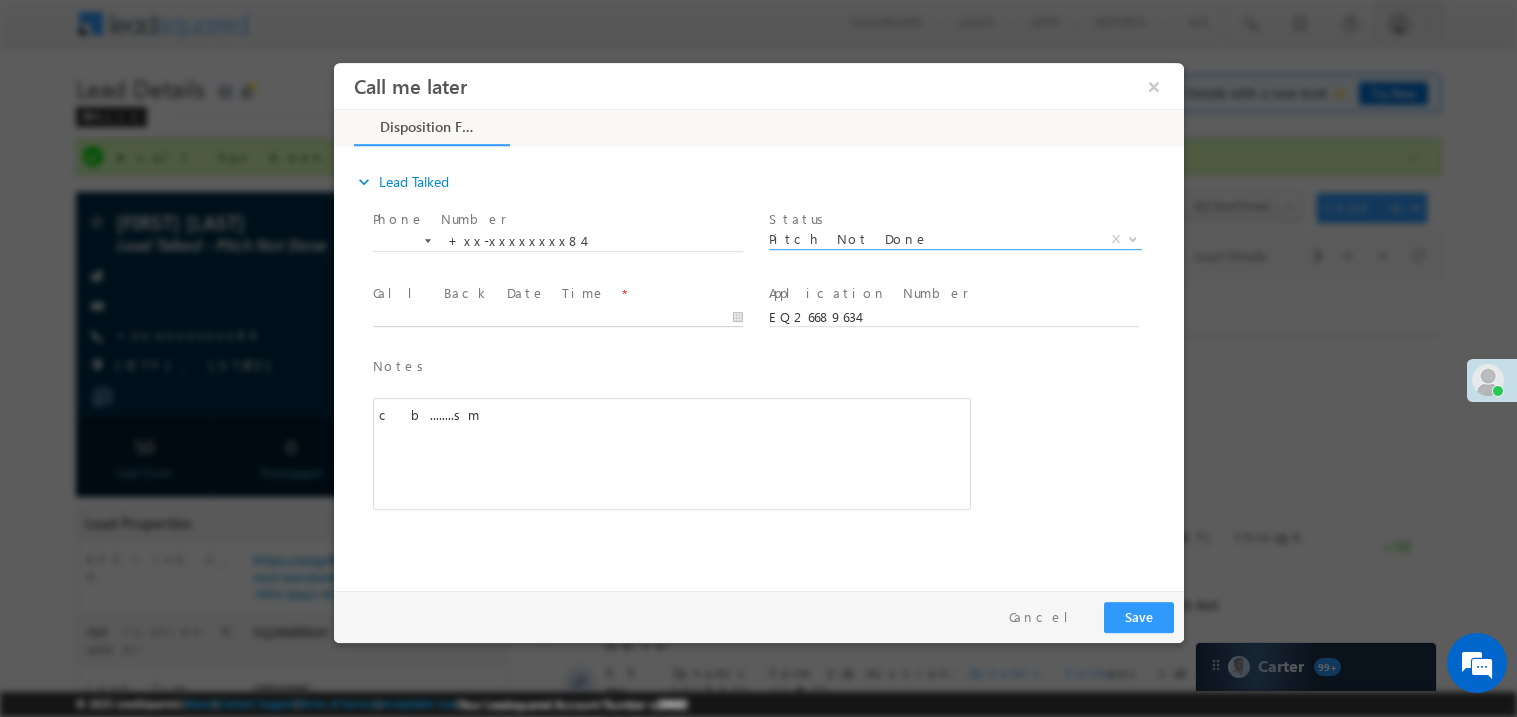 click on "Call me later
×" at bounding box center [758, 321] 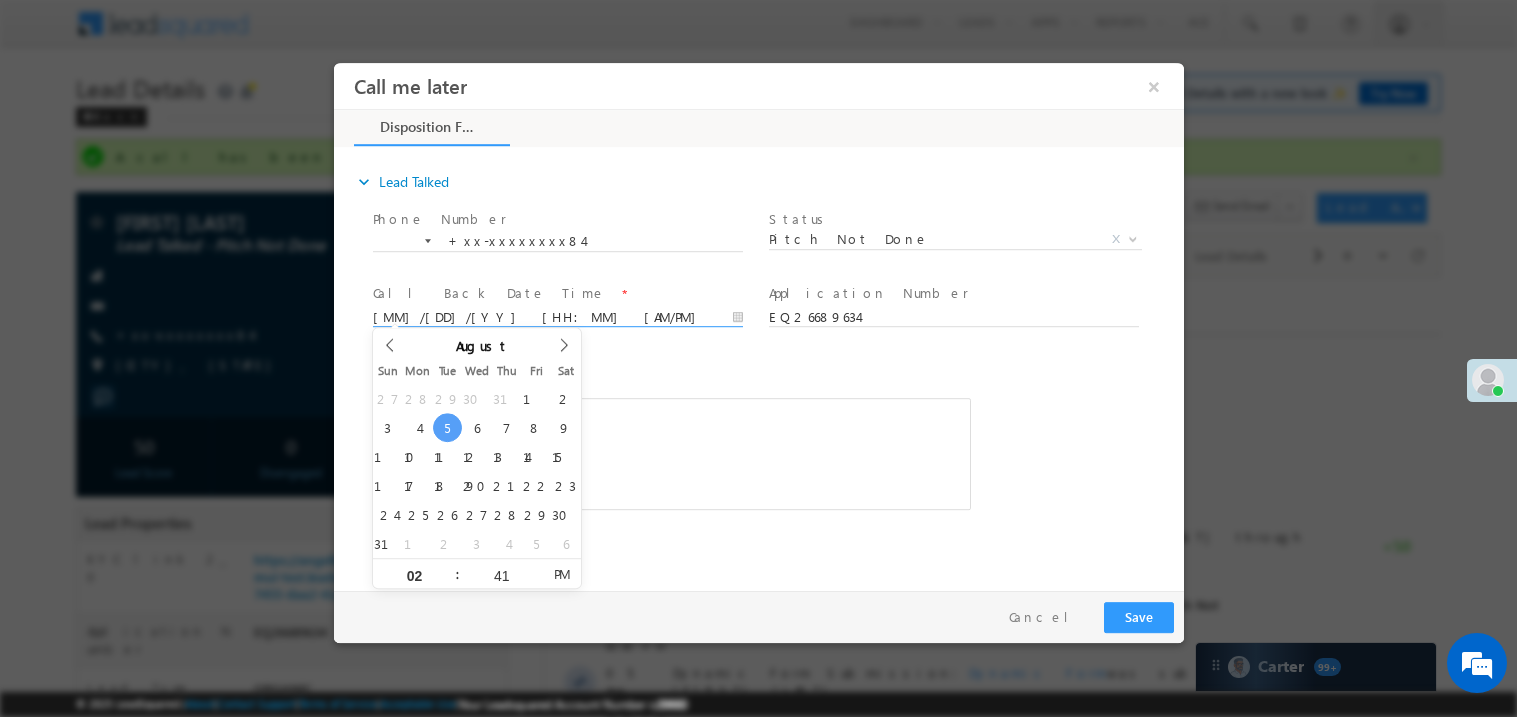 click on "c b........sm" at bounding box center [671, 453] 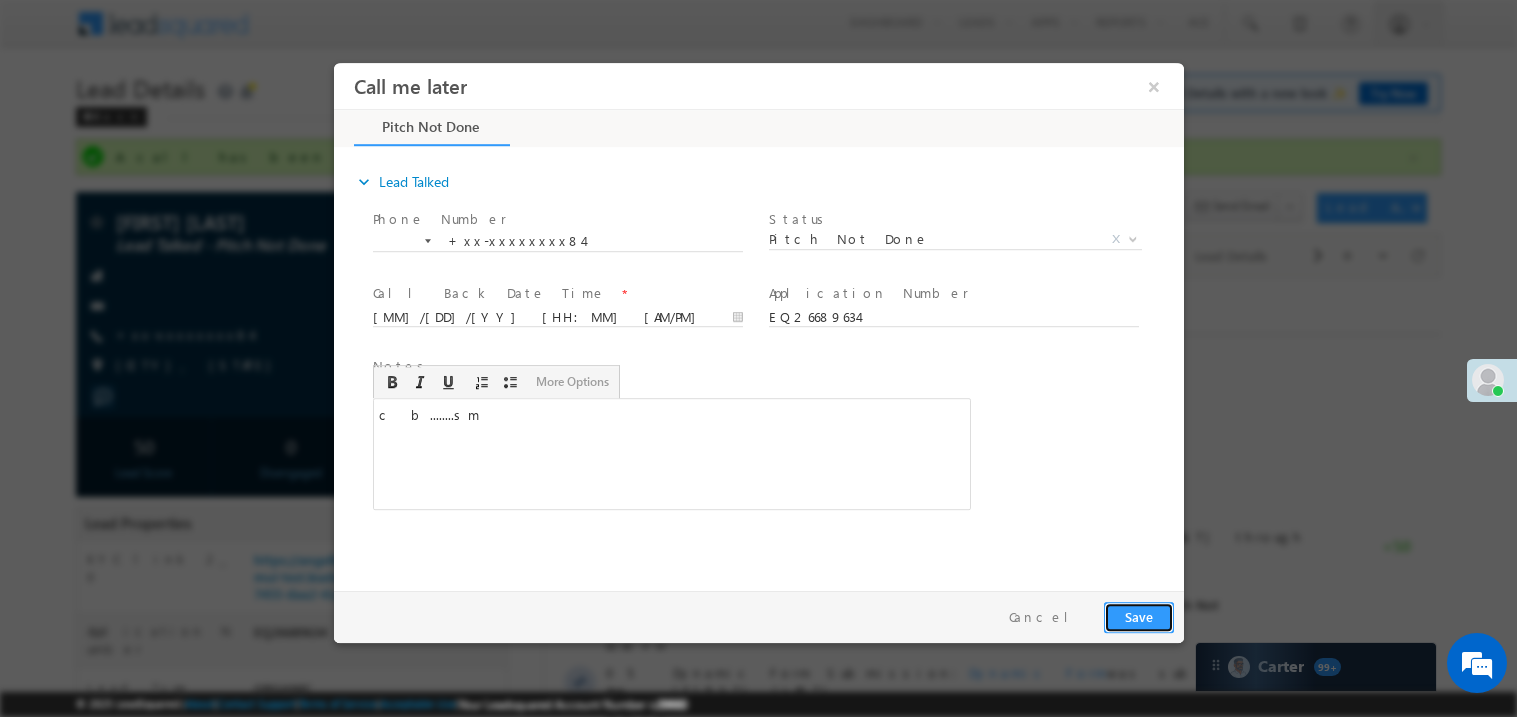 click on "Save" at bounding box center (1138, 616) 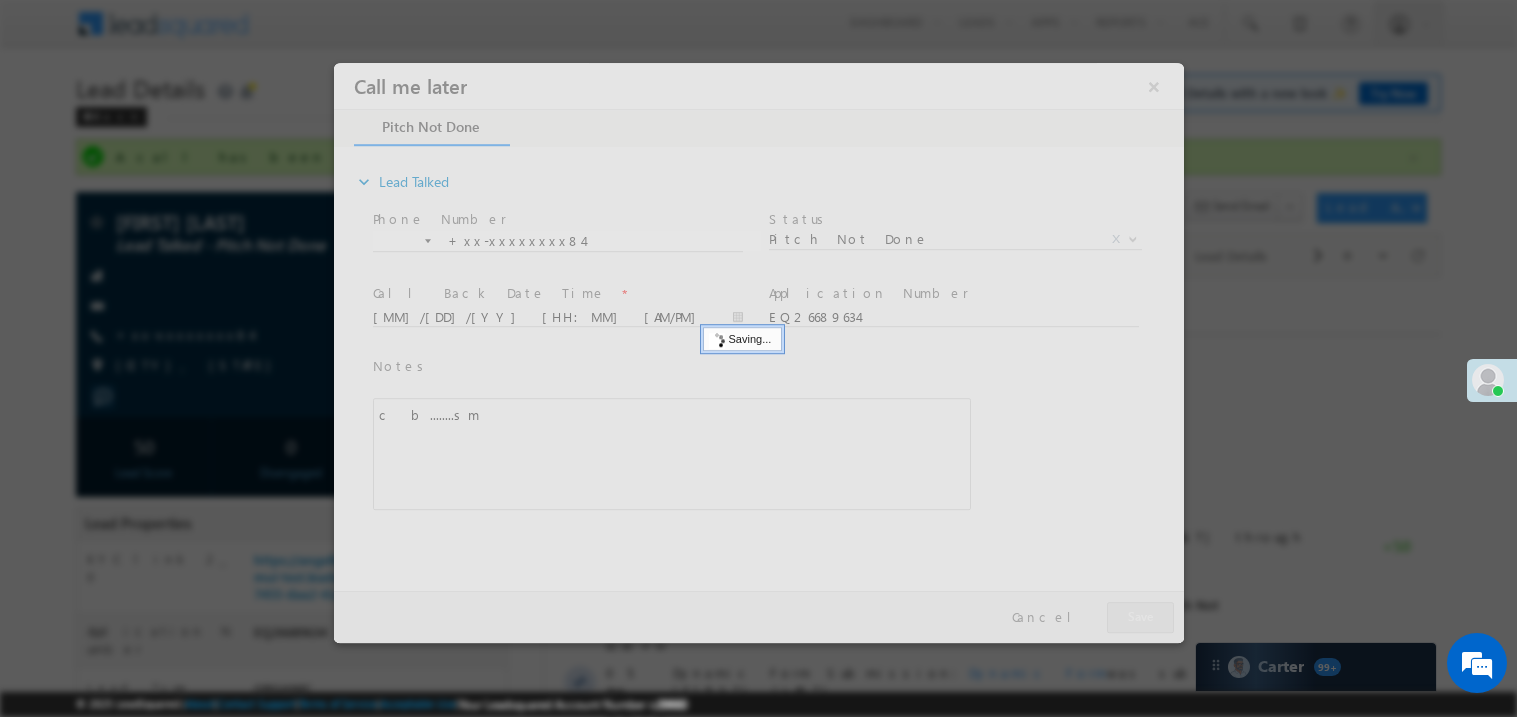 click at bounding box center (758, 352) 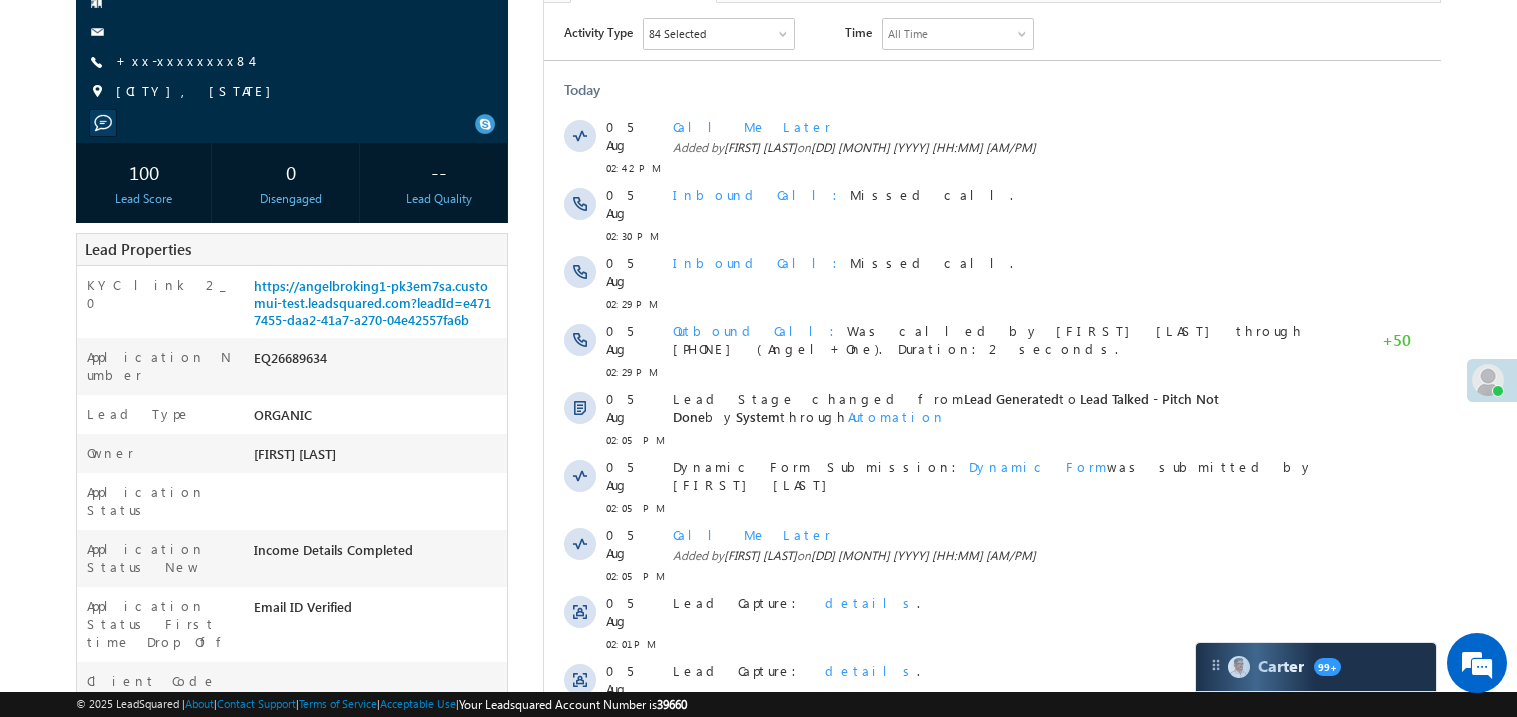scroll, scrollTop: 319, scrollLeft: 0, axis: vertical 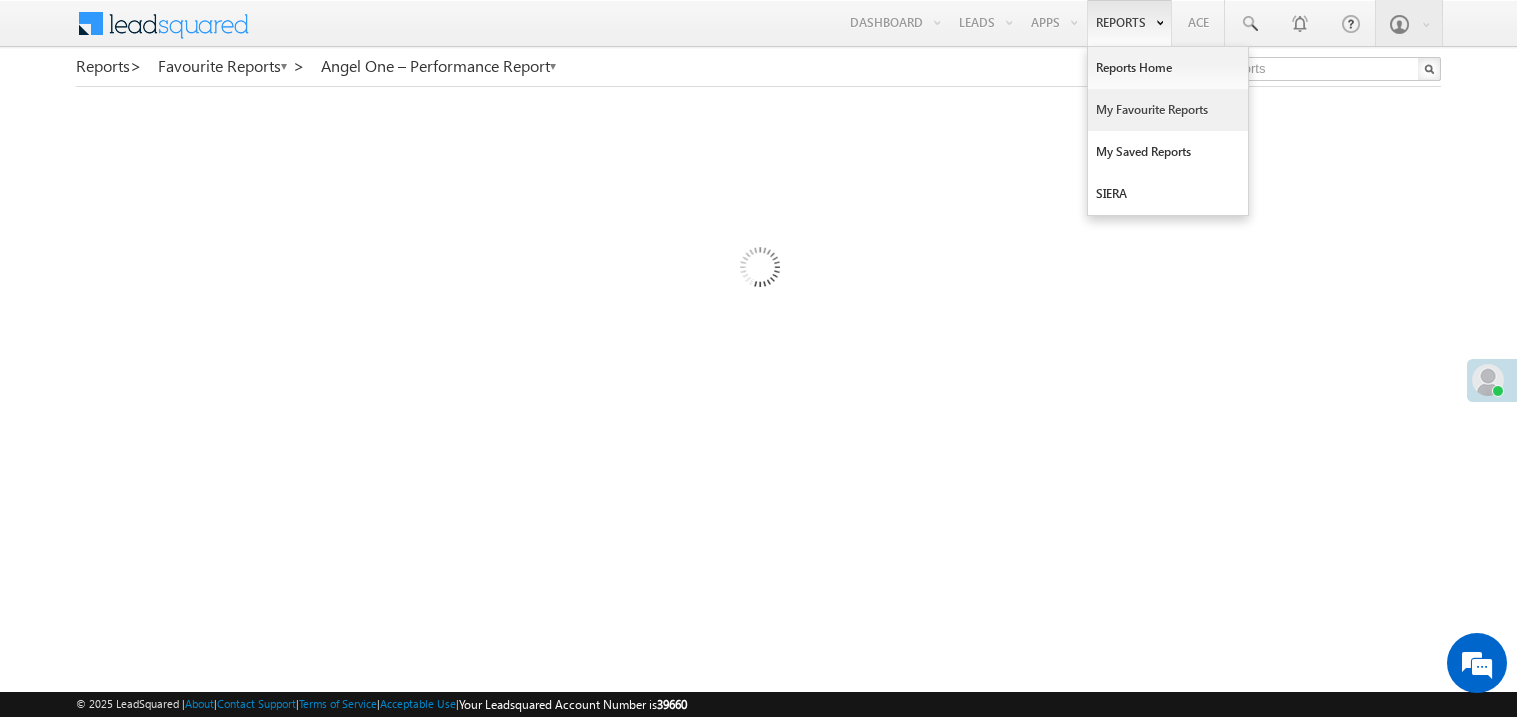 click on "My Favourite Reports" at bounding box center (1168, 110) 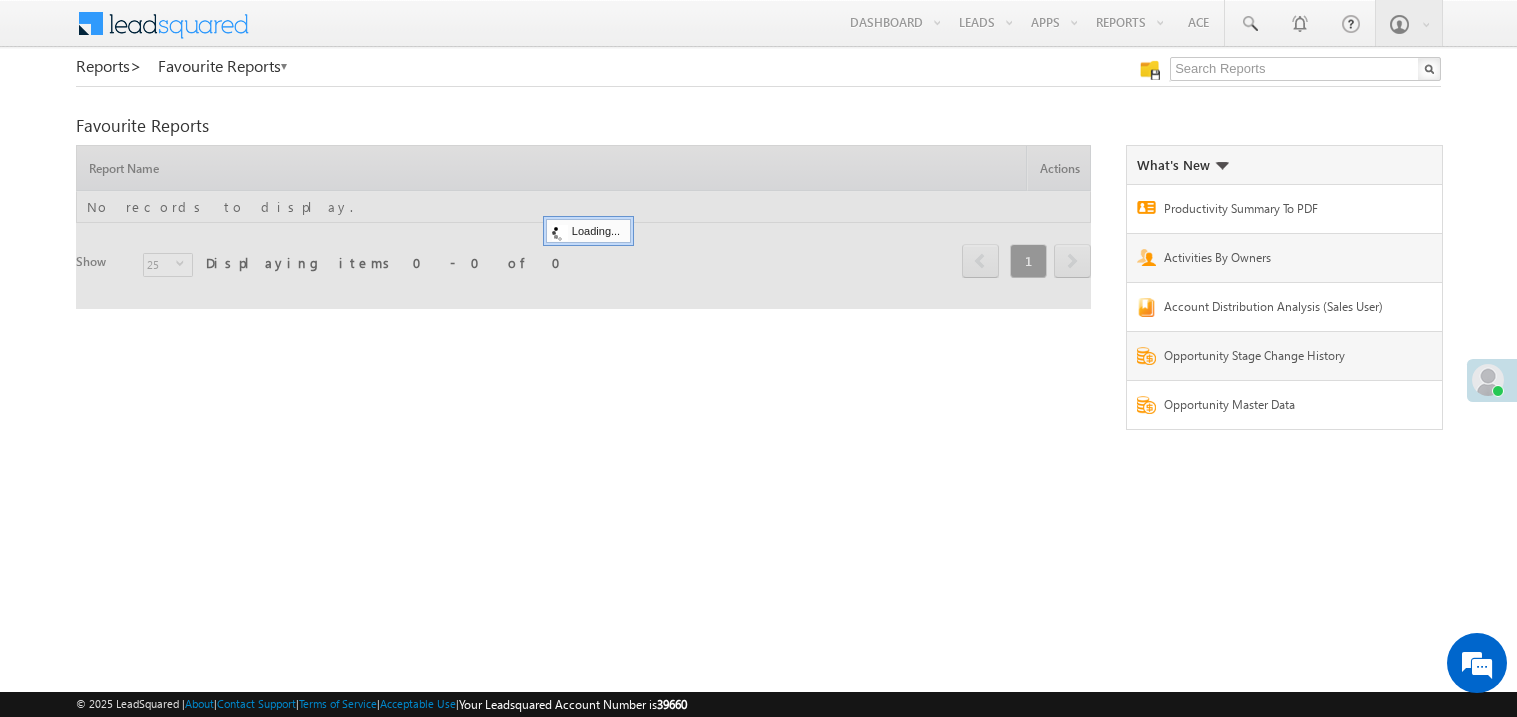 scroll, scrollTop: 0, scrollLeft: 0, axis: both 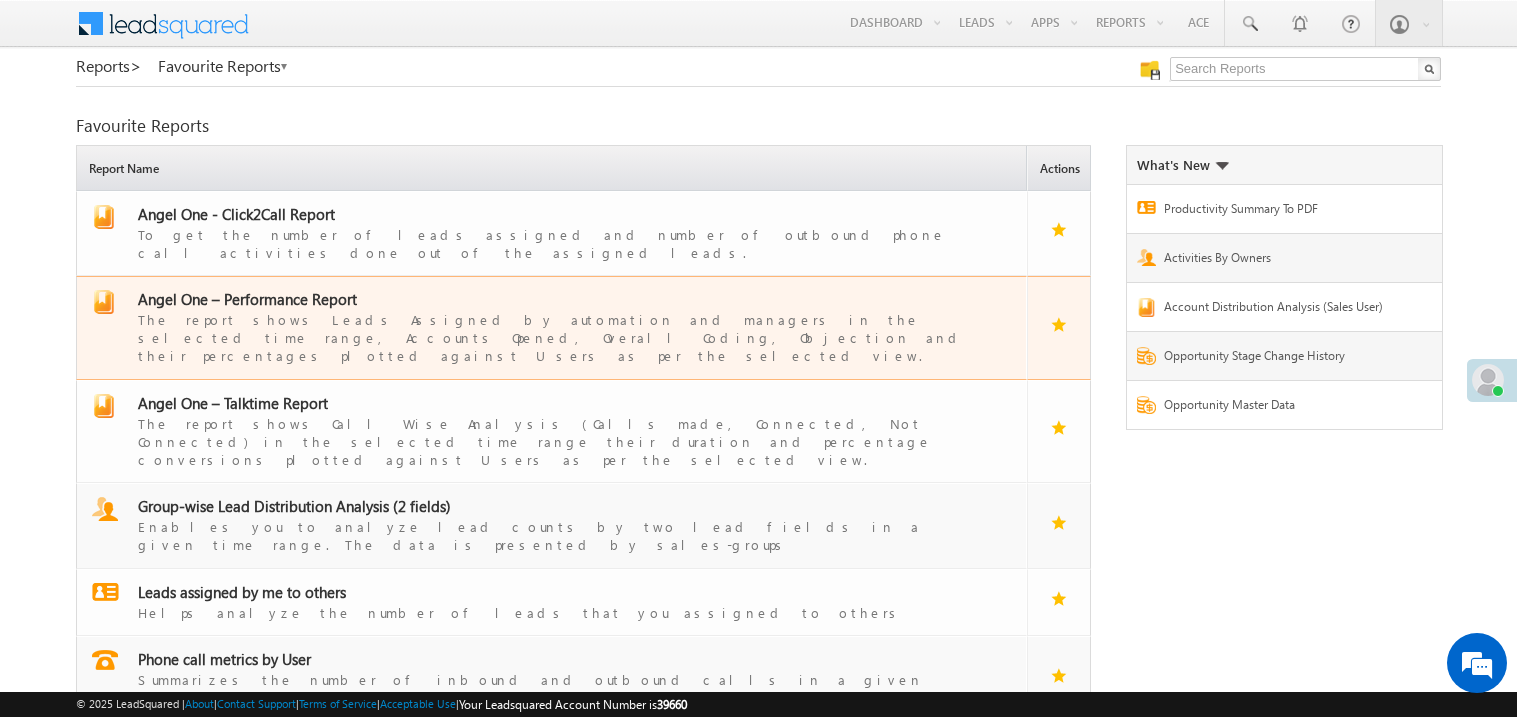 click on "Angel One – Performance Report" at bounding box center [247, 299] 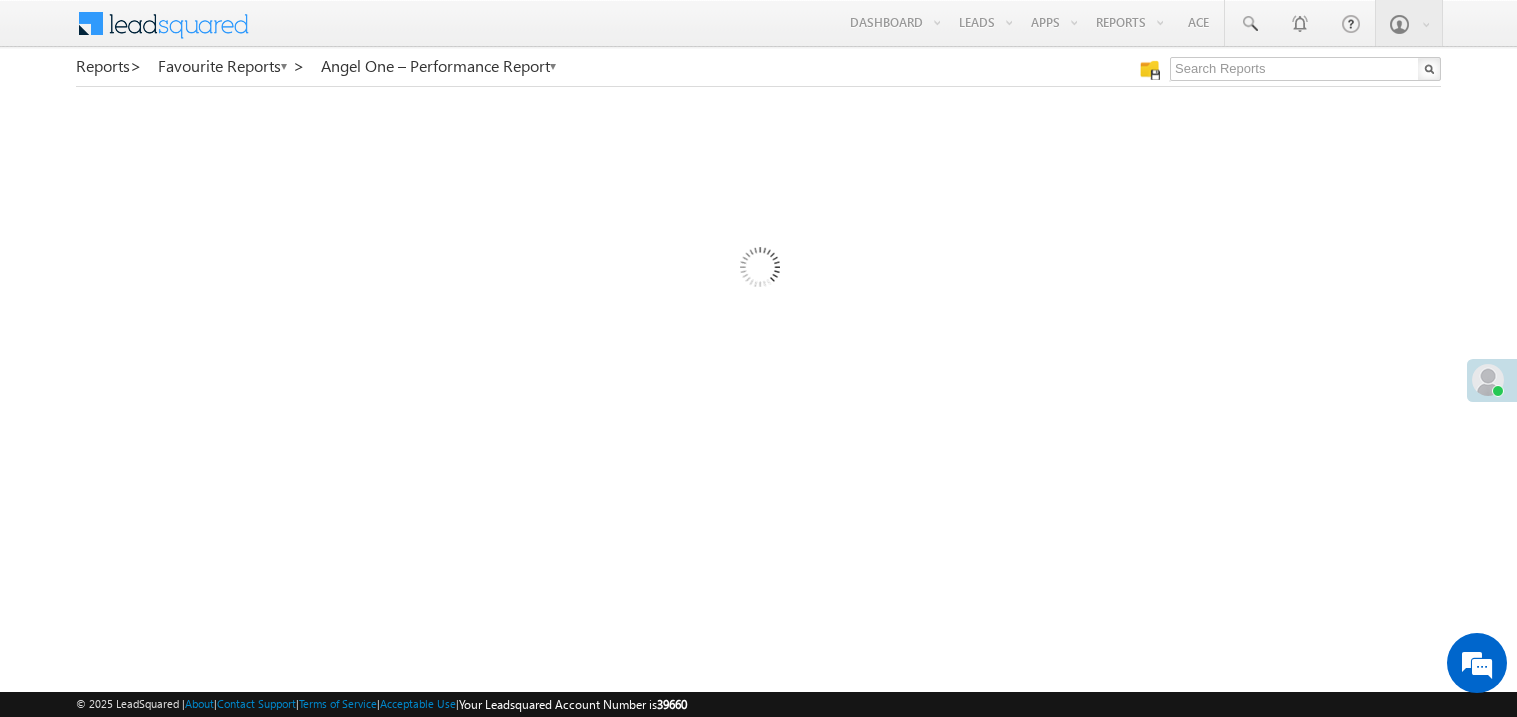 scroll, scrollTop: 0, scrollLeft: 0, axis: both 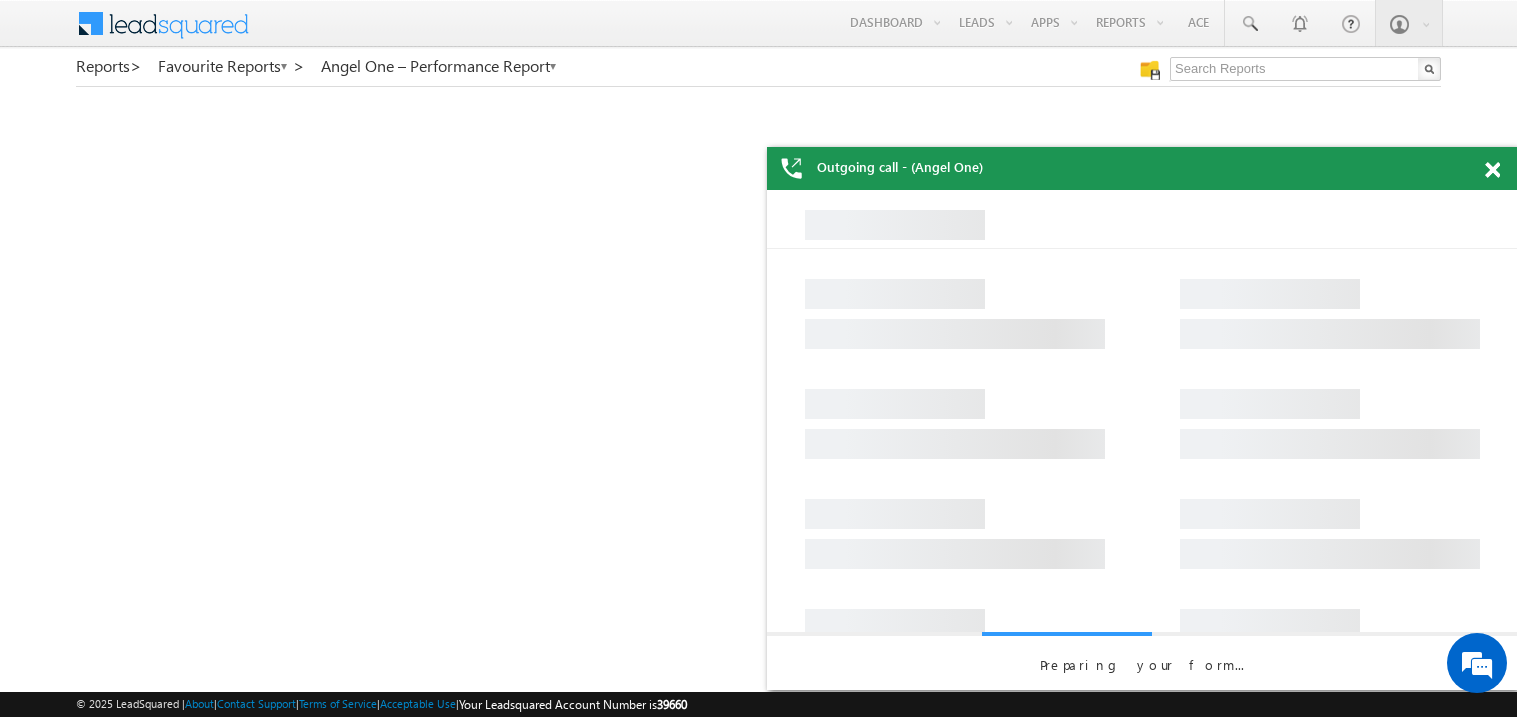 click at bounding box center [1503, 166] 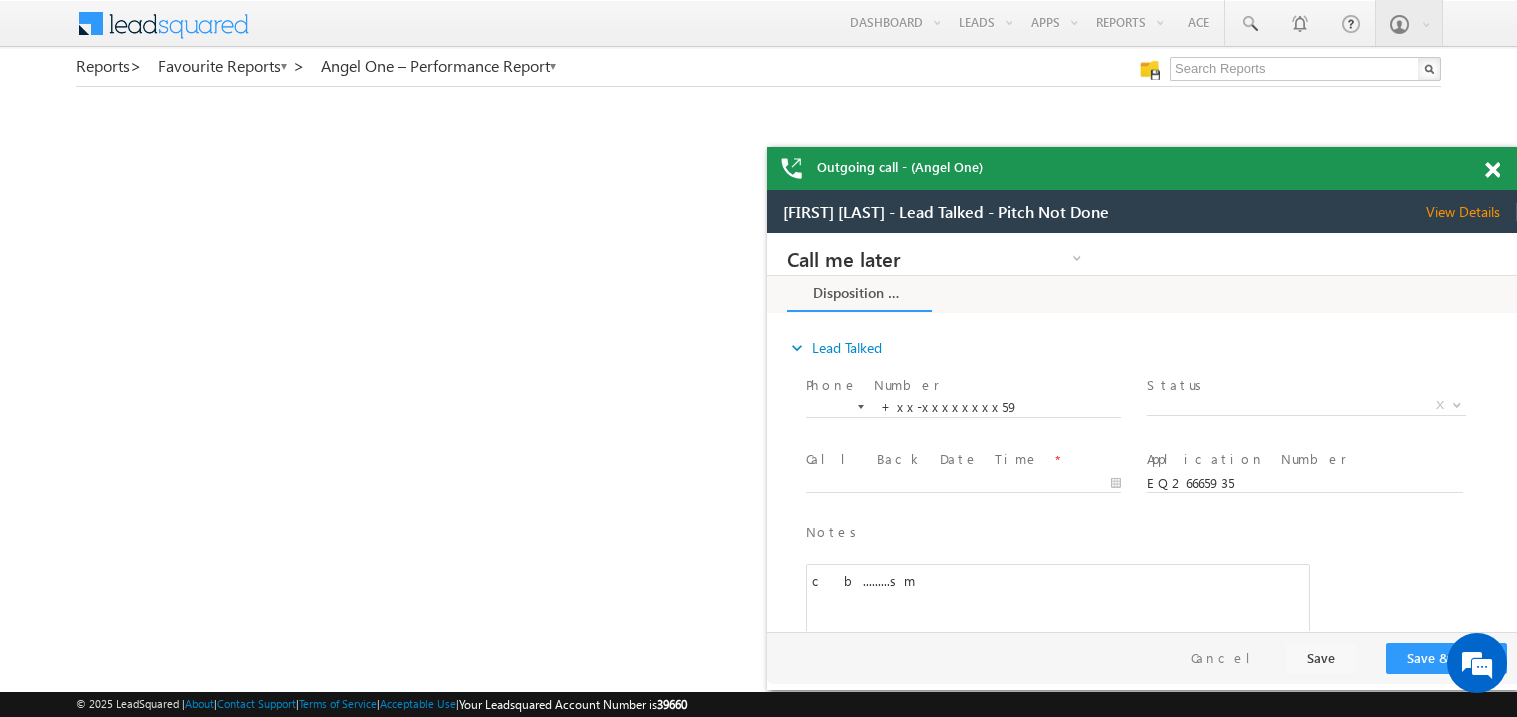 scroll, scrollTop: 0, scrollLeft: 0, axis: both 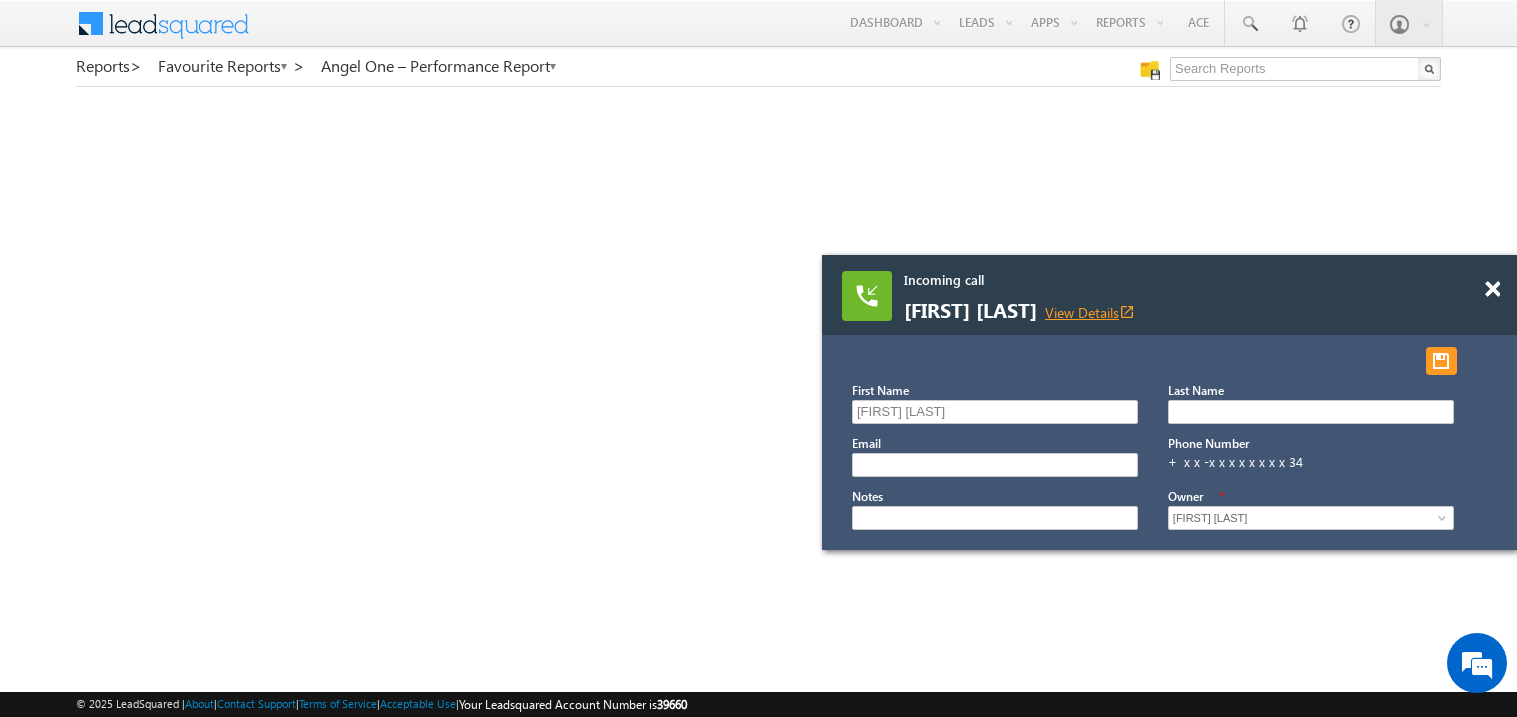 click on "View Details  open_in_new" at bounding box center [1090, 312] 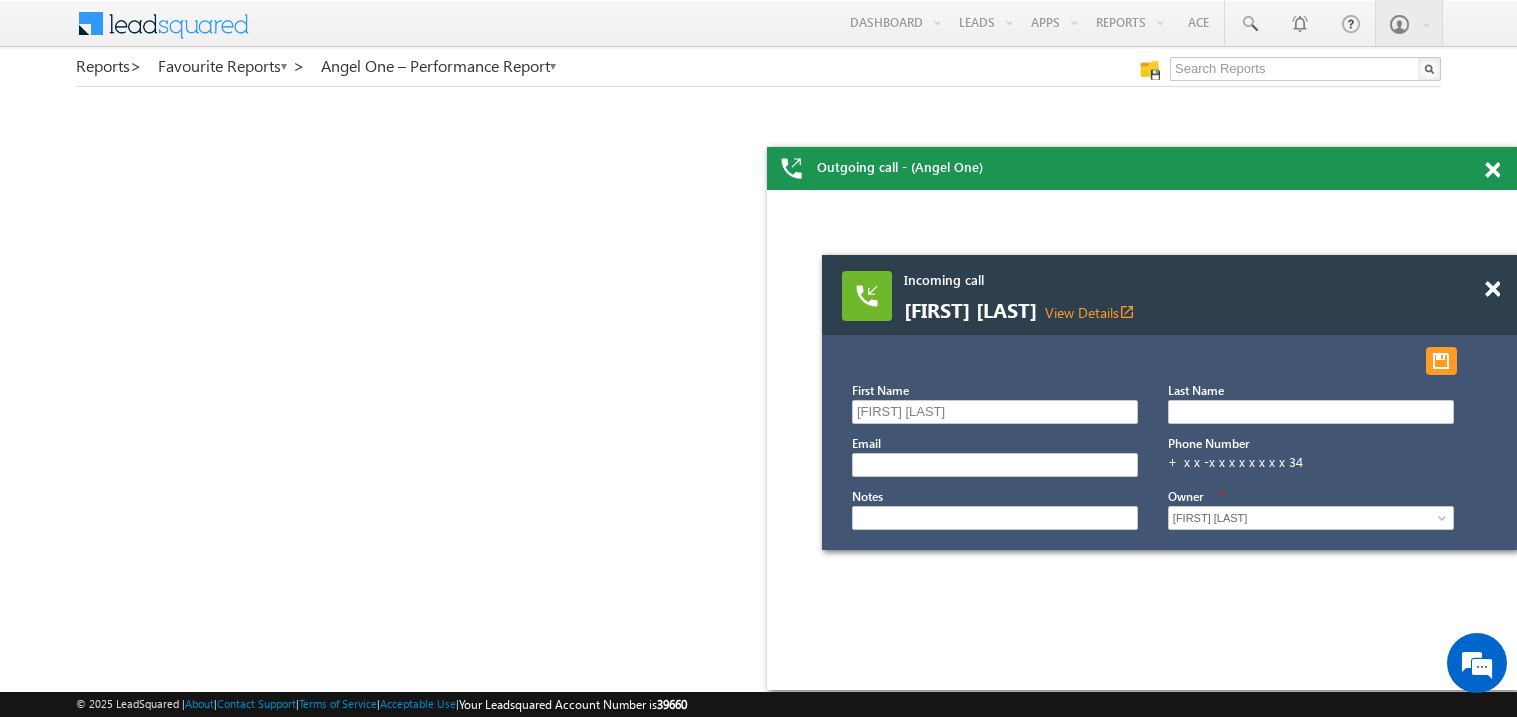 scroll, scrollTop: 0, scrollLeft: 0, axis: both 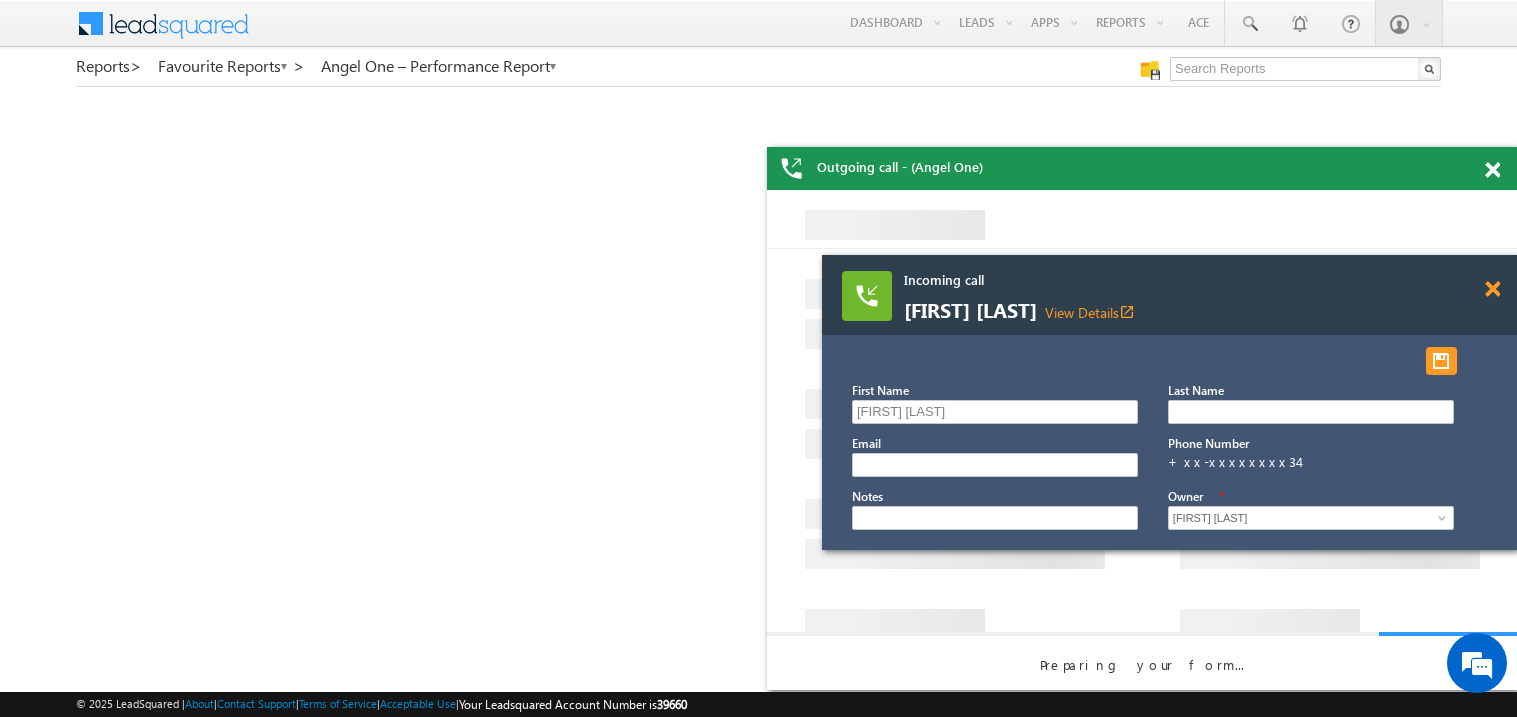 click at bounding box center [1492, 289] 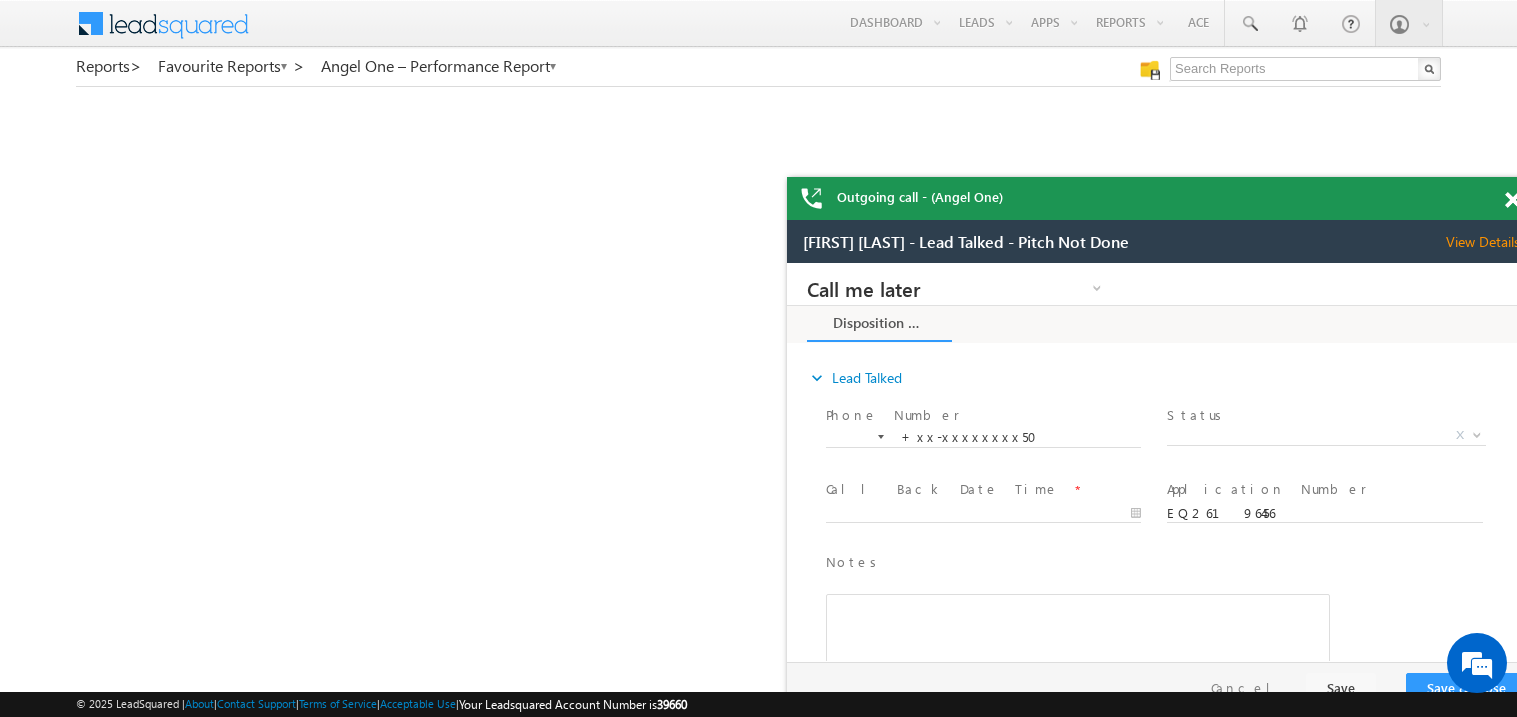 click on "Outgoing call -  (Angel One)
Menu
[FIRST] [LAST]
[LAST]" at bounding box center [758, 1050] 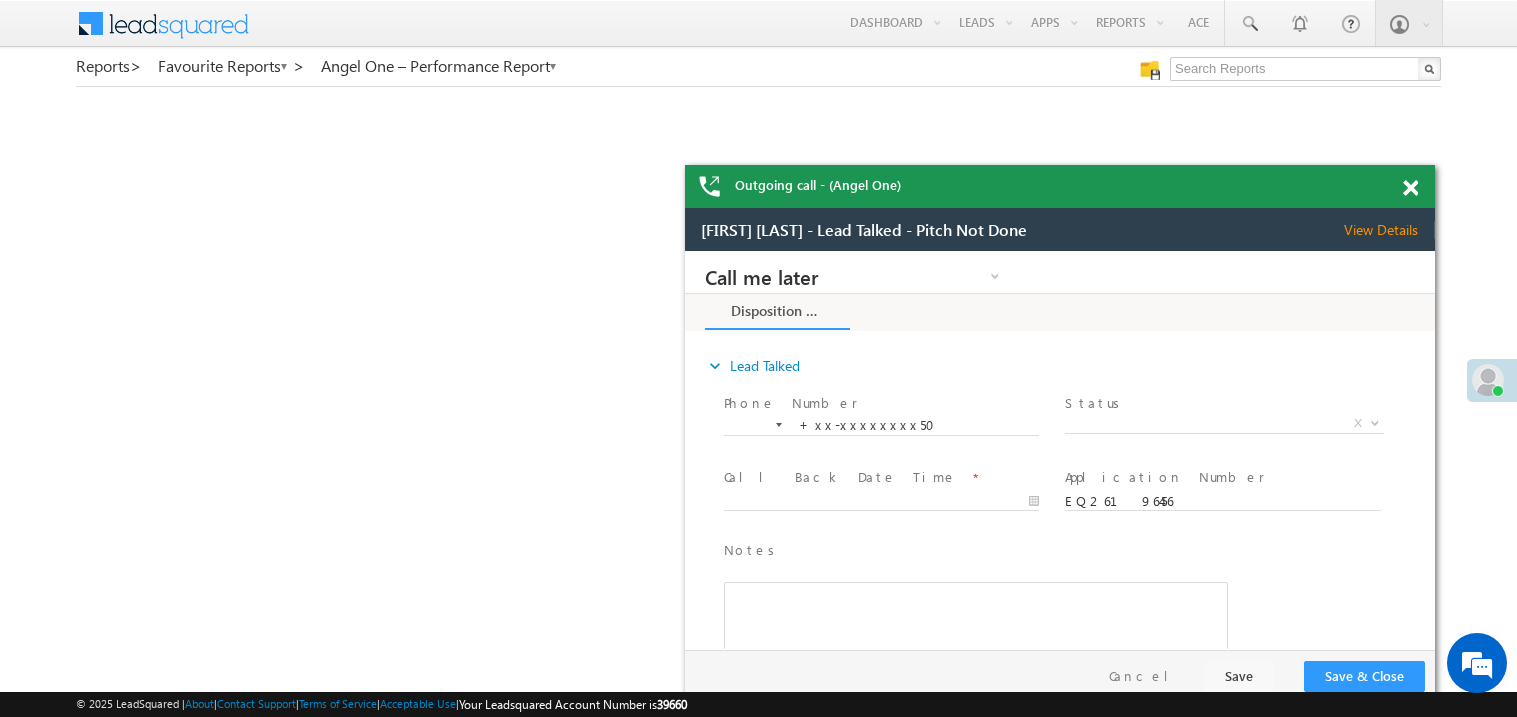 click at bounding box center [1410, 188] 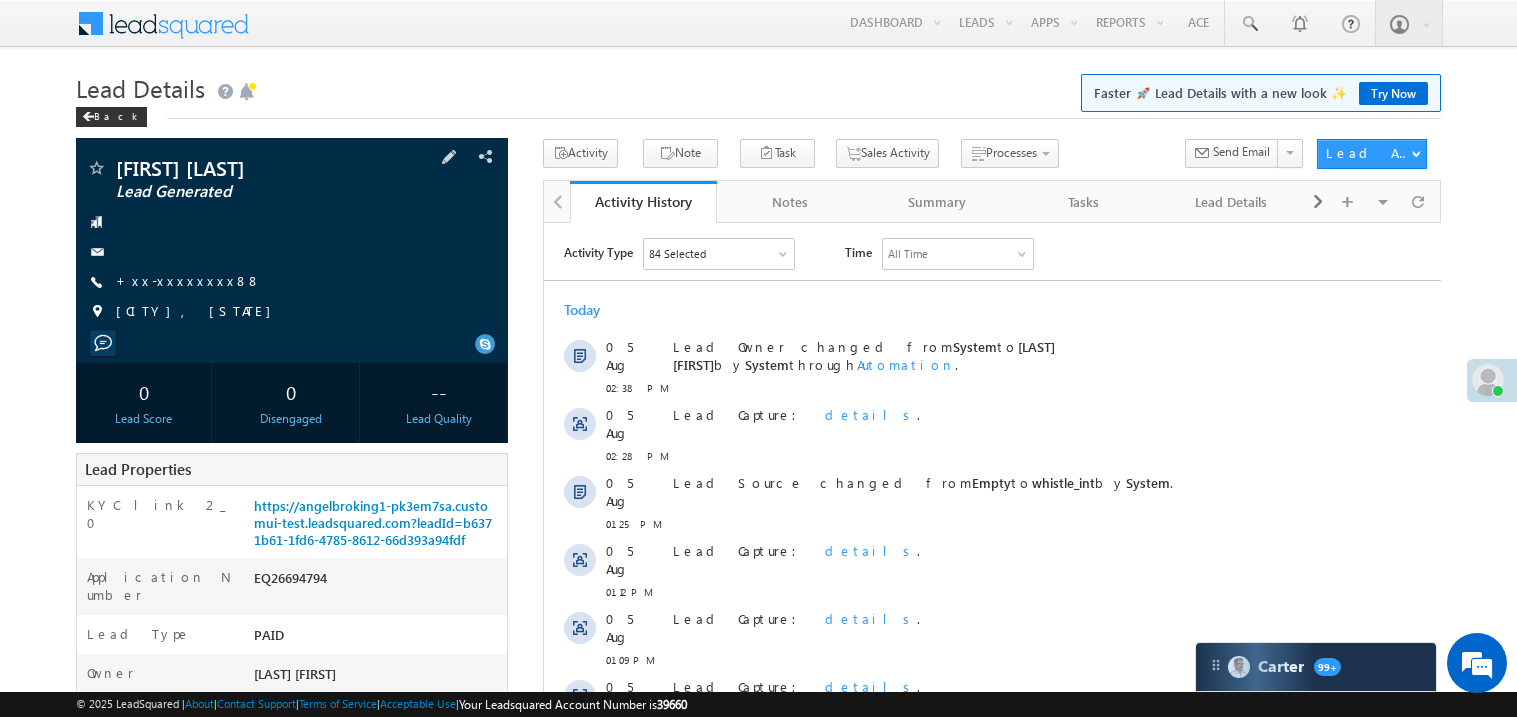scroll, scrollTop: 0, scrollLeft: 0, axis: both 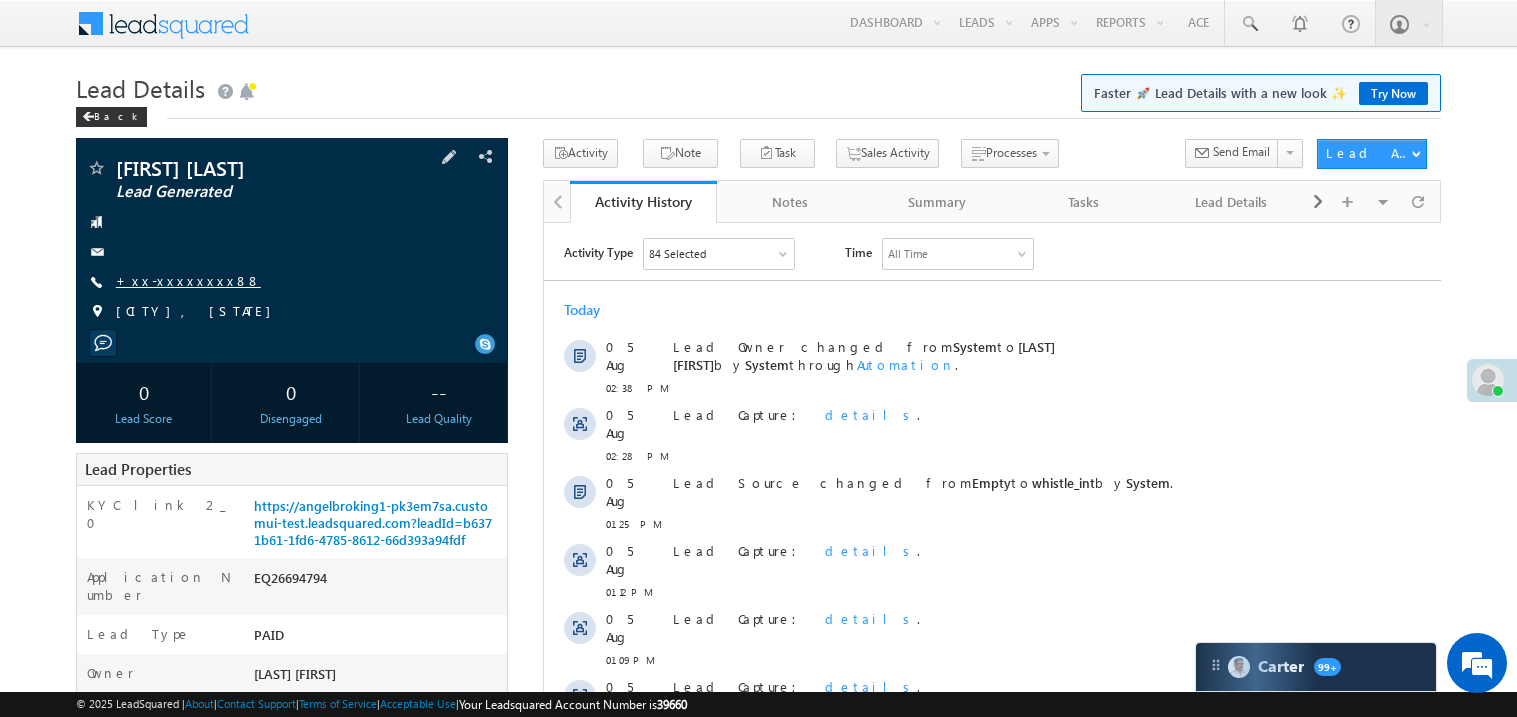 click on "+xx-xxxxxxxx88" at bounding box center [188, 280] 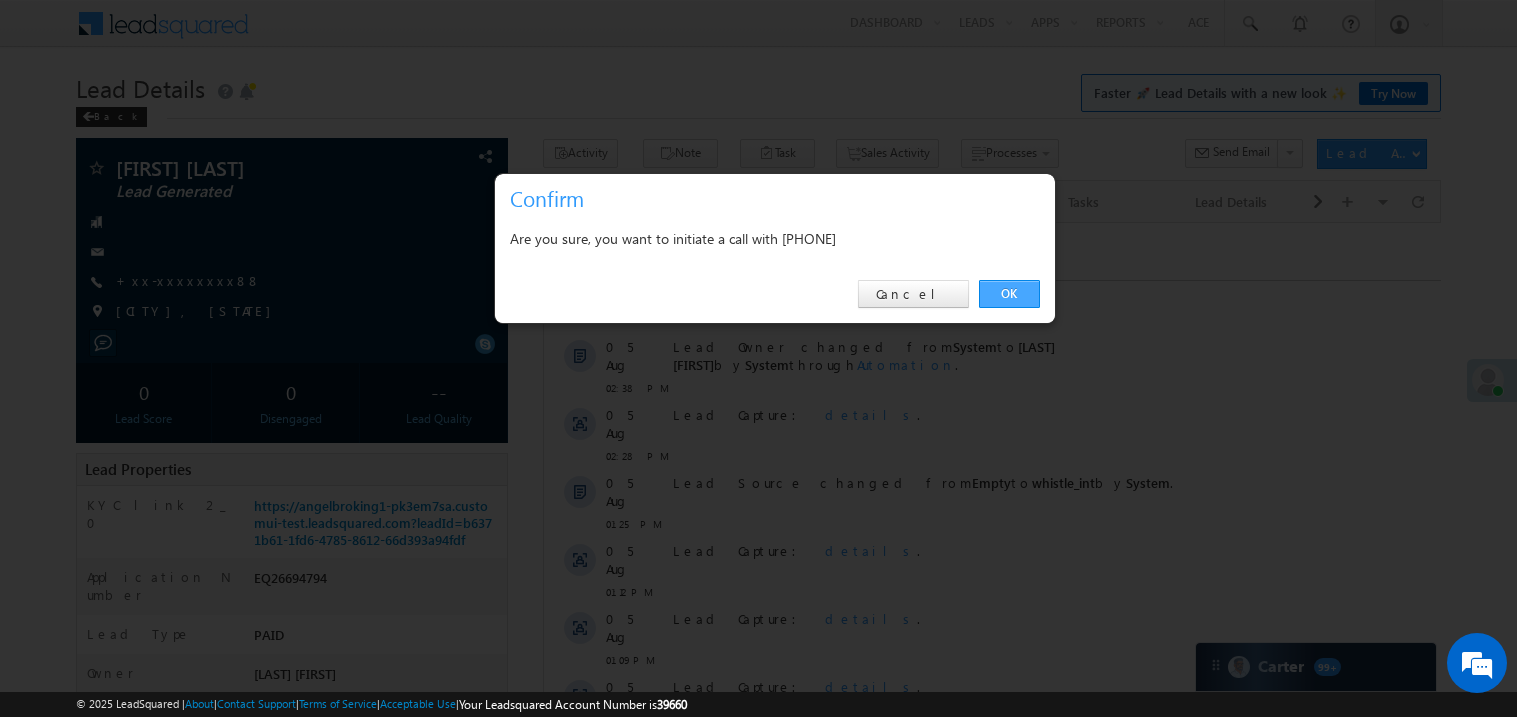 click on "OK" at bounding box center (1009, 294) 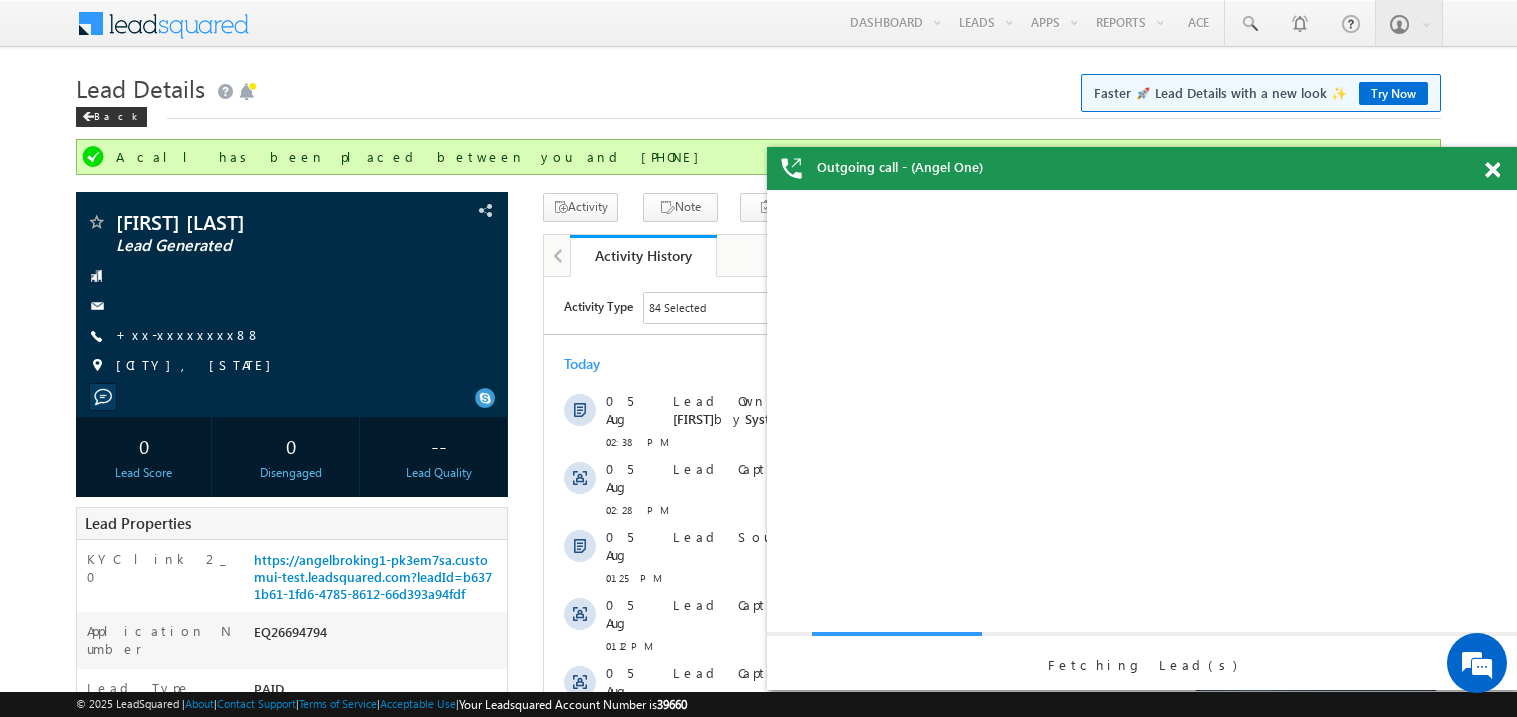 scroll, scrollTop: 0, scrollLeft: 0, axis: both 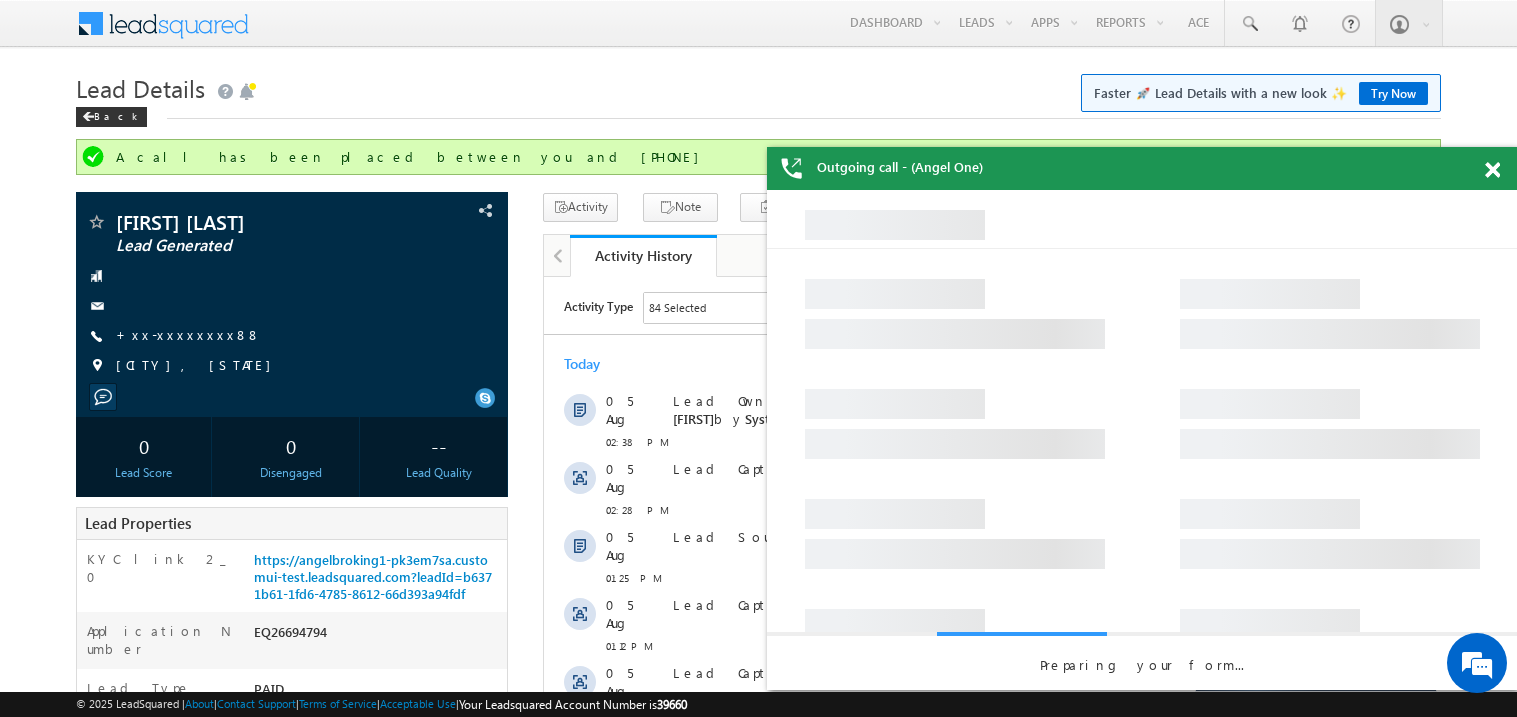 click at bounding box center (1492, 170) 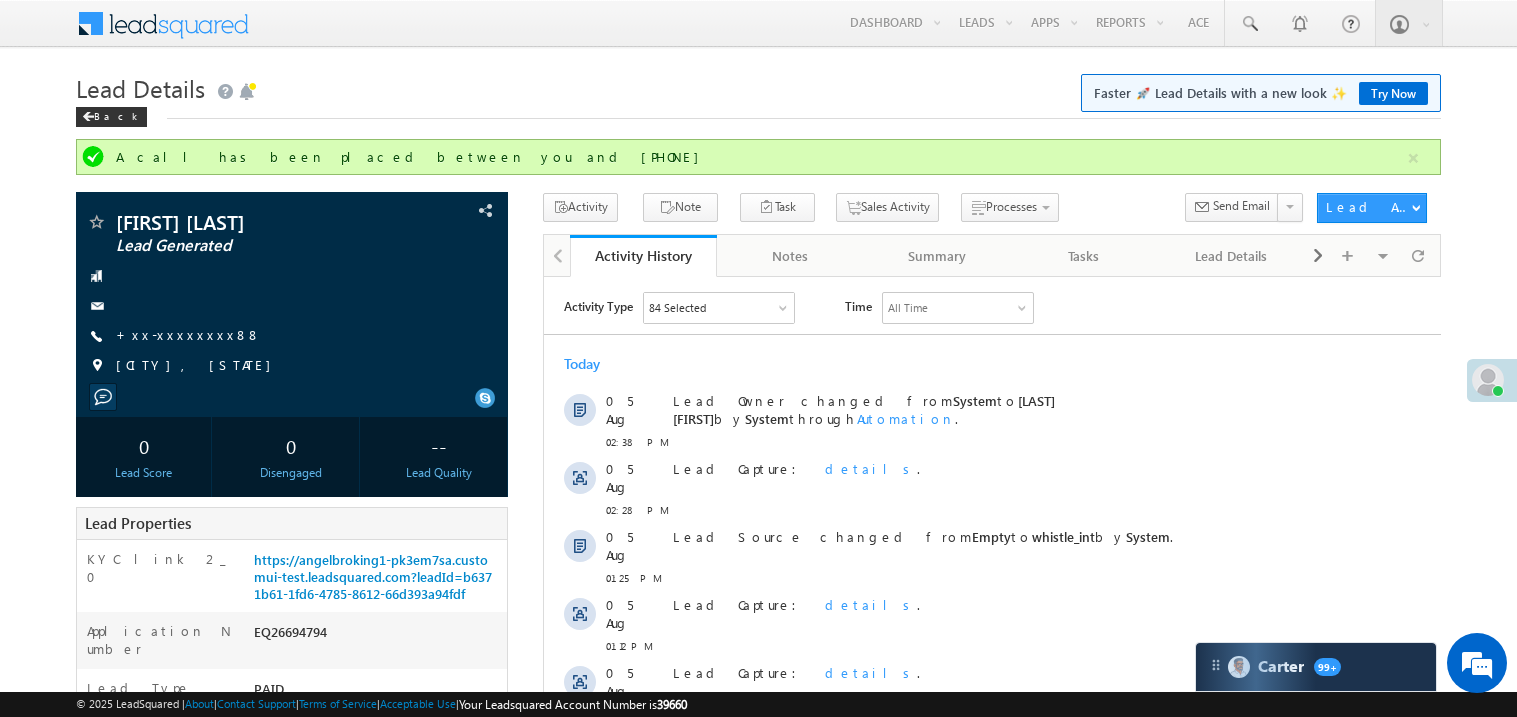 scroll, scrollTop: 0, scrollLeft: 0, axis: both 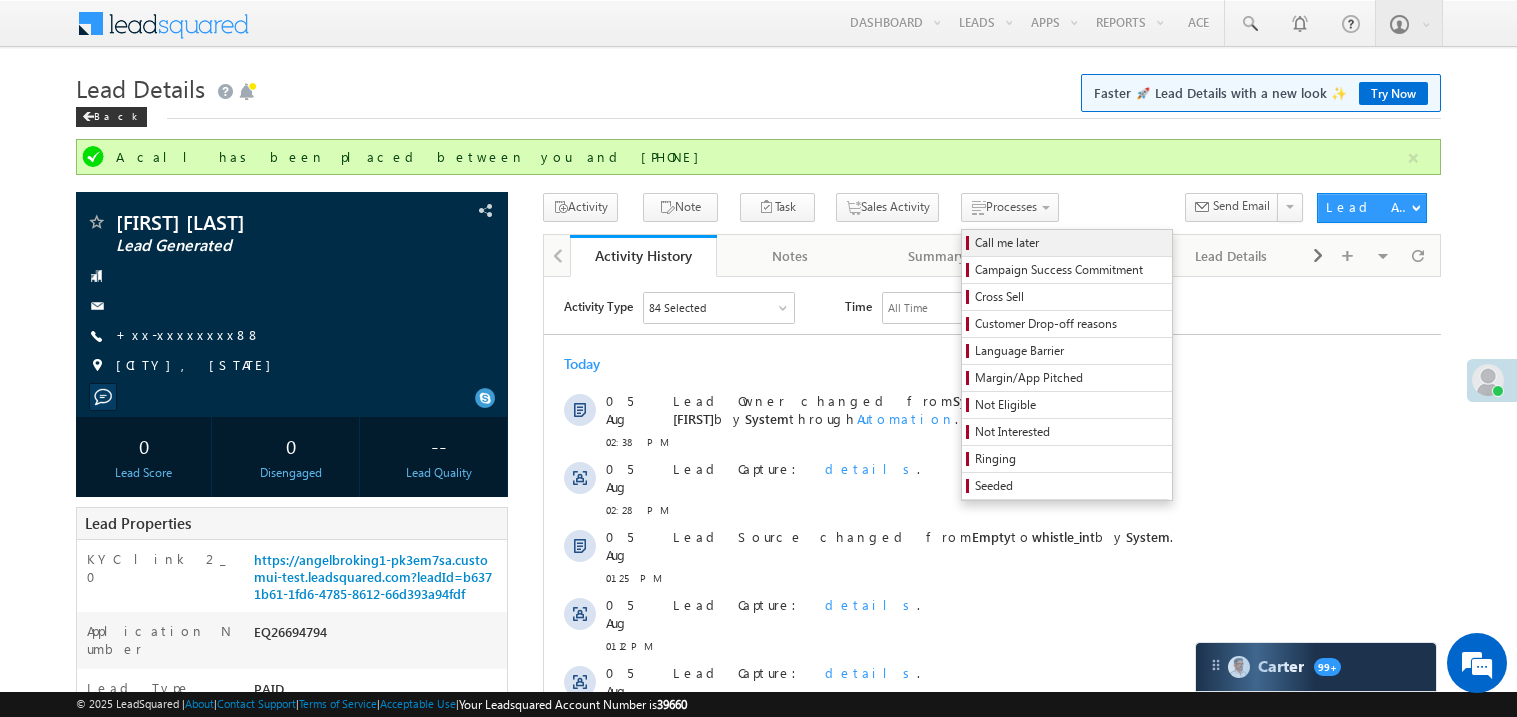 click on "Call me later" at bounding box center (1070, 243) 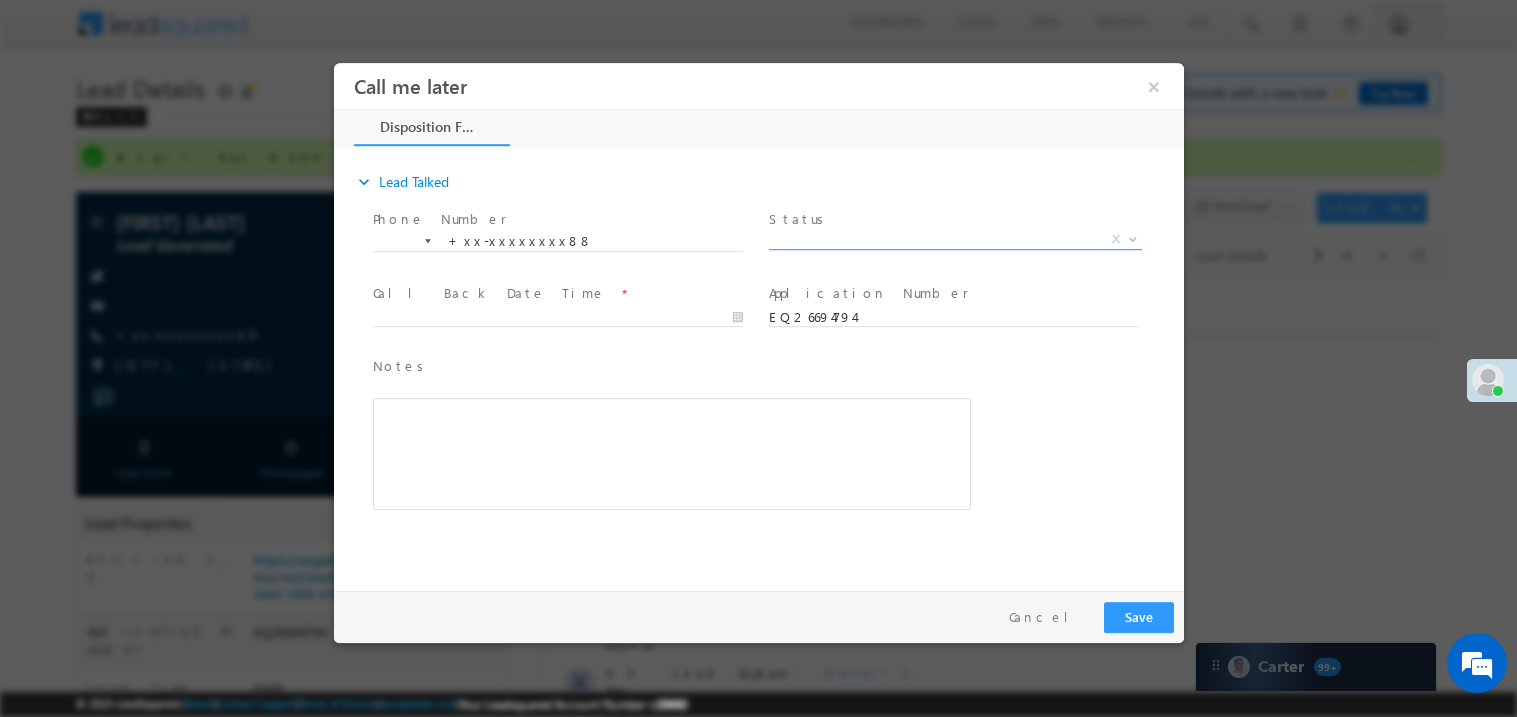 scroll, scrollTop: 0, scrollLeft: 0, axis: both 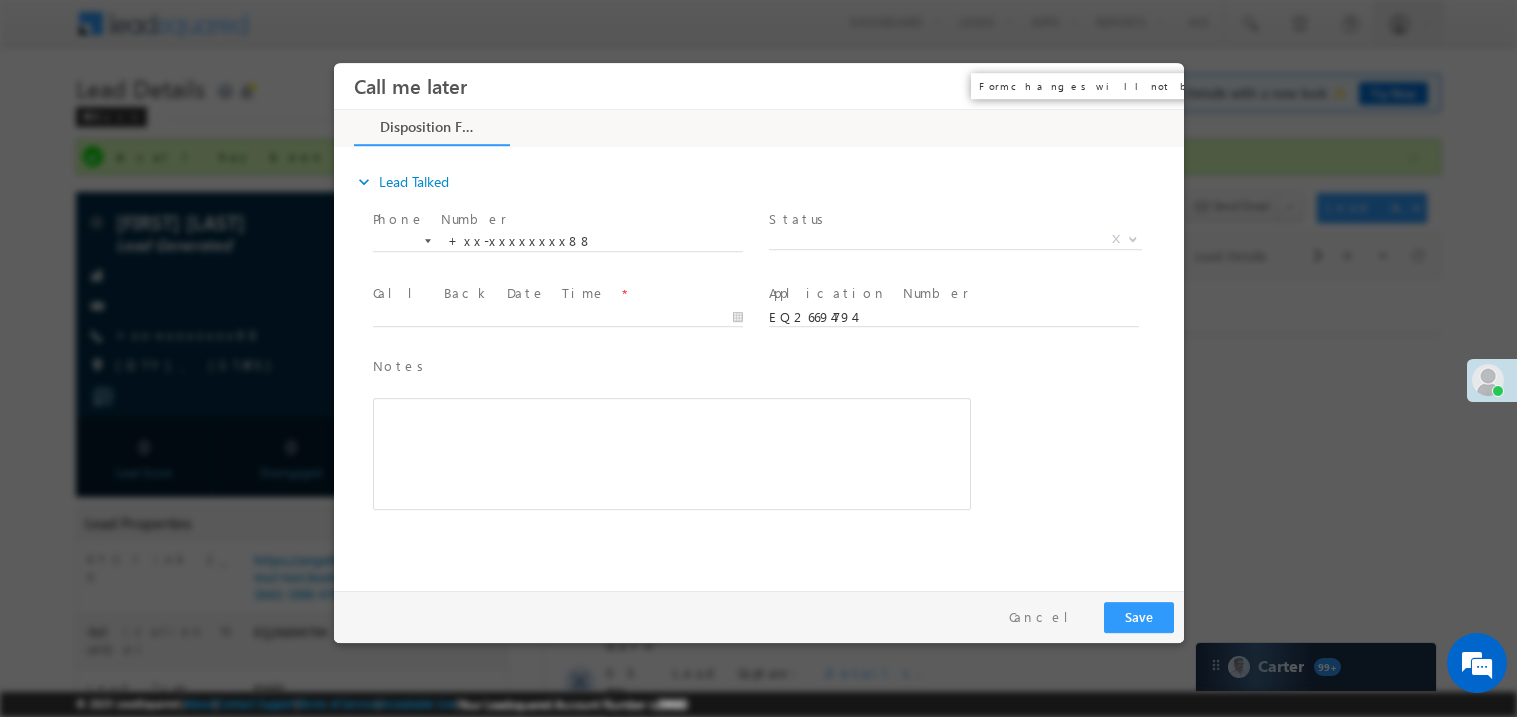 click on "×" at bounding box center (1153, 85) 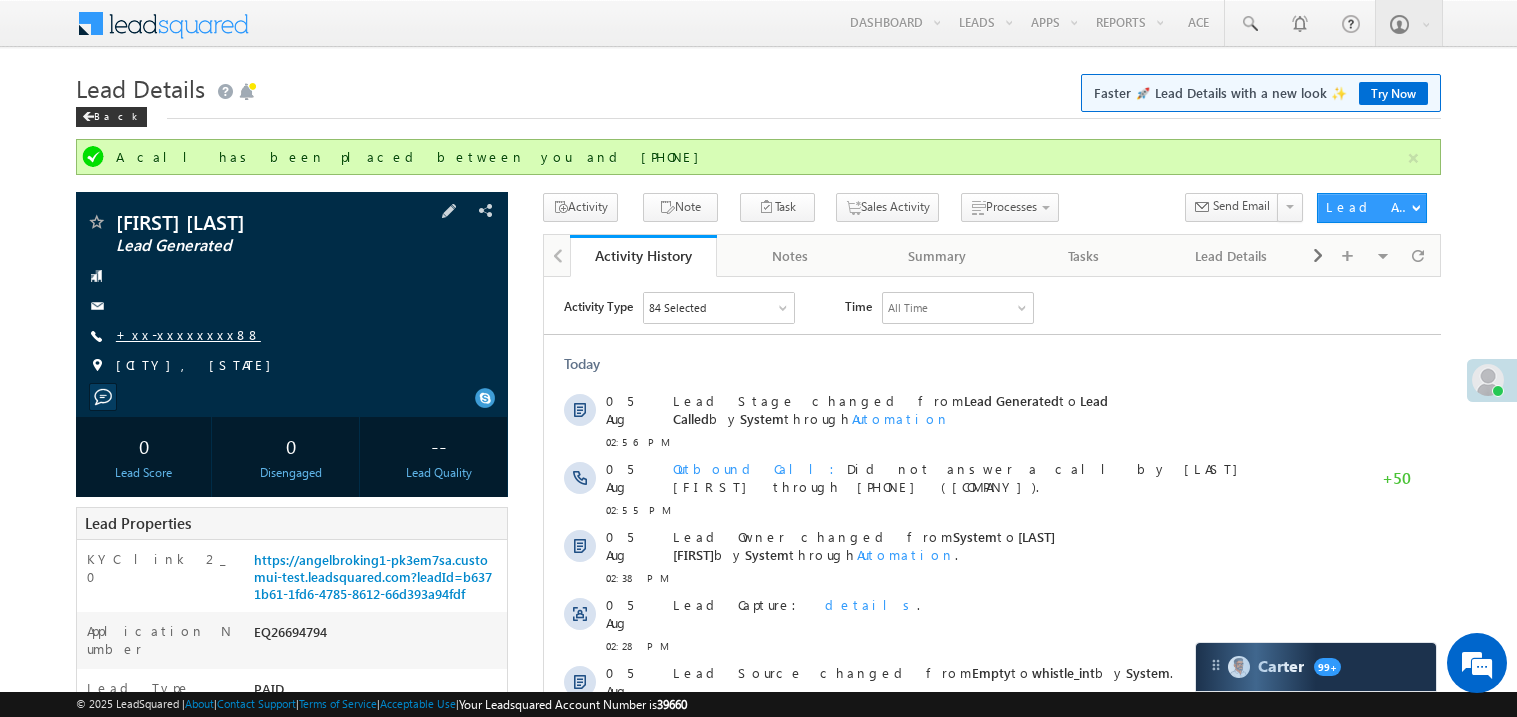 click on "+xx-xxxxxxxx88" at bounding box center [188, 334] 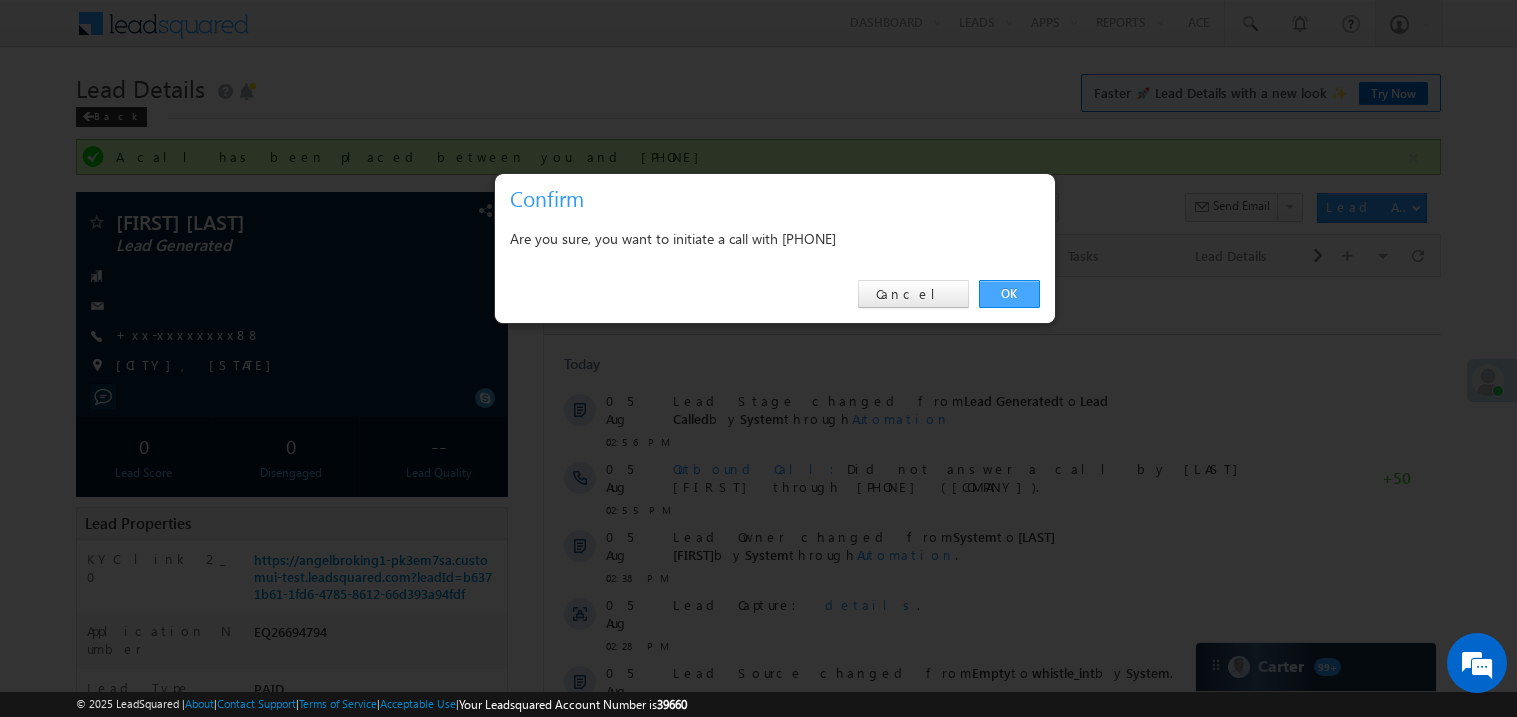 click on "OK" at bounding box center (1009, 294) 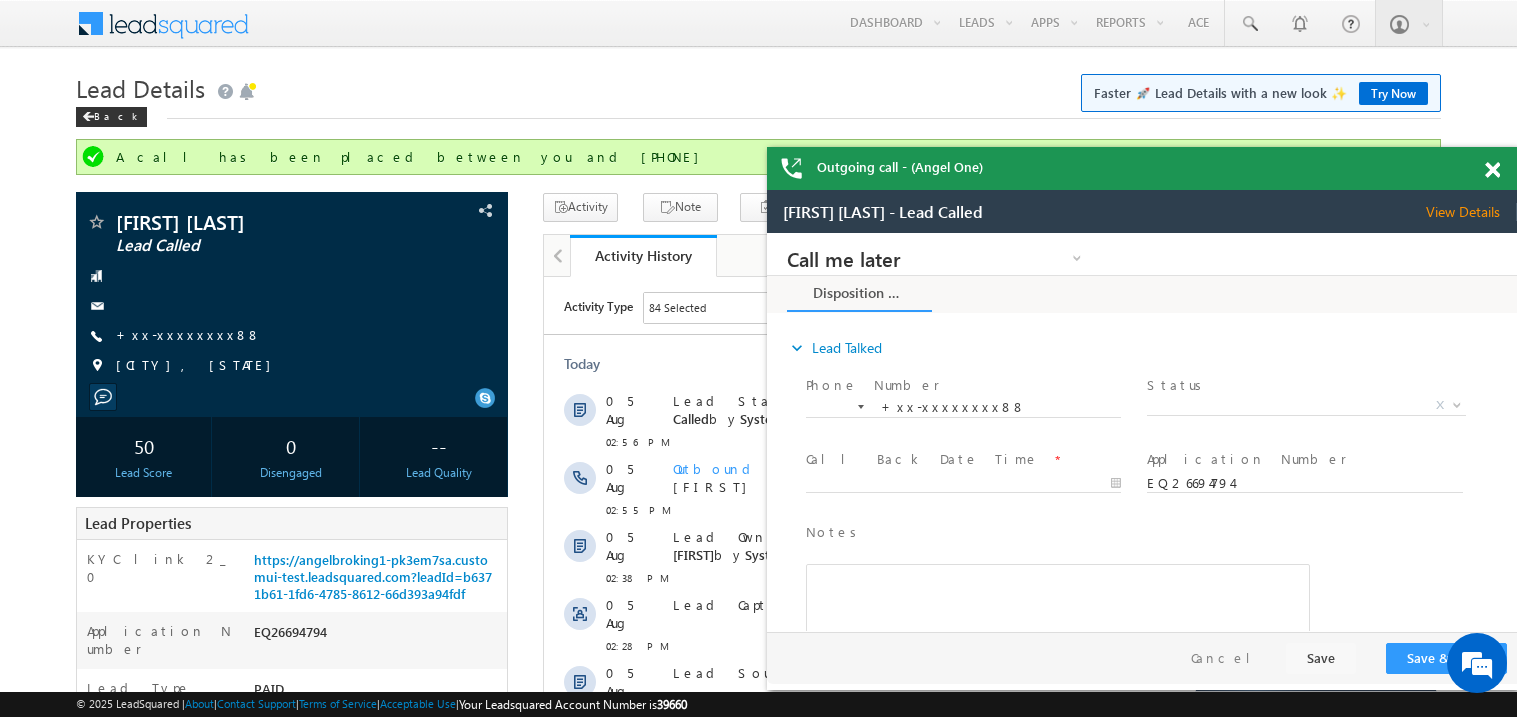 scroll, scrollTop: 0, scrollLeft: 0, axis: both 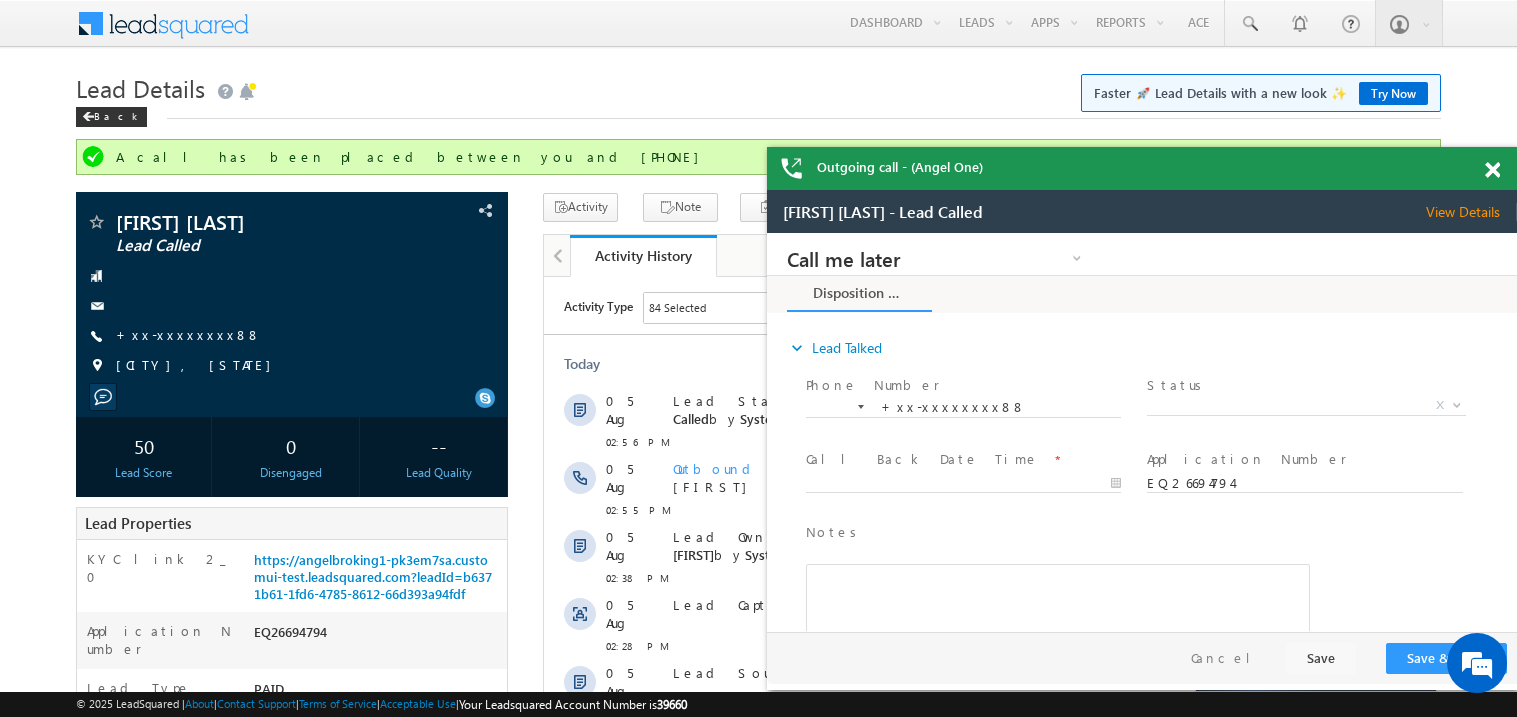 click at bounding box center (1503, 166) 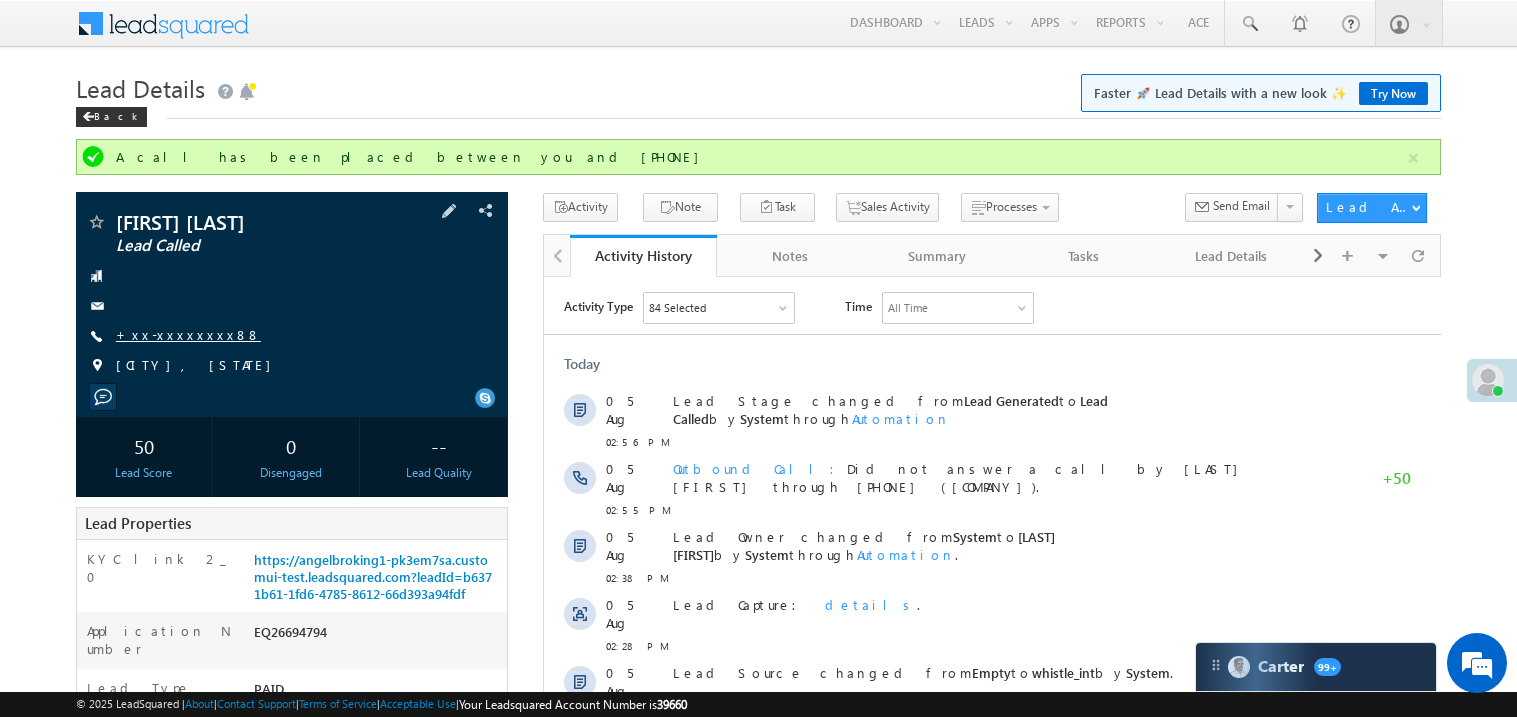 click on "+xx-xxxxxxxx88" at bounding box center (188, 334) 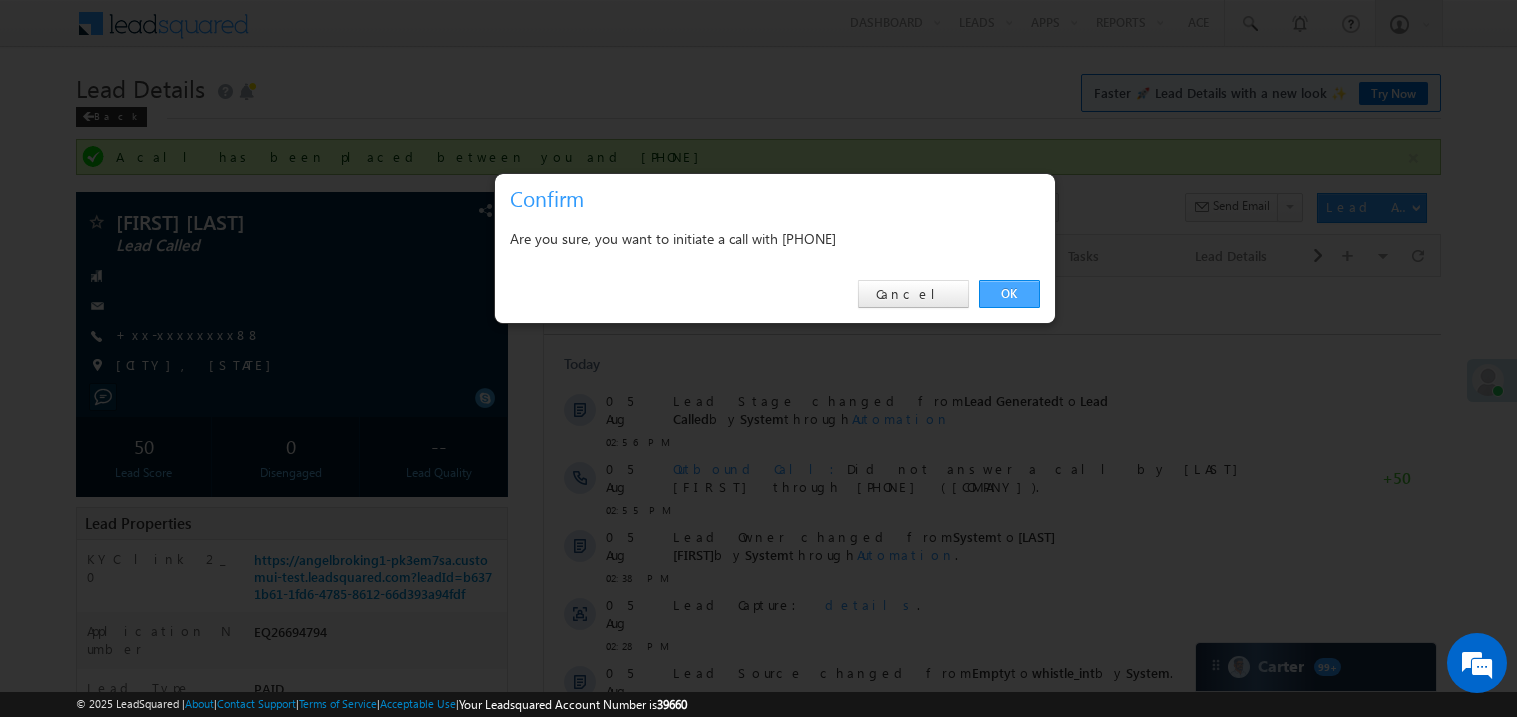 click on "OK" at bounding box center (1009, 294) 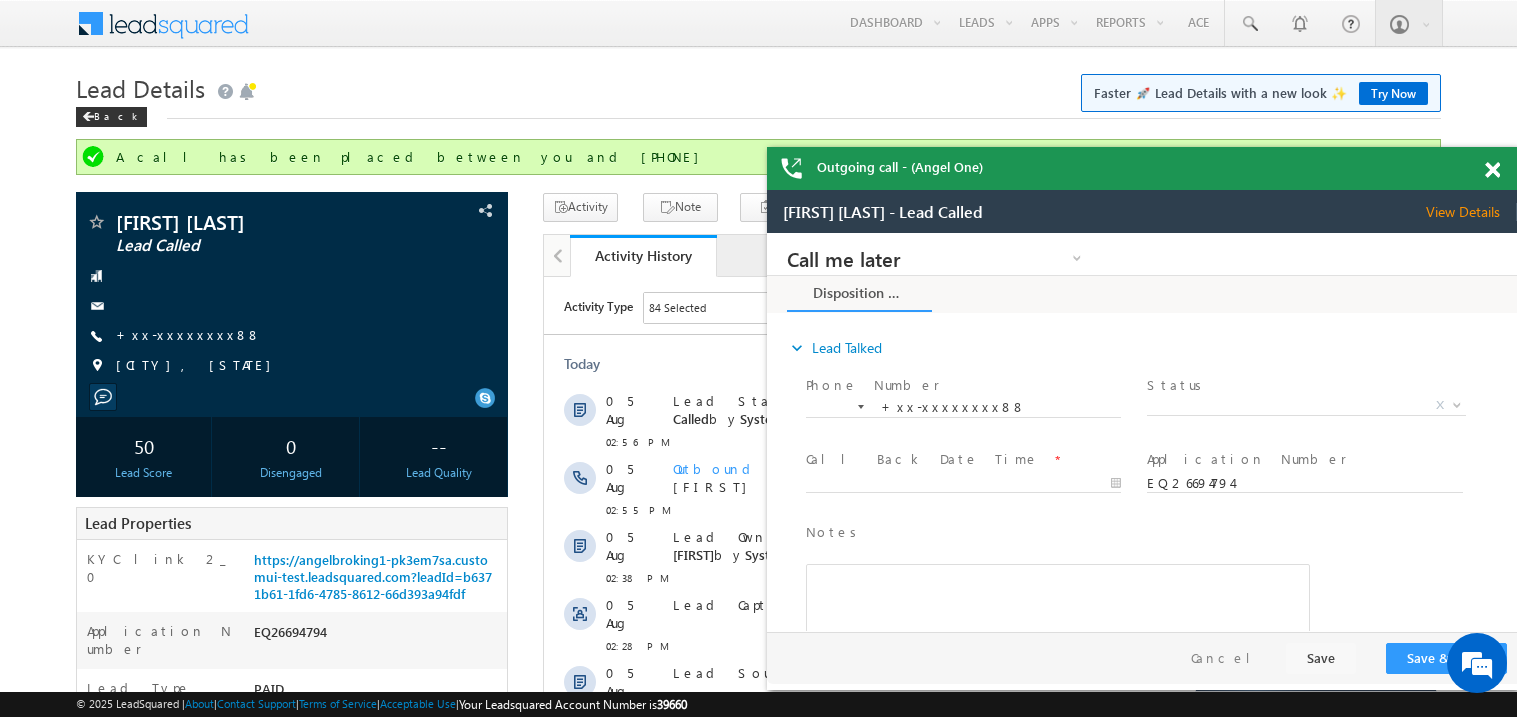 scroll, scrollTop: 0, scrollLeft: 0, axis: both 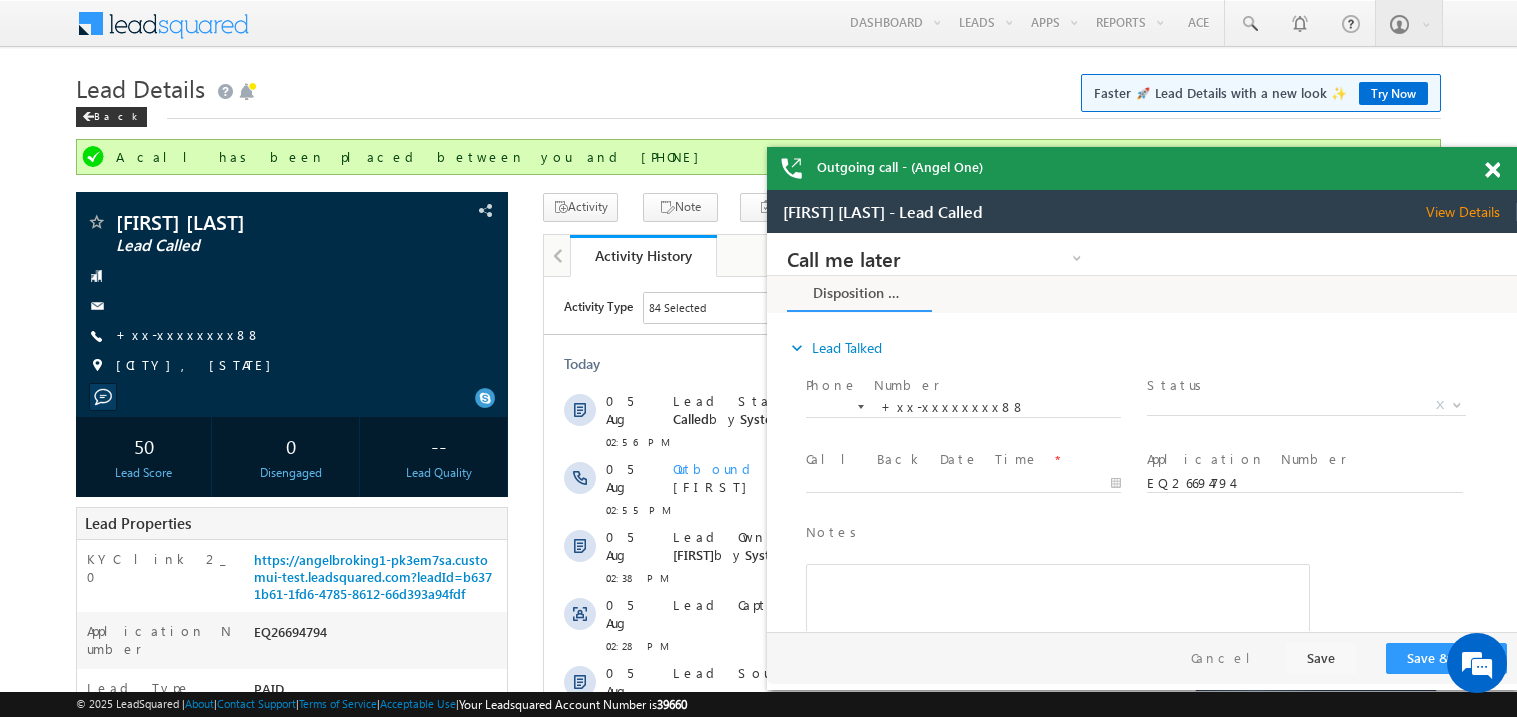 click at bounding box center [1492, 170] 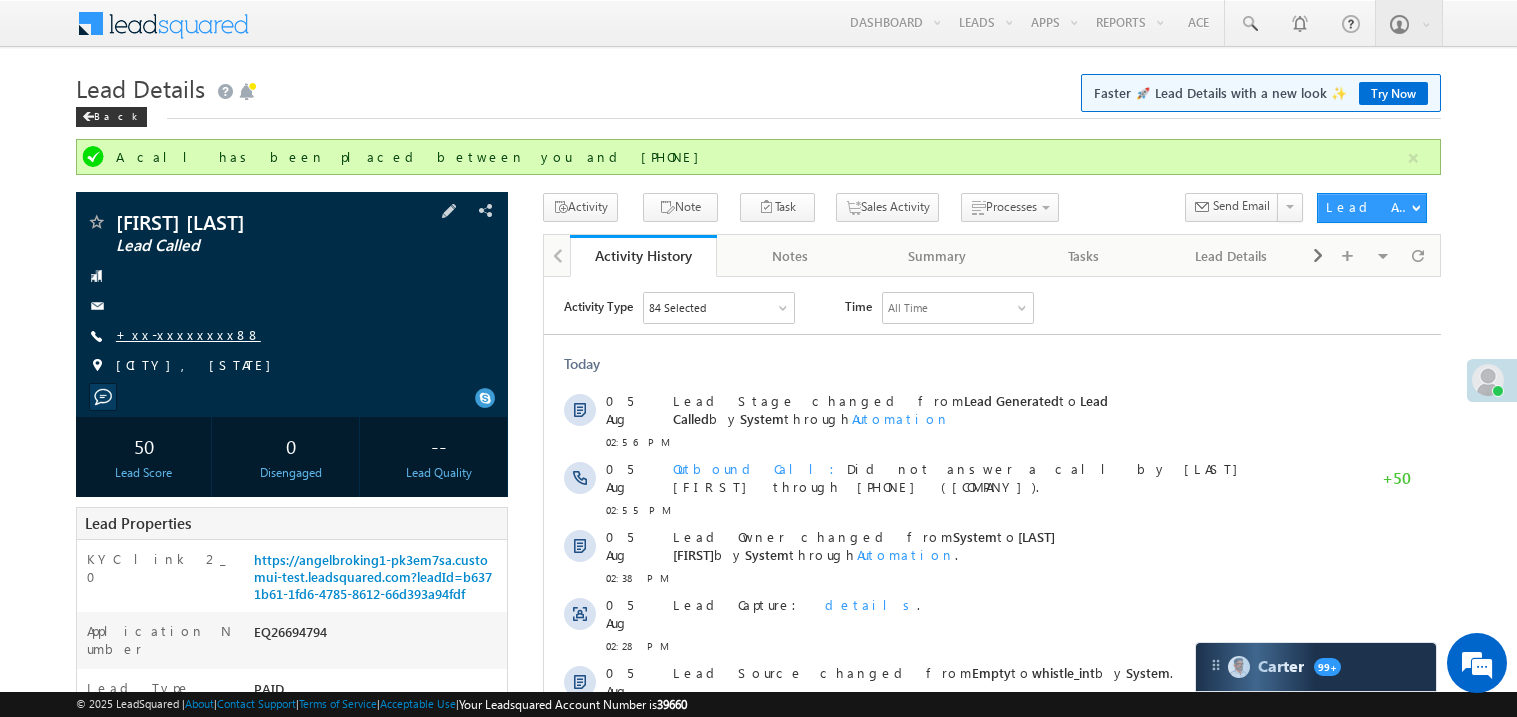 click on "+xx-xxxxxxxx88" at bounding box center (188, 334) 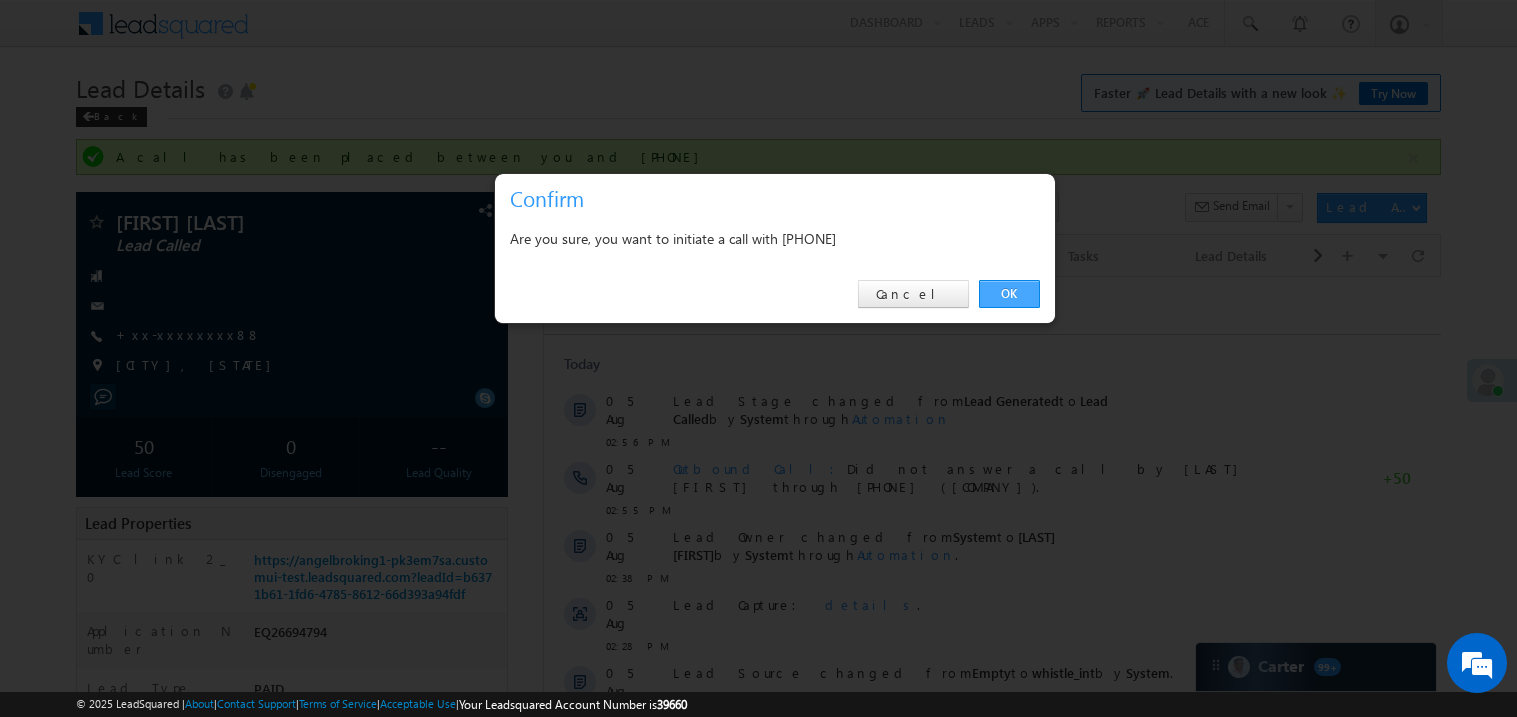 click on "OK" at bounding box center [1009, 294] 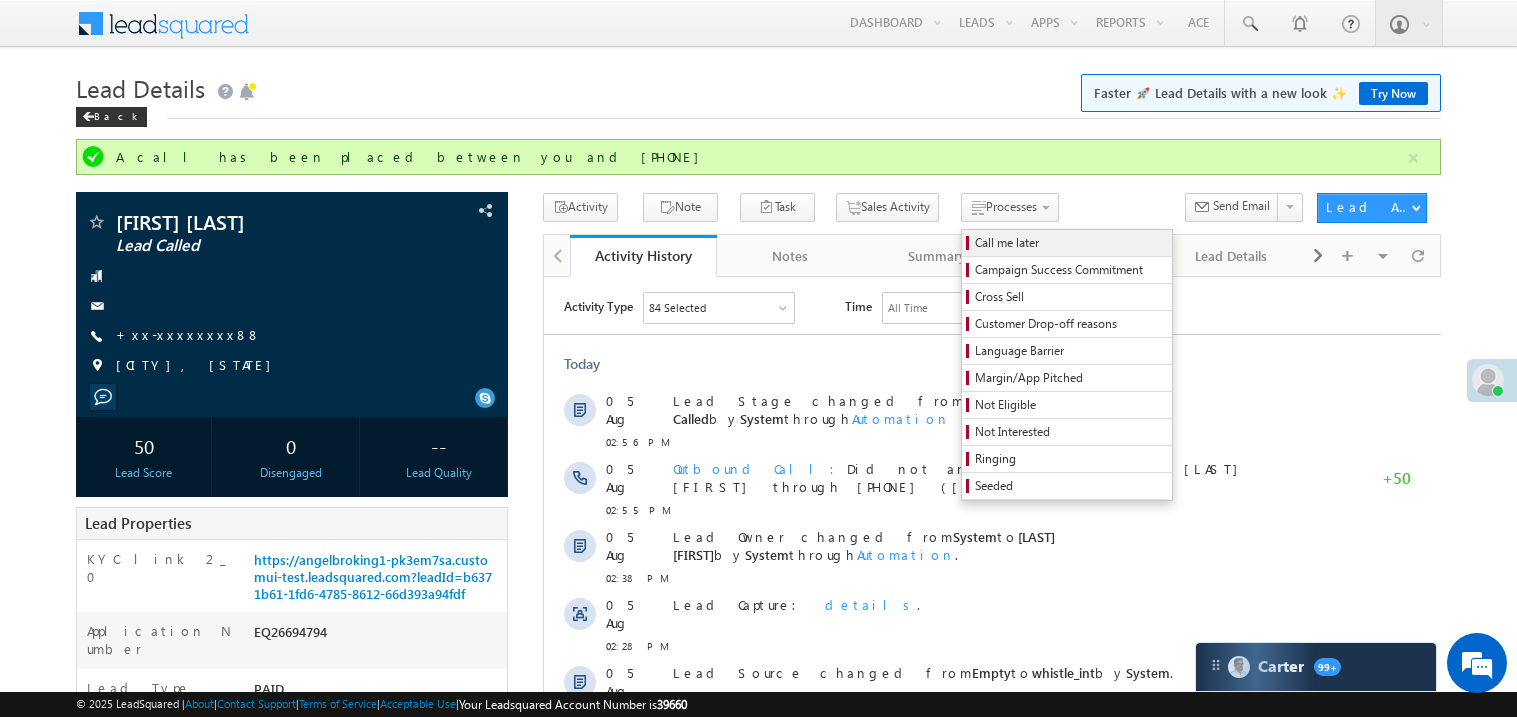 click on "Call me later" at bounding box center (1070, 243) 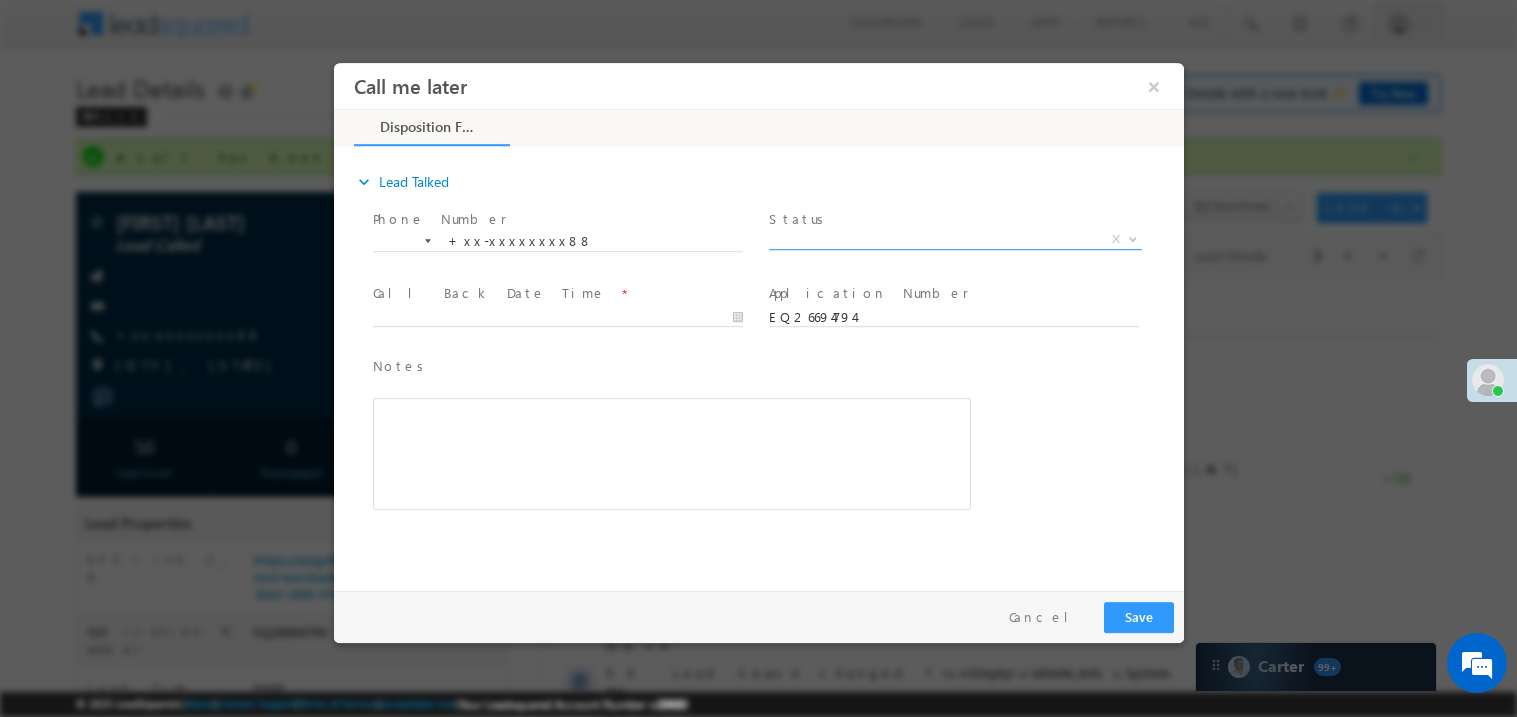 scroll, scrollTop: 0, scrollLeft: 0, axis: both 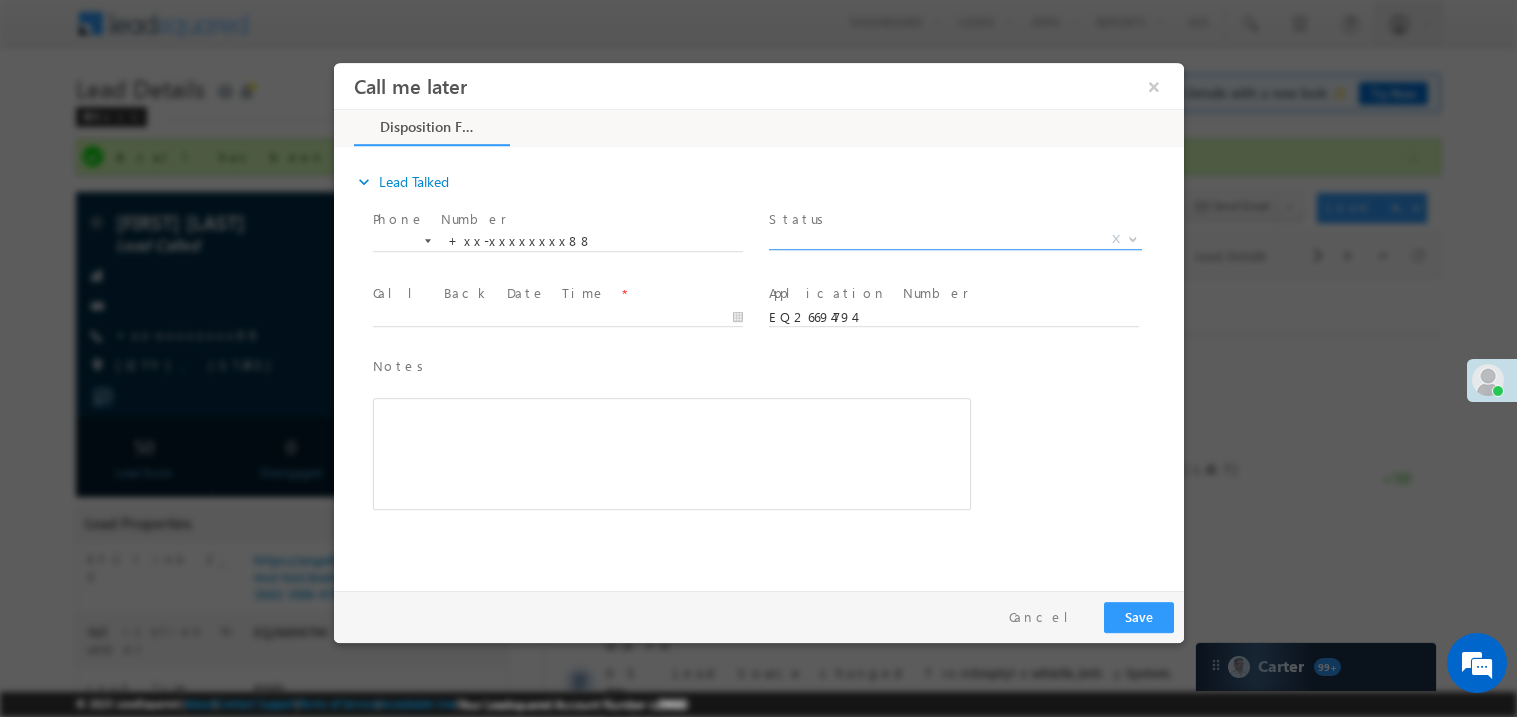 click on "X" at bounding box center (954, 239) 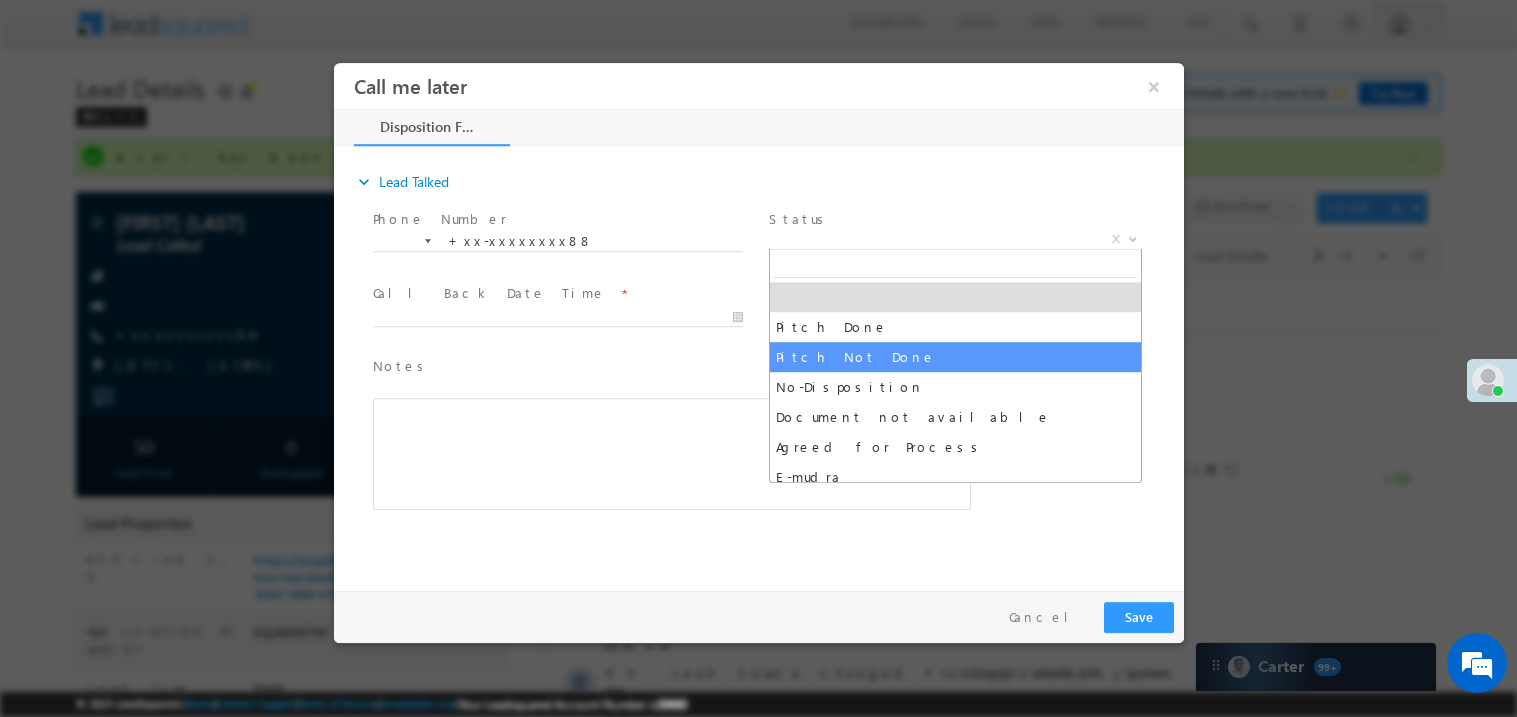 select on "Pitch Not Done" 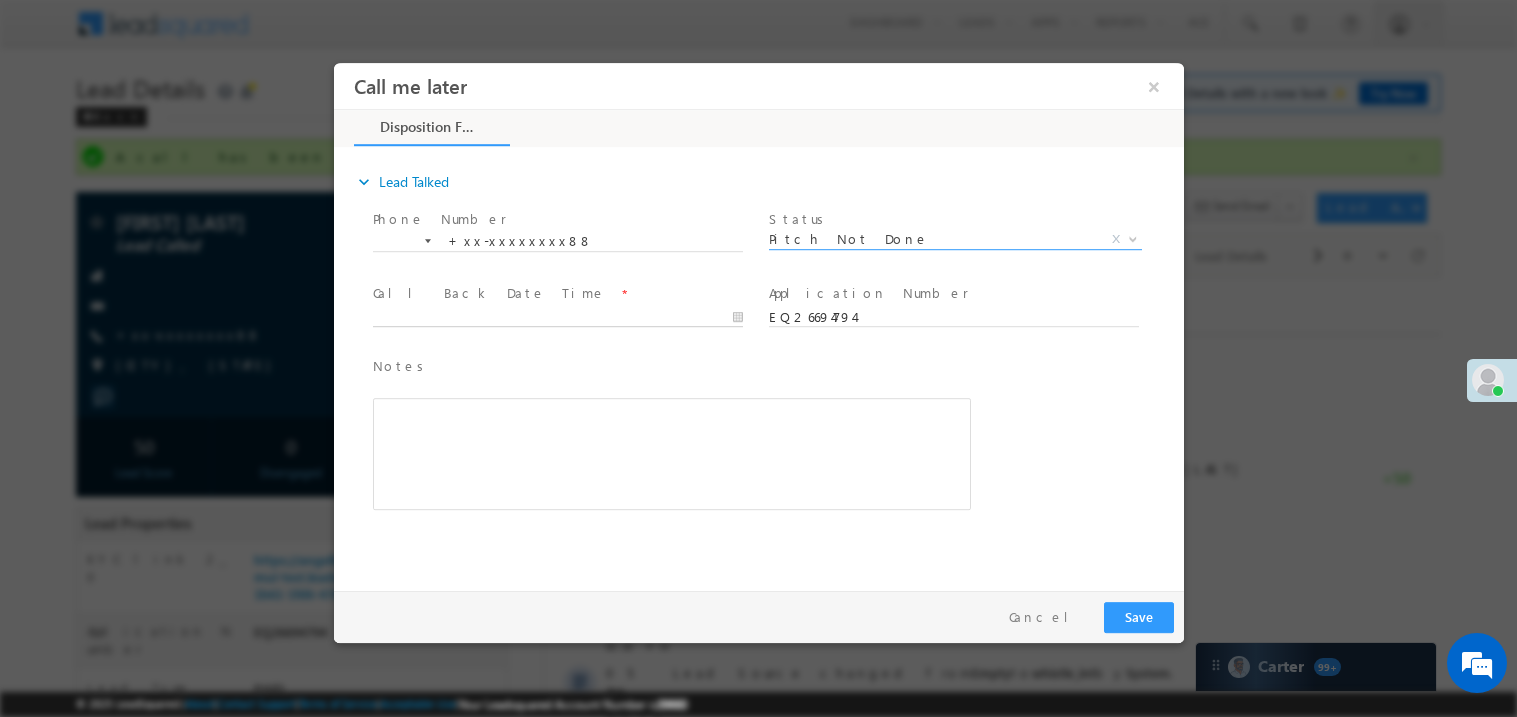 click on "Call me later
×" at bounding box center (758, 321) 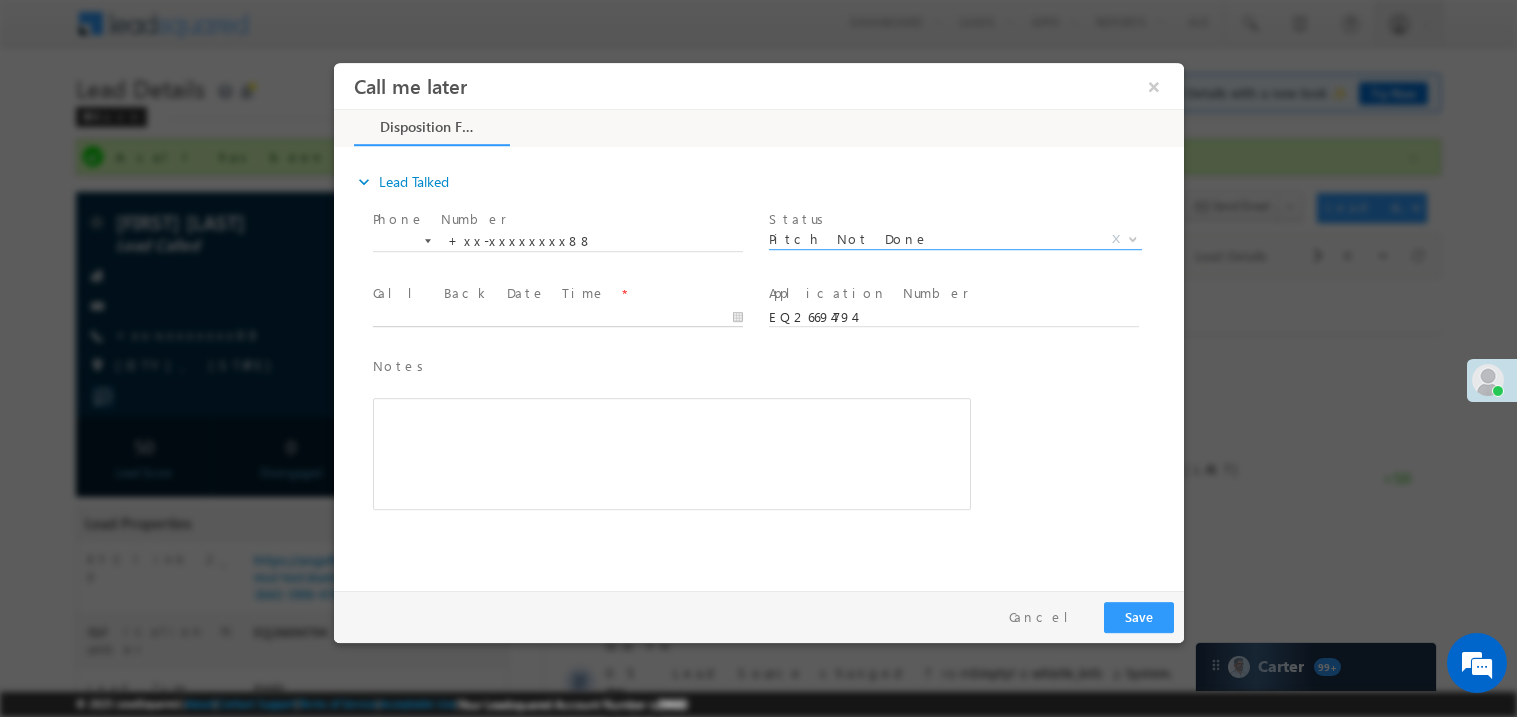 type on "08/05/25 3:01 PM" 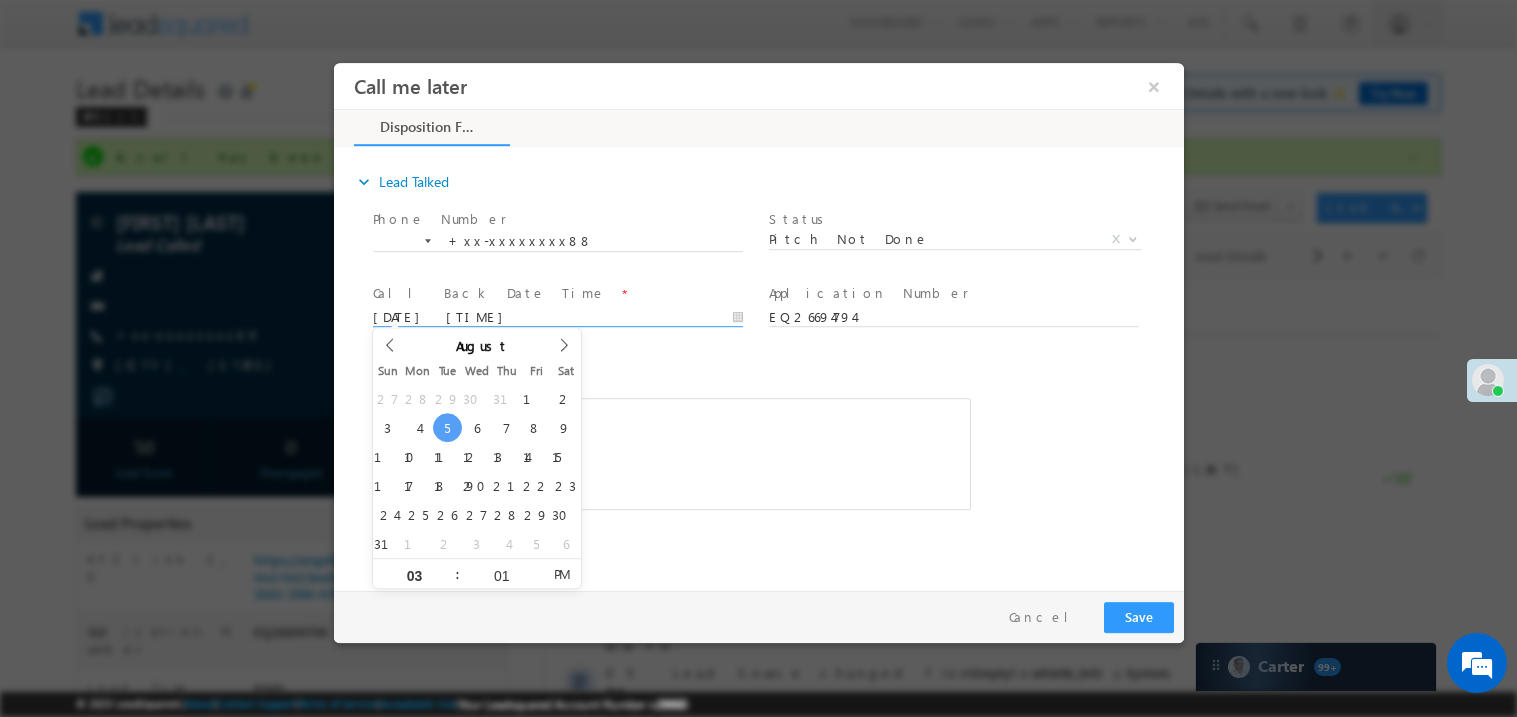 click on "Notes
*" at bounding box center [656, 366] 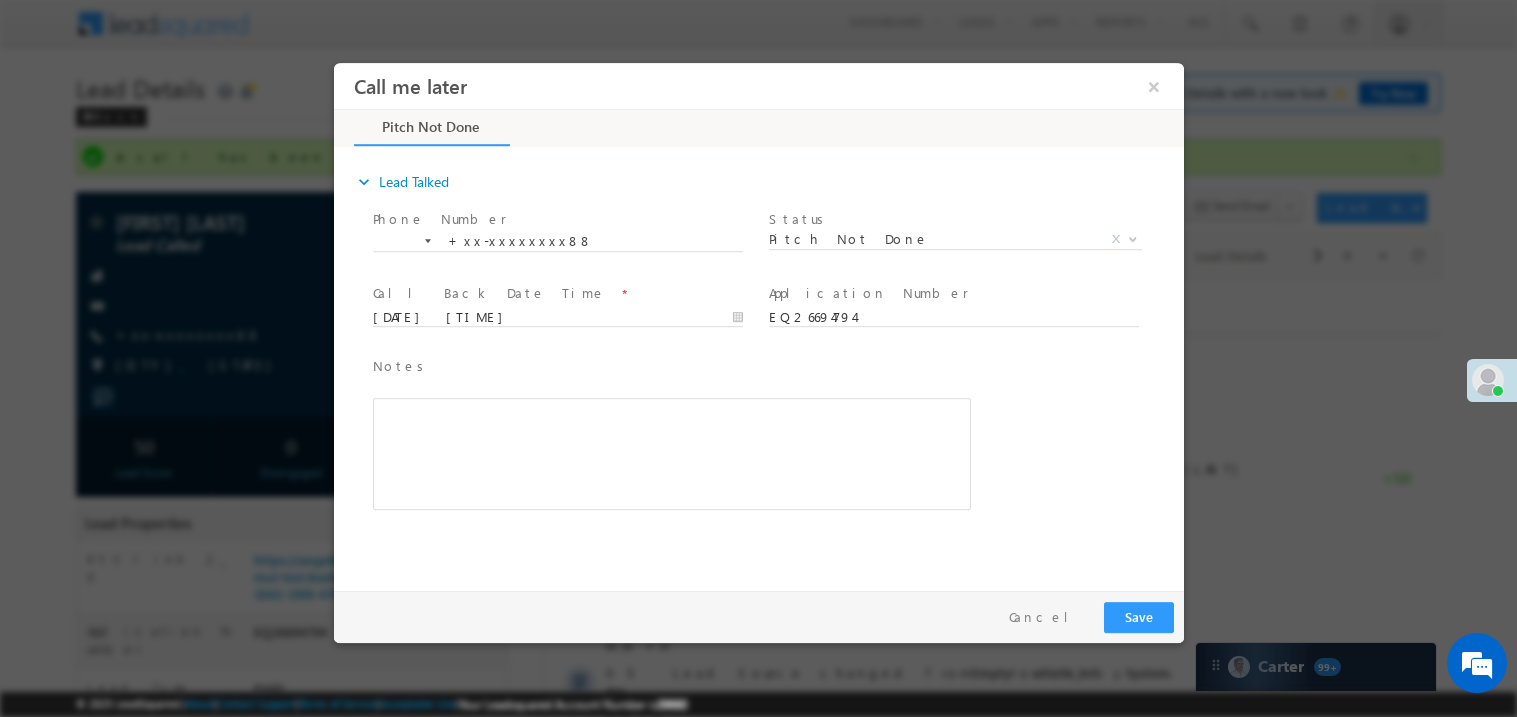 click at bounding box center [671, 453] 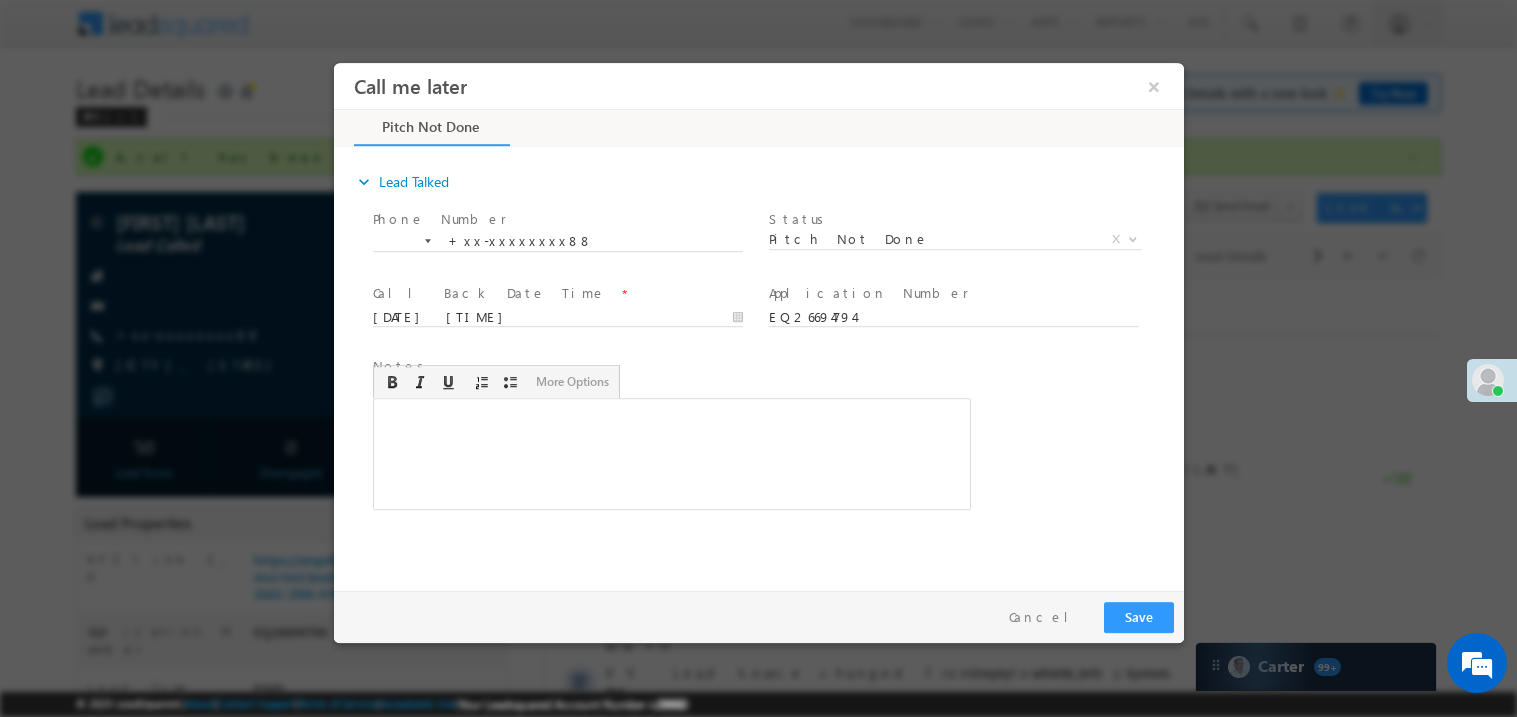 type 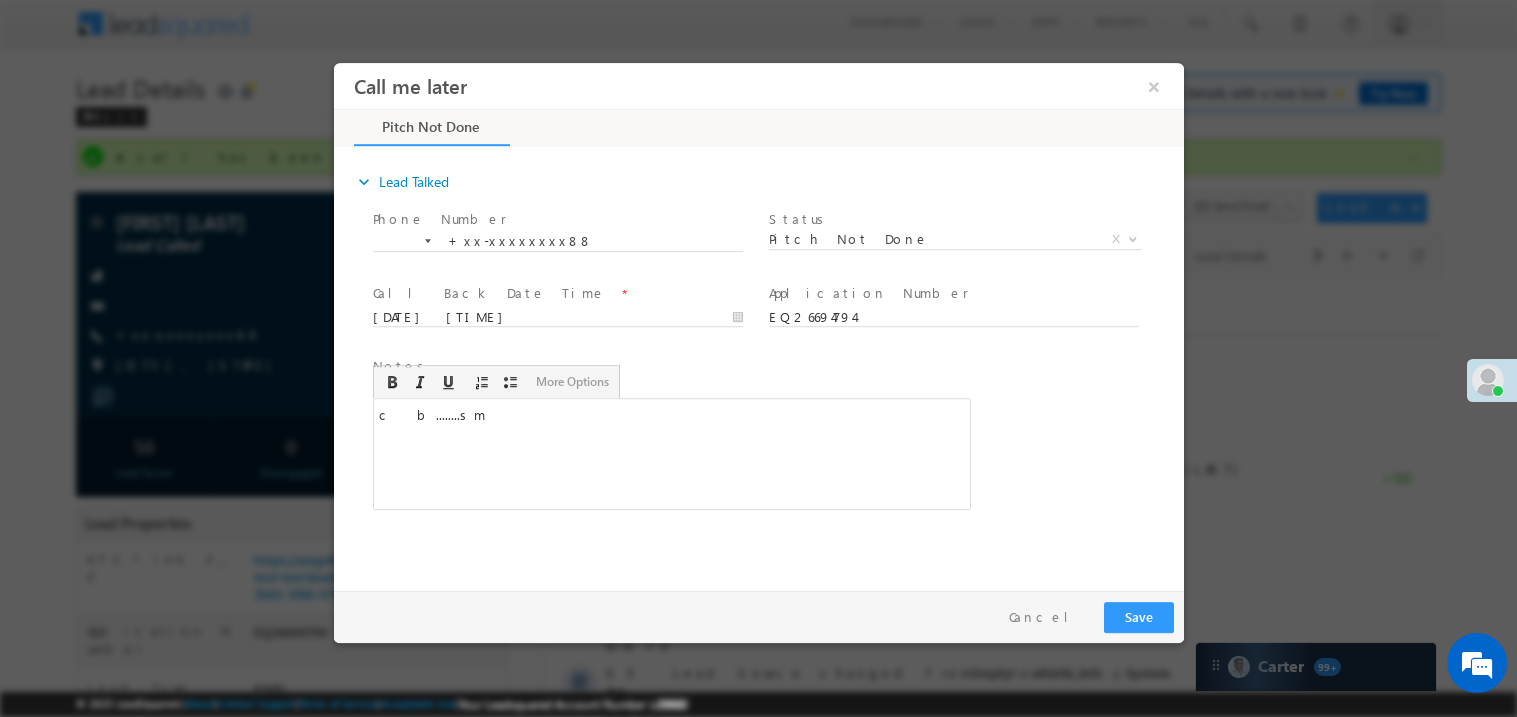 click on "Pay & Save
Save
Cancel" at bounding box center [763, 616] 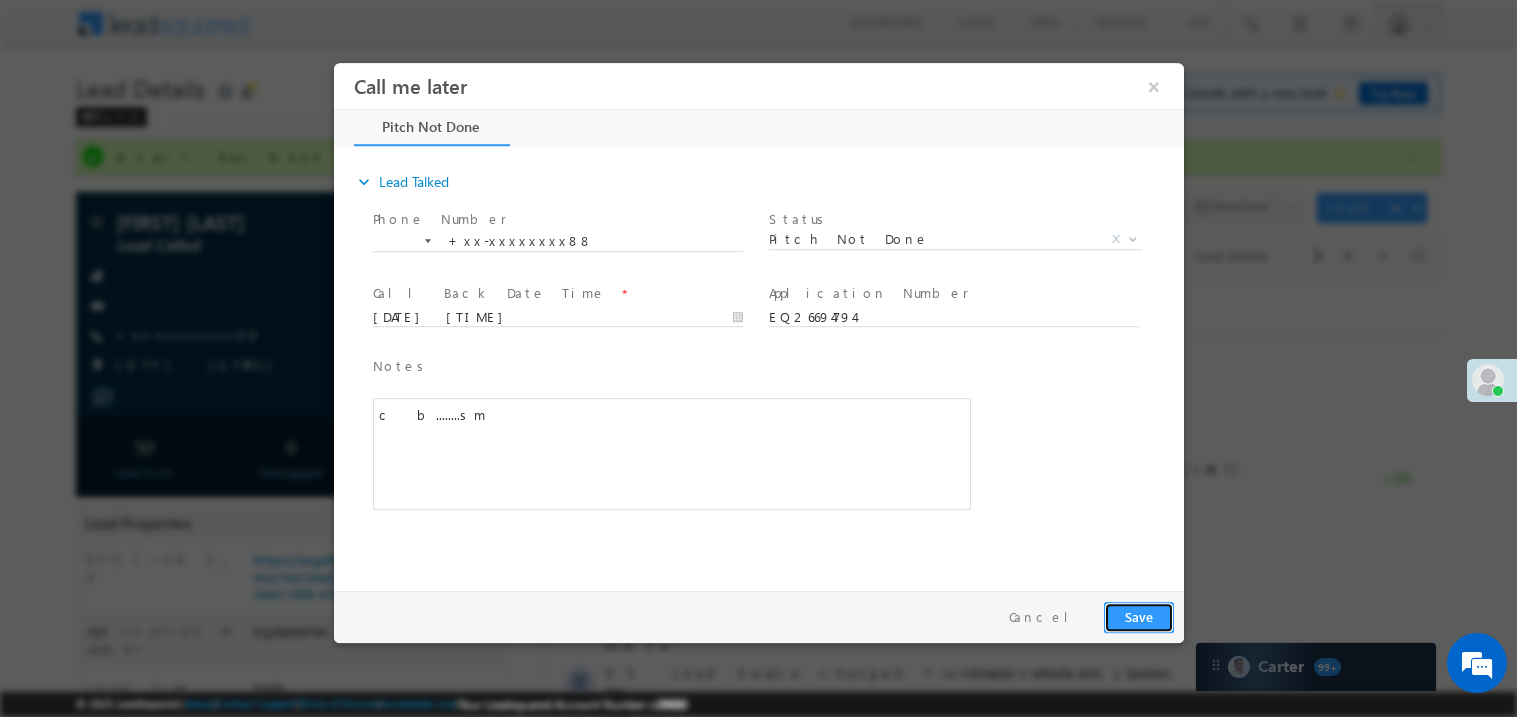 click on "Save" at bounding box center (1138, 616) 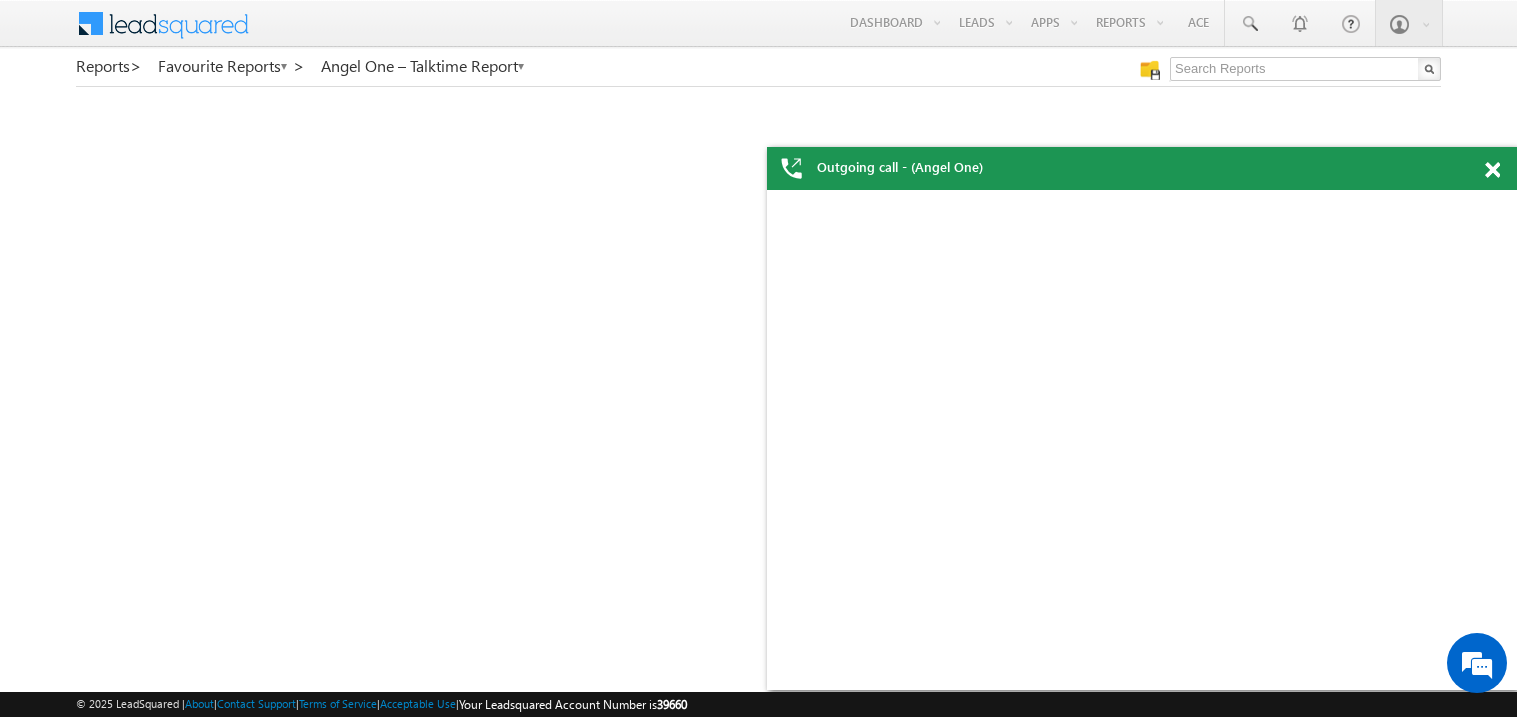 scroll, scrollTop: 0, scrollLeft: 0, axis: both 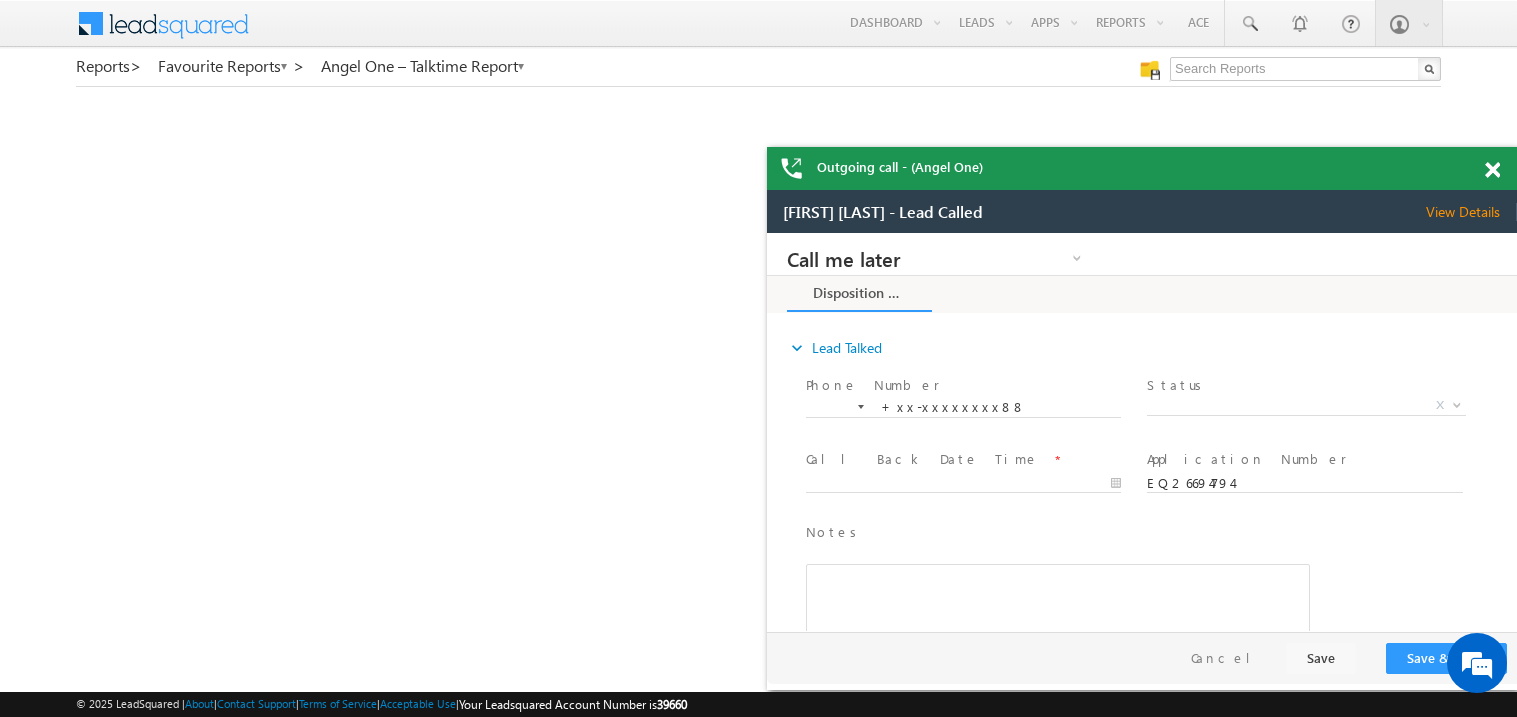 click at bounding box center (1492, 170) 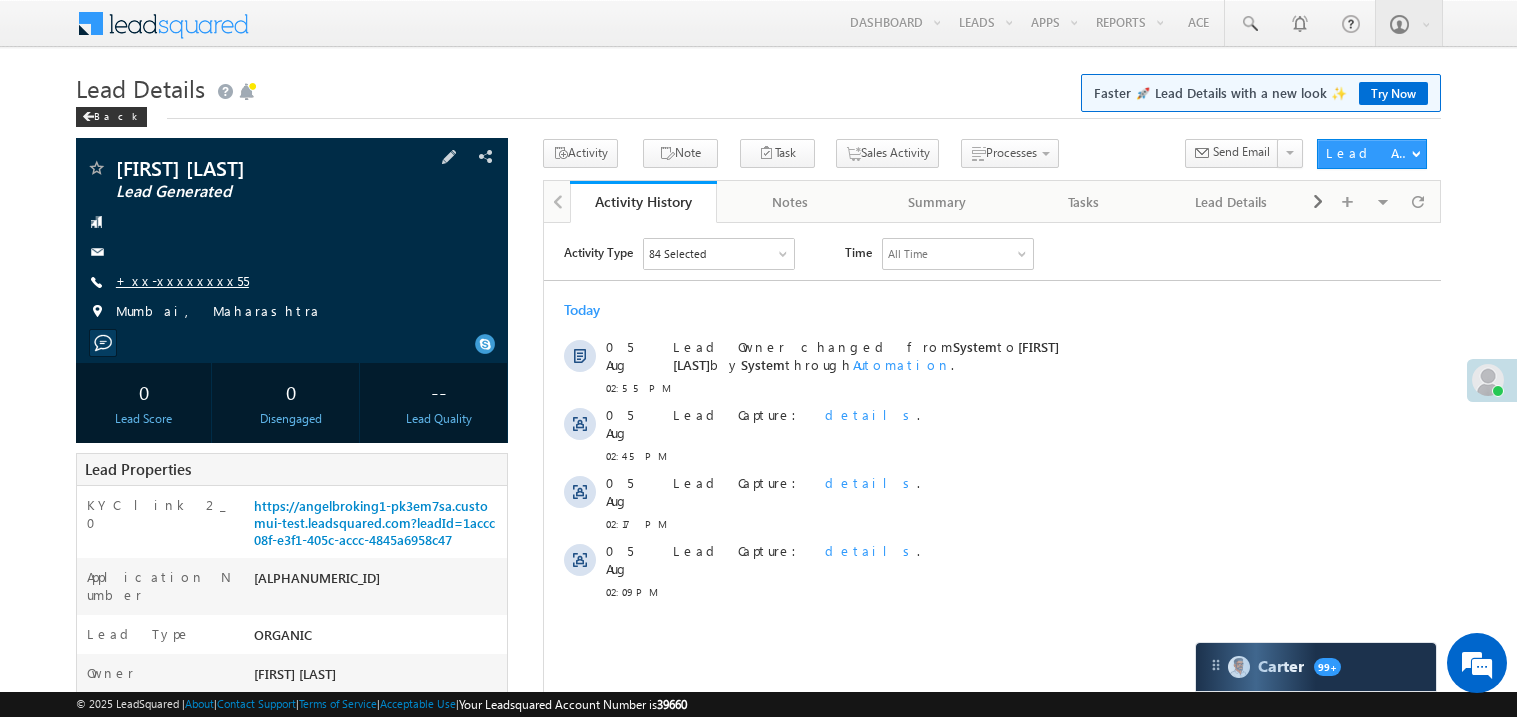 scroll, scrollTop: 0, scrollLeft: 0, axis: both 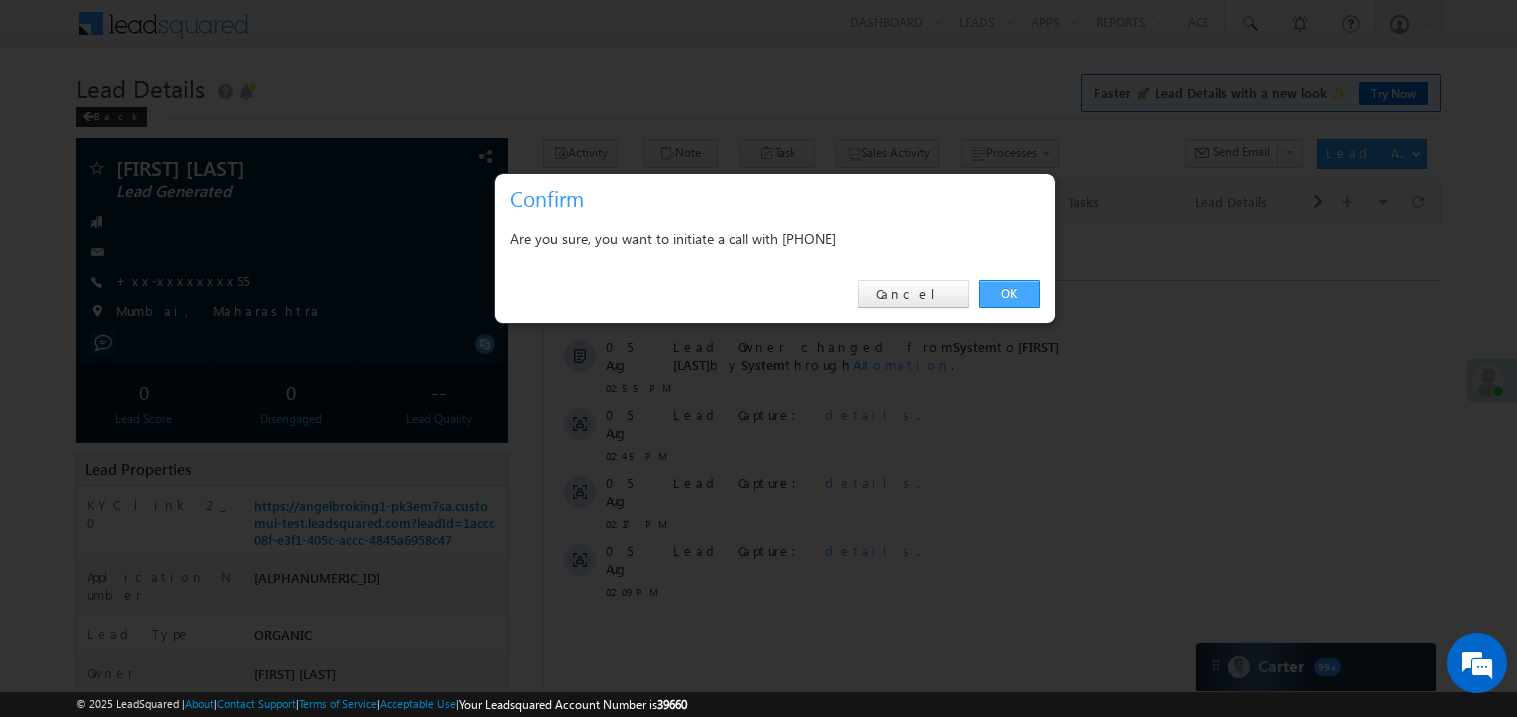 click on "OK" at bounding box center [1009, 294] 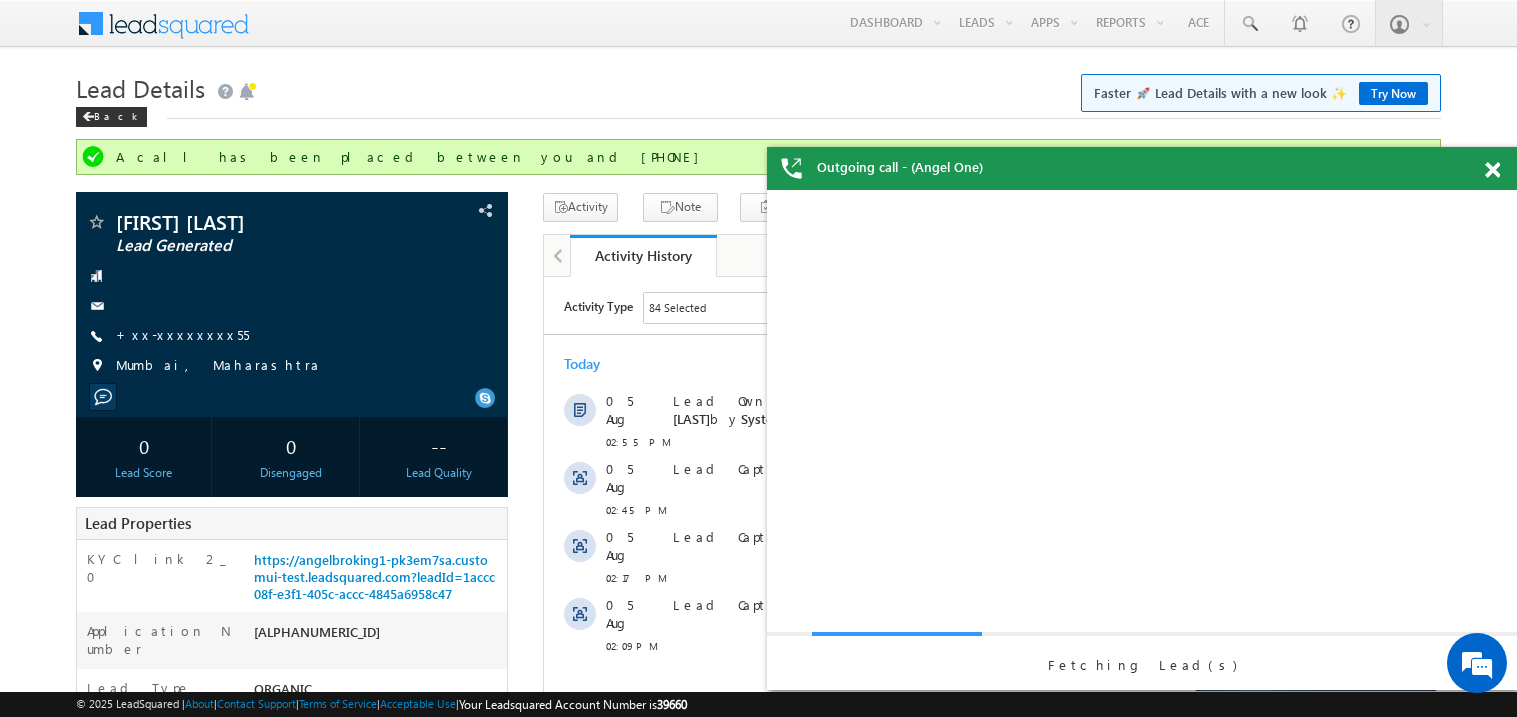 scroll, scrollTop: 0, scrollLeft: 0, axis: both 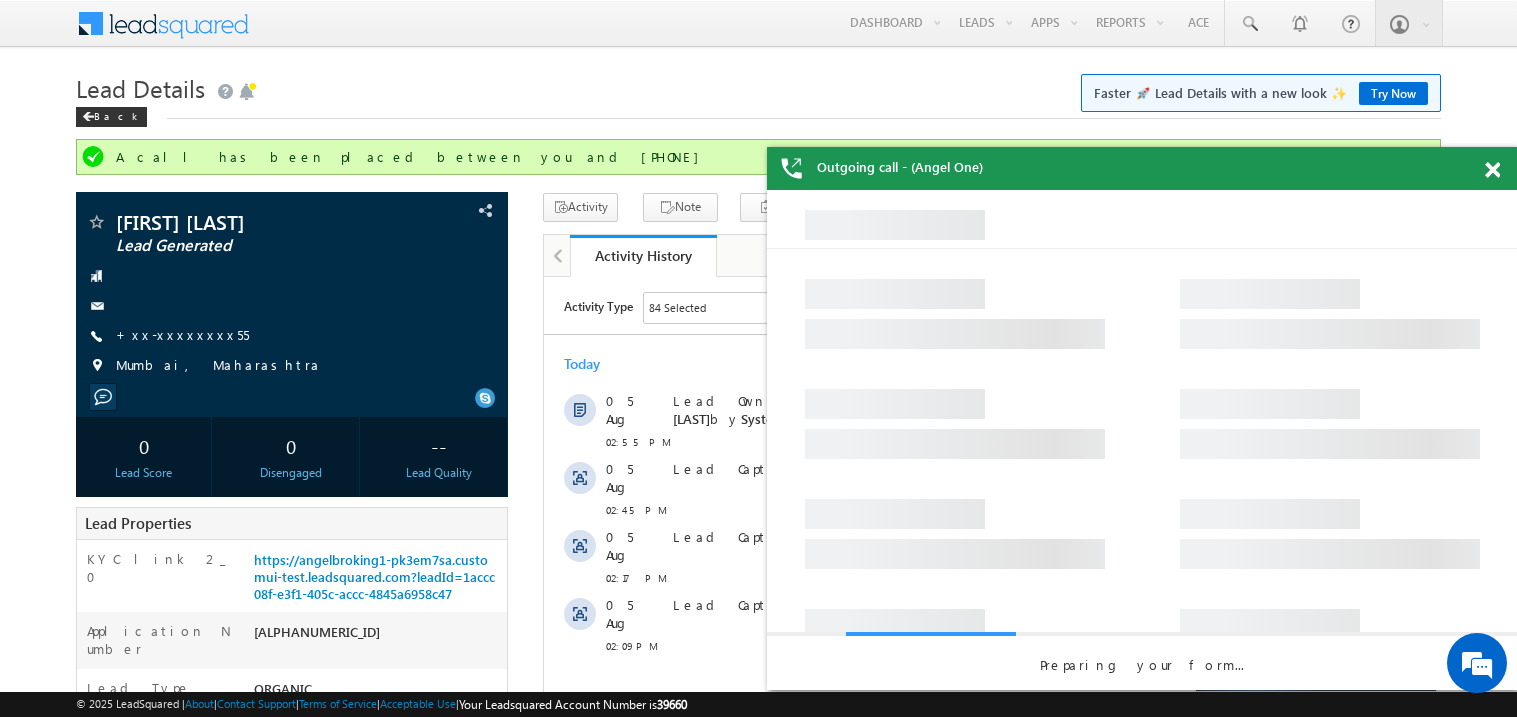 click at bounding box center (1492, 170) 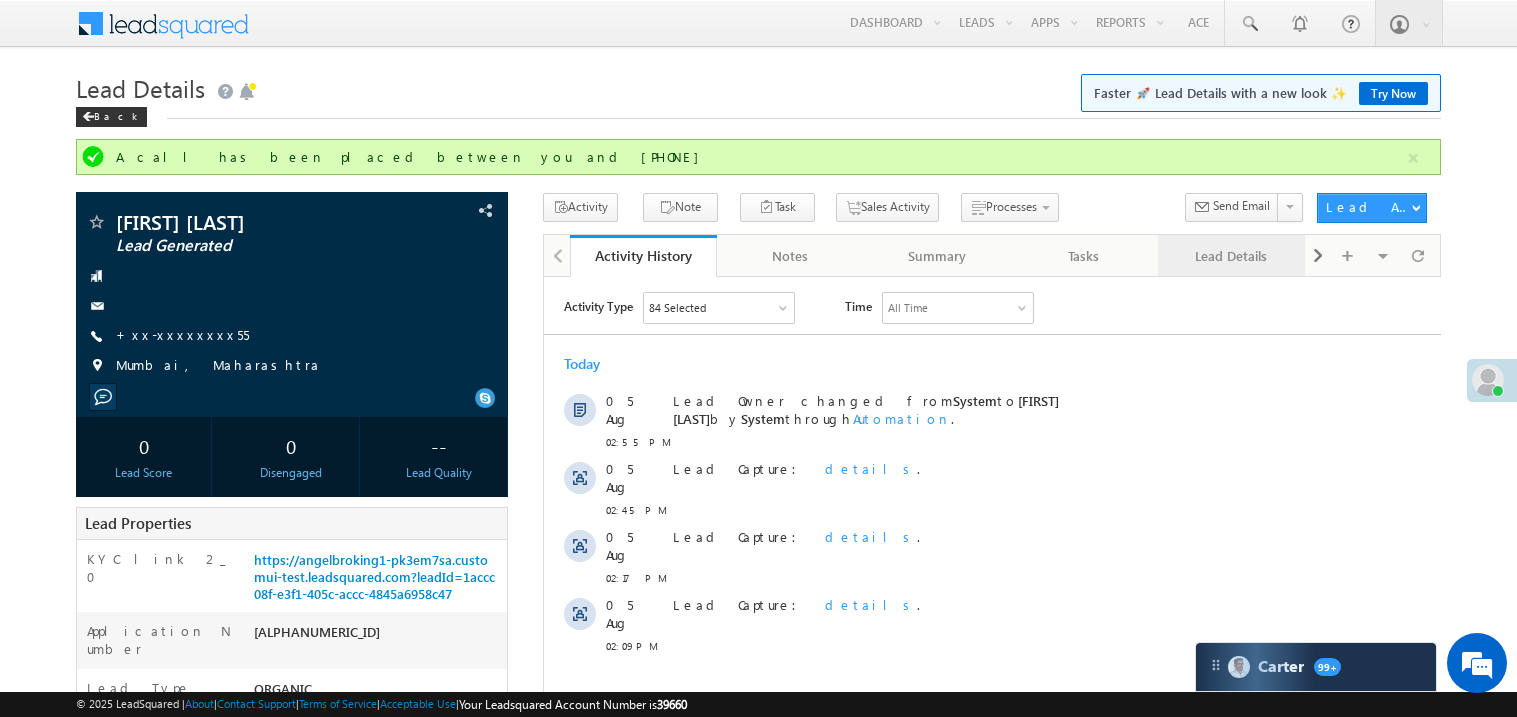 scroll, scrollTop: 0, scrollLeft: 0, axis: both 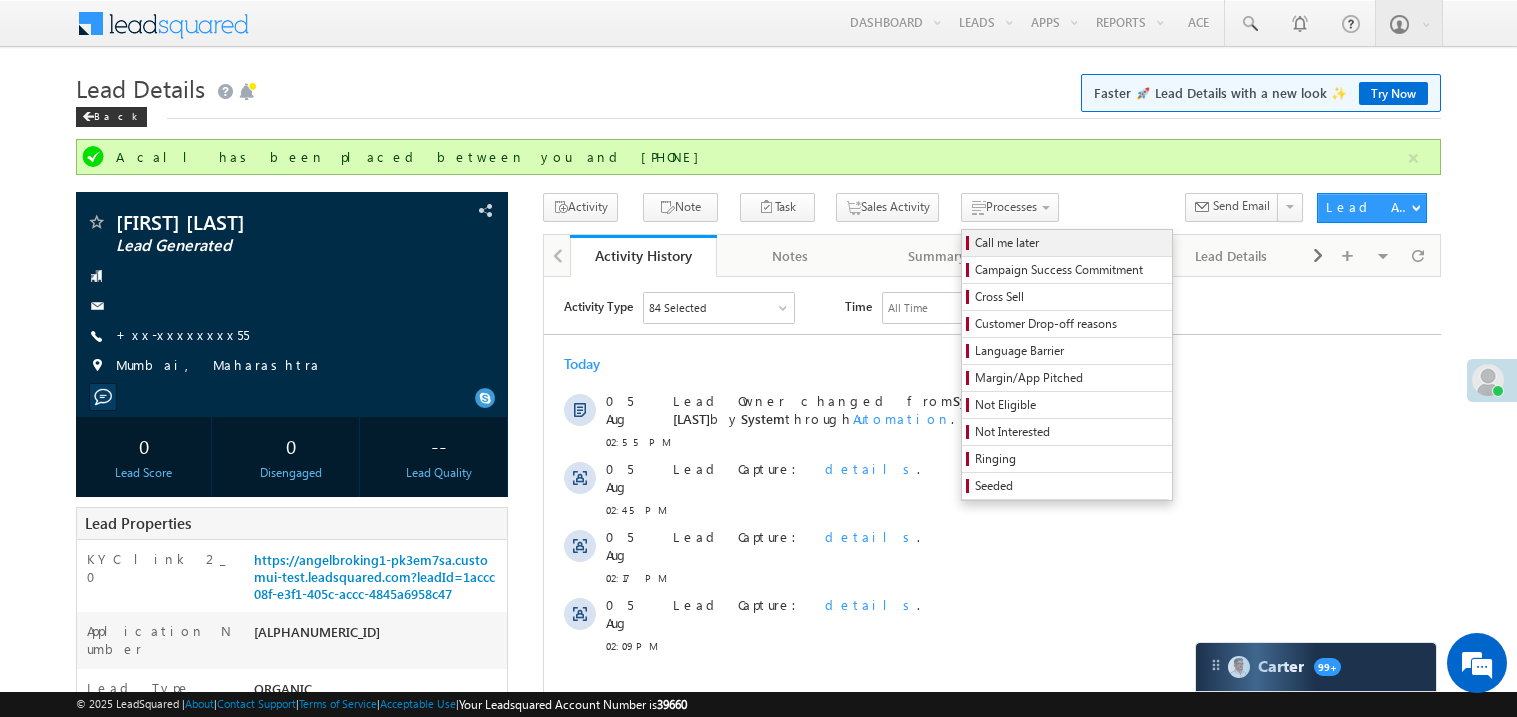 click on "Call me later" at bounding box center [1070, 243] 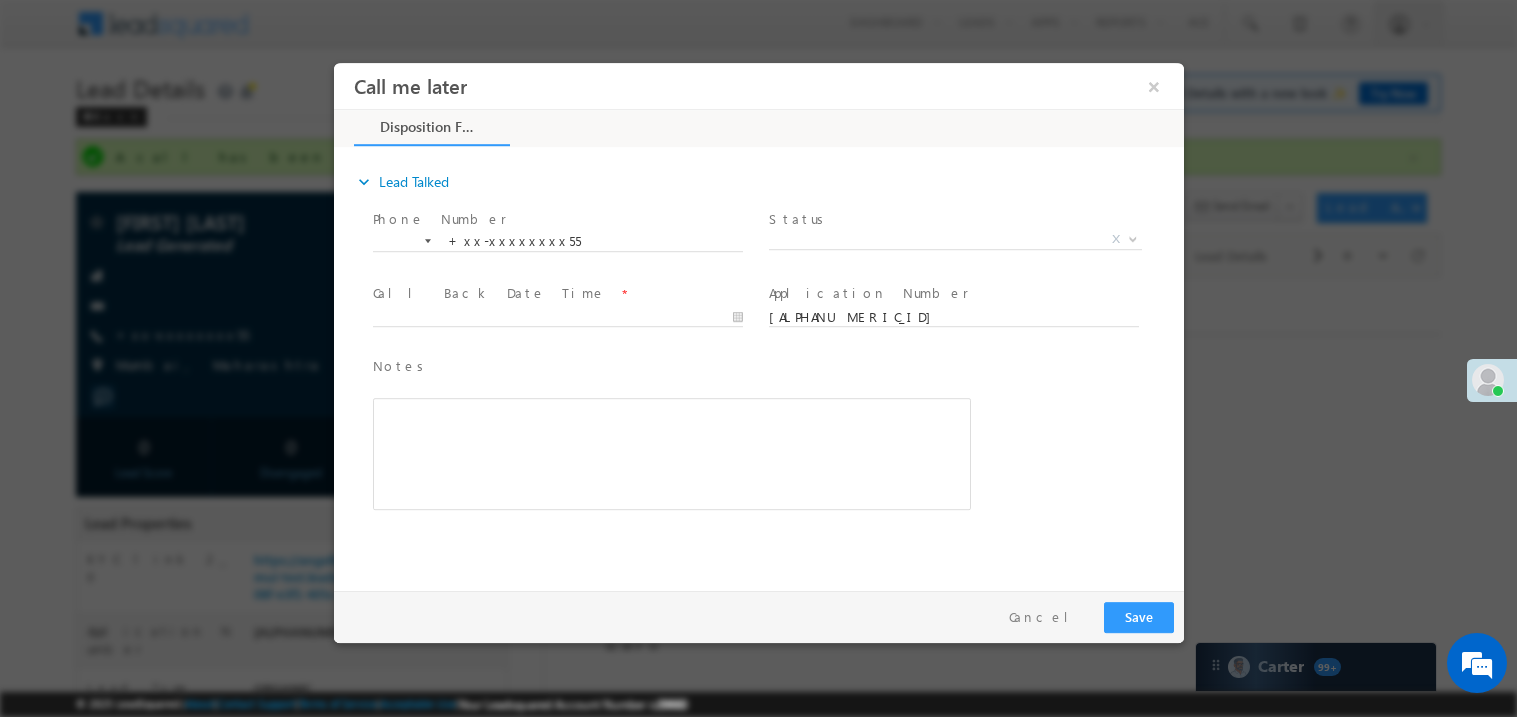scroll, scrollTop: 0, scrollLeft: 0, axis: both 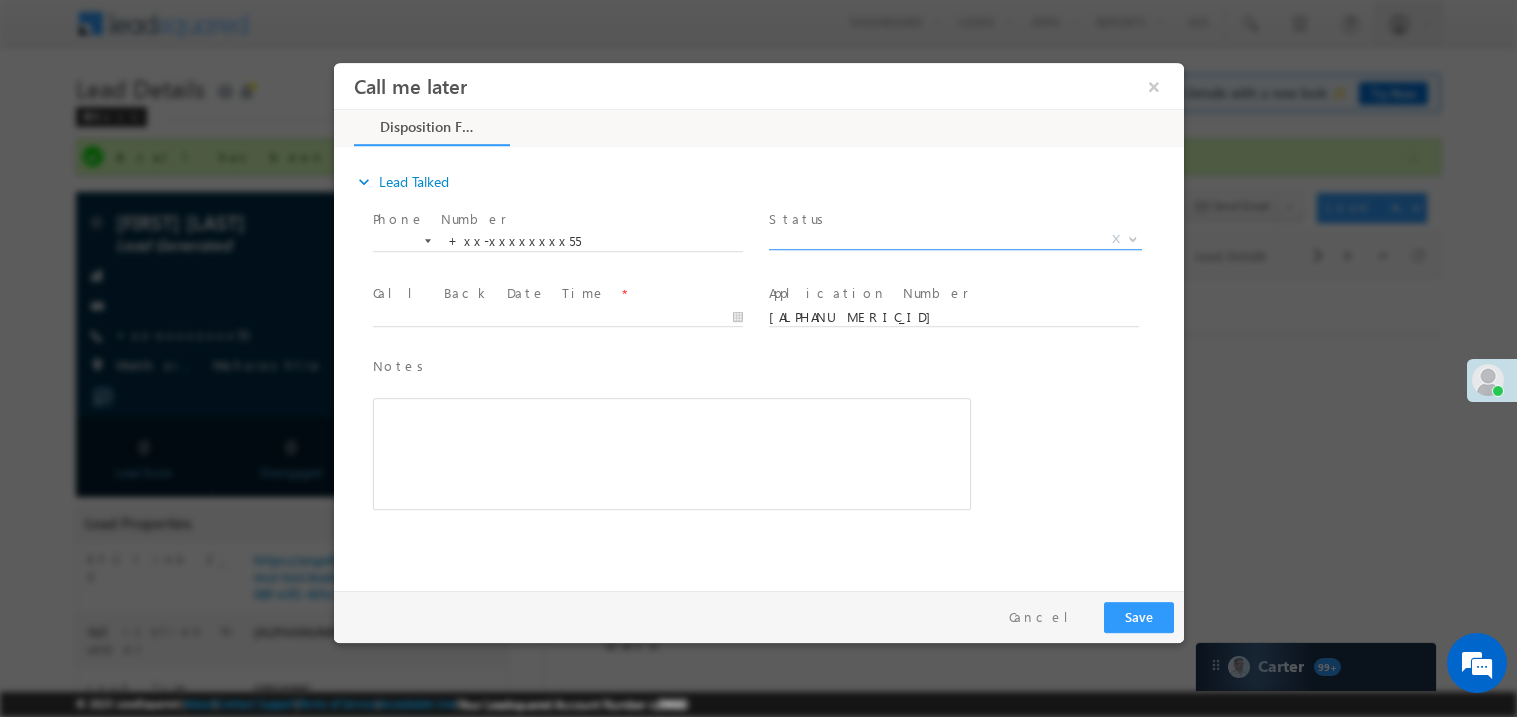 click on "X" at bounding box center [954, 239] 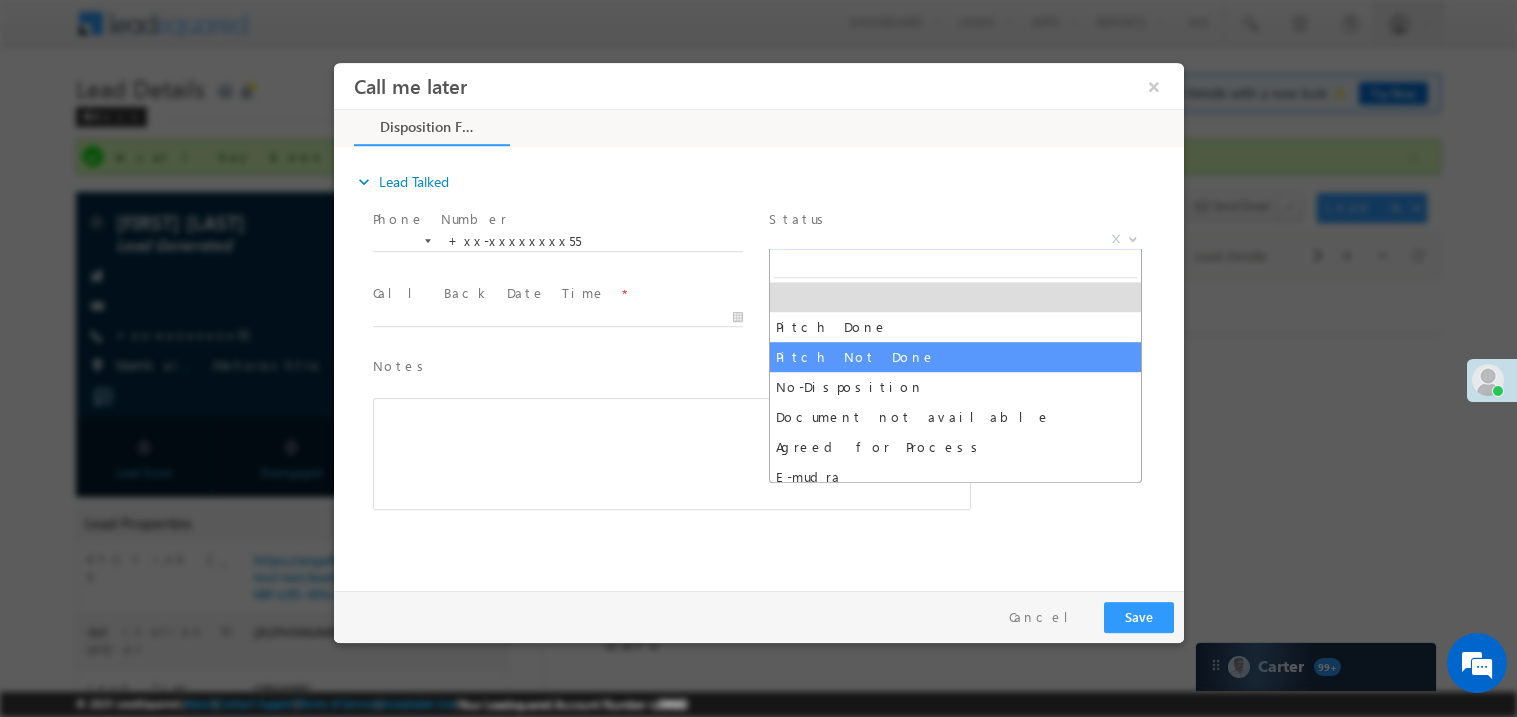 select on "Pitch Not Done" 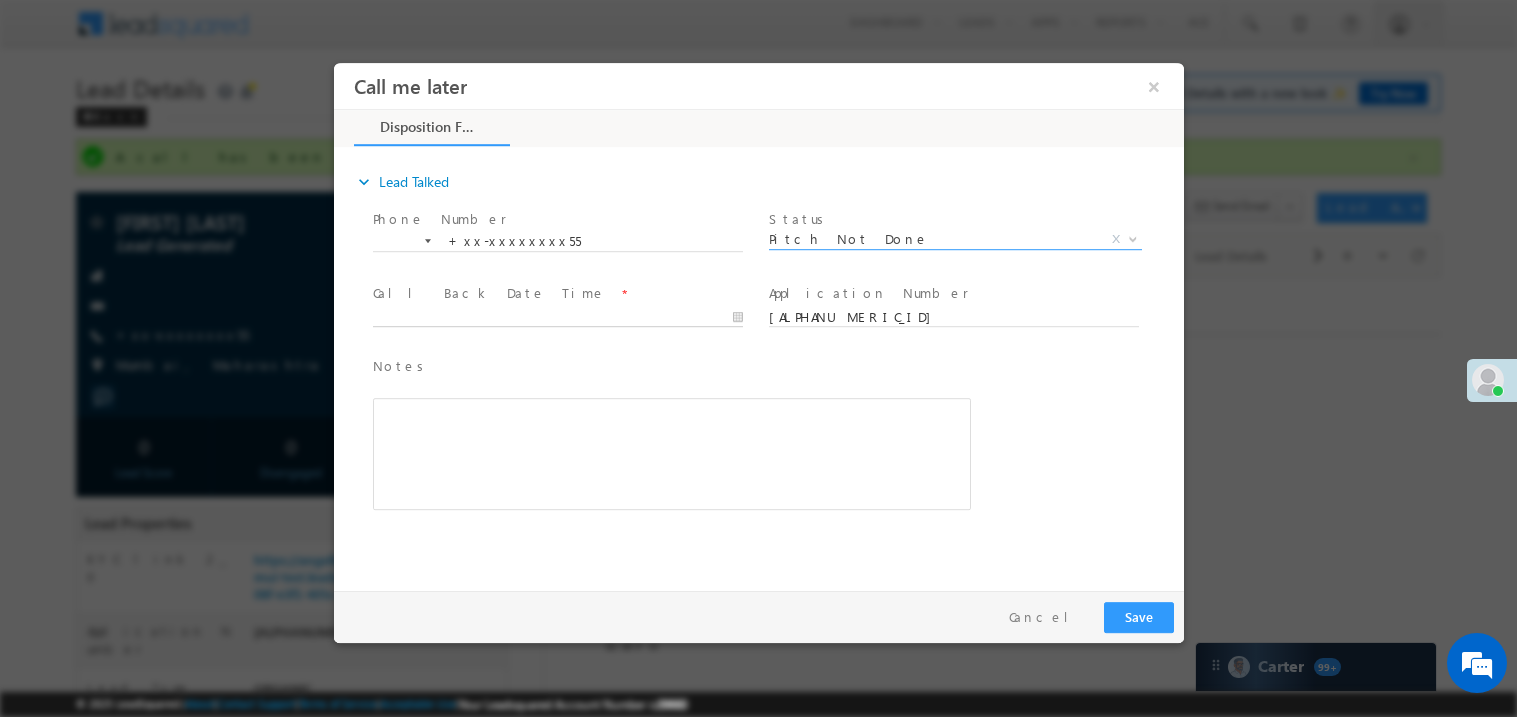 click on "Call me later
×" at bounding box center (758, 321) 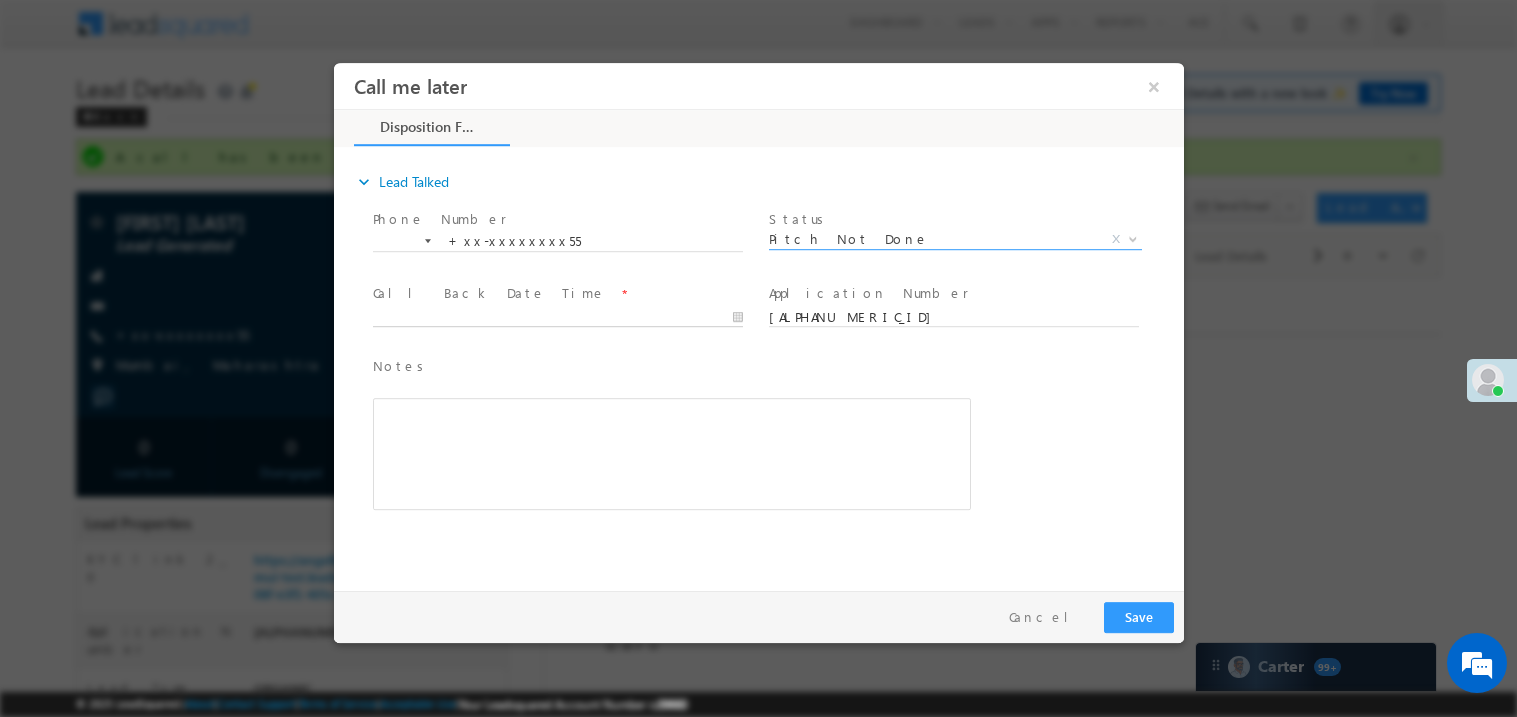 type on "08/05/25 3:02 PM" 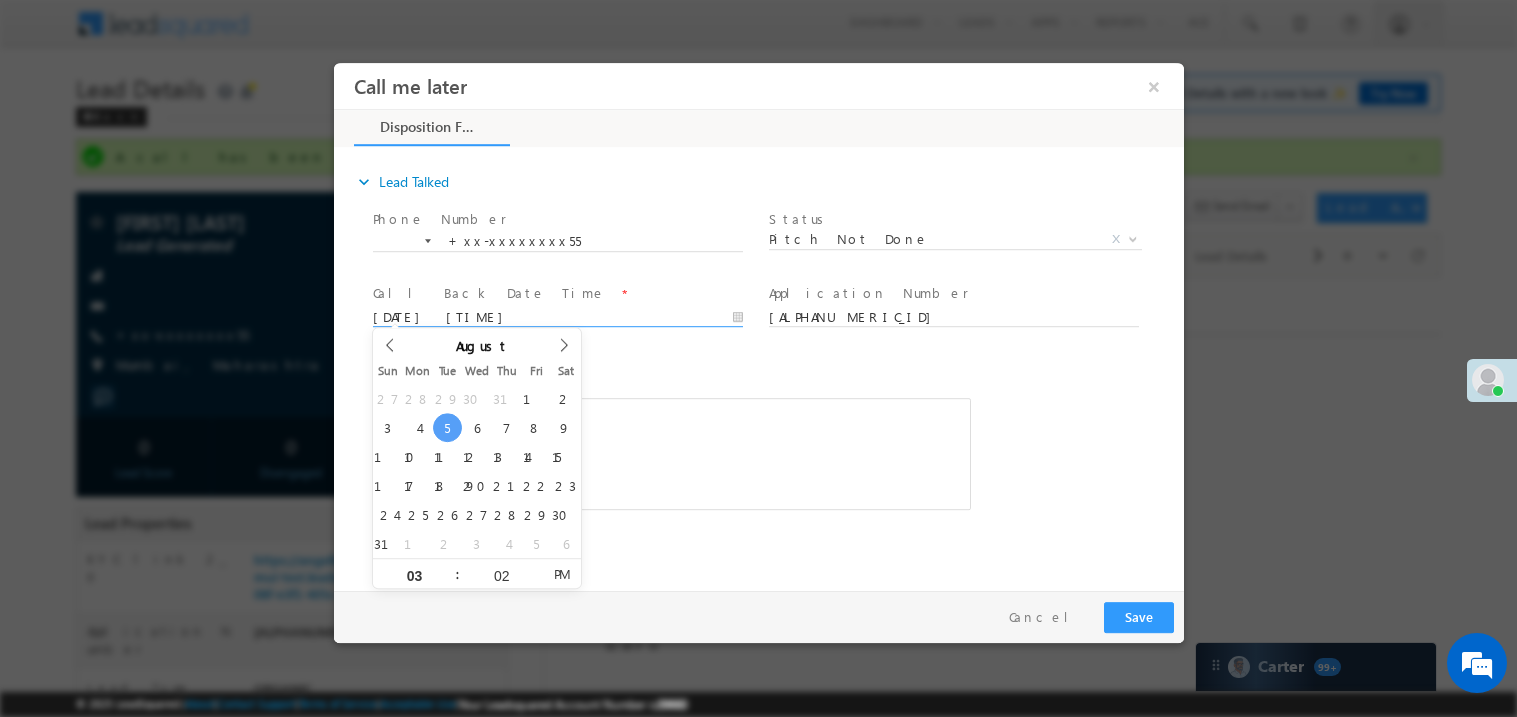 click at bounding box center (671, 453) 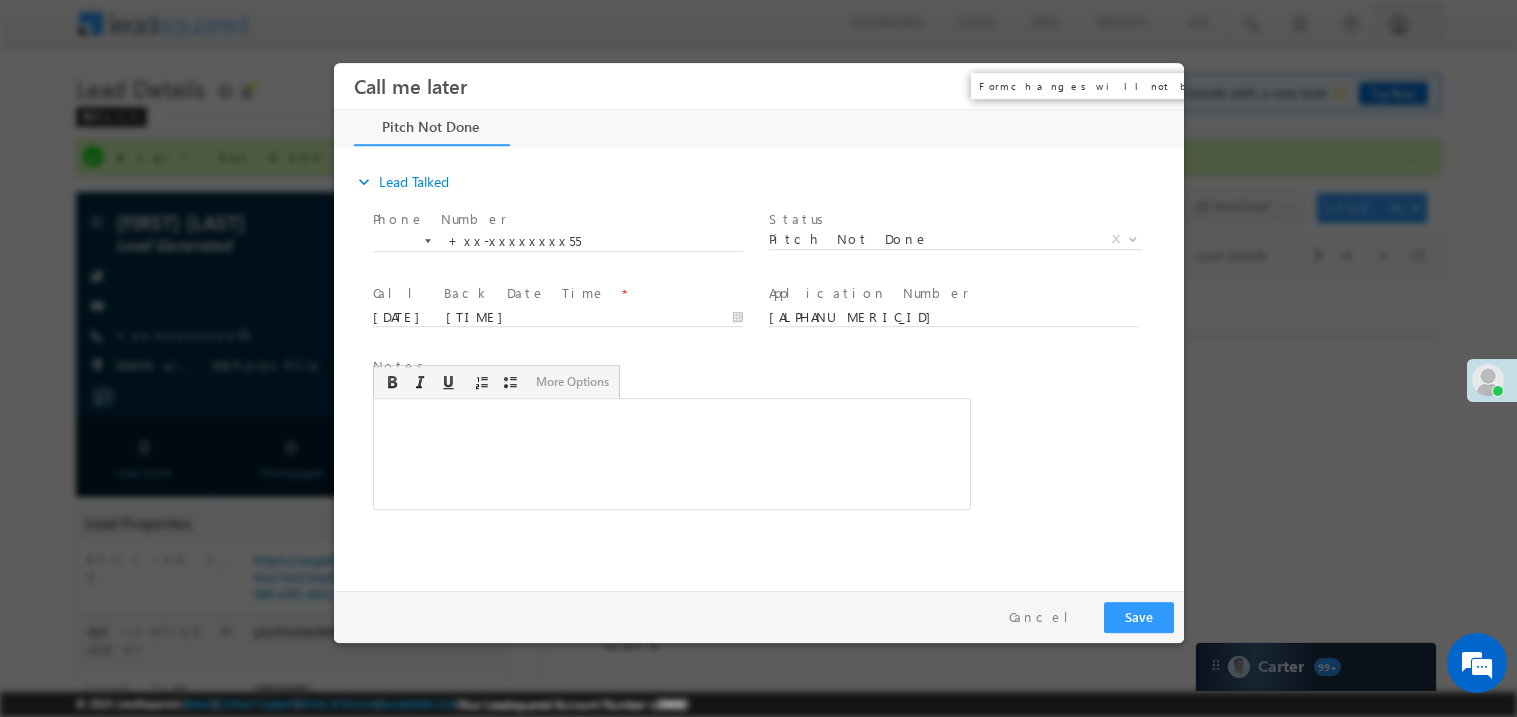 click on "×" at bounding box center (1153, 85) 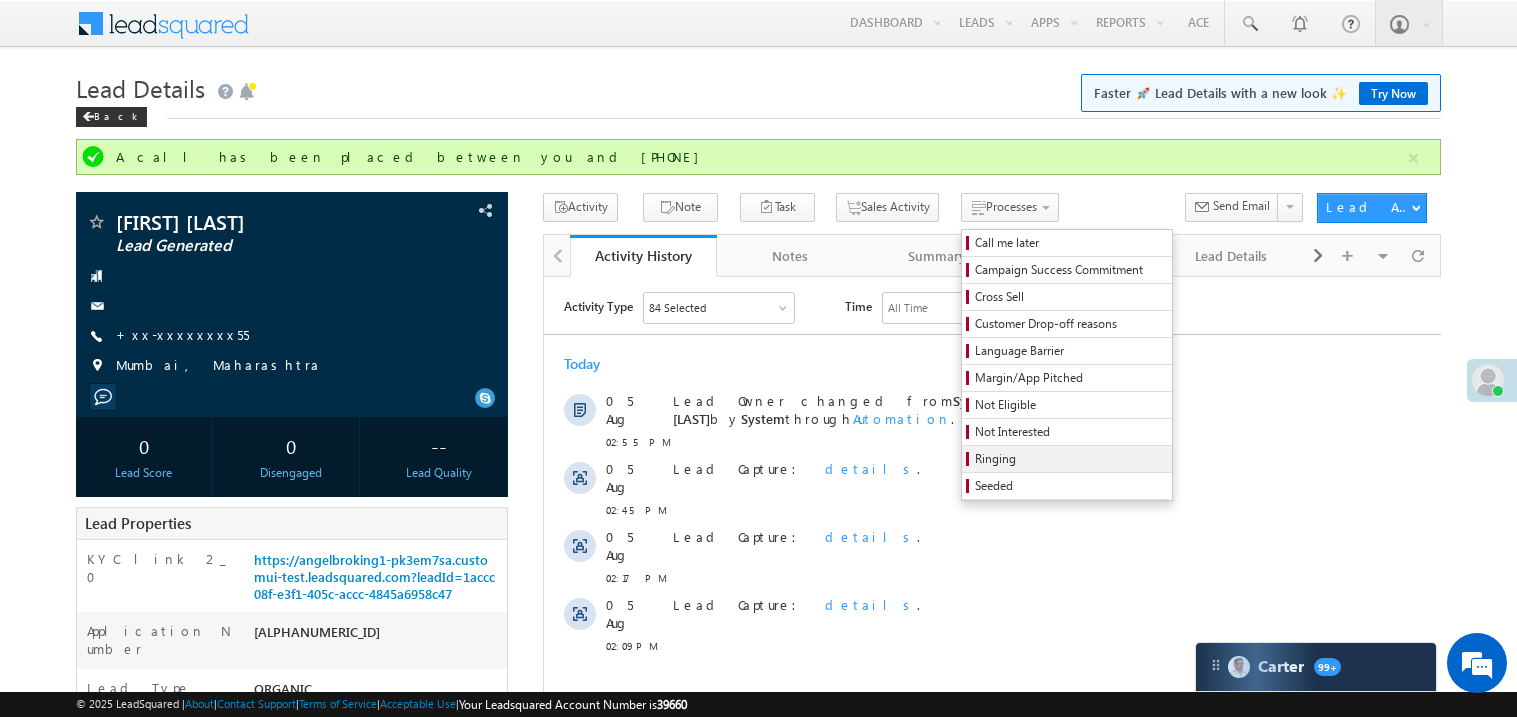 click on "Ringing" at bounding box center [1070, 459] 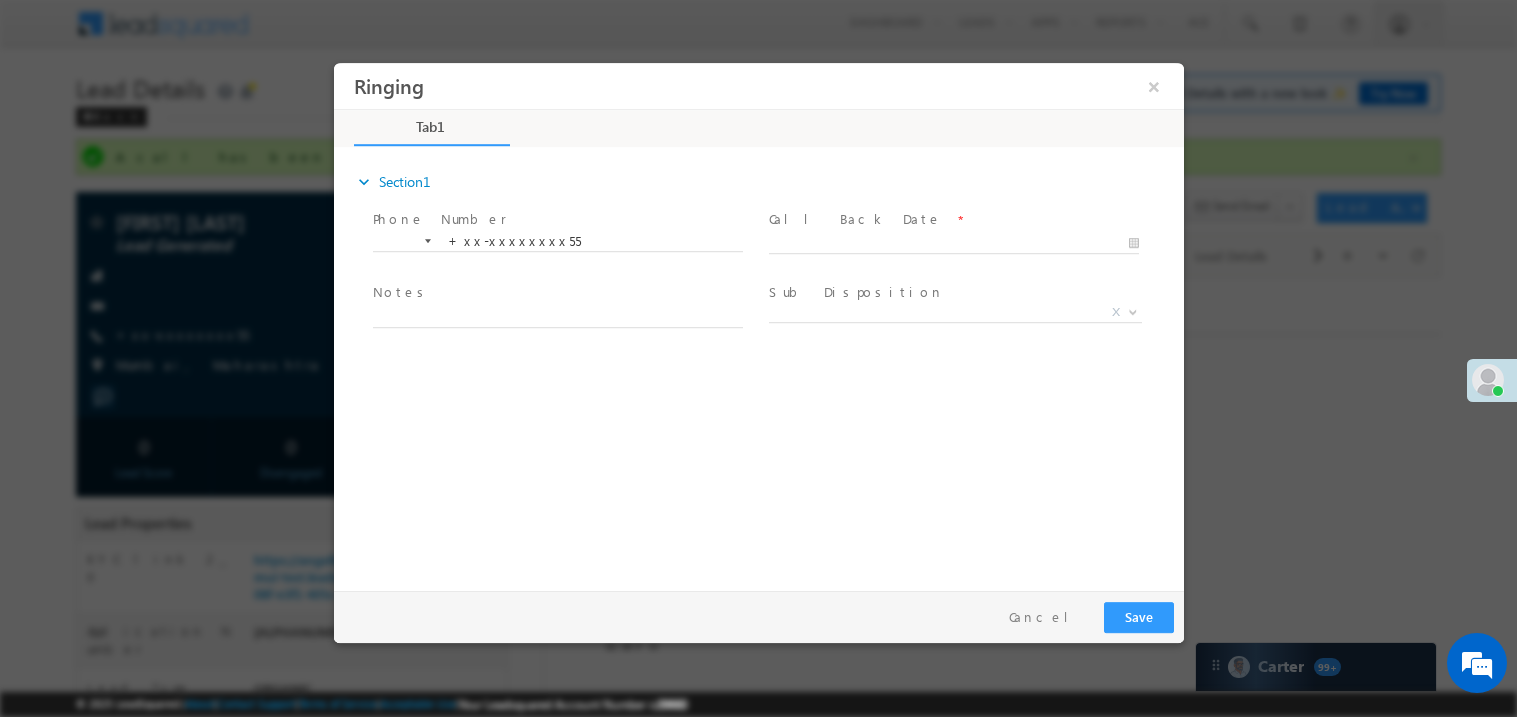 scroll, scrollTop: 0, scrollLeft: 0, axis: both 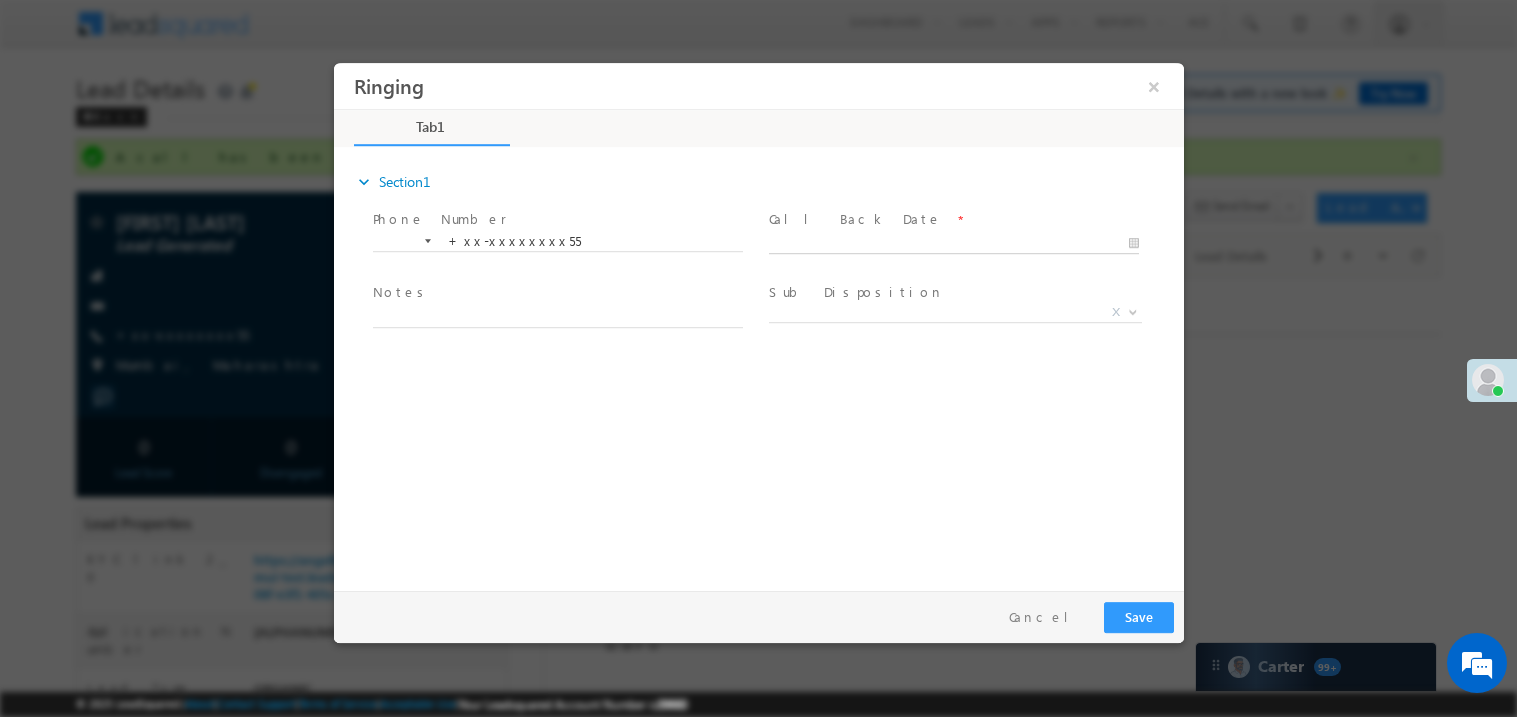 click on "Ringing
×" at bounding box center (758, 321) 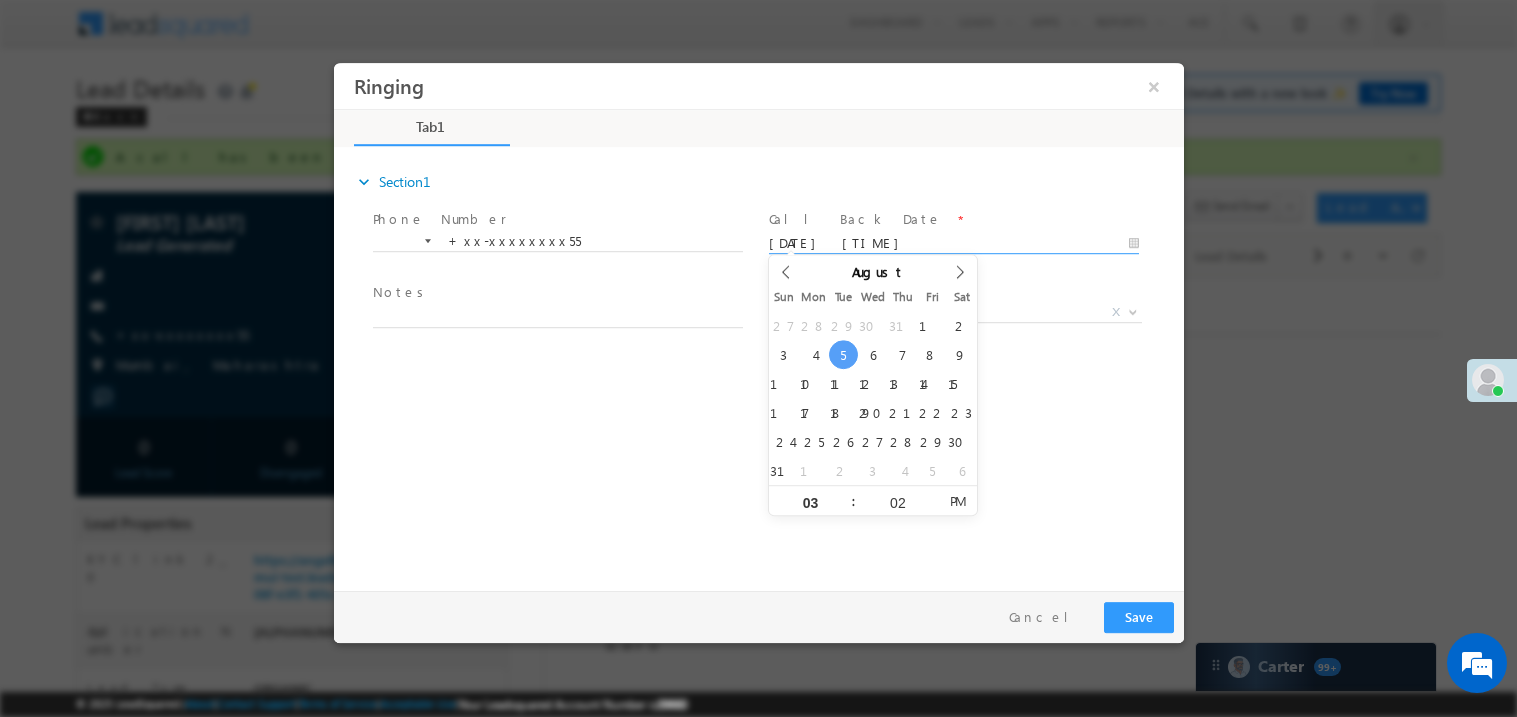 click on "Notes
*" at bounding box center [556, 293] 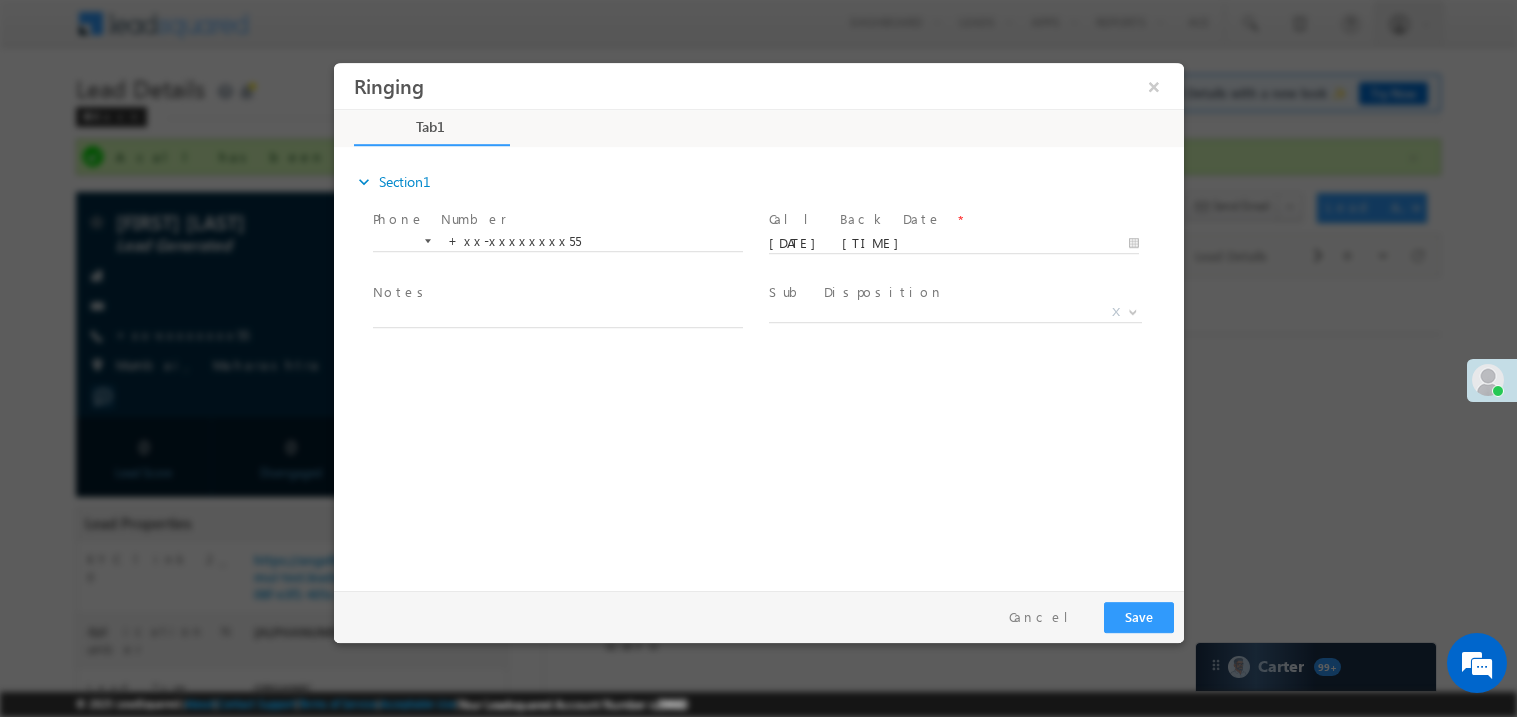 click on "Notes
*" at bounding box center [556, 293] 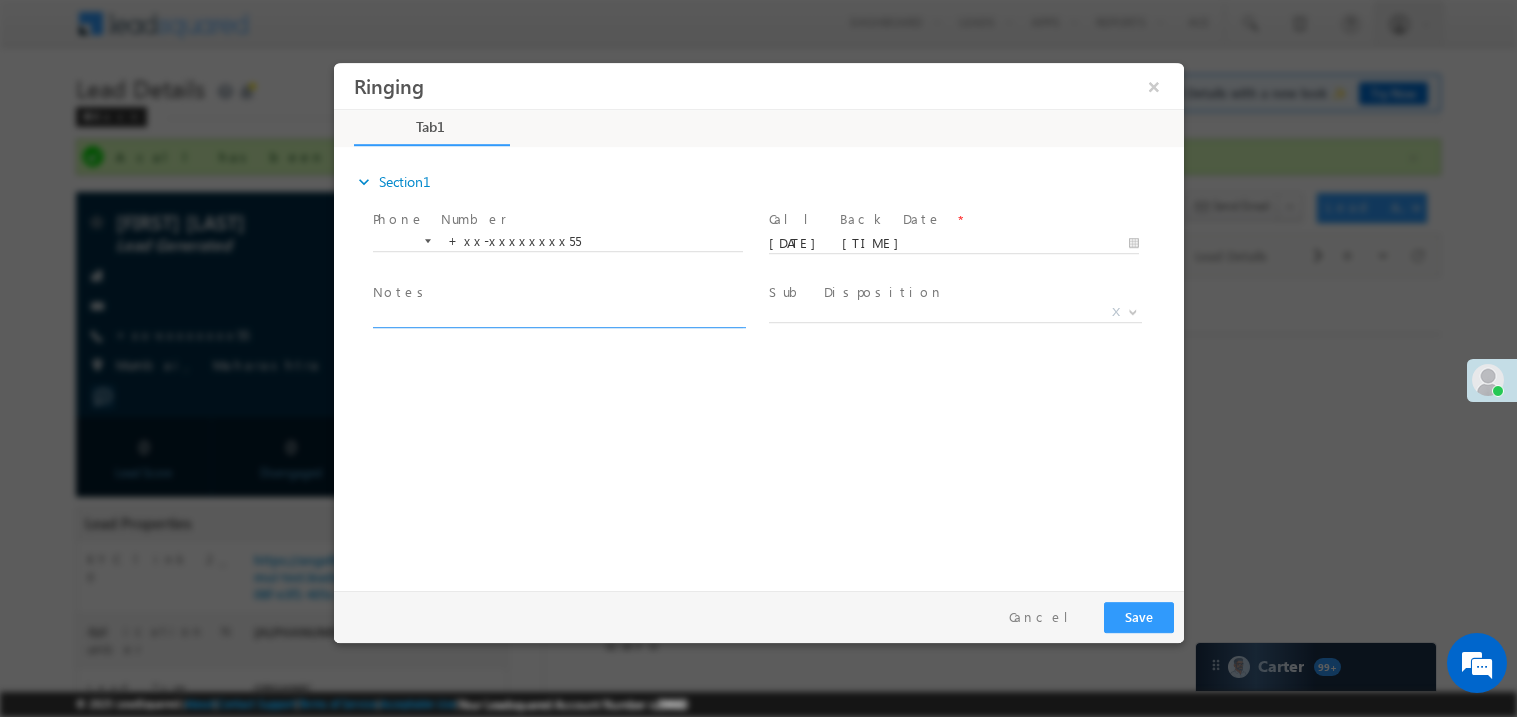 click at bounding box center [557, 315] 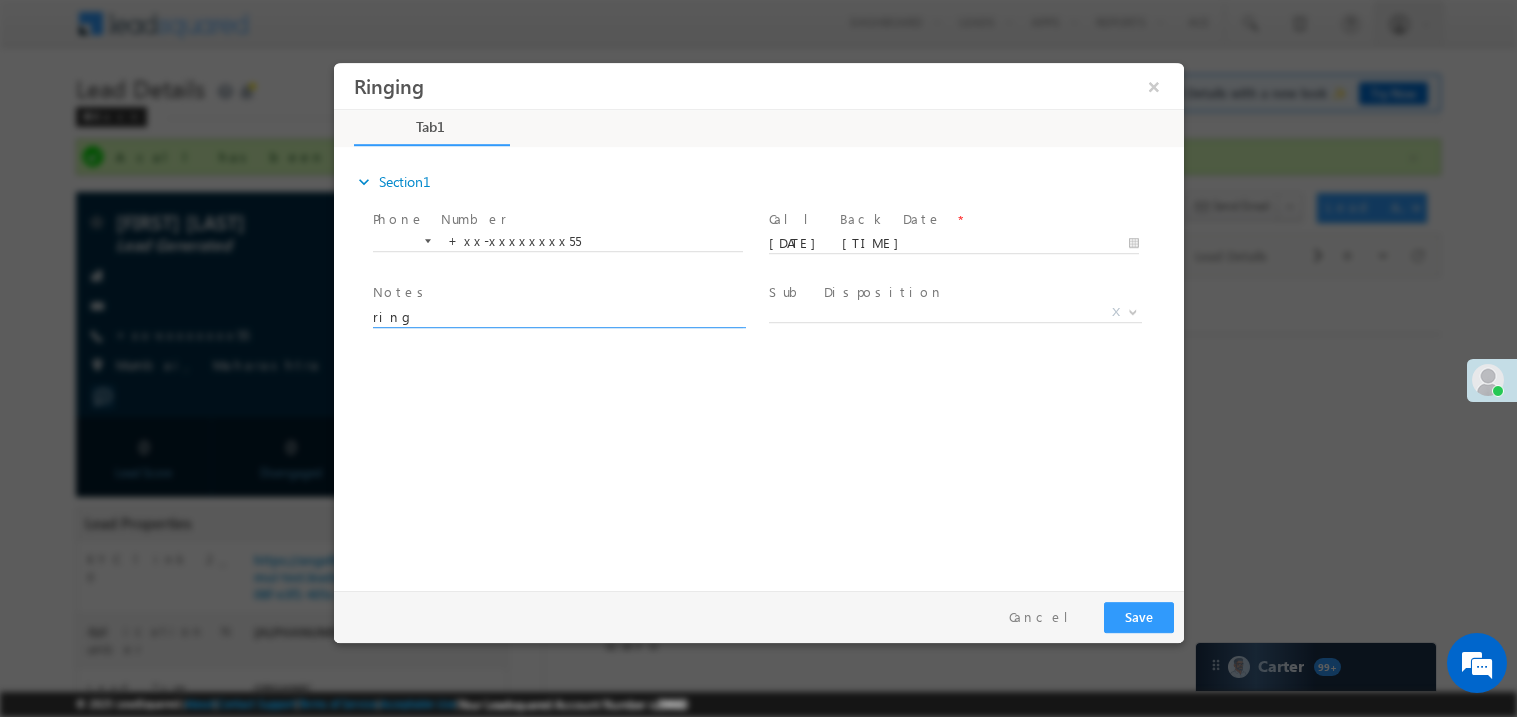 type on "ring" 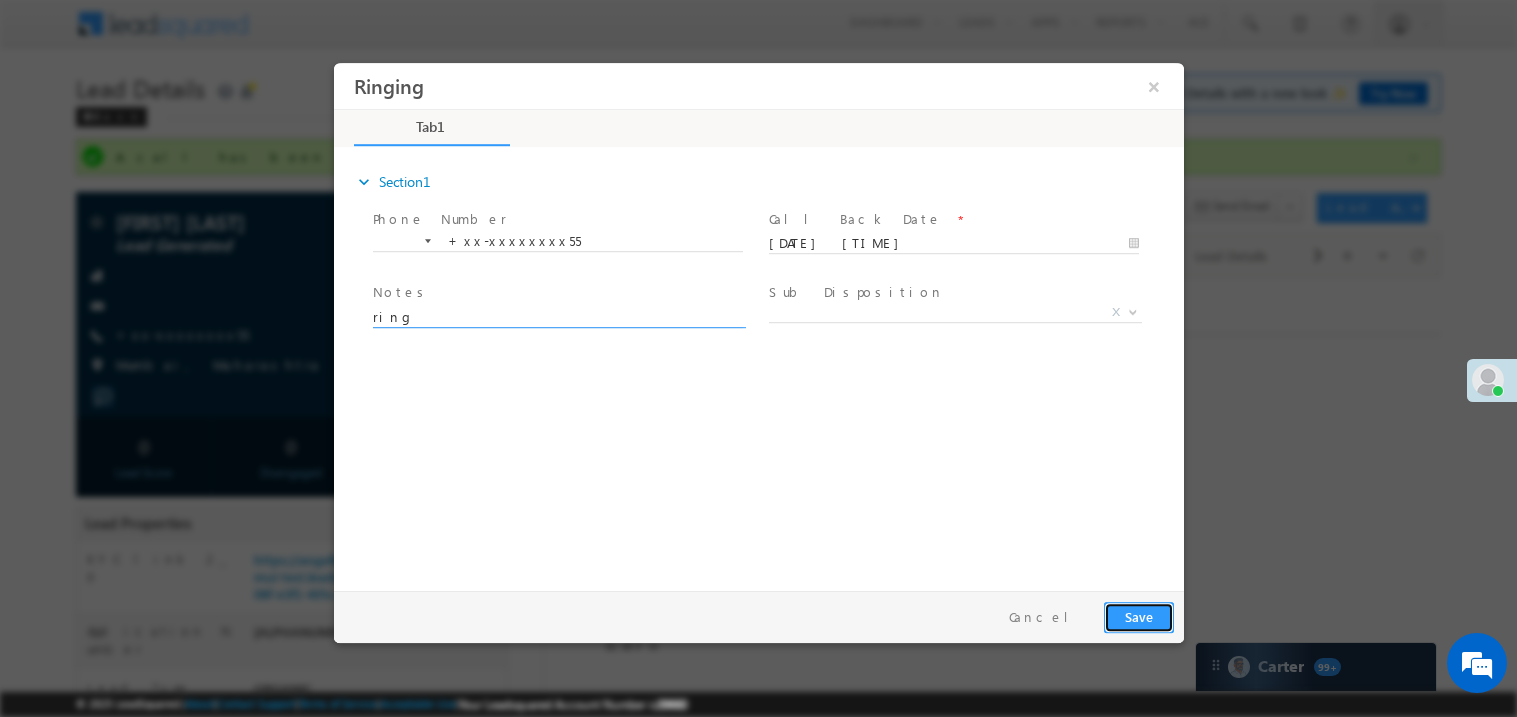 click on "Save" at bounding box center [1138, 616] 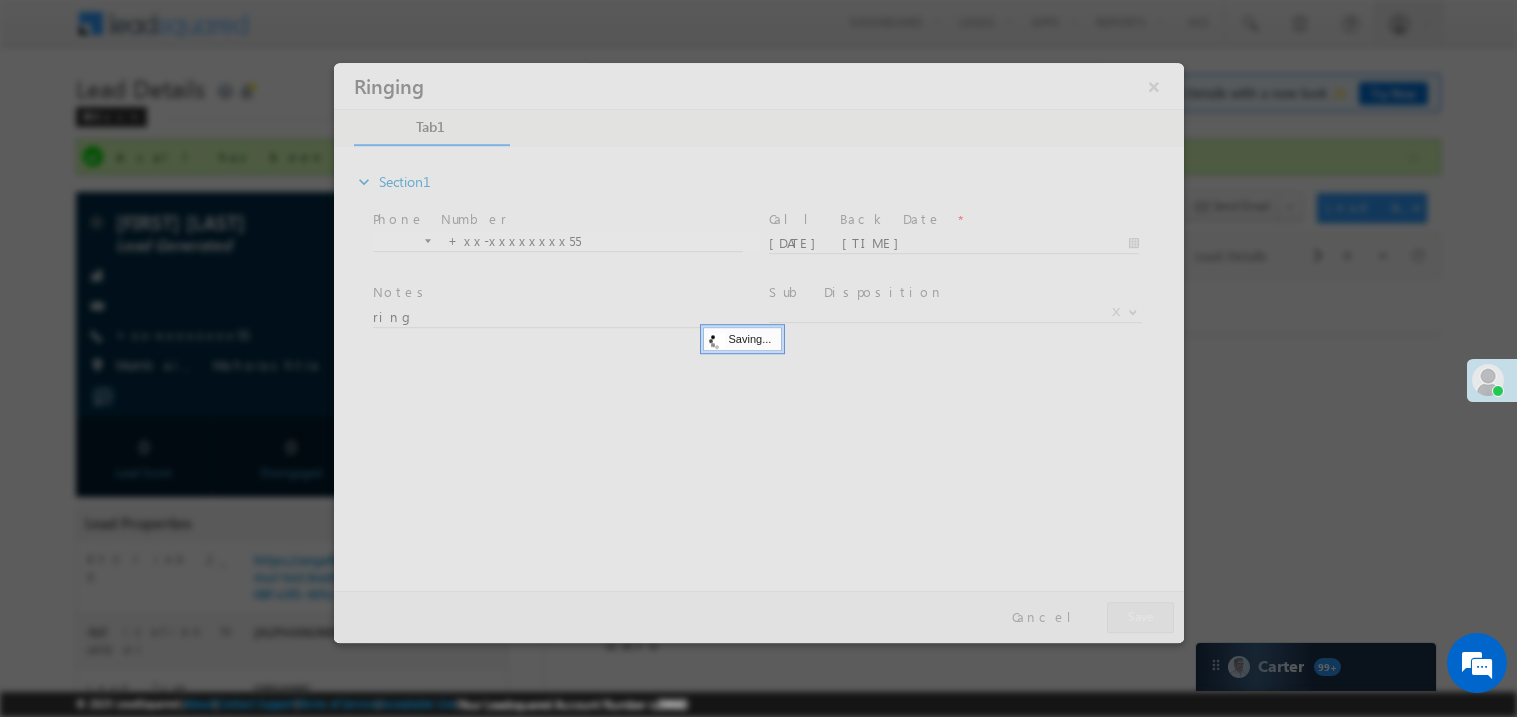 click at bounding box center [758, 352] 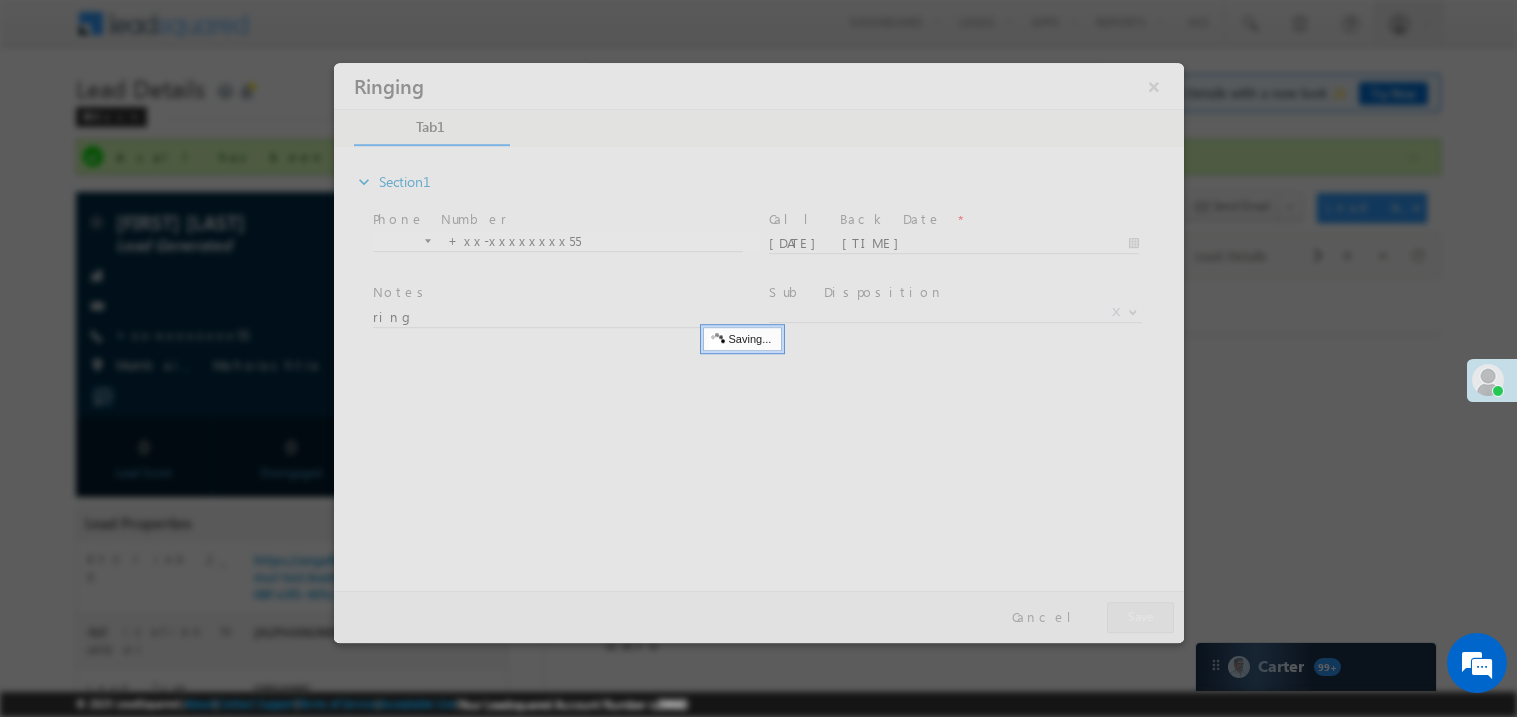 click at bounding box center (758, 352) 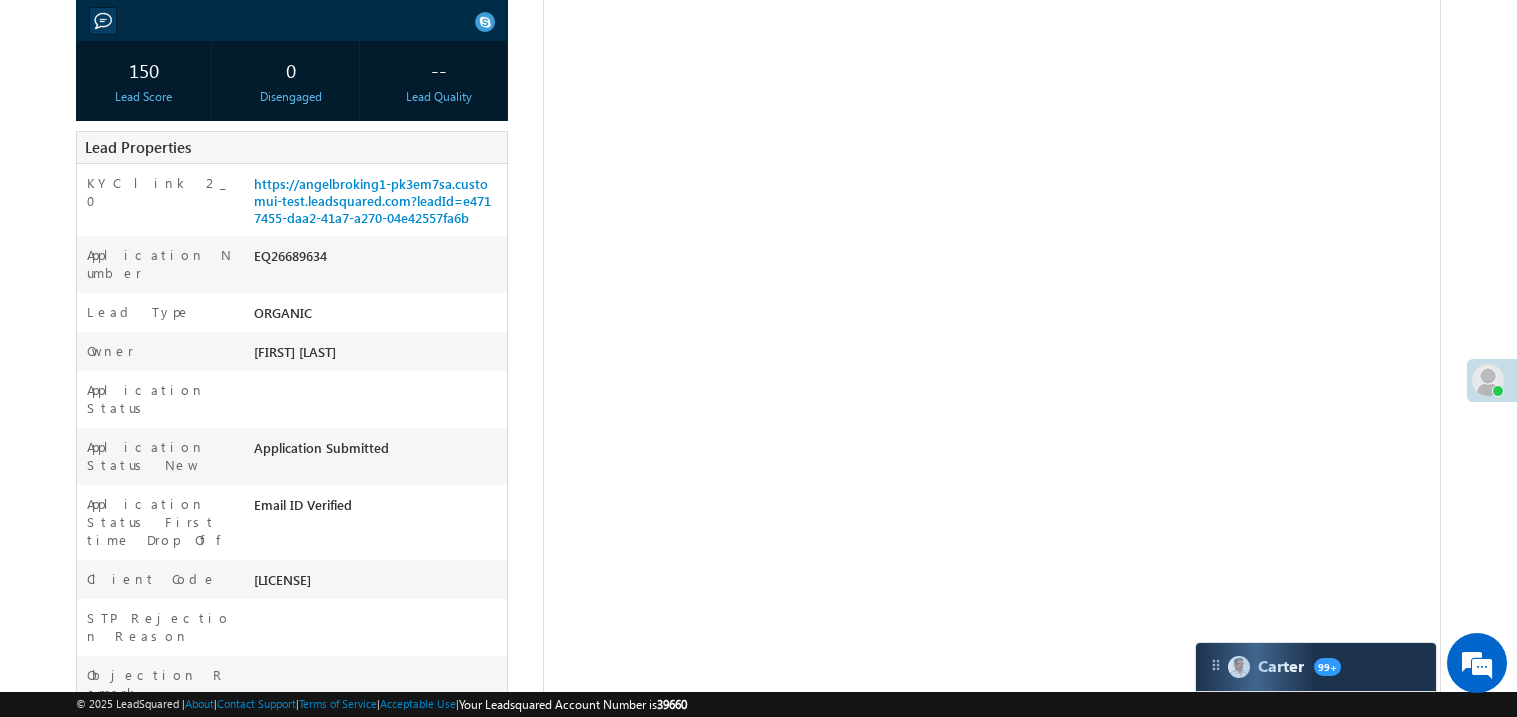 scroll, scrollTop: 319, scrollLeft: 0, axis: vertical 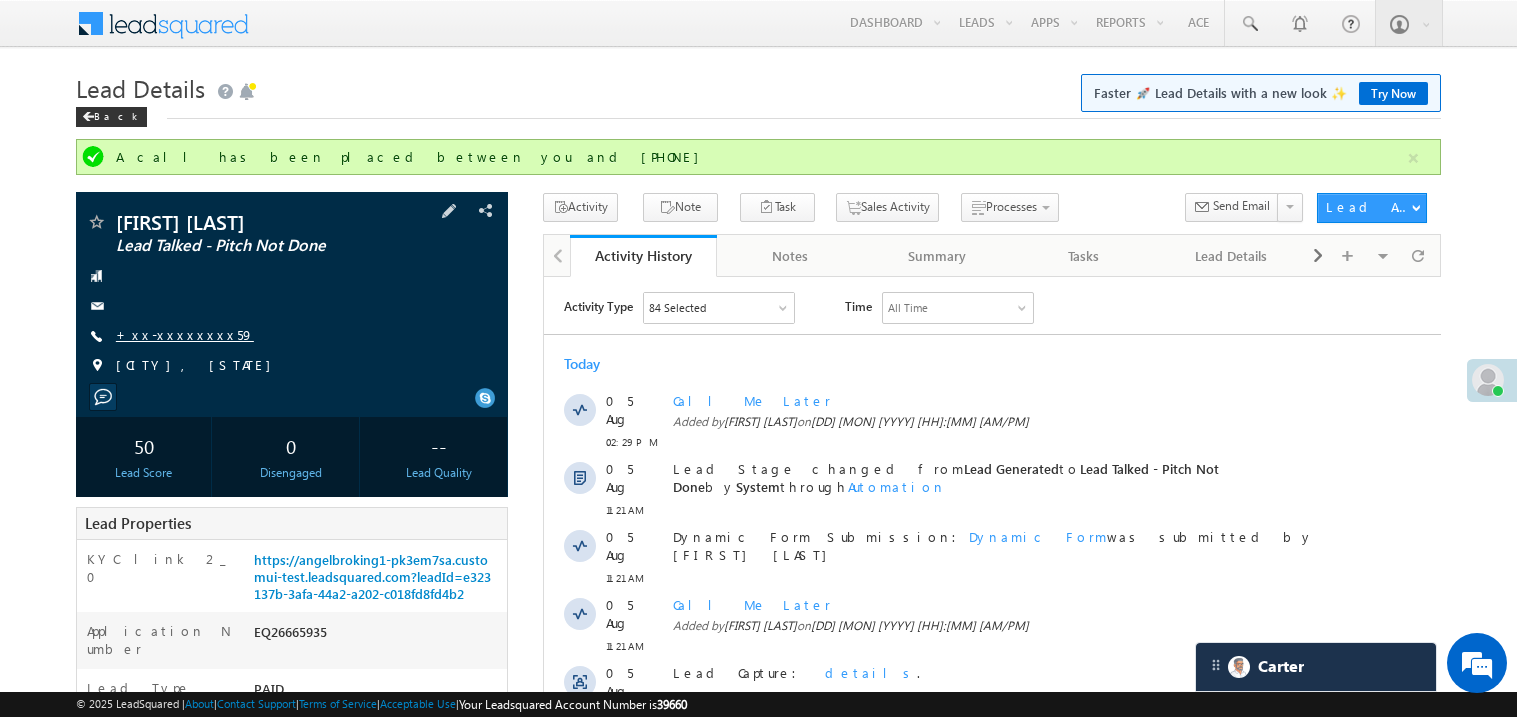 click on "+xx-xxxxxxxx59" at bounding box center (185, 334) 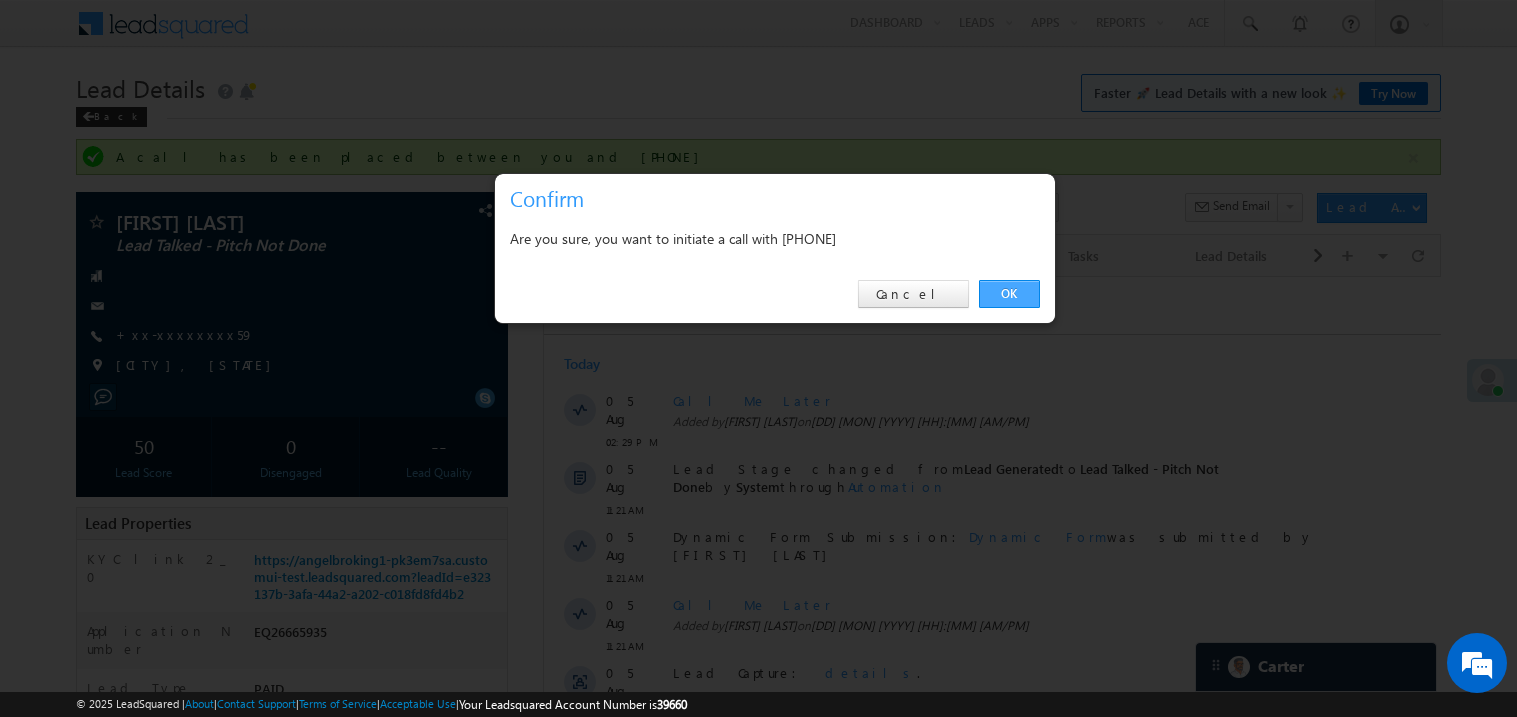 click on "OK" at bounding box center [1009, 294] 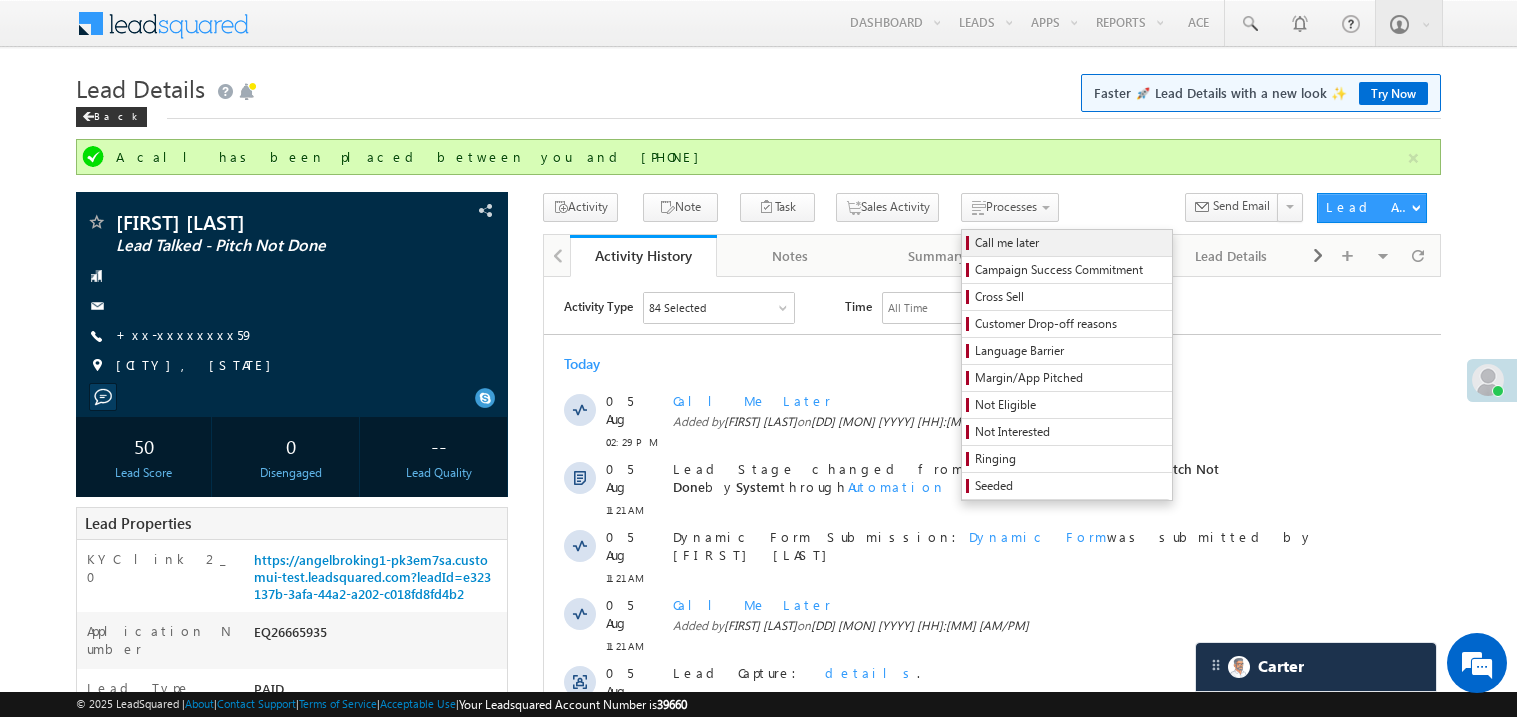 click on "Call me later" at bounding box center (1070, 243) 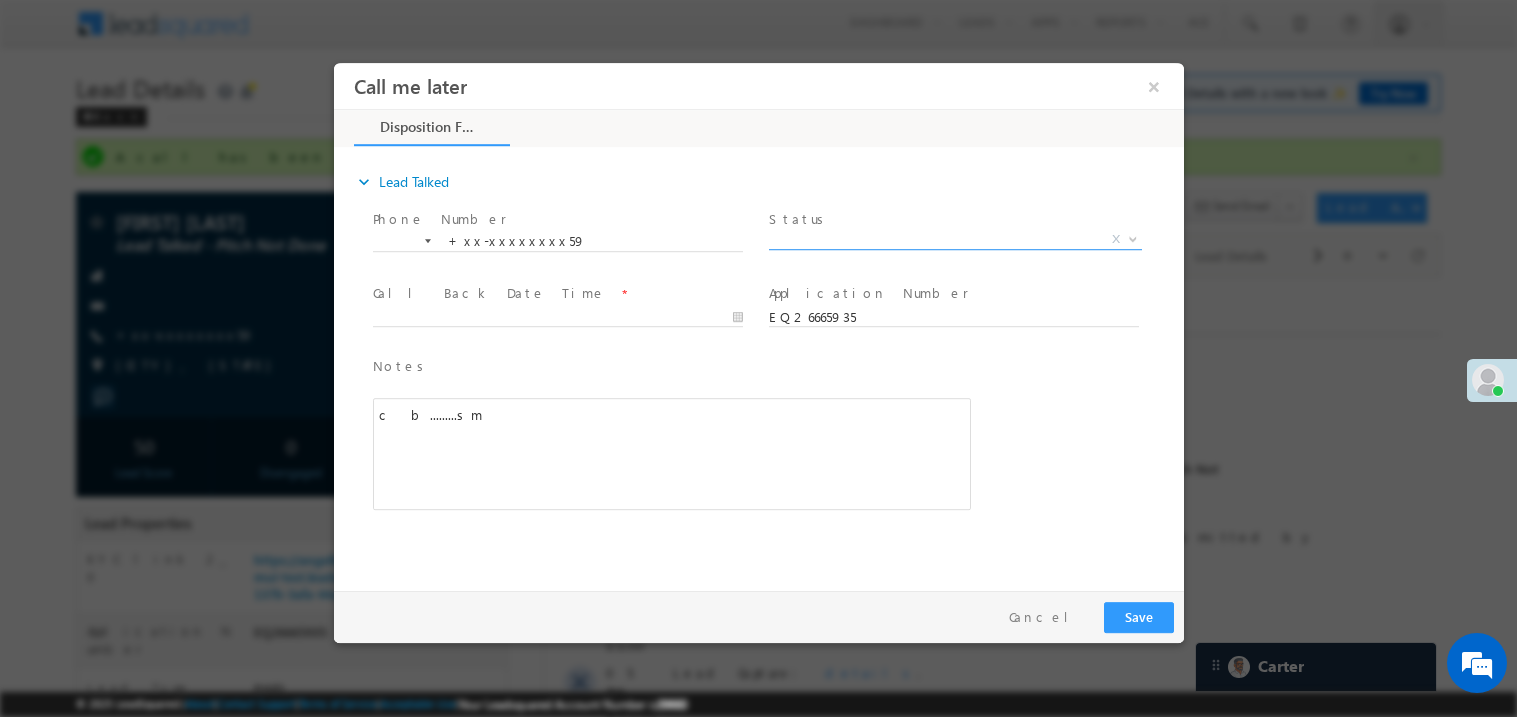 click on "X" at bounding box center [954, 239] 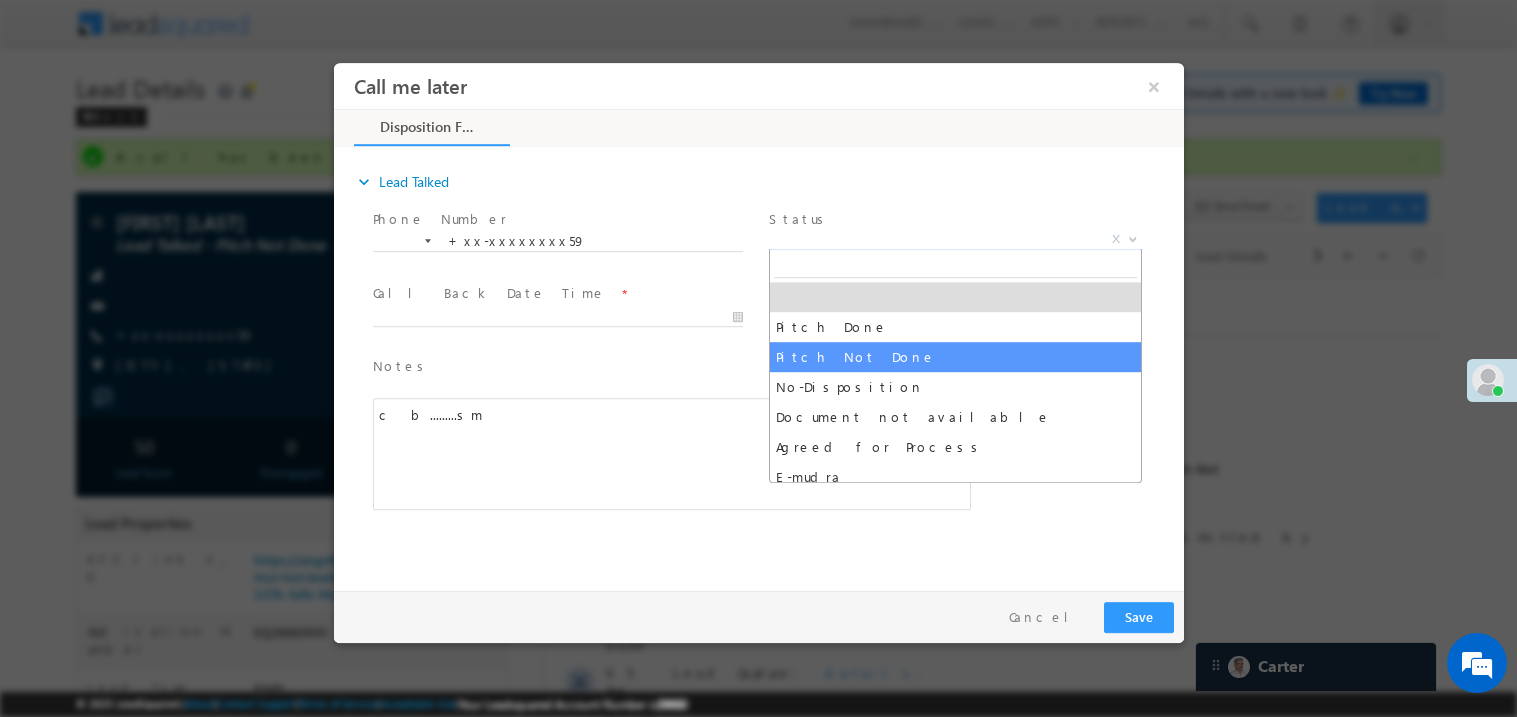 select on "Pitch Not Done" 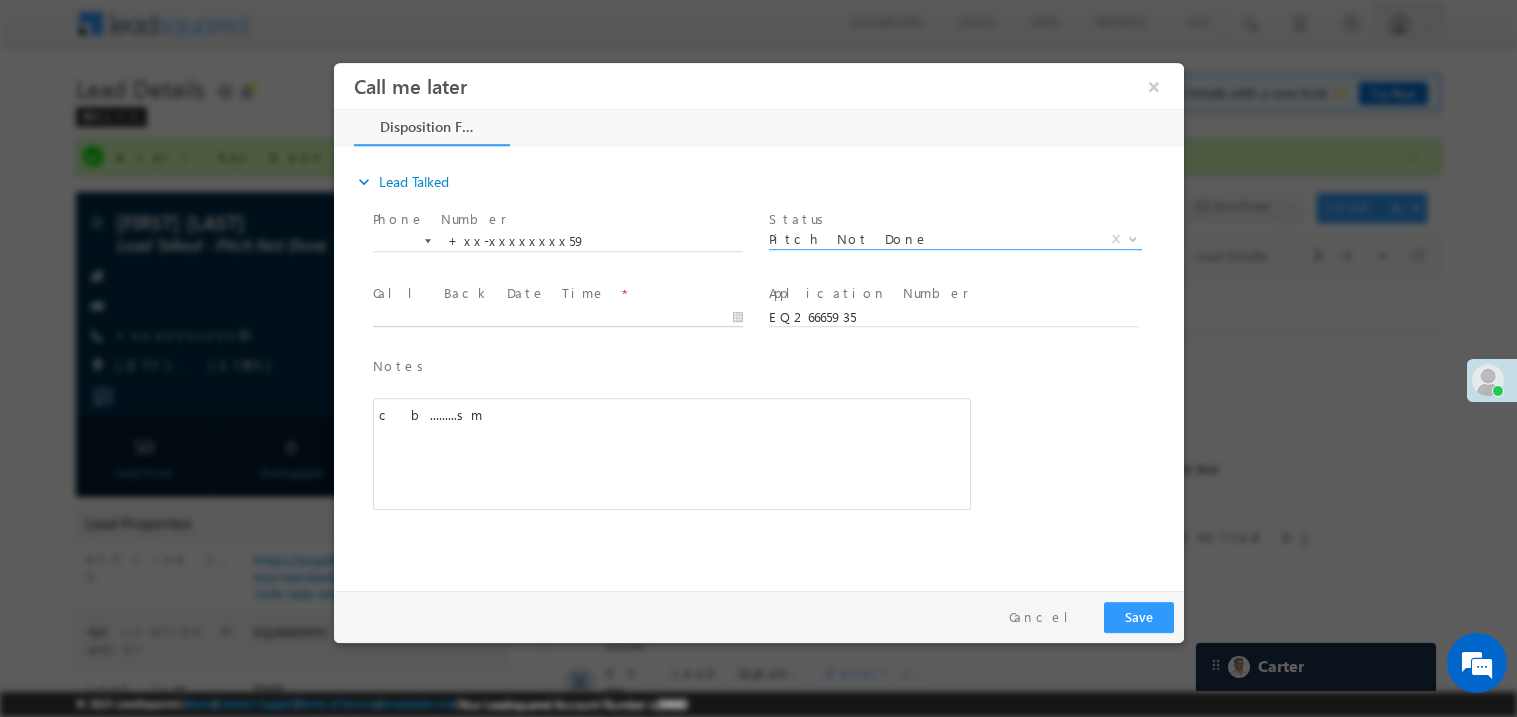click on "Call me later
×" at bounding box center [758, 321] 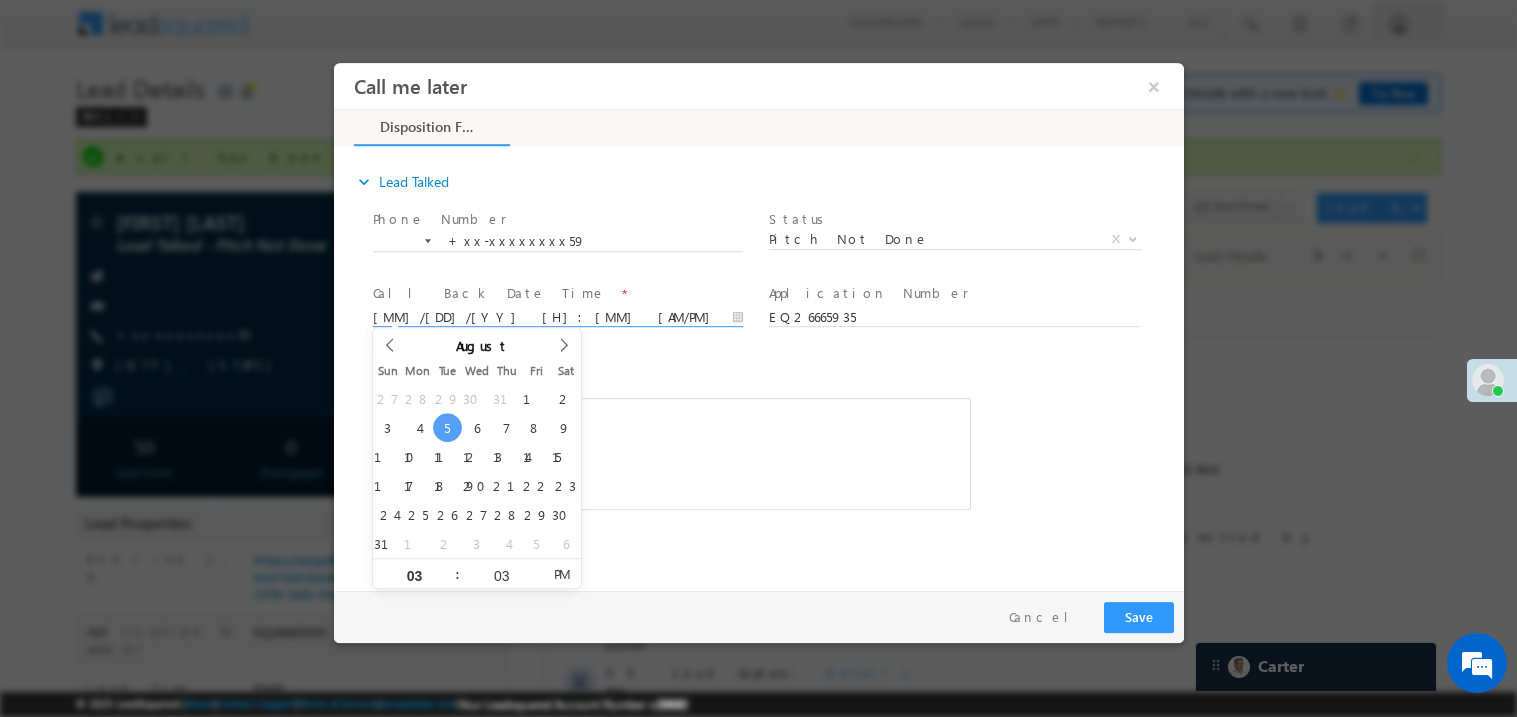 click on "Notes
*" at bounding box center (656, 366) 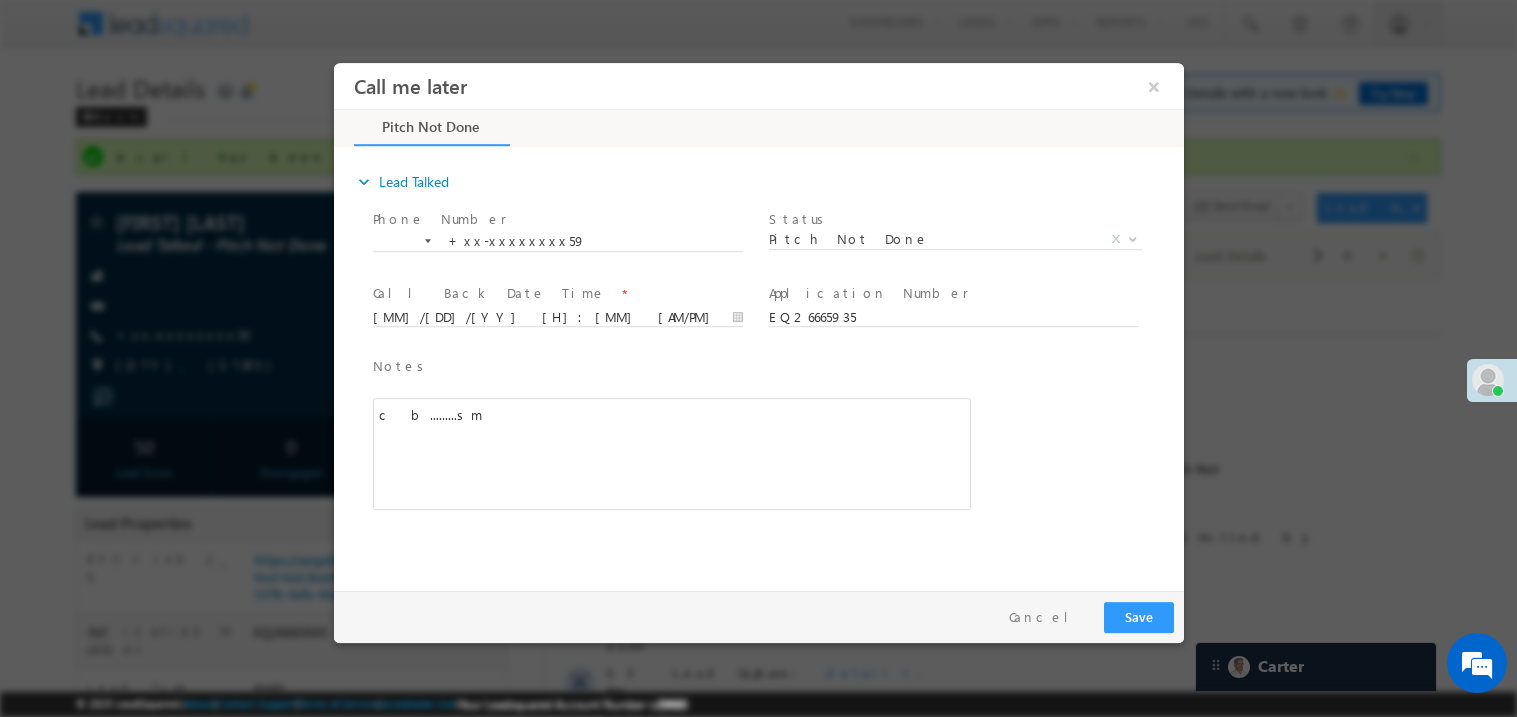 click on "c b.........sm" at bounding box center (671, 453) 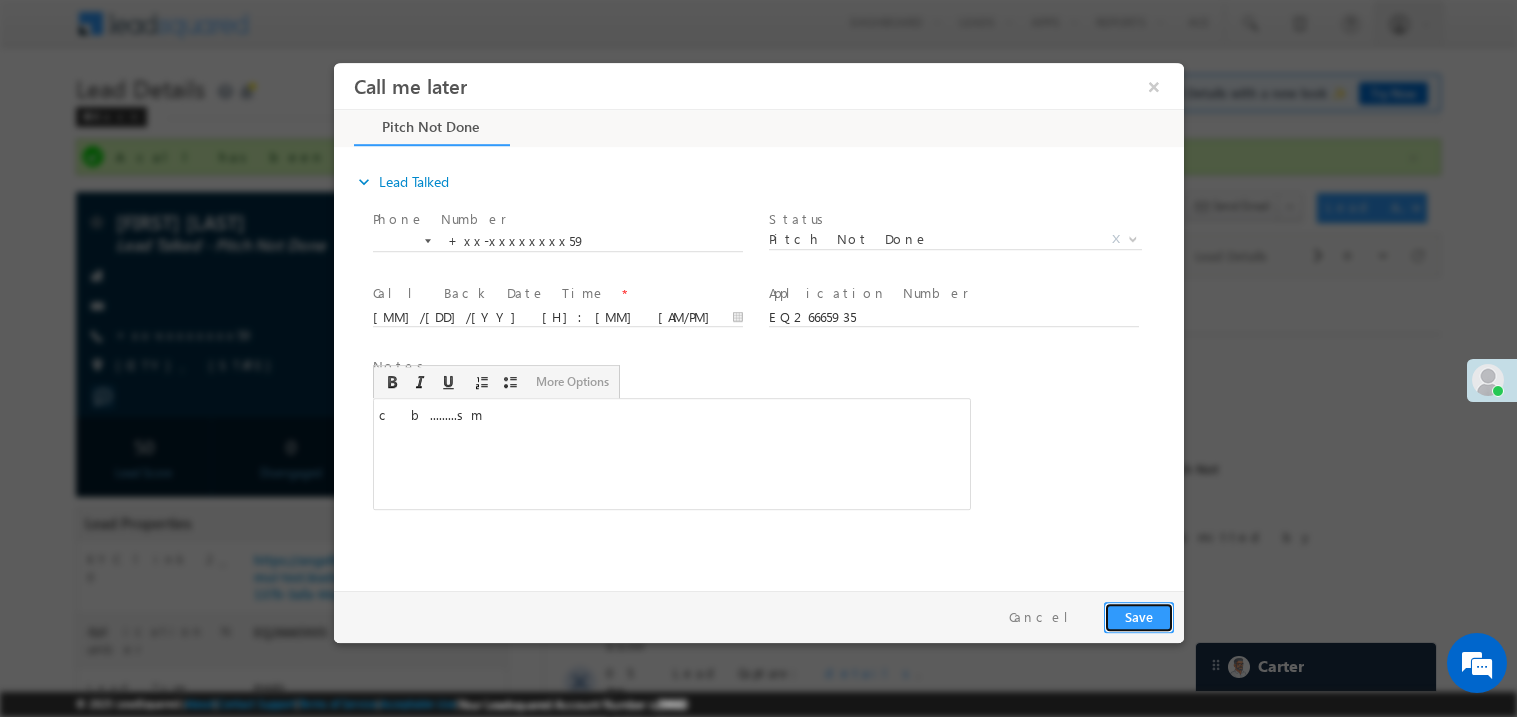click on "Save" at bounding box center [1138, 616] 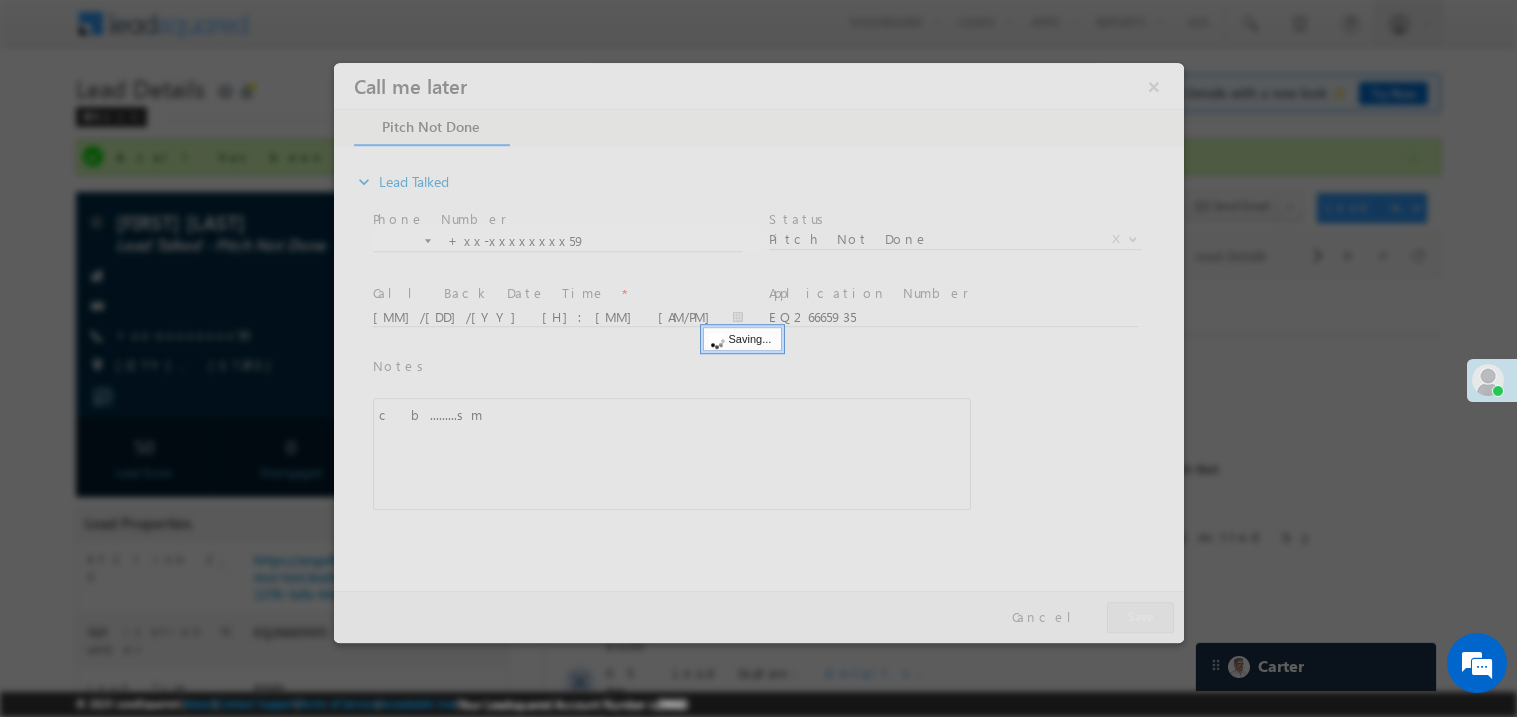 click at bounding box center (758, 352) 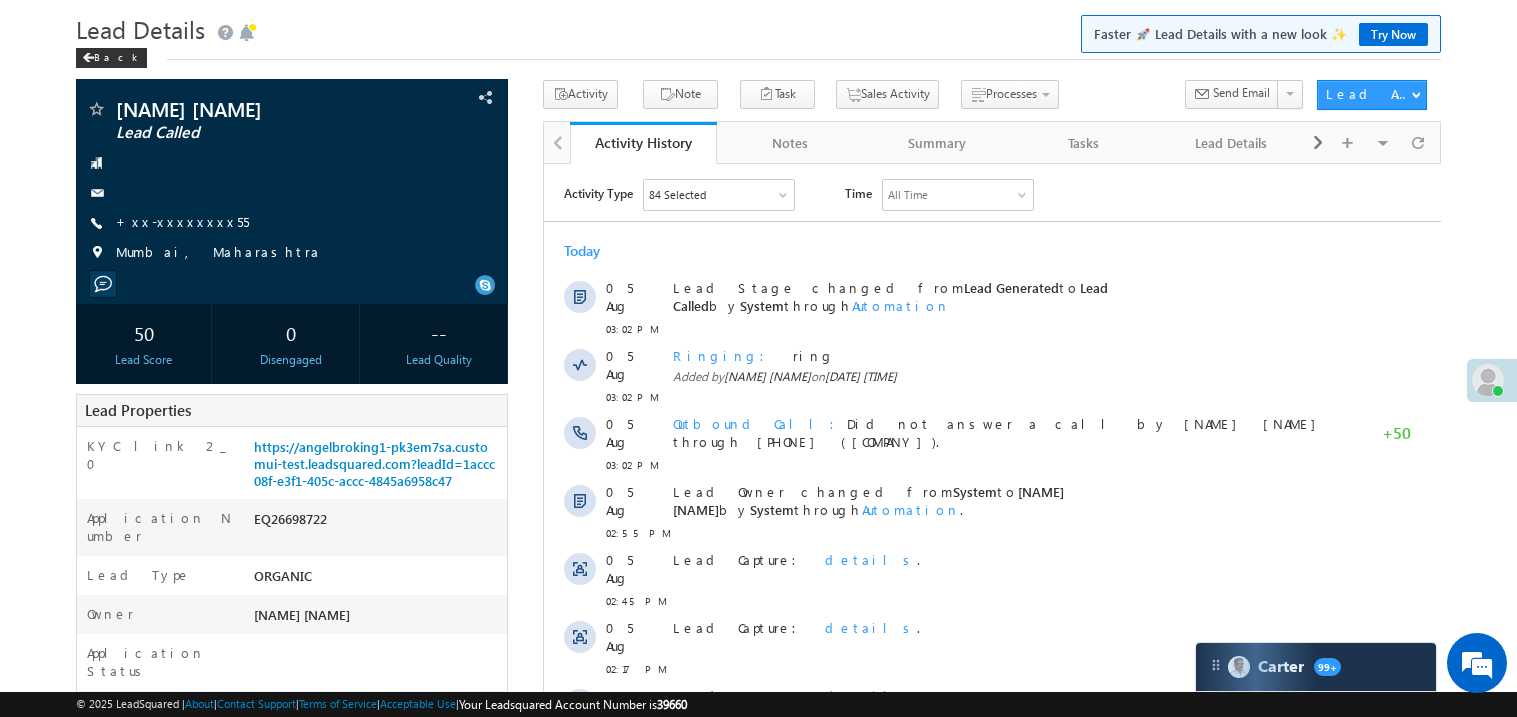 scroll, scrollTop: 0, scrollLeft: 0, axis: both 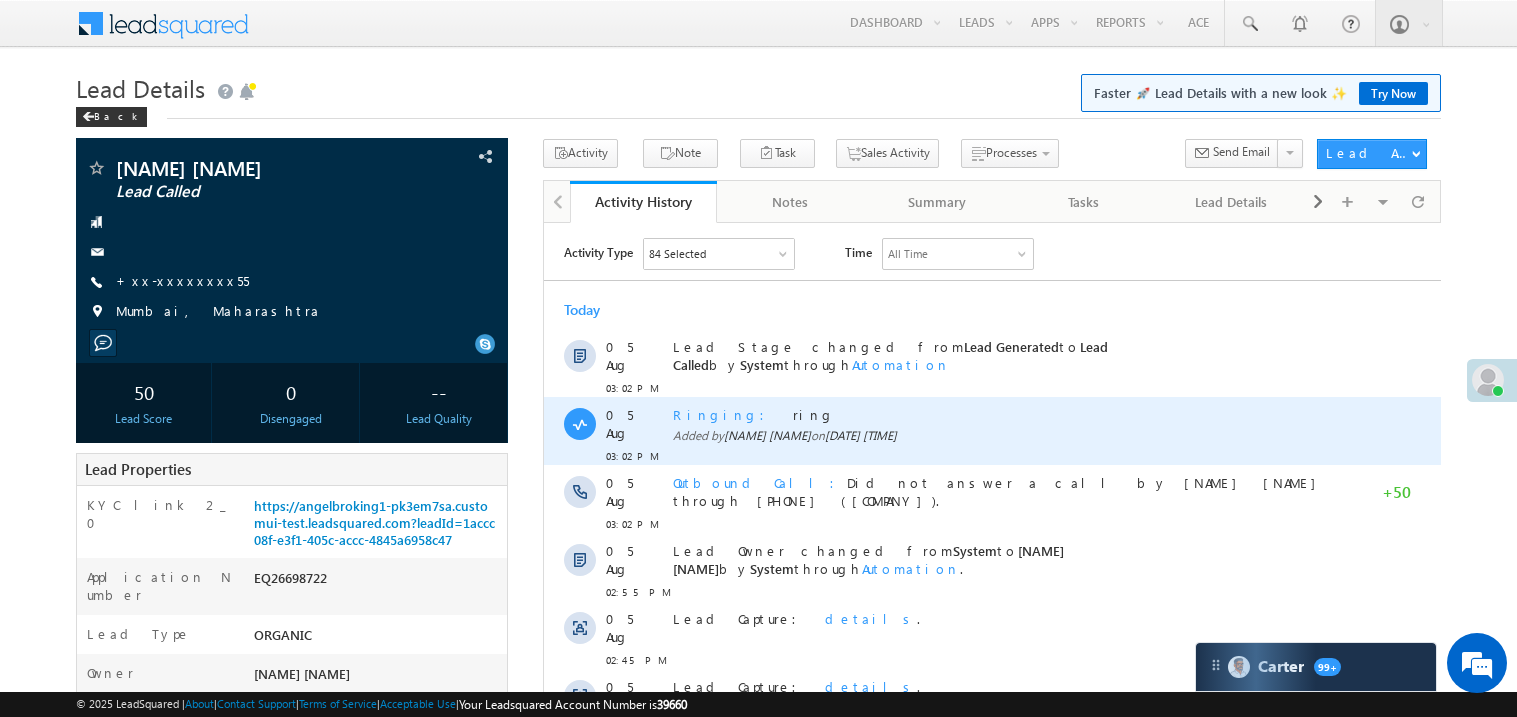 click on "Added by [NAME] [NAME] on [DATE] [TIME]" at bounding box center [1001, 435] 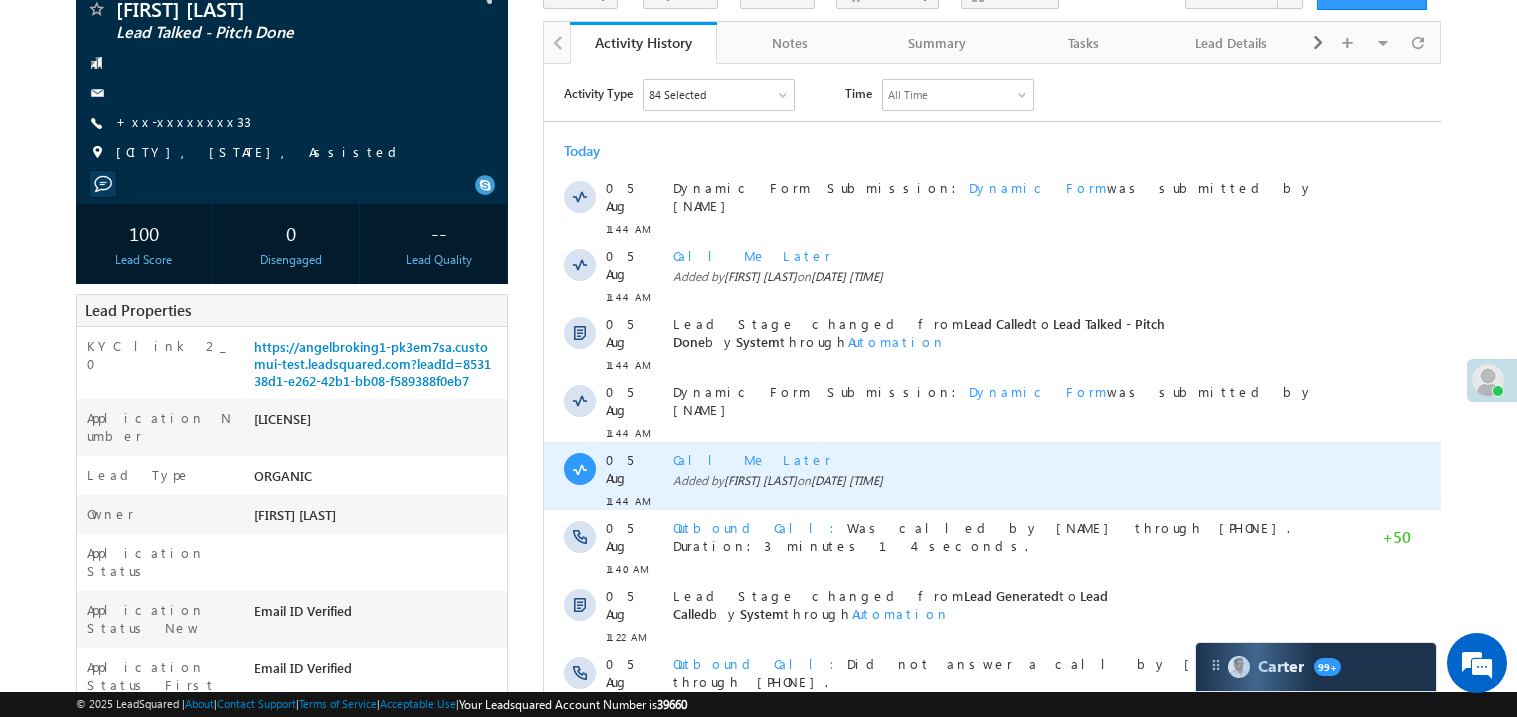 scroll, scrollTop: 199, scrollLeft: 0, axis: vertical 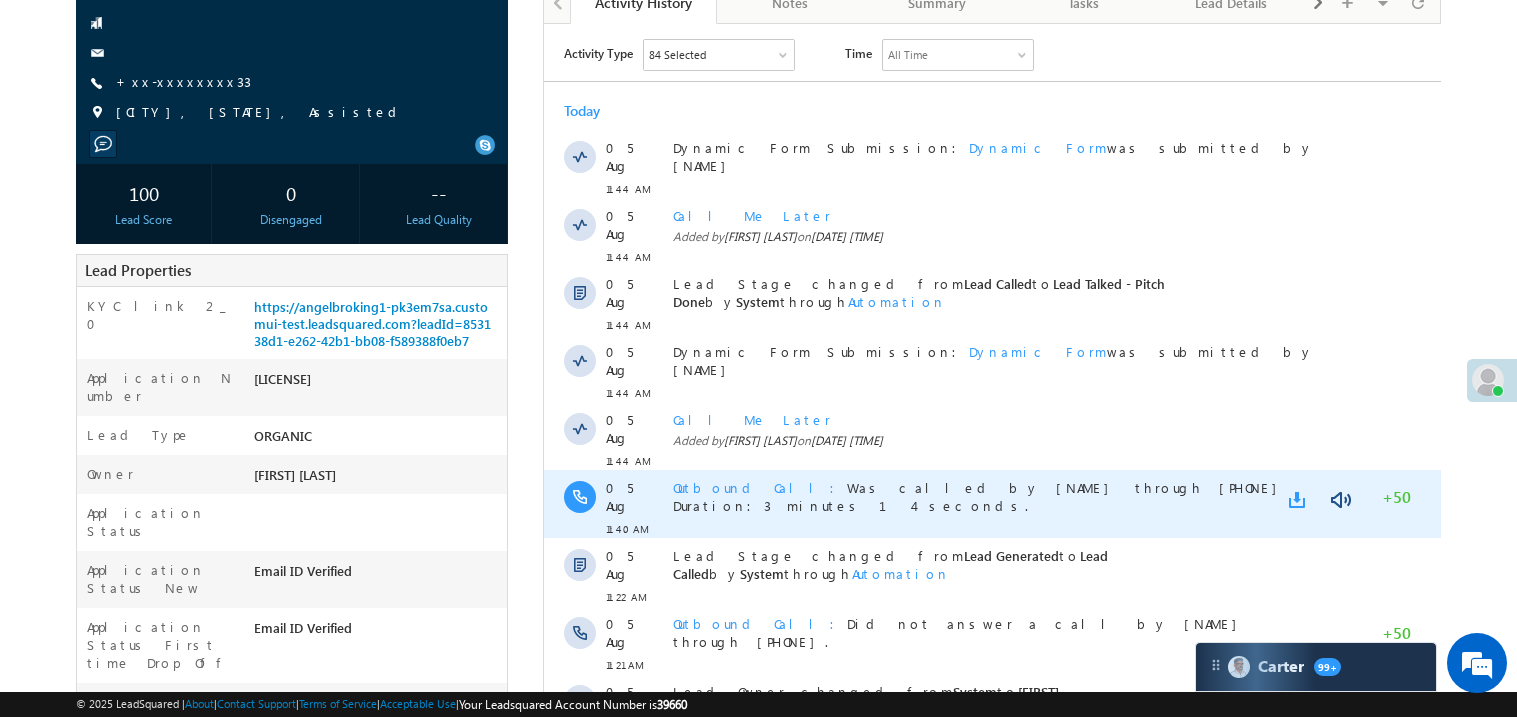 click at bounding box center (1300, 499) 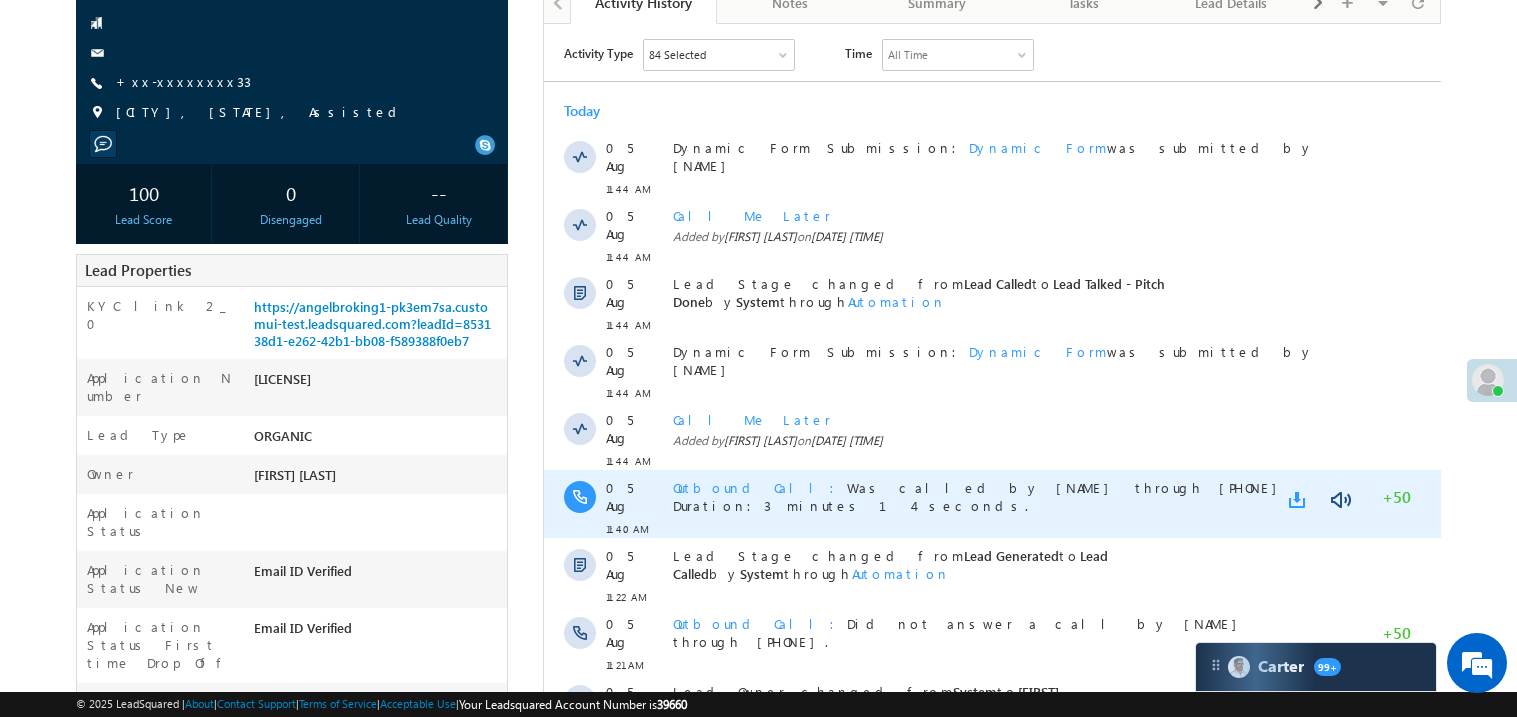 scroll, scrollTop: 0, scrollLeft: 0, axis: both 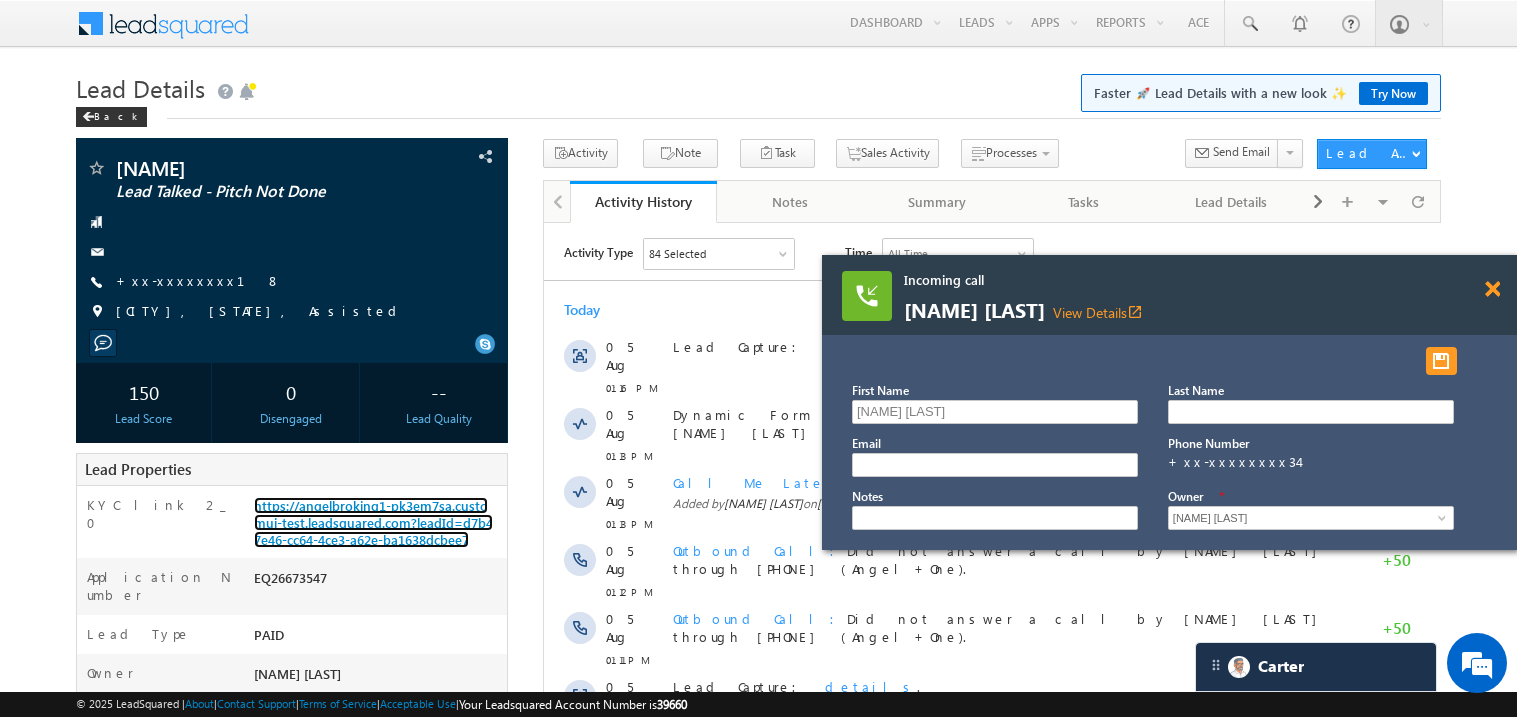 click at bounding box center (1492, 289) 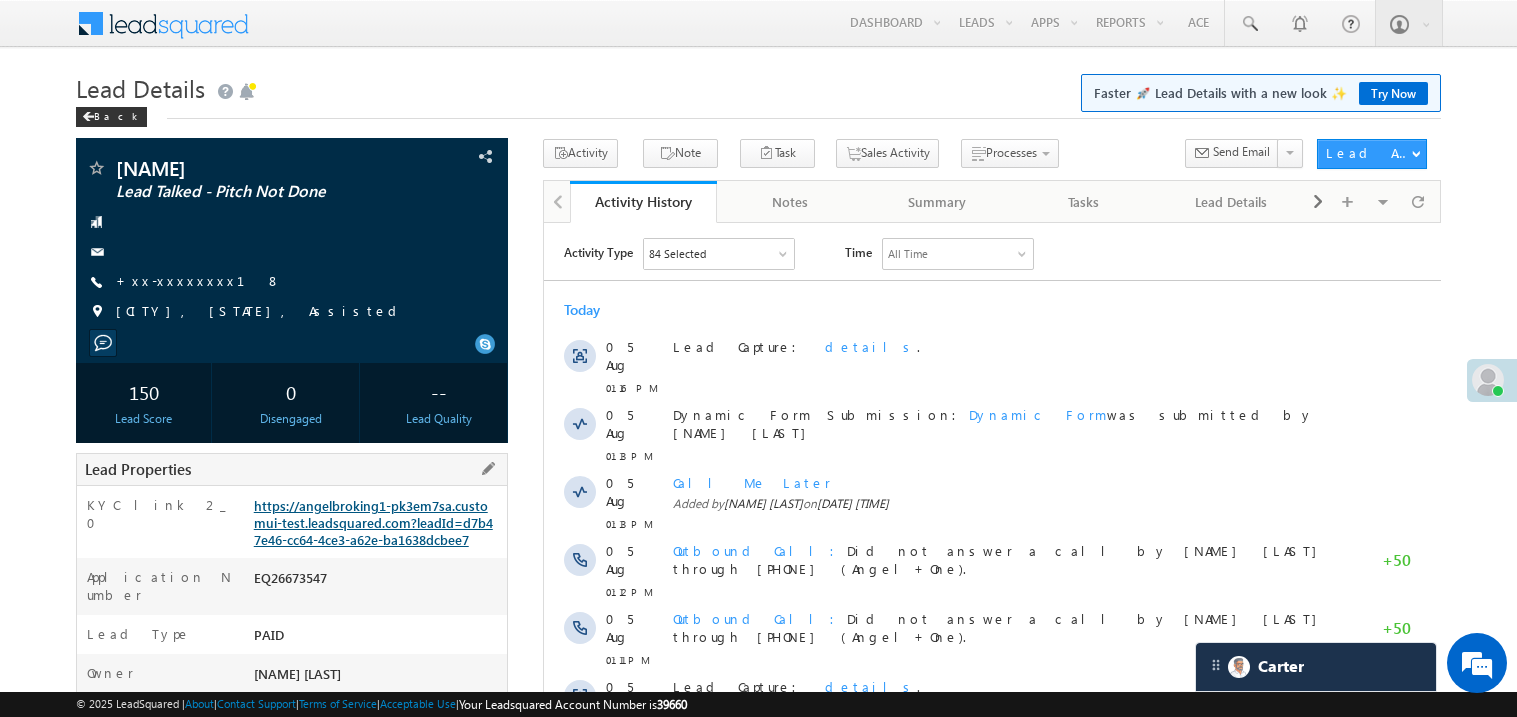 click on "https://angelbroking1-pk3em7sa.customui-test.leadsquared.com?leadId=d7b47e46-cc64-4ce3-a62e-ba1638dcbee7" at bounding box center [373, 522] 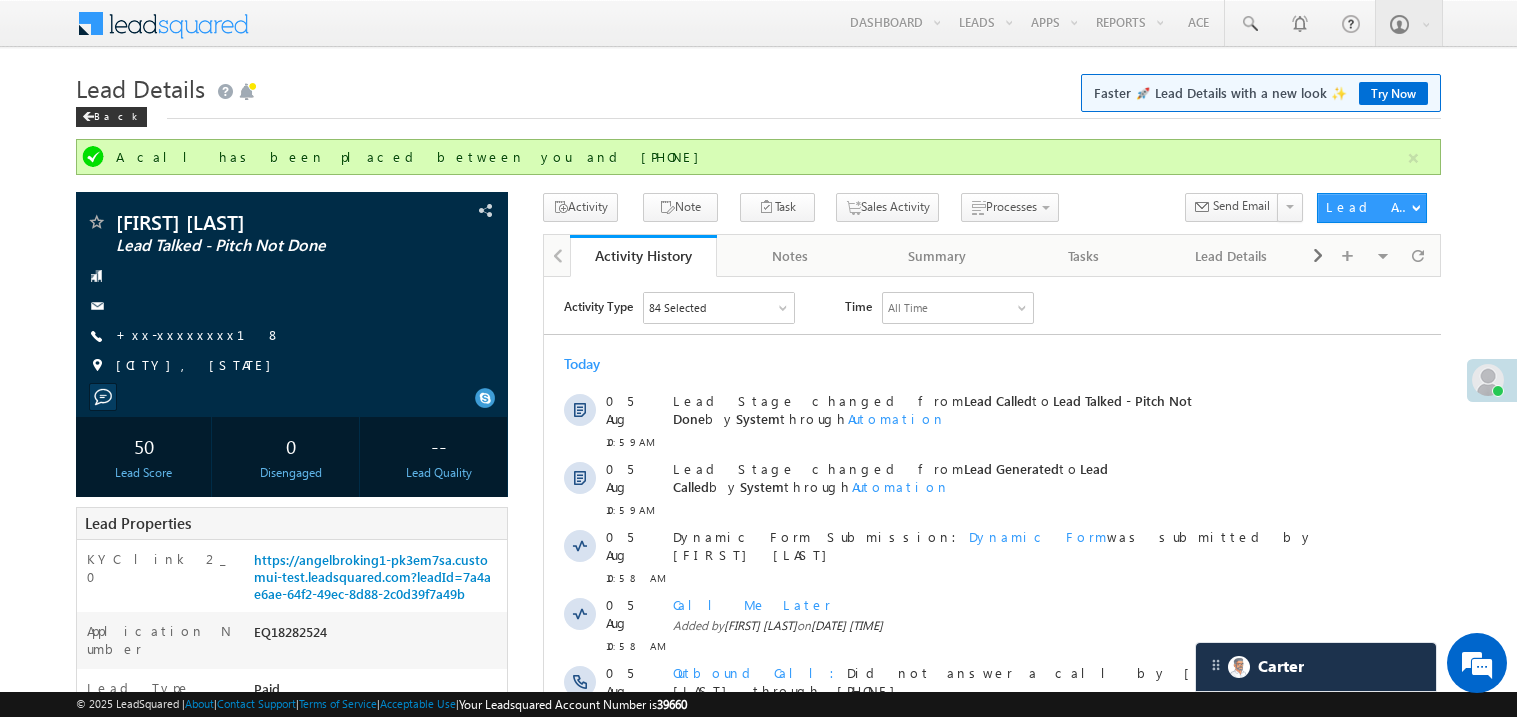 scroll, scrollTop: 0, scrollLeft: 0, axis: both 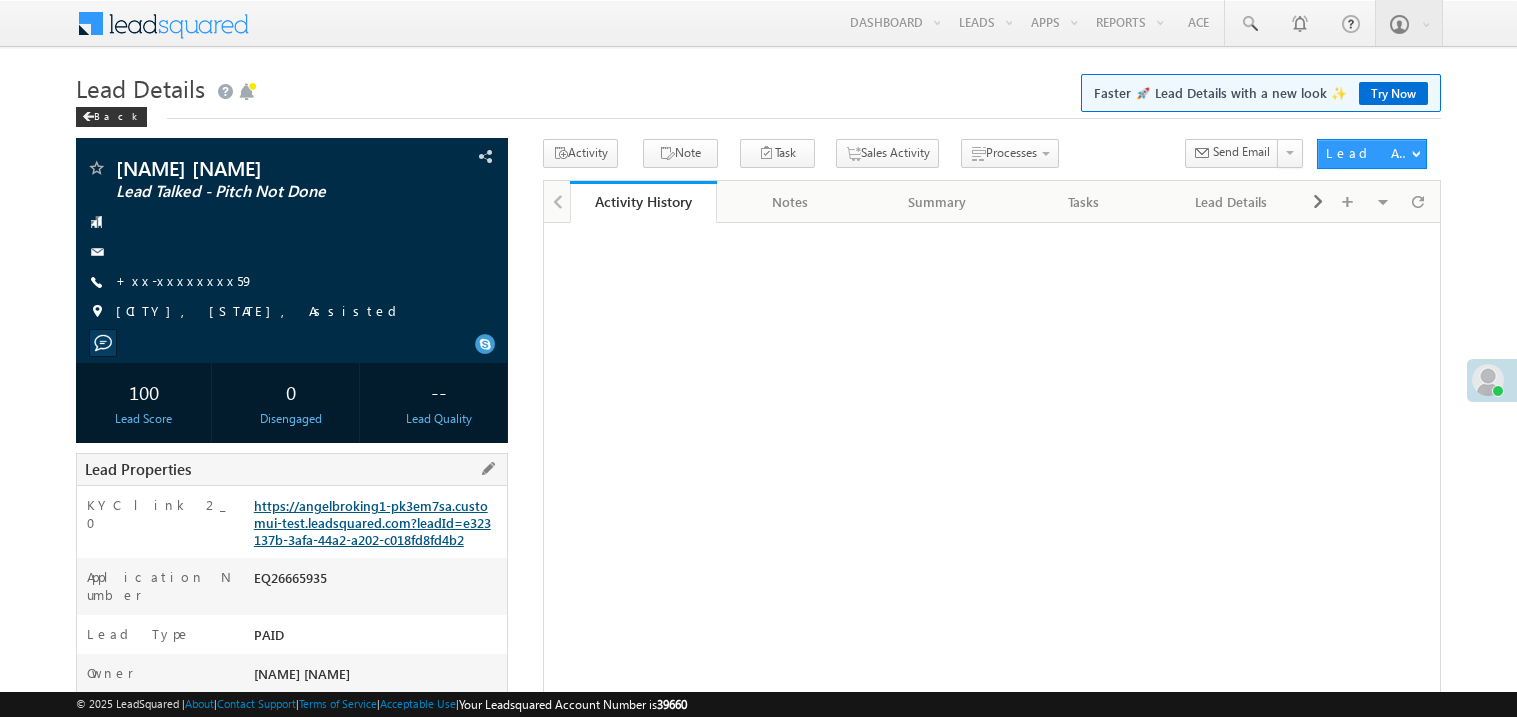 click on "https://angelbroking1-pk3em7sa.customui-test.leadsquared.com?leadId=e323137b-3afa-44a2-a202-c018fd8fd4b2" at bounding box center [372, 522] 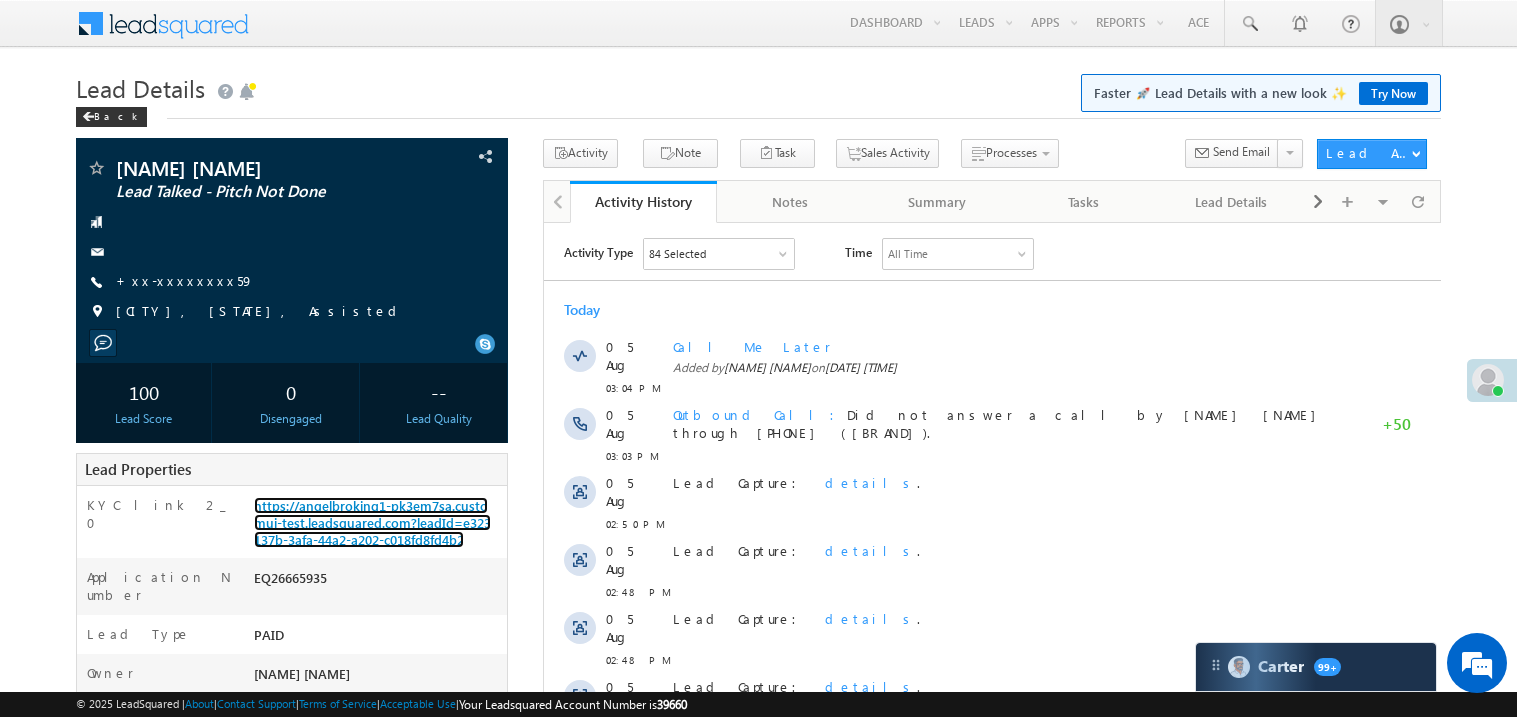 scroll, scrollTop: 0, scrollLeft: 0, axis: both 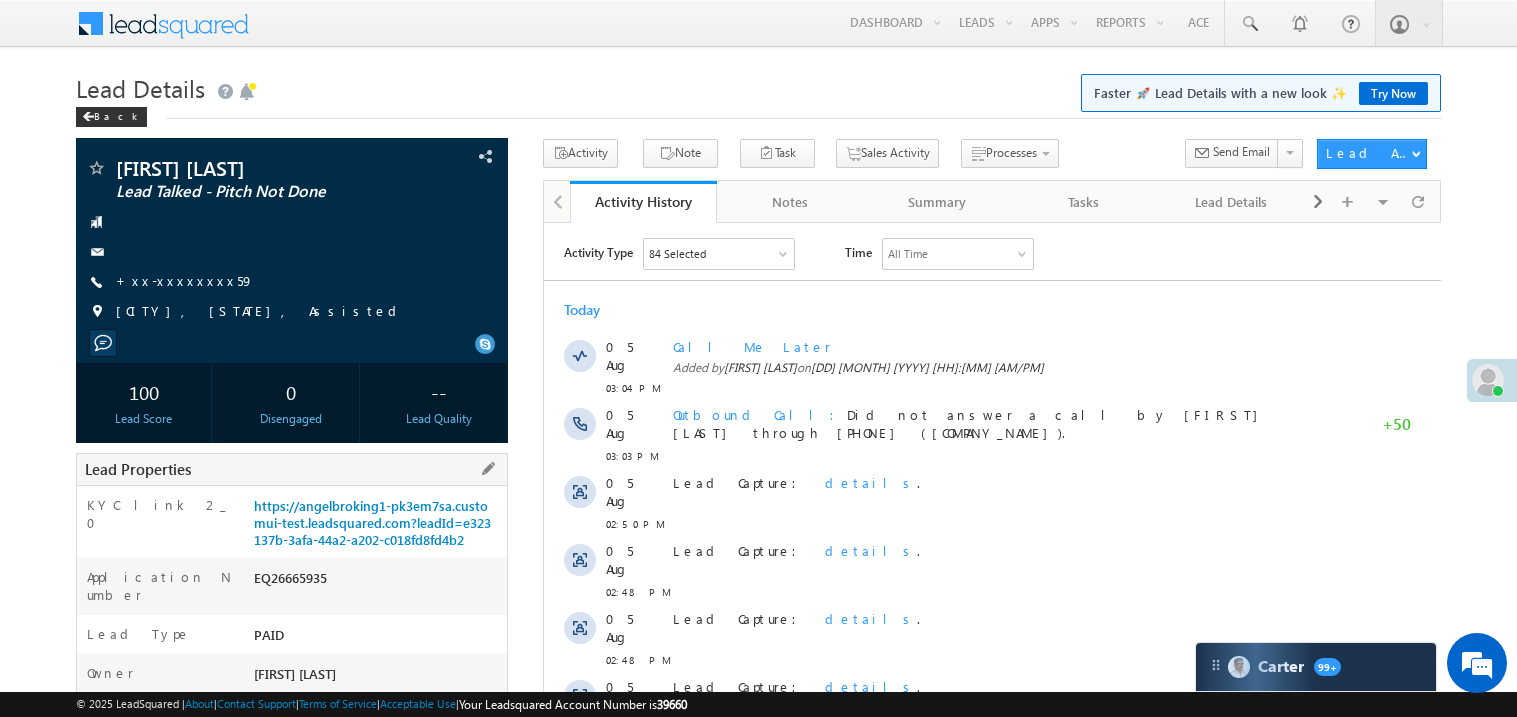 click on "EQ26665935" at bounding box center [378, 582] 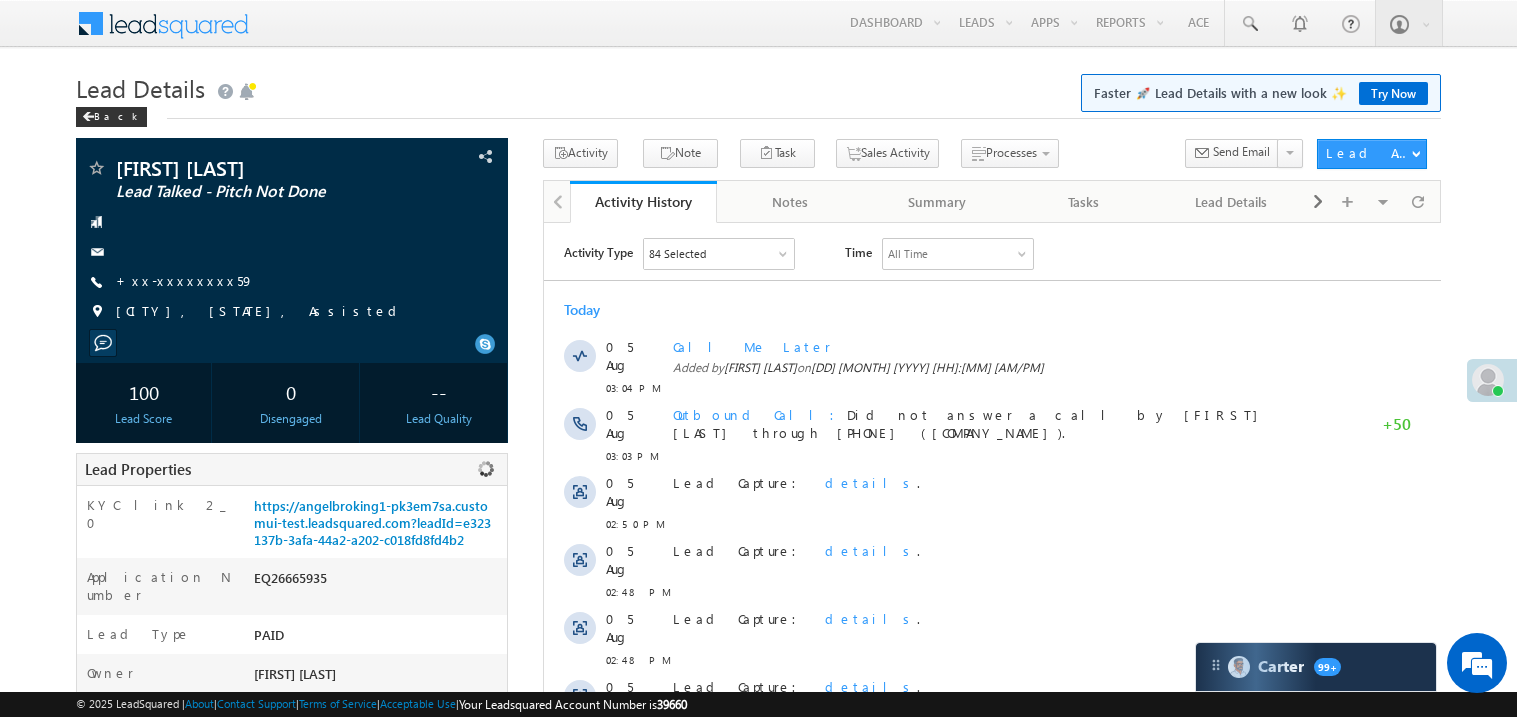 copy on "EQ26665935" 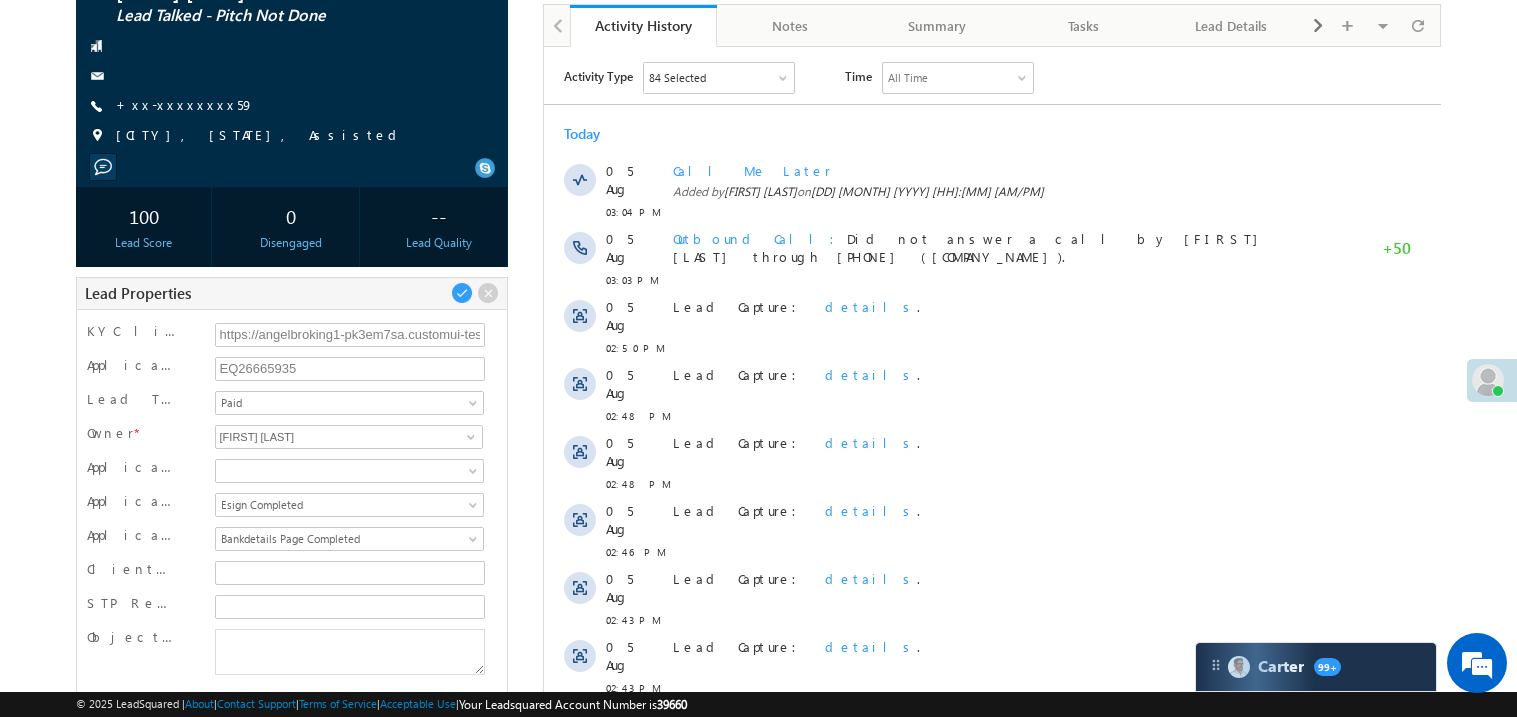 scroll, scrollTop: 319, scrollLeft: 0, axis: vertical 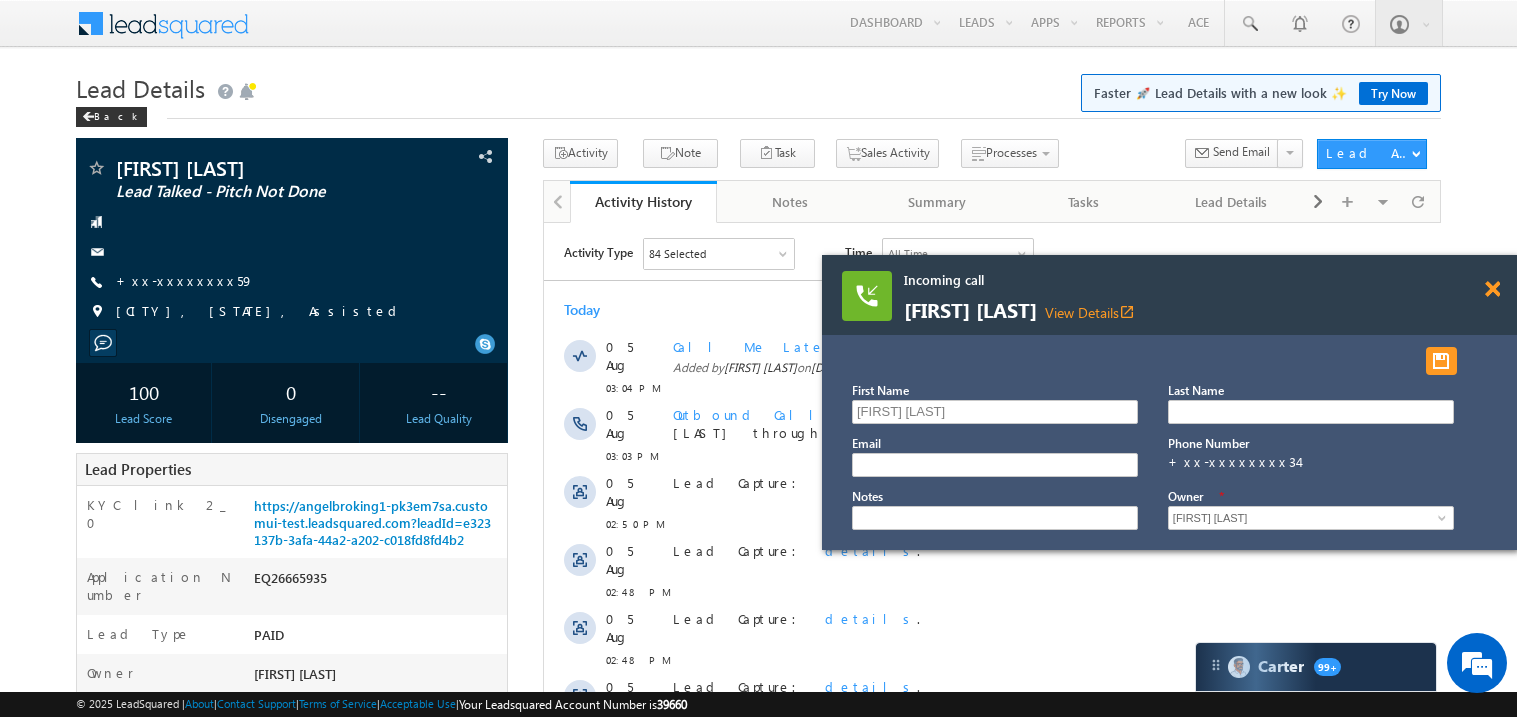 click at bounding box center (1492, 289) 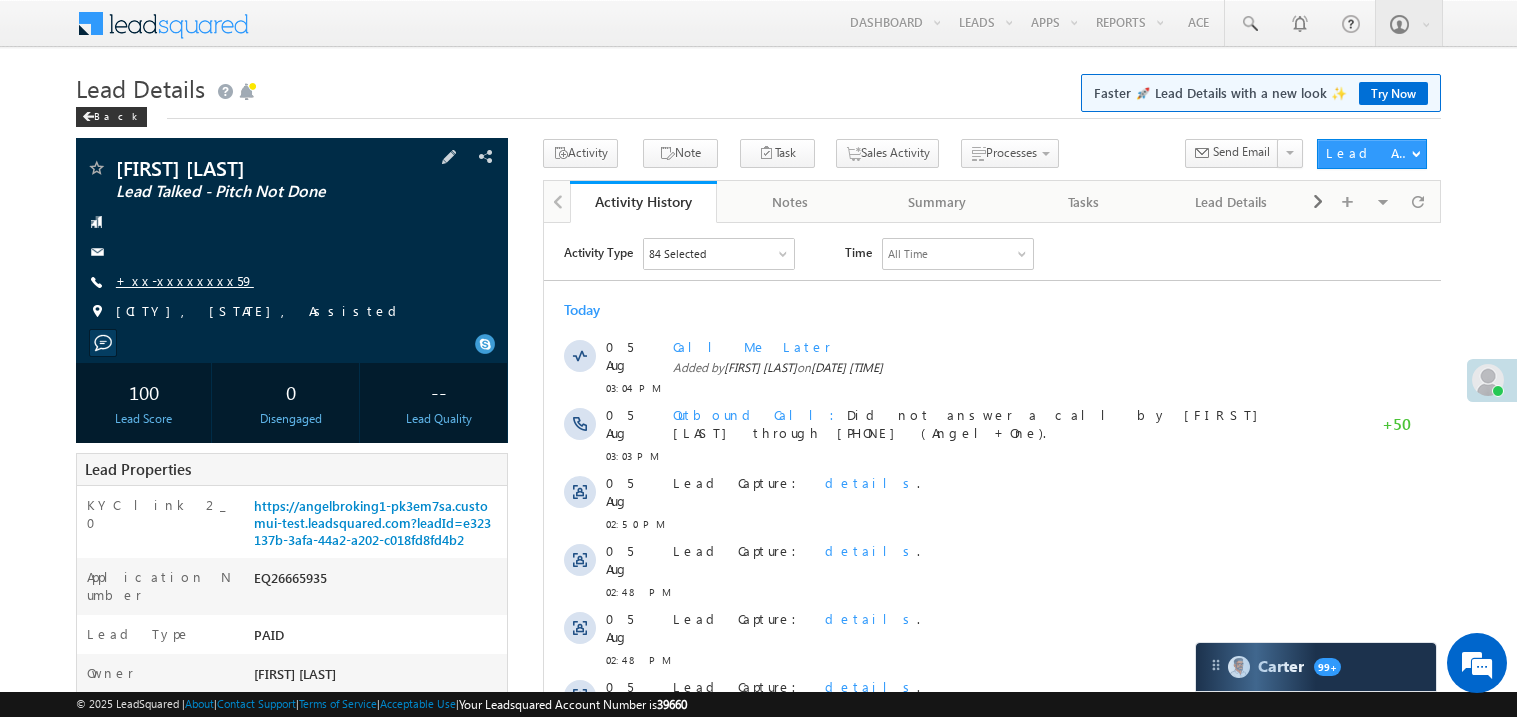 click on "+xx-xxxxxxxx59" at bounding box center (185, 280) 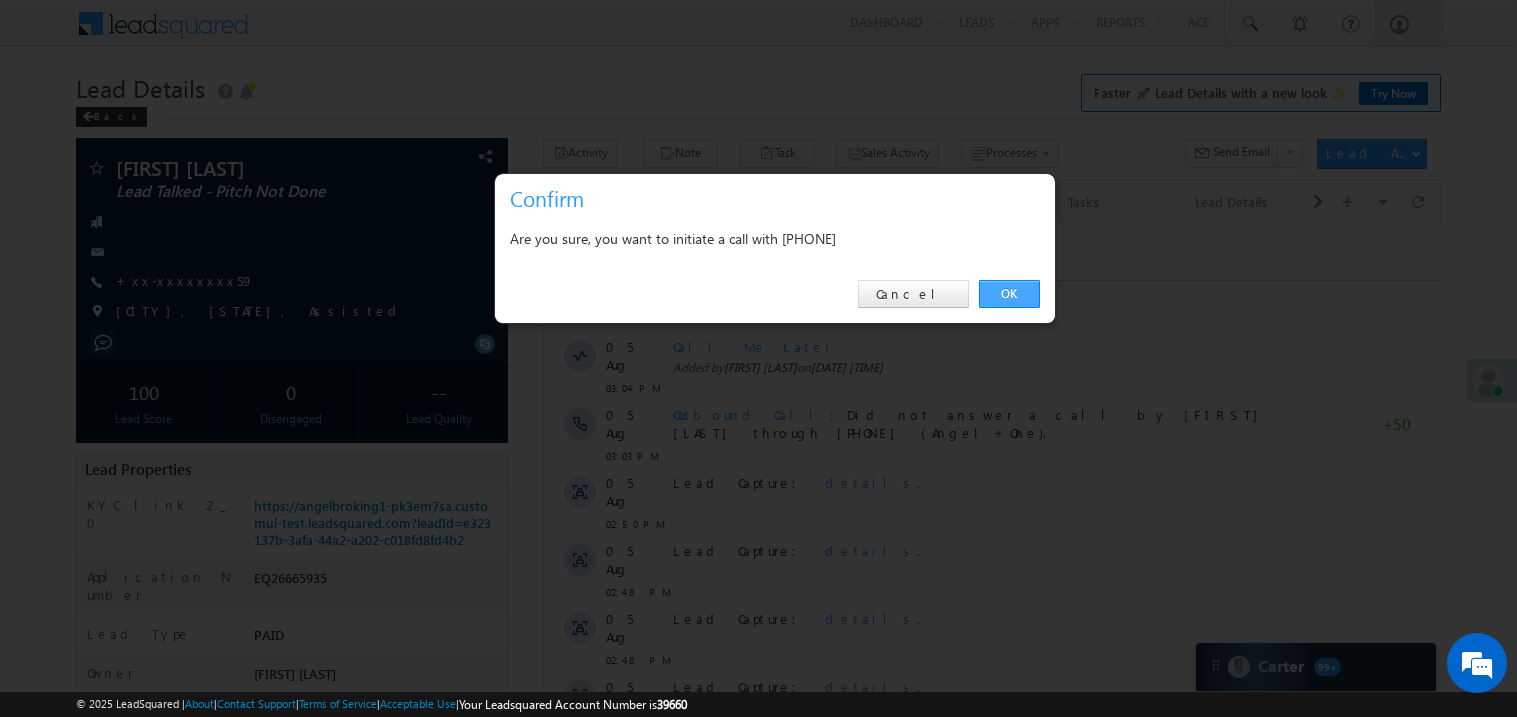 click on "OK" at bounding box center (1009, 294) 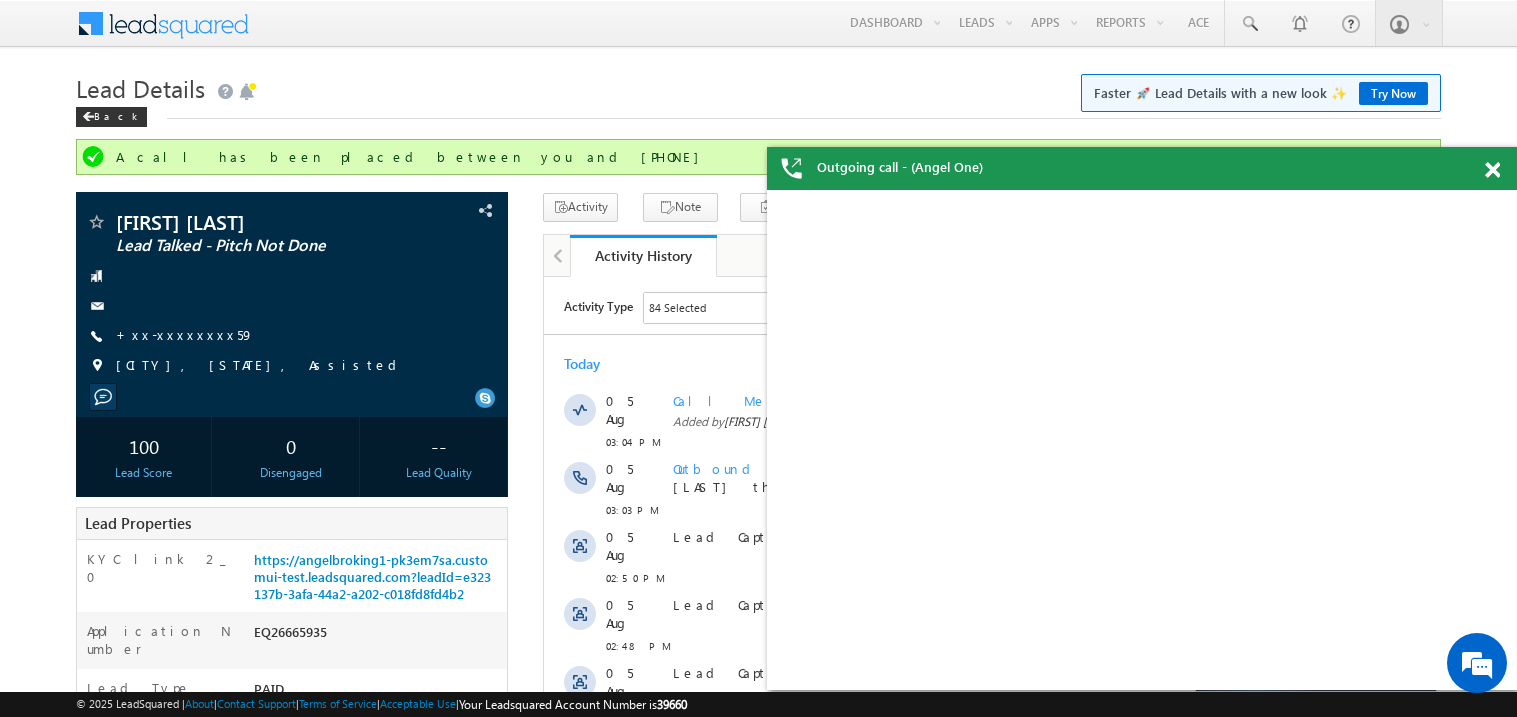 scroll, scrollTop: 0, scrollLeft: 0, axis: both 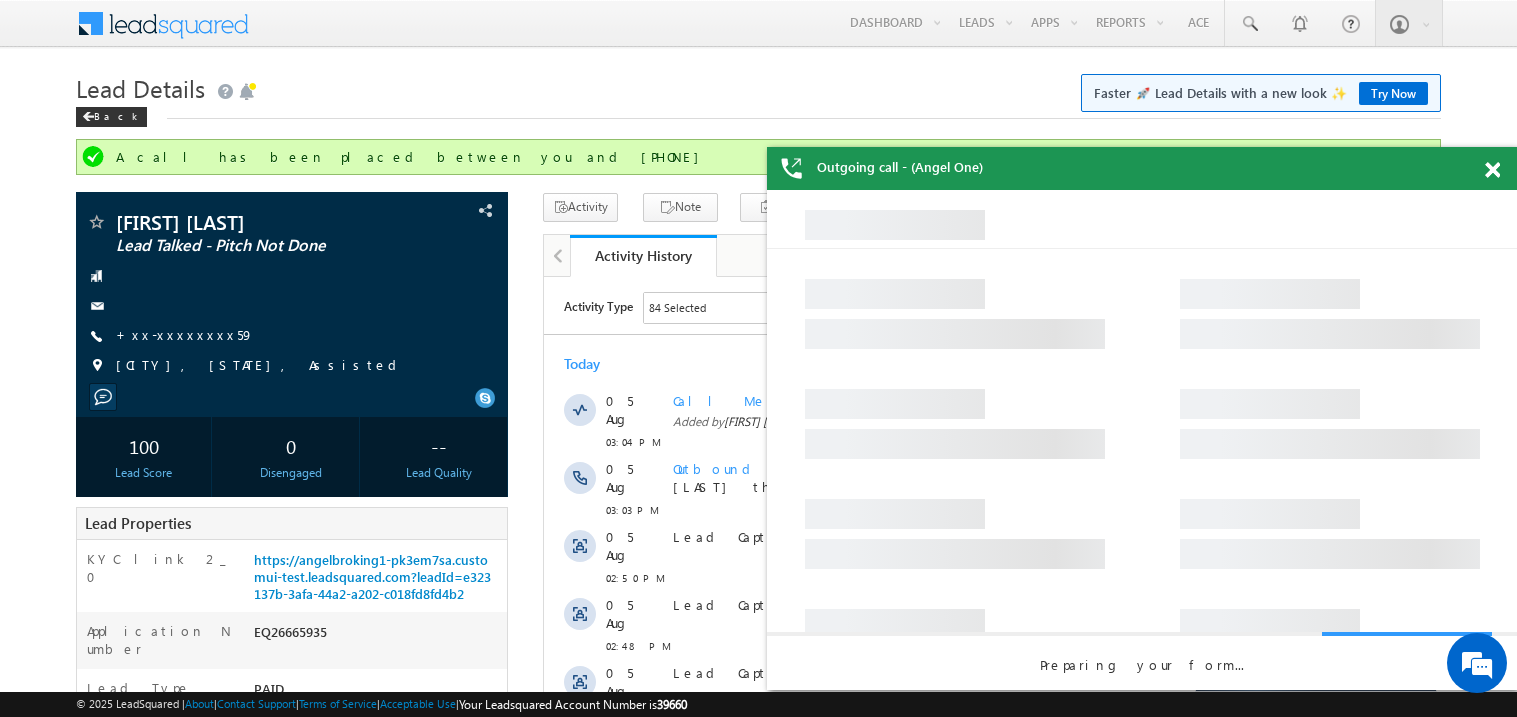 click at bounding box center [1492, 170] 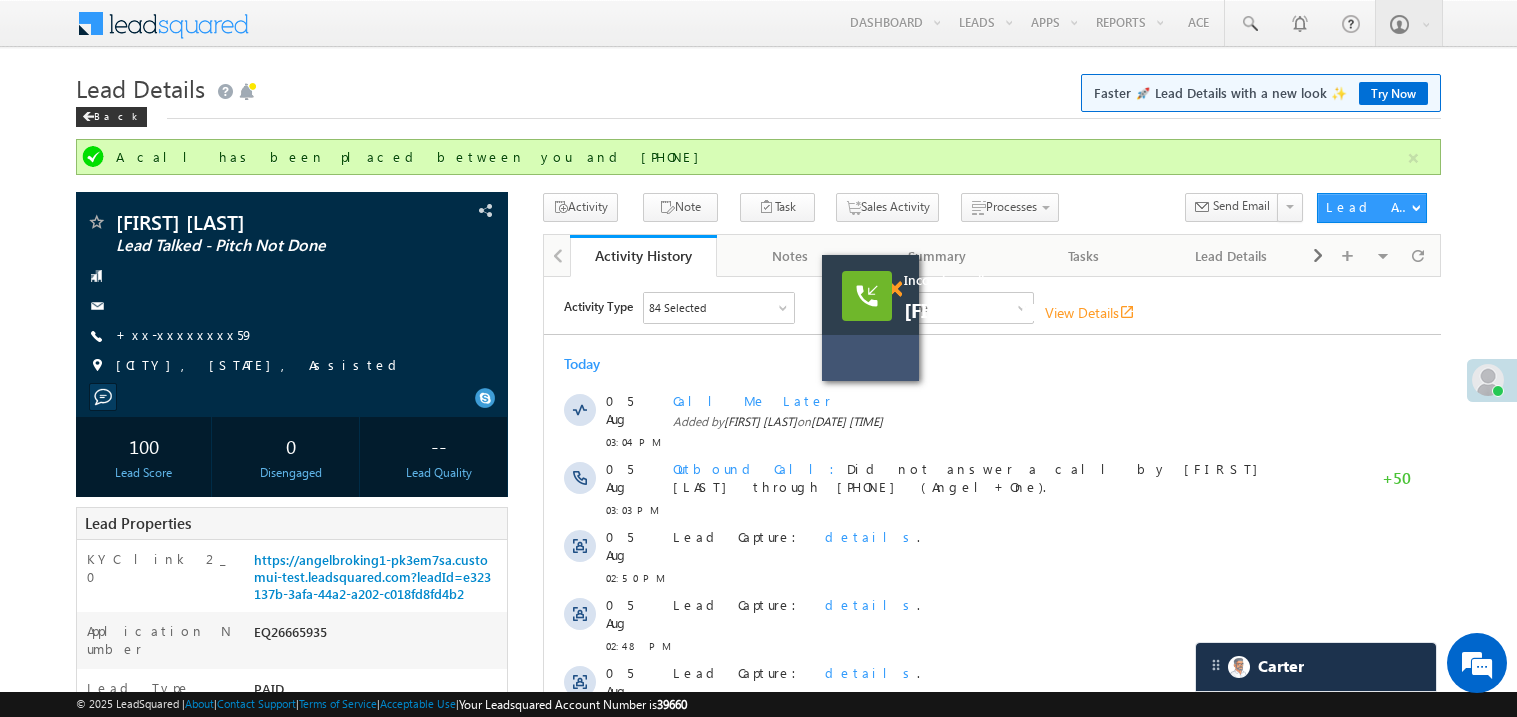 click at bounding box center (894, 289) 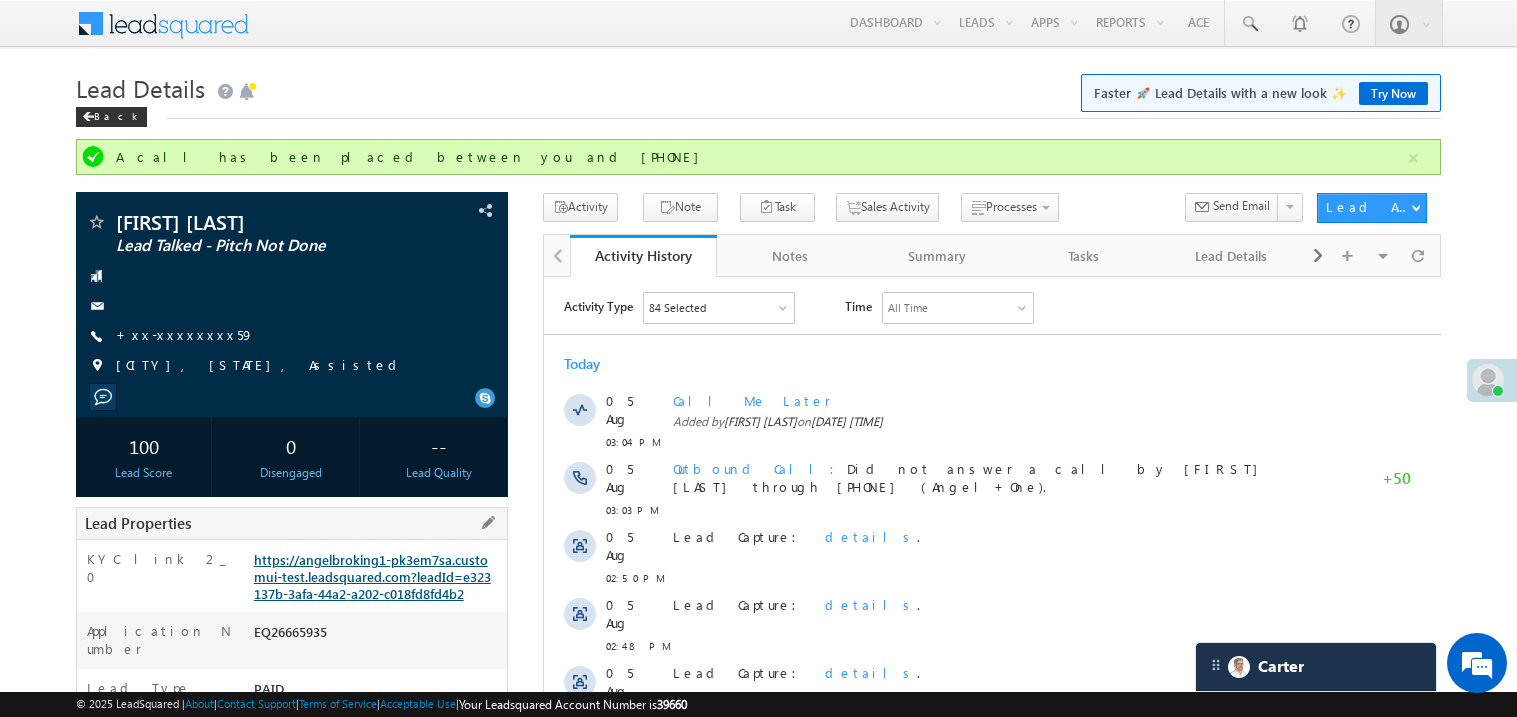 click on "https://angelbroking1-pk3em7sa.customui-test.leadsquared.com?leadId=e323137b-3afa-44a2-a202-c018fd8fd4b2" at bounding box center (372, 576) 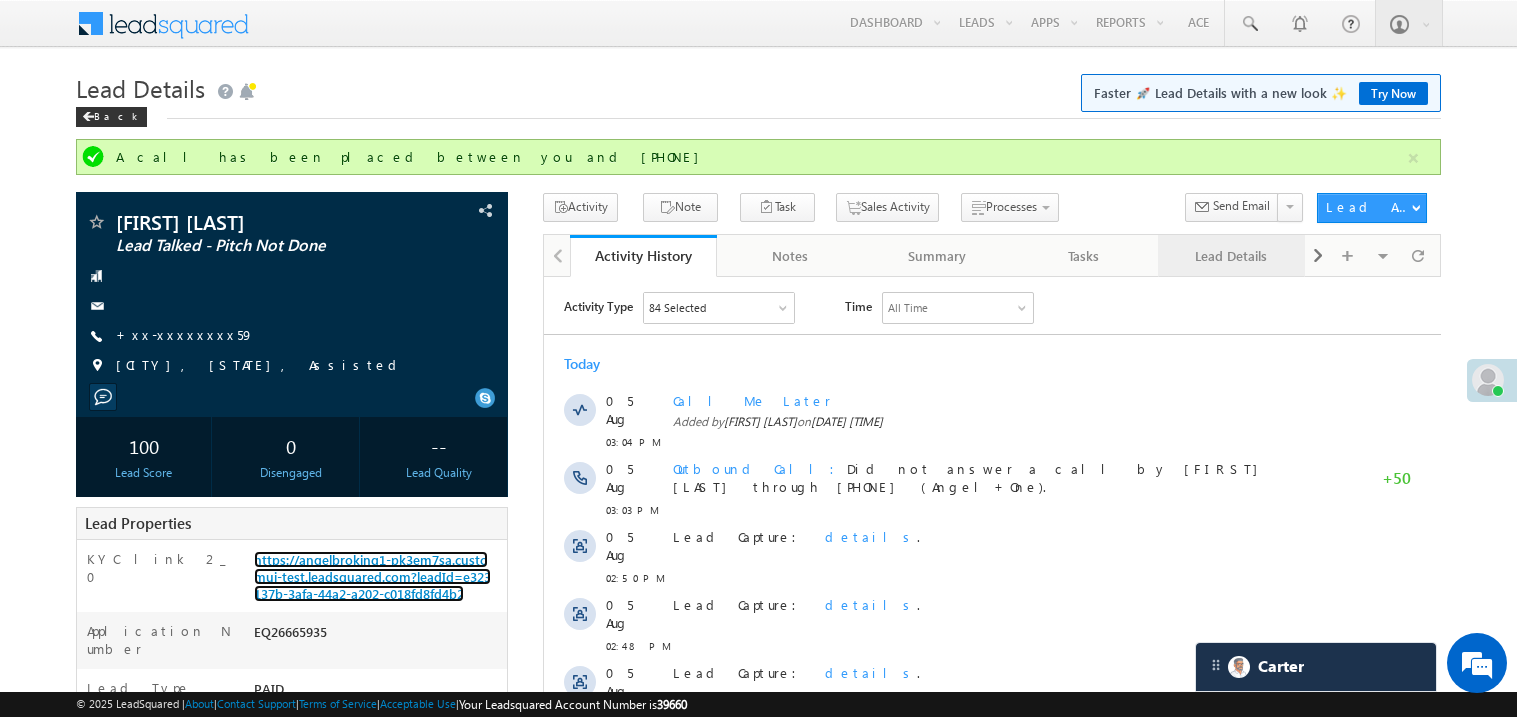 click on "Lead Details" at bounding box center (1230, 256) 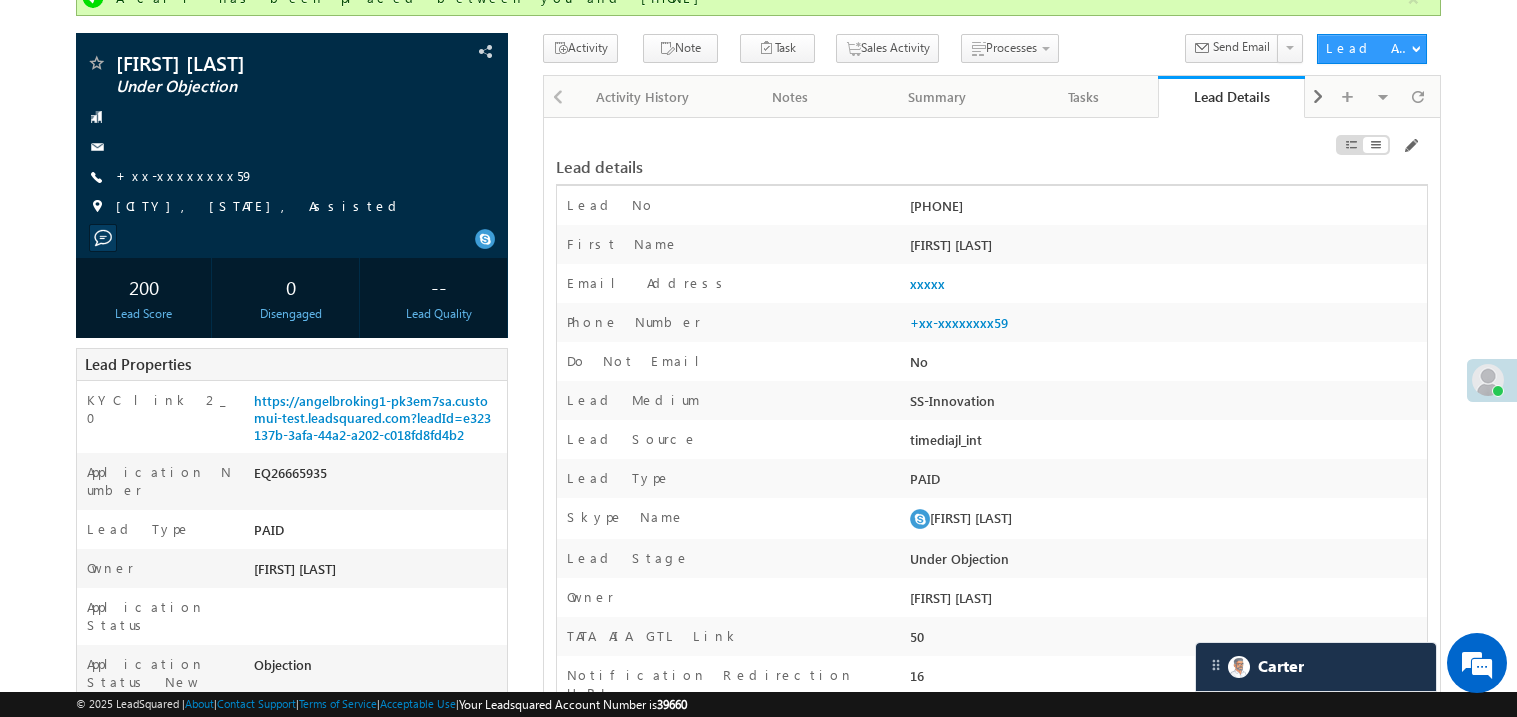 scroll, scrollTop: 199, scrollLeft: 0, axis: vertical 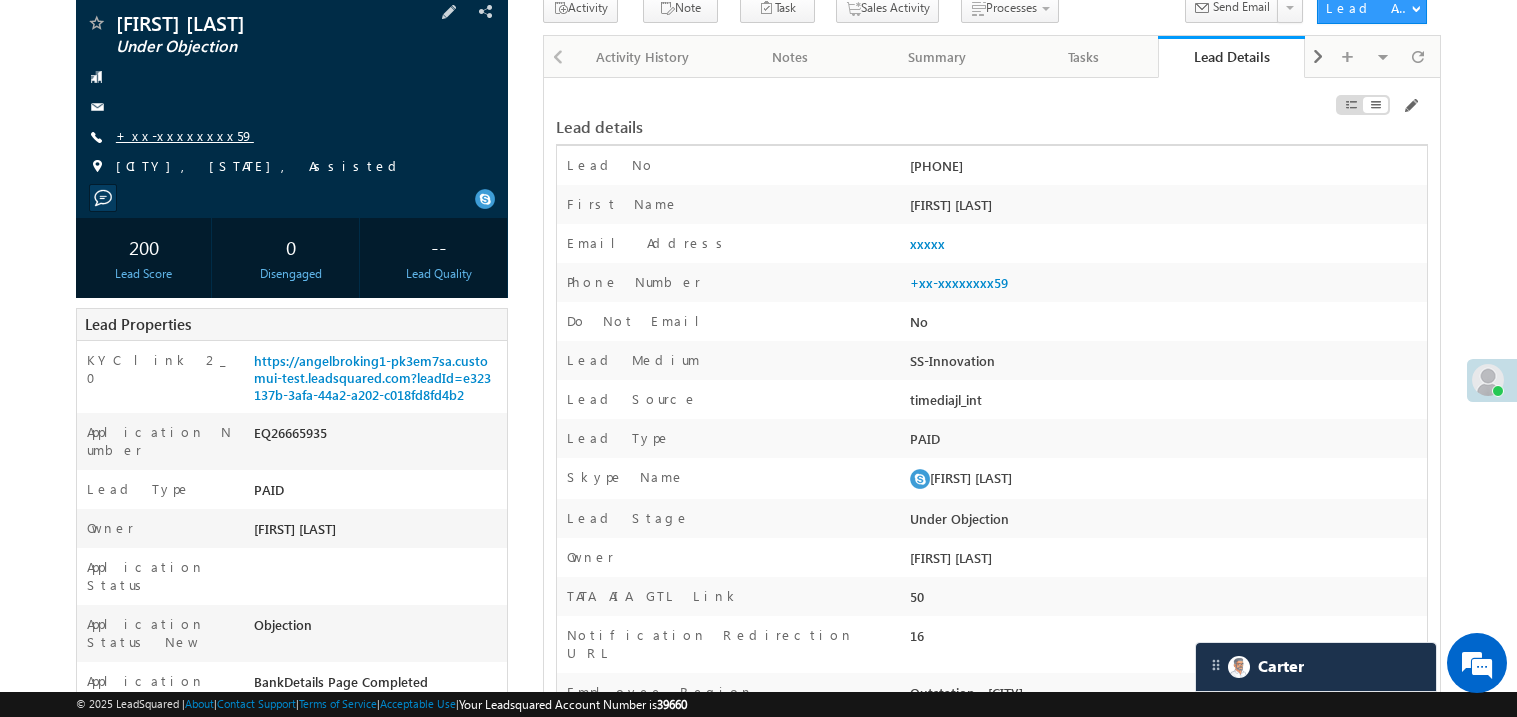 click on "+xx-xxxxxxxx59" at bounding box center [185, 135] 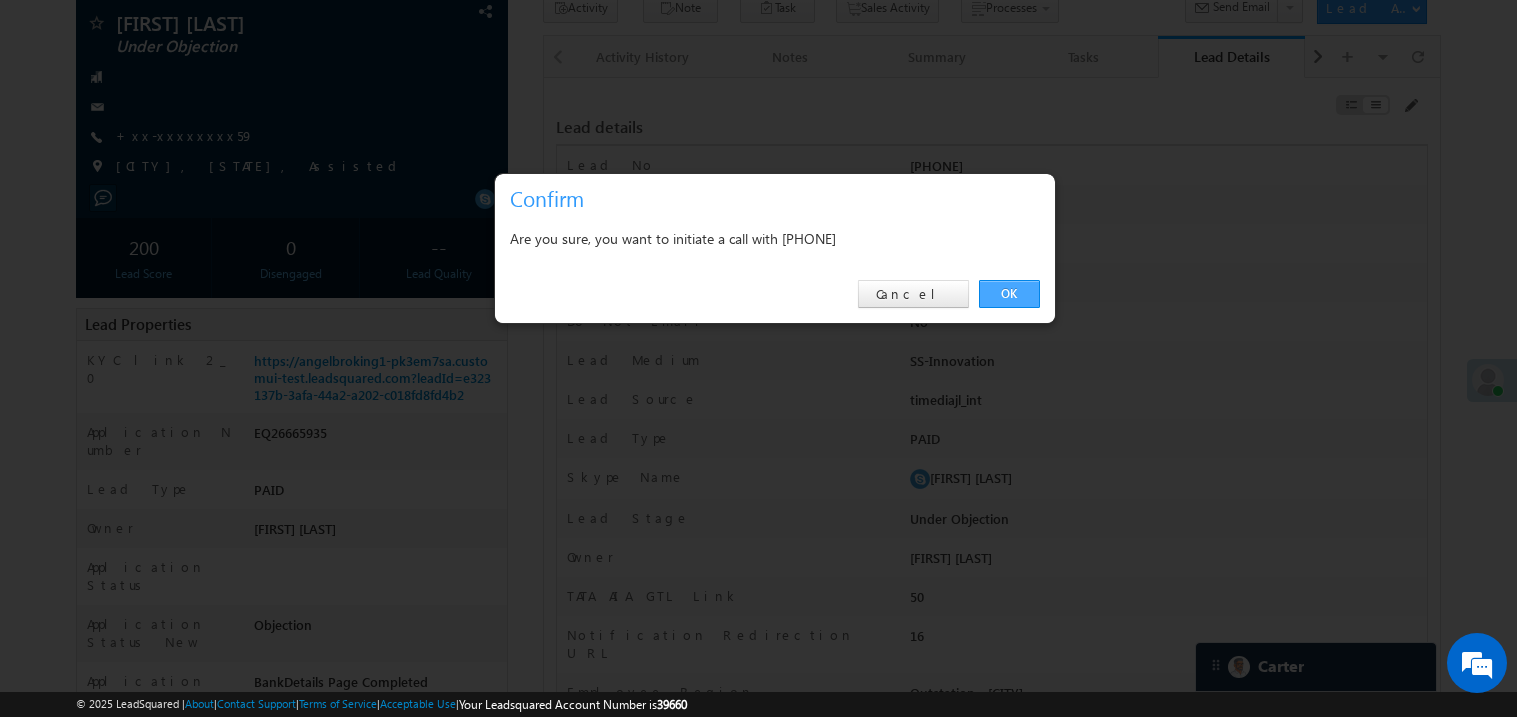 click on "OK" at bounding box center [1009, 294] 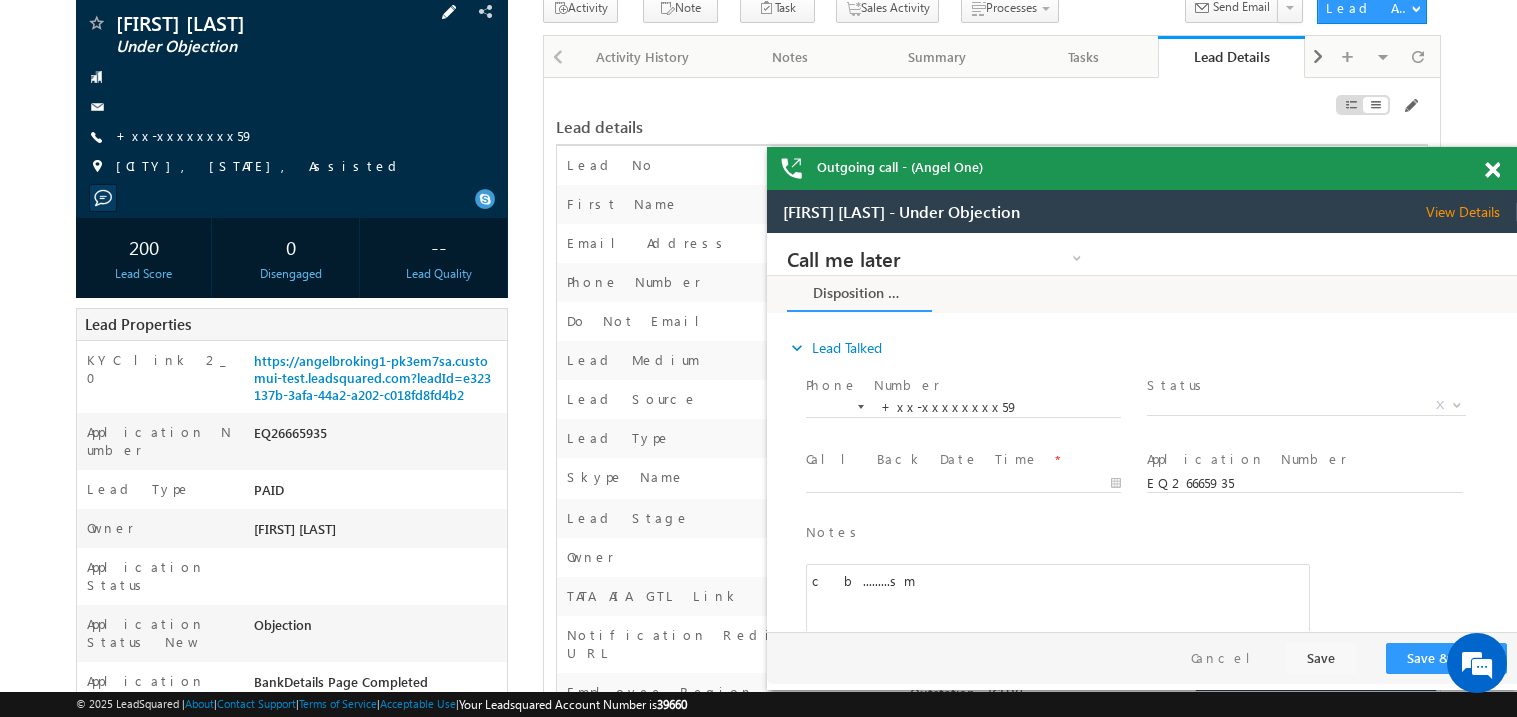 scroll, scrollTop: 0, scrollLeft: 0, axis: both 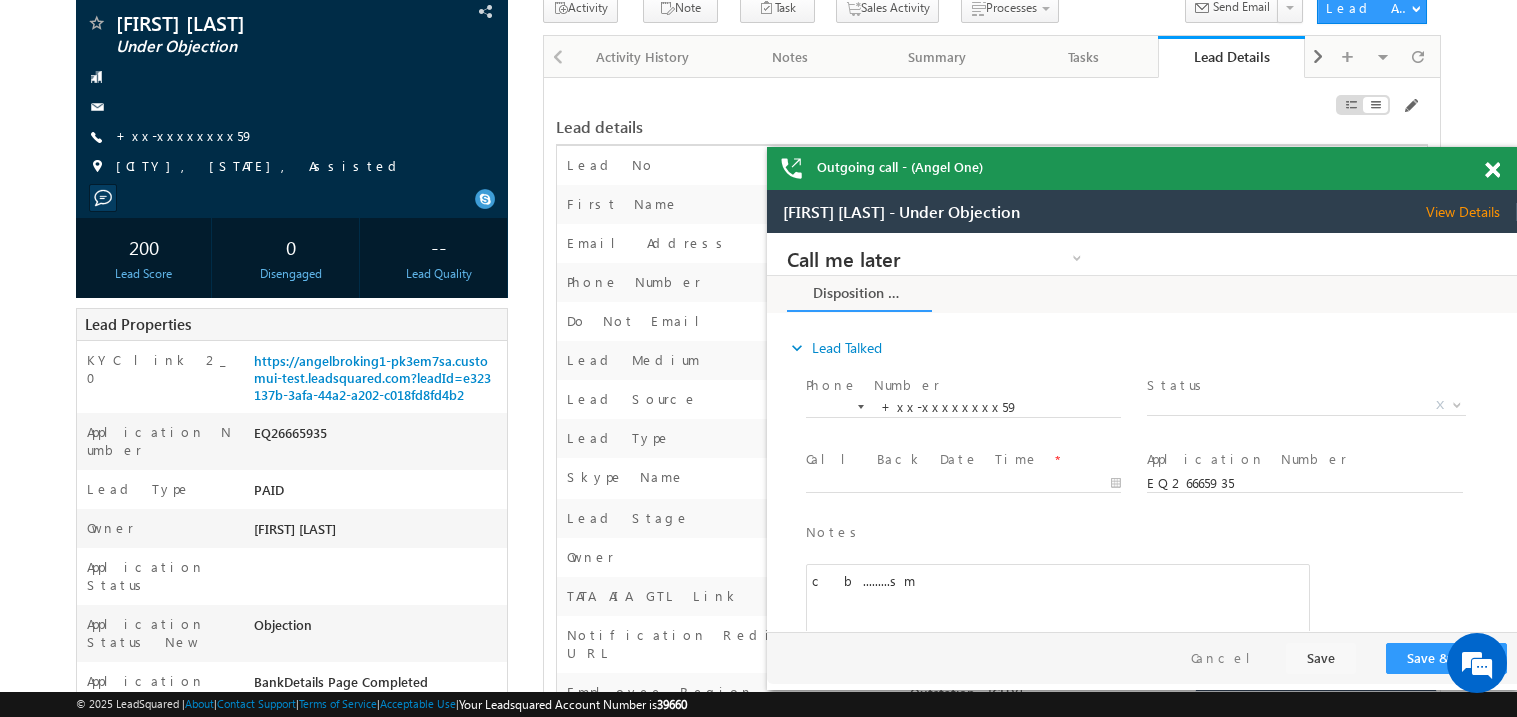 click at bounding box center (1492, 170) 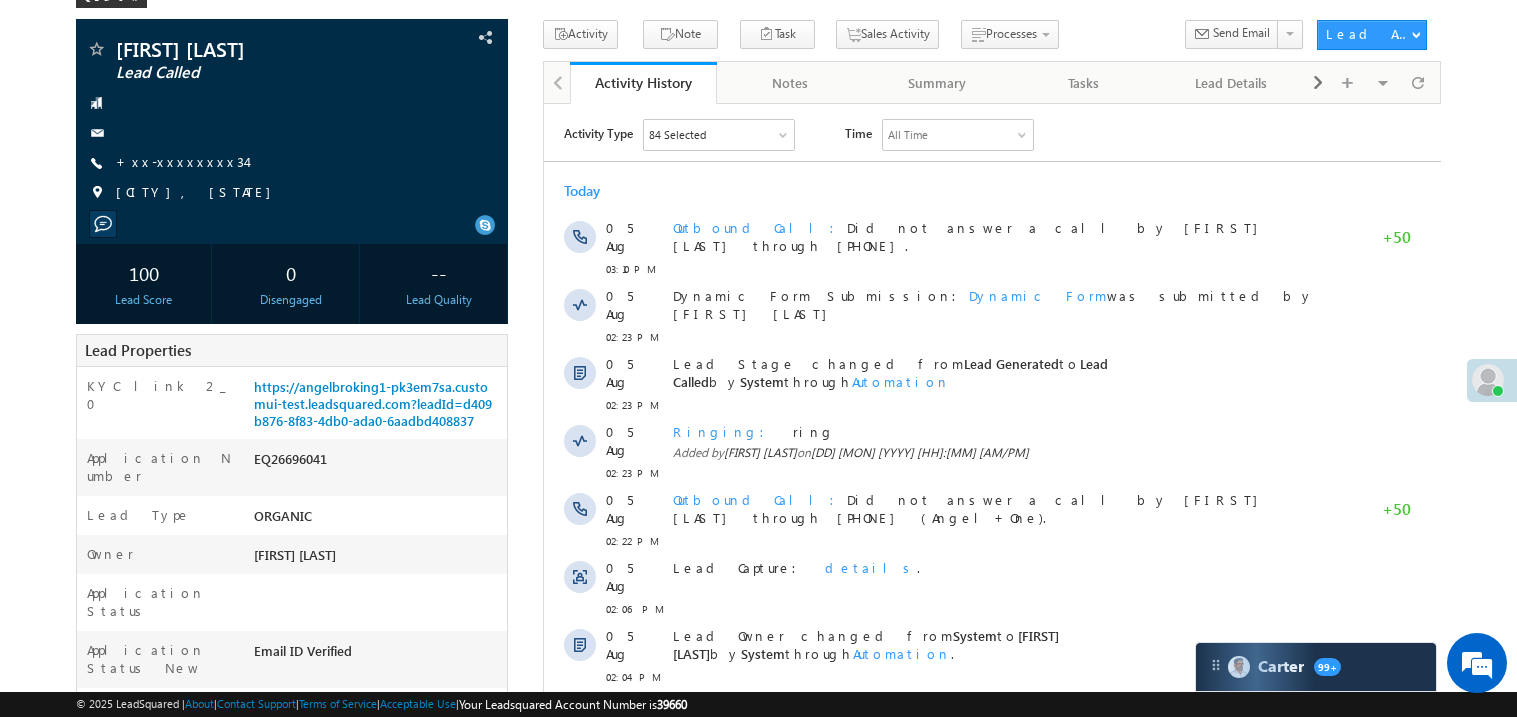 scroll, scrollTop: 0, scrollLeft: 0, axis: both 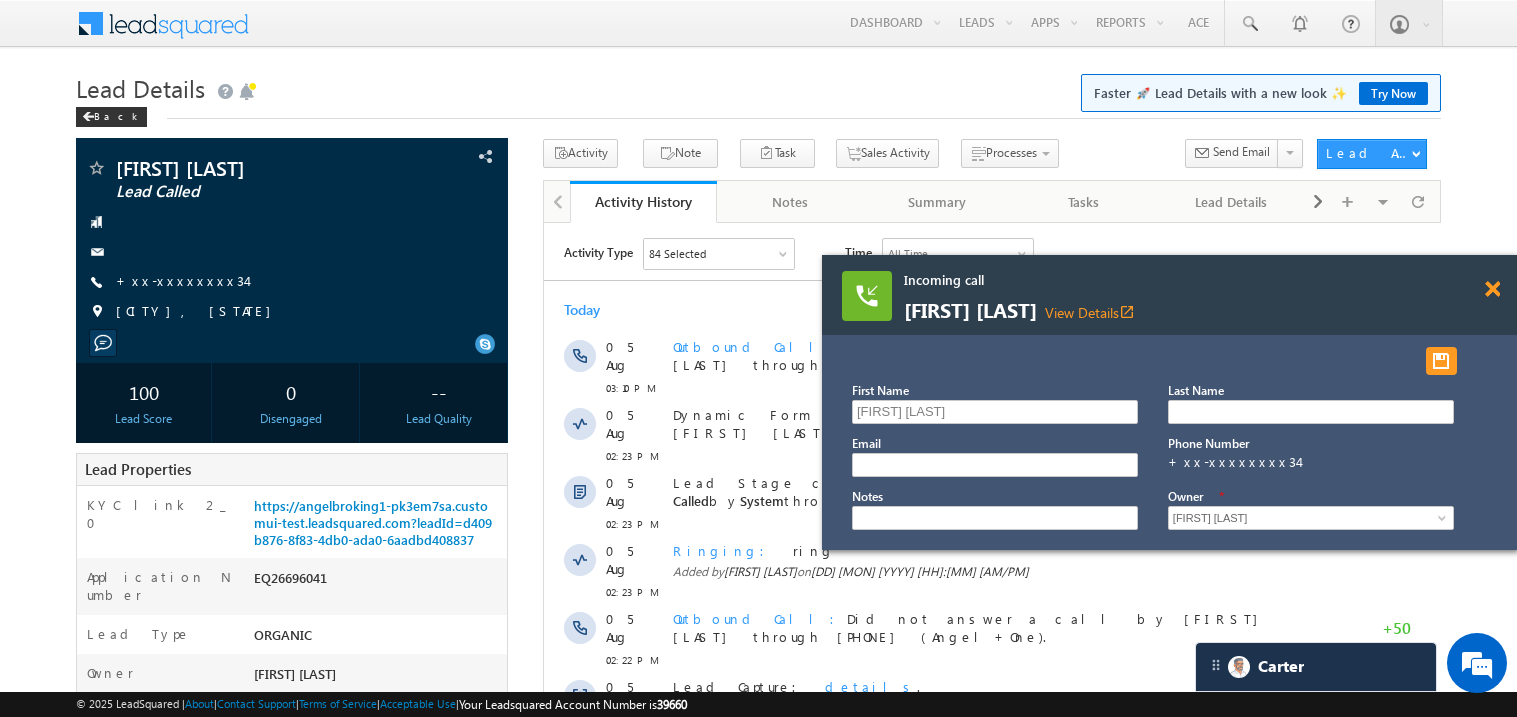 click at bounding box center [1492, 289] 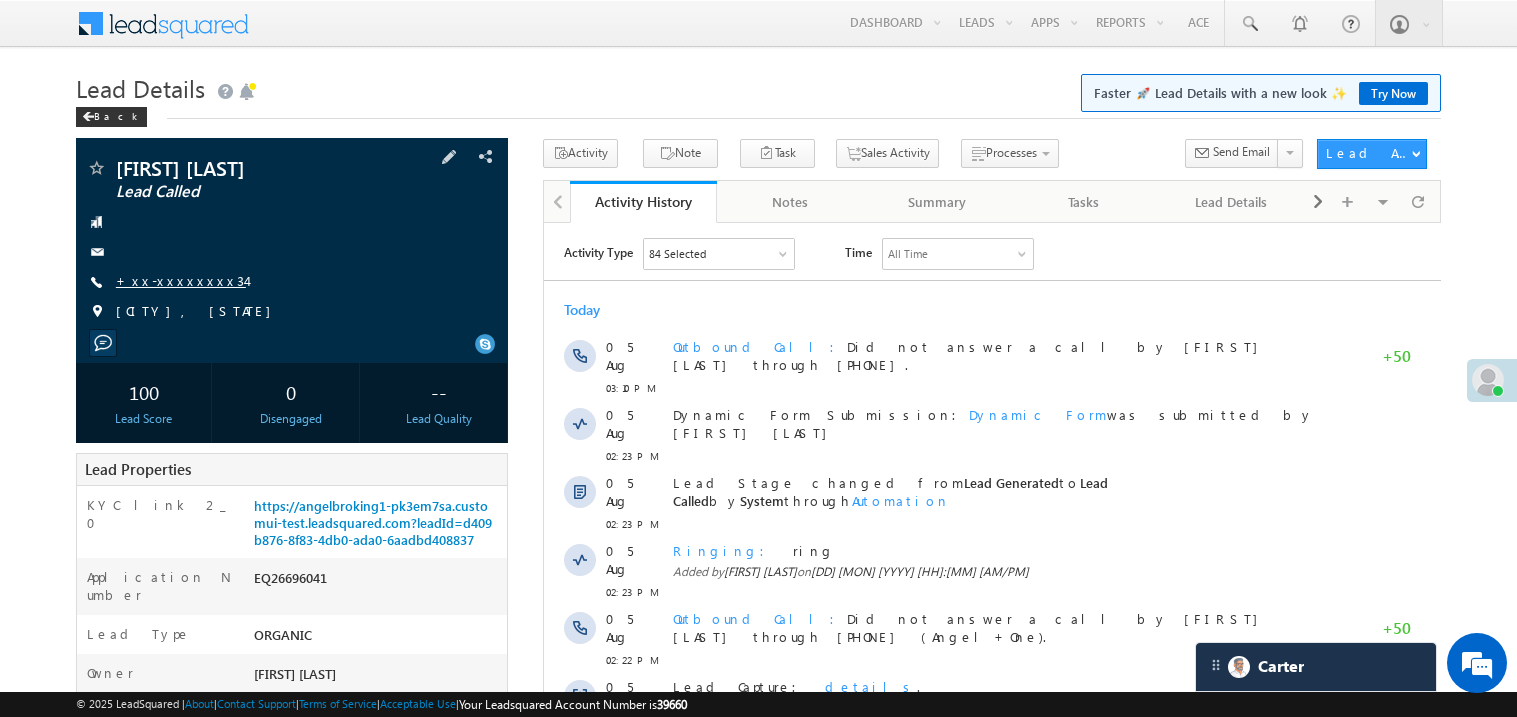 click on "+xx-xxxxxxxx34" at bounding box center [181, 280] 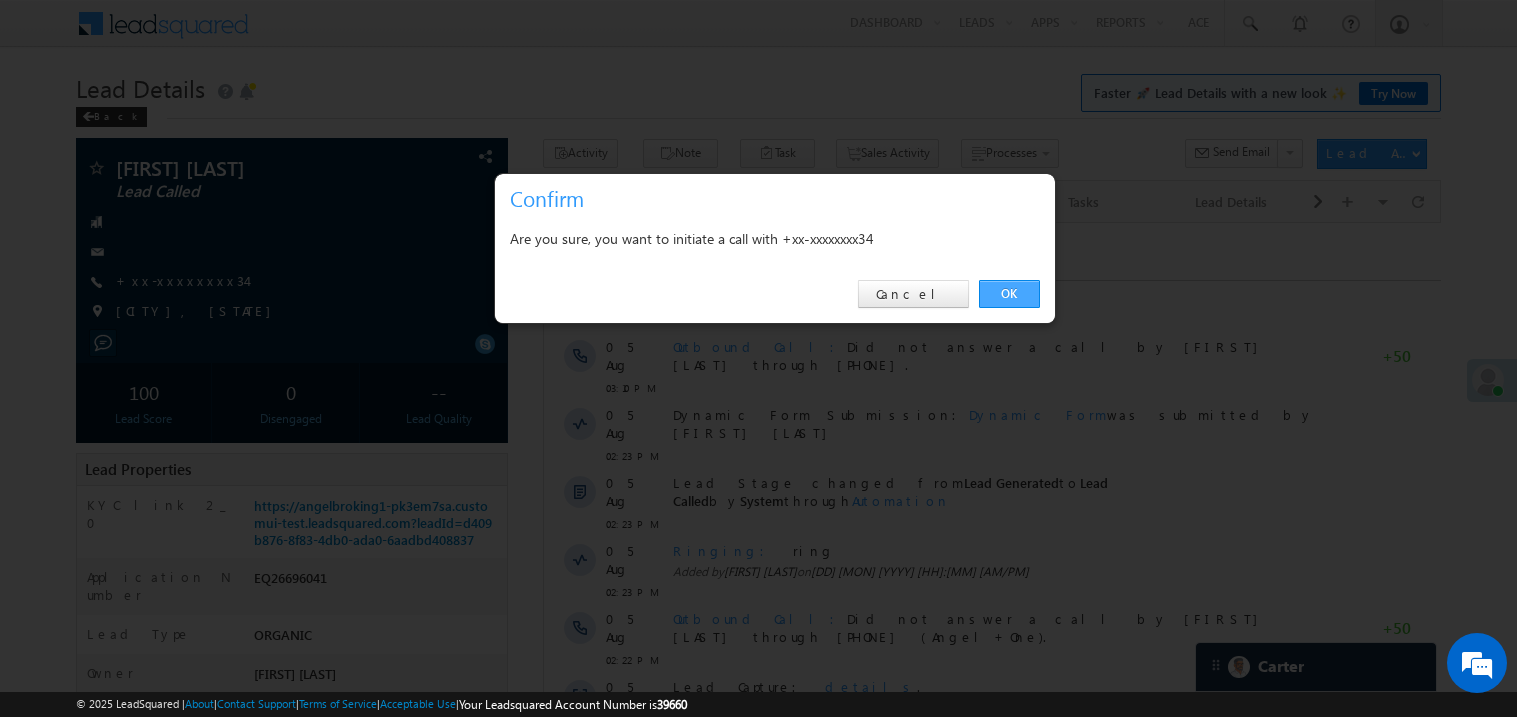 click on "OK" at bounding box center (1009, 294) 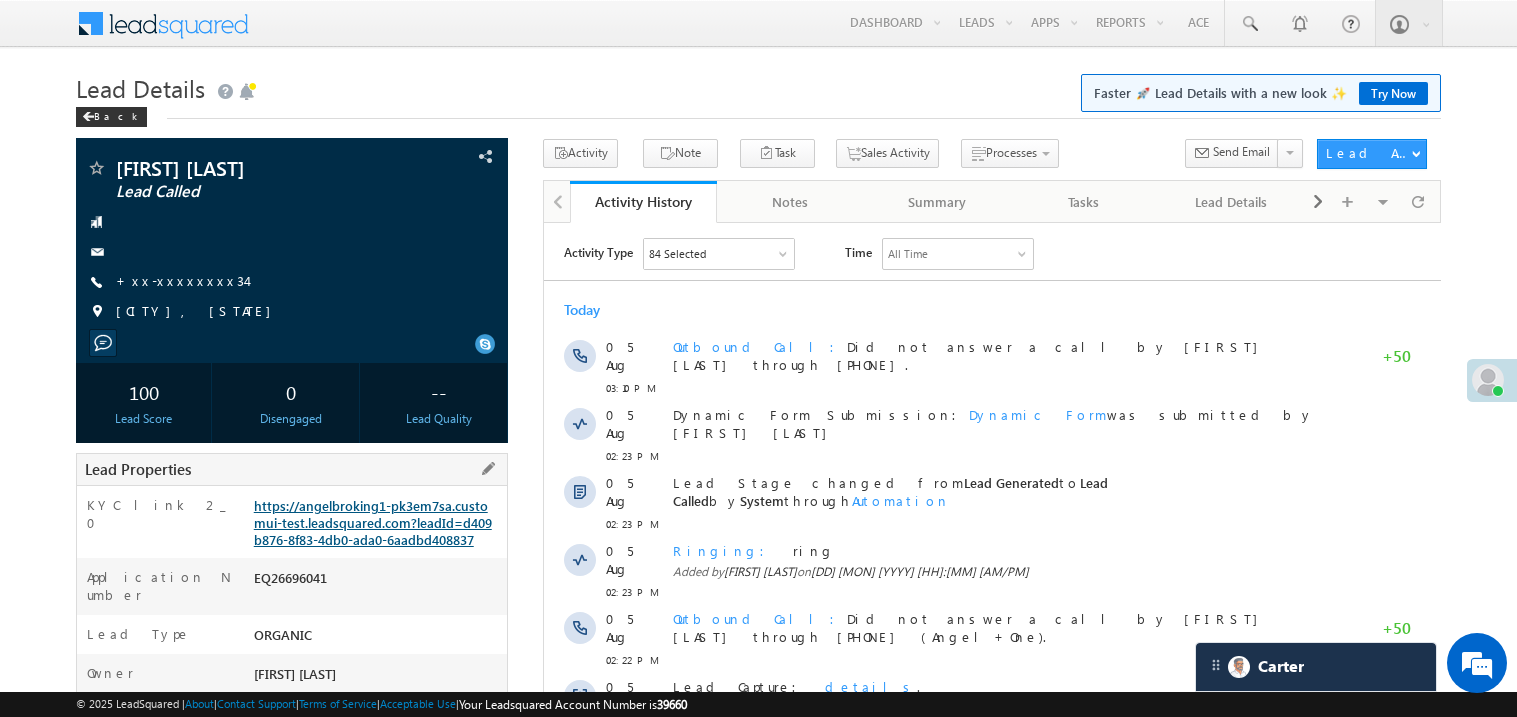 click on "https://angelbroking1-pk3em7sa.customui-test.leadsquared.com?leadId=d409b876-8f83-4db0-ada0-6aadbd408837" at bounding box center [373, 522] 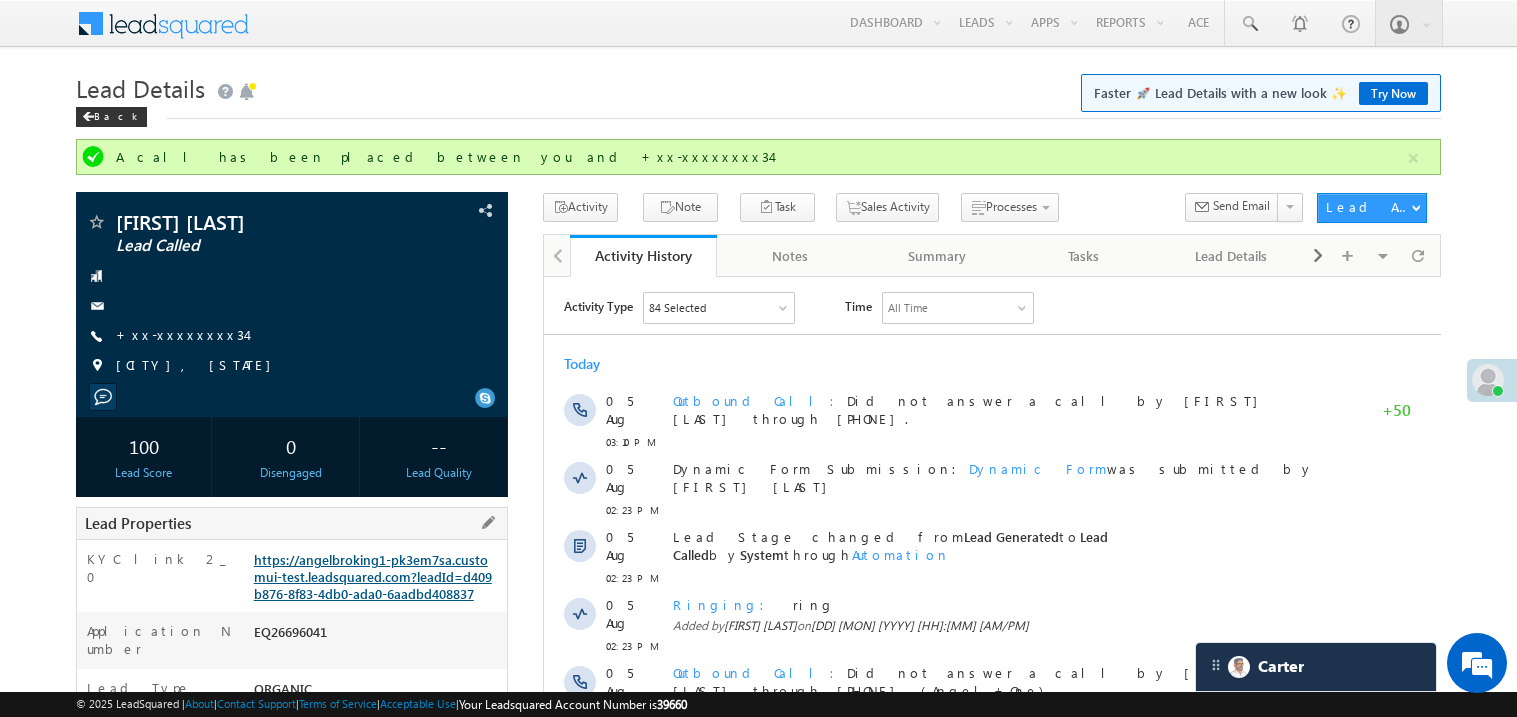 click on "https://angelbroking1-pk3em7sa.customui-test.leadsquared.com?leadId=d409b876-8f83-4db0-ada0-6aadbd408837" at bounding box center (373, 576) 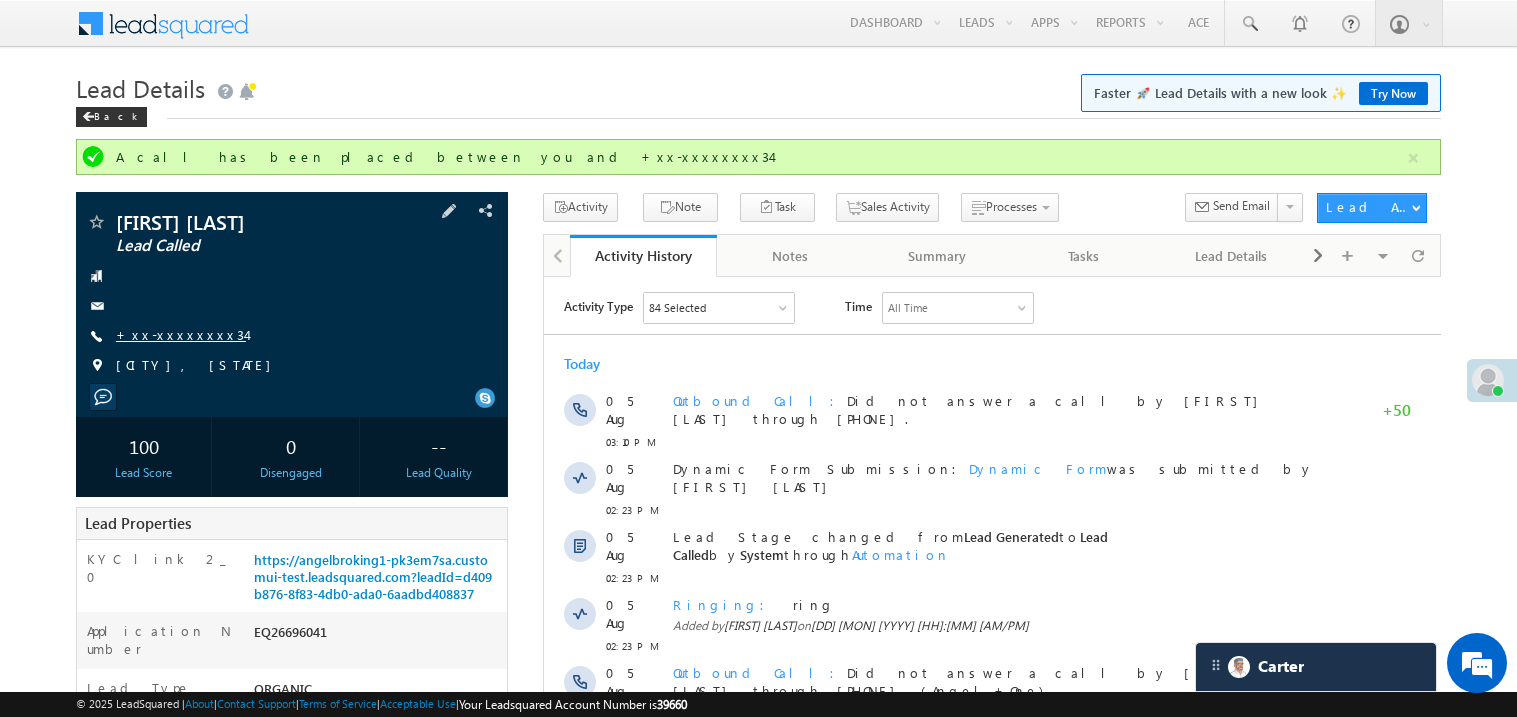 click on "+xx-xxxxxxxx34" at bounding box center [181, 334] 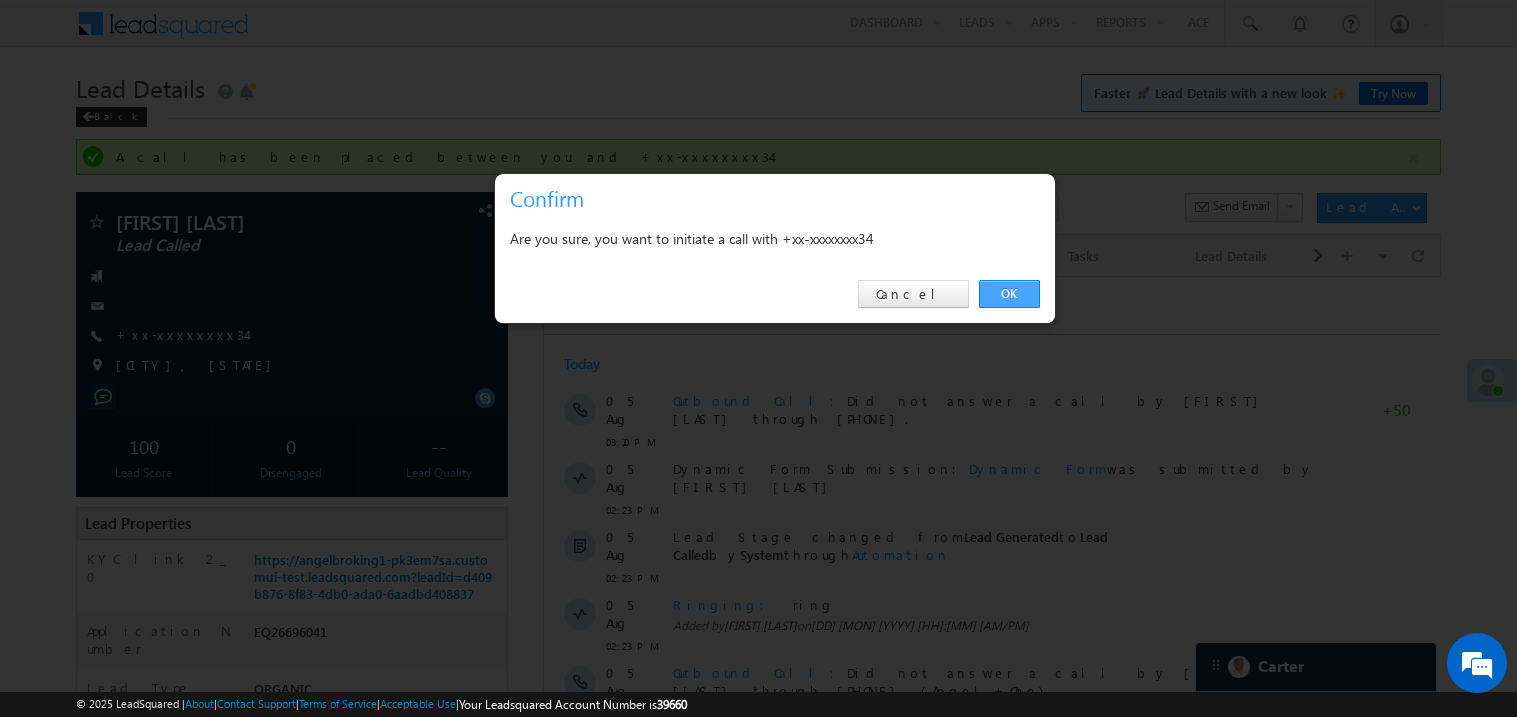 click on "OK" at bounding box center (1009, 294) 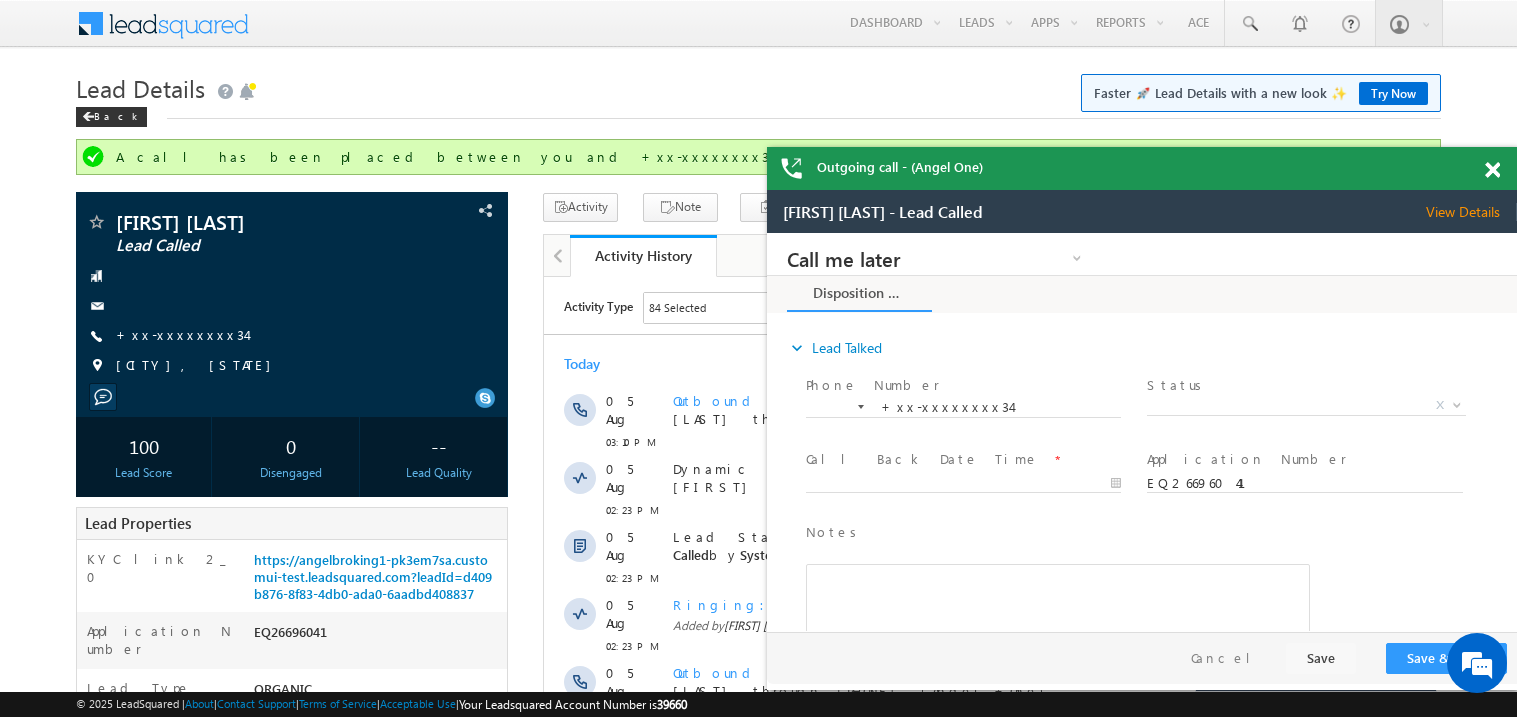 scroll, scrollTop: 0, scrollLeft: 0, axis: both 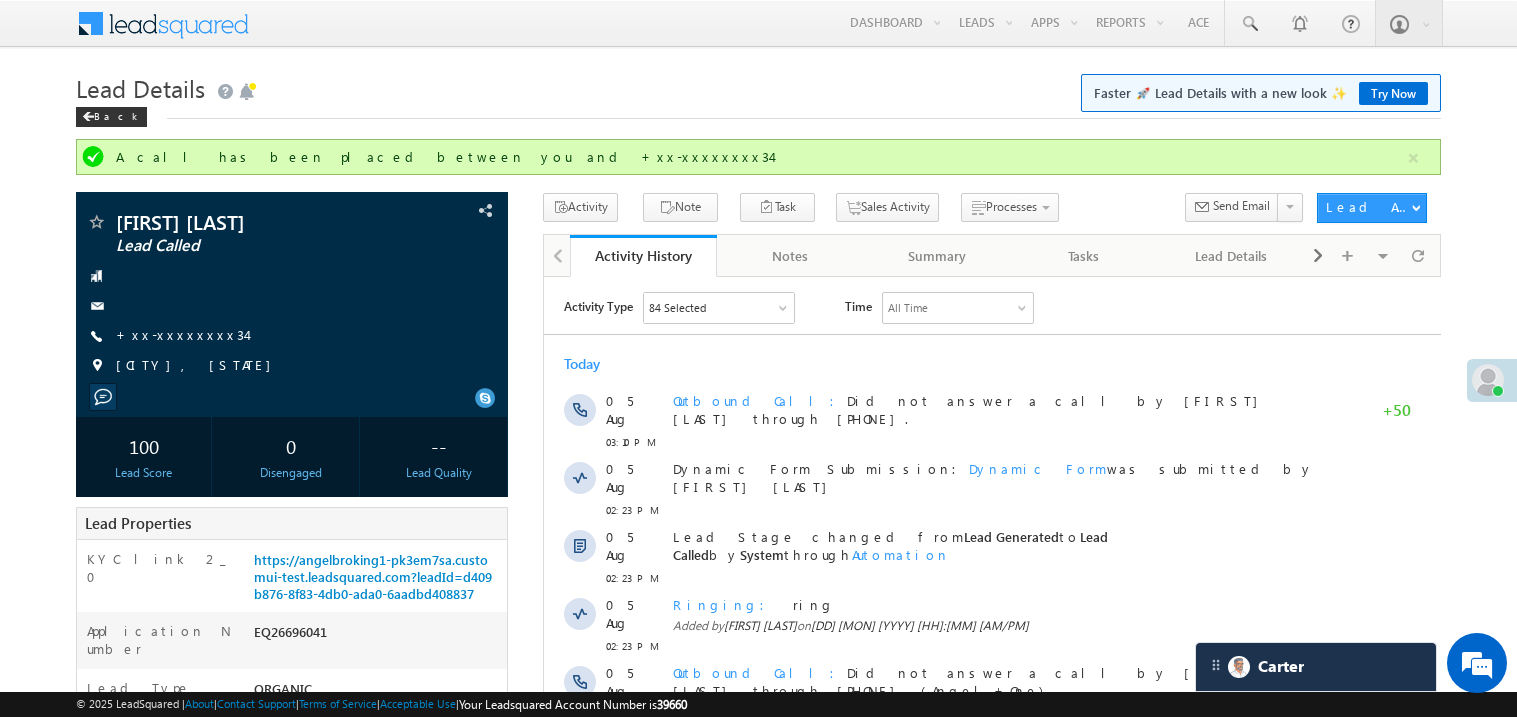 click on "Back" at bounding box center (758, 112) 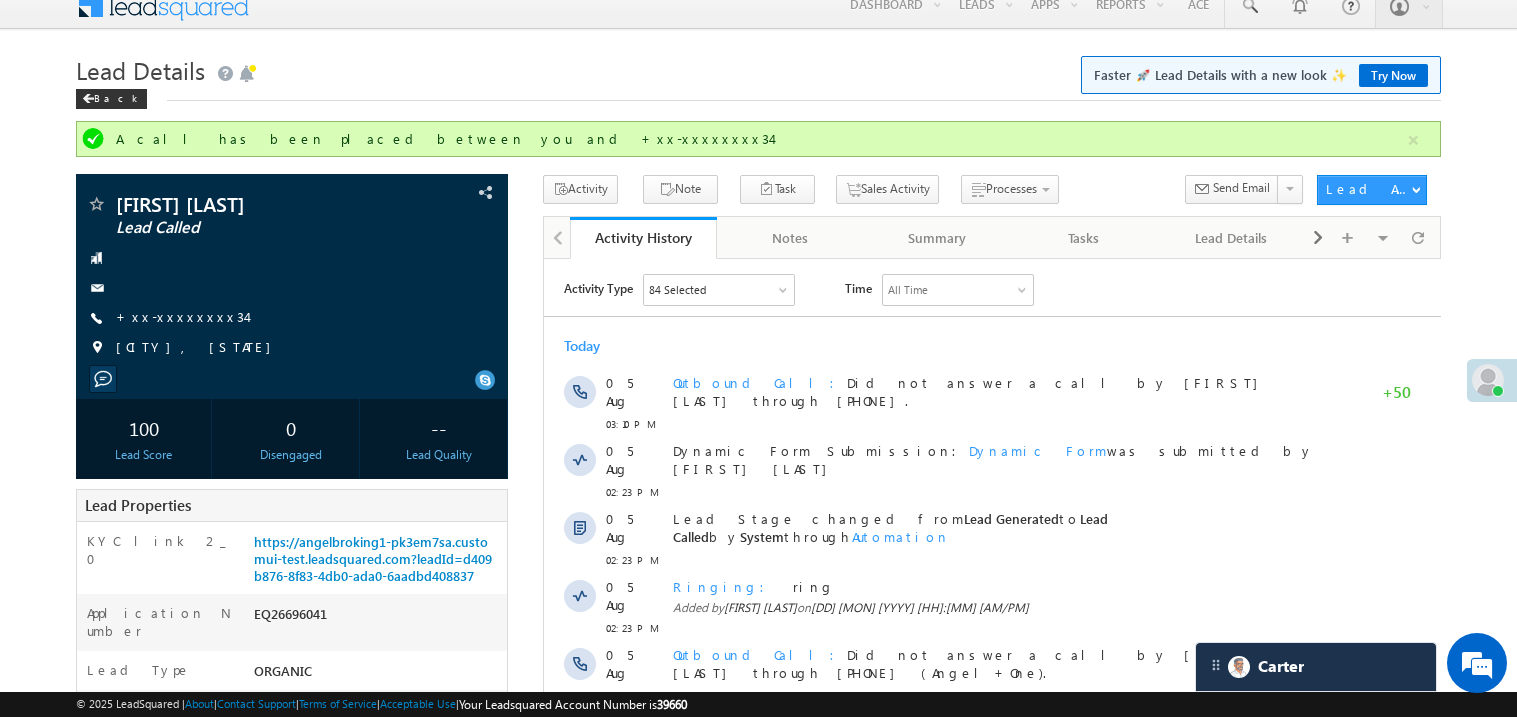 scroll, scrollTop: 0, scrollLeft: 0, axis: both 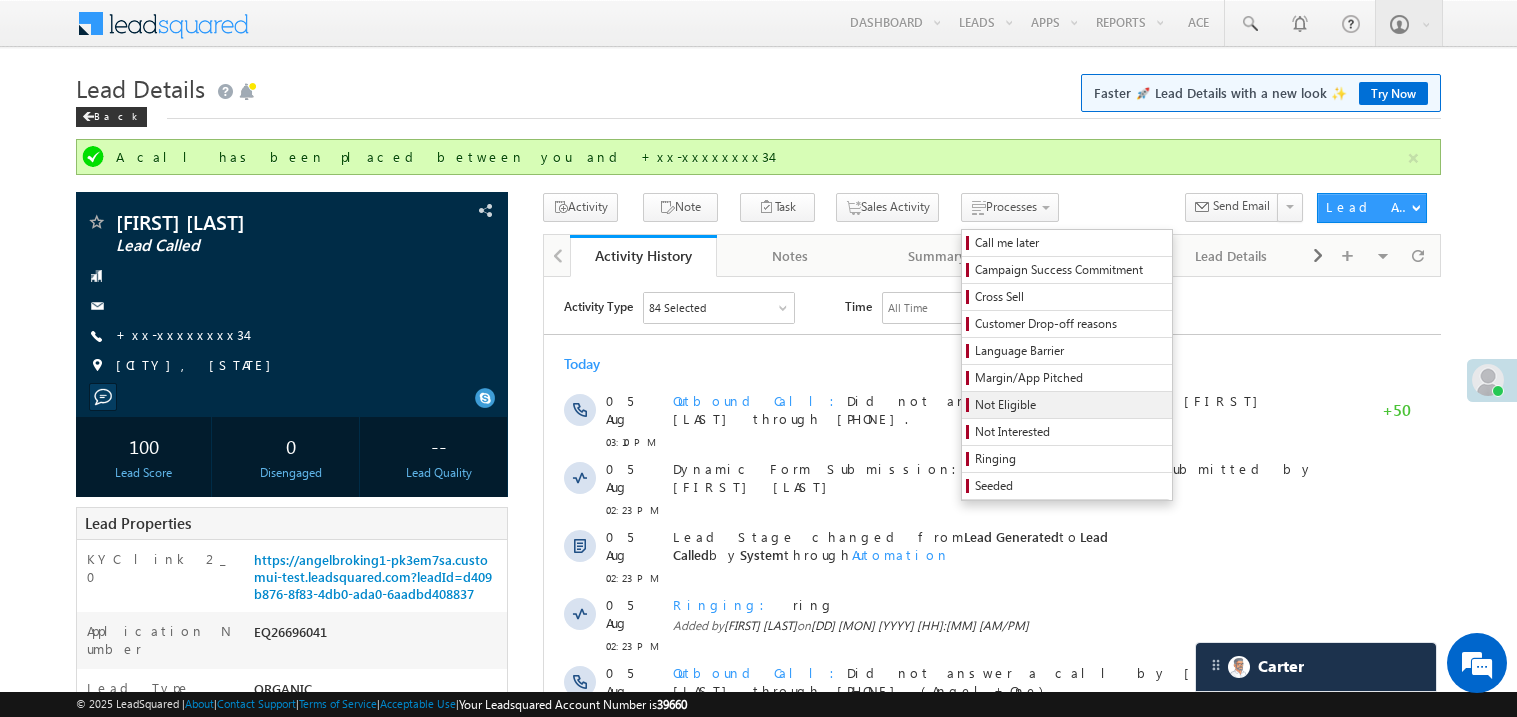 click on "Not Eligible" at bounding box center [1070, 405] 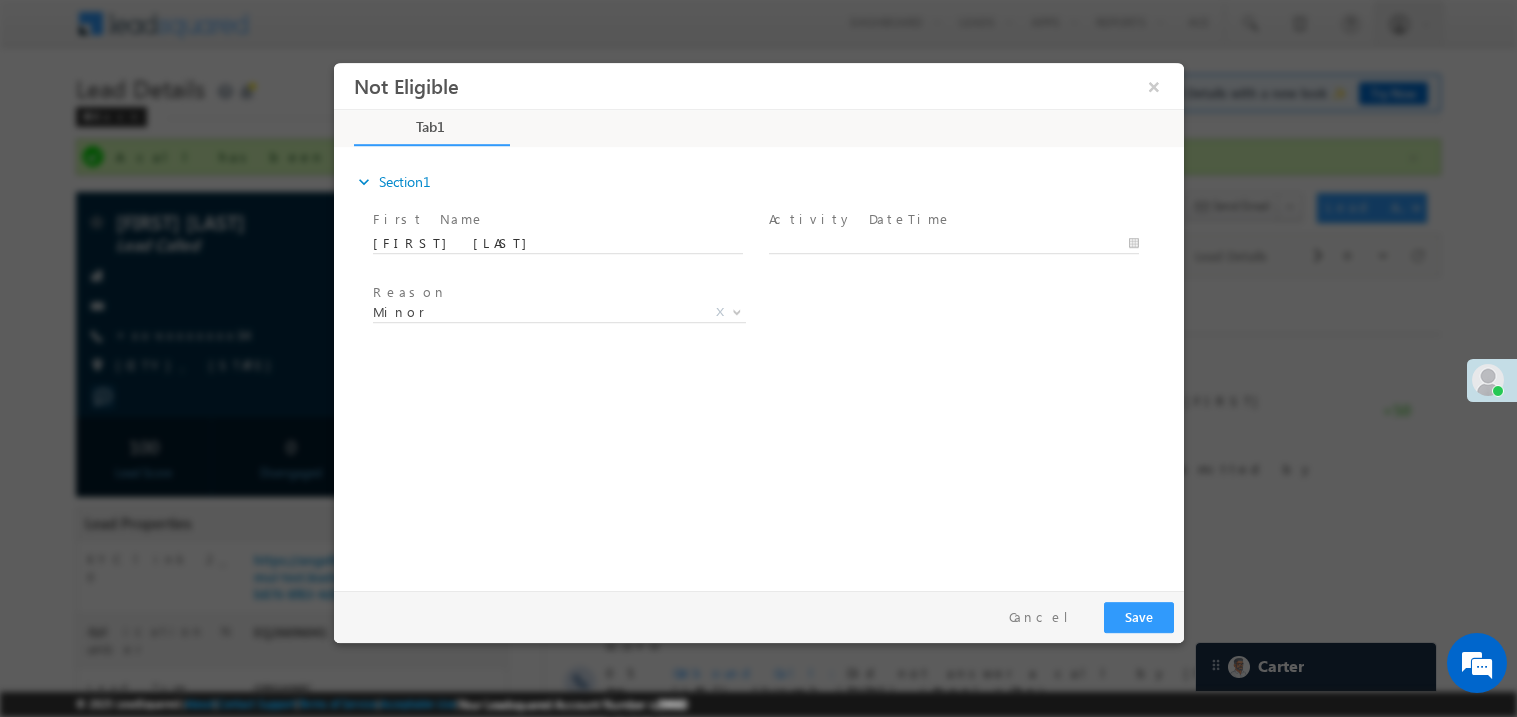 scroll, scrollTop: 0, scrollLeft: 0, axis: both 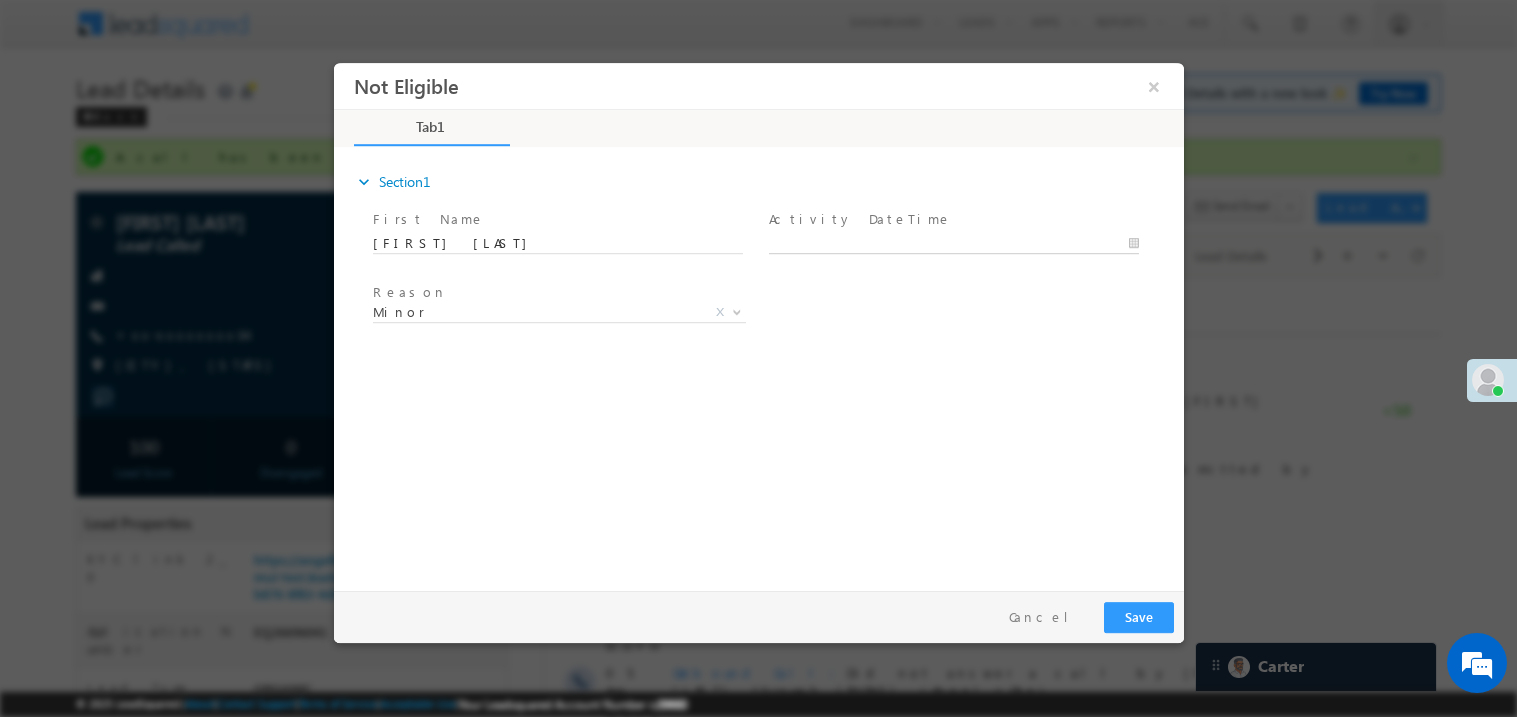 click on "Not Eligible
×" at bounding box center [758, 321] 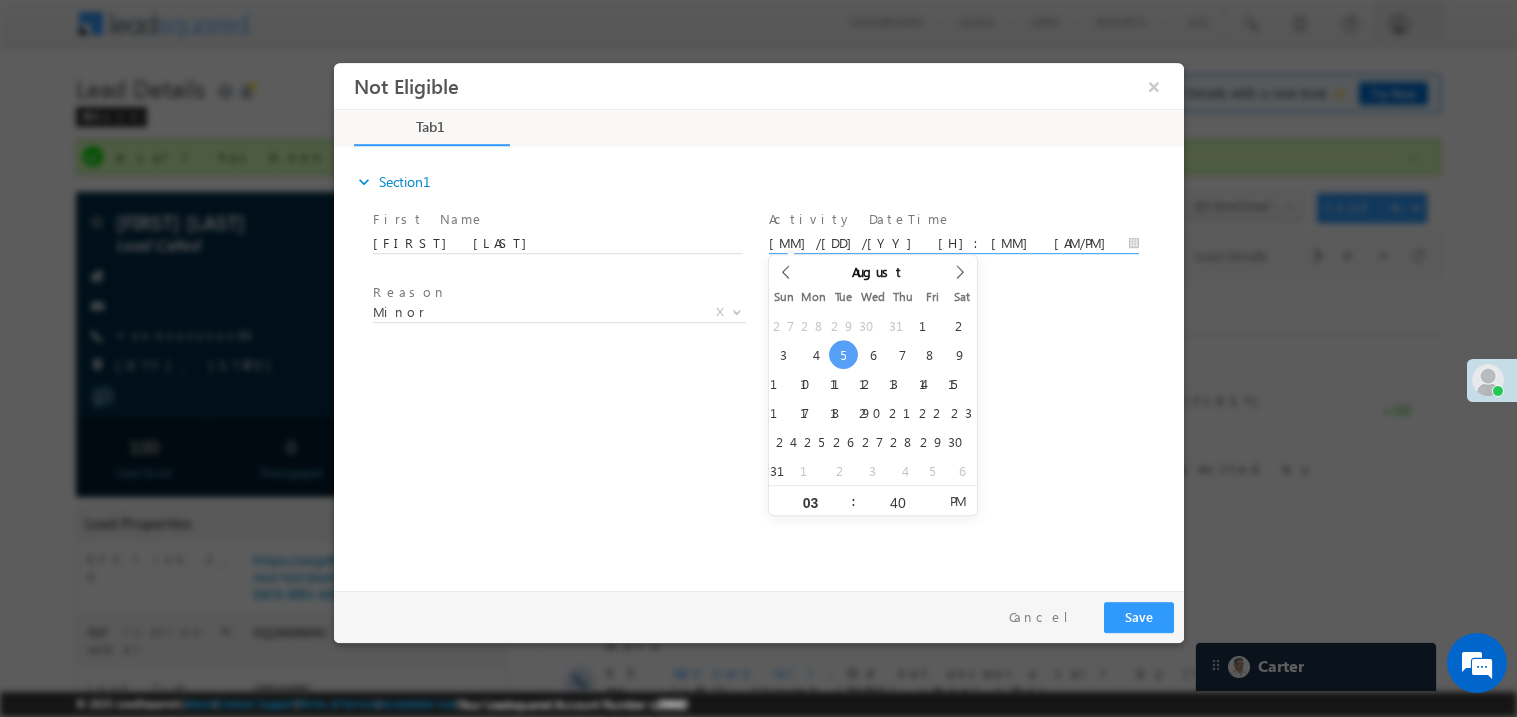 click on "expand_more Section1
First Name
*" at bounding box center (763, 365) 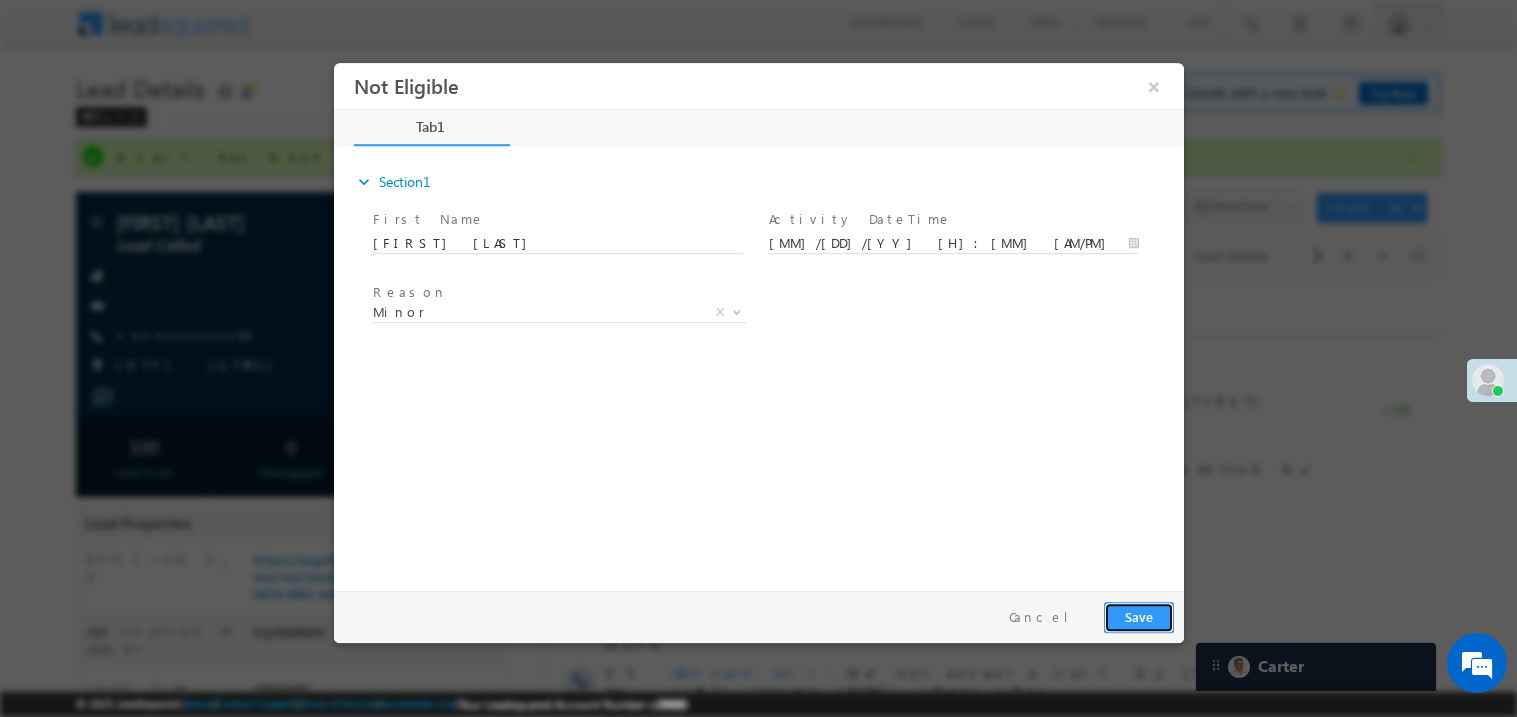 click on "Save" at bounding box center (1138, 616) 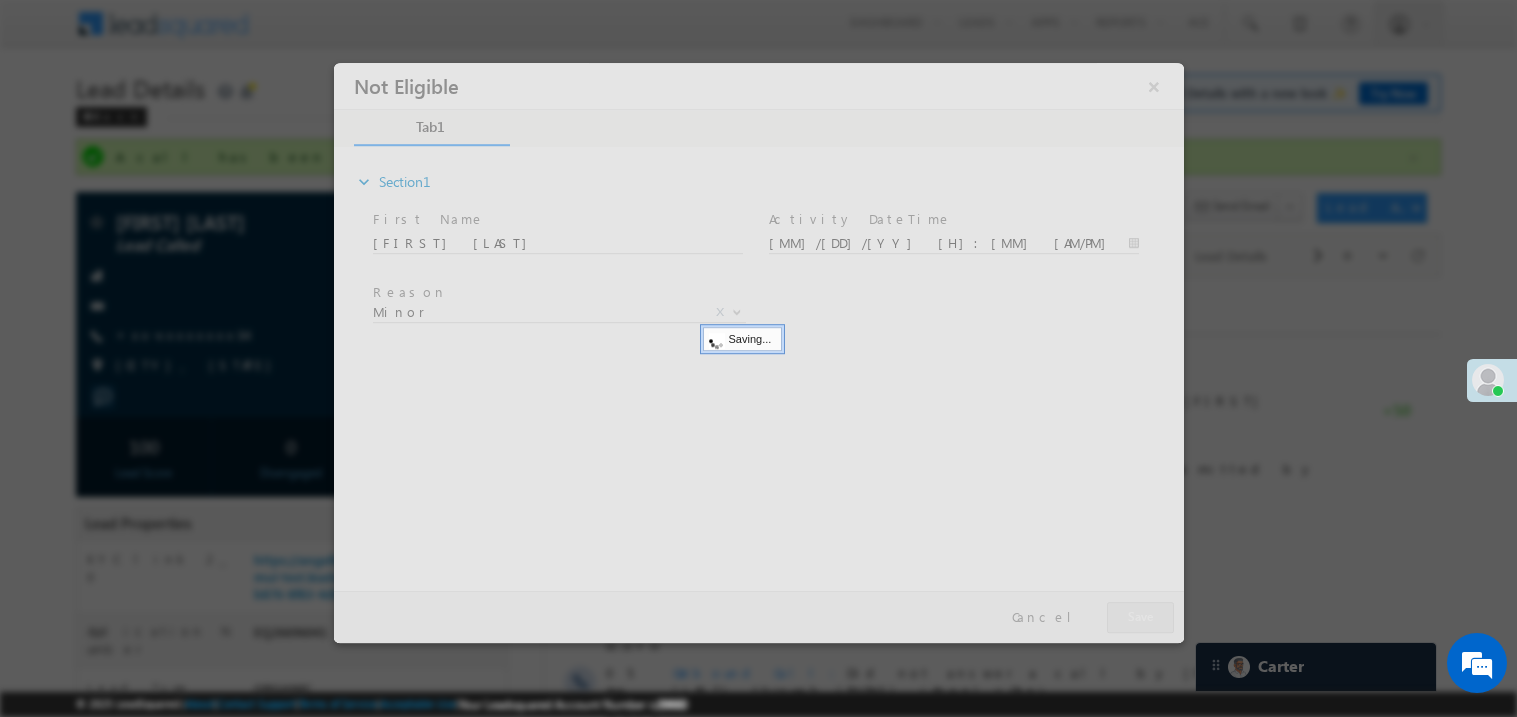 click at bounding box center [758, 352] 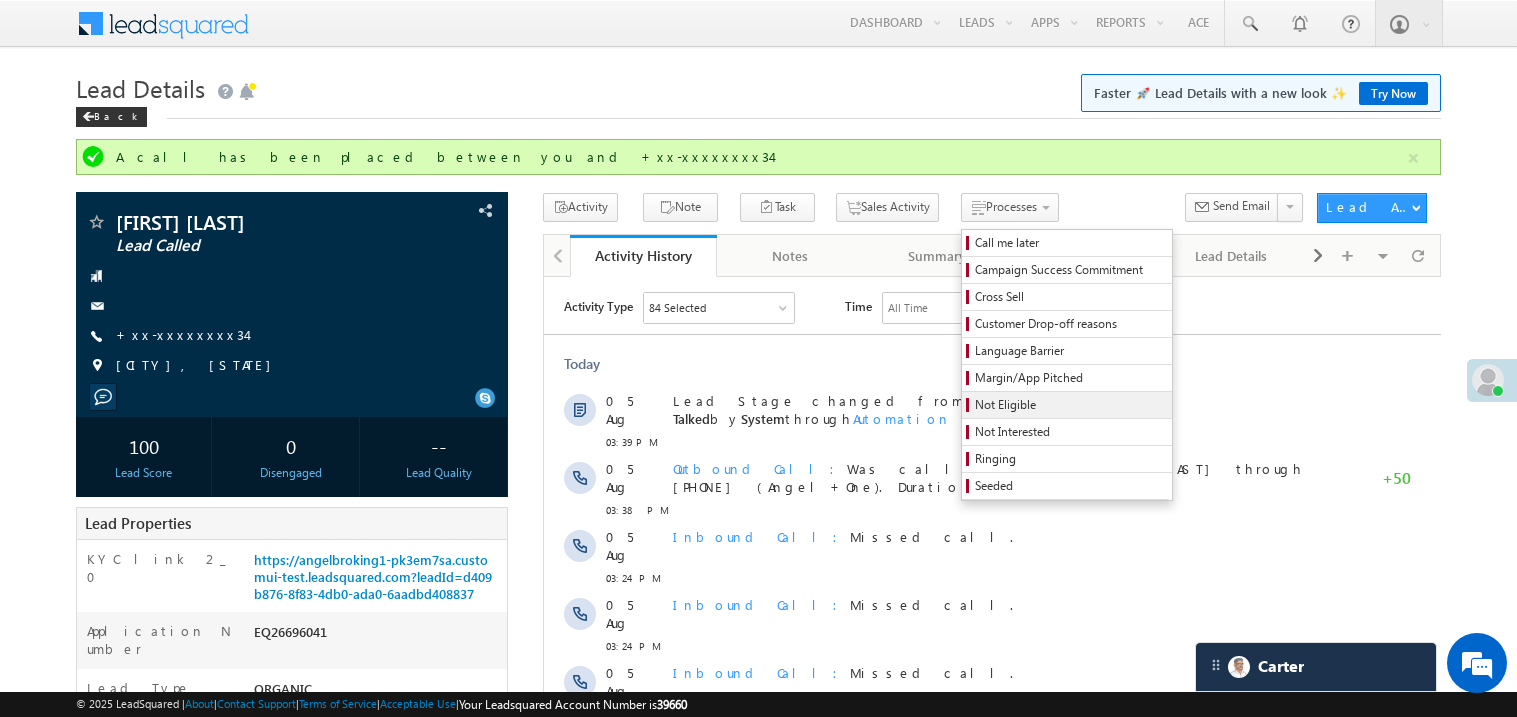 click on "Not Eligible" at bounding box center (1070, 405) 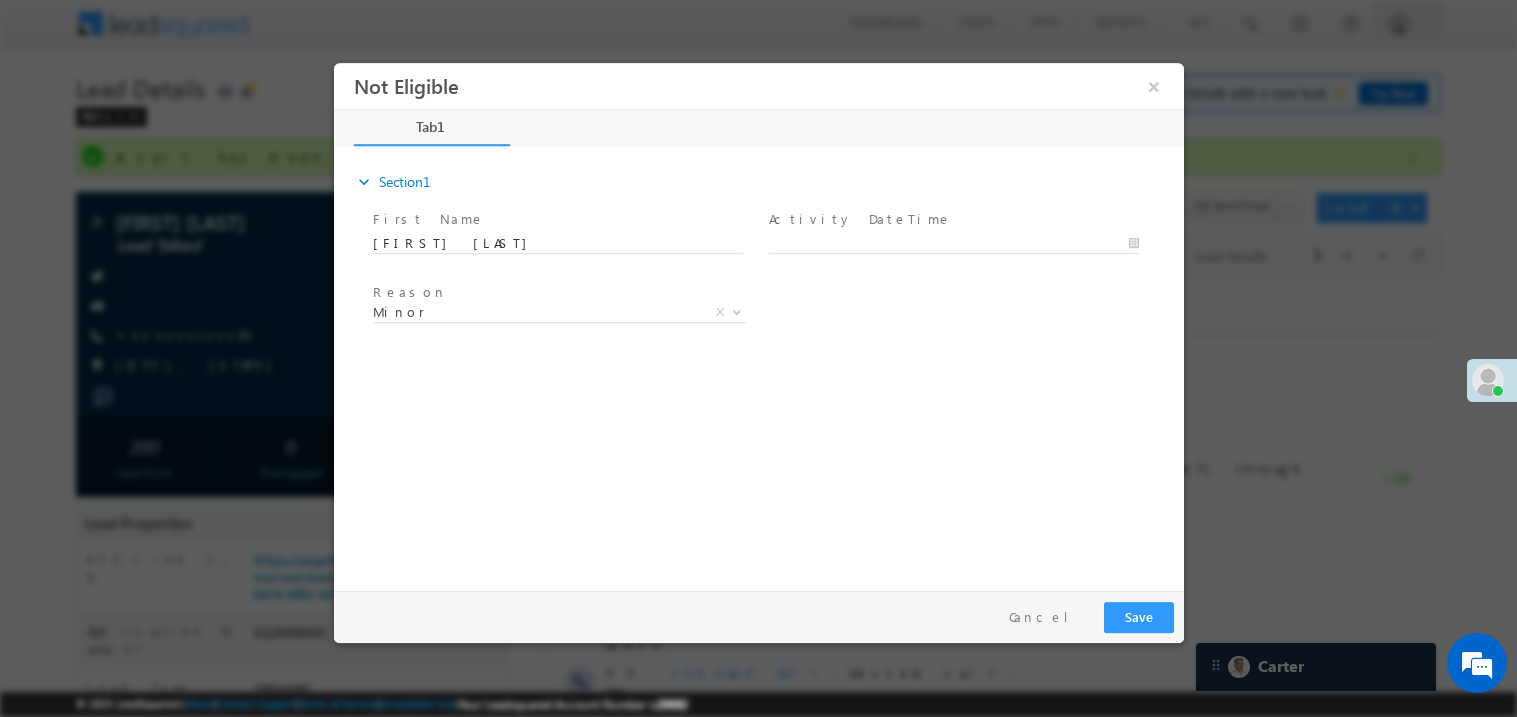 scroll, scrollTop: 0, scrollLeft: 0, axis: both 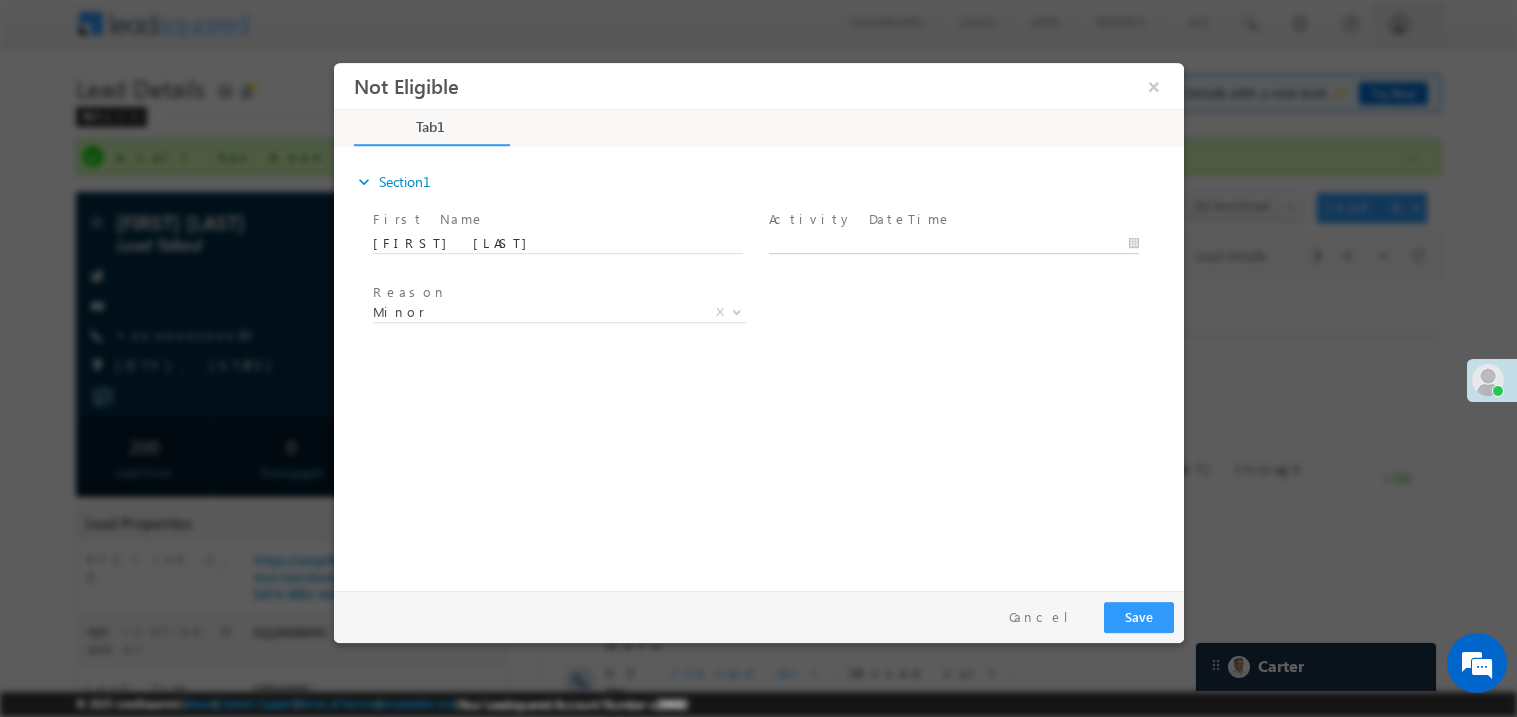 click on "Not Eligible
×" at bounding box center (758, 321) 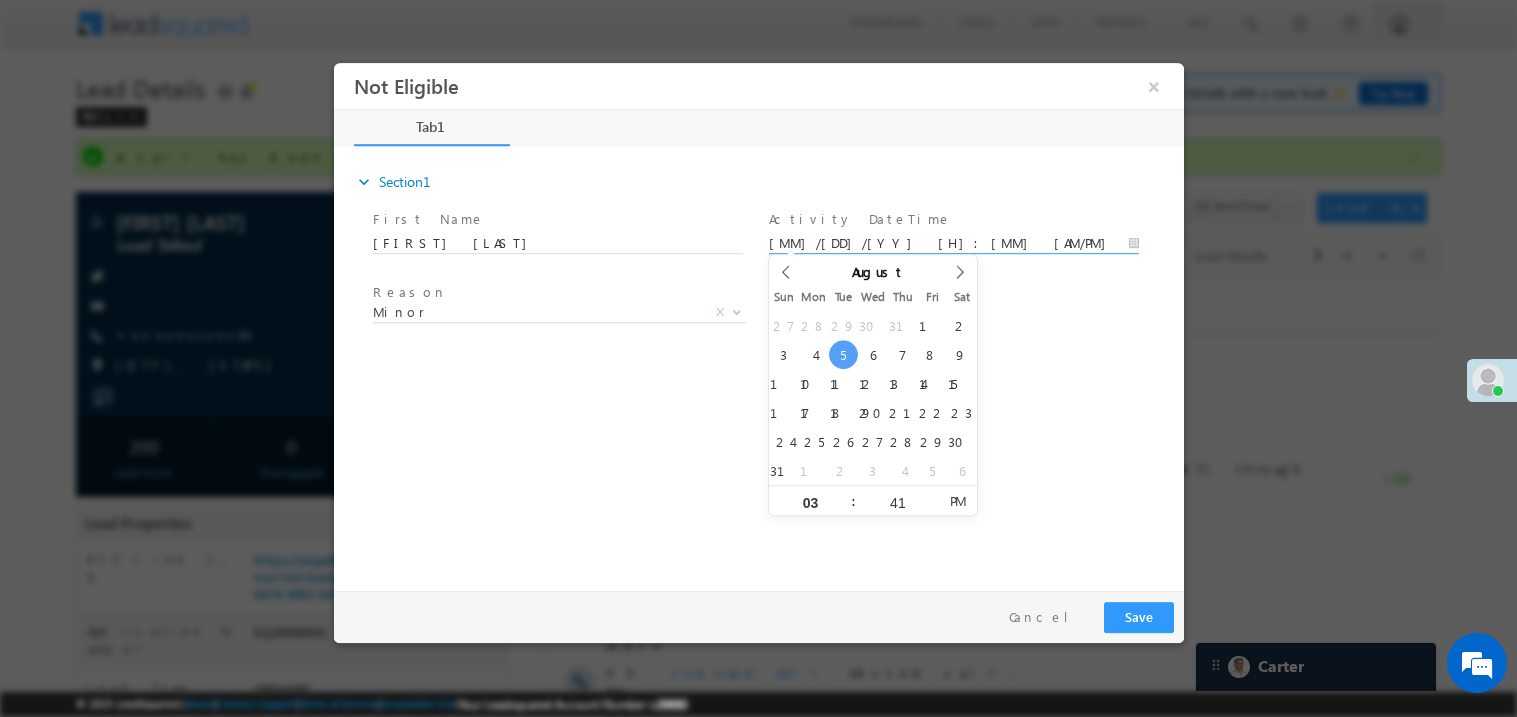 click on "expand_more Section1
First Name
*" at bounding box center (763, 365) 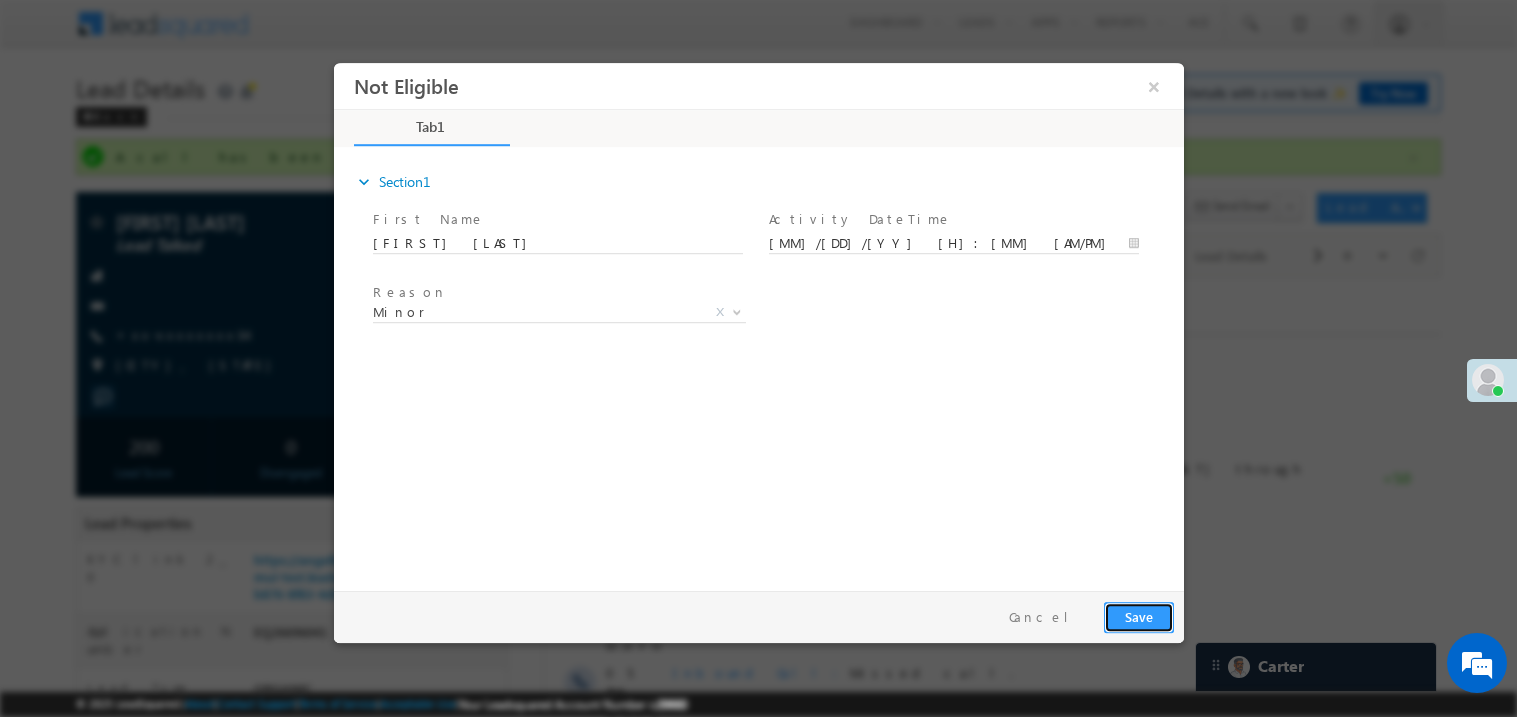 click on "Save" at bounding box center [1138, 616] 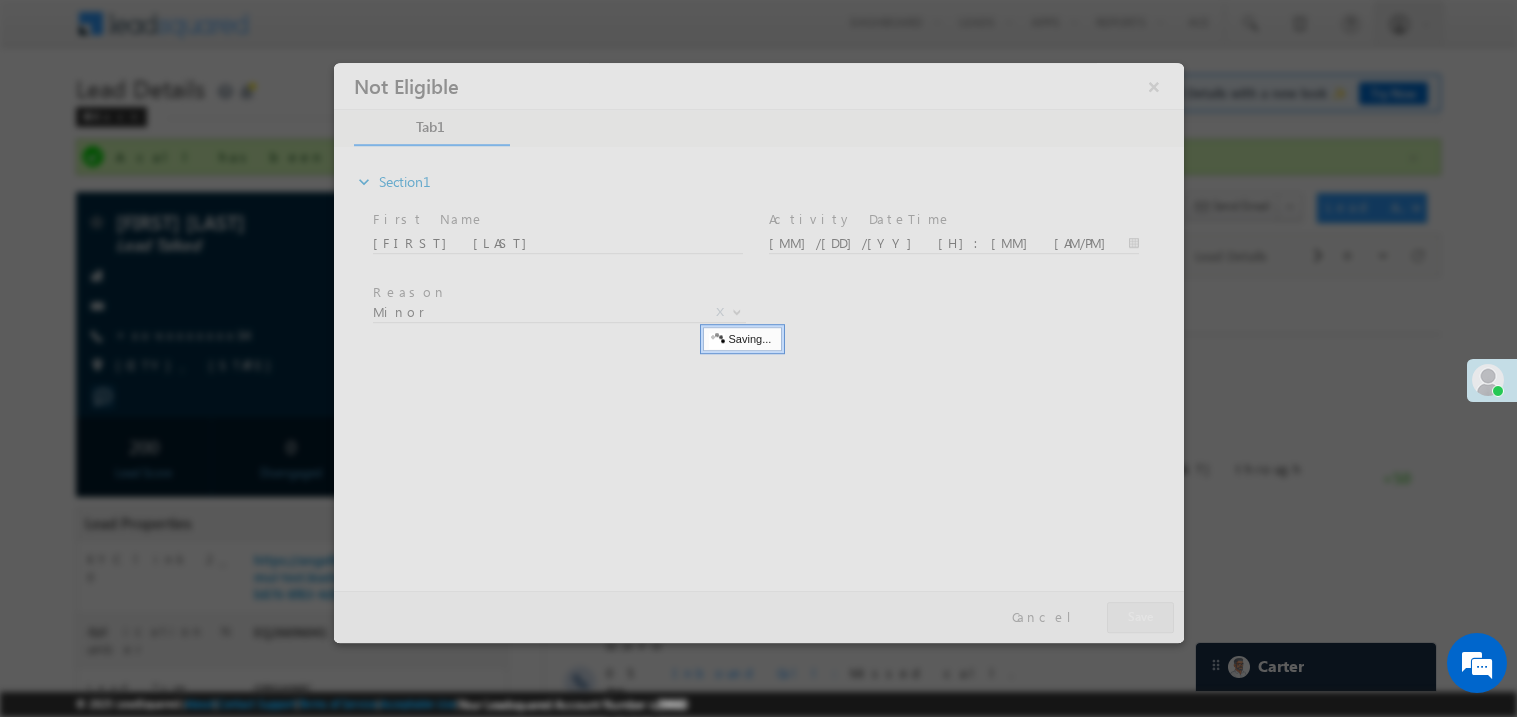 click at bounding box center [758, 352] 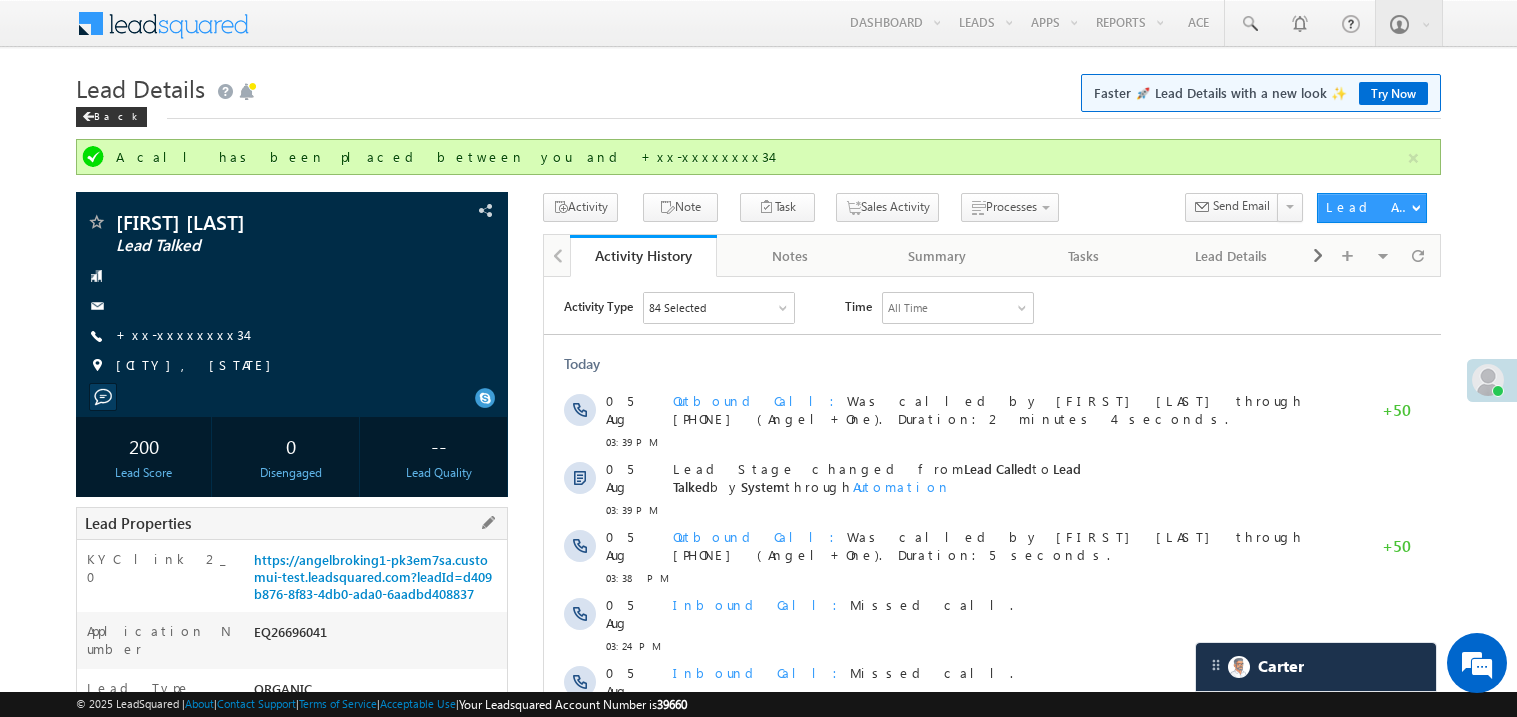 click on "EQ26696041" at bounding box center (378, 636) 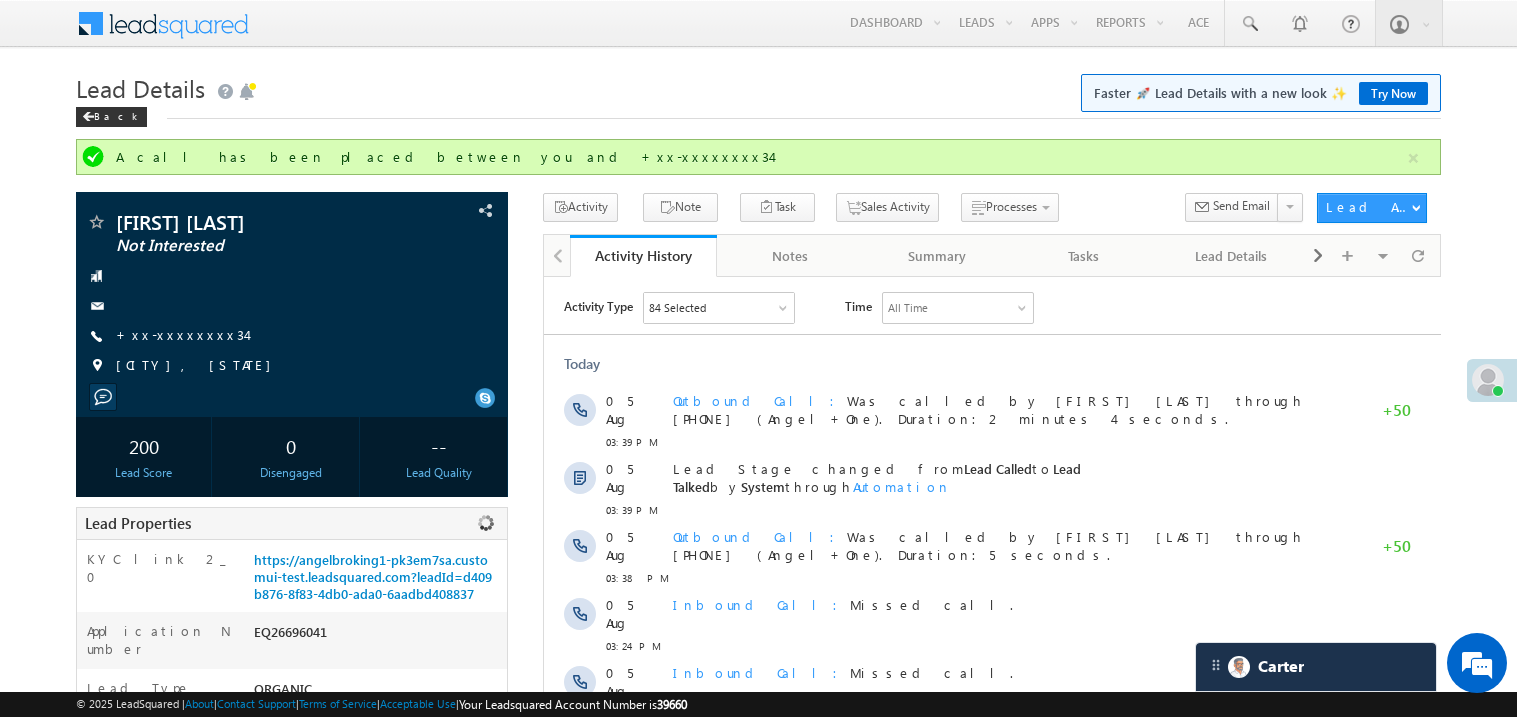 copy on "EQ26696041" 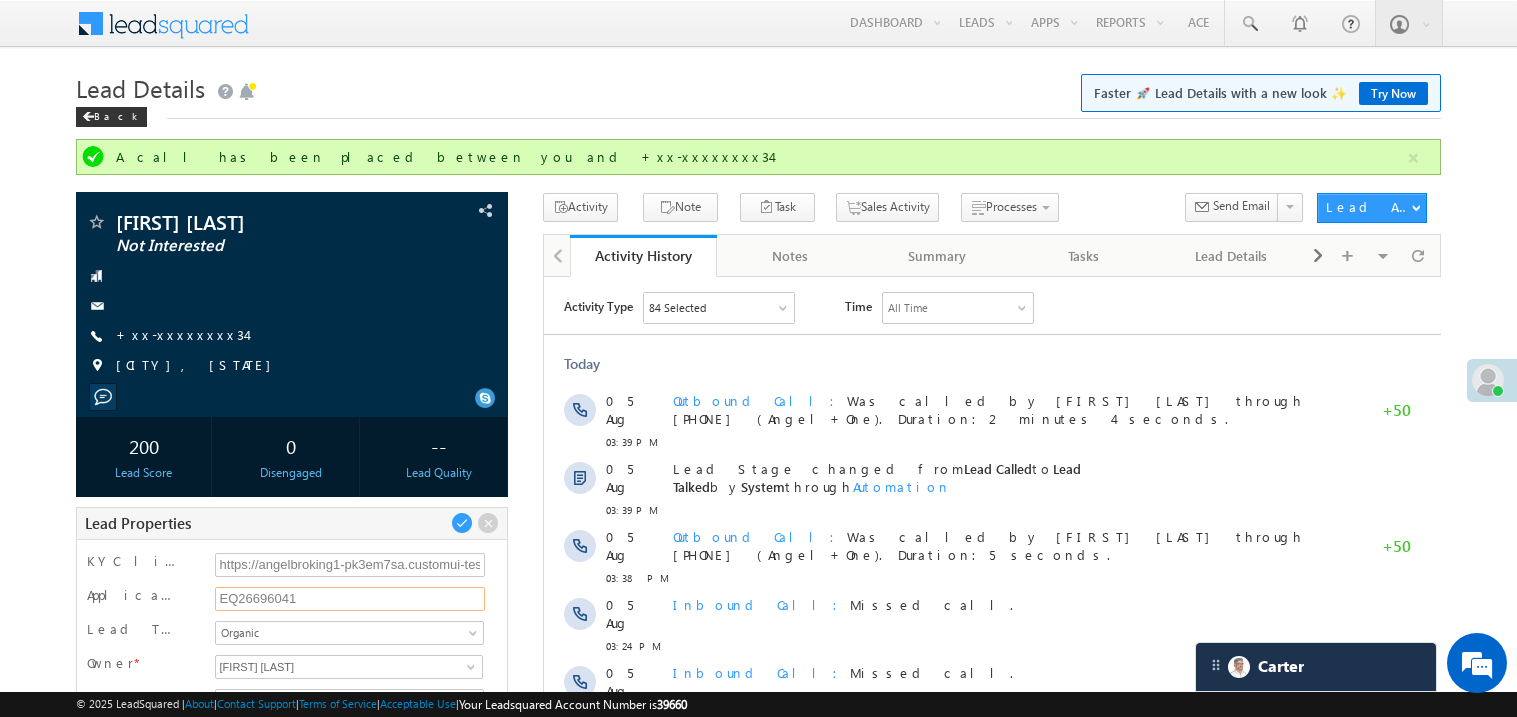 click on "EQ26696041" at bounding box center [350, 599] 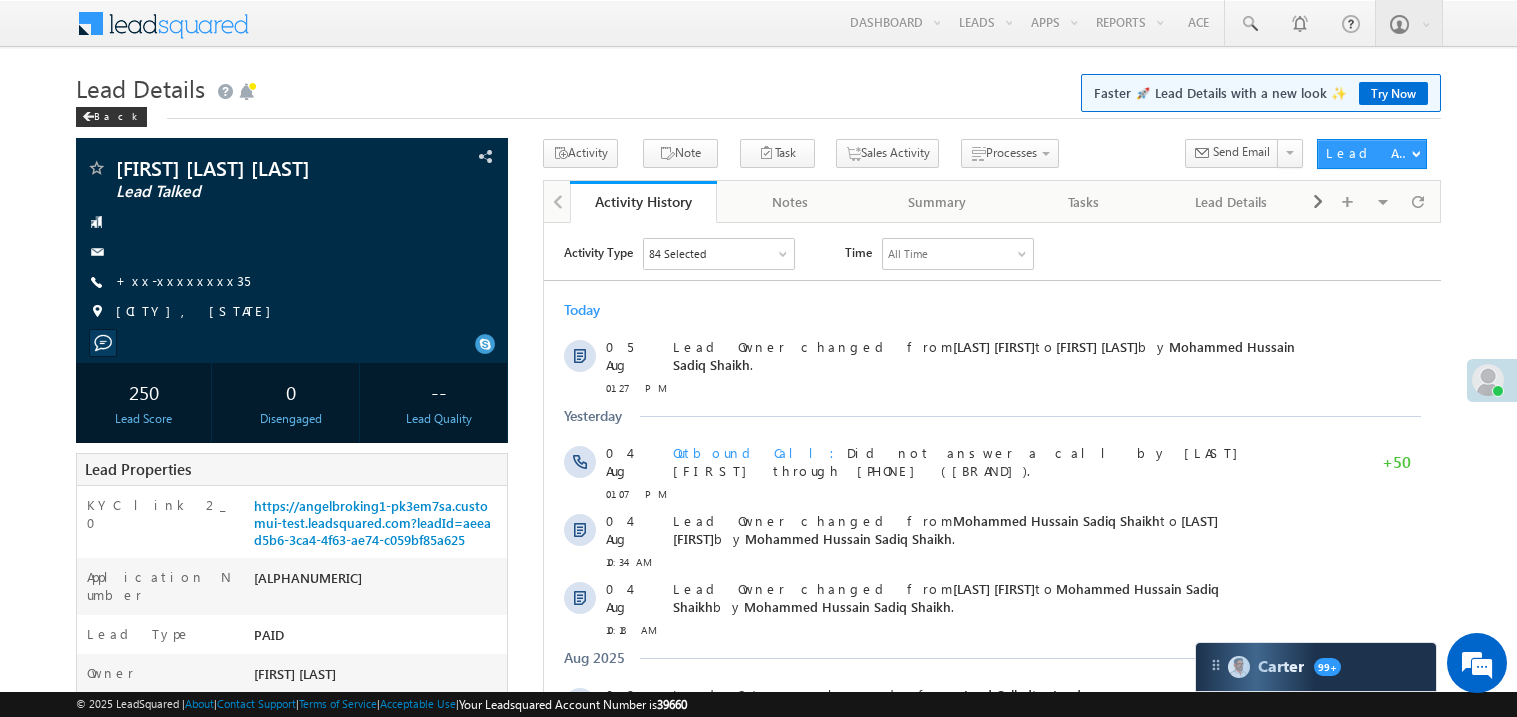 scroll, scrollTop: 0, scrollLeft: 0, axis: both 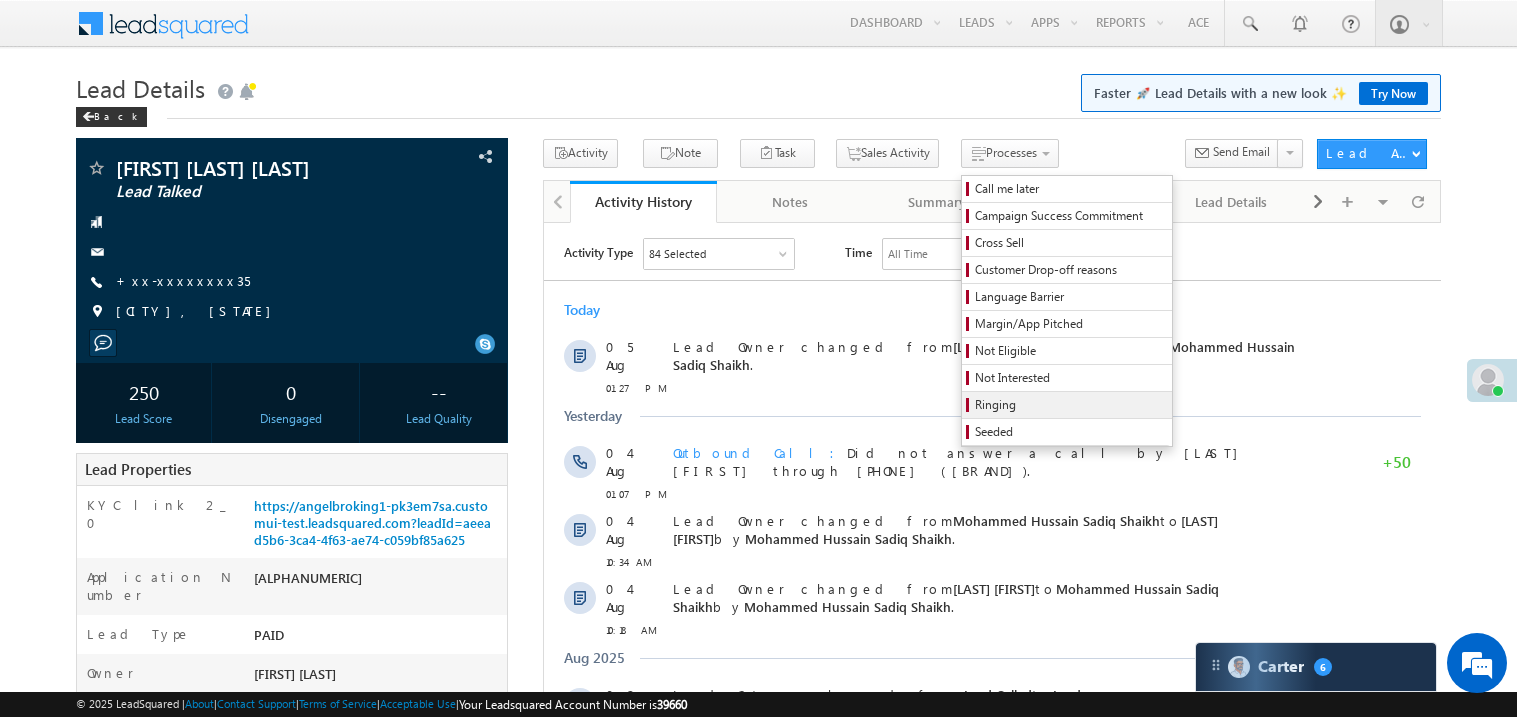 click on "Ringing" at bounding box center [1070, 405] 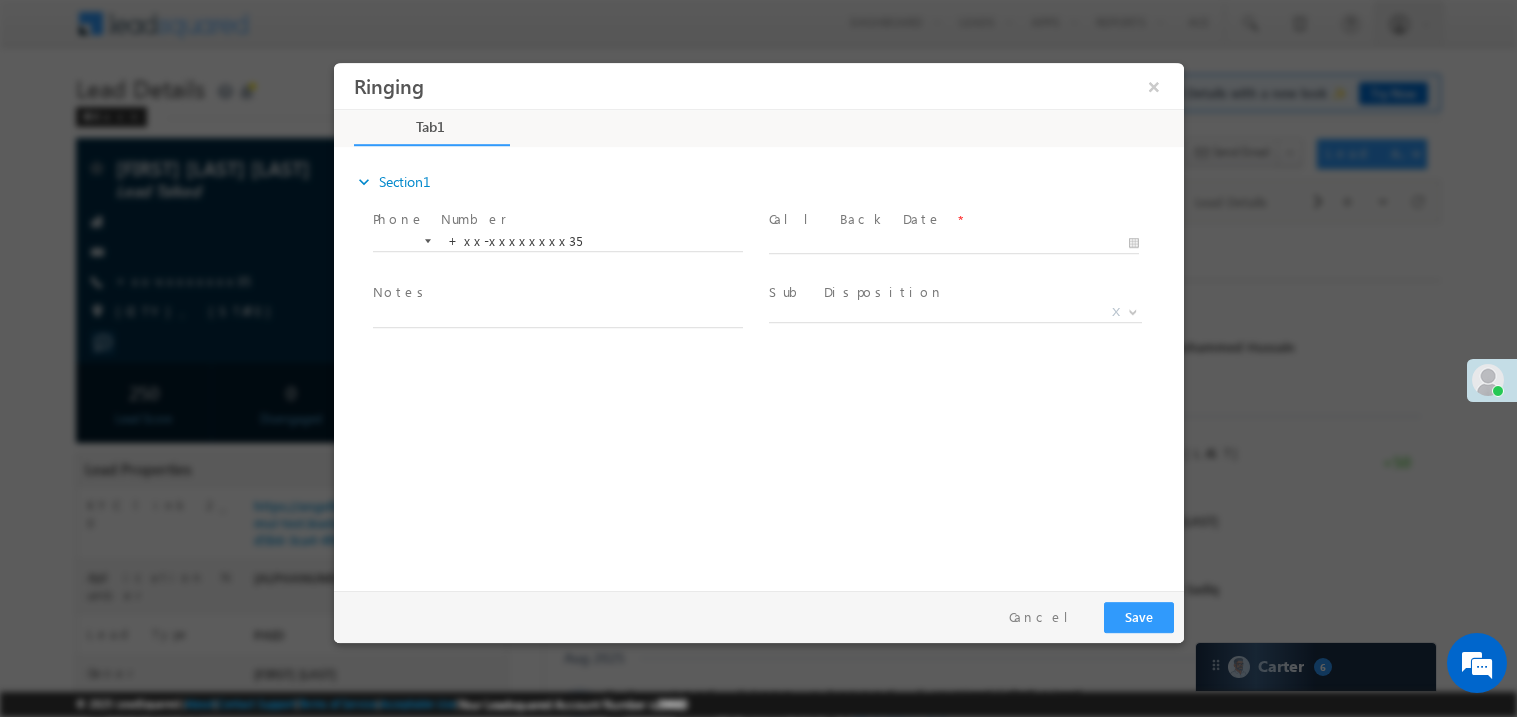 scroll, scrollTop: 0, scrollLeft: 0, axis: both 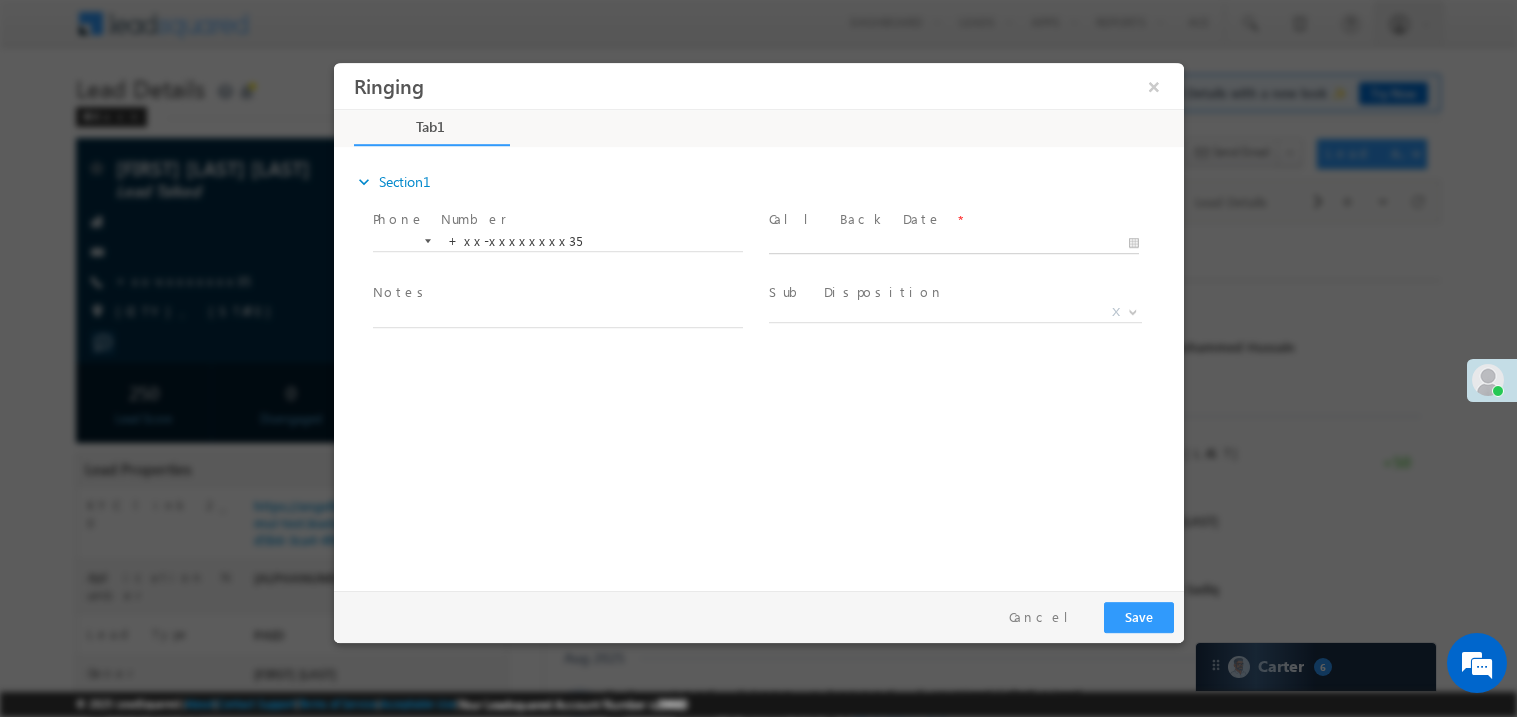 click on "Ringing
×" at bounding box center [758, 321] 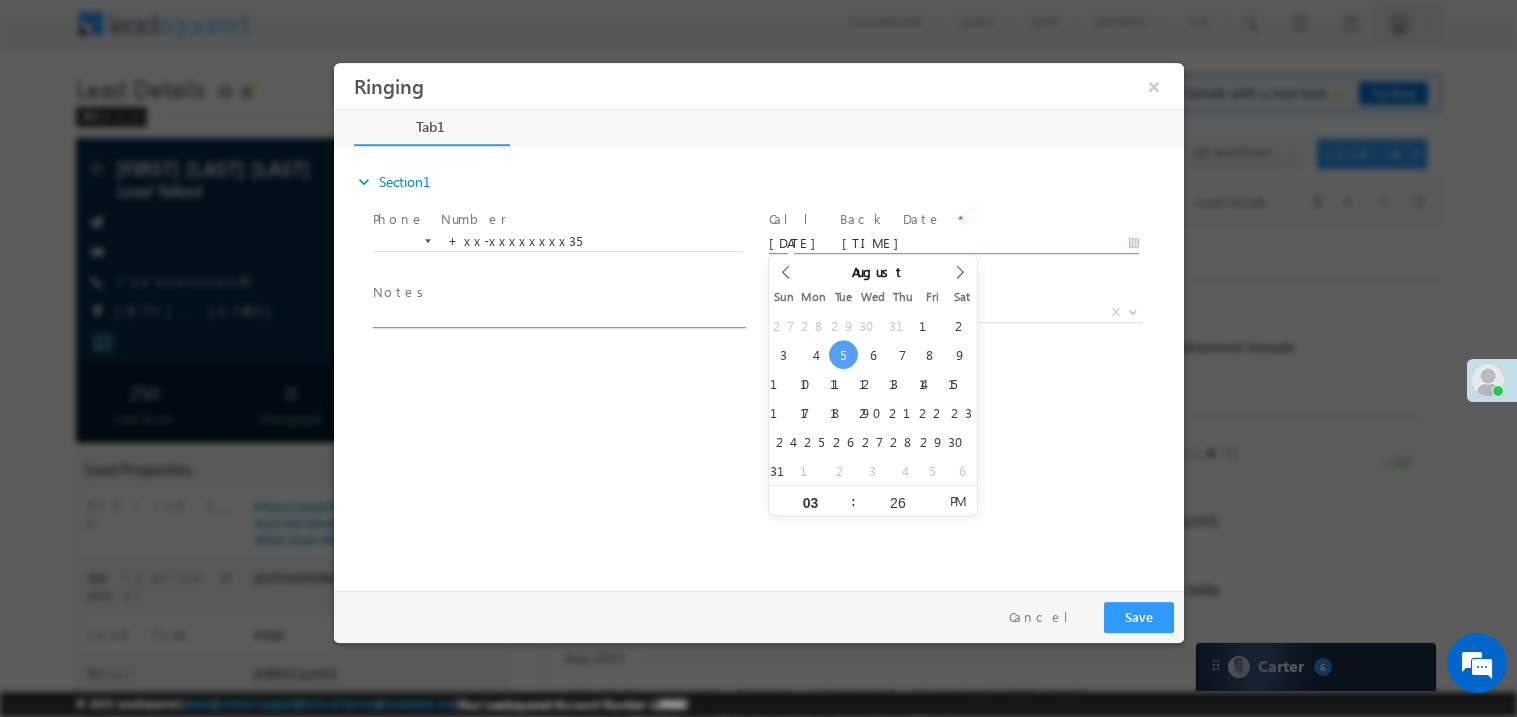 click at bounding box center [557, 315] 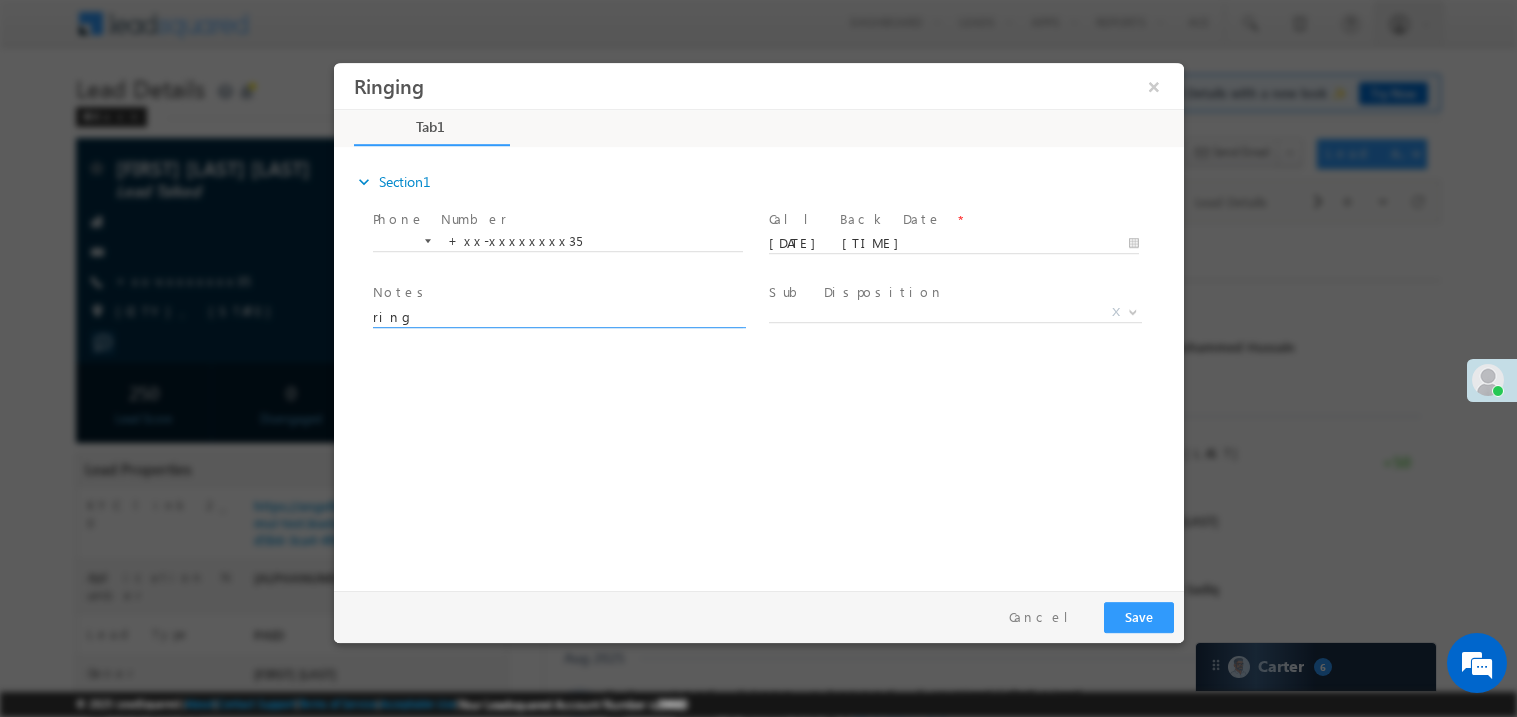 type on "ring" 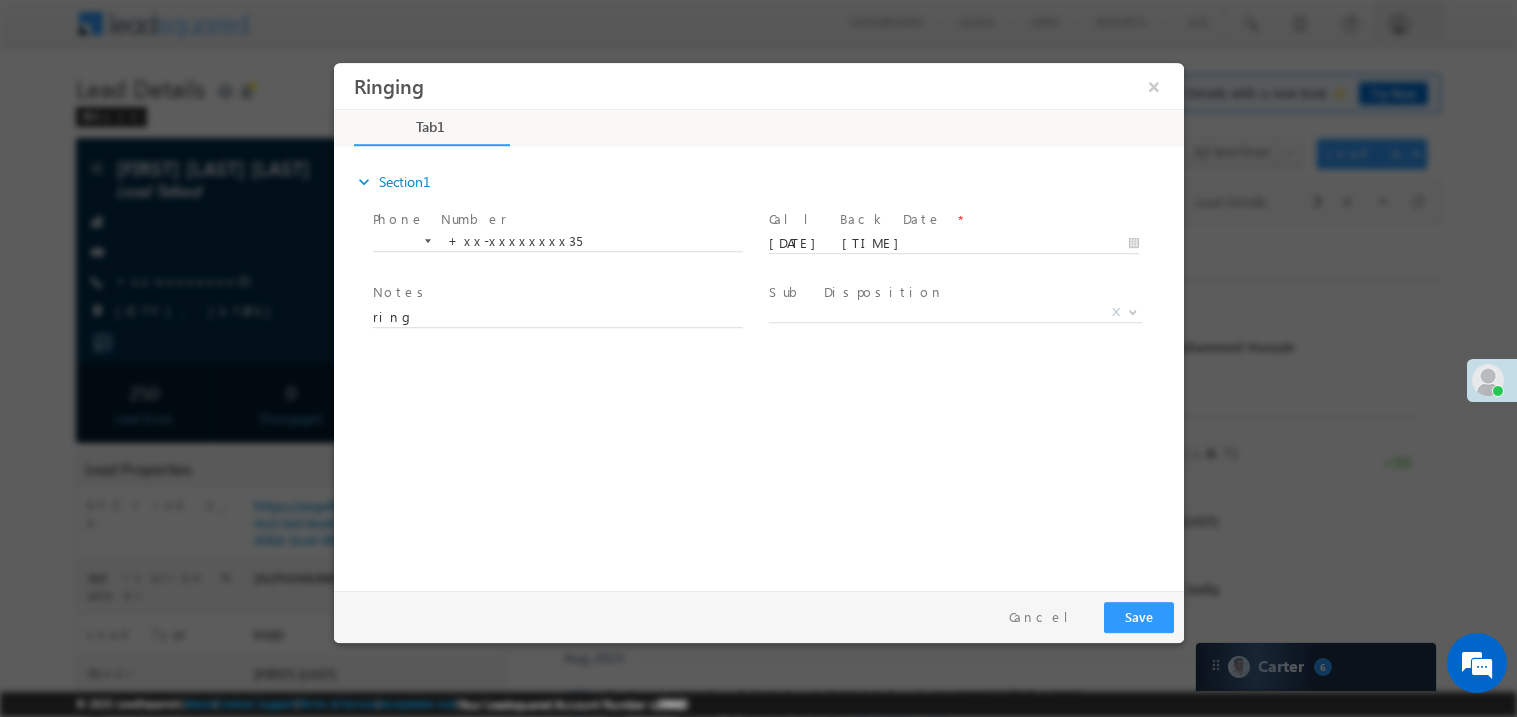 click on "Pay & Save
Save
Cancel" at bounding box center (763, 616) 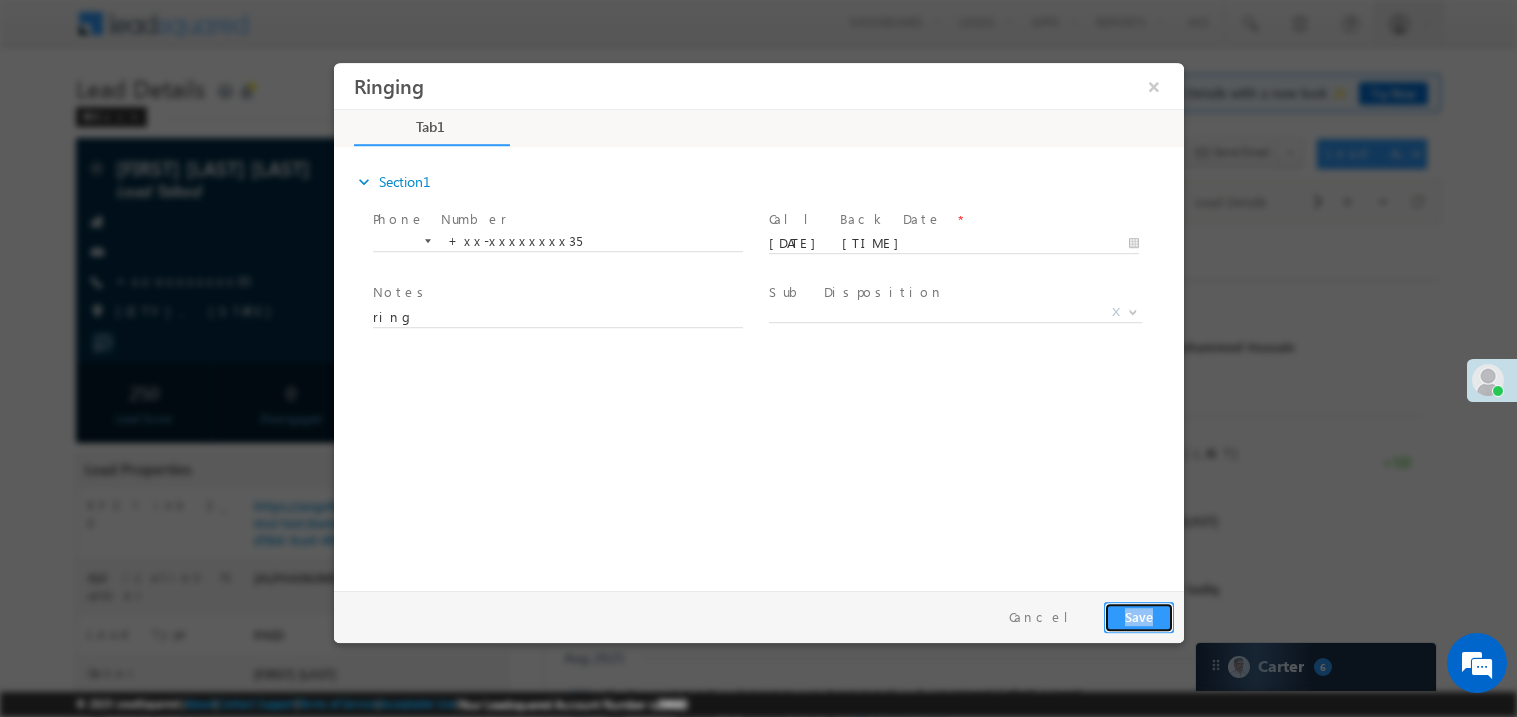 click on "Save" at bounding box center (1138, 616) 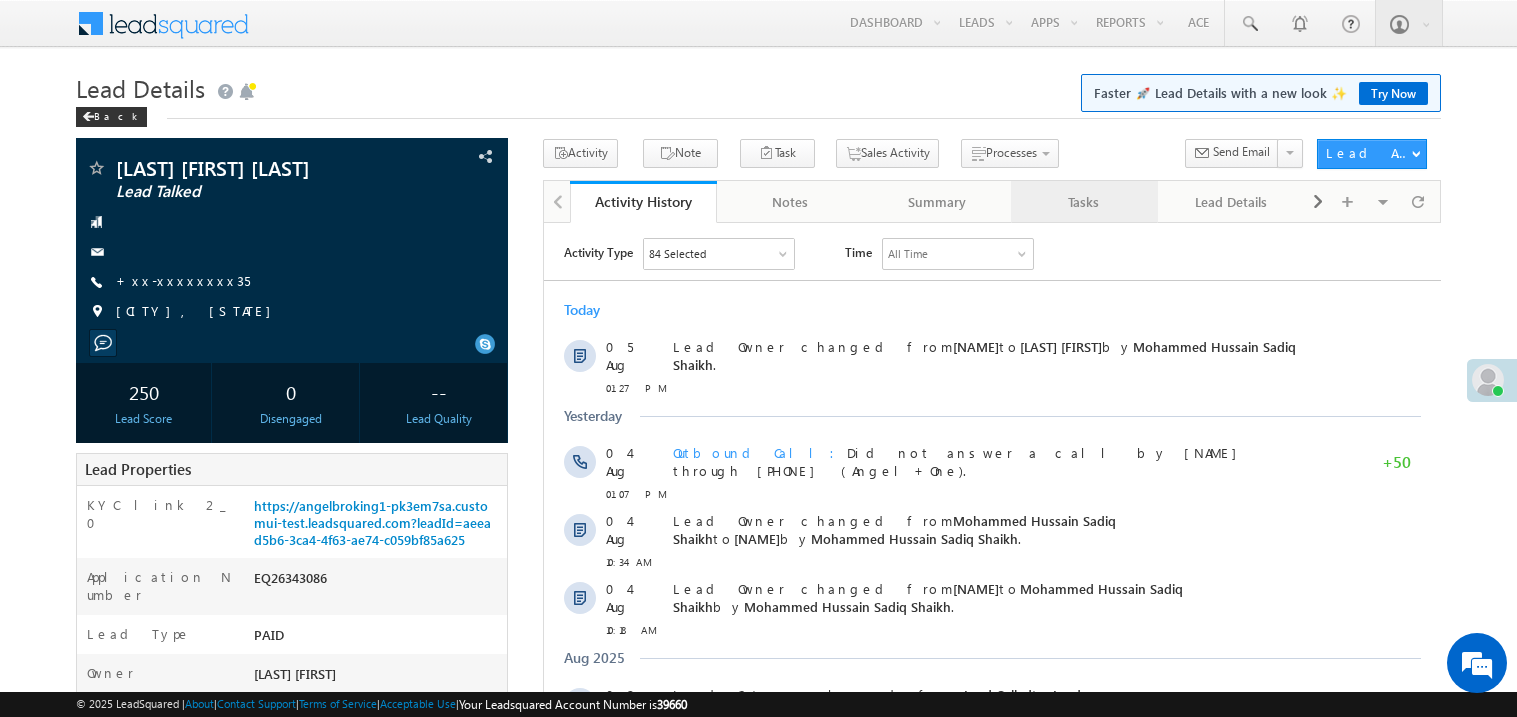 scroll, scrollTop: 0, scrollLeft: 0, axis: both 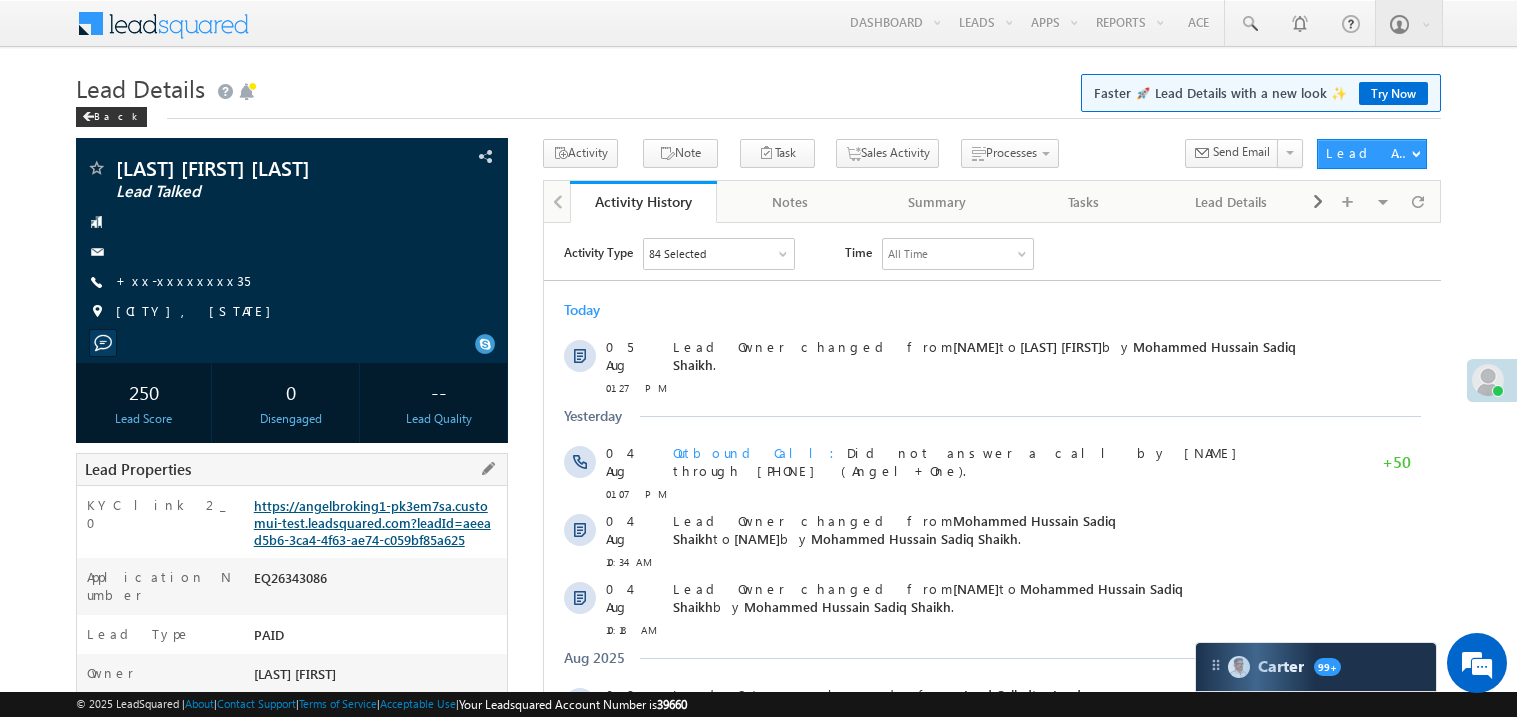 click on "https://angelbroking1-pk3em7sa.customui-test.leadsquared.com?leadId=aeead5b6-3ca4-4f63-ae74-c059bf85a625" at bounding box center (372, 522) 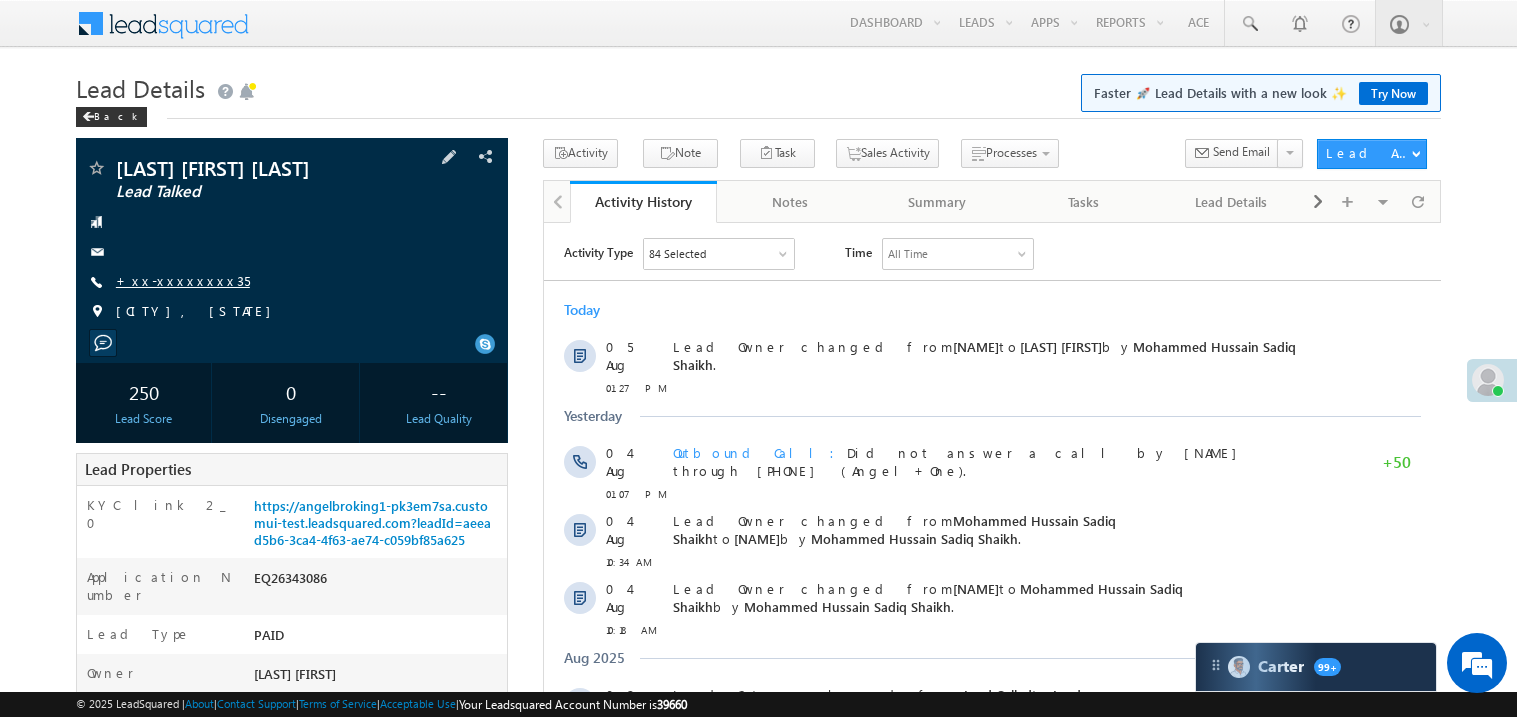 click on "+xx-xxxxxxxx35" at bounding box center (183, 280) 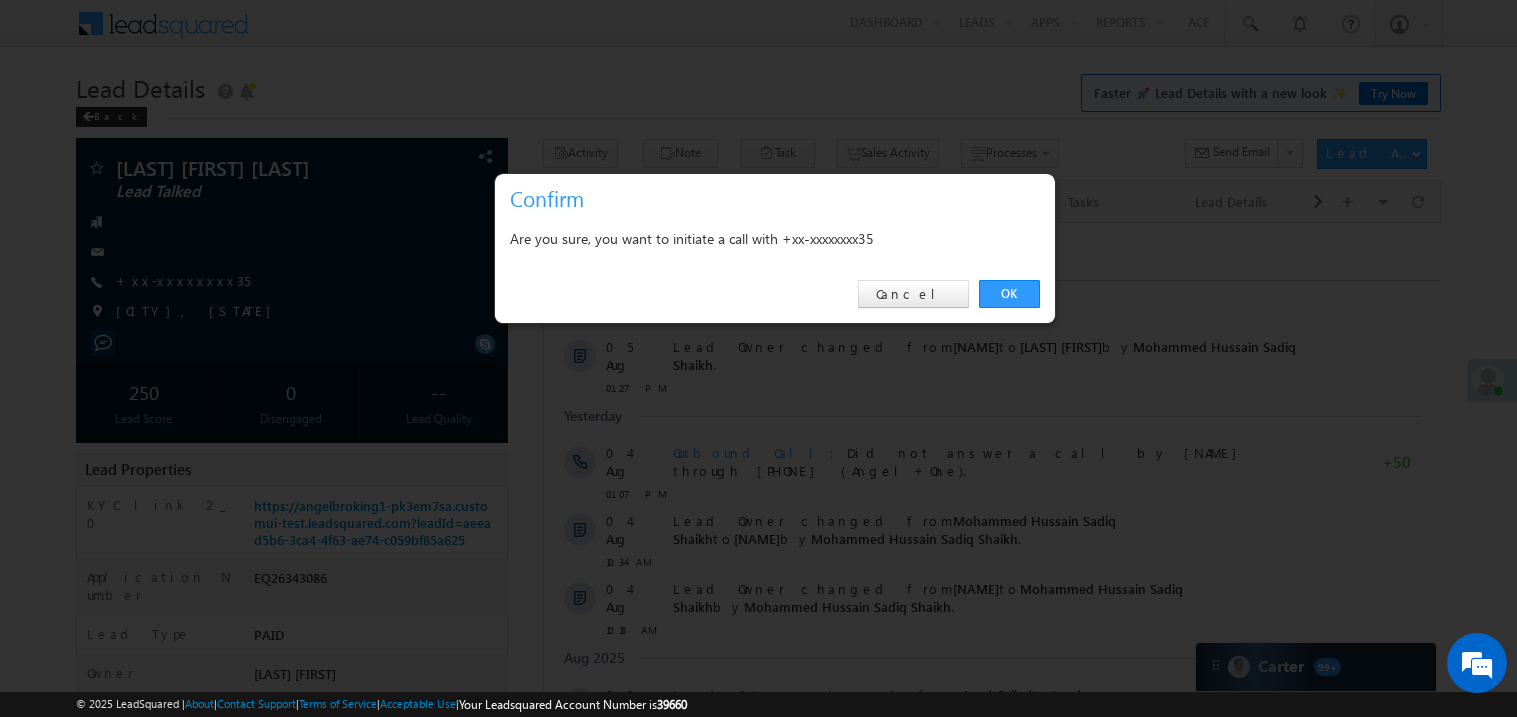 scroll, scrollTop: 0, scrollLeft: 0, axis: both 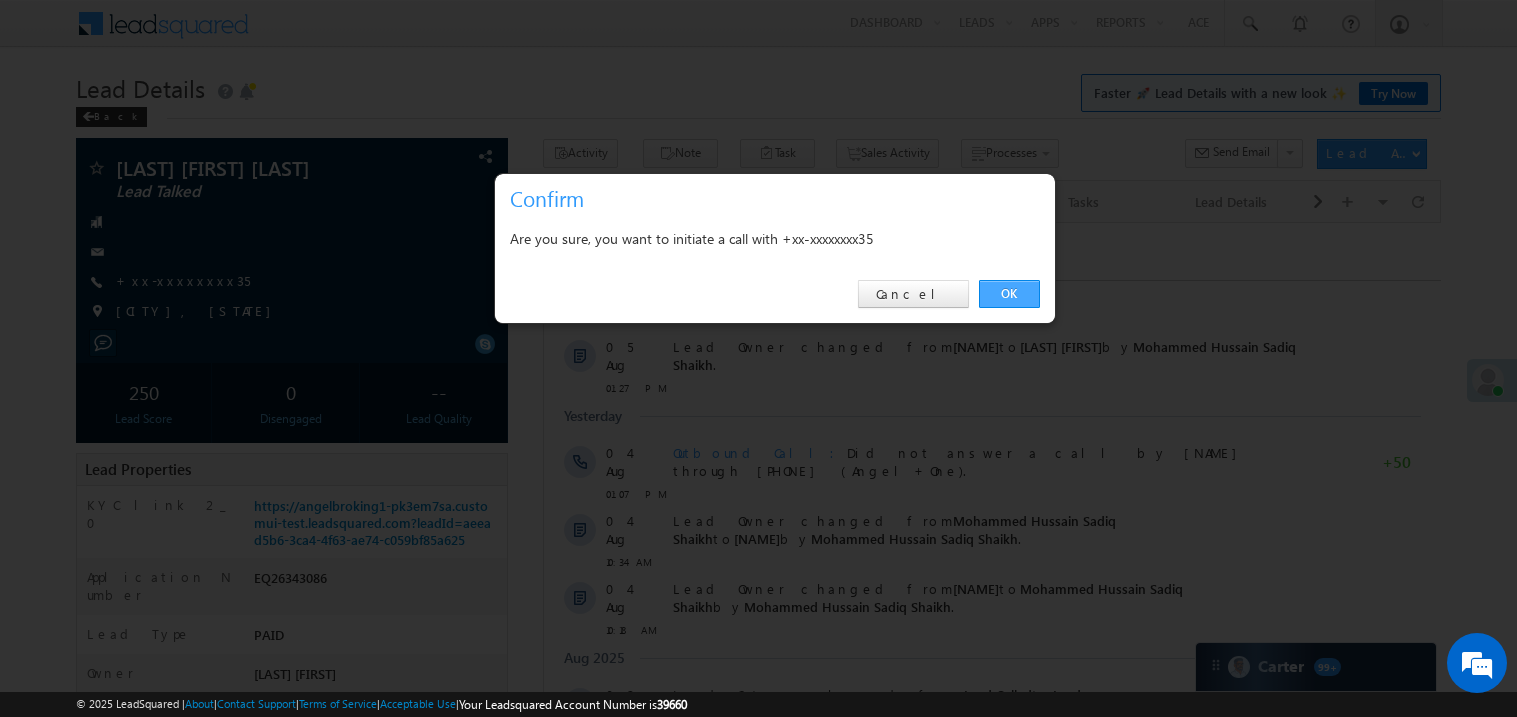 click on "OK" at bounding box center (1009, 294) 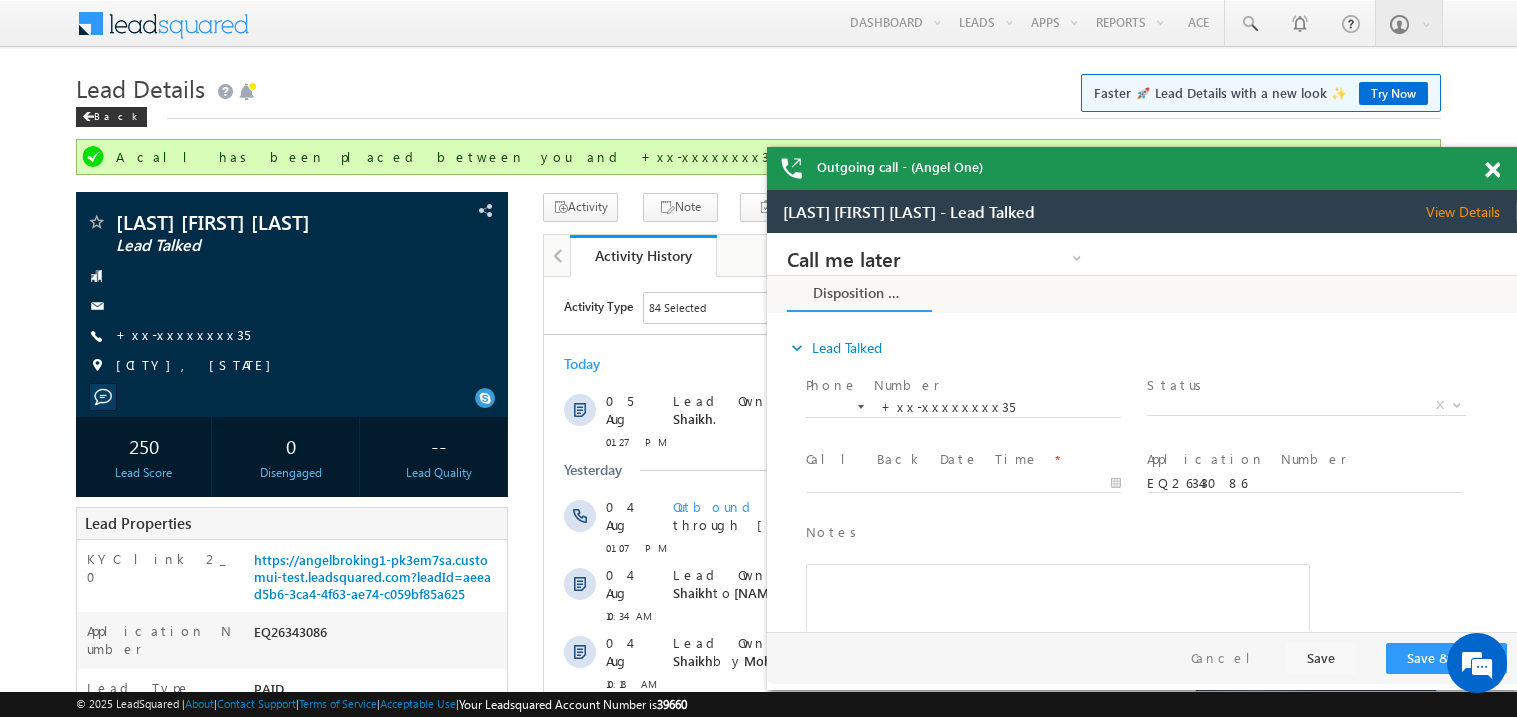 scroll, scrollTop: 0, scrollLeft: 0, axis: both 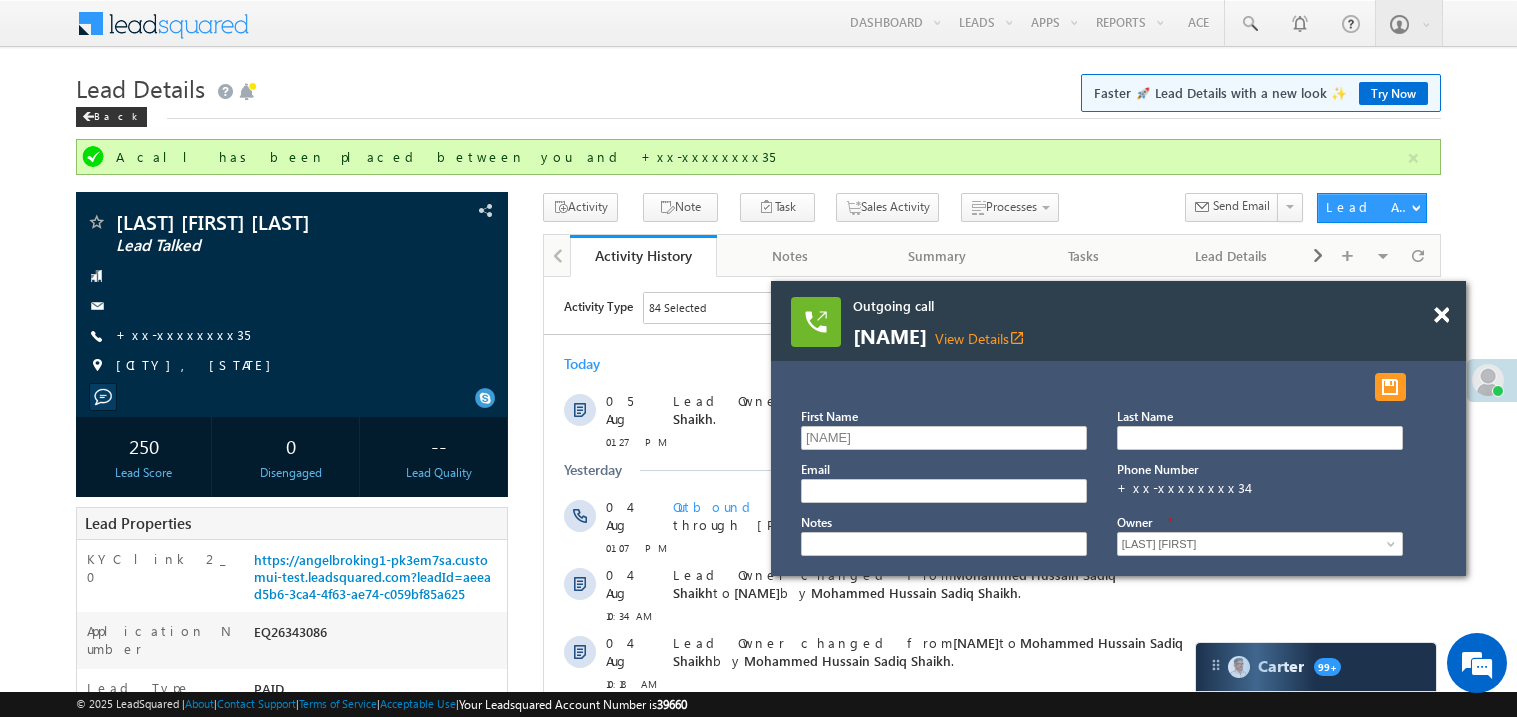 drag, startPoint x: 1183, startPoint y: 328, endPoint x: 1052, endPoint y: 319, distance: 131.30879 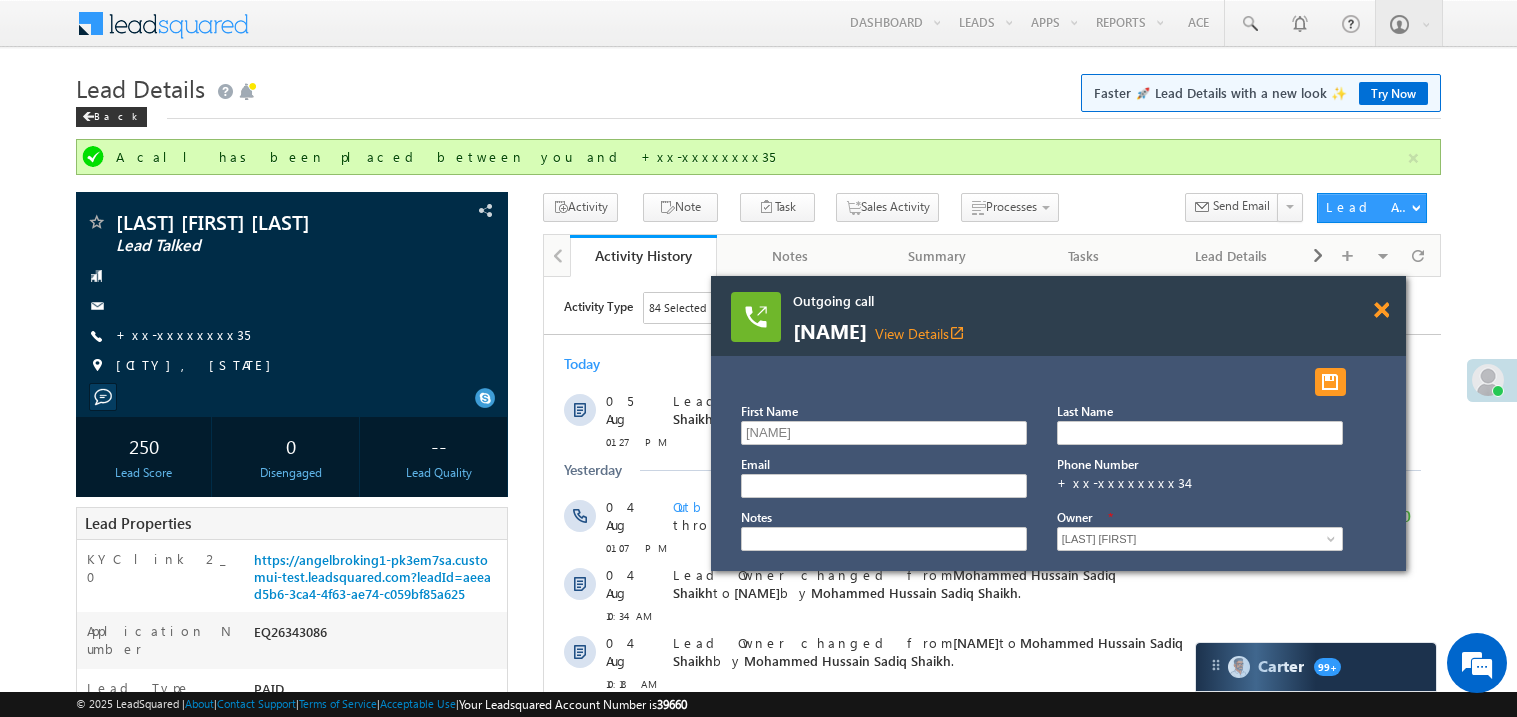 click at bounding box center [1381, 310] 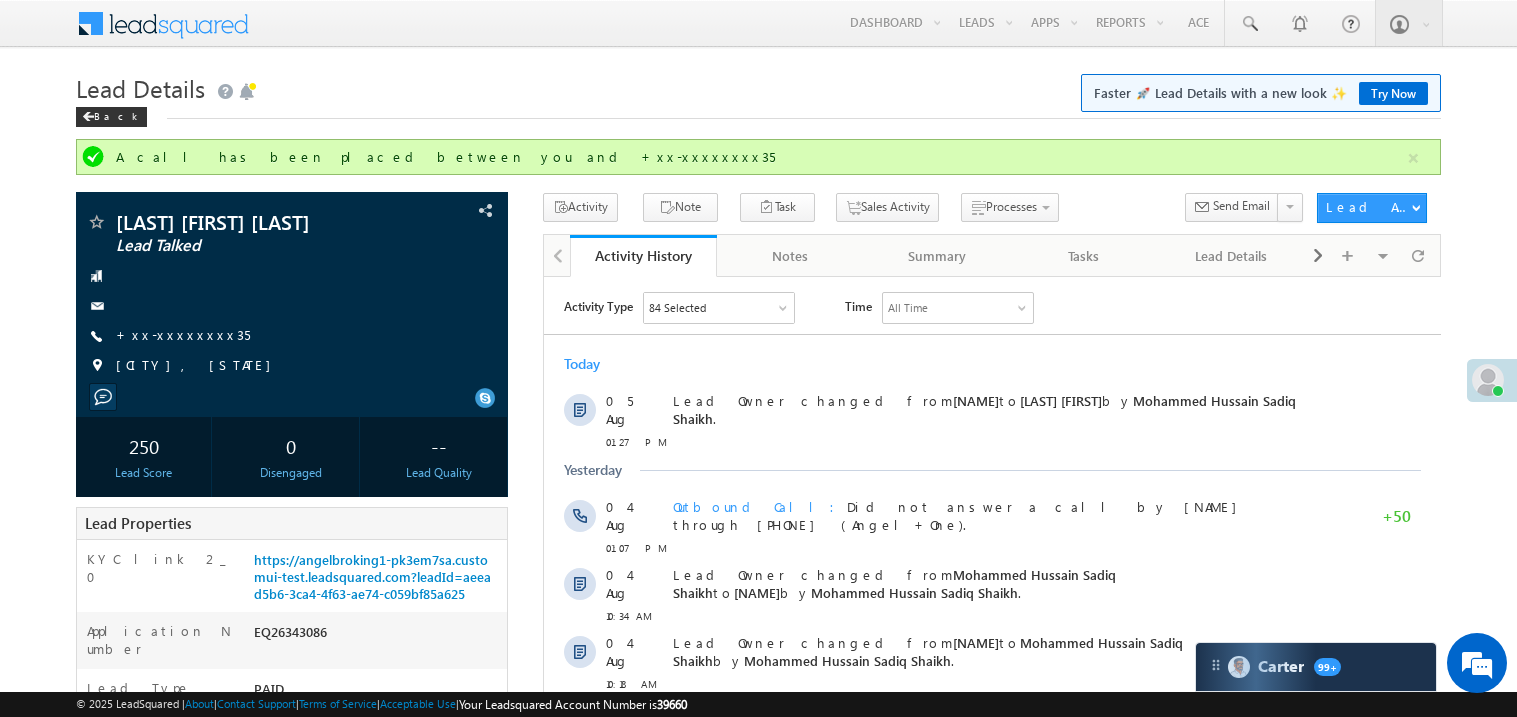 click on "Activity
Note
Task
Sales Activity
Processes Call me later Ringing" at bounding box center [925, 211] 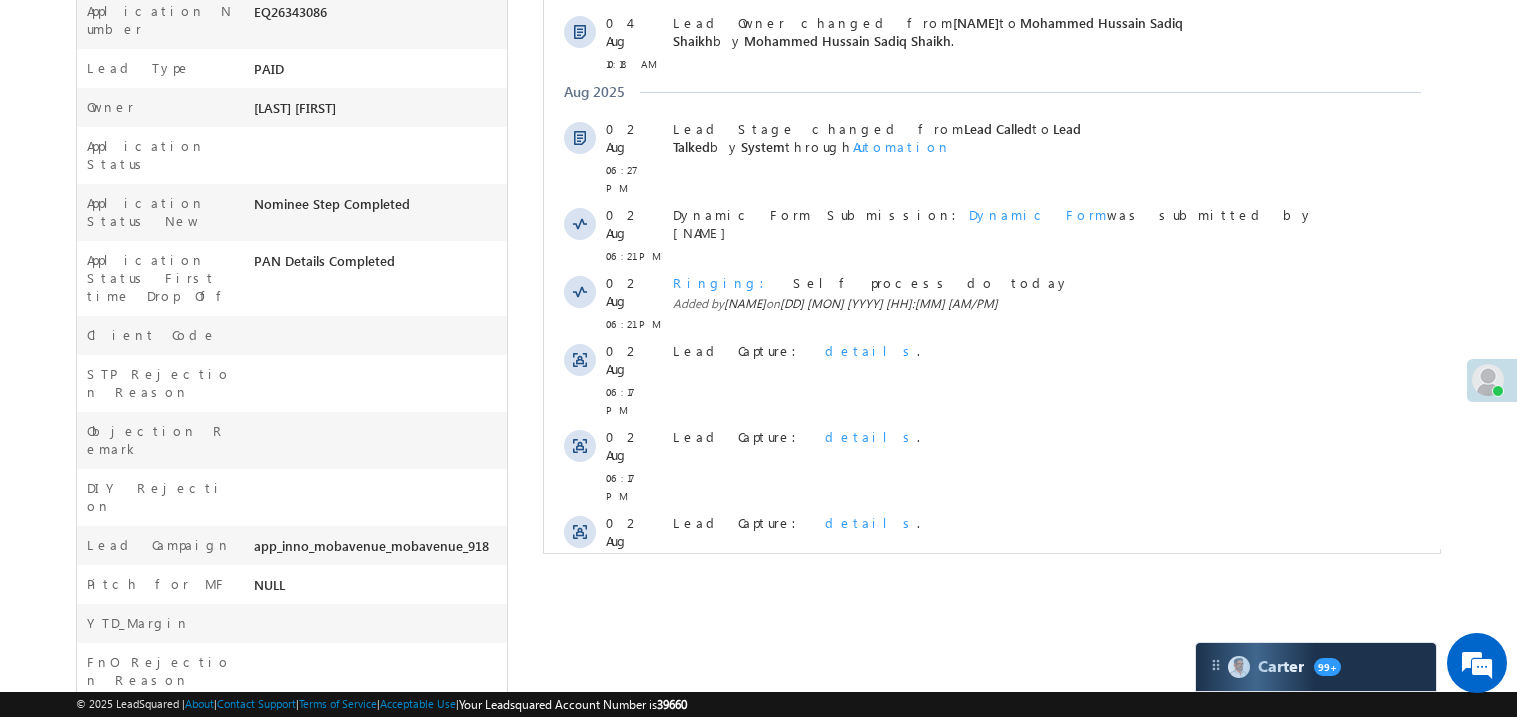 scroll, scrollTop: 679, scrollLeft: 0, axis: vertical 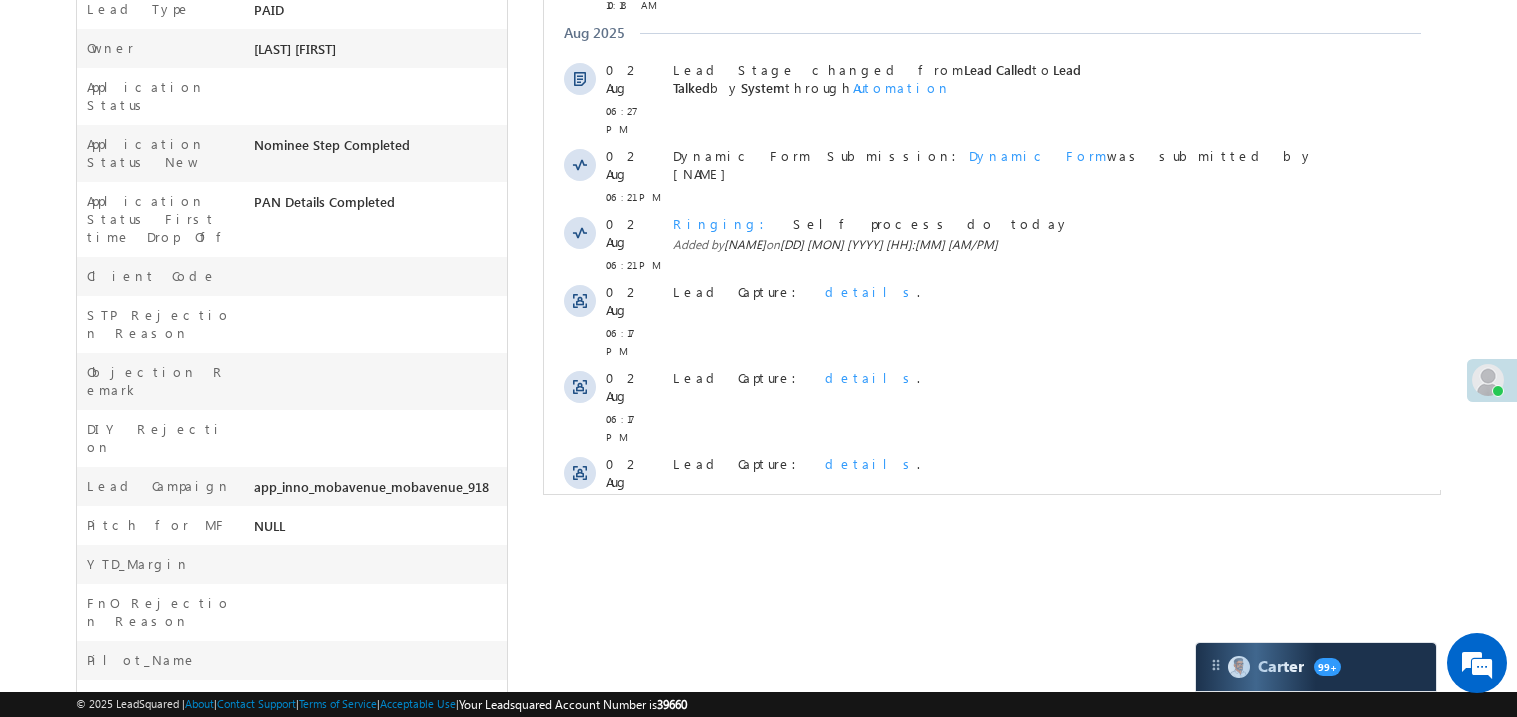click on "Show More" at bounding box center [991, 567] 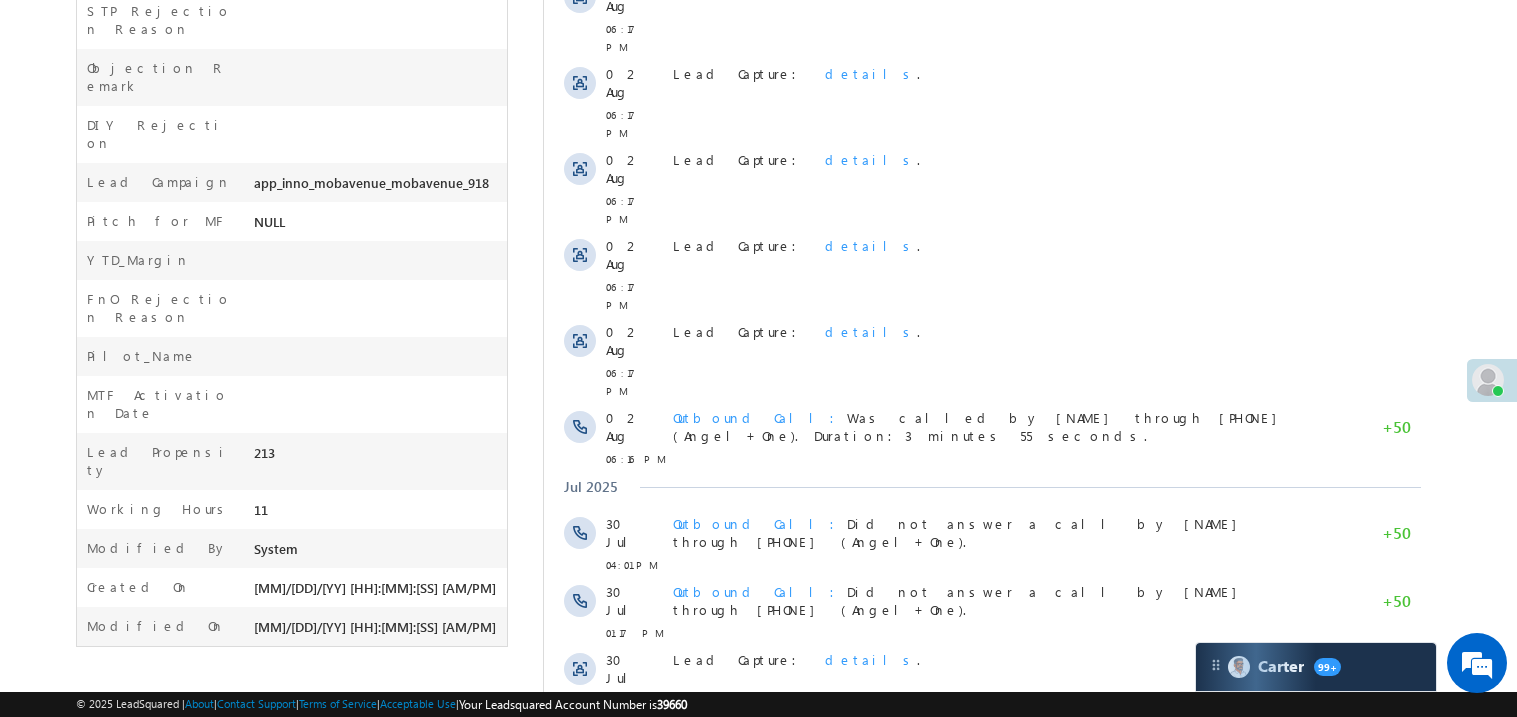 scroll, scrollTop: 1117, scrollLeft: 0, axis: vertical 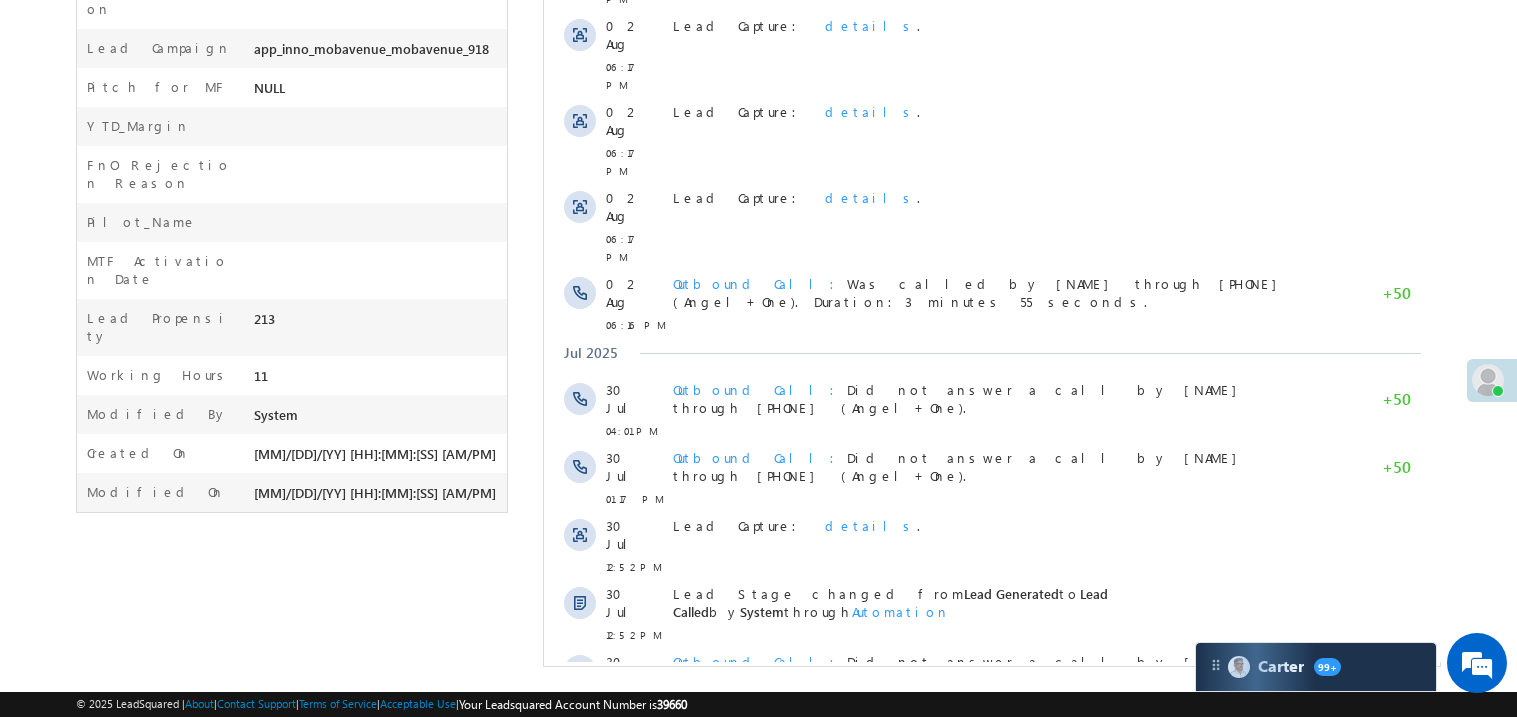 click on "Show More" at bounding box center (991, 883) 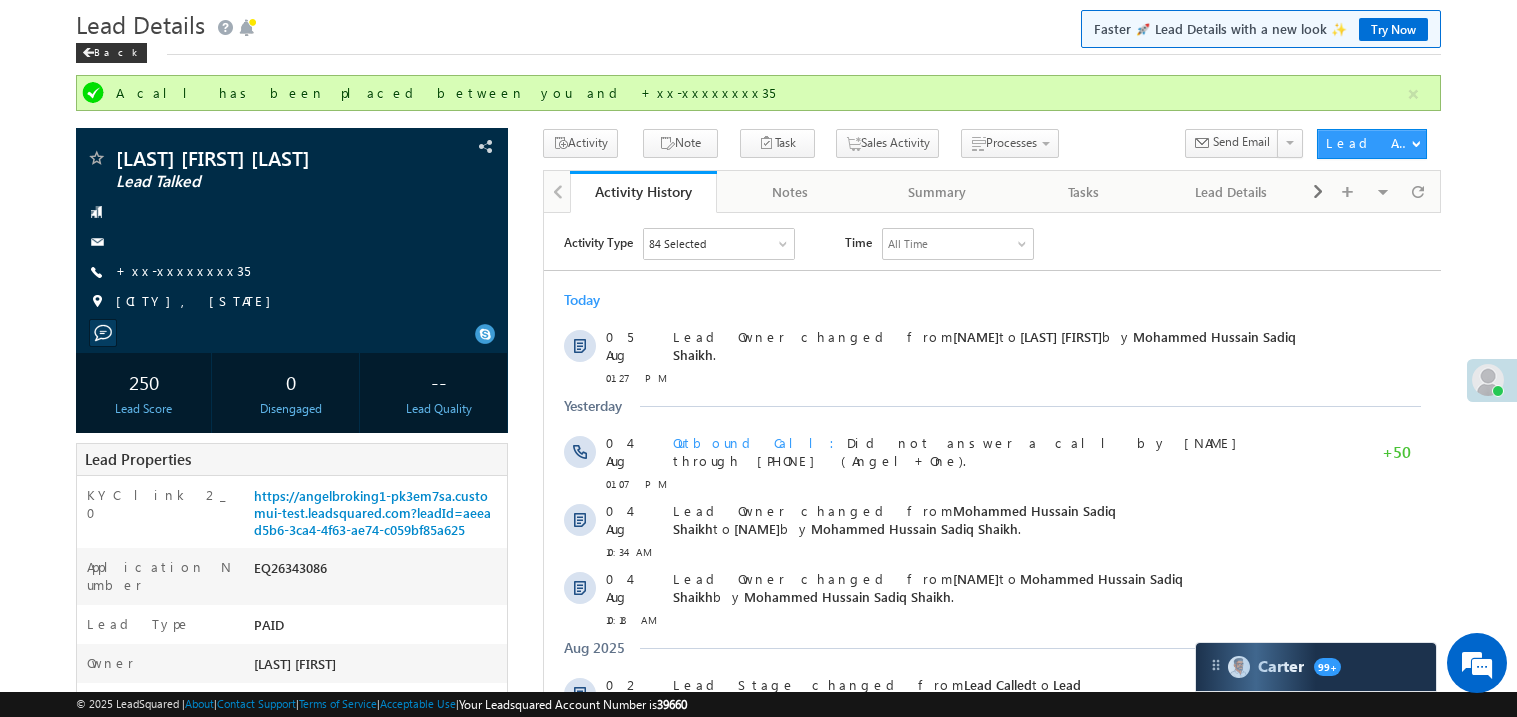 scroll, scrollTop: 0, scrollLeft: 0, axis: both 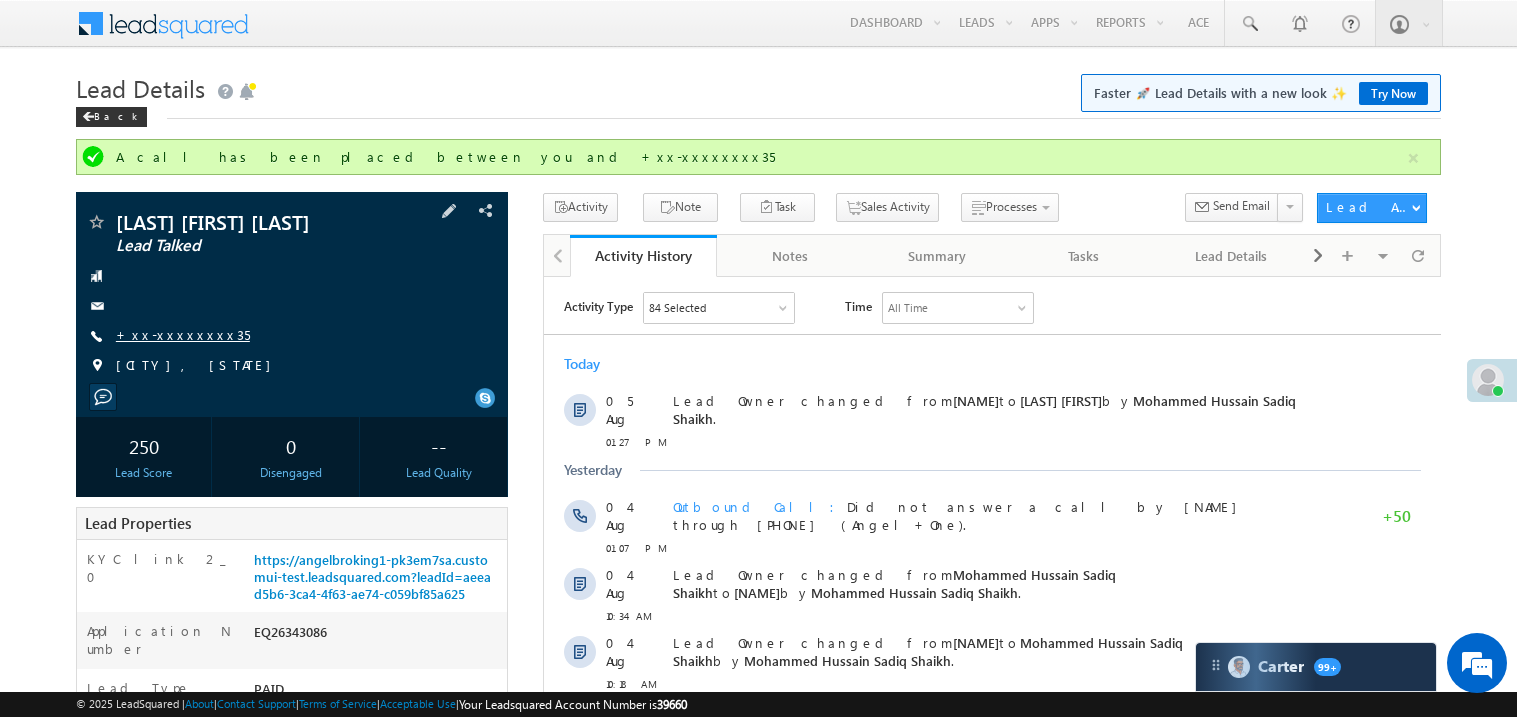 click on "+xx-xxxxxxxx35" at bounding box center (183, 334) 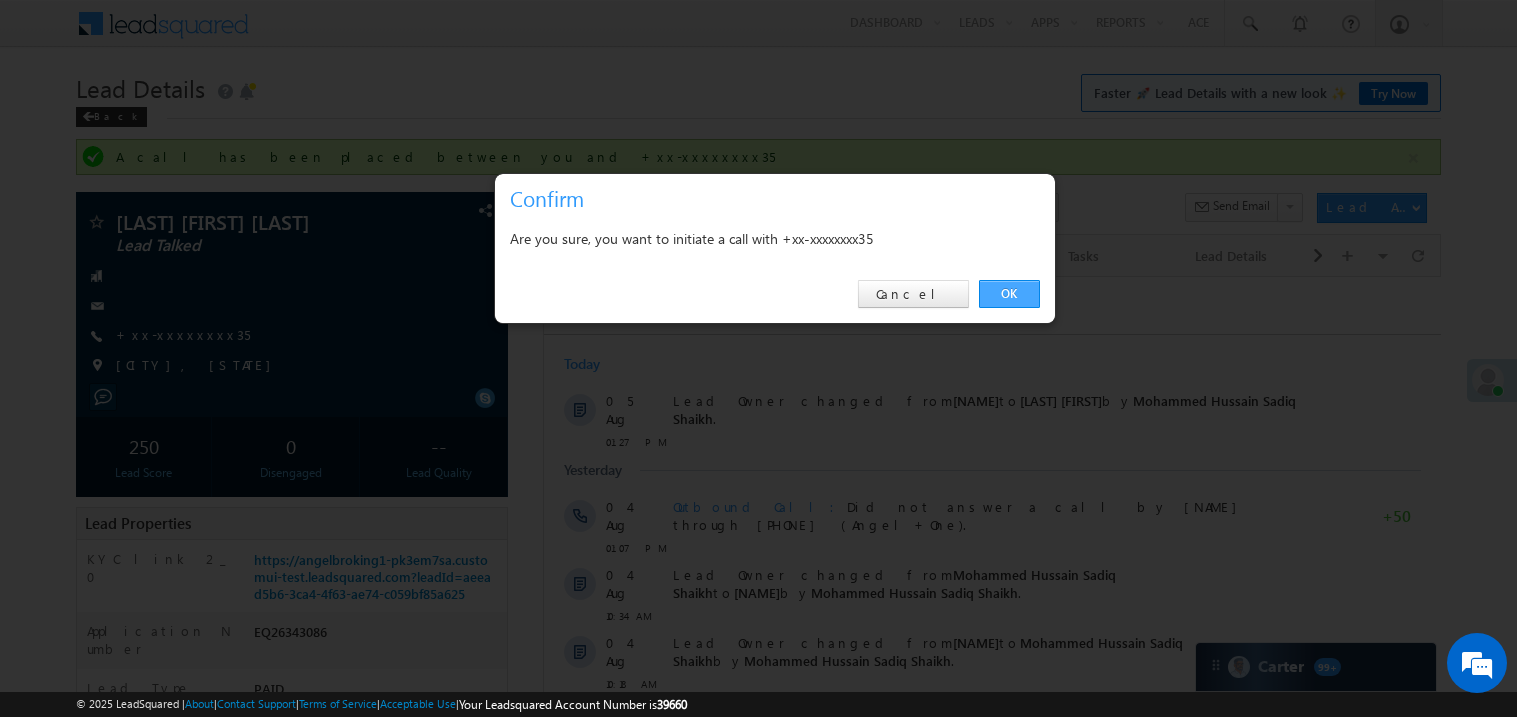 click on "OK" at bounding box center [1009, 294] 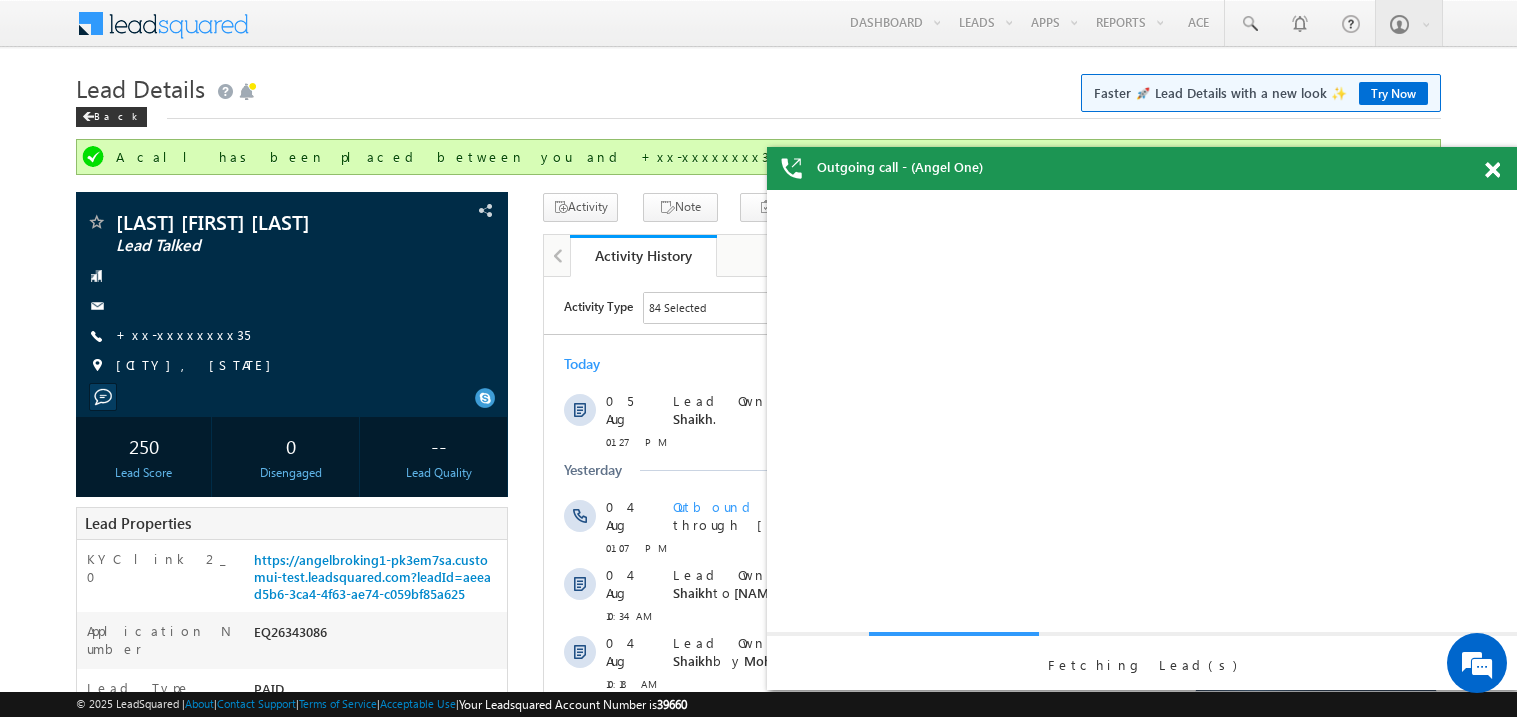 scroll, scrollTop: 0, scrollLeft: 0, axis: both 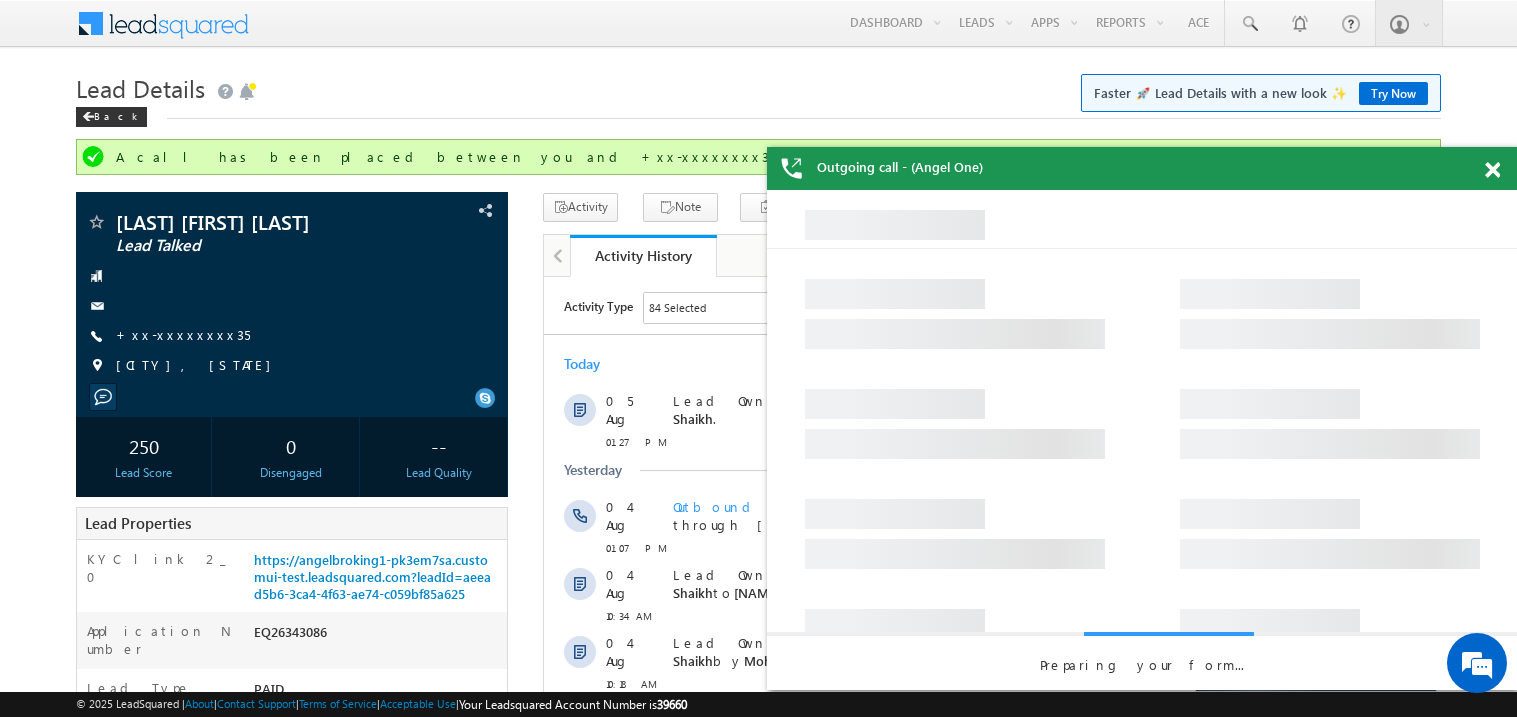 click at bounding box center (1492, 170) 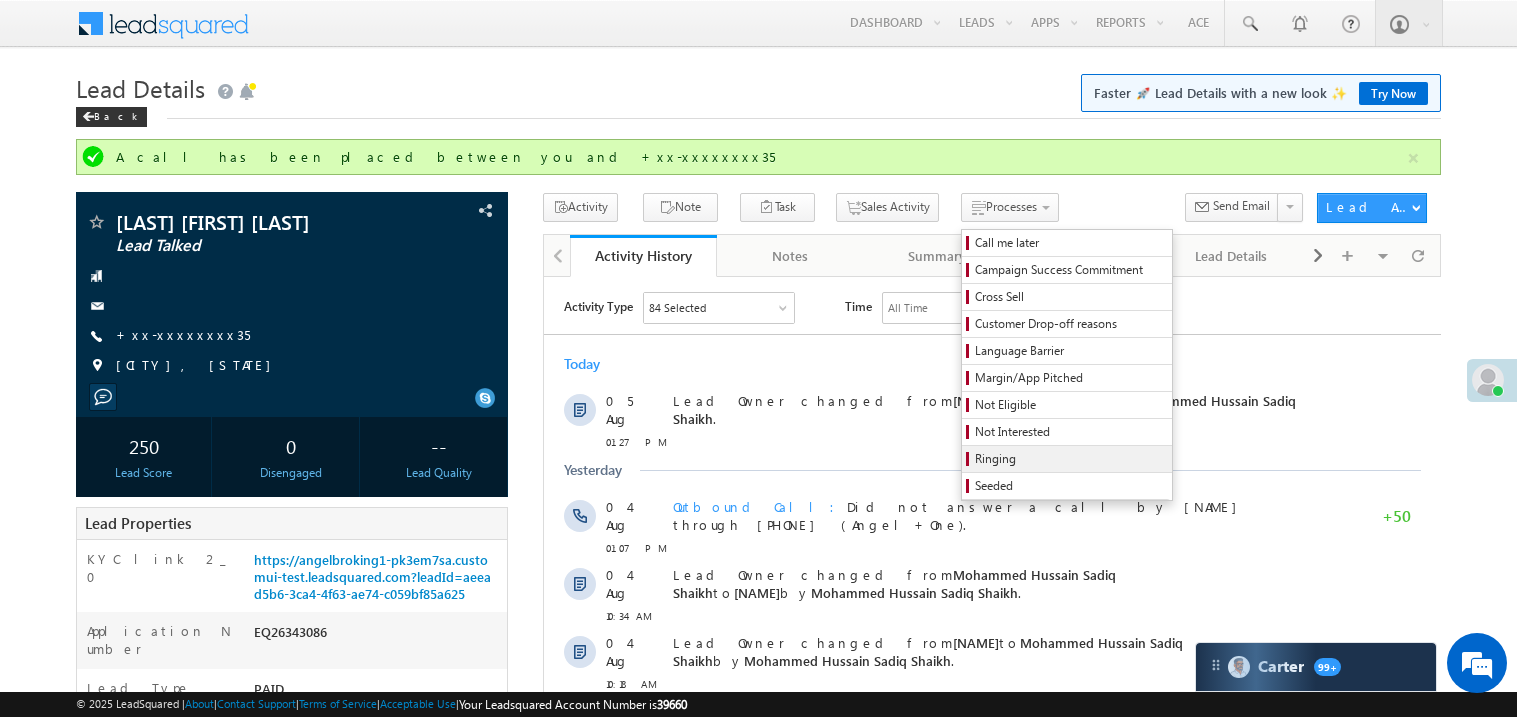click on "Ringing" at bounding box center (1067, 459) 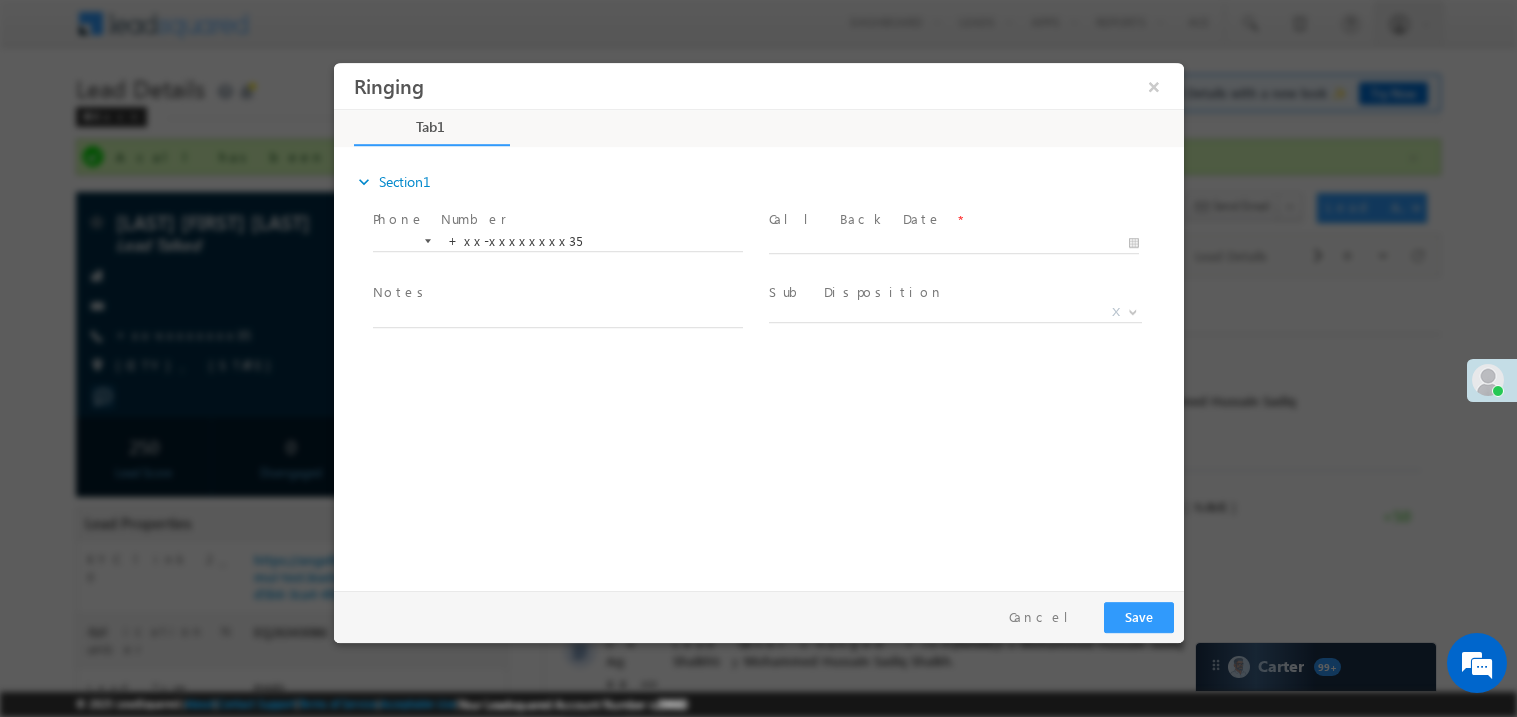 scroll, scrollTop: 0, scrollLeft: 0, axis: both 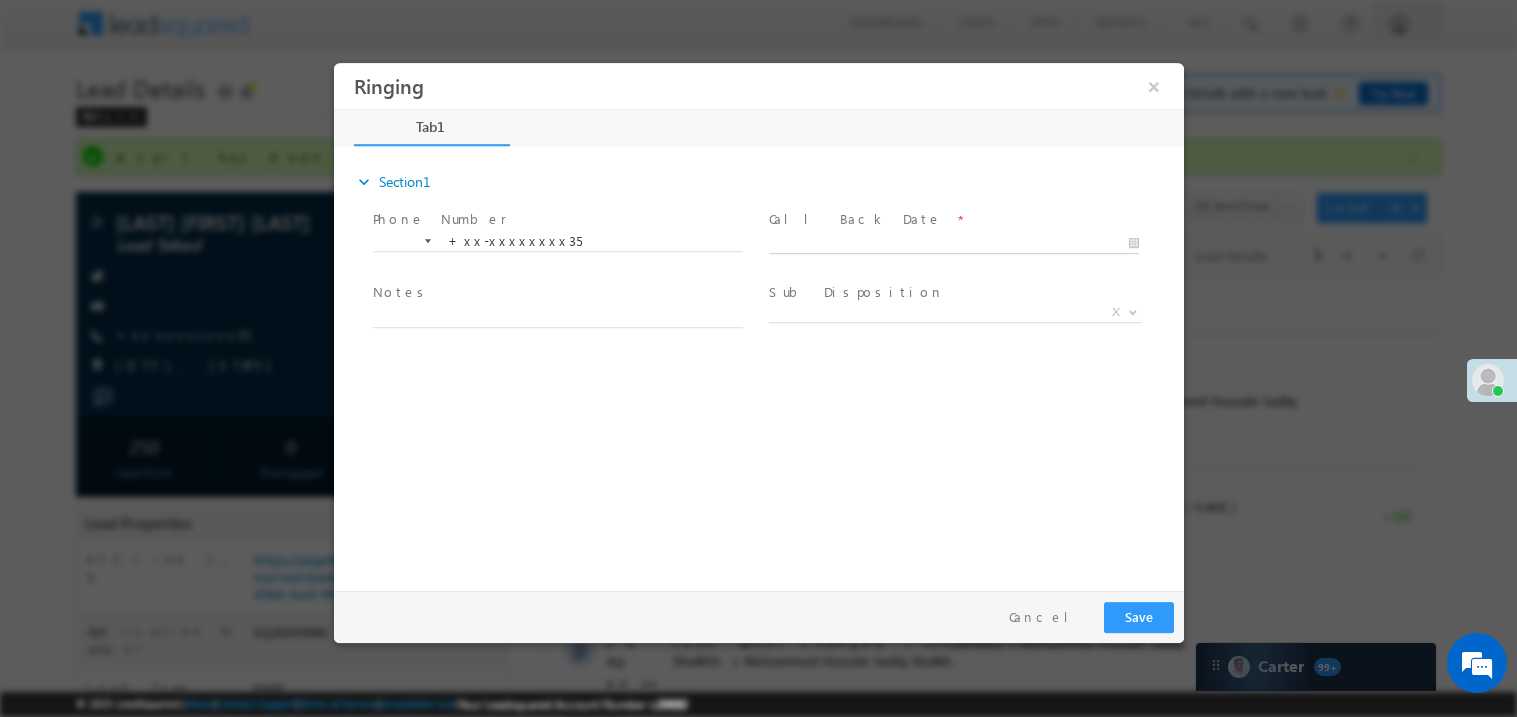 click on "Ringing
×" at bounding box center [758, 321] 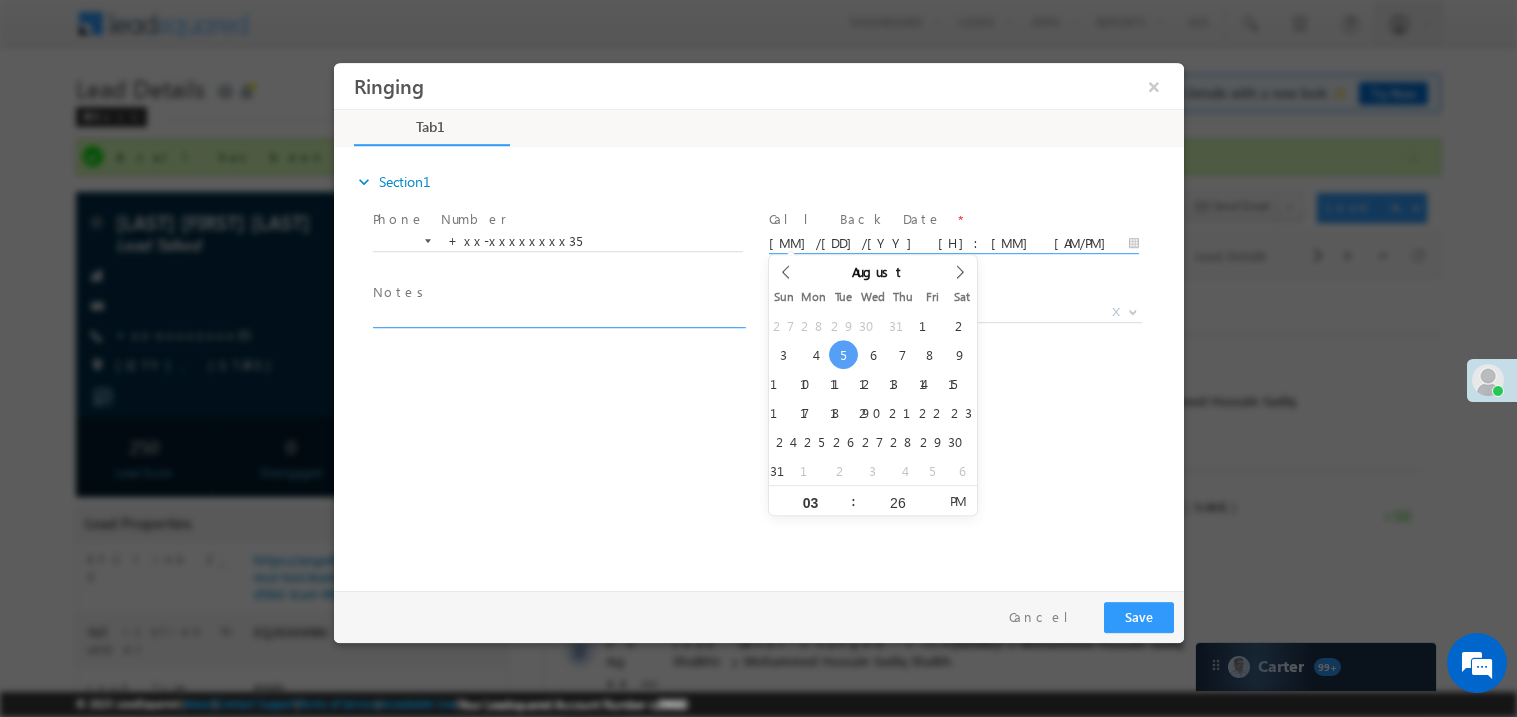 click at bounding box center [557, 315] 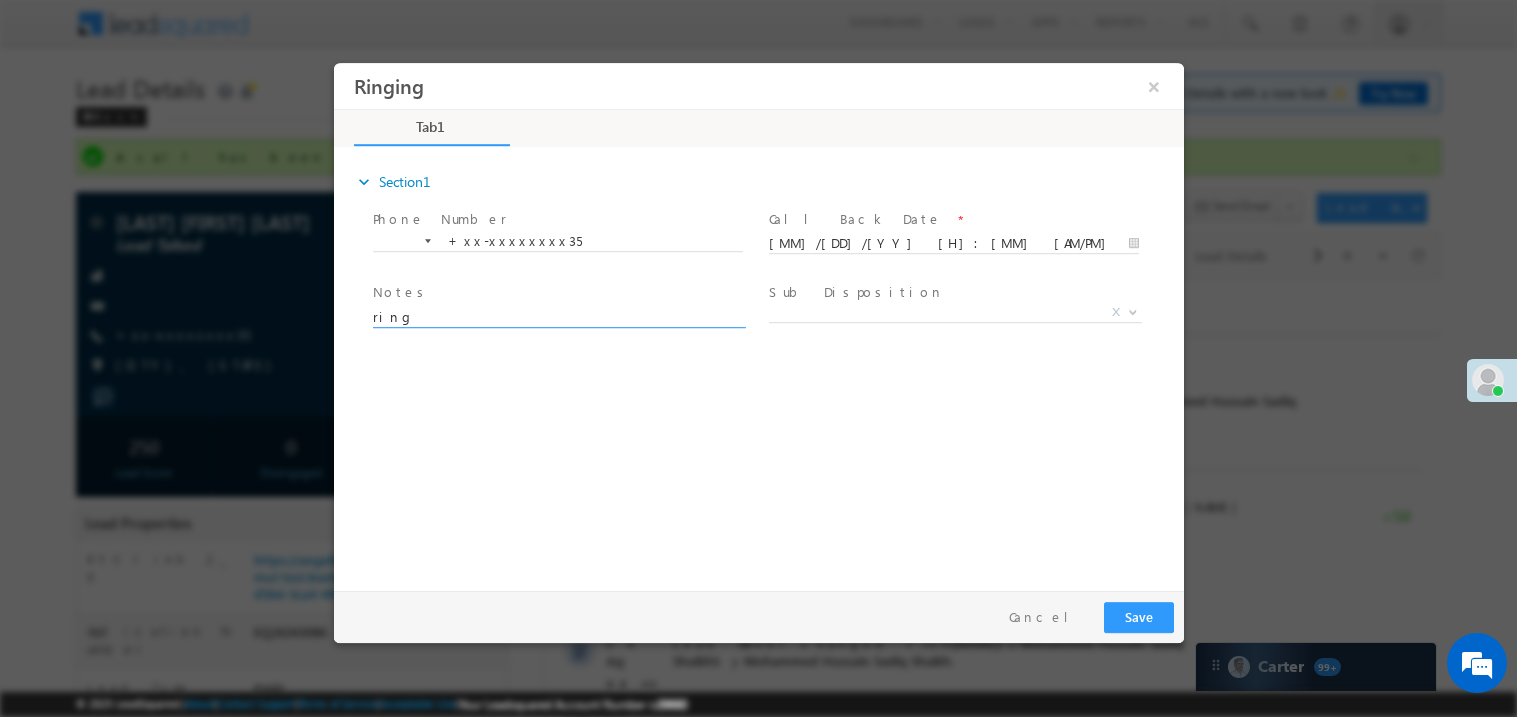 type on "ring" 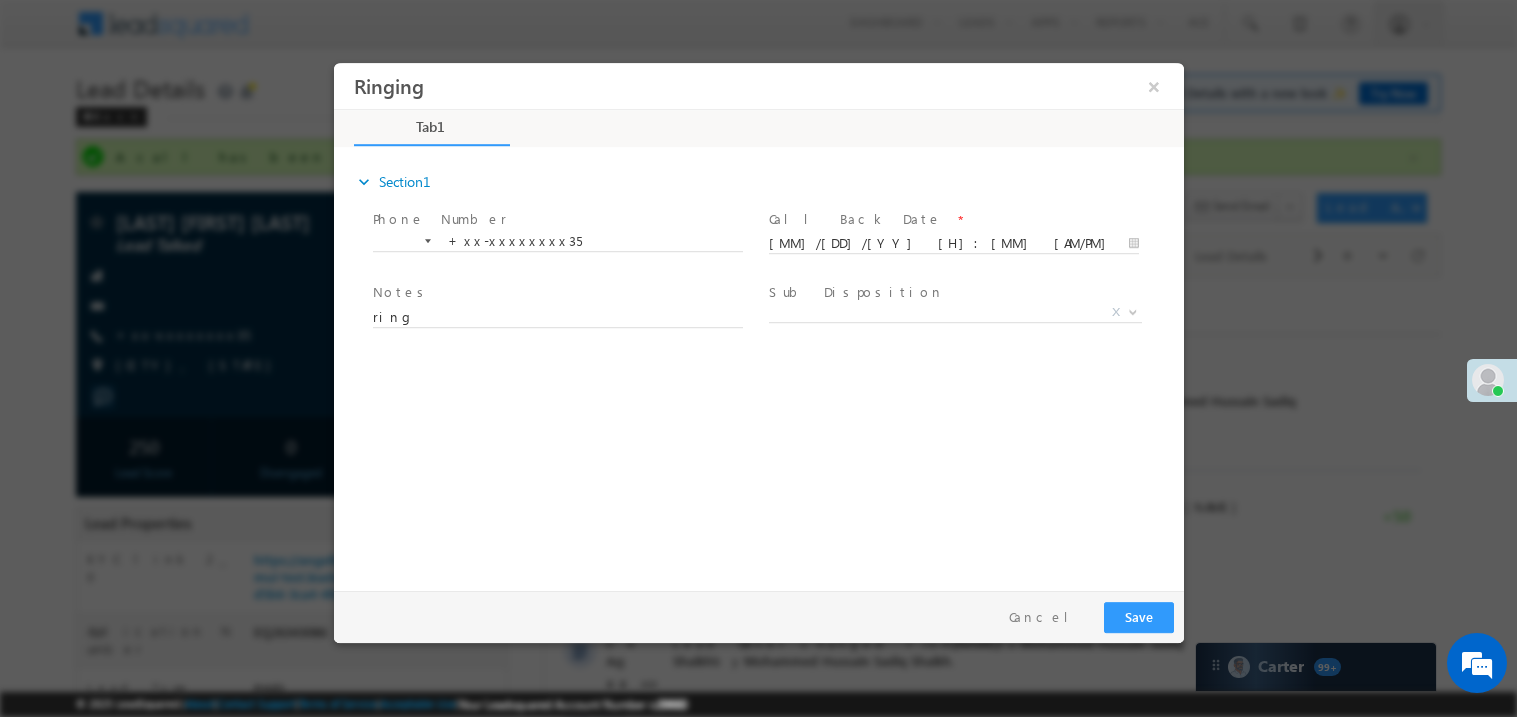 click on "Pay & Save
Save
Cancel" at bounding box center (763, 616) 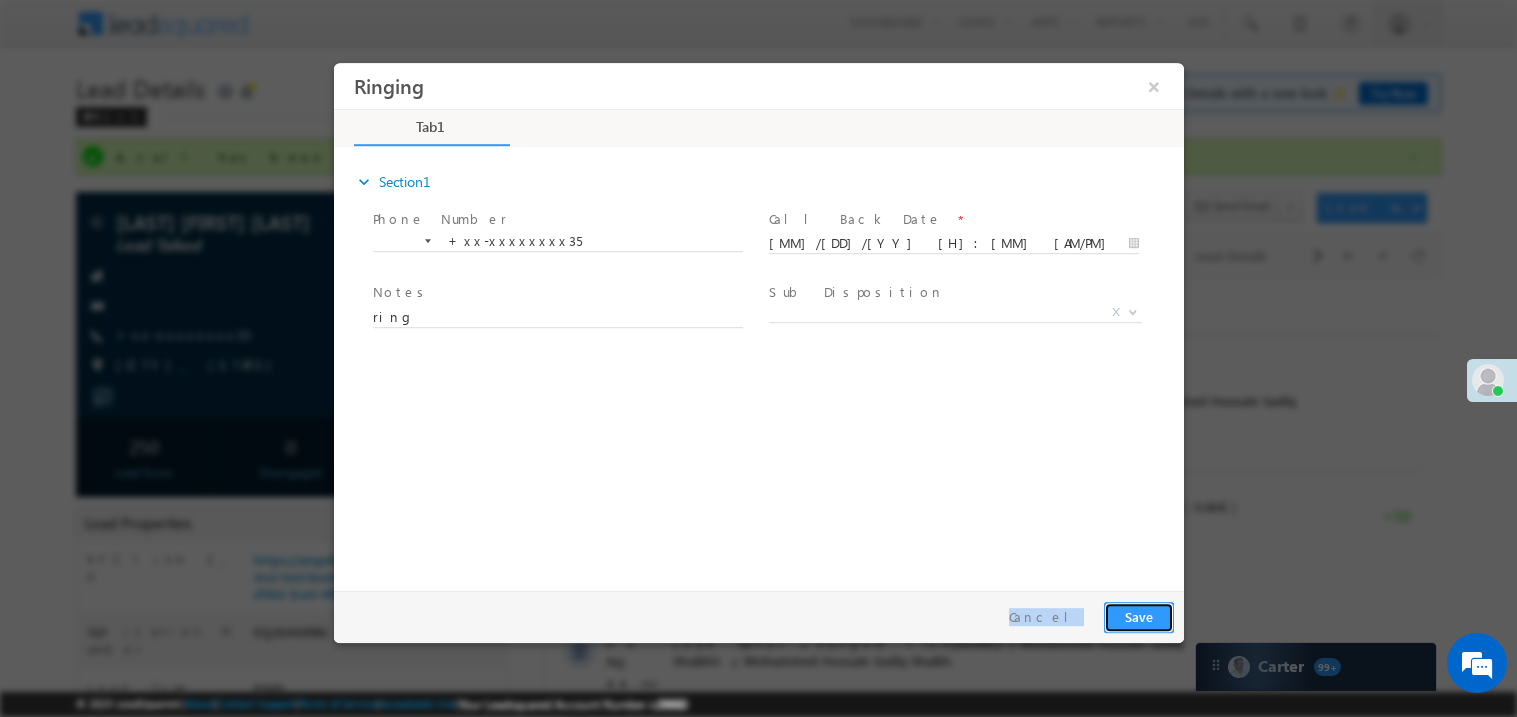 click on "Save" at bounding box center (1138, 616) 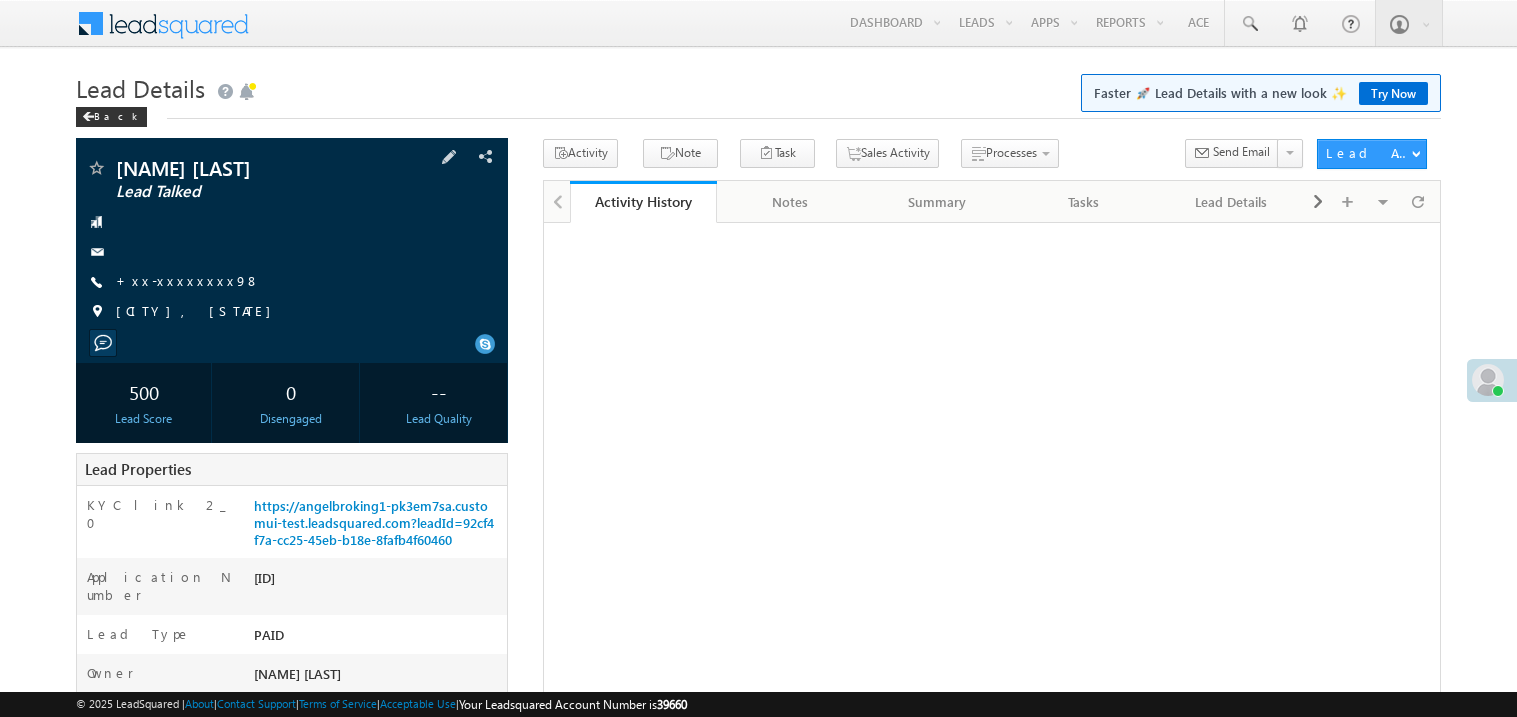 scroll, scrollTop: 0, scrollLeft: 0, axis: both 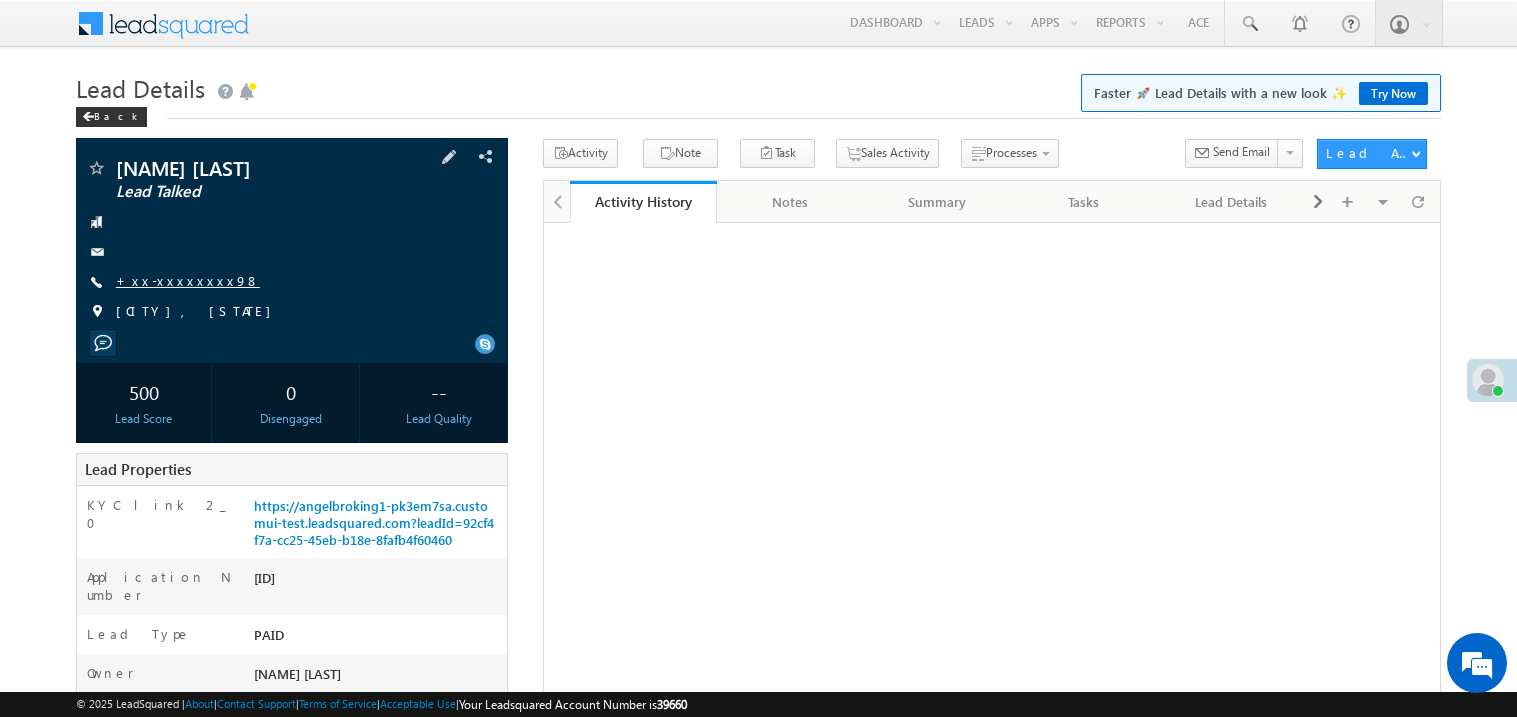 click on "+xx-xxxxxxxx98" at bounding box center (188, 280) 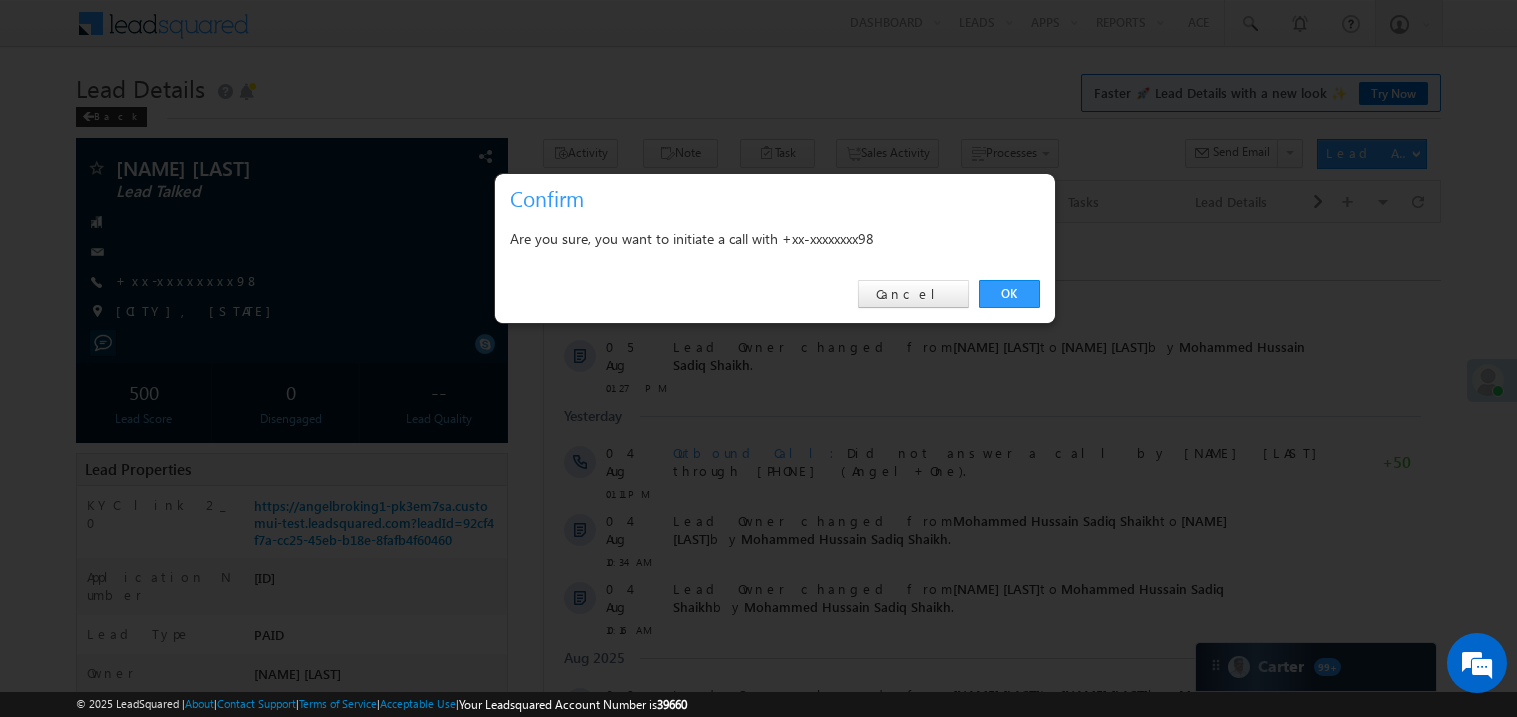 scroll, scrollTop: 0, scrollLeft: 0, axis: both 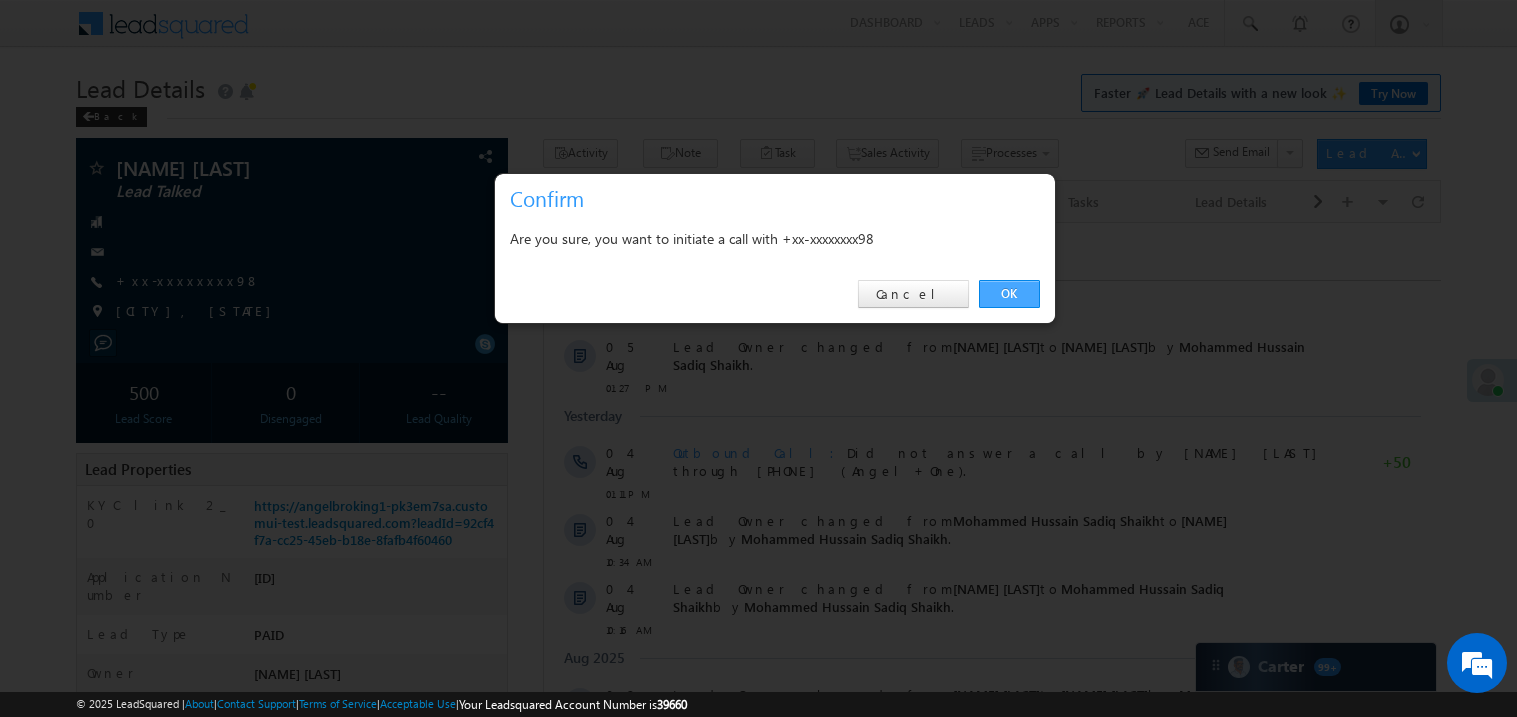 click on "OK" at bounding box center [1009, 294] 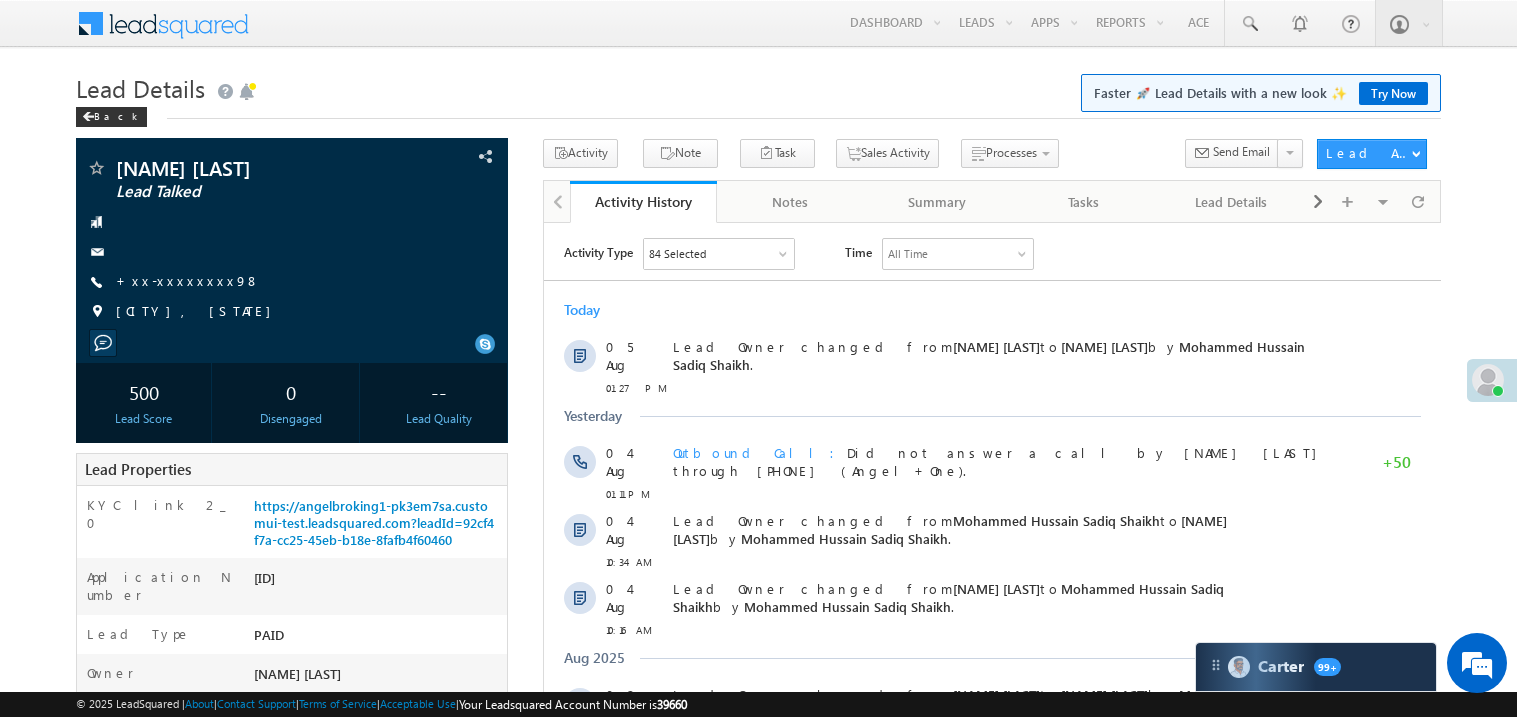 click on "Today
05 Aug
01:27 PM
Lead Owner changed from  Nanoskar Shivram  to  Madhavi Sumit  by  Mohammed Hussain Sadiq Shaikh .
Yesterday
04 Aug
01:11 PM
Outbound Call
Did not answer a call by Nanoskar Shivram through 07949106827 (Angel+One).
+50
." at bounding box center [991, 706] 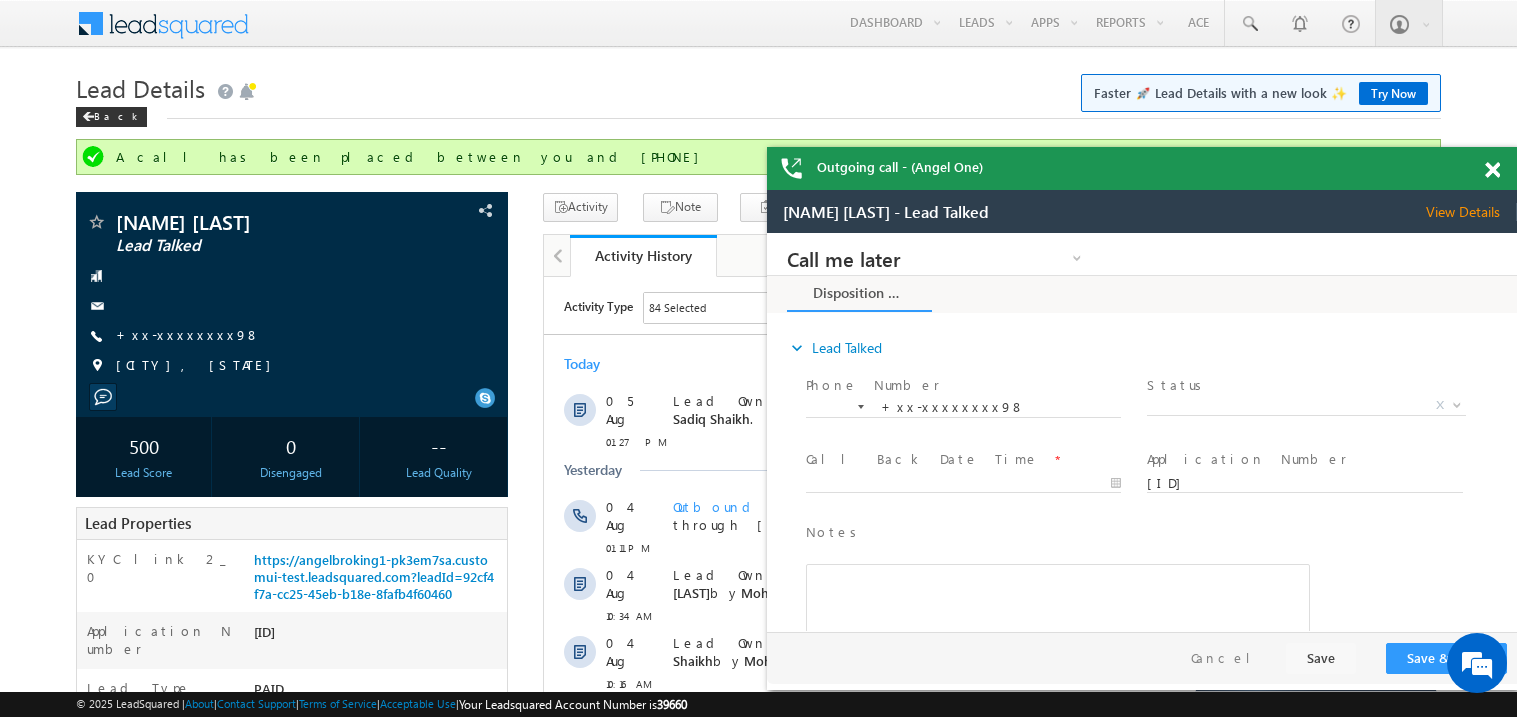 scroll, scrollTop: 0, scrollLeft: 0, axis: both 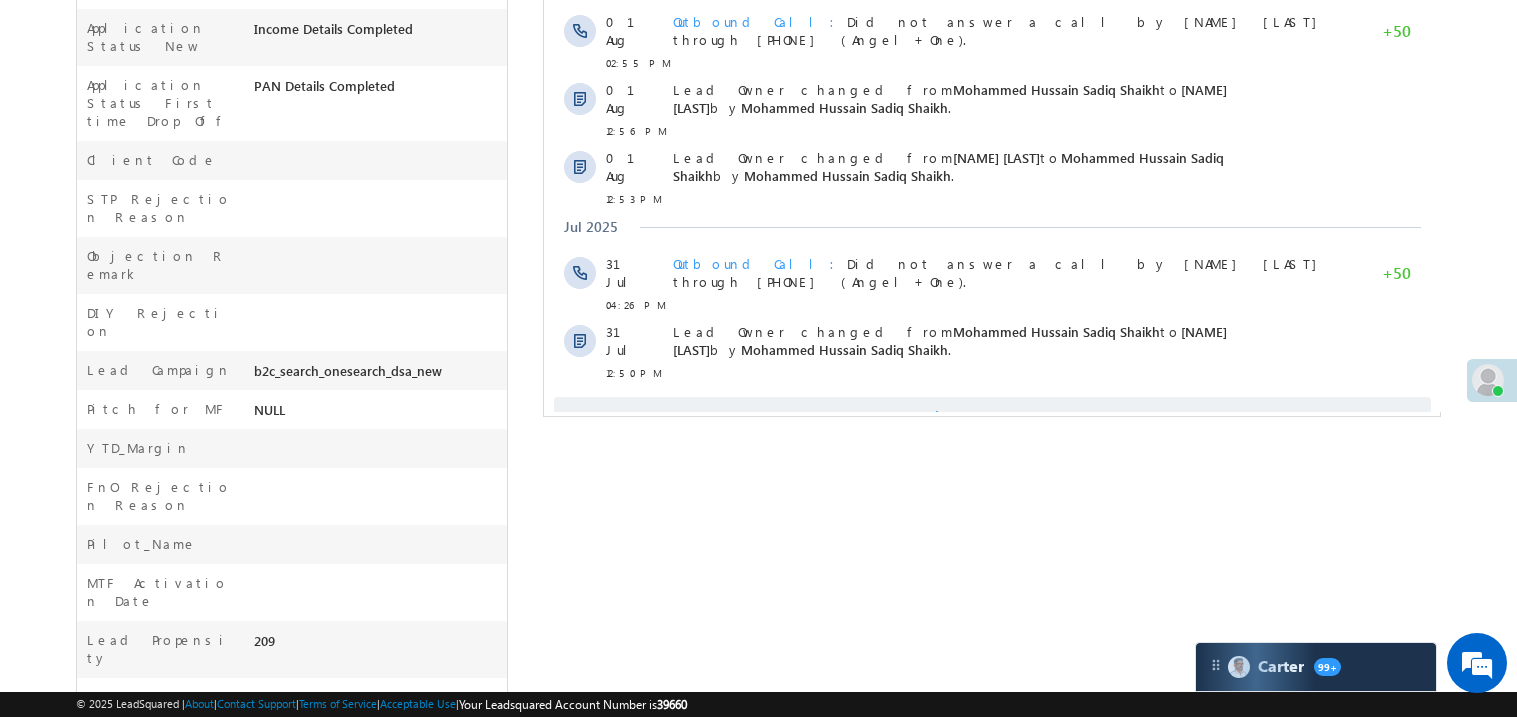click on "Show More" at bounding box center (991, 417) 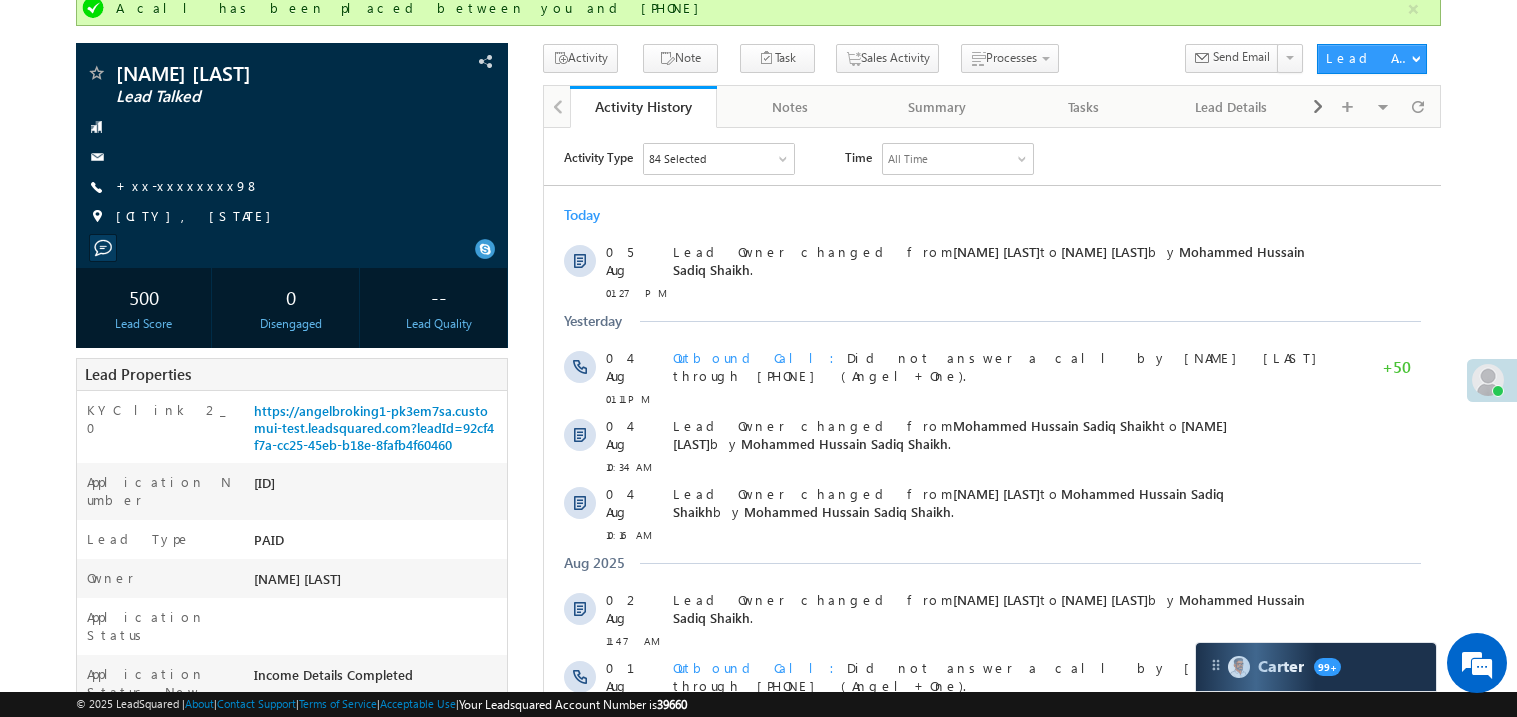 scroll, scrollTop: 0, scrollLeft: 0, axis: both 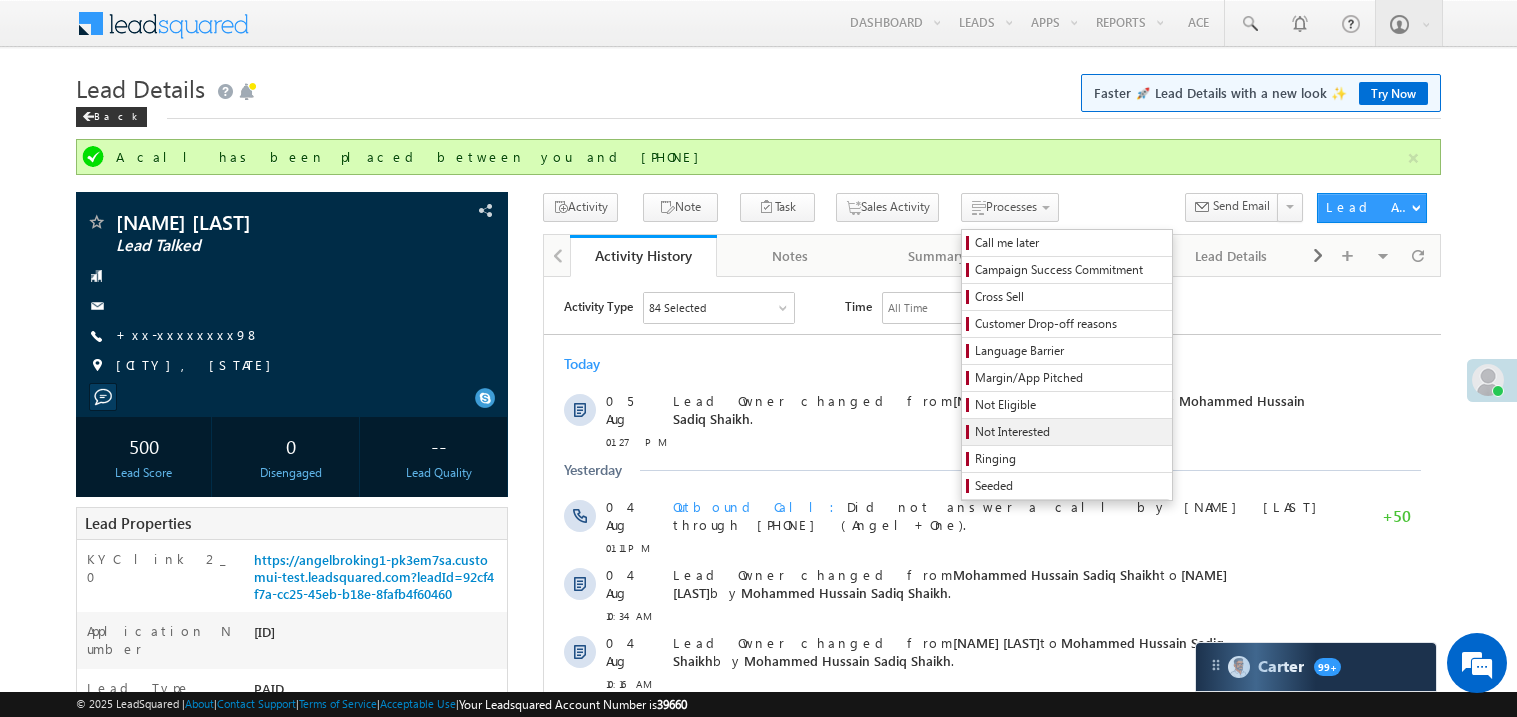 click on "Not Interested" at bounding box center (1070, 432) 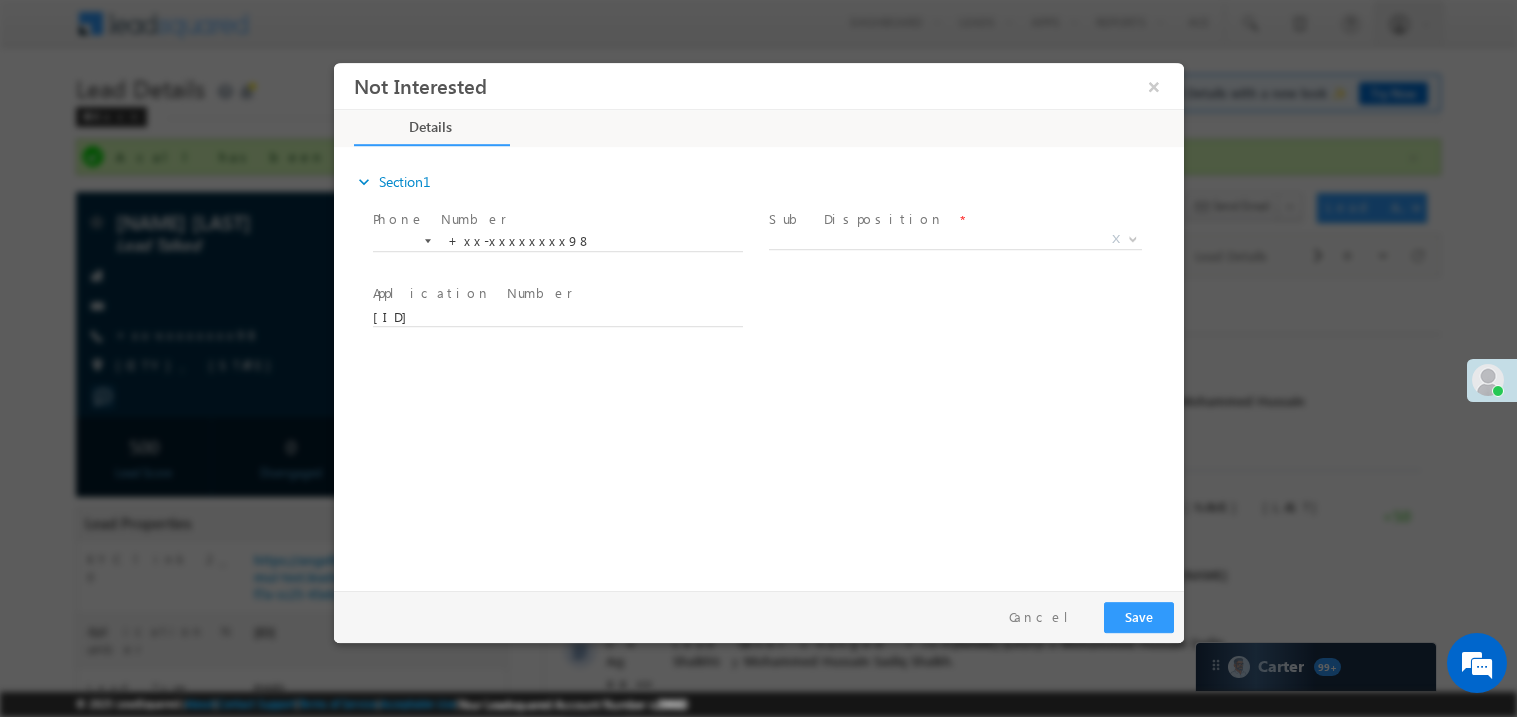 scroll, scrollTop: 0, scrollLeft: 0, axis: both 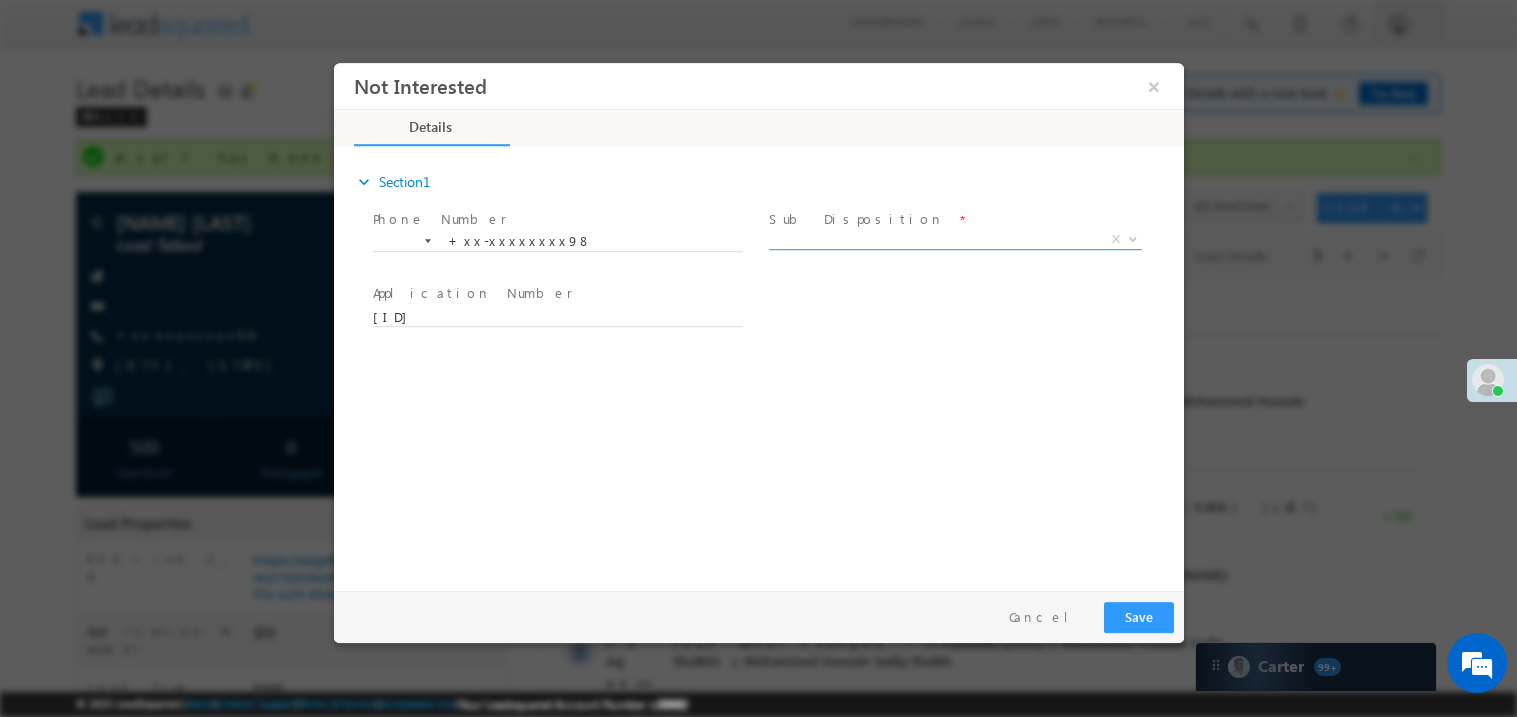 click on "X" at bounding box center [954, 239] 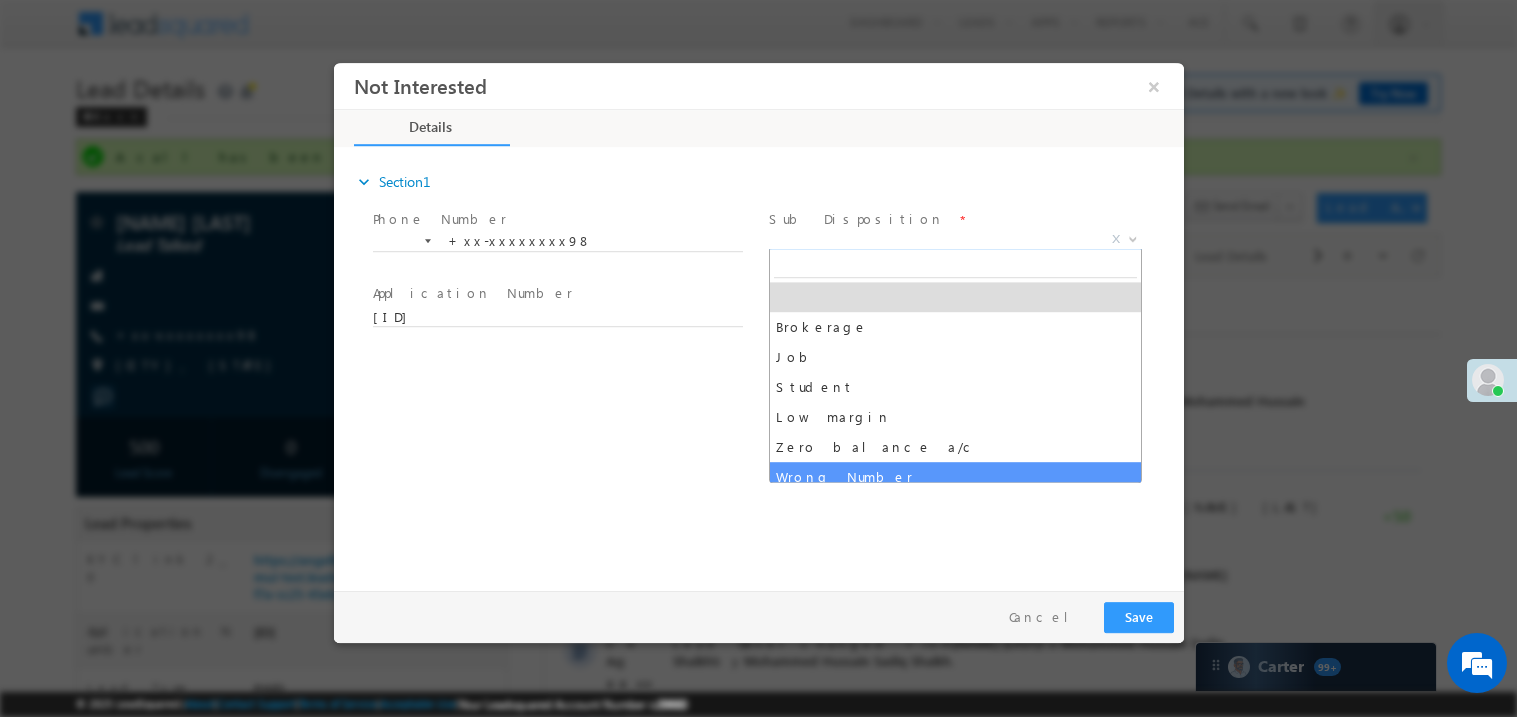 click on "expand_more Section1
Phone Number
*" at bounding box center (763, 365) 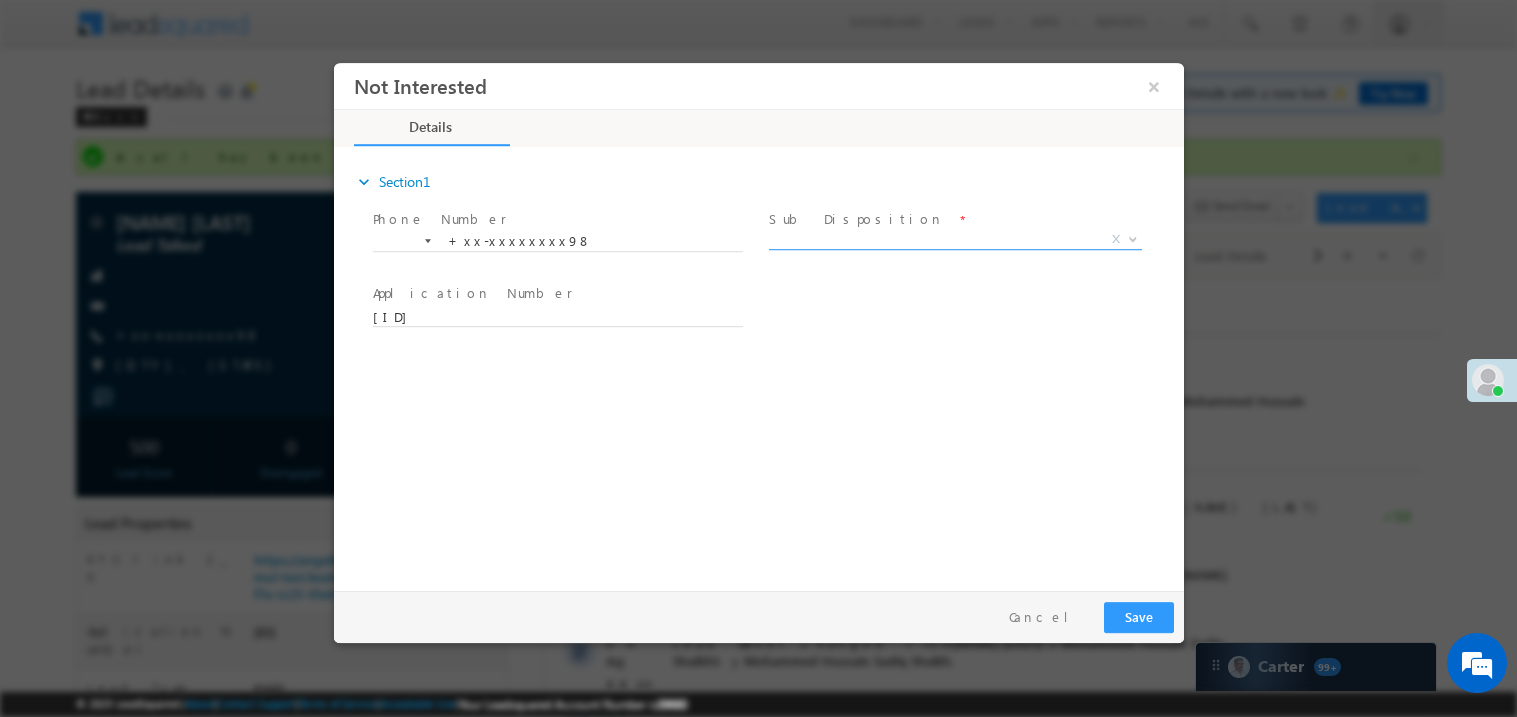 click on "X" at bounding box center [954, 239] 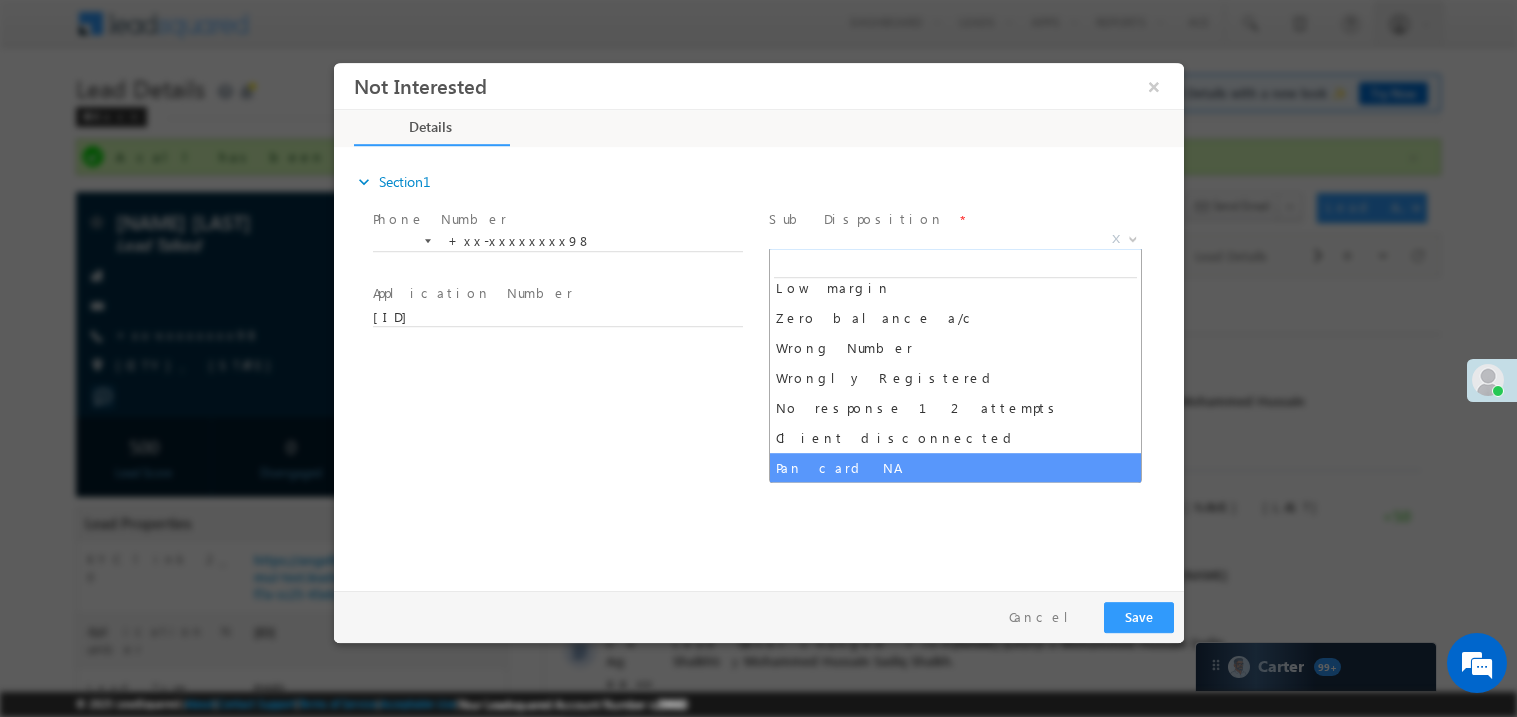 scroll, scrollTop: 159, scrollLeft: 0, axis: vertical 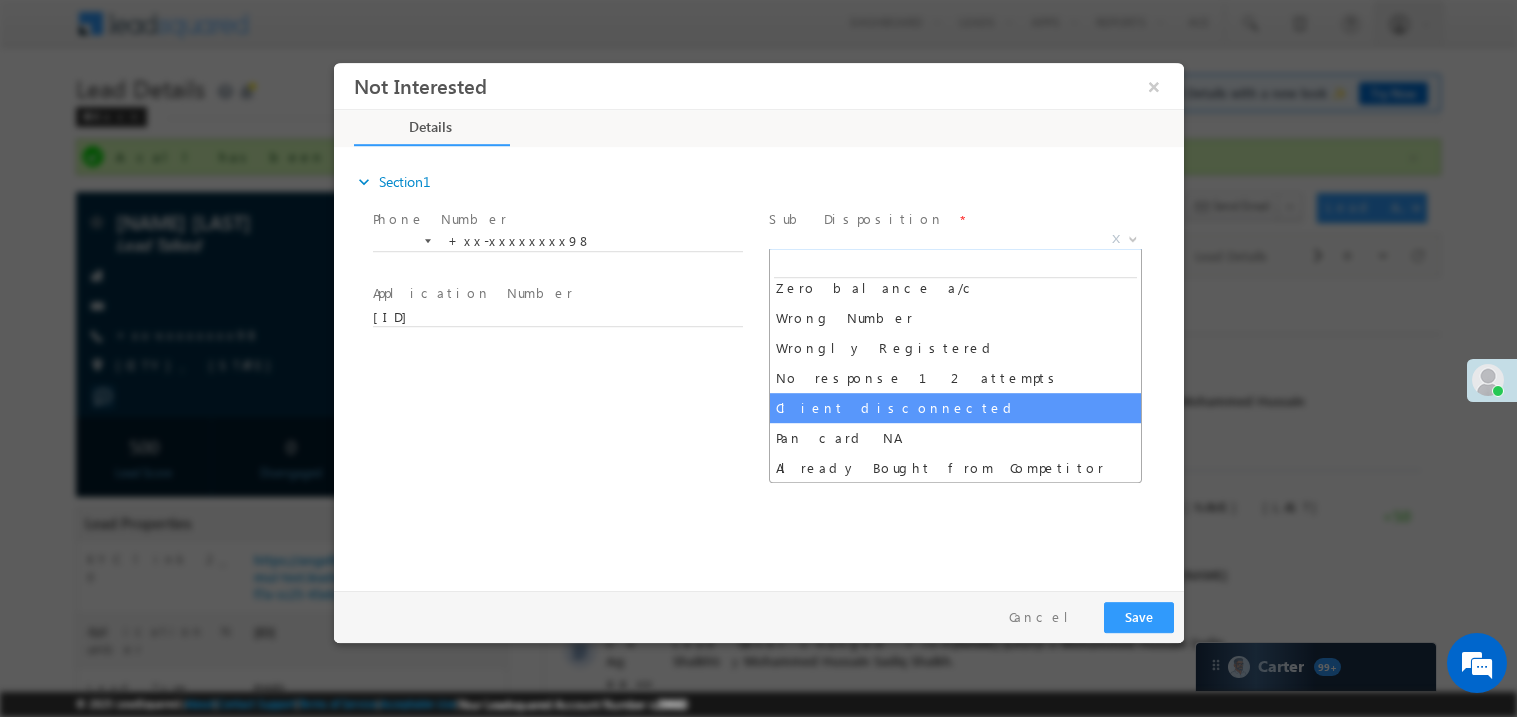 select on "Client disconnected" 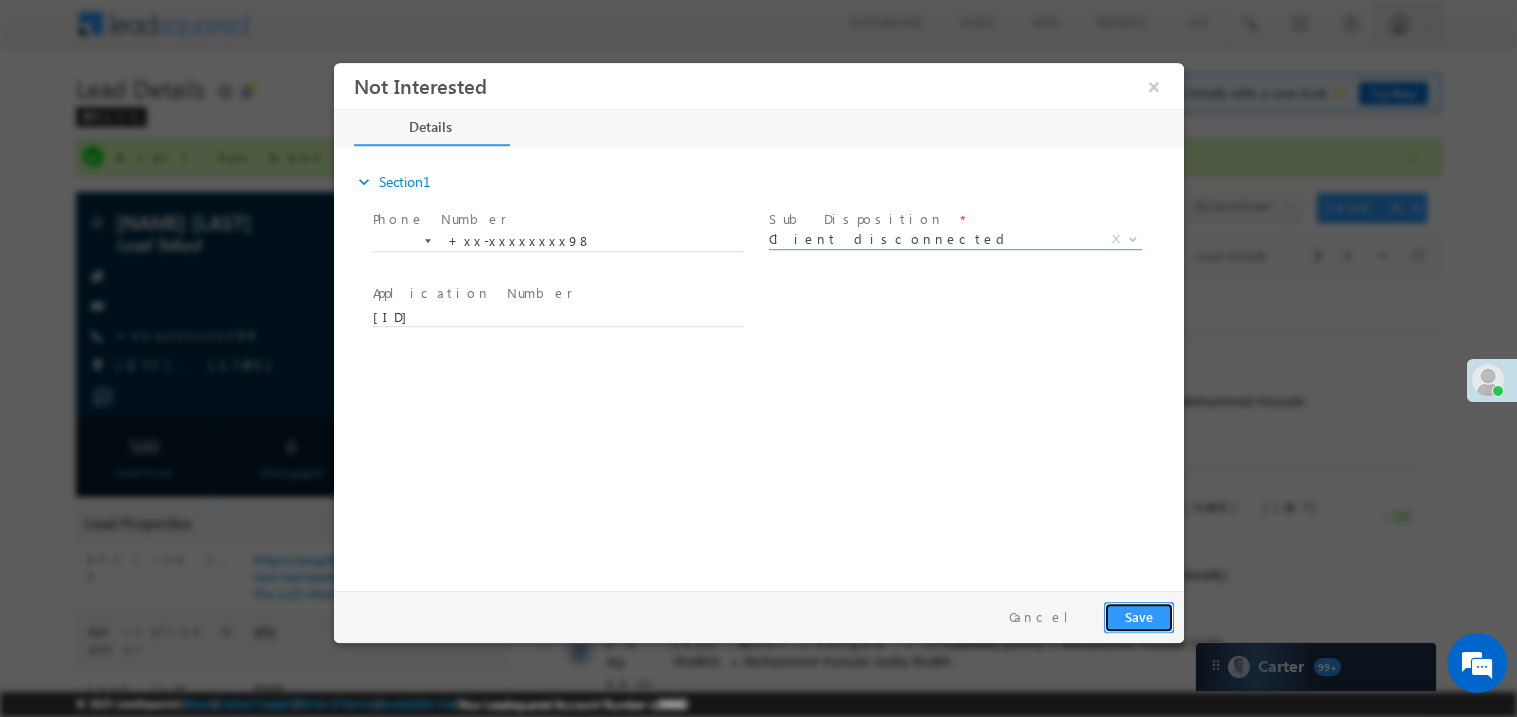 click on "Save" at bounding box center [1138, 616] 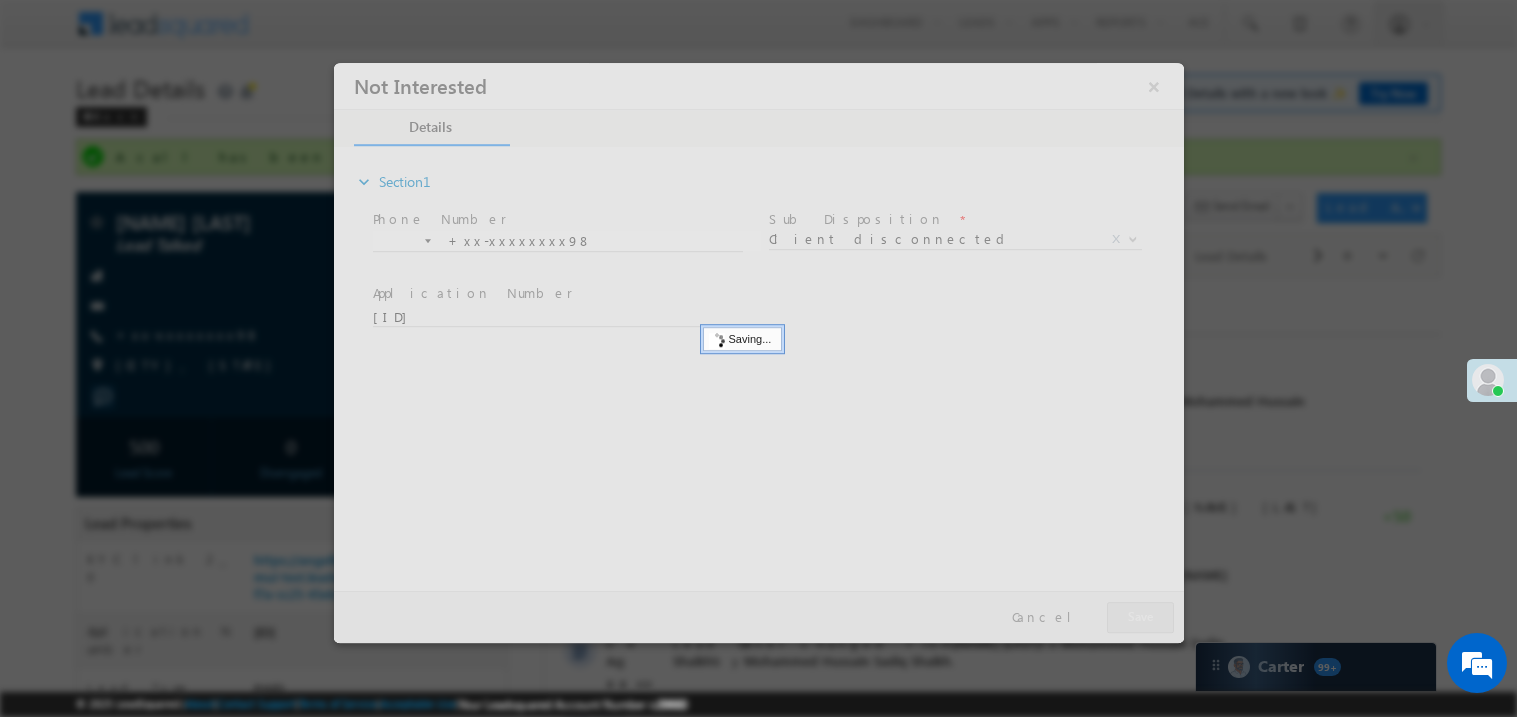 click at bounding box center (758, 352) 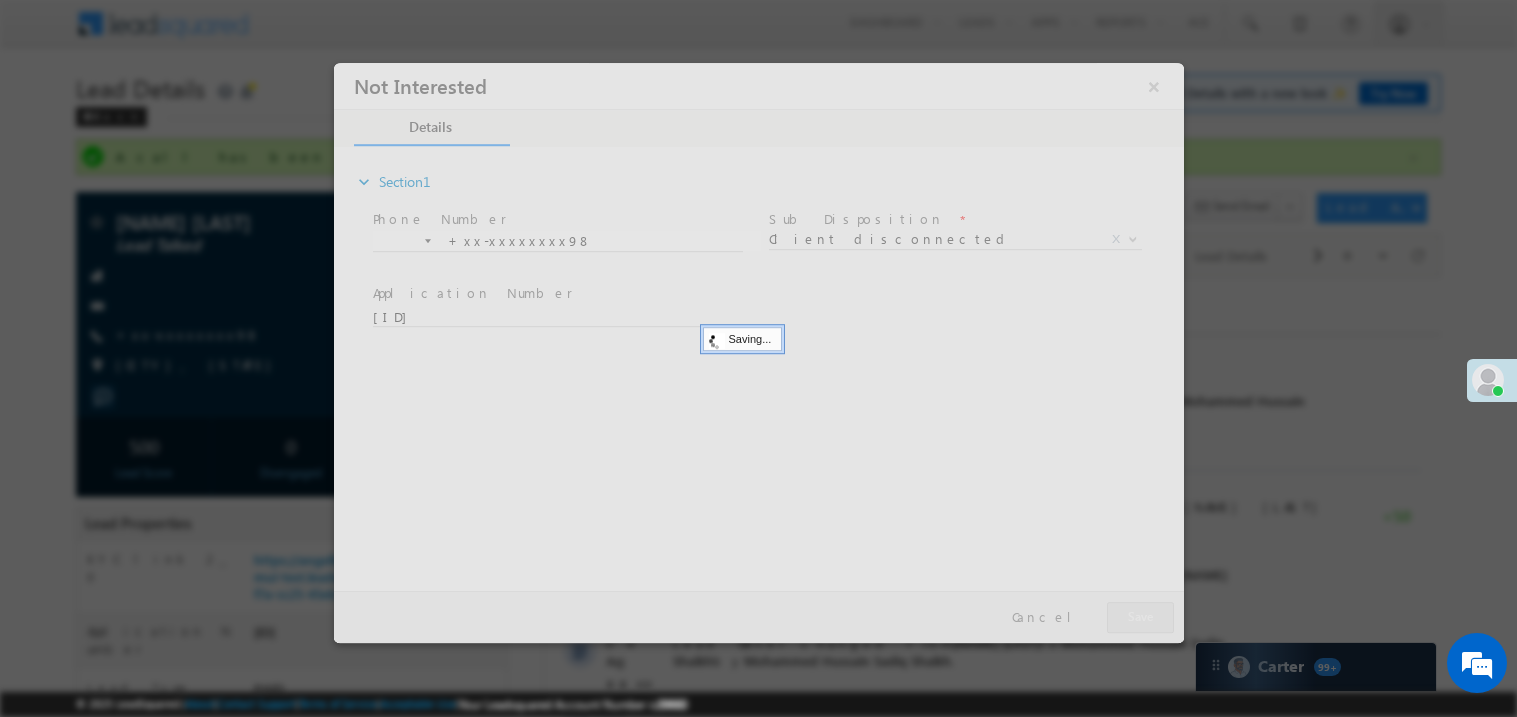 click at bounding box center [758, 352] 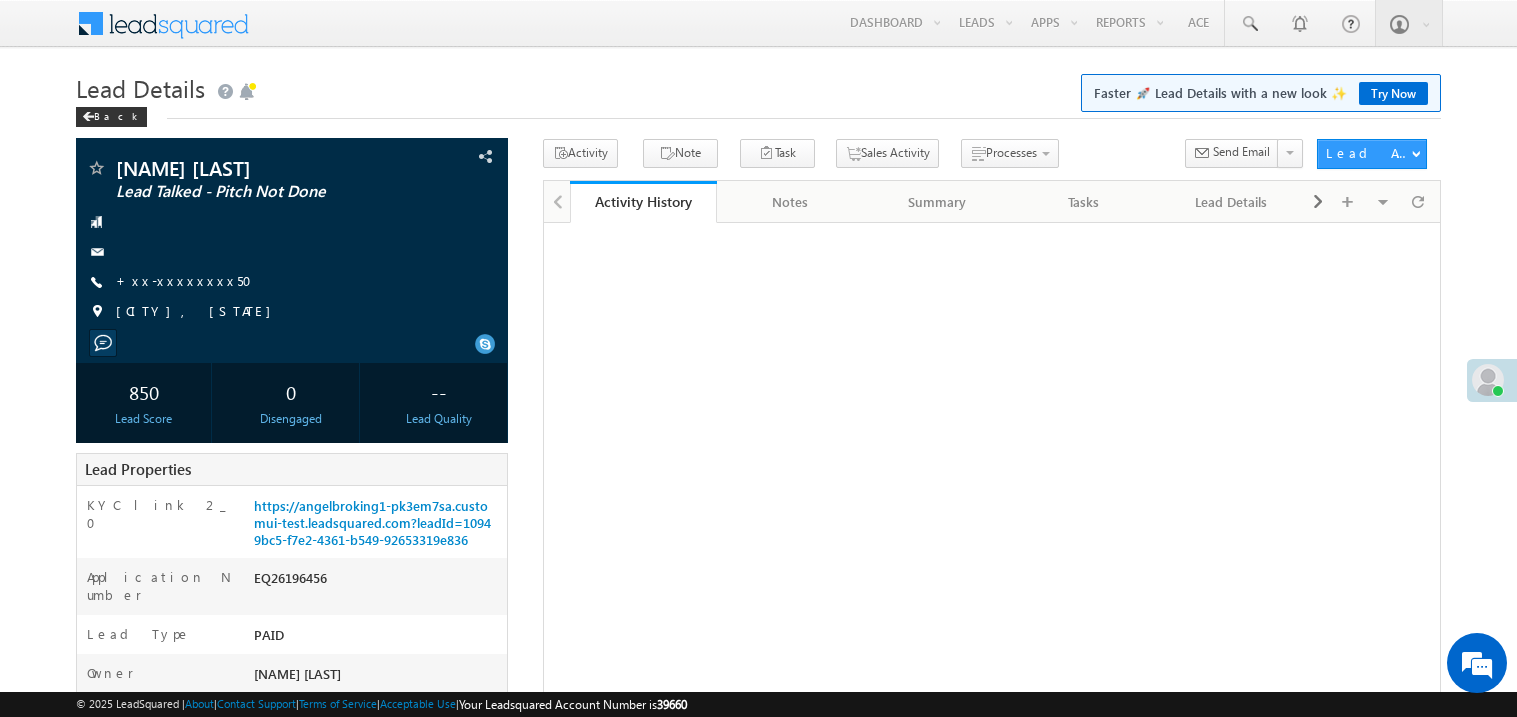 click on "+xx-xxxxxxxx50" at bounding box center [190, 280] 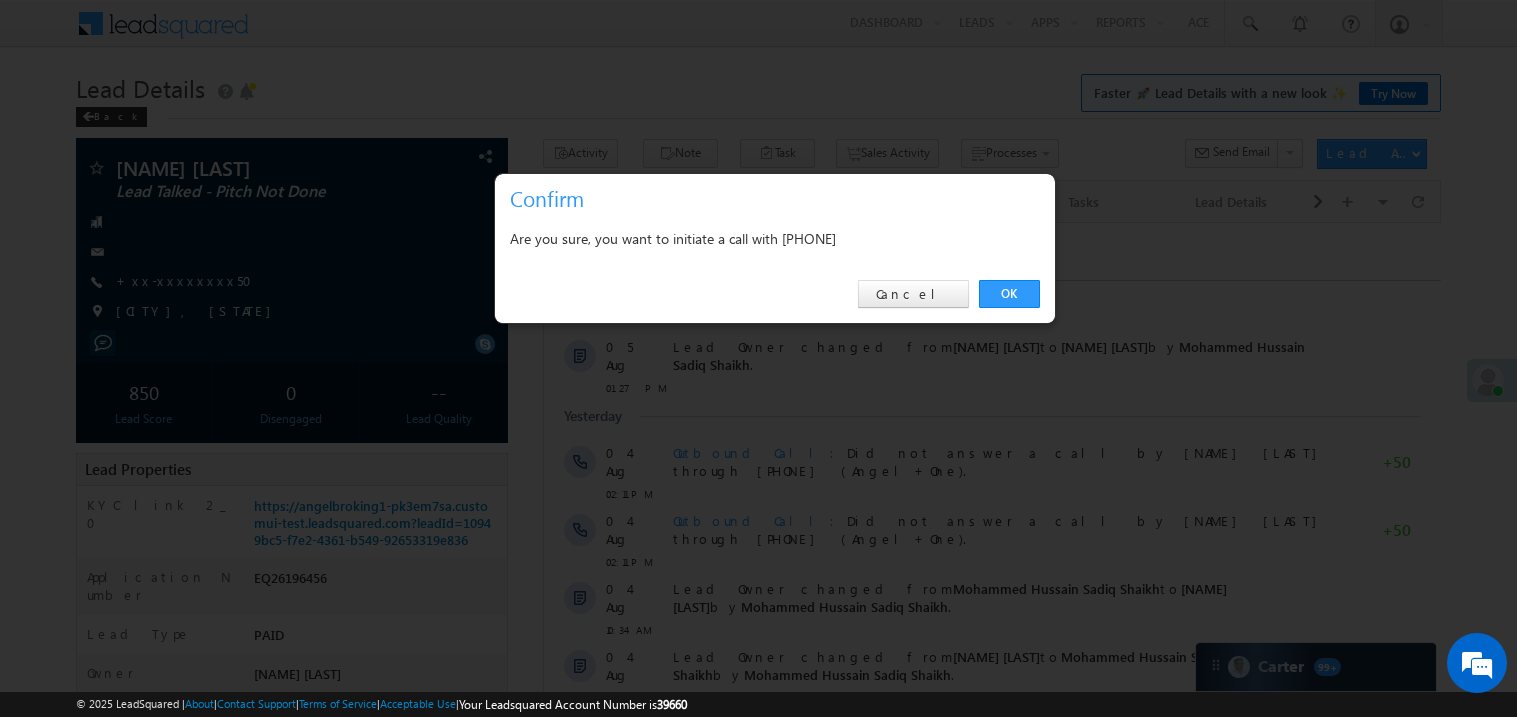scroll, scrollTop: 0, scrollLeft: 0, axis: both 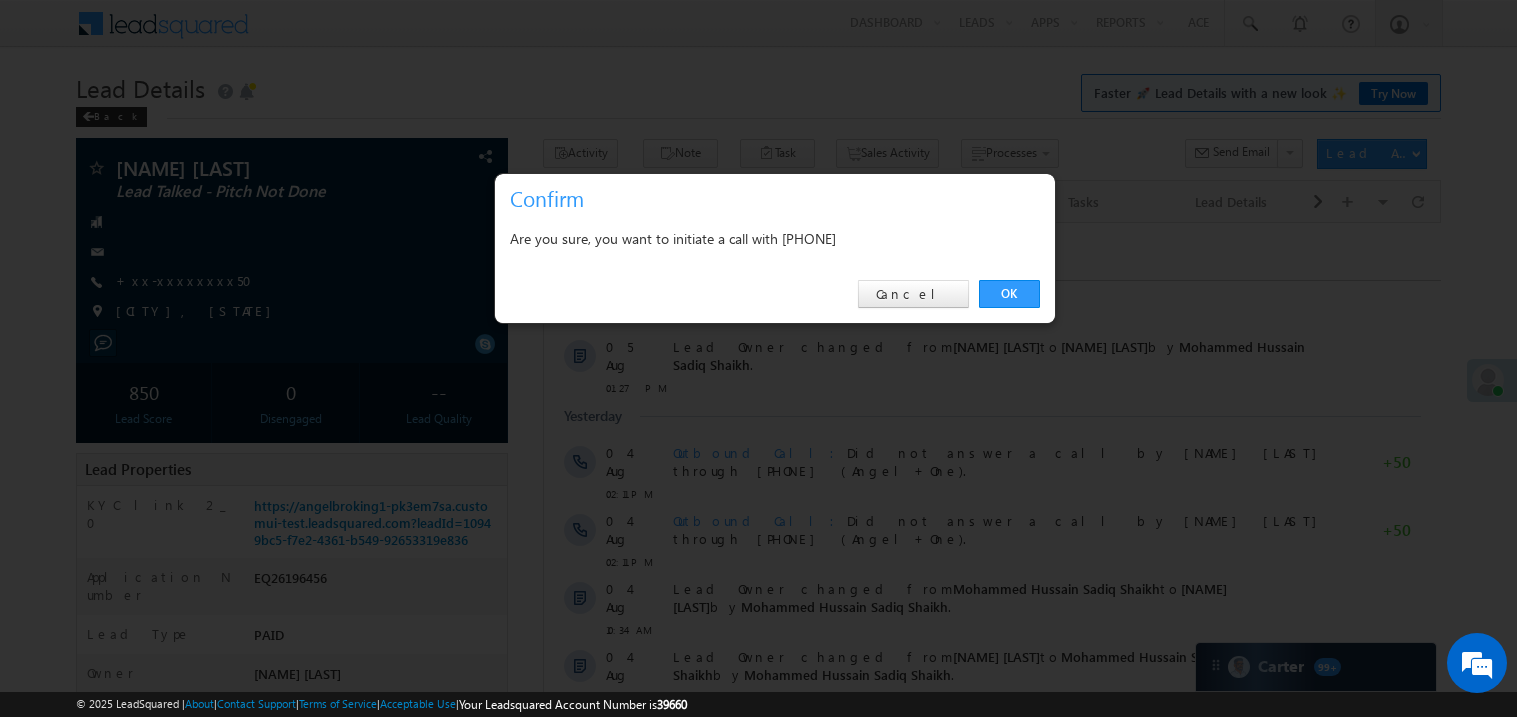 click at bounding box center [758, 358] 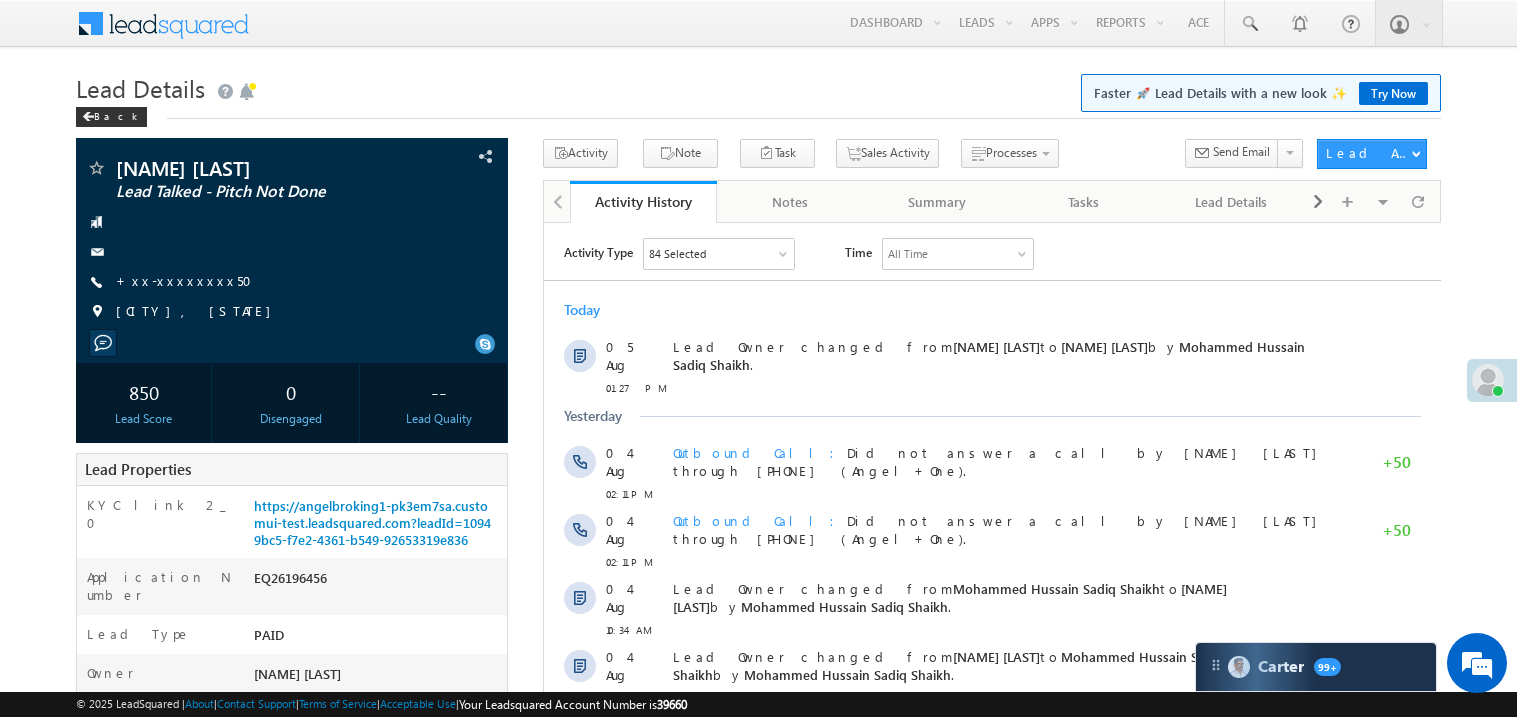 scroll, scrollTop: 0, scrollLeft: 0, axis: both 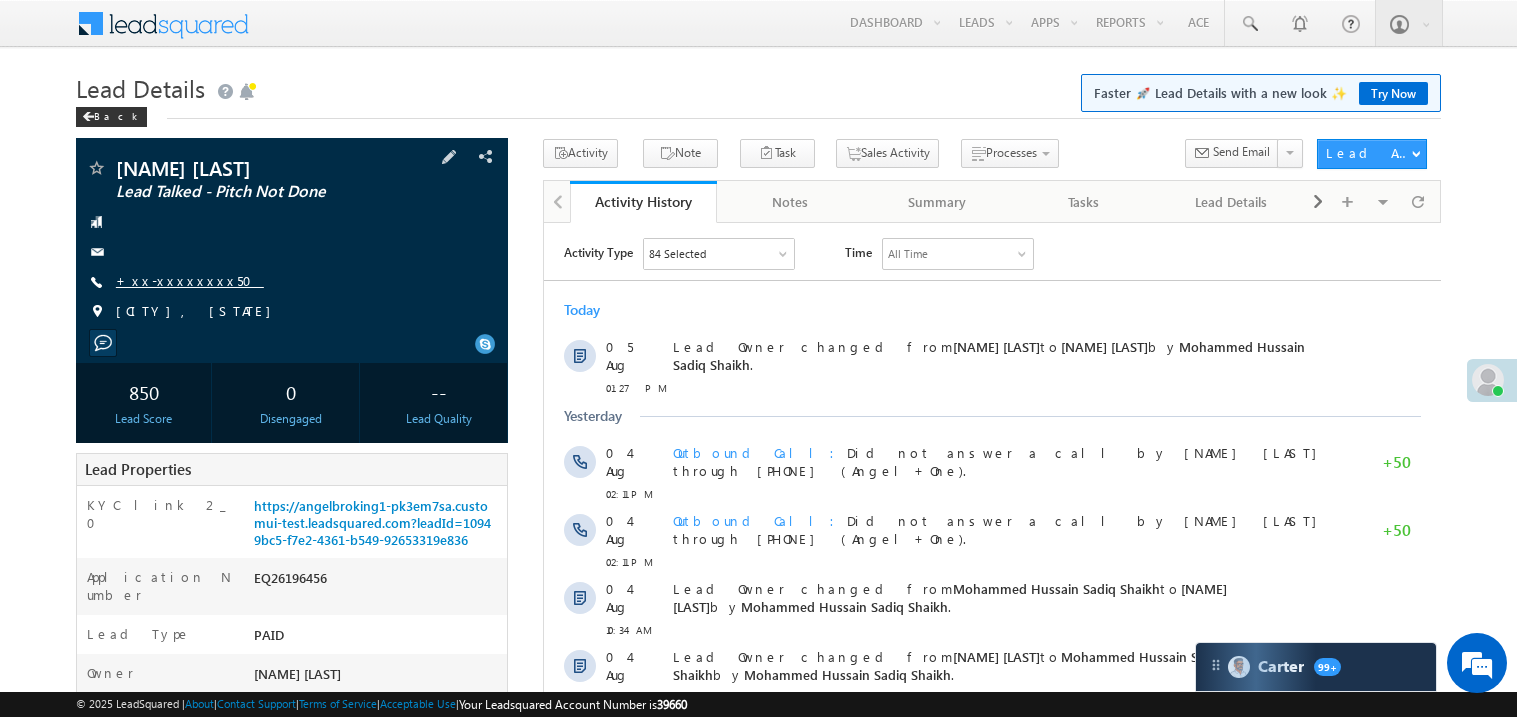 click on "+xx-xxxxxxxx50" at bounding box center [190, 280] 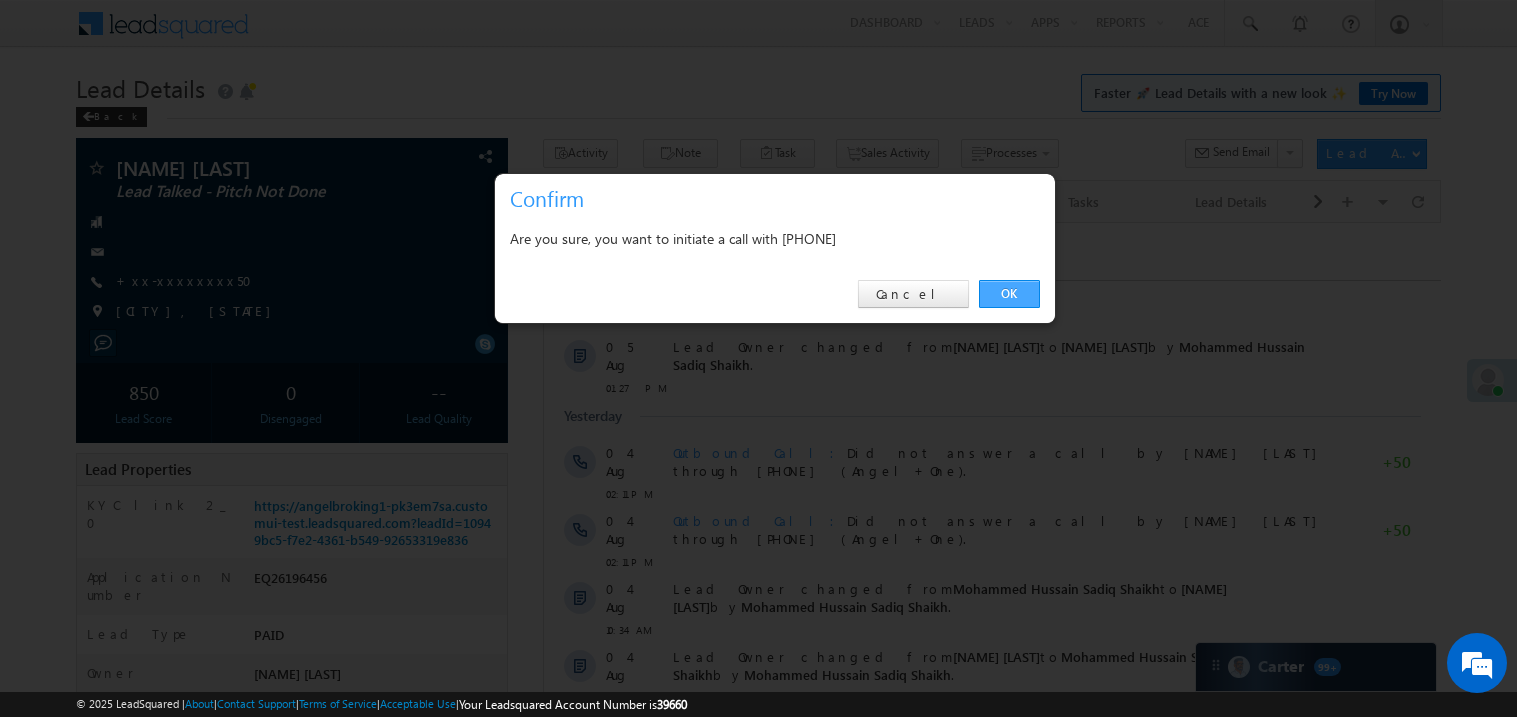 click on "OK" at bounding box center [1009, 294] 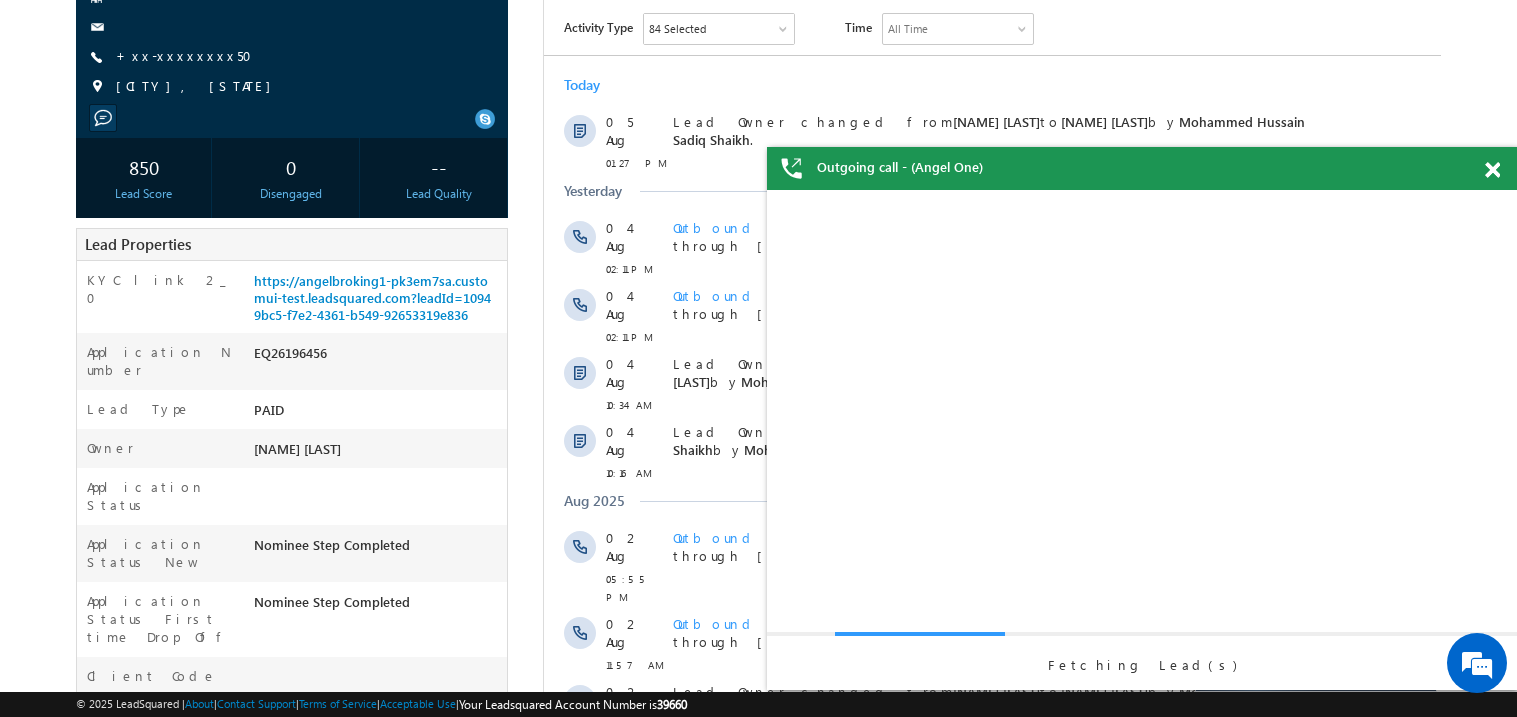 scroll, scrollTop: 479, scrollLeft: 0, axis: vertical 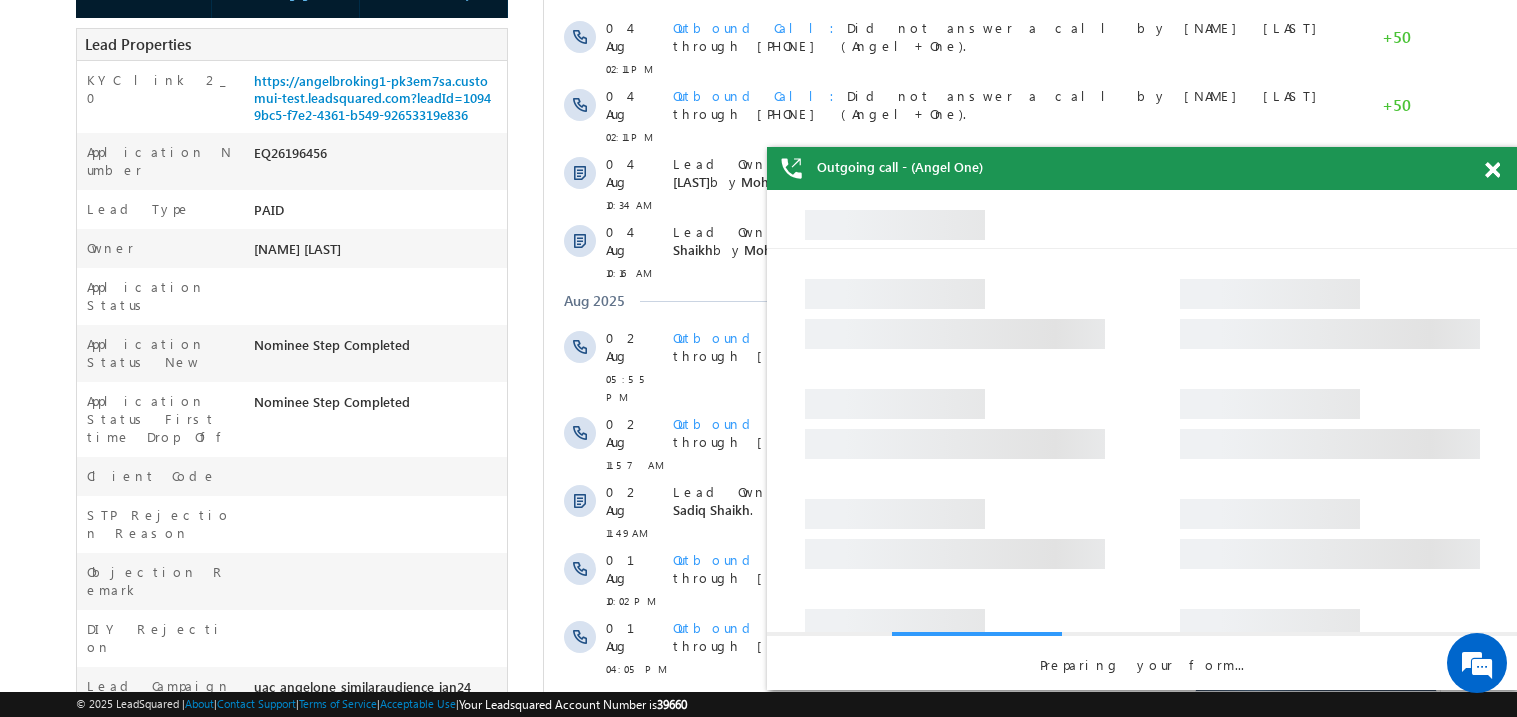 click at bounding box center (1503, 166) 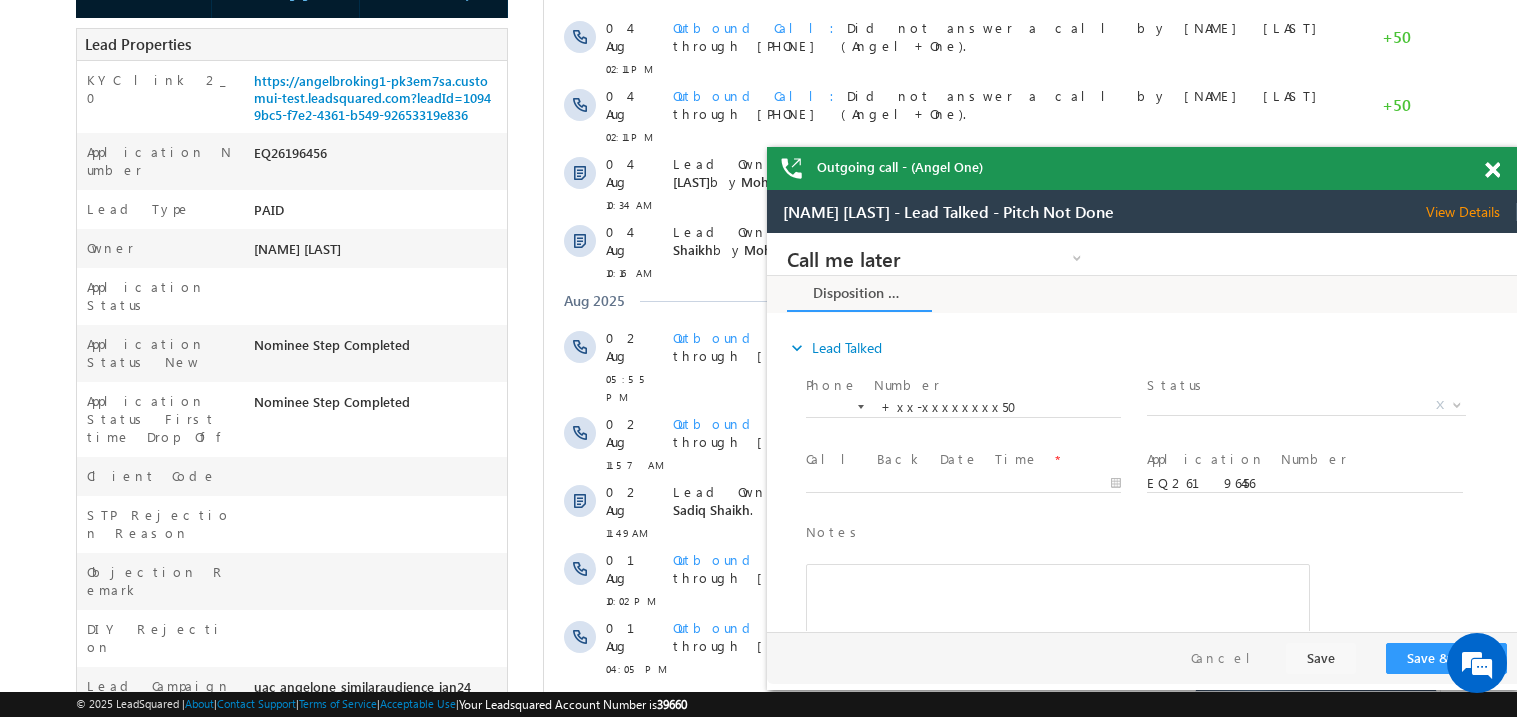 scroll, scrollTop: 0, scrollLeft: 0, axis: both 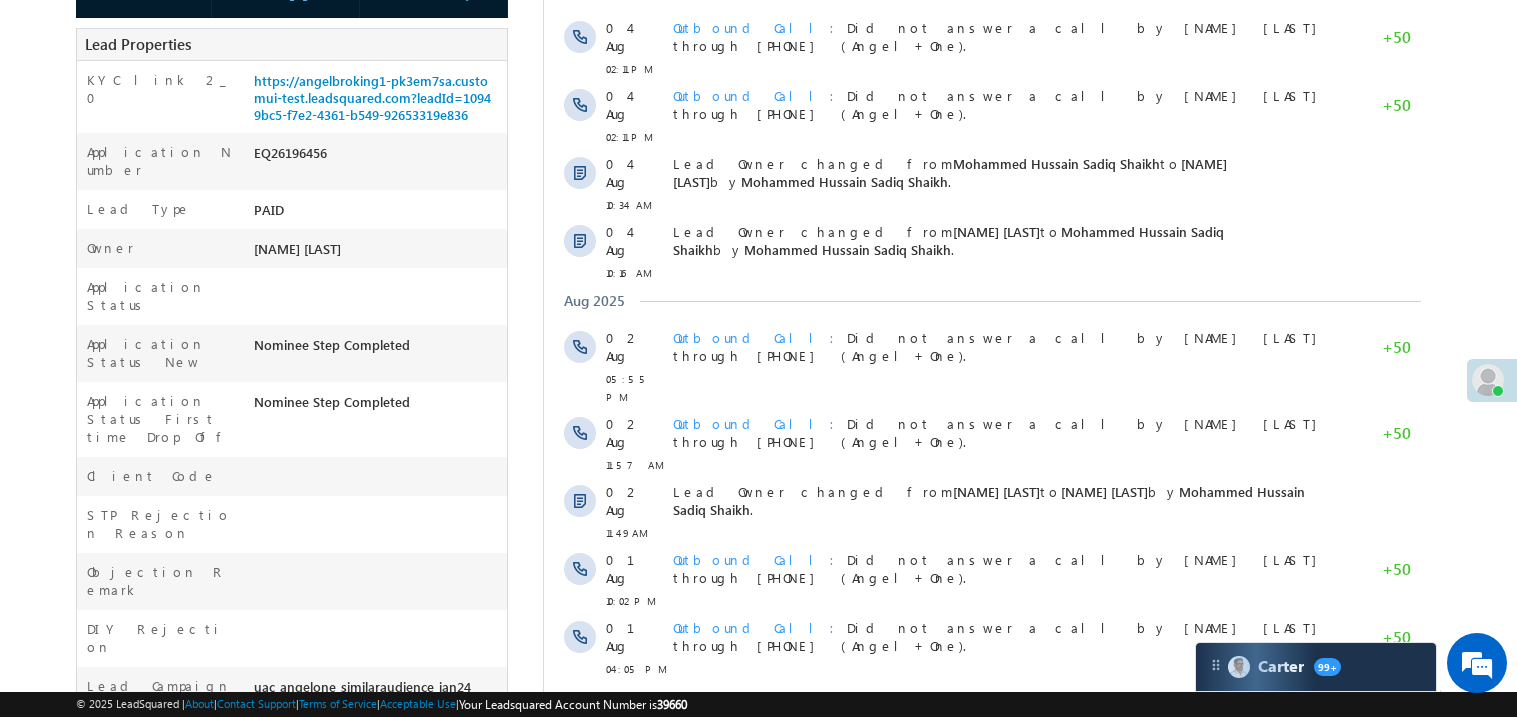 click on "Activity Type
84 Selected
Select All Sales Activities 1 Sales Activity Email Activities 18 Email Bounced Email Link Clicked Email Marked Spam Email Opened Inbound Lead through Email Mailing preference link clicked Negative Response to Email Neutral Response to Email Positive Response to Email Resubscribed Subscribed To Newsletter Subscribed To Promotional Emails Unsubscribe Link Clicked Unsubscribed Unsubscribed From Newsletter Unsubscribed From Promotional Emails View in browser link Clicked Email Sent Web Activities 5 Conversion Button Clicked Converted to Lead Form Submitted on Website Page Visited on Website Tracking URL Clicked Lead Capture Activities 1 Lead Capture Phone Call Activities 2 Inbound Phone Call Activity Outbound Phone Call Activity Other Activities 165 3 Hours Redistribution Account Inactive Date Add_Alternate_Number Agreed for Payment App Downloaded cscs" at bounding box center (991, 273) 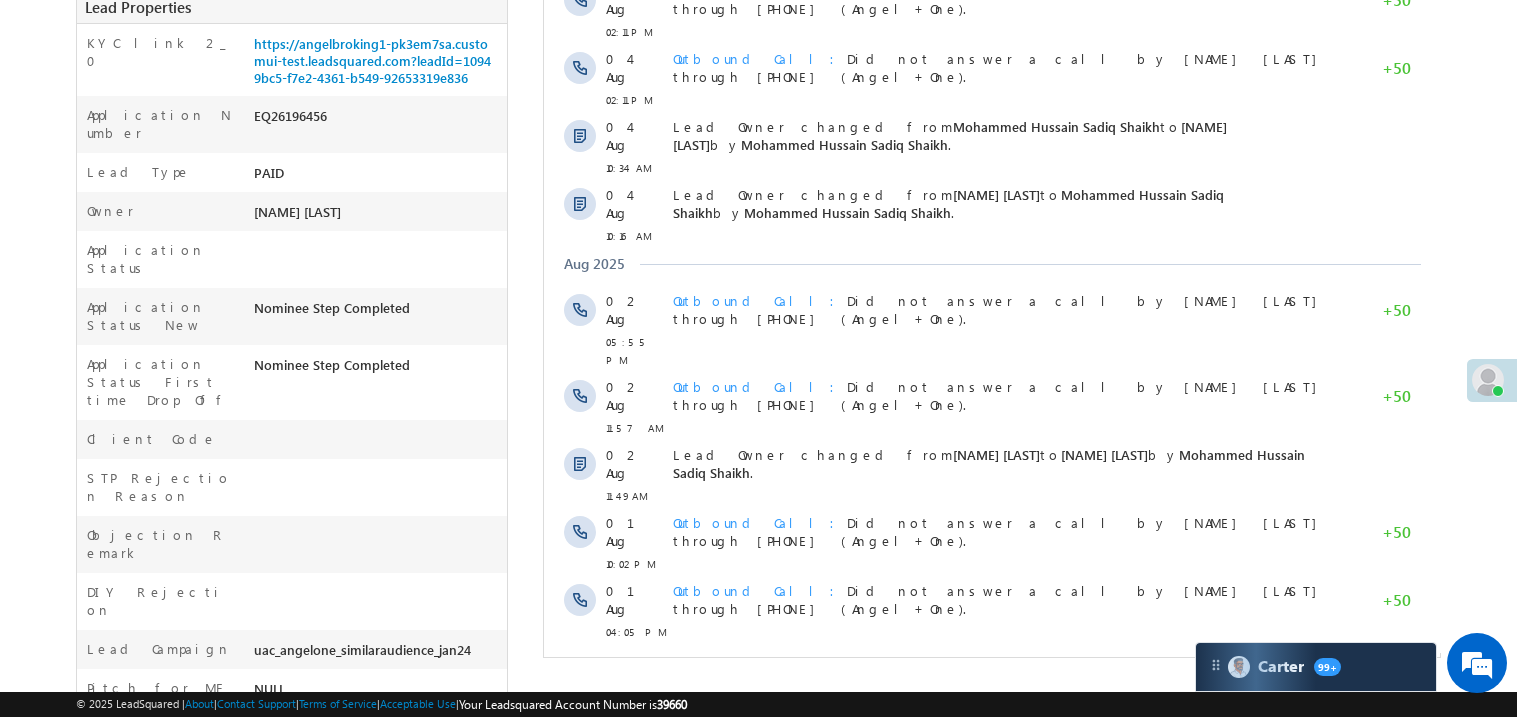 scroll, scrollTop: 519, scrollLeft: 0, axis: vertical 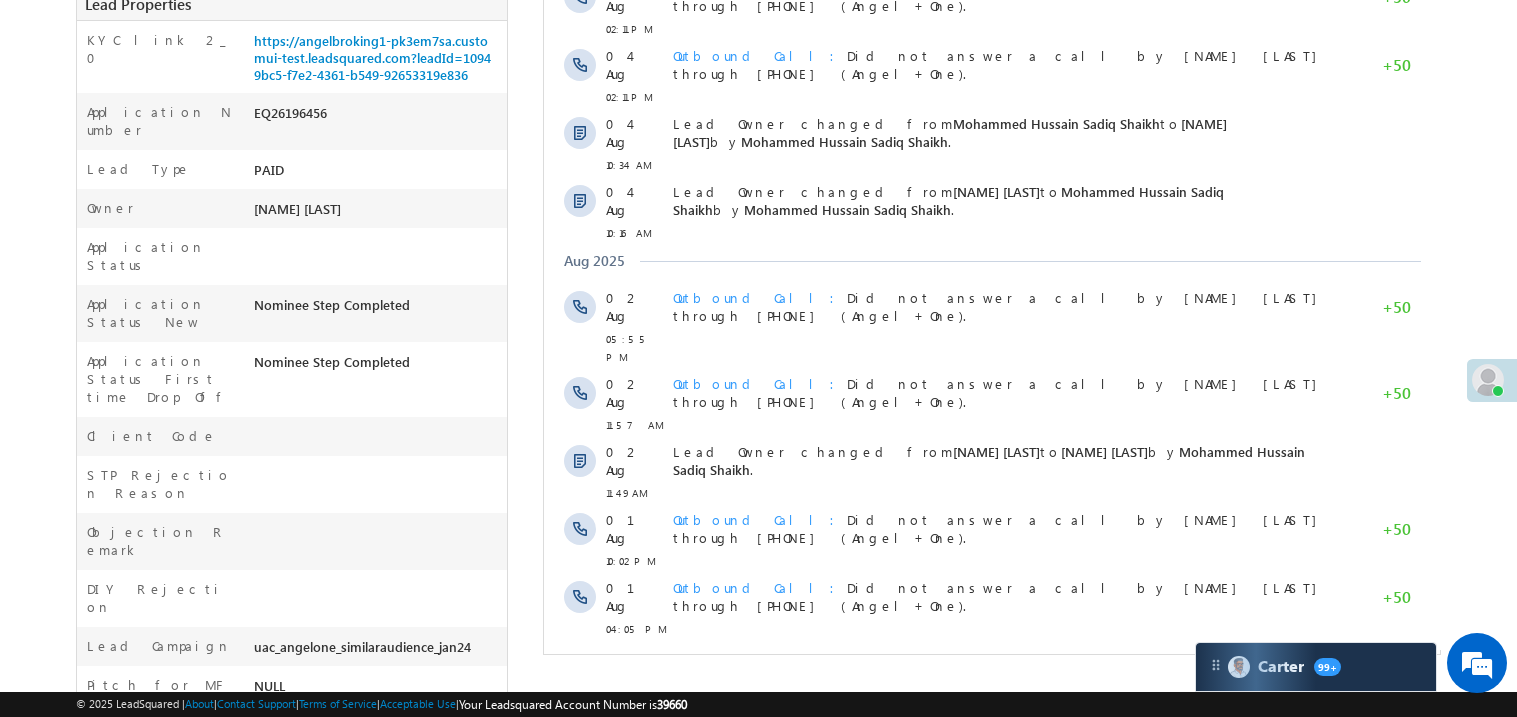 click on "Show More" at bounding box center [991, 673] 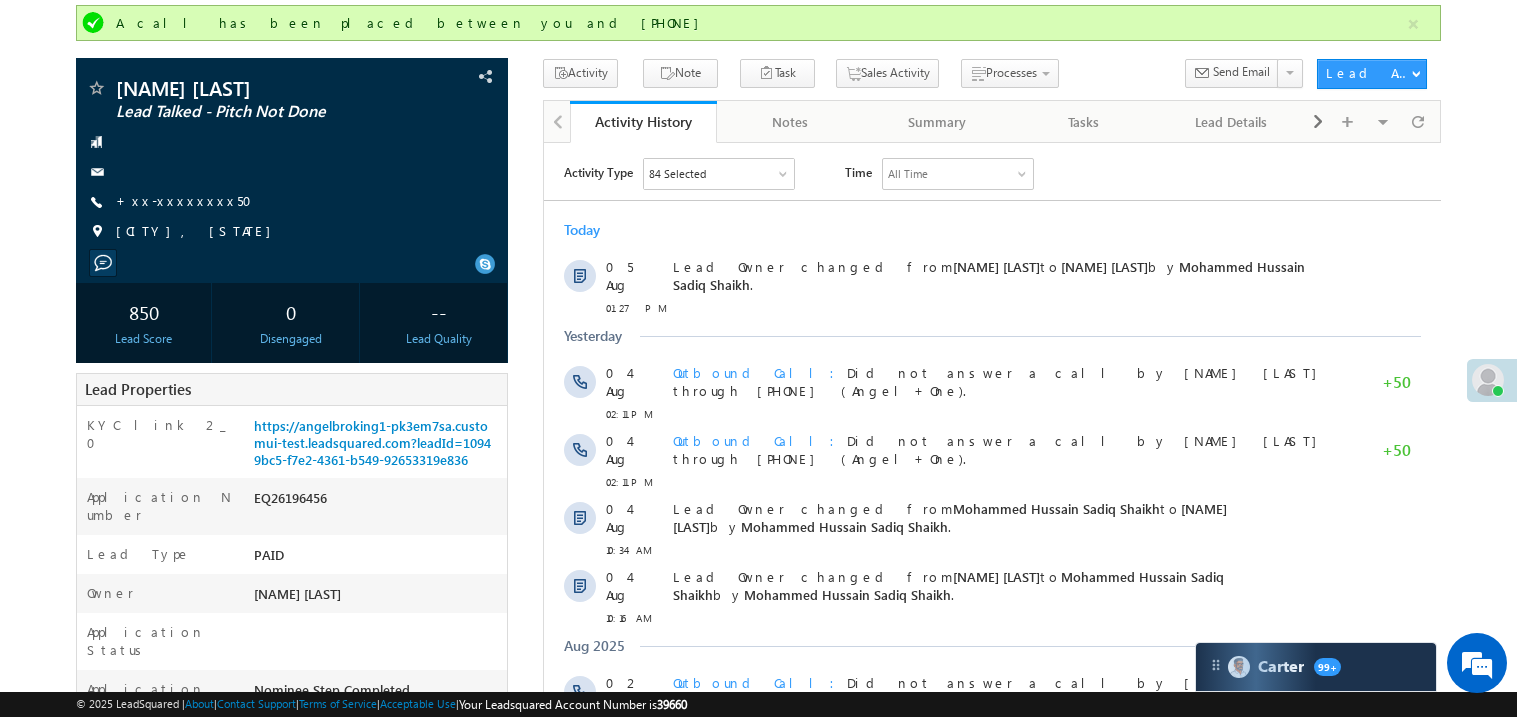 scroll, scrollTop: 0, scrollLeft: 0, axis: both 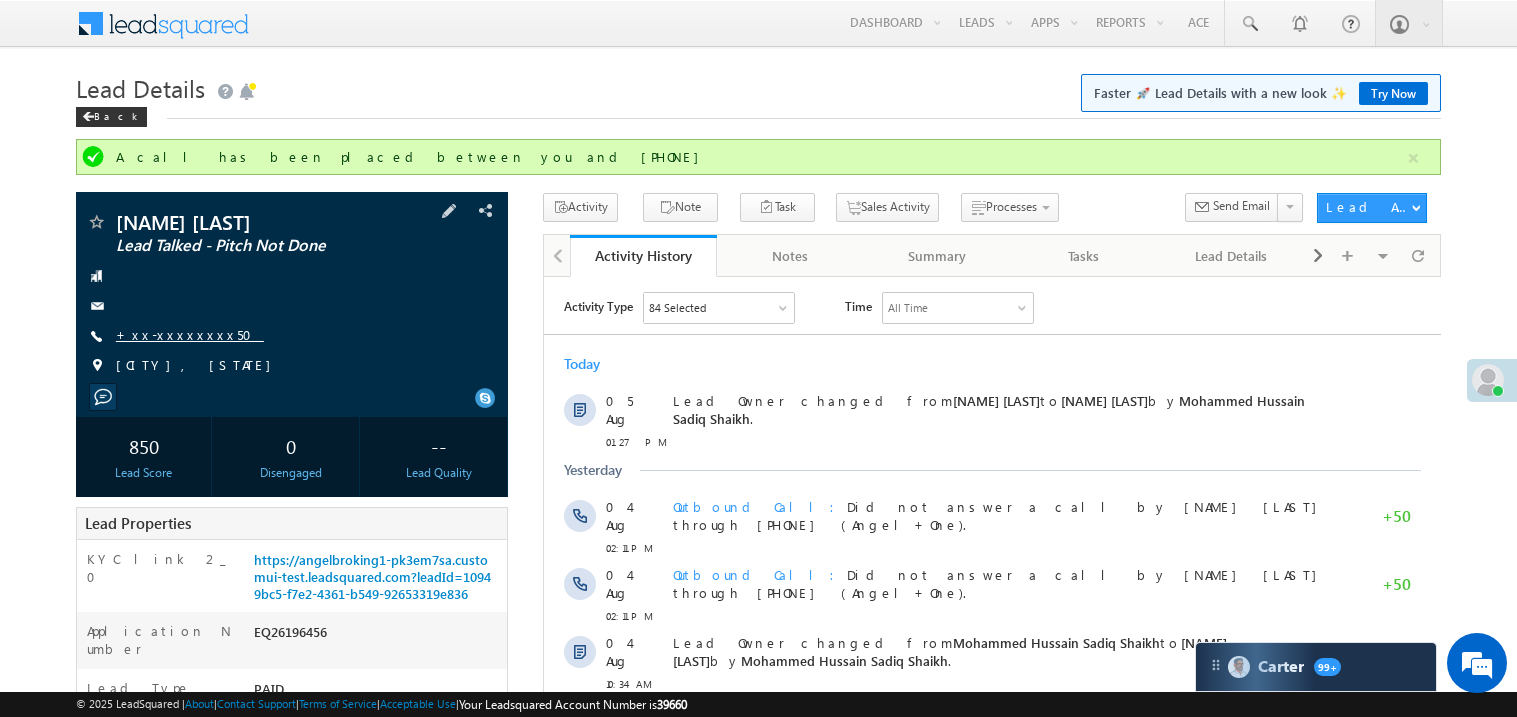 click on "+xx-xxxxxxxx50" at bounding box center [190, 334] 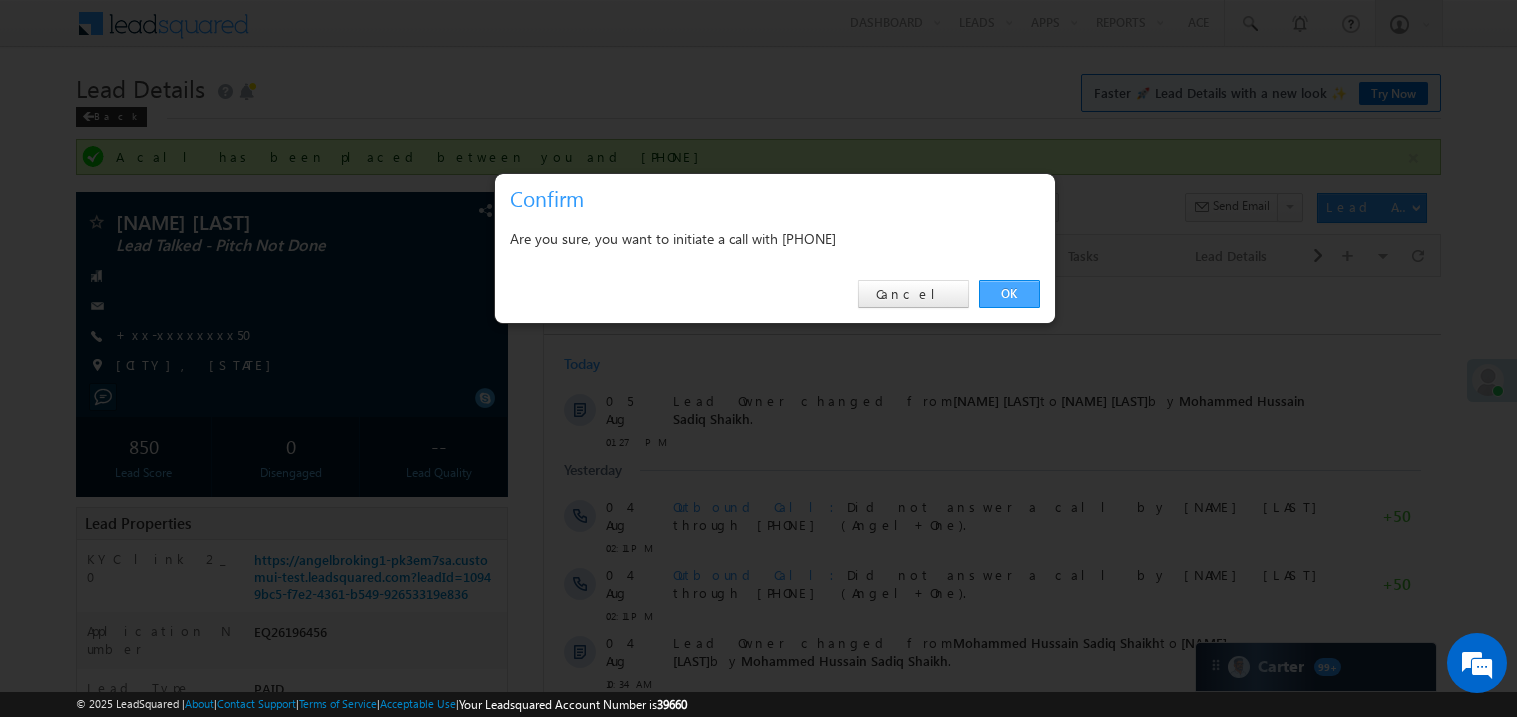click on "OK" at bounding box center [1009, 294] 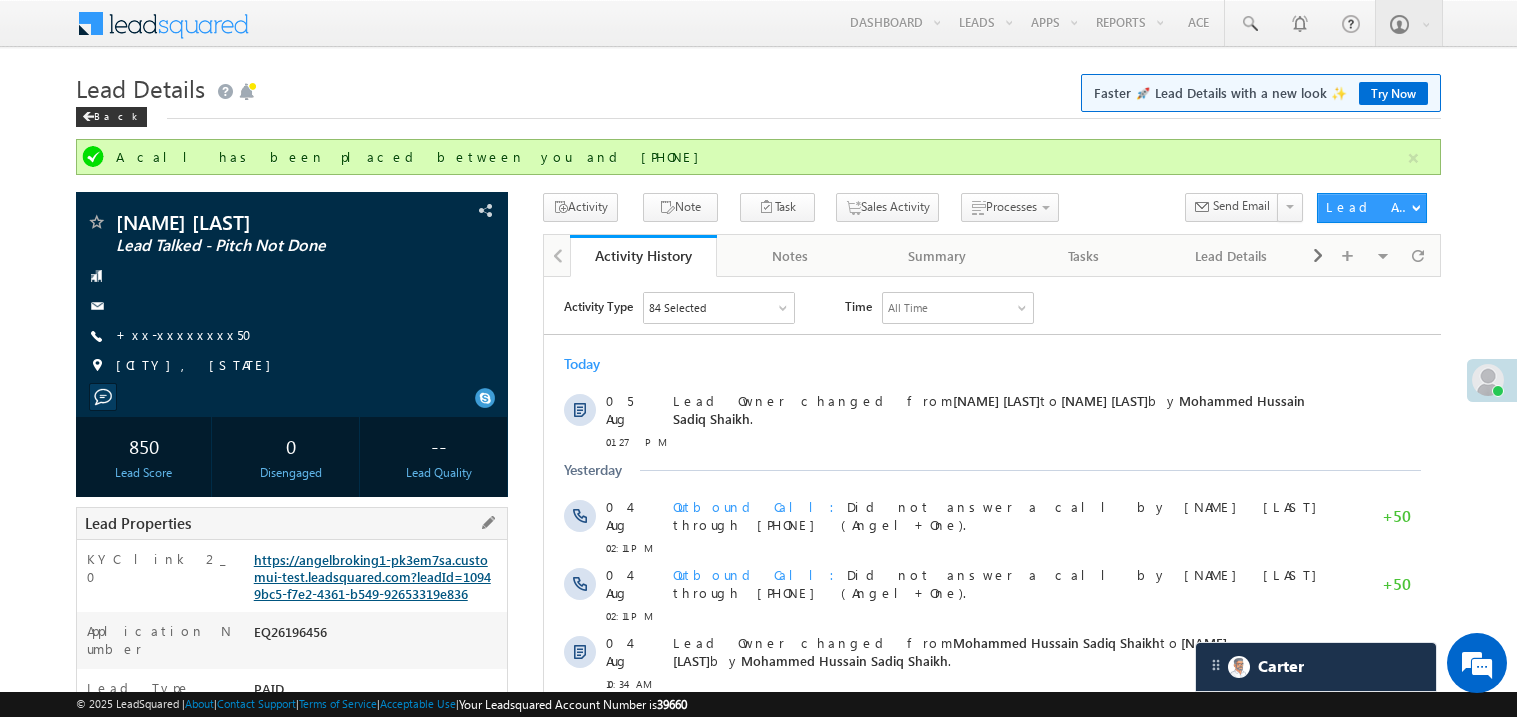 click on "https://angelbroking1-pk3em7sa.customui-test.leadsquared.com?leadId=10949bc5-f7e2-4361-b549-92653319e836" at bounding box center (372, 576) 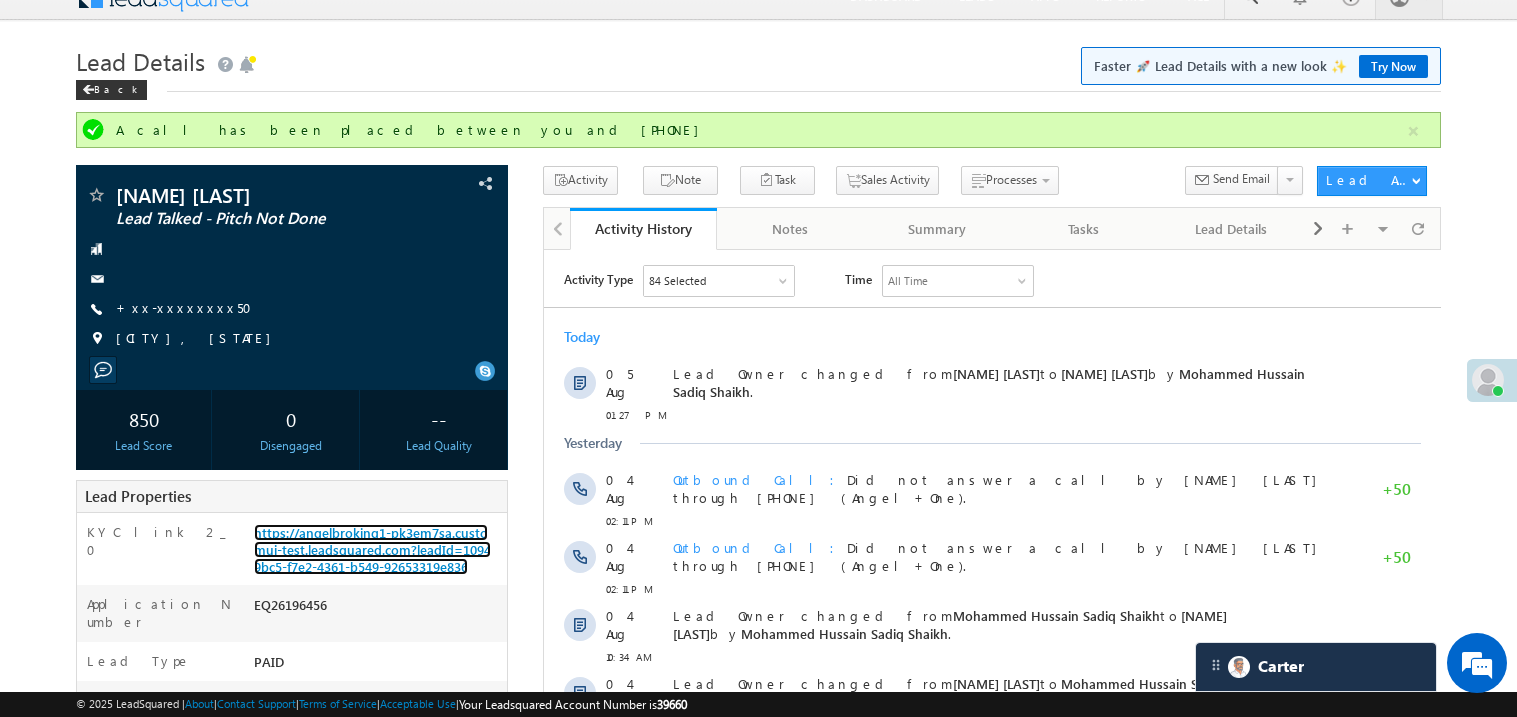scroll, scrollTop: 0, scrollLeft: 0, axis: both 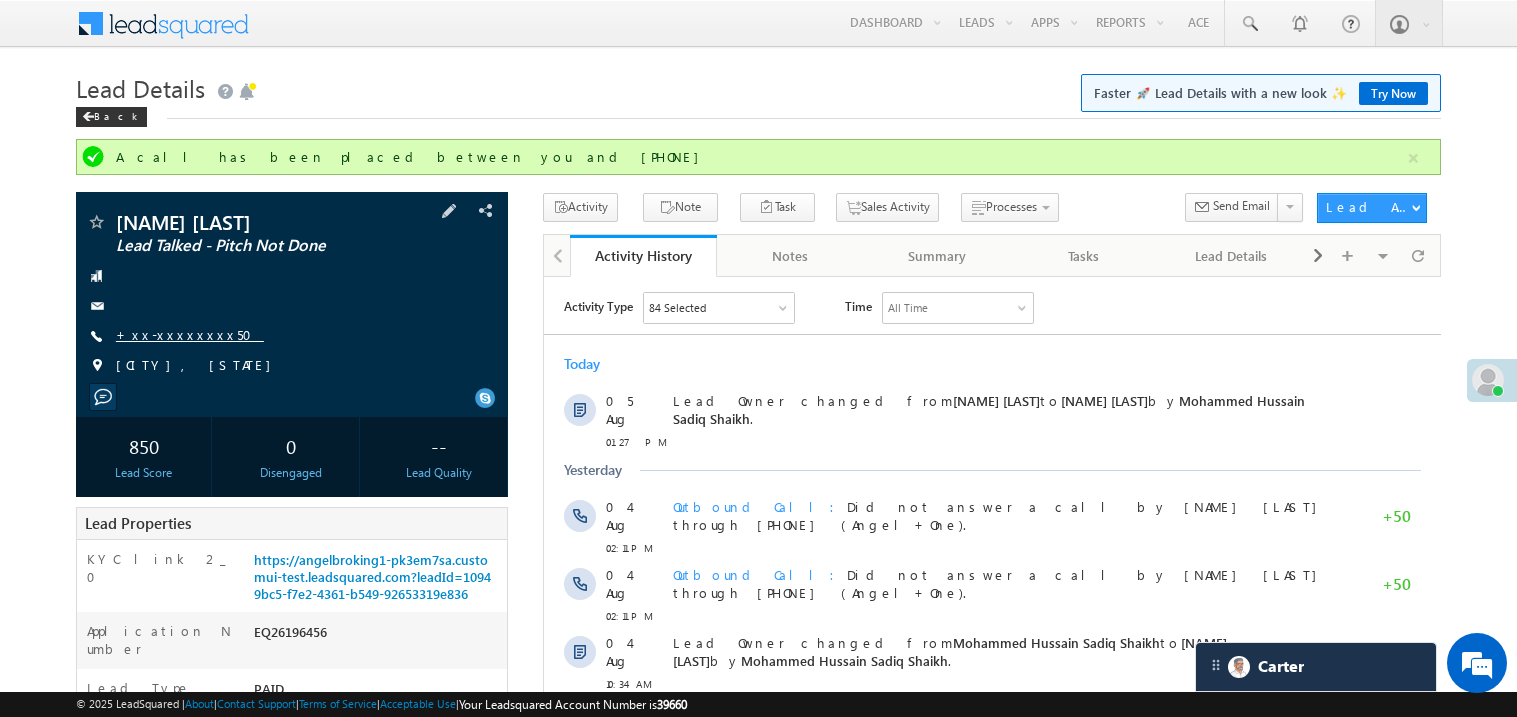 click on "+xx-xxxxxxxx50" at bounding box center (190, 334) 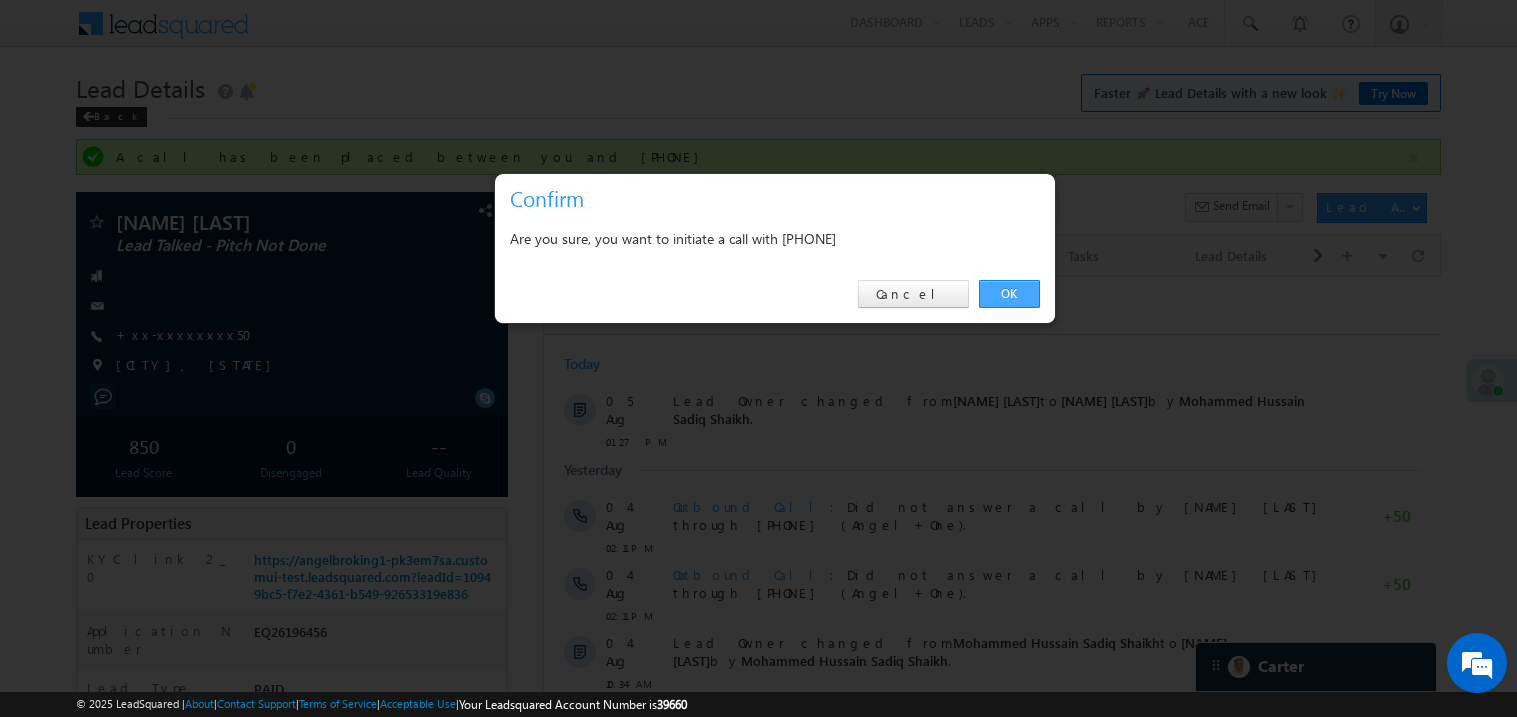 click on "OK" at bounding box center (1009, 294) 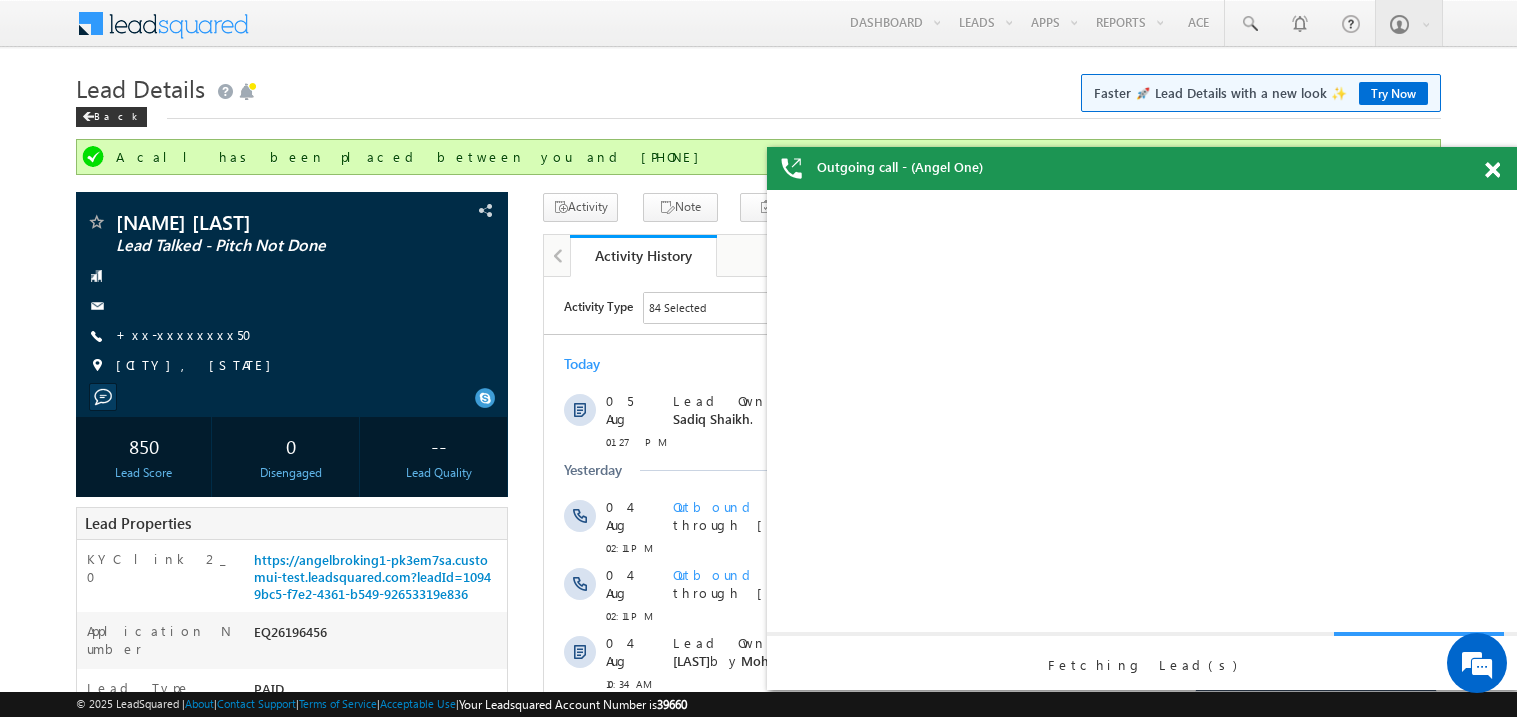 scroll, scrollTop: 0, scrollLeft: 0, axis: both 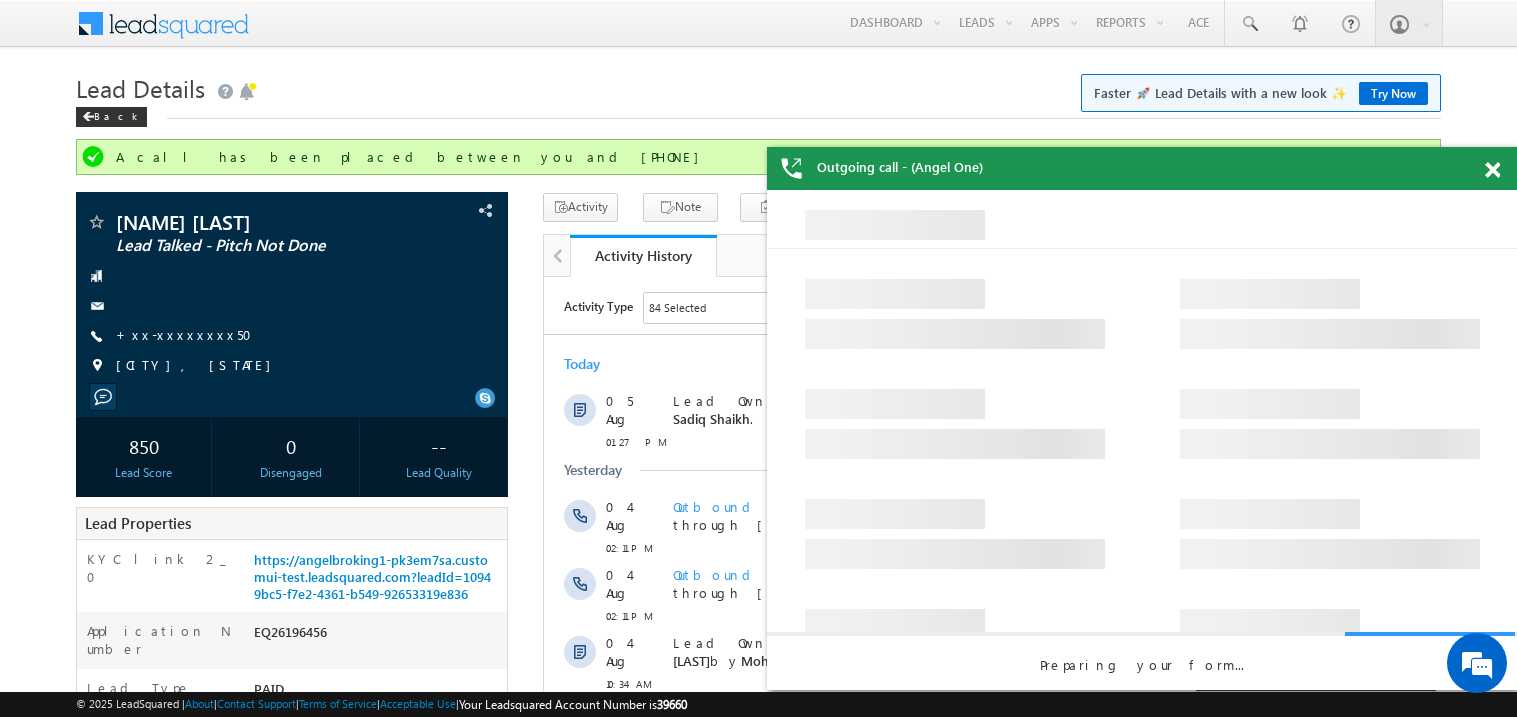 click at bounding box center [1492, 170] 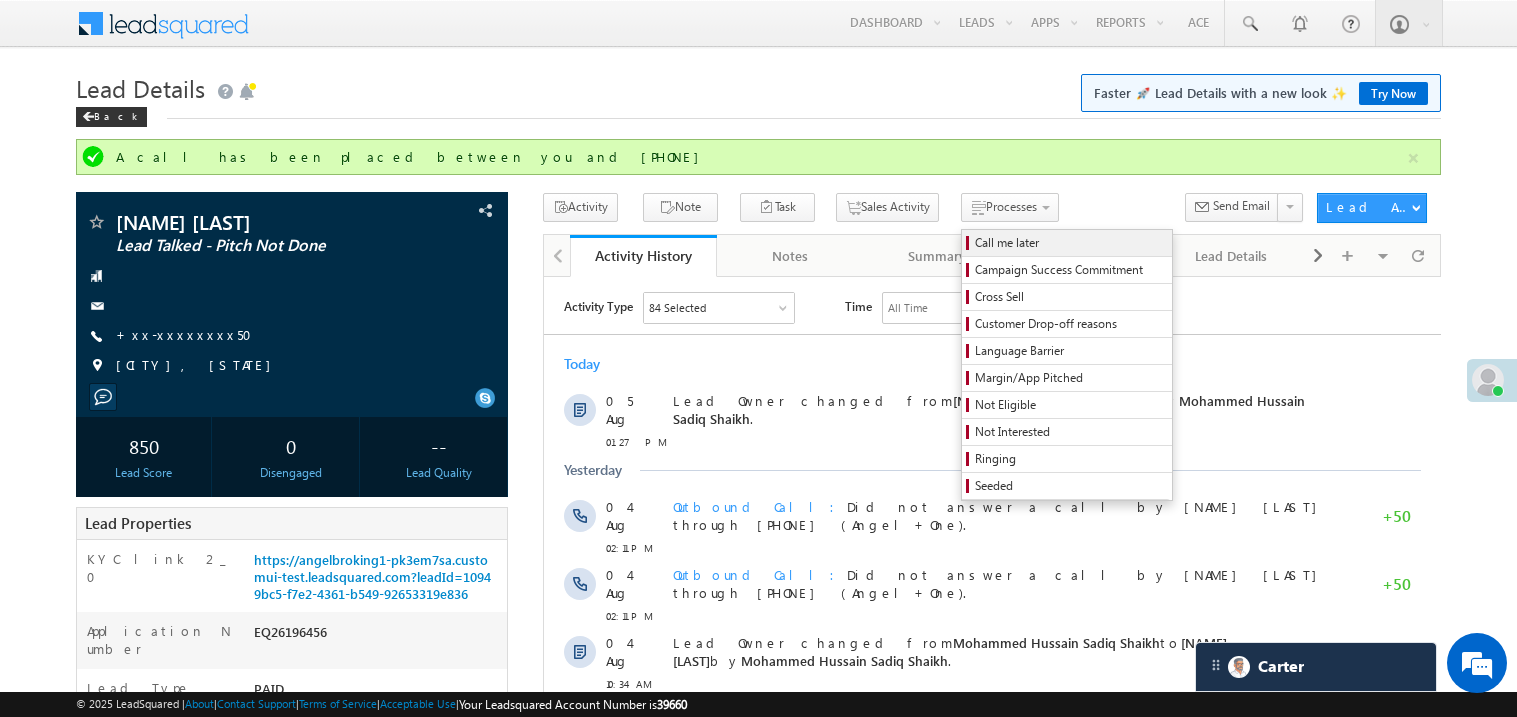 click on "Call me later" at bounding box center [1070, 243] 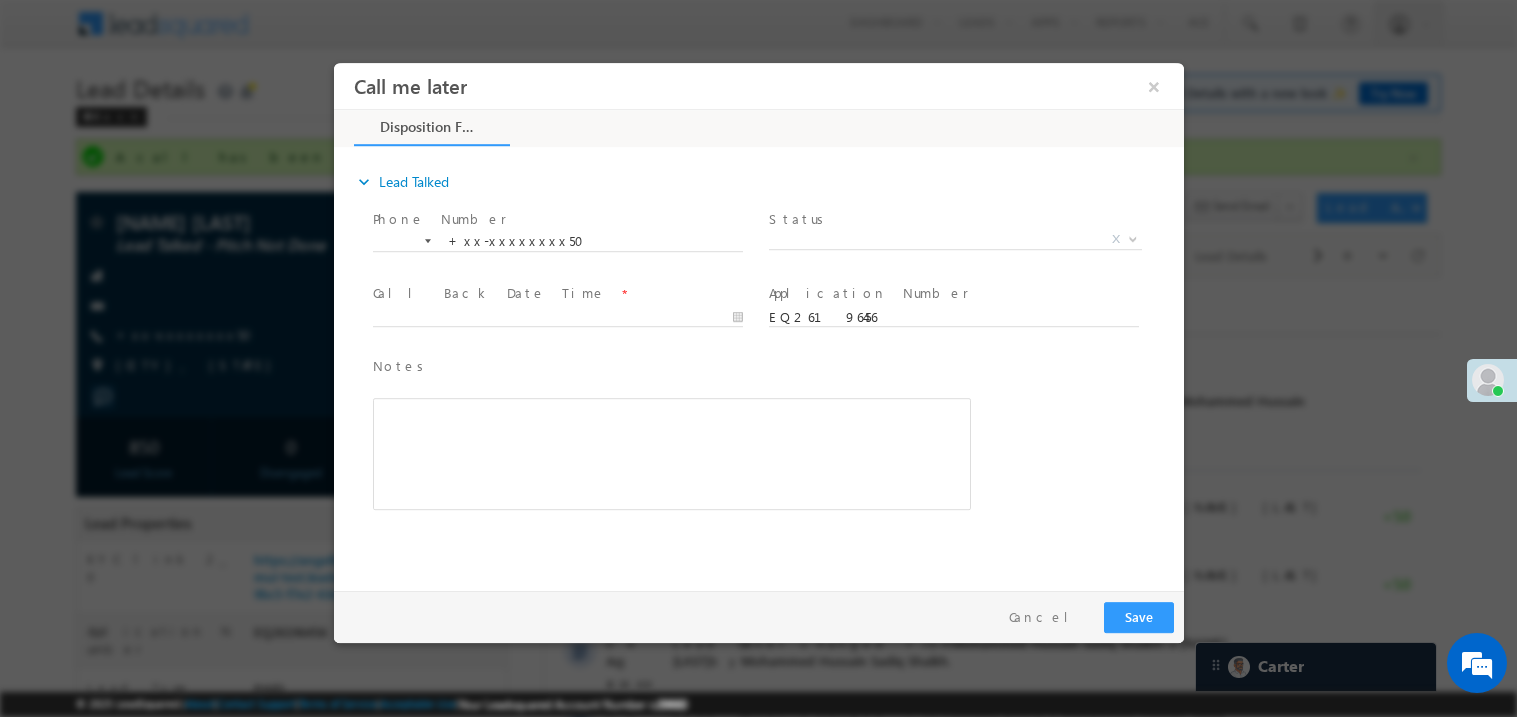 scroll, scrollTop: 0, scrollLeft: 0, axis: both 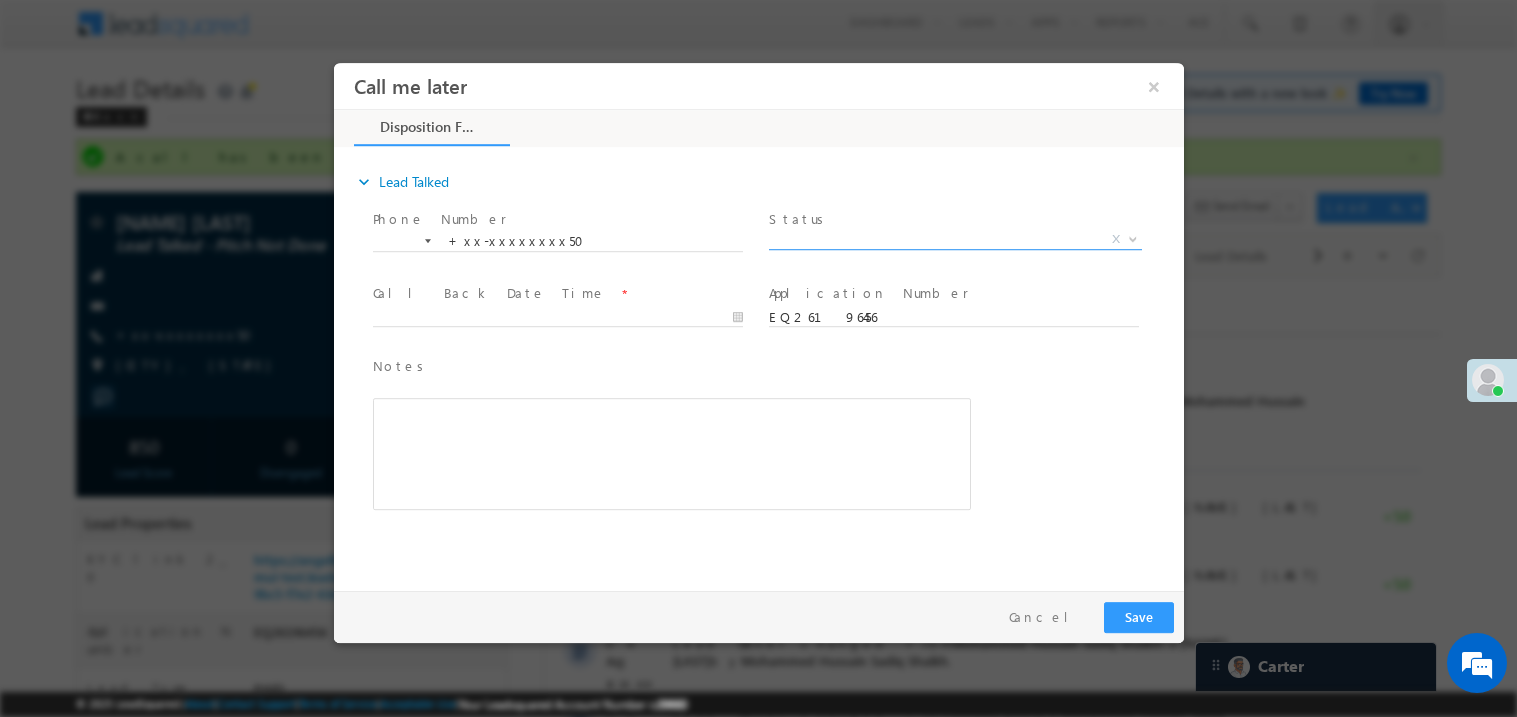 click on "X" at bounding box center [954, 239] 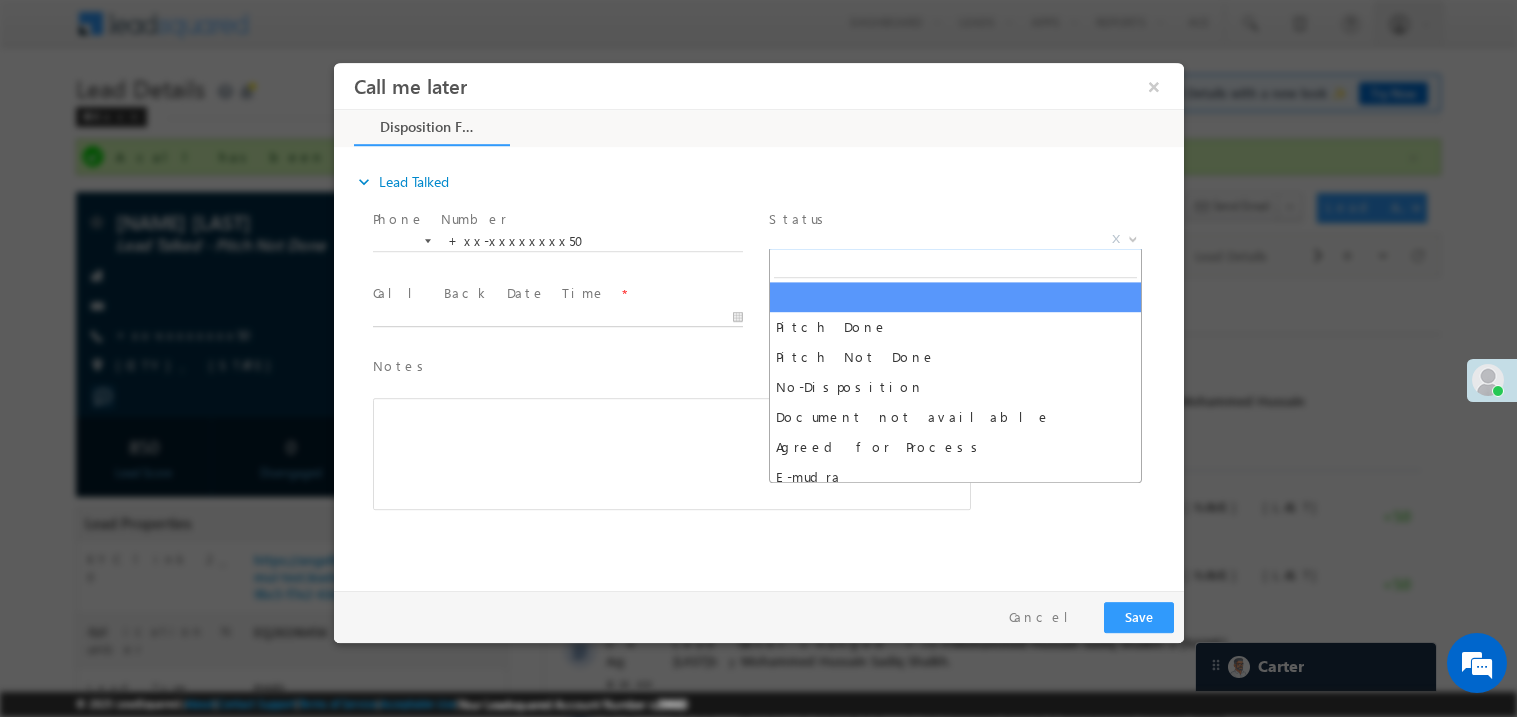click on "Call me later
×" at bounding box center (758, 321) 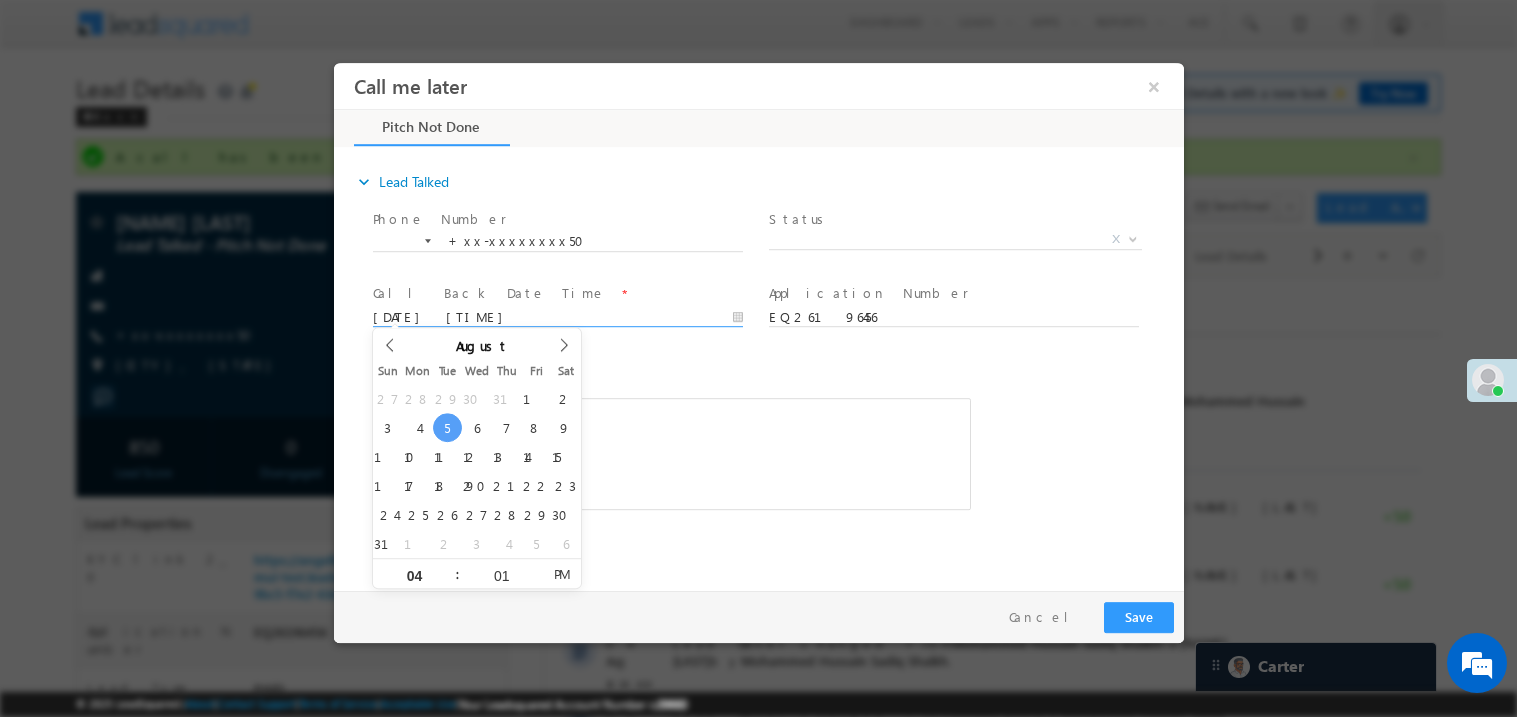 click at bounding box center (671, 453) 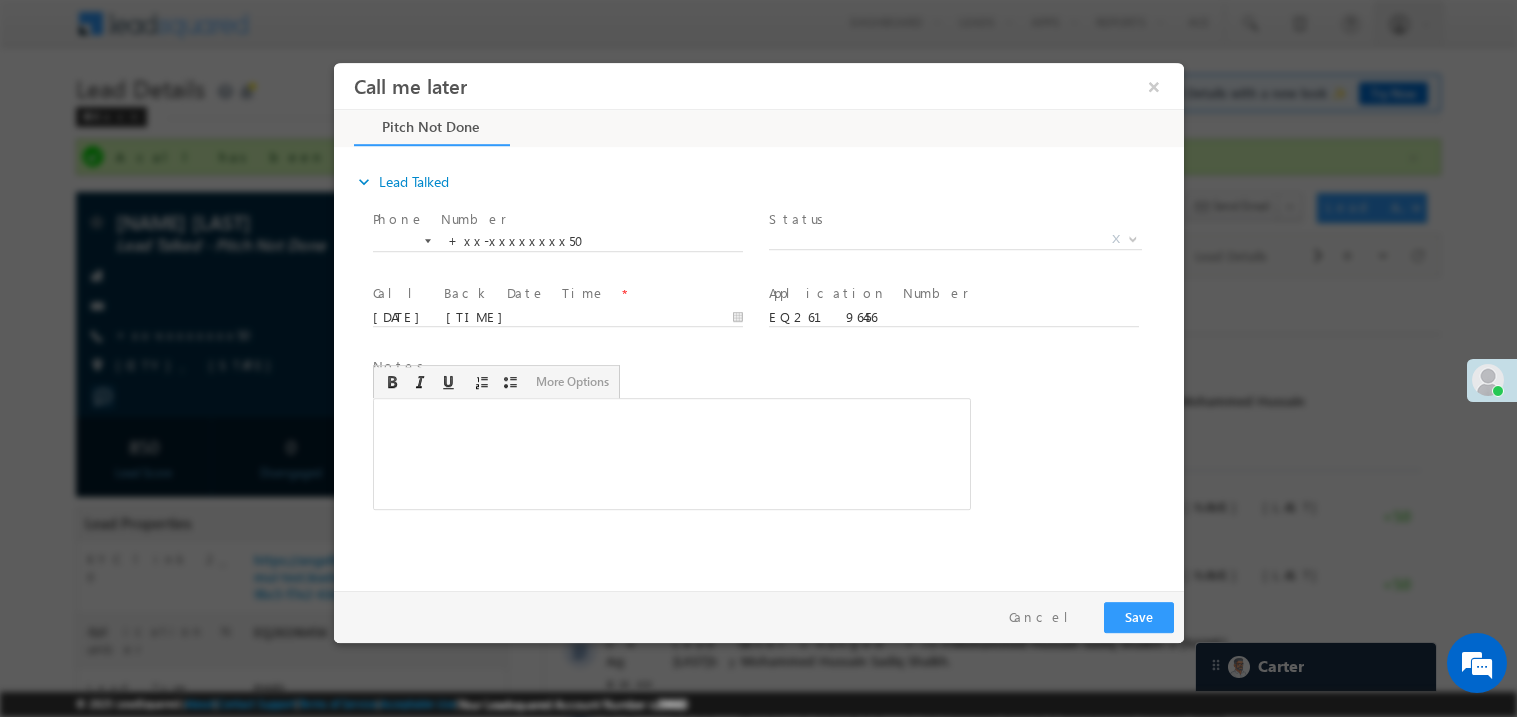 click at bounding box center (671, 453) 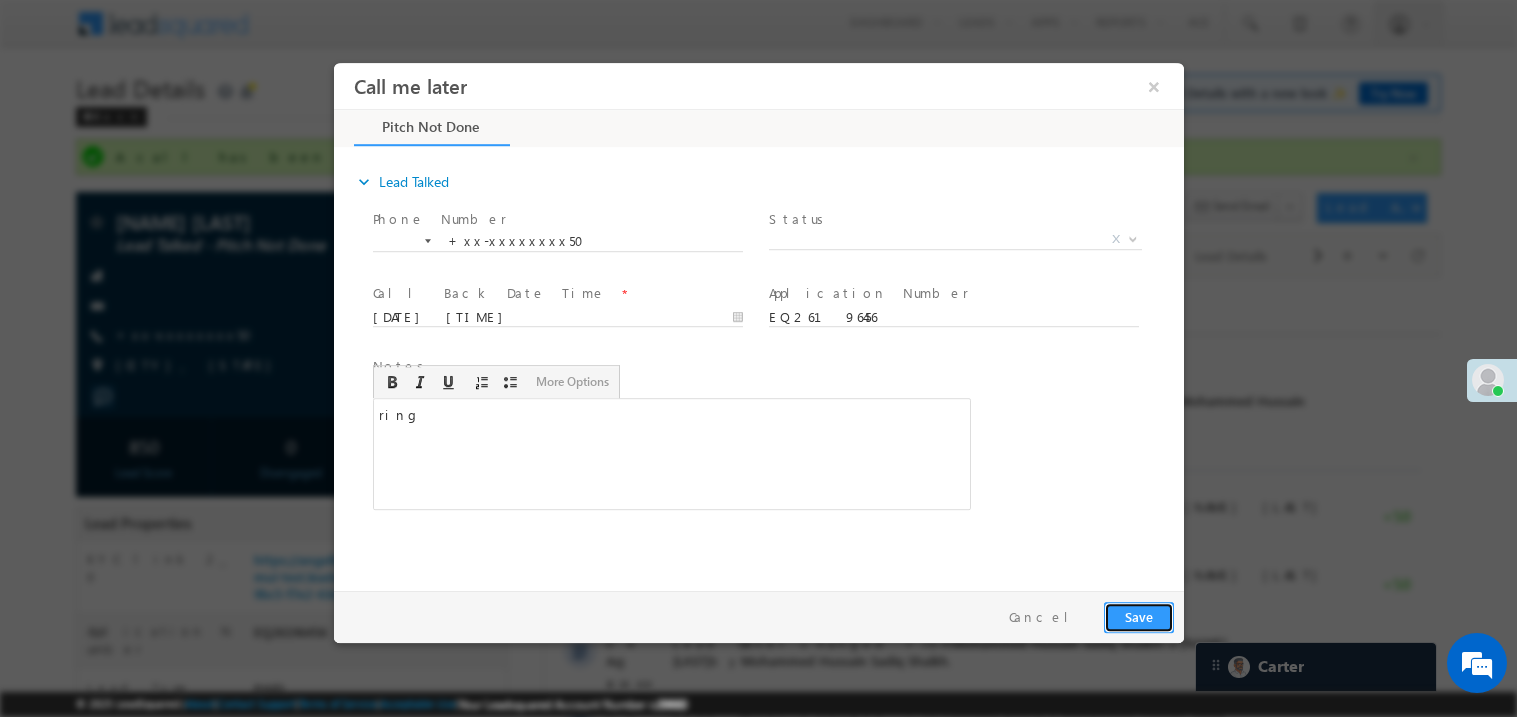 click on "Save" at bounding box center [1138, 616] 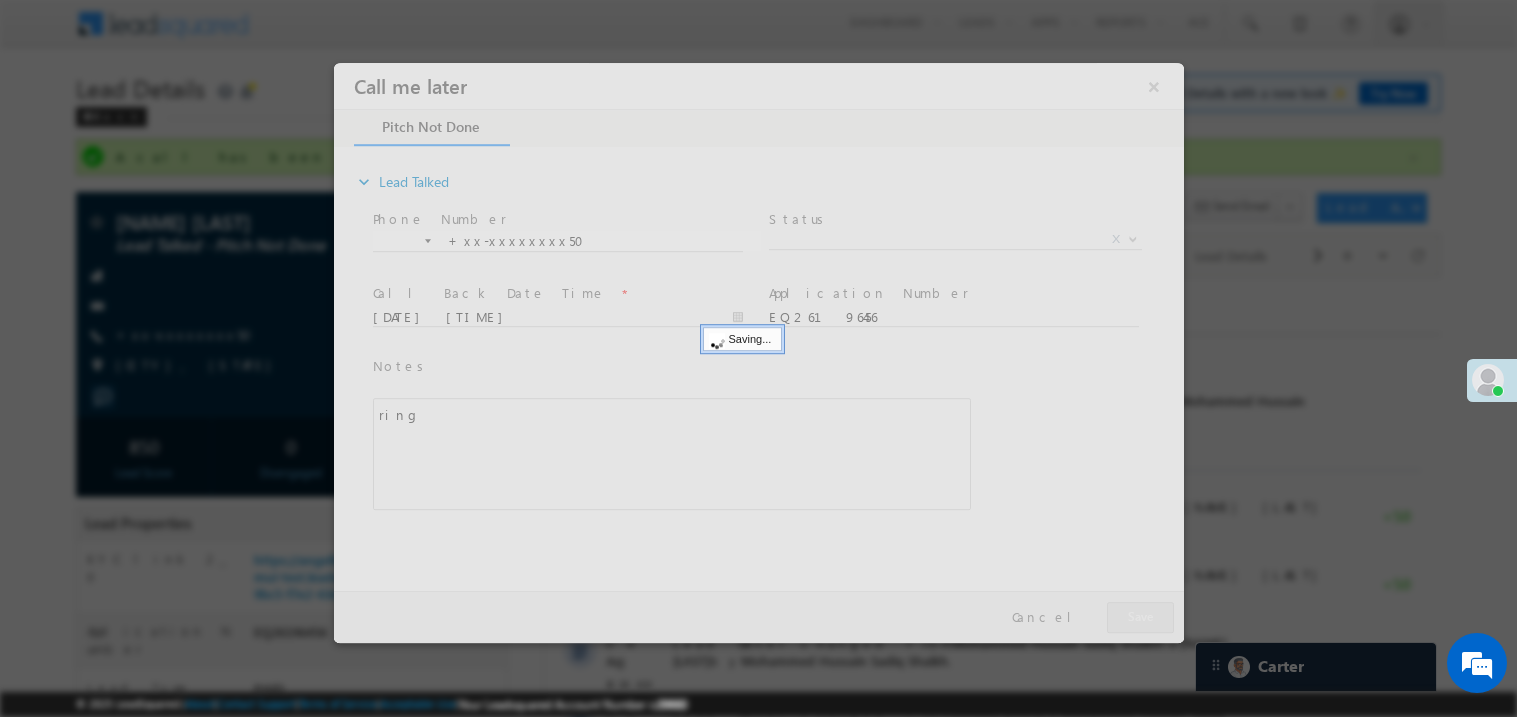 click at bounding box center (758, 352) 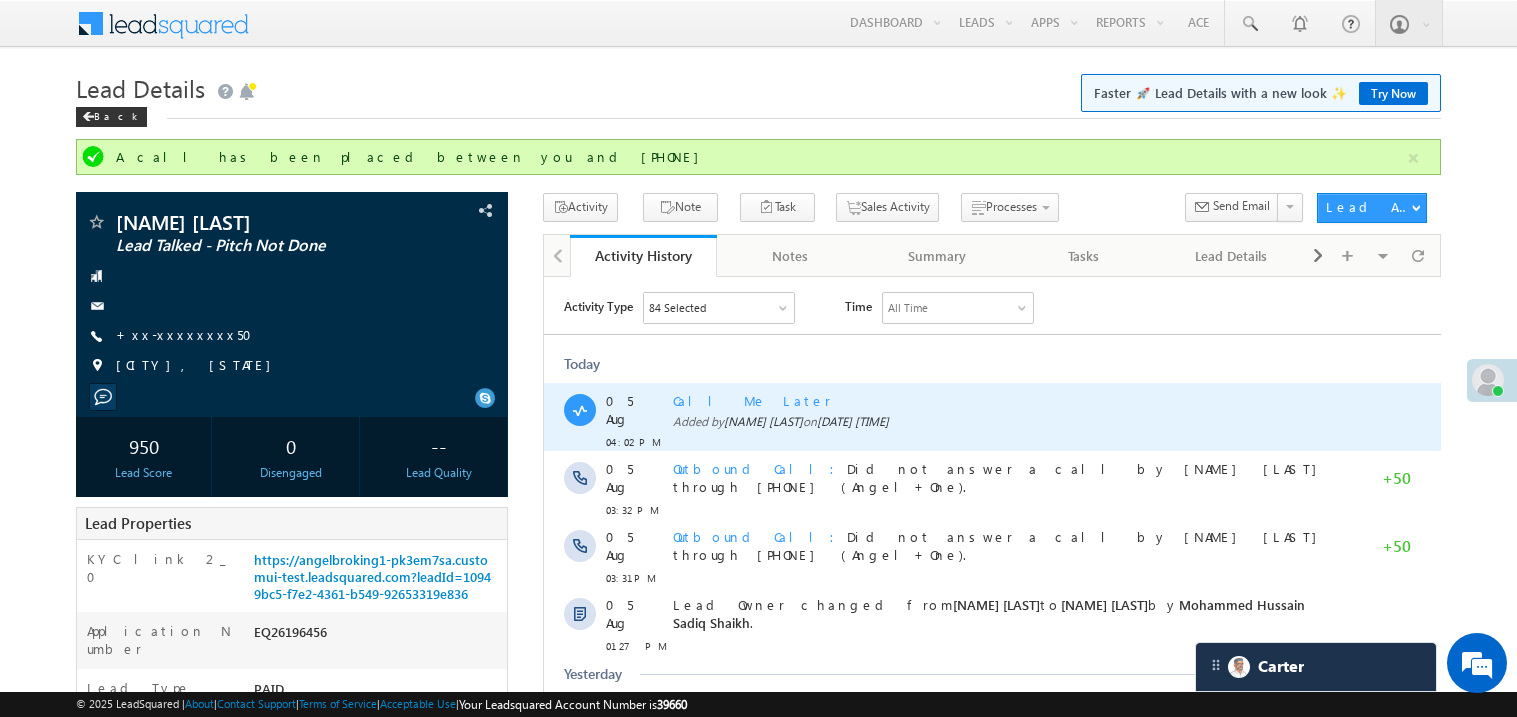 click on "05 Aug 2025 04:02 PM" at bounding box center [852, 420] 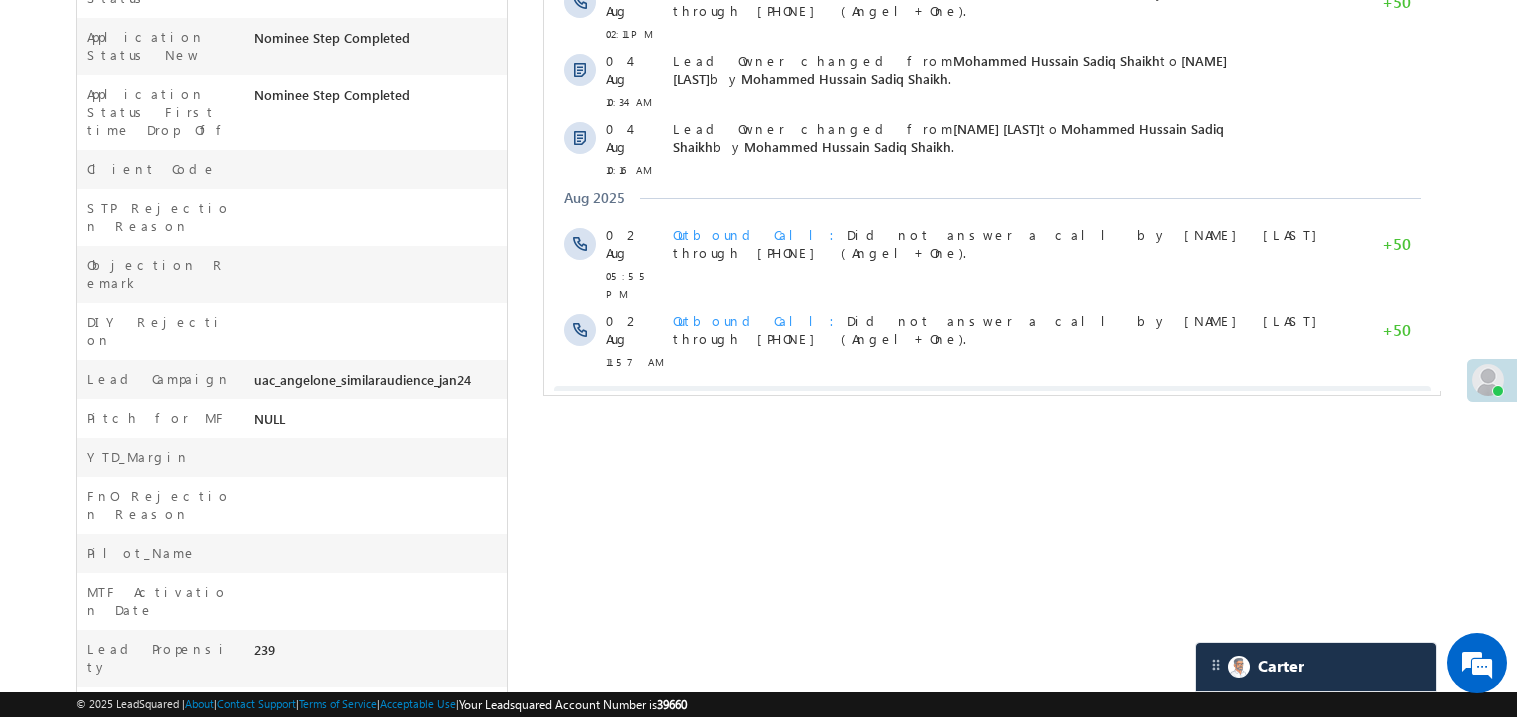 scroll, scrollTop: 795, scrollLeft: 0, axis: vertical 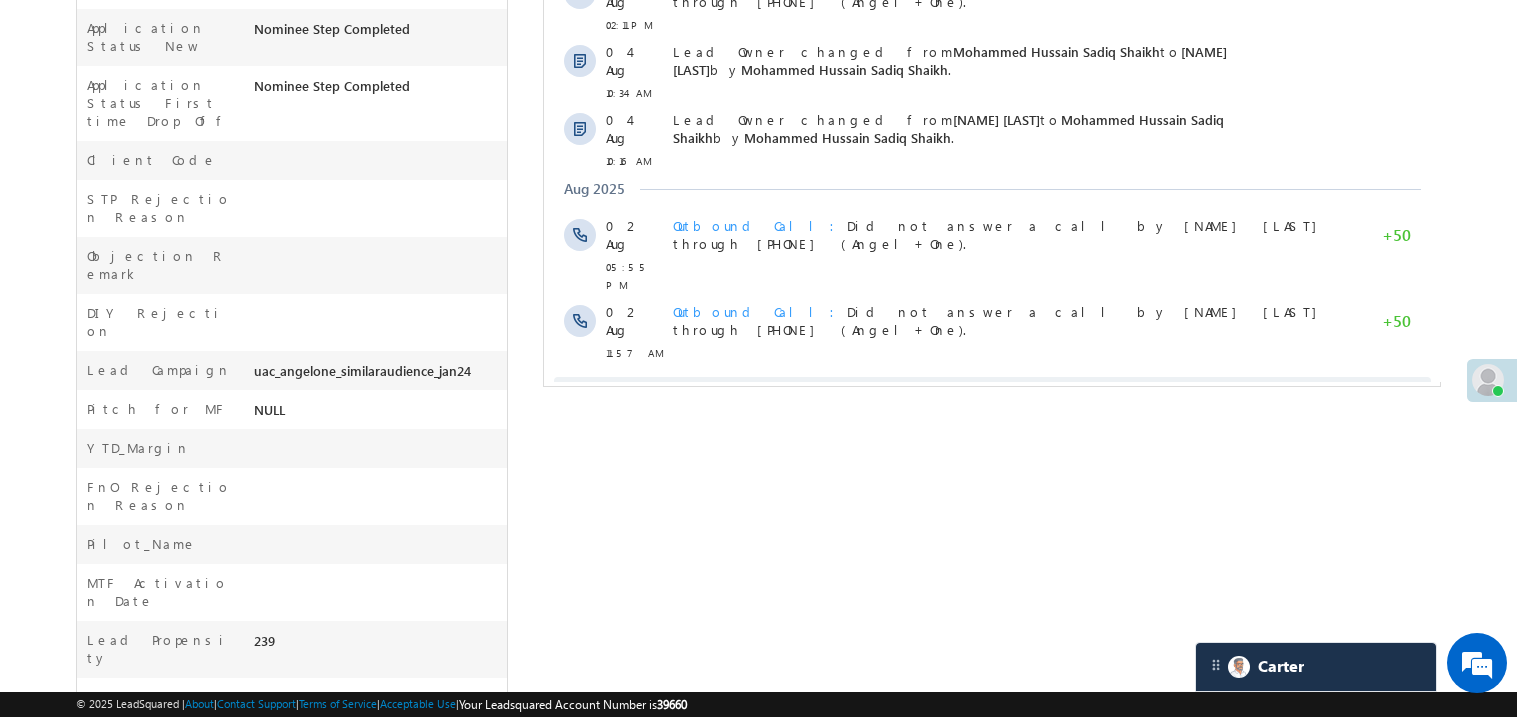 click on "Show More" at bounding box center [991, 397] 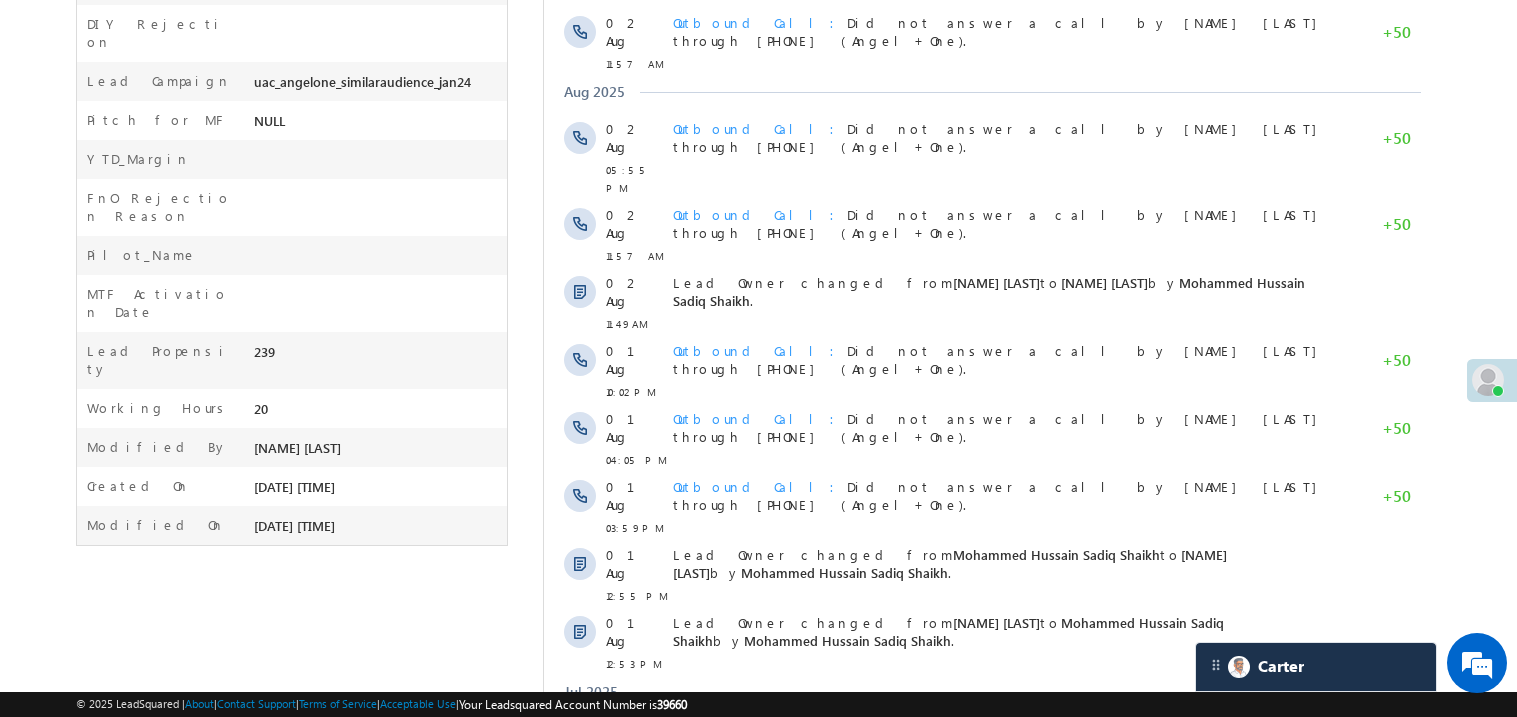 scroll, scrollTop: 1154, scrollLeft: 0, axis: vertical 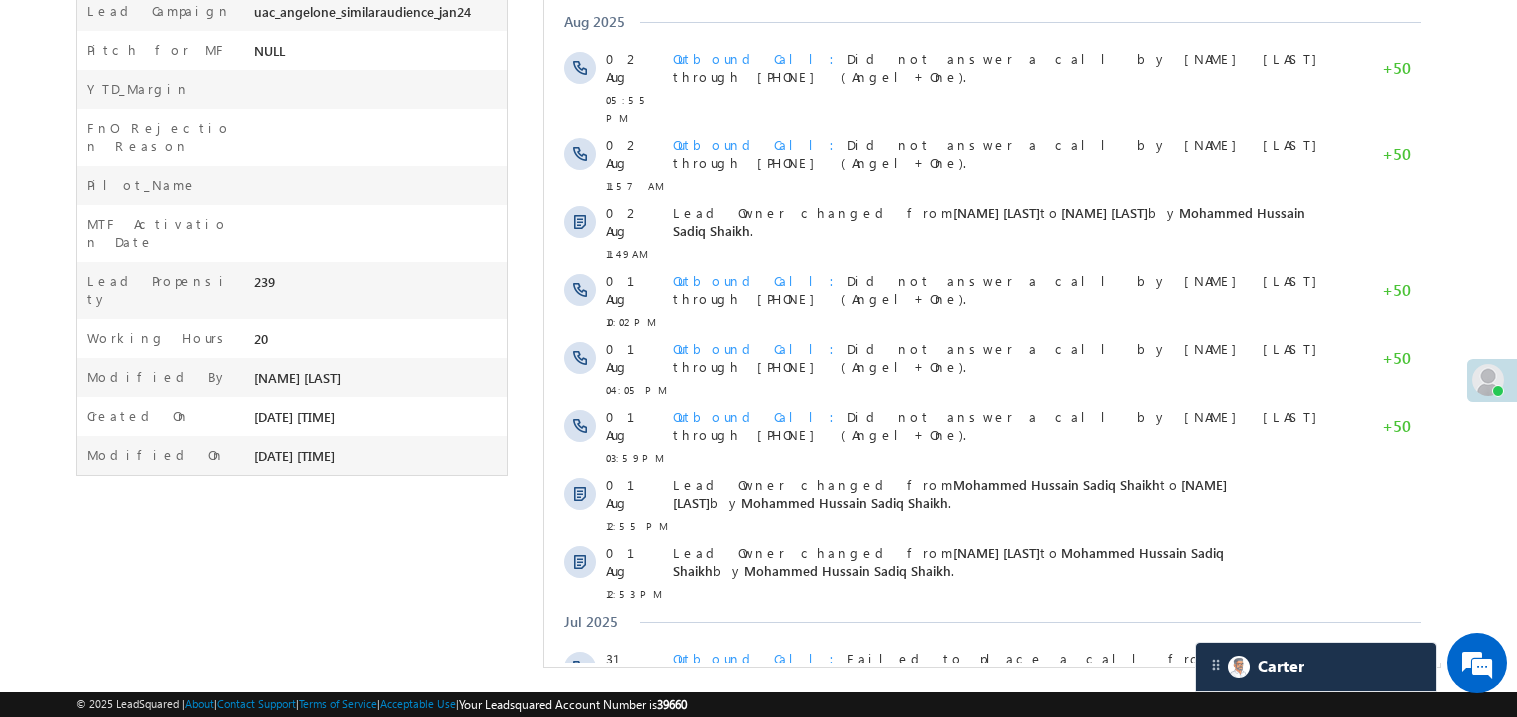 click on "Show More" at bounding box center (991, 812) 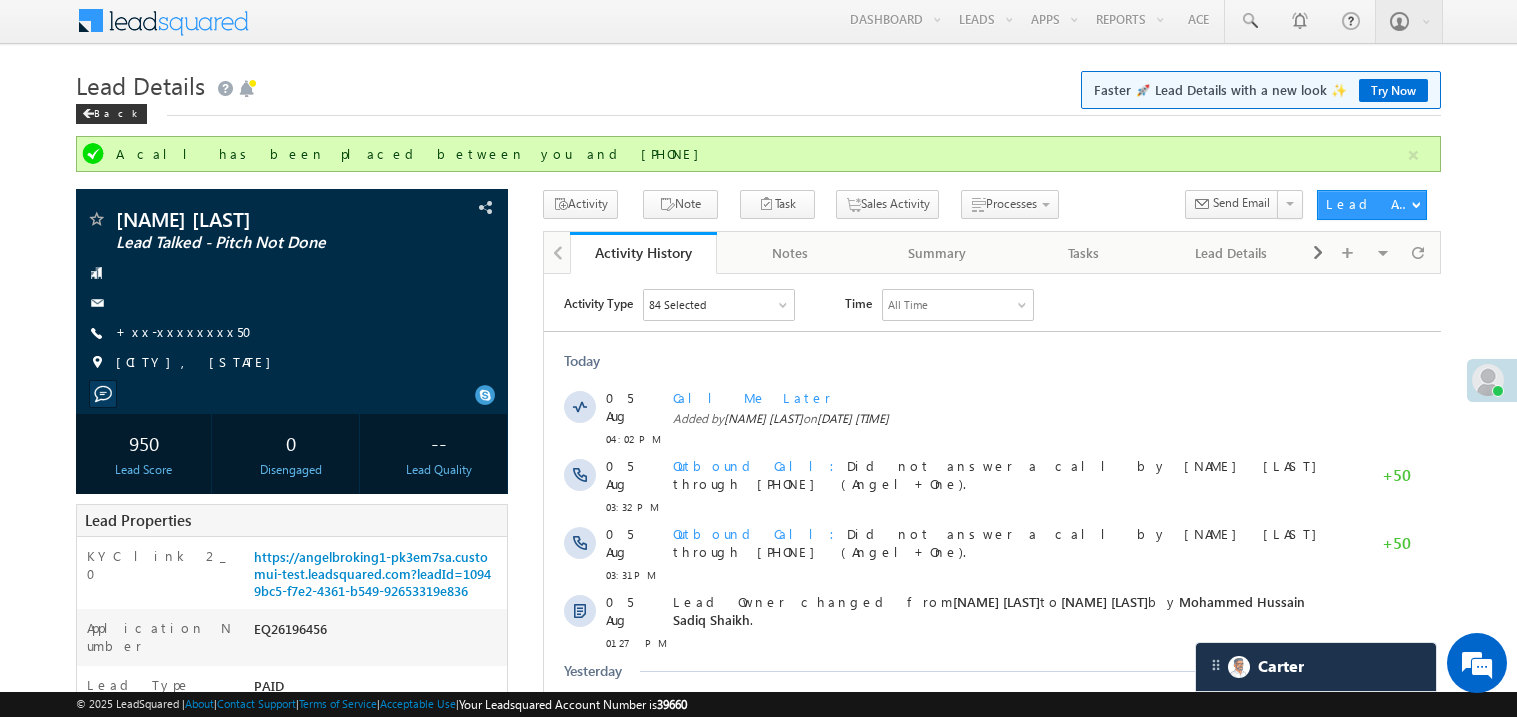 scroll, scrollTop: 0, scrollLeft: 0, axis: both 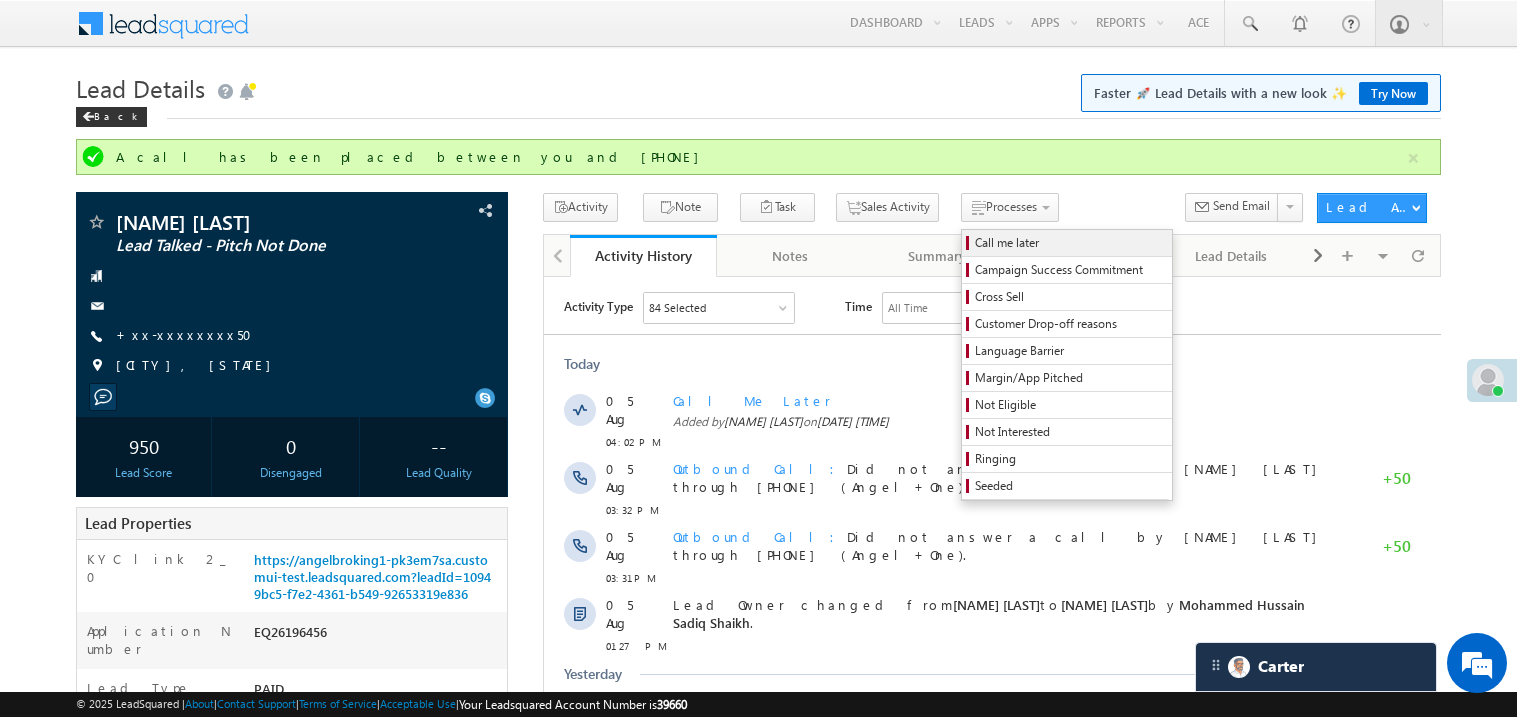 click on "Call me later" at bounding box center [1070, 243] 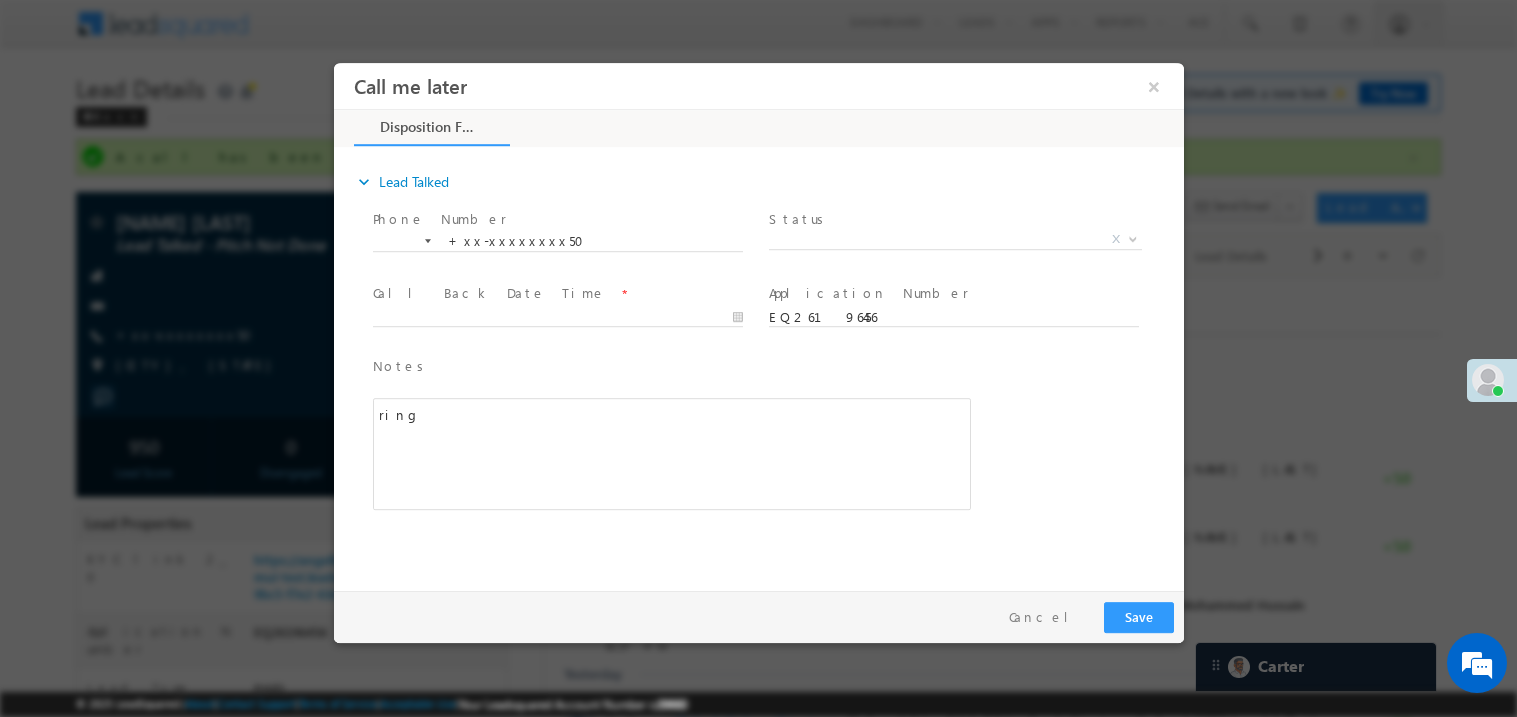 scroll, scrollTop: 0, scrollLeft: 0, axis: both 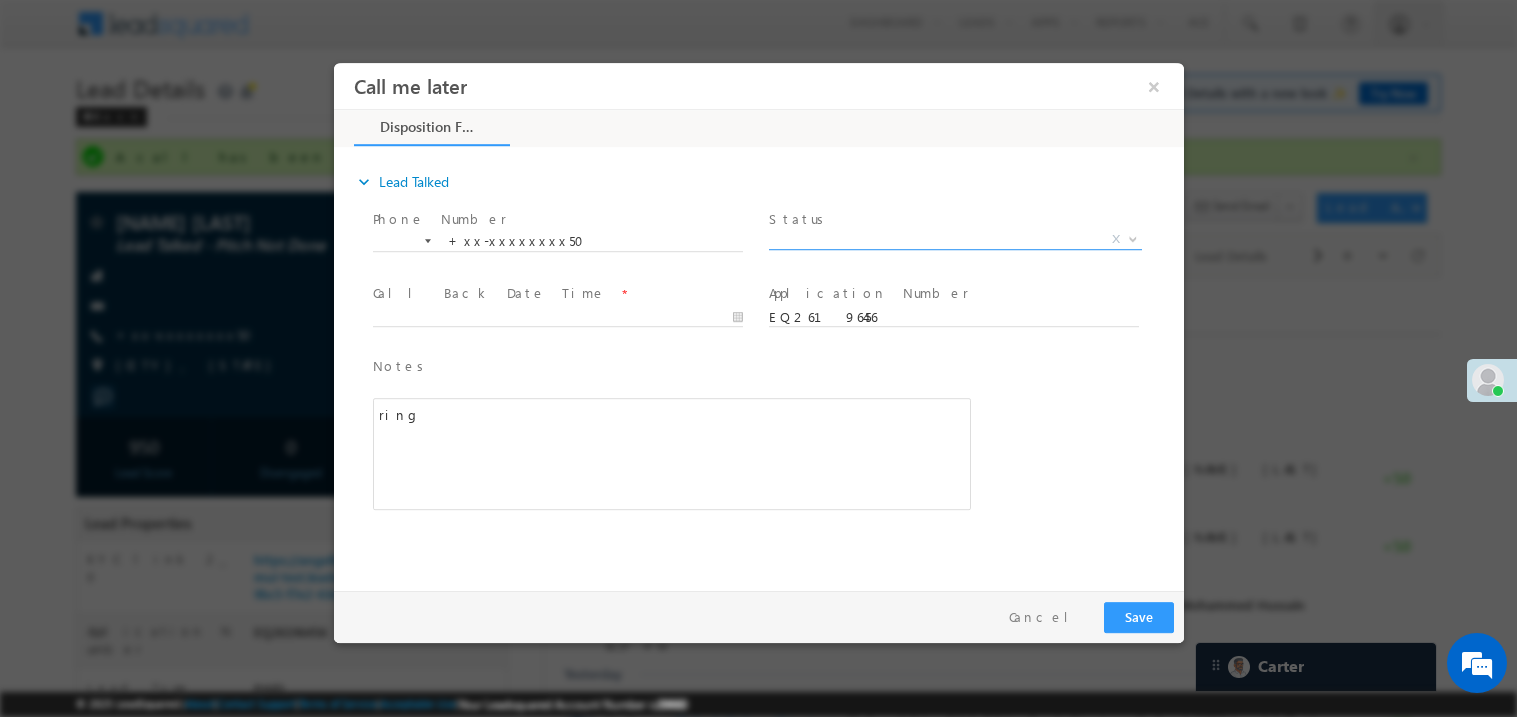 click at bounding box center [954, 248] 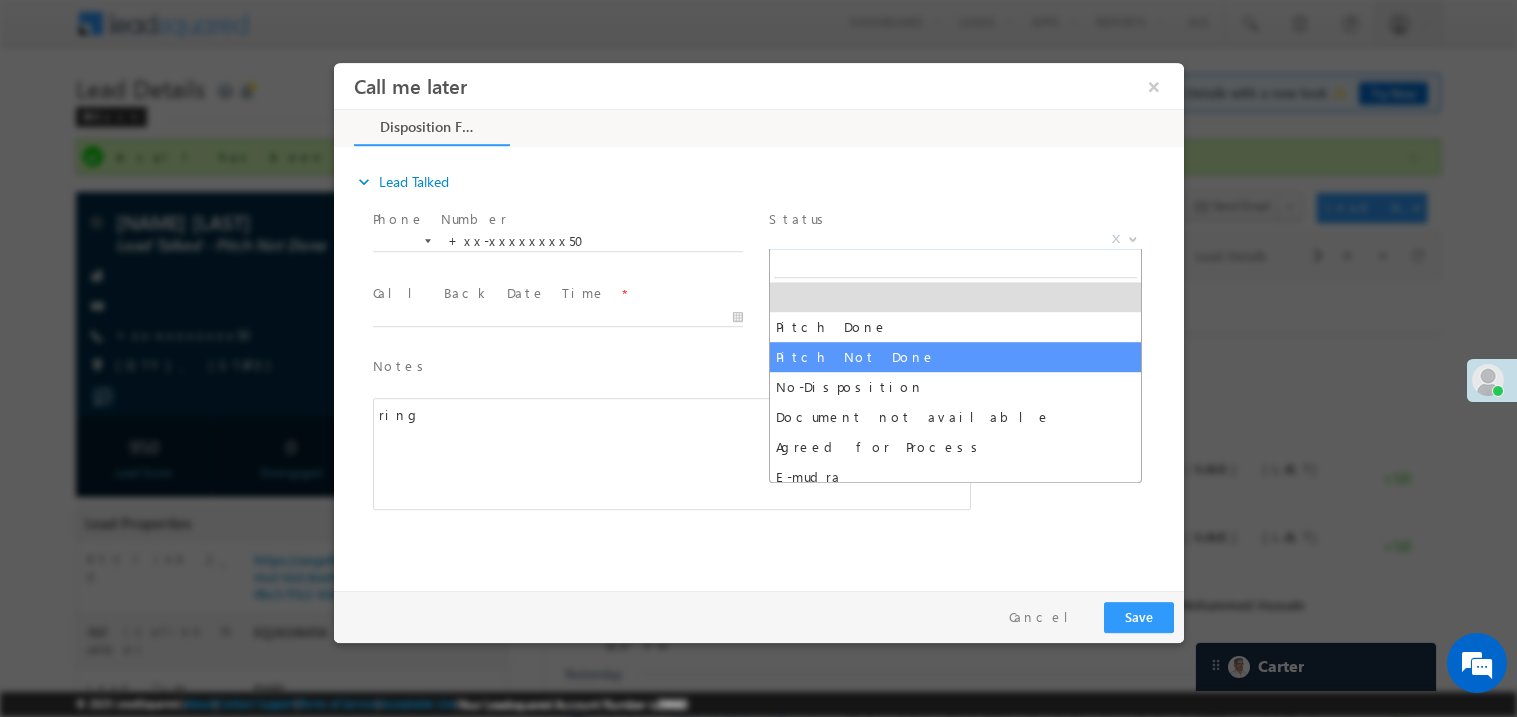 select on "Pitch Not Done" 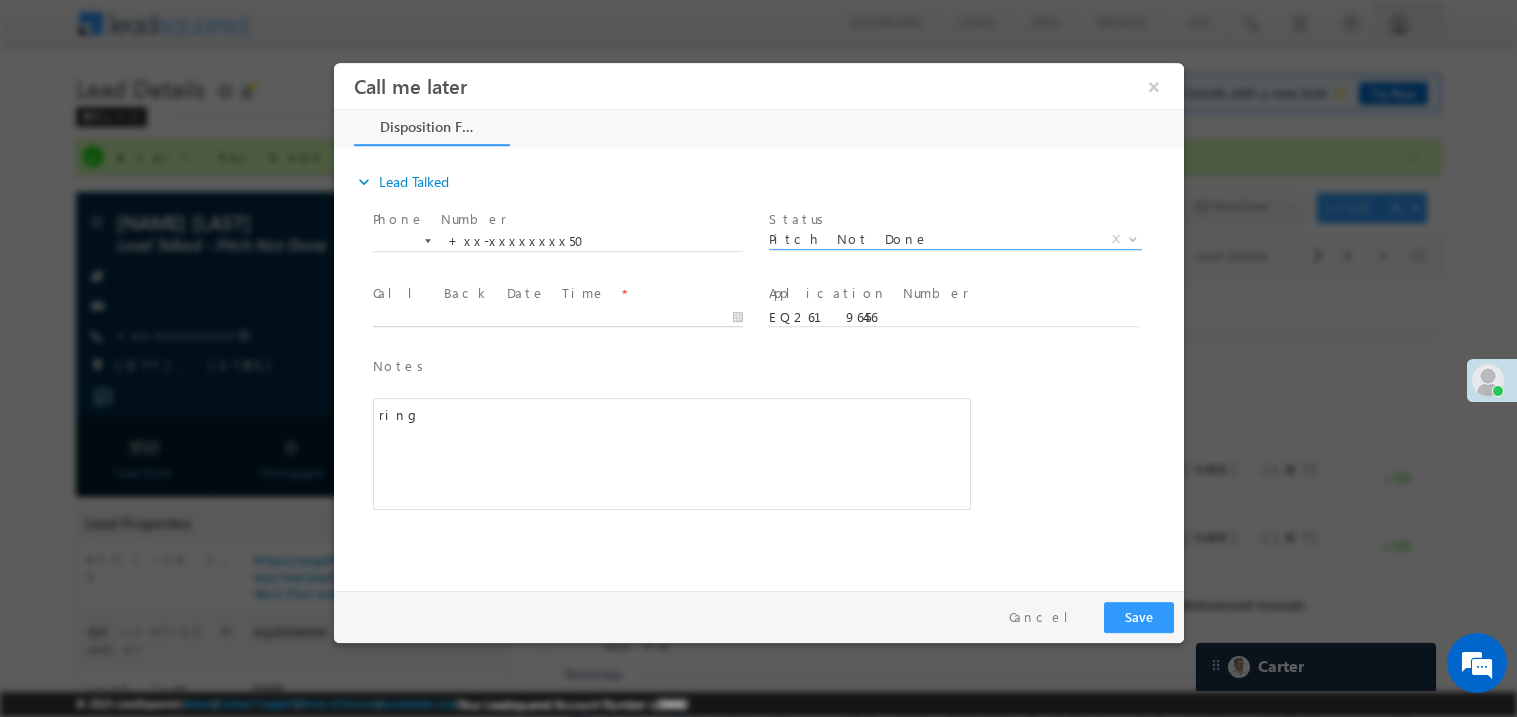 click on "Call me later
×" at bounding box center (758, 321) 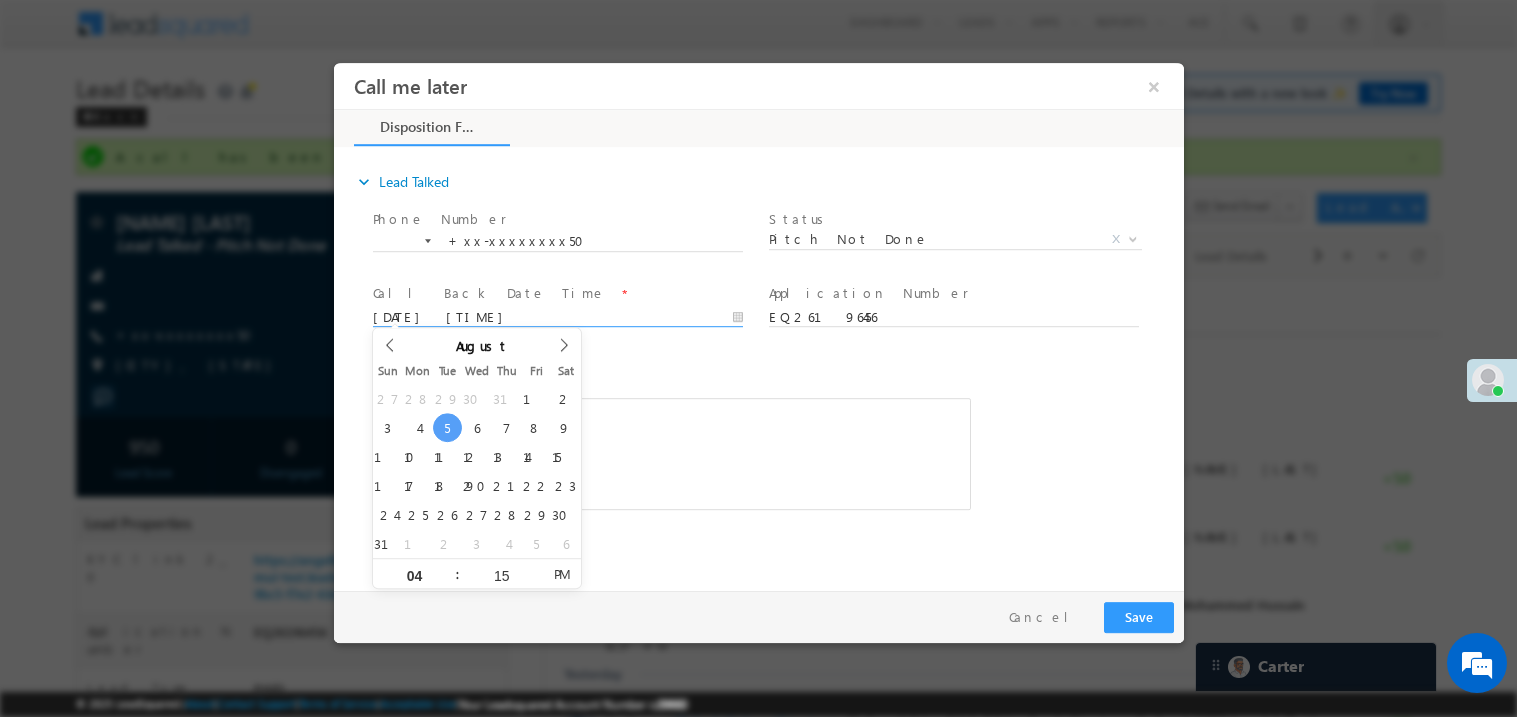 click on "ring" at bounding box center [671, 453] 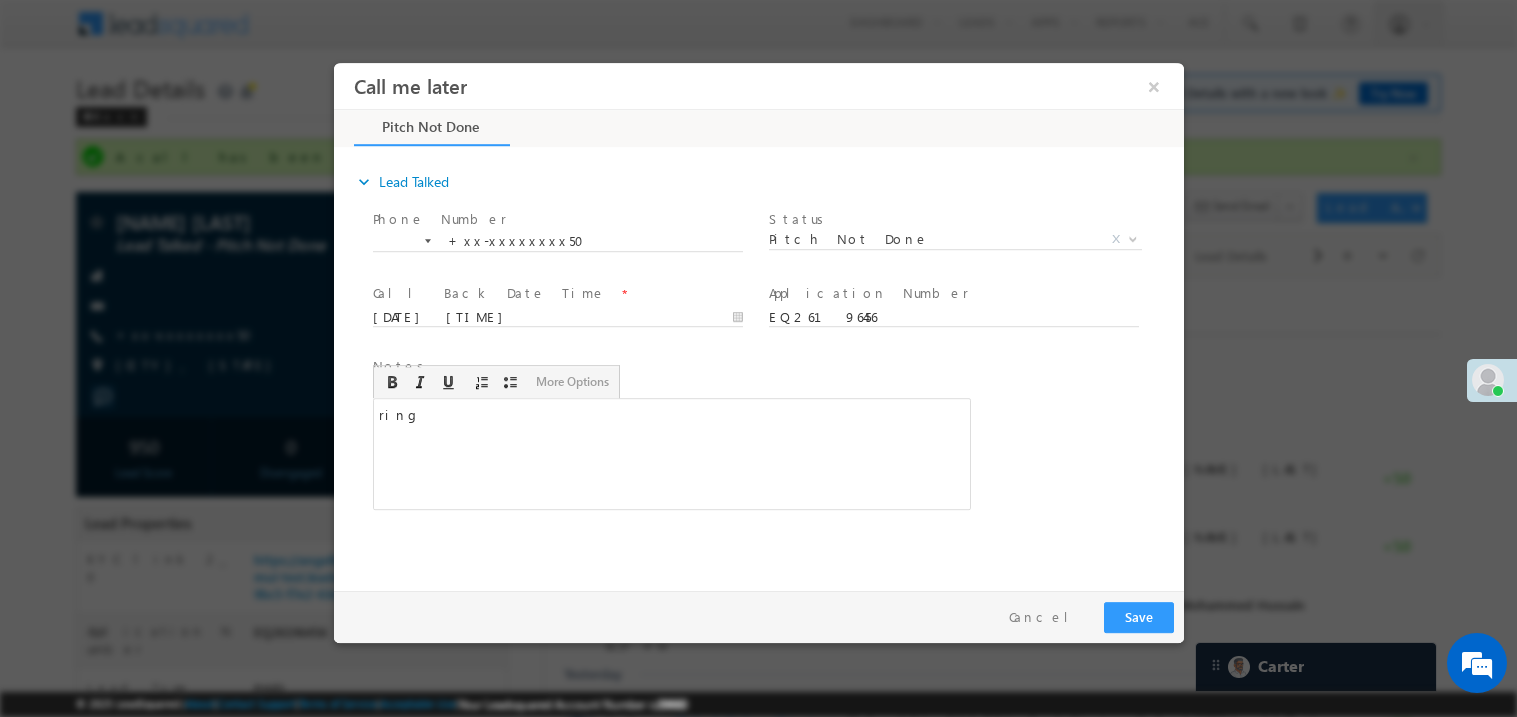 type 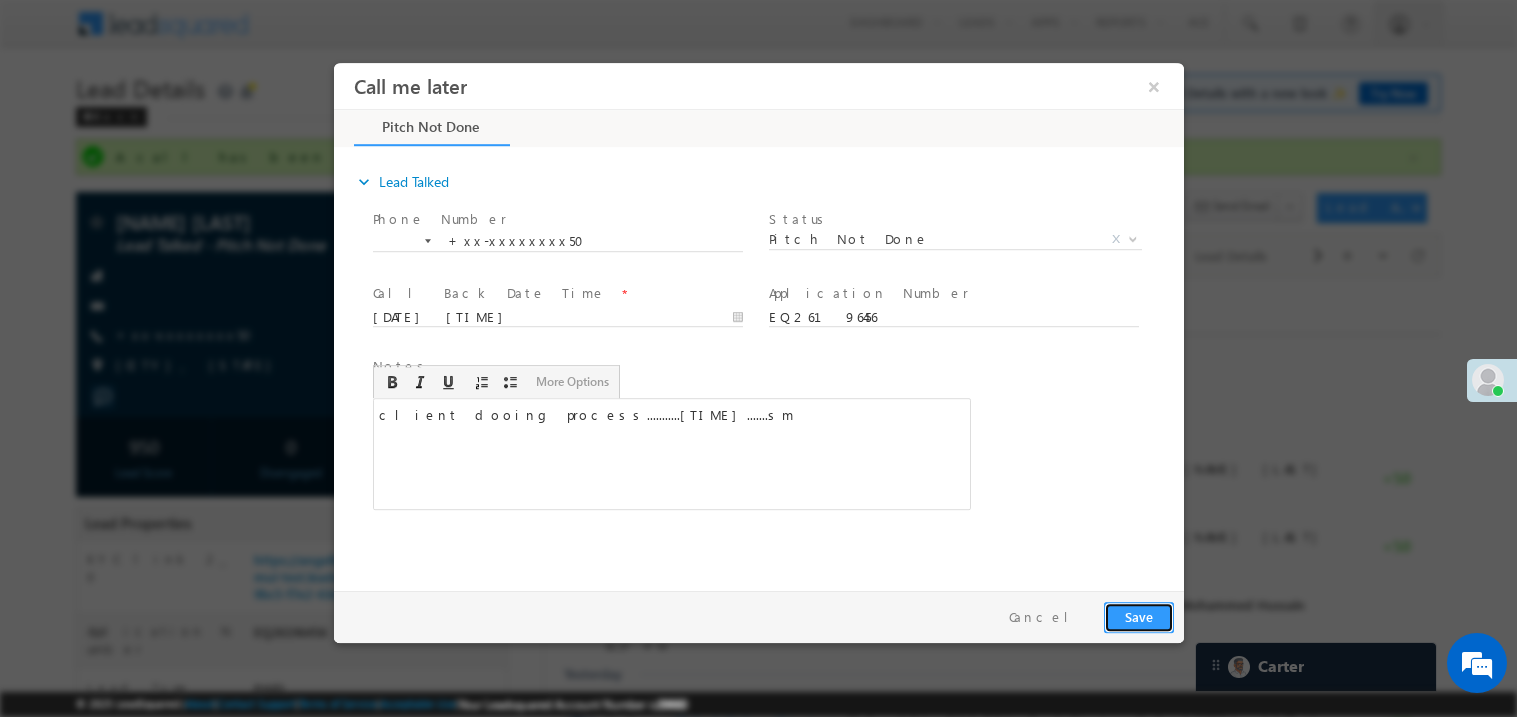 click on "Save" at bounding box center (1138, 616) 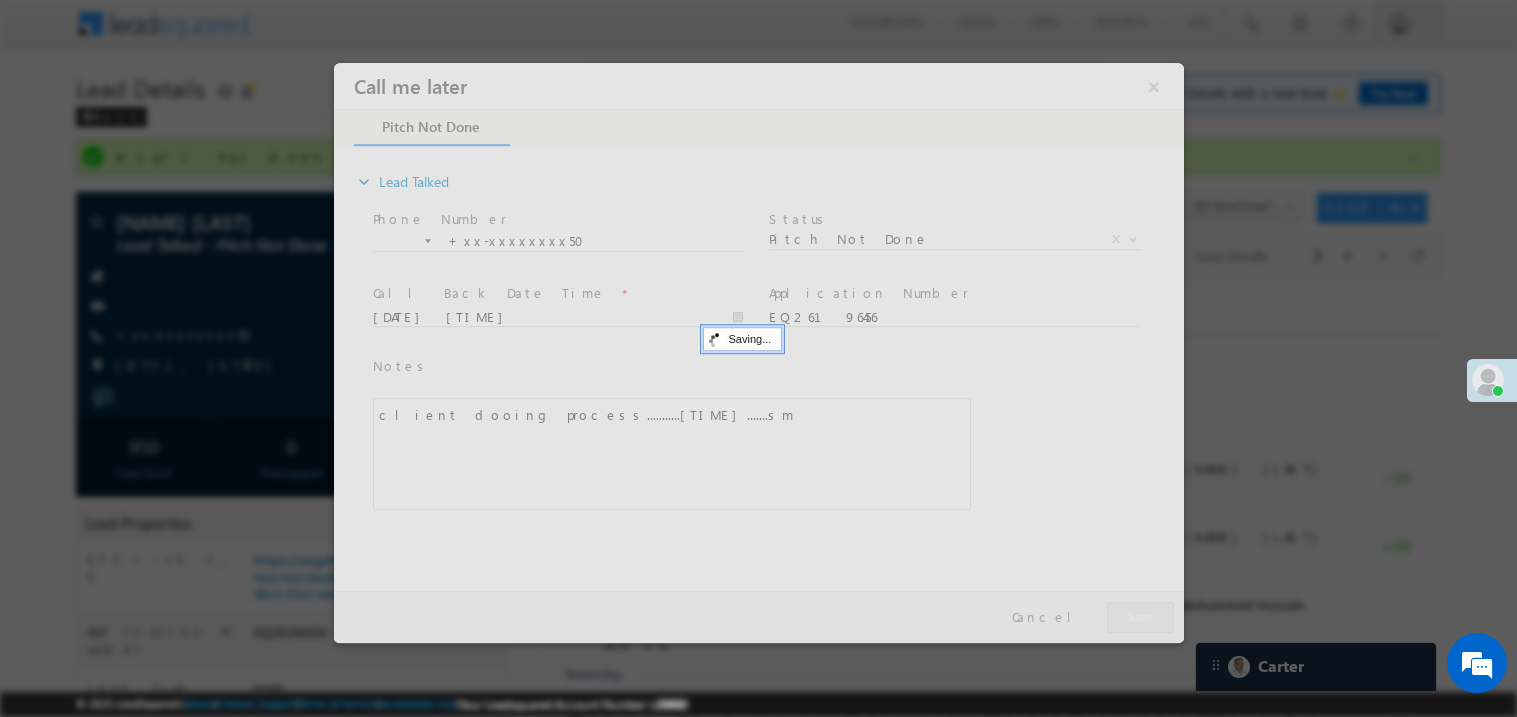 click at bounding box center (758, 352) 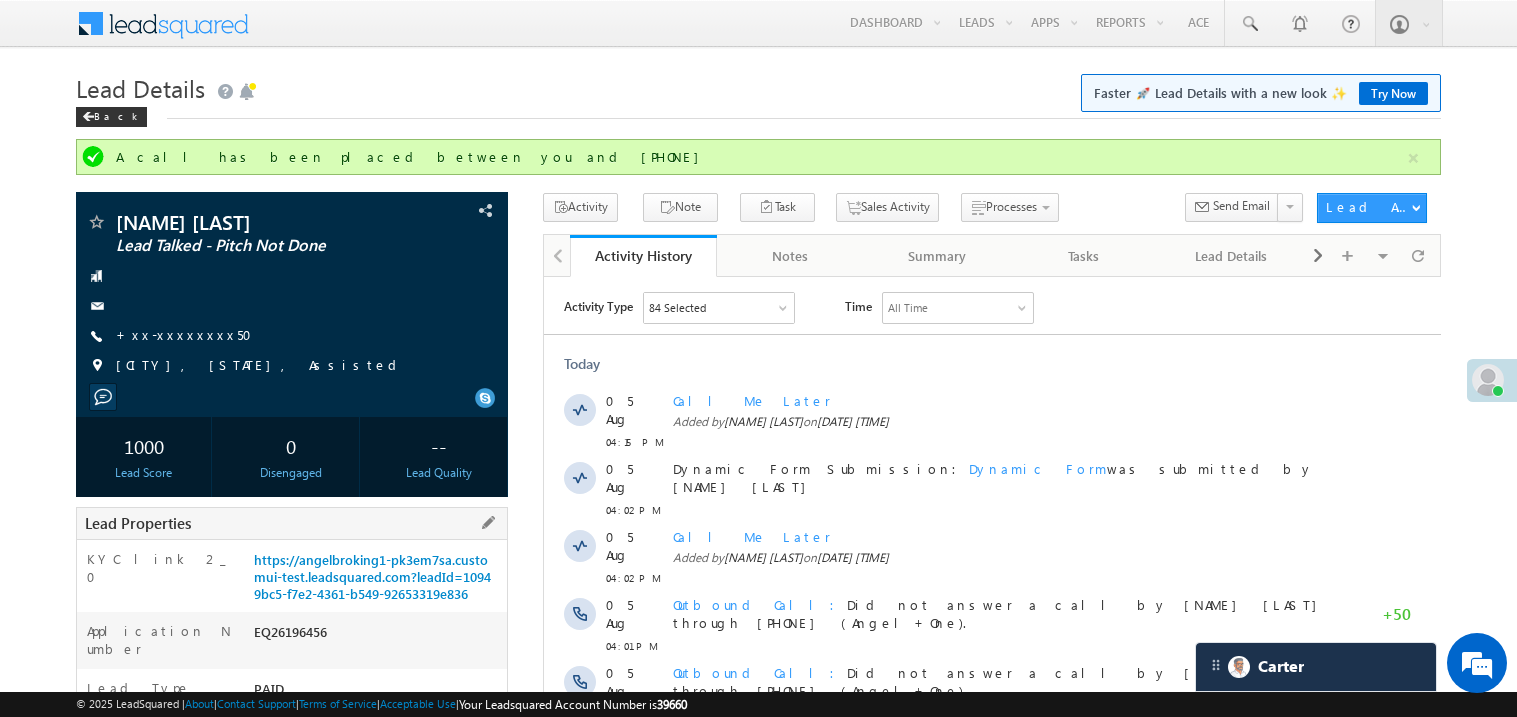 click on "EQ26196456" at bounding box center [378, 636] 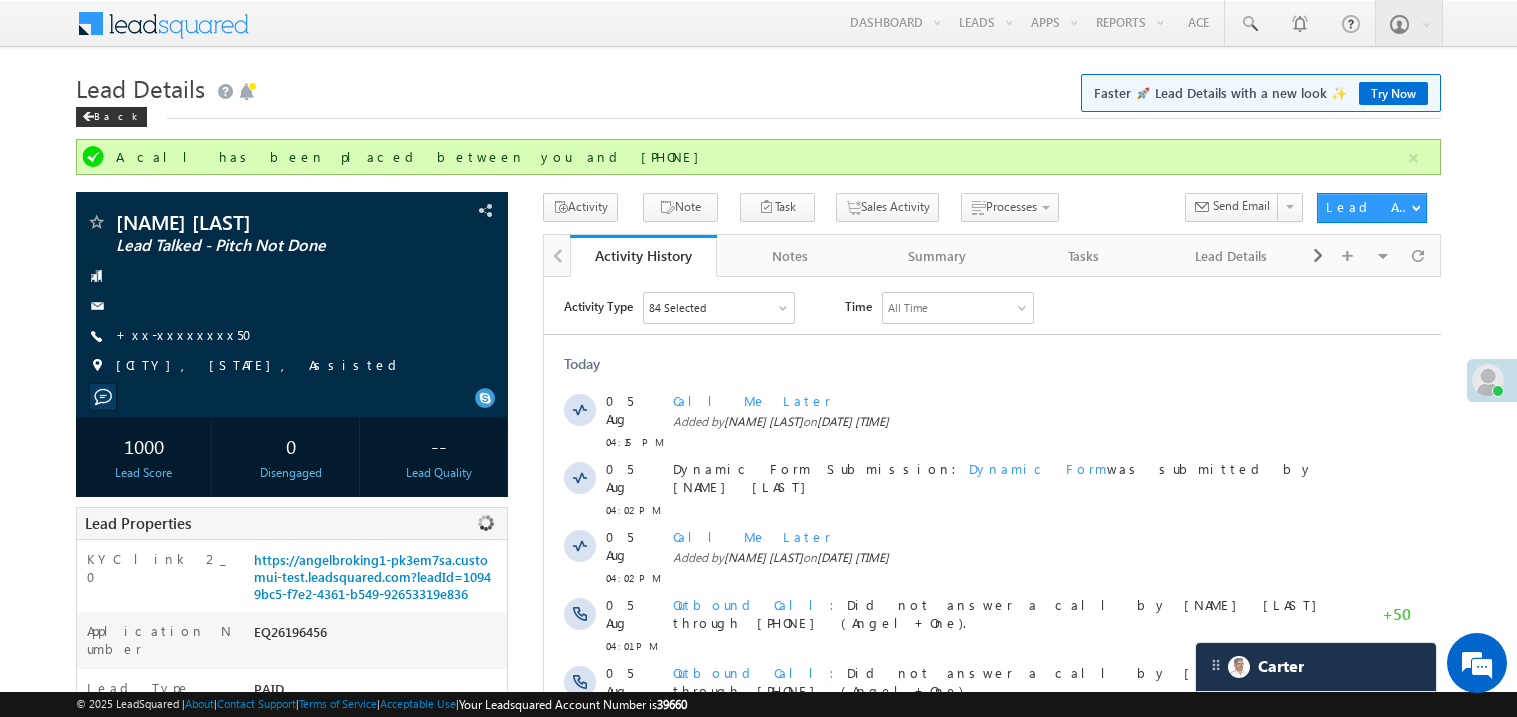 copy on "EQ26196456" 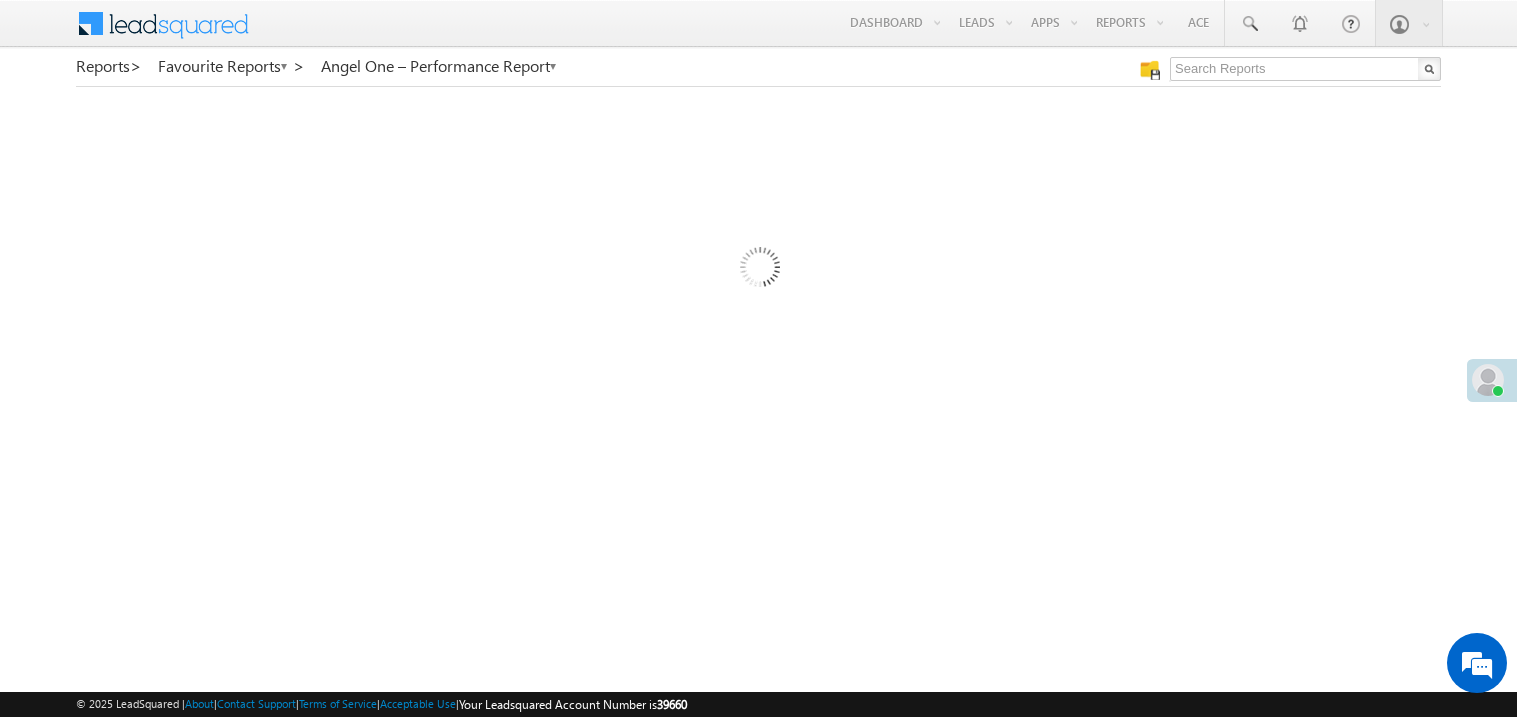 scroll, scrollTop: 0, scrollLeft: 0, axis: both 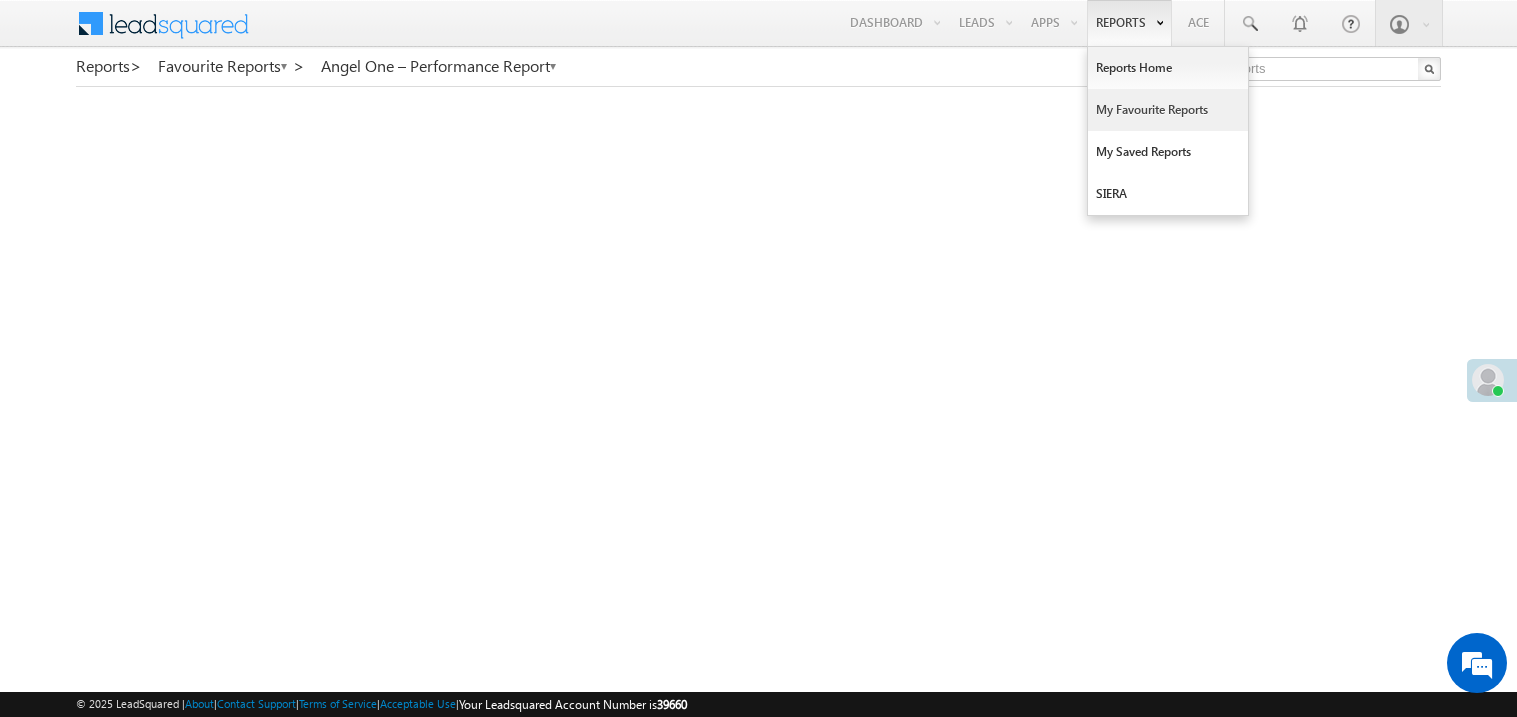 click on "My Favourite Reports" at bounding box center (1168, 110) 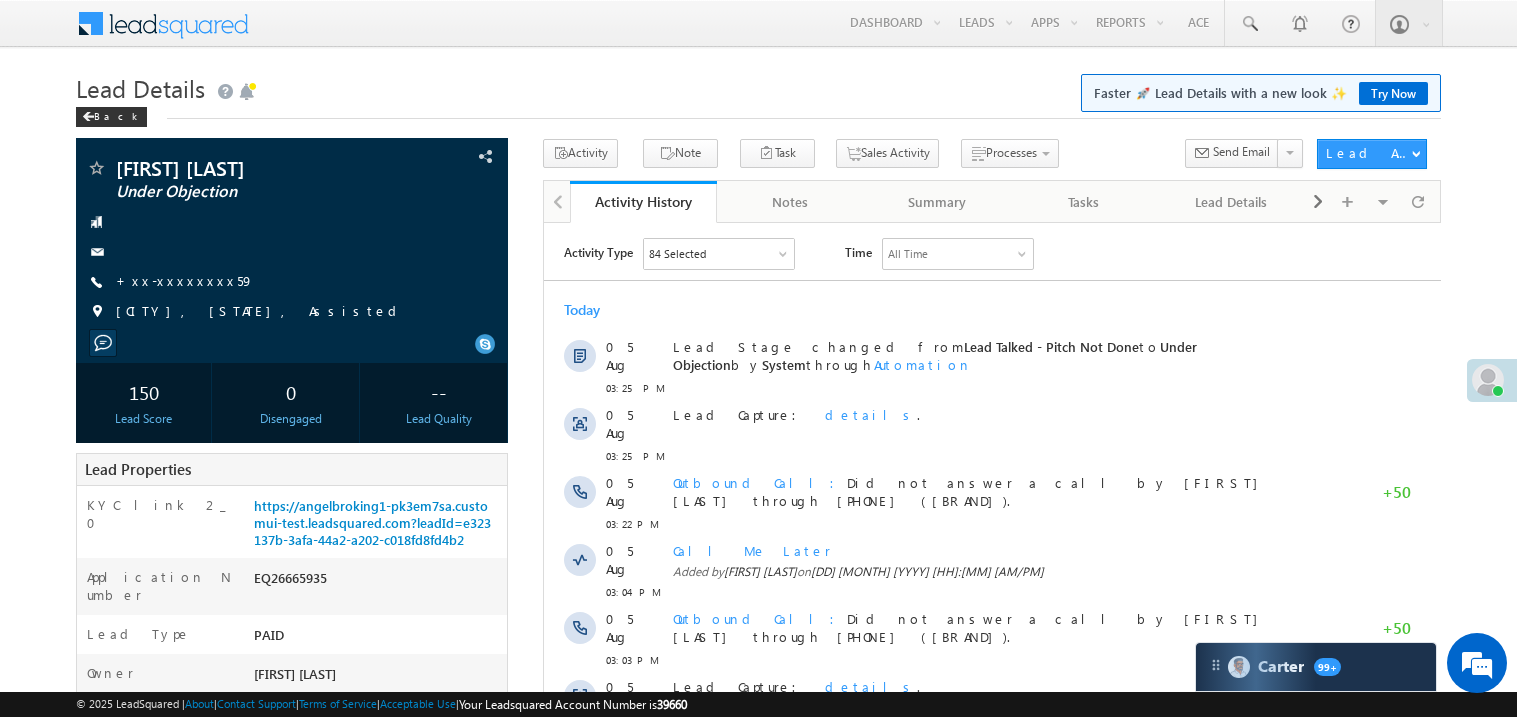 scroll, scrollTop: 0, scrollLeft: 0, axis: both 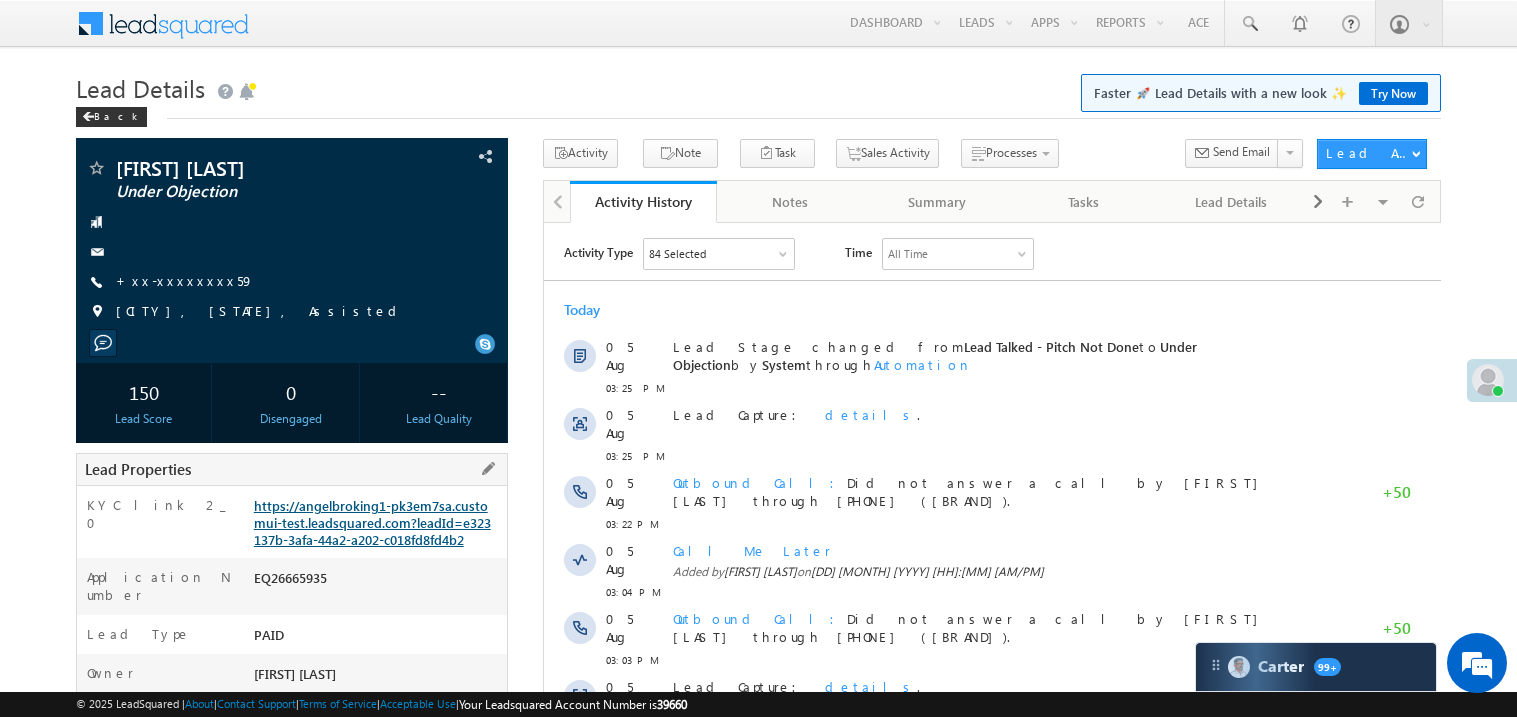 click on "https://angelbroking1-pk3em7sa.customui-test.leadsquared.com?leadId=e323137b-3afa-44a2-a202-c018fd8fd4b2" at bounding box center (372, 522) 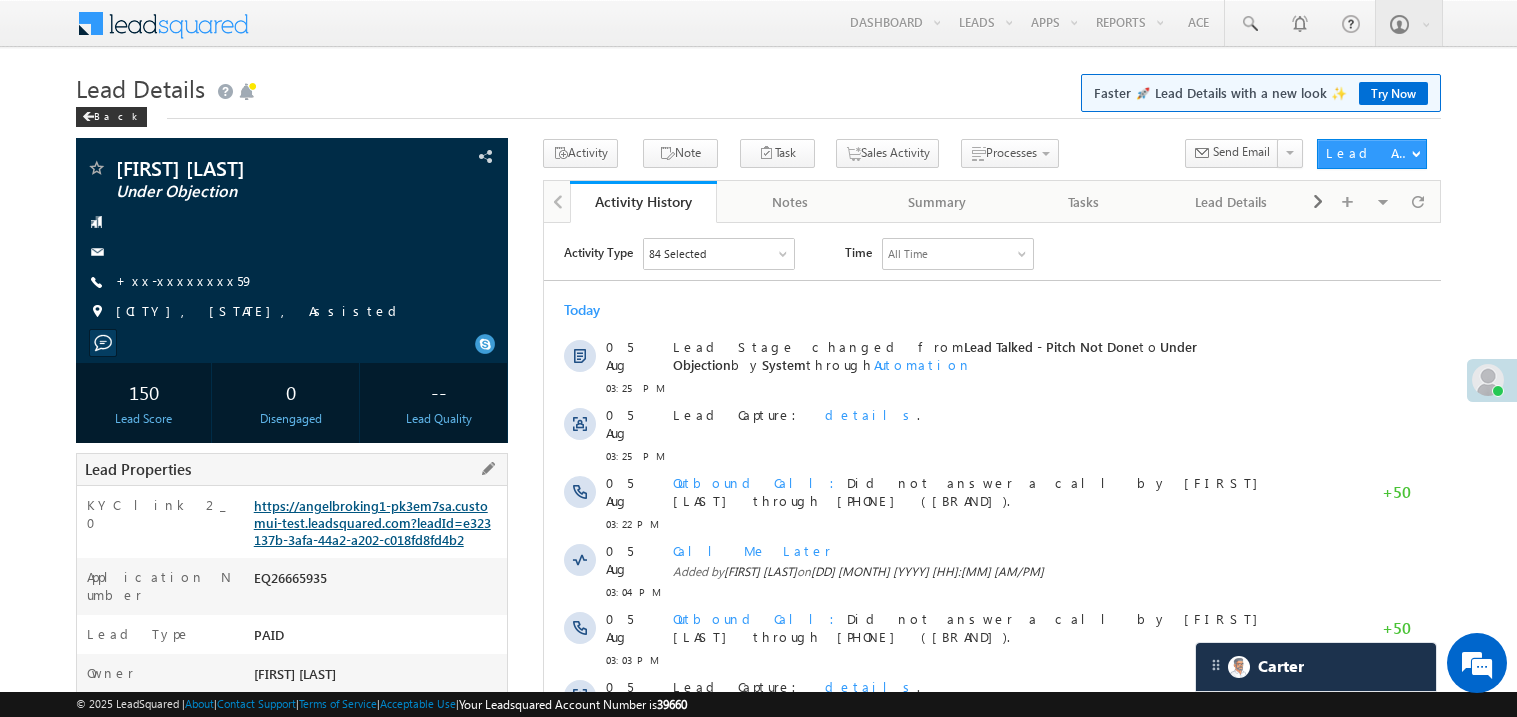 scroll, scrollTop: 0, scrollLeft: 0, axis: both 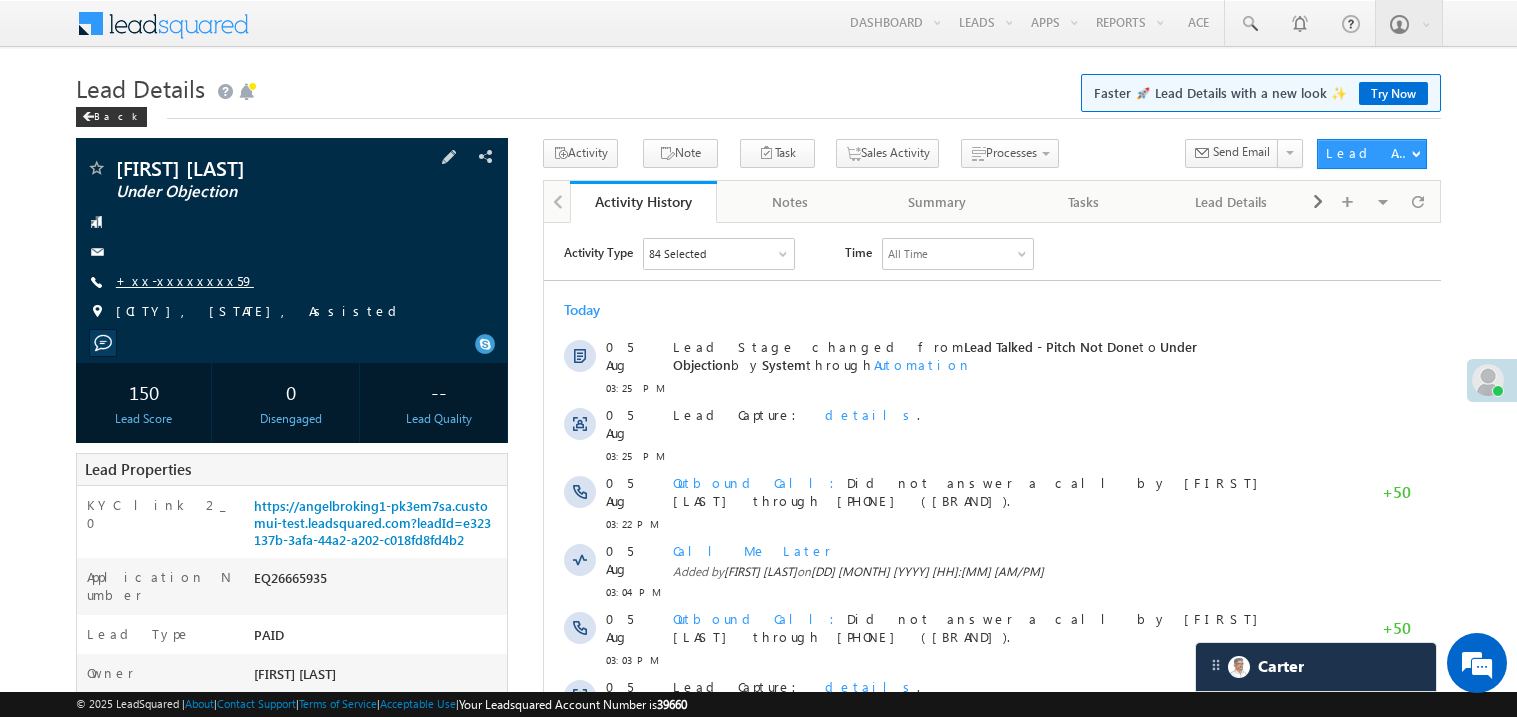 click on "+xx-xxxxxxxx59" at bounding box center [185, 280] 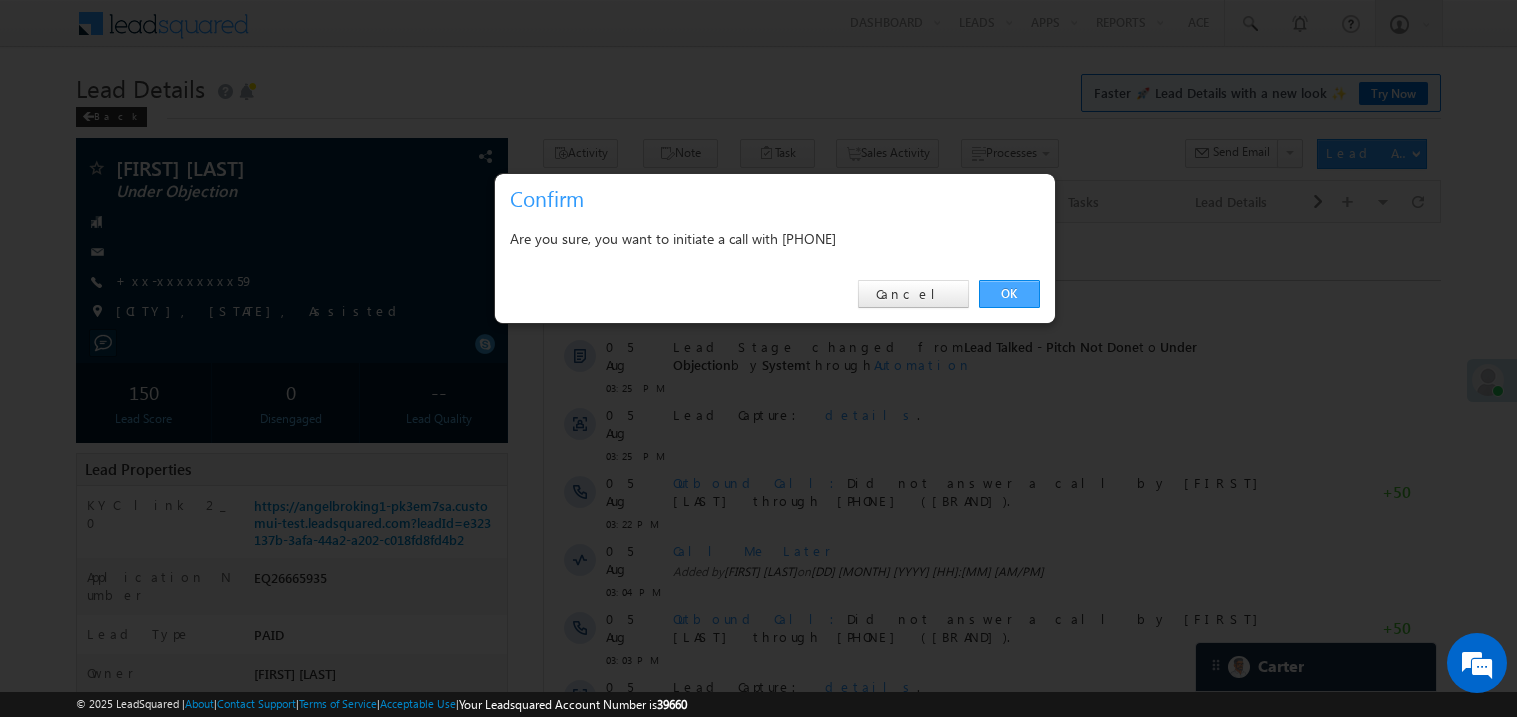 click on "OK" at bounding box center (1009, 294) 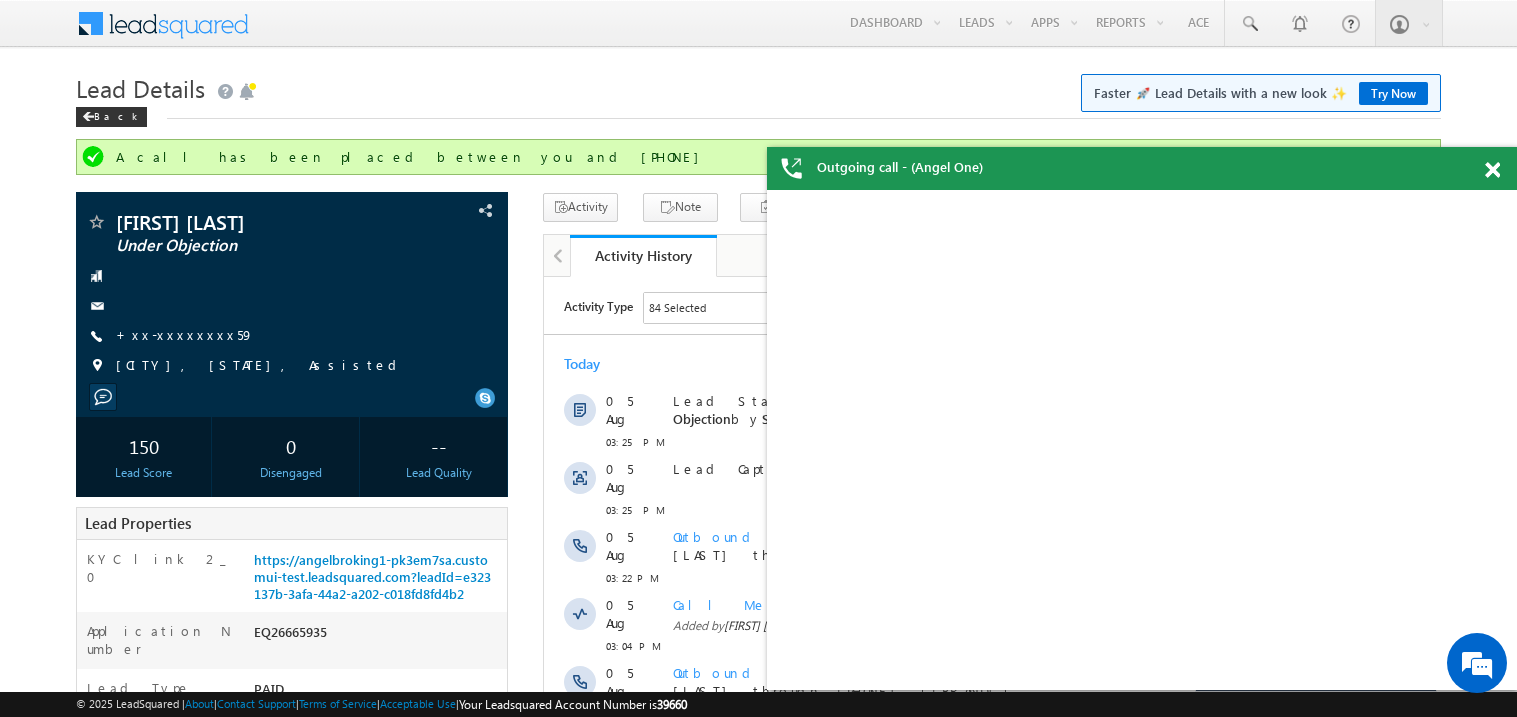 scroll, scrollTop: 0, scrollLeft: 0, axis: both 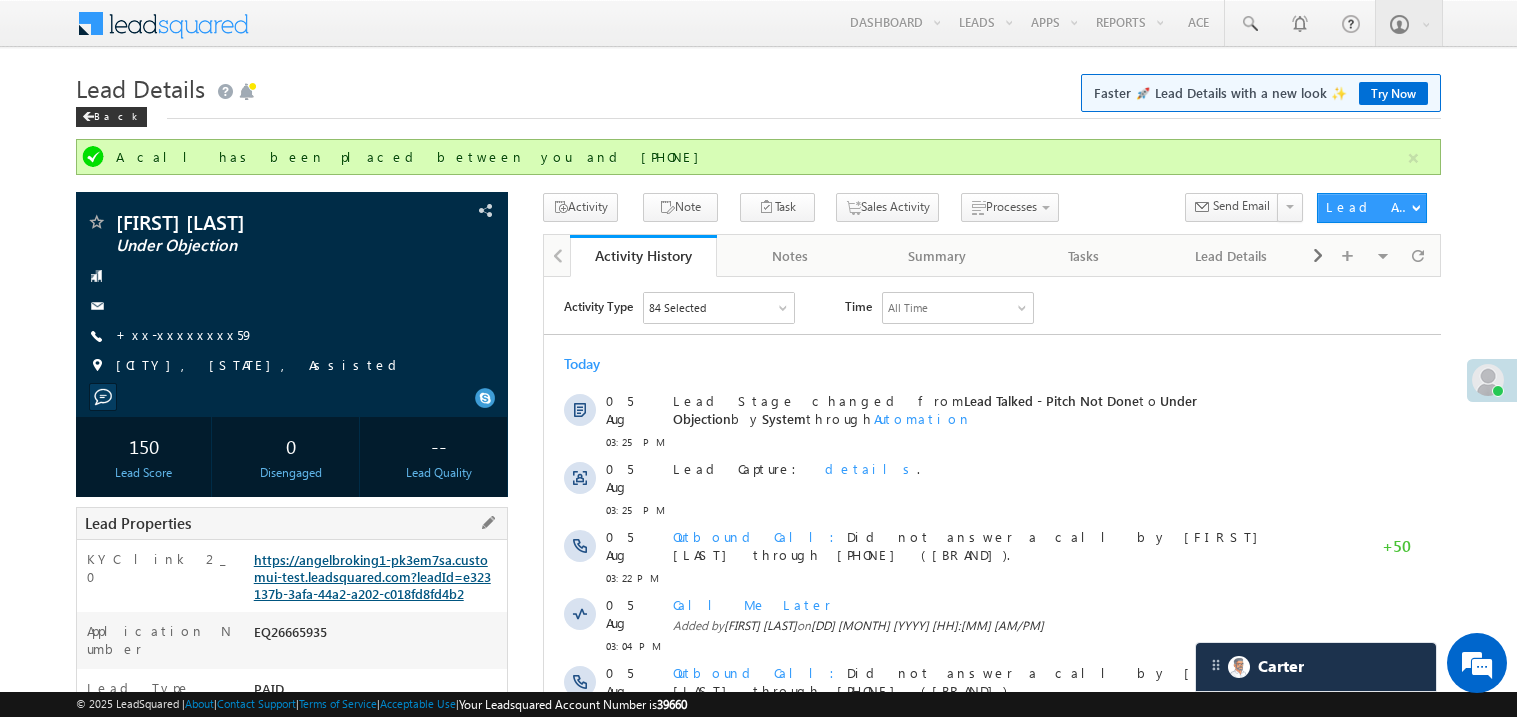 click on "https://angelbroking1-pk3em7sa.customui-test.leadsquared.com?leadId=e323137b-3afa-44a2-a202-c018fd8fd4b2" at bounding box center [372, 576] 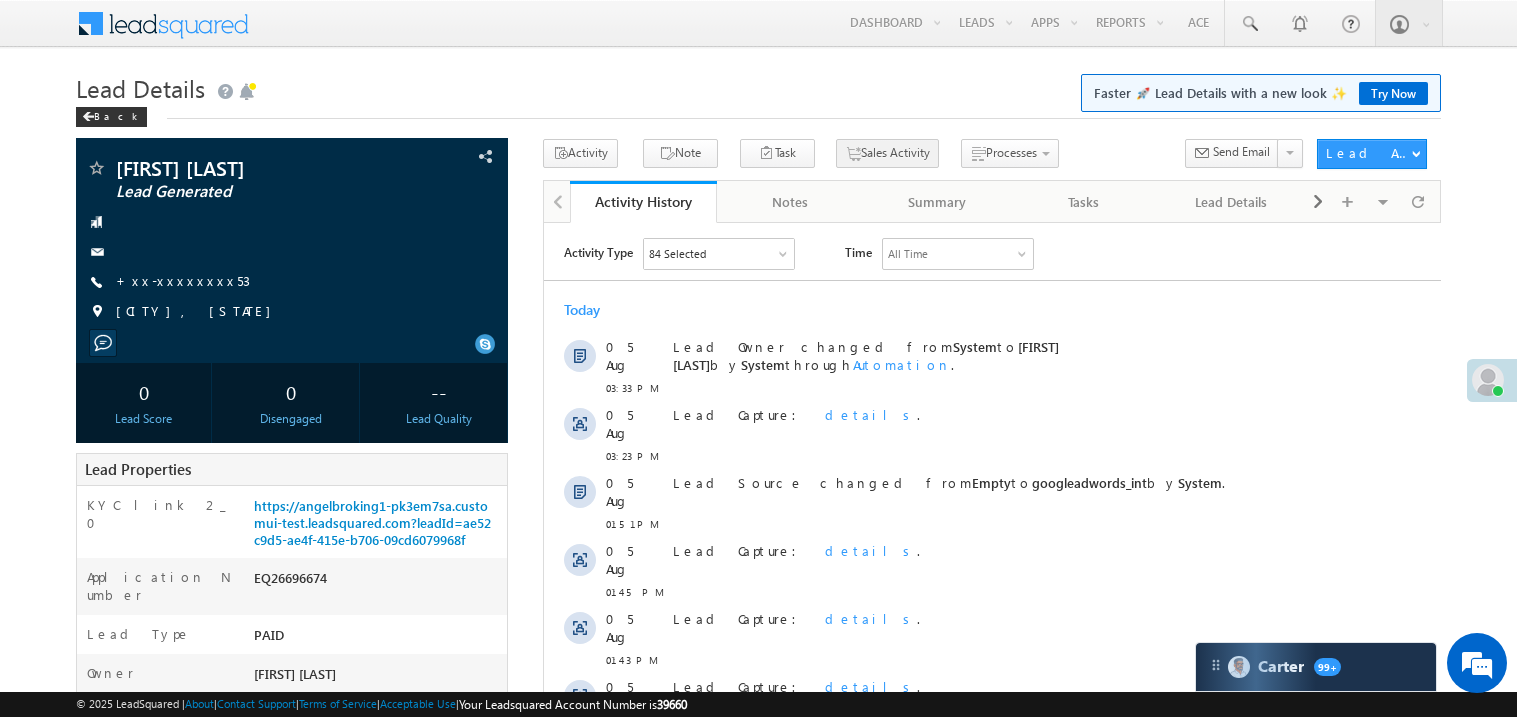 scroll, scrollTop: 0, scrollLeft: 0, axis: both 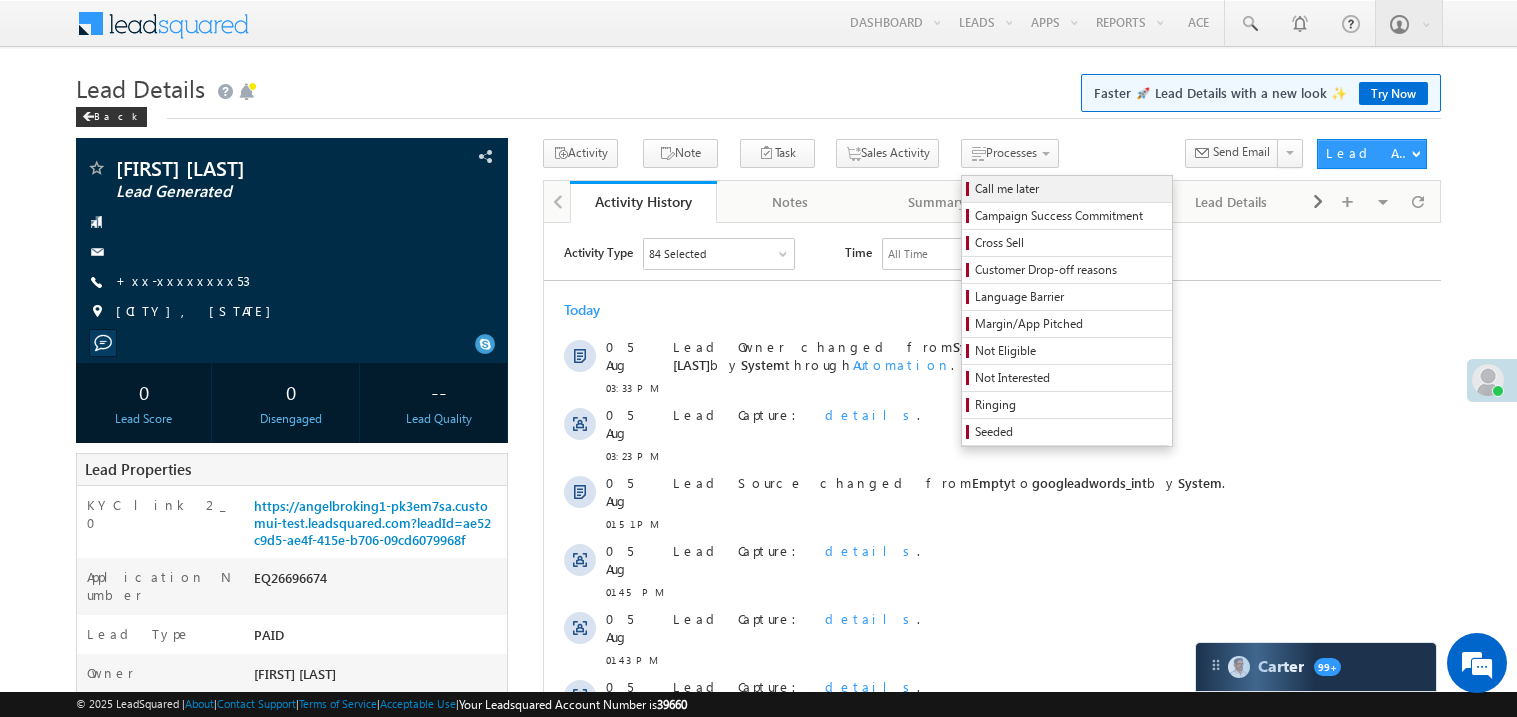 click on "Call me later" at bounding box center (1070, 189) 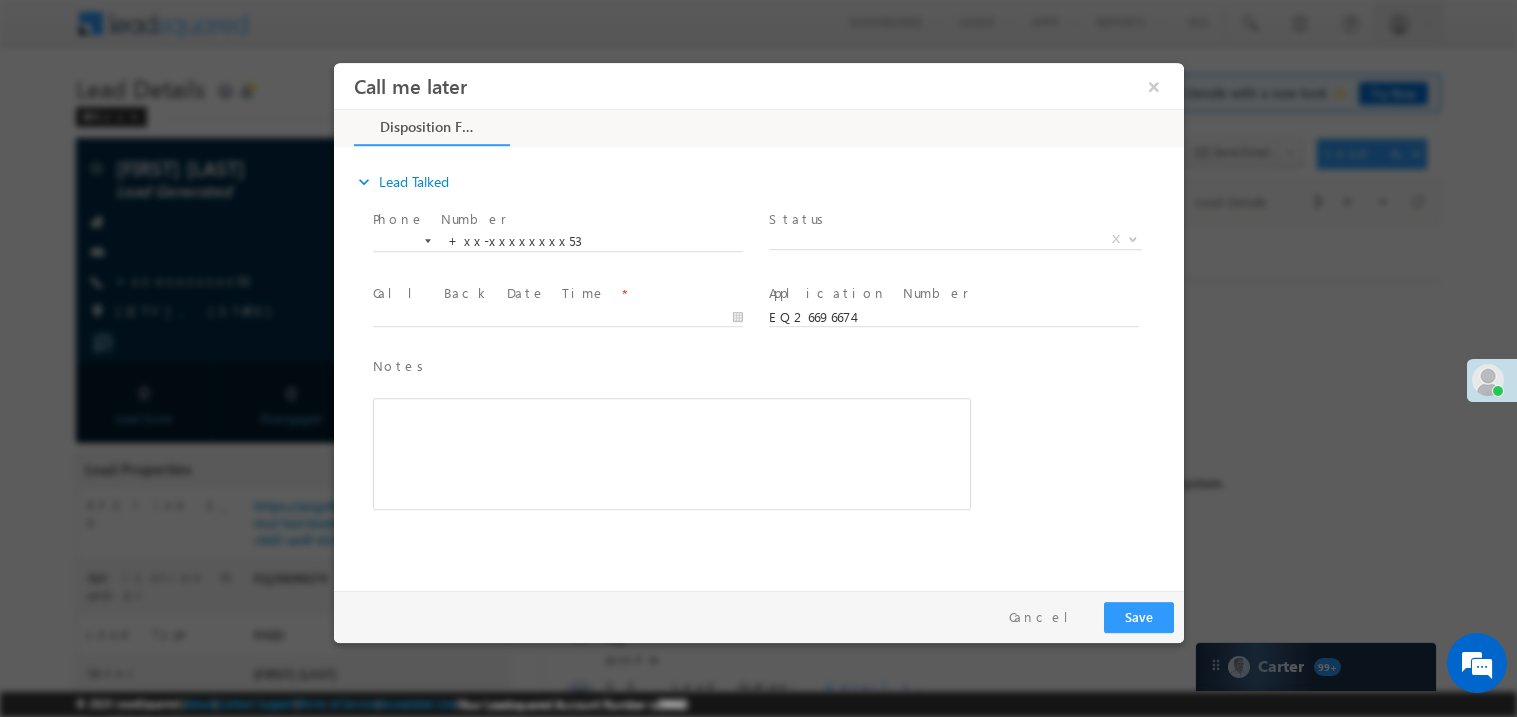 scroll, scrollTop: 0, scrollLeft: 0, axis: both 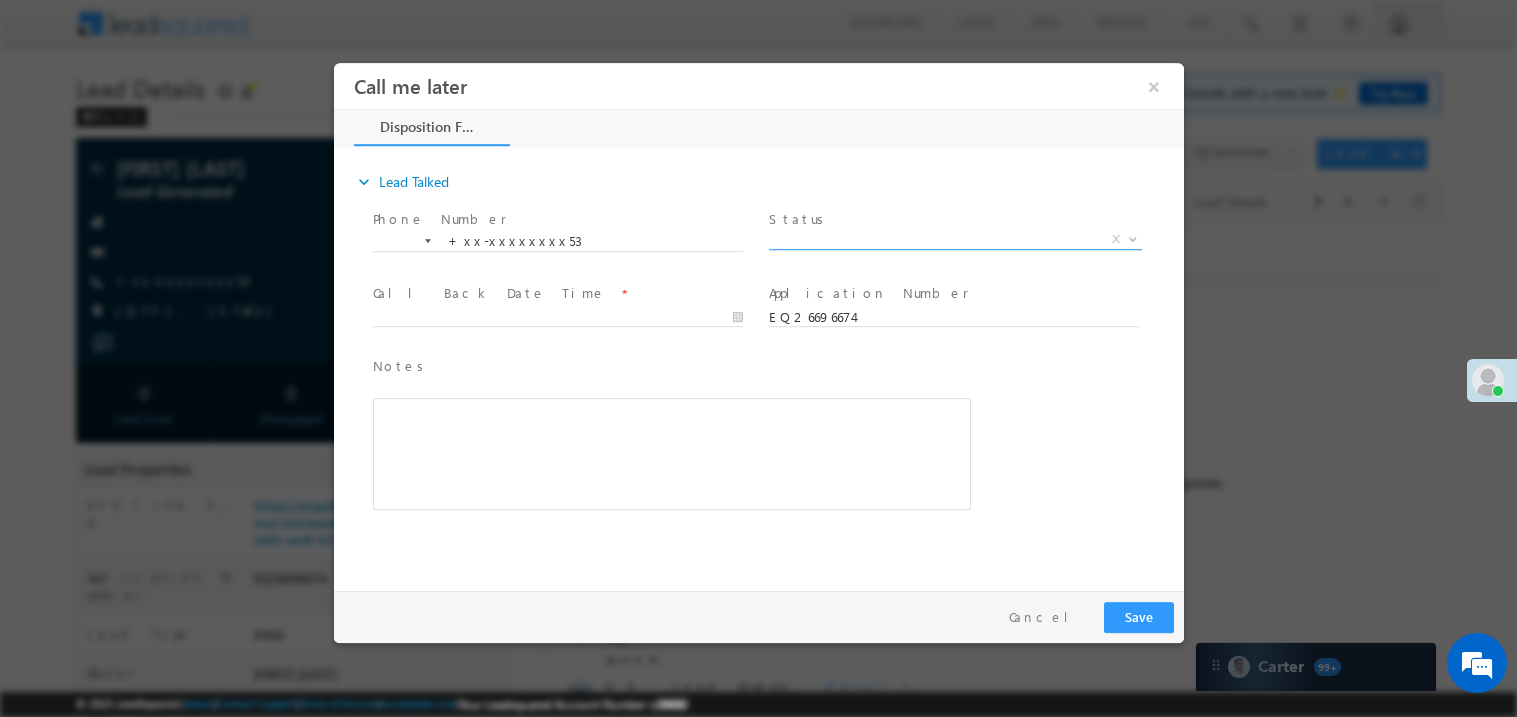 click on "X" at bounding box center (954, 239) 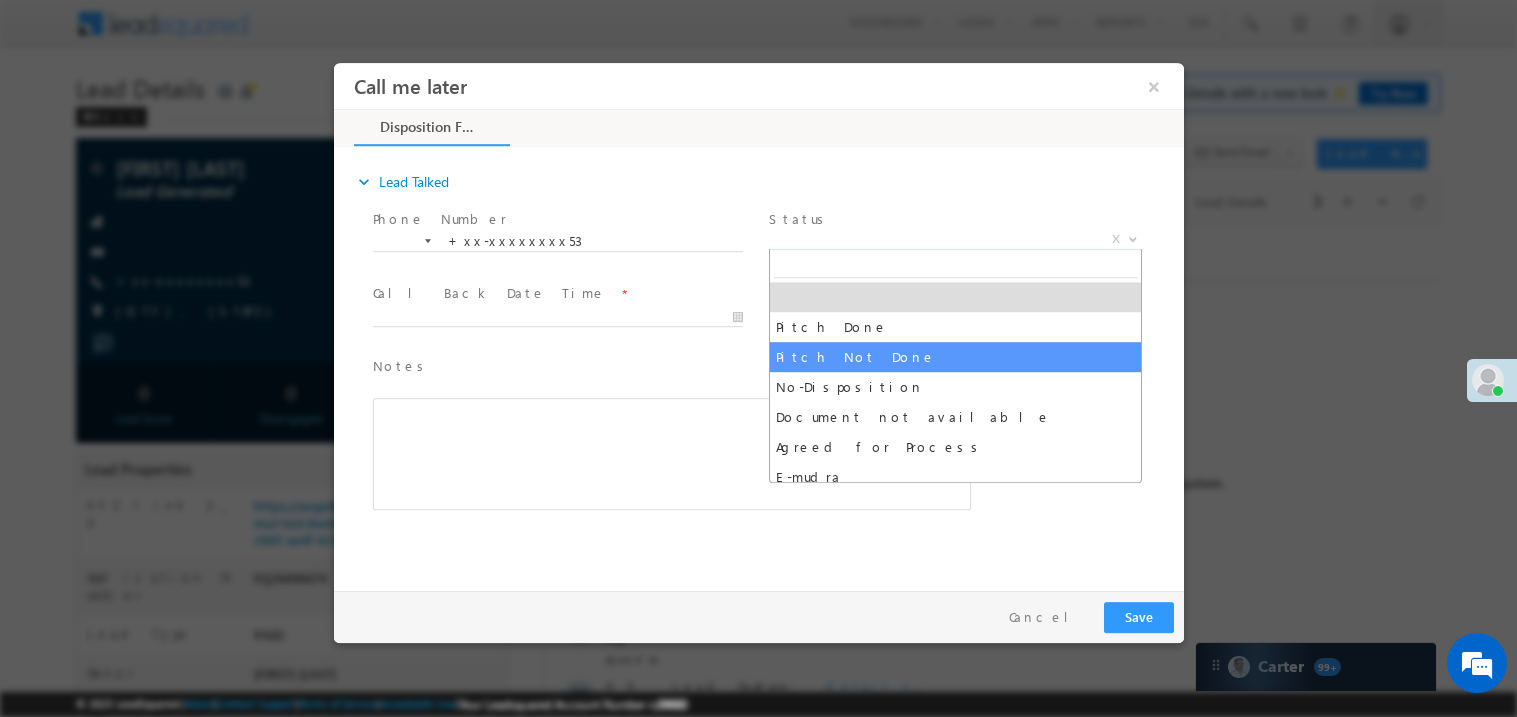 select on "Pitch Not Done" 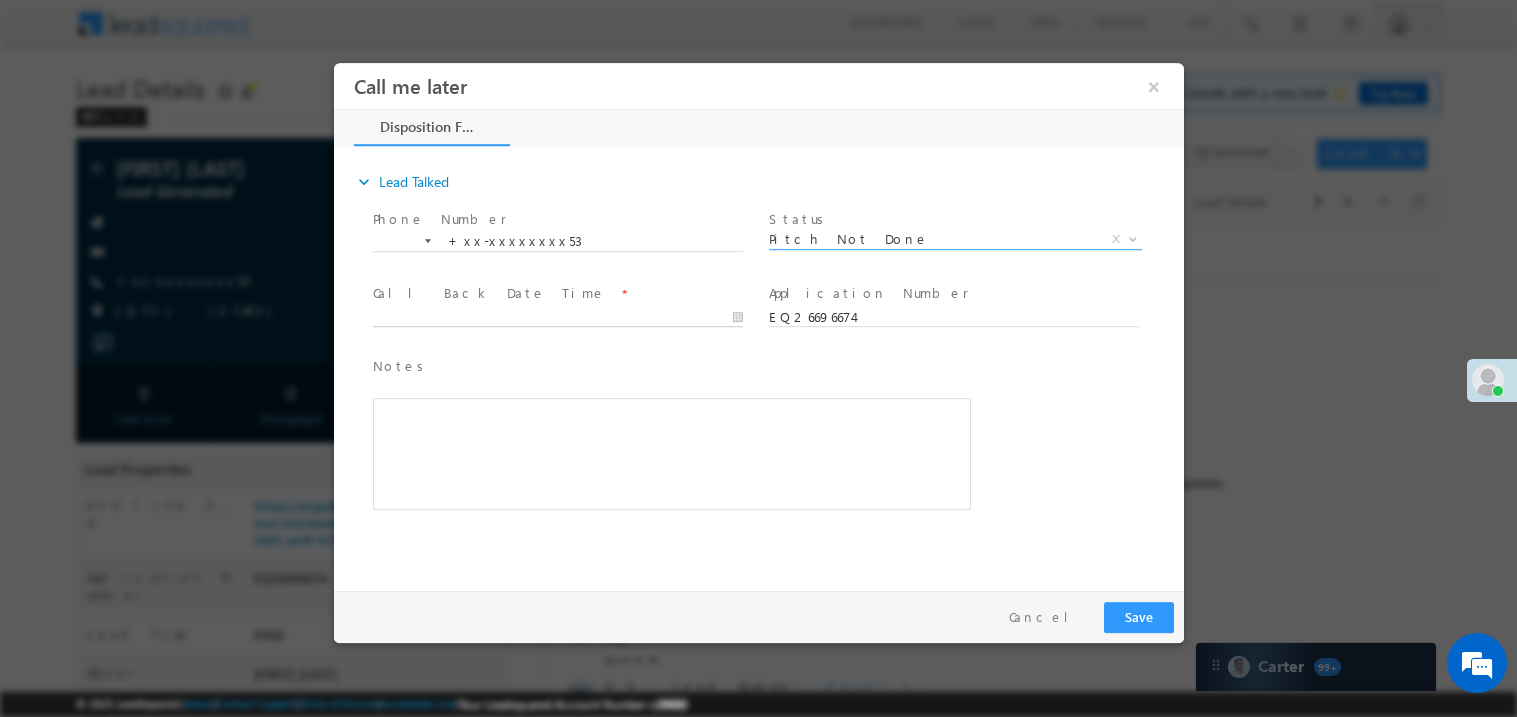 click on "Call me later
×" at bounding box center (758, 321) 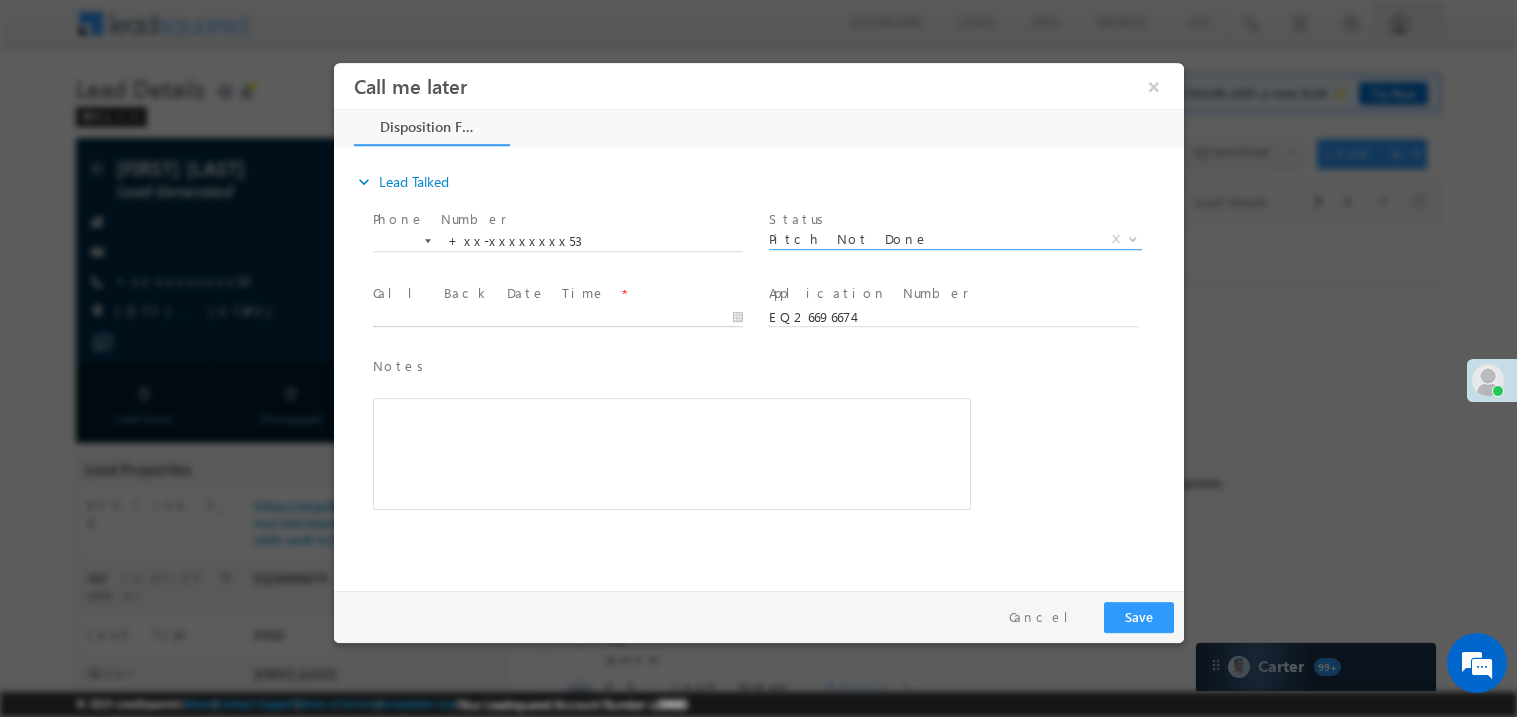 type on "08/05/25 3:34 PM" 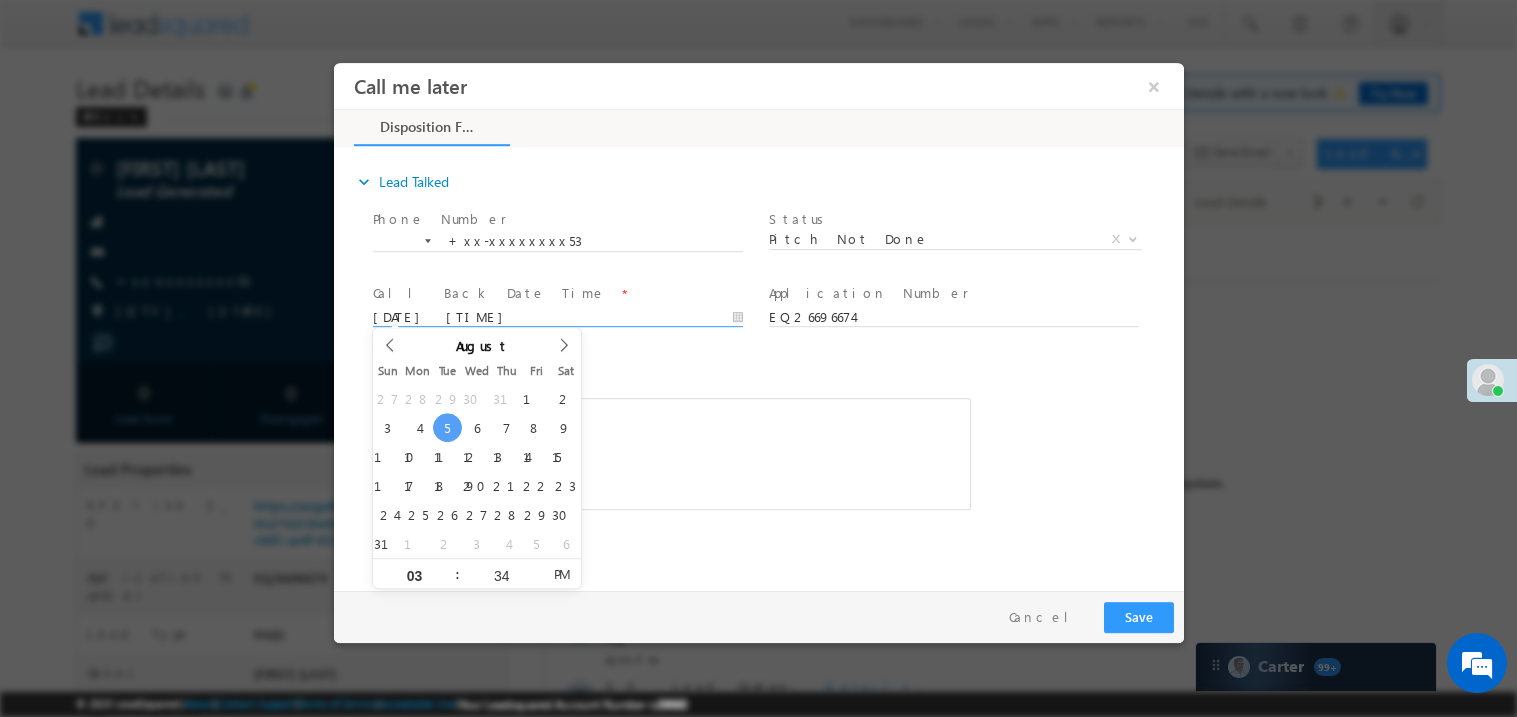 click at bounding box center (671, 453) 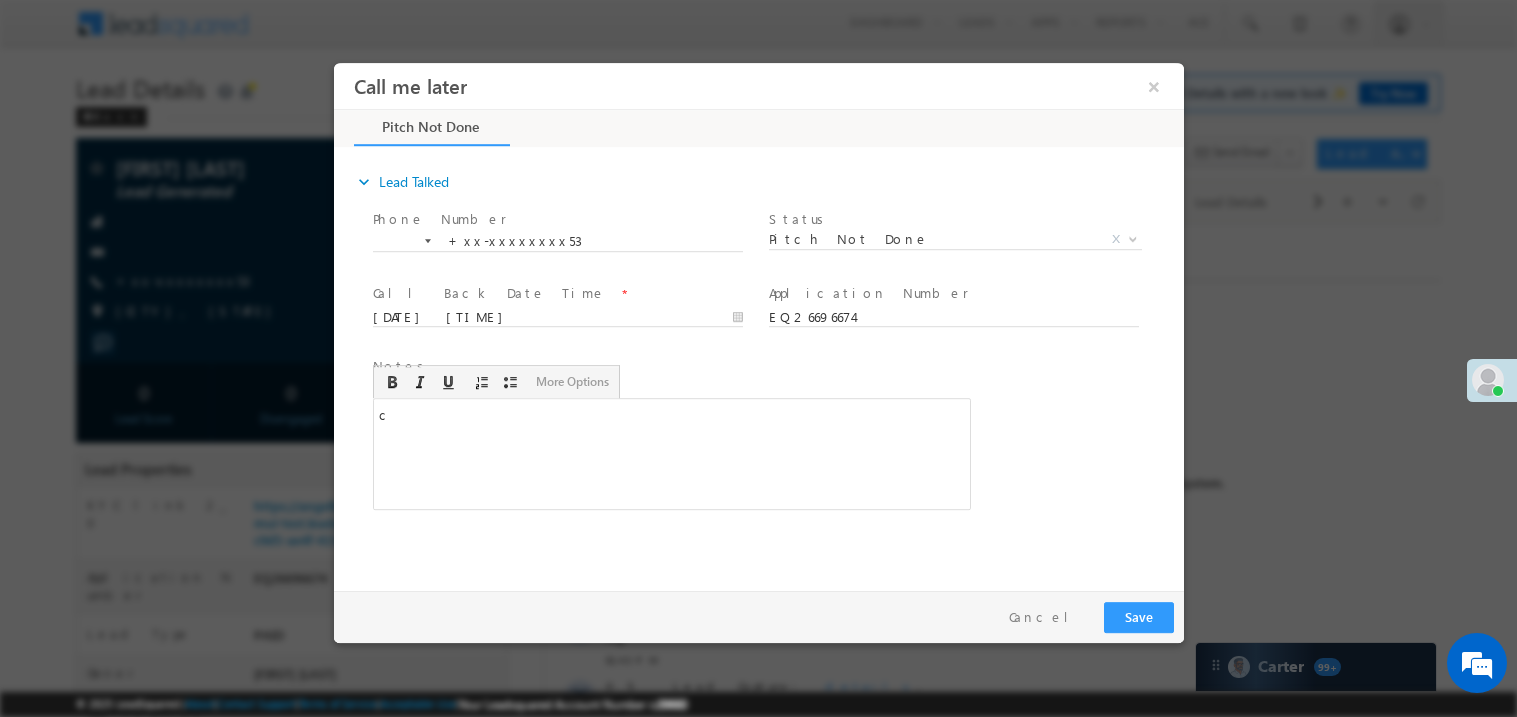 type 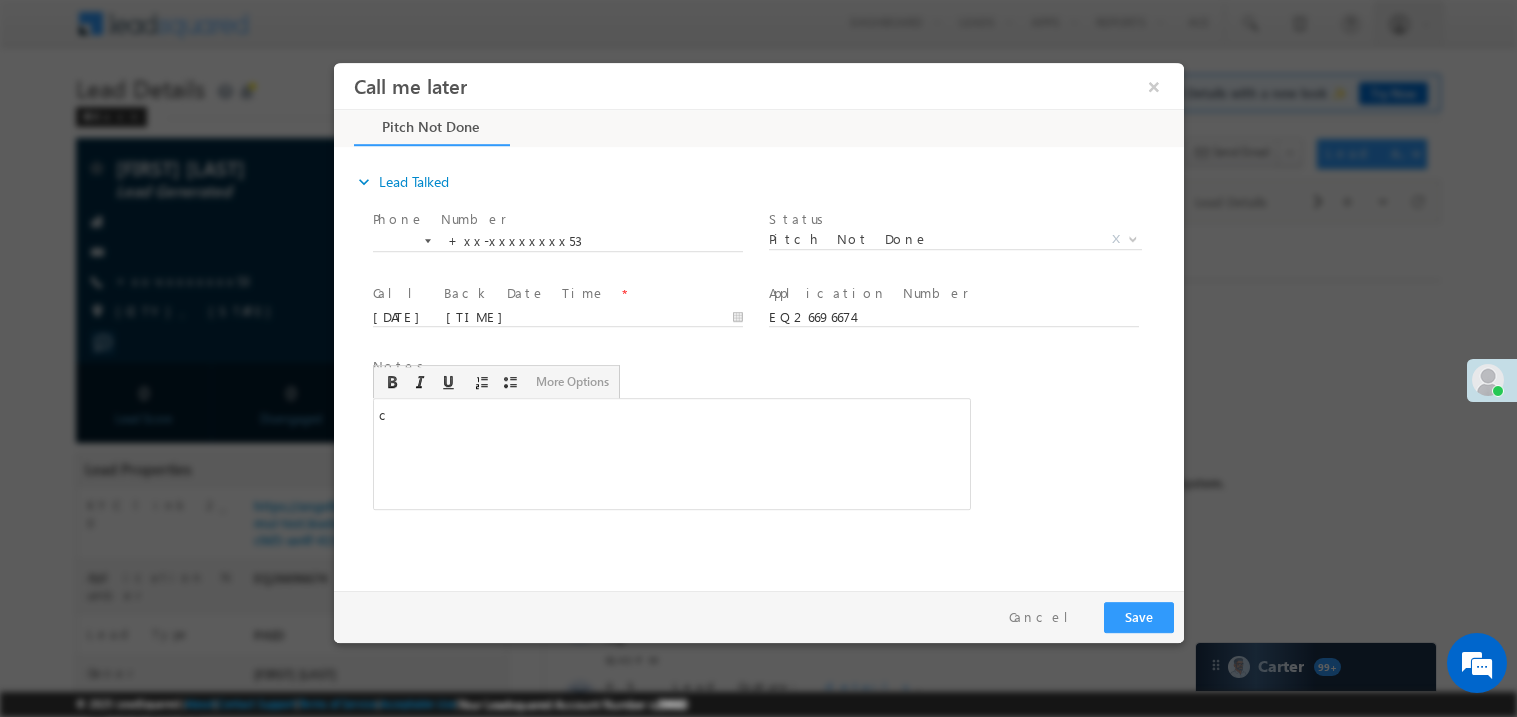 scroll, scrollTop: 0, scrollLeft: 0, axis: both 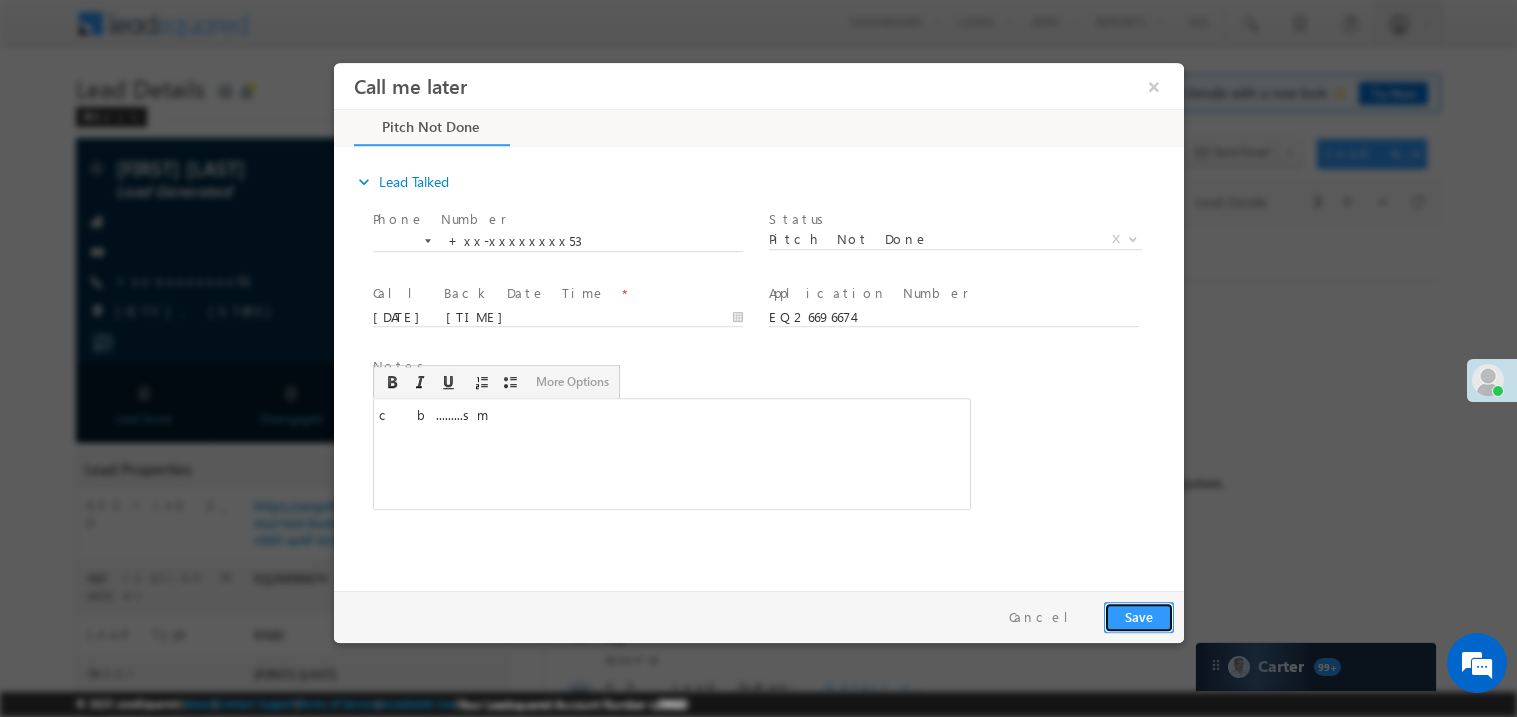 click on "Save" at bounding box center (1138, 616) 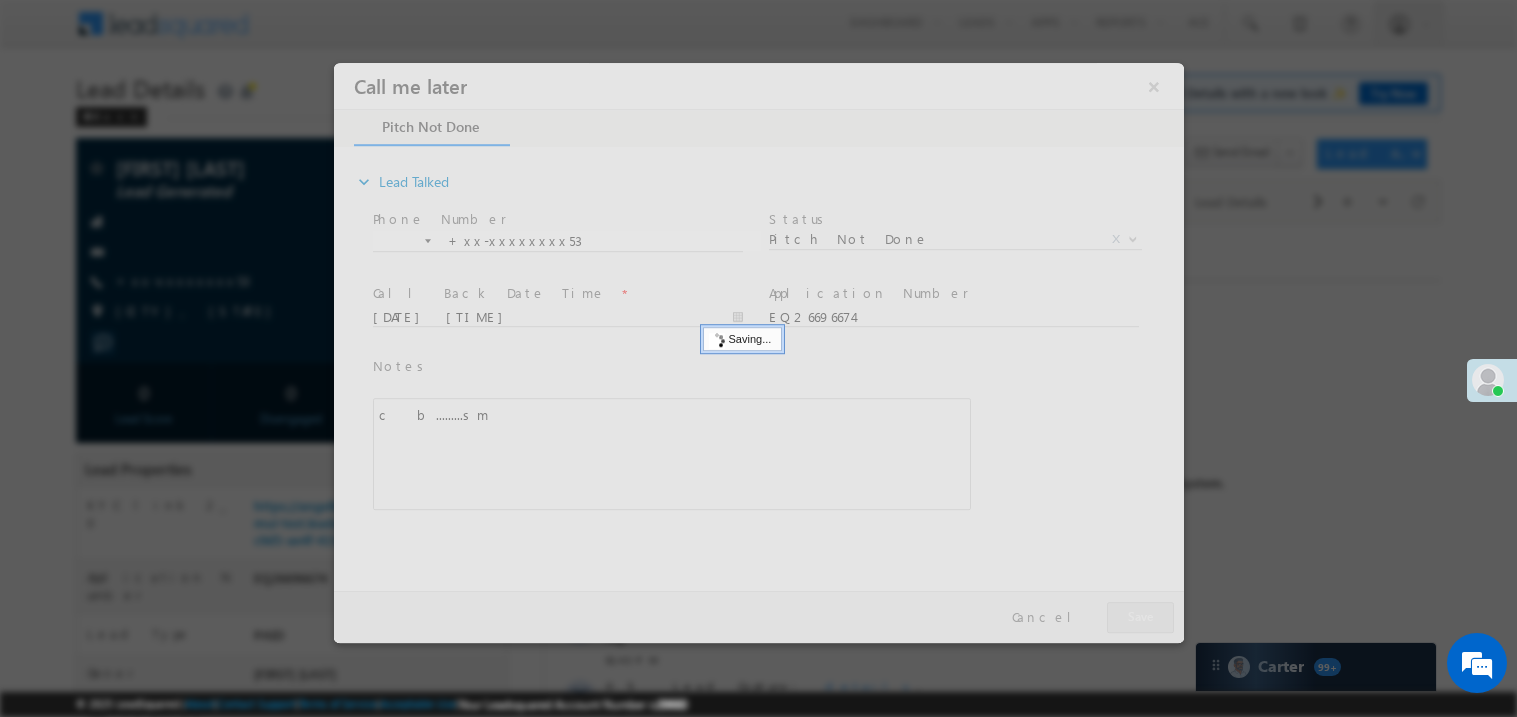 click at bounding box center [758, 352] 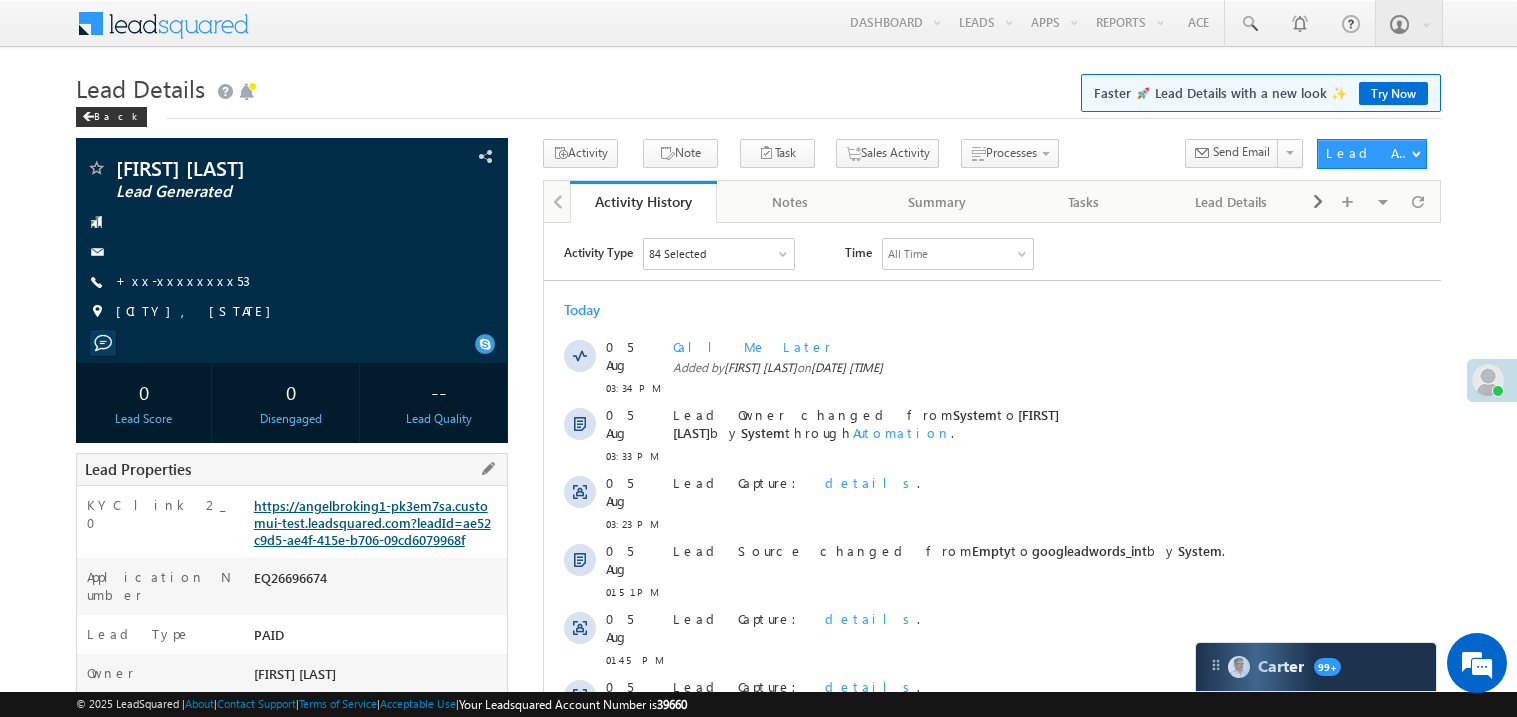 click on "https://angelbroking1-pk3em7sa.customui-test.leadsquared.com?leadId=ae52c9d5-ae4f-415e-b706-09cd6079968f" at bounding box center [372, 522] 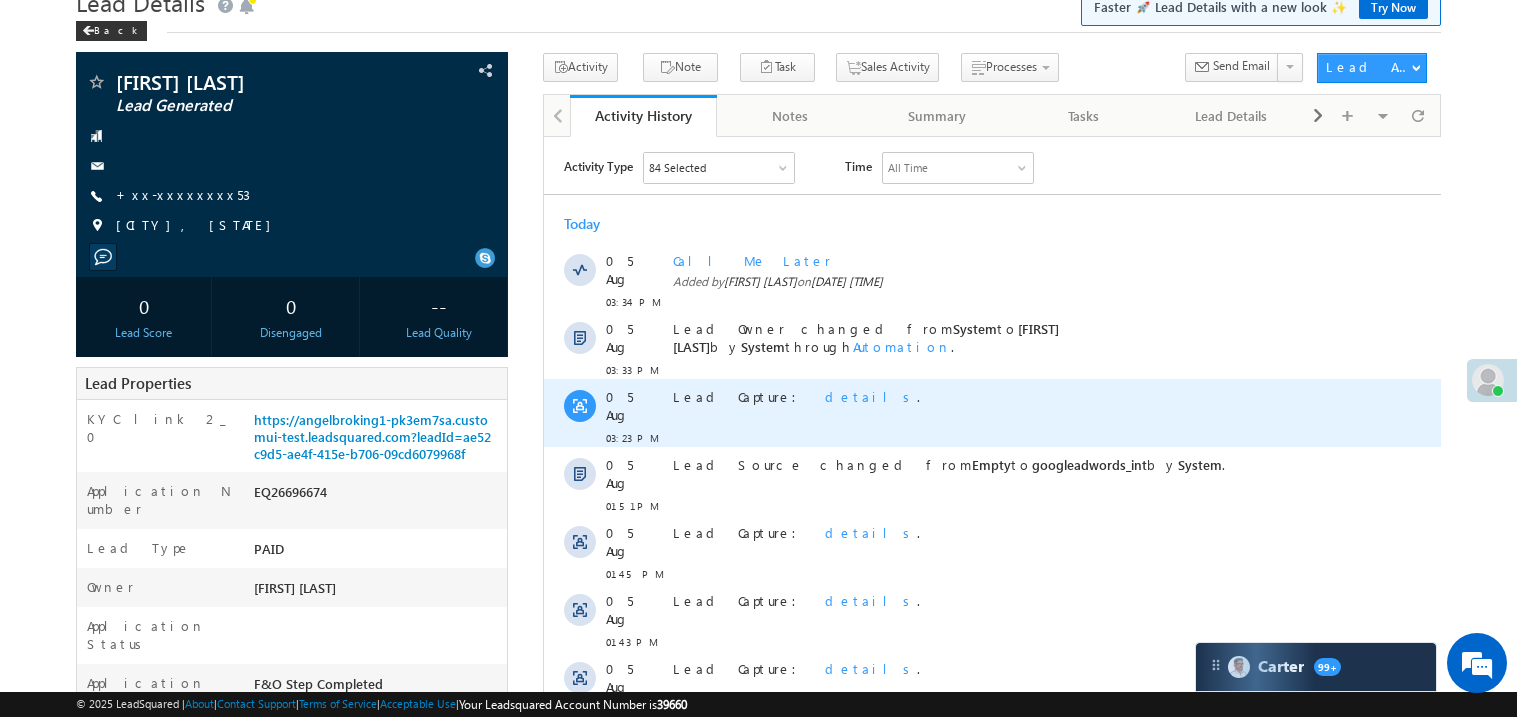 scroll, scrollTop: 0, scrollLeft: 0, axis: both 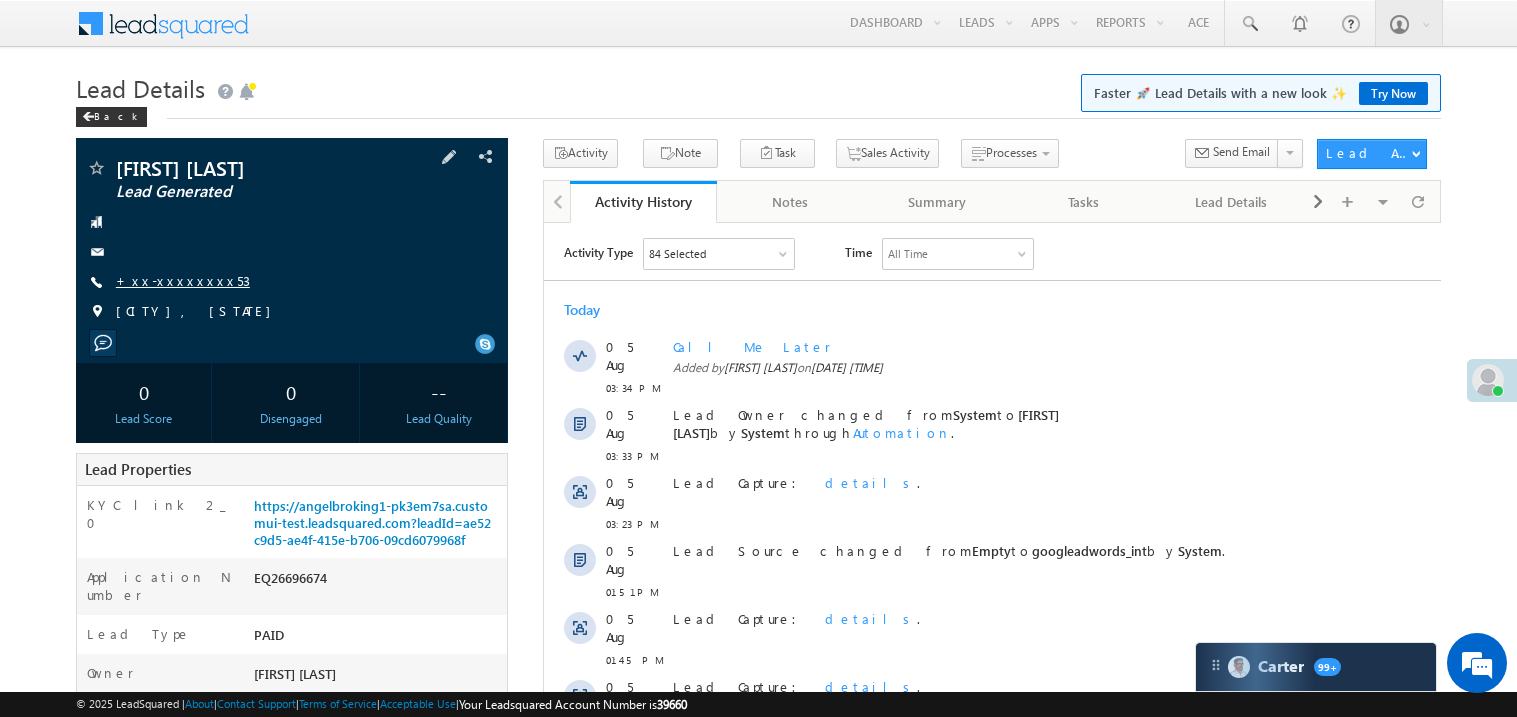 click on "+xx-xxxxxxxx53" at bounding box center [183, 280] 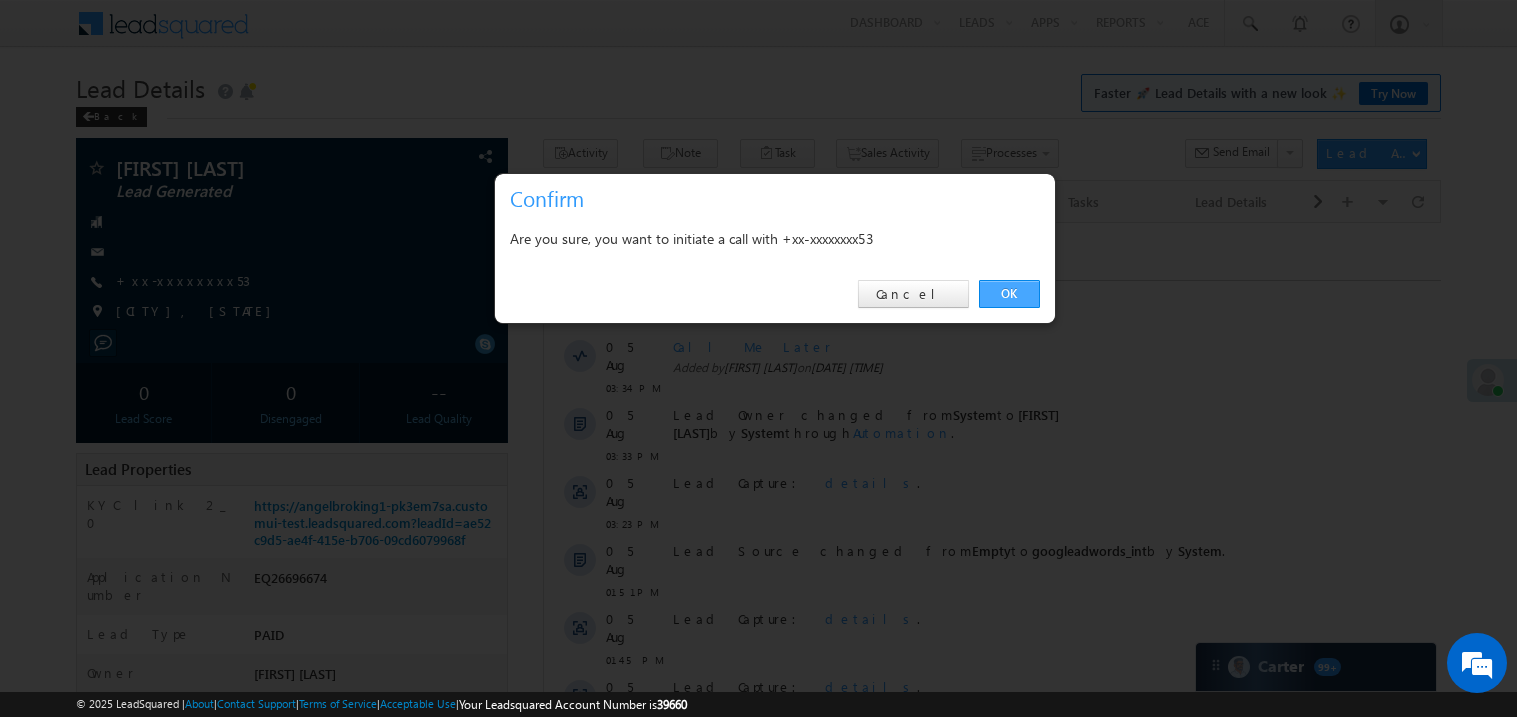 click on "OK" at bounding box center (1009, 294) 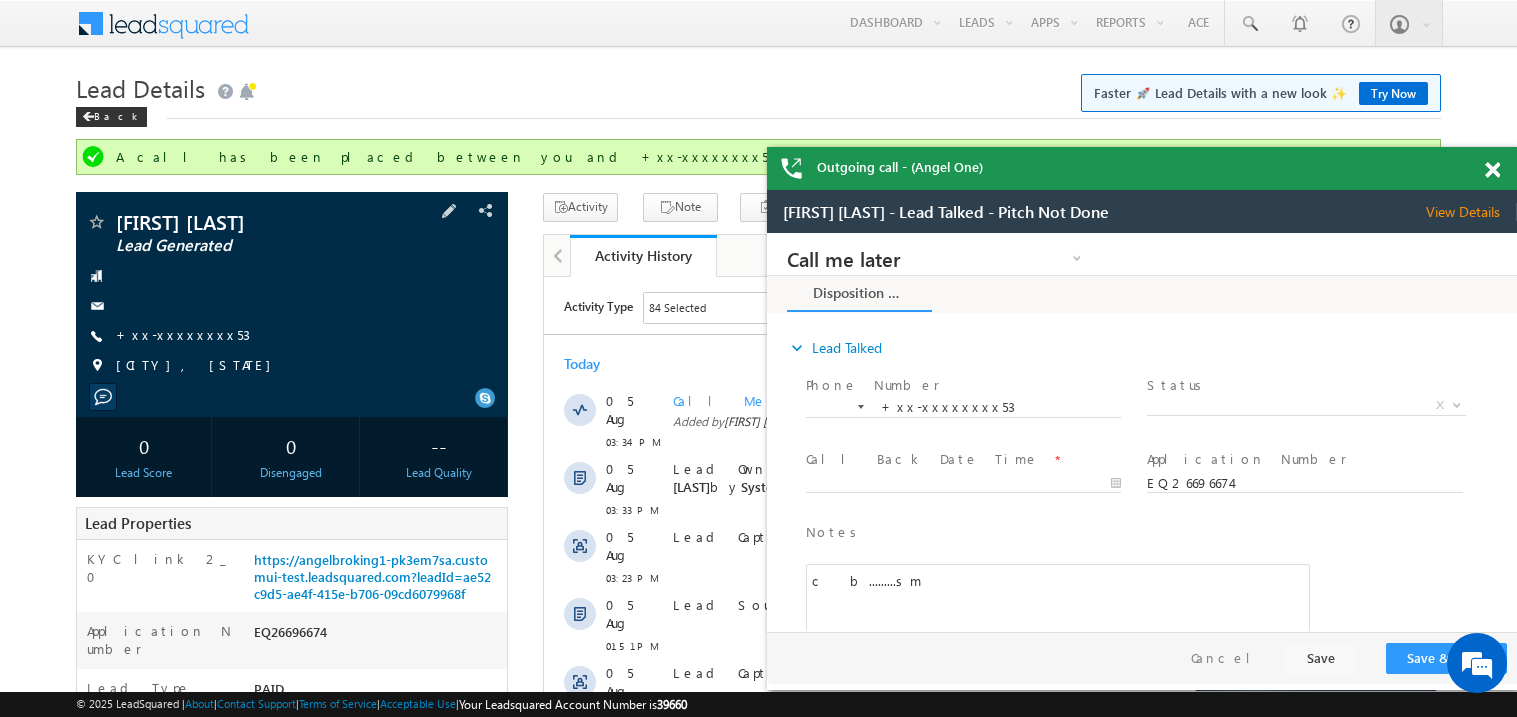 scroll, scrollTop: 0, scrollLeft: 0, axis: both 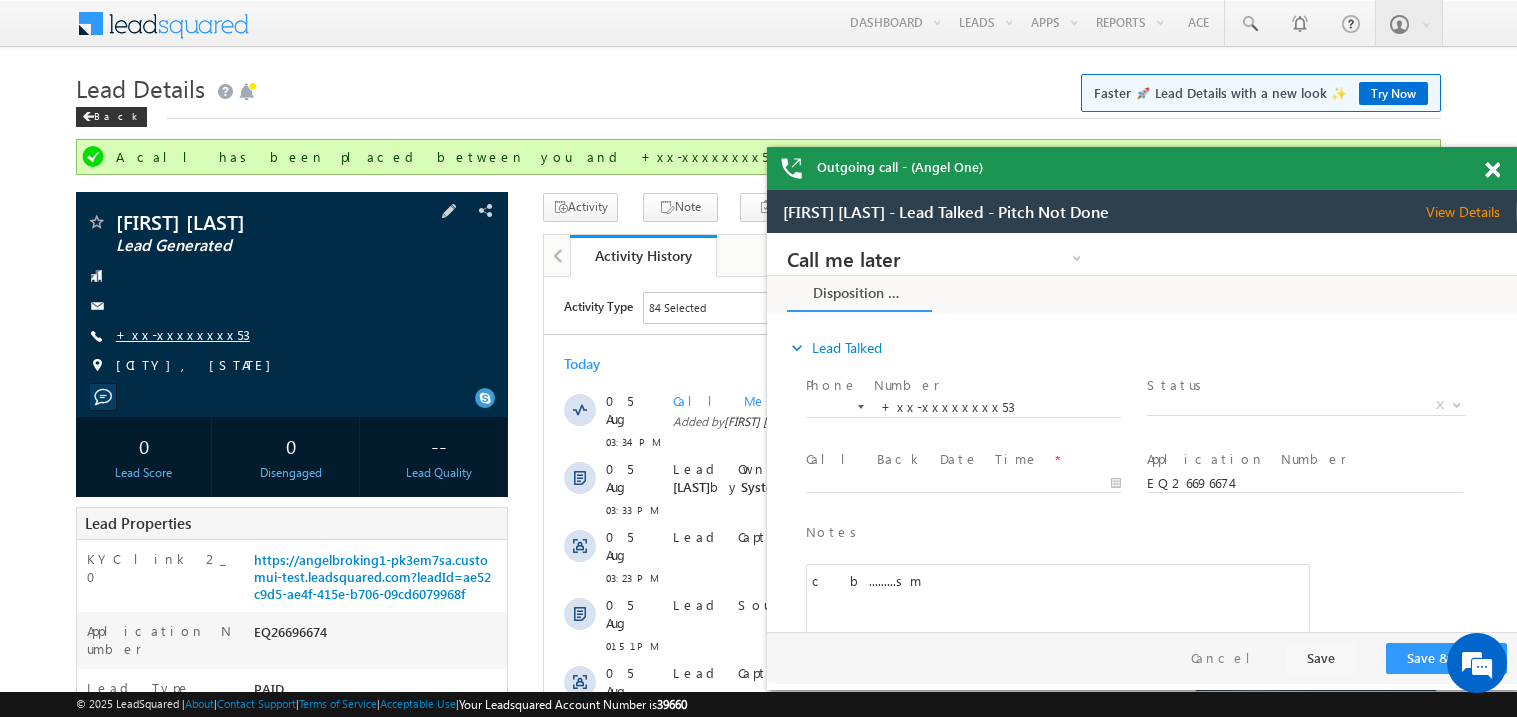 click on "+xx-xxxxxxxx53" at bounding box center [183, 334] 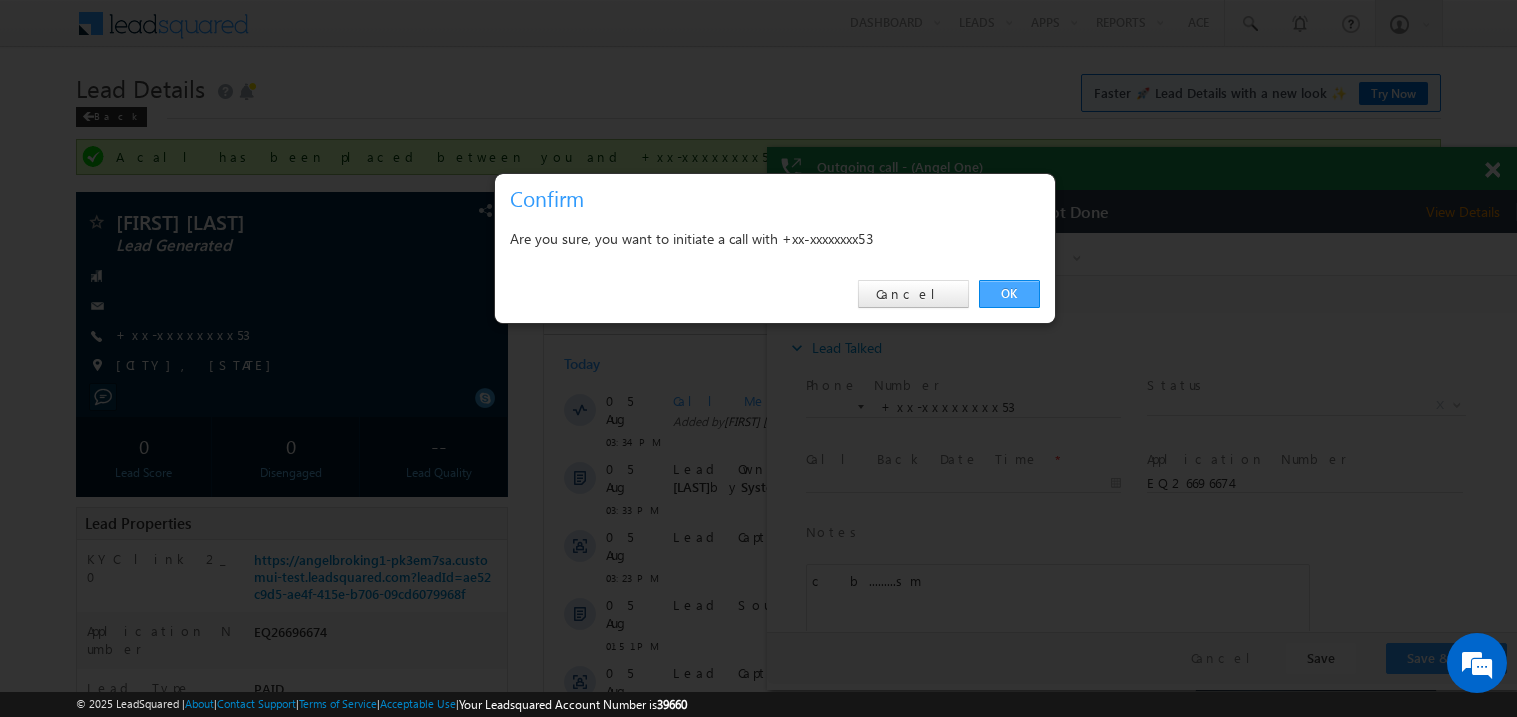 click on "OK" at bounding box center (1009, 294) 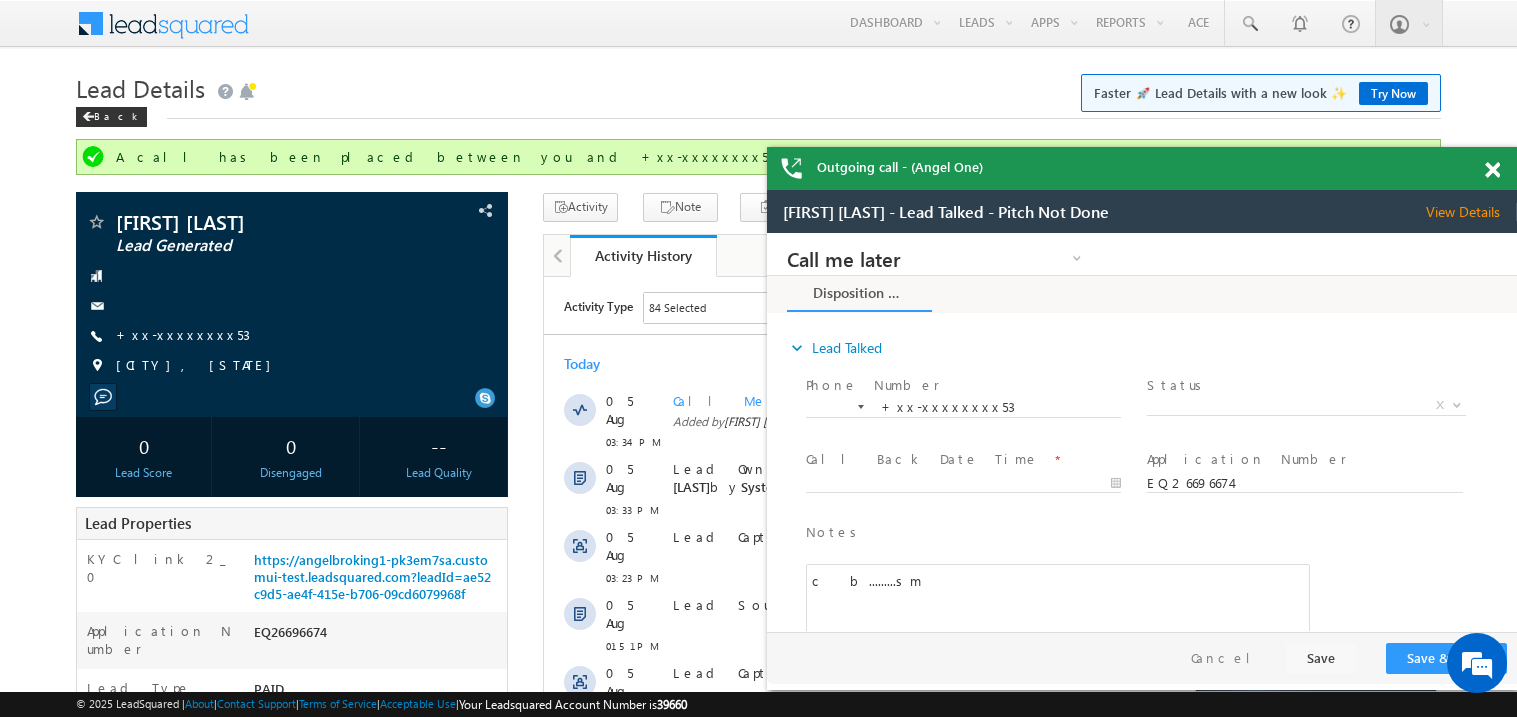 click at bounding box center (1503, 166) 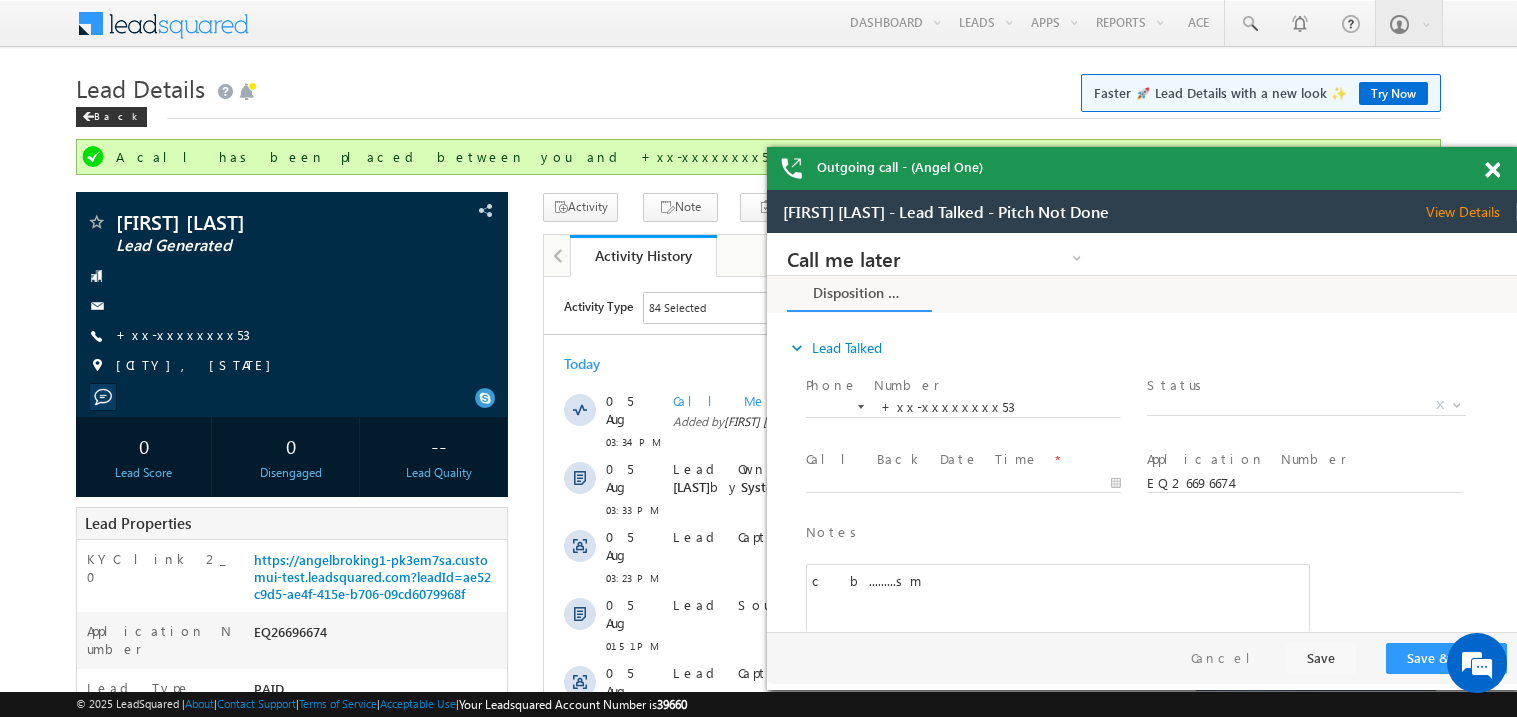 click at bounding box center (1492, 170) 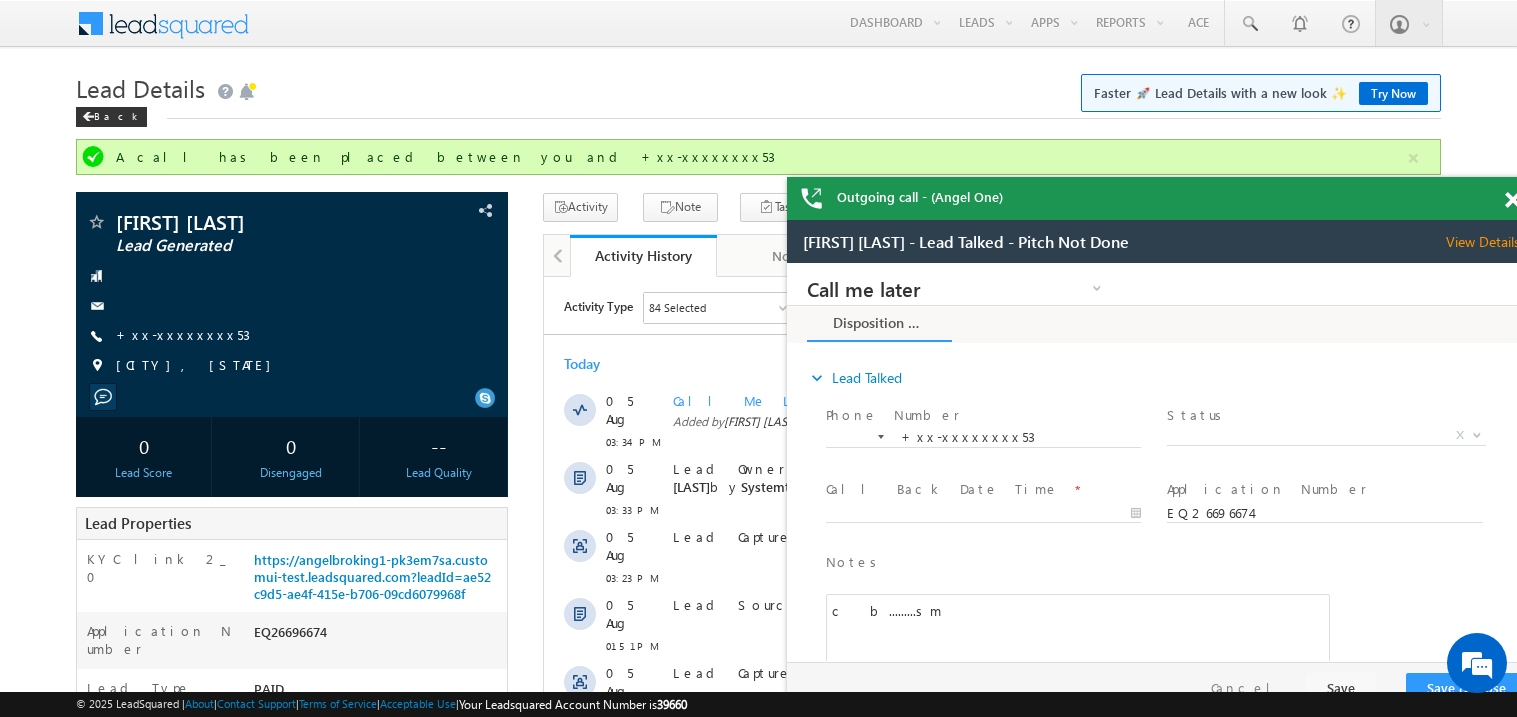 scroll, scrollTop: 0, scrollLeft: 0, axis: both 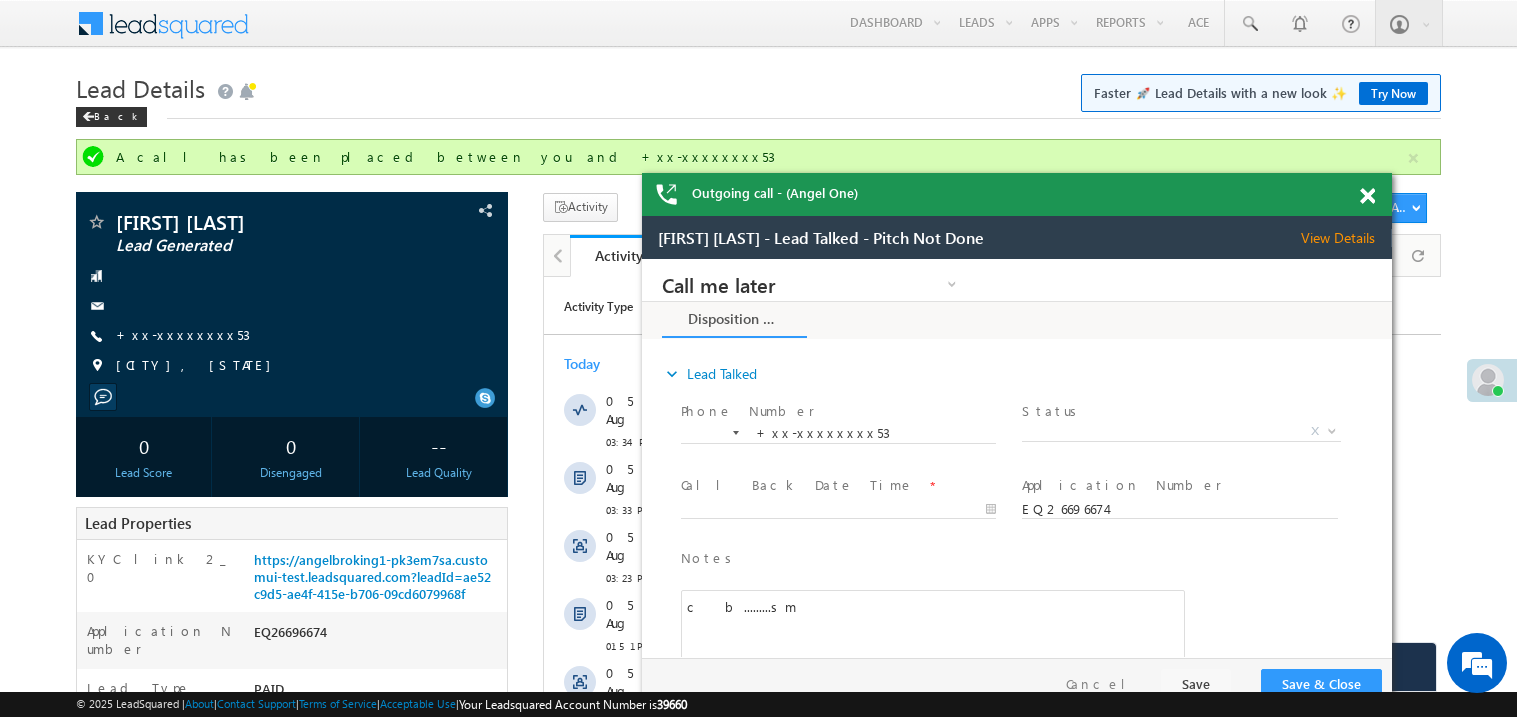 drag, startPoint x: 1425, startPoint y: 196, endPoint x: 1276, endPoint y: 193, distance: 149.0302 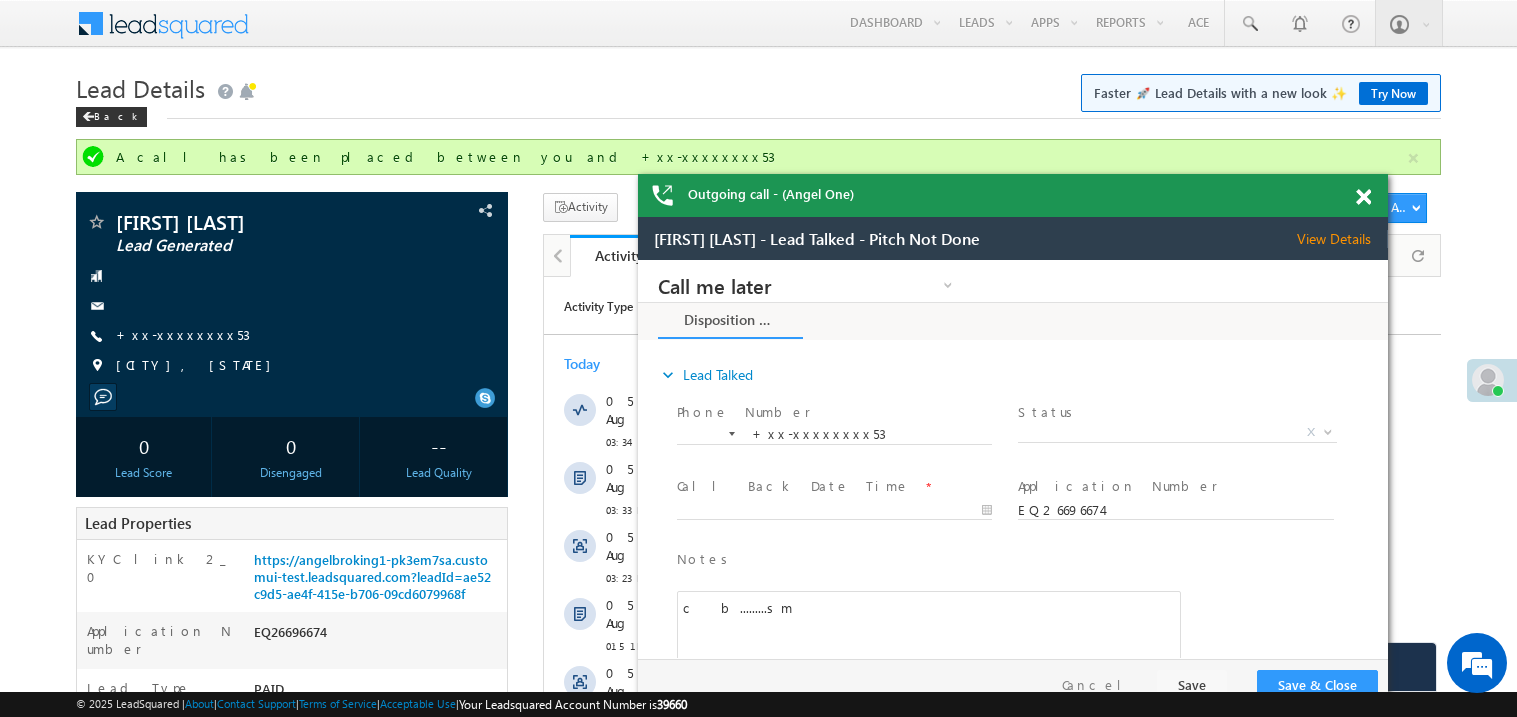 click at bounding box center (1374, 193) 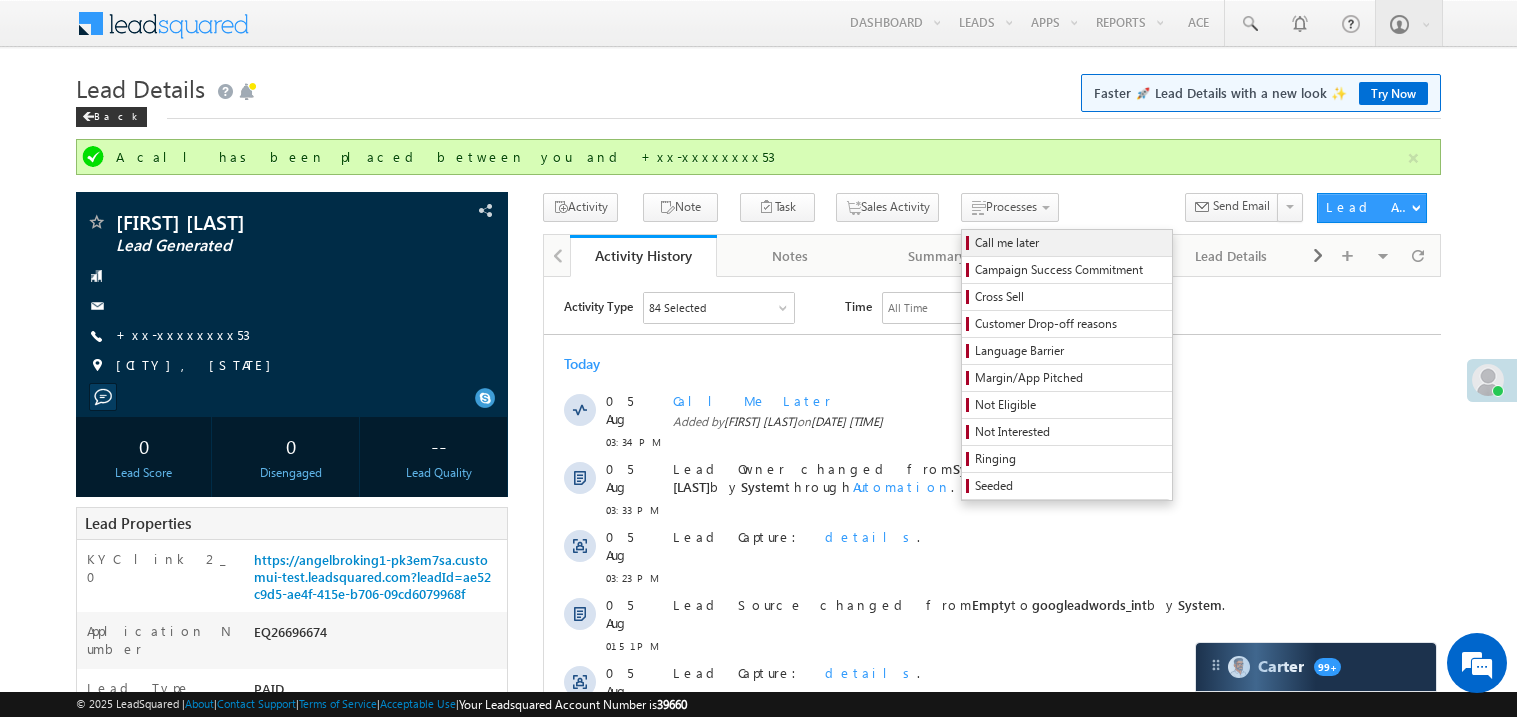 click on "Call me later" at bounding box center [1070, 243] 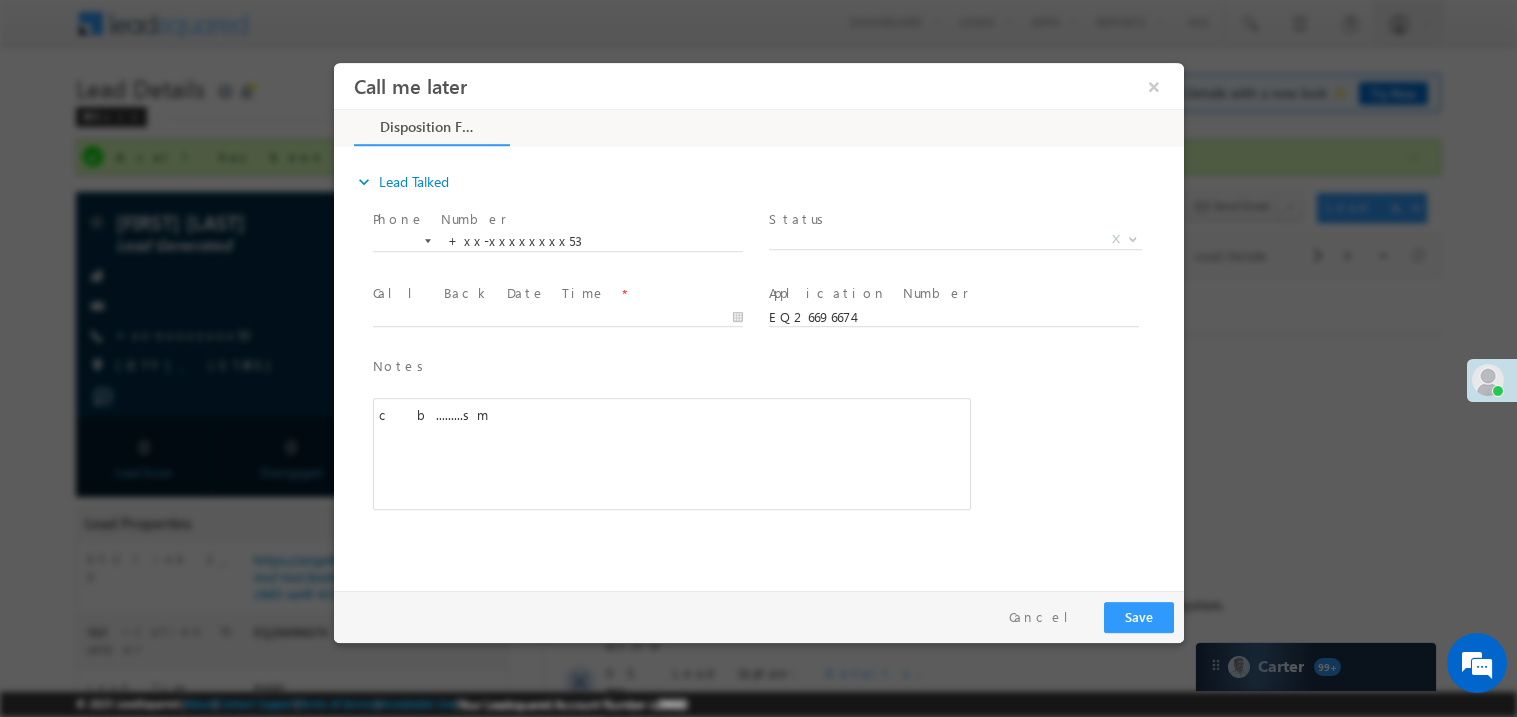 scroll, scrollTop: 0, scrollLeft: 0, axis: both 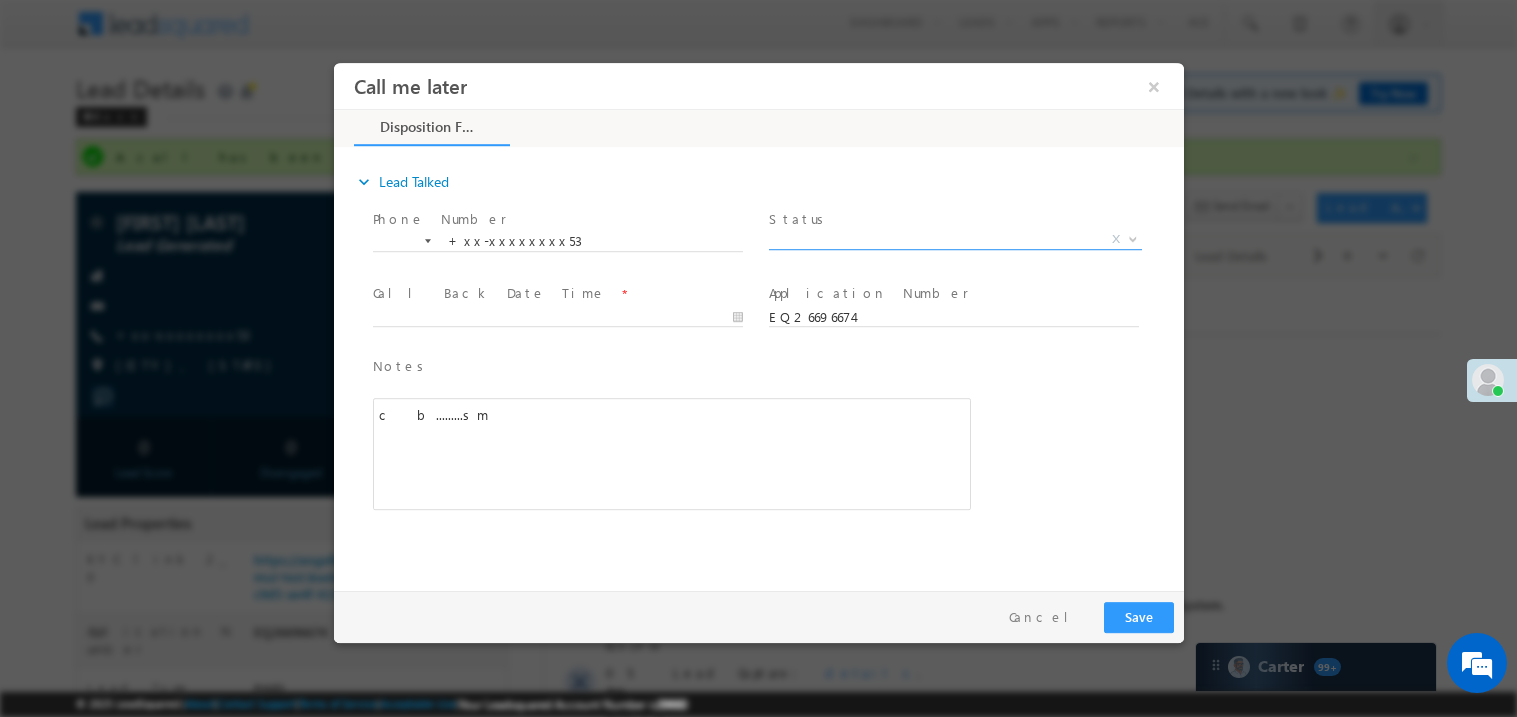click on "X" at bounding box center [954, 239] 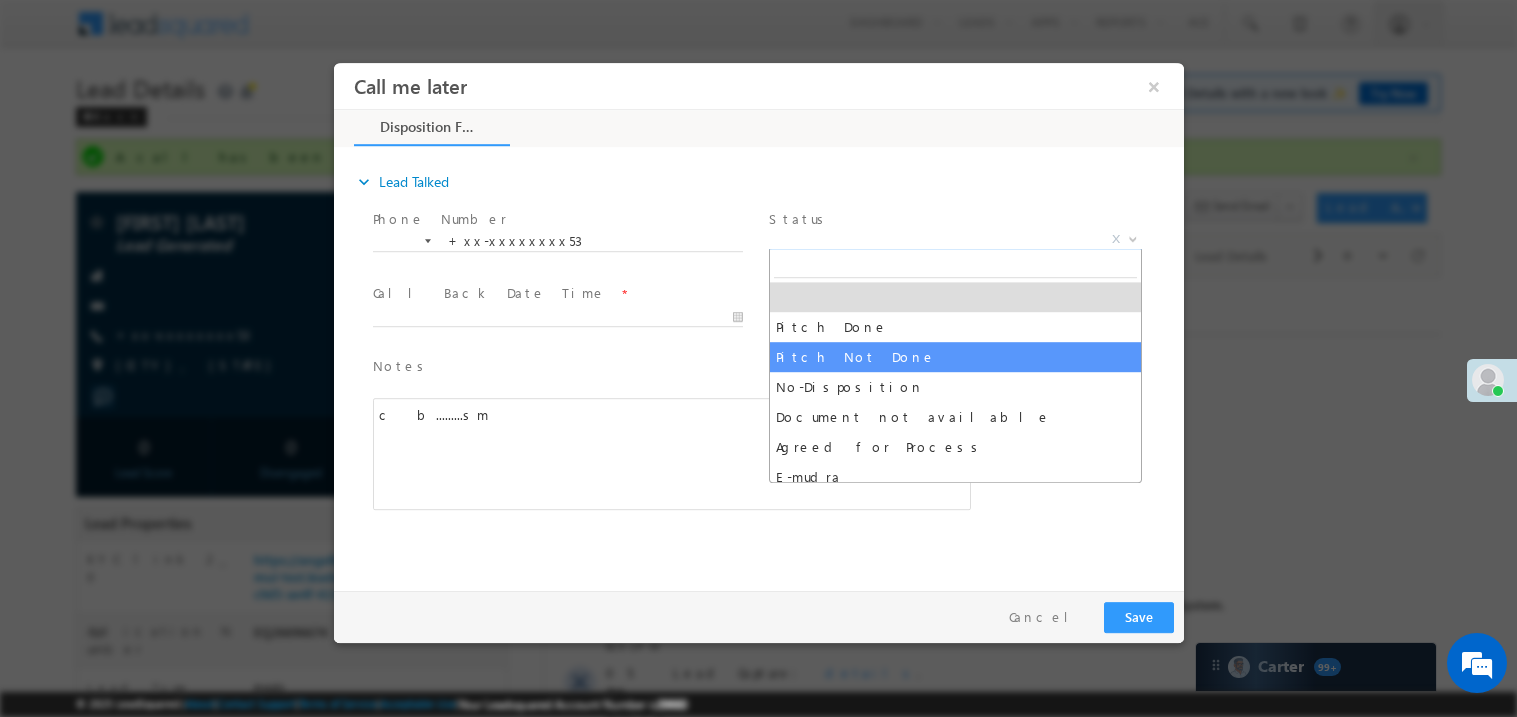 select on "Pitch Not Done" 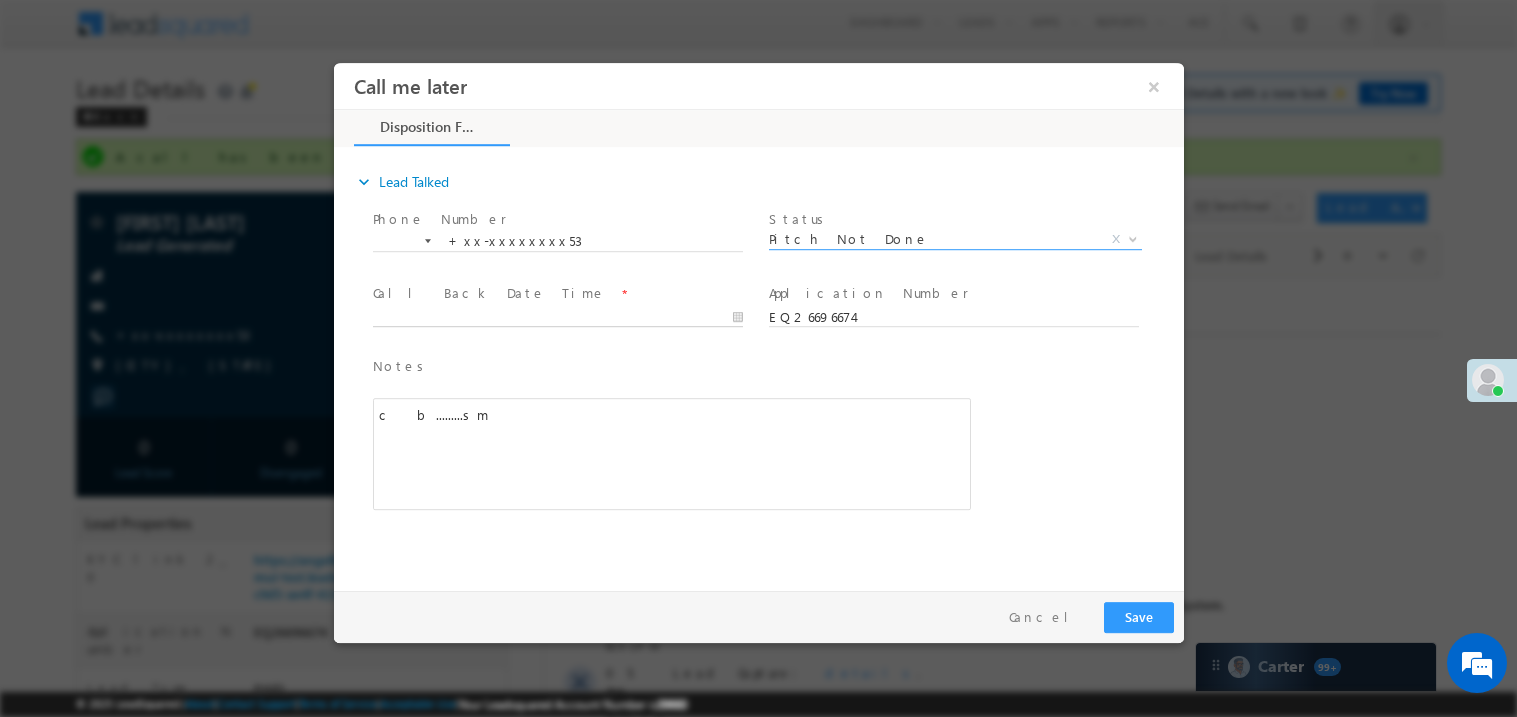 click on "Call me later
×" at bounding box center (758, 321) 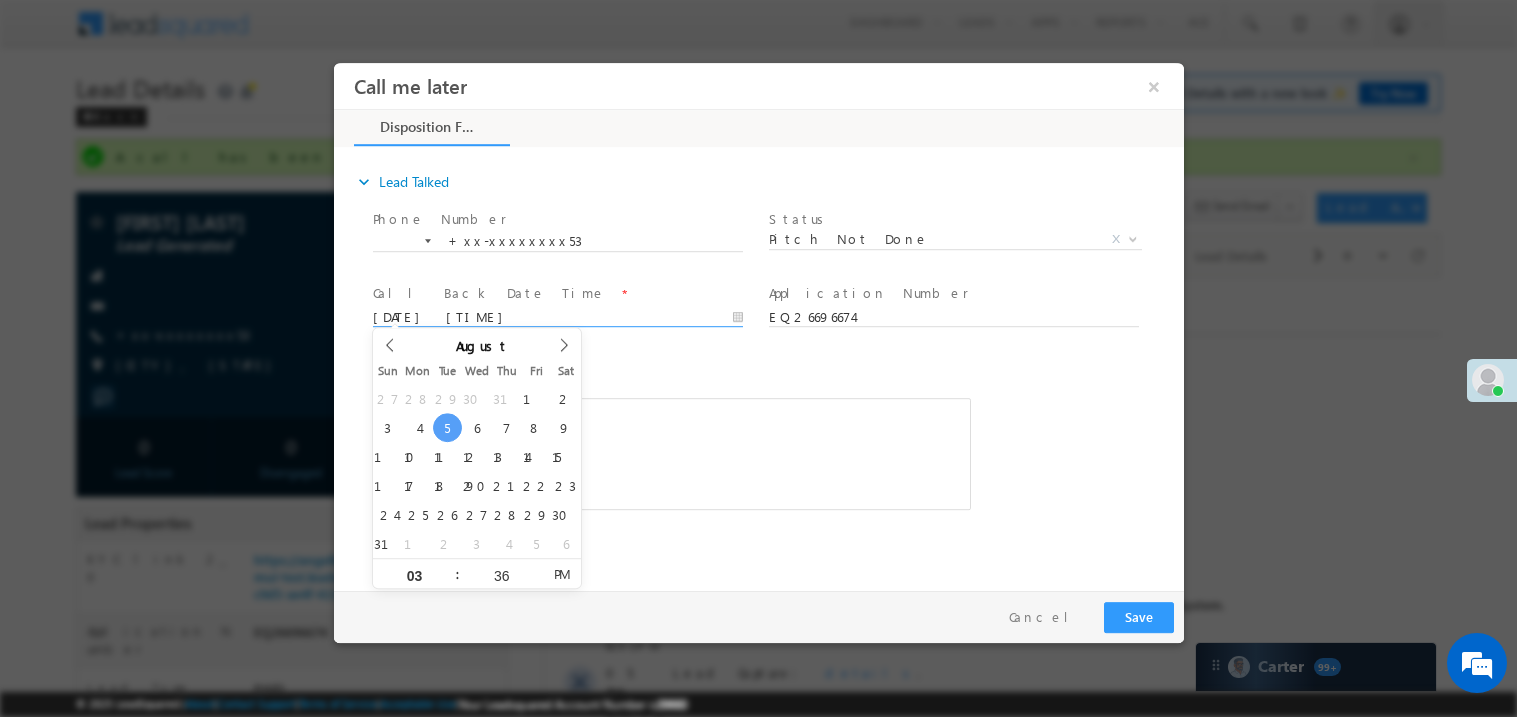 click on "c  b.........sm" at bounding box center (671, 453) 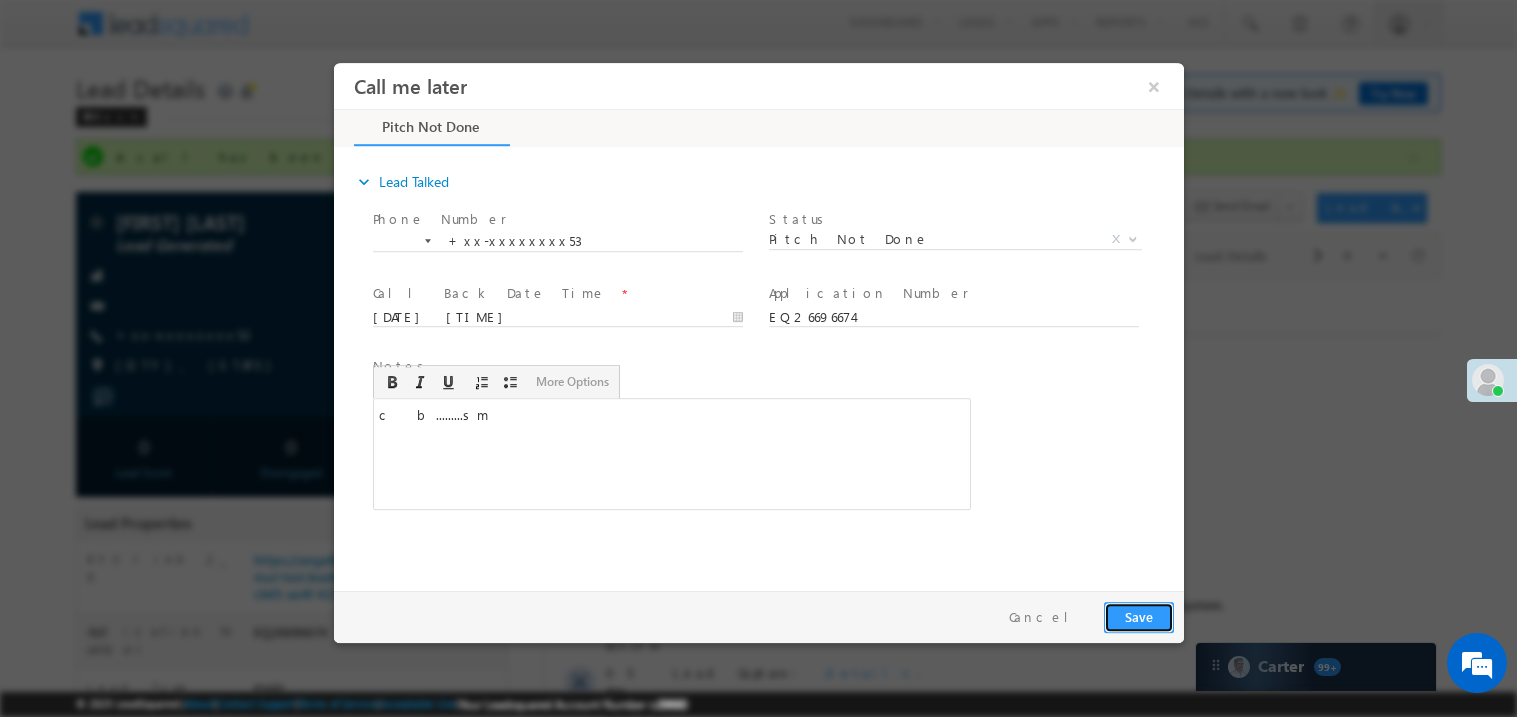 click on "Save" at bounding box center [1138, 616] 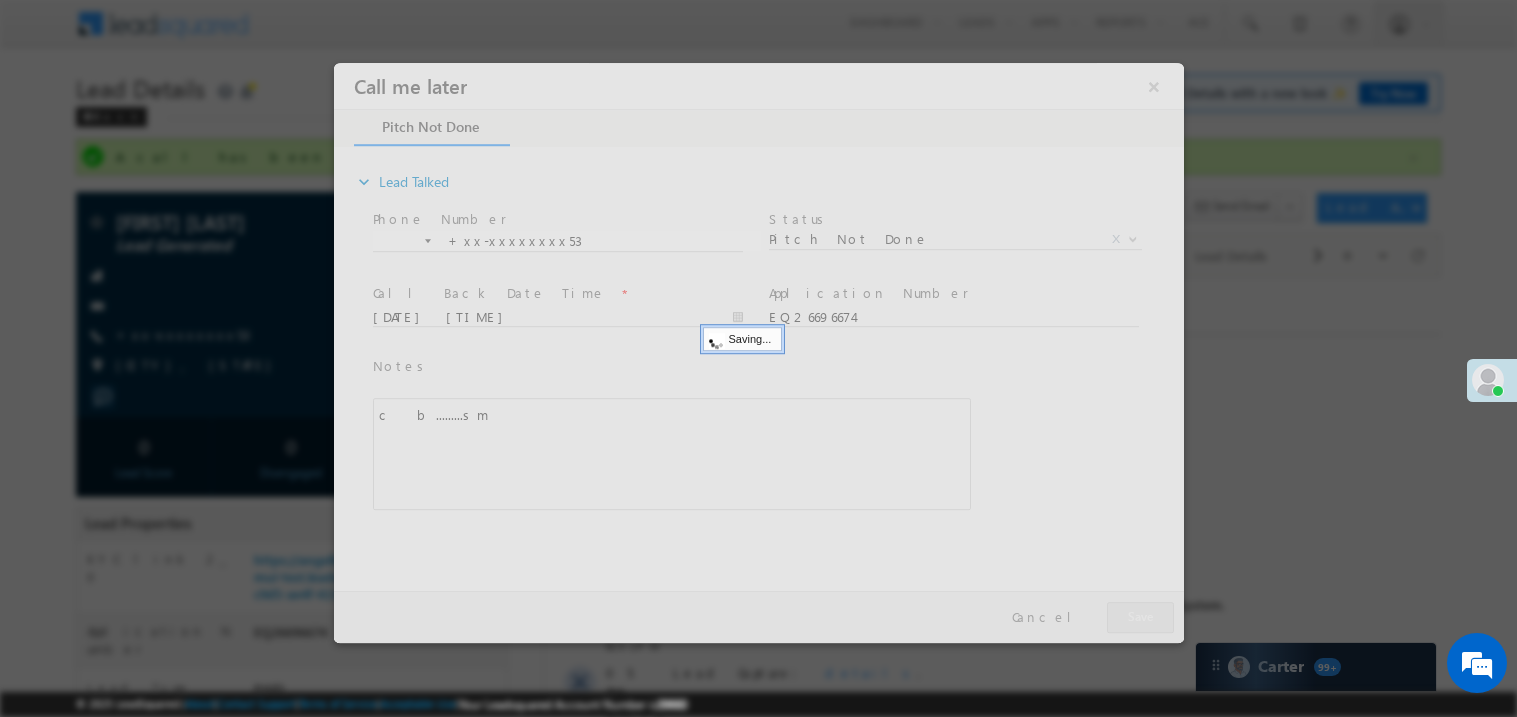 click at bounding box center [758, 352] 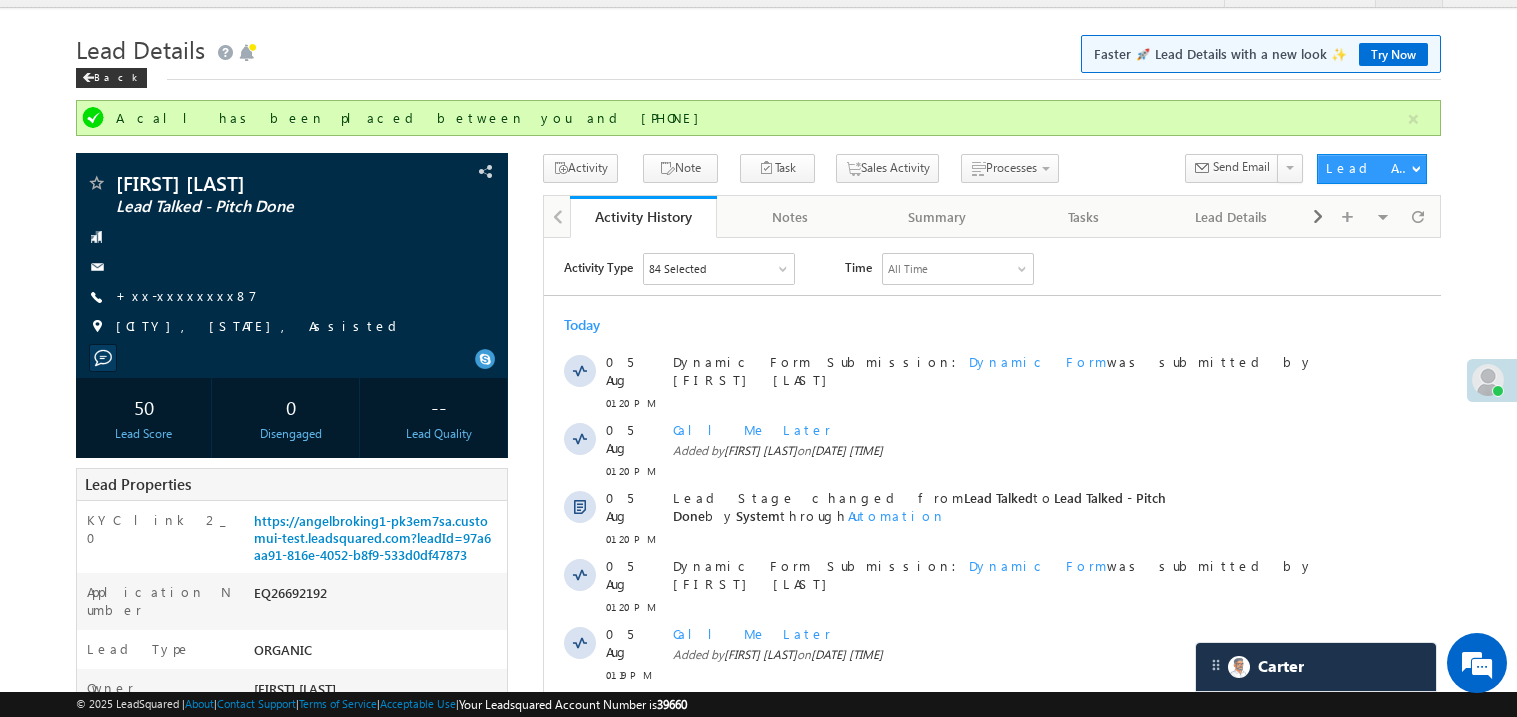 scroll, scrollTop: 0, scrollLeft: 0, axis: both 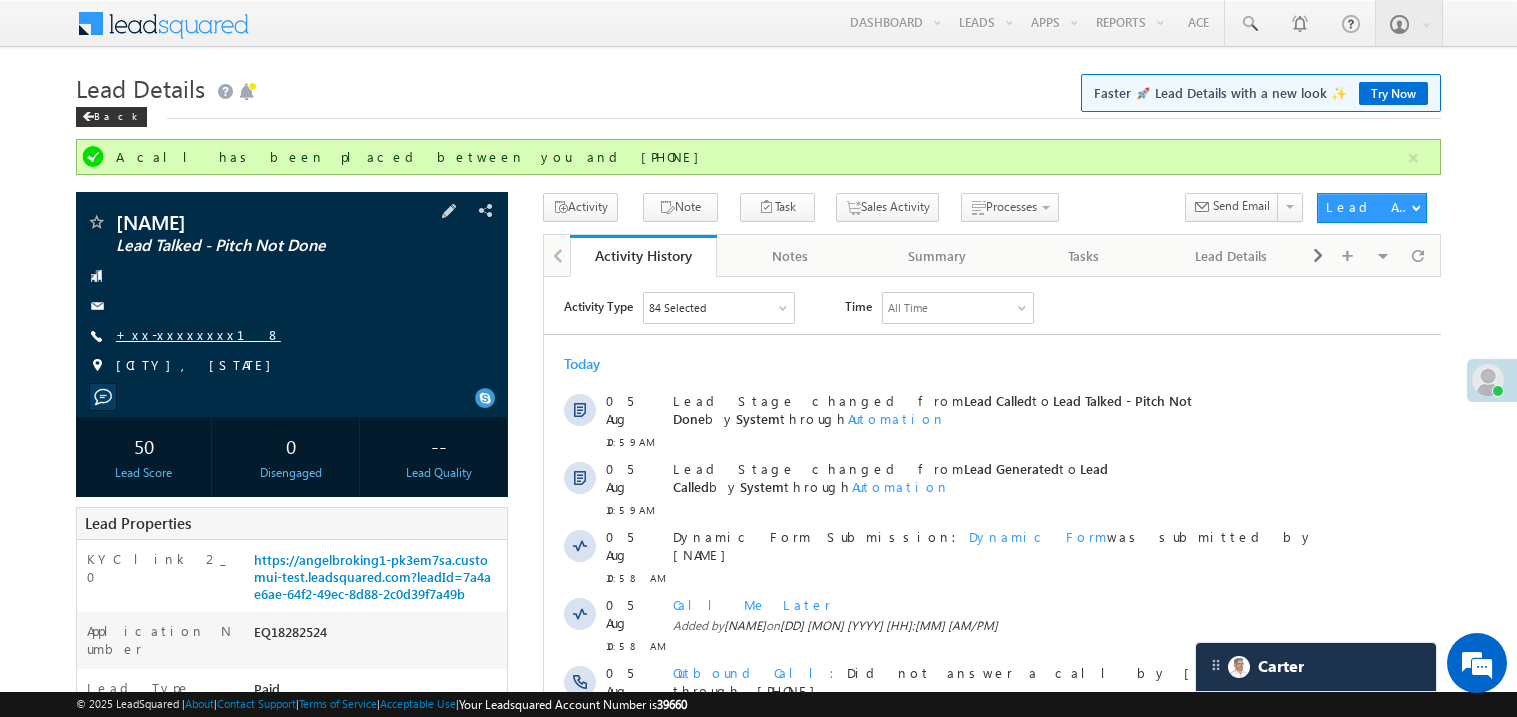 click on "+xx-xxxxxxxx18" at bounding box center [198, 334] 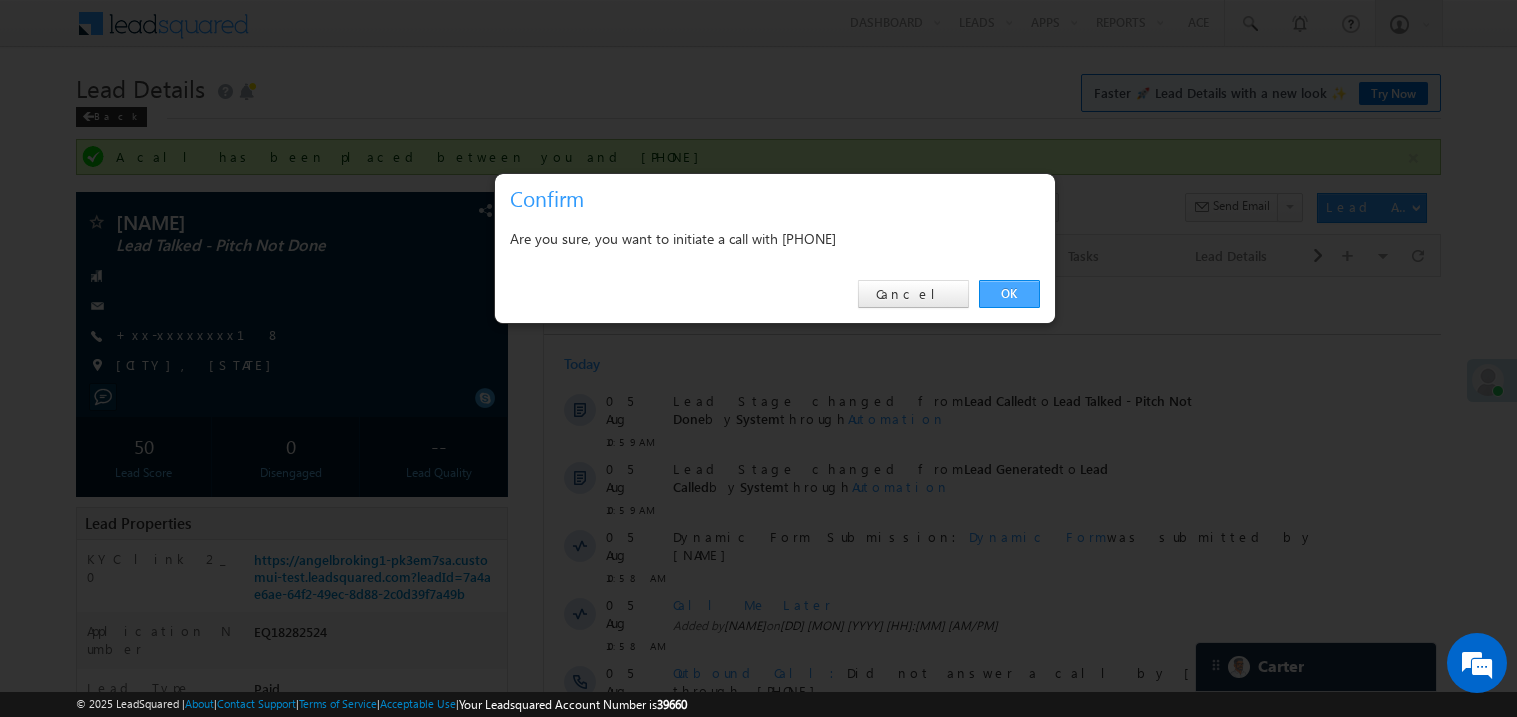 click on "OK" at bounding box center (1009, 294) 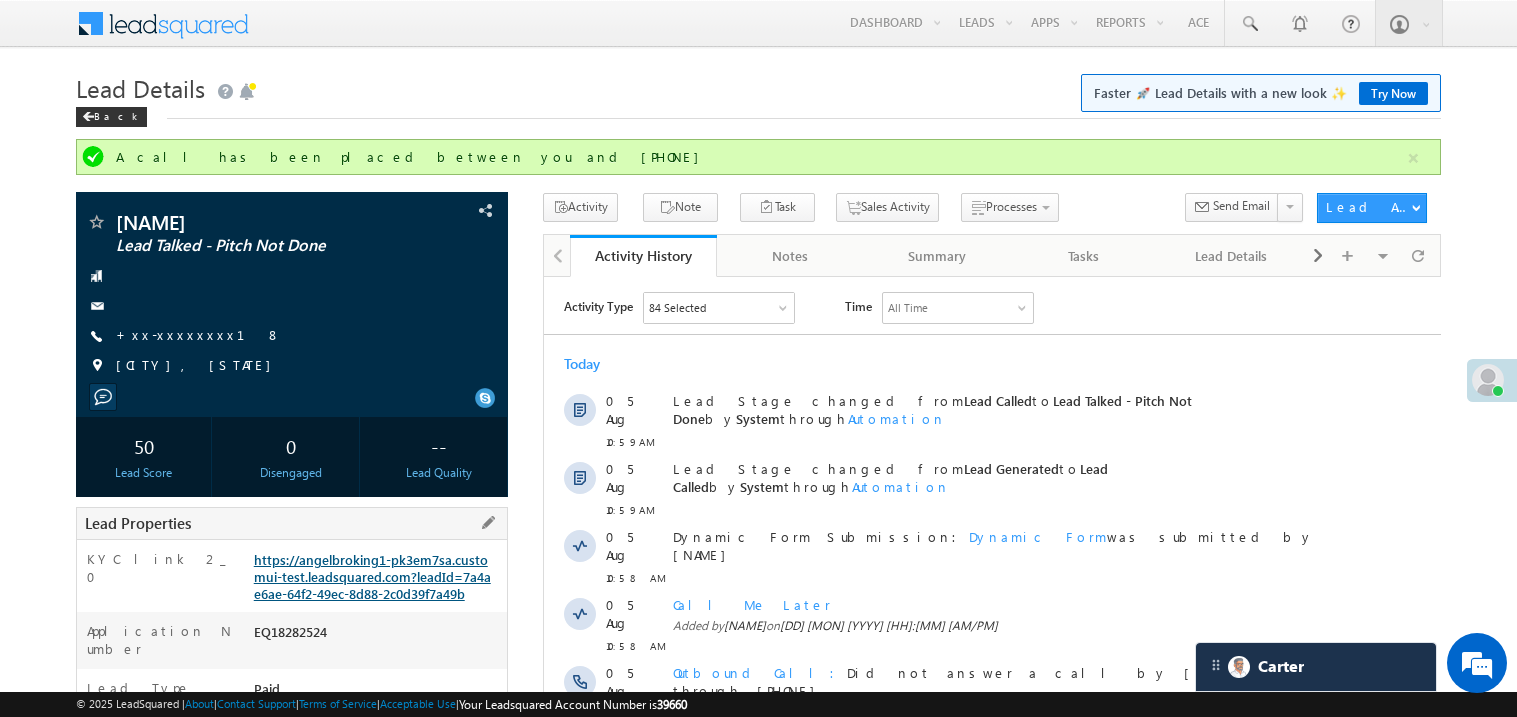 click on "https://angelbroking1-pk3em7sa.customui-test.leadsquared.com?leadId=7a4ae6ae-64f2-49ec-8d88-2c0d39f7a49b" at bounding box center [372, 576] 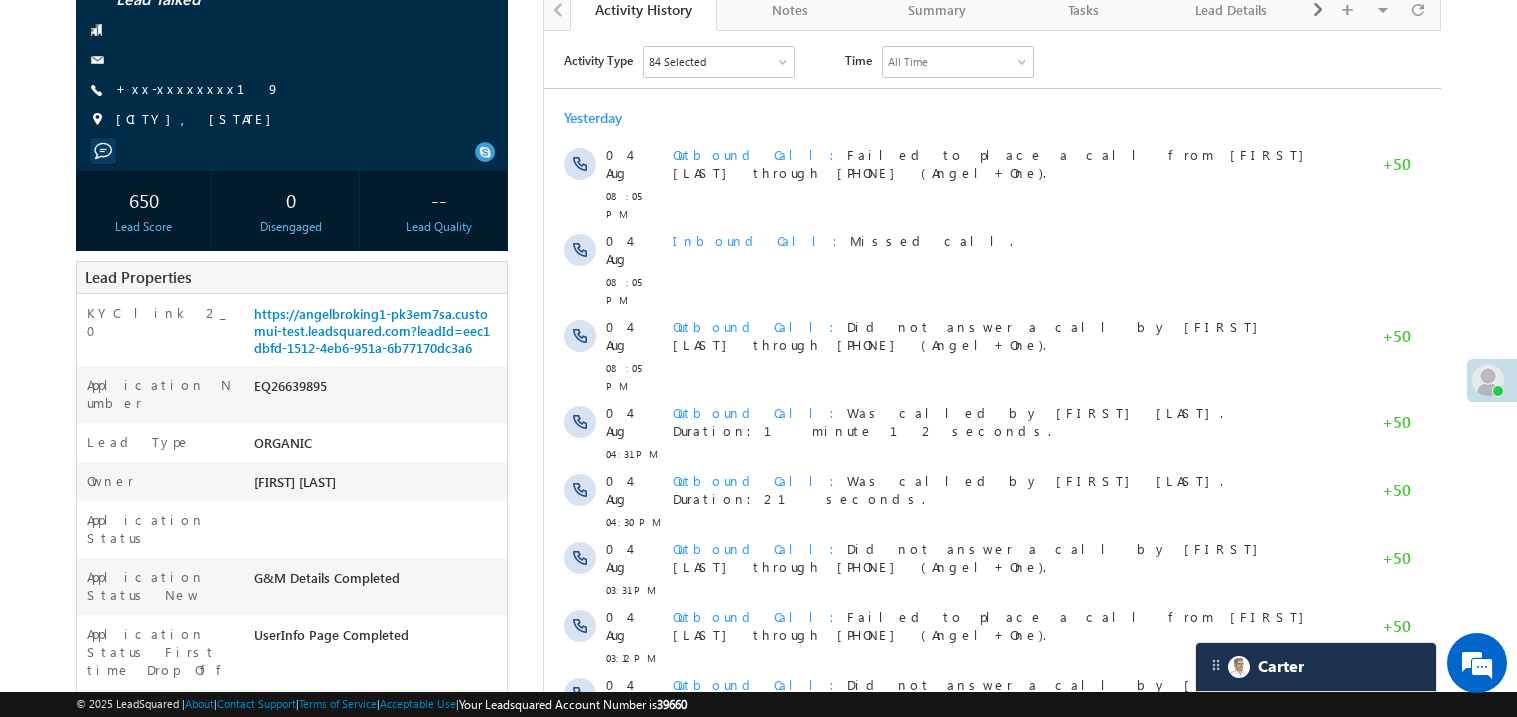 scroll, scrollTop: 0, scrollLeft: 0, axis: both 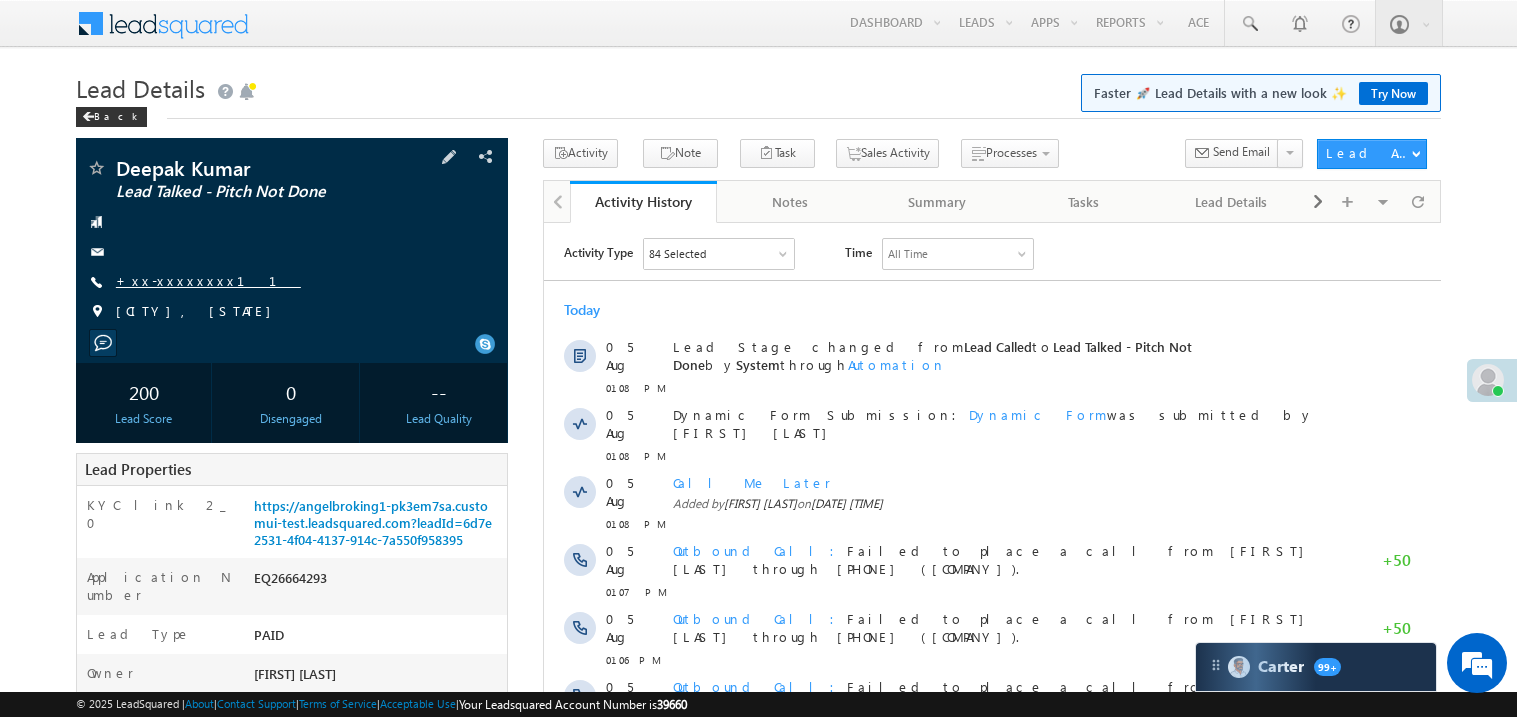click on "+xx-xxxxxxxx11" at bounding box center (208, 280) 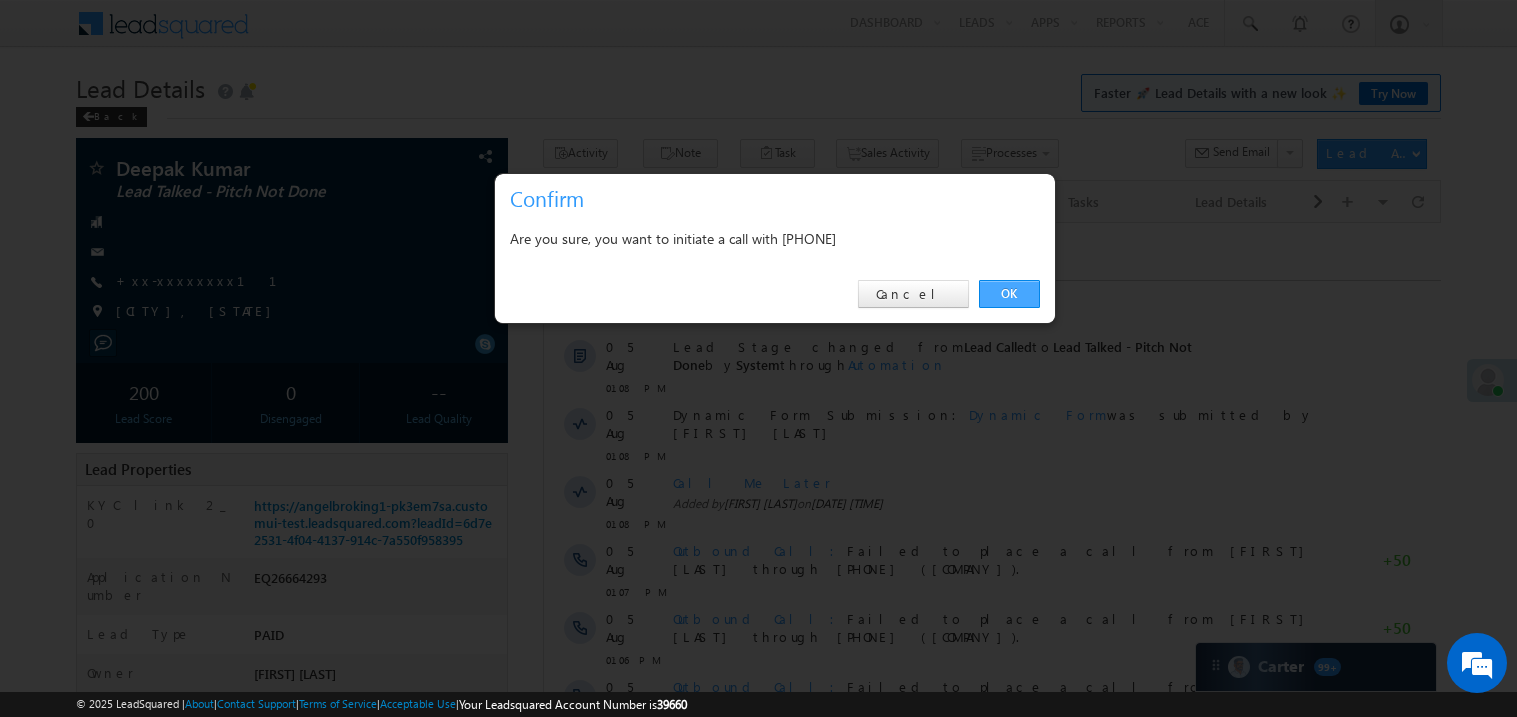 click on "OK" at bounding box center [1009, 294] 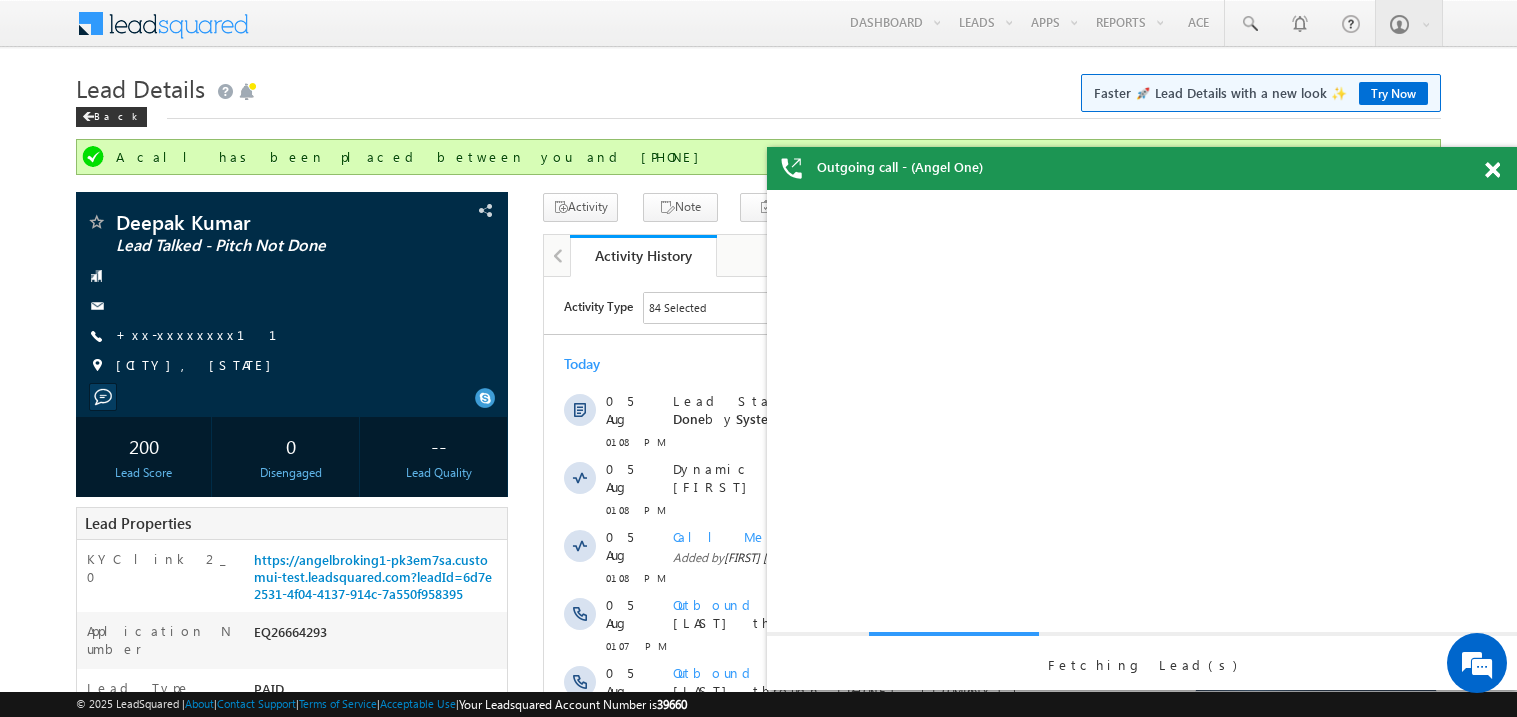 scroll, scrollTop: 0, scrollLeft: 0, axis: both 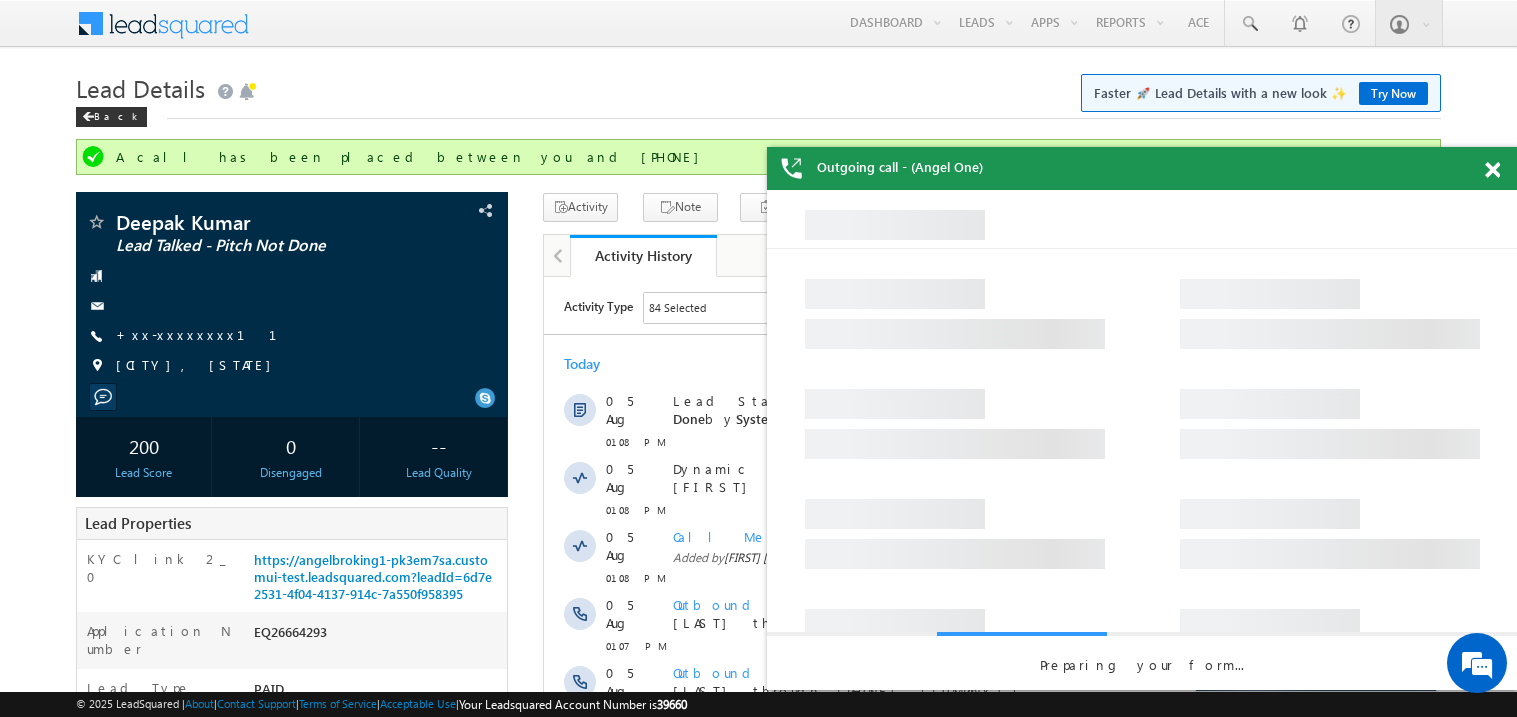 click at bounding box center [1492, 170] 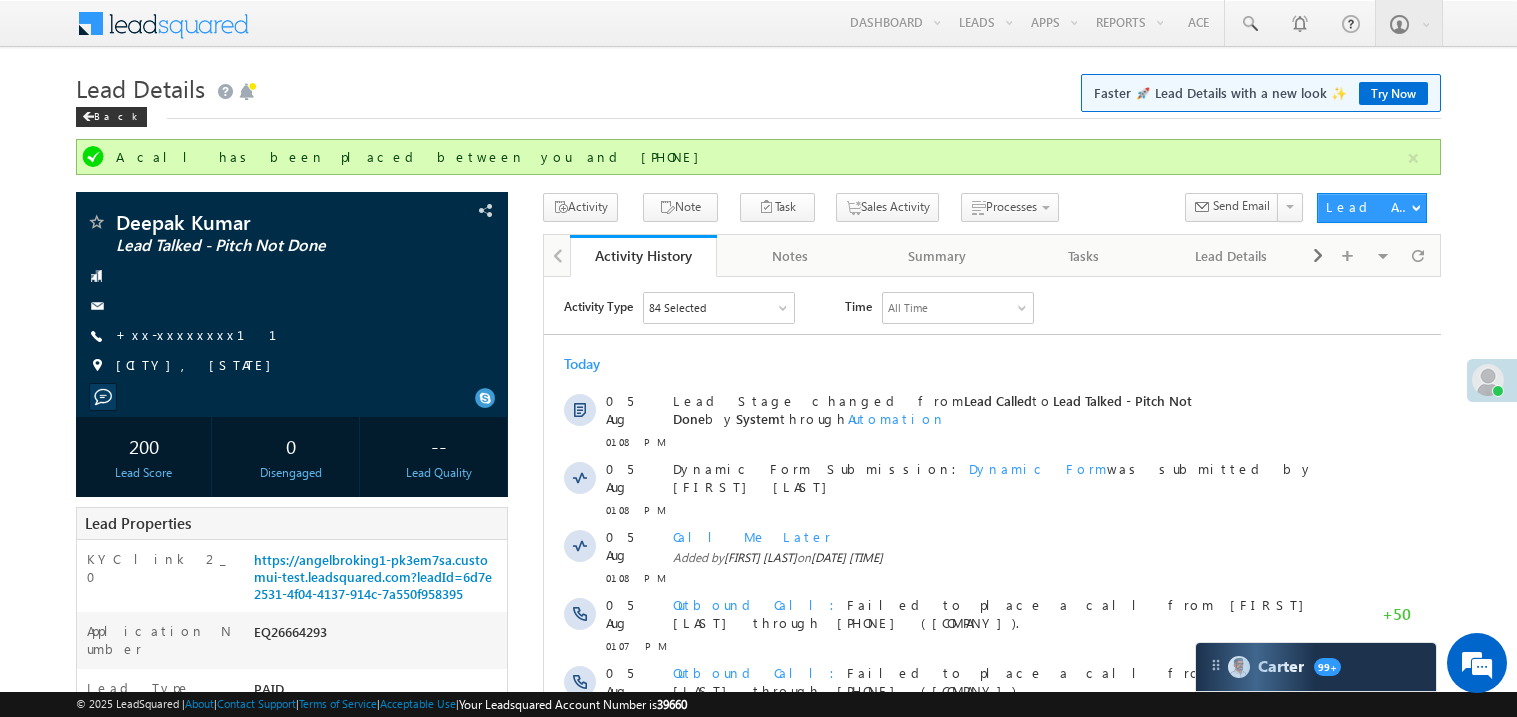 scroll, scrollTop: 0, scrollLeft: 0, axis: both 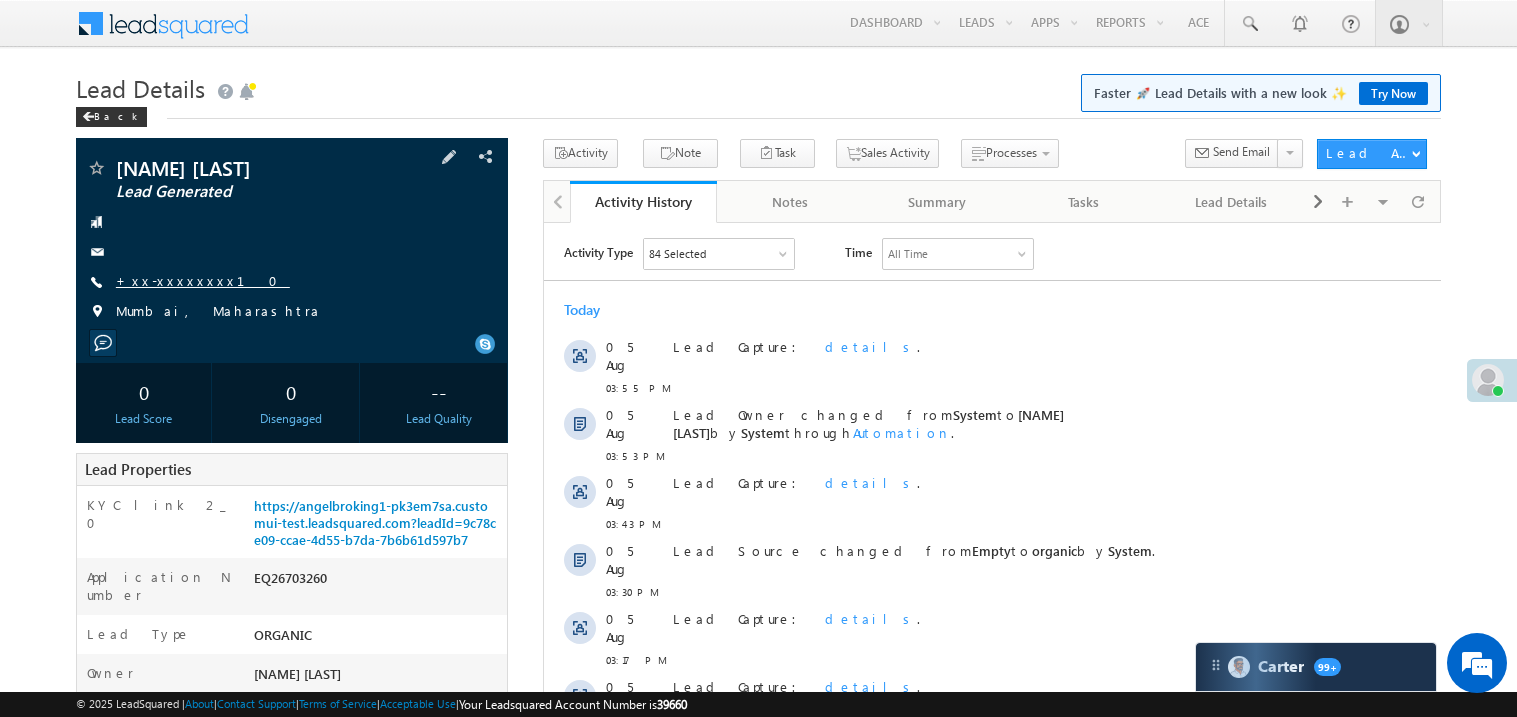click on "+xx-xxxxxxxx10" at bounding box center (203, 280) 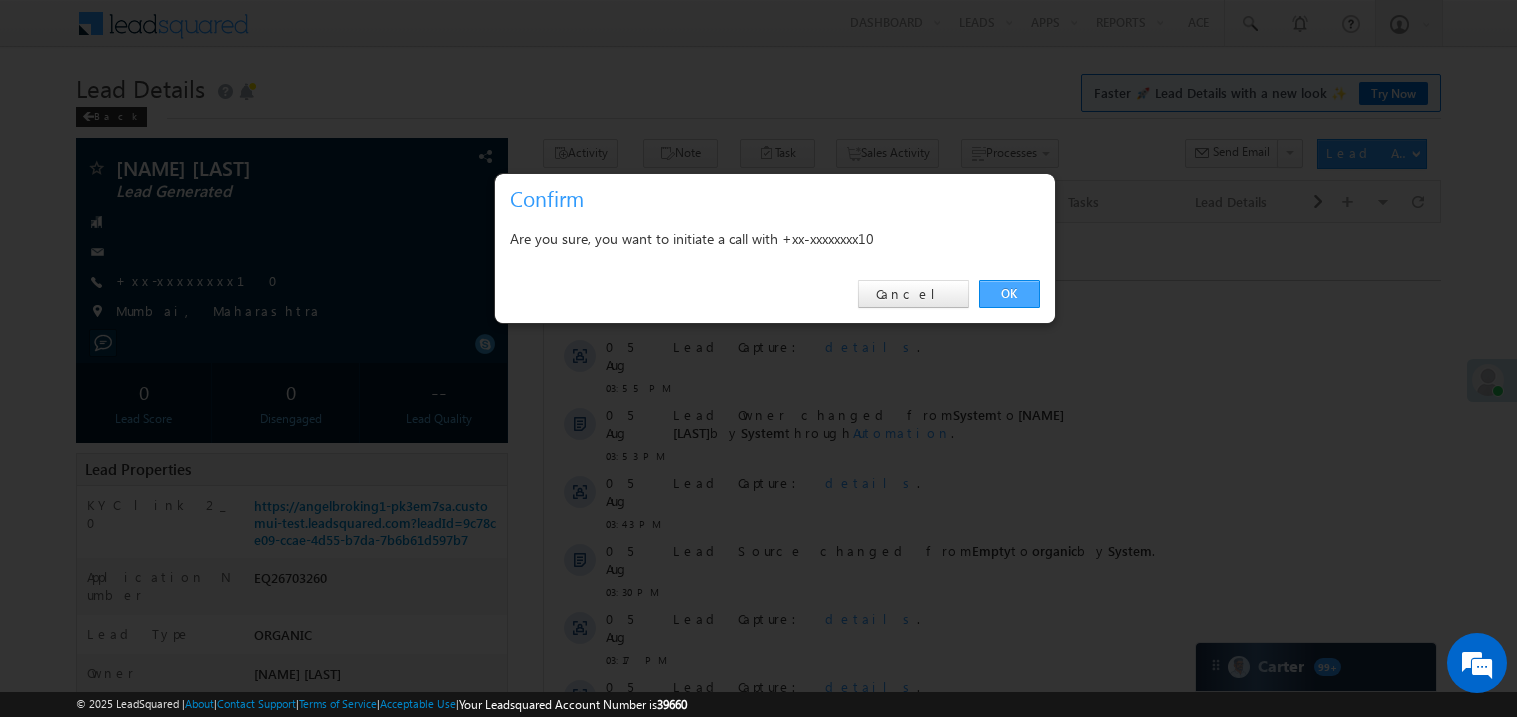 click on "OK" at bounding box center (1009, 294) 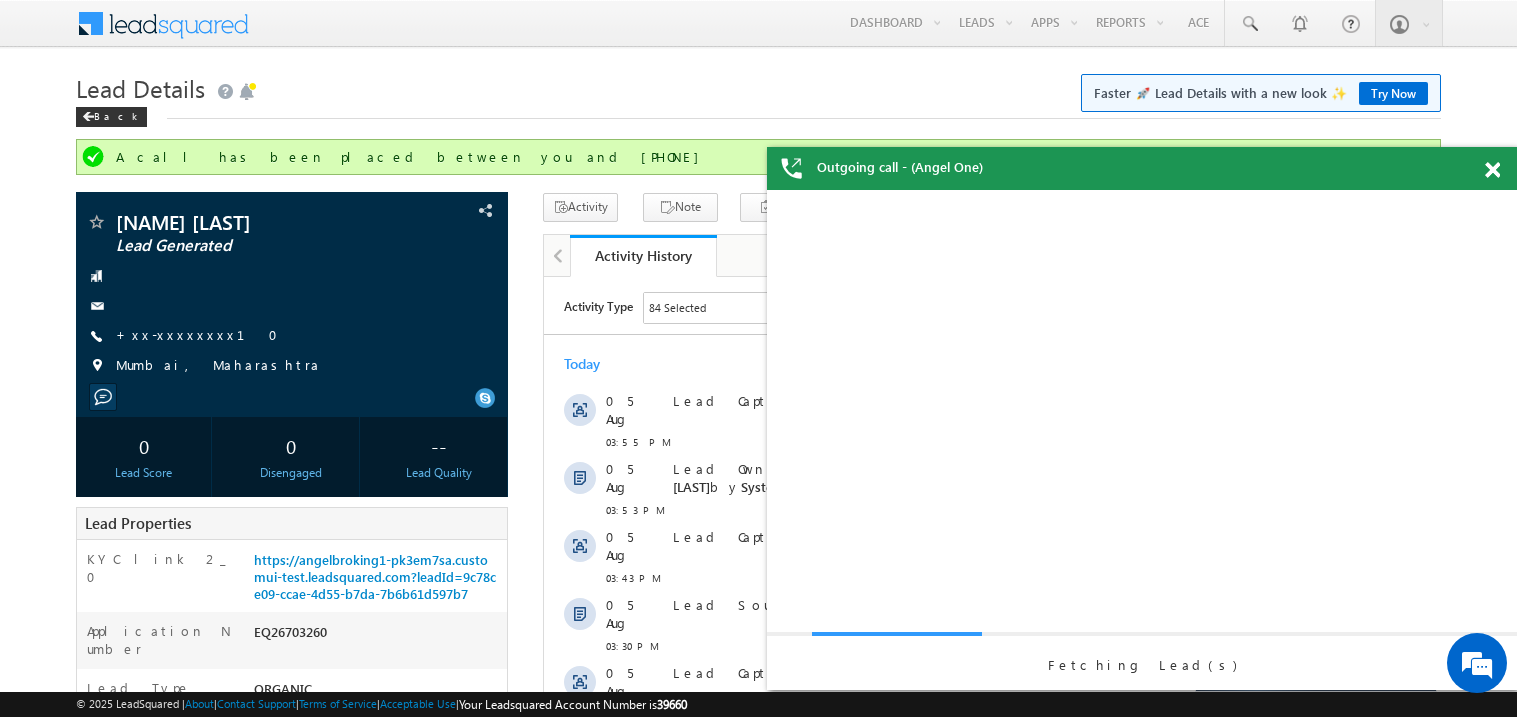 scroll, scrollTop: 0, scrollLeft: 0, axis: both 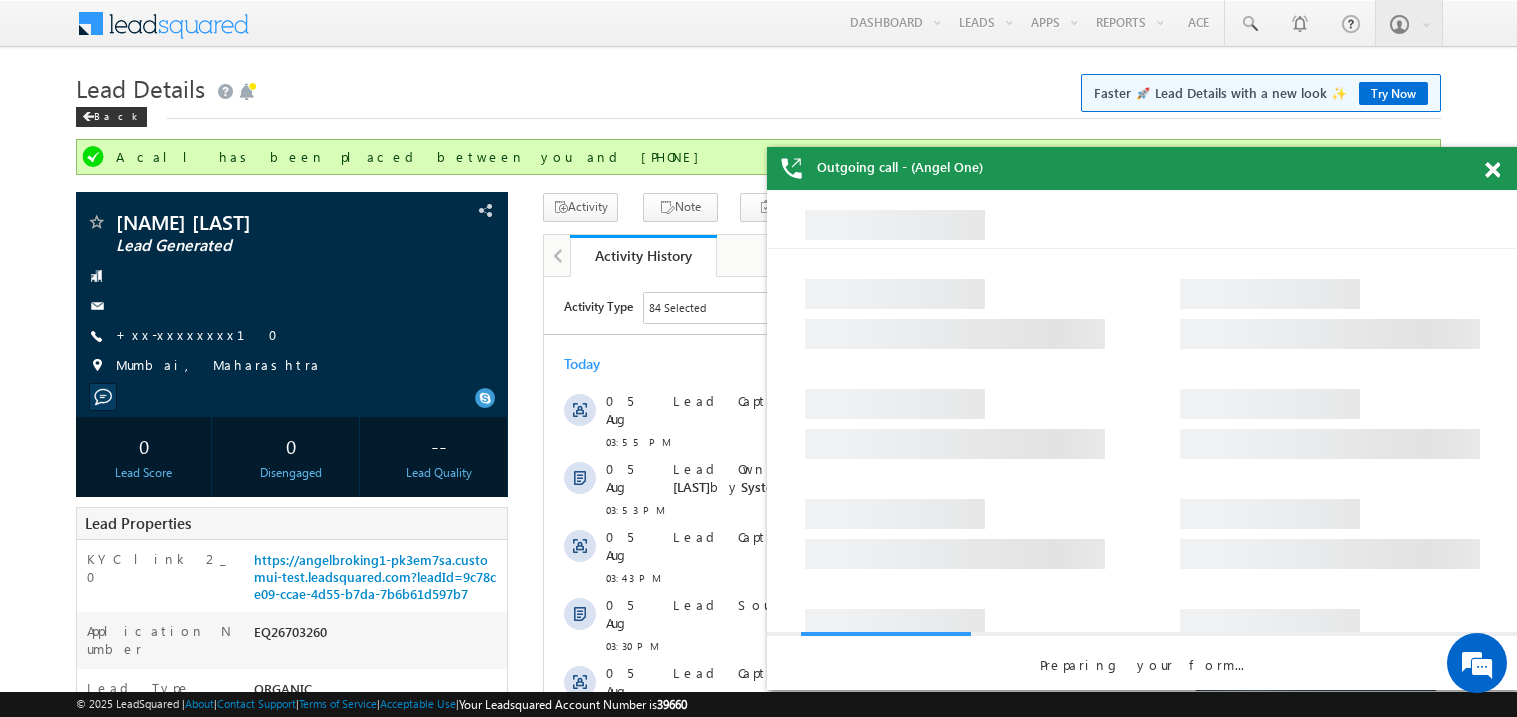 click at bounding box center [1492, 170] 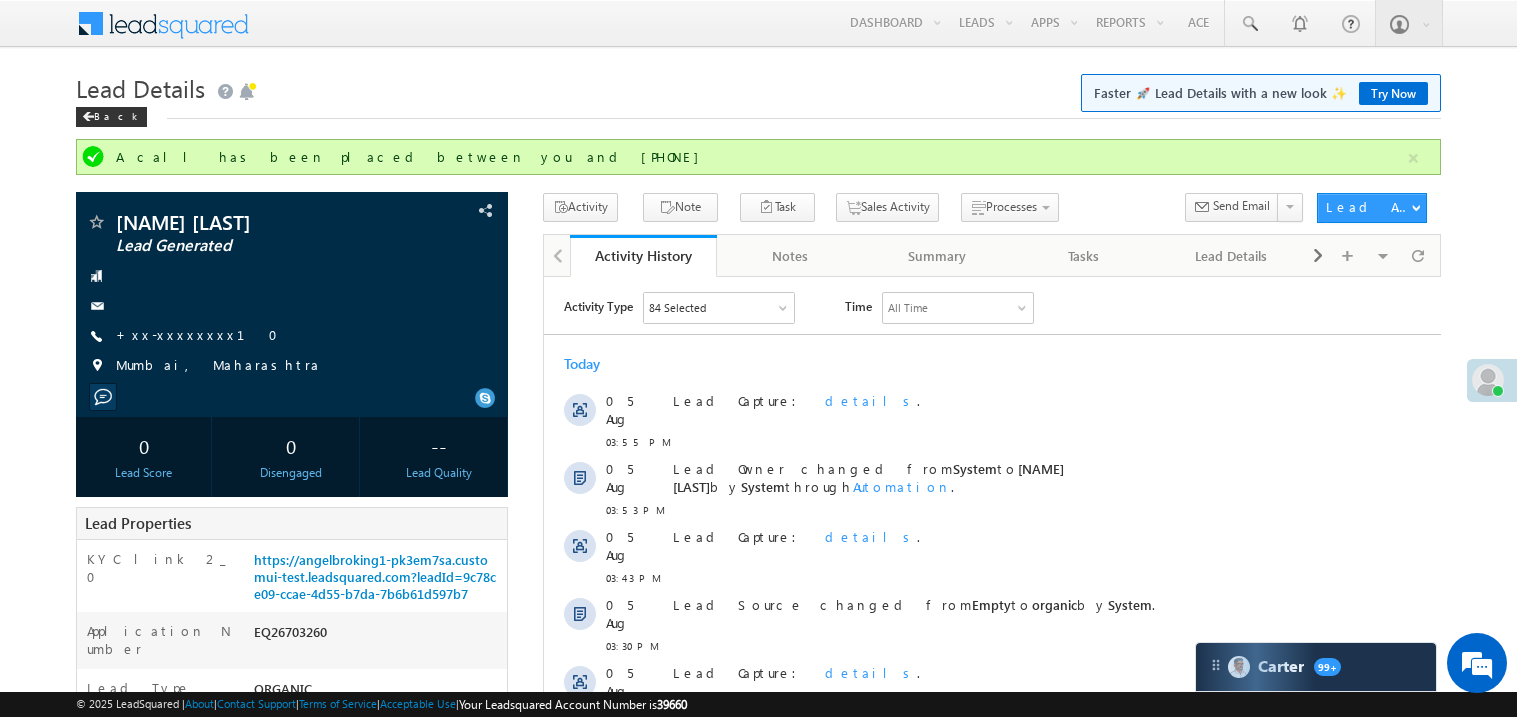 scroll, scrollTop: 0, scrollLeft: 0, axis: both 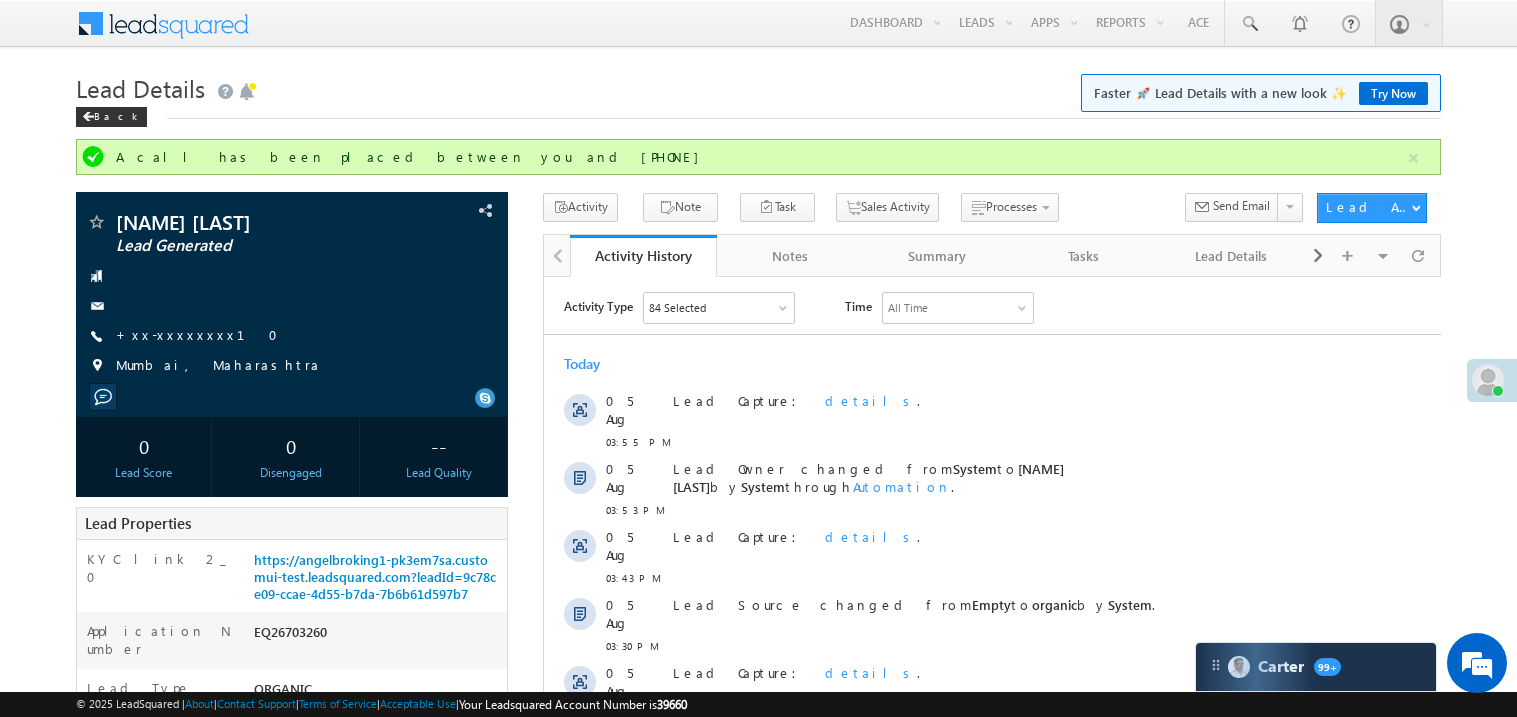 click on "Back" at bounding box center (758, 112) 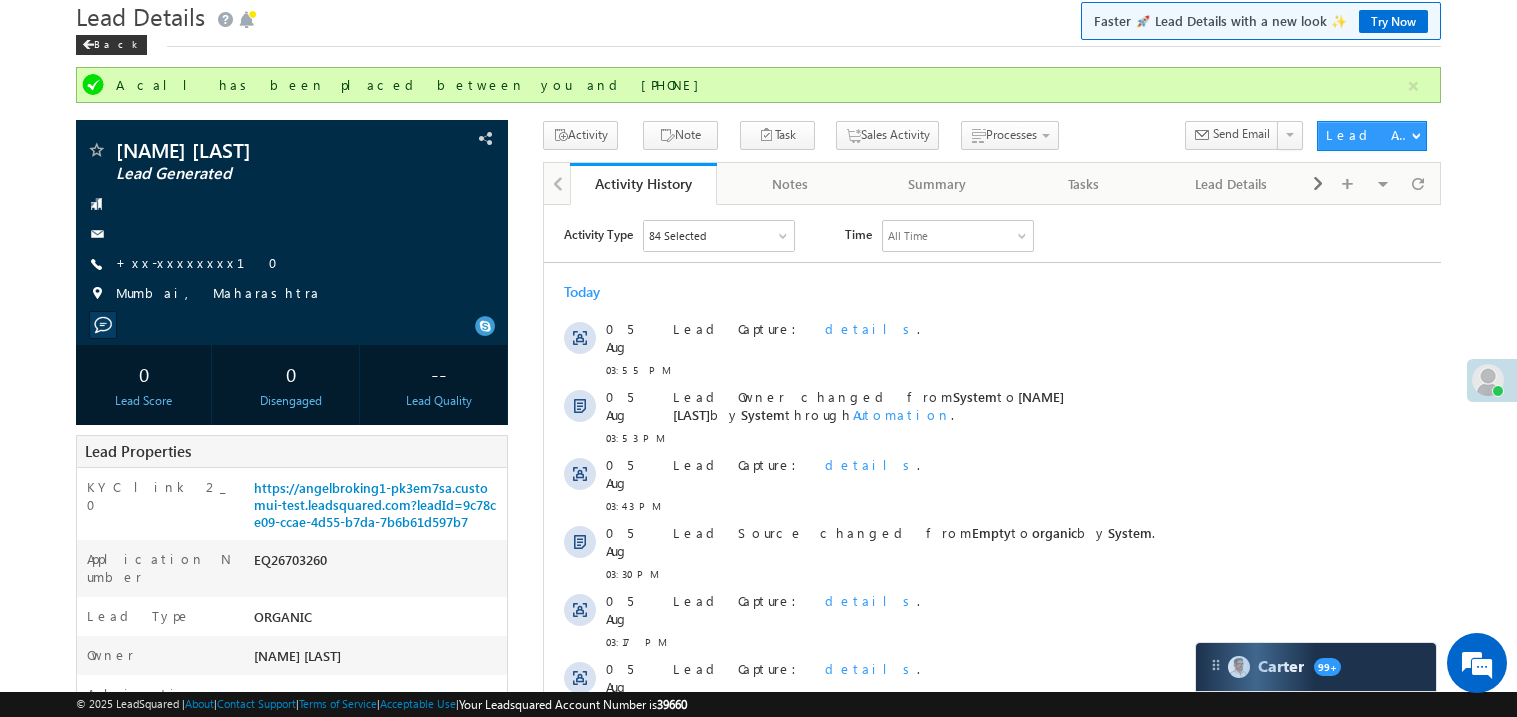 scroll, scrollTop: 0, scrollLeft: 0, axis: both 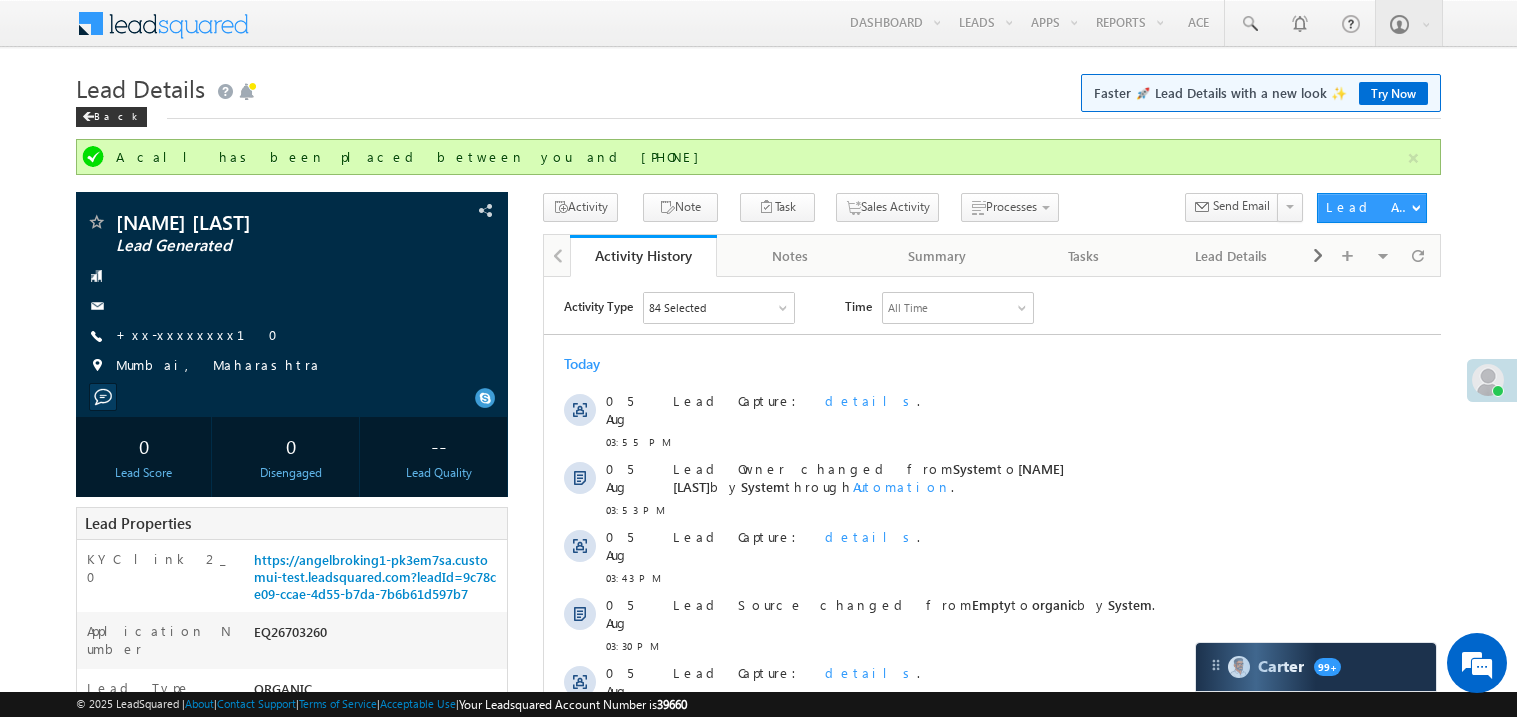 click on "Today
[DATE]
[TIME]
Lead Capture:
details .
[DATE]
[TIME]
Lead Owner changed from  System  to  [NAME] [LAST]  by  System  through  Automation .
[DATE]
[TIME]
Lead Capture:
details ." at bounding box center (991, 567) 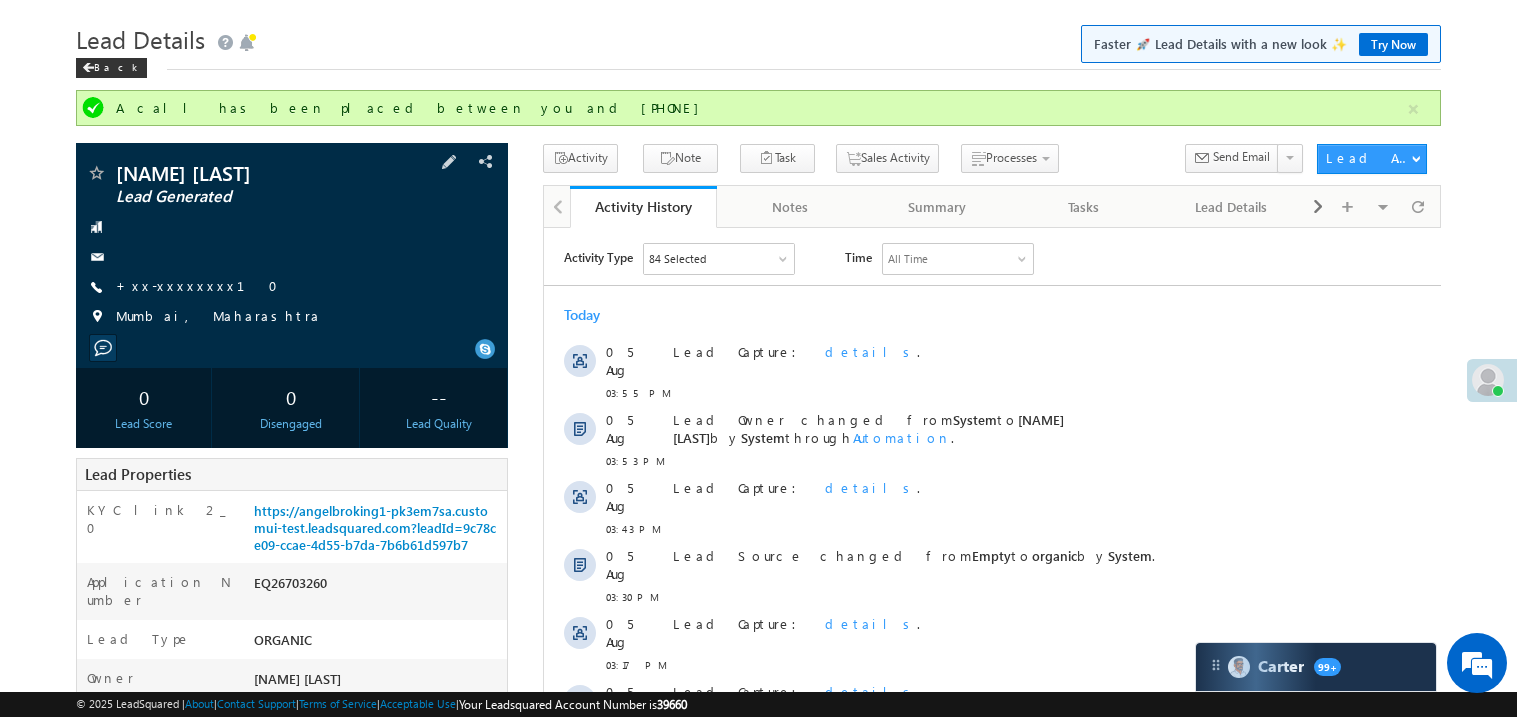 scroll, scrollTop: 0, scrollLeft: 0, axis: both 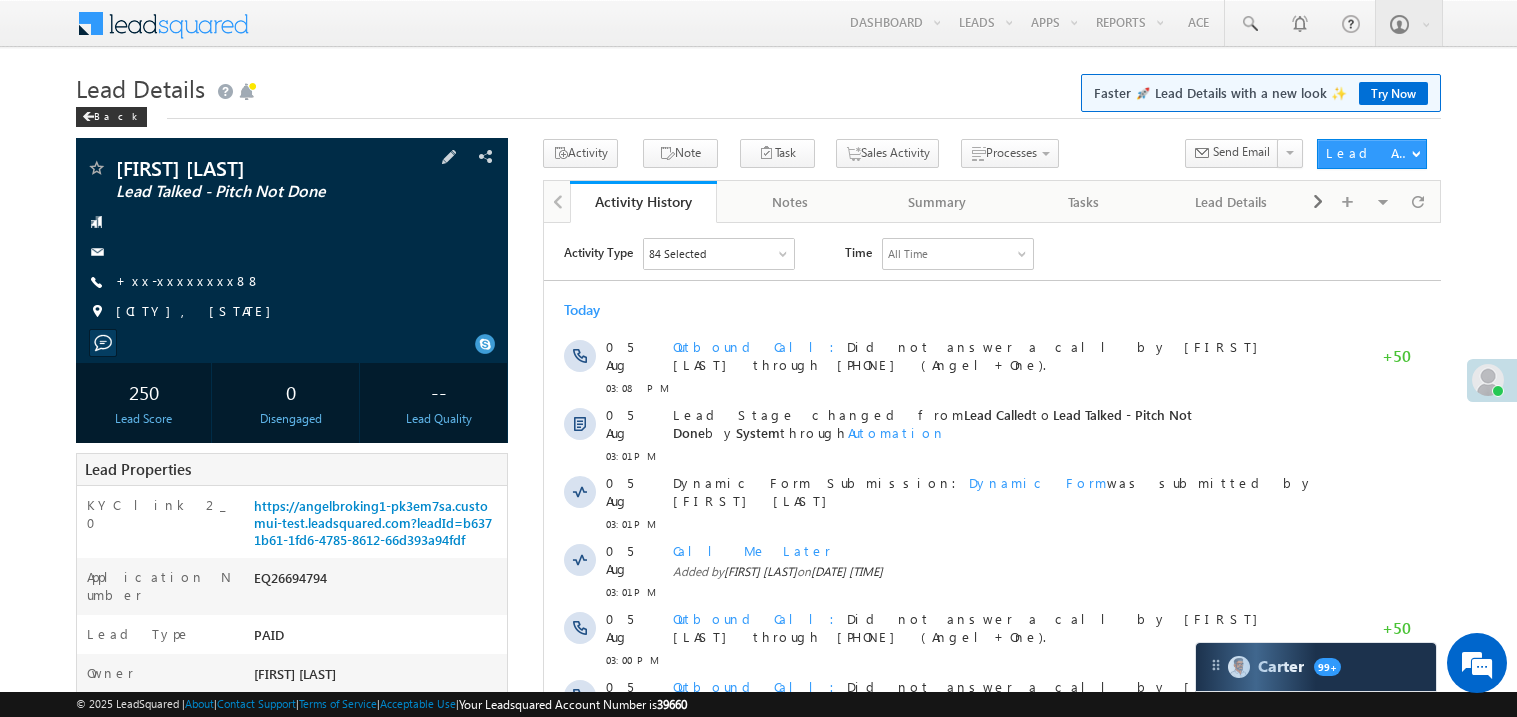 click on "[FIRST] [LAST]
Lead Talked - Pitch Not Done
[PHONE]" at bounding box center [292, 245] 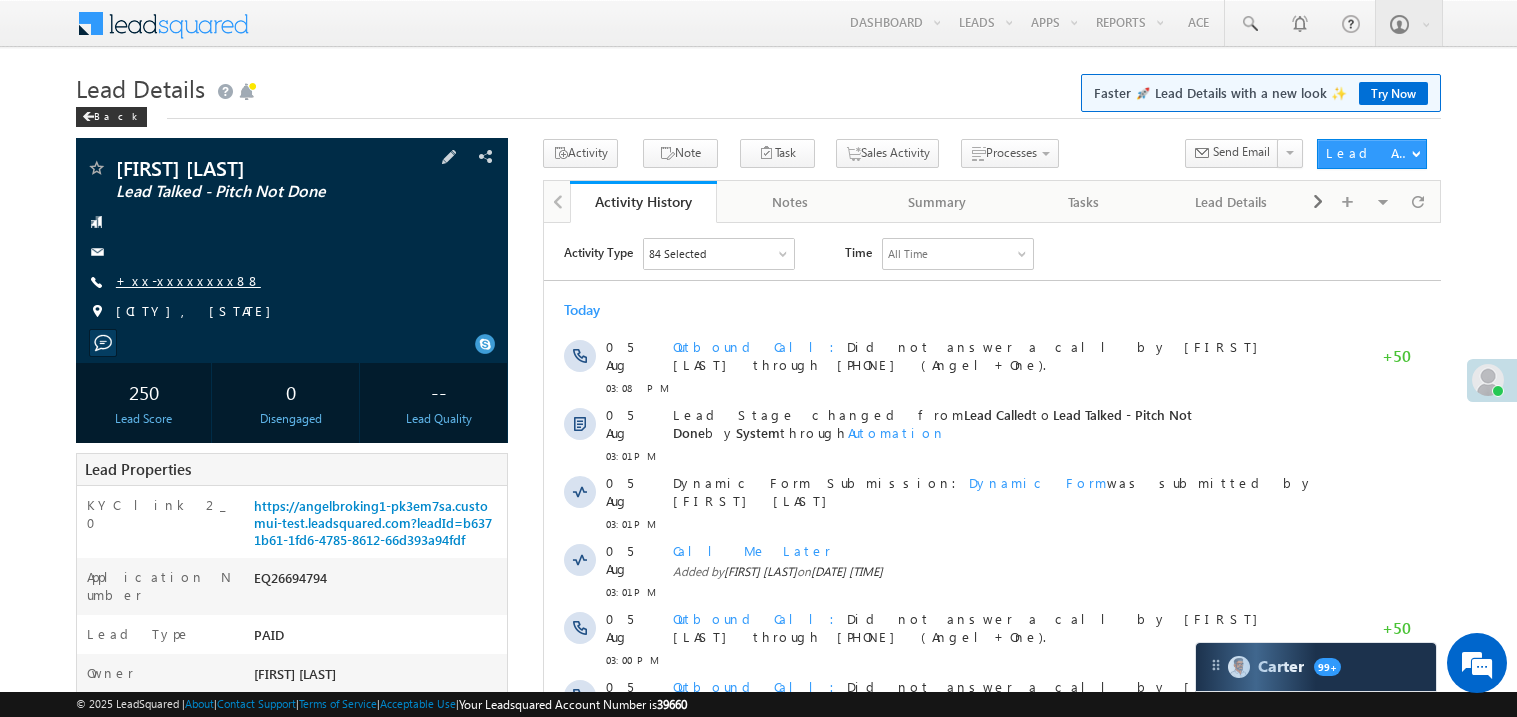click on "+xx-xxxxxxxx88" at bounding box center (188, 280) 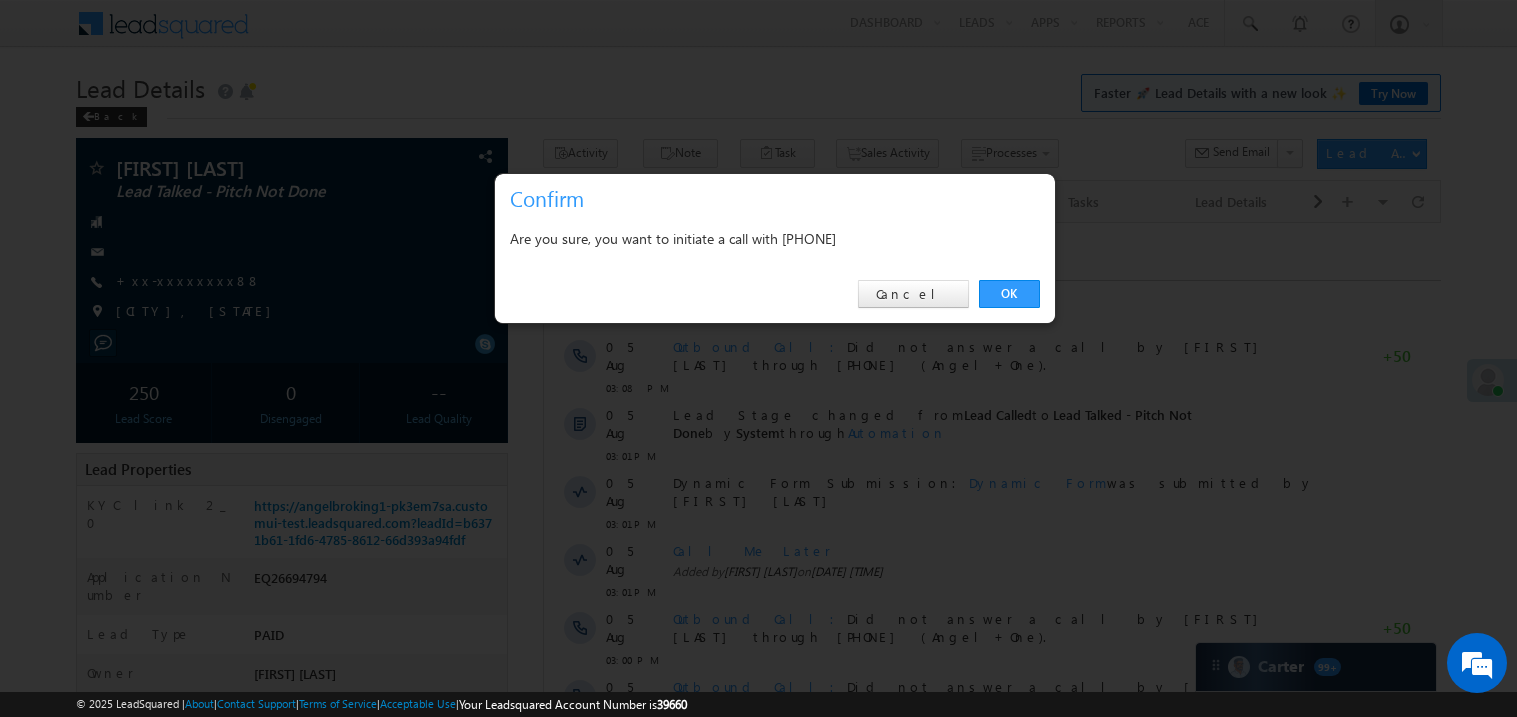 scroll, scrollTop: 0, scrollLeft: 0, axis: both 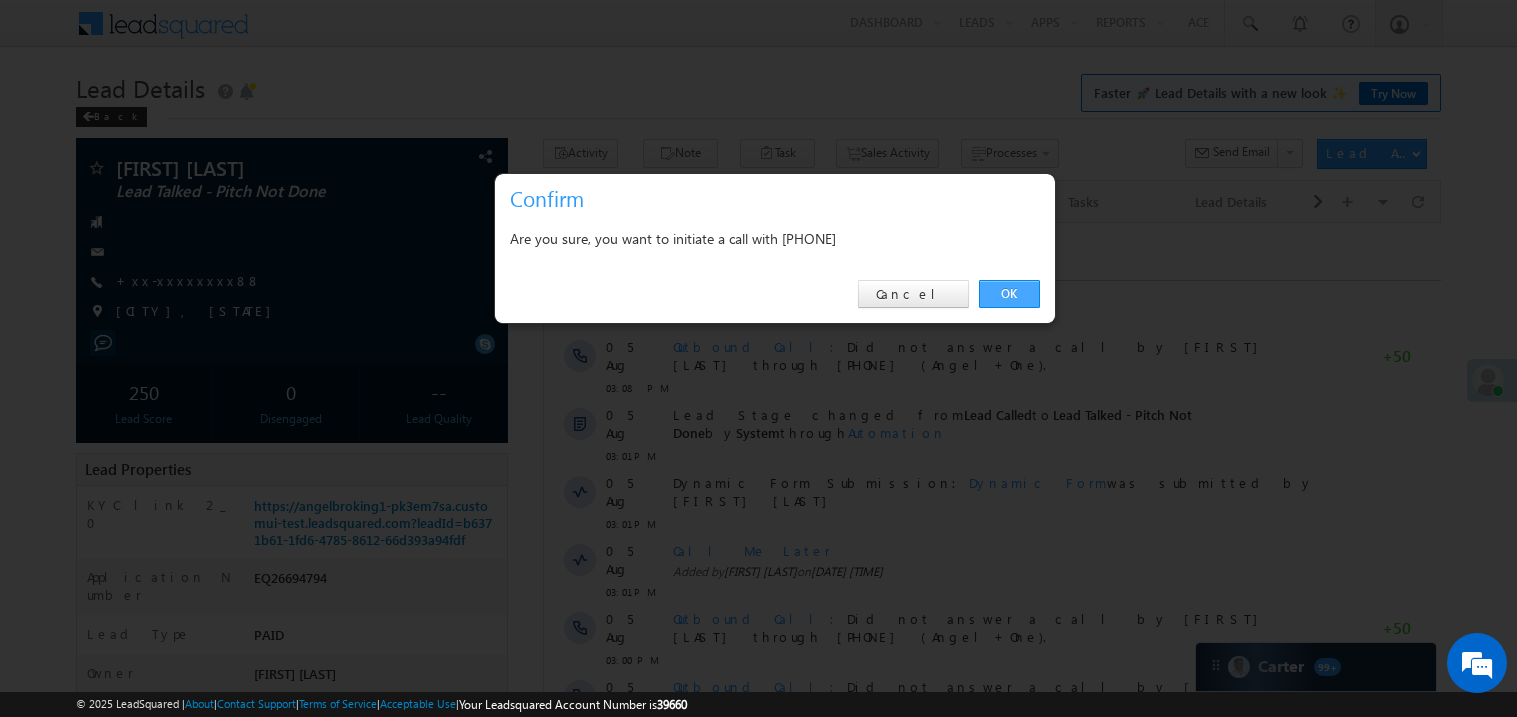 click on "OK" at bounding box center (1009, 294) 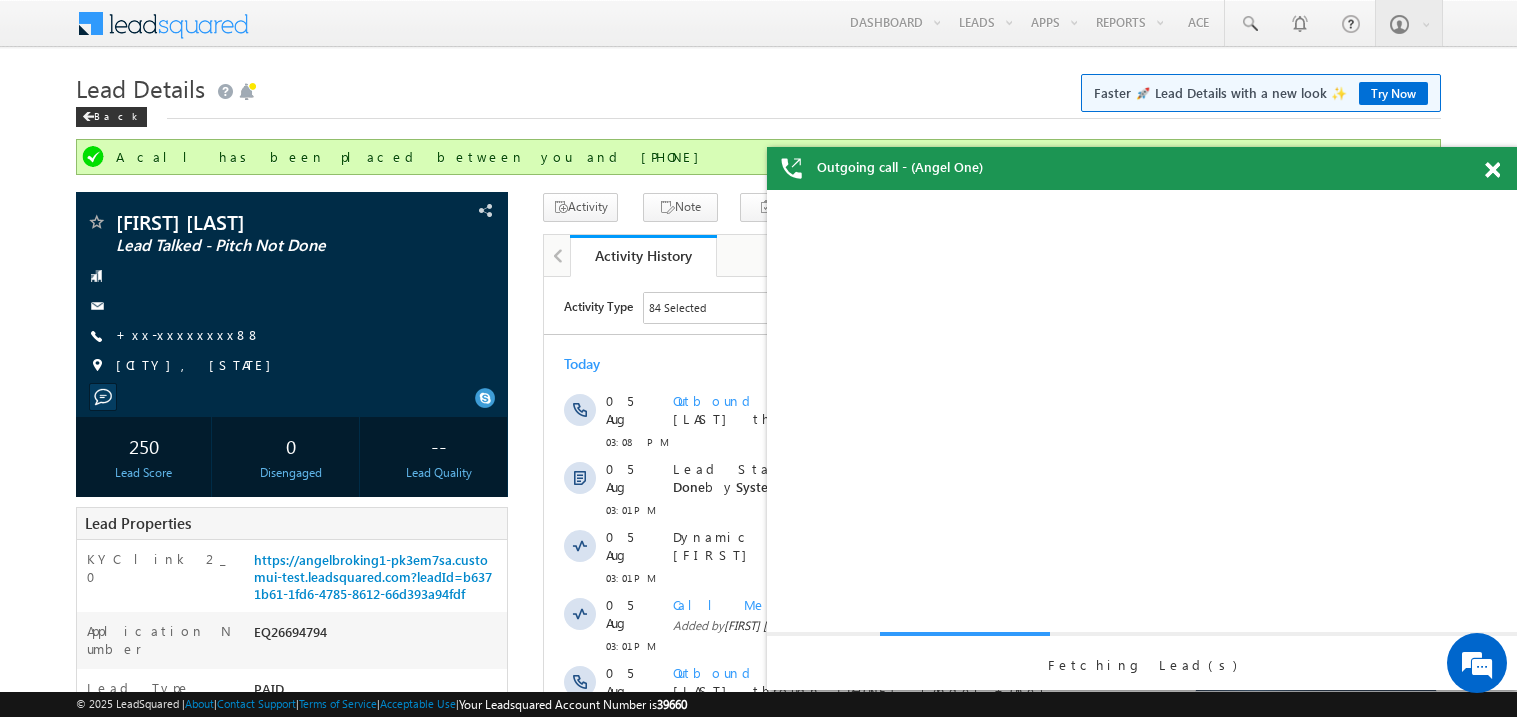 scroll, scrollTop: 0, scrollLeft: 0, axis: both 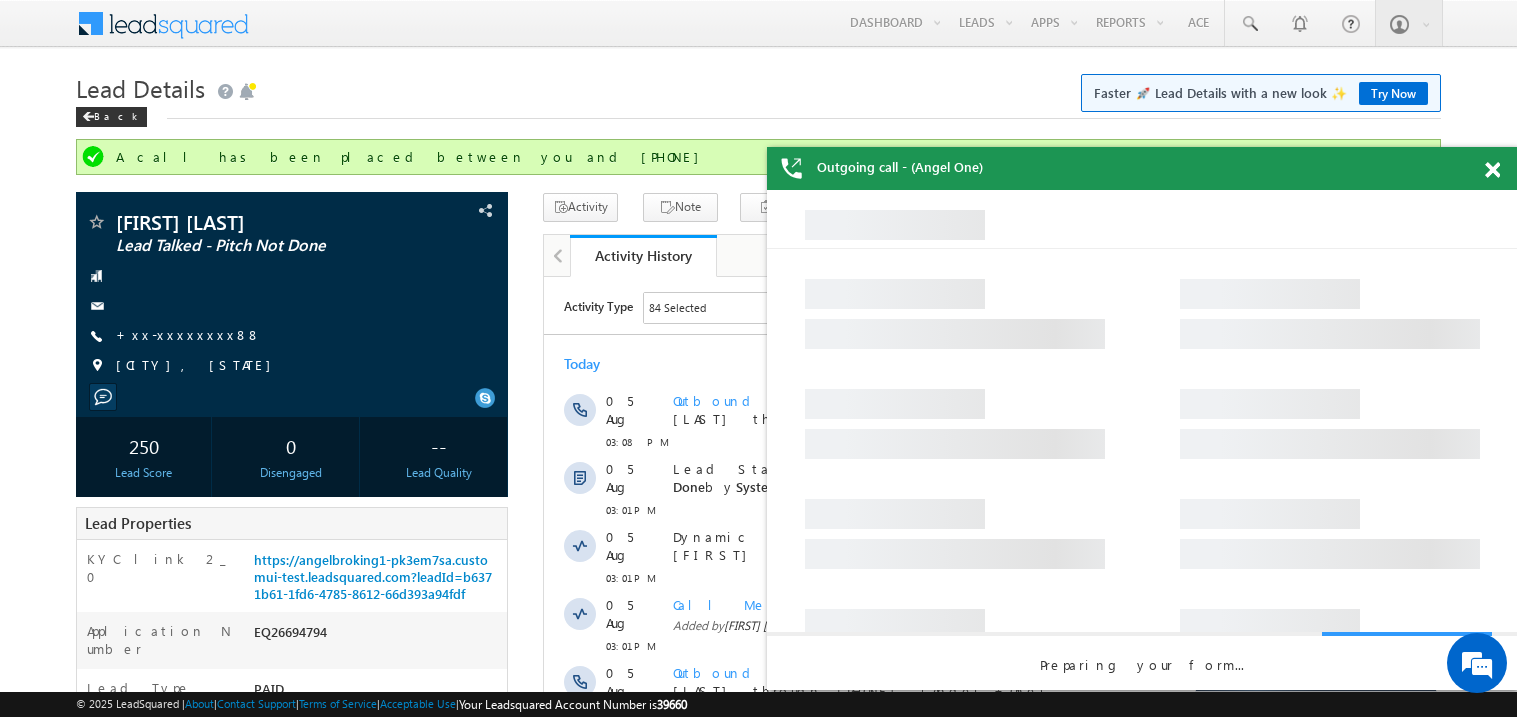 click at bounding box center [1492, 170] 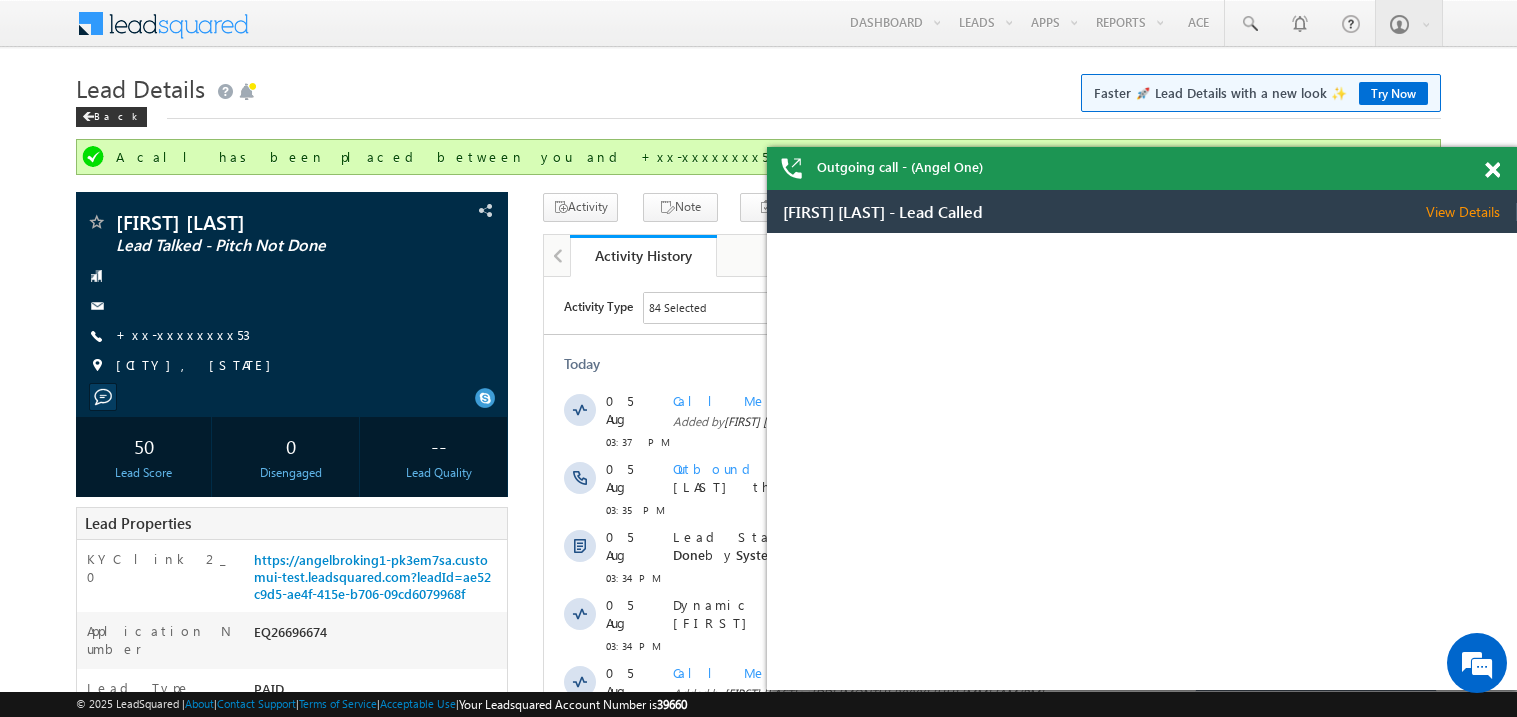 scroll, scrollTop: 0, scrollLeft: 0, axis: both 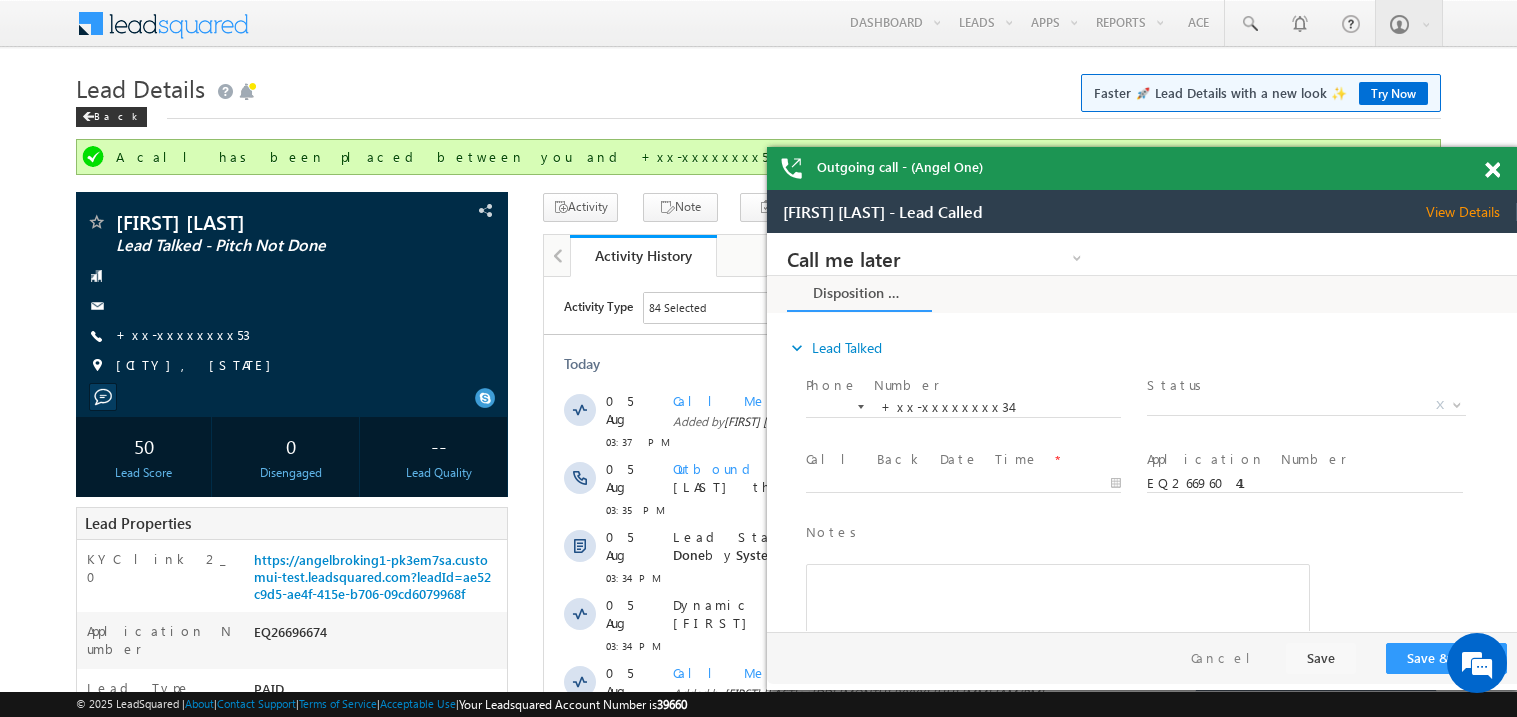 click at bounding box center [1492, 170] 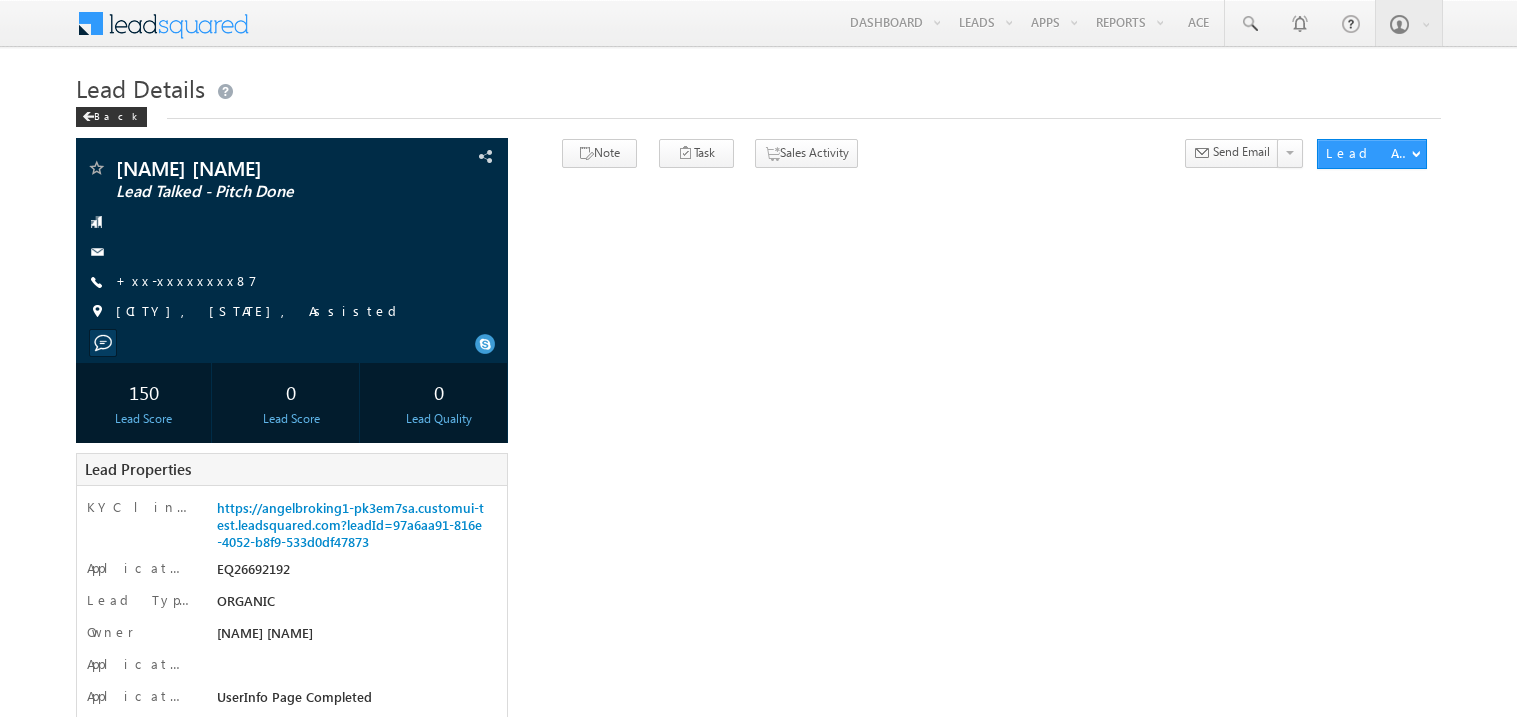 scroll, scrollTop: 0, scrollLeft: 0, axis: both 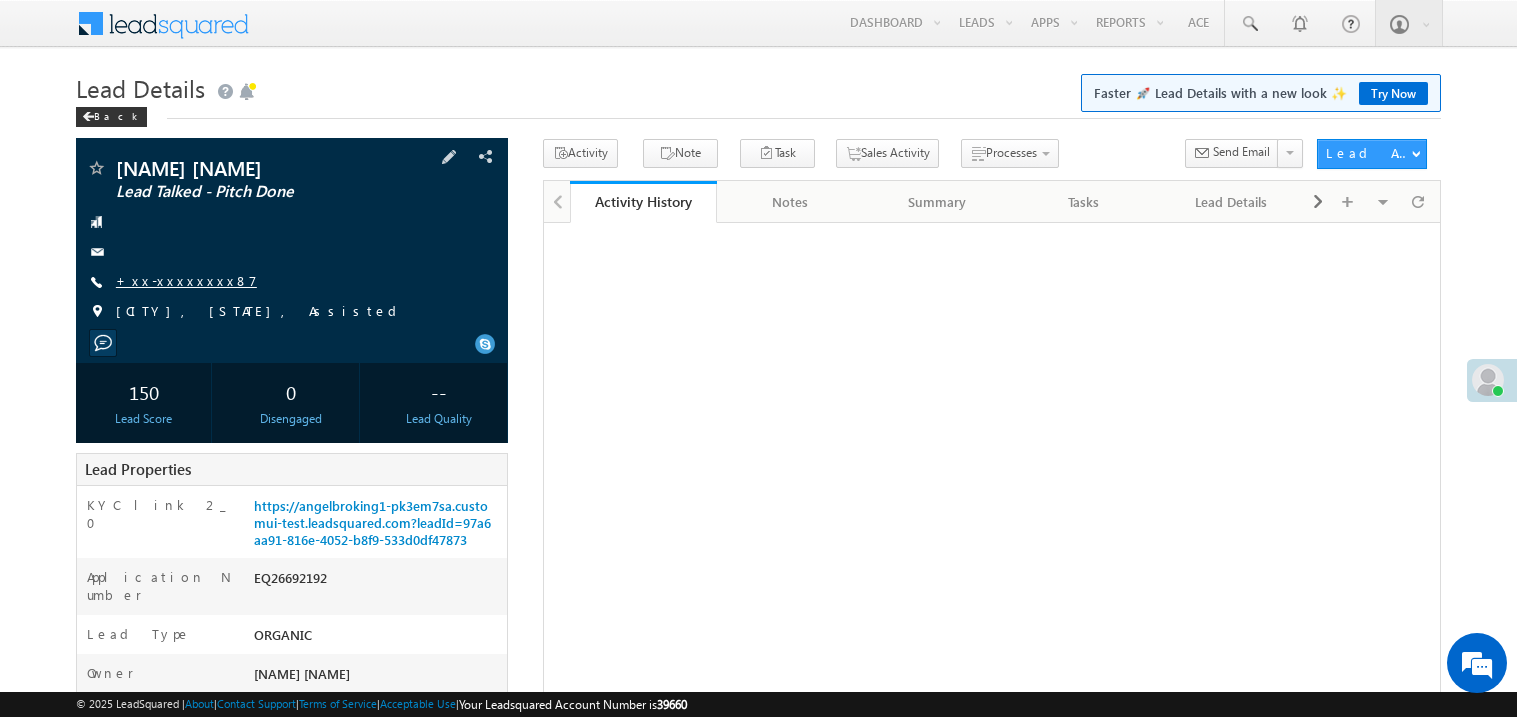 click on "+xx-xxxxxxxx87" at bounding box center [186, 280] 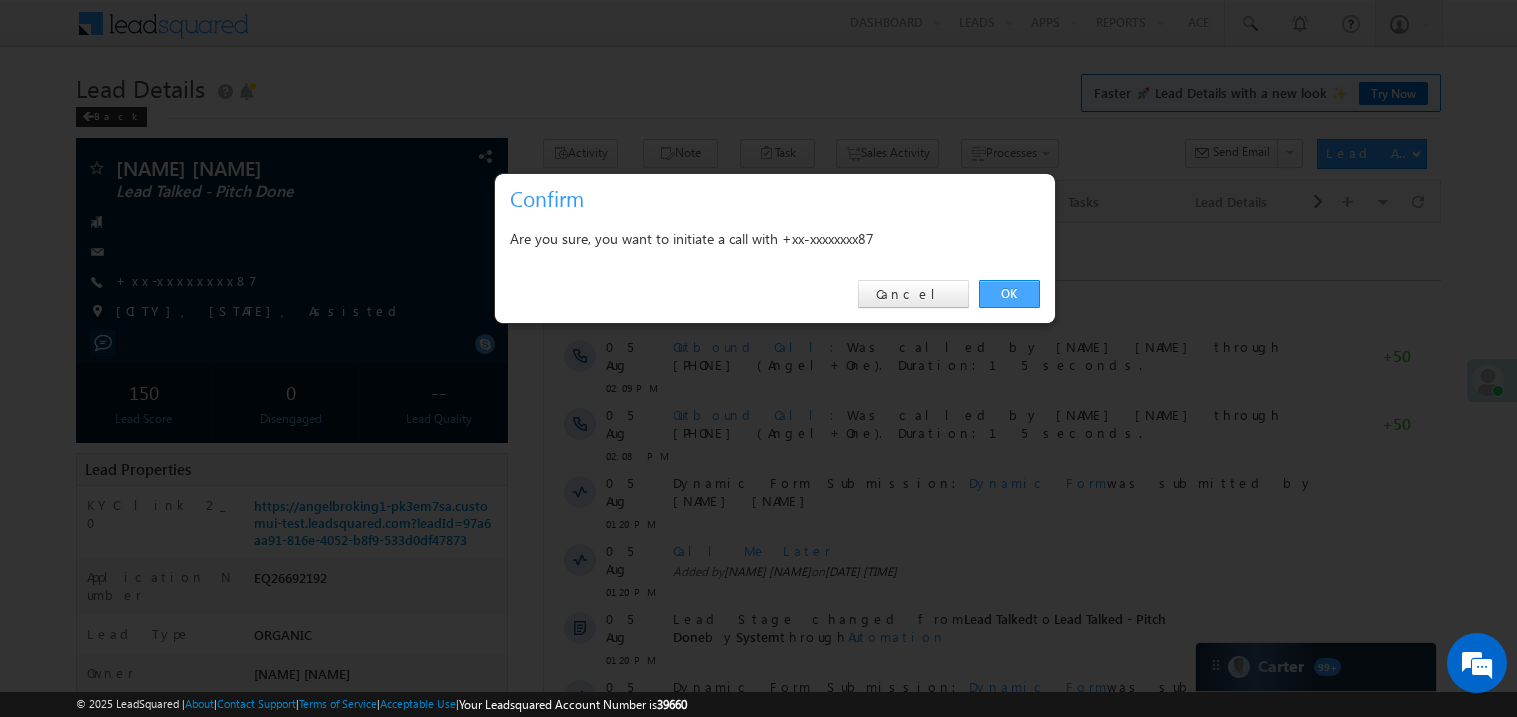 scroll, scrollTop: 0, scrollLeft: 0, axis: both 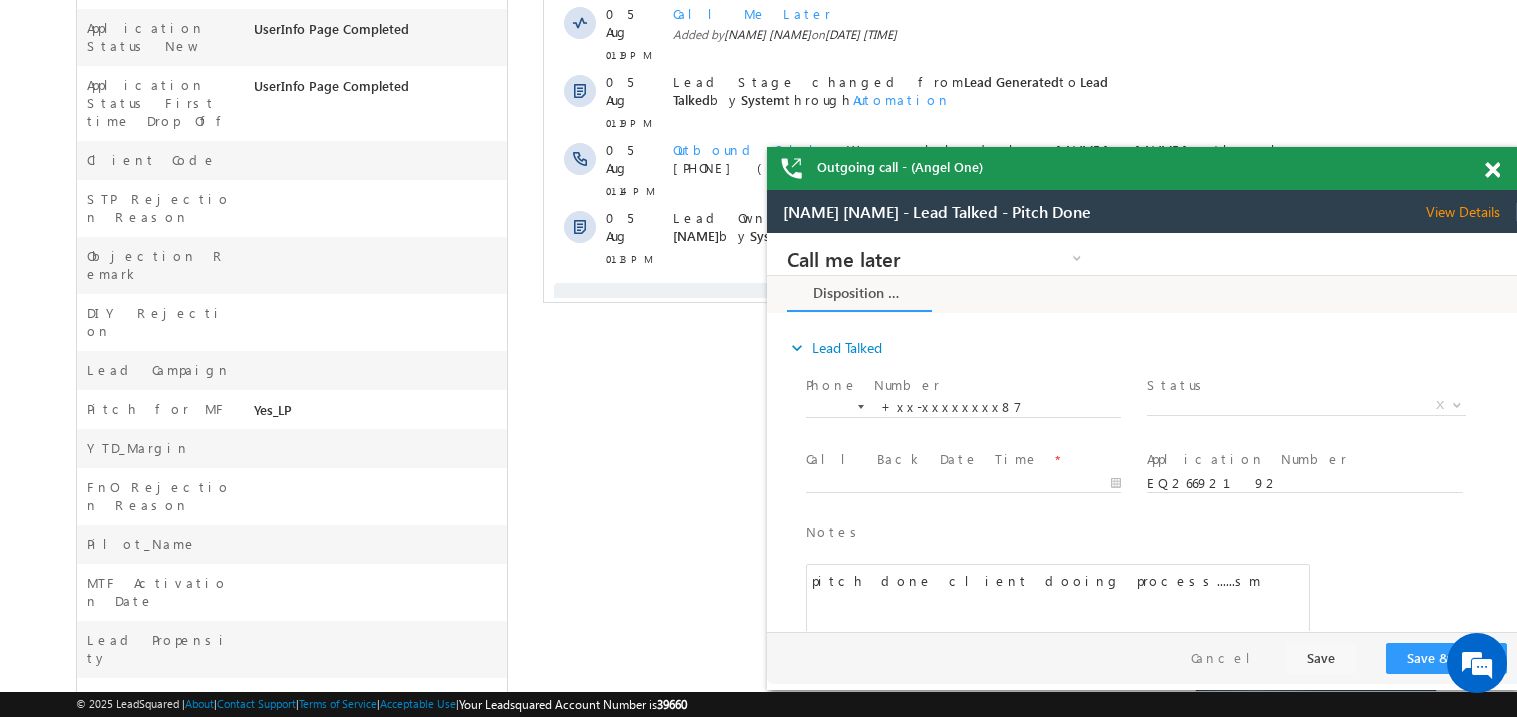 click at bounding box center (378, 453) 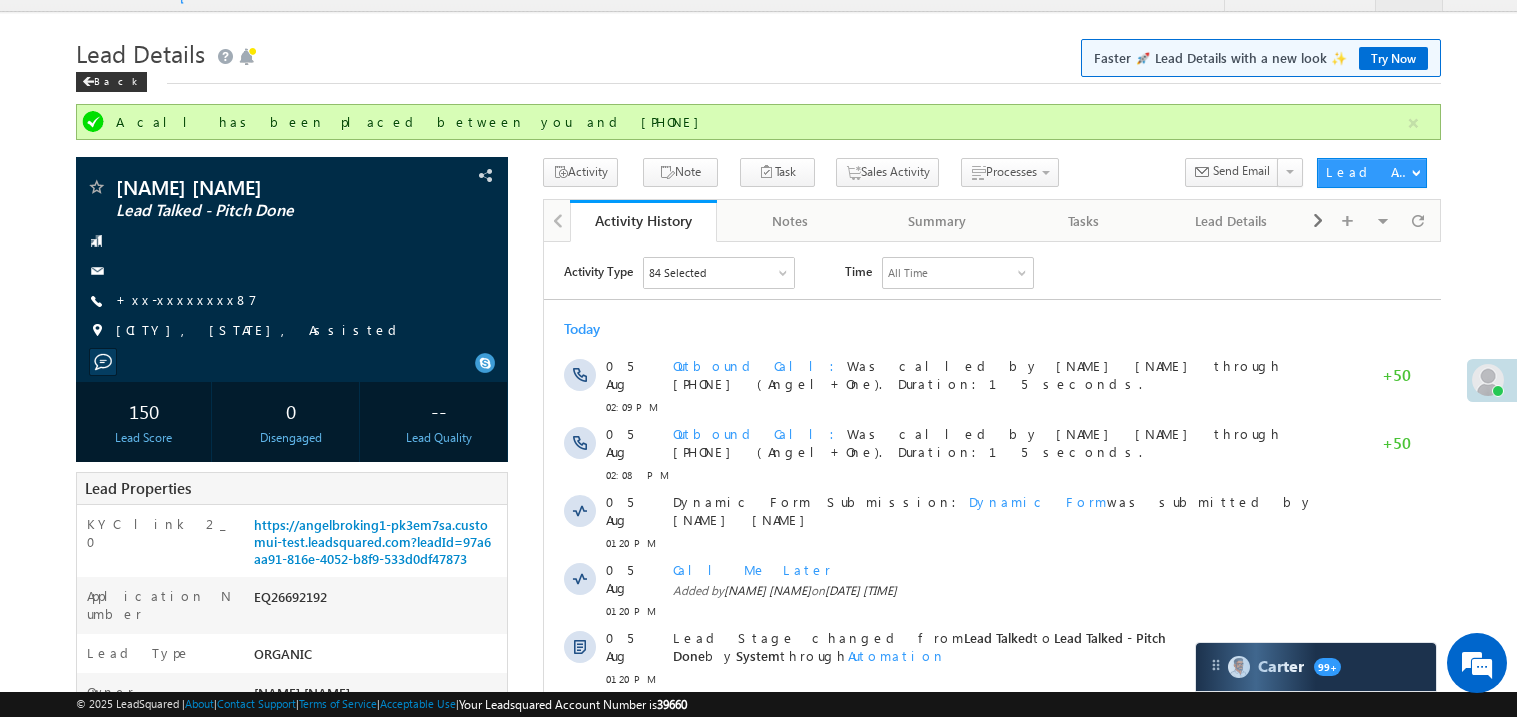 scroll, scrollTop: 0, scrollLeft: 0, axis: both 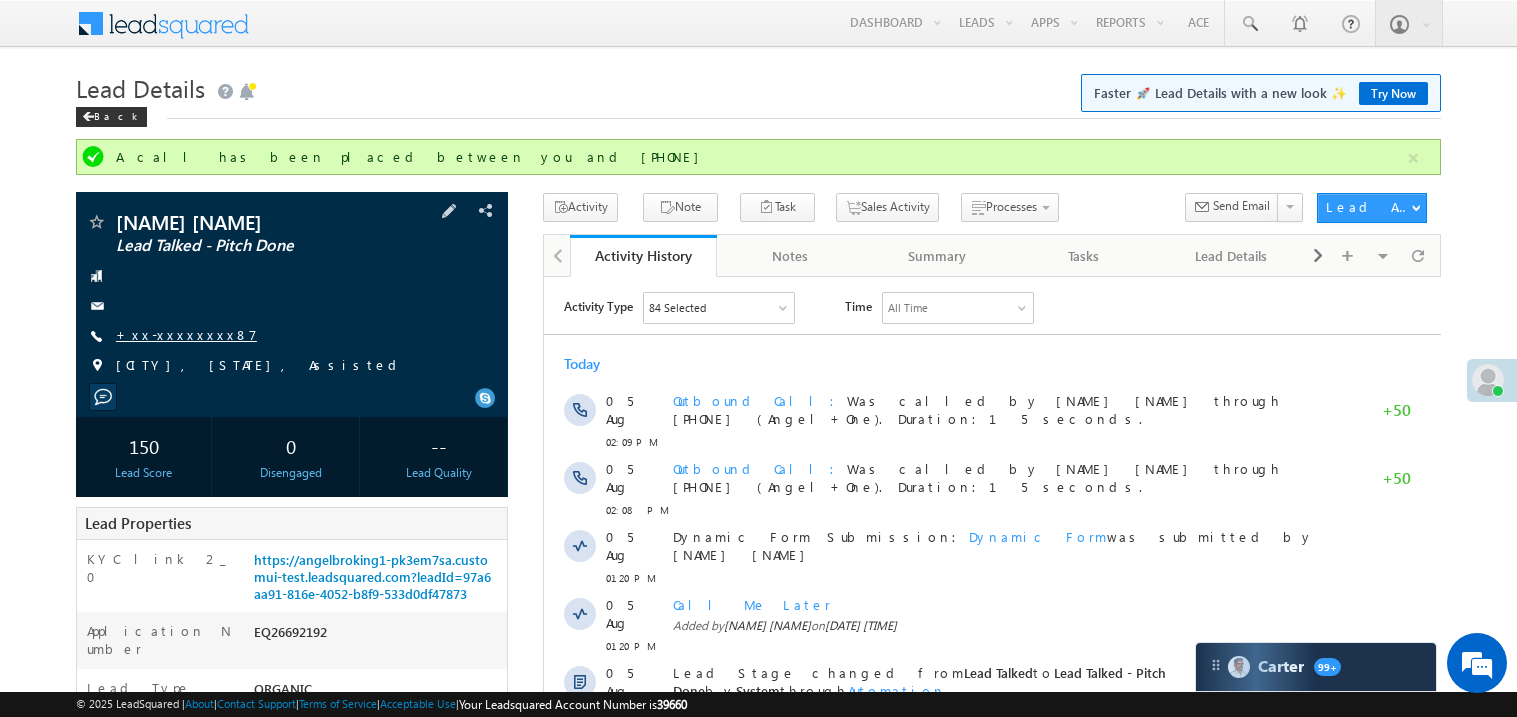 click on "+xx-xxxxxxxx87" at bounding box center [186, 334] 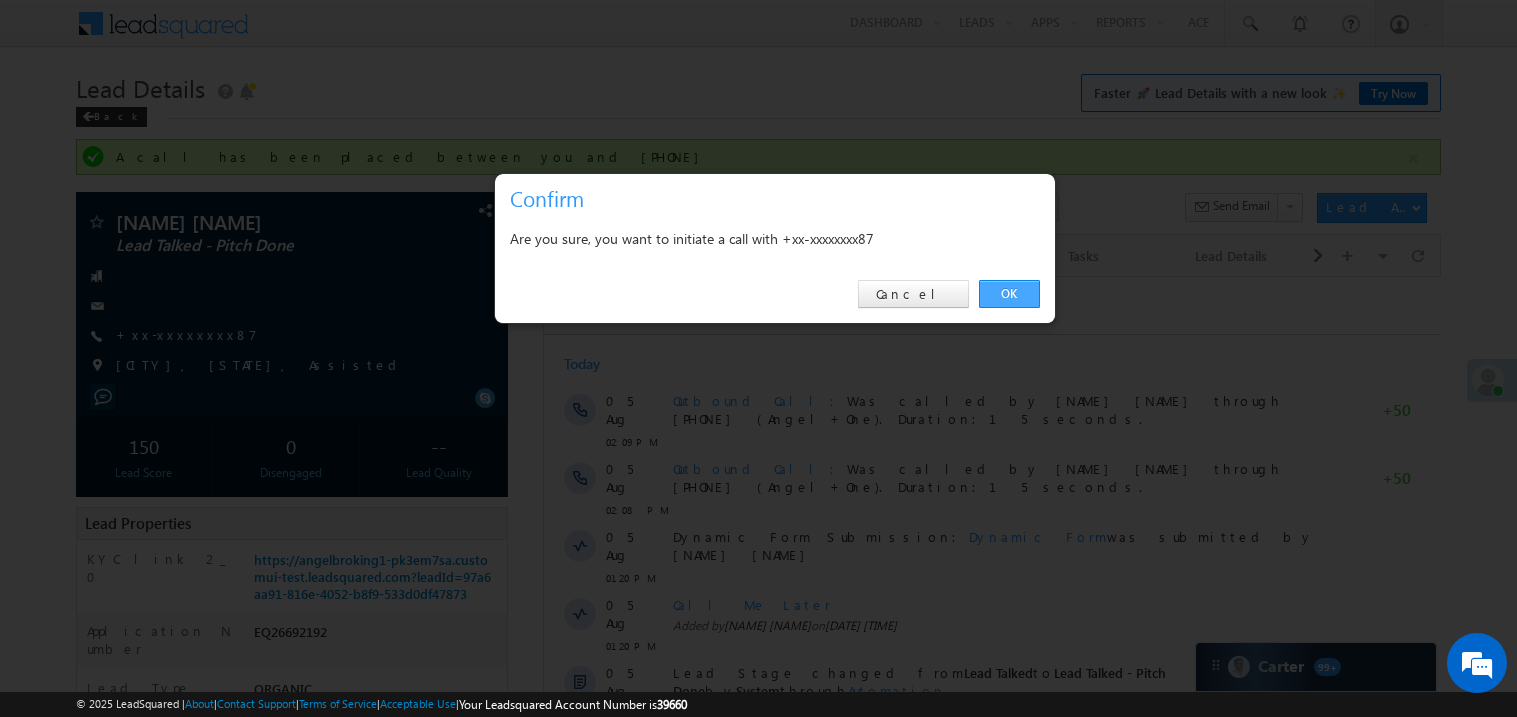 click on "OK" at bounding box center [1009, 294] 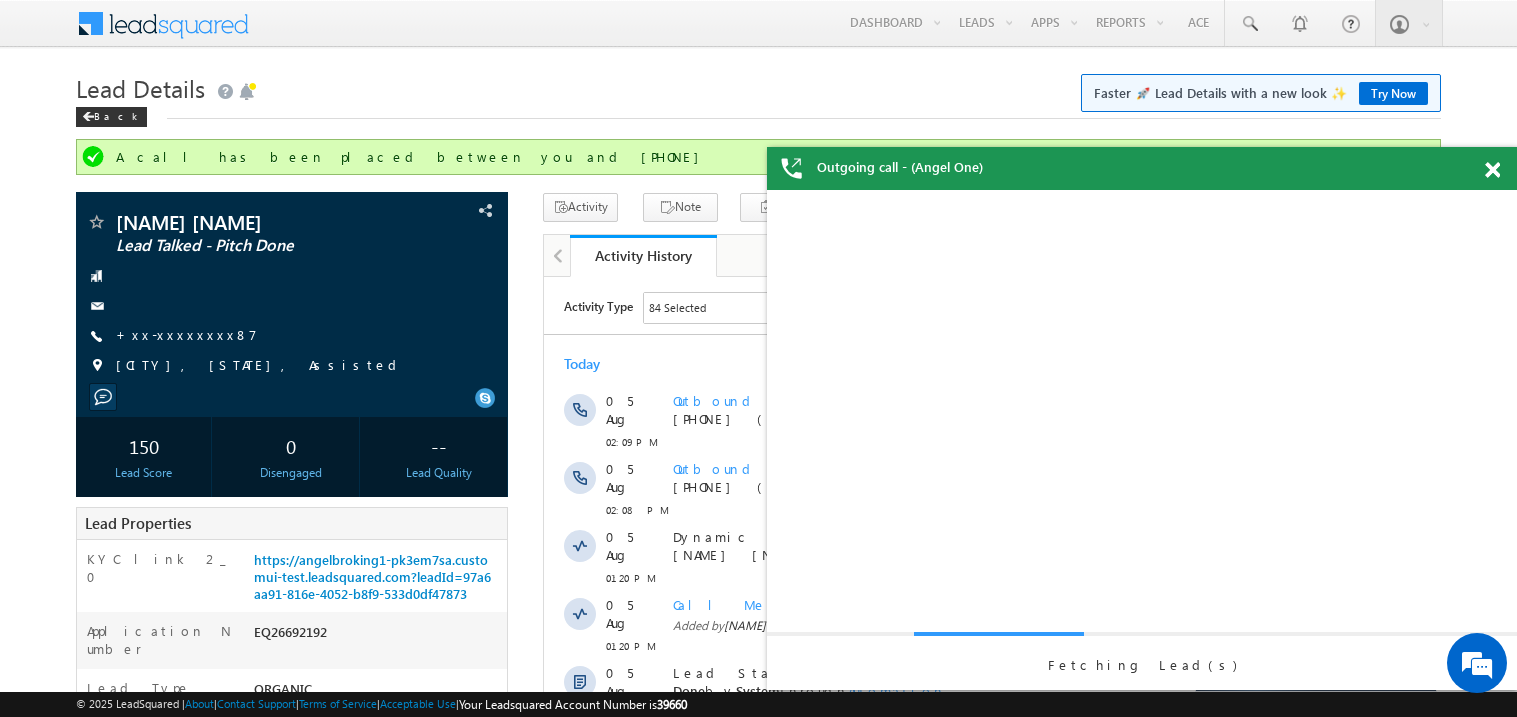 scroll, scrollTop: 0, scrollLeft: 0, axis: both 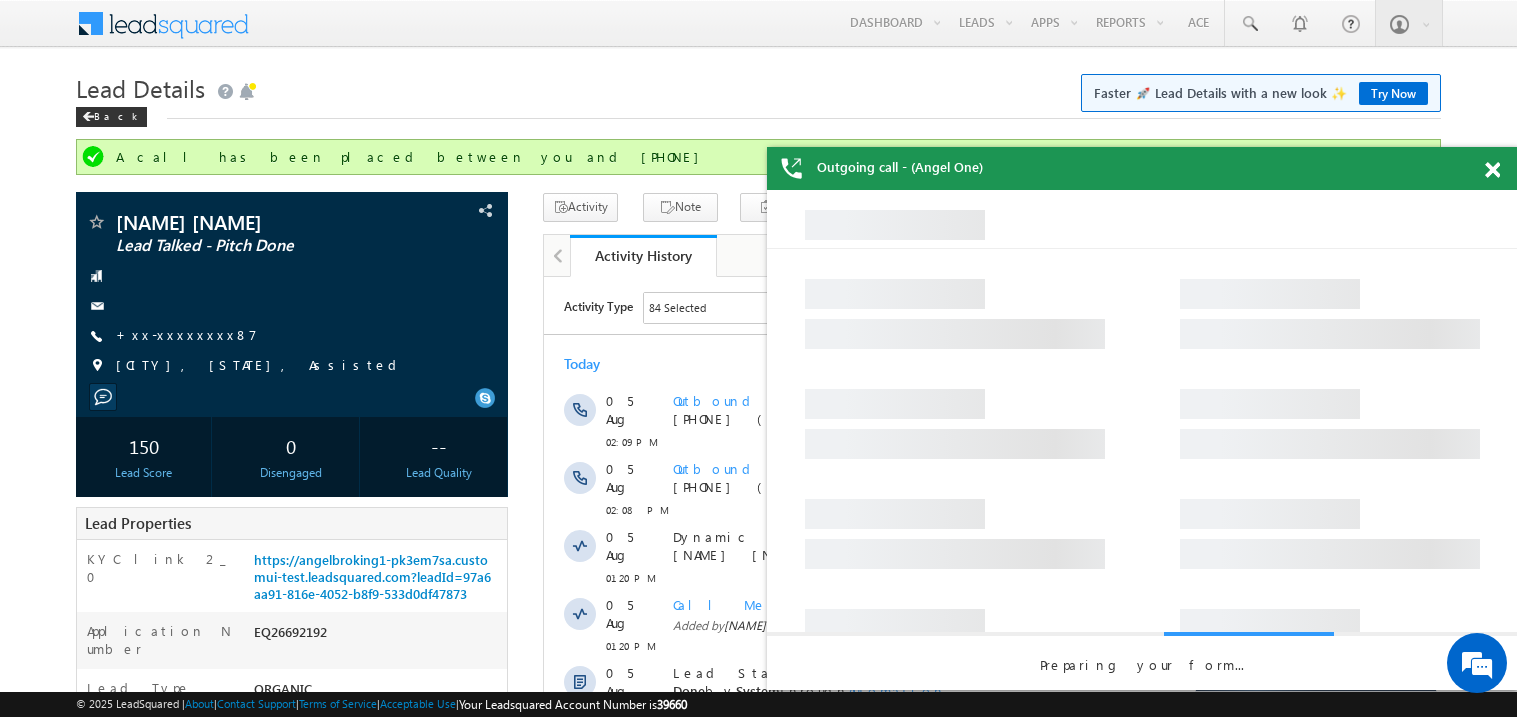 click at bounding box center [1503, 166] 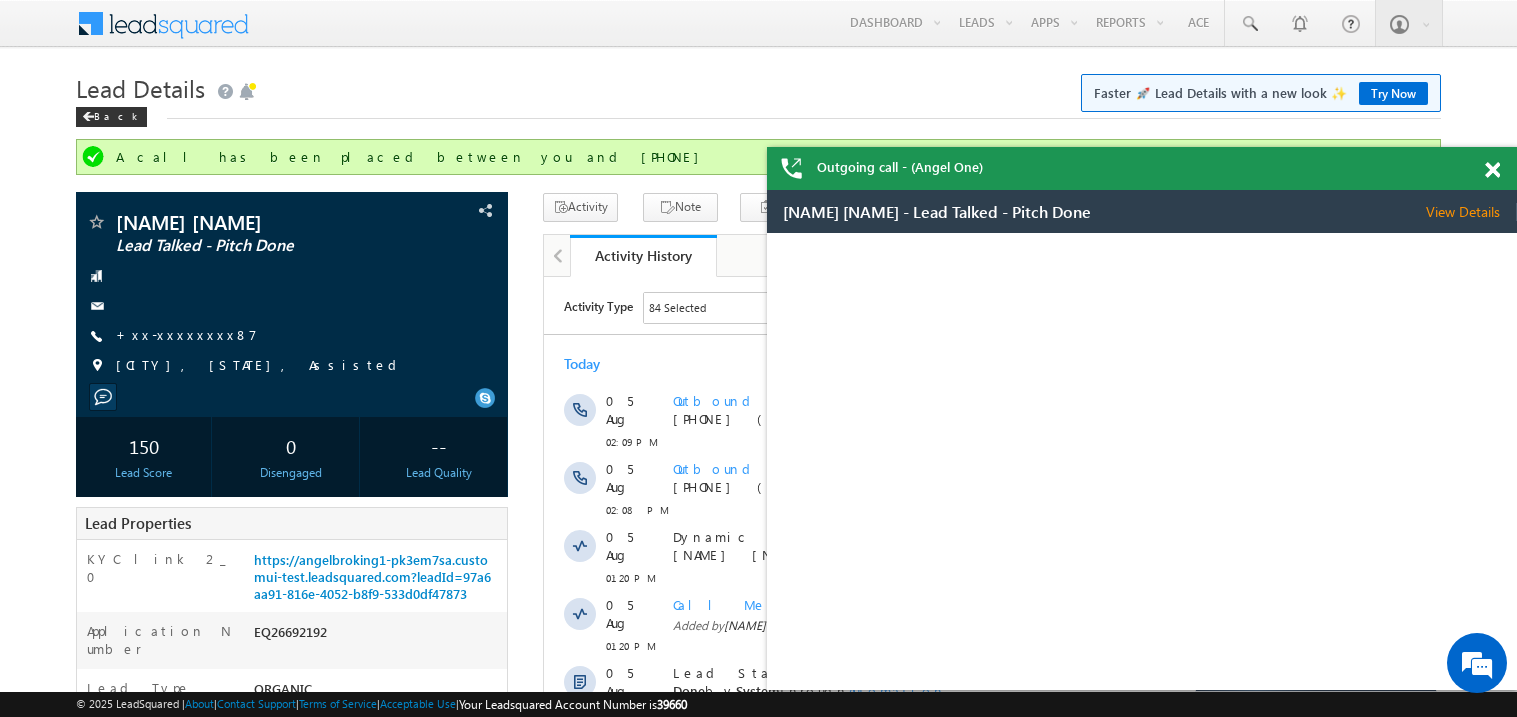 click at bounding box center [1492, 170] 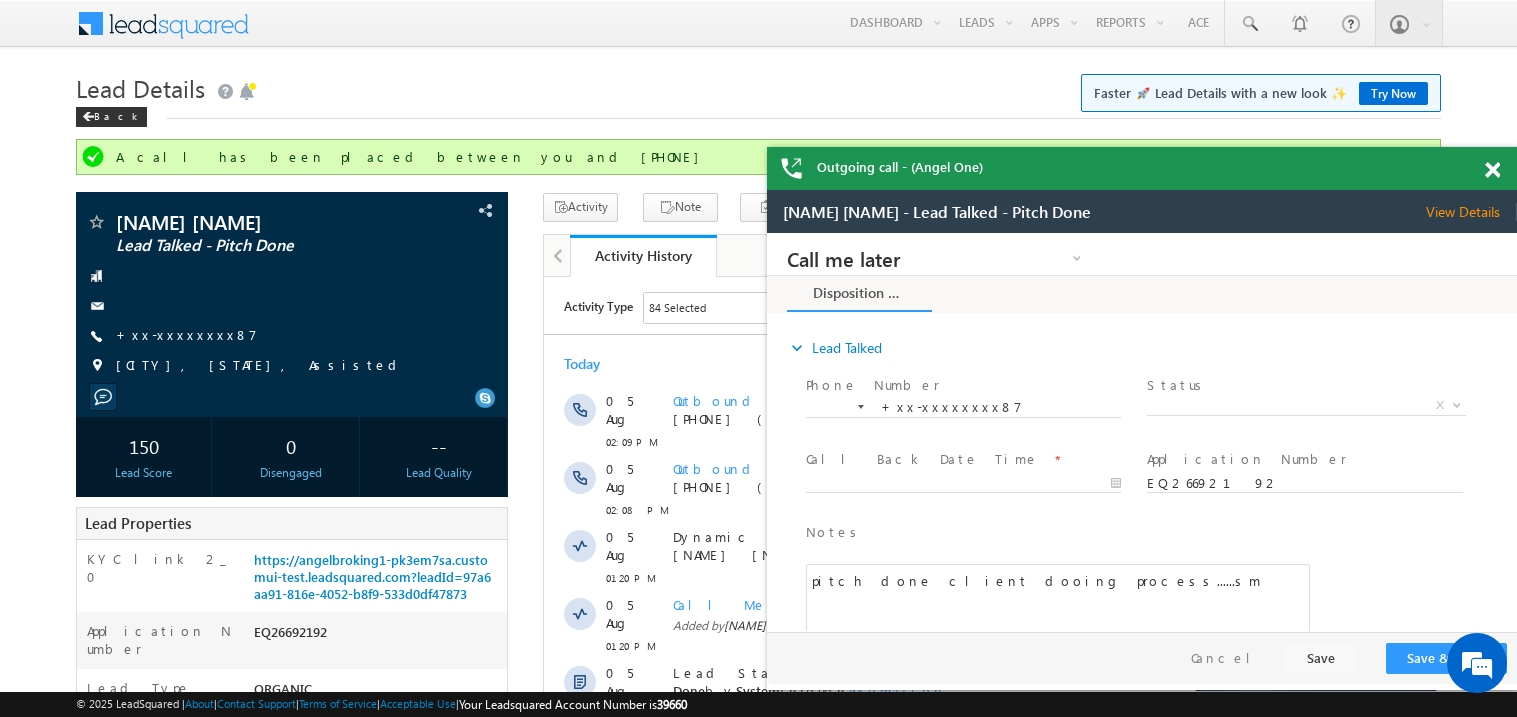 scroll, scrollTop: 0, scrollLeft: 0, axis: both 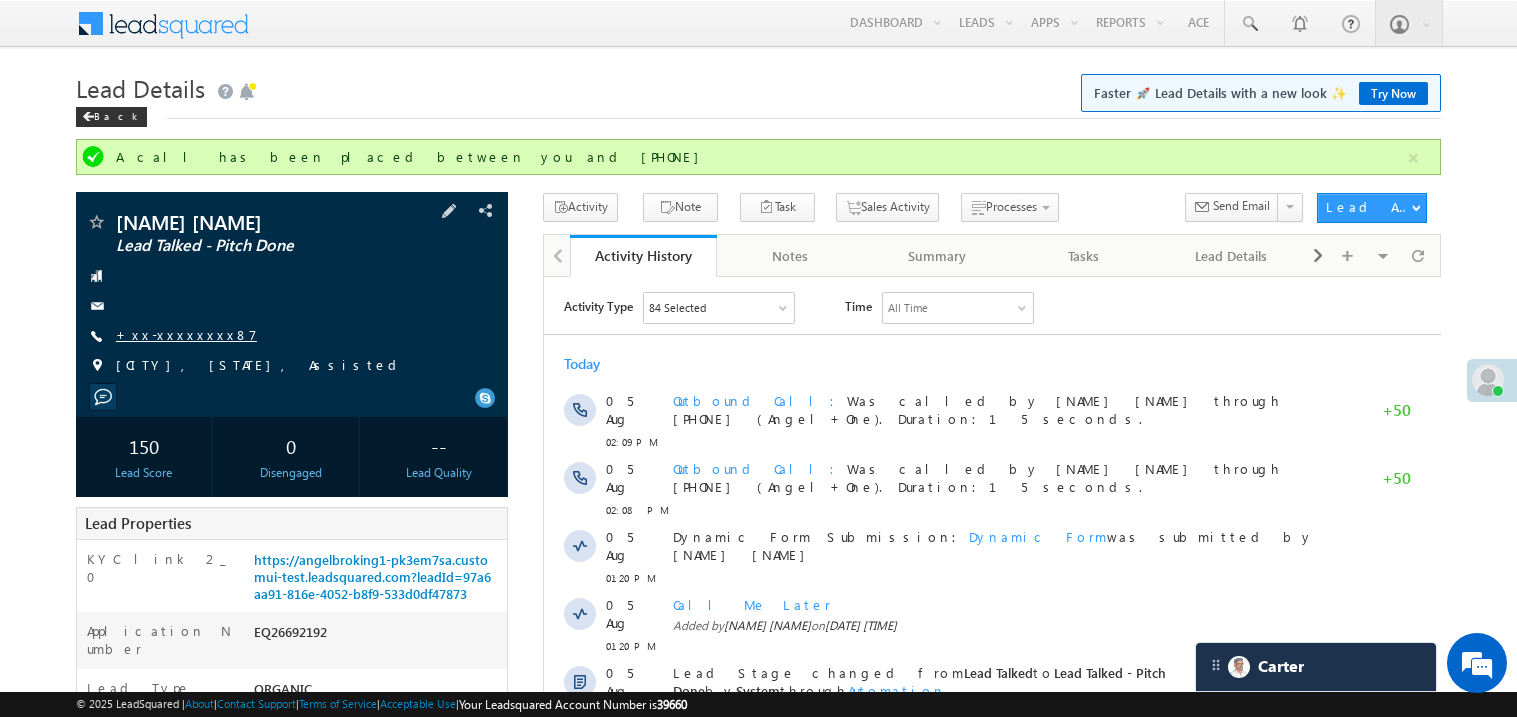 click on "+xx-xxxxxxxx87" at bounding box center (186, 334) 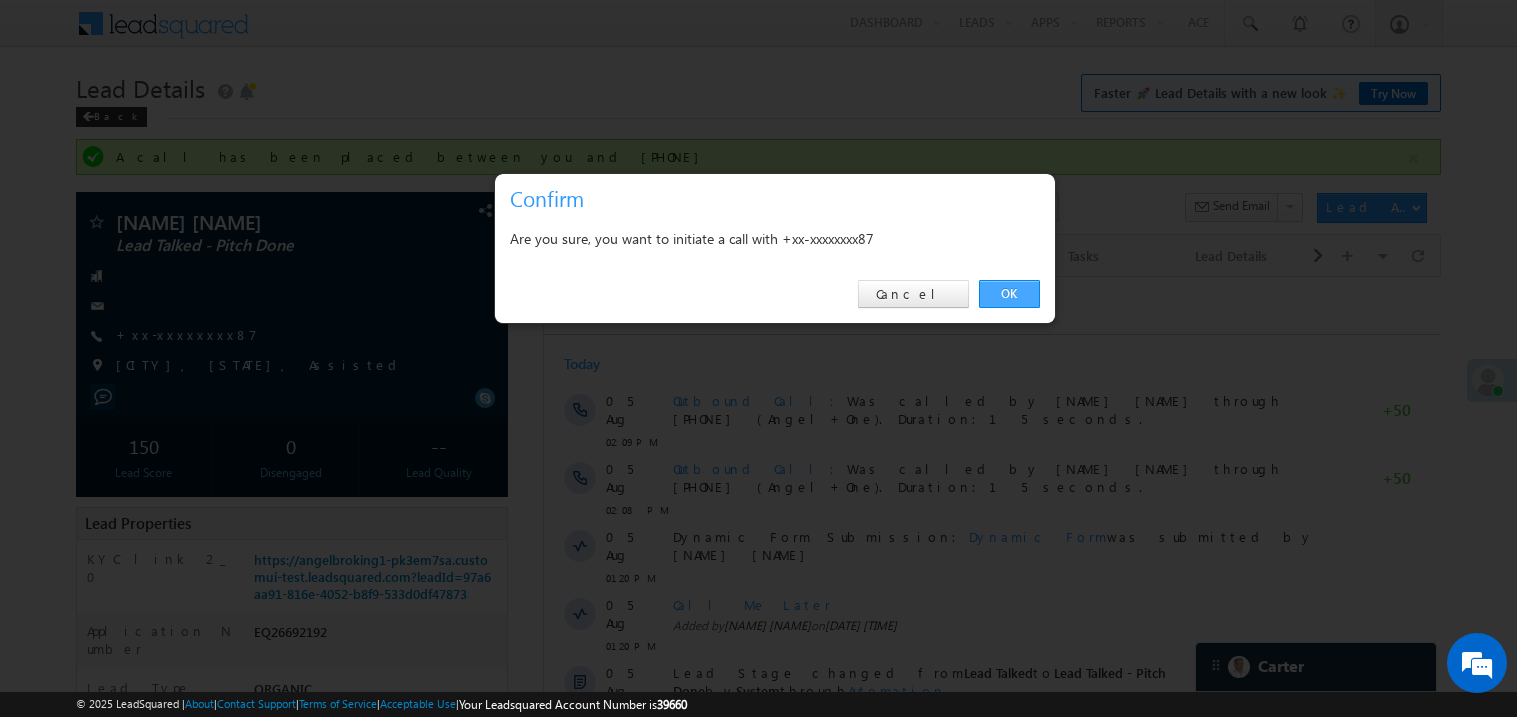 click on "OK" at bounding box center (1009, 294) 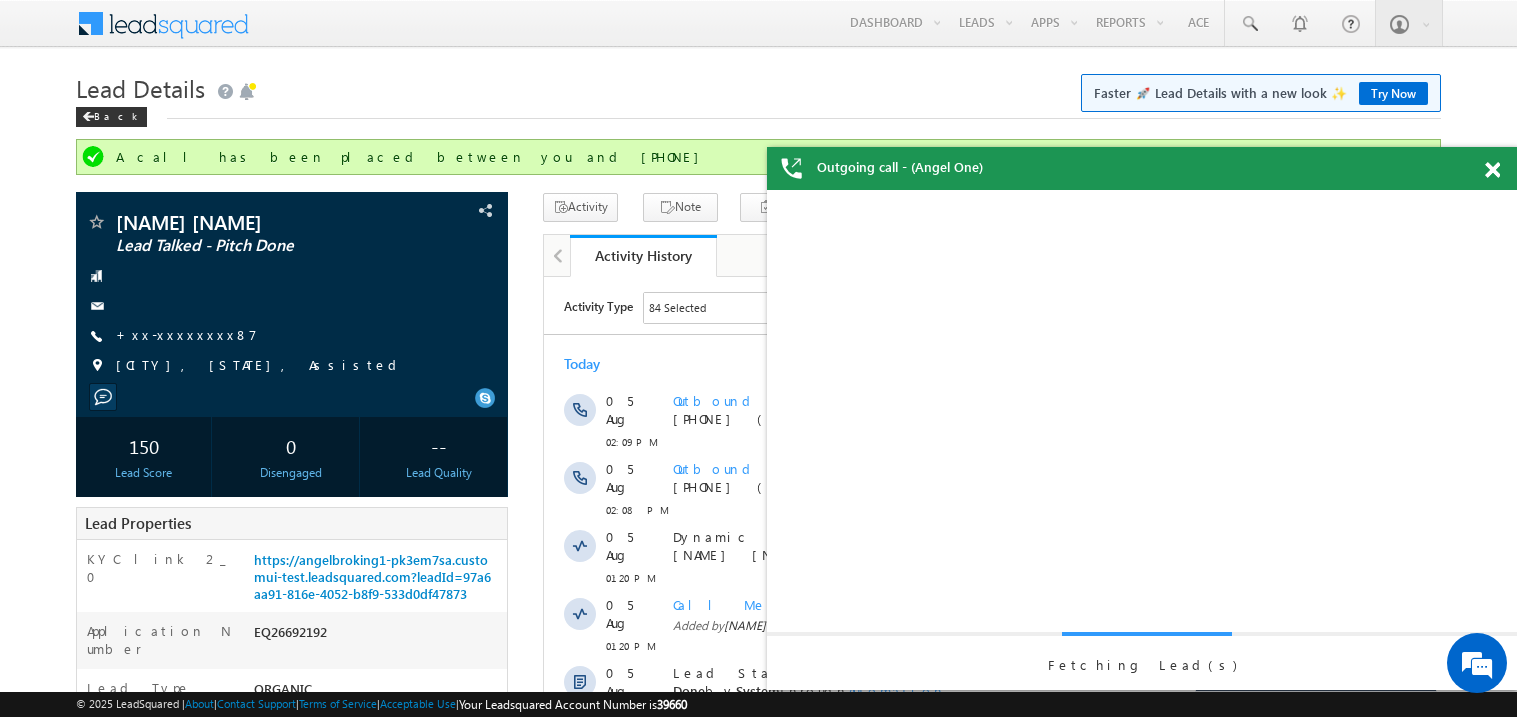scroll, scrollTop: 0, scrollLeft: 0, axis: both 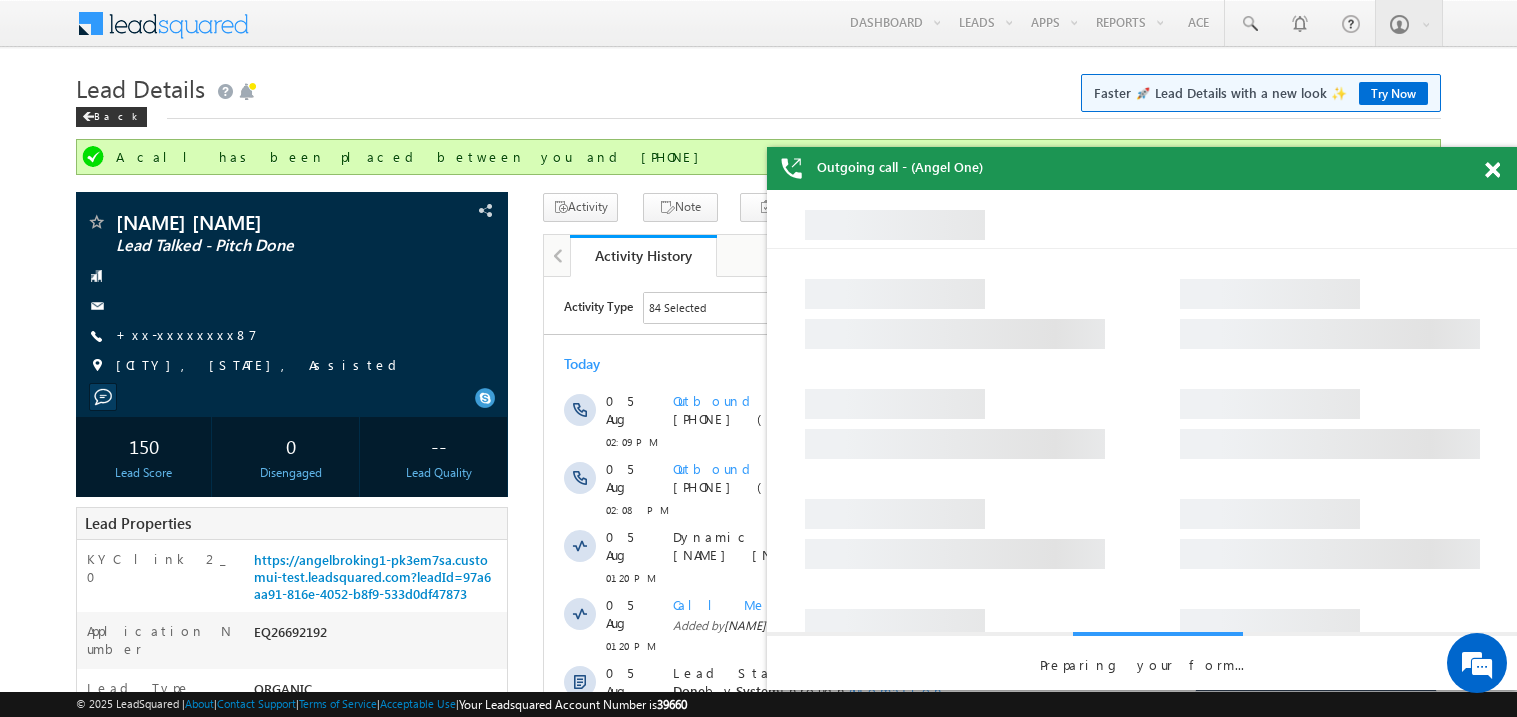 click at bounding box center (1492, 170) 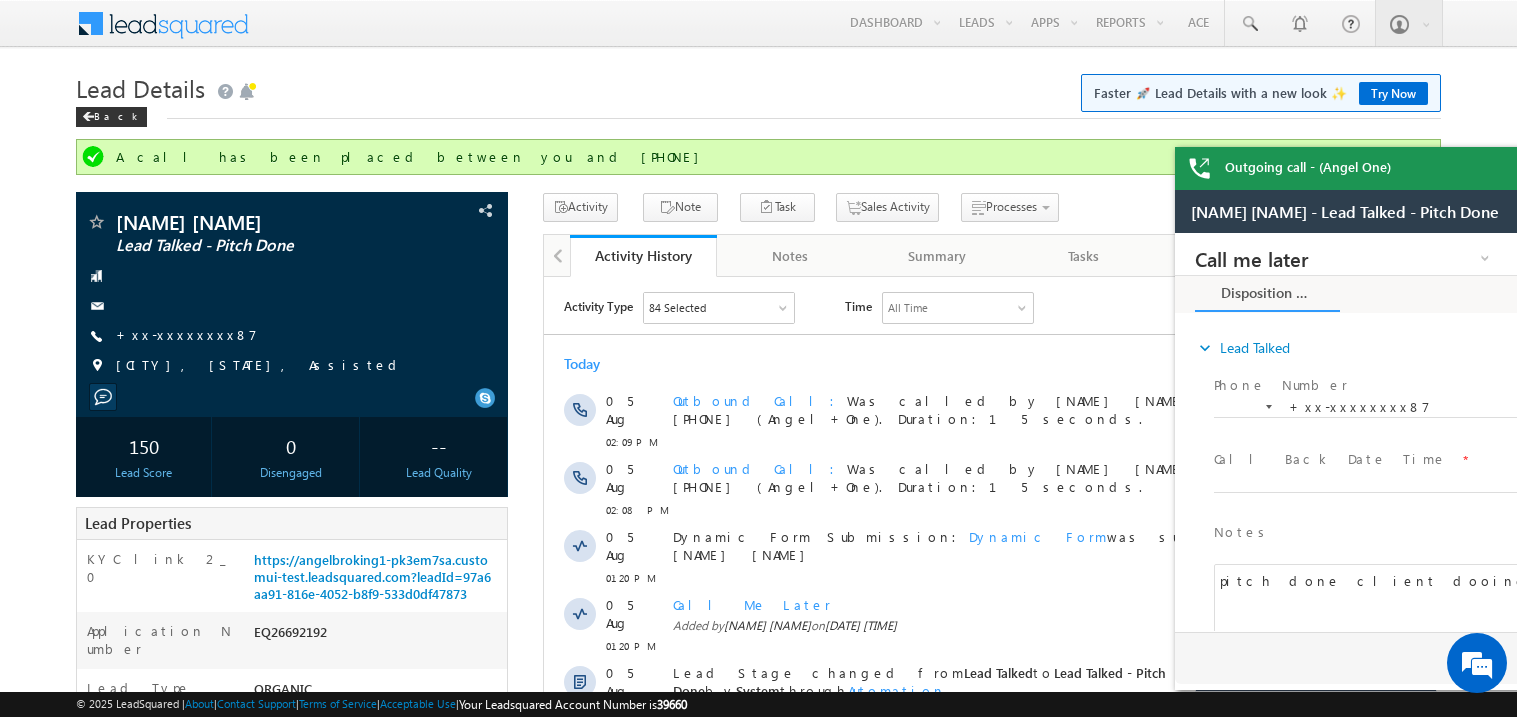 scroll, scrollTop: 0, scrollLeft: 0, axis: both 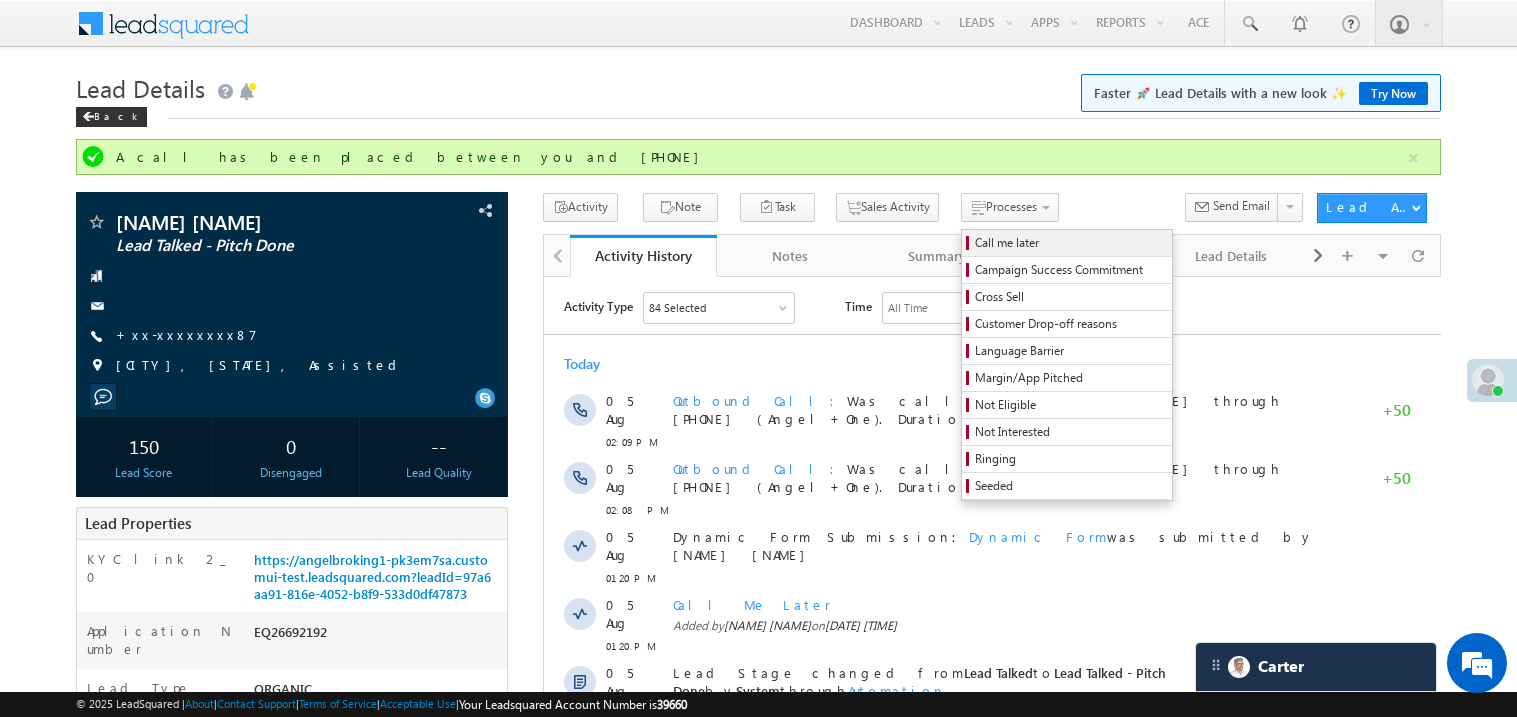 click on "Call me later" at bounding box center [1070, 243] 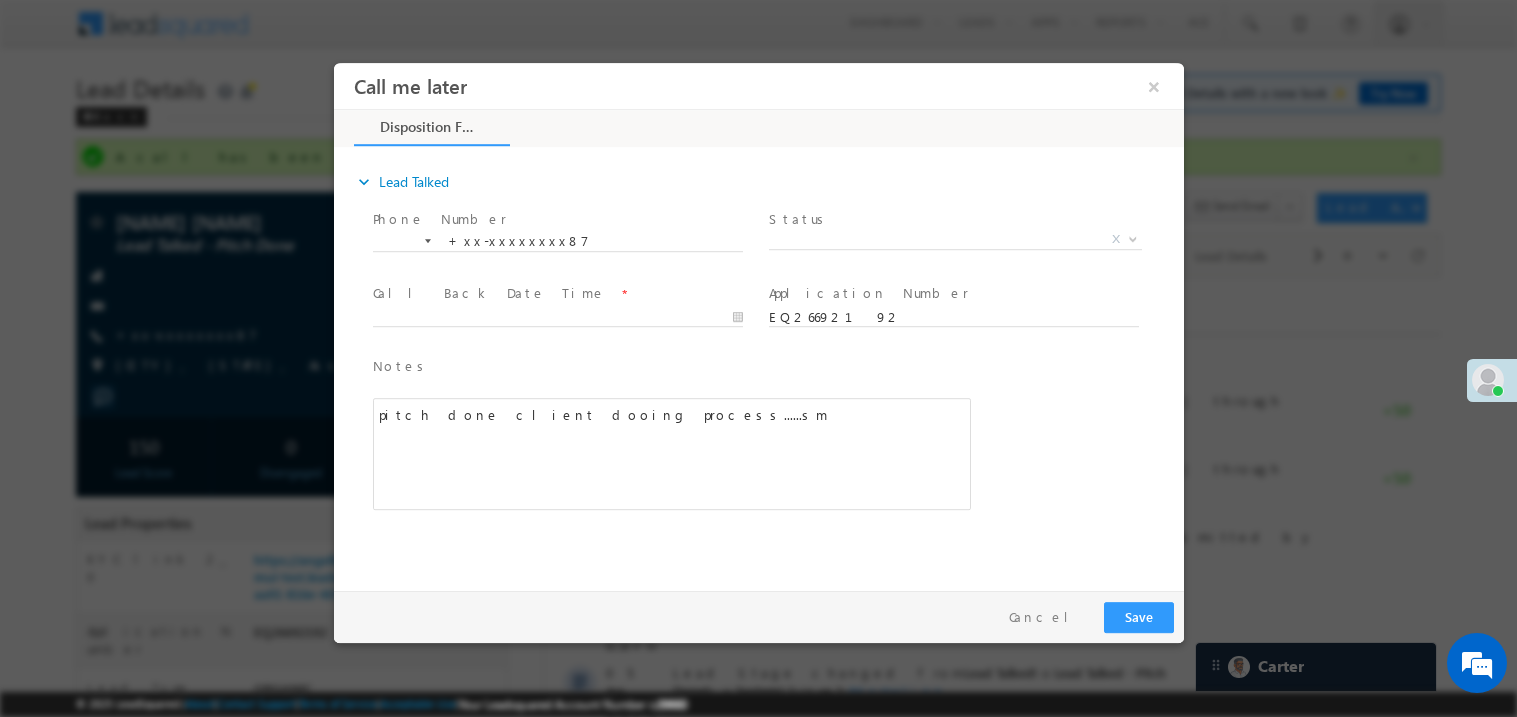scroll, scrollTop: 0, scrollLeft: 0, axis: both 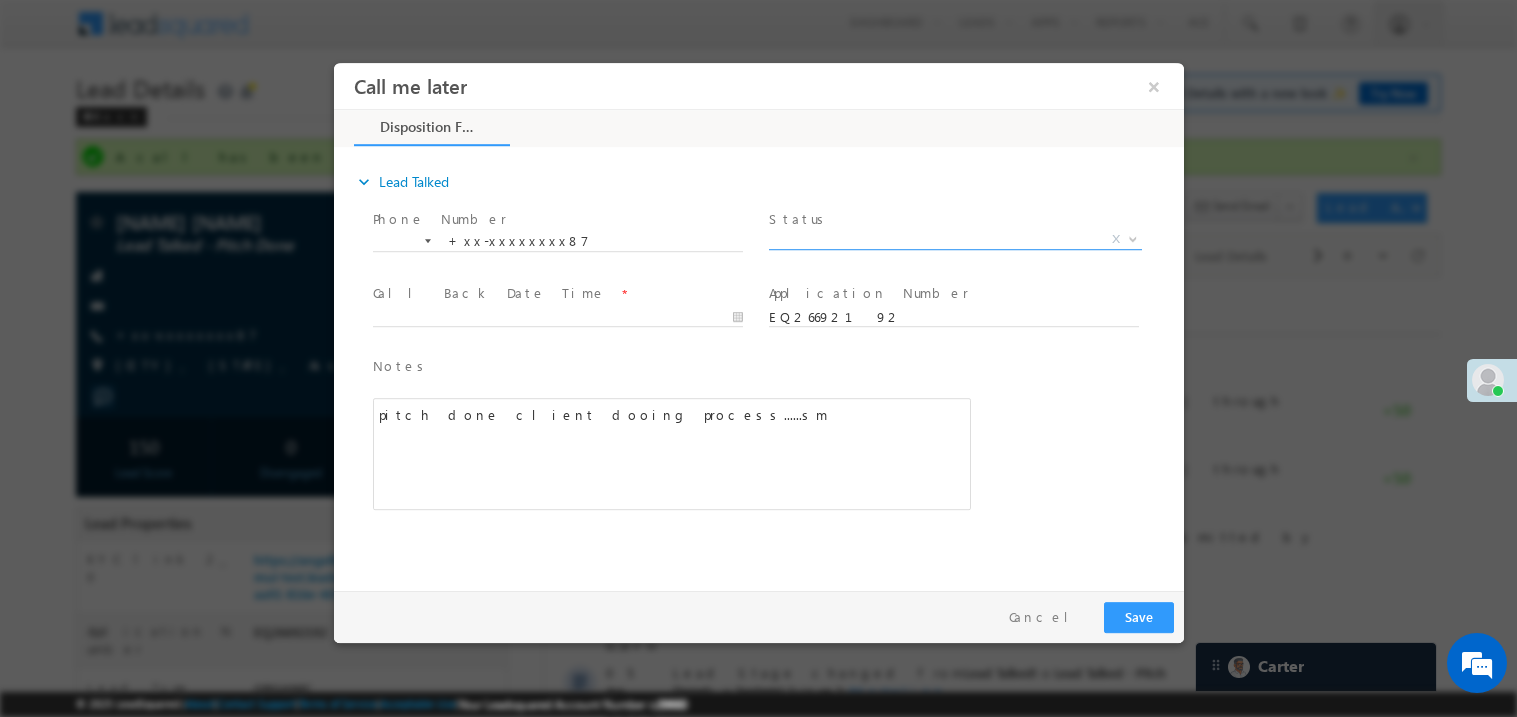 click on "X" at bounding box center (954, 239) 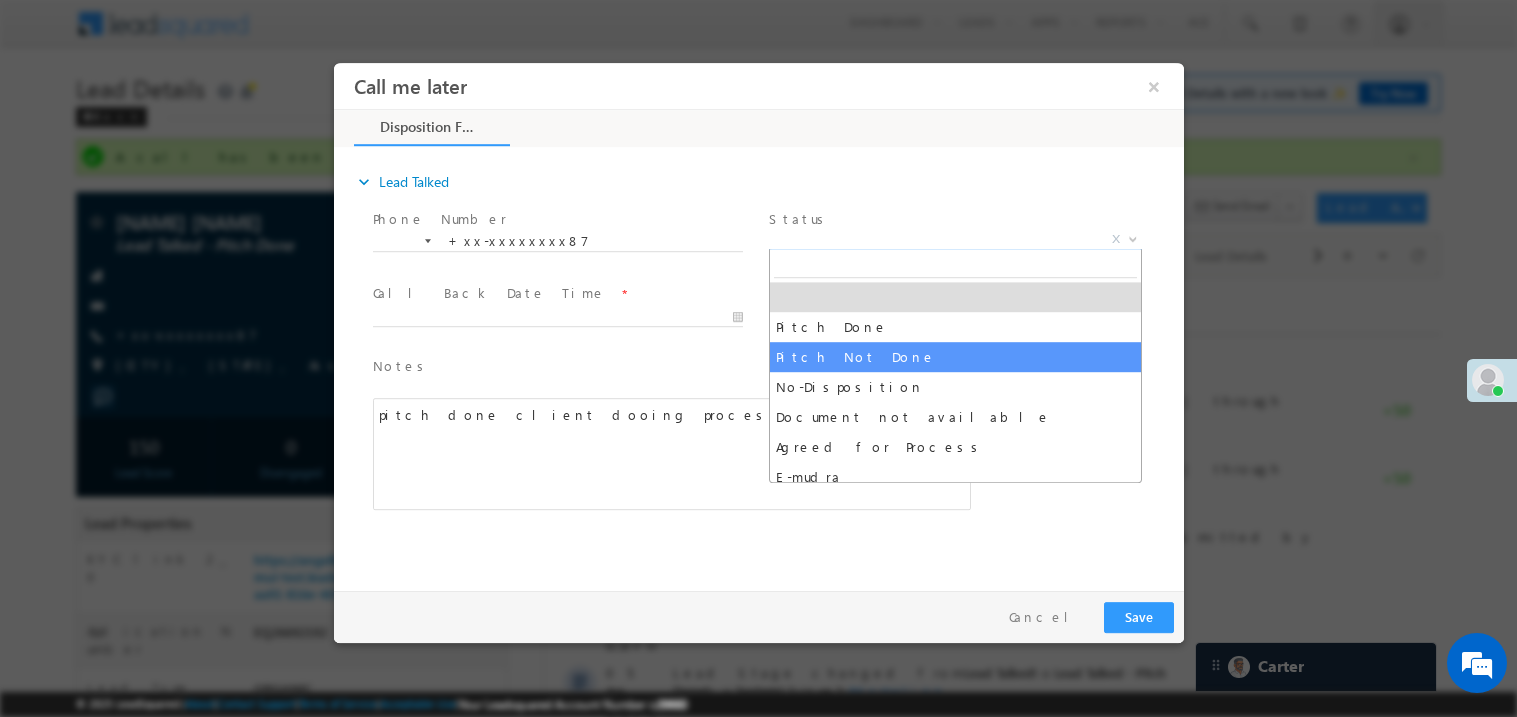select on "Pitch Not Done" 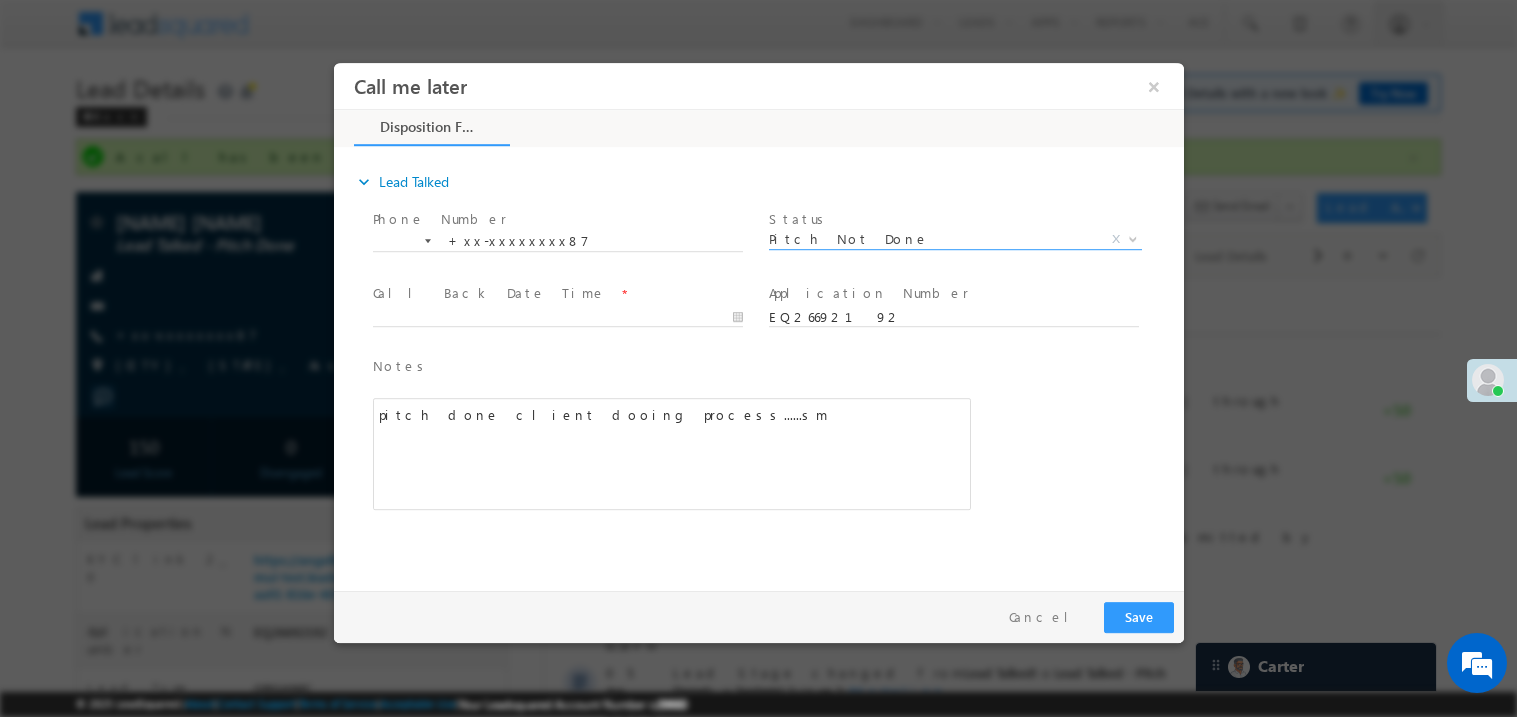 click at bounding box center [566, 317] 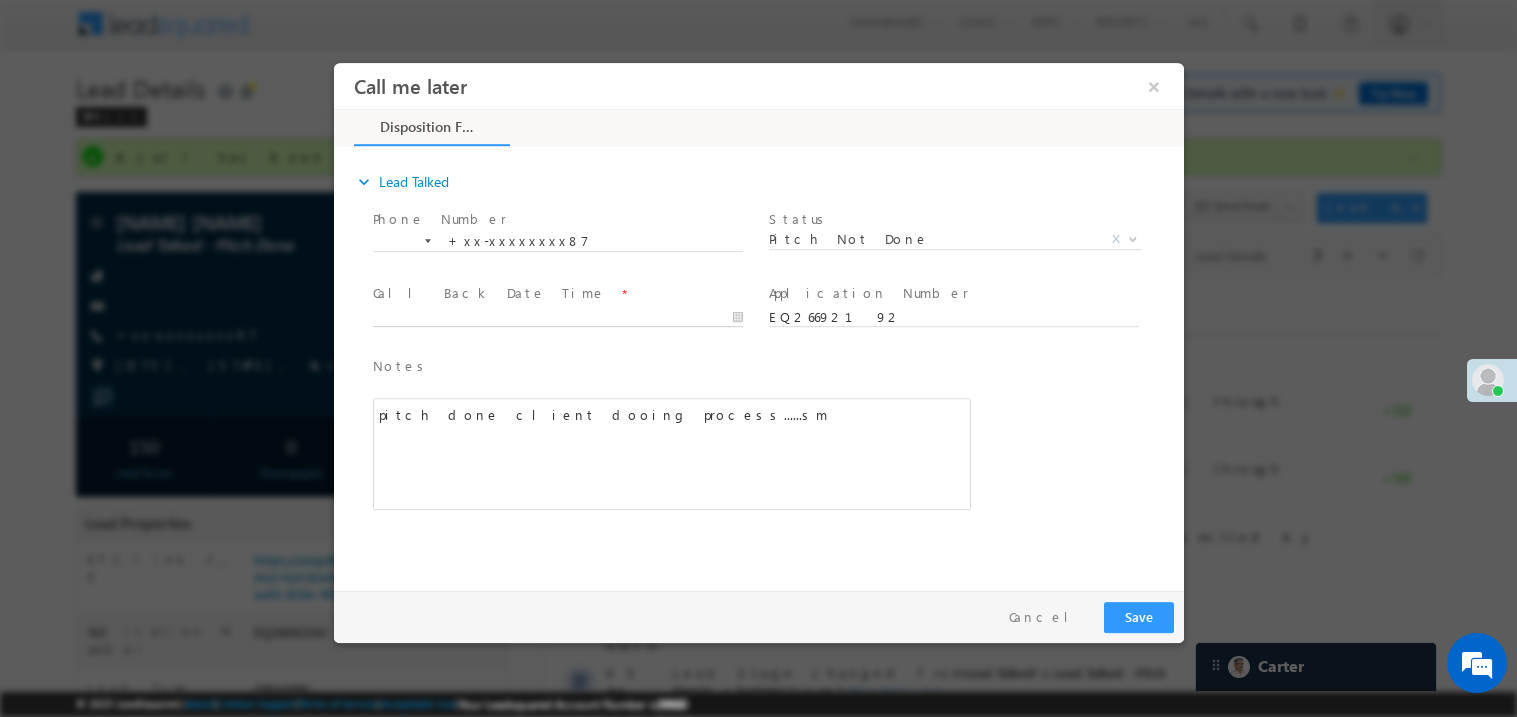 click on "Call me later
×" at bounding box center (758, 321) 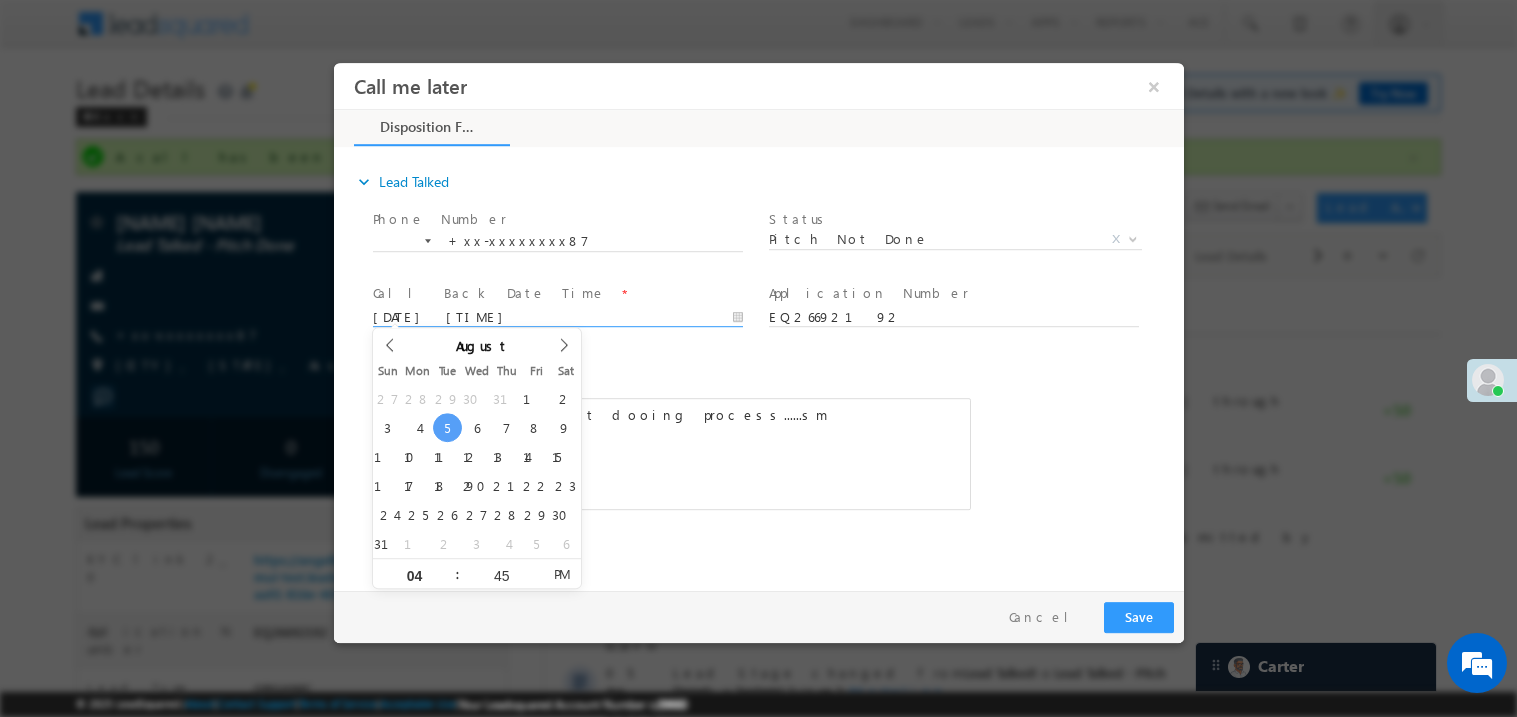 click on "pitch done client dooing process......sm" at bounding box center [671, 453] 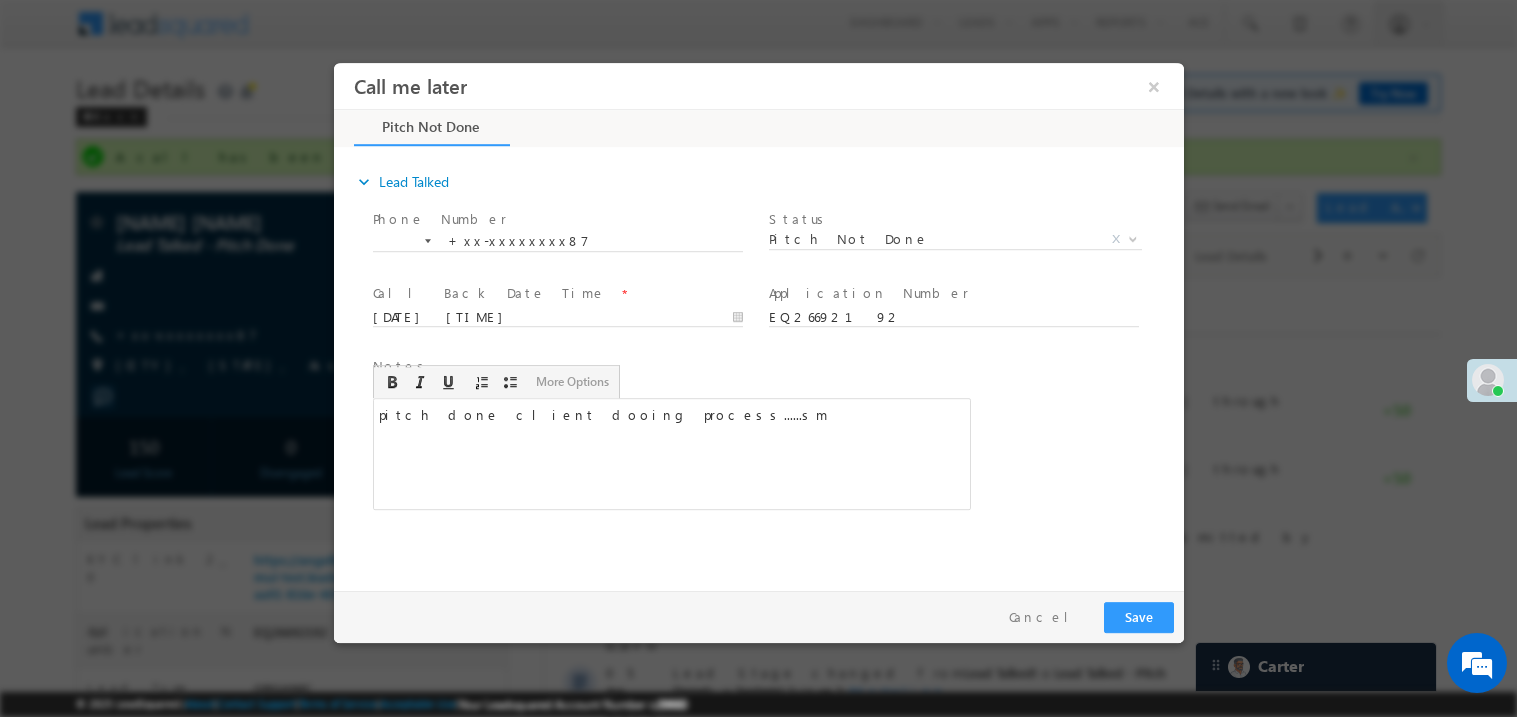 type 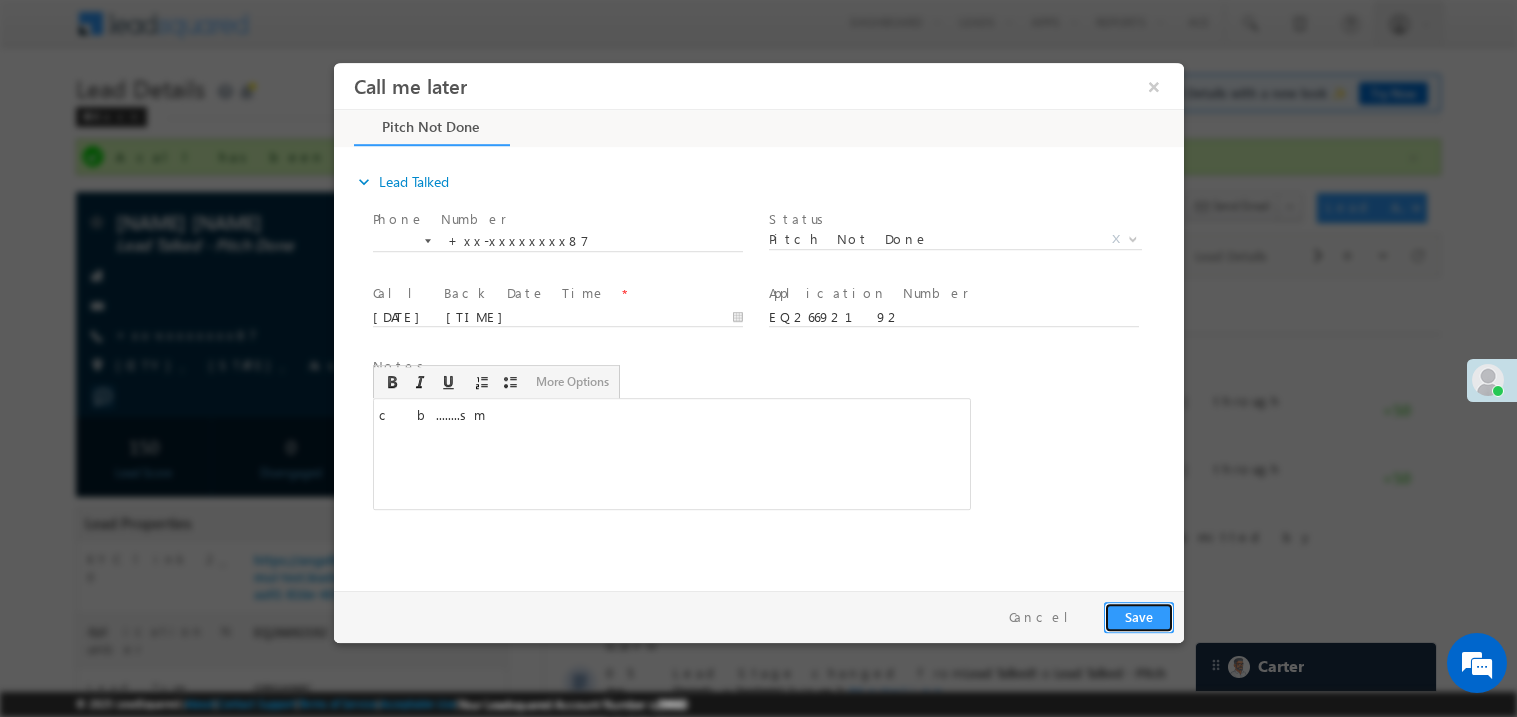 click on "Save" at bounding box center (1138, 616) 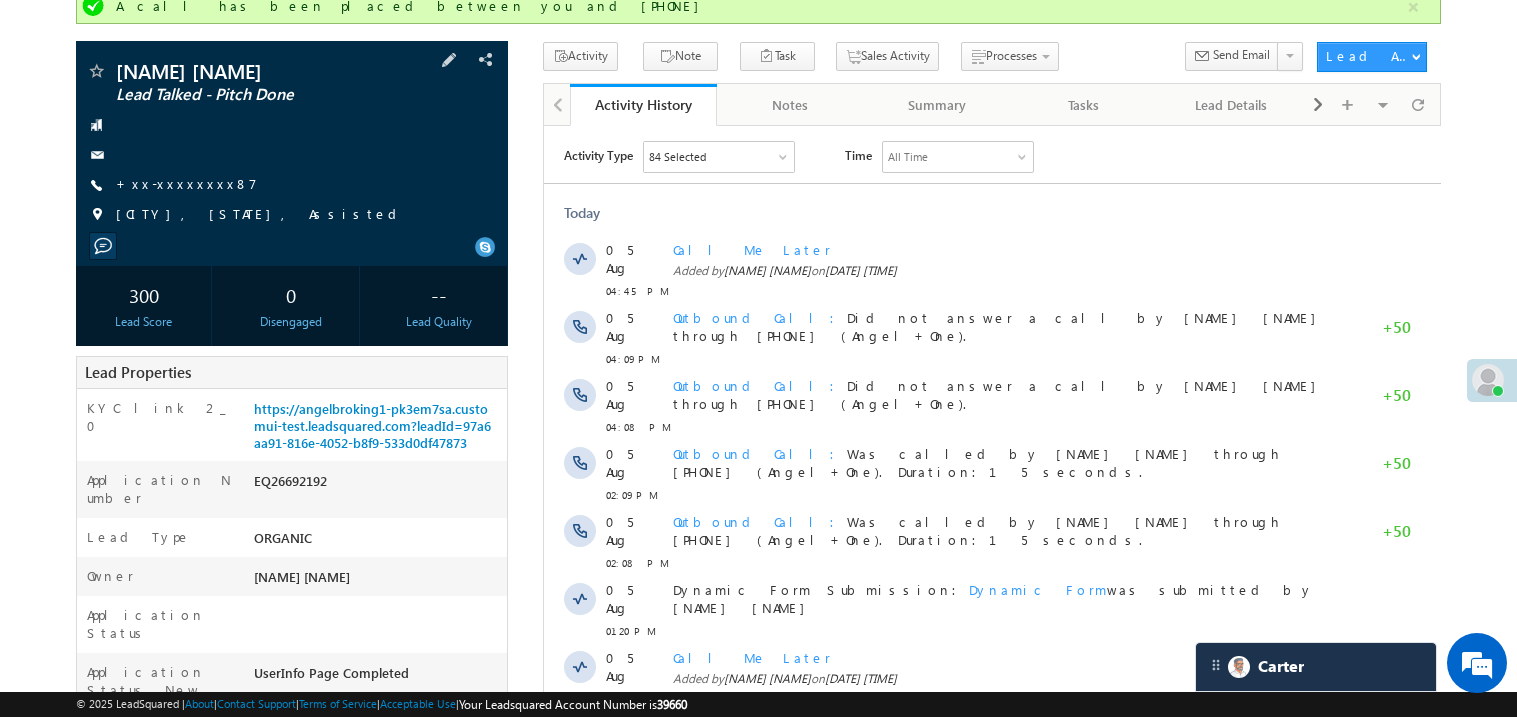 scroll, scrollTop: 0, scrollLeft: 0, axis: both 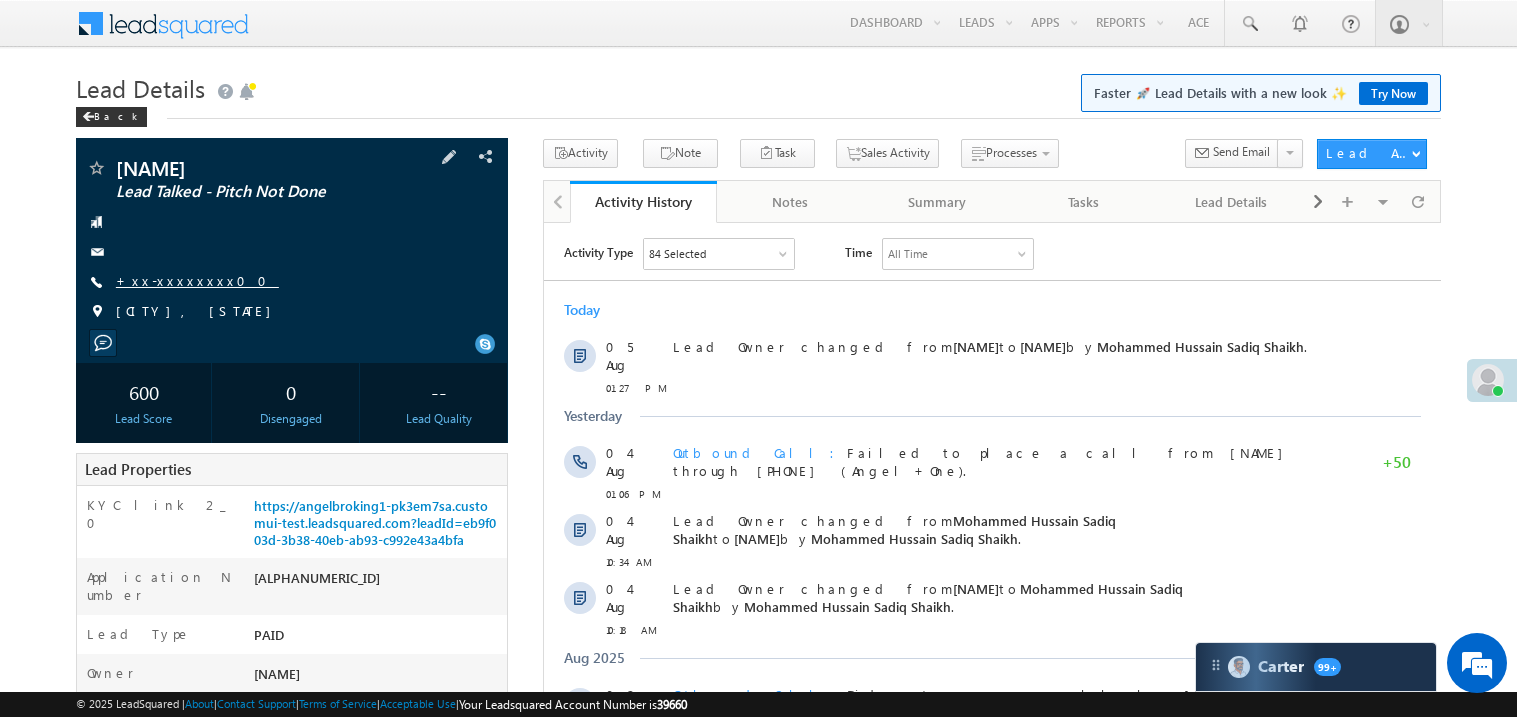 click on "+xx-xxxxxxxx00" at bounding box center (197, 280) 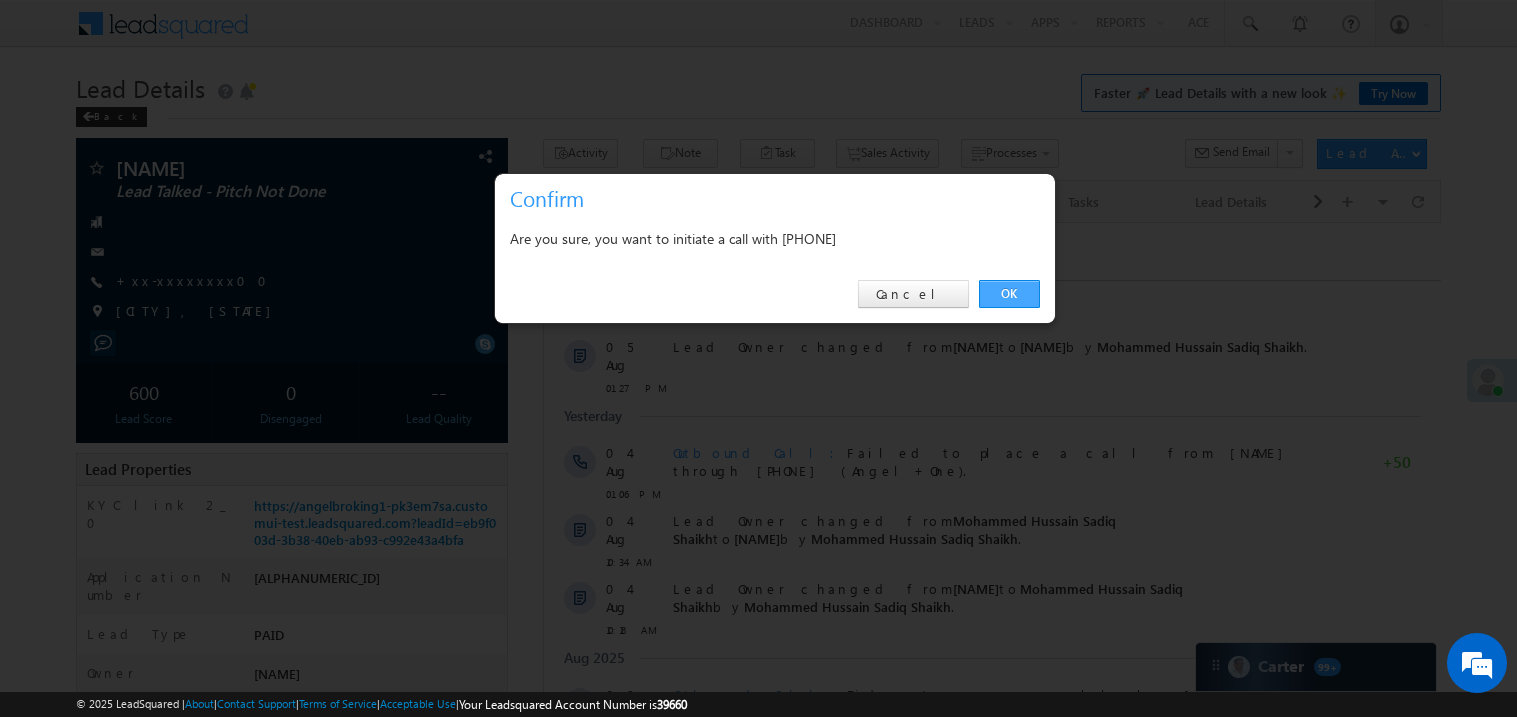 scroll, scrollTop: 0, scrollLeft: 0, axis: both 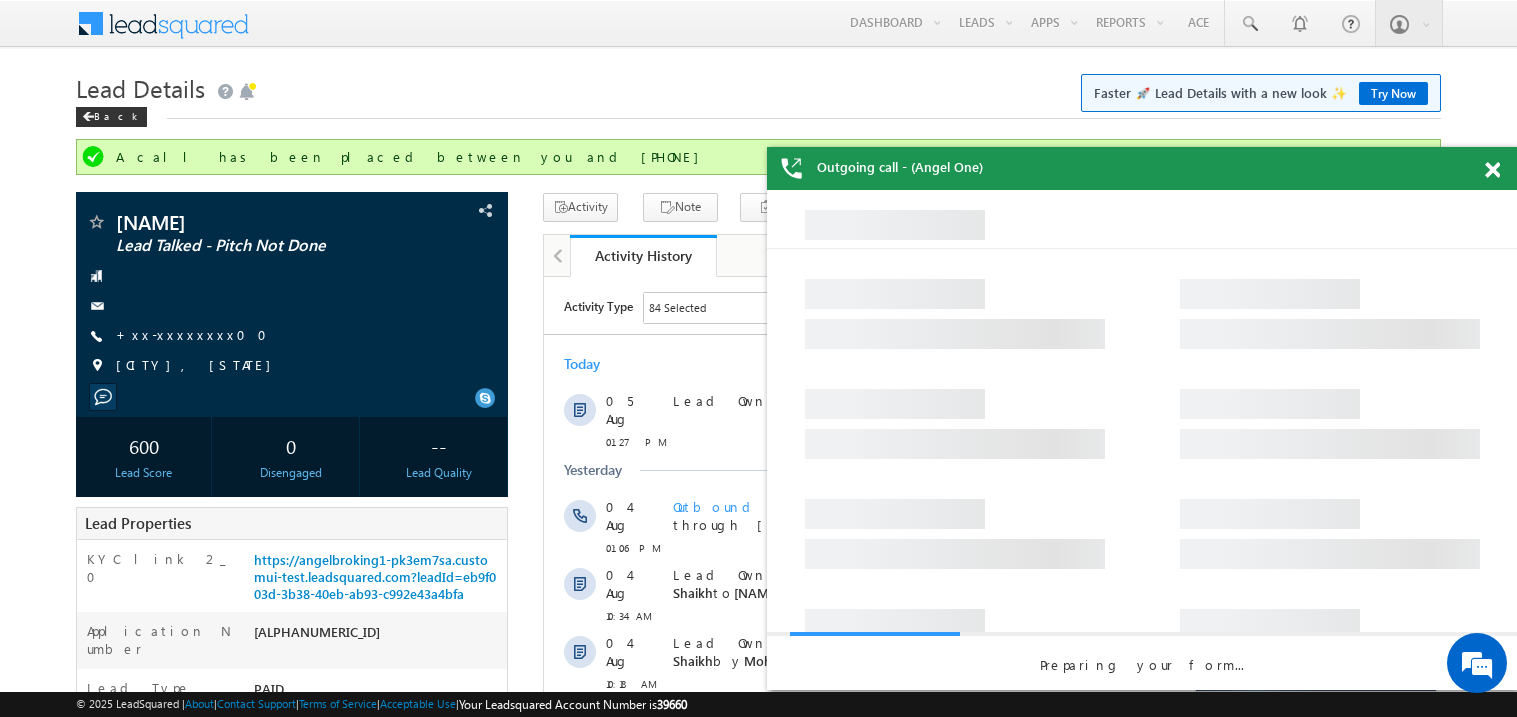 click at bounding box center (1492, 170) 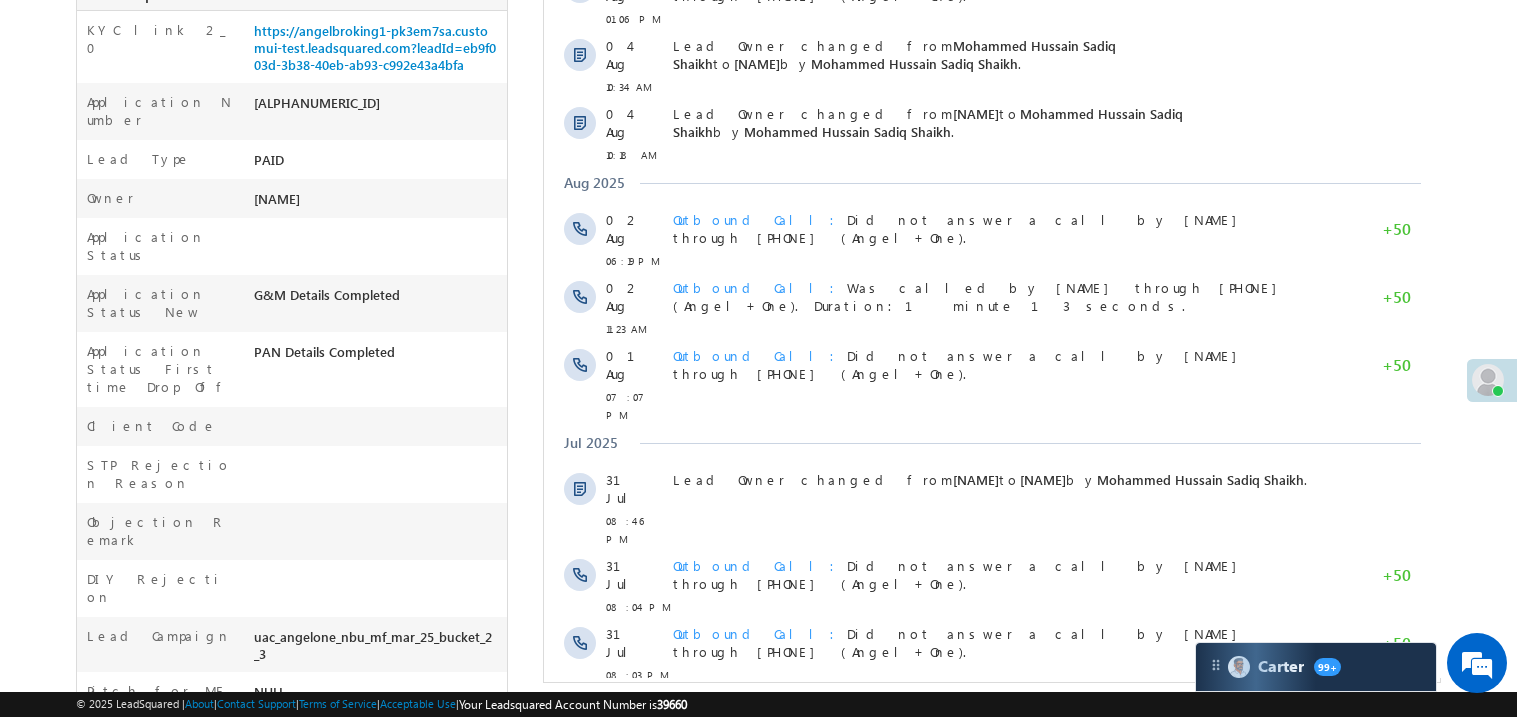 scroll, scrollTop: 679, scrollLeft: 0, axis: vertical 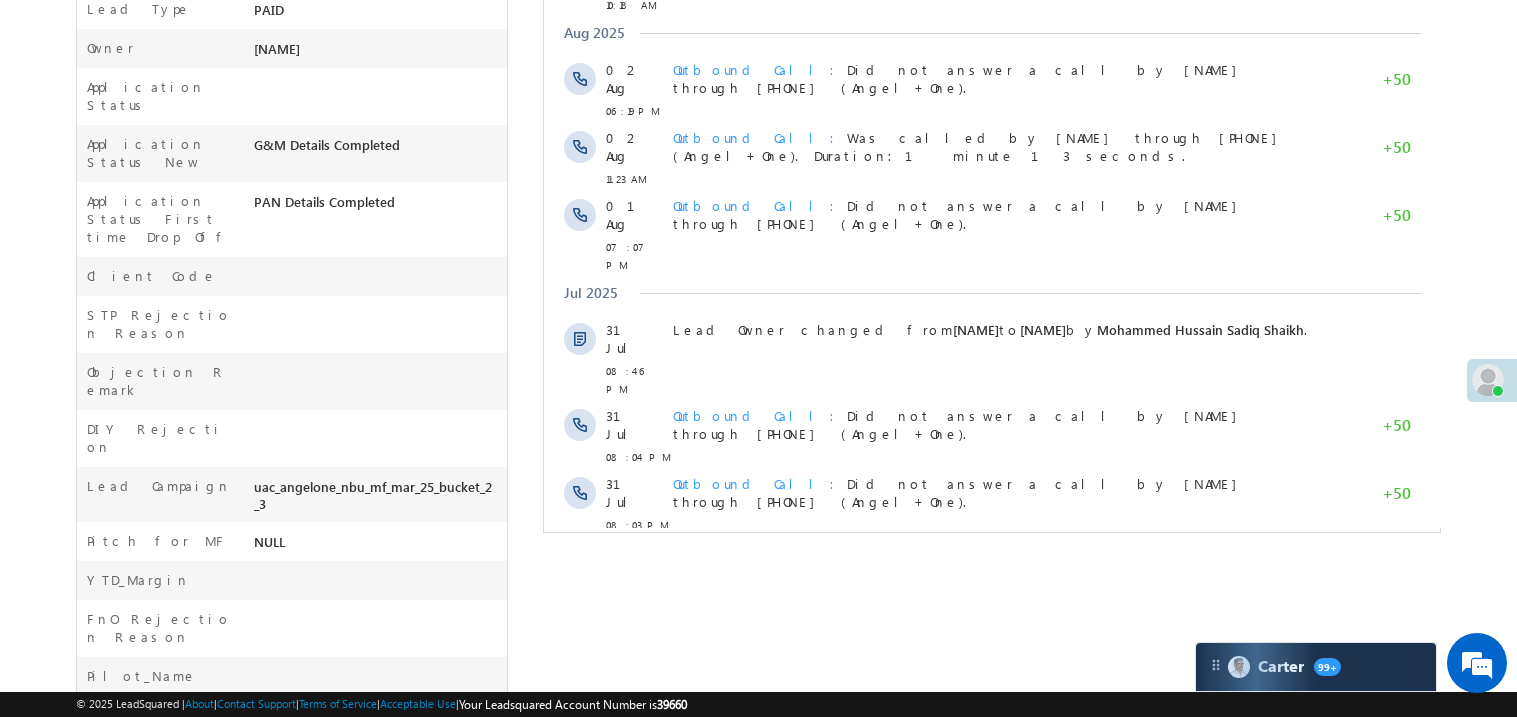 click on "Show More" at bounding box center (991, 569) 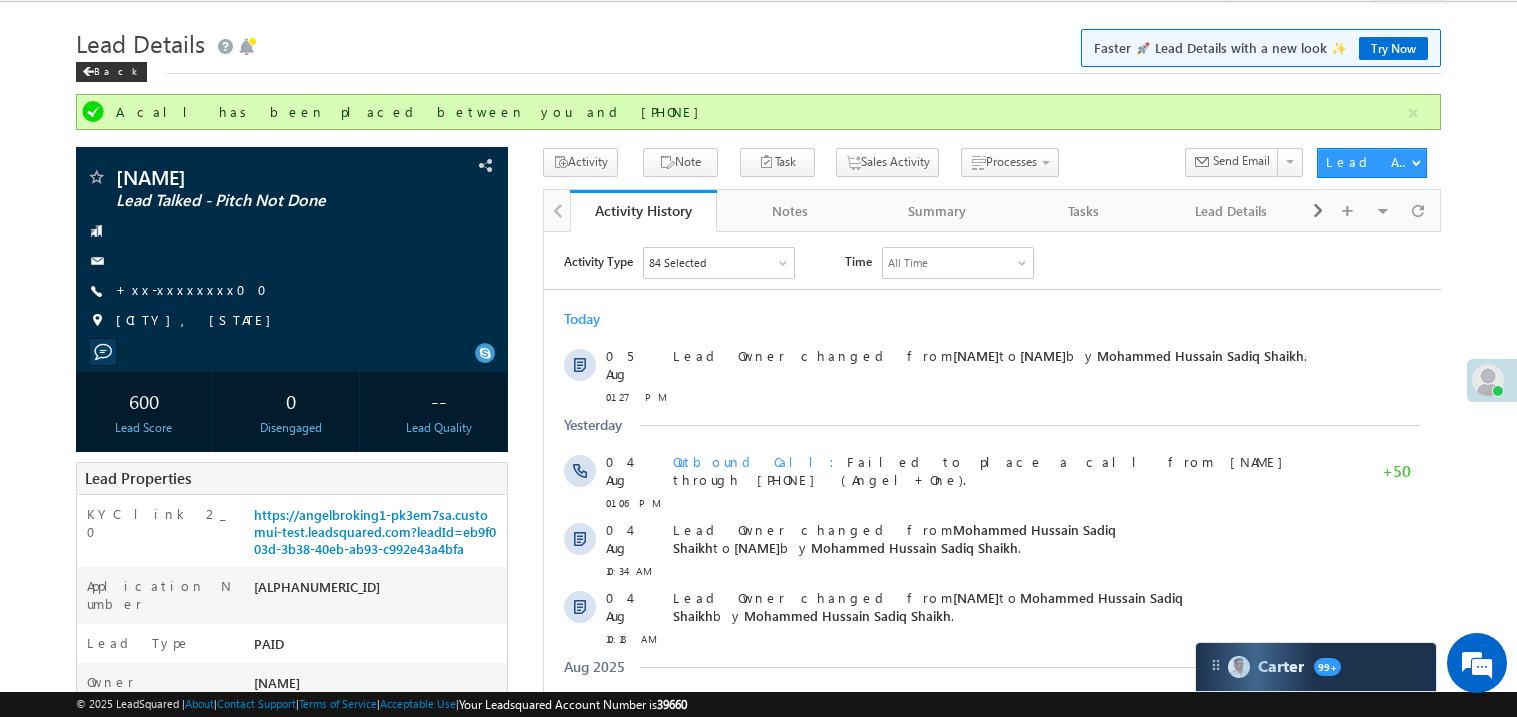 scroll, scrollTop: 0, scrollLeft: 0, axis: both 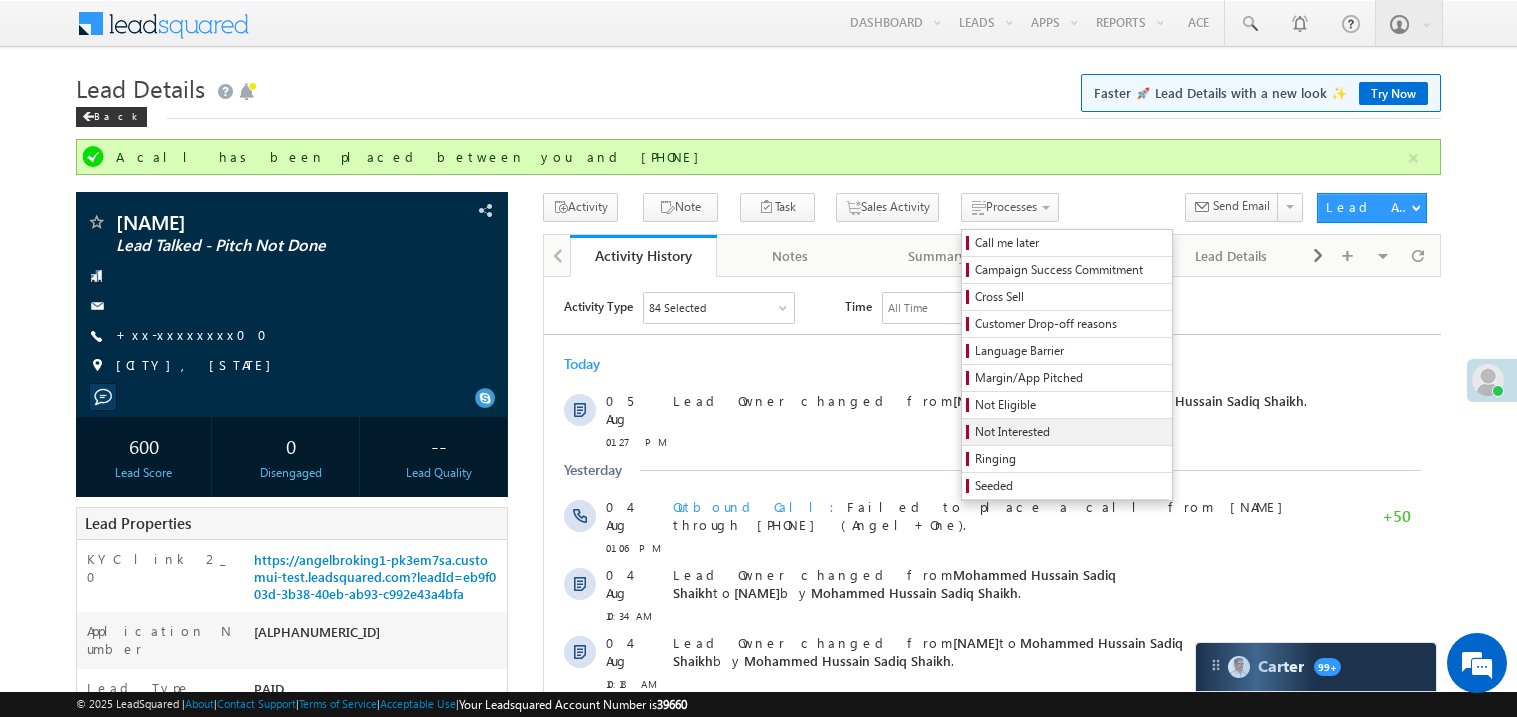 click on "Not Interested" at bounding box center [1070, 432] 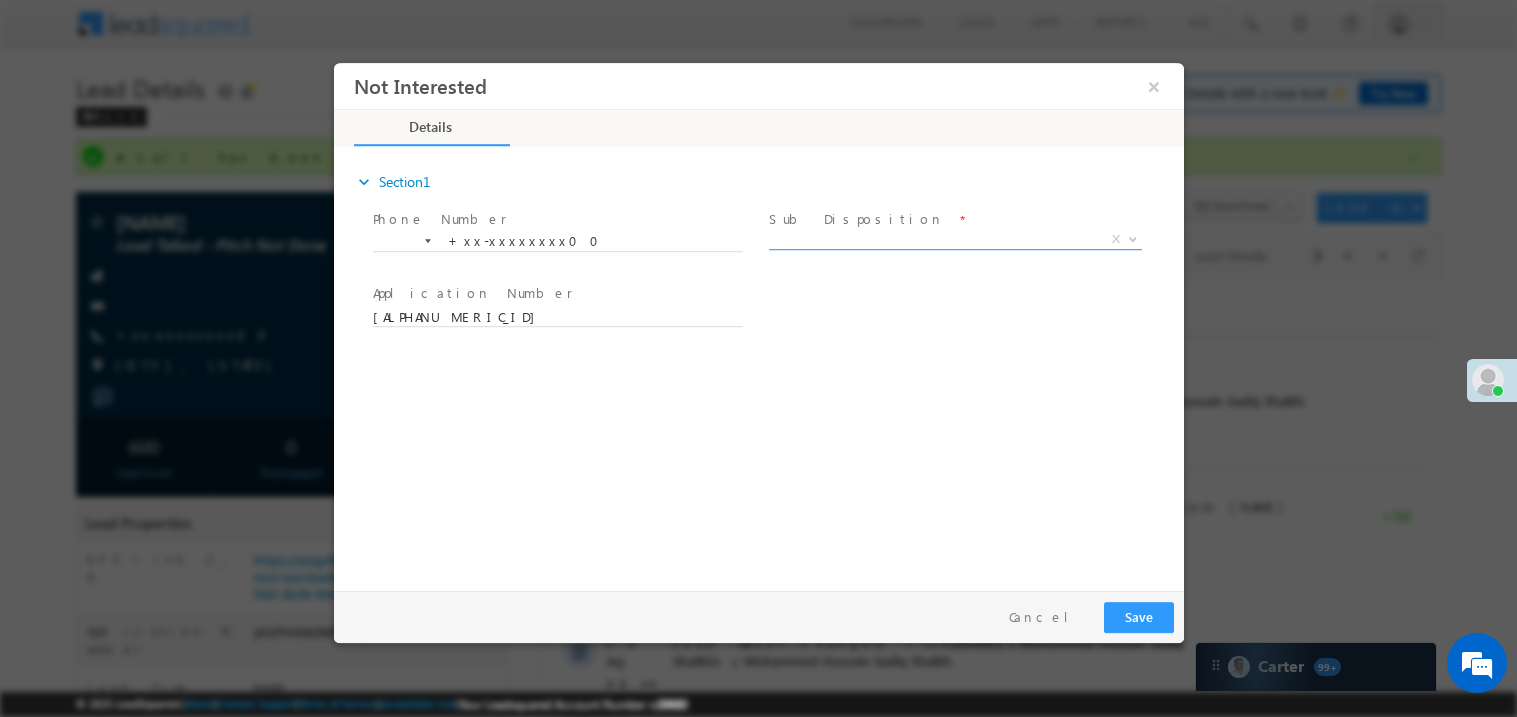 scroll, scrollTop: 0, scrollLeft: 0, axis: both 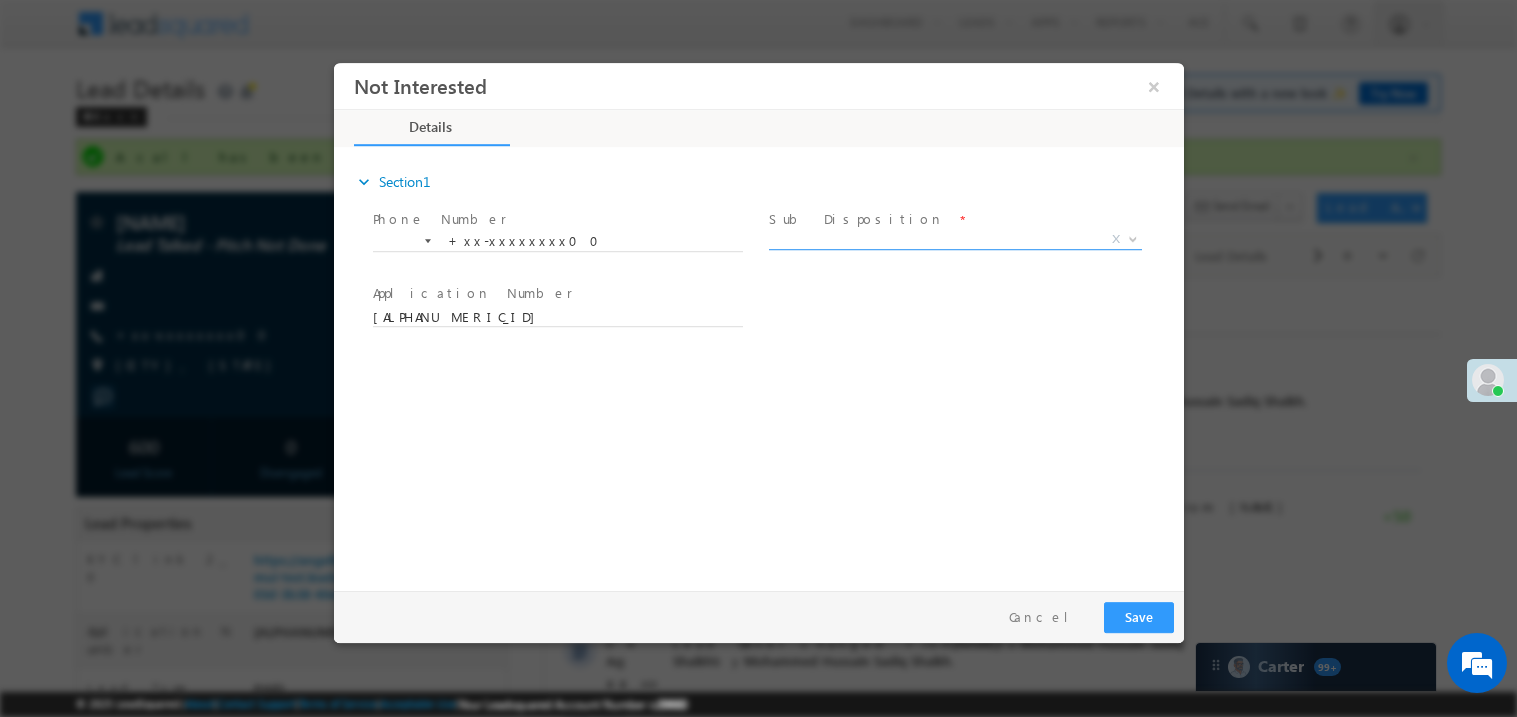 click on "X" at bounding box center (954, 239) 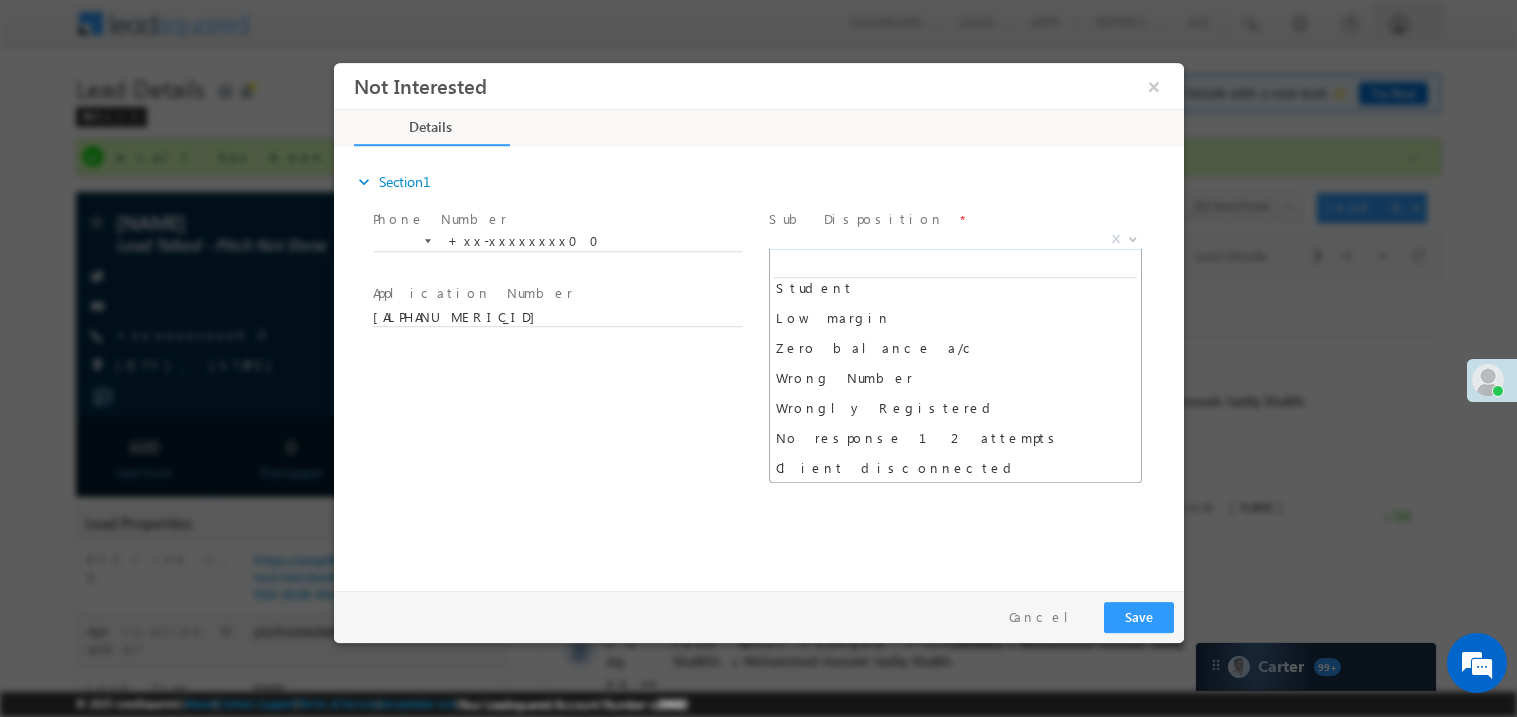 scroll, scrollTop: 129, scrollLeft: 0, axis: vertical 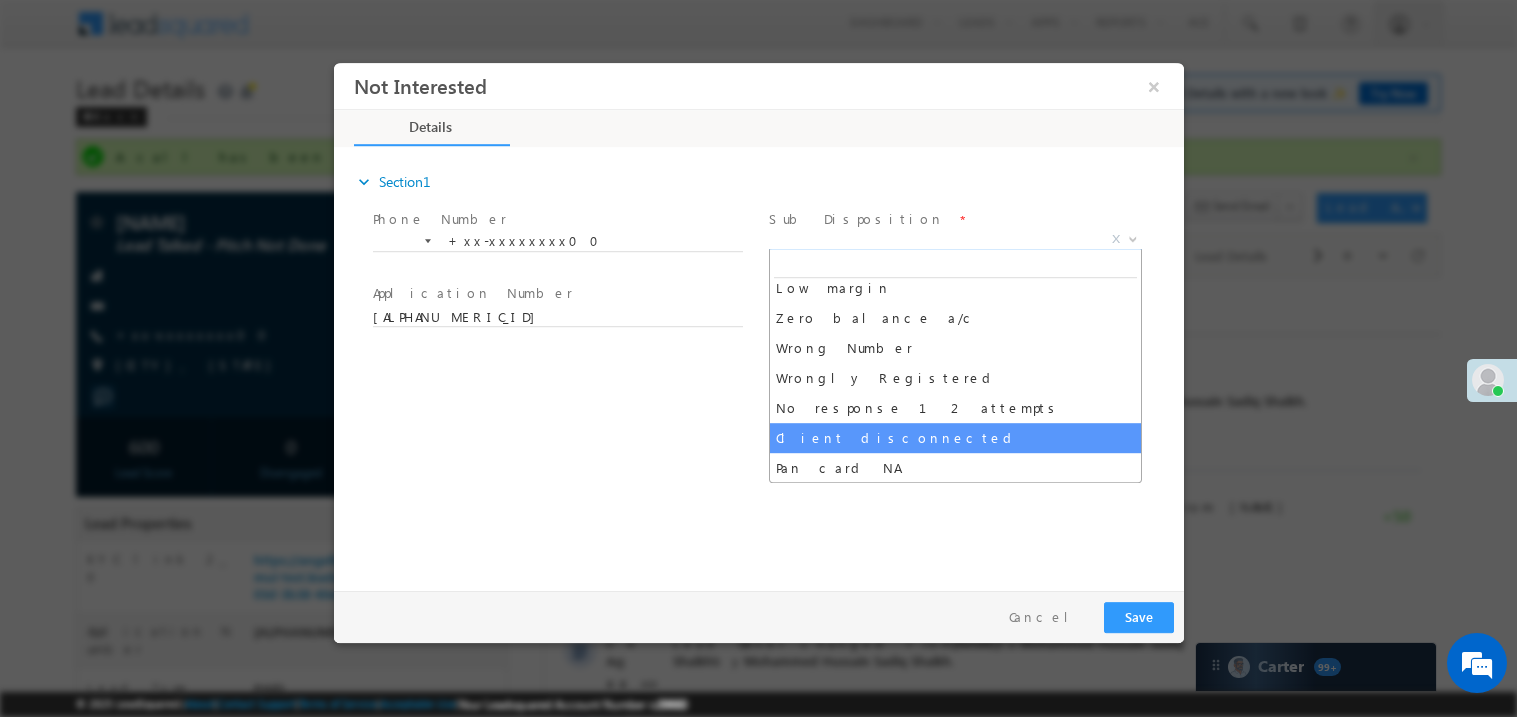 select on "Client disconnected" 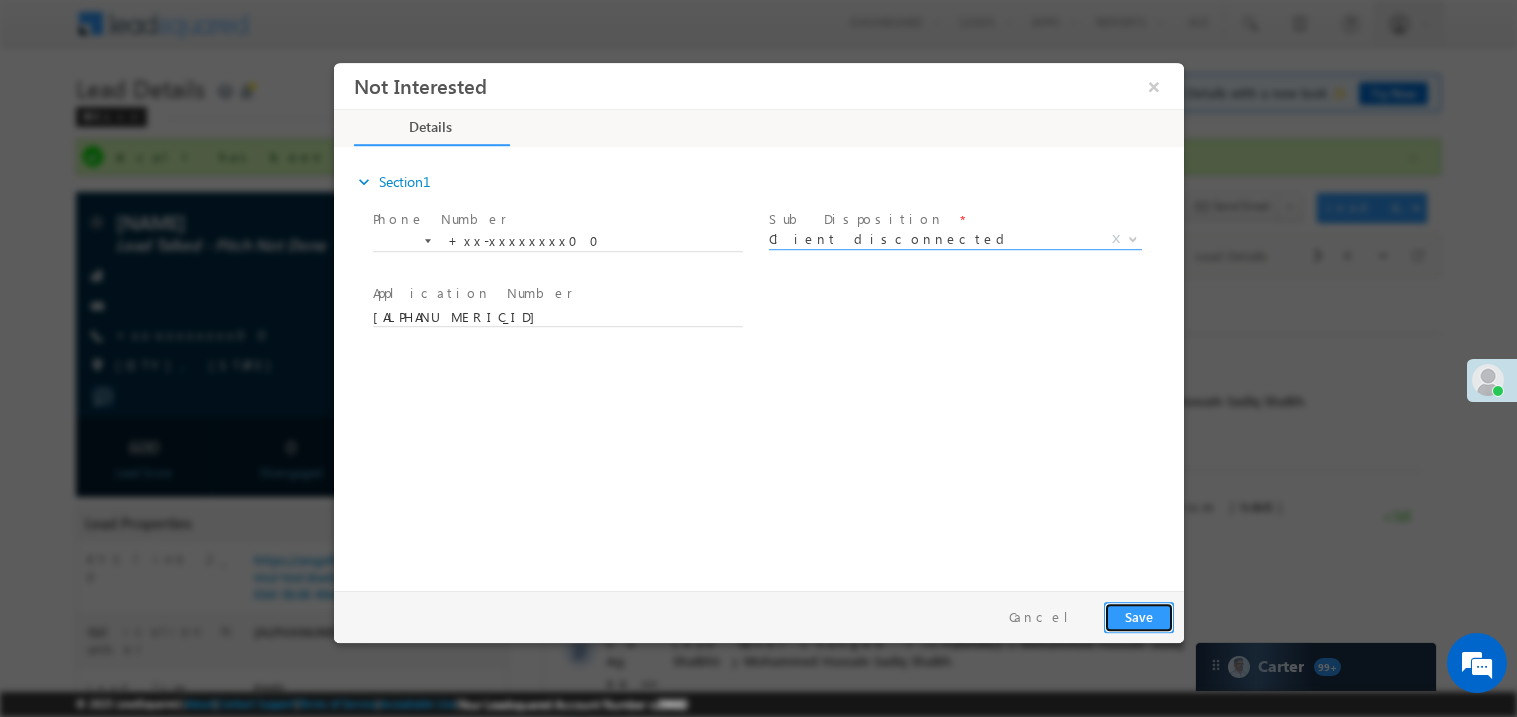 click on "Save" at bounding box center (1138, 616) 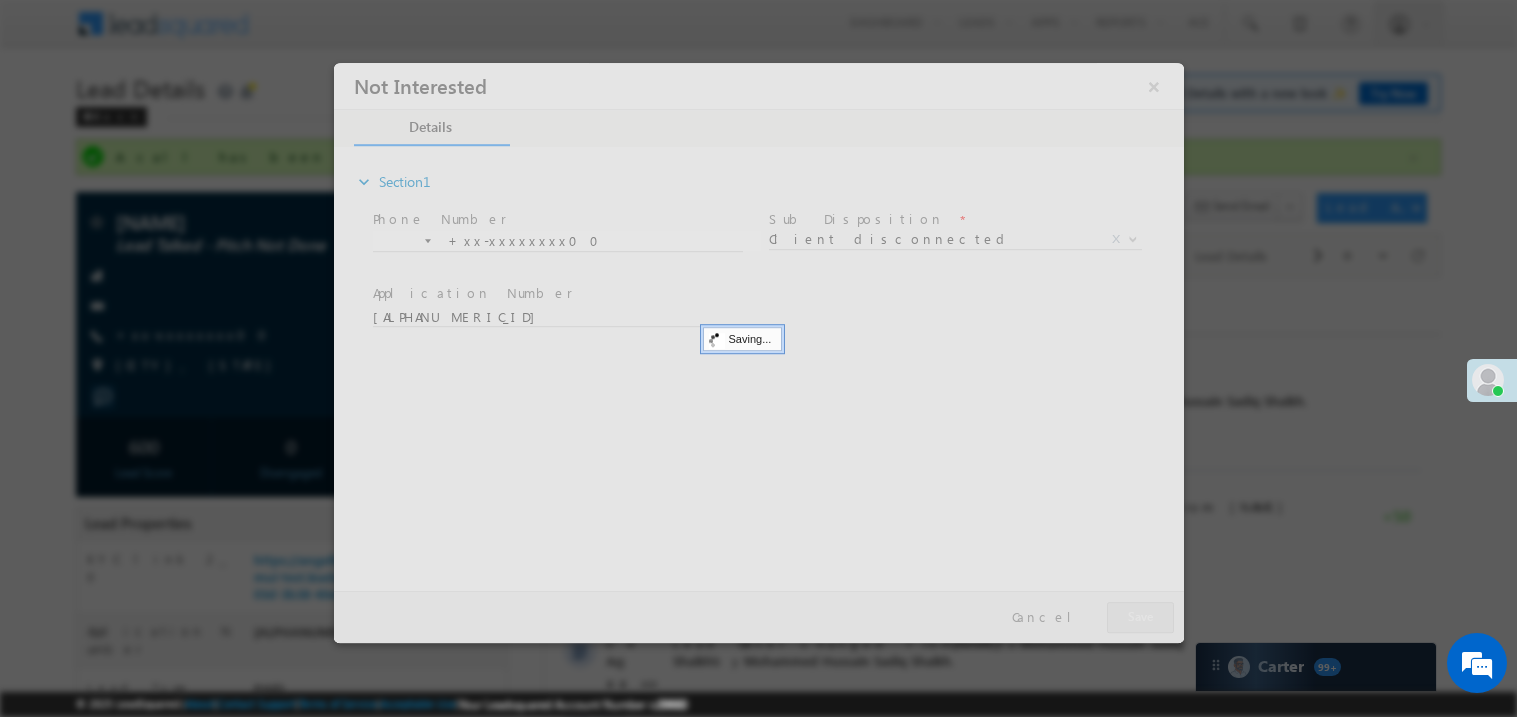 click at bounding box center (758, 352) 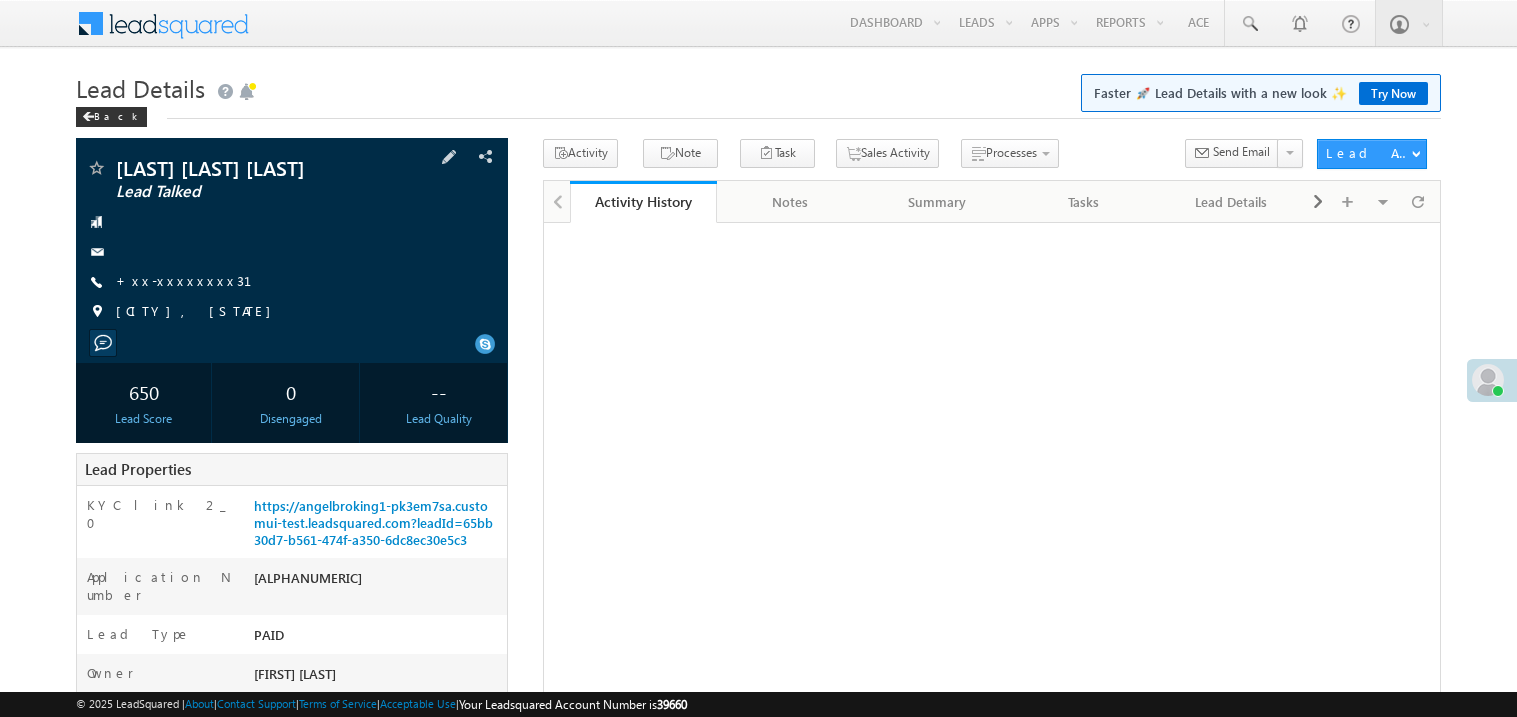 scroll, scrollTop: 0, scrollLeft: 0, axis: both 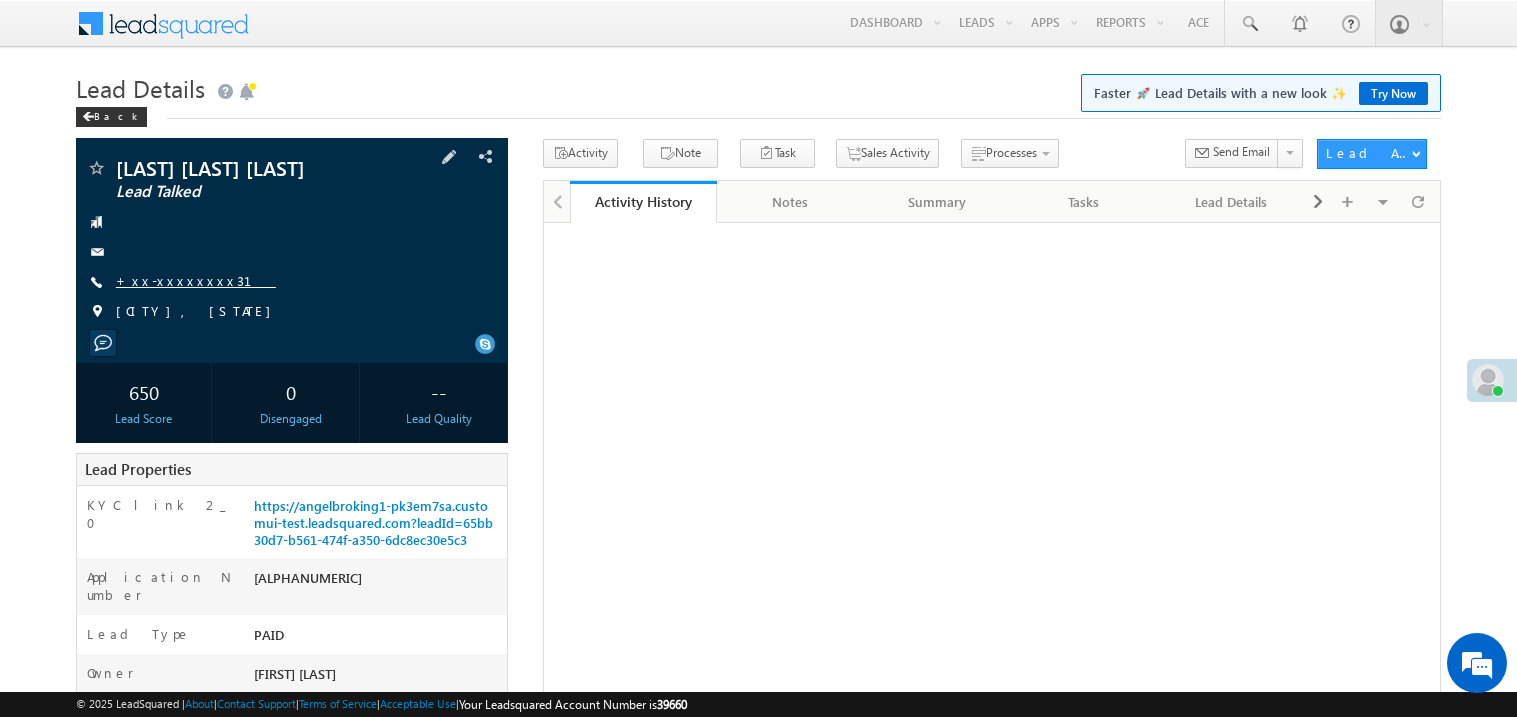 click on "+xx-xxxxxxxx31" at bounding box center [196, 280] 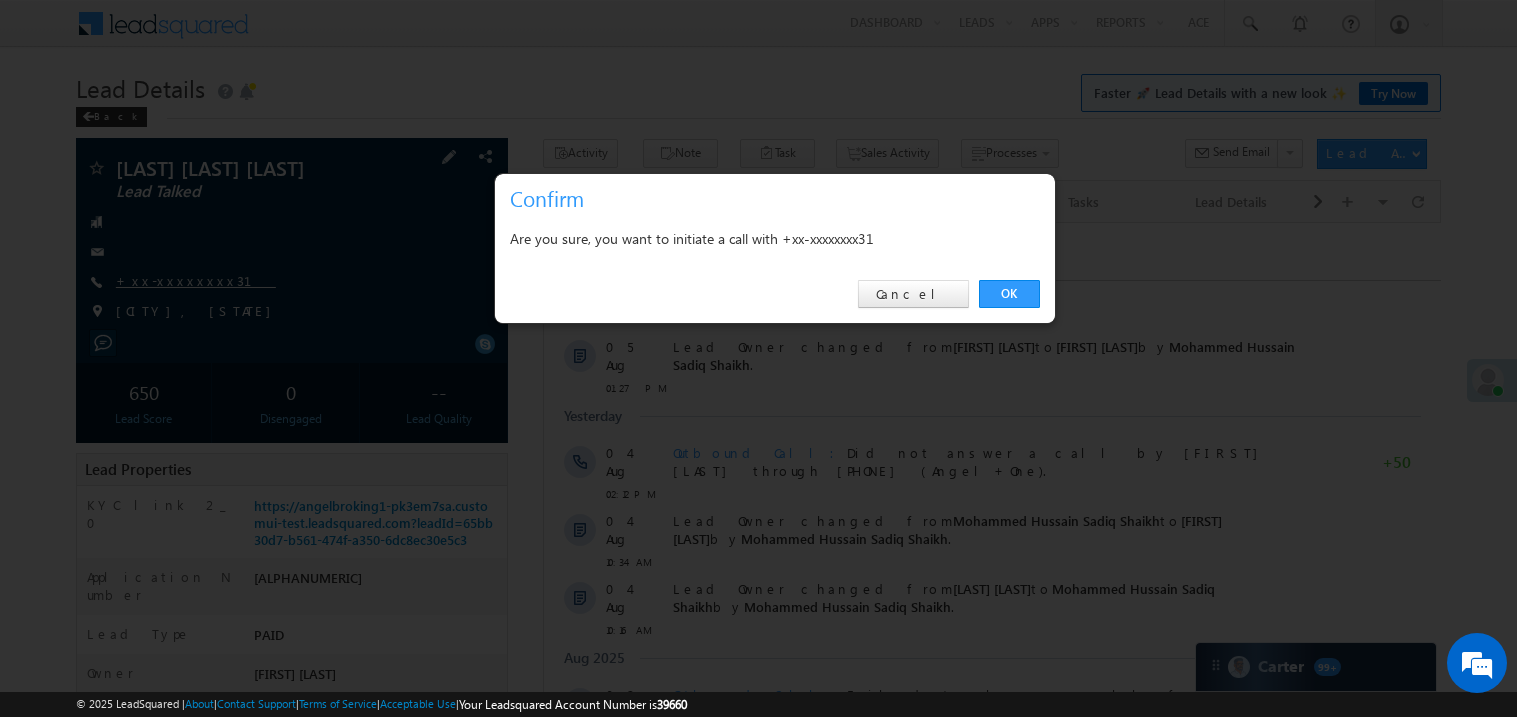 scroll, scrollTop: 0, scrollLeft: 0, axis: both 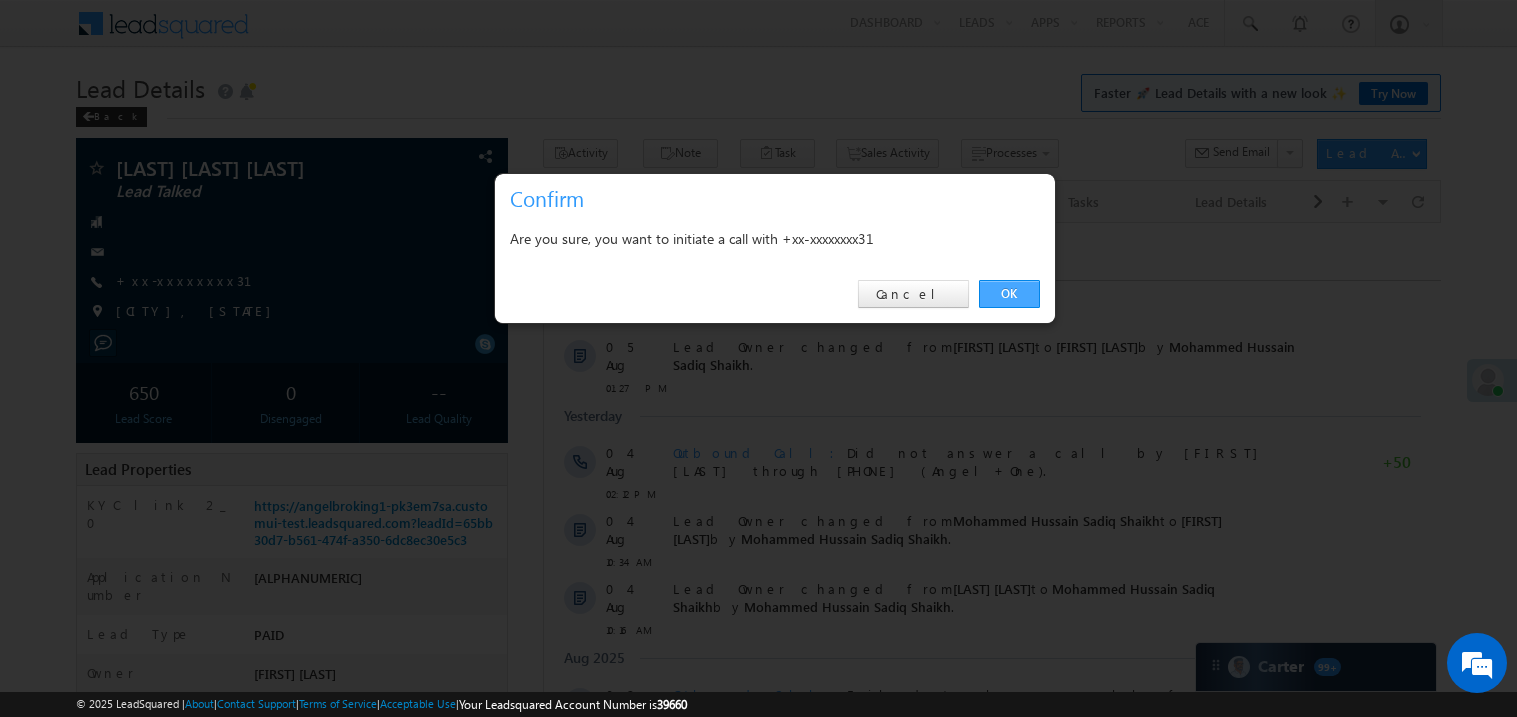 click on "OK" at bounding box center (1009, 294) 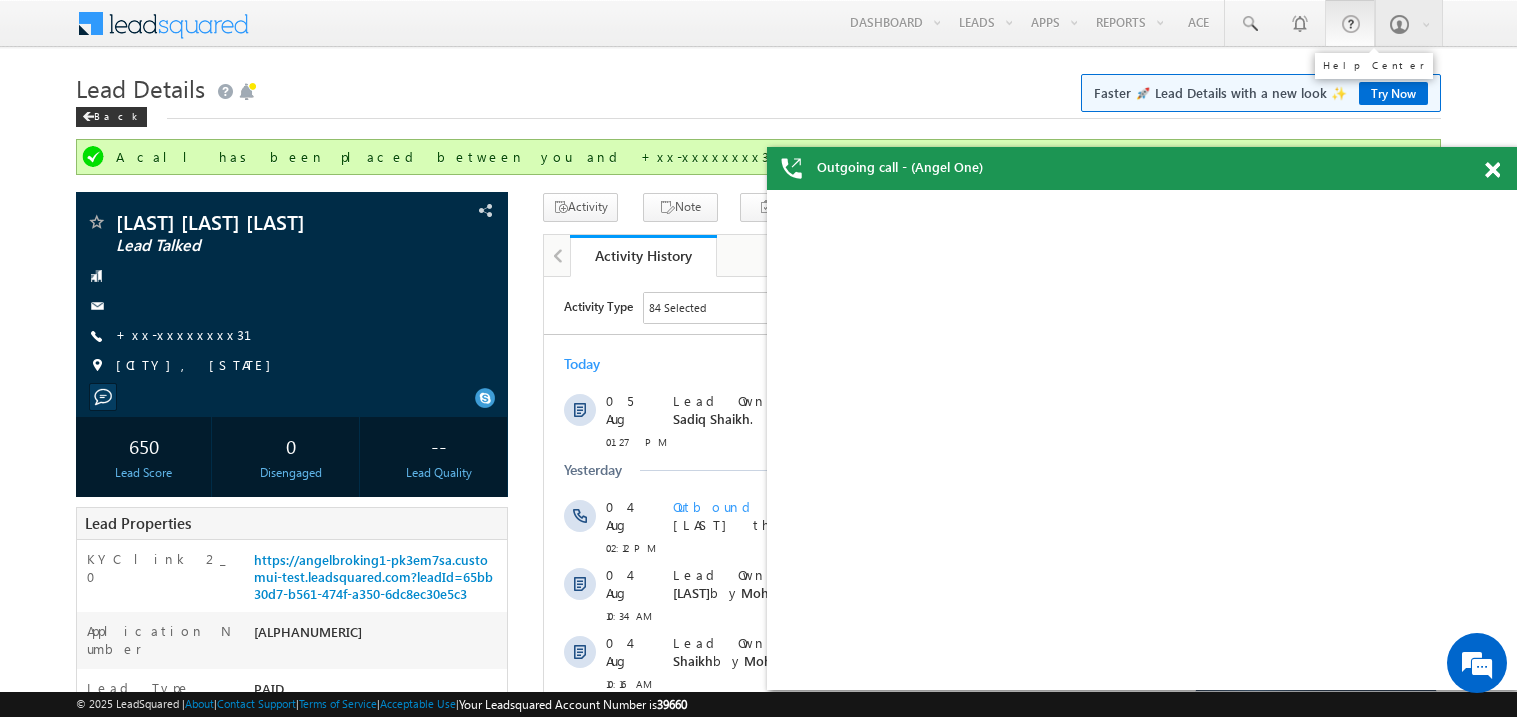 scroll, scrollTop: 0, scrollLeft: 0, axis: both 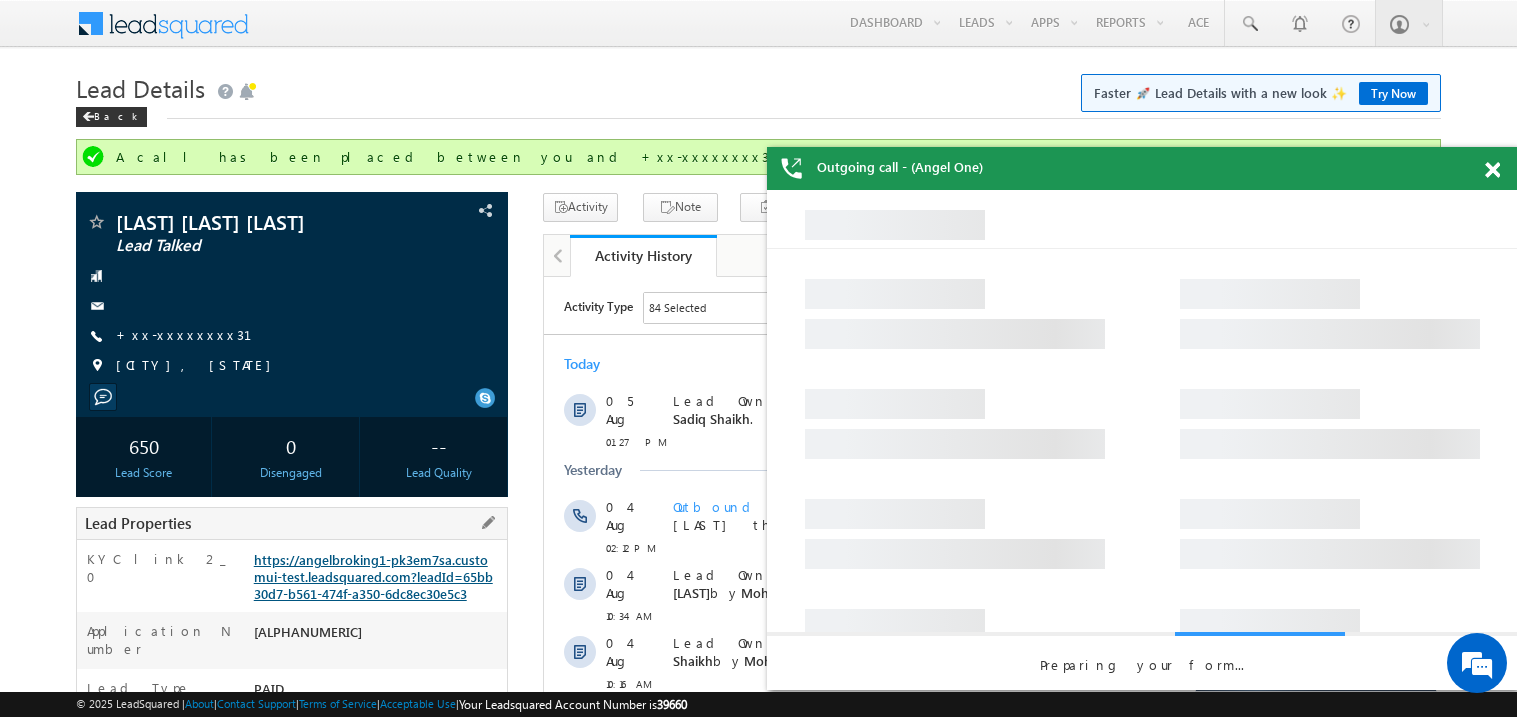 click on "https://angelbroking1-pk3em7sa.customui-test.leadsquared.com?leadId=65bb30d7-b561-474f-a350-6dc8ec30e5c3" at bounding box center (373, 576) 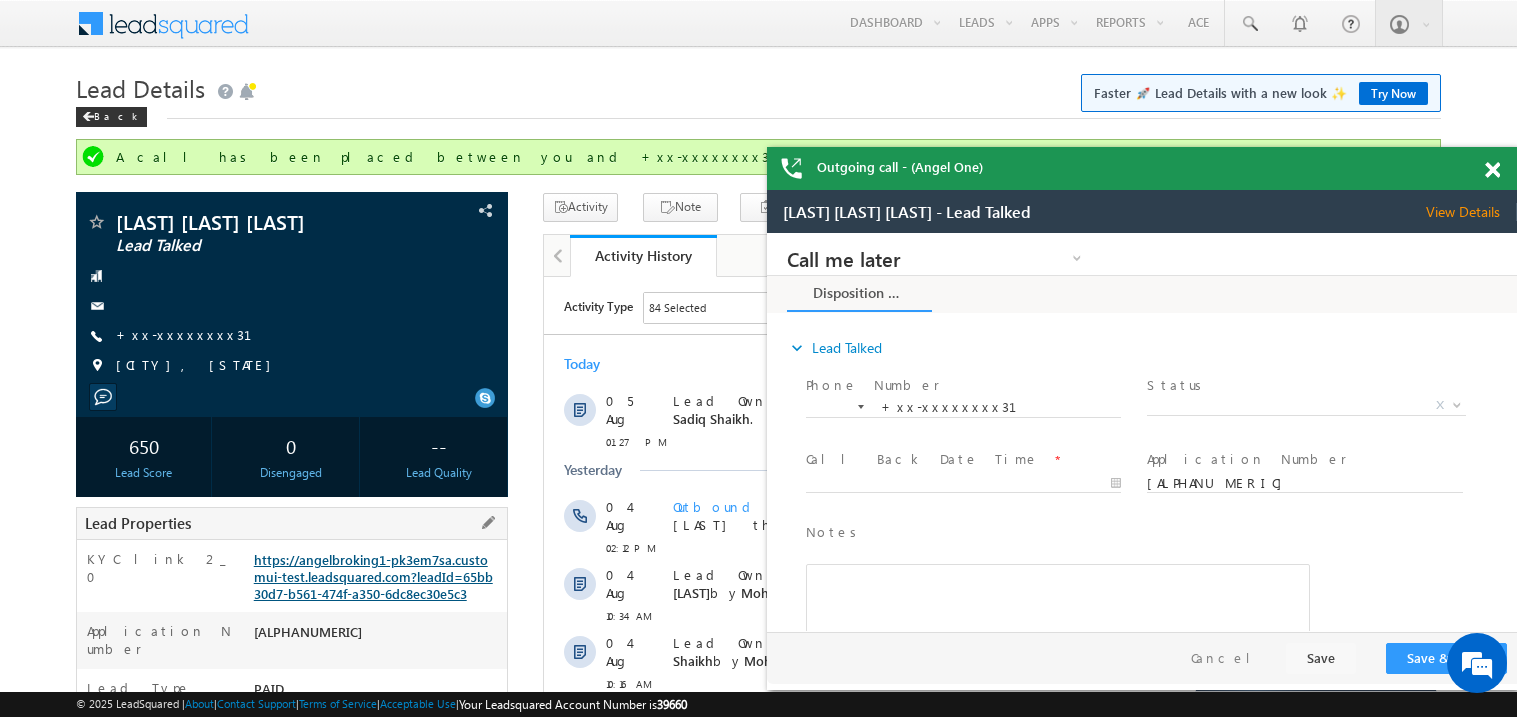 scroll, scrollTop: 0, scrollLeft: 0, axis: both 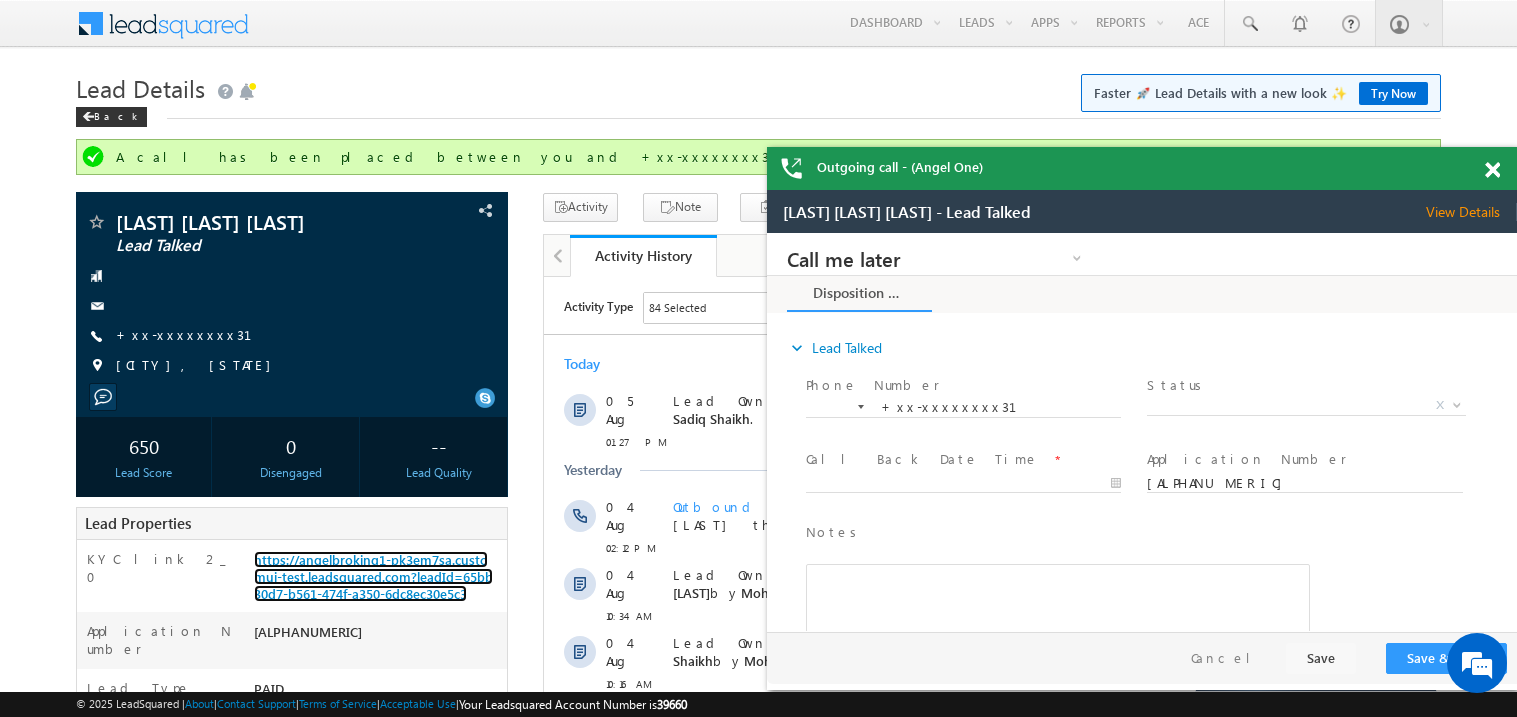 click at bounding box center (1492, 170) 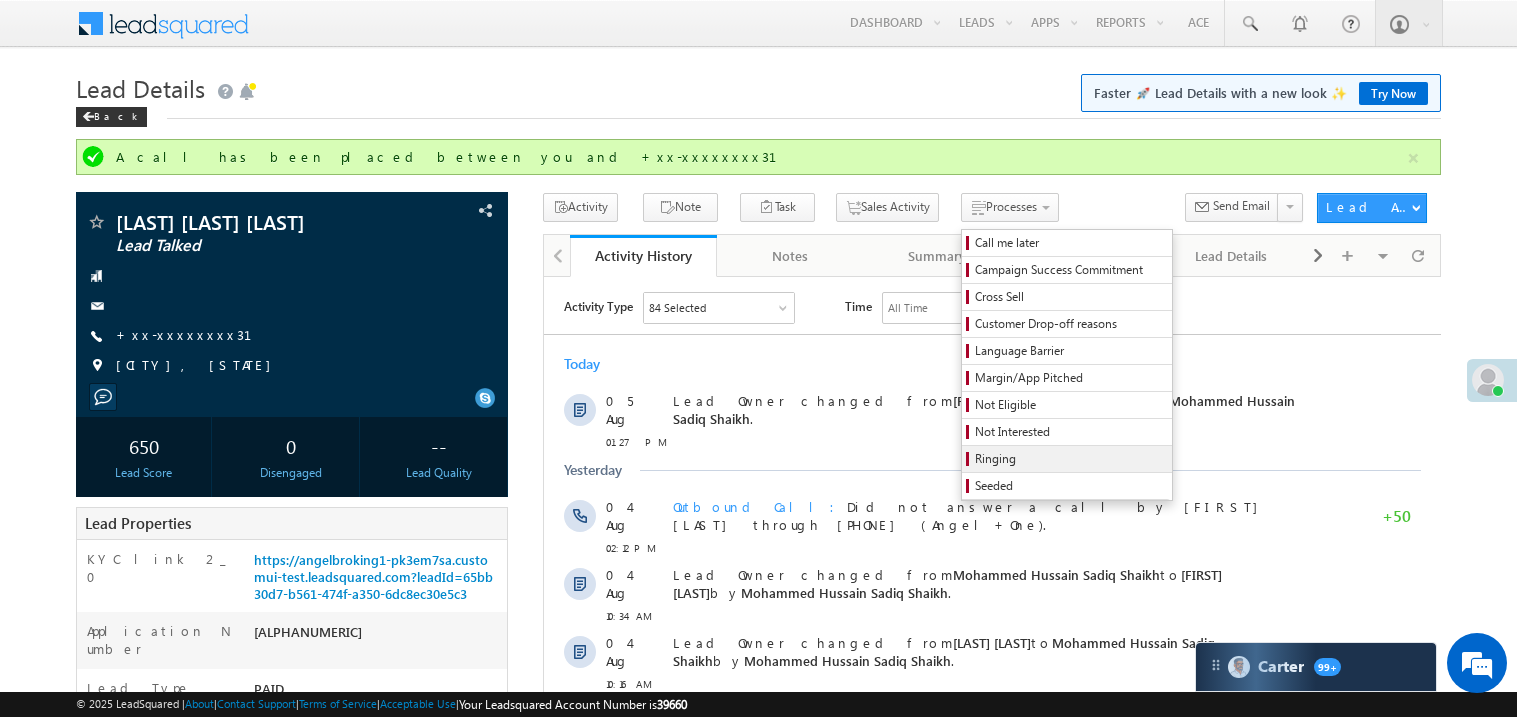 click on "Ringing" at bounding box center (1070, 459) 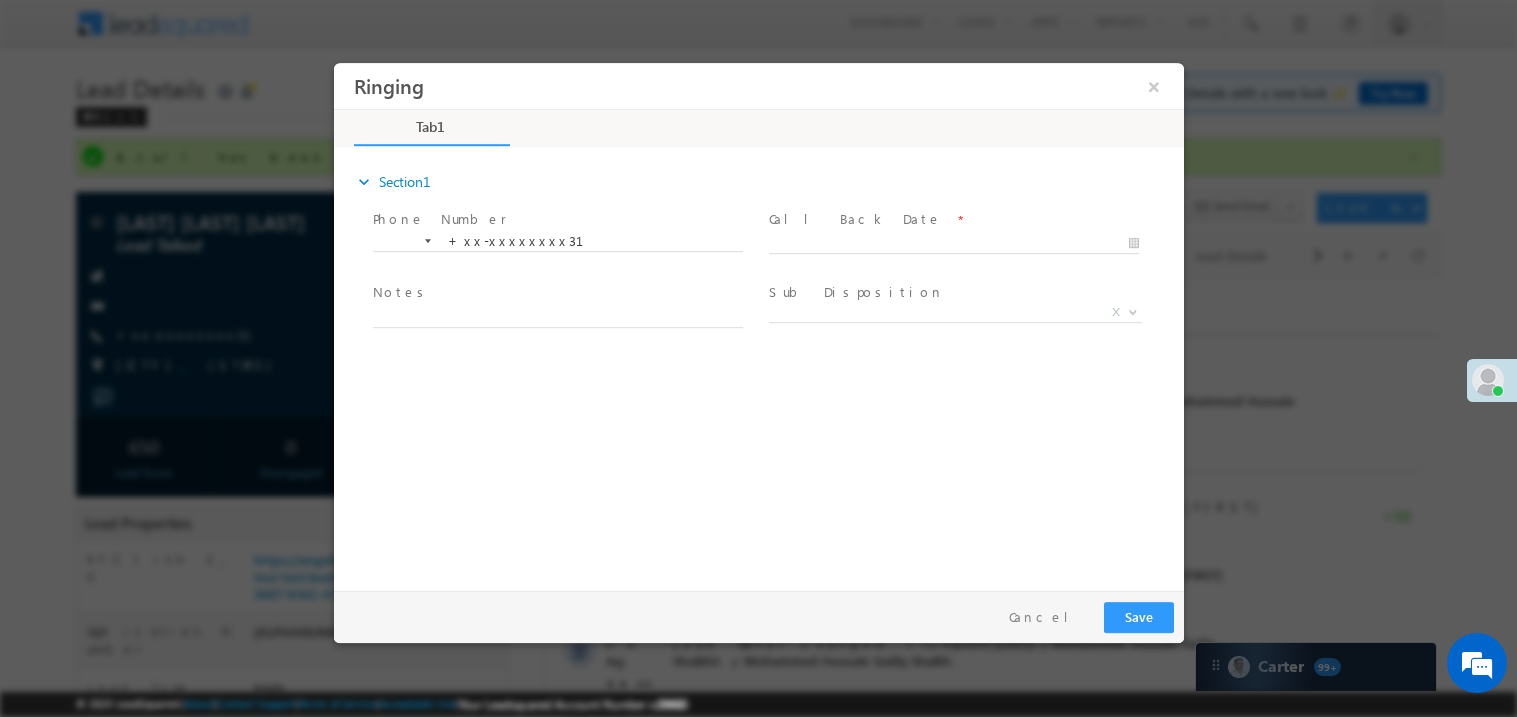 scroll, scrollTop: 0, scrollLeft: 0, axis: both 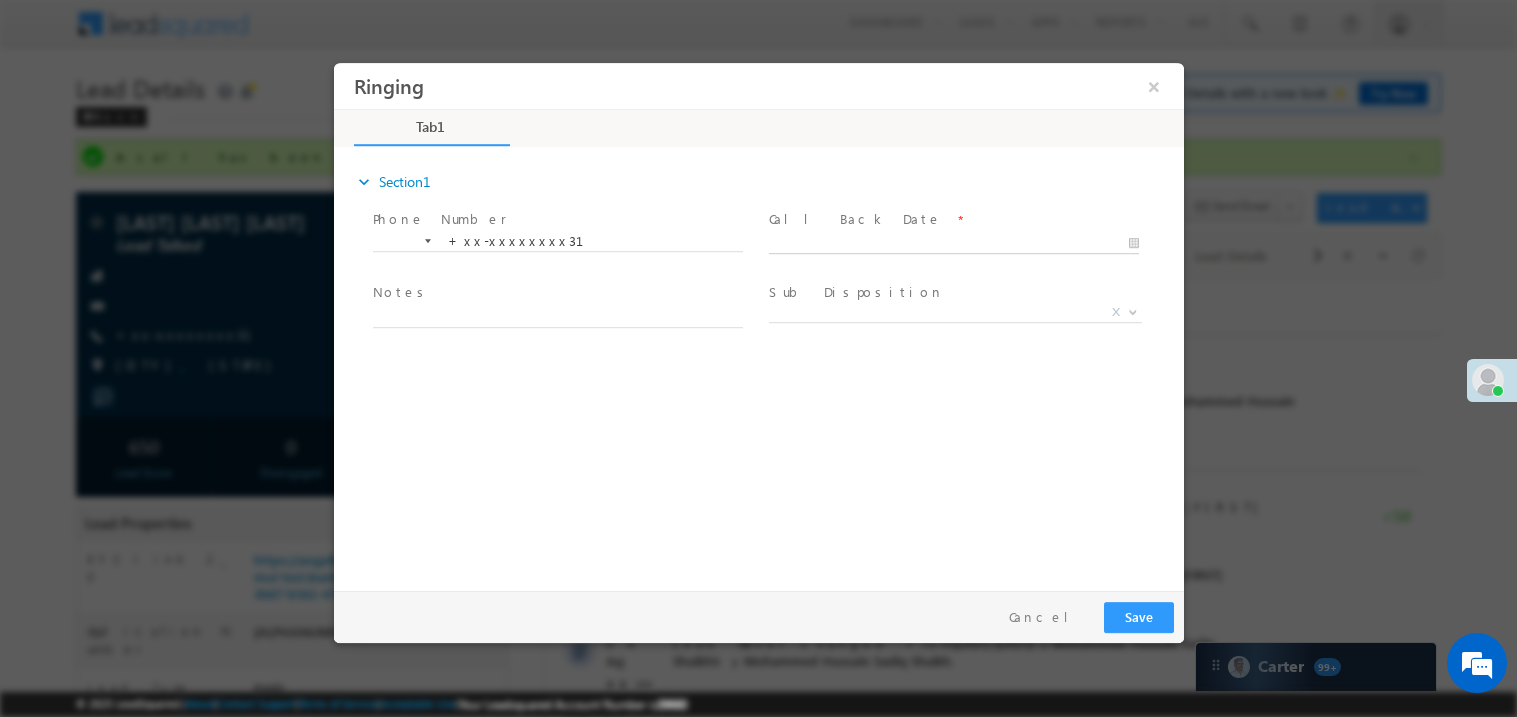 click on "Ringing
×" at bounding box center (758, 321) 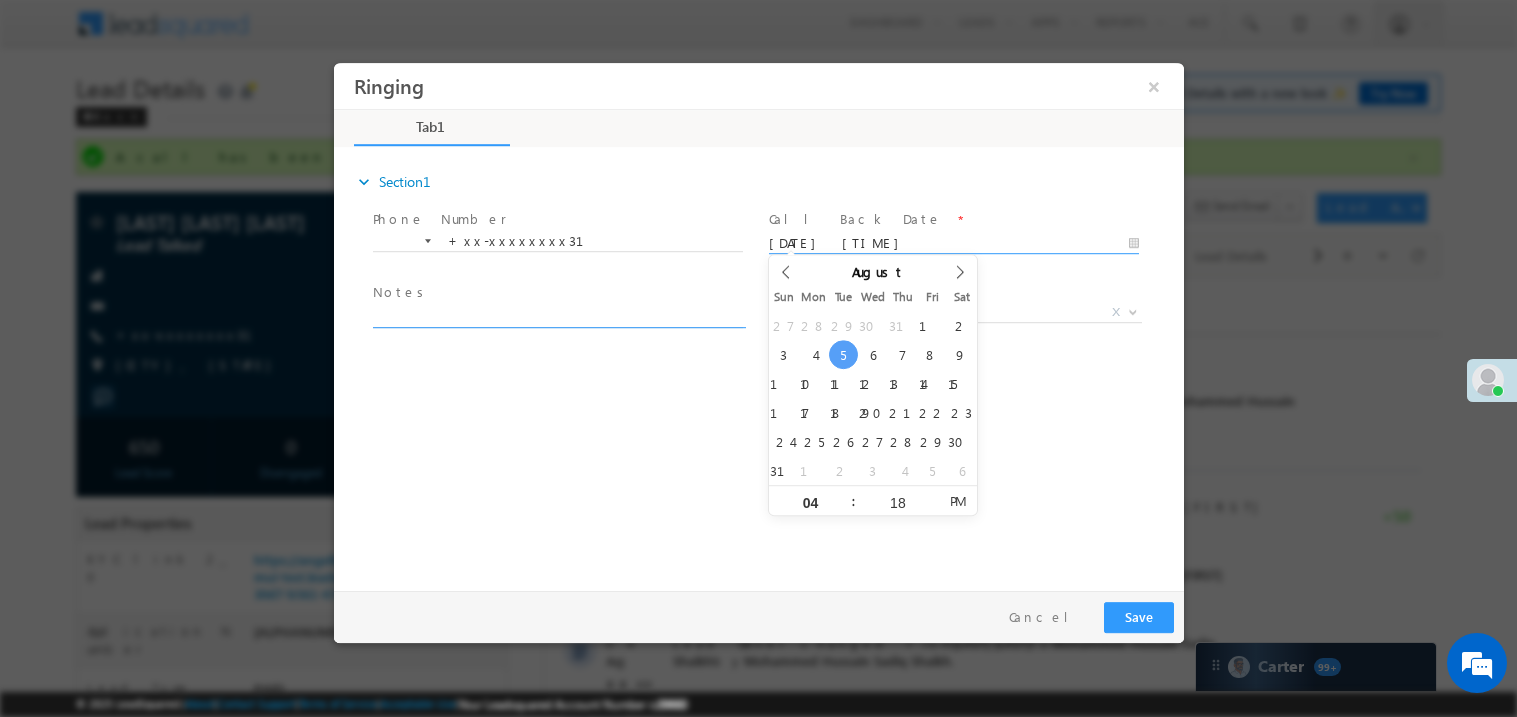 click at bounding box center (557, 315) 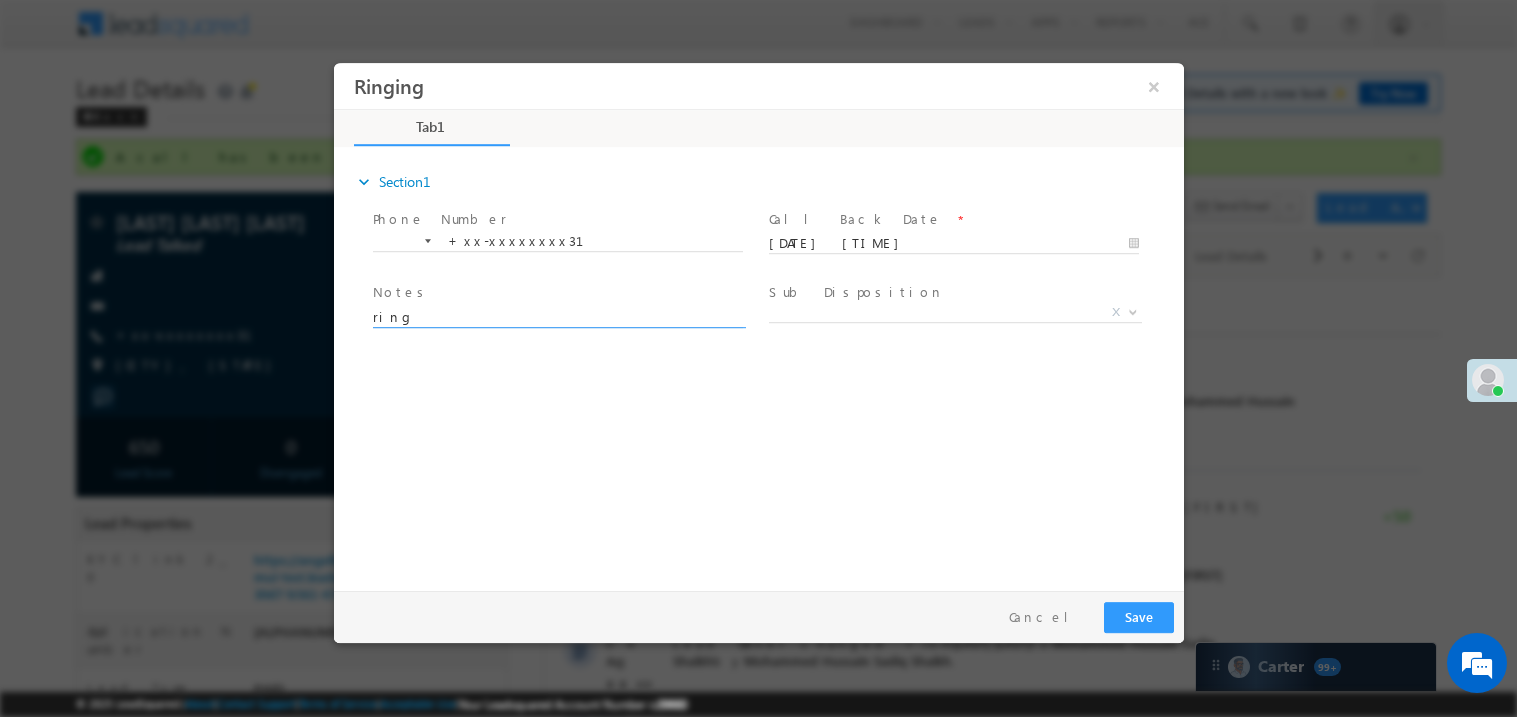 type on "ring" 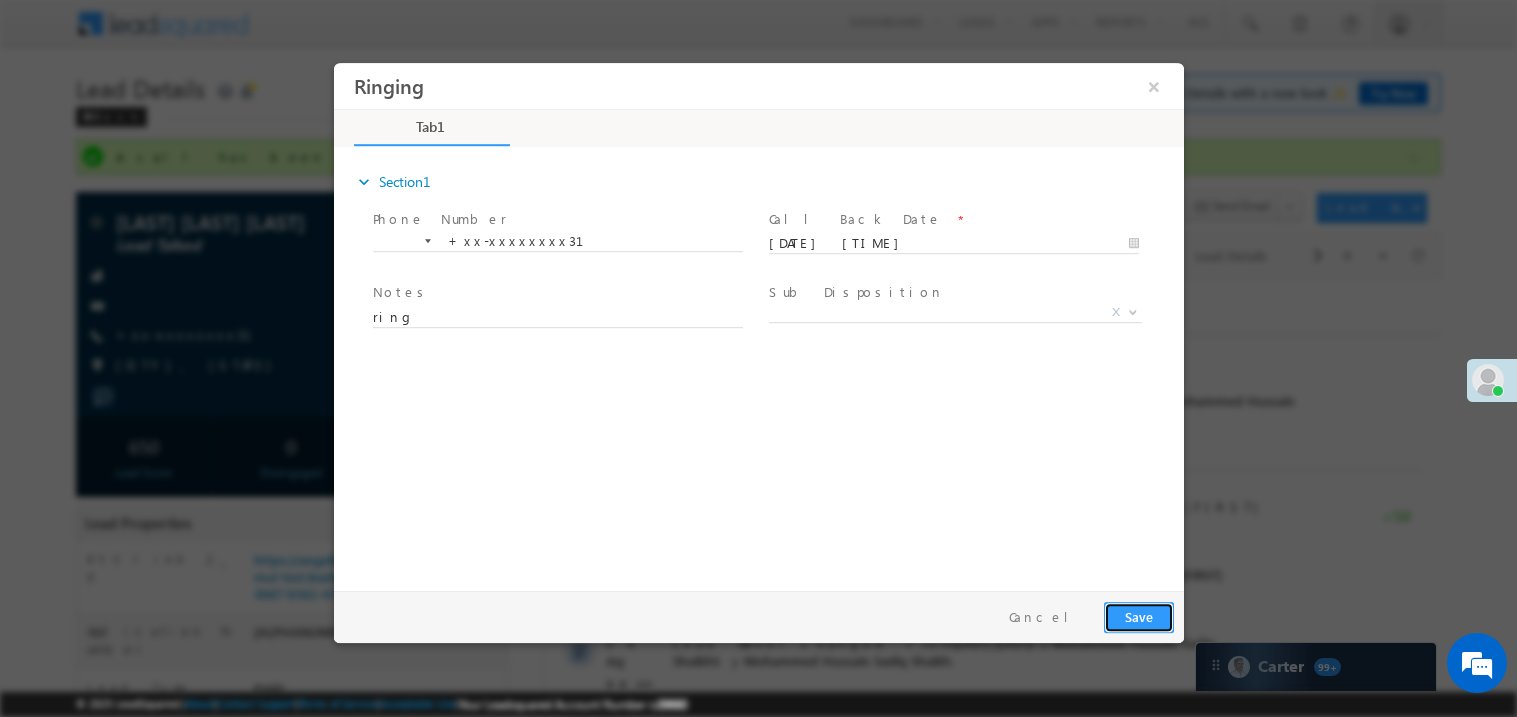 click on "Save" at bounding box center (1138, 616) 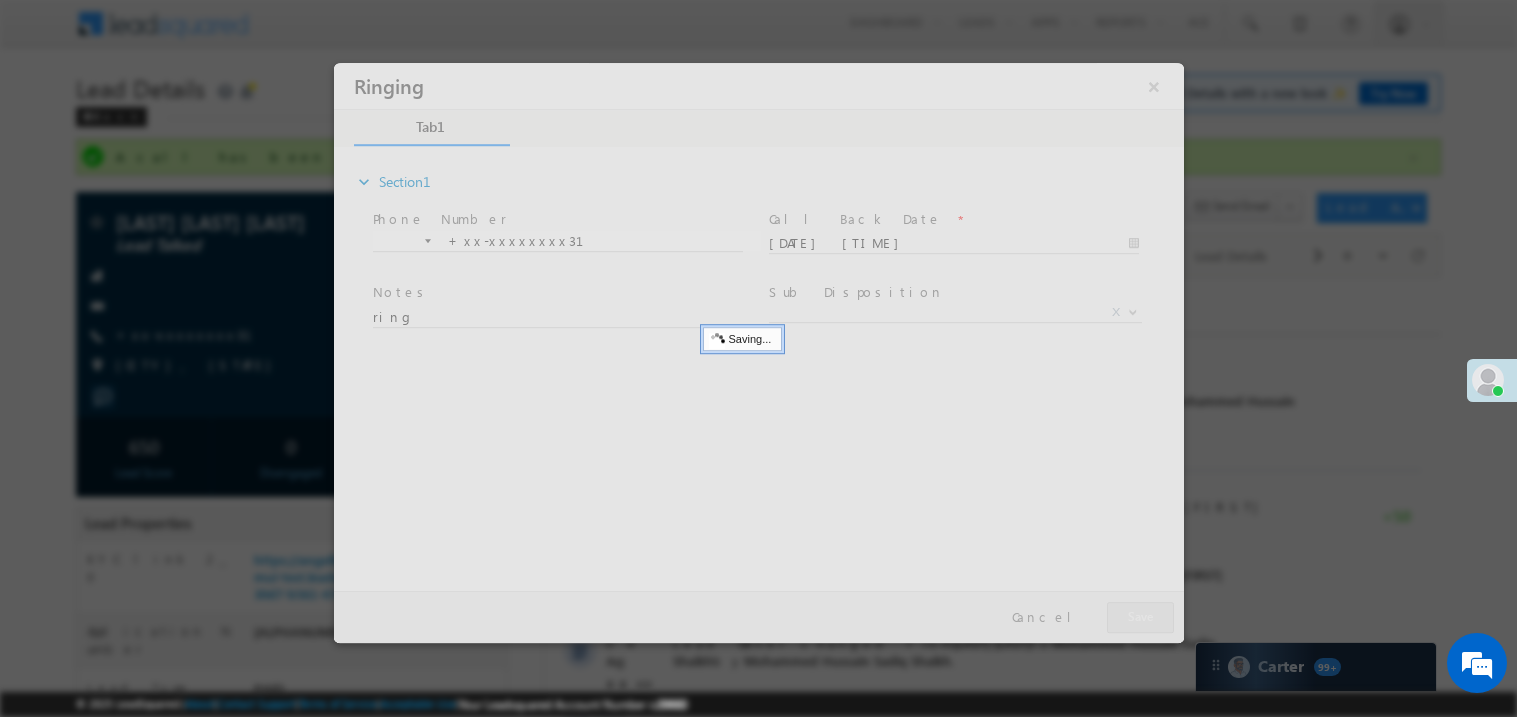 click at bounding box center [758, 352] 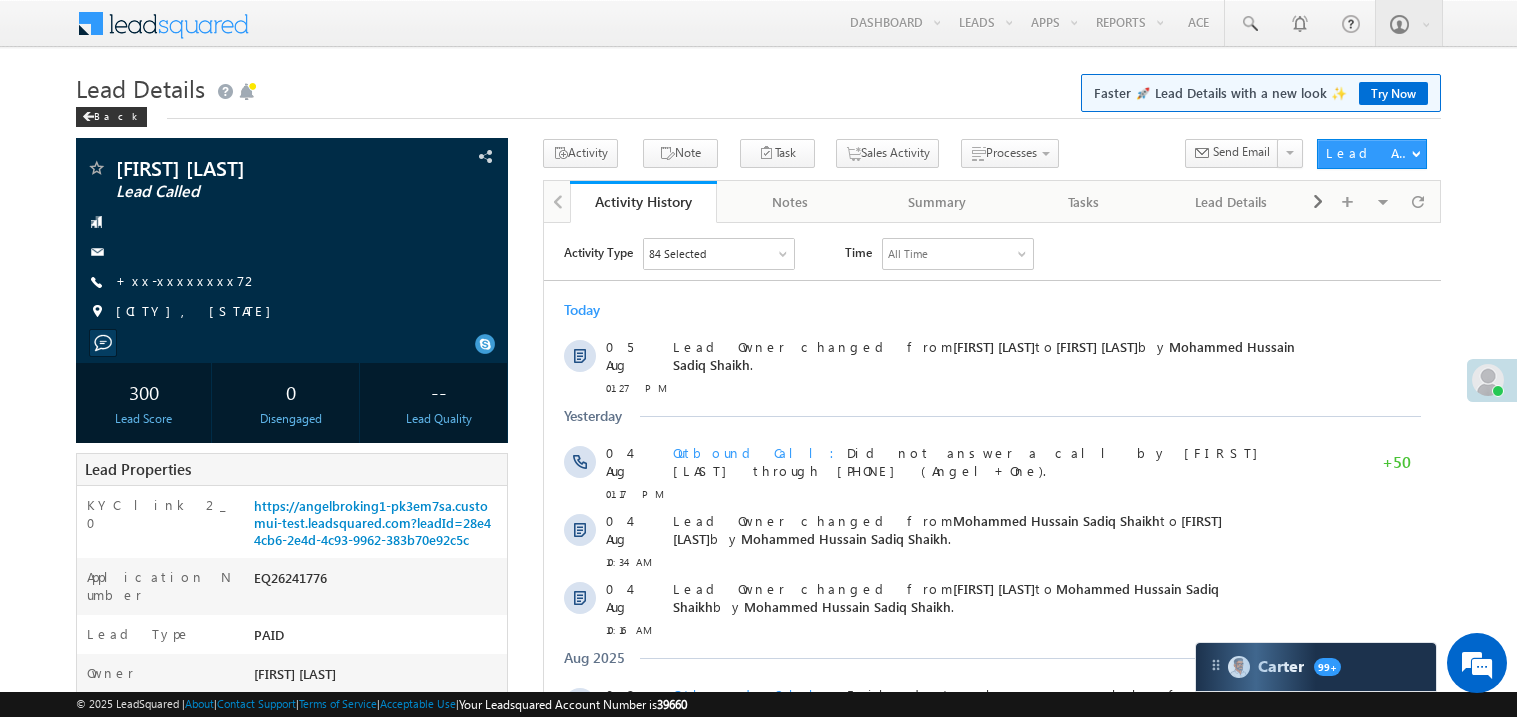 scroll, scrollTop: 0, scrollLeft: 0, axis: both 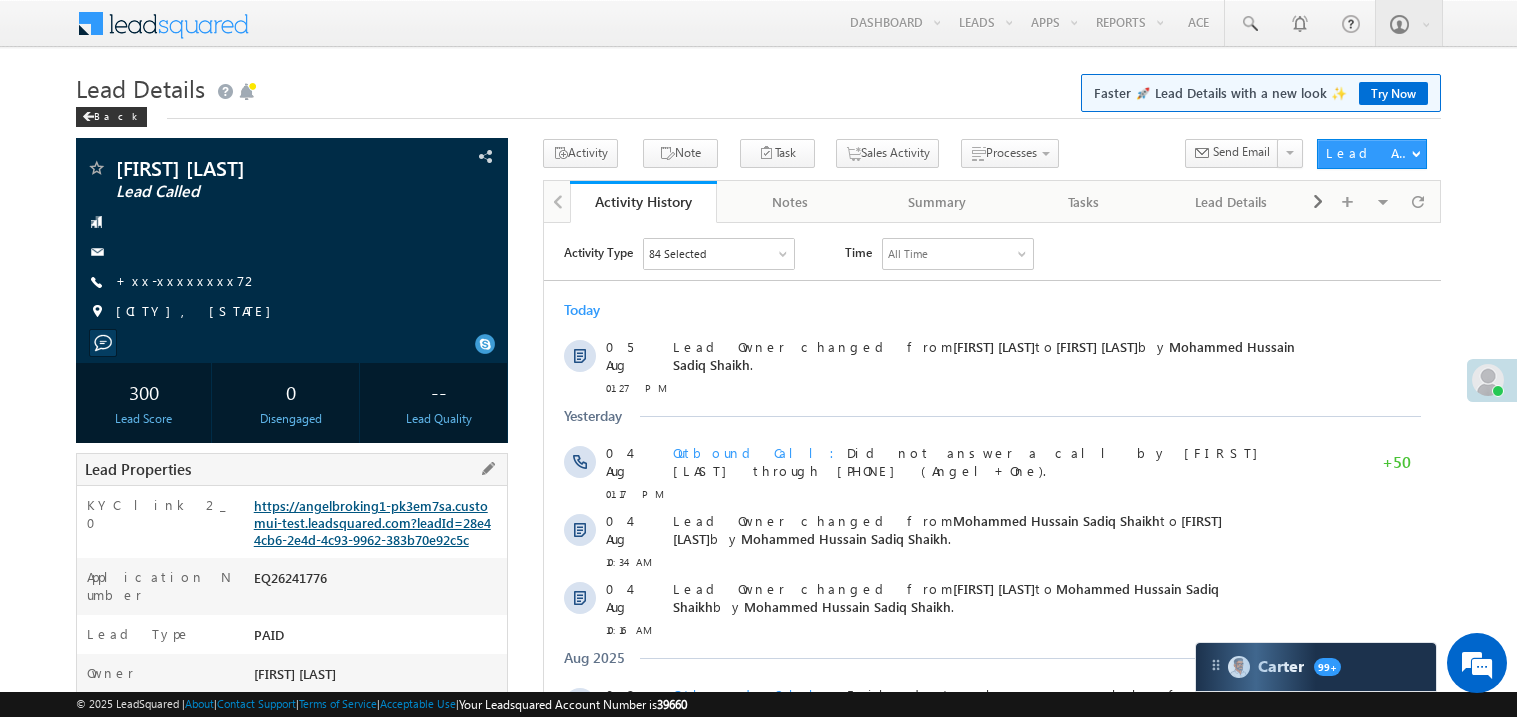 click on "https://angelbroking1-pk3em7sa.customui-test.leadsquared.com?leadId=28e44cb6-2e4d-4c93-9962-383b70e92c5c" at bounding box center (372, 522) 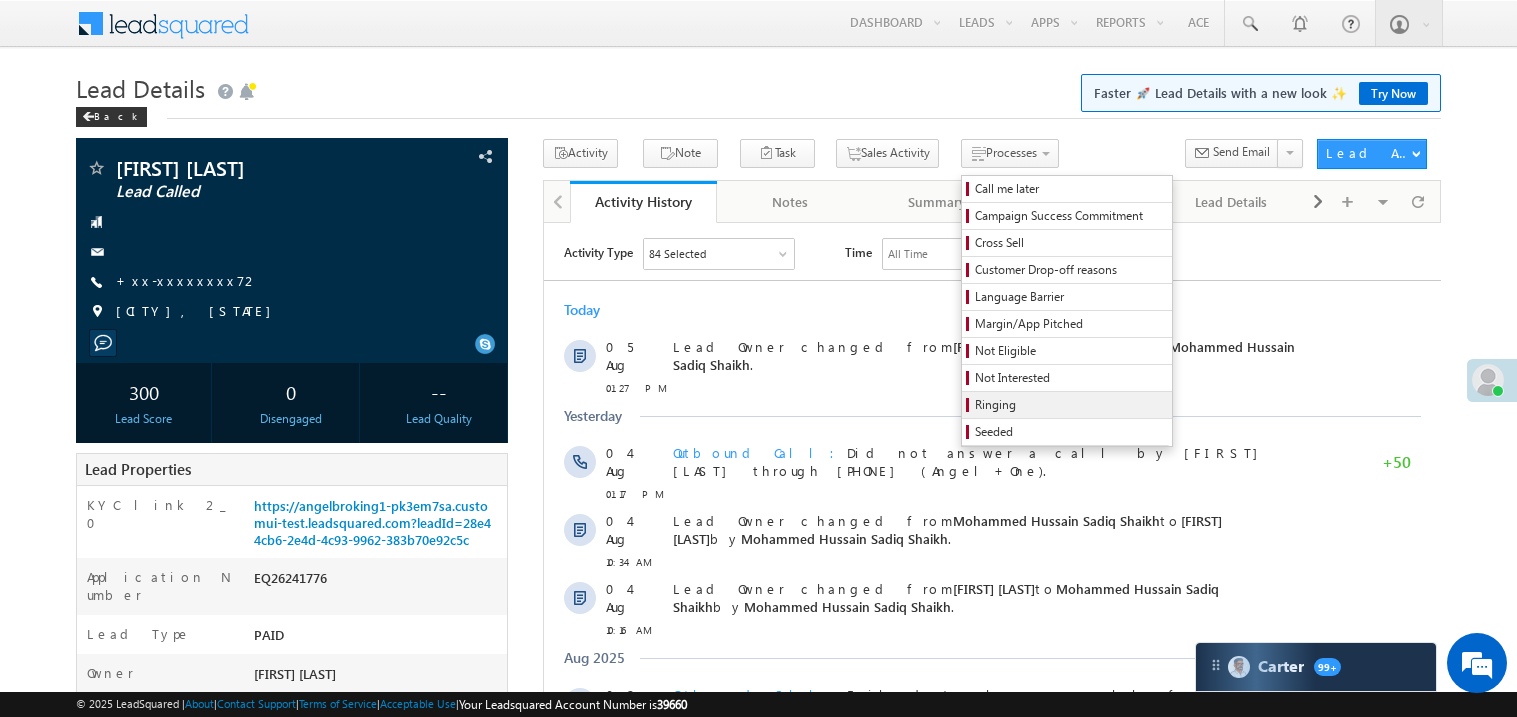 click on "Ringing" at bounding box center [1067, 405] 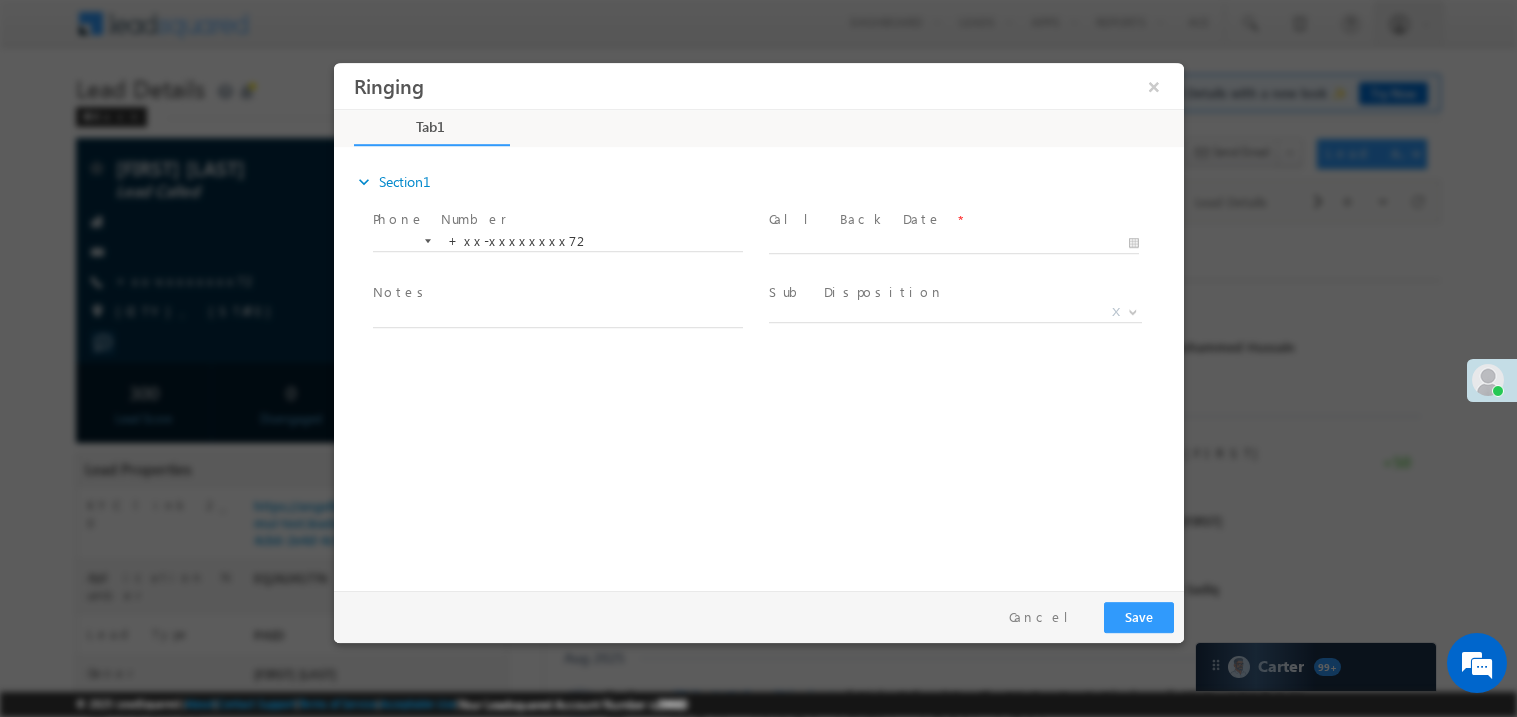 scroll, scrollTop: 0, scrollLeft: 0, axis: both 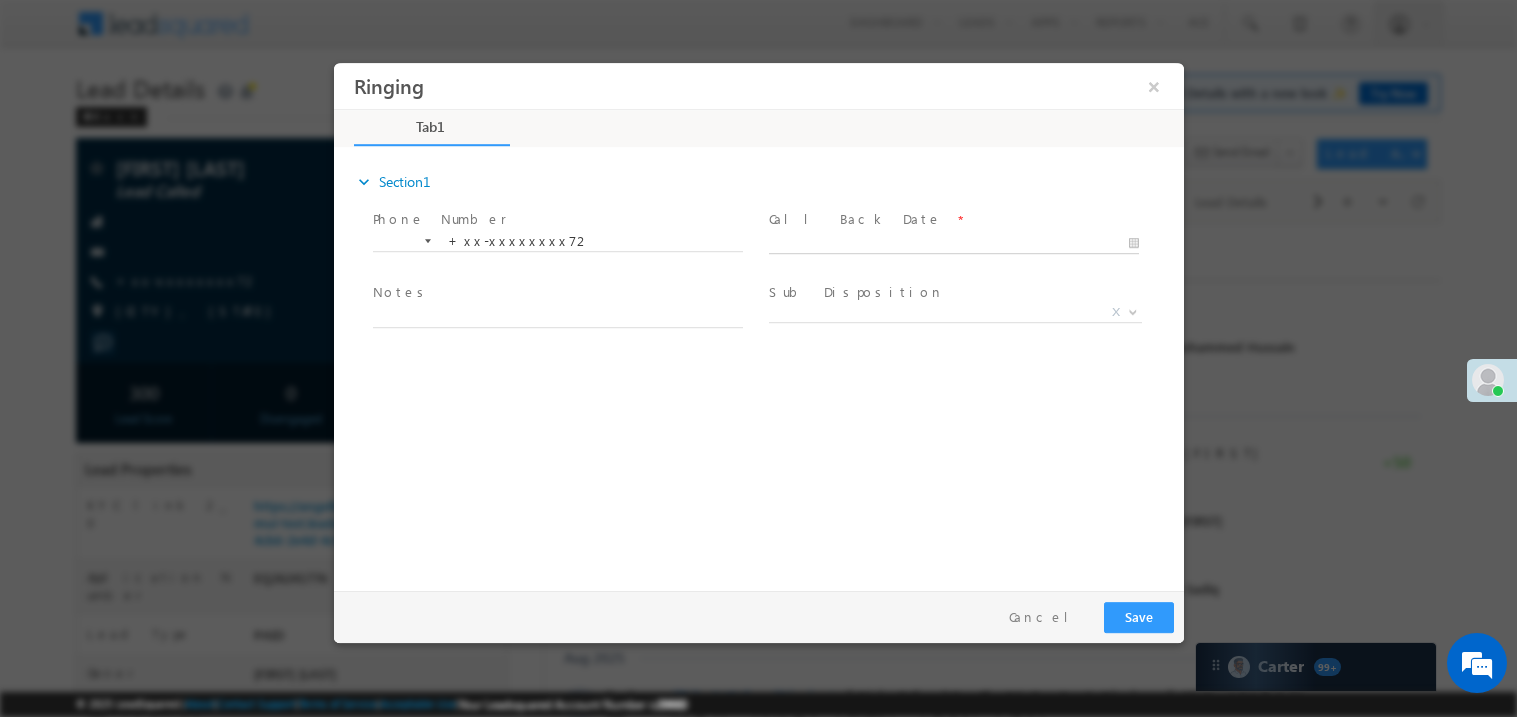 click on "Ringing
×" at bounding box center [758, 321] 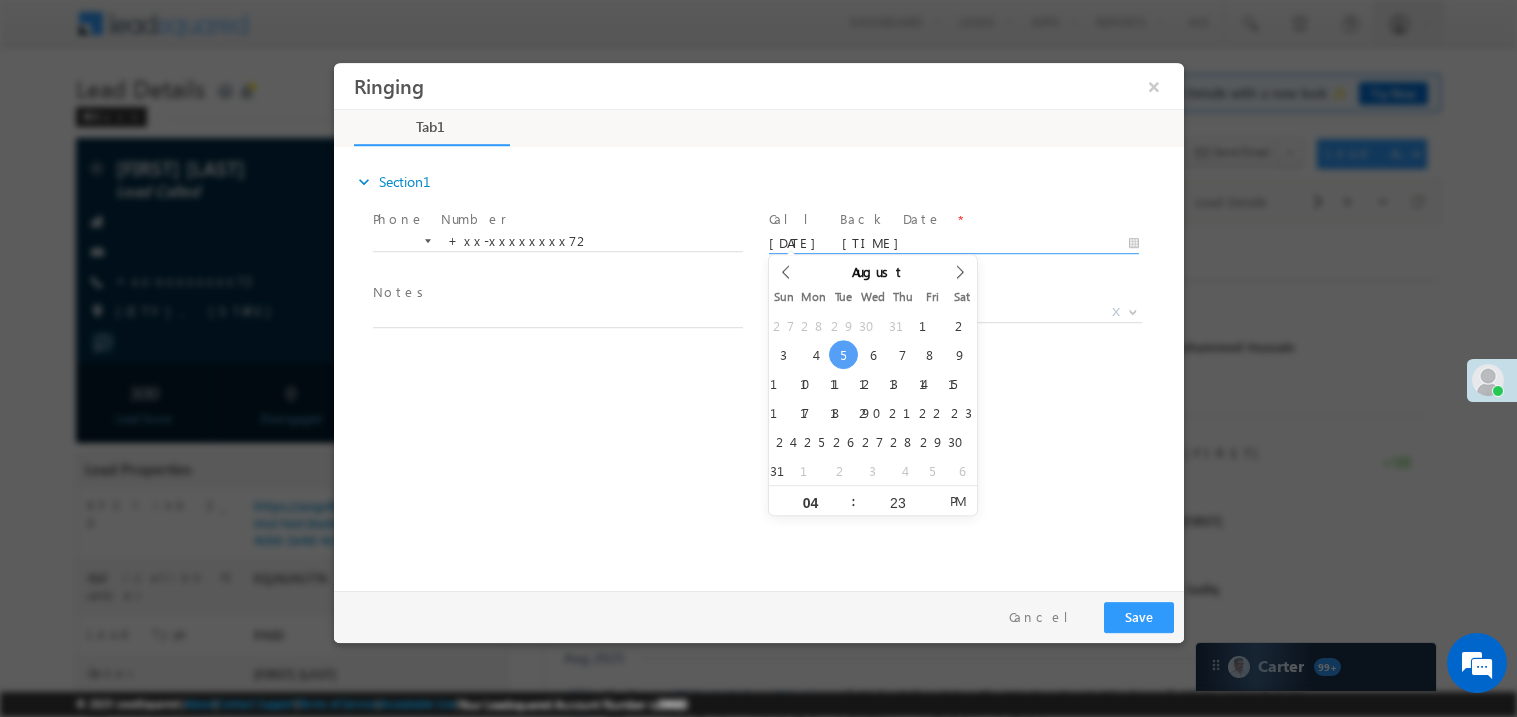 click at bounding box center (556, 337) 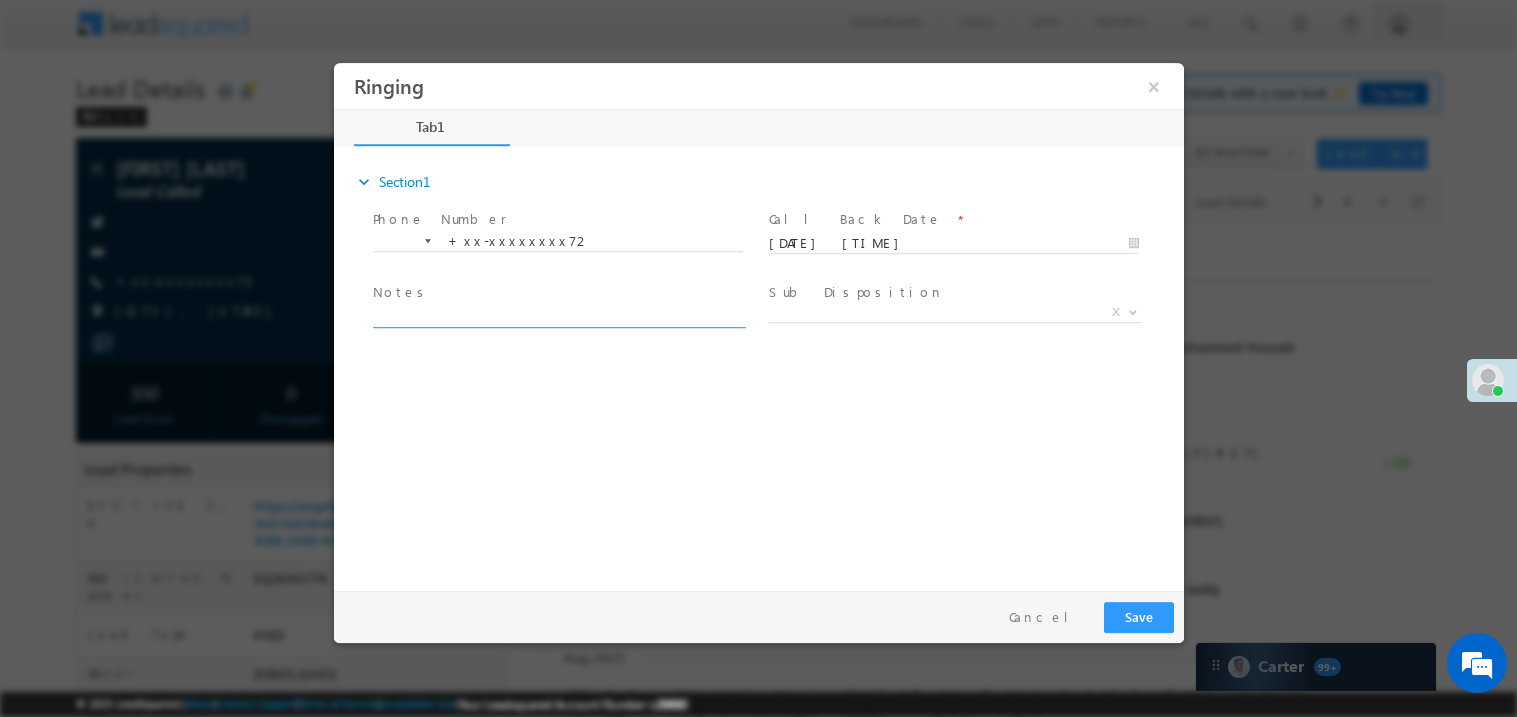 click at bounding box center [557, 315] 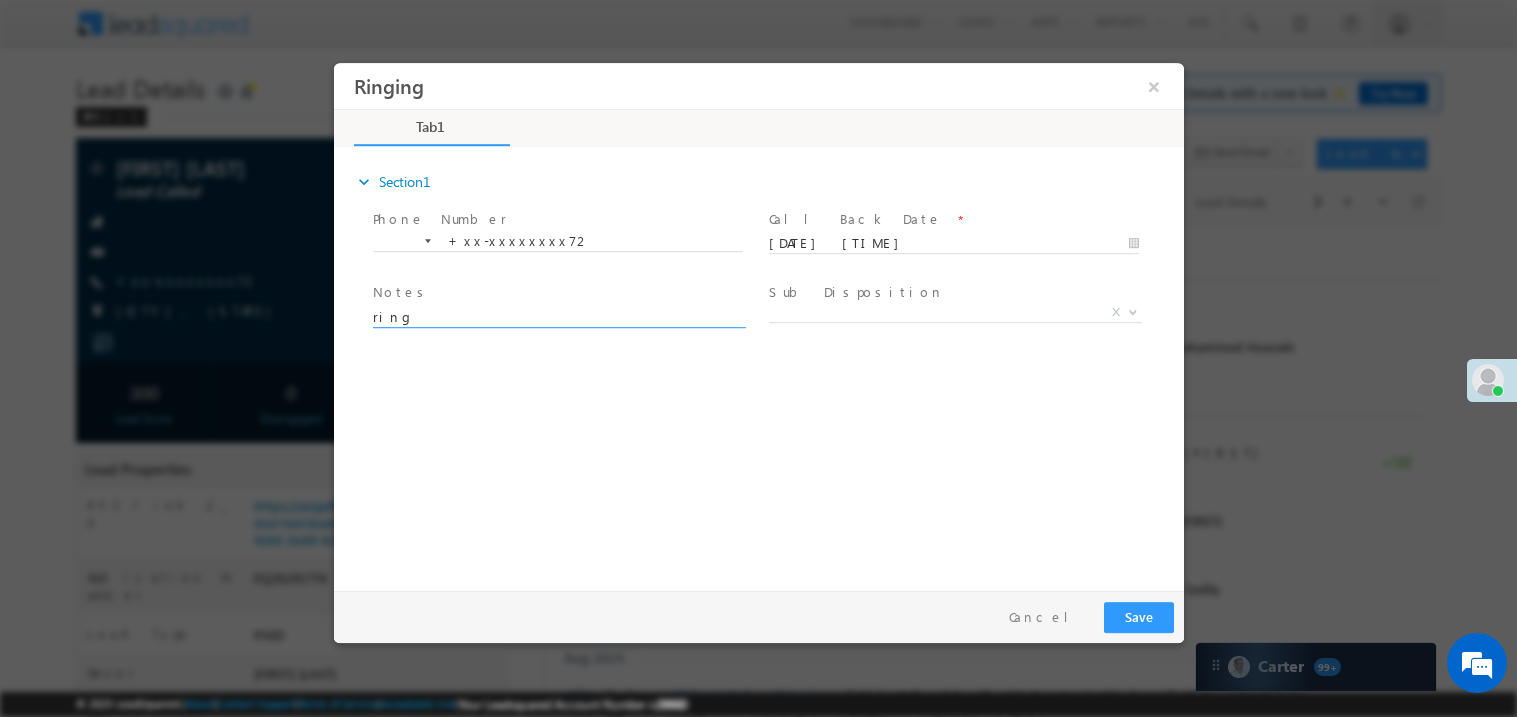 type on "ring" 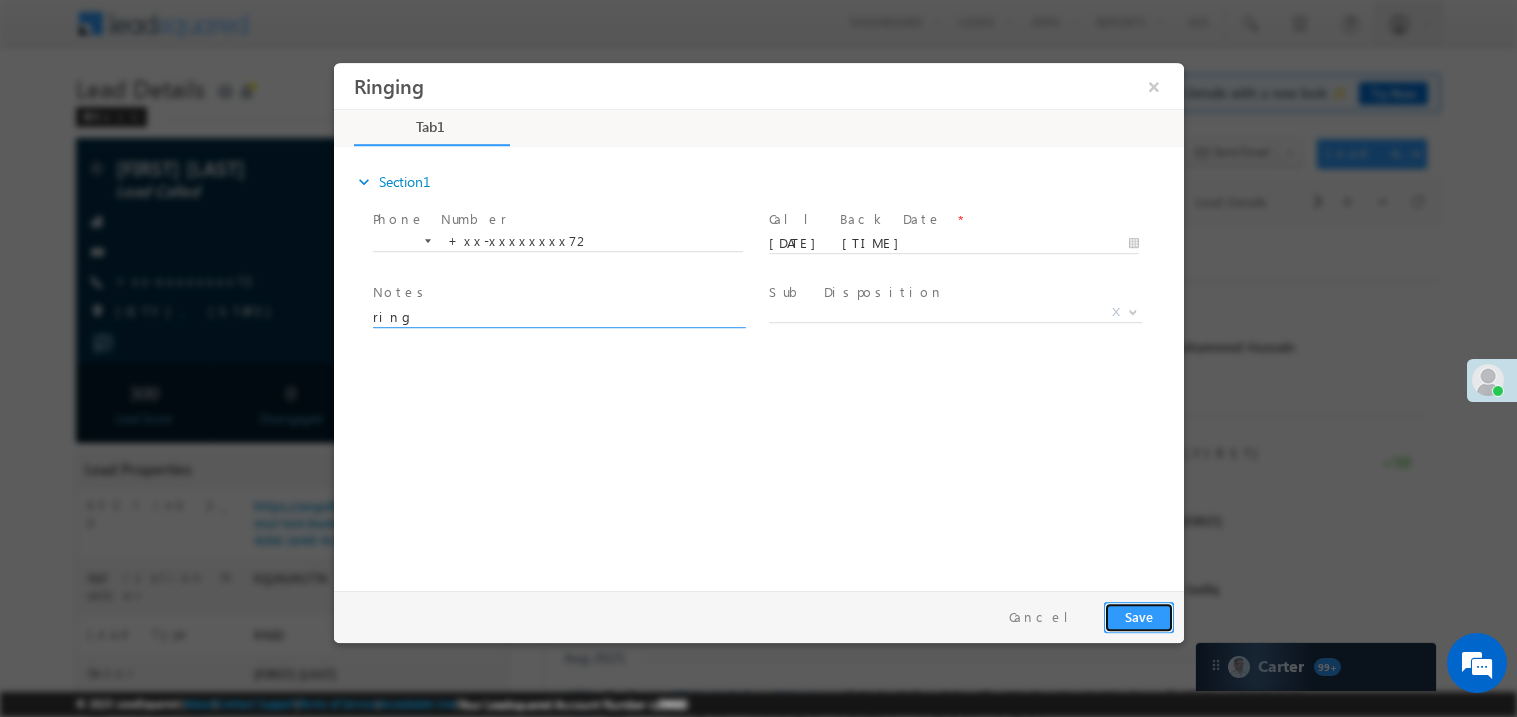 click on "Save" at bounding box center (1138, 616) 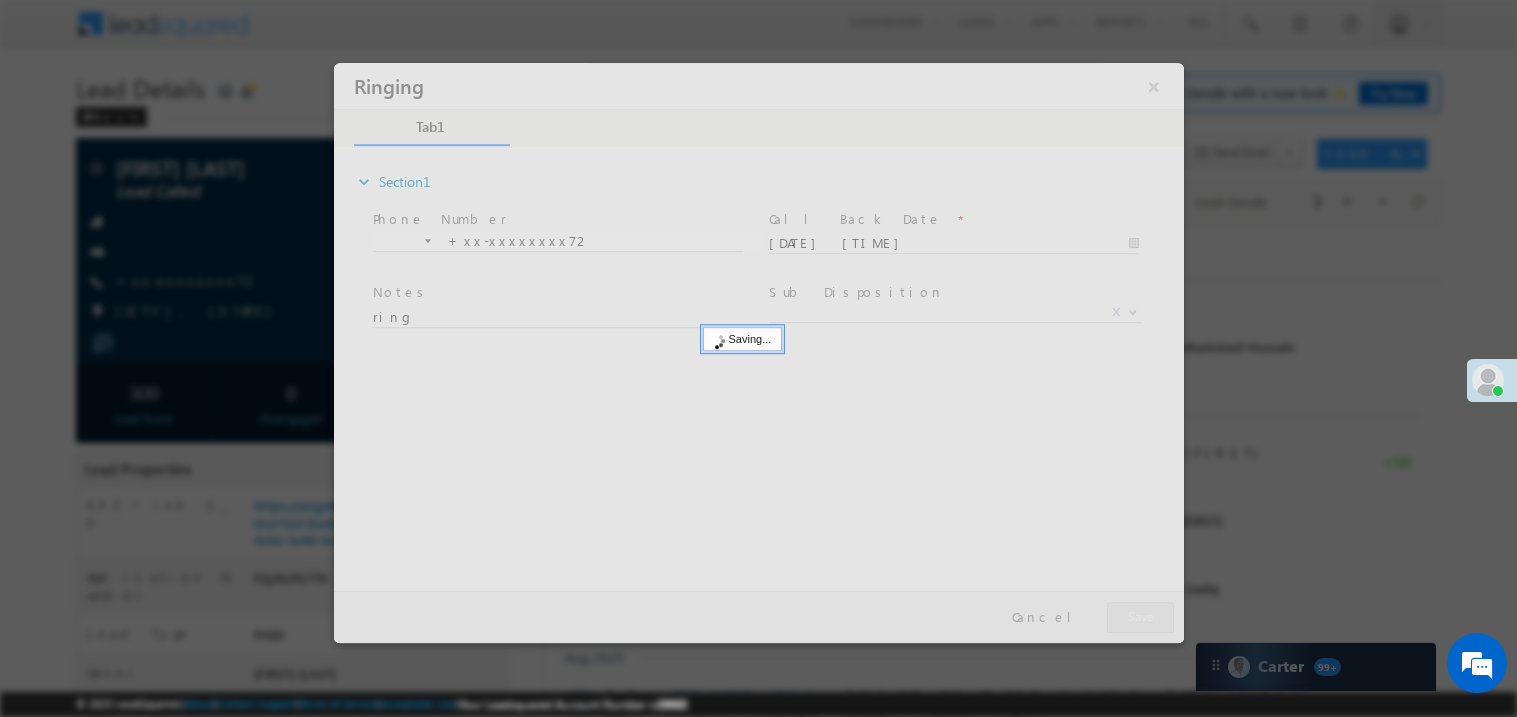 click at bounding box center (758, 352) 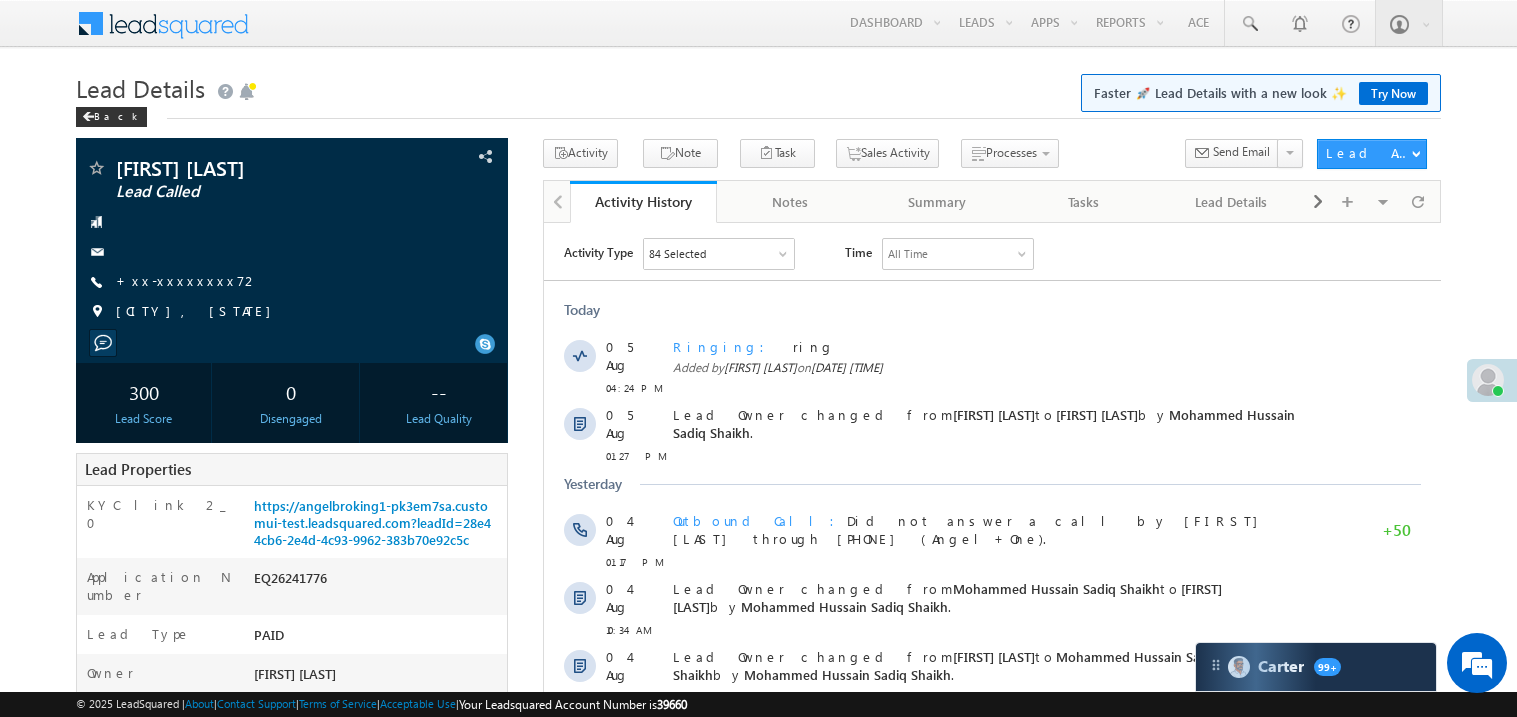 click on "Mohammed Hussain Sadiq Shaikh" at bounding box center (846, 673) 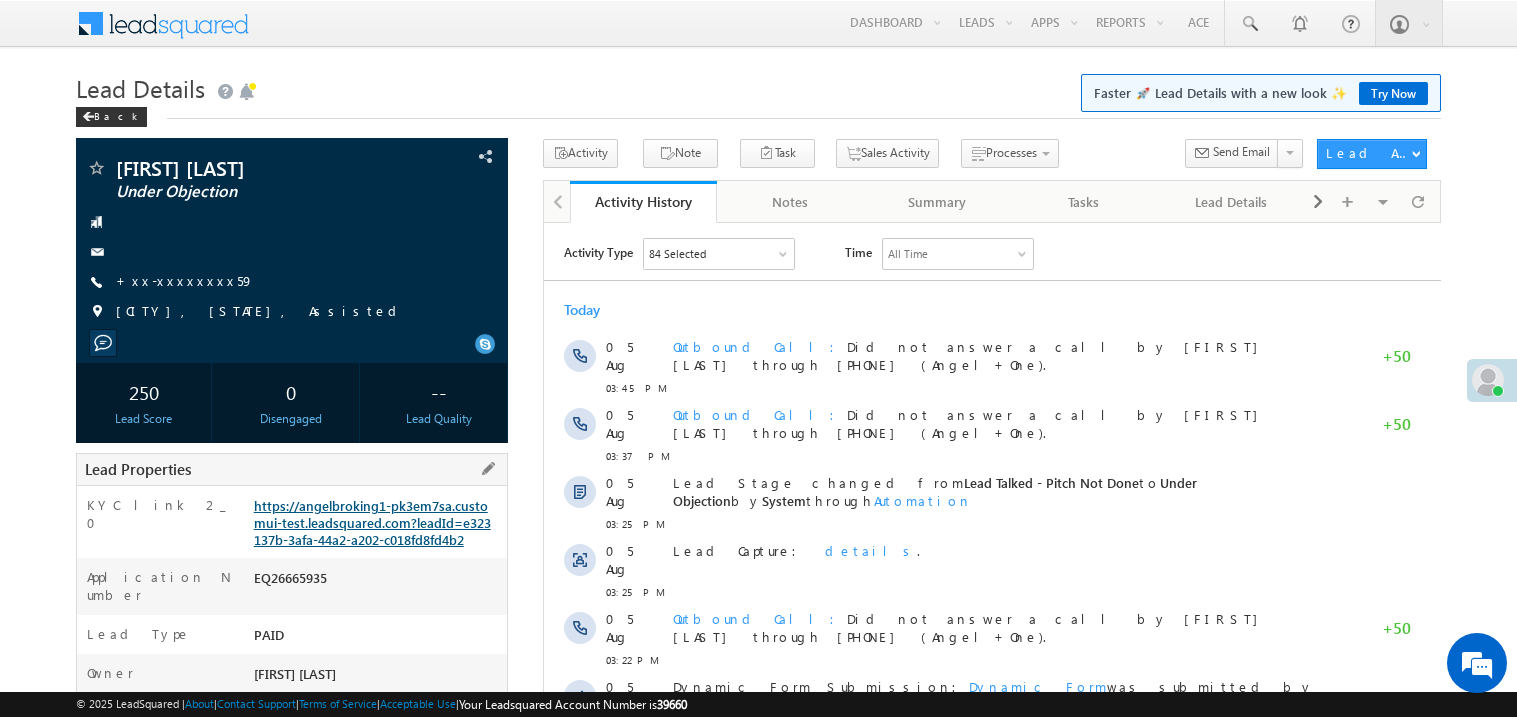 scroll, scrollTop: 0, scrollLeft: 0, axis: both 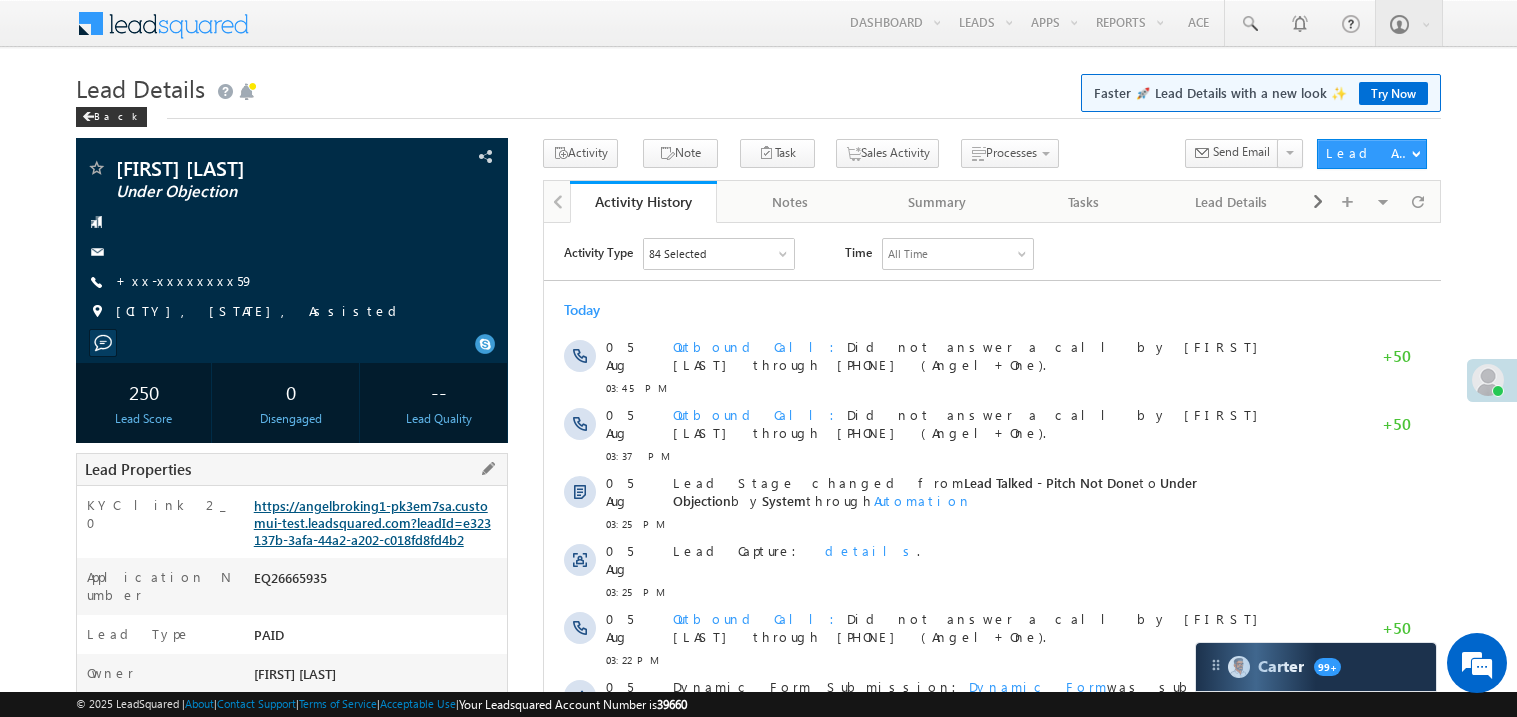 click on "https://angelbroking1-pk3em7sa.customui-test.leadsquared.com?leadId=e323137b-3afa-44a2-a202-c018fd8fd4b2" at bounding box center (372, 522) 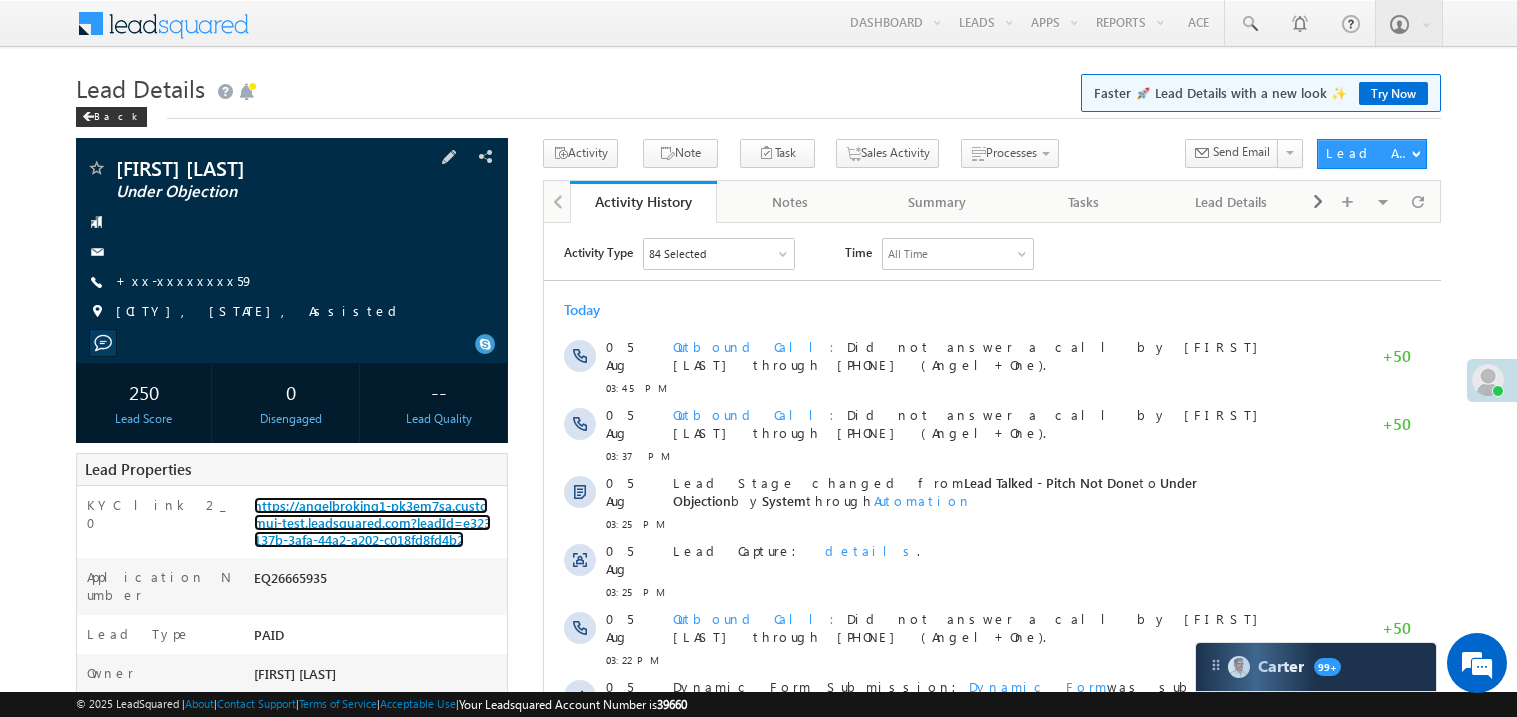 scroll, scrollTop: 0, scrollLeft: 0, axis: both 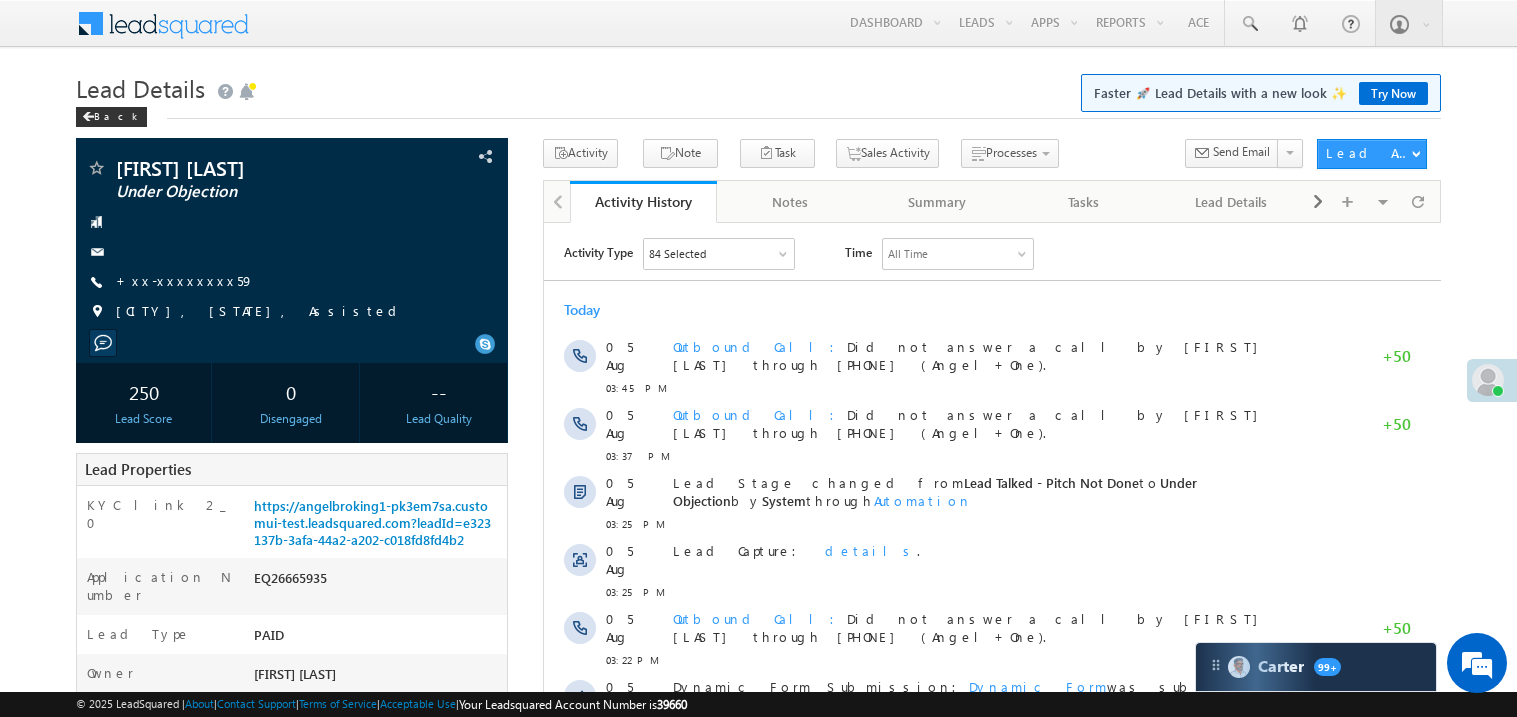 click on "Lead Details Faster 🚀 Lead Details with a new look ✨ Try Now" at bounding box center (758, 86) 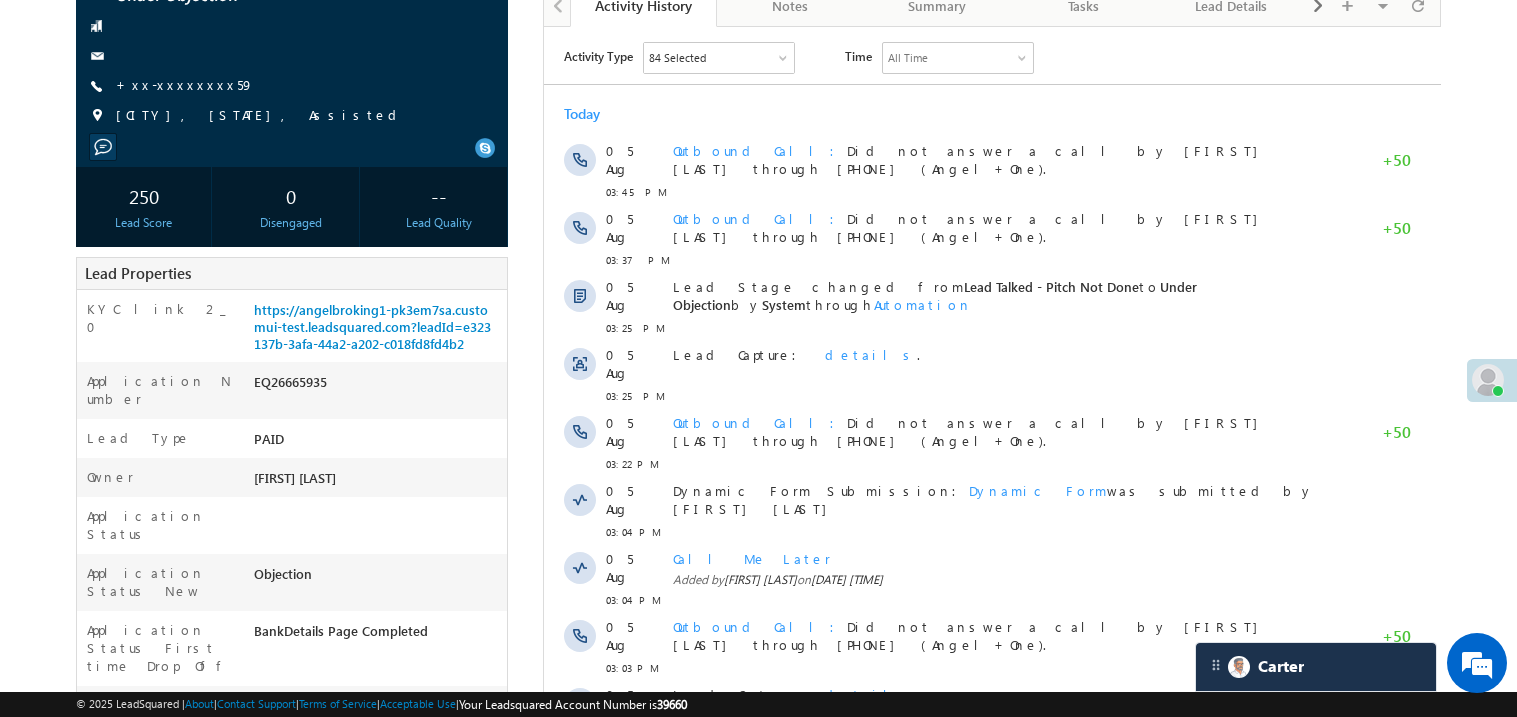 scroll, scrollTop: 239, scrollLeft: 0, axis: vertical 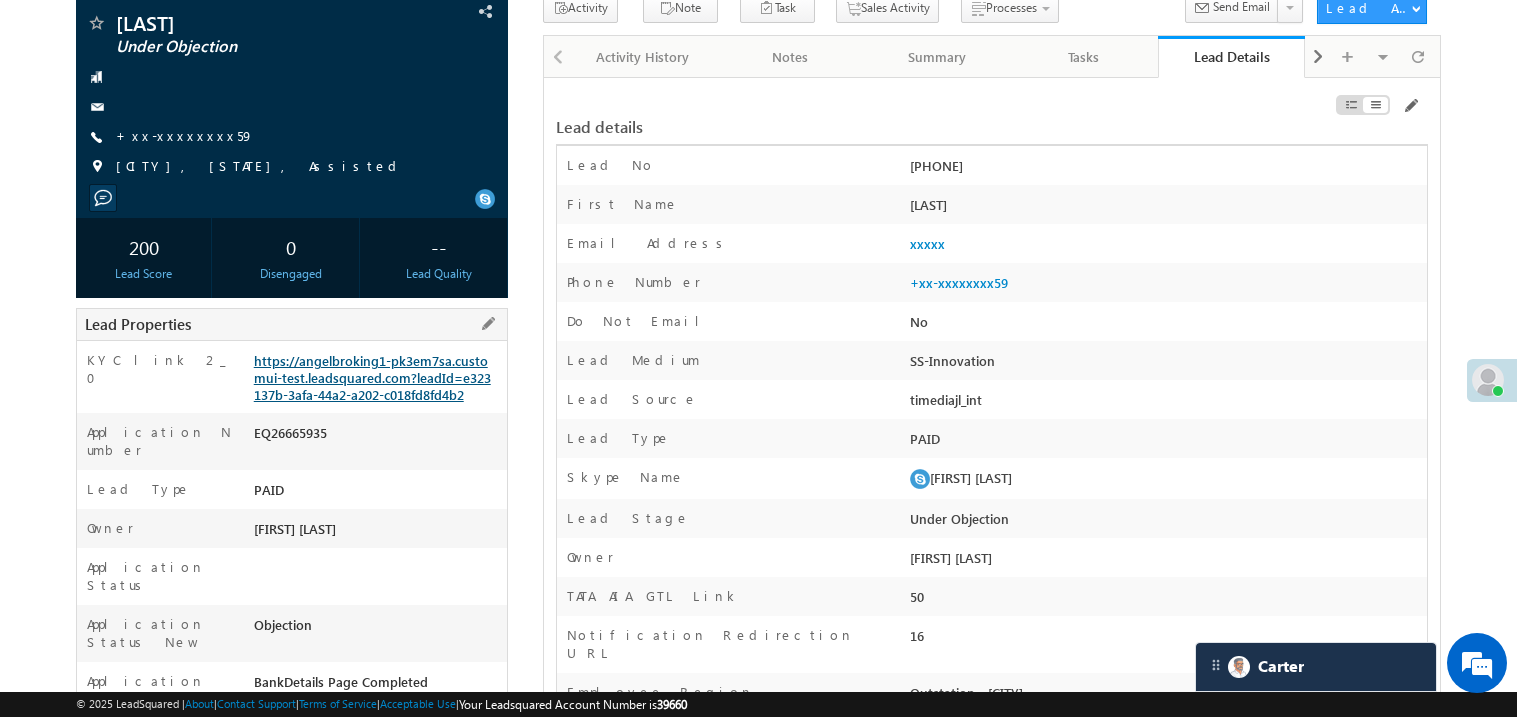 click on "https://angelbroking1-pk3em7sa.customui-test.leadsquared.com?leadId=e323137b-3afa-44a2-a202-c018fd8fd4b2" at bounding box center (372, 377) 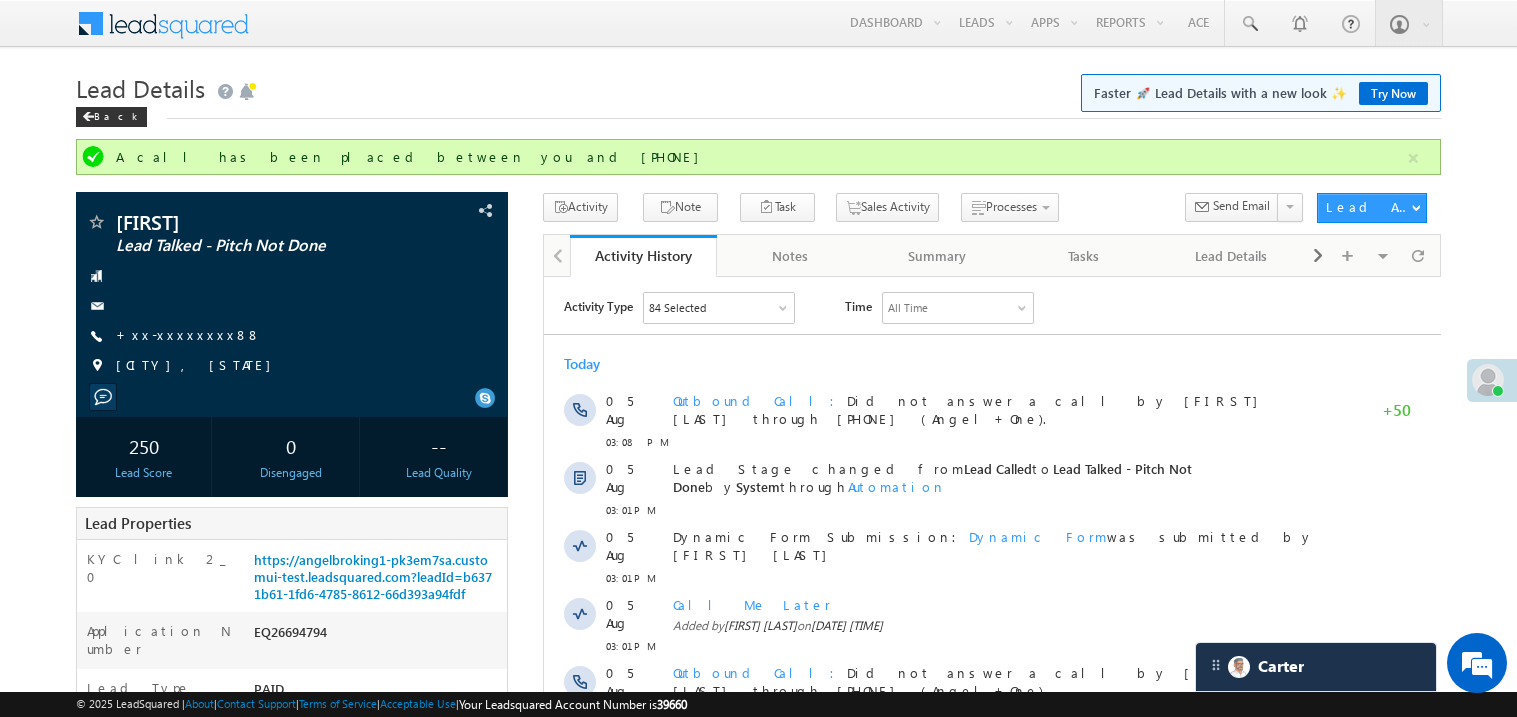 scroll, scrollTop: 0, scrollLeft: 0, axis: both 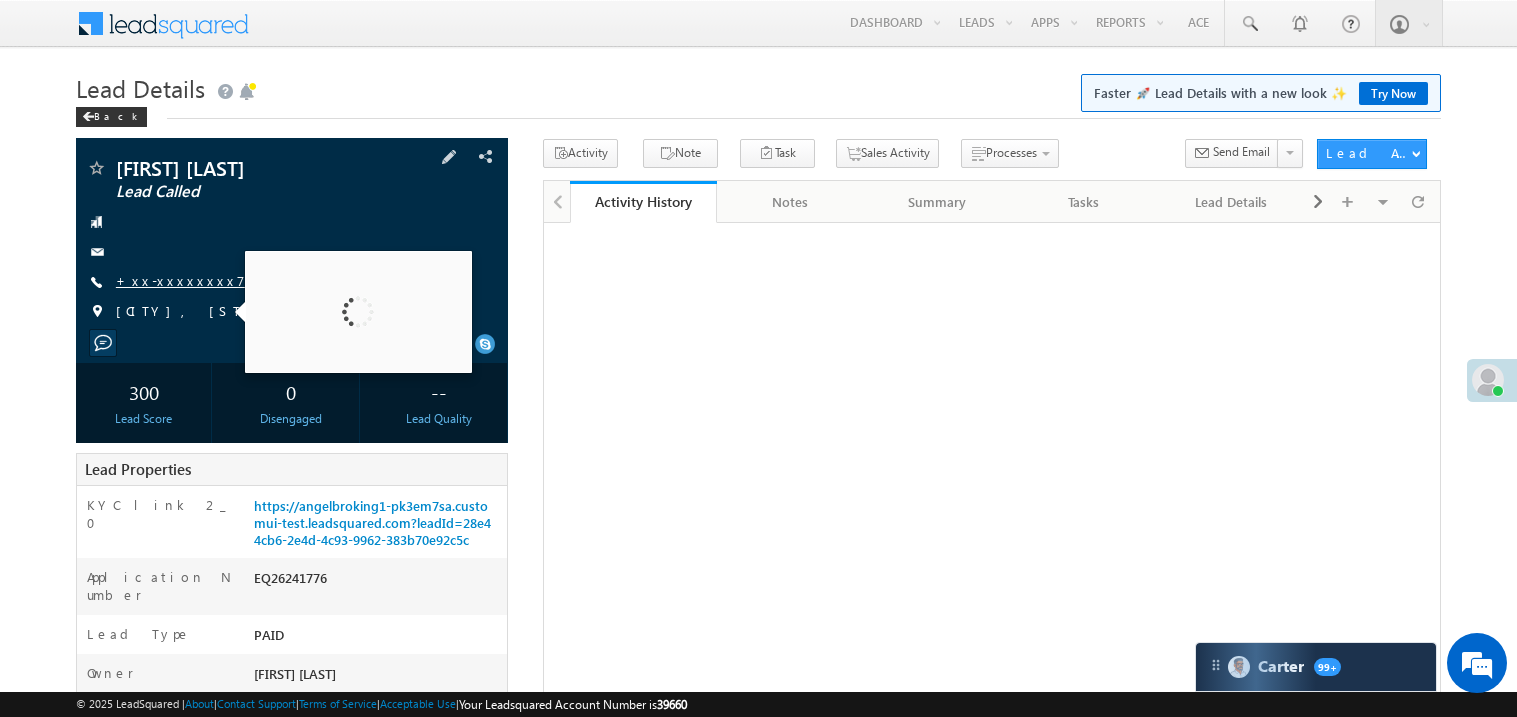 click on "+xx-xxxxxxxx72" at bounding box center [187, 280] 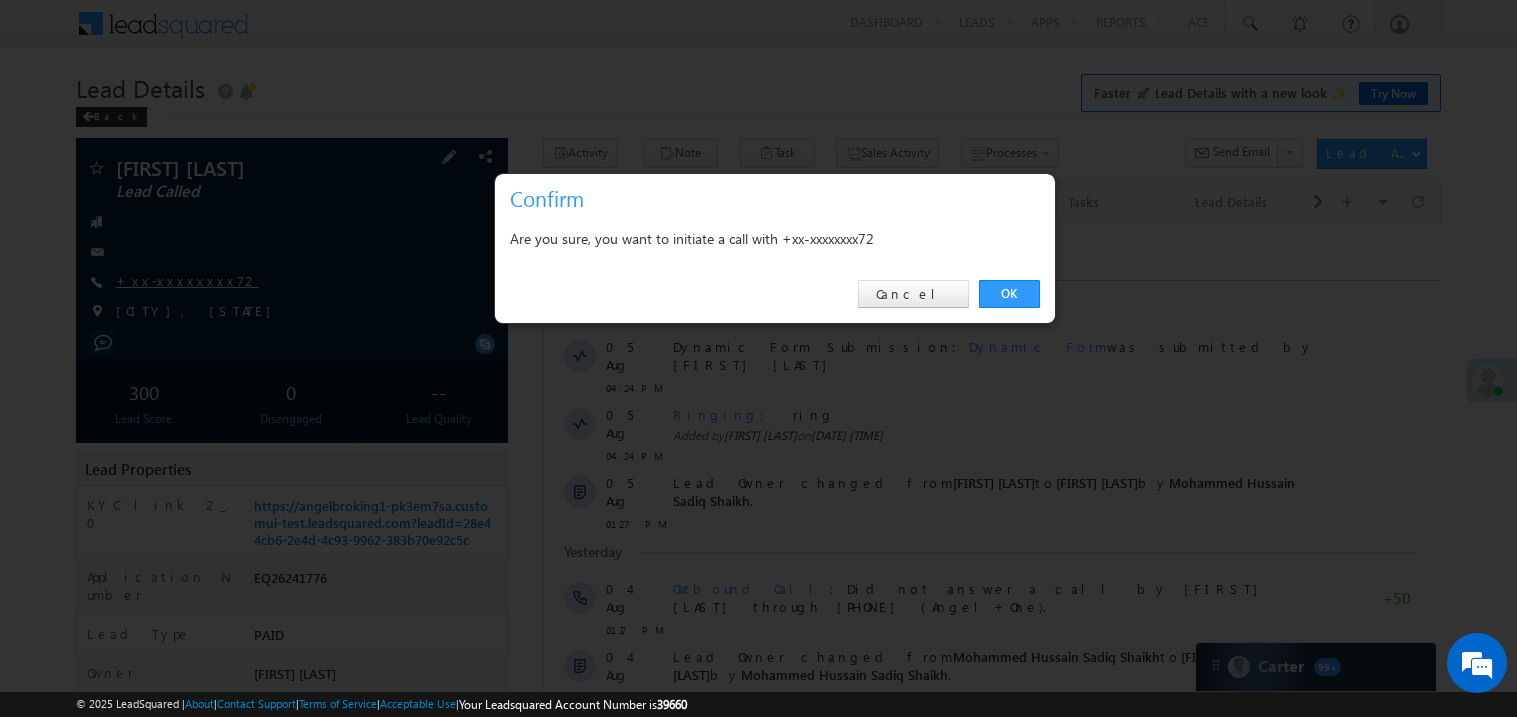 scroll, scrollTop: 0, scrollLeft: 0, axis: both 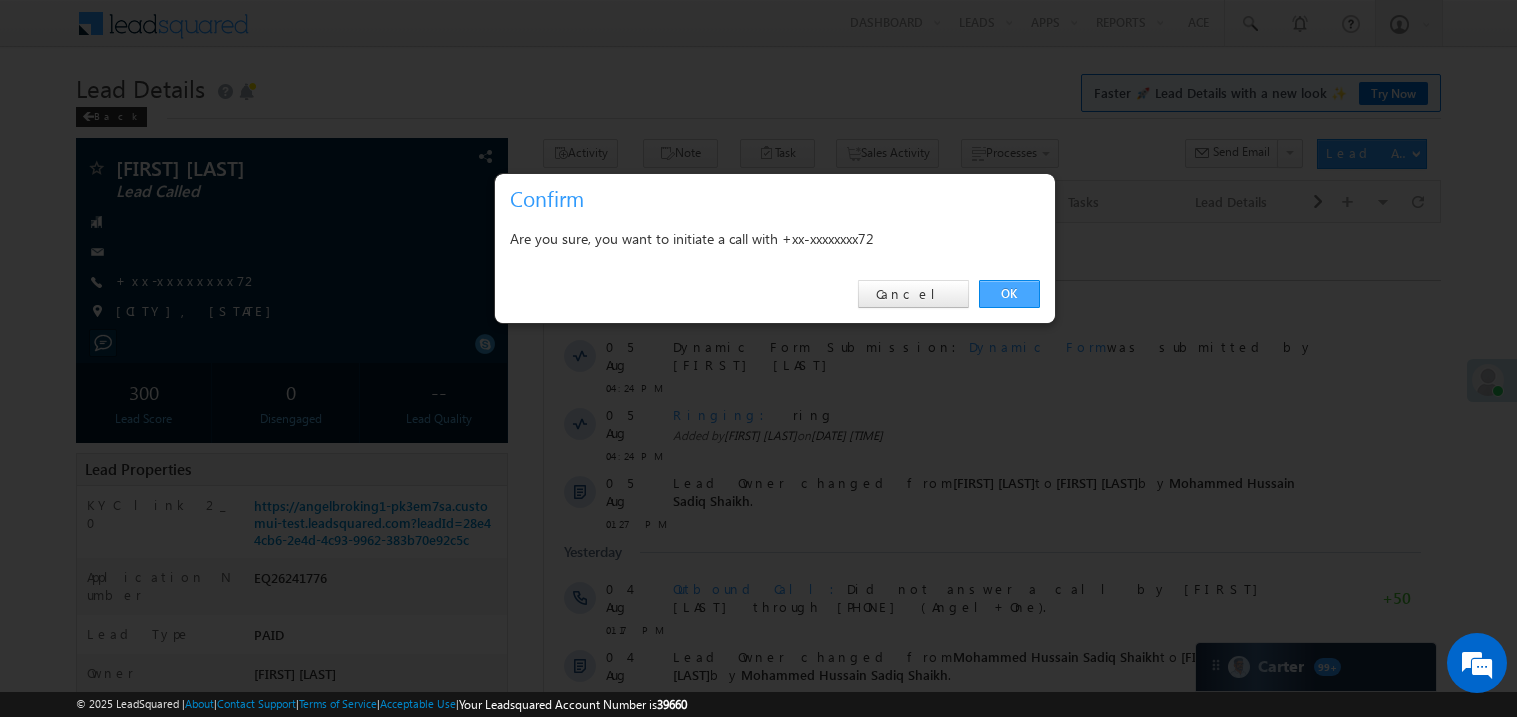 click on "OK" at bounding box center [1009, 294] 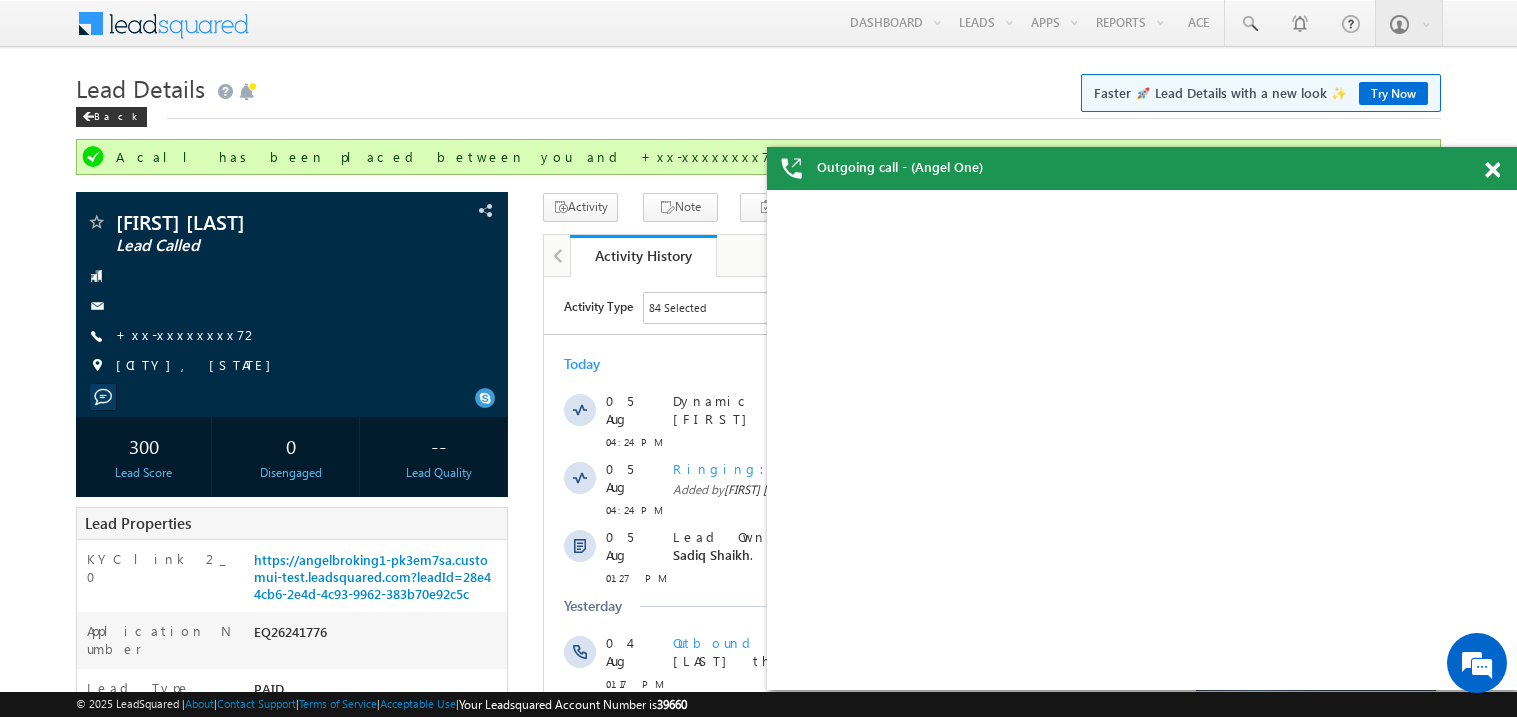 scroll, scrollTop: 0, scrollLeft: 0, axis: both 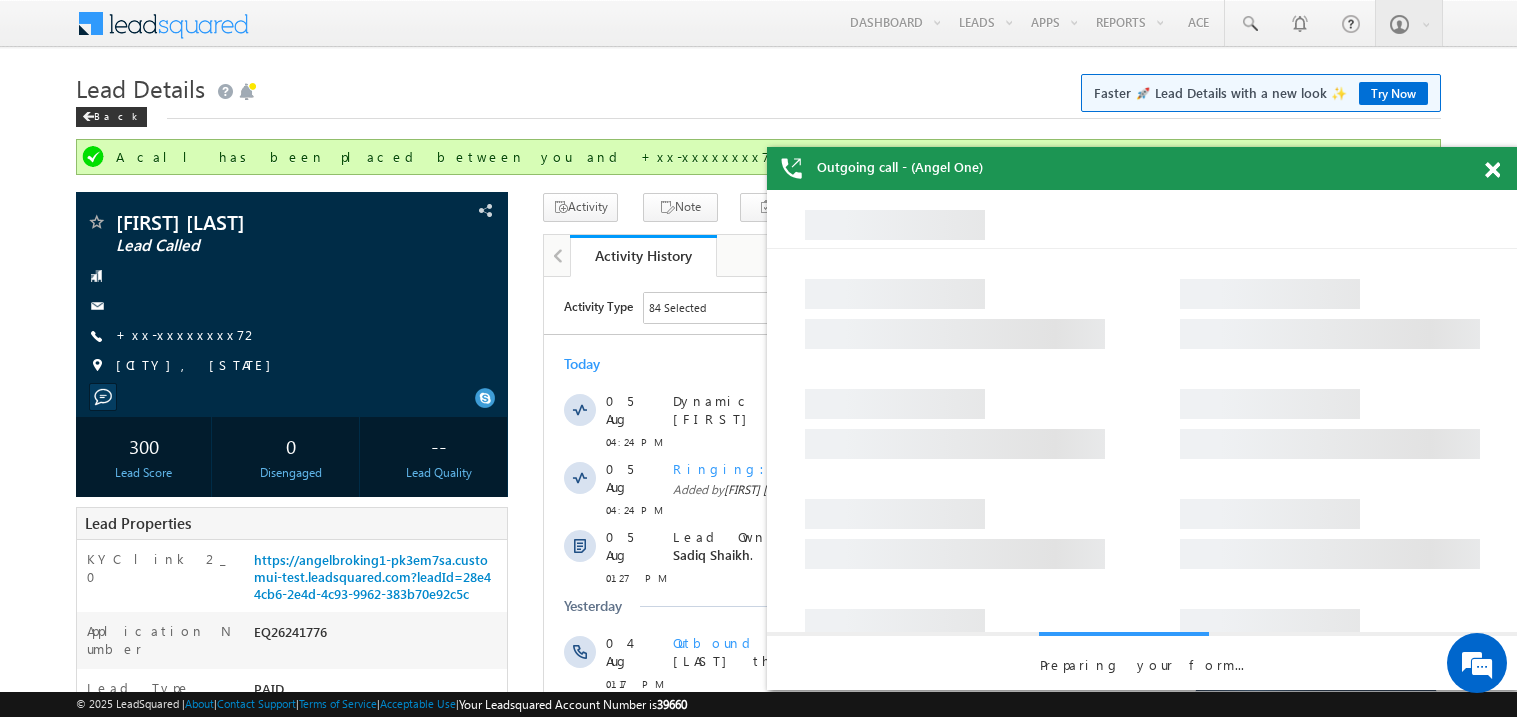 click at bounding box center (1492, 170) 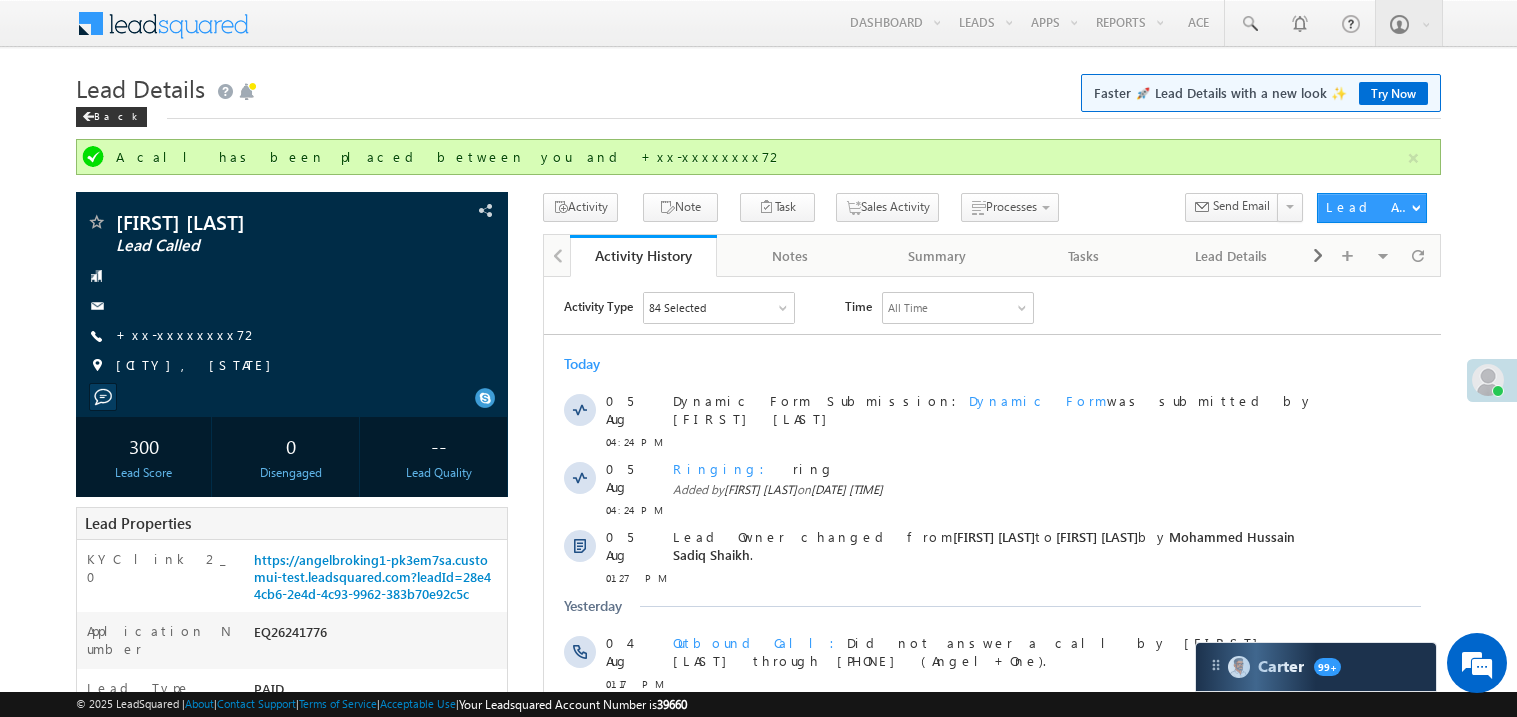 click on "Menu
Madhavi Sumit
Sumit .Madh avi@a ngelb rokin g.com" at bounding box center [758, 820] 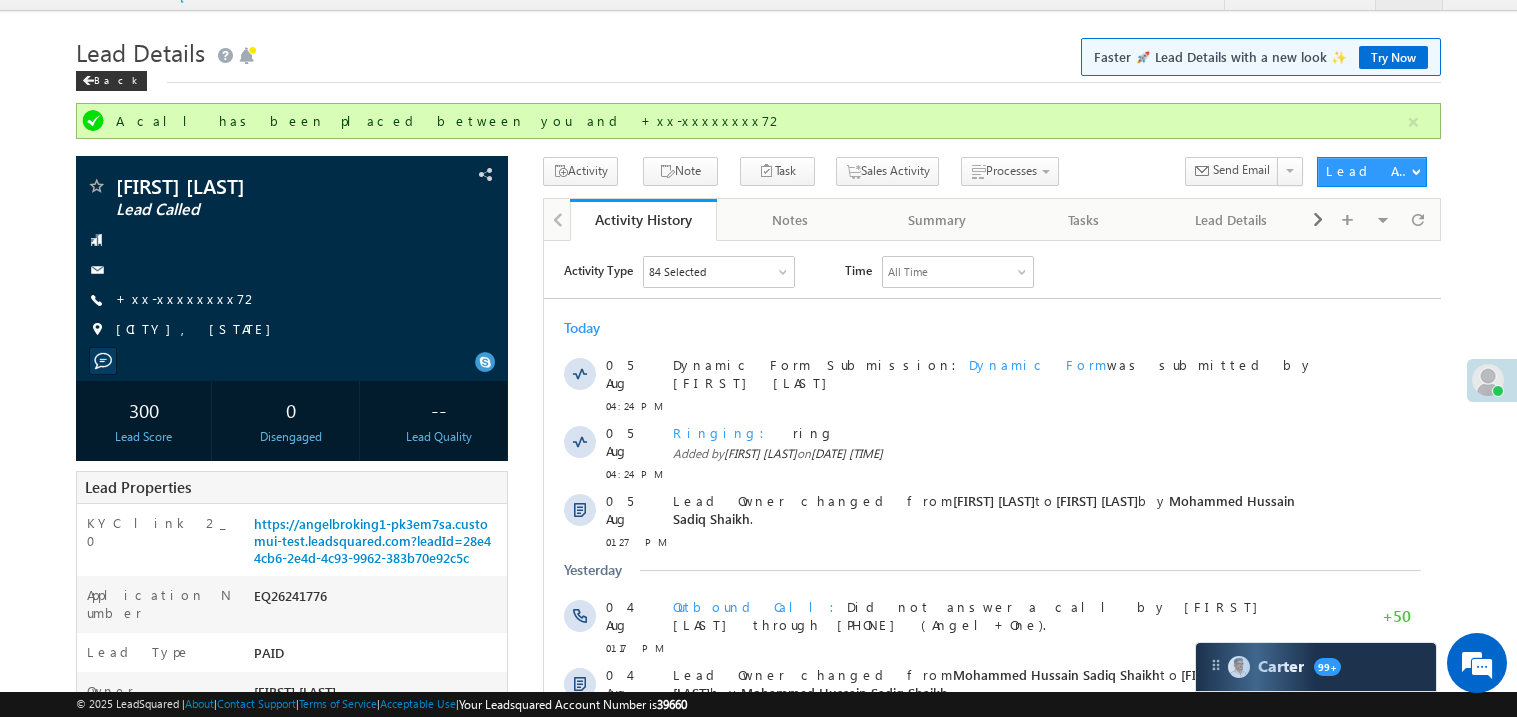scroll, scrollTop: 39, scrollLeft: 0, axis: vertical 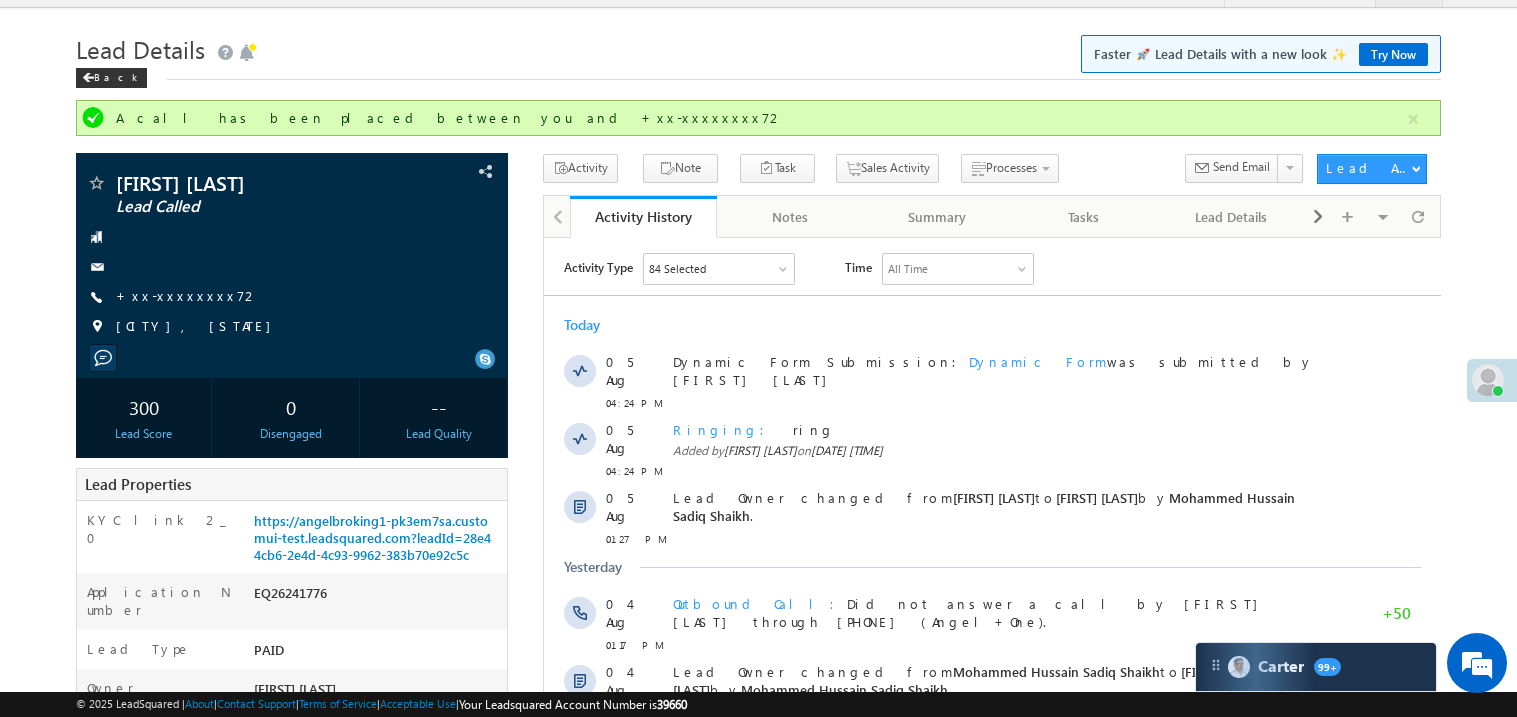 click on "Lead Details Faster 🚀 Lead Details with a new look ✨ Try Now" at bounding box center (758, 47) 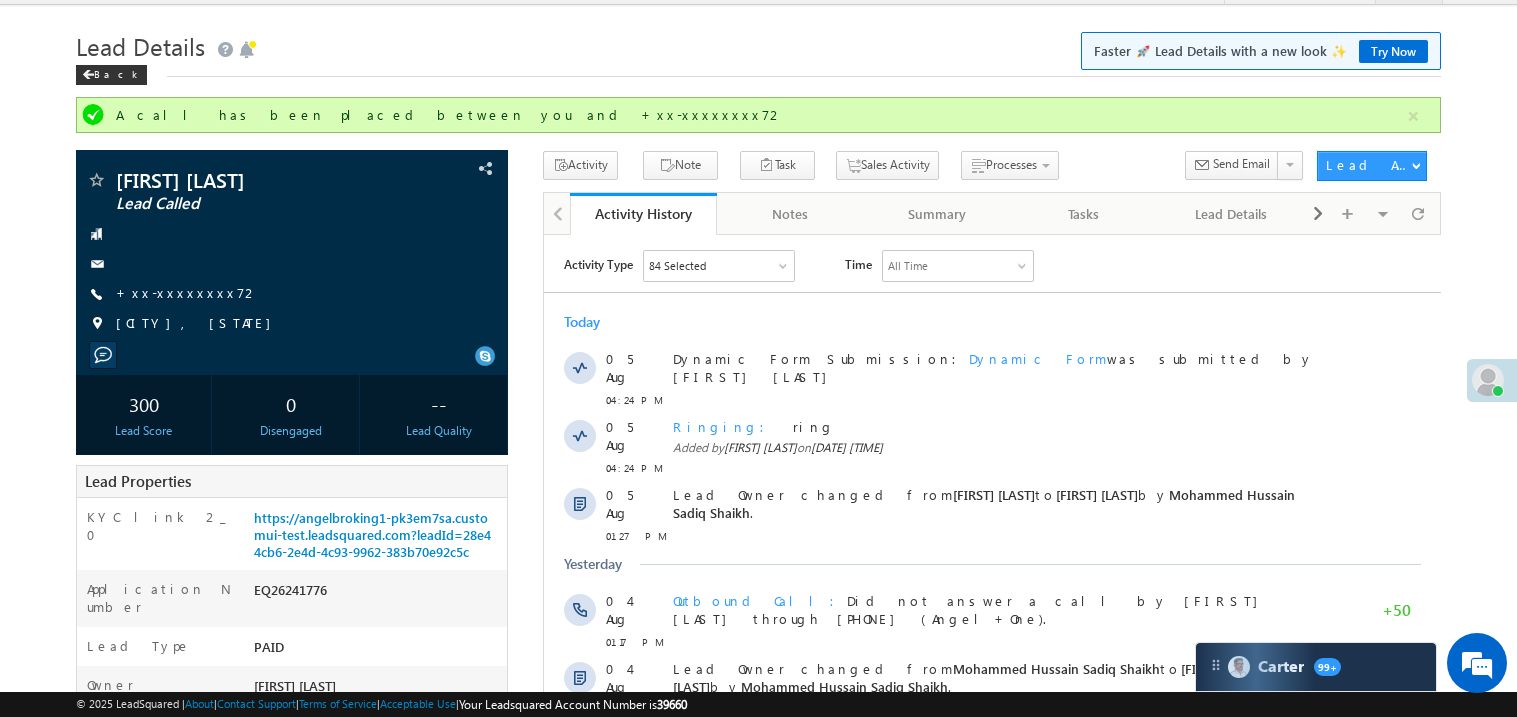 scroll, scrollTop: 39, scrollLeft: 0, axis: vertical 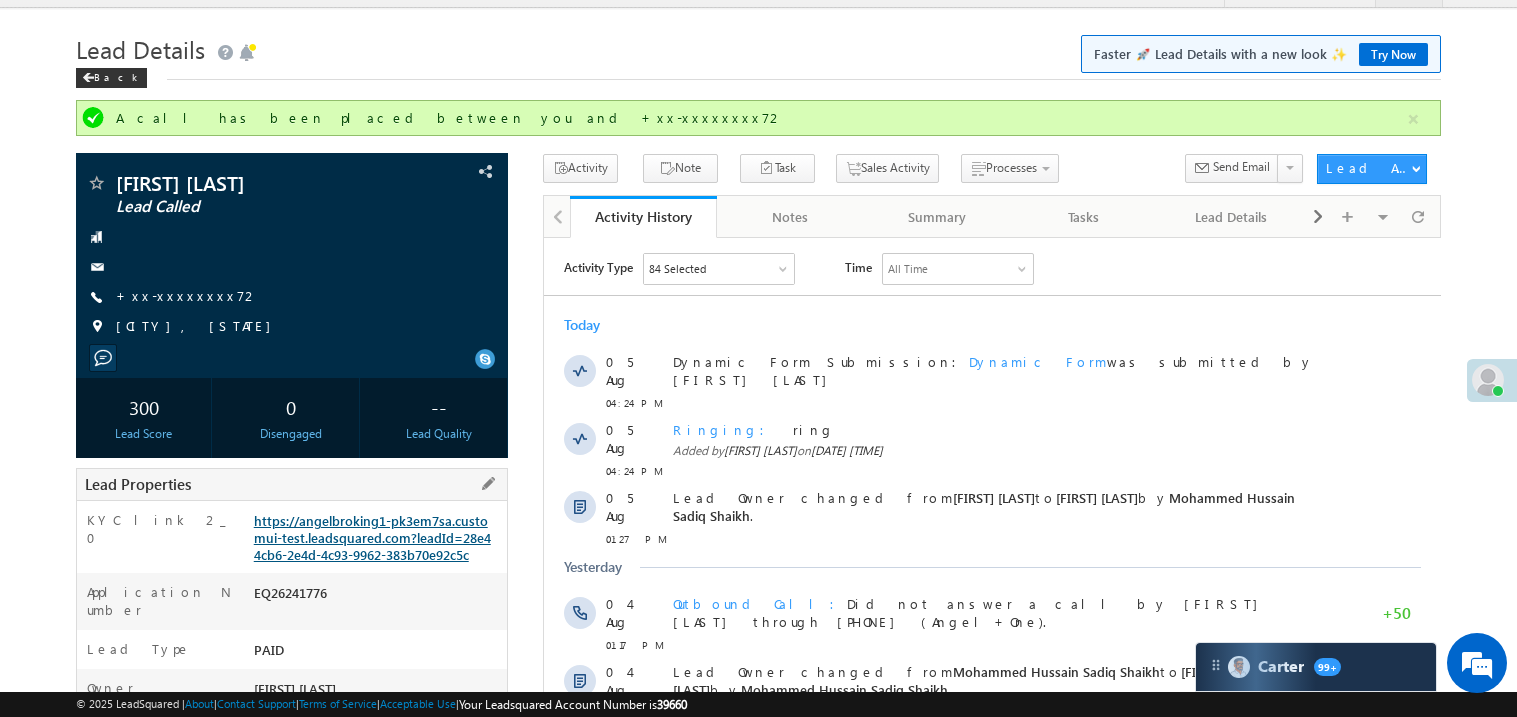 click on "https://angelbroking1-pk3em7sa.customui-test.leadsquared.com?leadId=28e44cb6-2e4d-4c93-9962-383b70e92c5c" at bounding box center [372, 537] 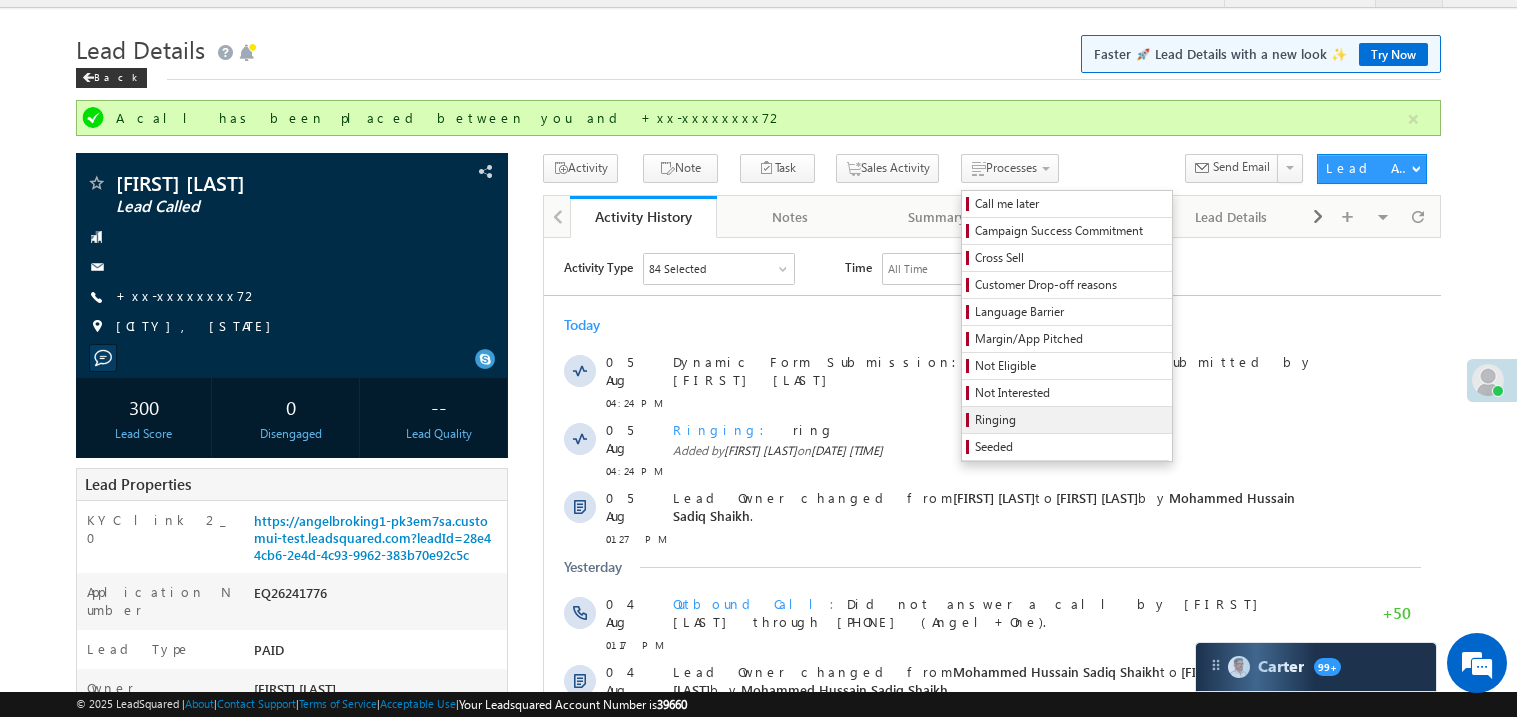 click on "Ringing" at bounding box center (1070, 420) 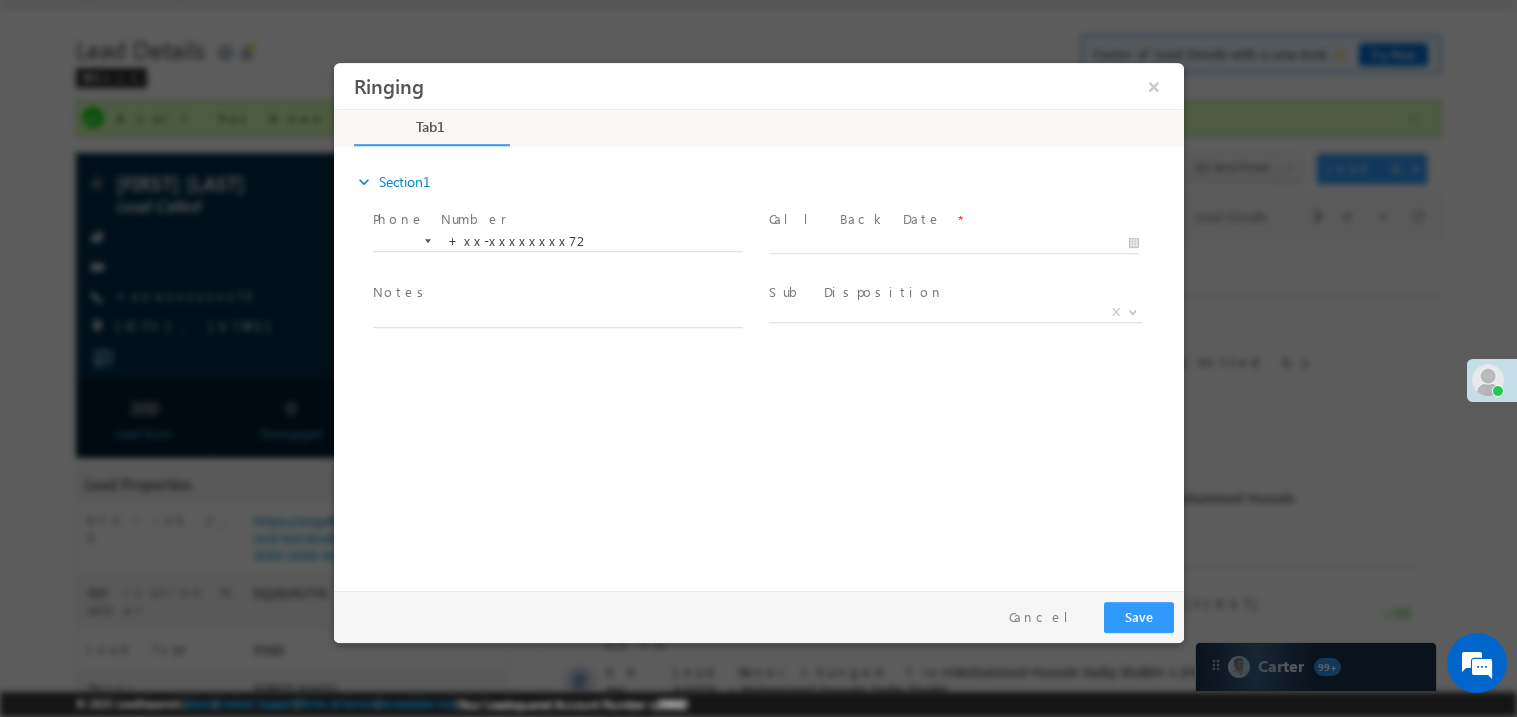 scroll, scrollTop: 0, scrollLeft: 0, axis: both 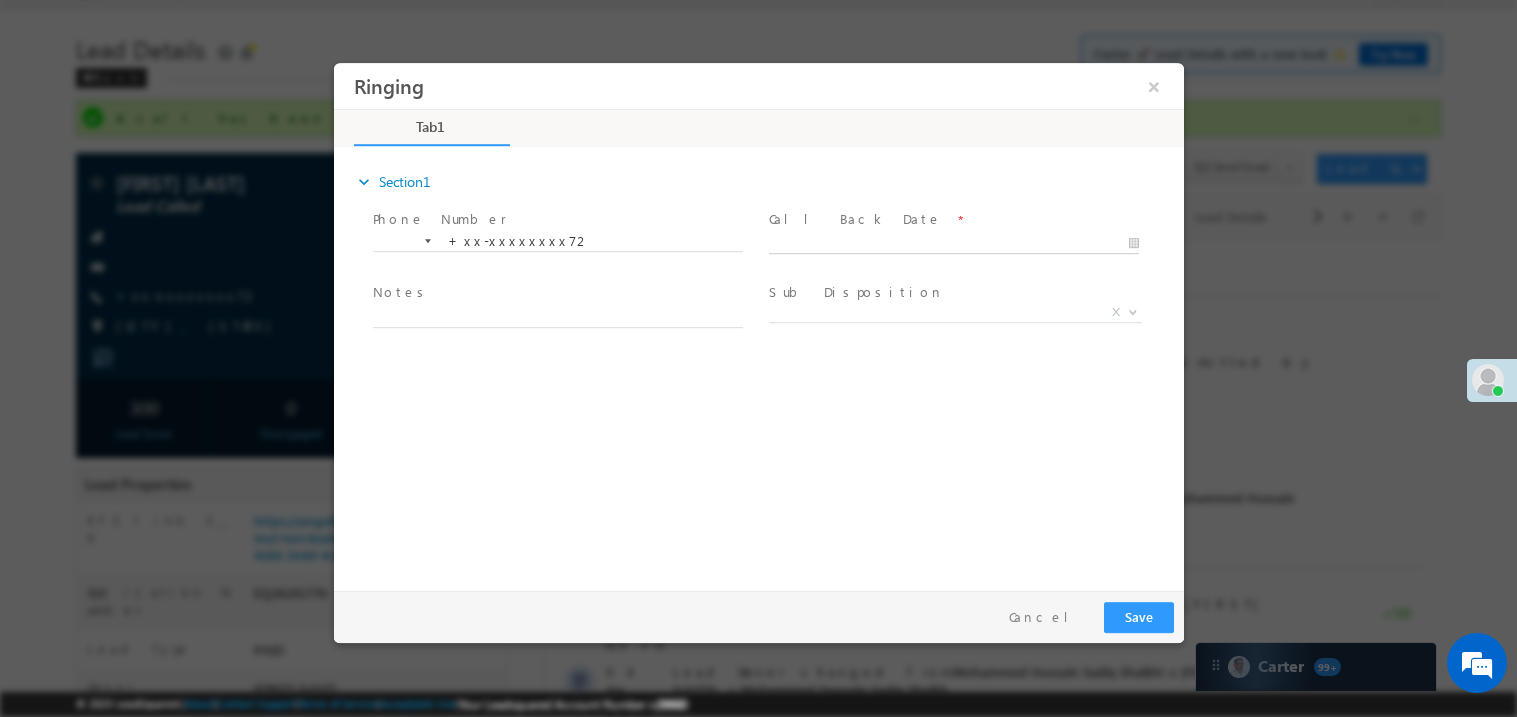 click on "Ringing
×" at bounding box center [758, 321] 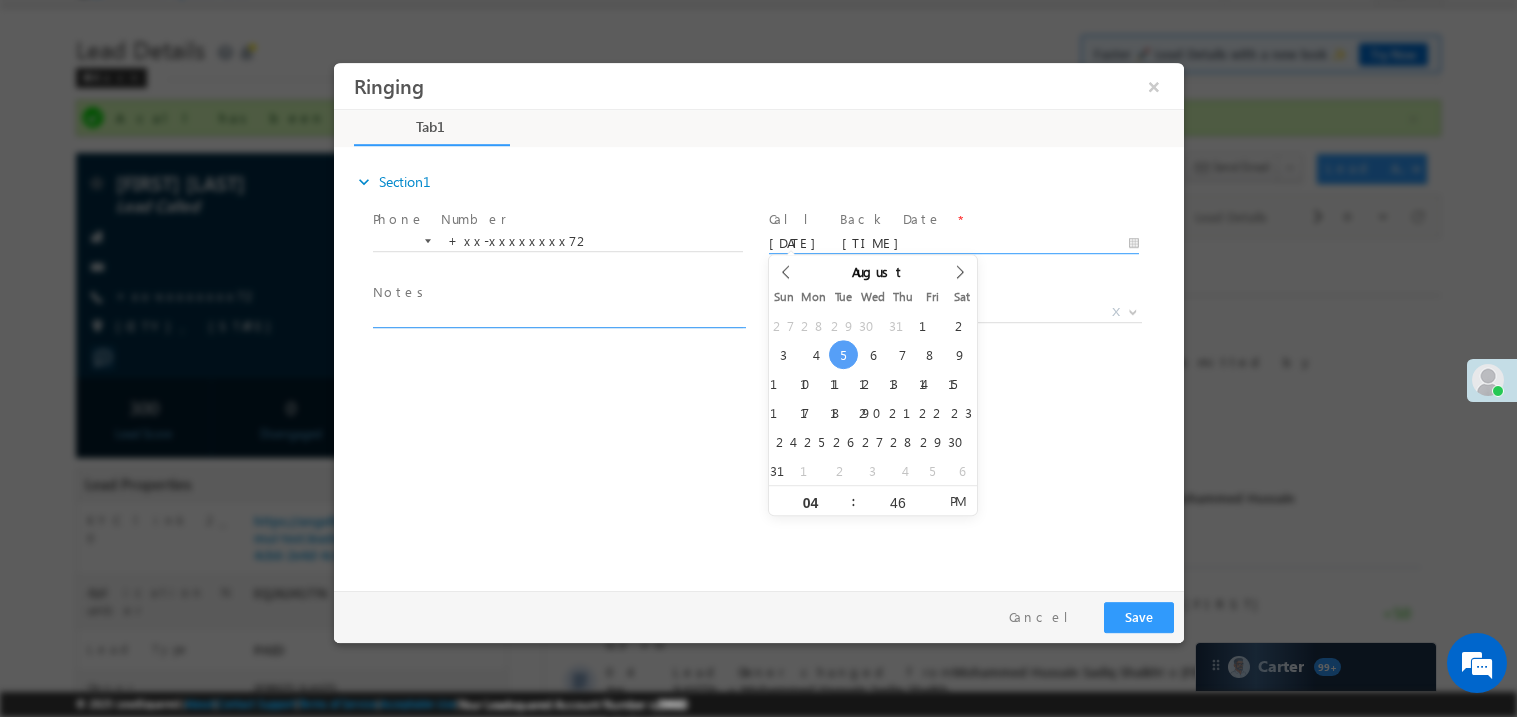 click at bounding box center (557, 315) 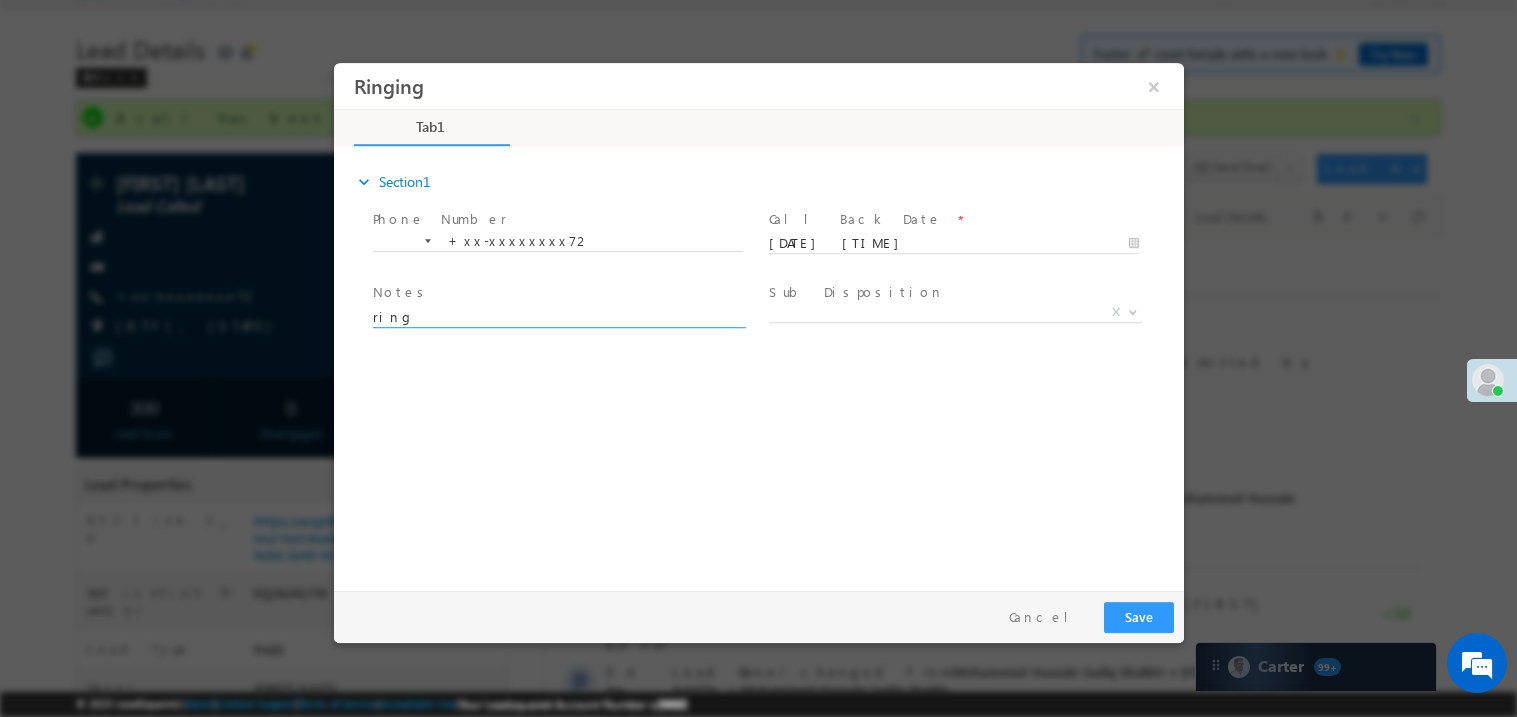 type on "ring" 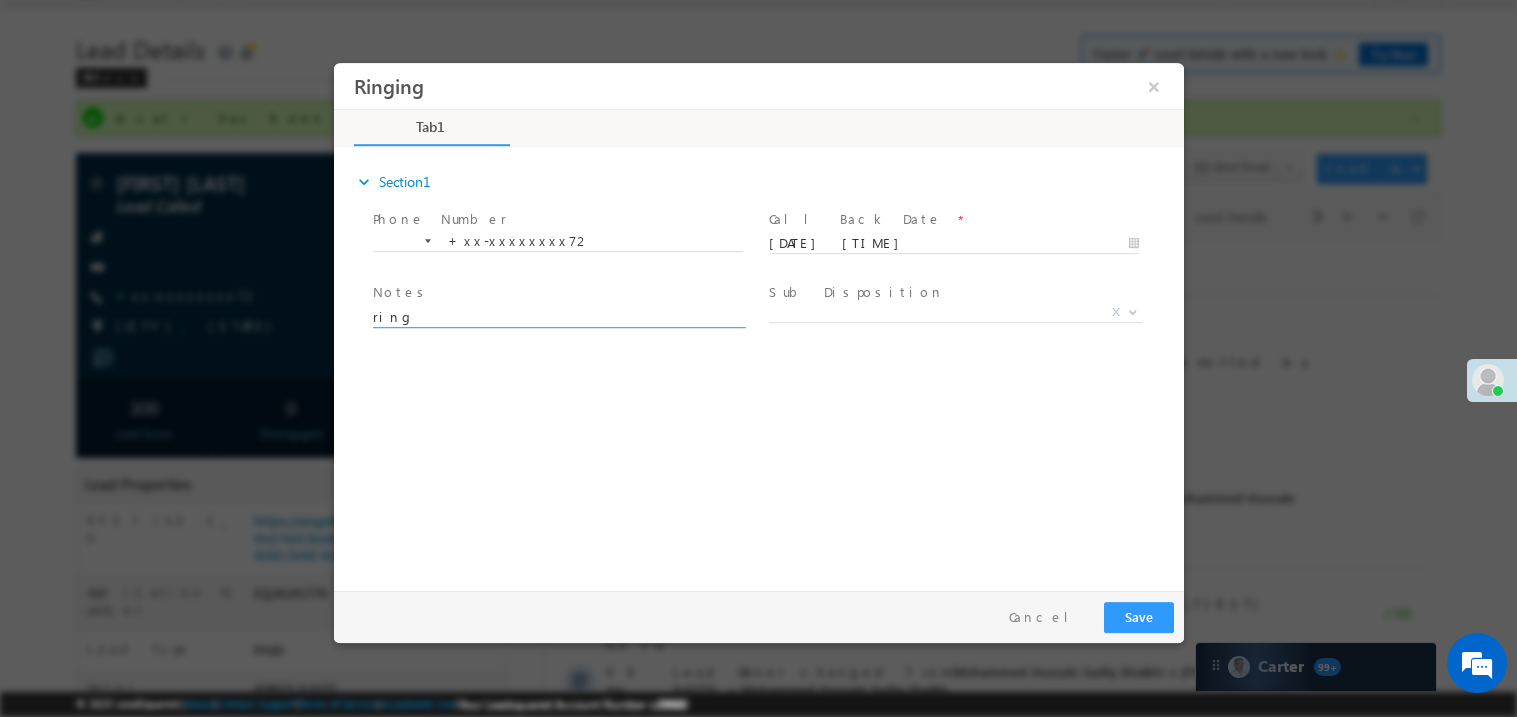 click on "expand_more Section1
Phone Number
*" at bounding box center [763, 365] 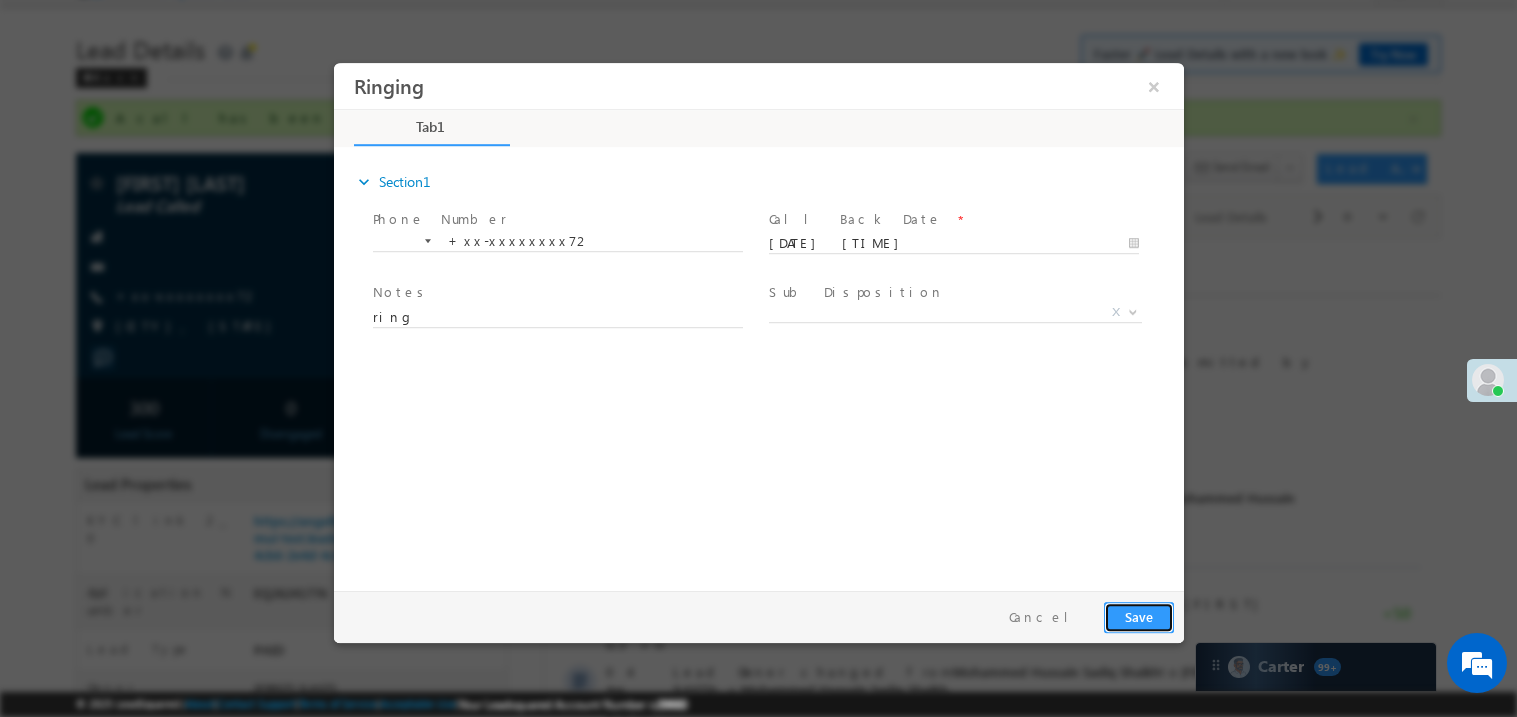click on "Save" at bounding box center (1138, 616) 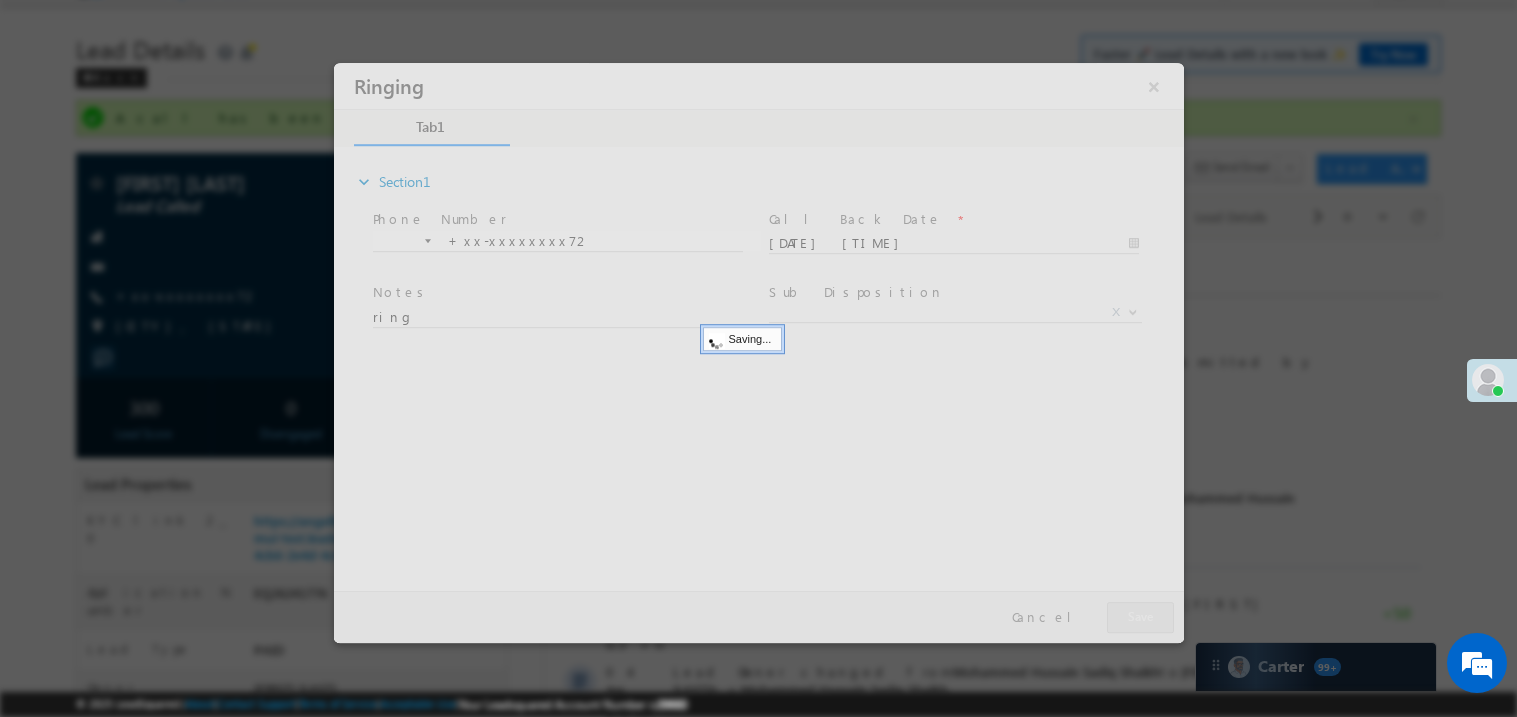 click at bounding box center [758, 352] 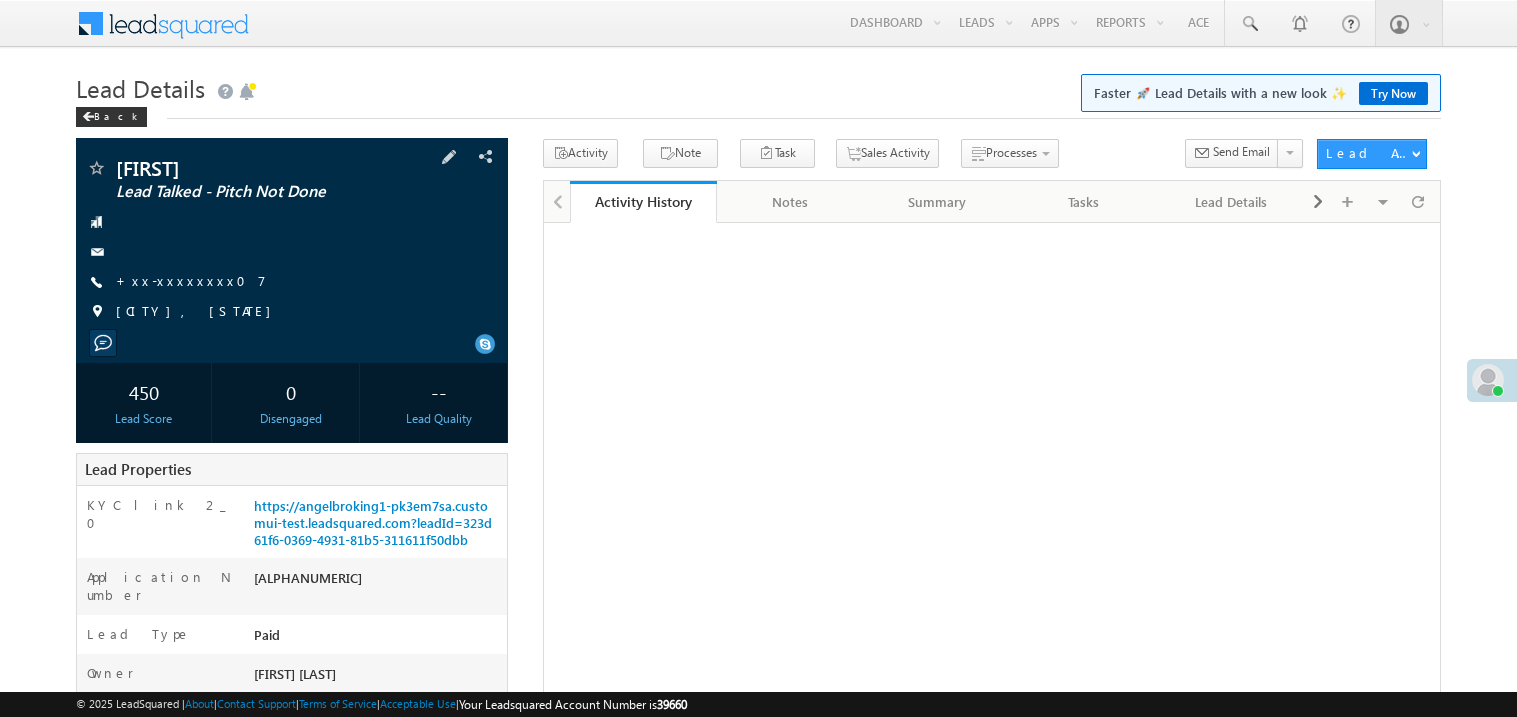 scroll, scrollTop: 0, scrollLeft: 0, axis: both 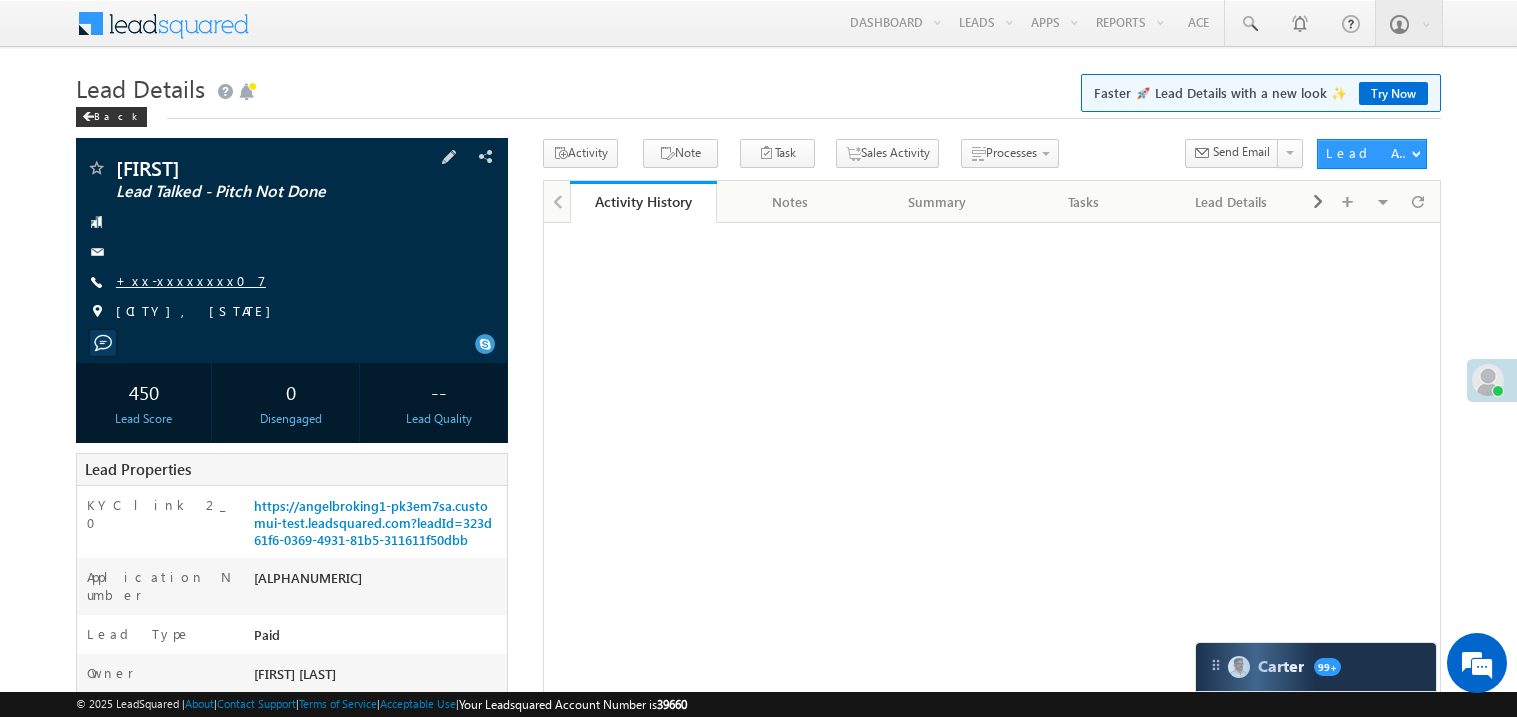 click on "+xx-xxxxxxxx07" at bounding box center (191, 280) 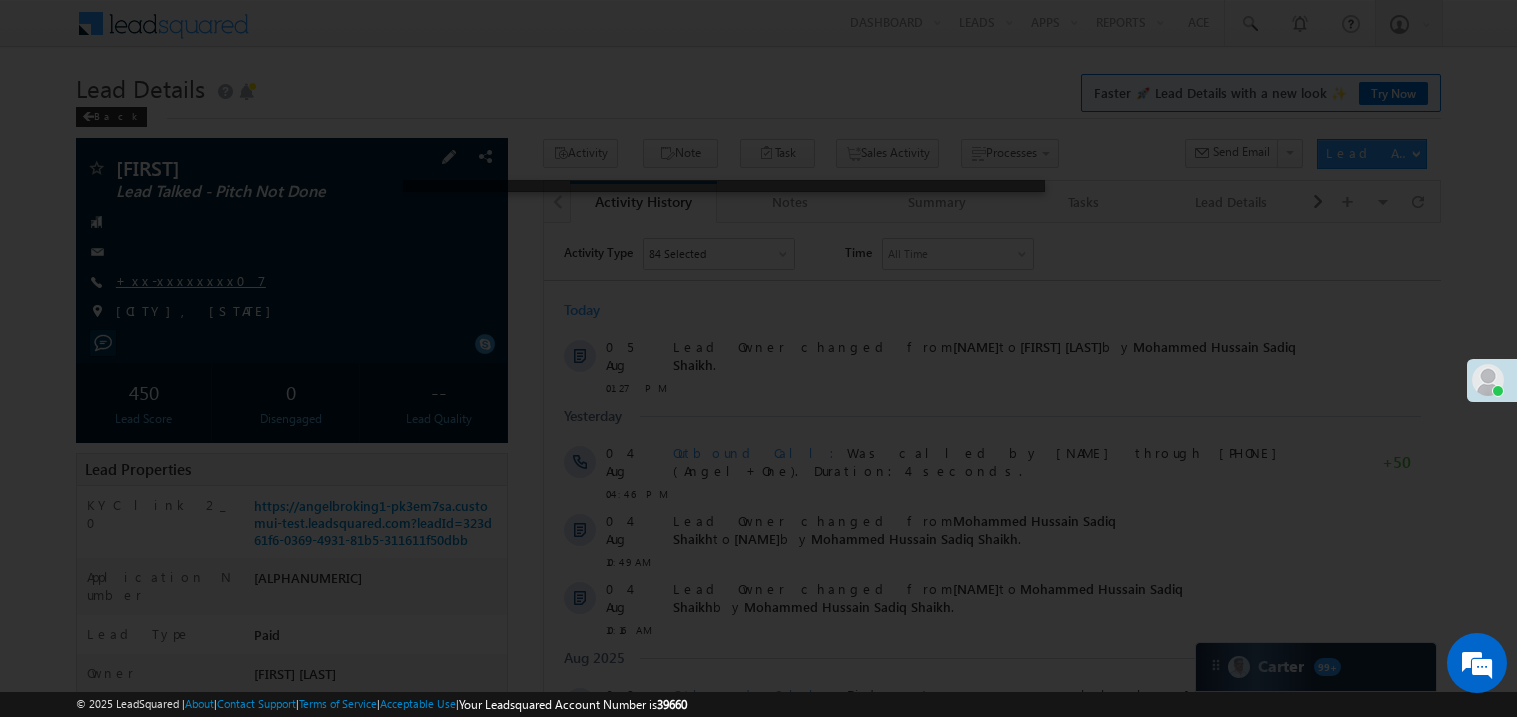 scroll, scrollTop: 0, scrollLeft: 0, axis: both 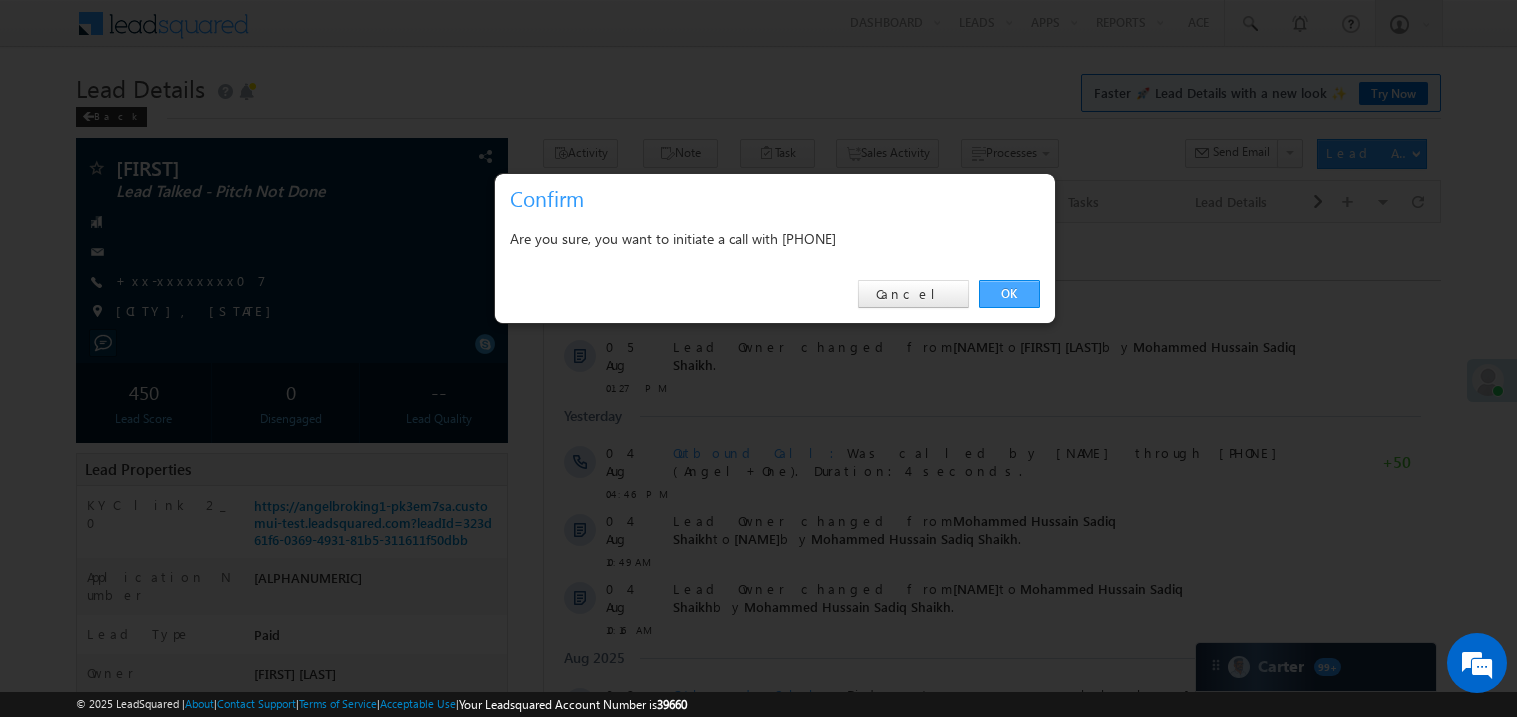 click on "OK" at bounding box center [1009, 294] 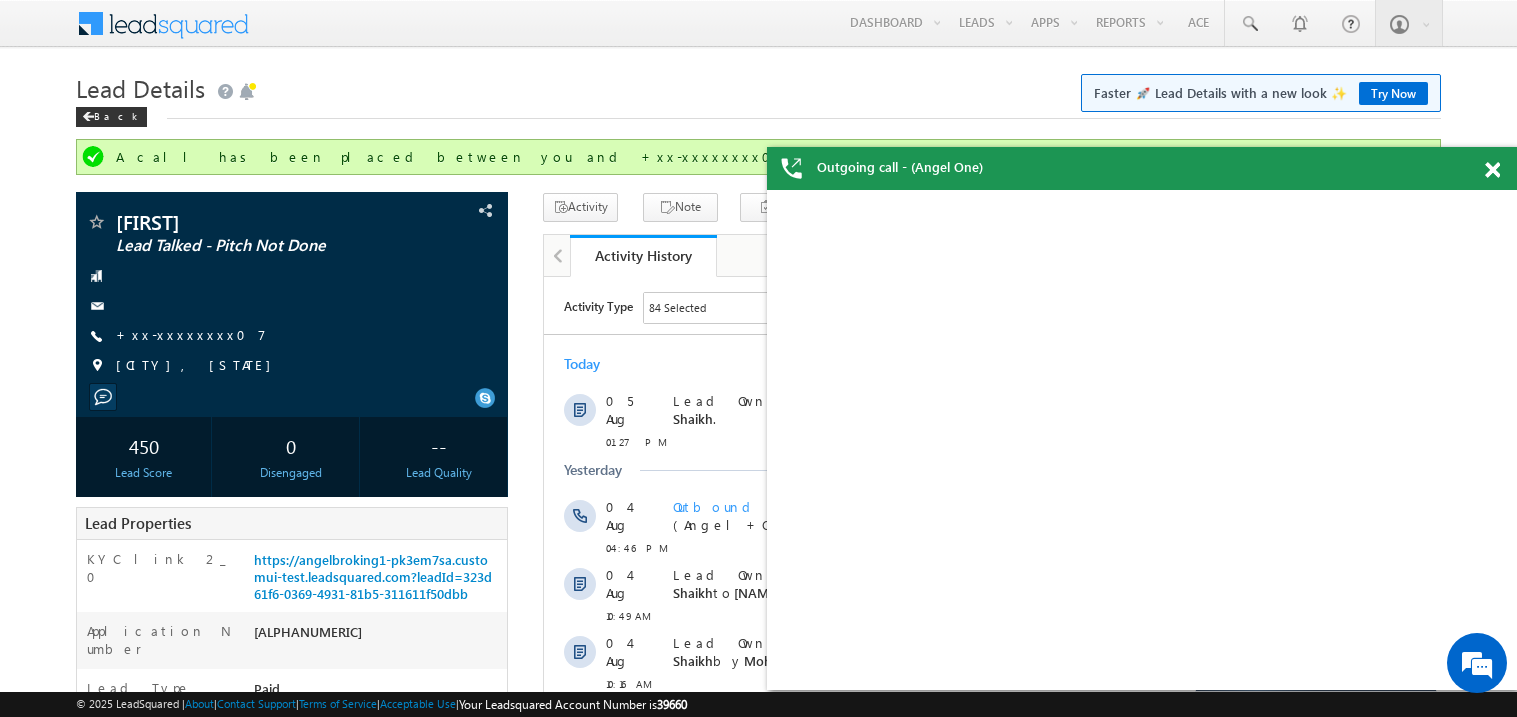 click on "Lead Details Faster 🚀 Lead Details with a new look ✨ Try Now    Back" at bounding box center [758, 103] 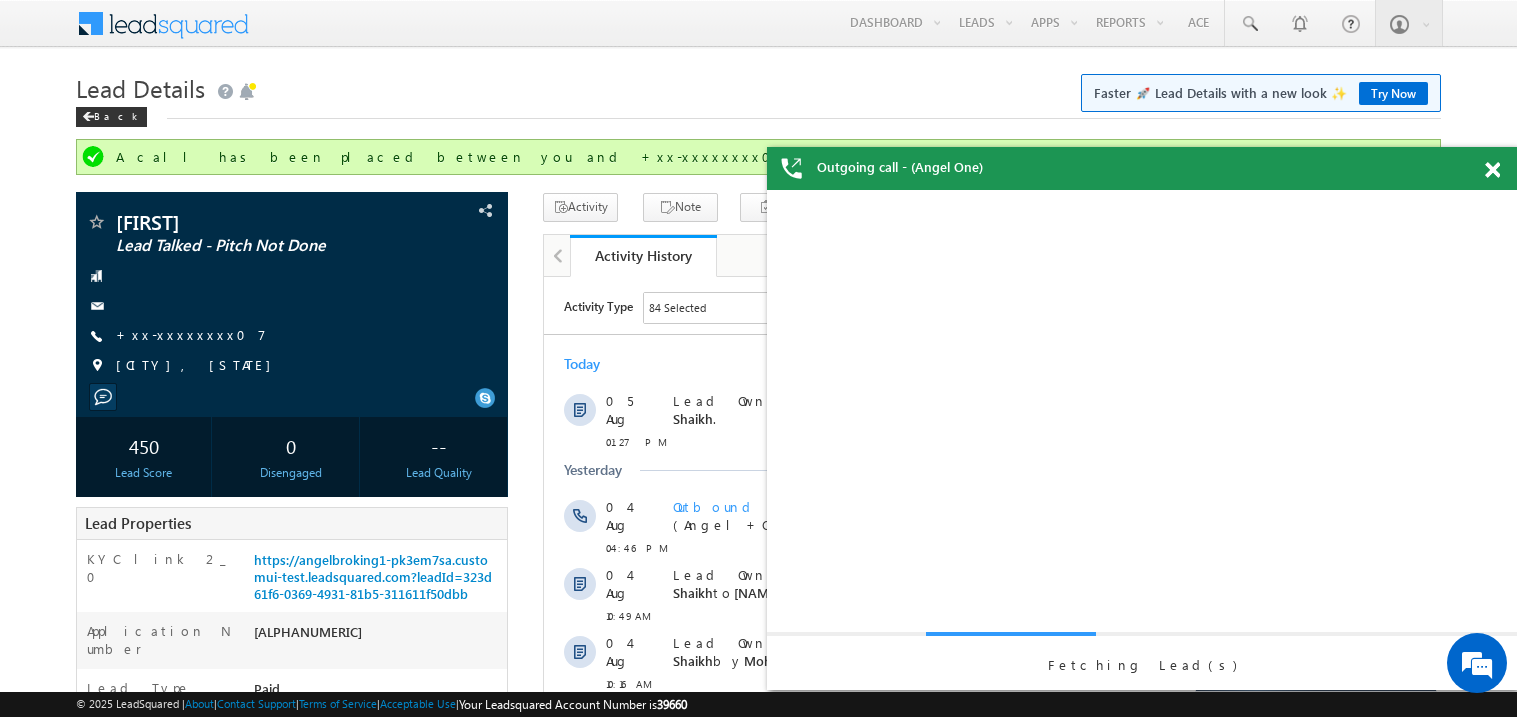 scroll, scrollTop: 0, scrollLeft: 0, axis: both 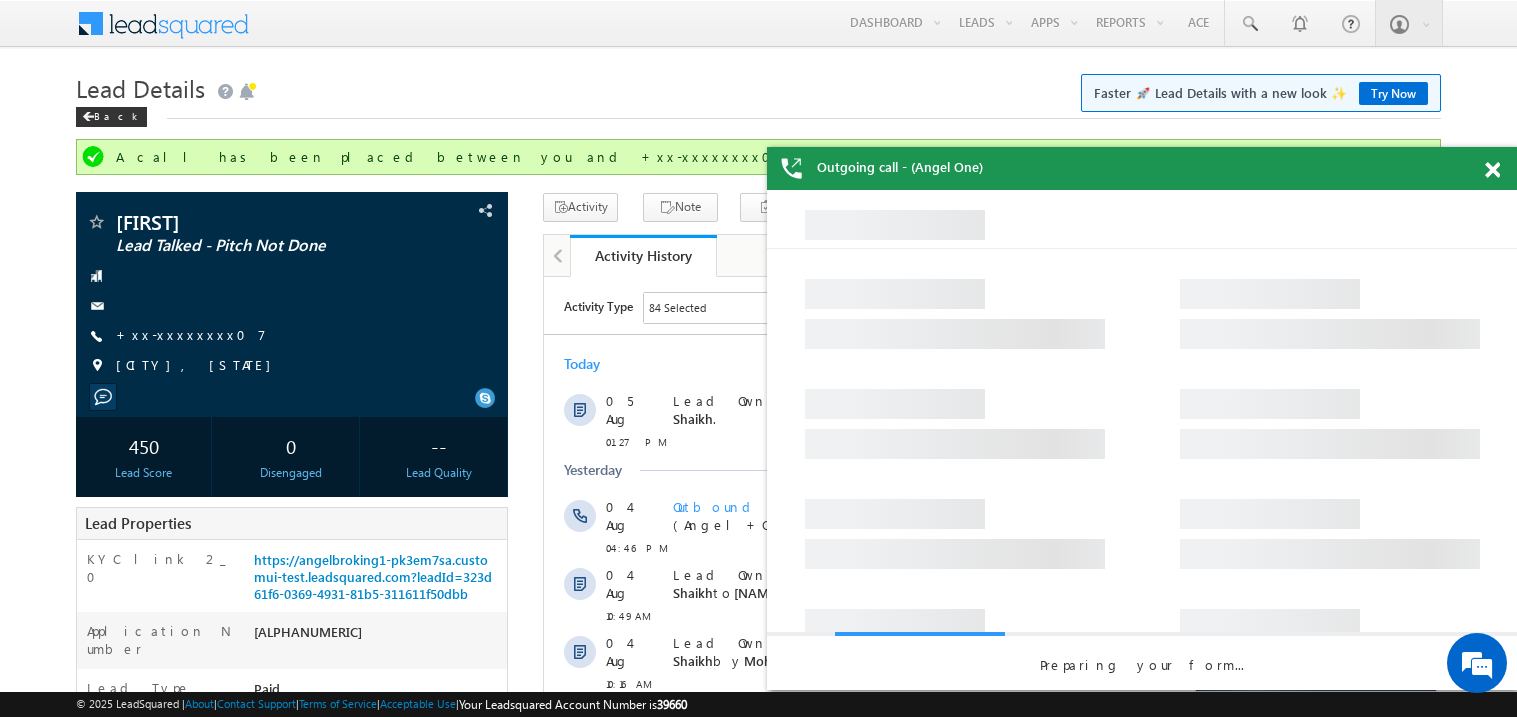 click at bounding box center (1492, 170) 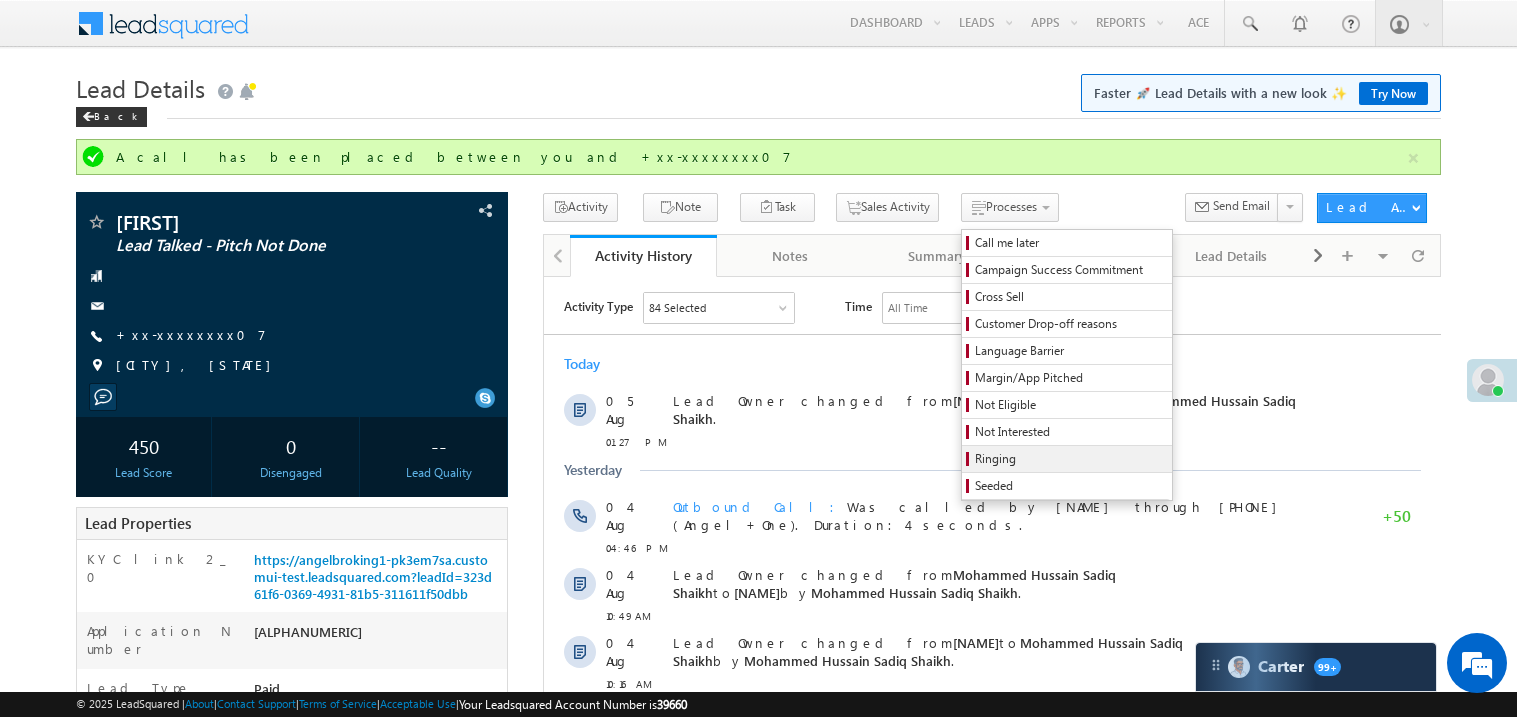 click on "Ringing" at bounding box center [1070, 459] 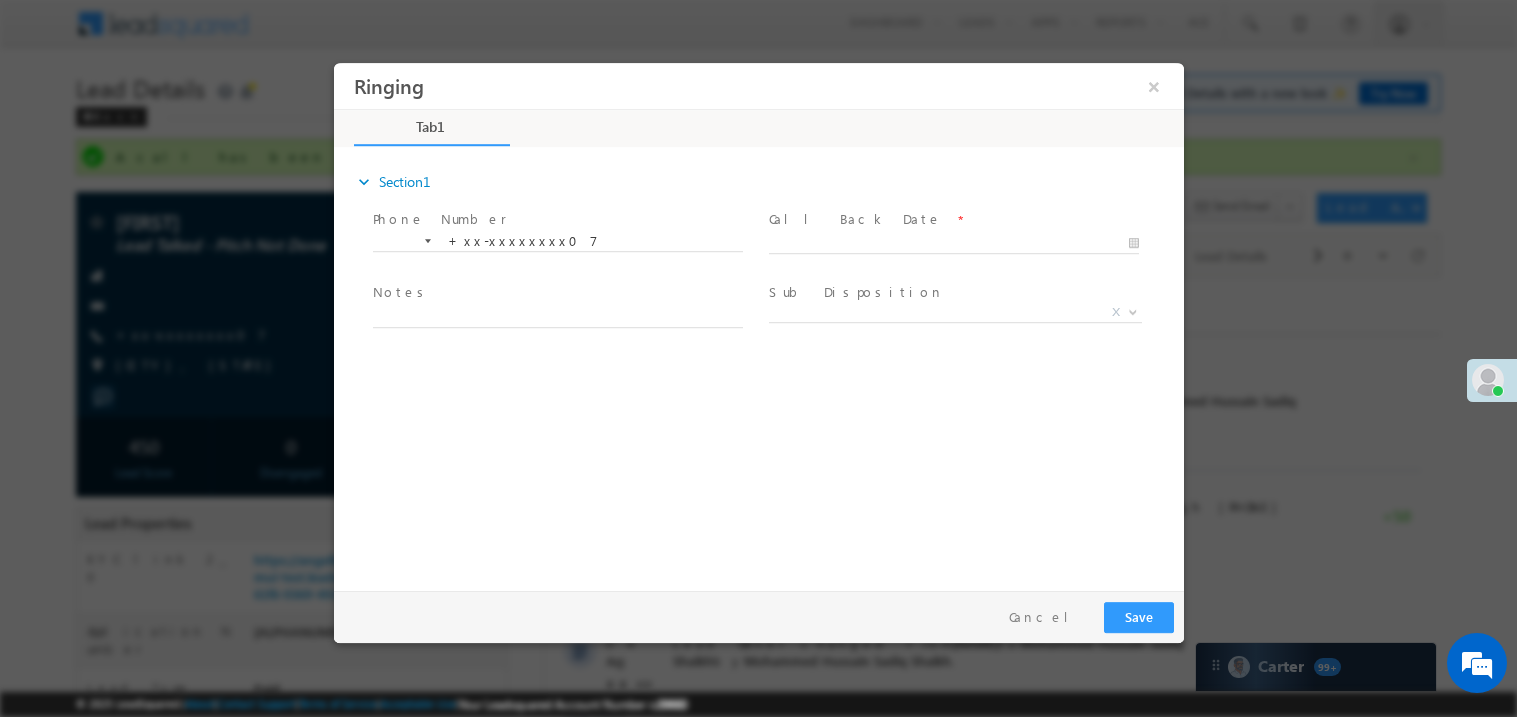 scroll, scrollTop: 0, scrollLeft: 0, axis: both 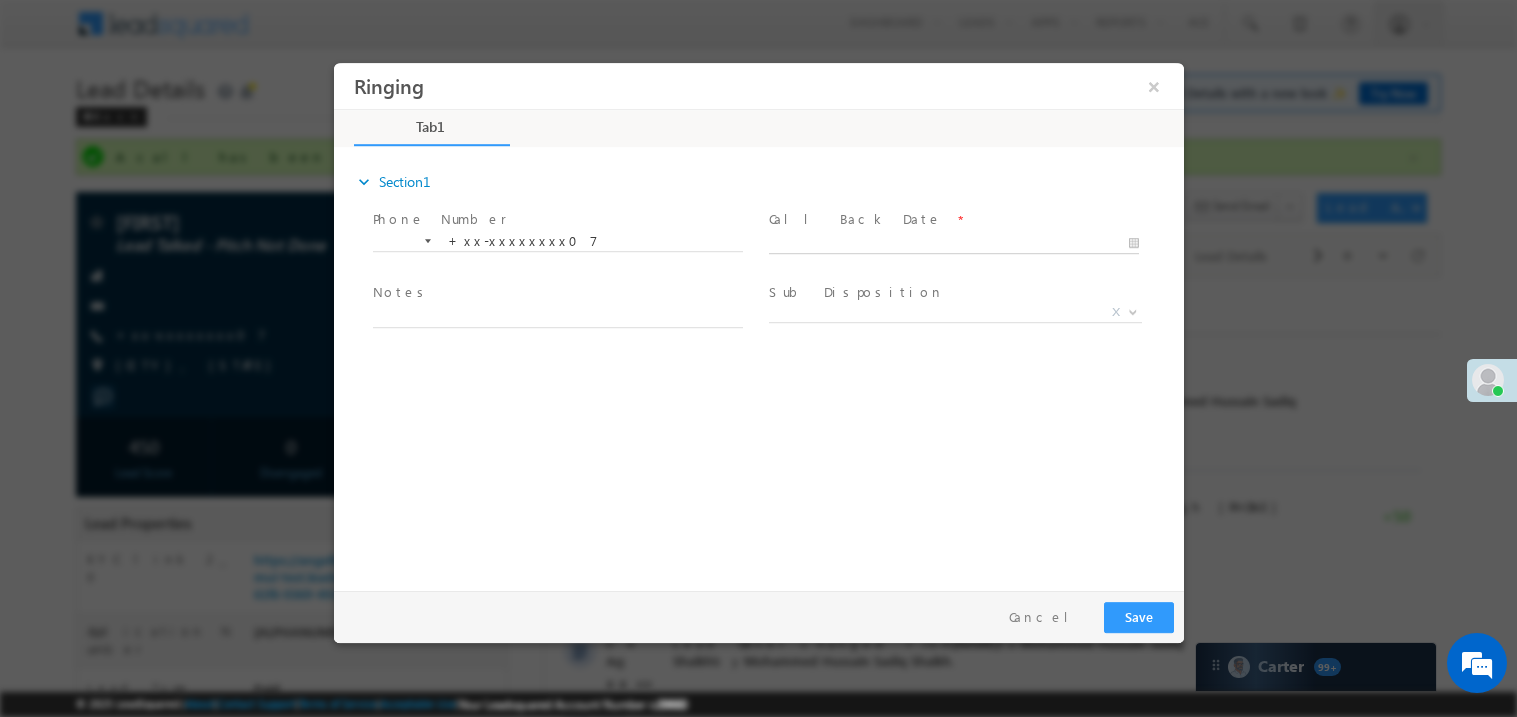 click on "Ringing
×" at bounding box center [758, 321] 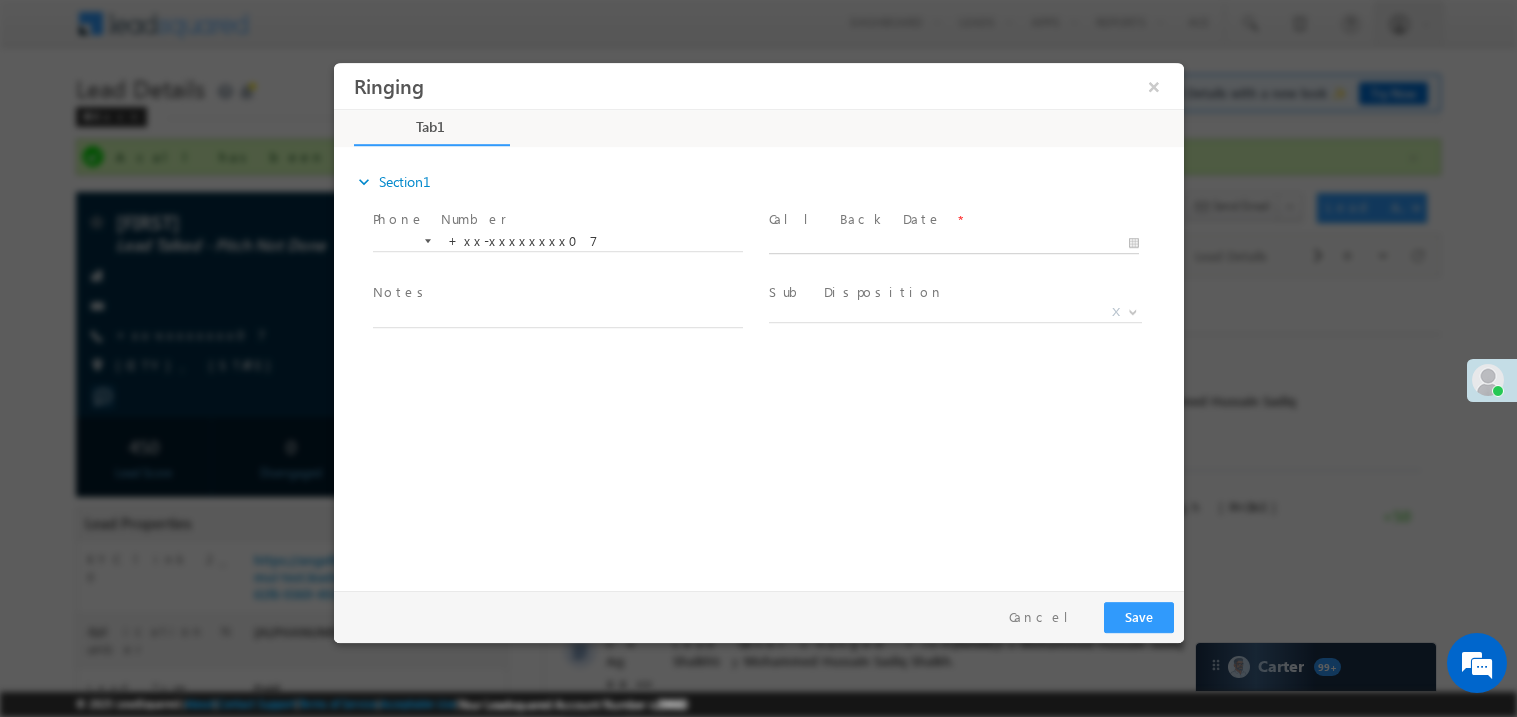 type on "[DATE] [TIME]" 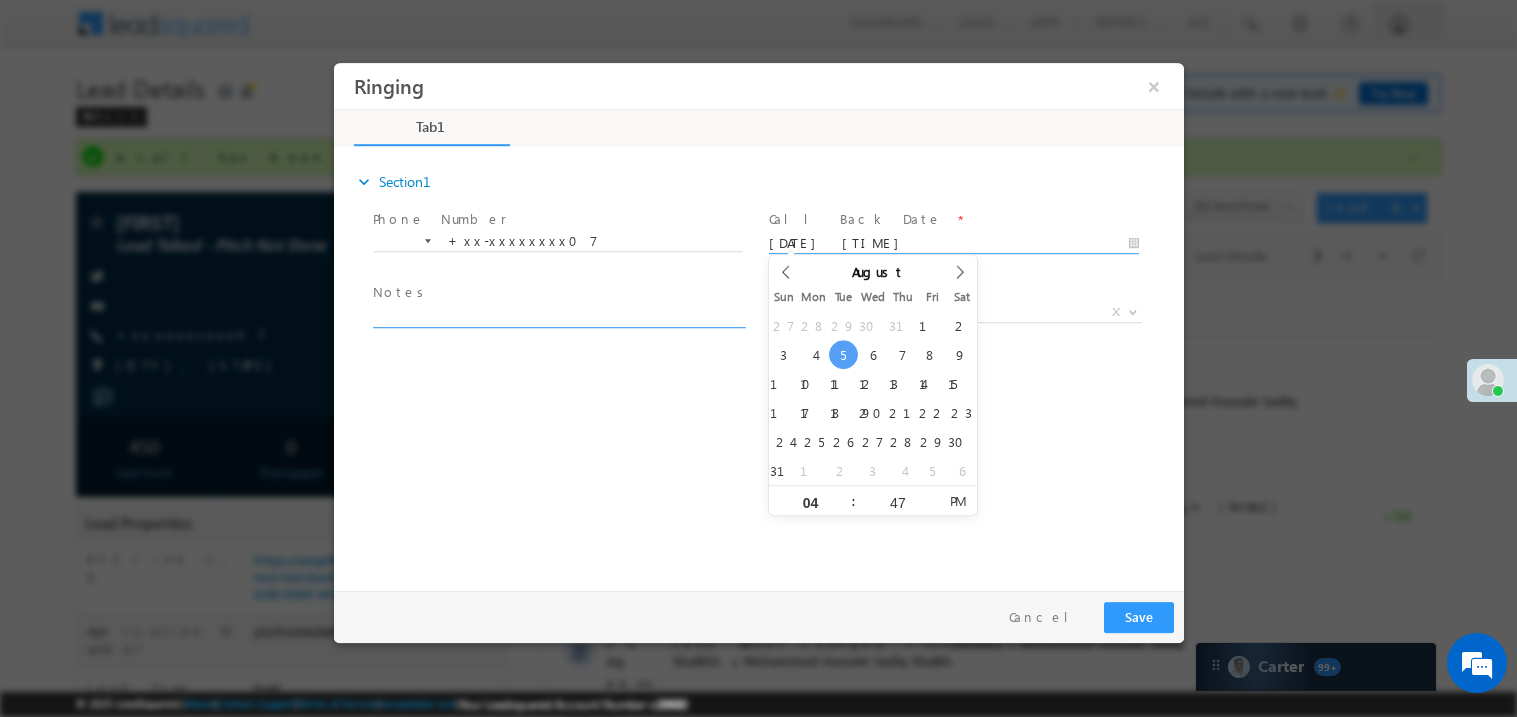 click at bounding box center (557, 315) 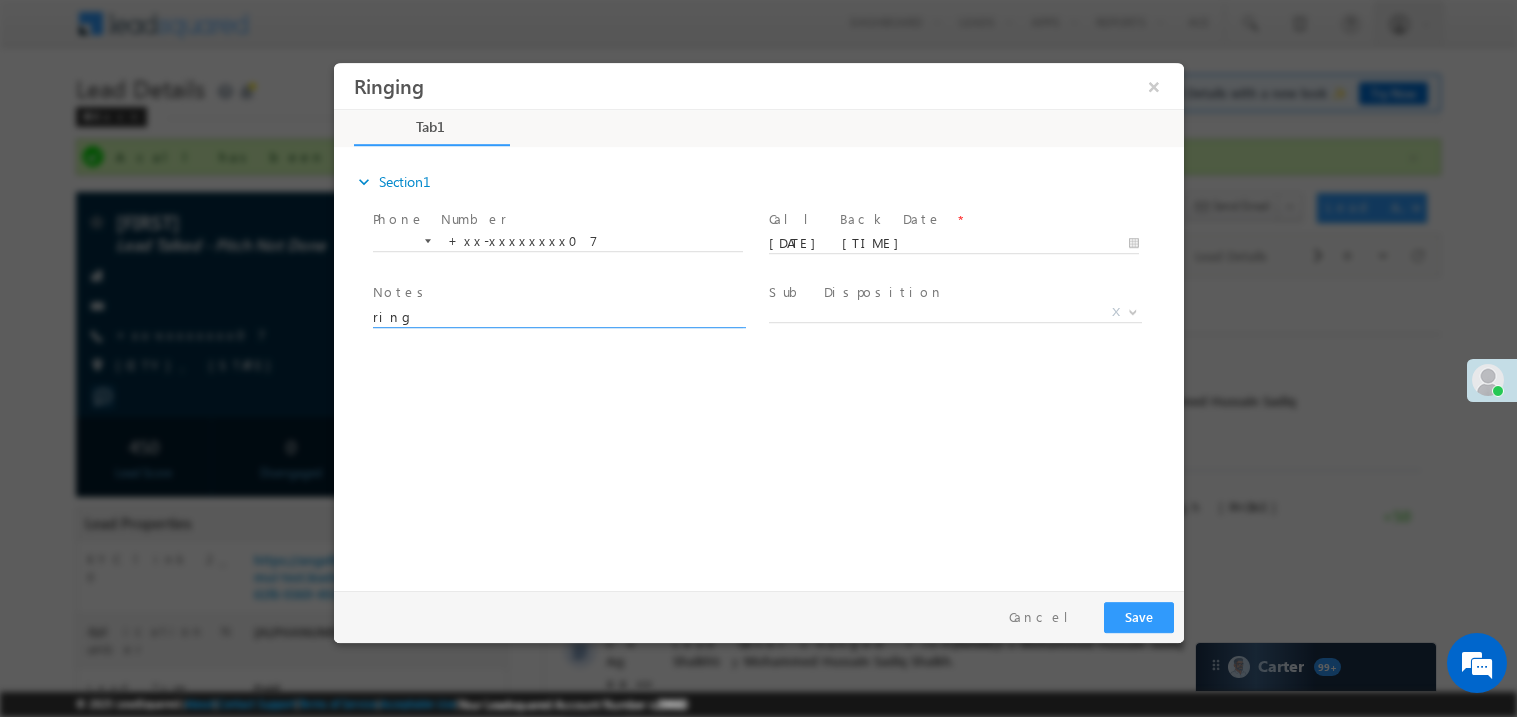 type on "ring" 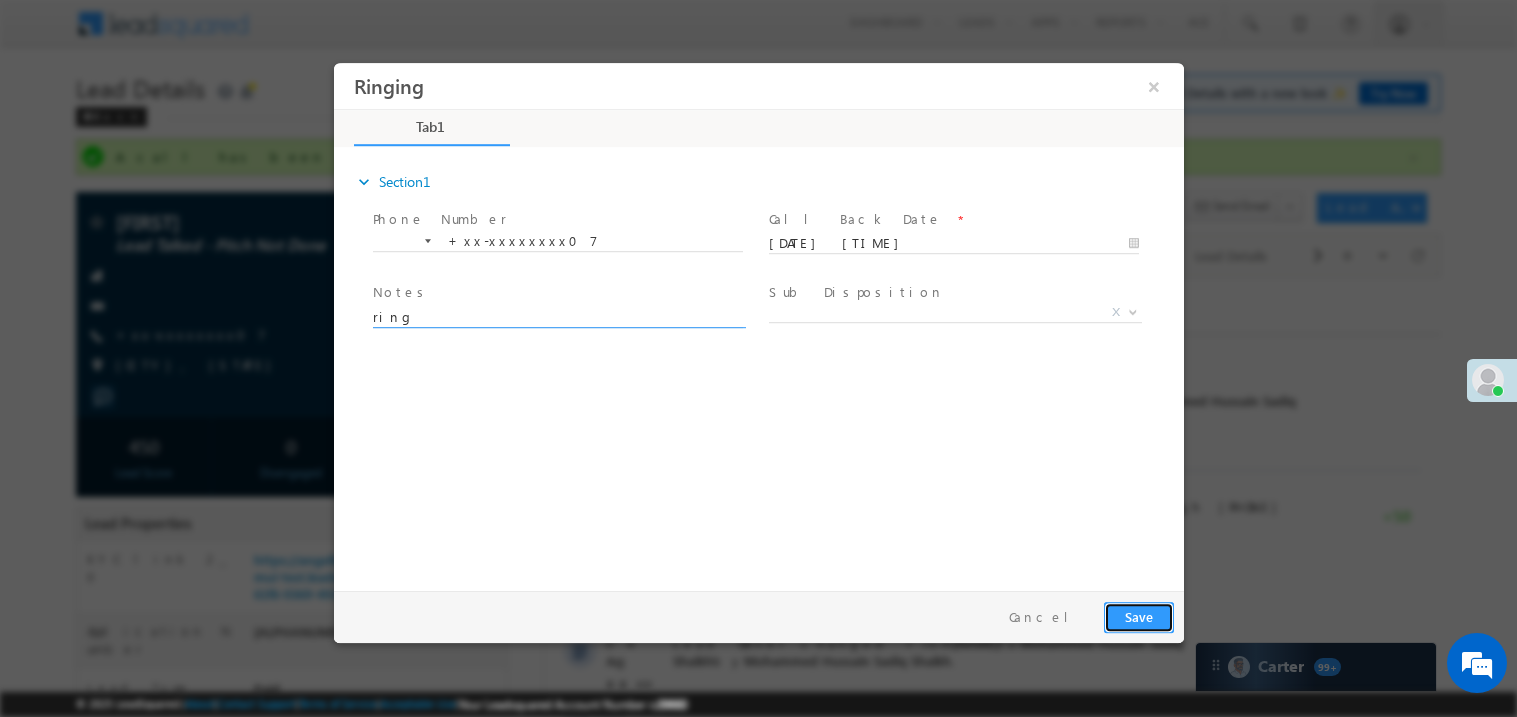 click on "Save" at bounding box center (1138, 616) 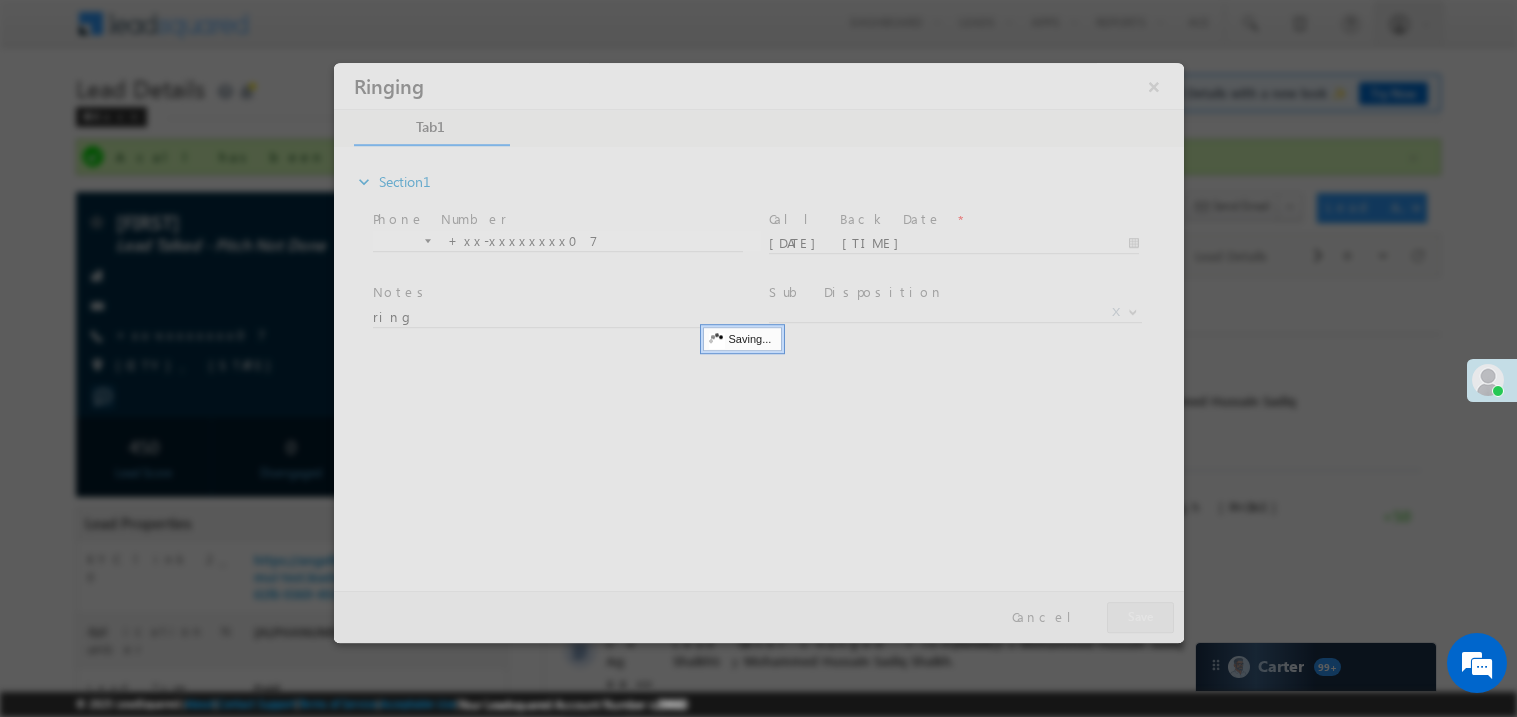 click at bounding box center (758, 352) 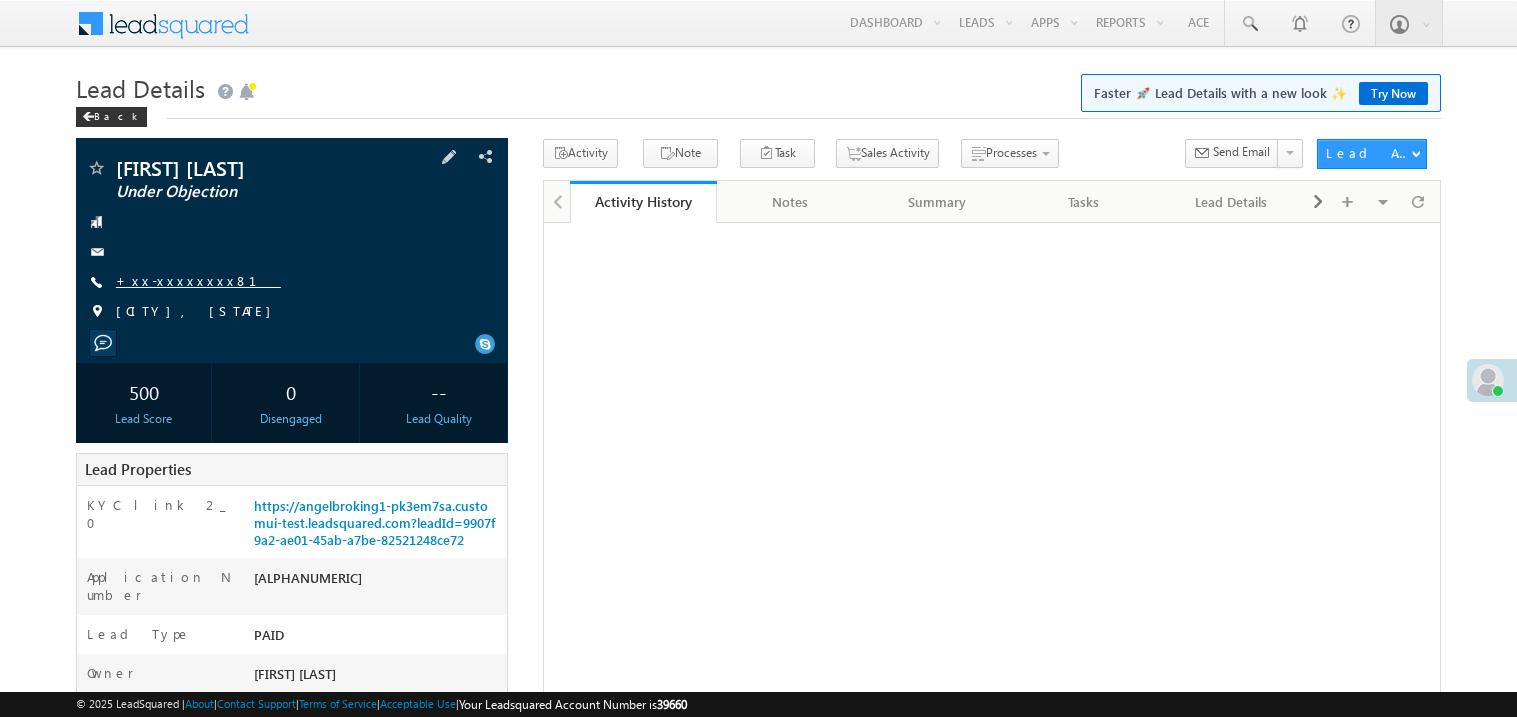 scroll, scrollTop: 0, scrollLeft: 0, axis: both 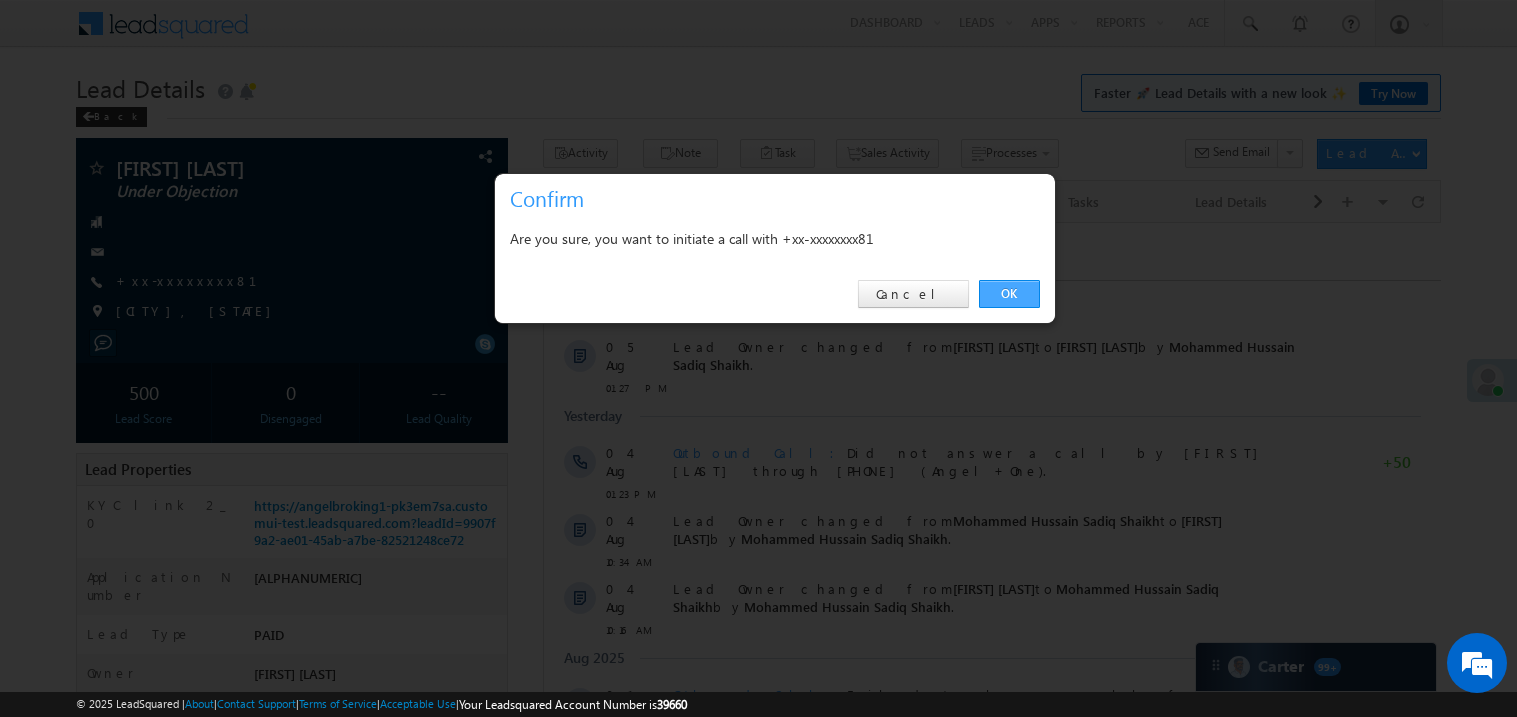 click on "OK" at bounding box center [1009, 294] 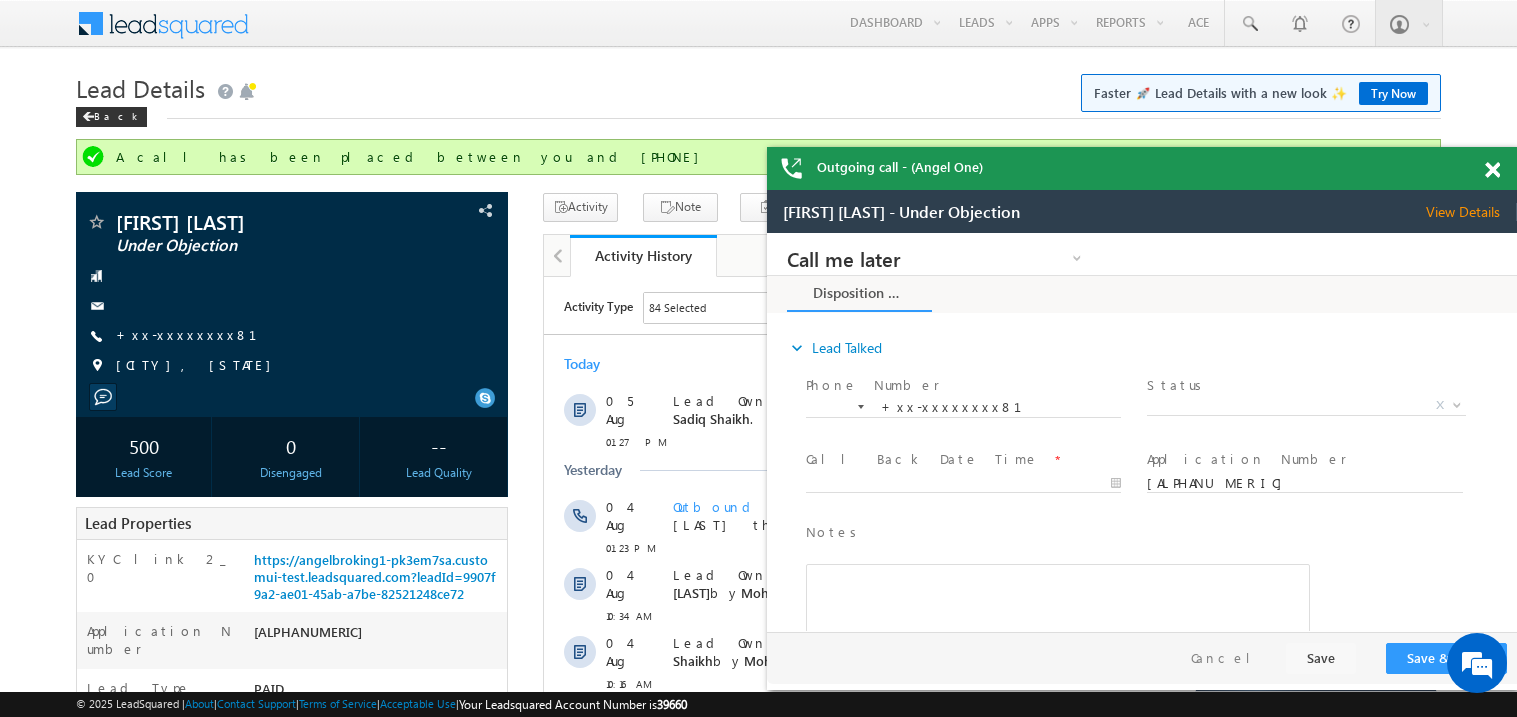 scroll, scrollTop: 0, scrollLeft: 0, axis: both 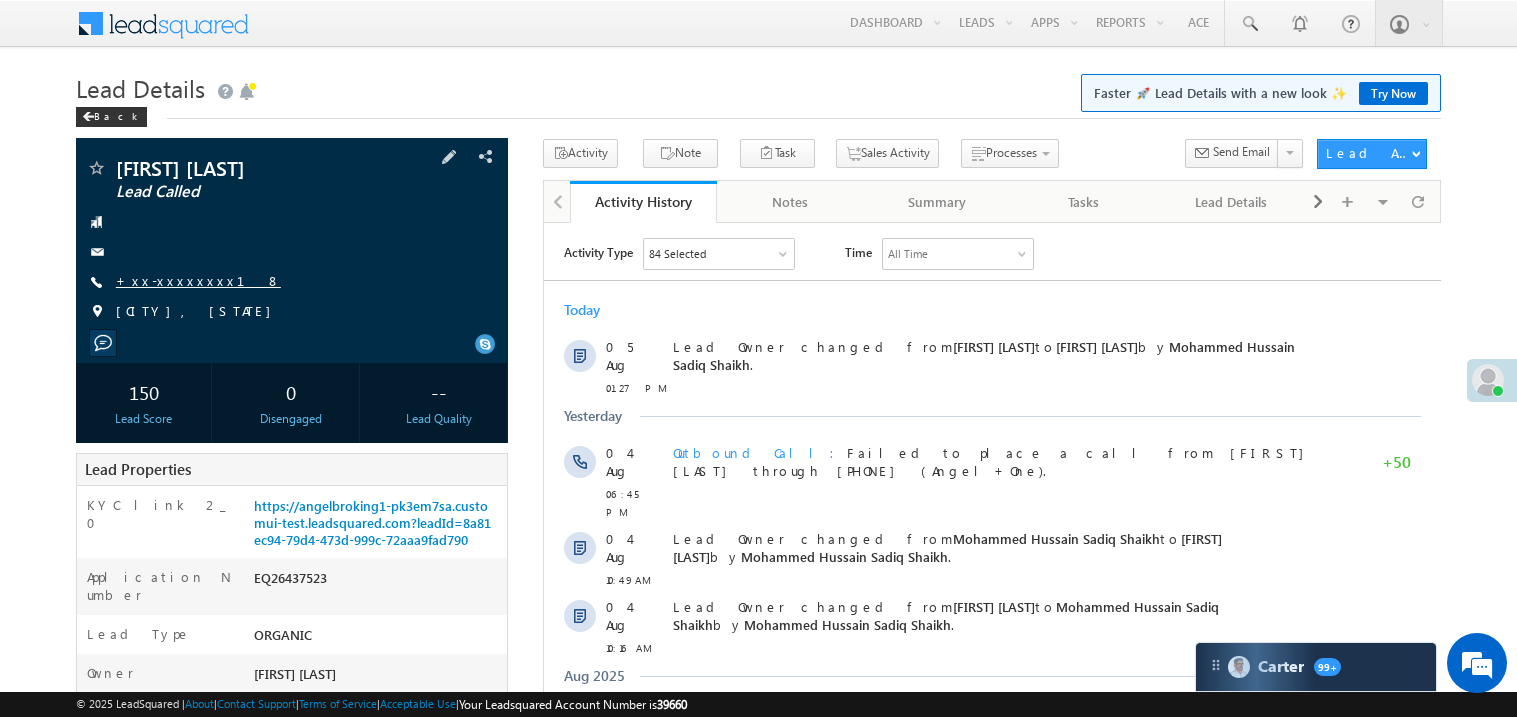 click on "+xx-xxxxxxxx18" at bounding box center (198, 280) 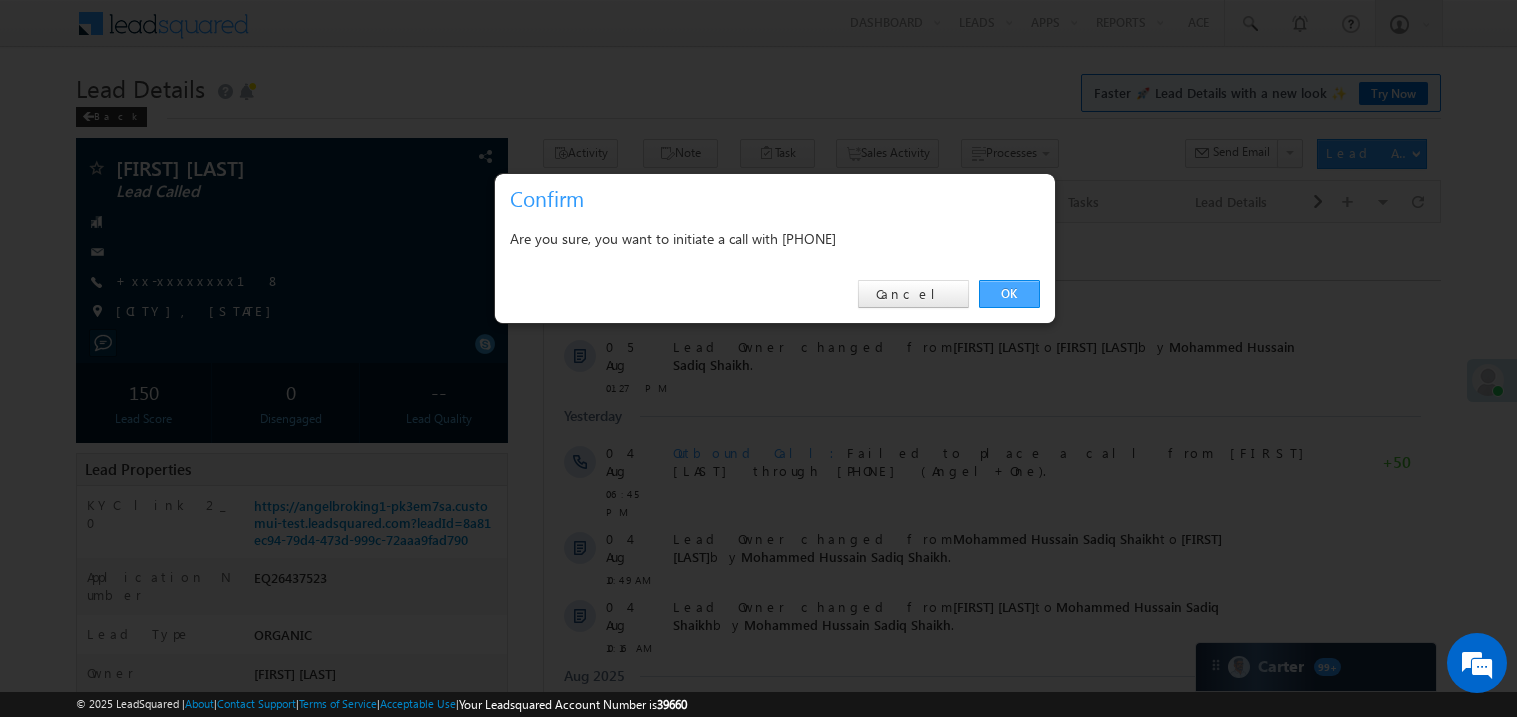 click on "OK" at bounding box center [1009, 294] 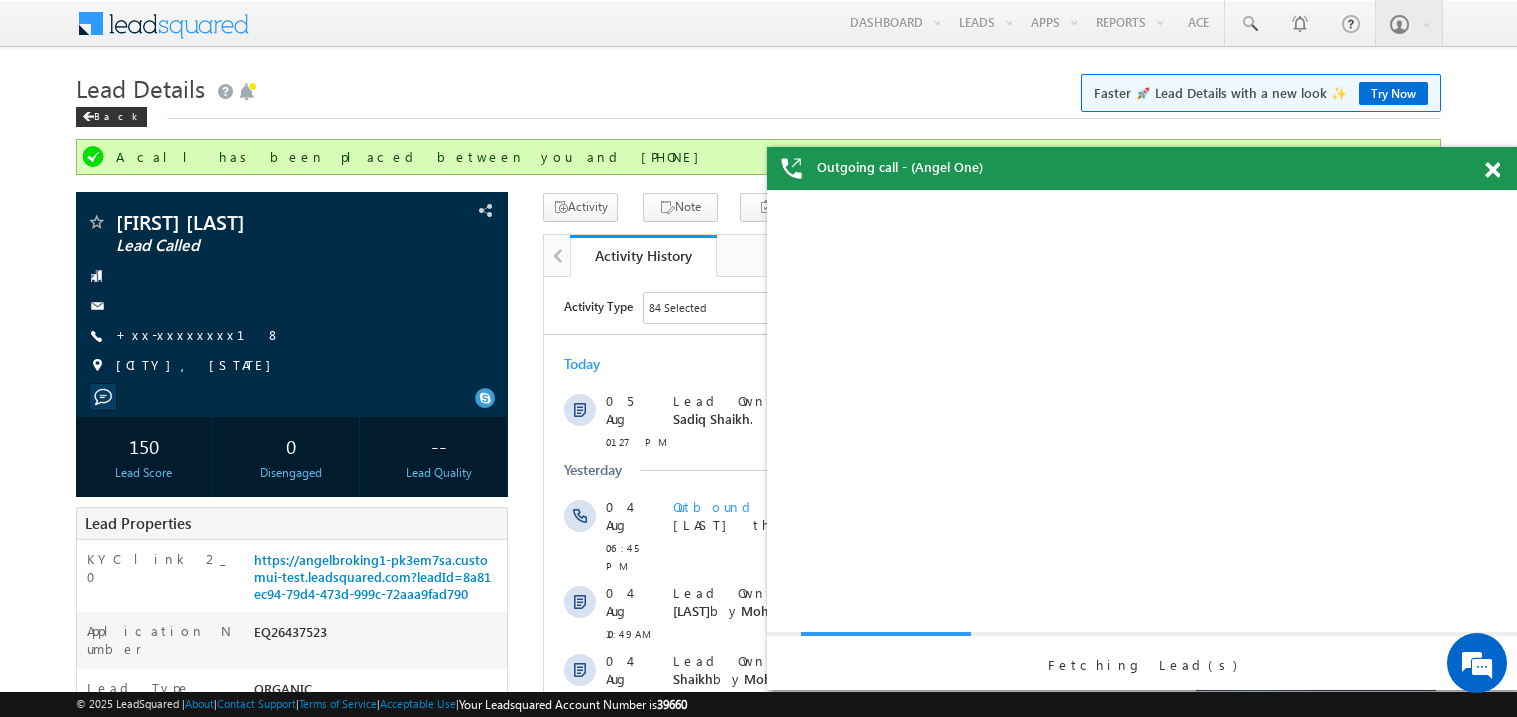 scroll, scrollTop: 0, scrollLeft: 0, axis: both 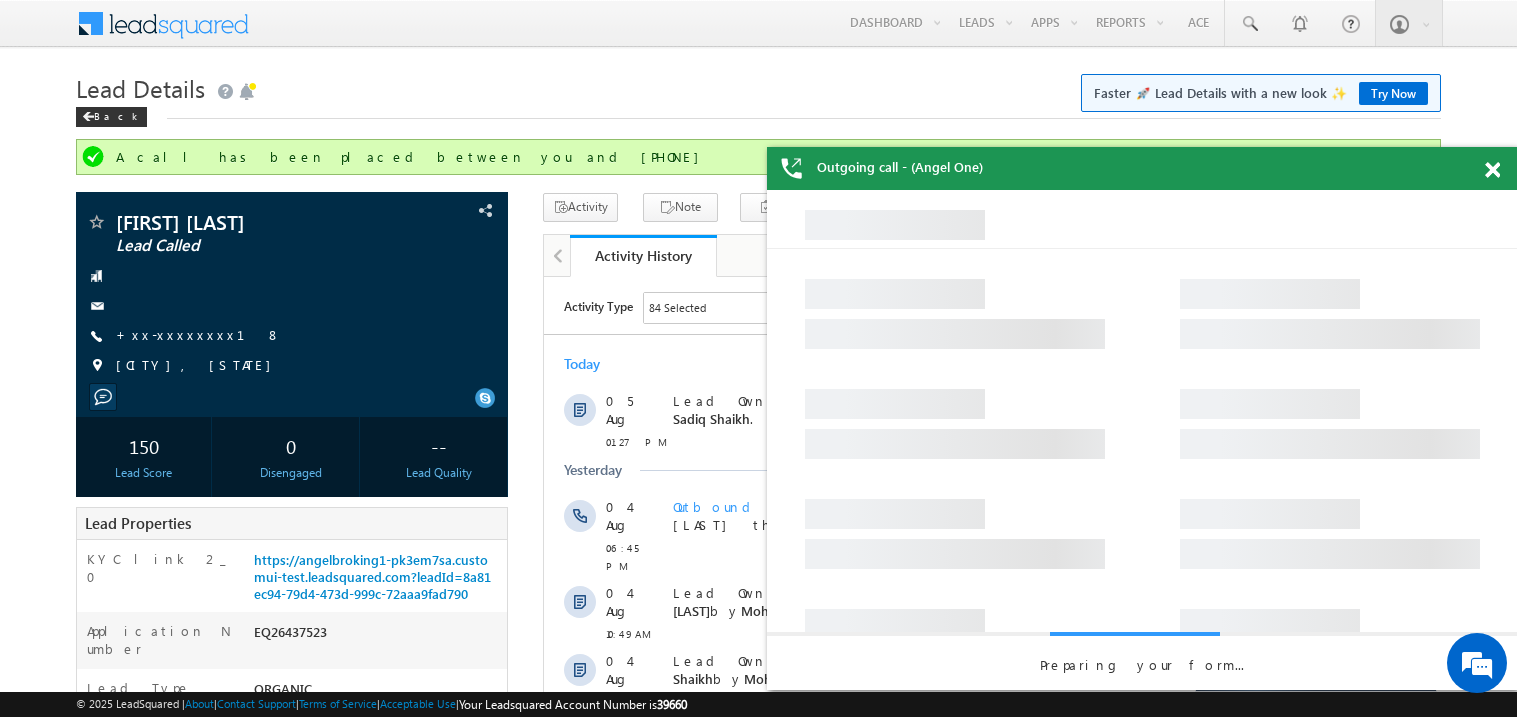 click at bounding box center [1492, 170] 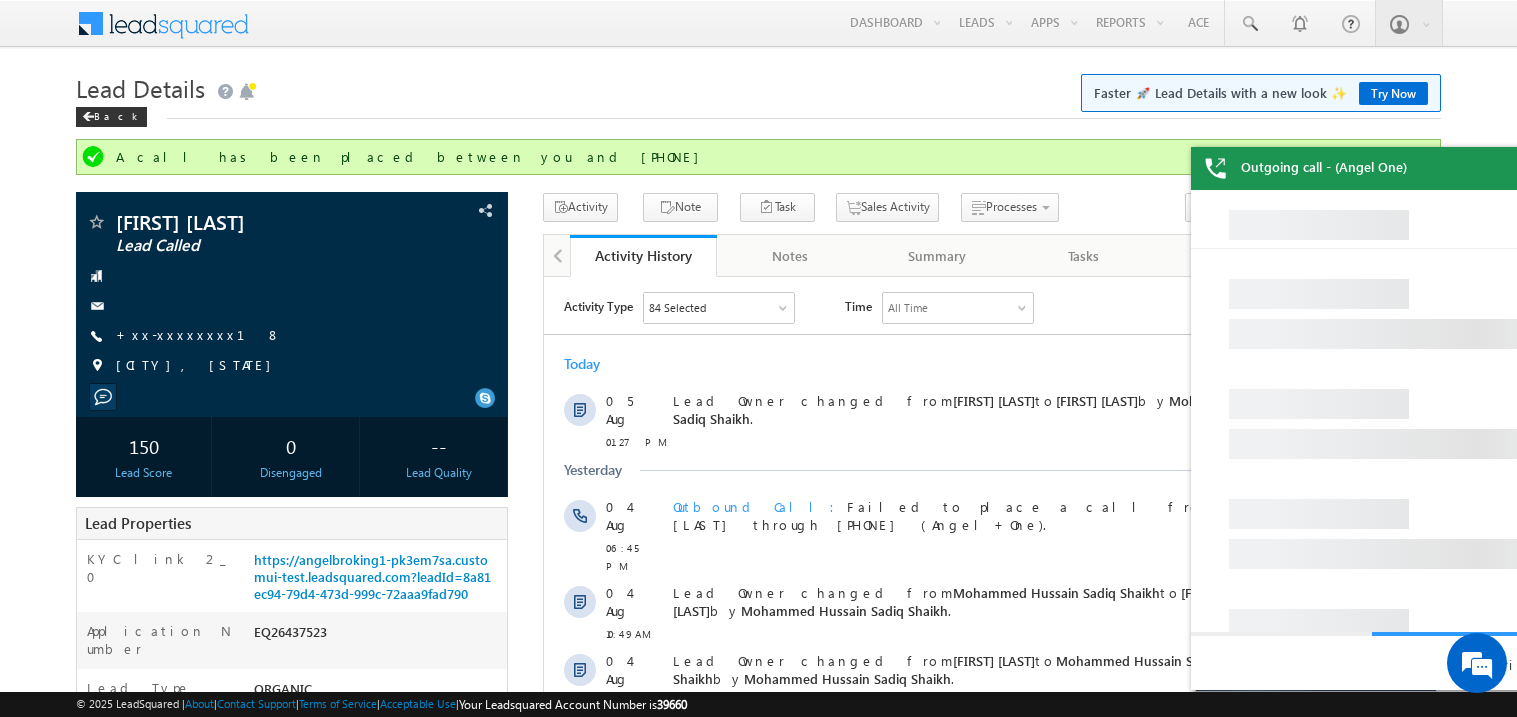 scroll, scrollTop: 0, scrollLeft: 0, axis: both 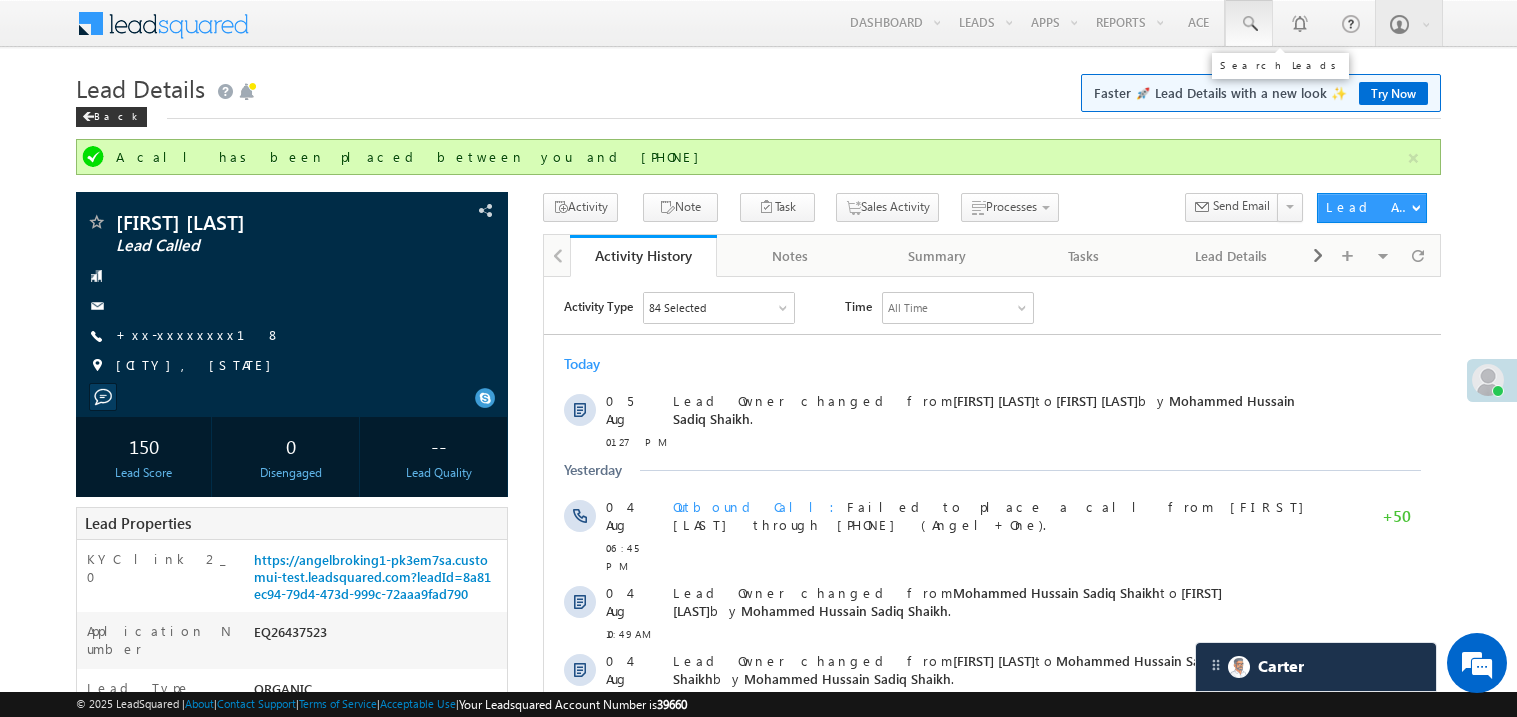 click at bounding box center [1249, 24] 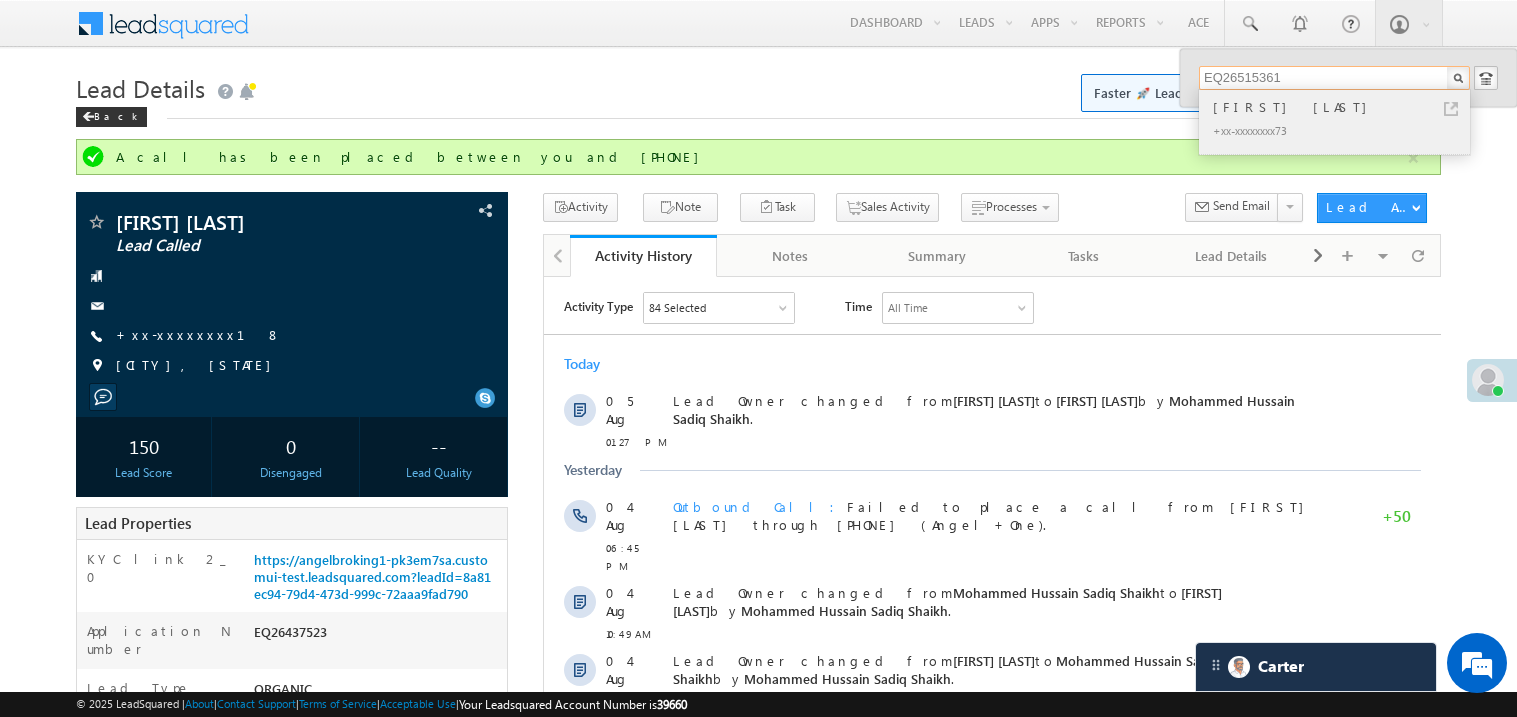type on "EQ26515361" 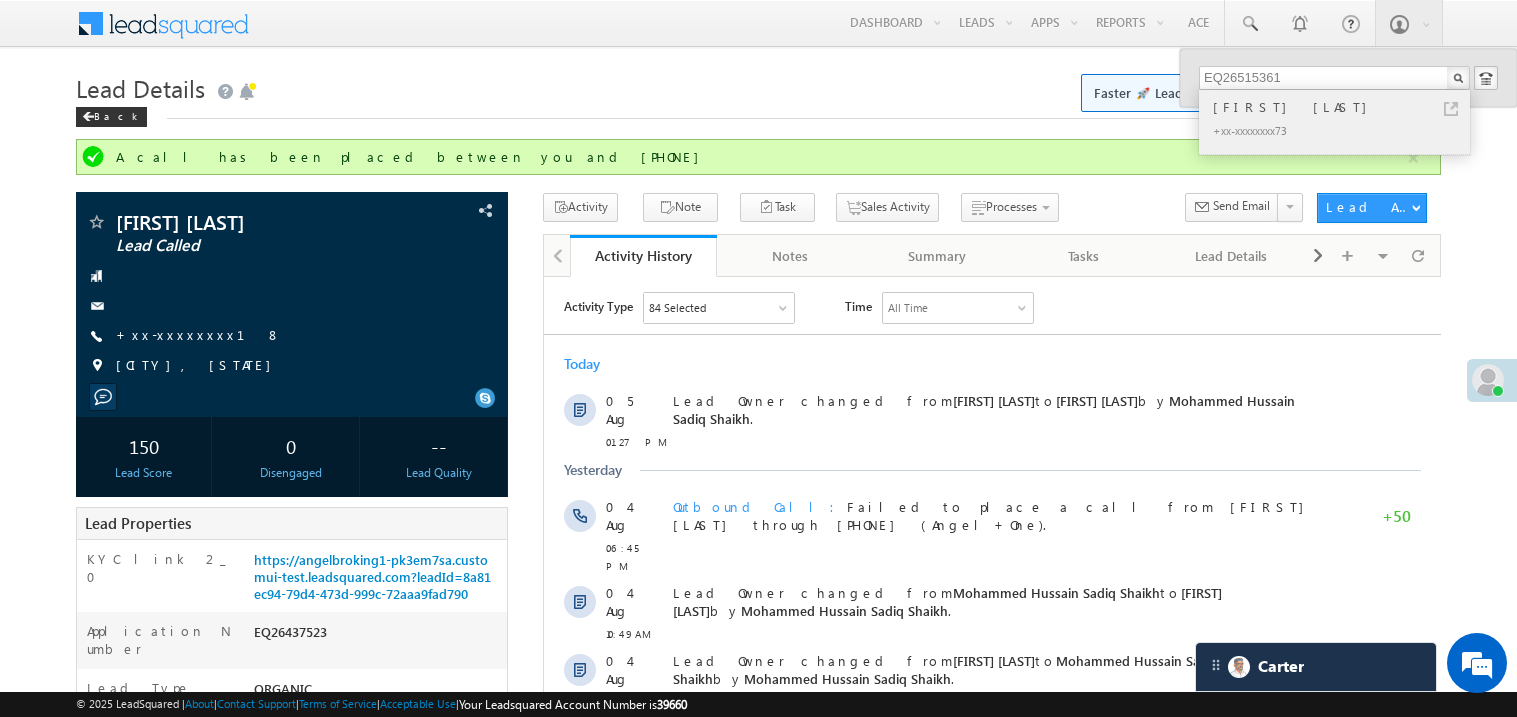 click on "[FIRST] [LAST]" at bounding box center [1343, 107] 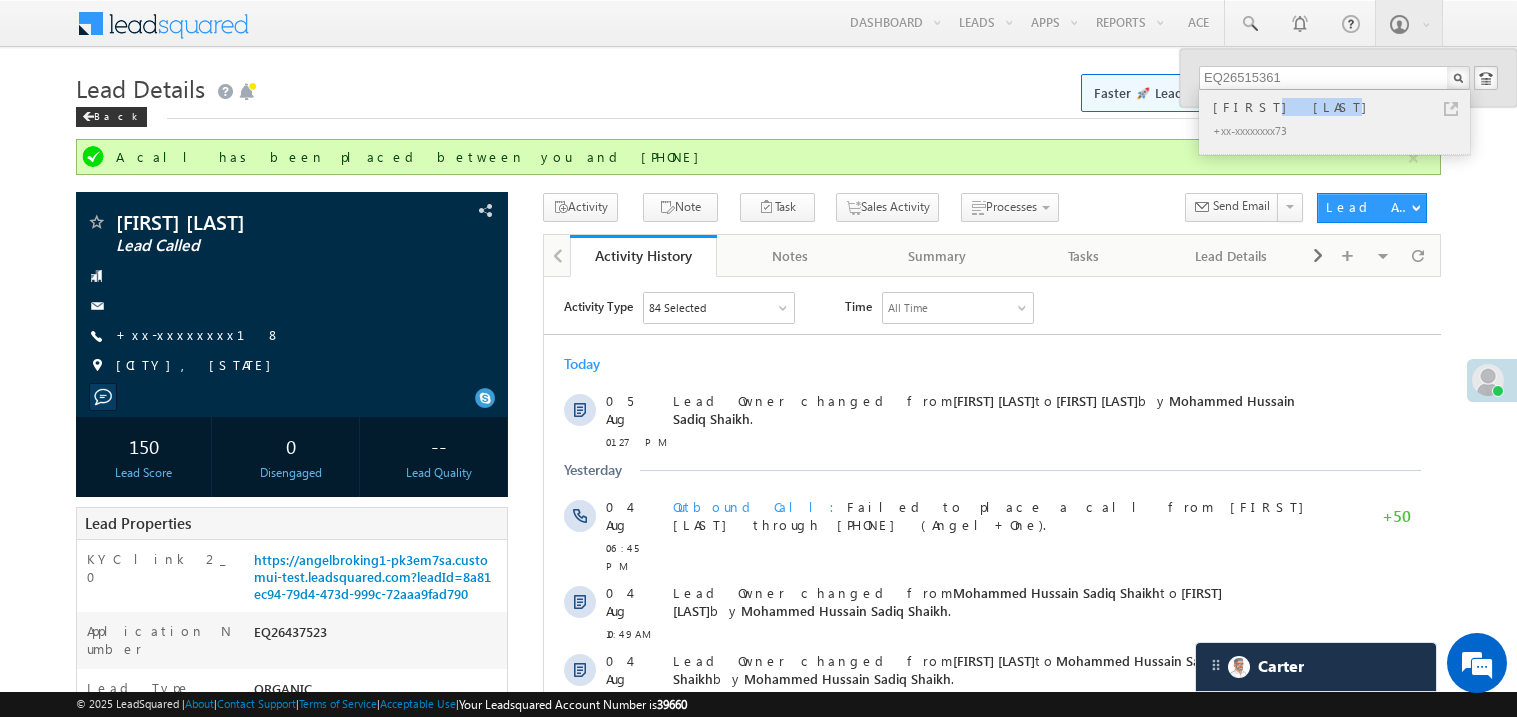 click on "[FIRST] [LAST]" at bounding box center [1343, 107] 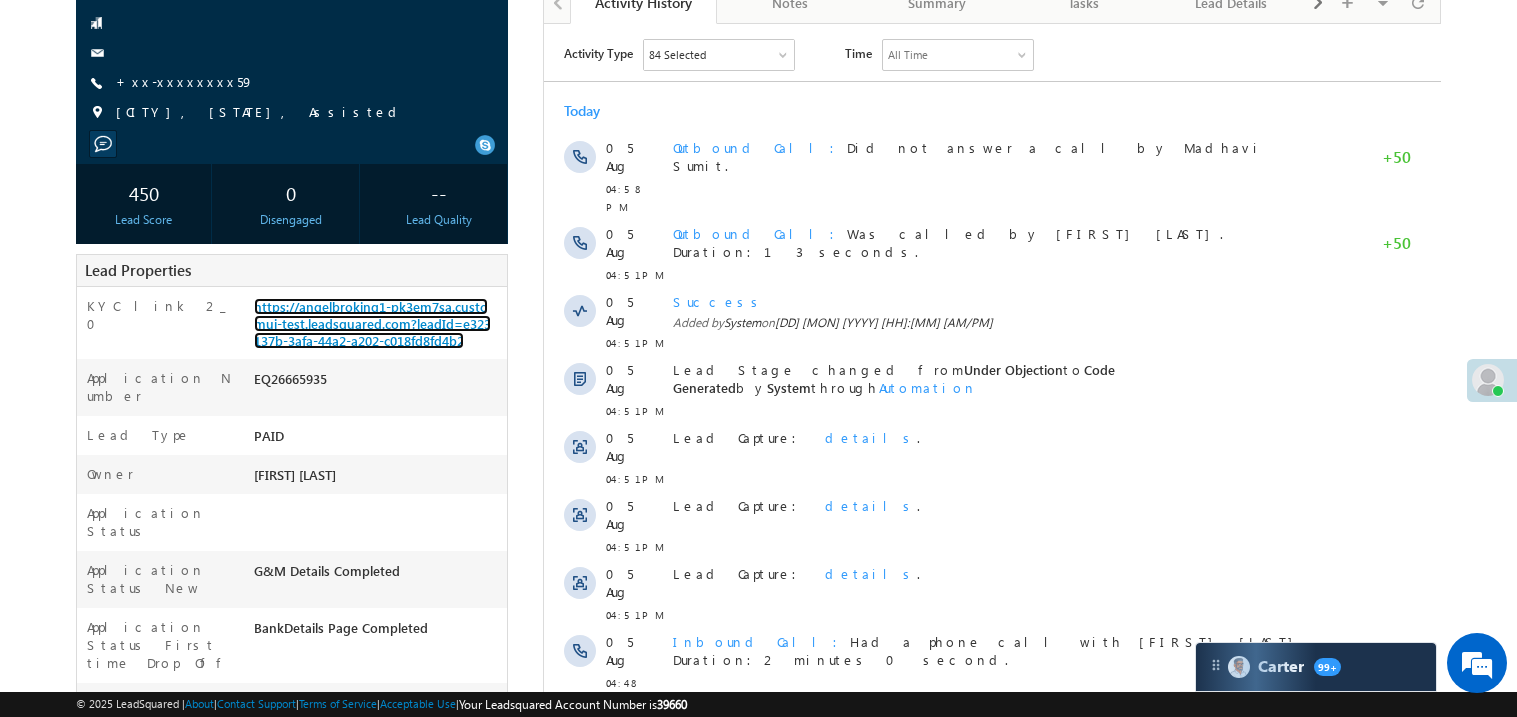 scroll, scrollTop: 0, scrollLeft: 0, axis: both 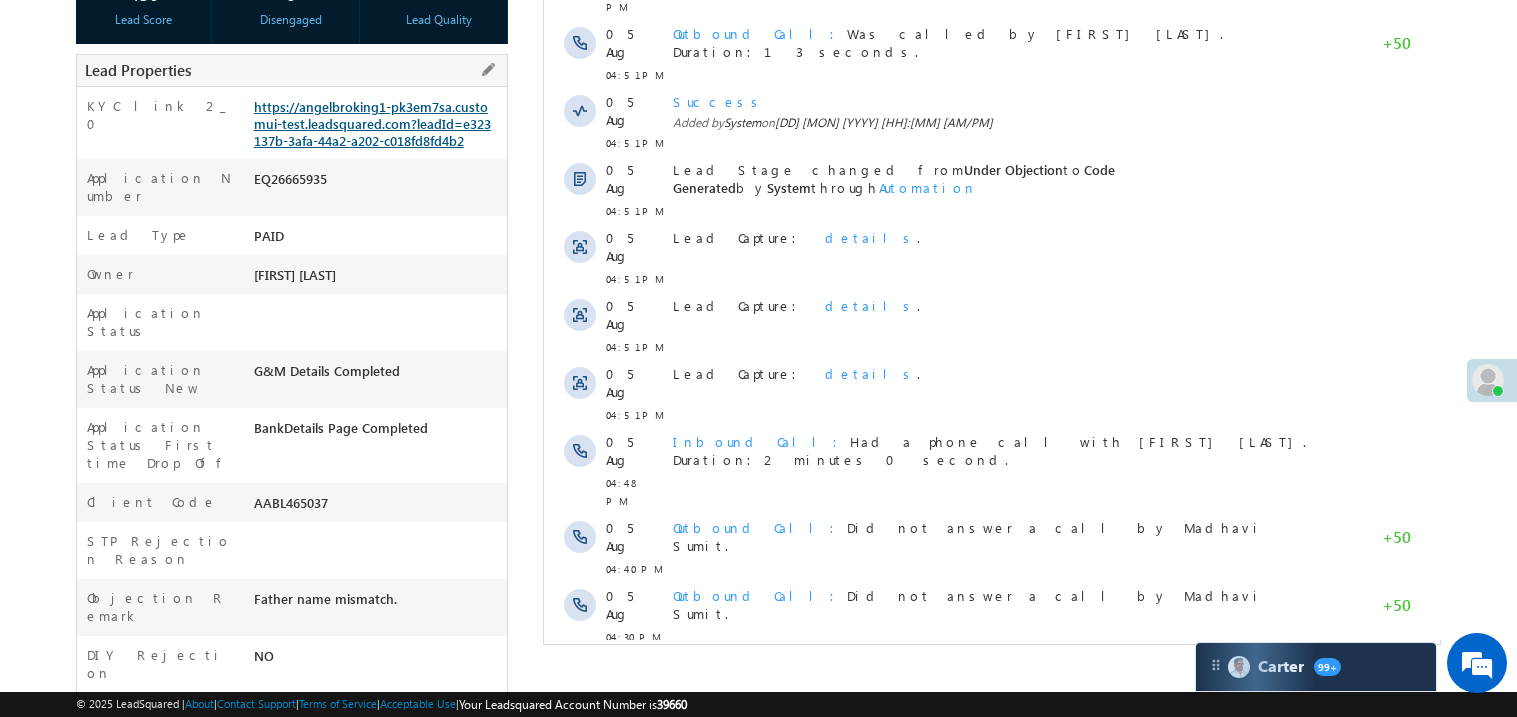 click on "https://angelbroking1-pk3em7sa.customui-test.leadsquared.com?leadId=e323137b-3afa-44a2-a202-c018fd8fd4b2" at bounding box center (372, 123) 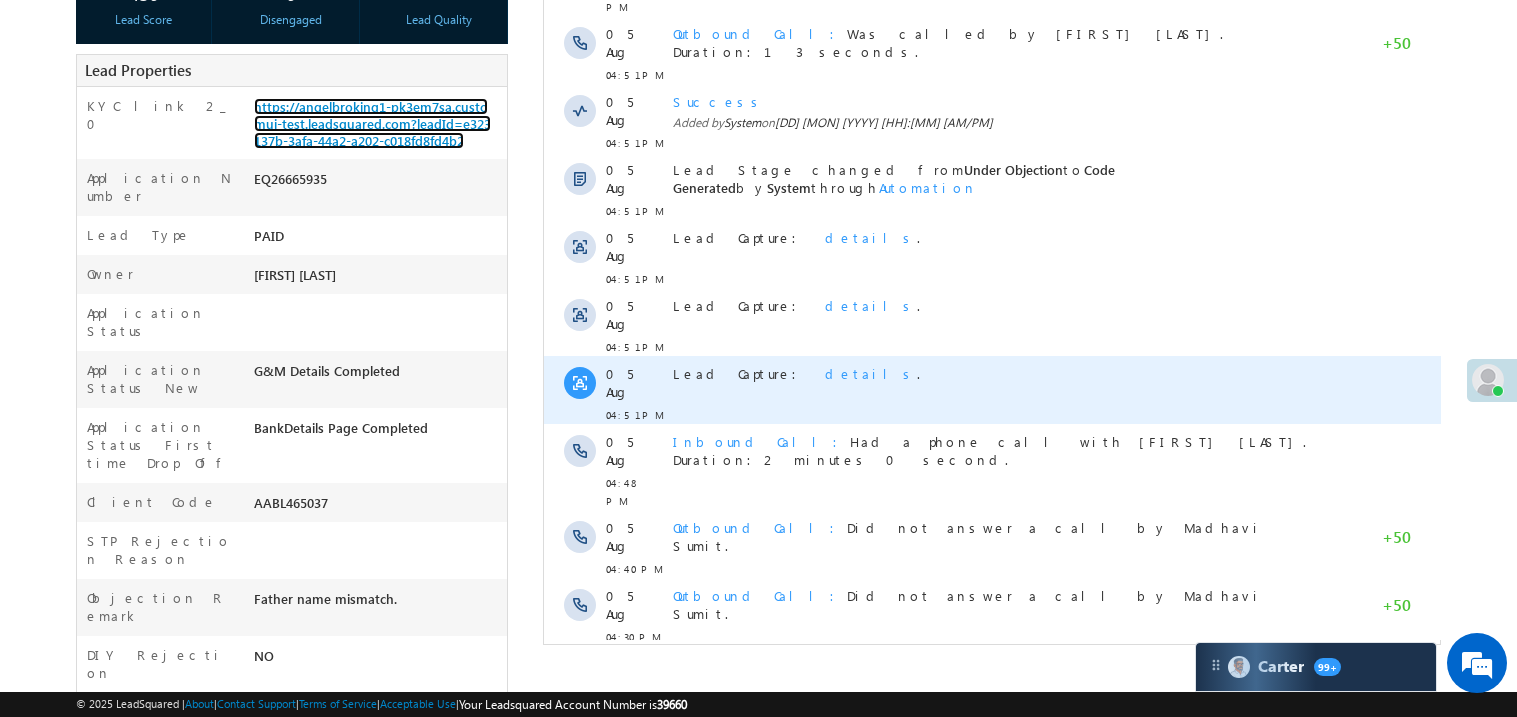 scroll, scrollTop: 0, scrollLeft: 0, axis: both 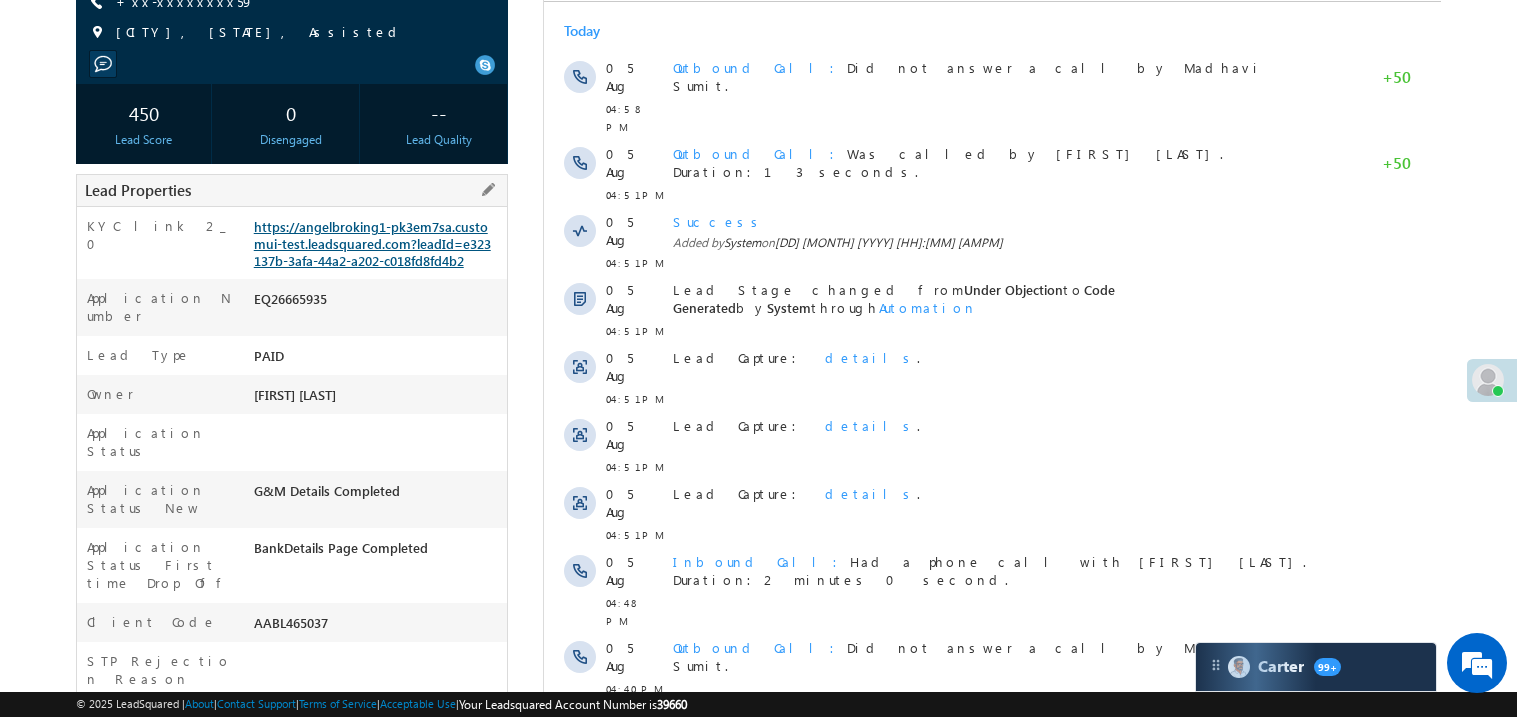 click on "https://angelbroking1-pk3em7sa.customui-test.leadsquared.com?leadId=e323137b-3afa-44a2-a202-c018fd8fd4b2" at bounding box center [372, 243] 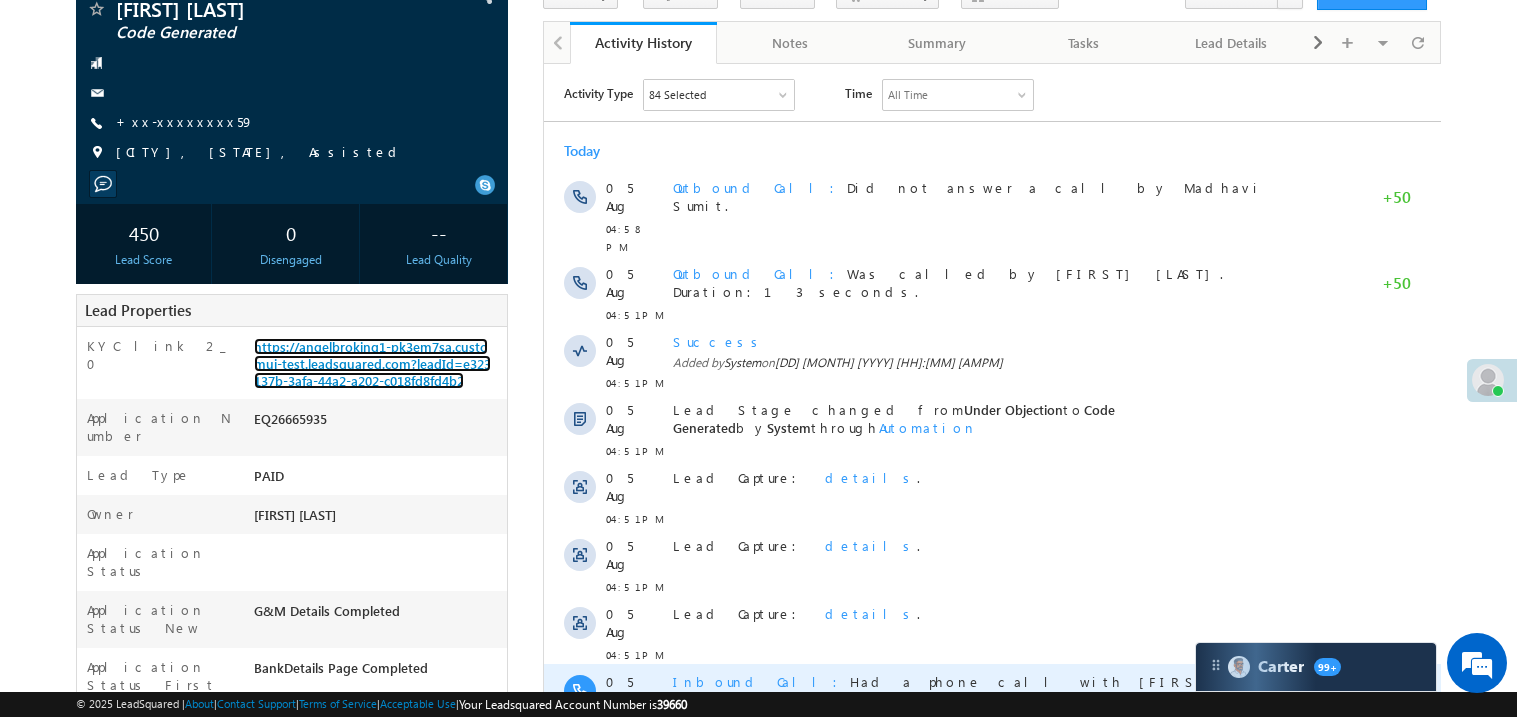 scroll, scrollTop: 199, scrollLeft: 0, axis: vertical 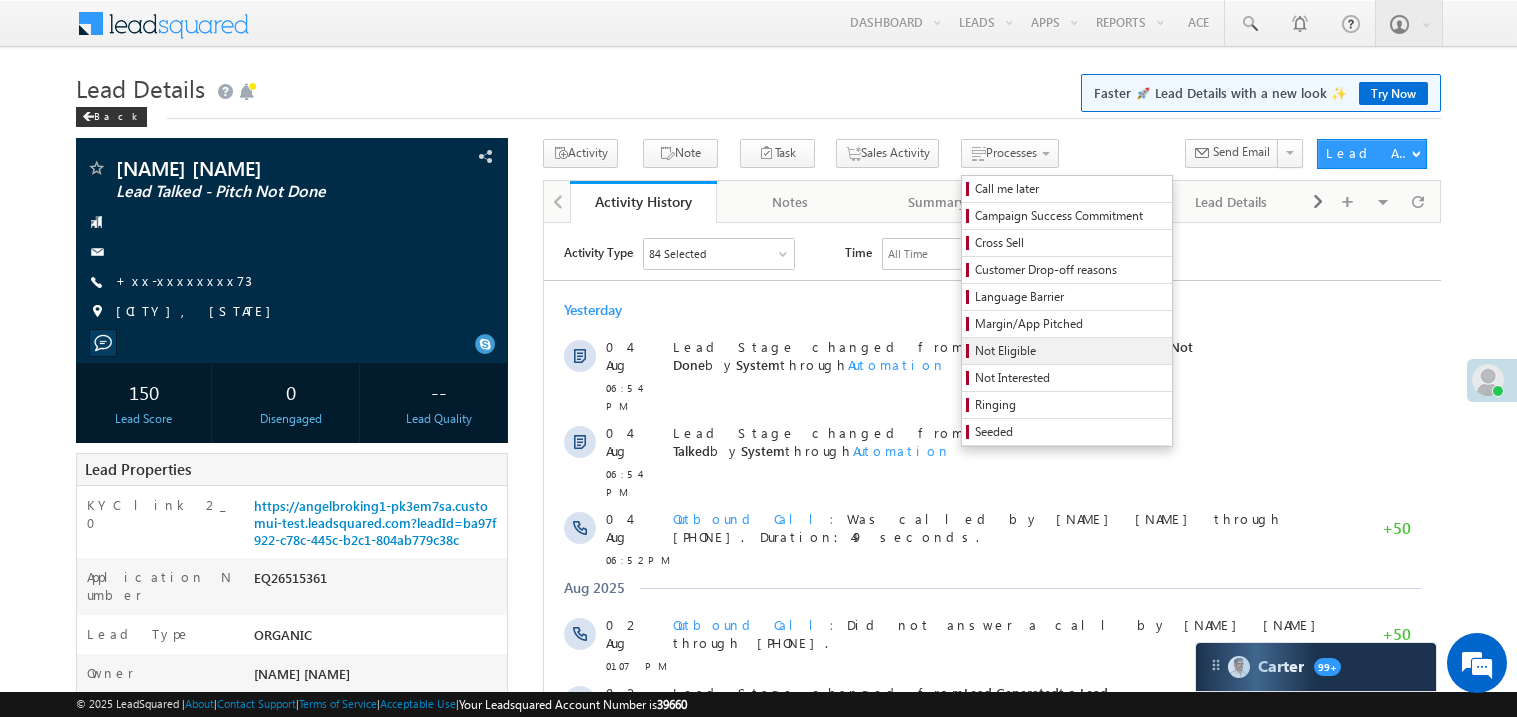 click on "Not Eligible" at bounding box center [1070, 351] 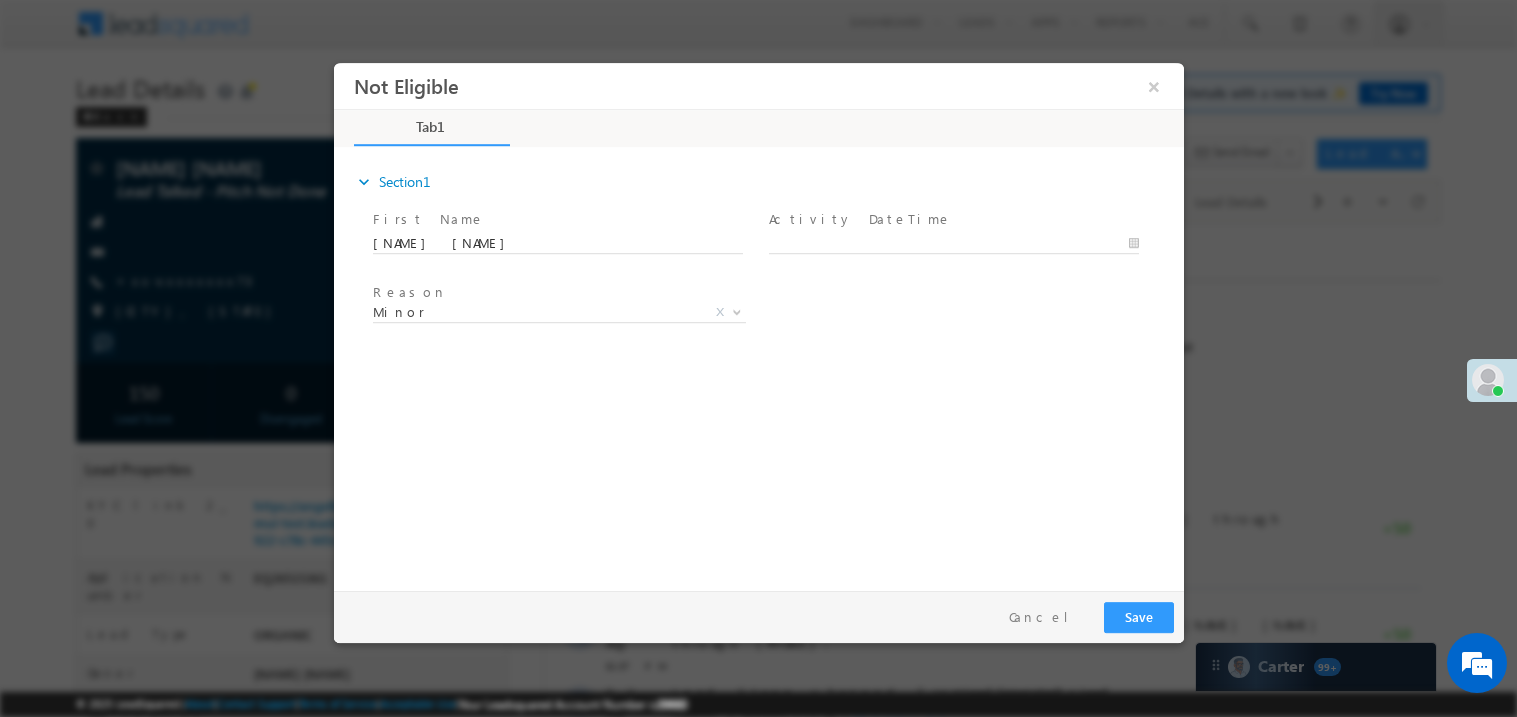 scroll, scrollTop: 0, scrollLeft: 0, axis: both 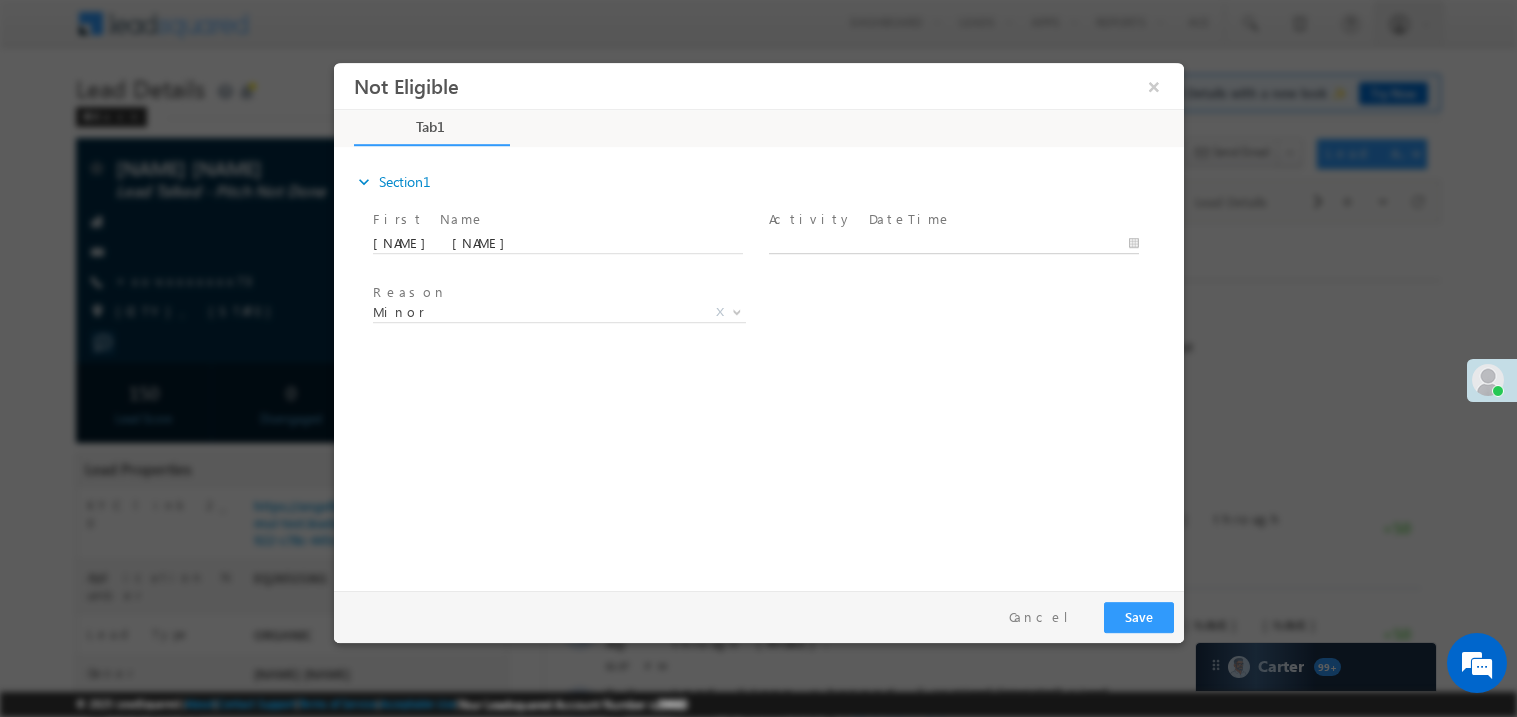 click on "Not Eligible
×" at bounding box center [758, 321] 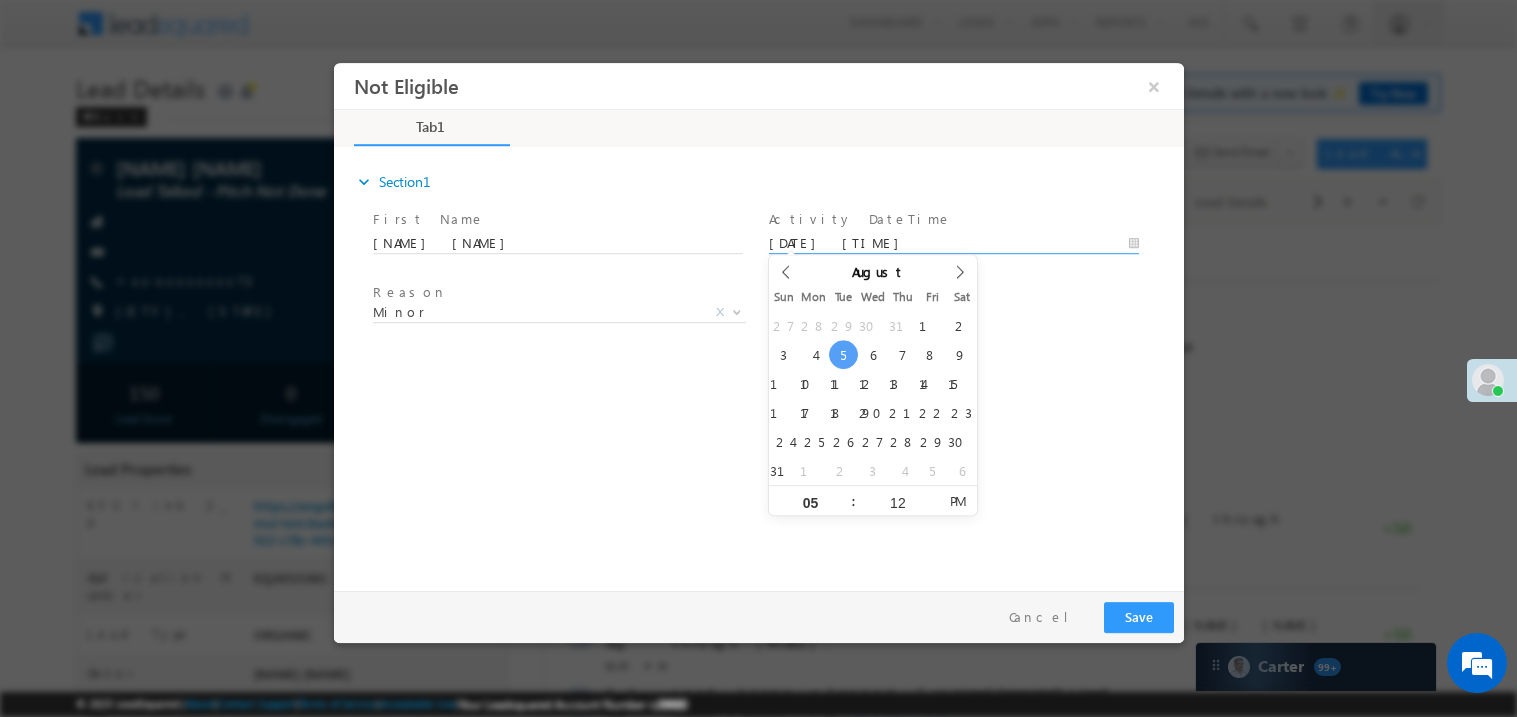 click on "expand_more Section1
First Name
*" at bounding box center (763, 365) 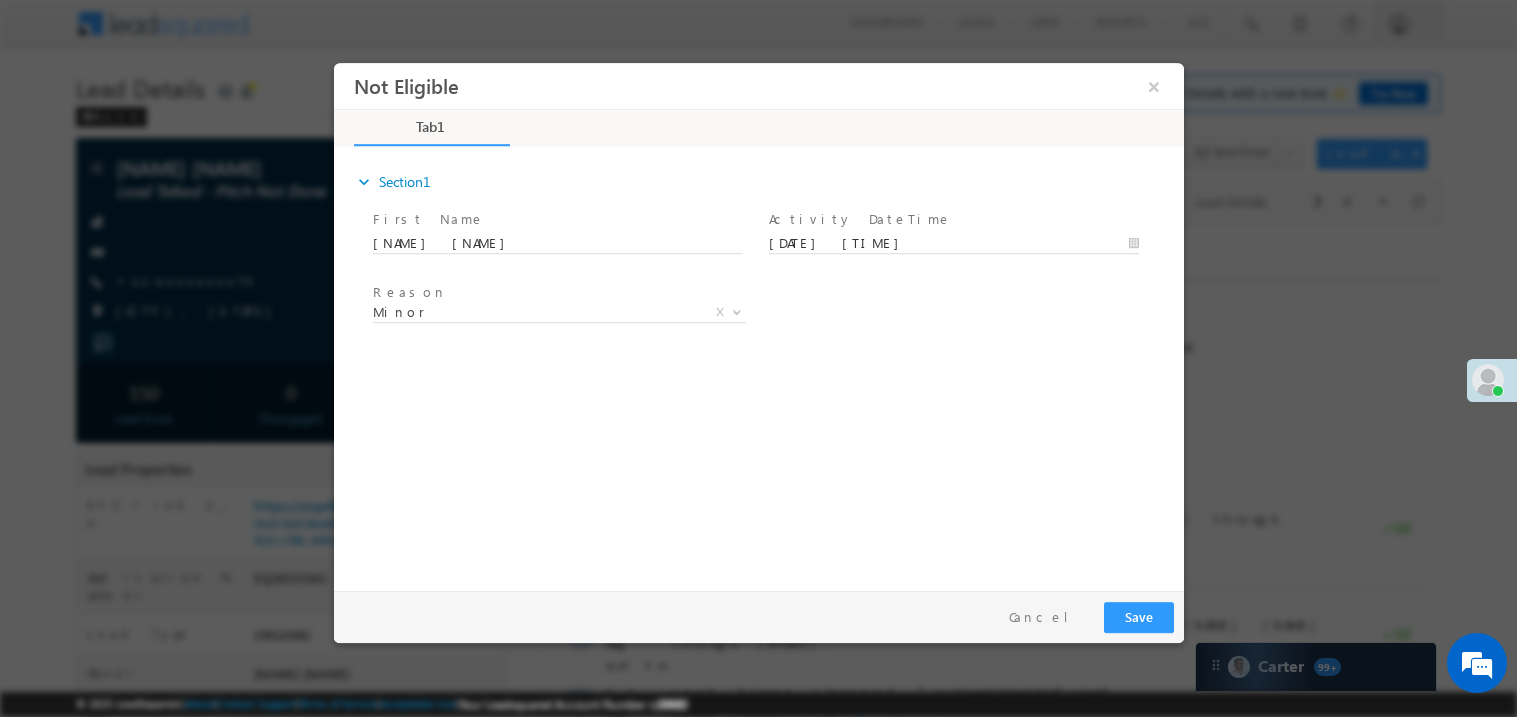 scroll, scrollTop: 0, scrollLeft: 0, axis: both 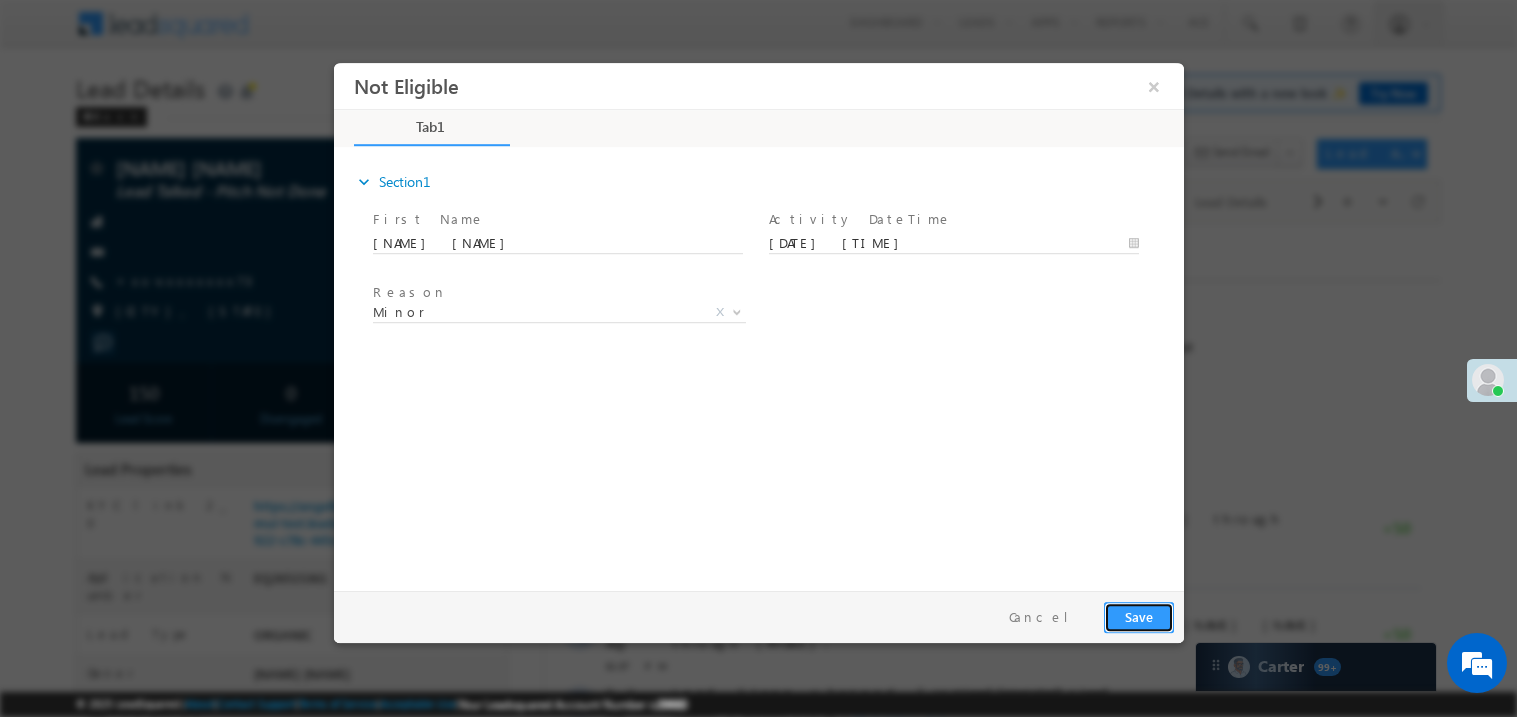 click on "Save" at bounding box center (1138, 616) 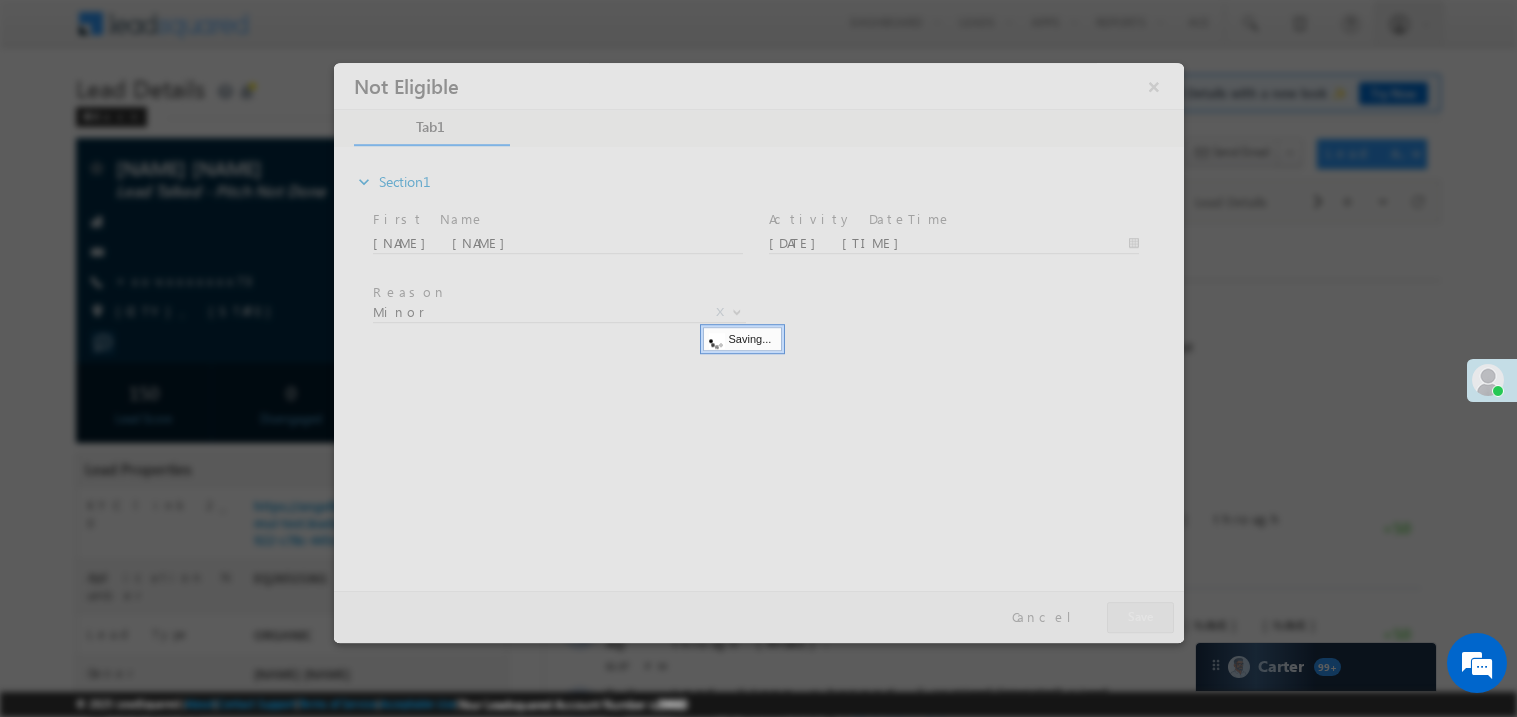 click at bounding box center [758, 352] 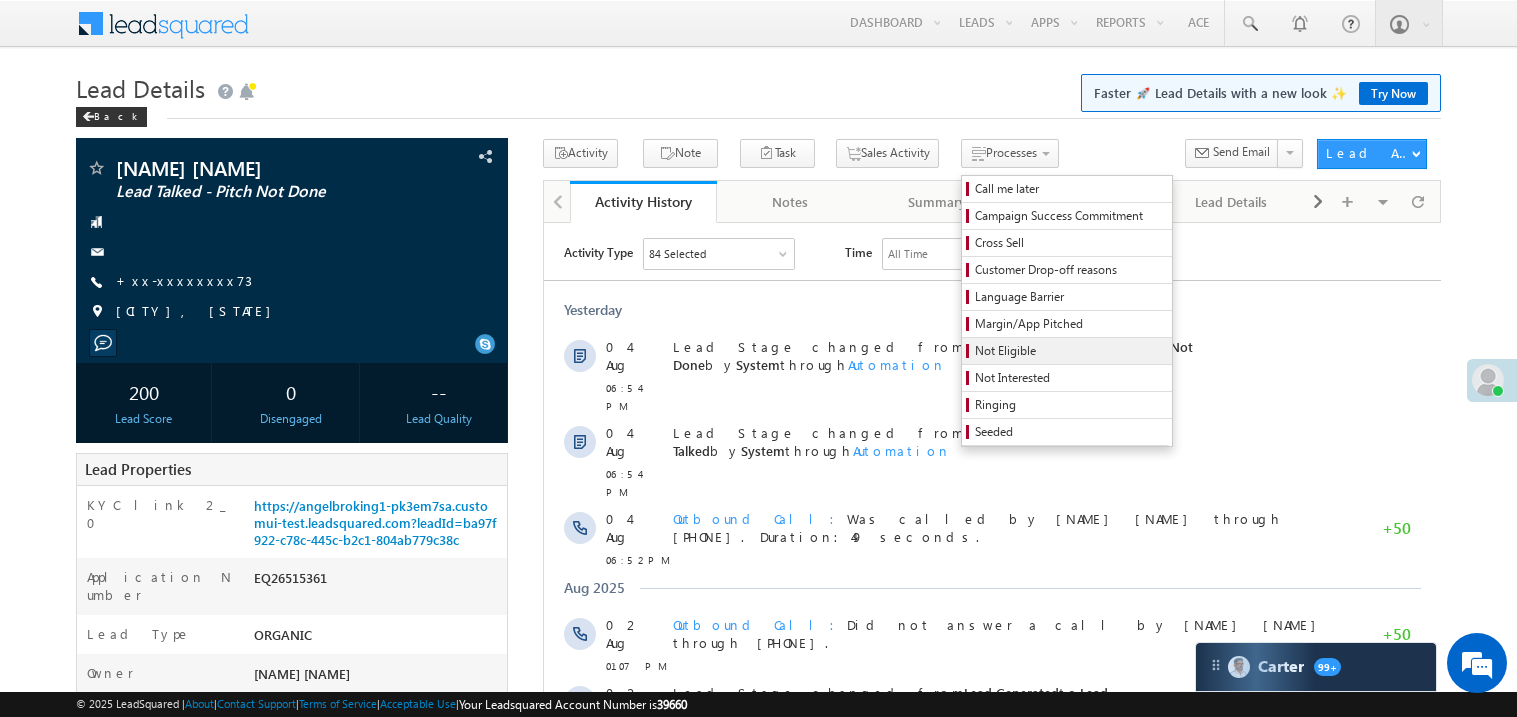 click on "Not Eligible" at bounding box center [1070, 351] 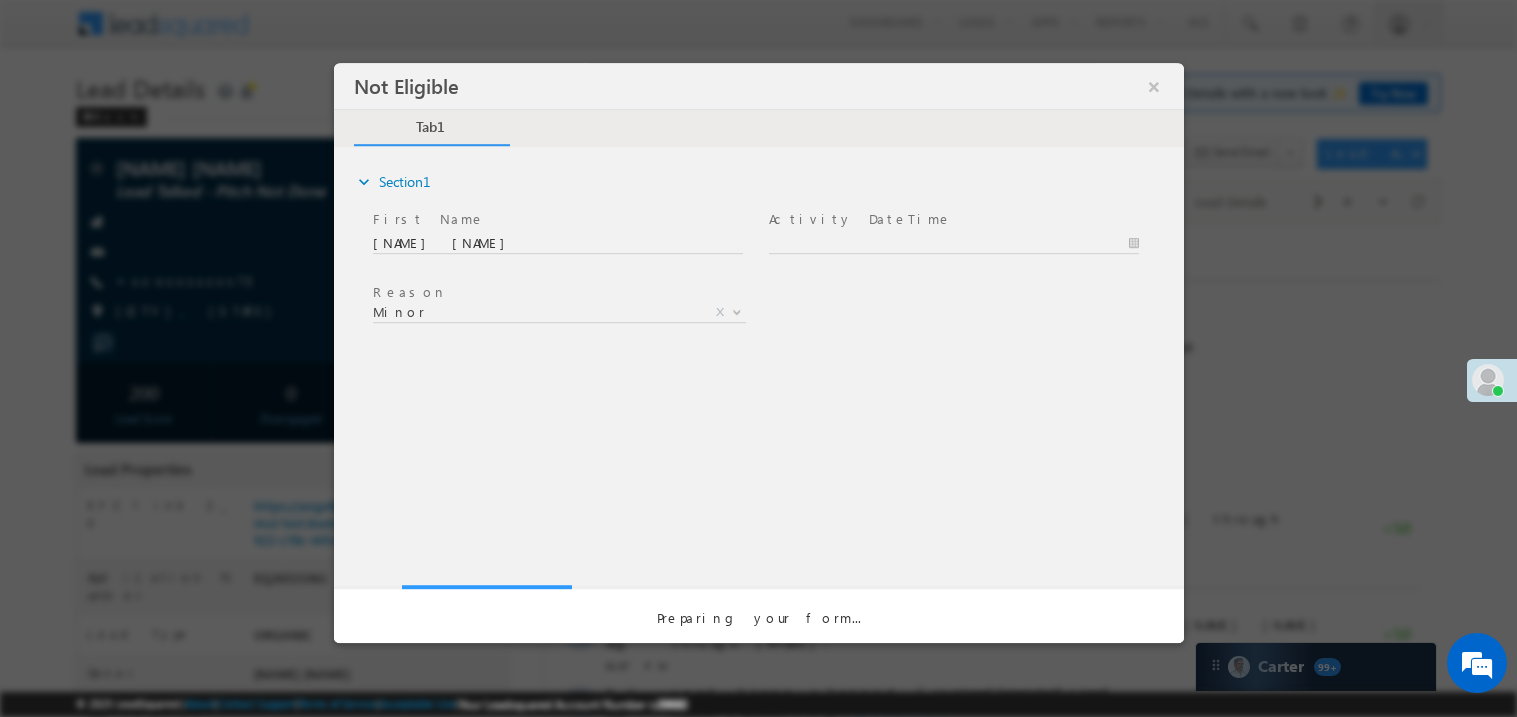 scroll, scrollTop: 0, scrollLeft: 0, axis: both 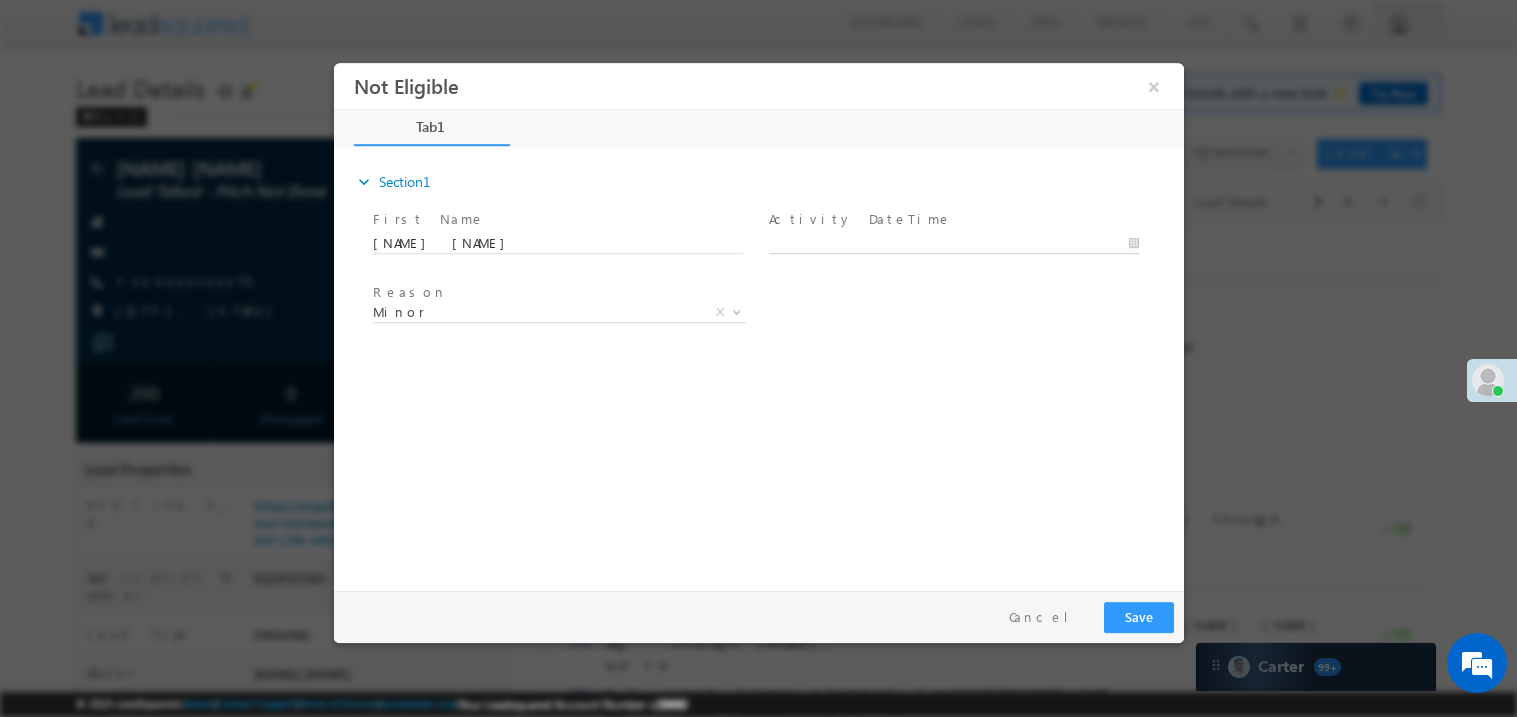 click on "Not Eligible
×" at bounding box center [758, 321] 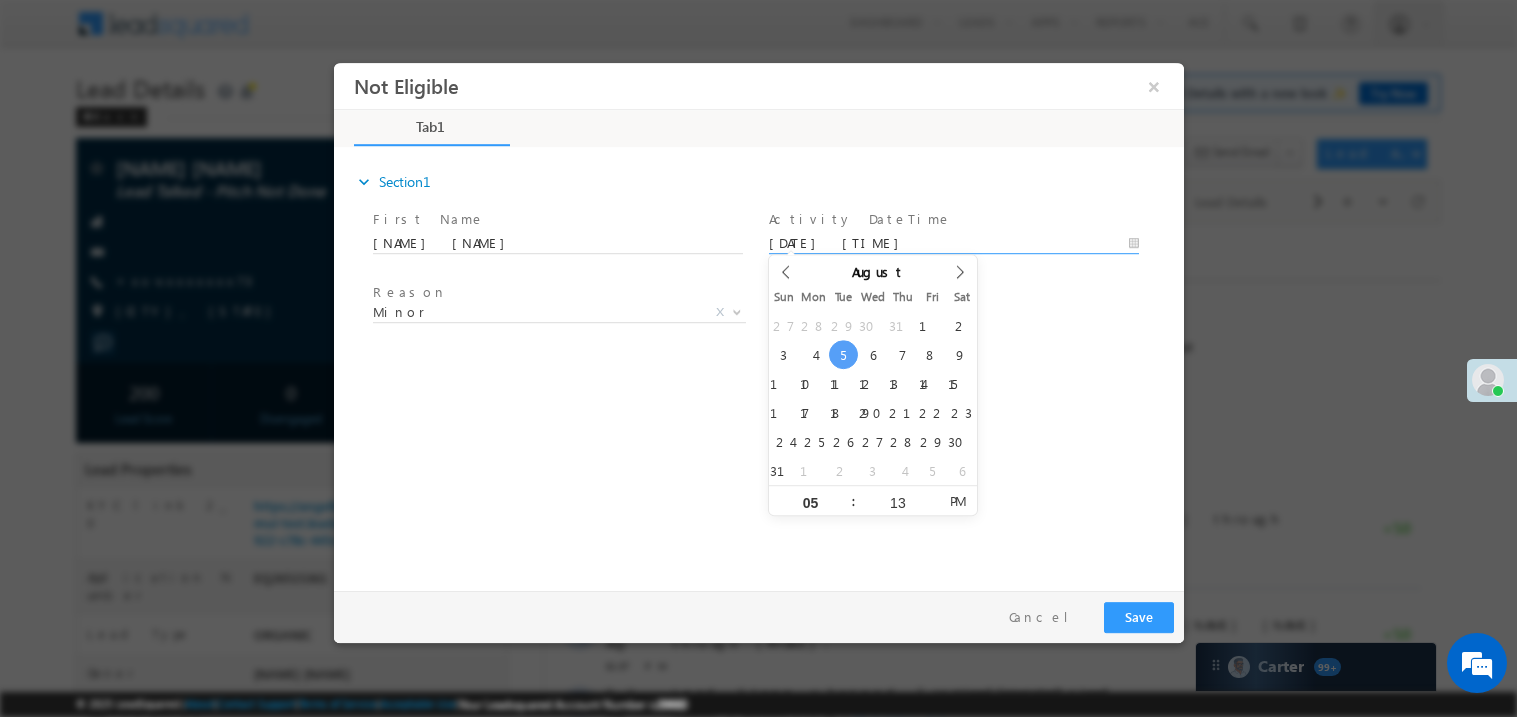 click on "expand_more Section1
First Name
*" at bounding box center (763, 365) 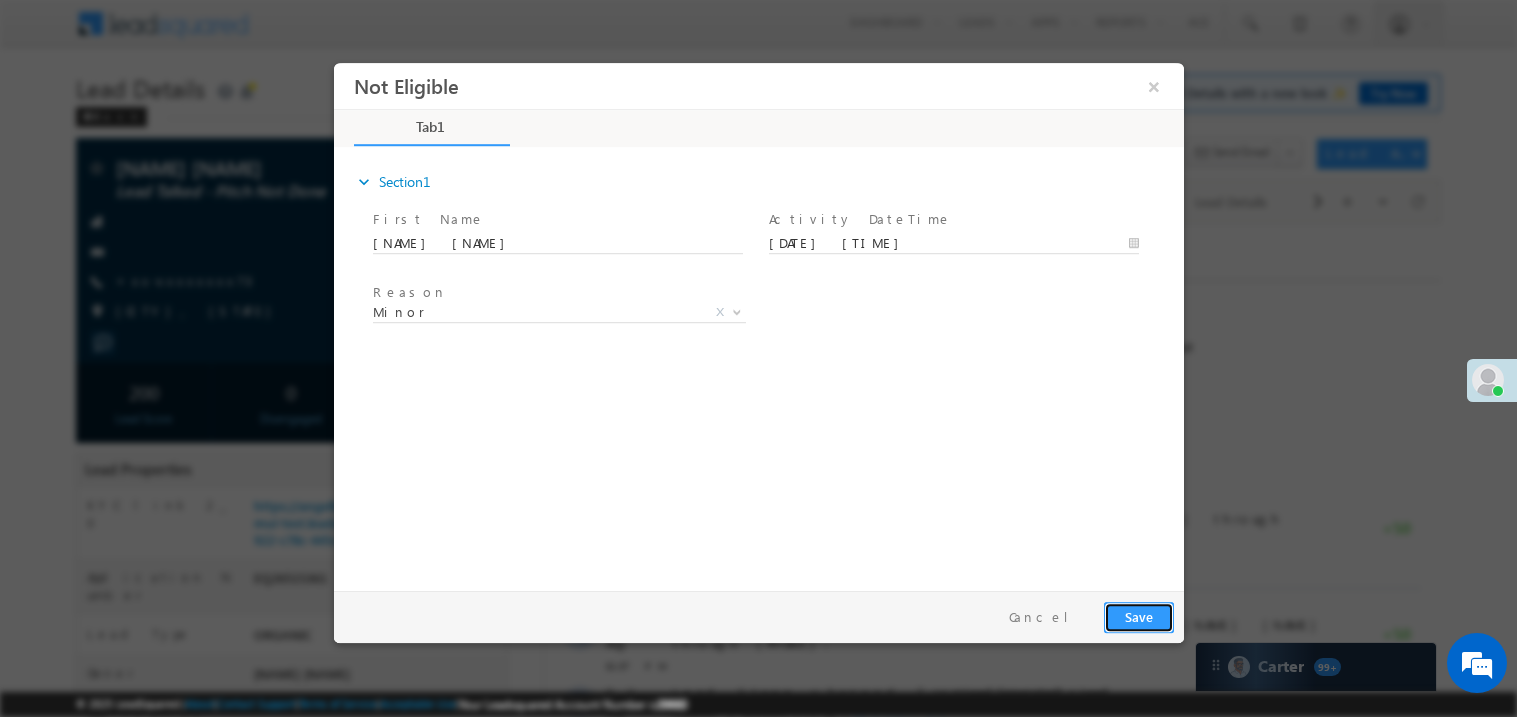 click on "Save" at bounding box center (1138, 616) 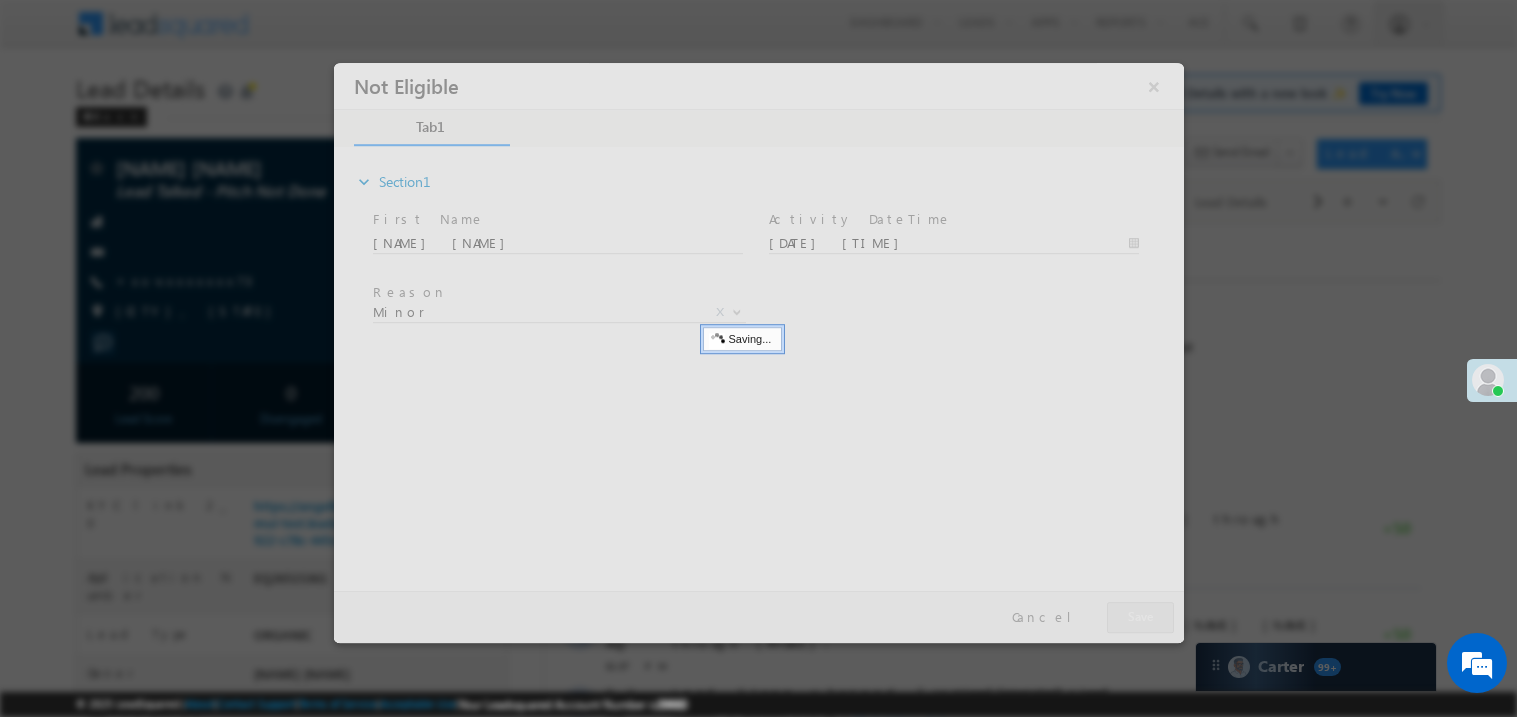 click at bounding box center [758, 352] 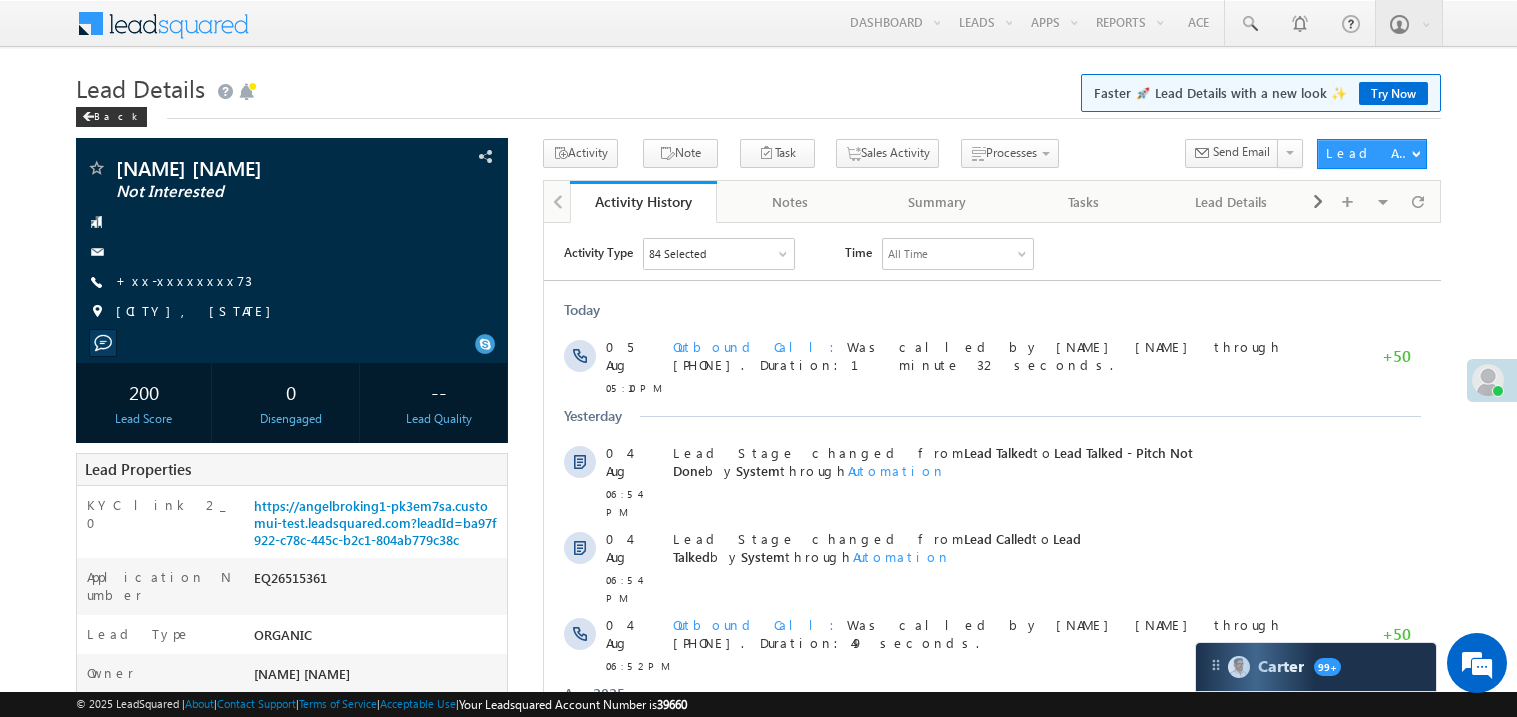 click on "EQ26515361" at bounding box center [378, 582] 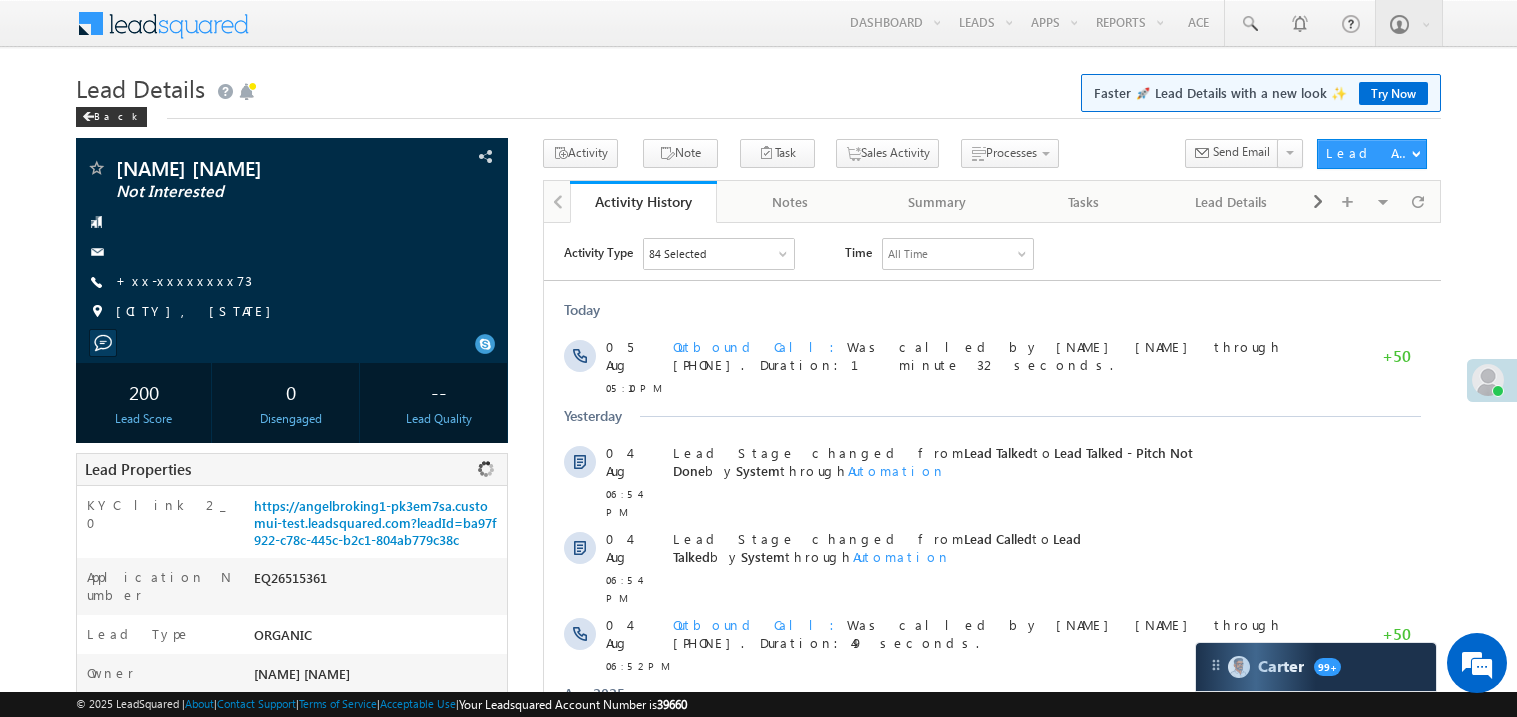 copy on "EQ26515361" 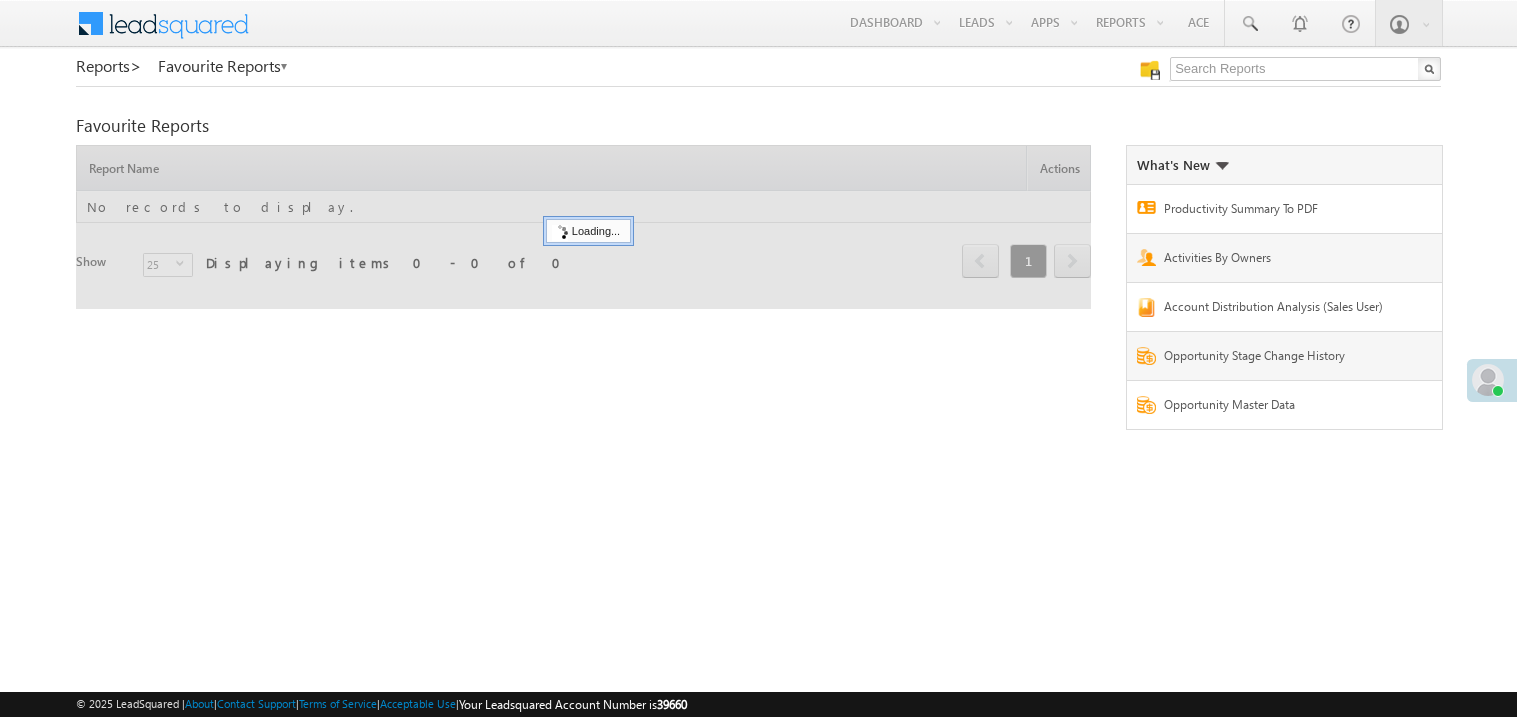 scroll, scrollTop: 0, scrollLeft: 0, axis: both 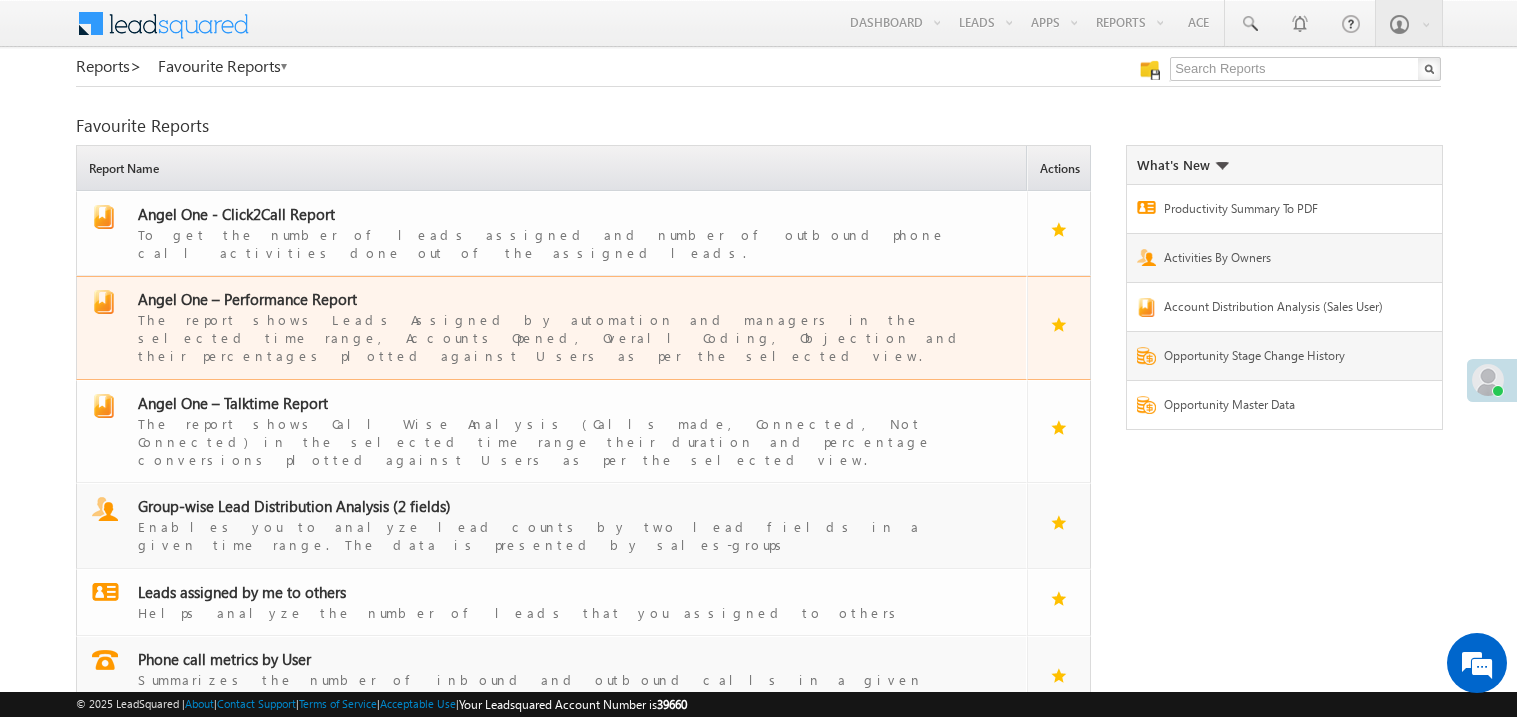 click on "Angel One – Performance Report" at bounding box center [247, 299] 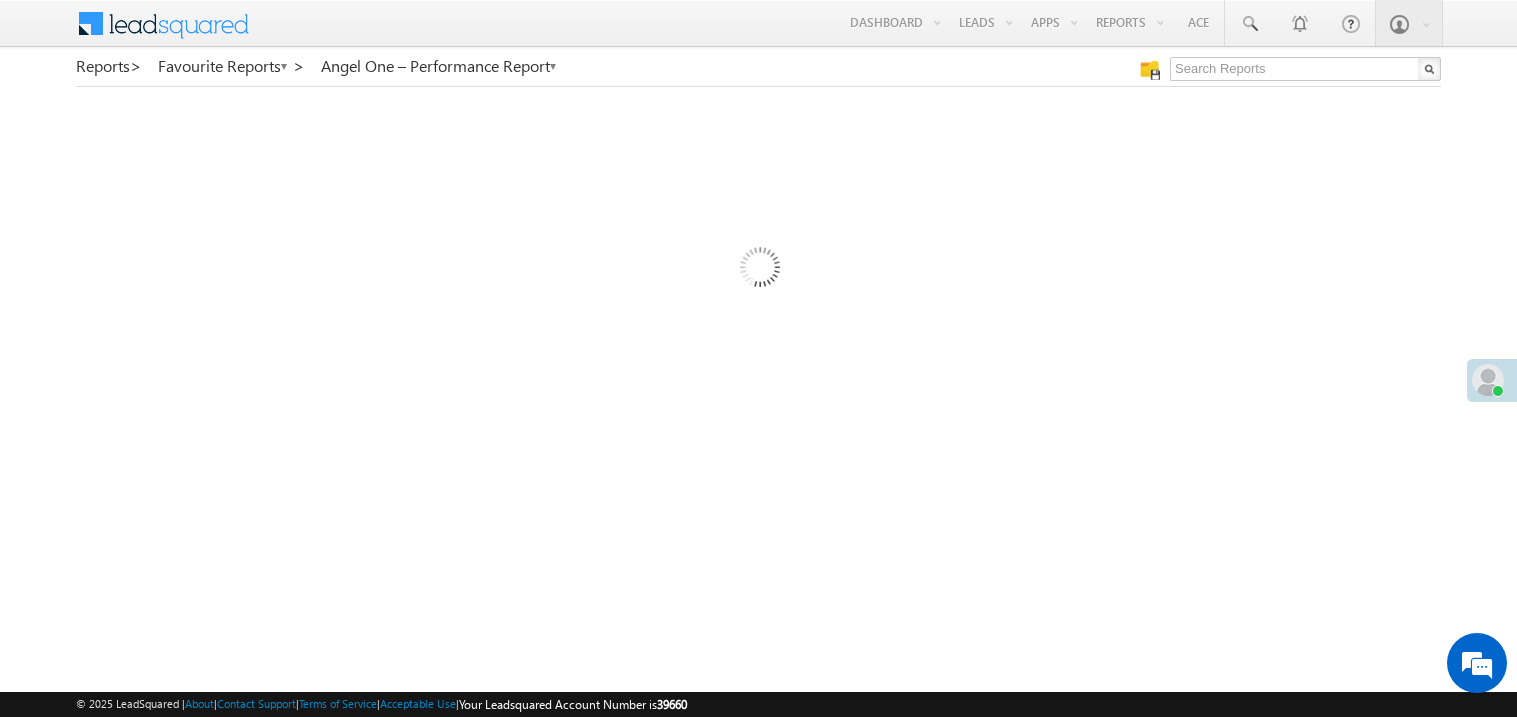 scroll, scrollTop: 0, scrollLeft: 0, axis: both 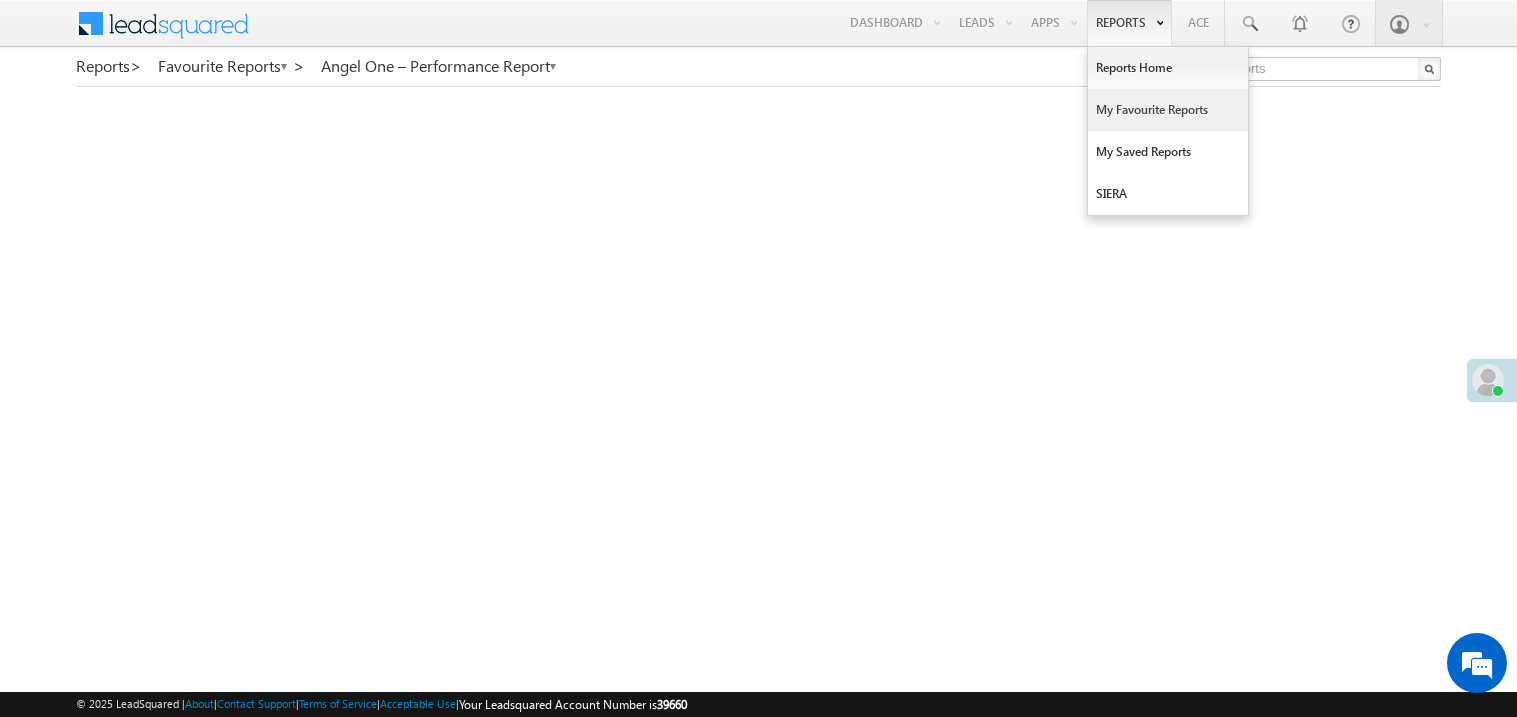 click on "My Favourite Reports" at bounding box center [1168, 110] 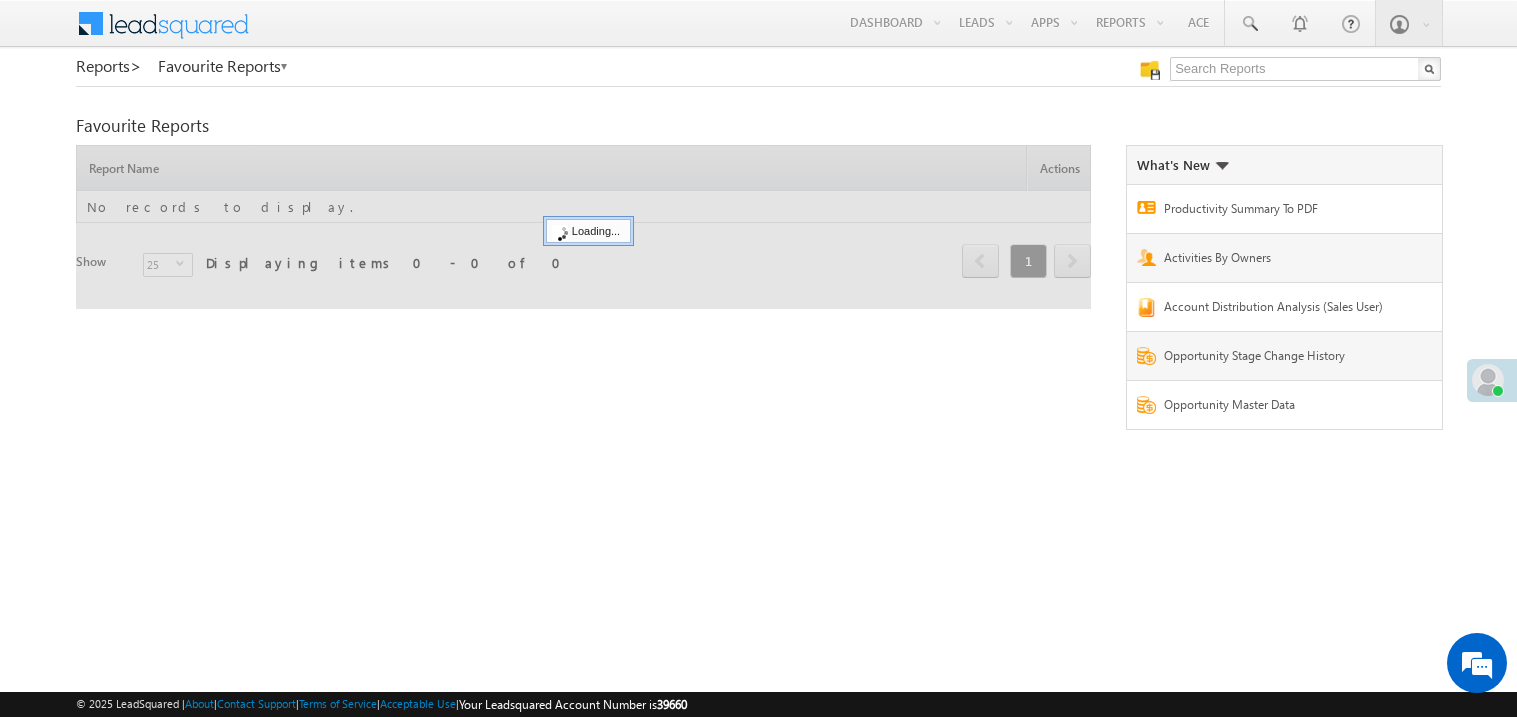 scroll, scrollTop: 0, scrollLeft: 0, axis: both 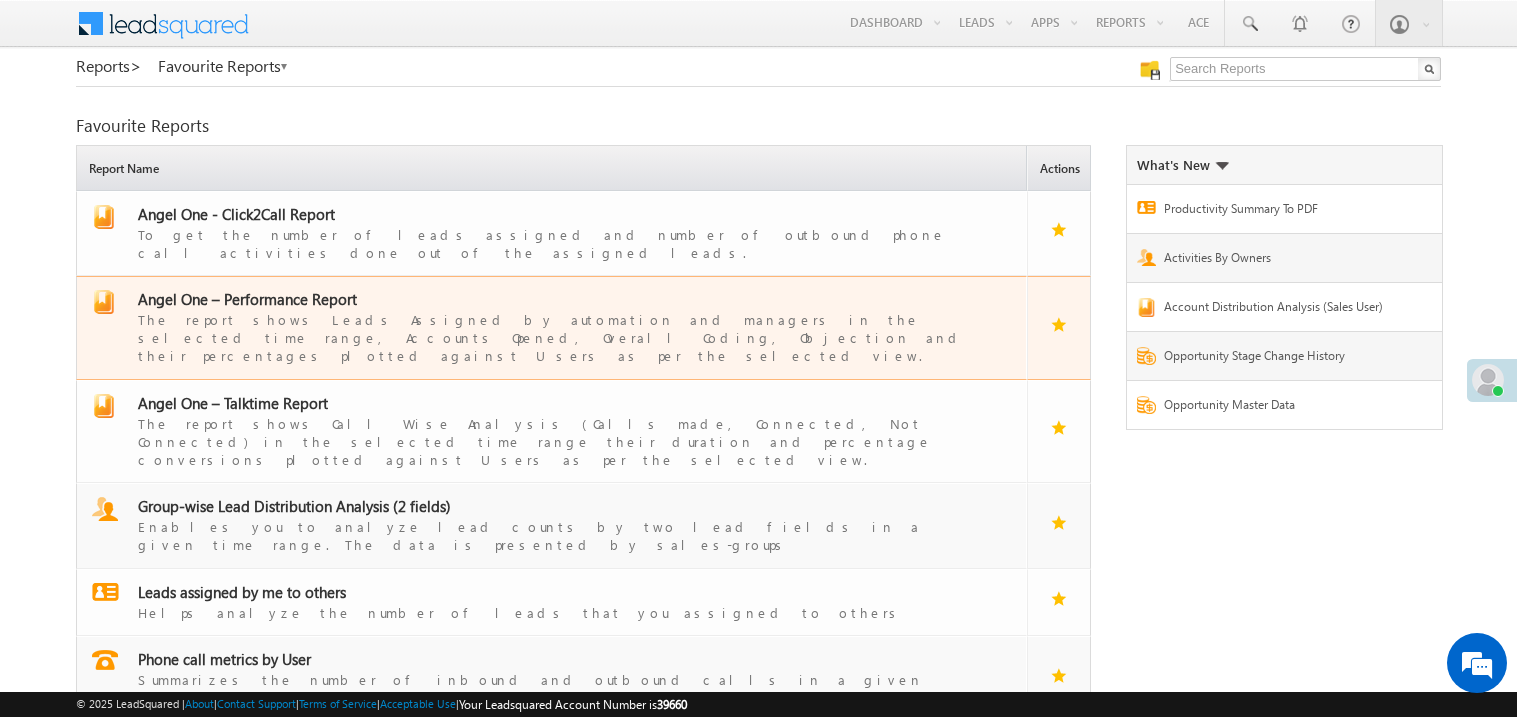 click on "The report shows Leads Assigned by automation and managers in the selected time range, Accounts Opened, Overall Coding, Objection and their percentages plotted against Users as per the selected view." at bounding box center [564, 337] 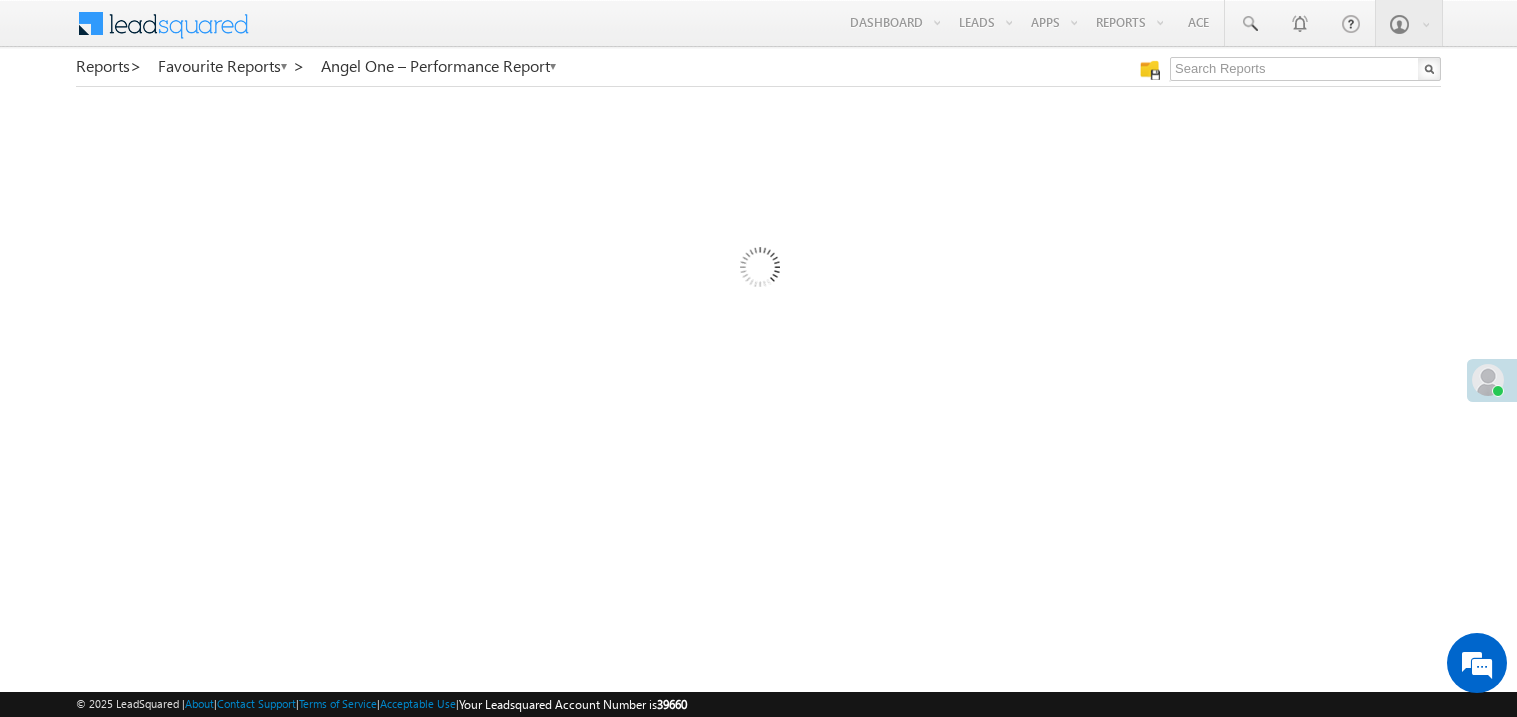 scroll, scrollTop: 0, scrollLeft: 0, axis: both 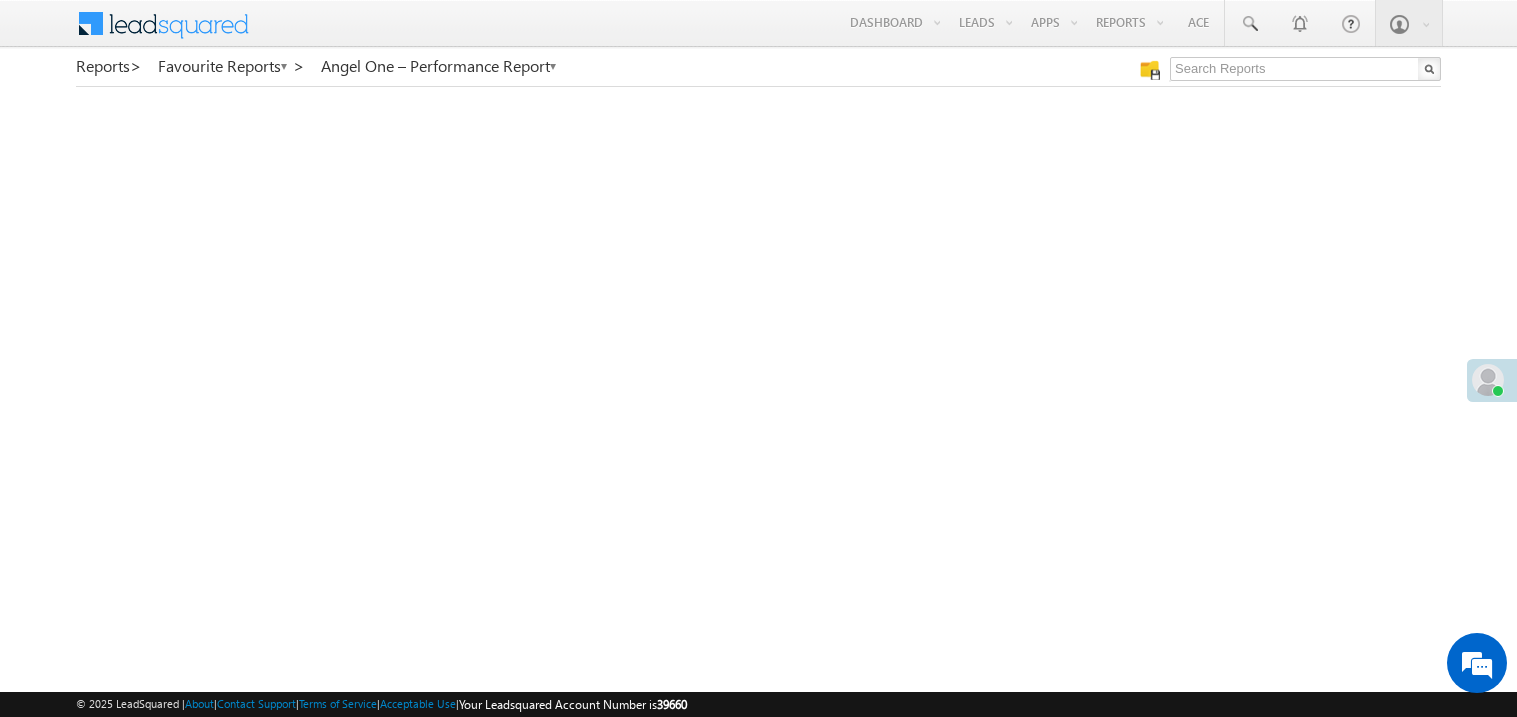 click at bounding box center [1488, 380] 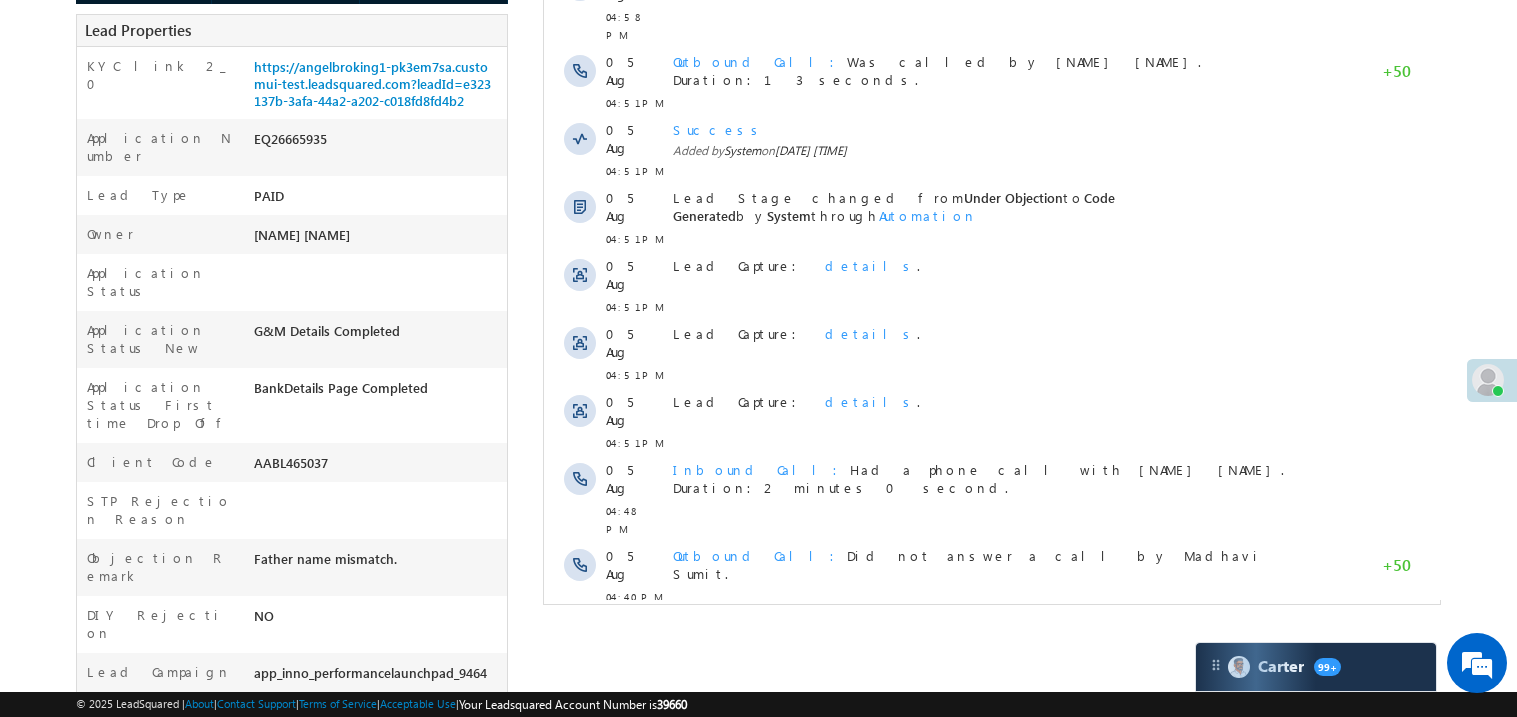 scroll, scrollTop: 0, scrollLeft: 0, axis: both 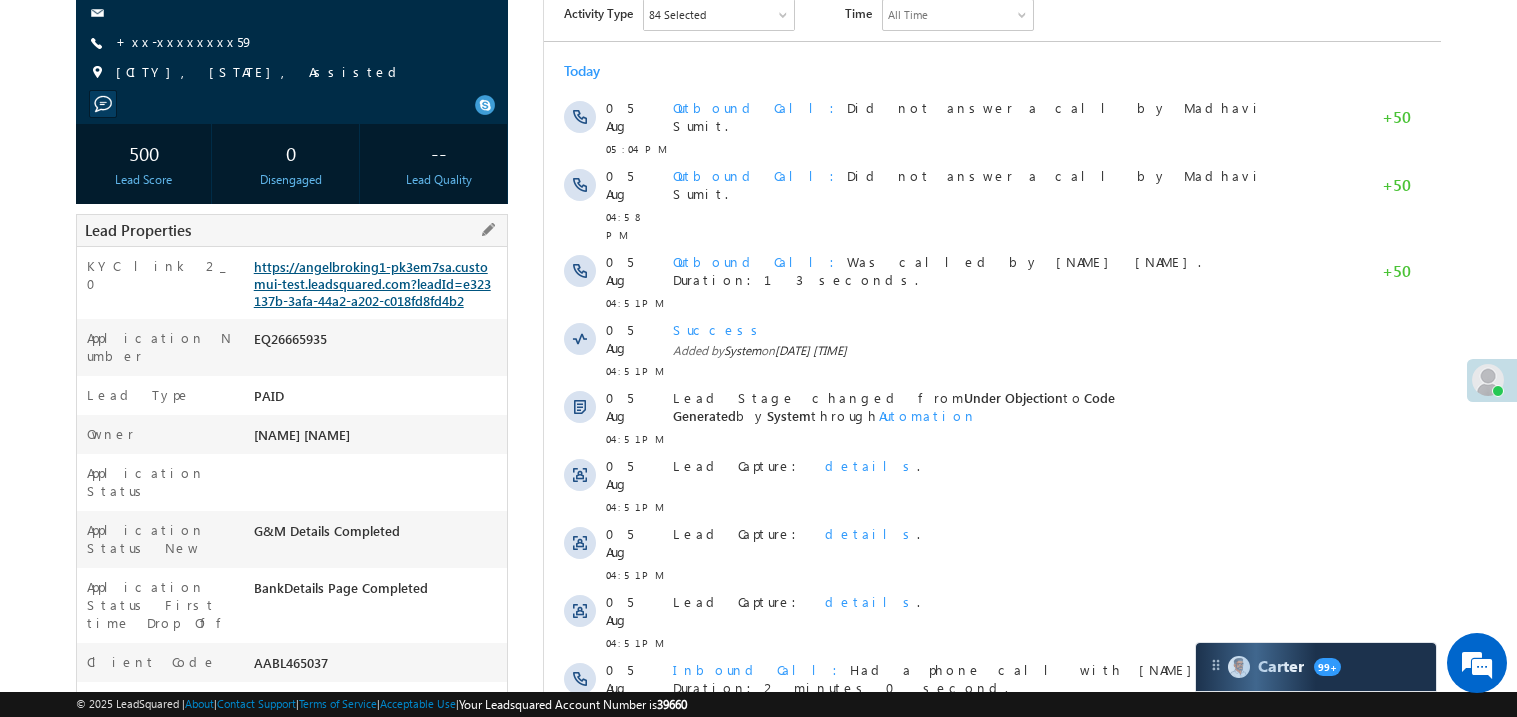 click on "https://angelbroking1-pk3em7sa.customui-test.leadsquared.com?leadId=e323137b-3afa-44a2-a202-c018fd8fd4b2" at bounding box center [372, 283] 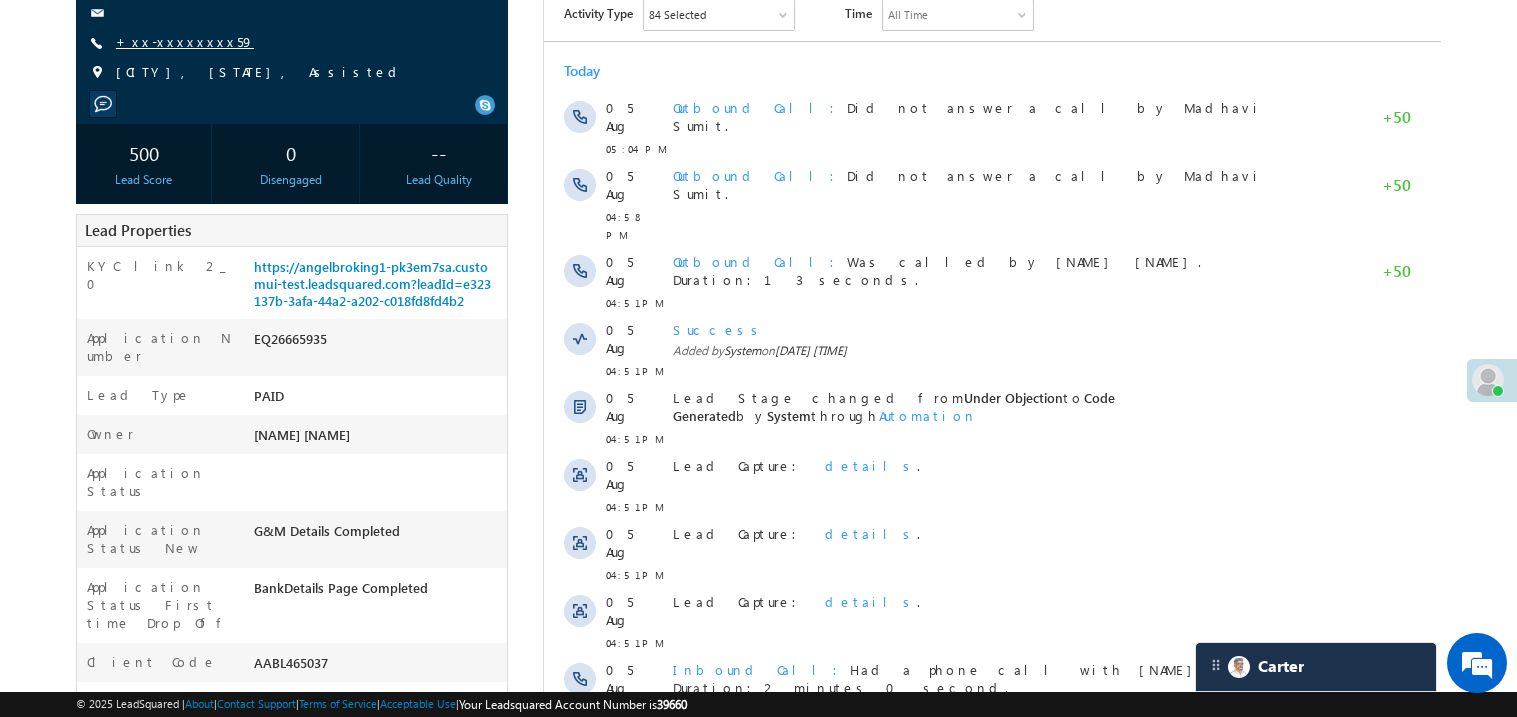 click on "+xx-xxxxxxxx59" at bounding box center (185, 41) 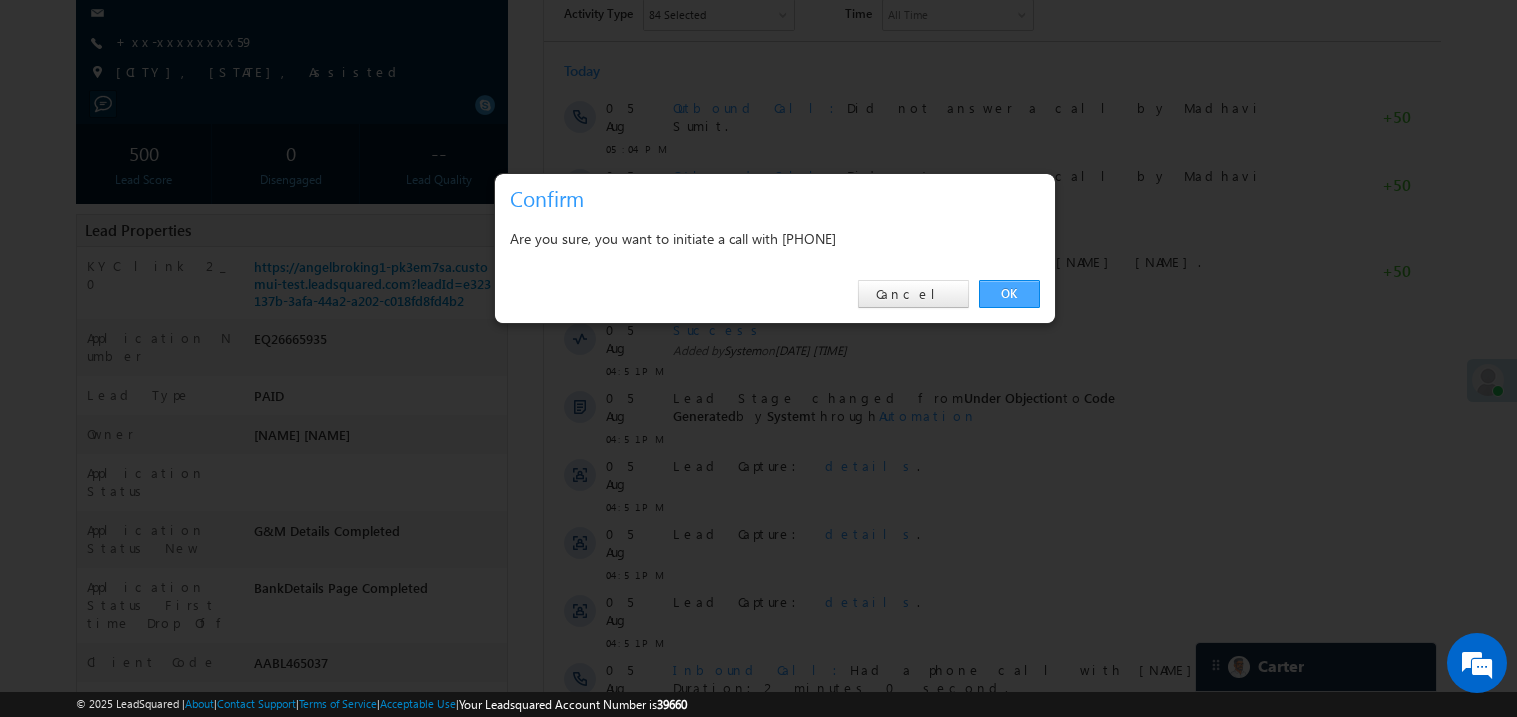 click on "OK" at bounding box center (1009, 294) 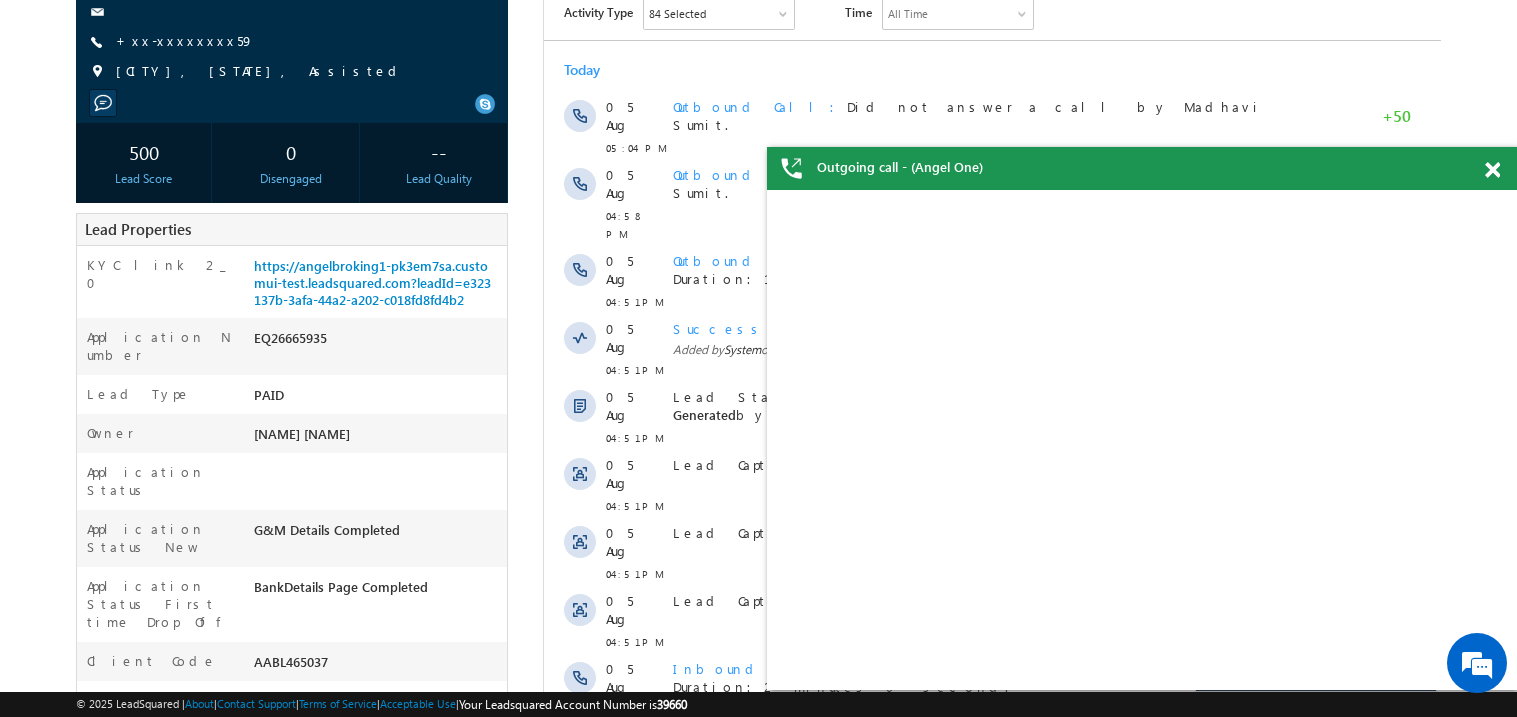 scroll, scrollTop: 0, scrollLeft: 0, axis: both 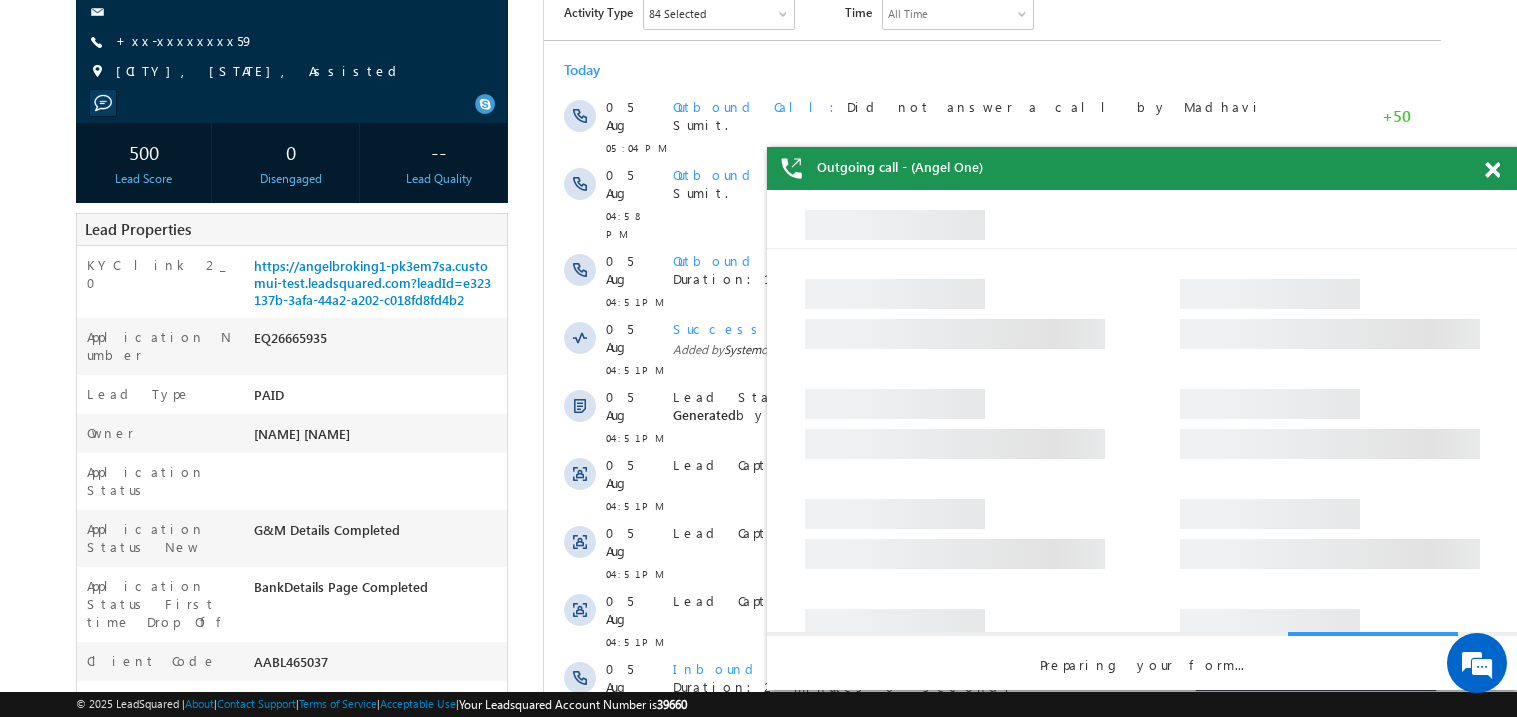 click at bounding box center [1492, 170] 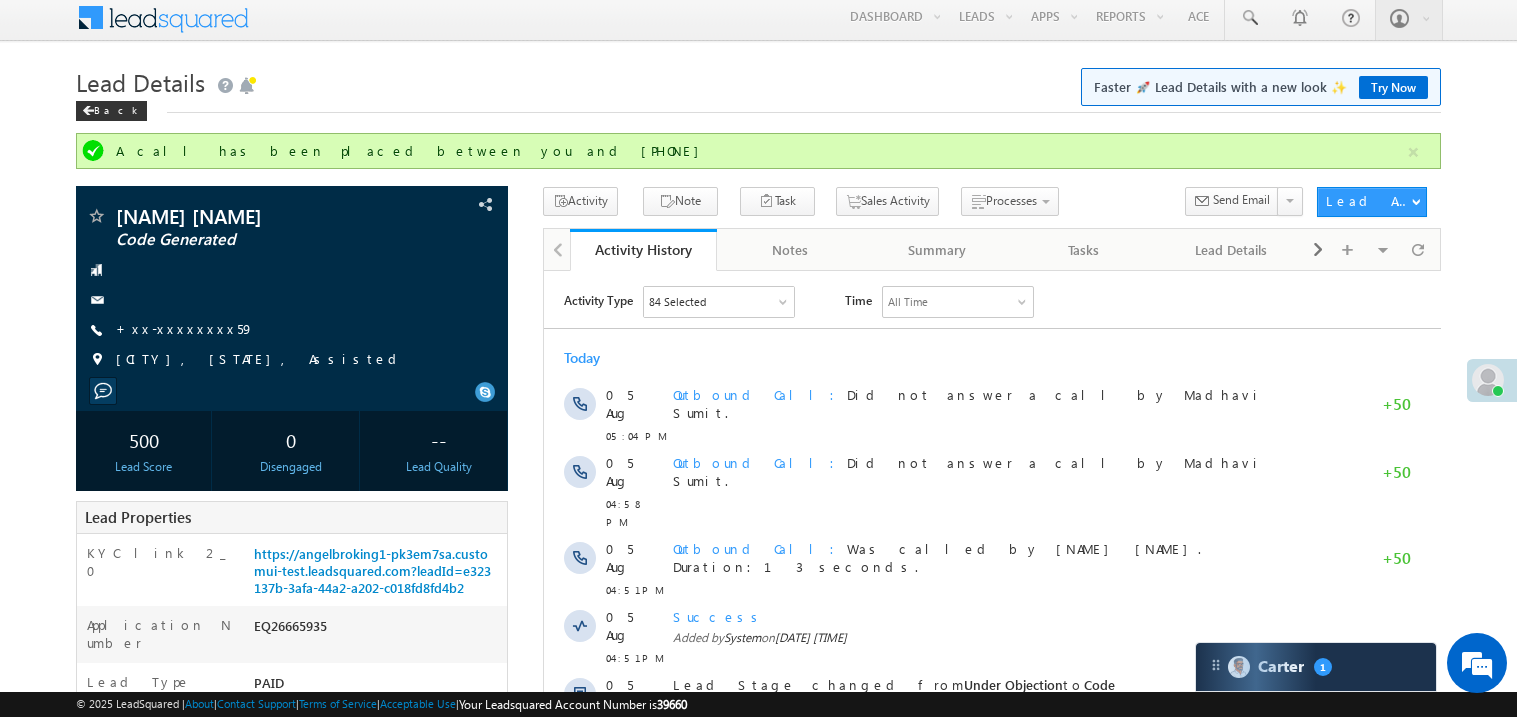scroll, scrollTop: 0, scrollLeft: 0, axis: both 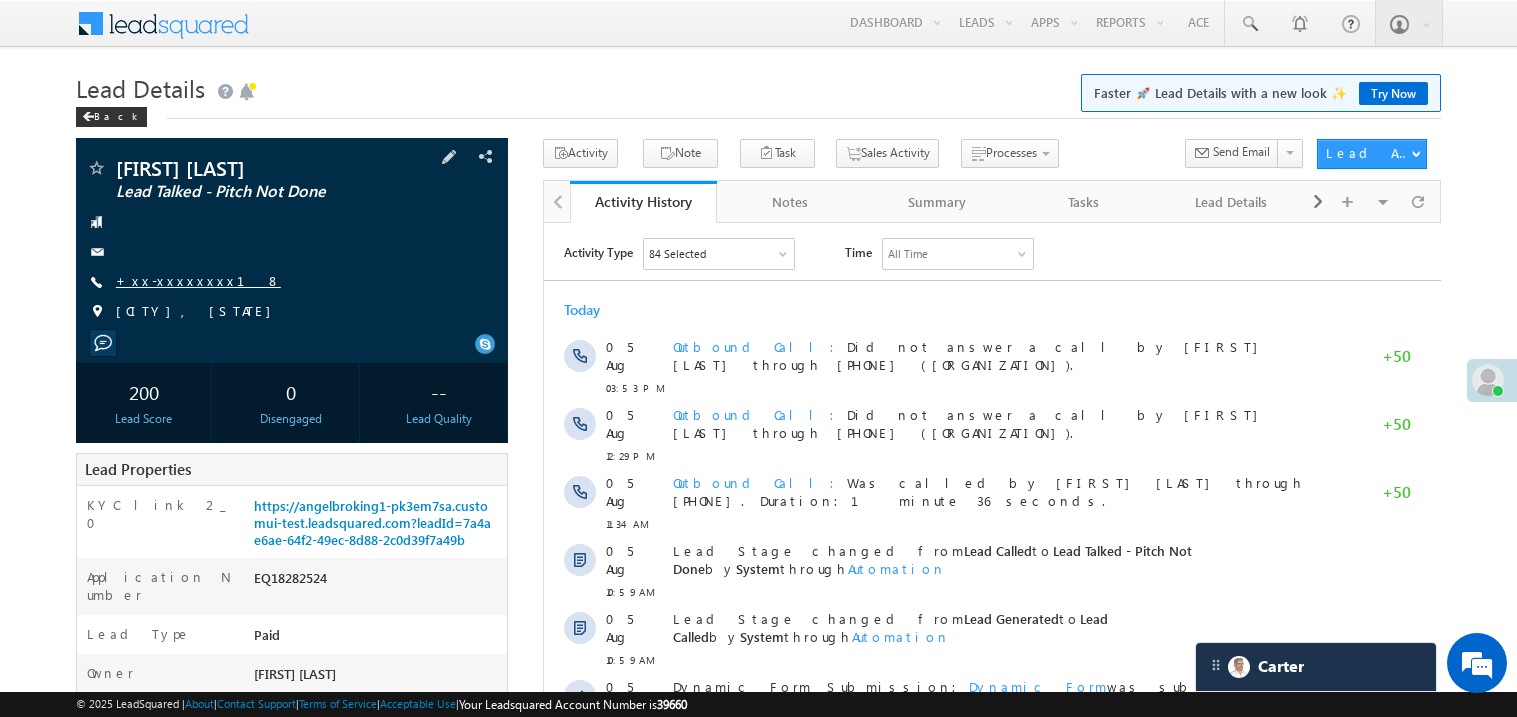 click on "+xx-xxxxxxxx18" at bounding box center (198, 280) 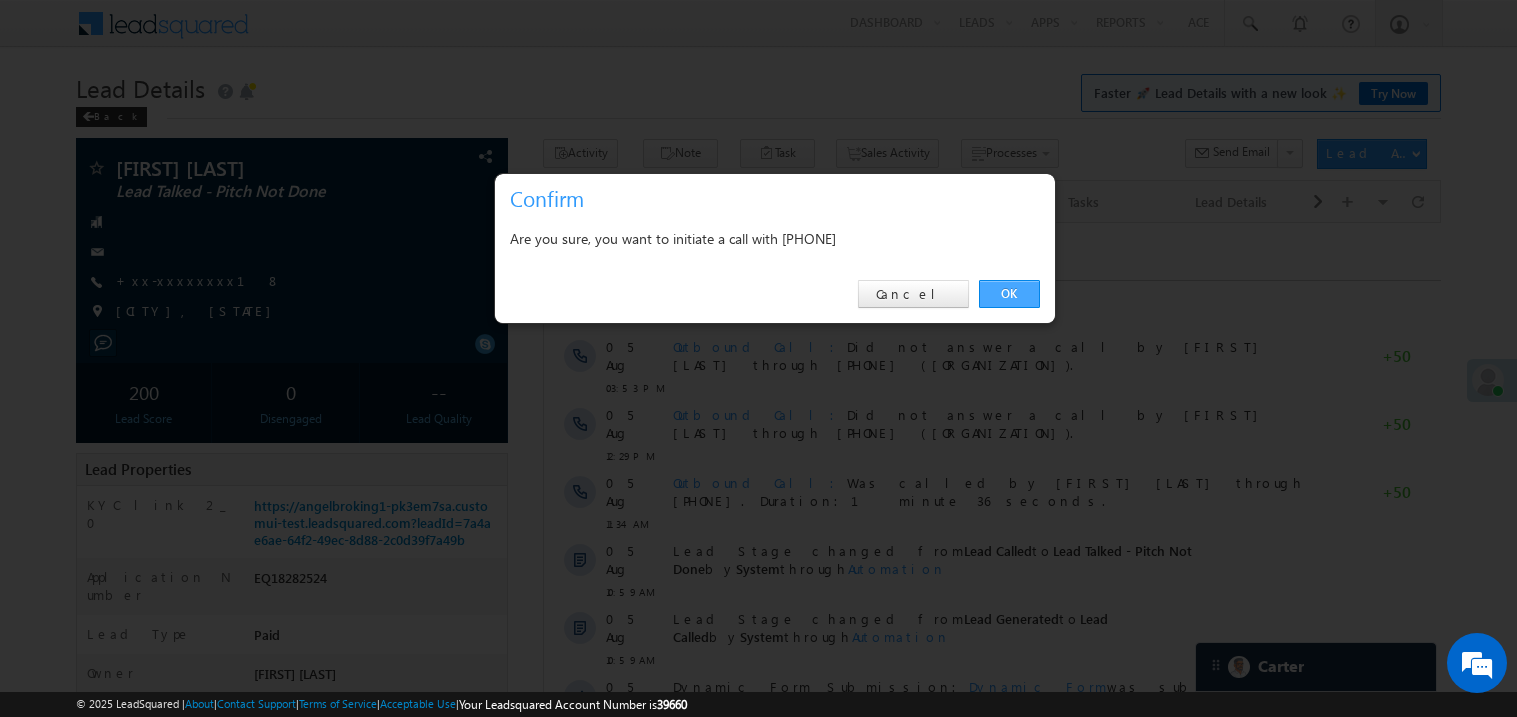 click on "OK" at bounding box center [1009, 294] 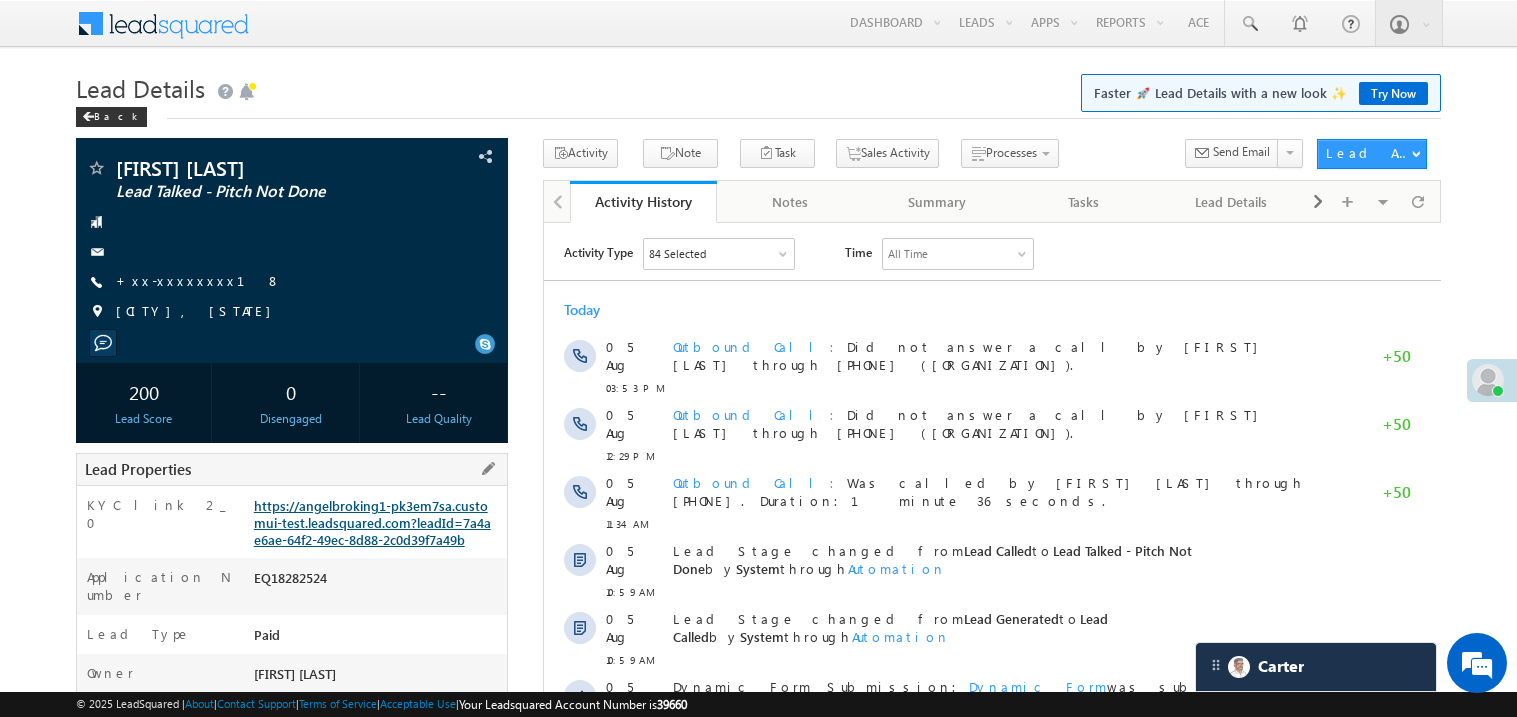 click on "https://angelbroking1-pk3em7sa.customui-test.leadsquared.com?leadId=7a4ae6ae-64f2-49ec-8d88-2c0d39f7a49b" at bounding box center [372, 522] 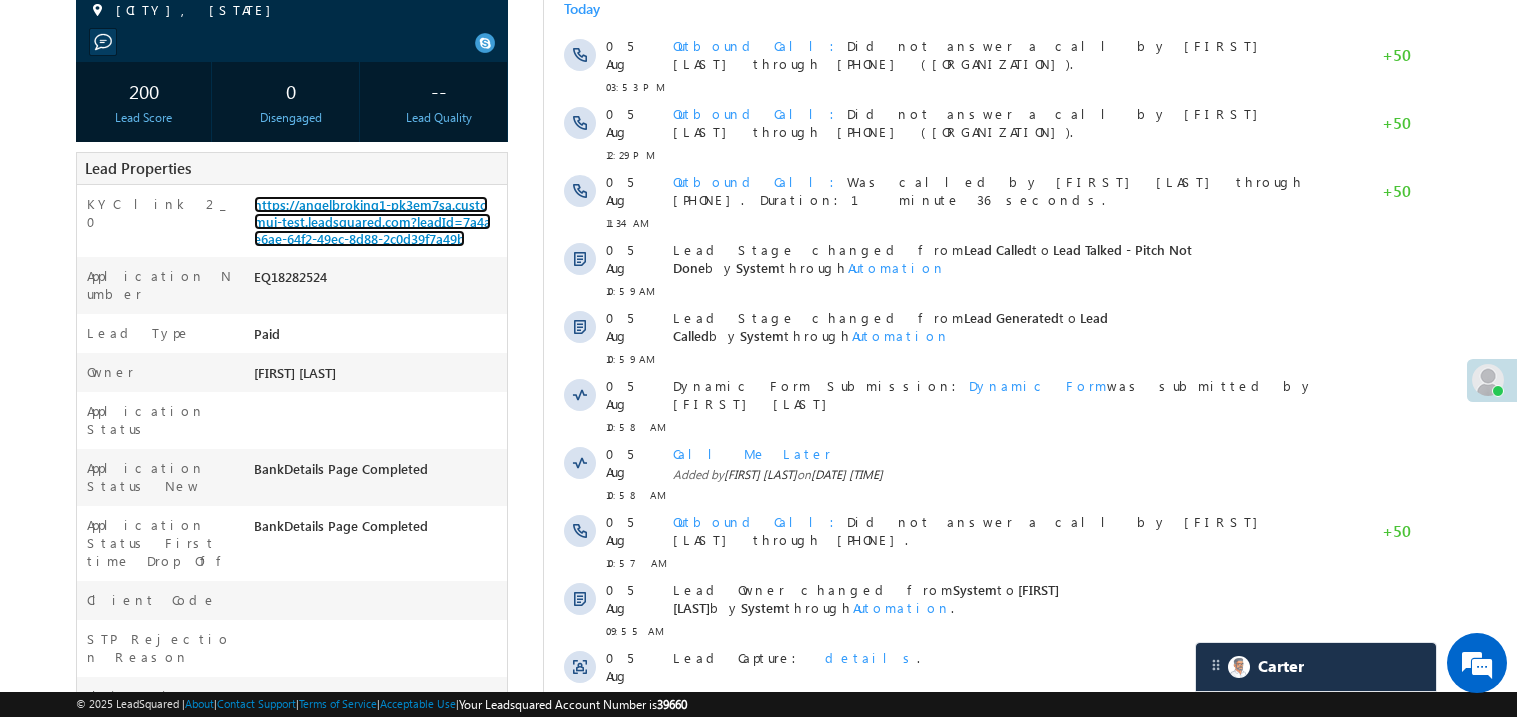 scroll, scrollTop: 359, scrollLeft: 0, axis: vertical 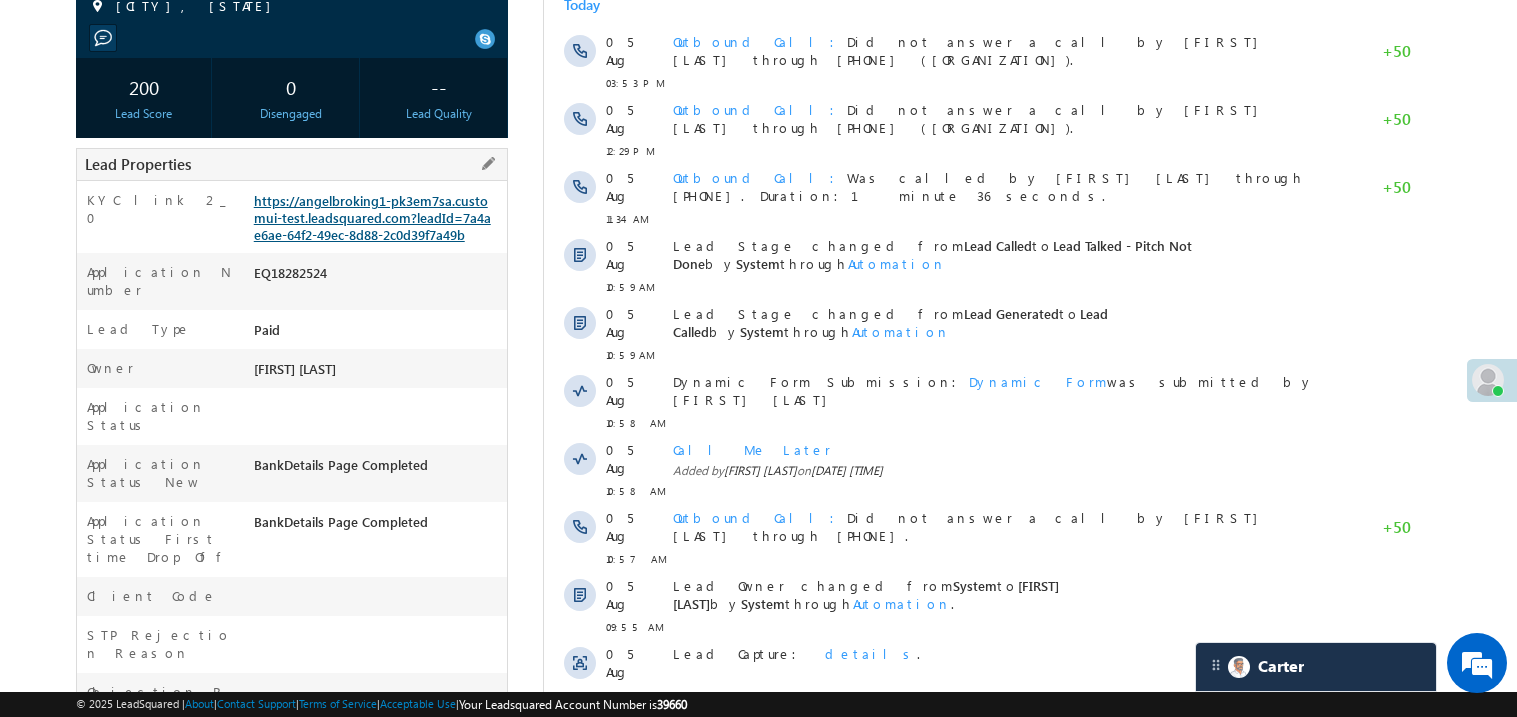 click on "https://angelbroking1-pk3em7sa.customui-test.leadsquared.com?leadId=7a4ae6ae-64f2-49ec-8d88-2c0d39f7a49b" at bounding box center [372, 217] 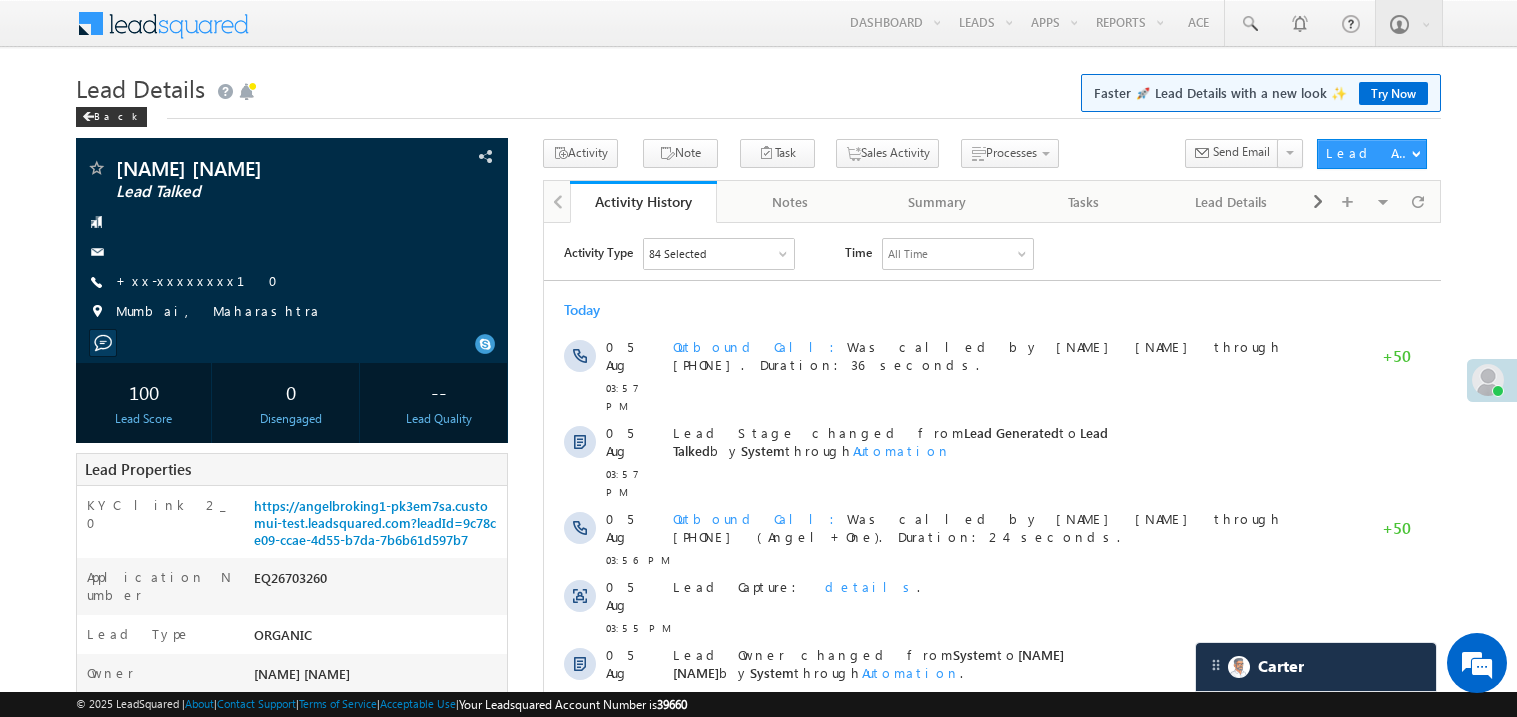 scroll, scrollTop: 0, scrollLeft: 0, axis: both 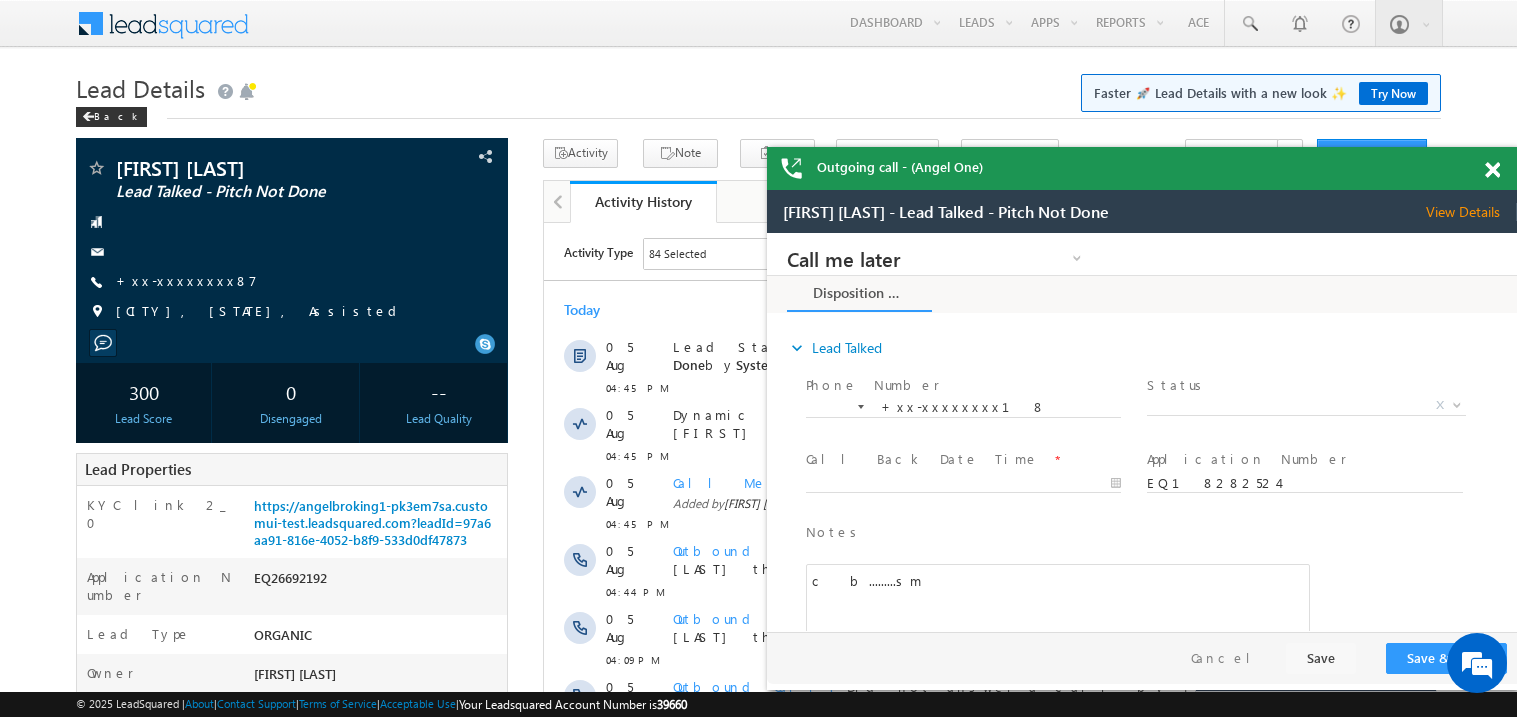 click at bounding box center [1492, 170] 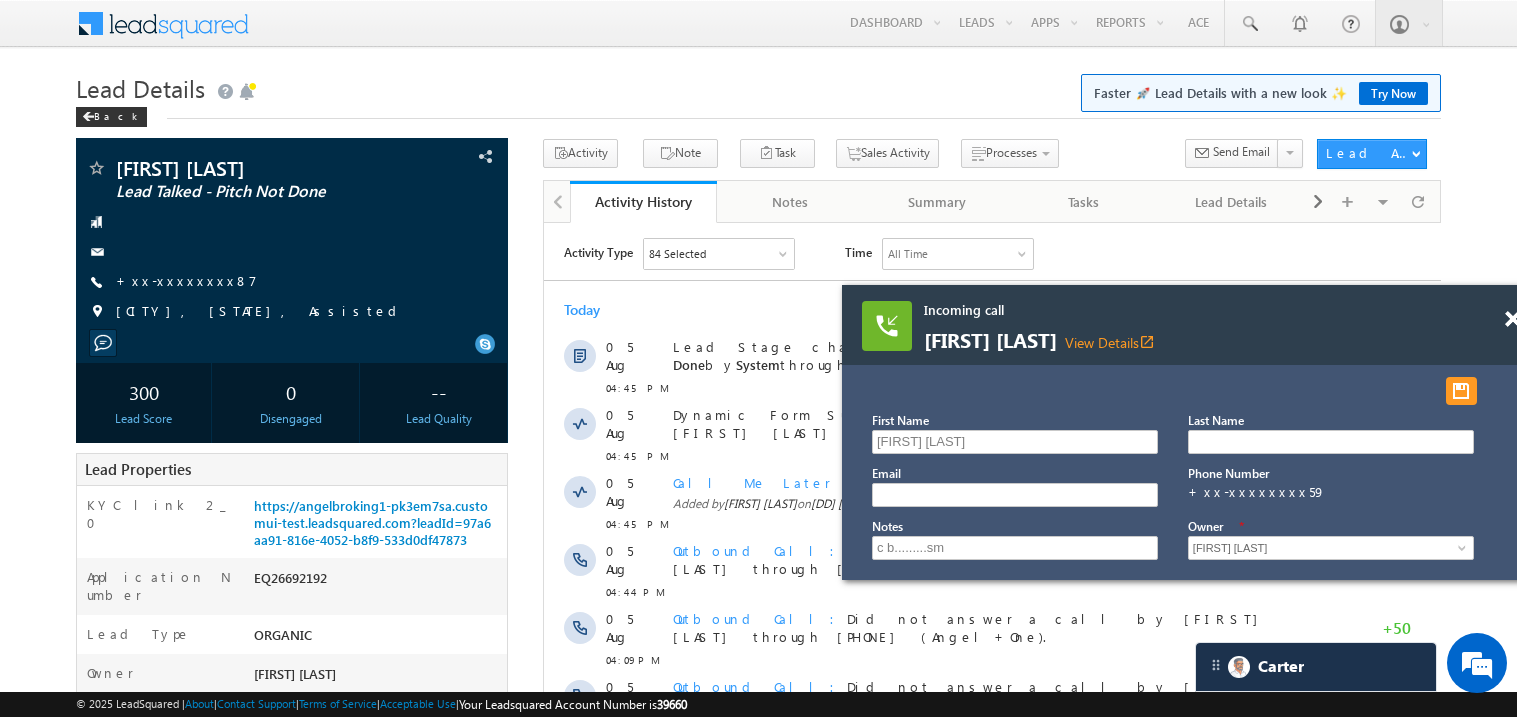drag, startPoint x: 1337, startPoint y: 320, endPoint x: 1193, endPoint y: 310, distance: 144.3468 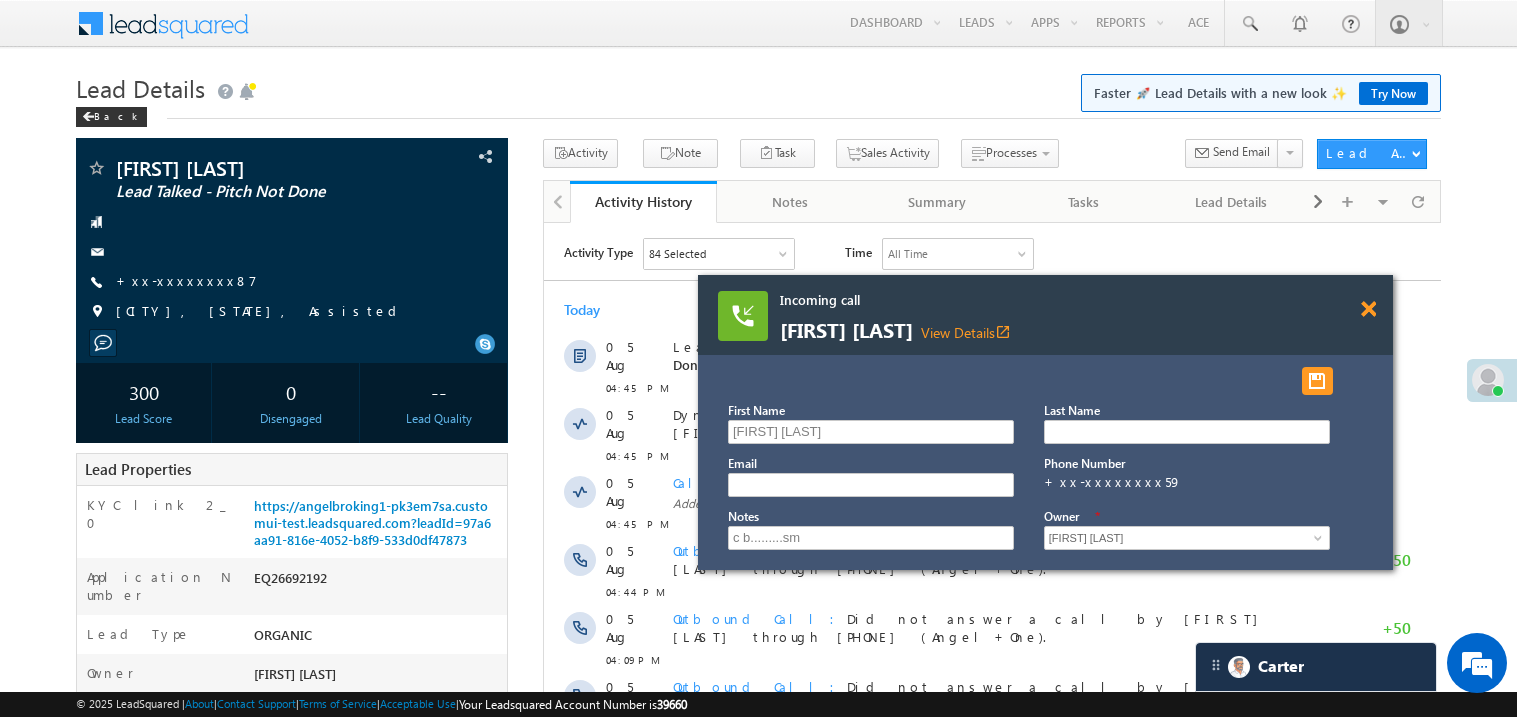 click at bounding box center [1368, 309] 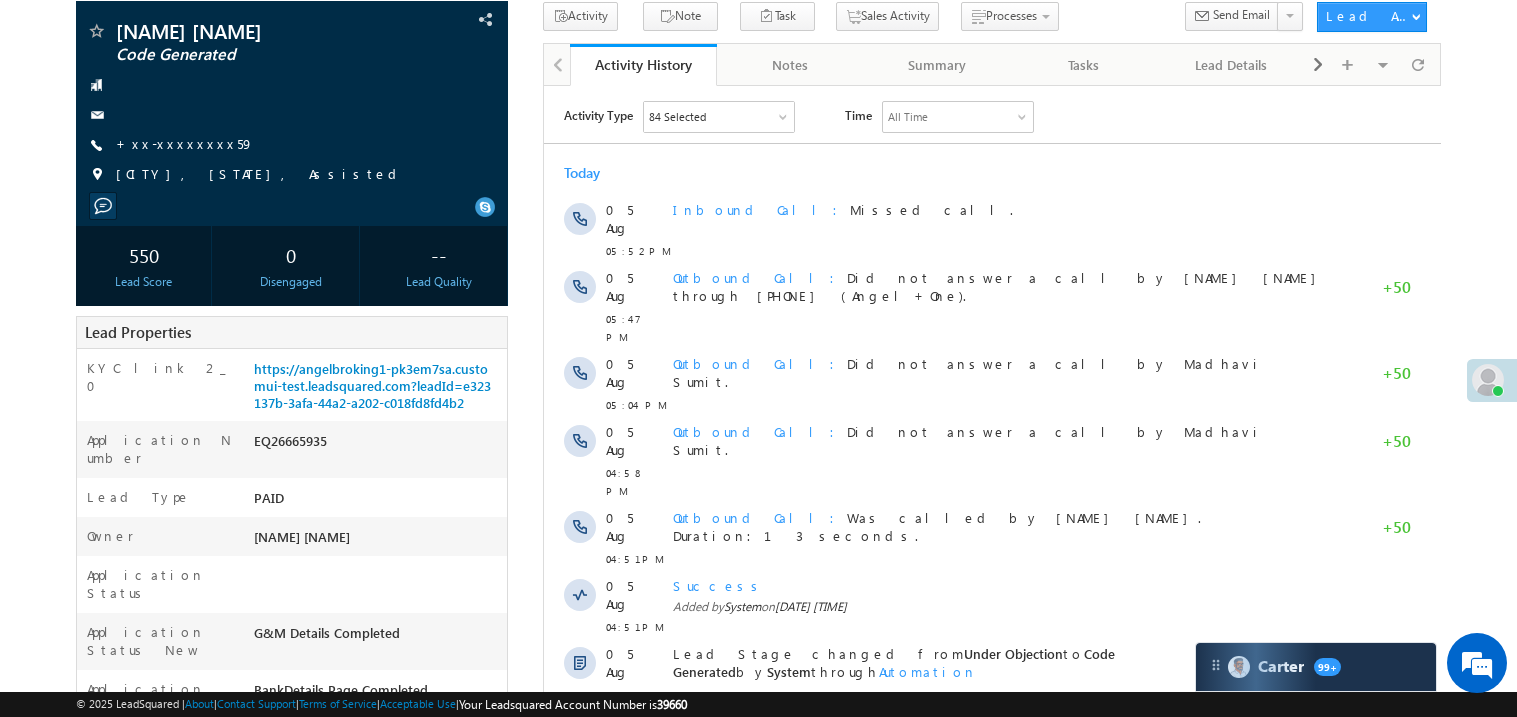 scroll, scrollTop: 0, scrollLeft: 0, axis: both 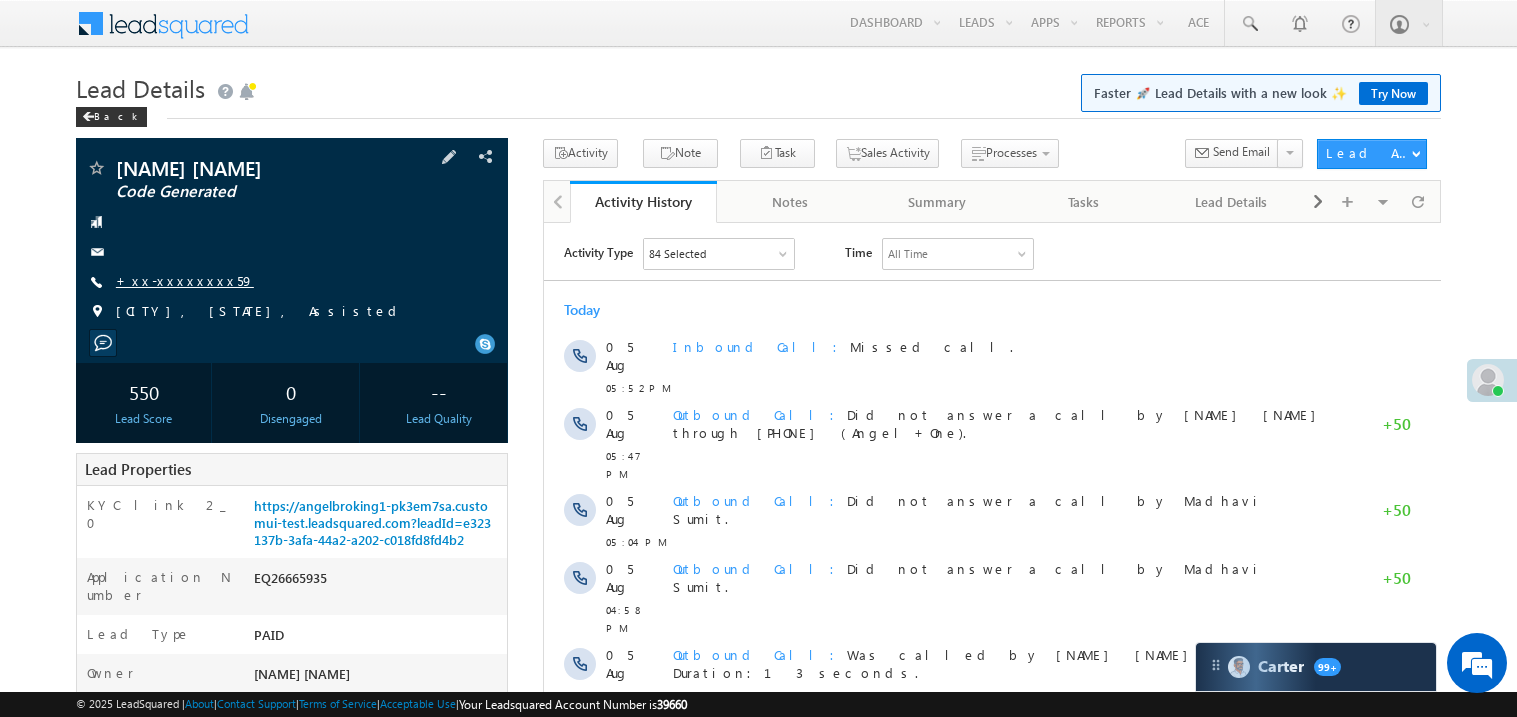 click on "+xx-xxxxxxxx59" at bounding box center (185, 280) 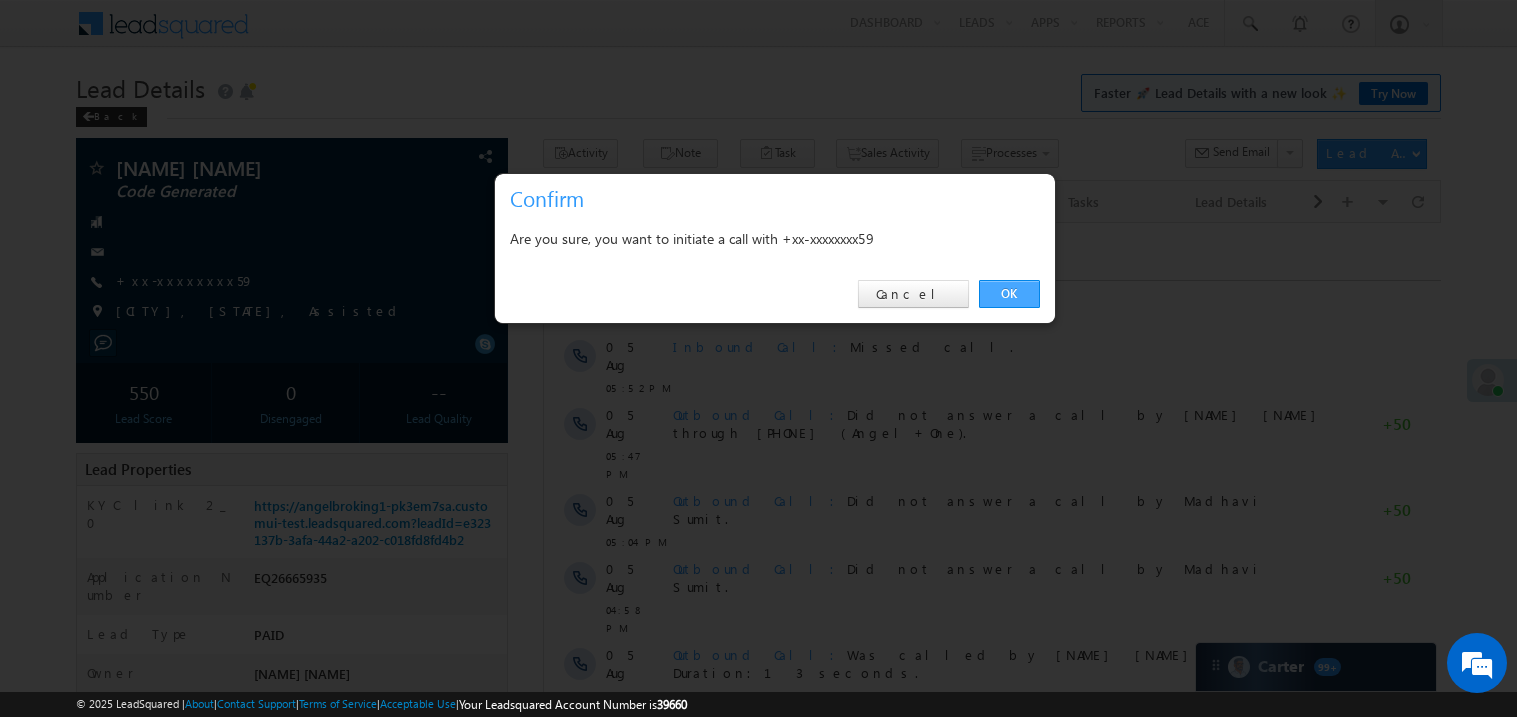 click on "OK" at bounding box center (1009, 294) 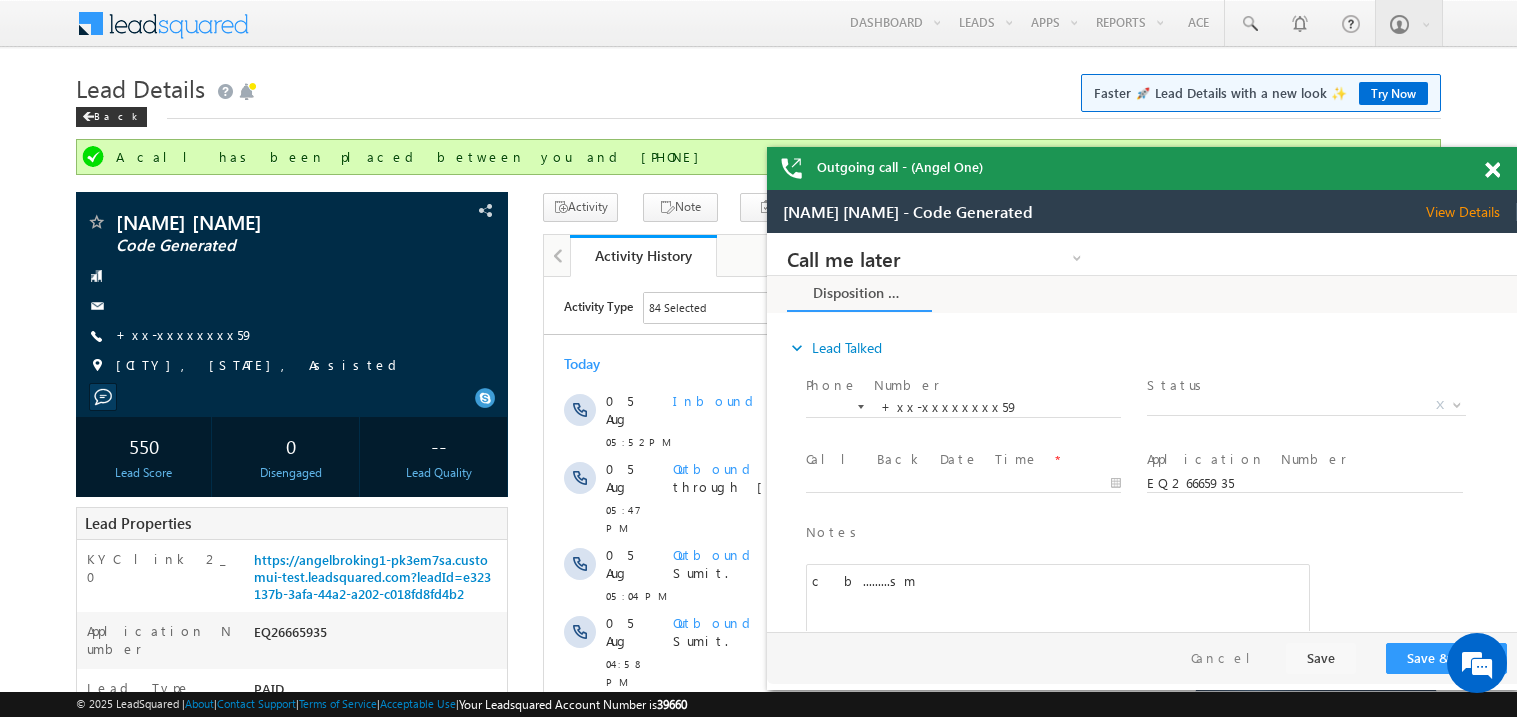 scroll, scrollTop: 0, scrollLeft: 0, axis: both 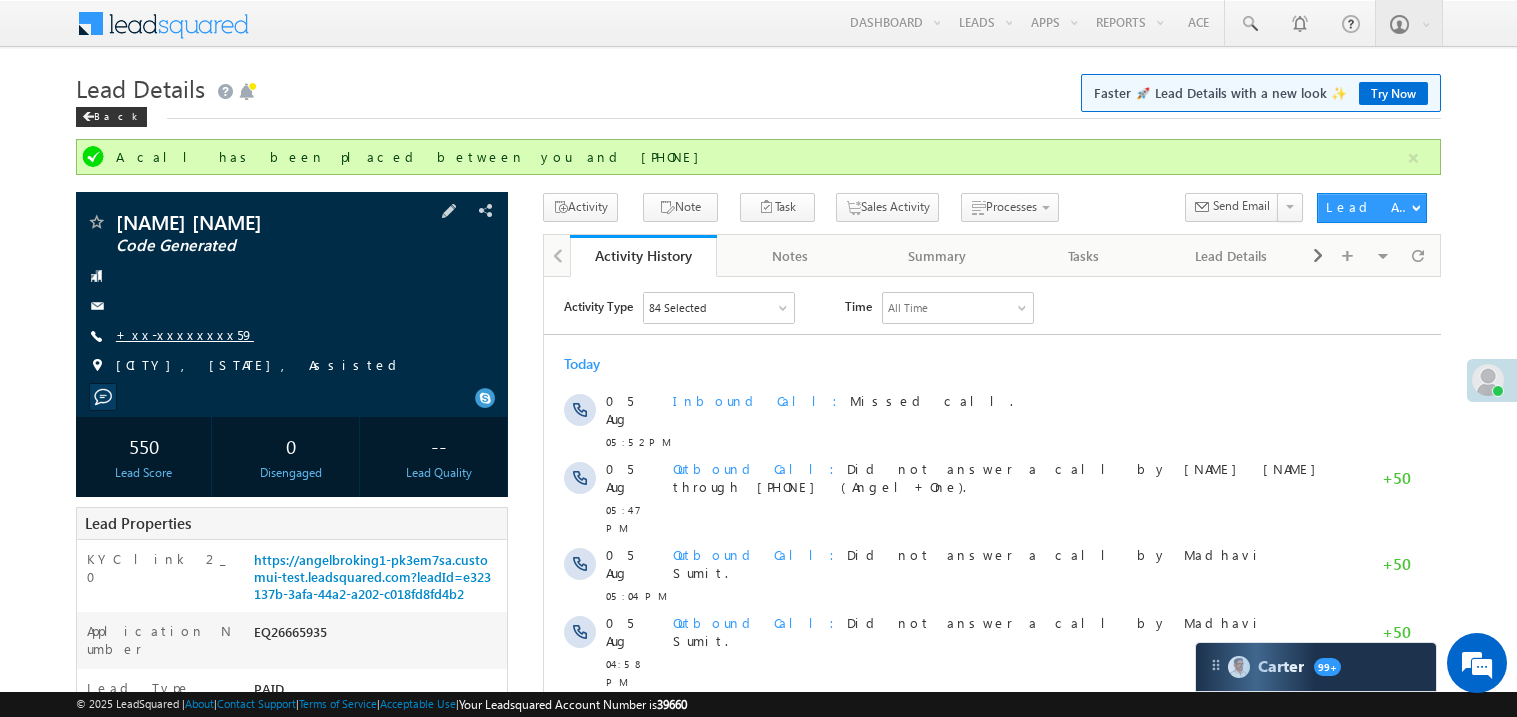 click on "+xx-xxxxxxxx59" at bounding box center [185, 334] 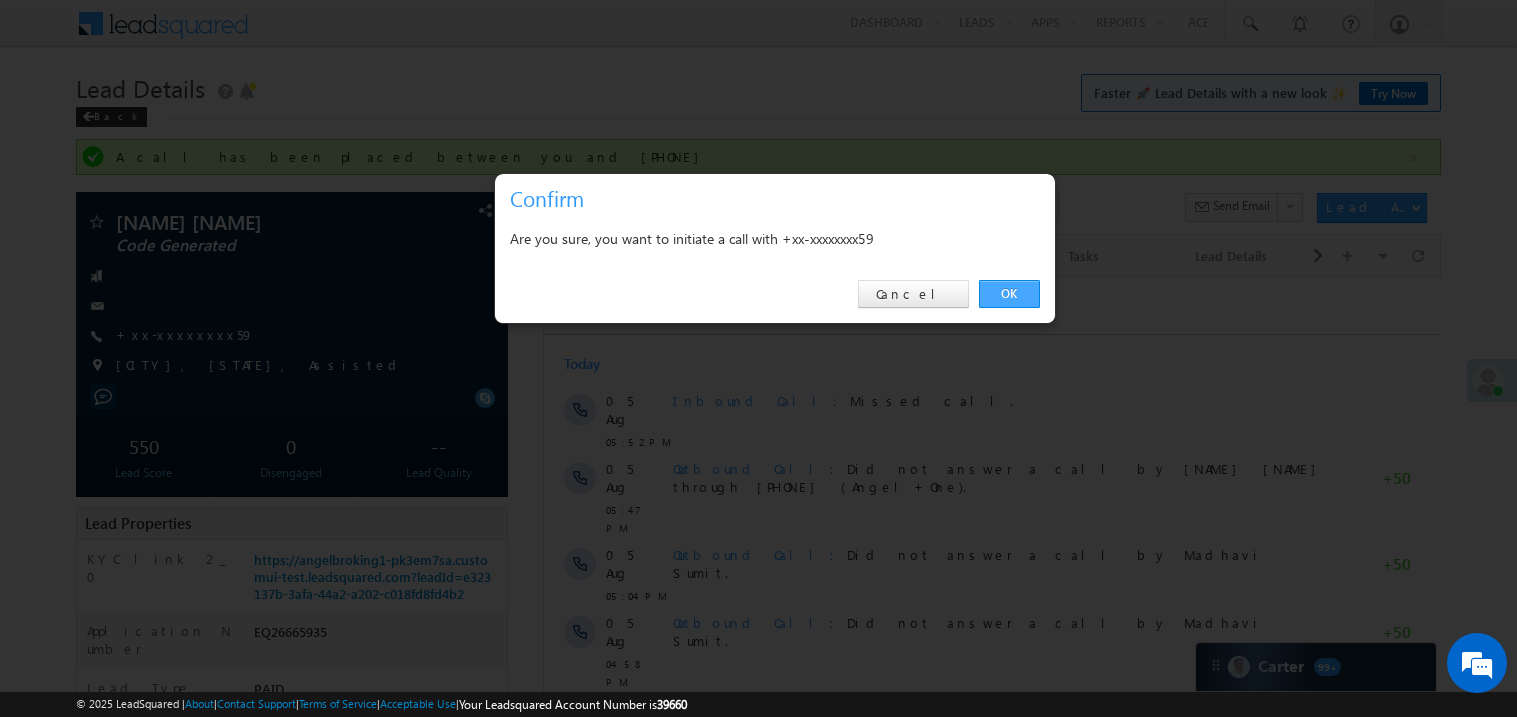 click on "OK" at bounding box center (1009, 294) 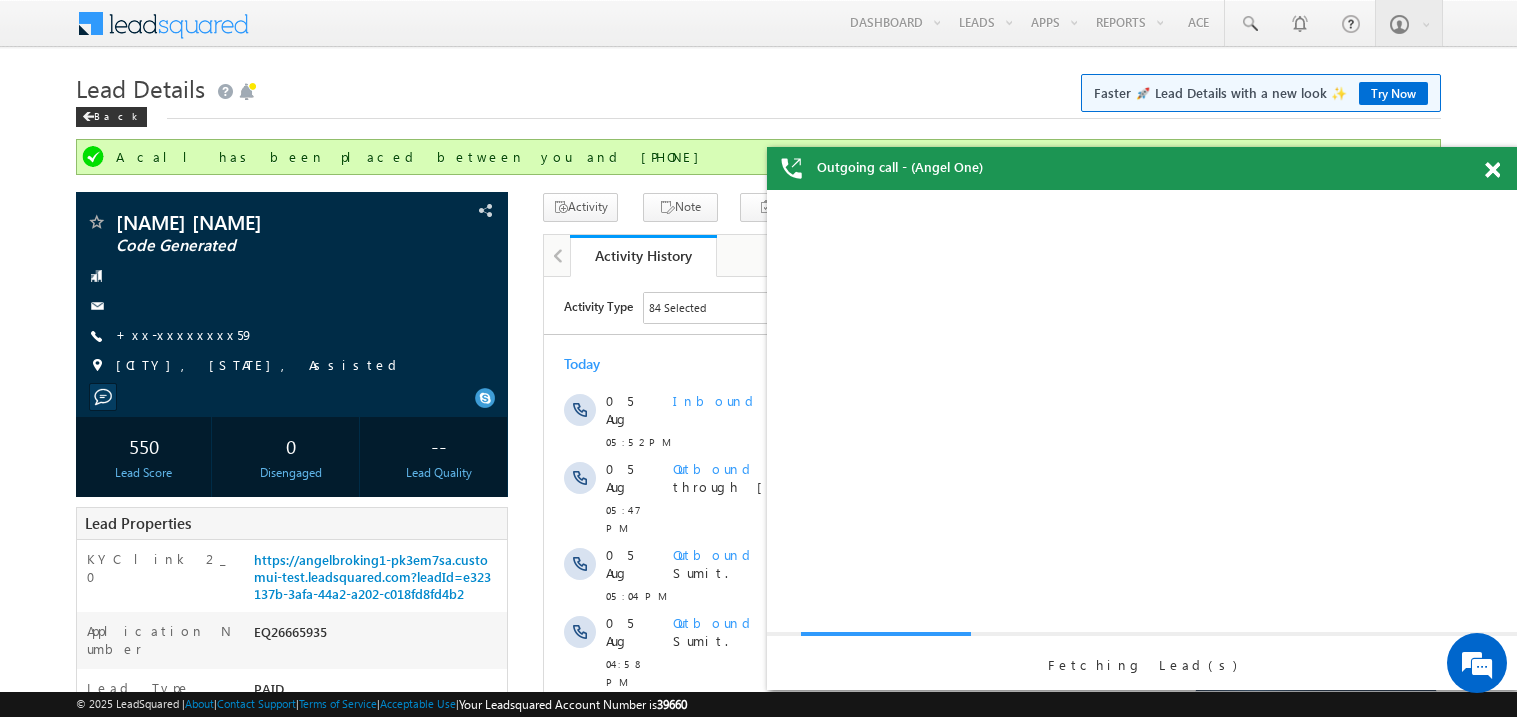 scroll, scrollTop: 0, scrollLeft: 0, axis: both 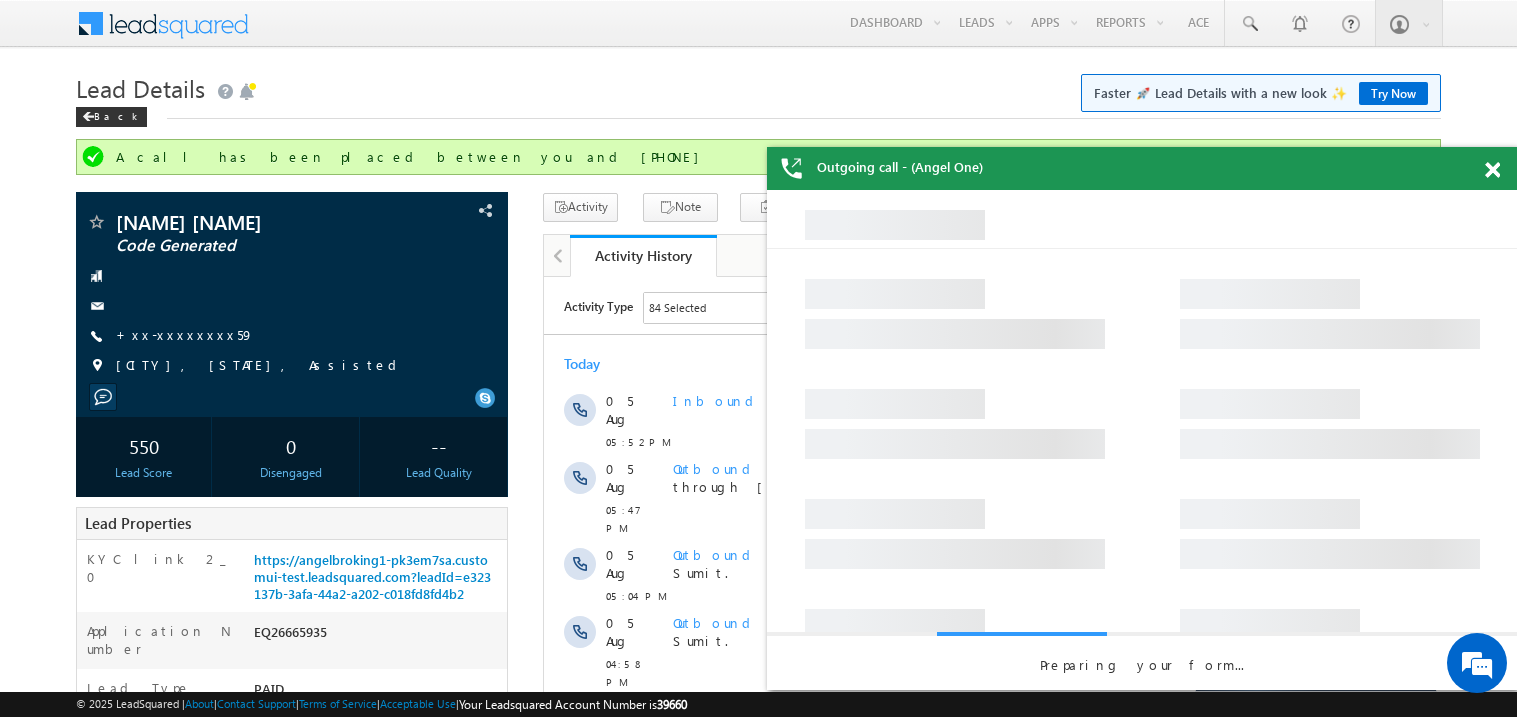click at bounding box center [1492, 170] 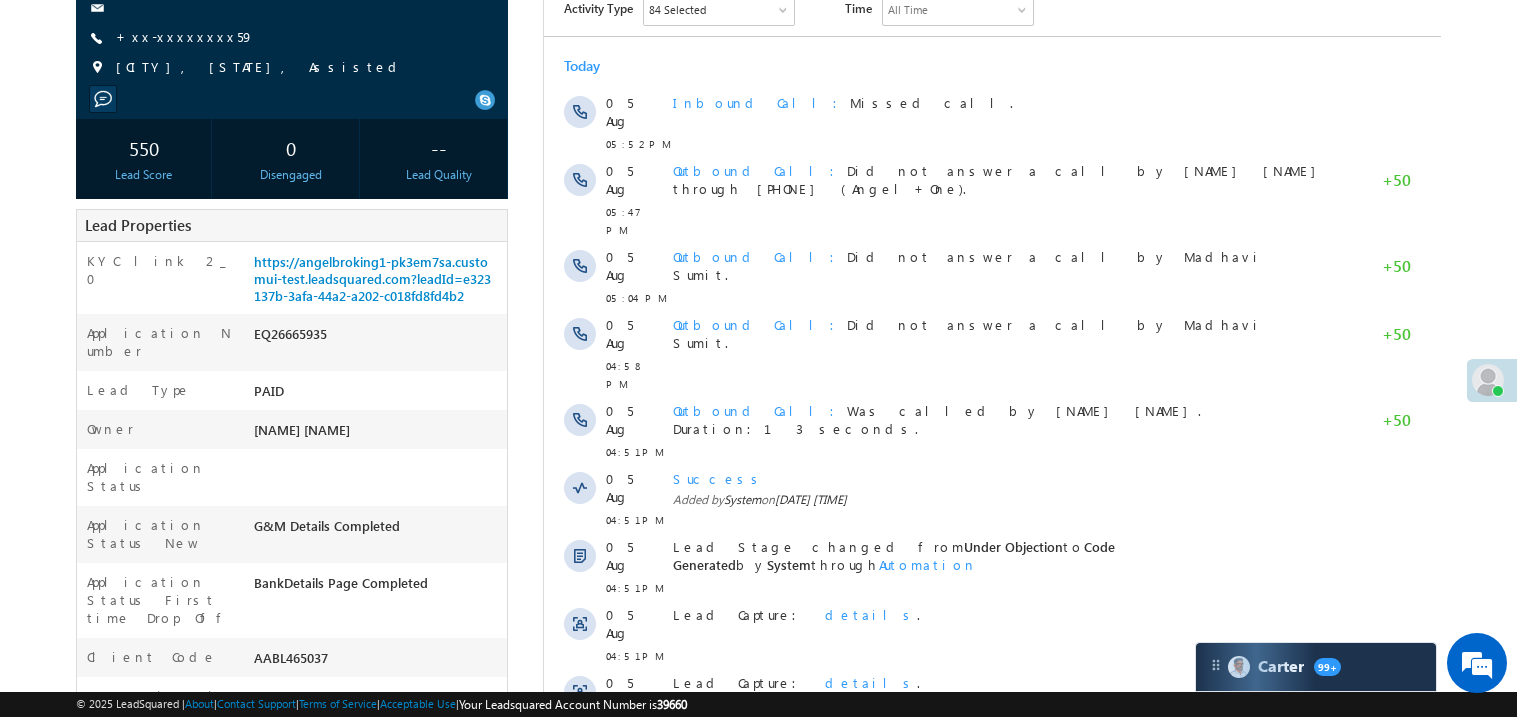 scroll, scrollTop: 319, scrollLeft: 0, axis: vertical 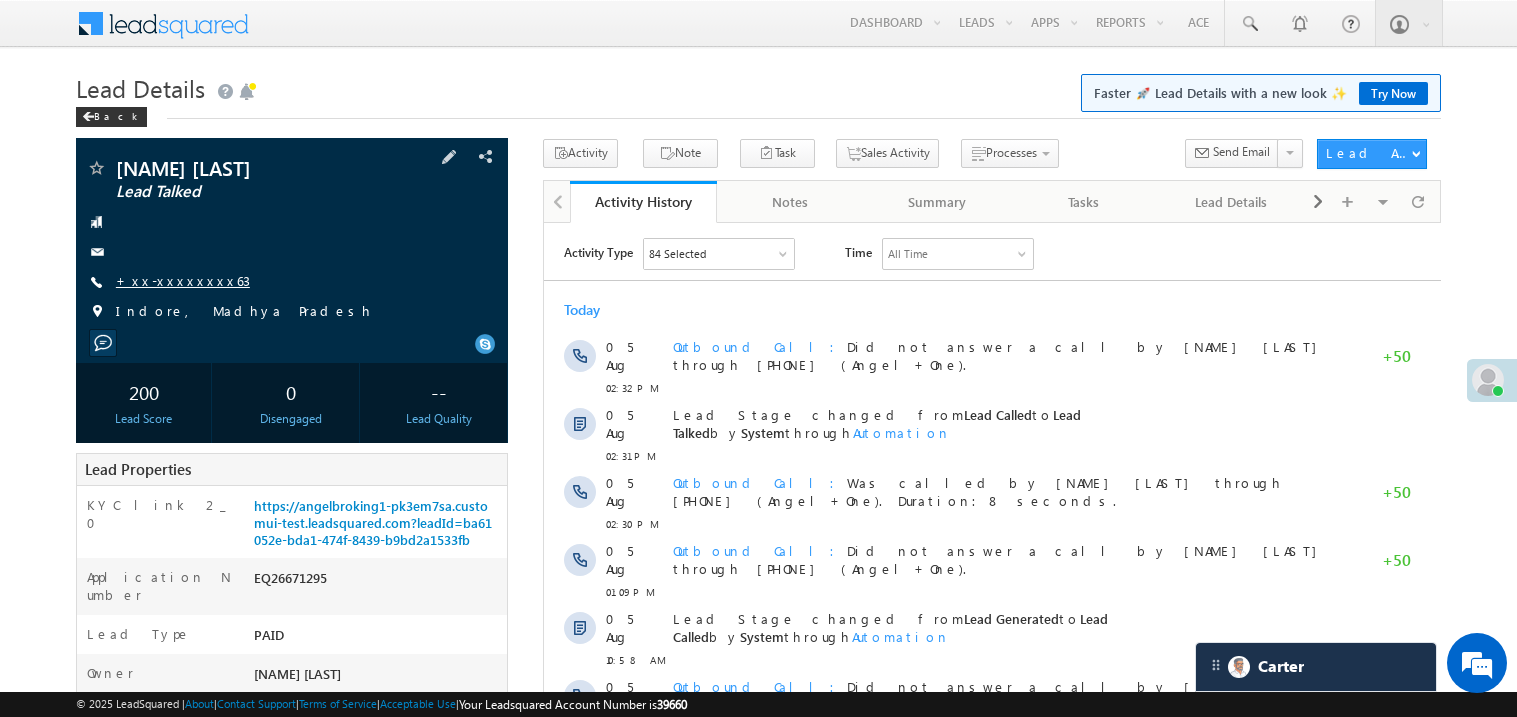 click on "+xx-xxxxxxxx63" at bounding box center (183, 280) 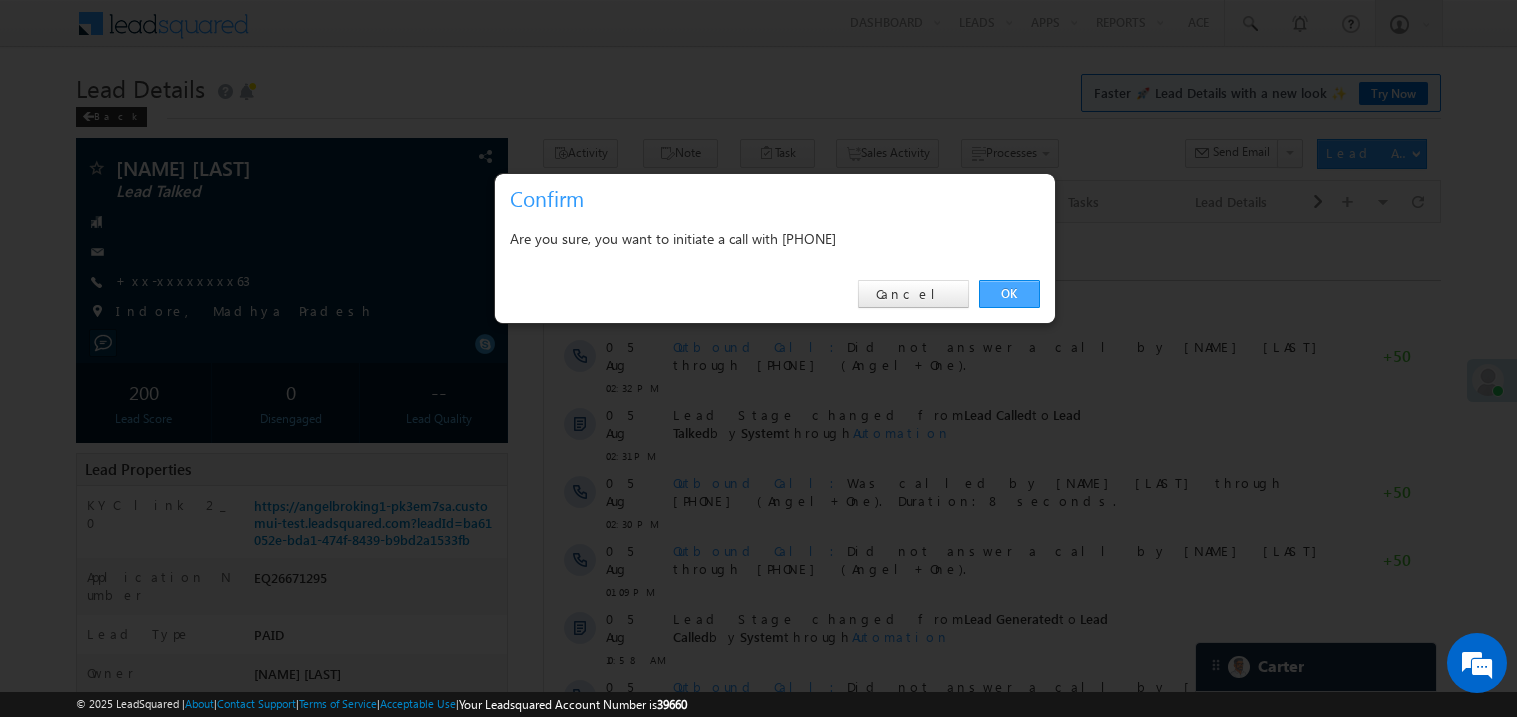 click on "OK" at bounding box center [1009, 294] 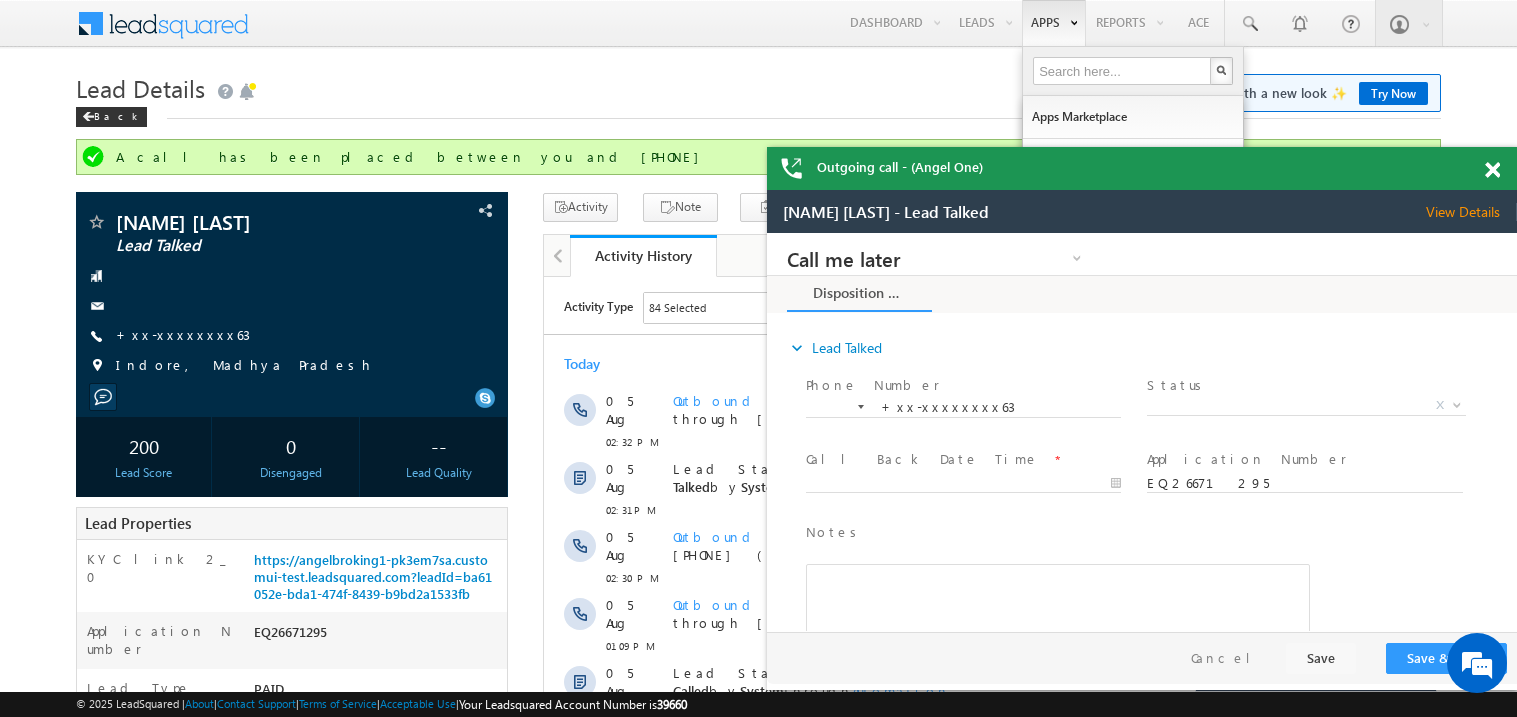 scroll, scrollTop: 0, scrollLeft: 0, axis: both 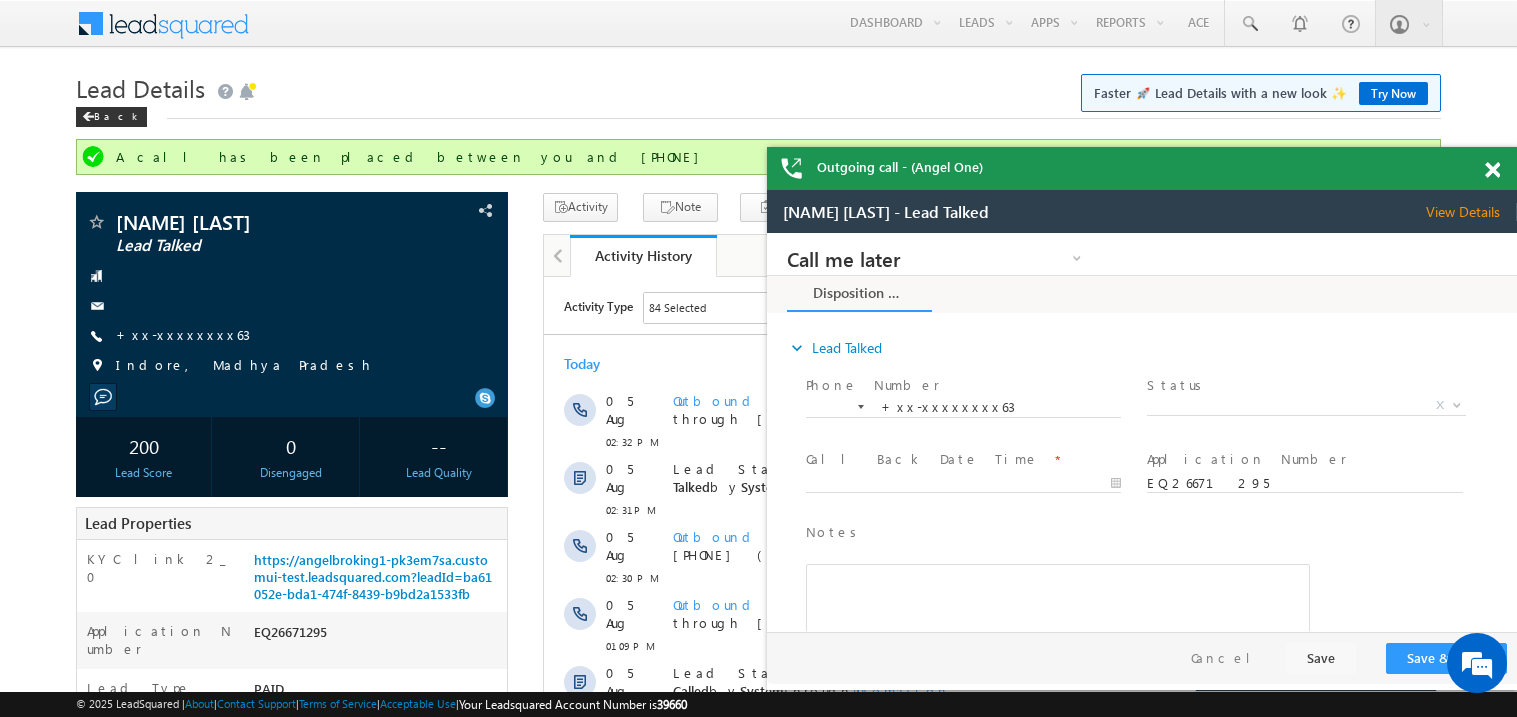 click at bounding box center [1492, 170] 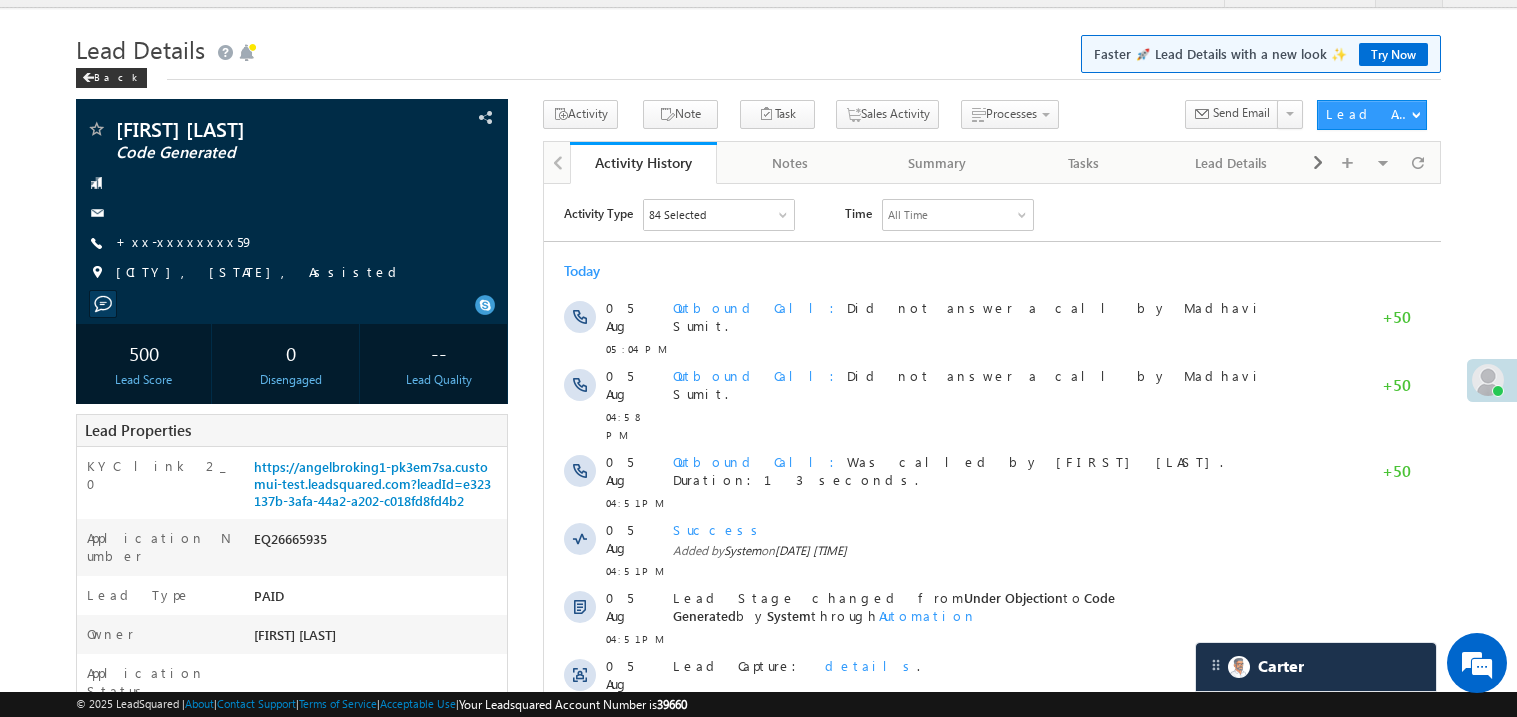 scroll, scrollTop: 0, scrollLeft: 0, axis: both 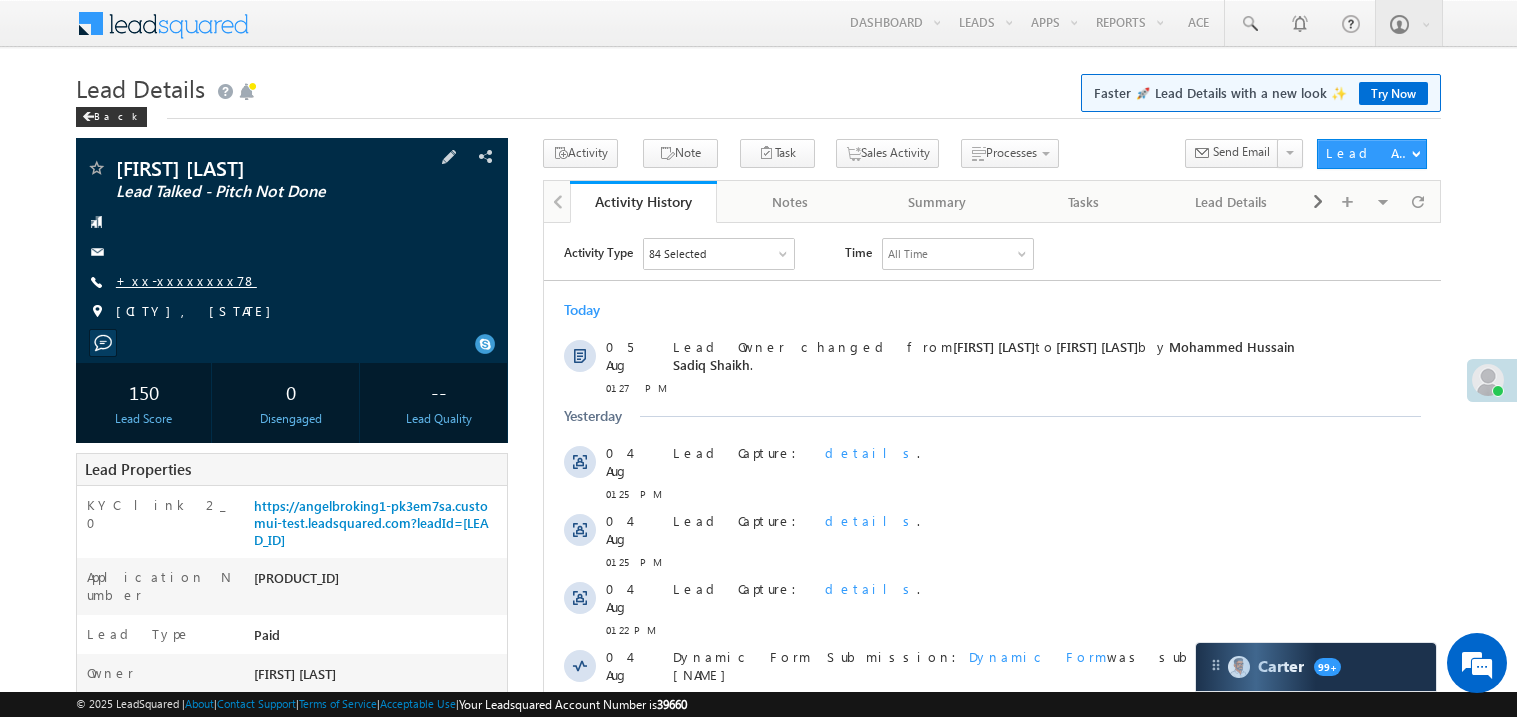 click on "+xx-xxxxxxxx78" at bounding box center [186, 280] 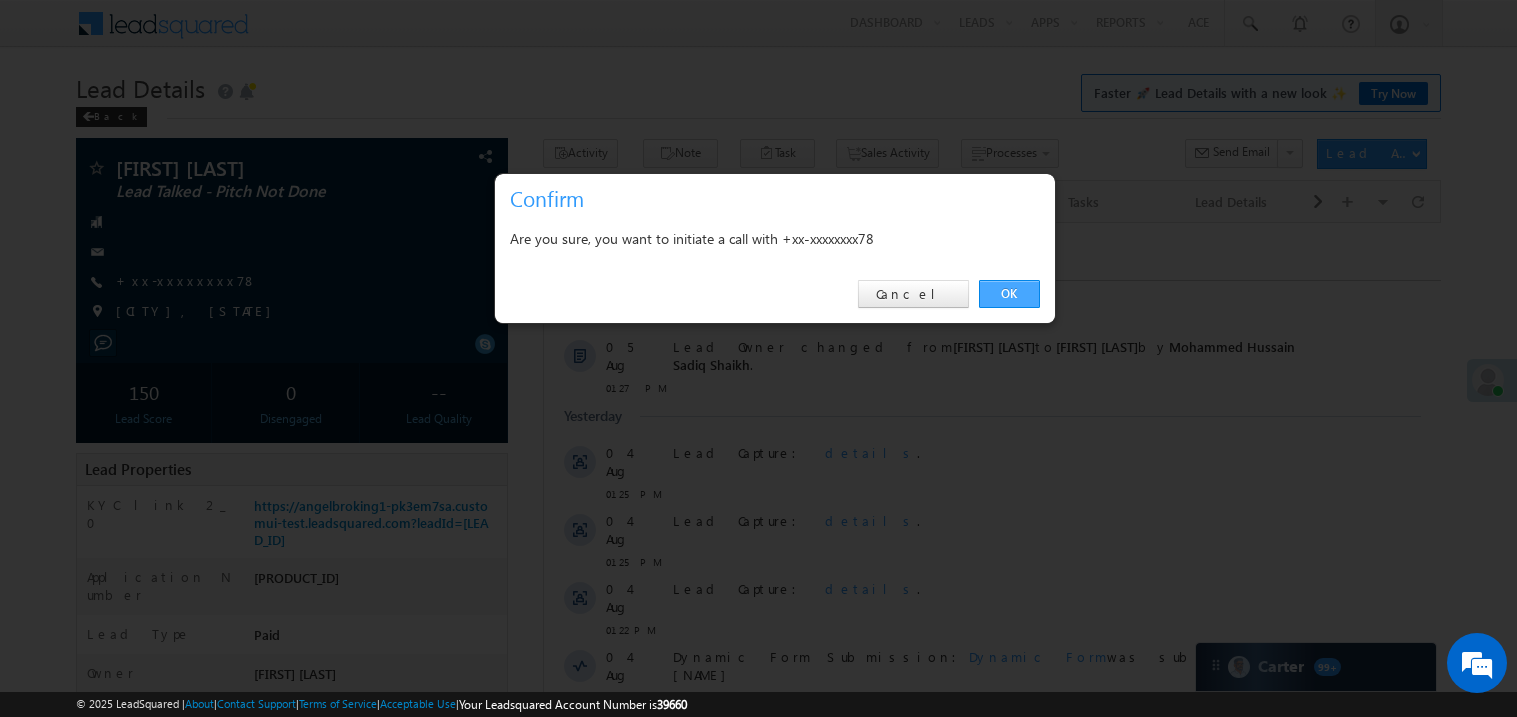 click on "OK" at bounding box center (1009, 294) 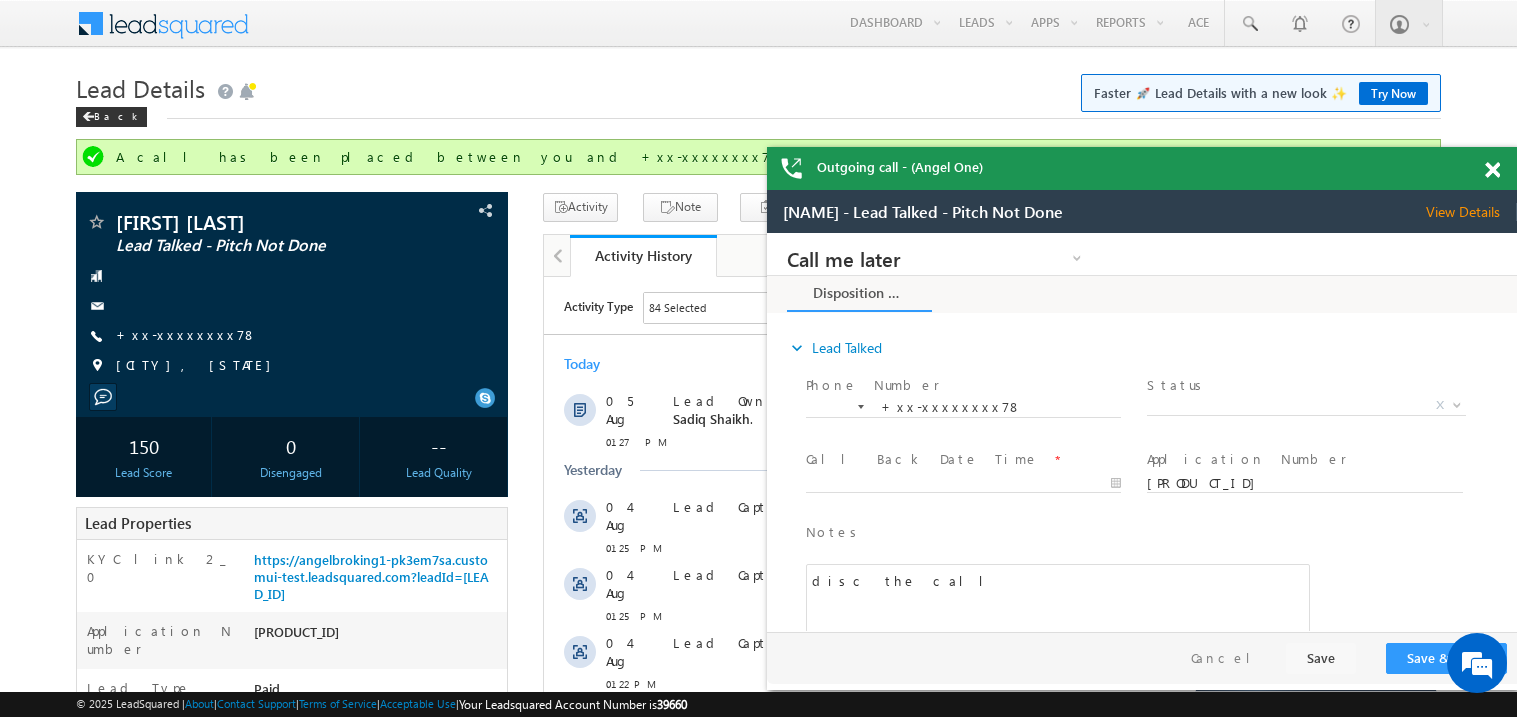 scroll, scrollTop: 0, scrollLeft: 0, axis: both 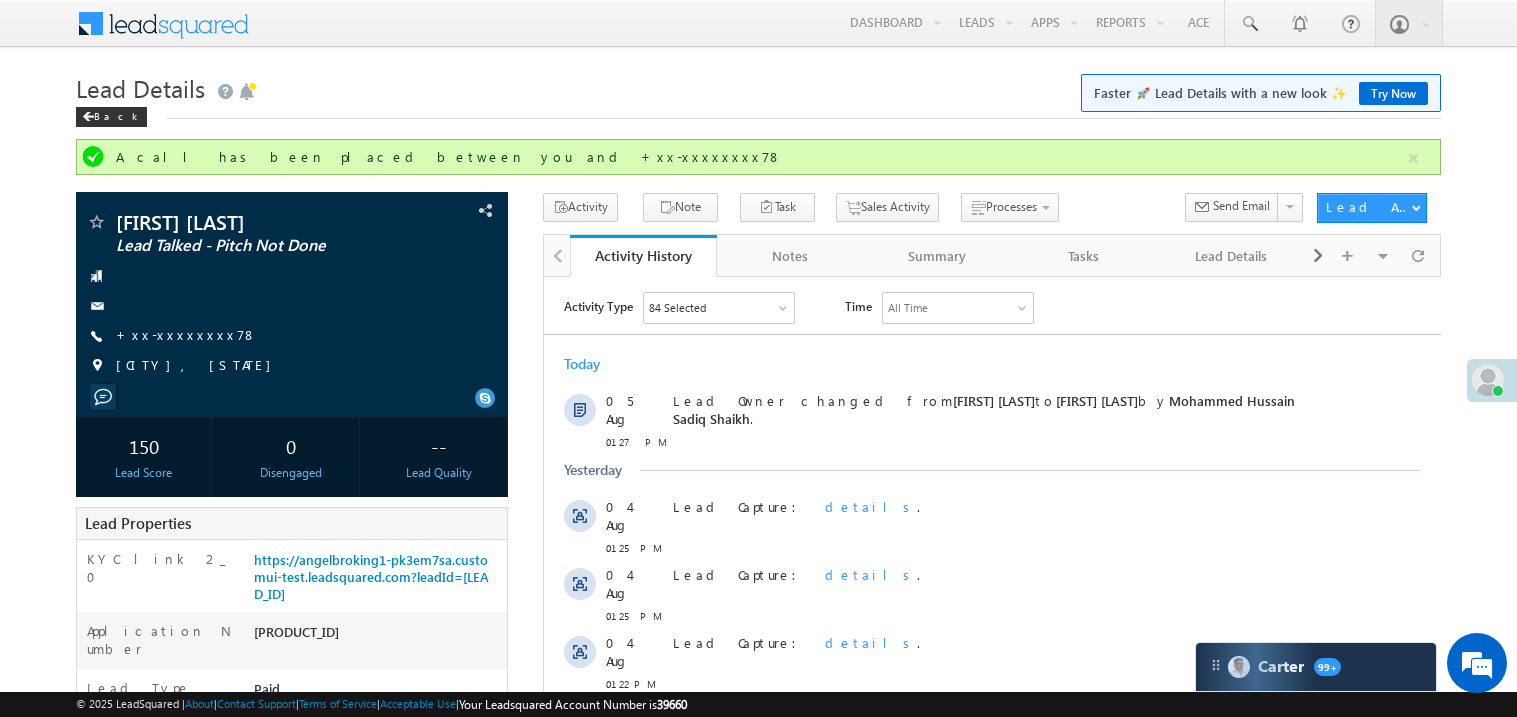 click on "Back" at bounding box center (758, 112) 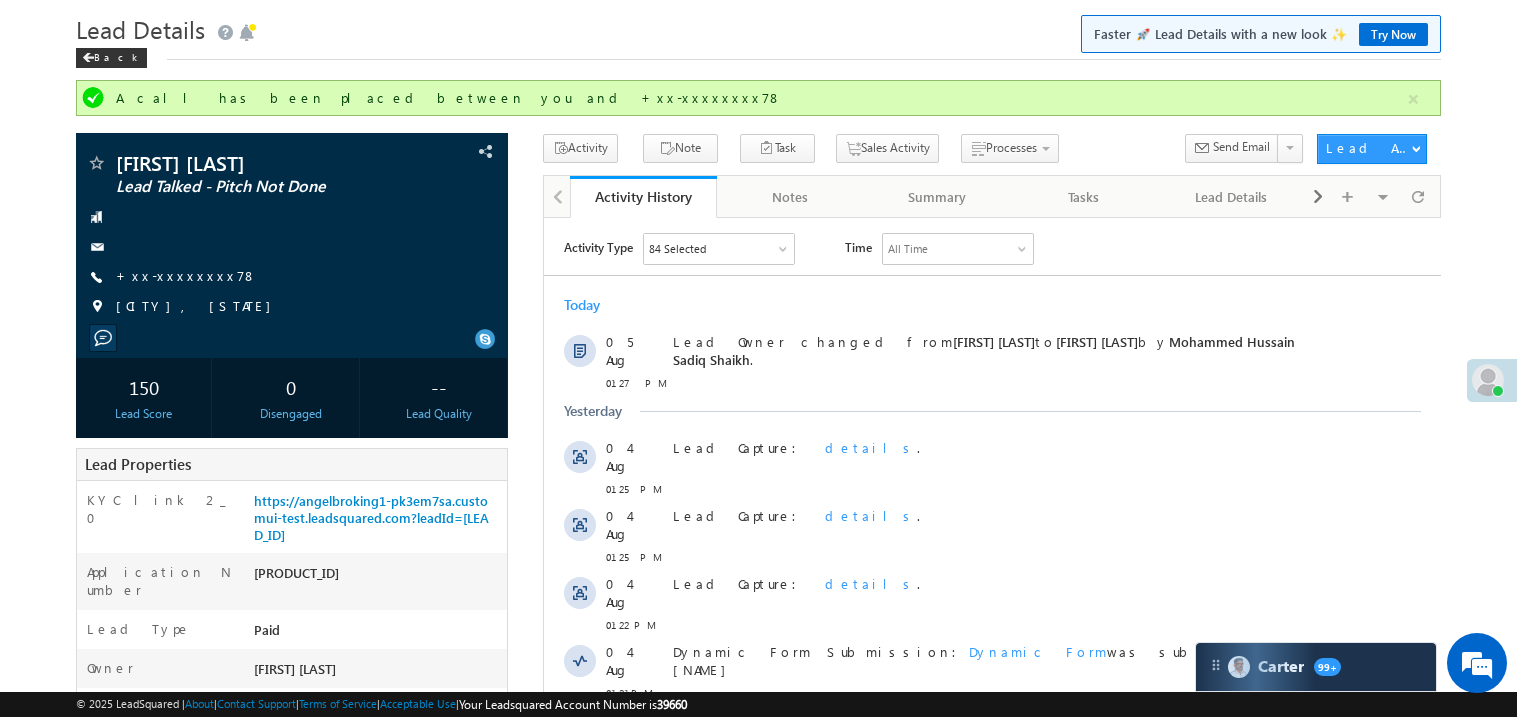 scroll, scrollTop: 0, scrollLeft: 0, axis: both 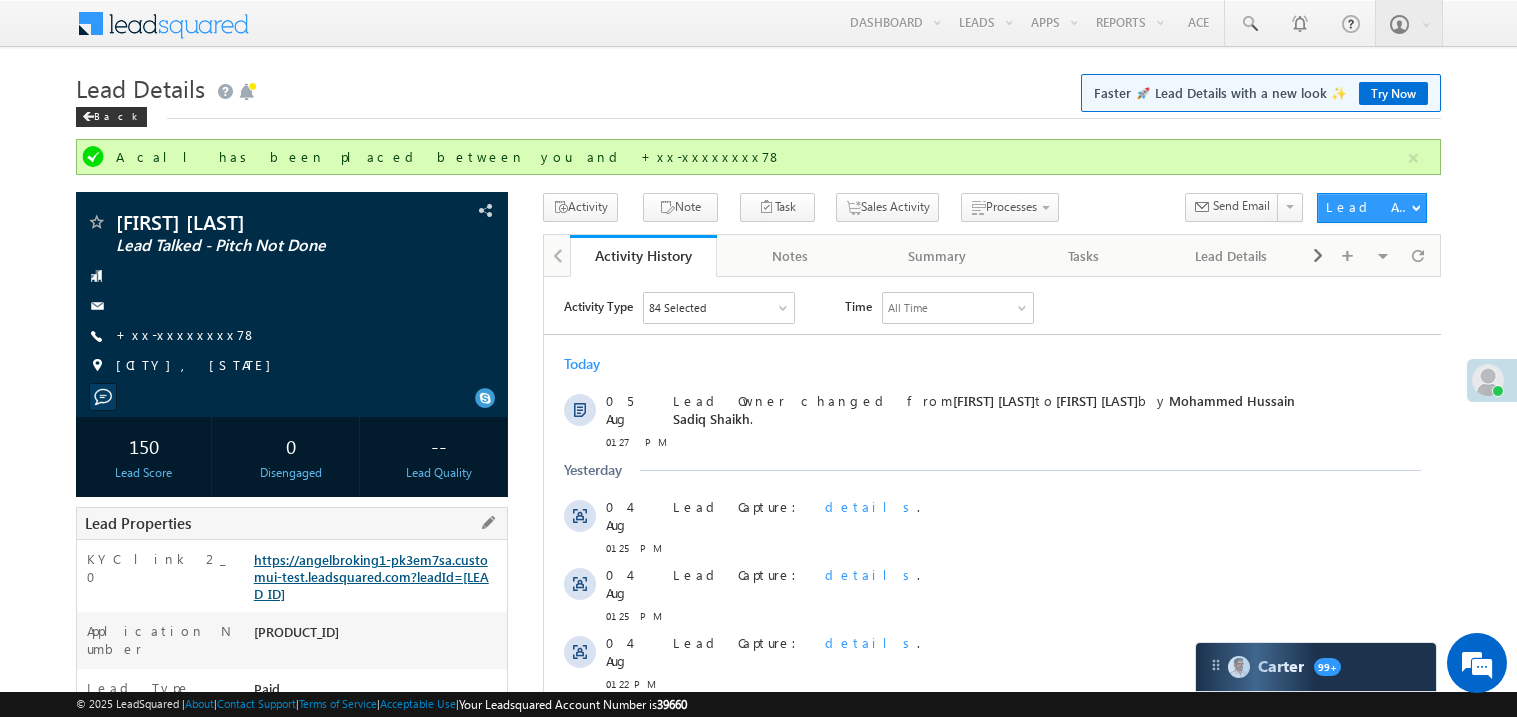 click on "https://angelbroking1-pk3em7sa.customui-test.leadsquared.com?leadId=59f03473-0628-46c7-950c-fe6914240a14" at bounding box center [371, 576] 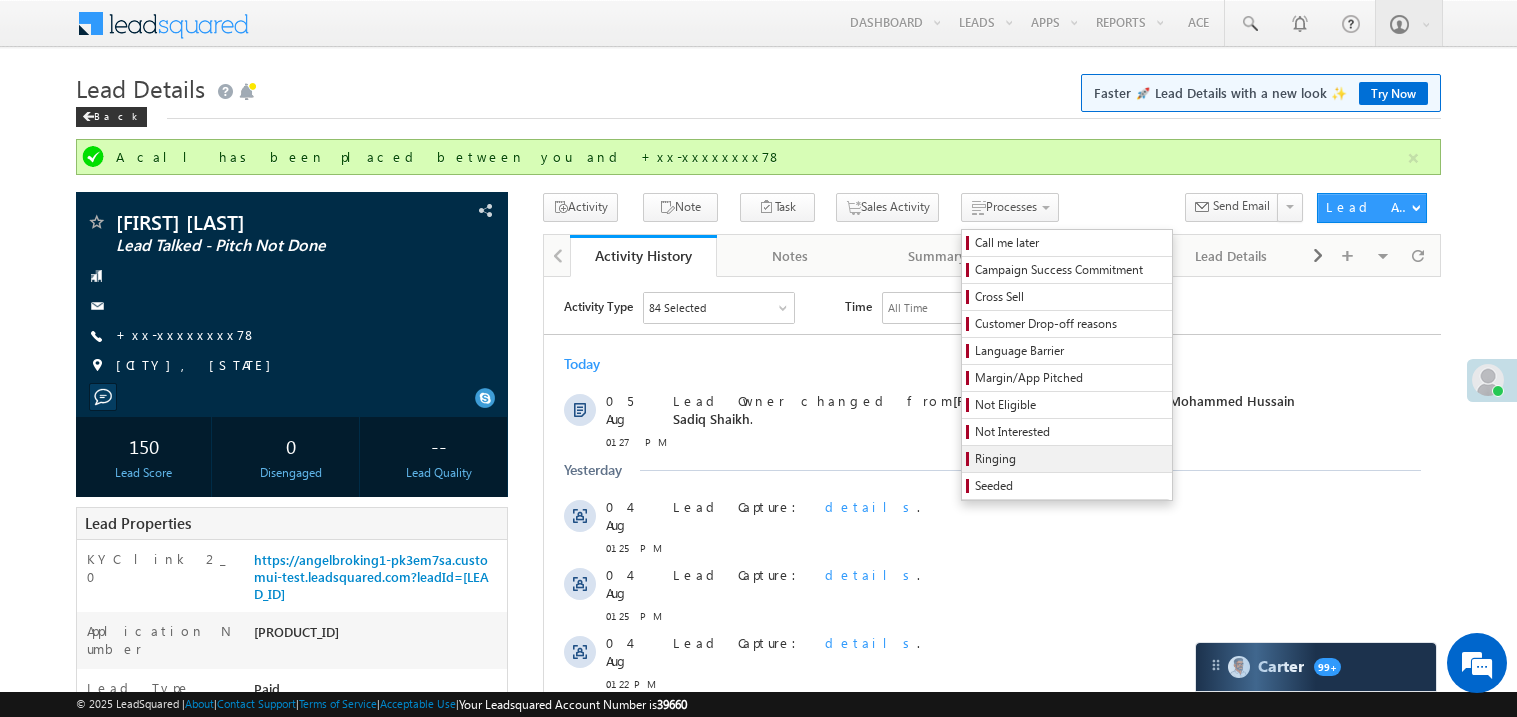 click on "Ringing" at bounding box center [1070, 459] 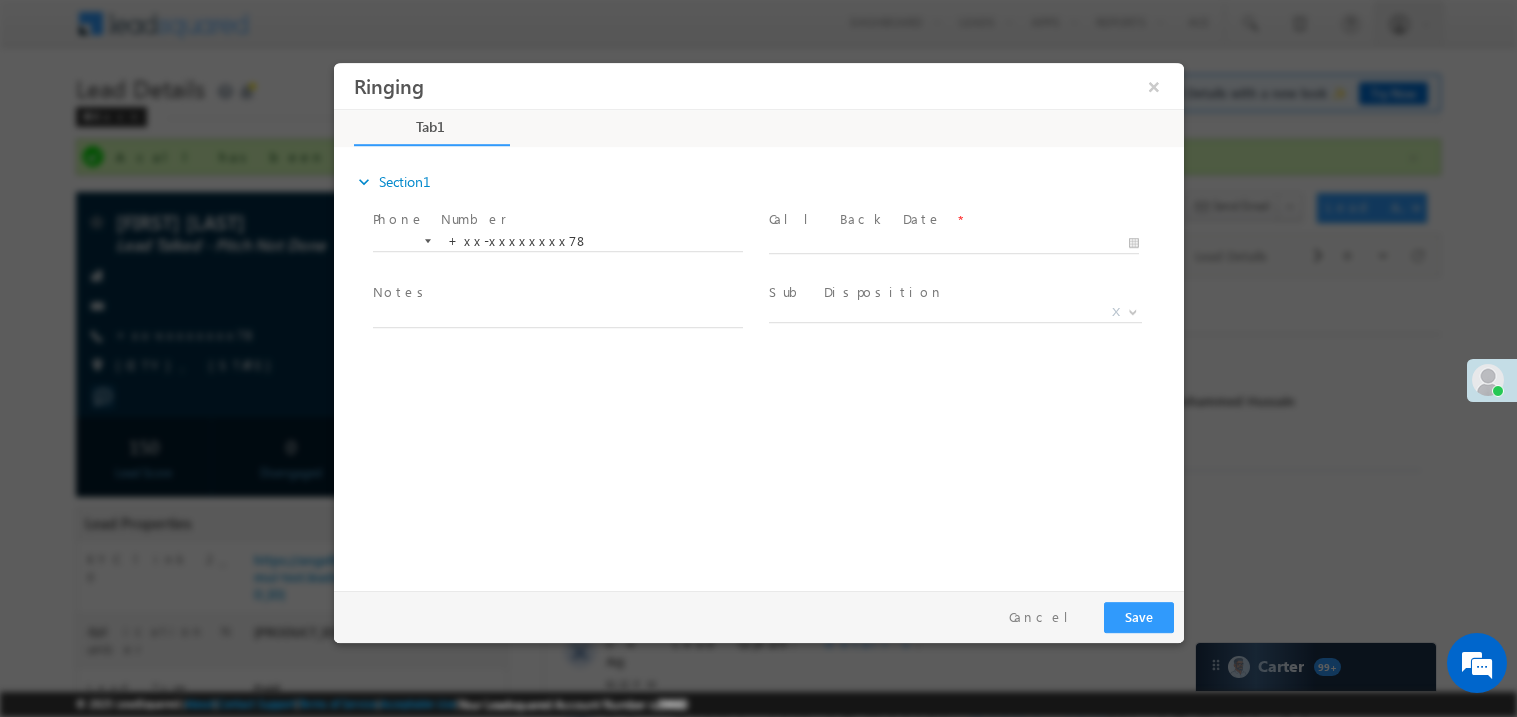 scroll, scrollTop: 0, scrollLeft: 0, axis: both 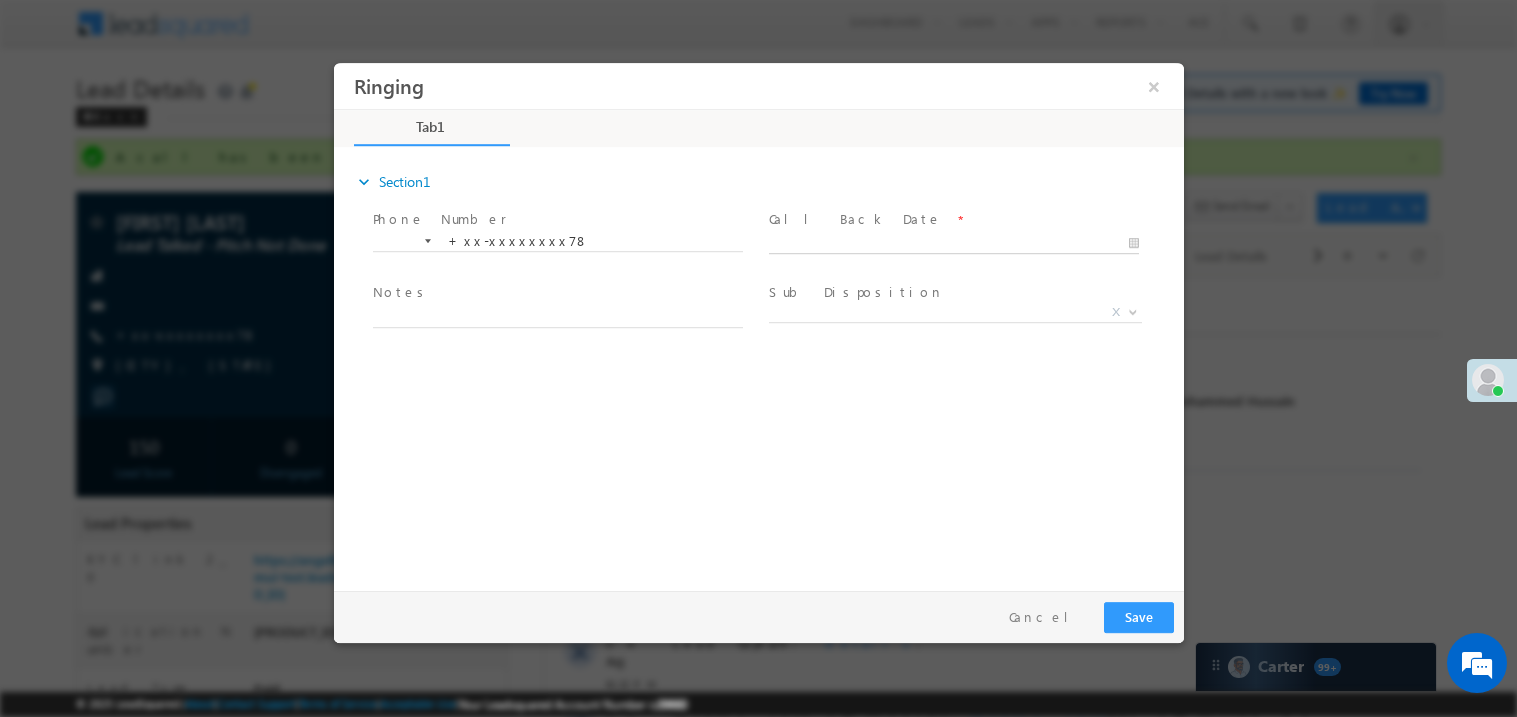 click on "Ringing
×" at bounding box center [758, 321] 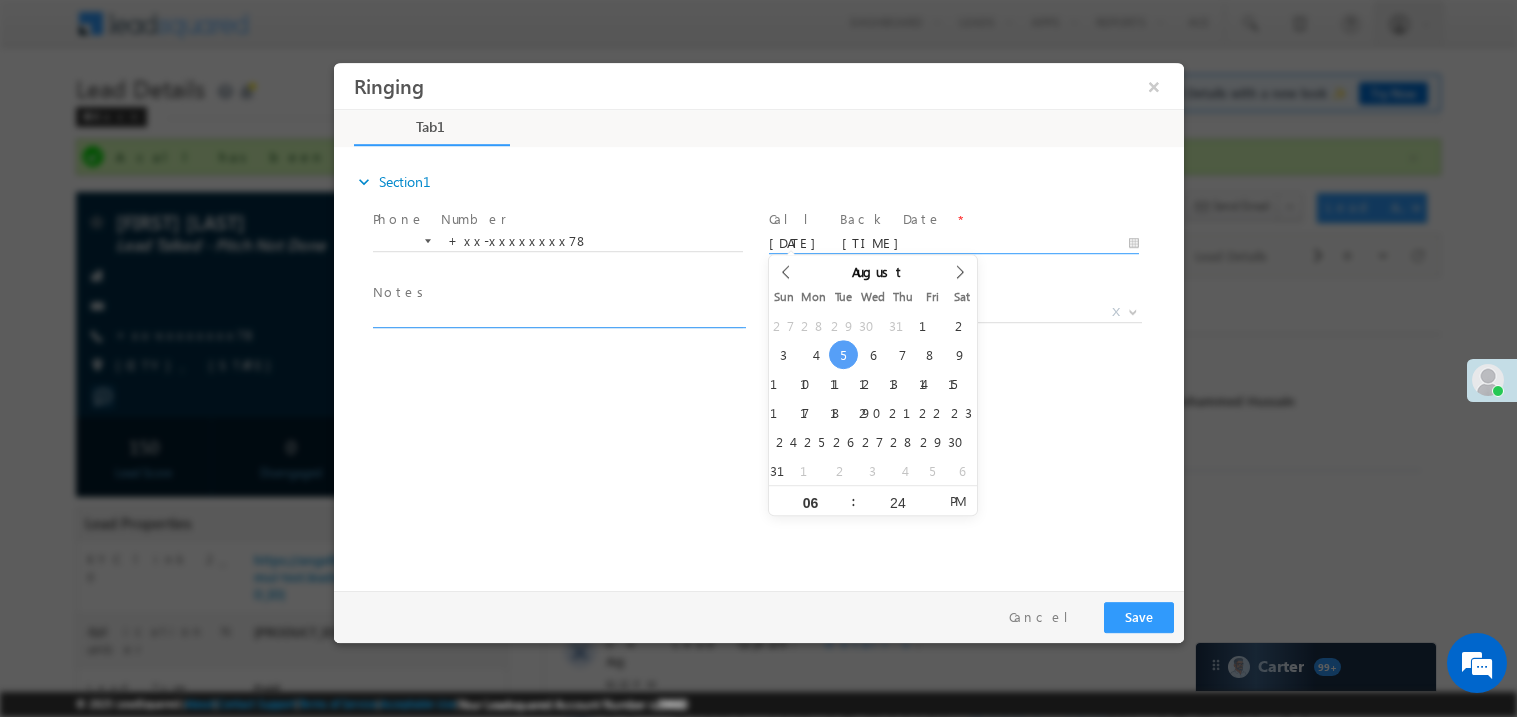 click at bounding box center [557, 315] 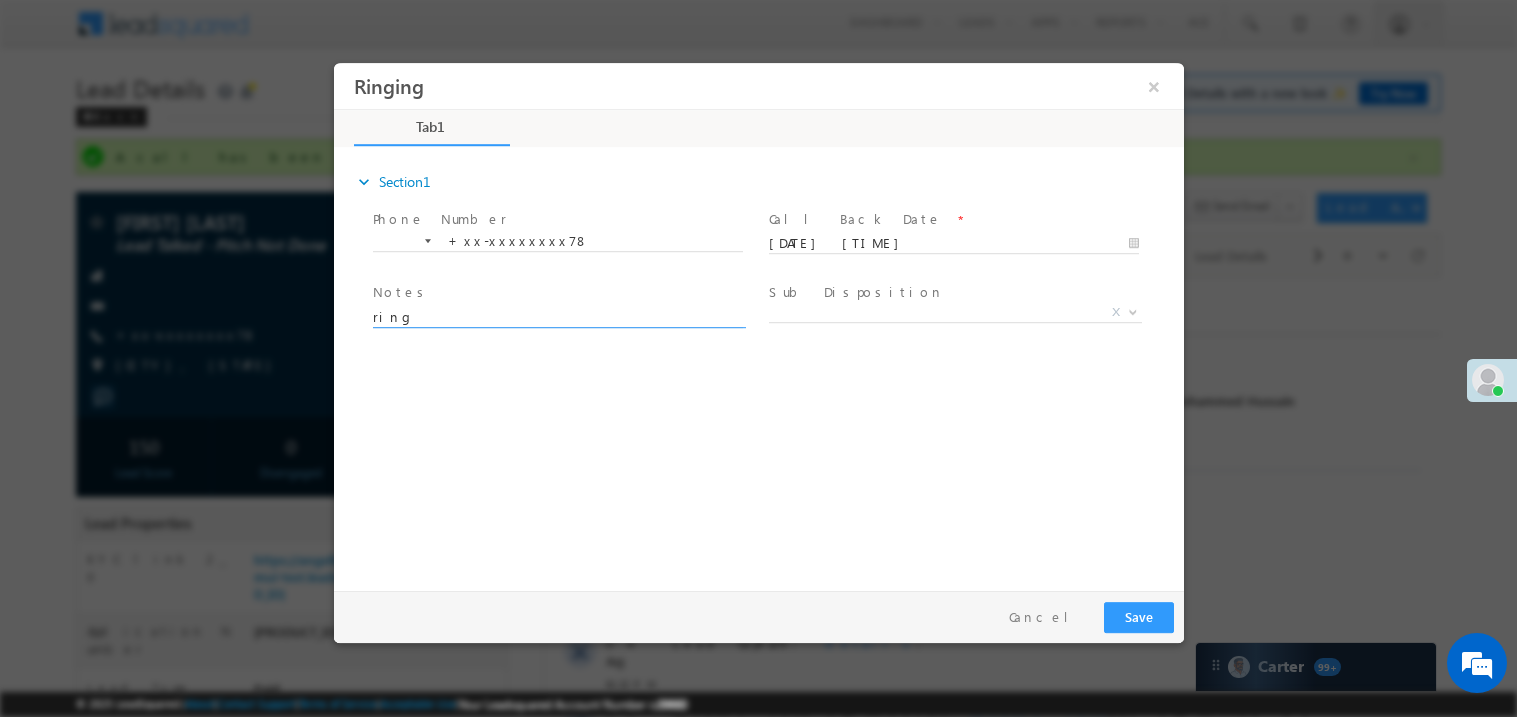 type on "ring" 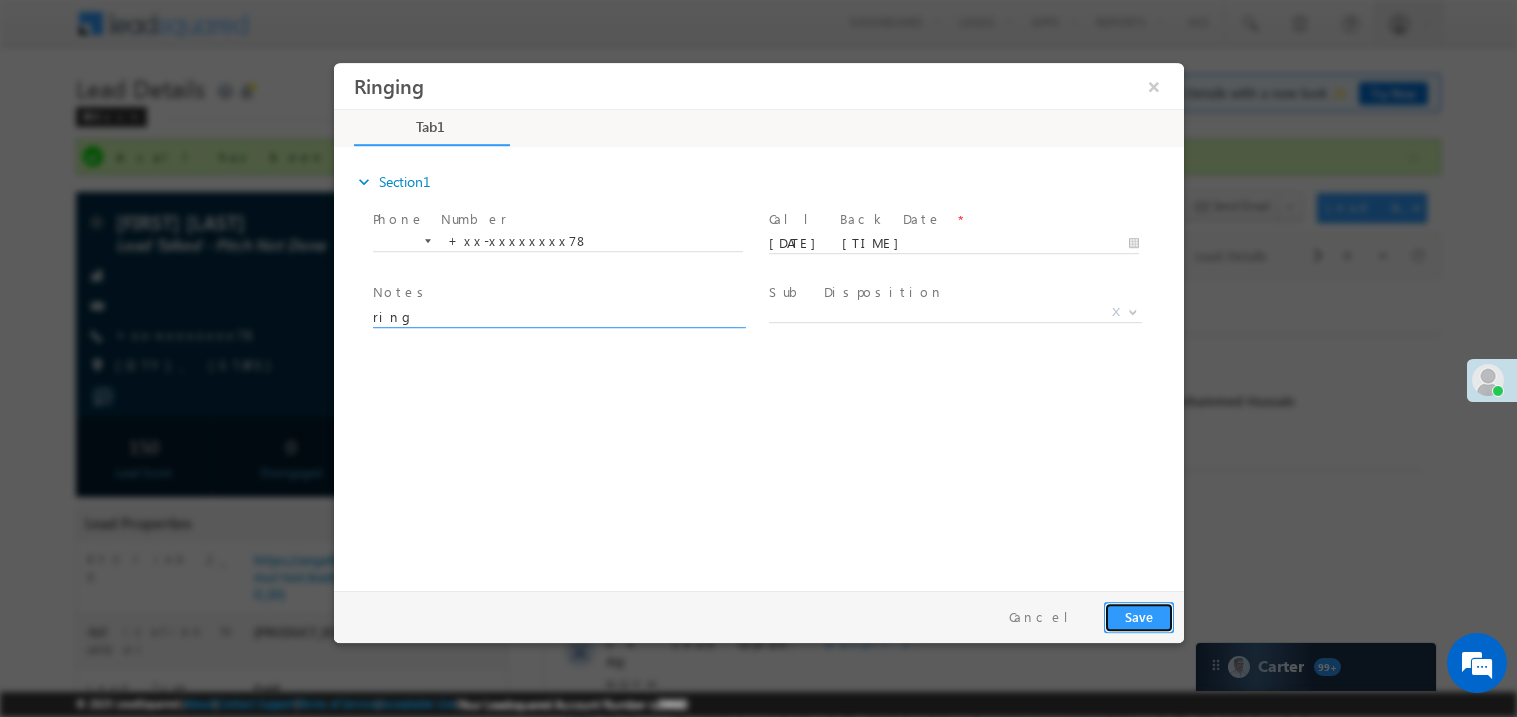 click on "Save" at bounding box center (1138, 616) 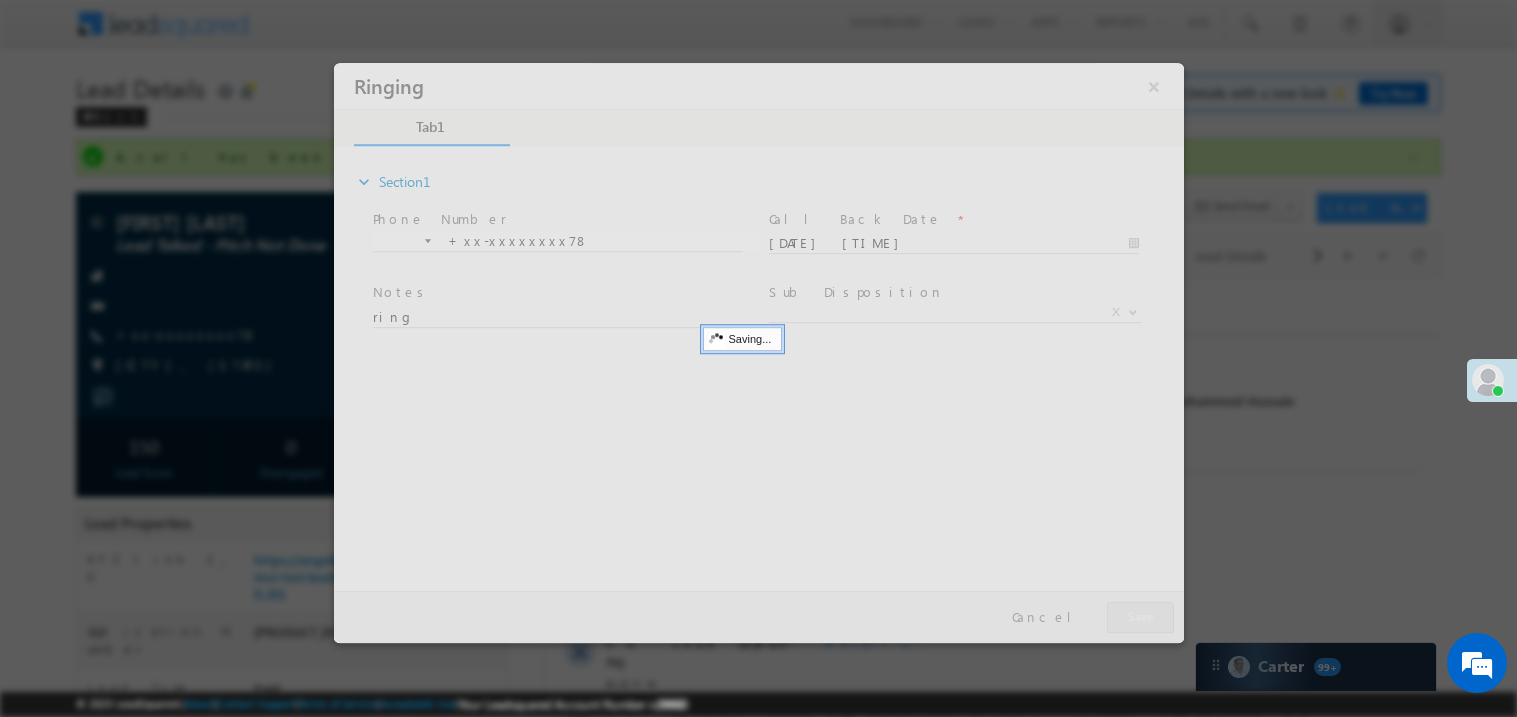 click at bounding box center (758, 352) 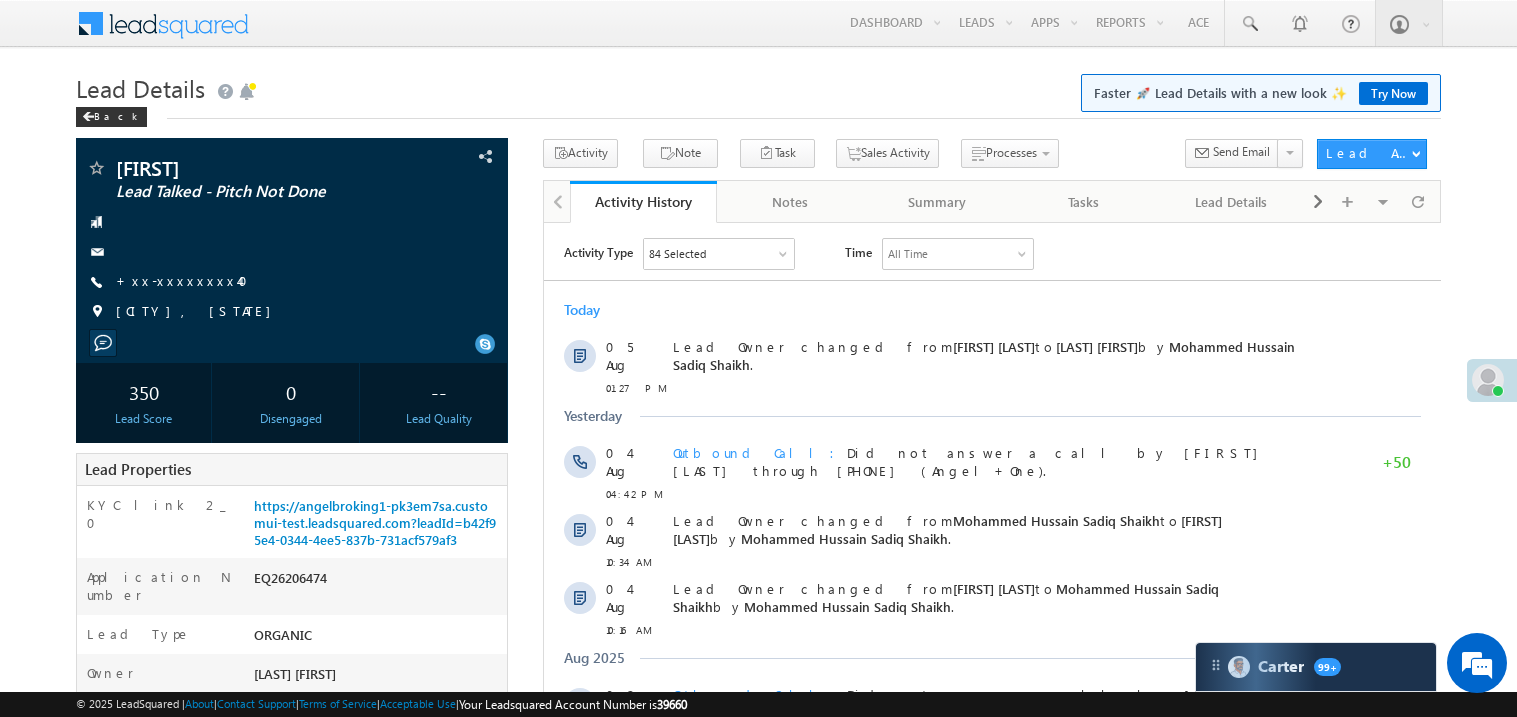 scroll, scrollTop: 0, scrollLeft: 0, axis: both 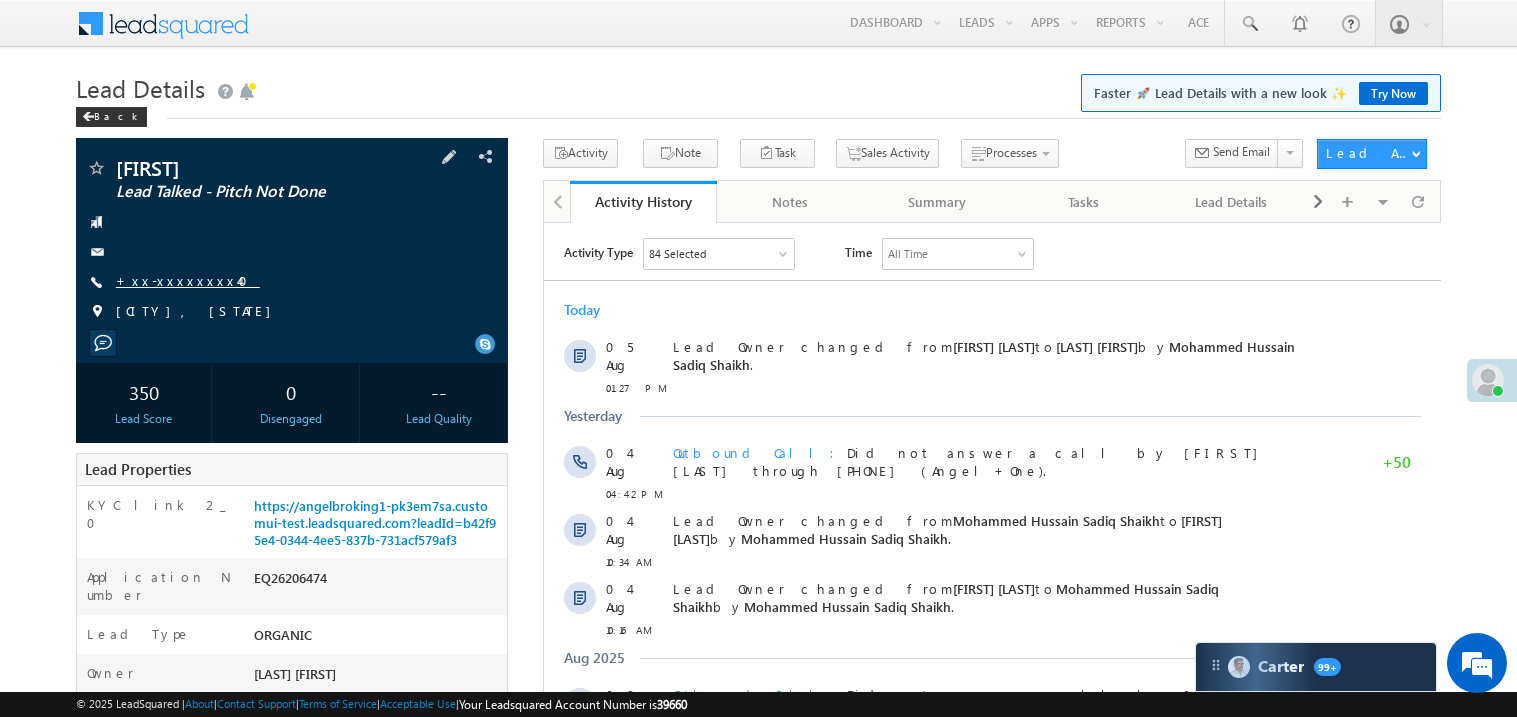 click on "+xx-xxxxxxxx40" at bounding box center (188, 280) 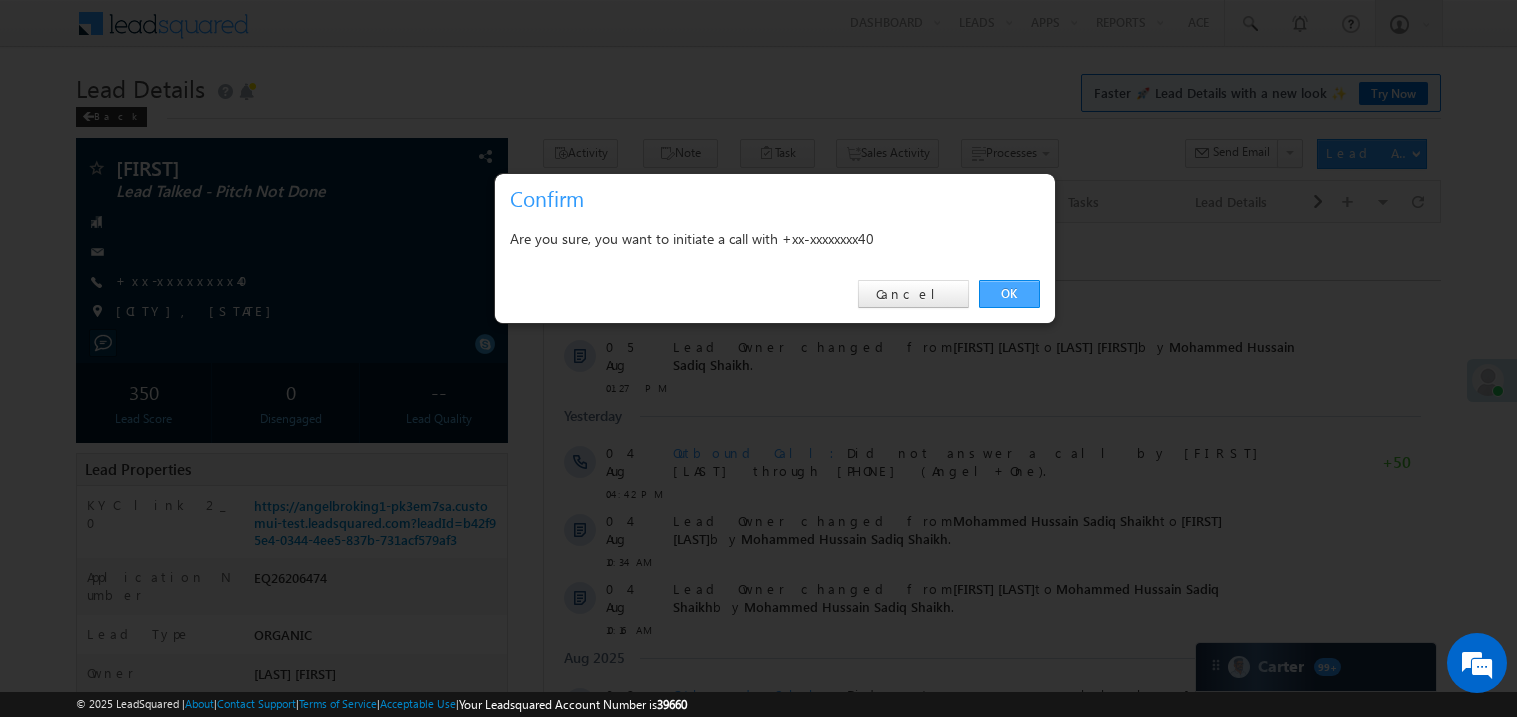 click on "OK" at bounding box center (1009, 294) 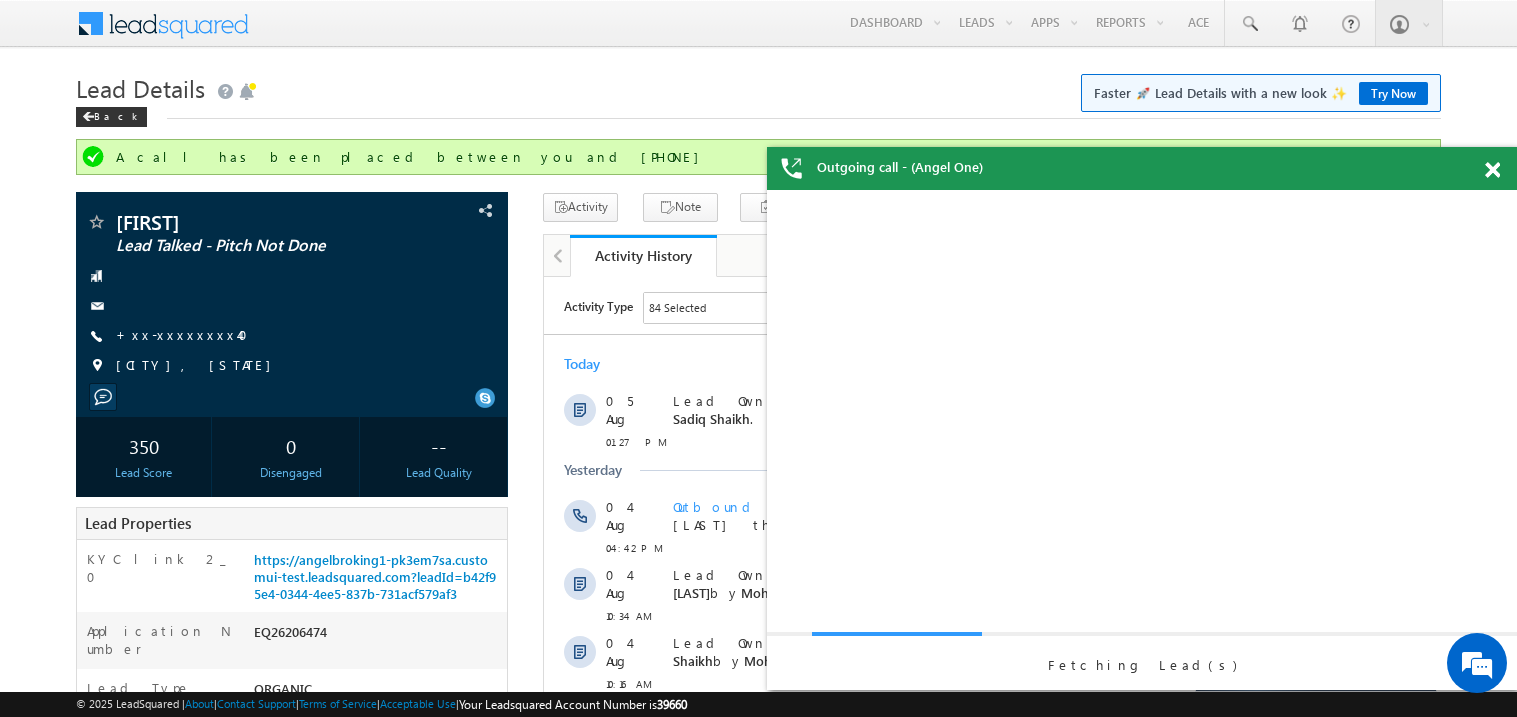 scroll, scrollTop: 0, scrollLeft: 0, axis: both 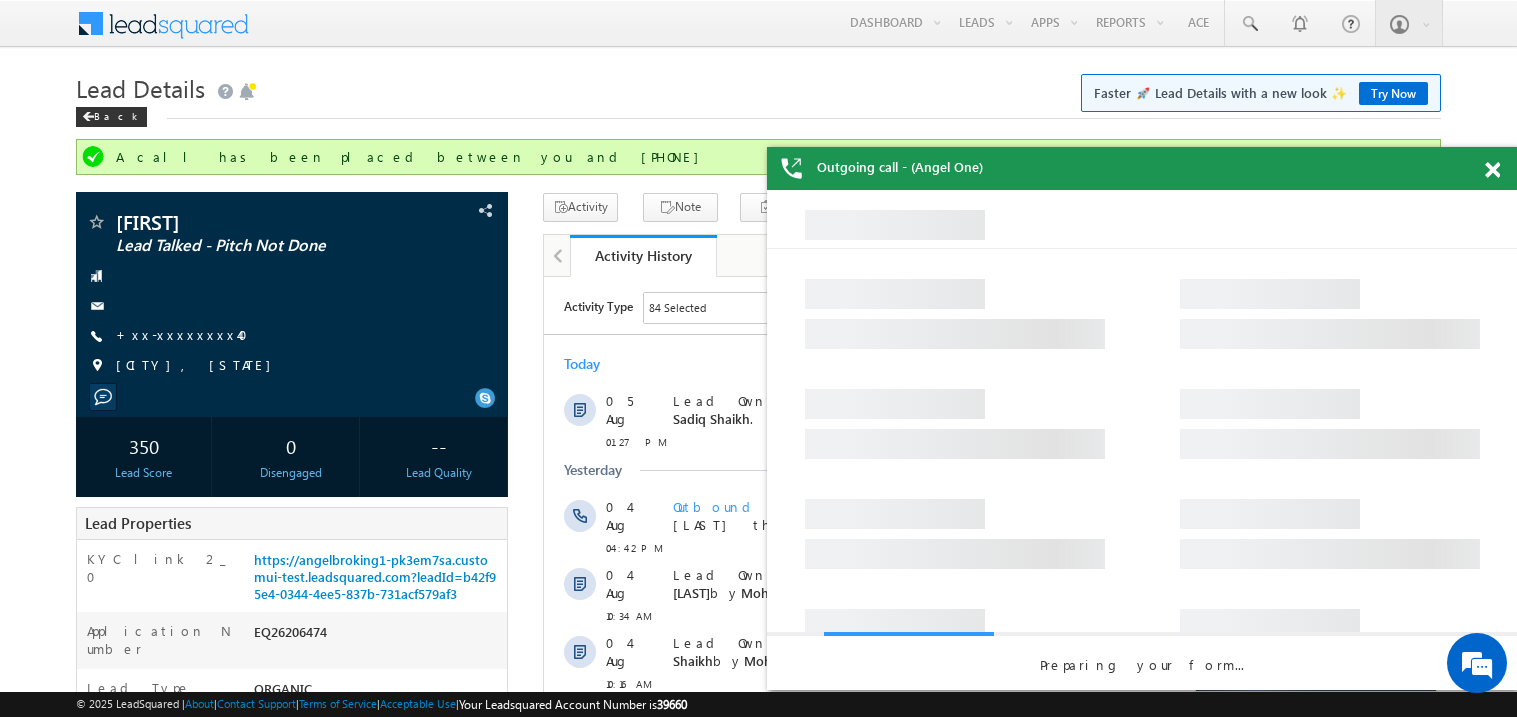 click at bounding box center (1492, 170) 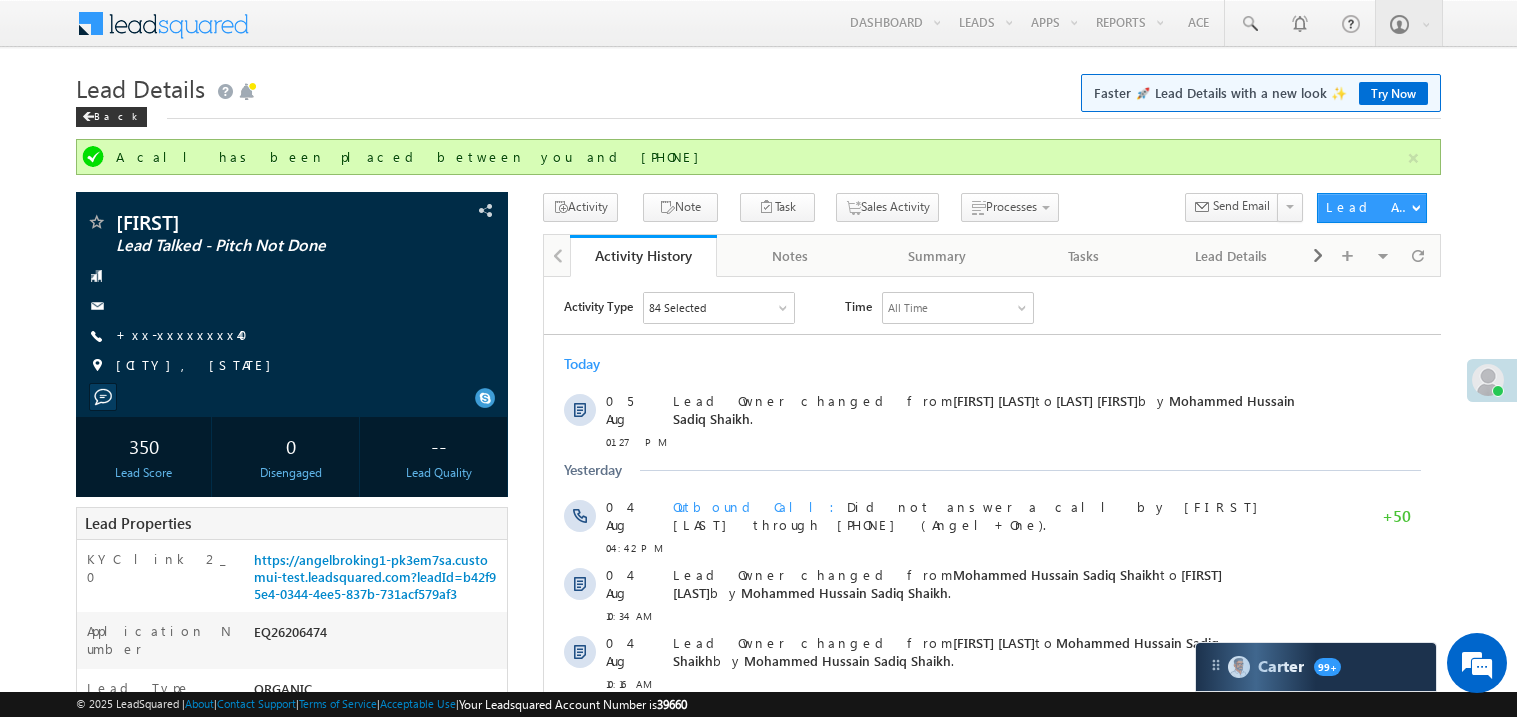 scroll, scrollTop: 0, scrollLeft: 0, axis: both 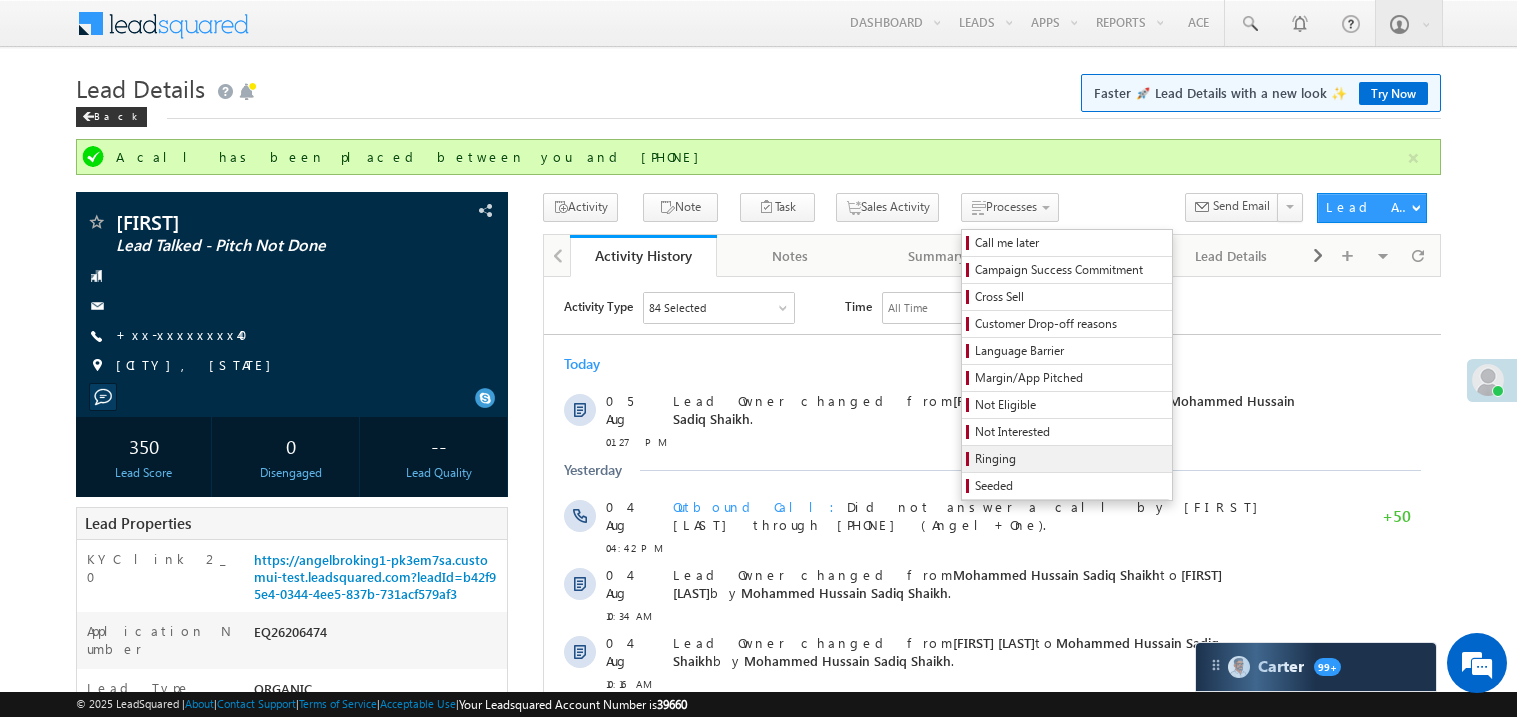 click on "Ringing" at bounding box center (1070, 459) 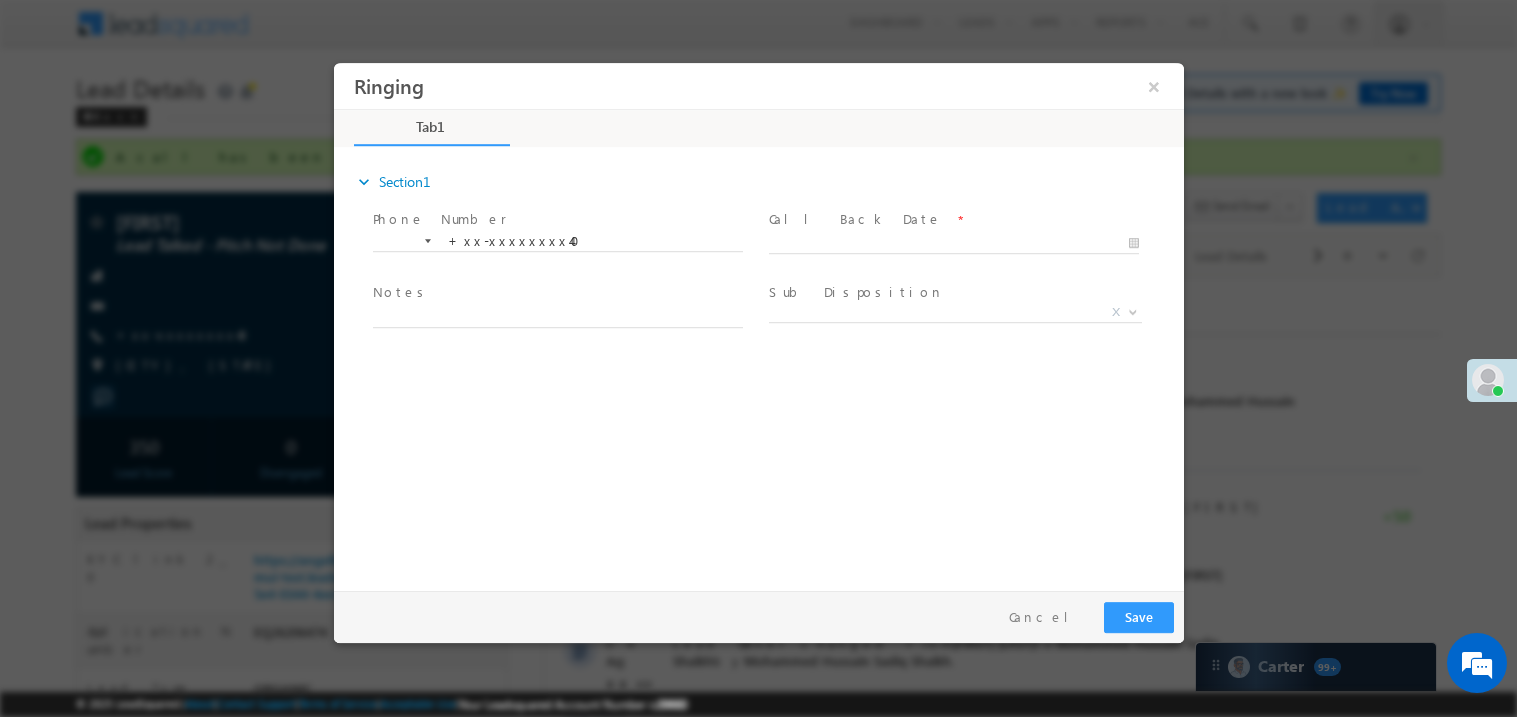 scroll, scrollTop: 0, scrollLeft: 0, axis: both 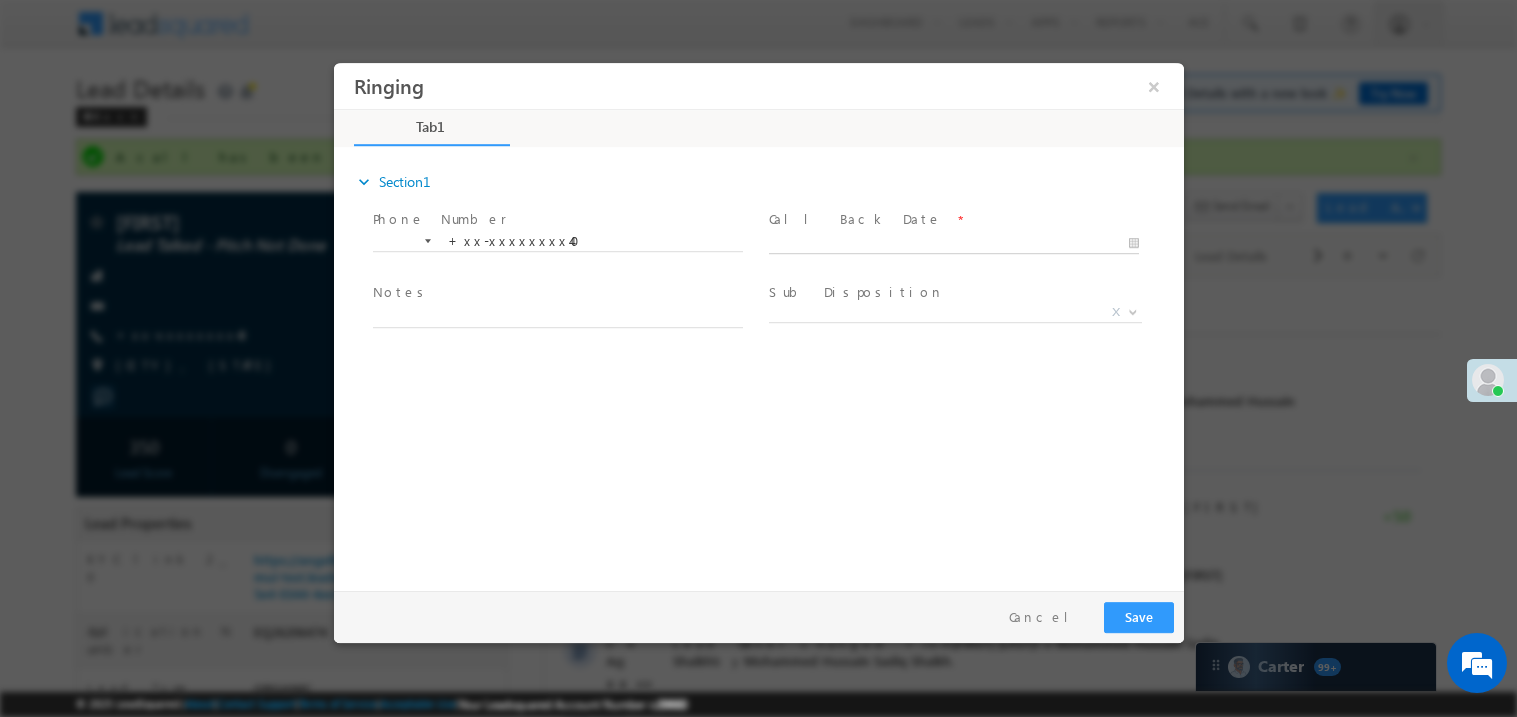 click on "Ringing
×" at bounding box center (758, 321) 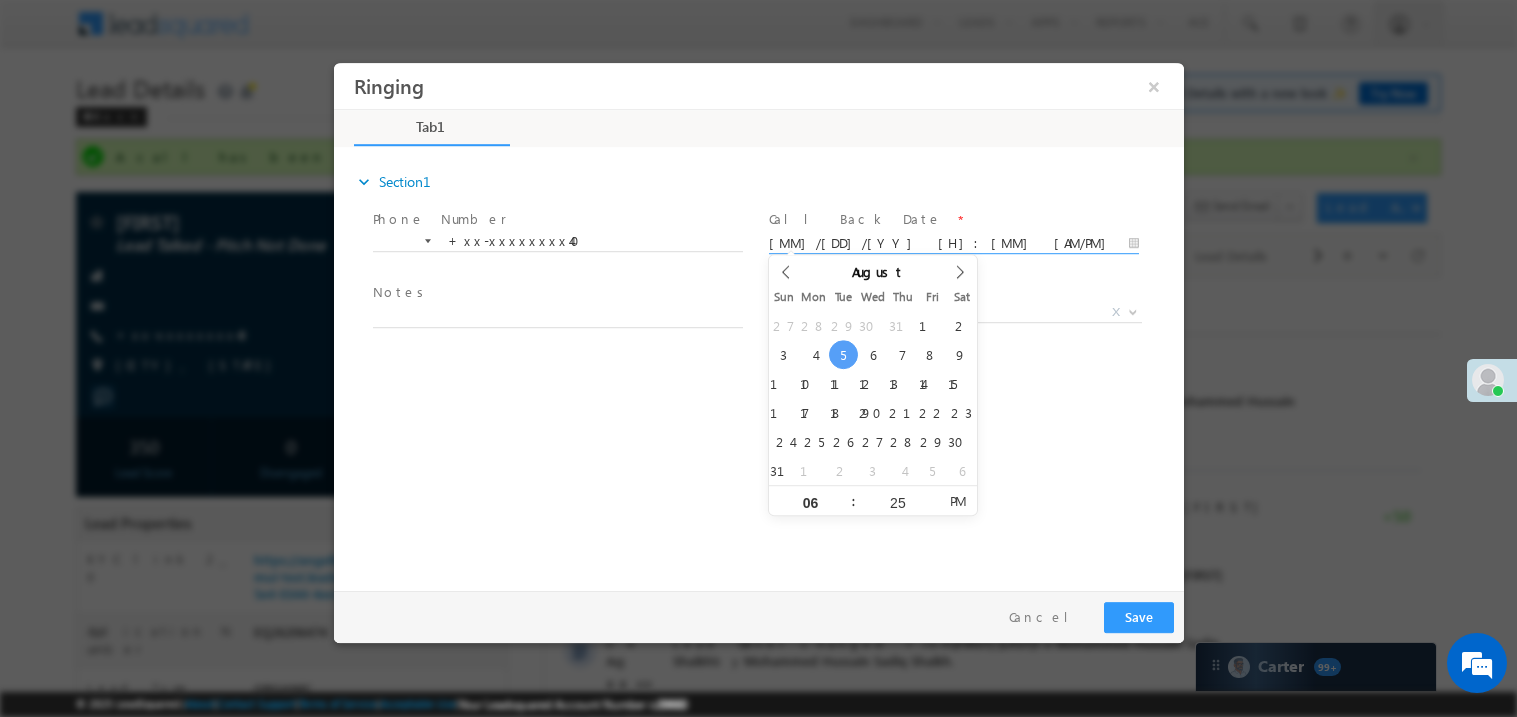 click on "Notes
*" at bounding box center [556, 293] 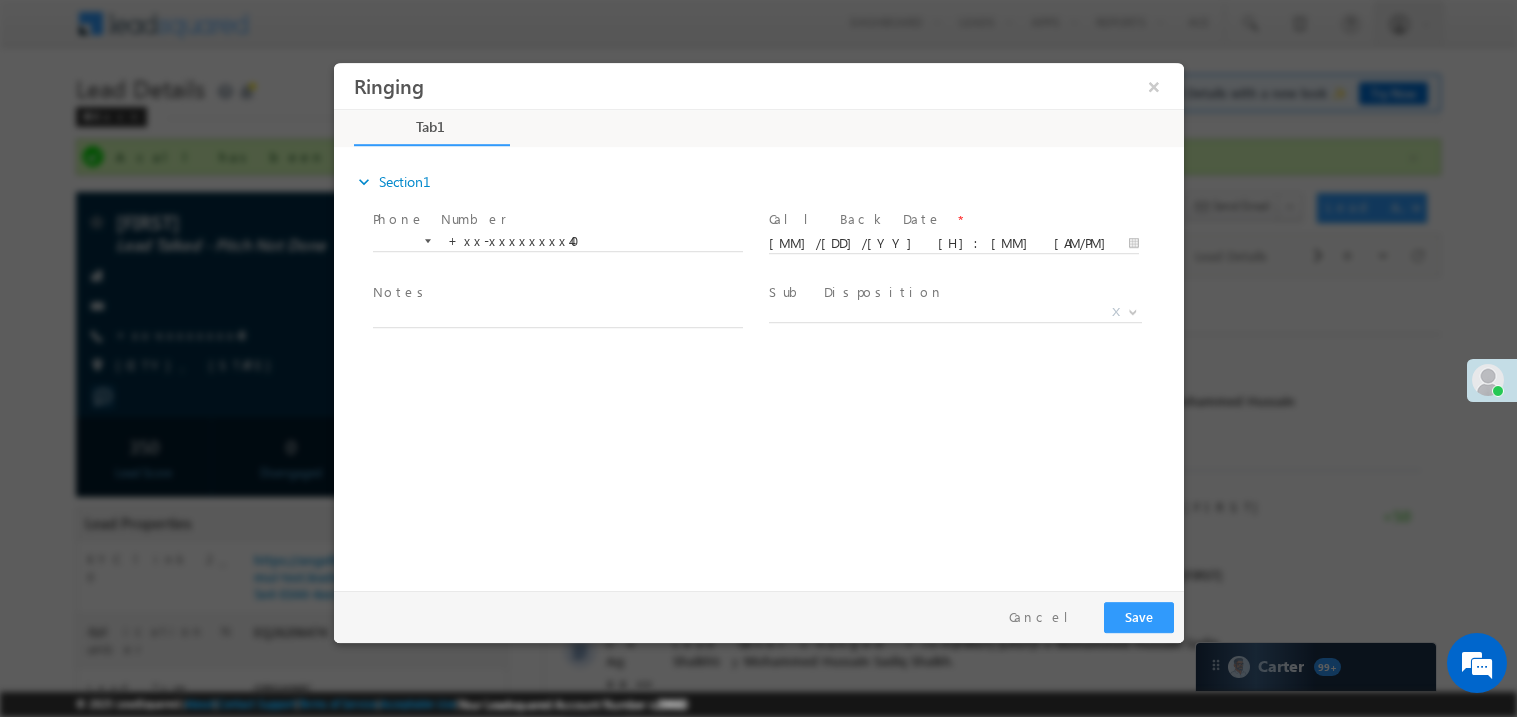 click at bounding box center (556, 337) 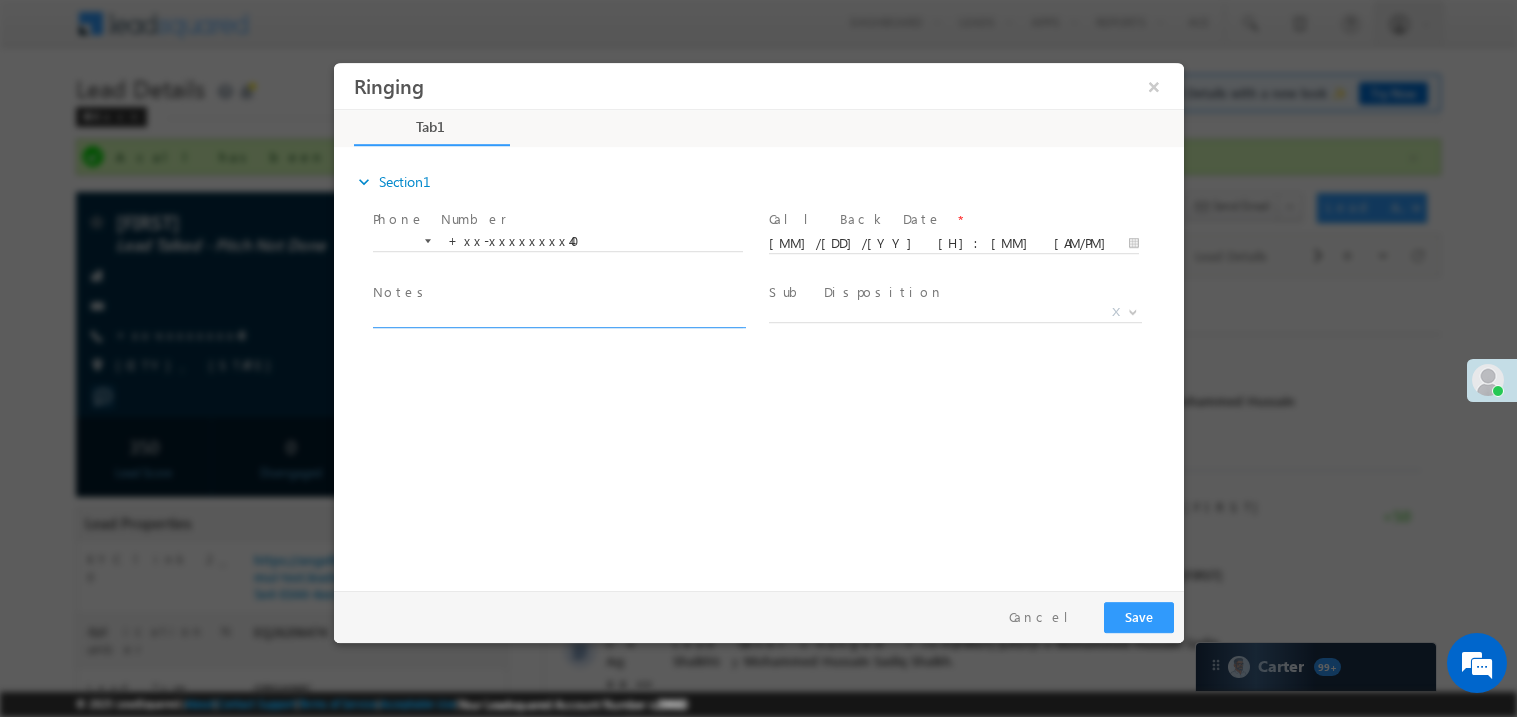 click at bounding box center [557, 315] 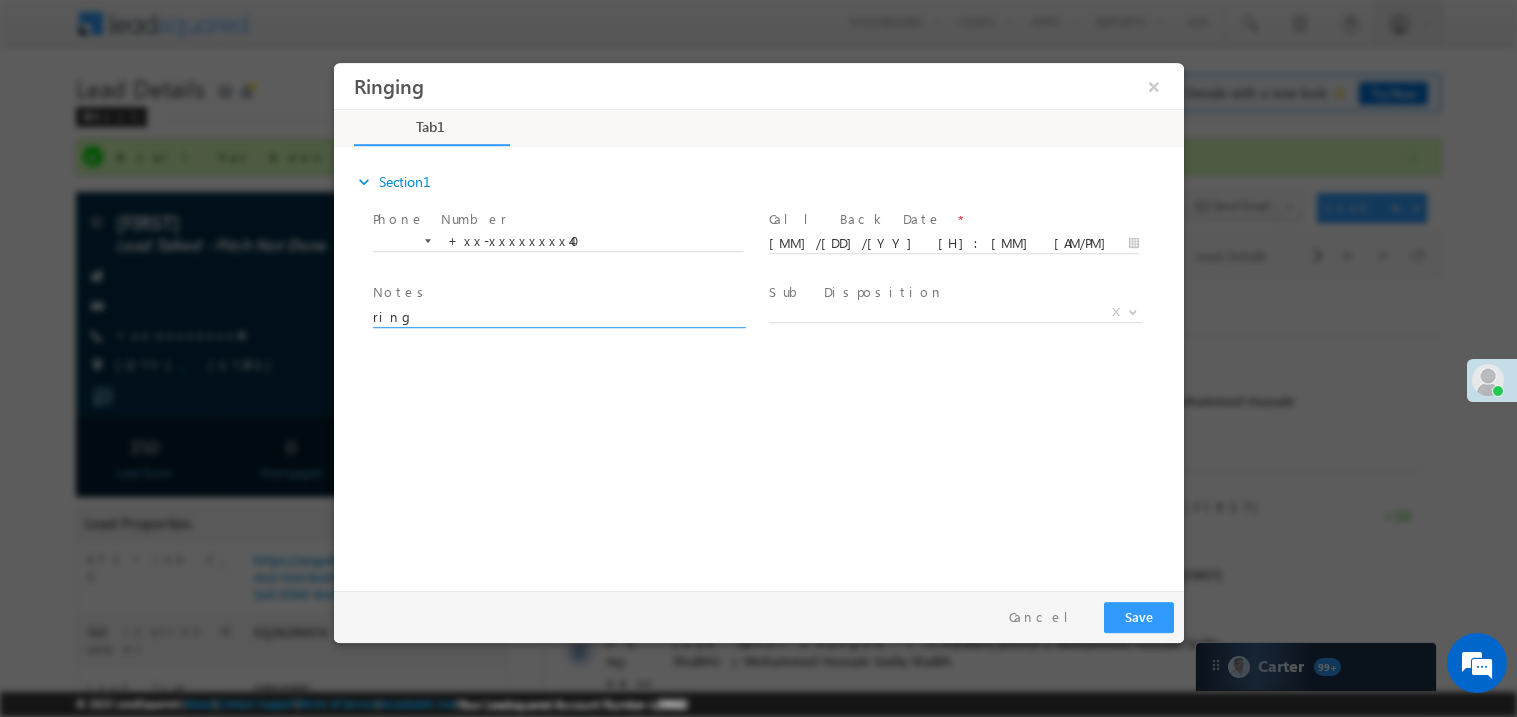 type on "ring" 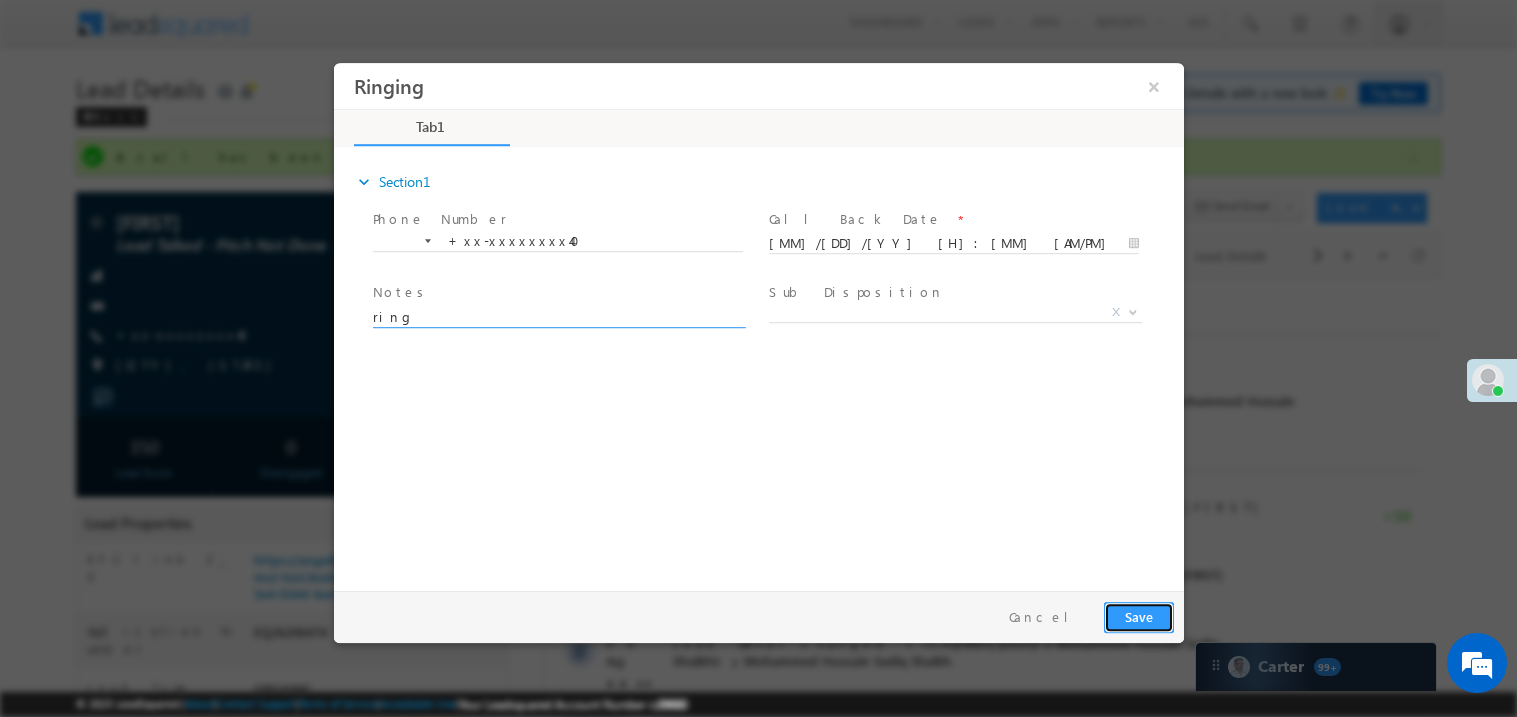 click on "Save" at bounding box center (1138, 616) 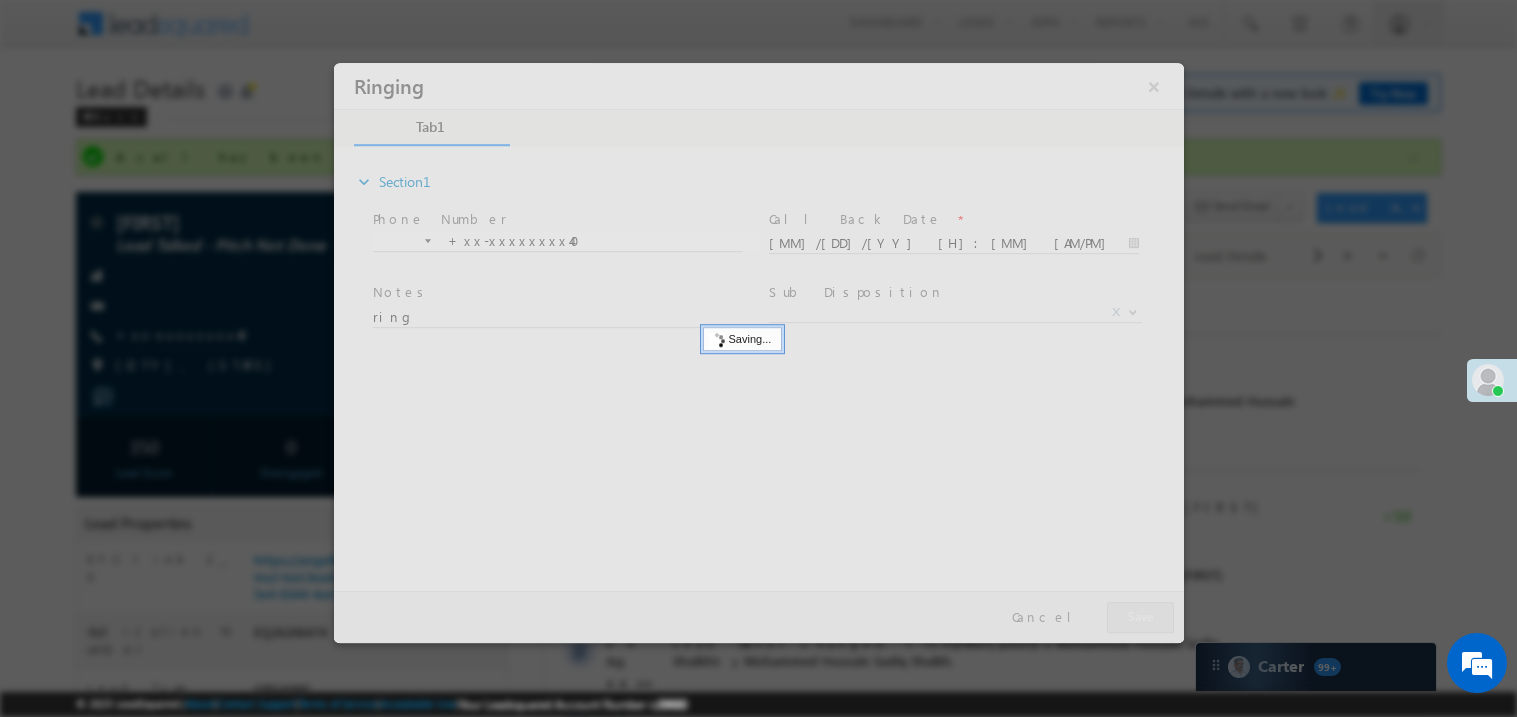 click at bounding box center (758, 352) 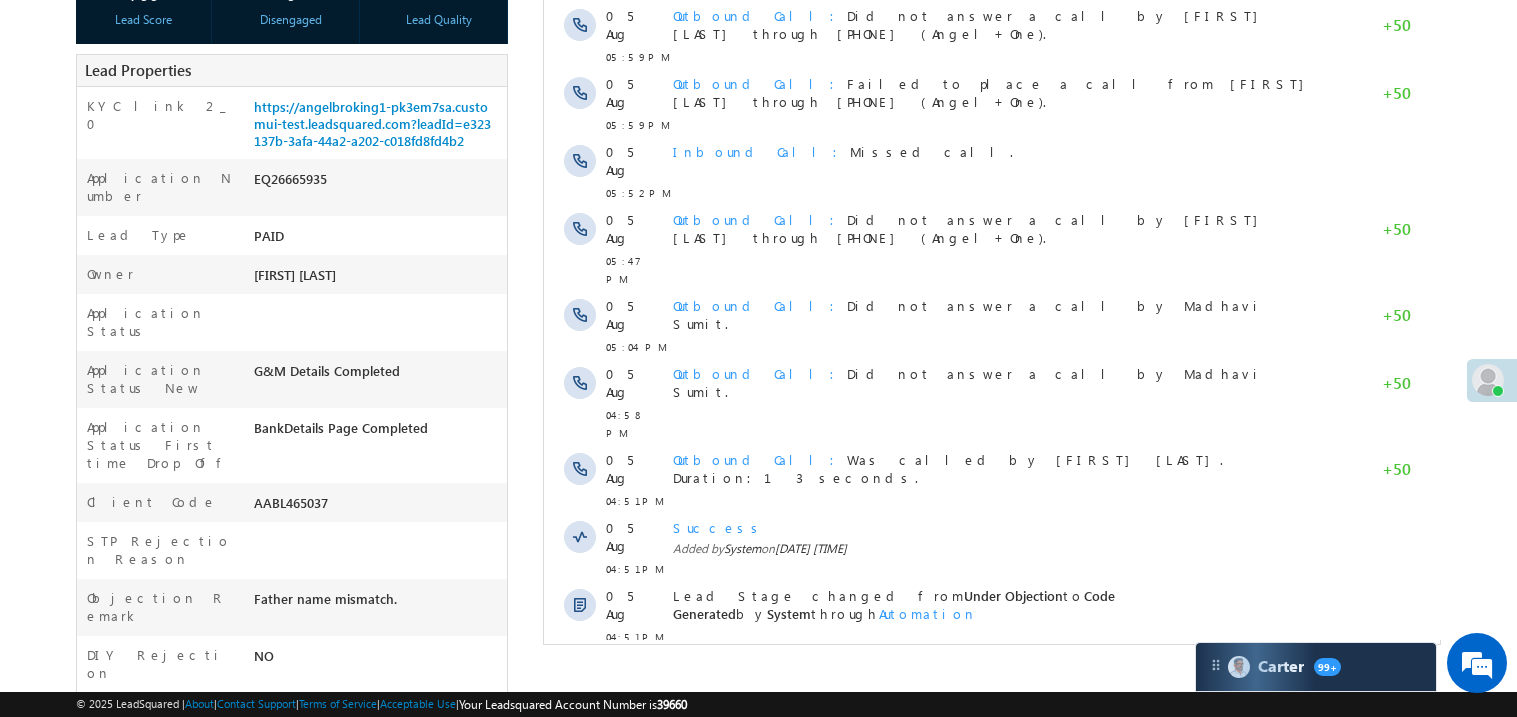 scroll, scrollTop: 0, scrollLeft: 0, axis: both 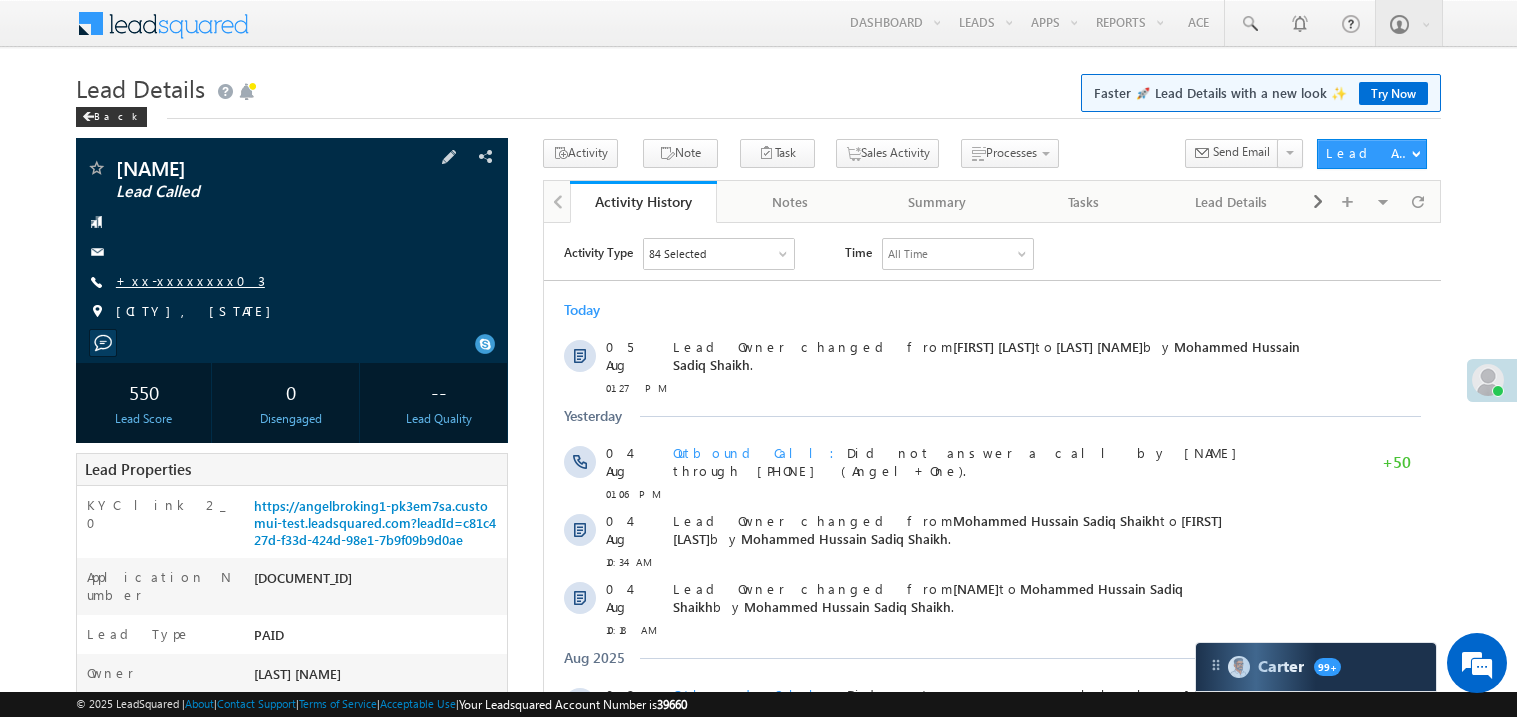 click on "+xx-xxxxxxxx03" at bounding box center [190, 280] 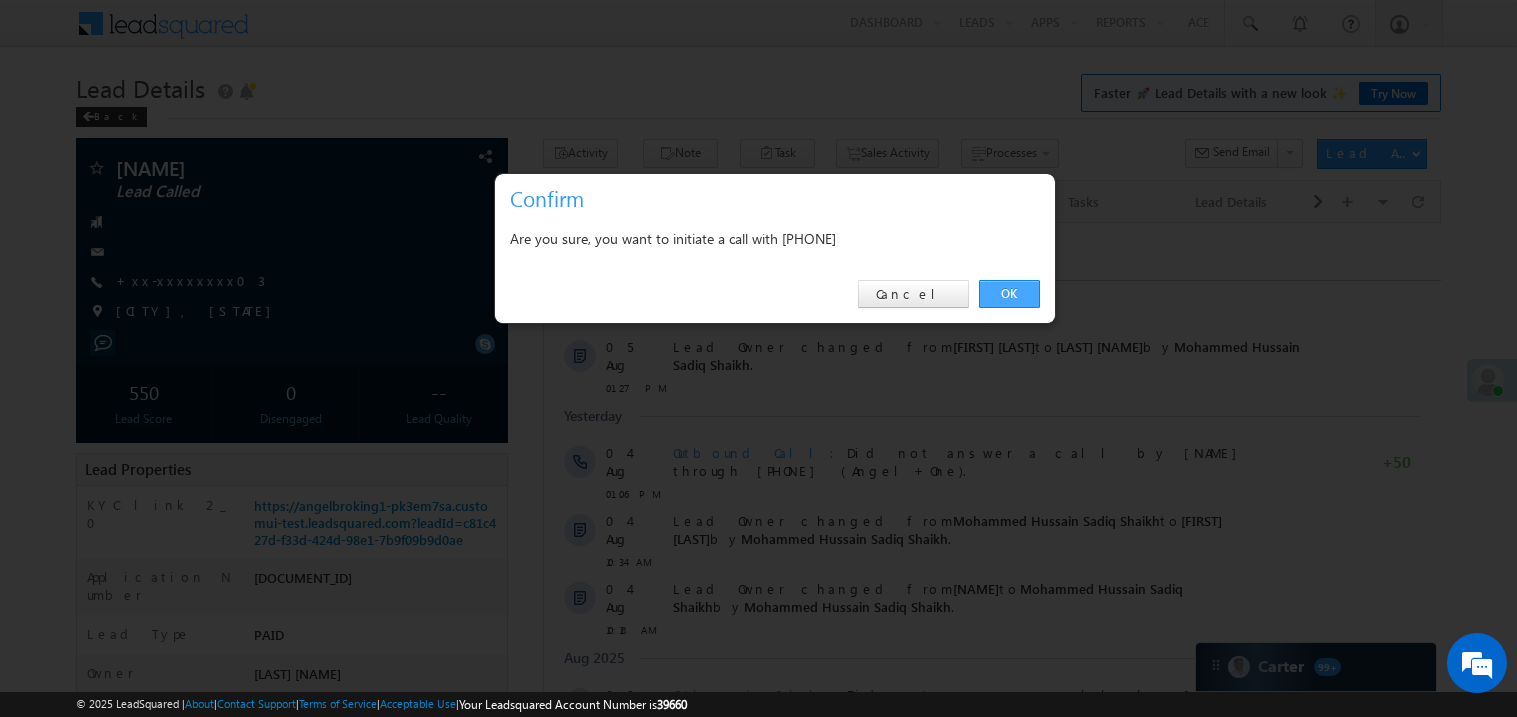 click on "OK" at bounding box center [1009, 294] 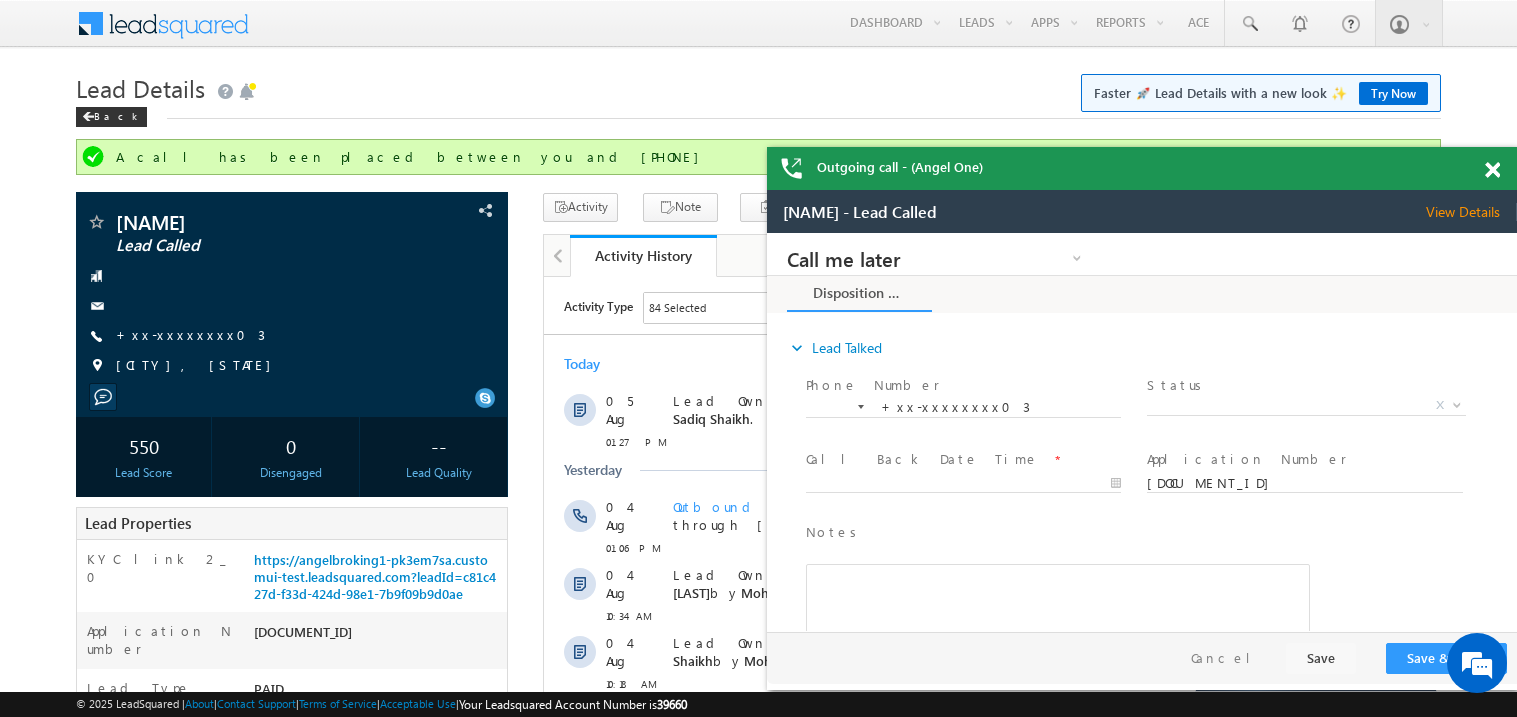 scroll, scrollTop: 0, scrollLeft: 0, axis: both 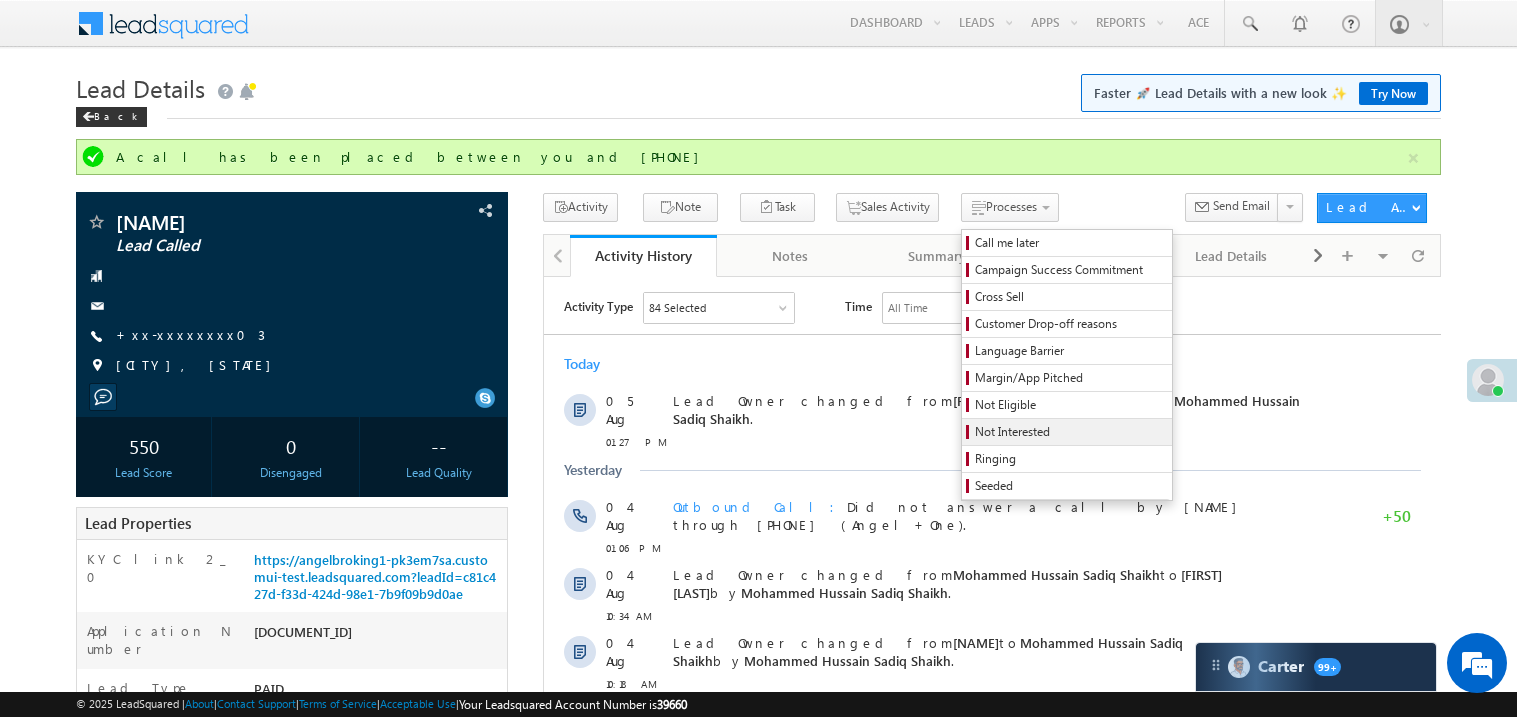 click on "Not Interested" at bounding box center (1067, 432) 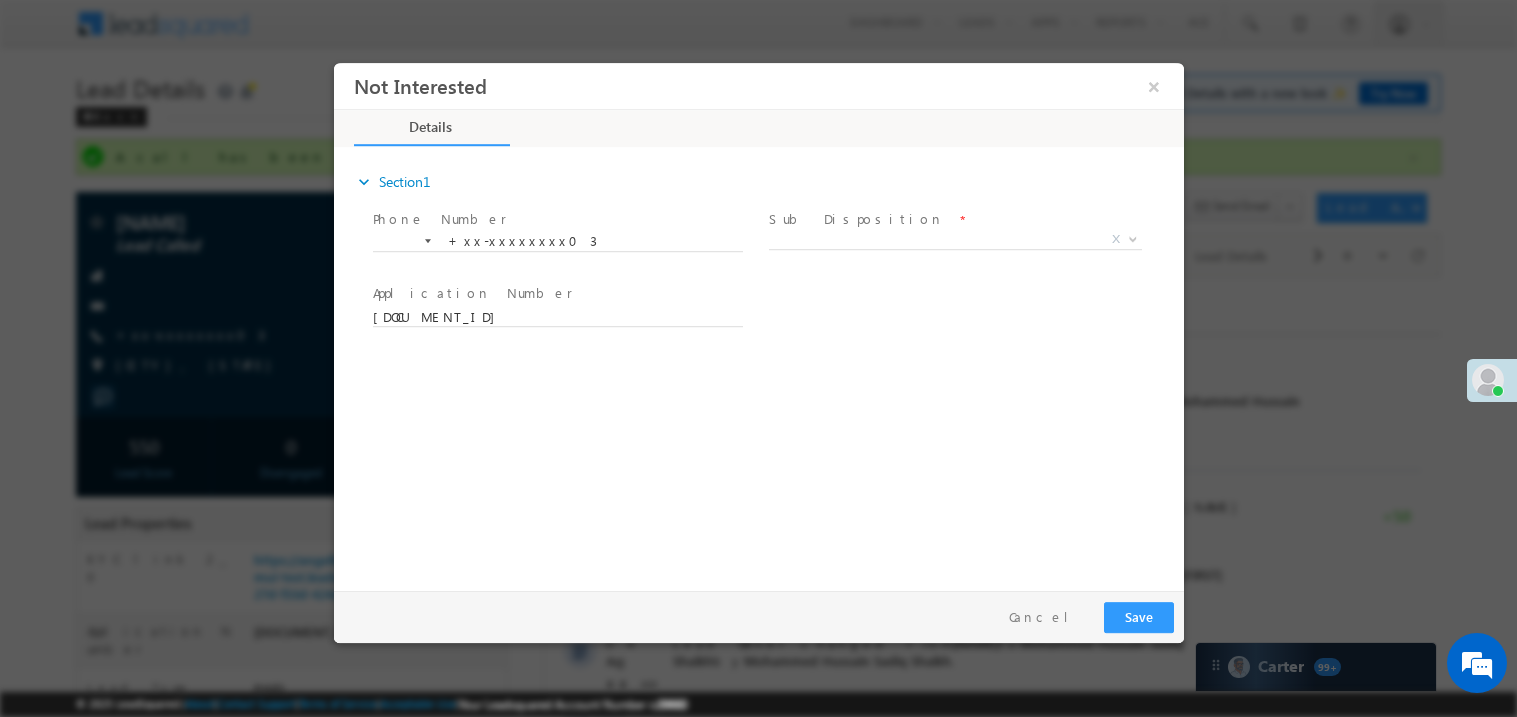 scroll, scrollTop: 0, scrollLeft: 0, axis: both 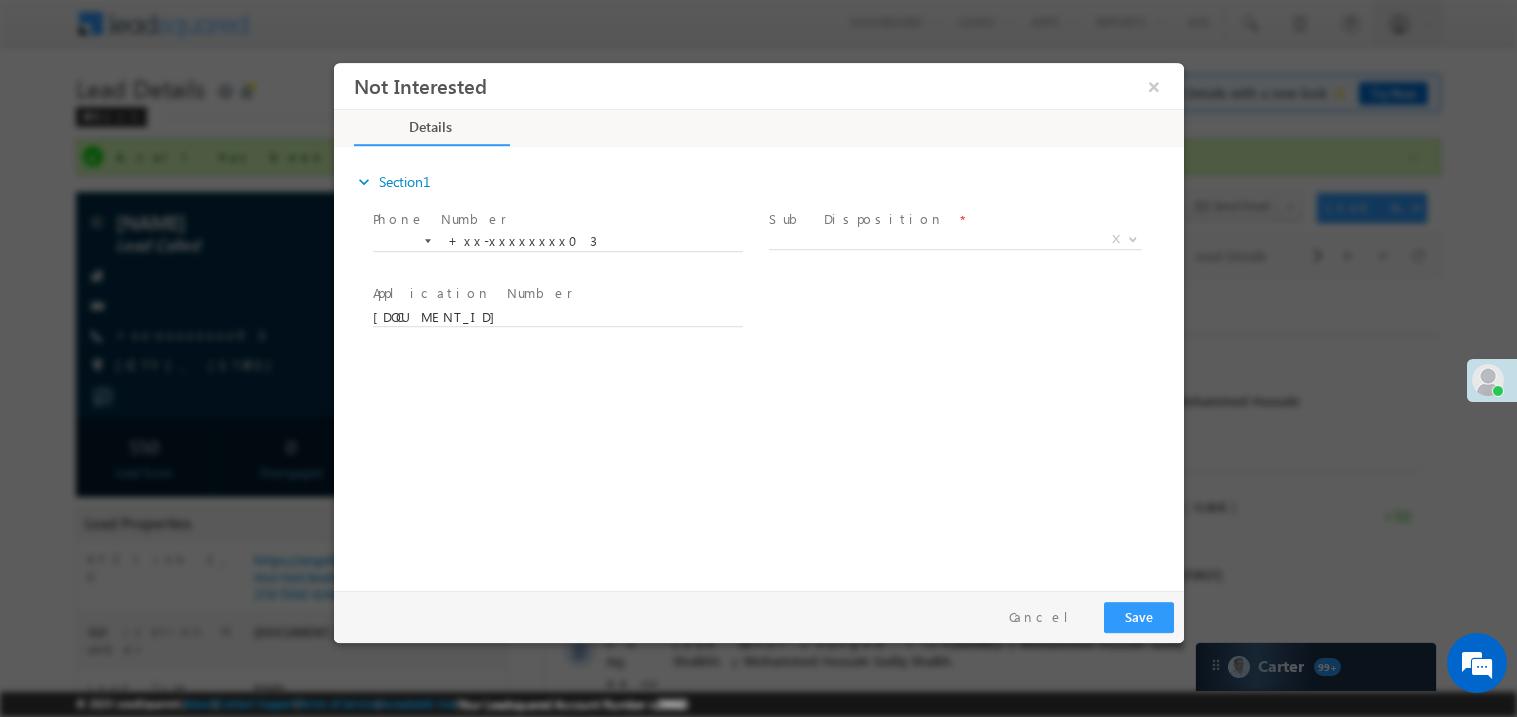 click on "Sub Disposition
*" at bounding box center (952, 219) 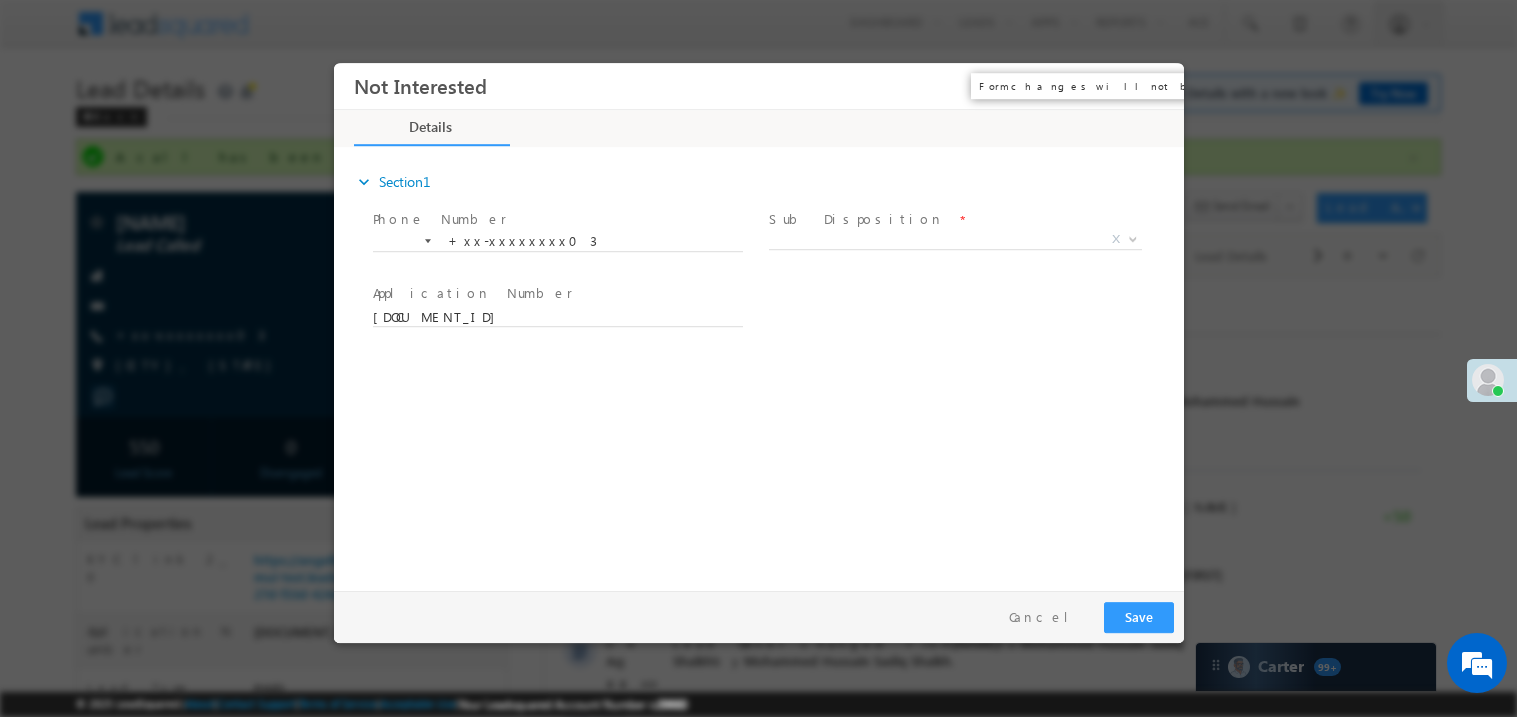 click on "×" at bounding box center [1153, 85] 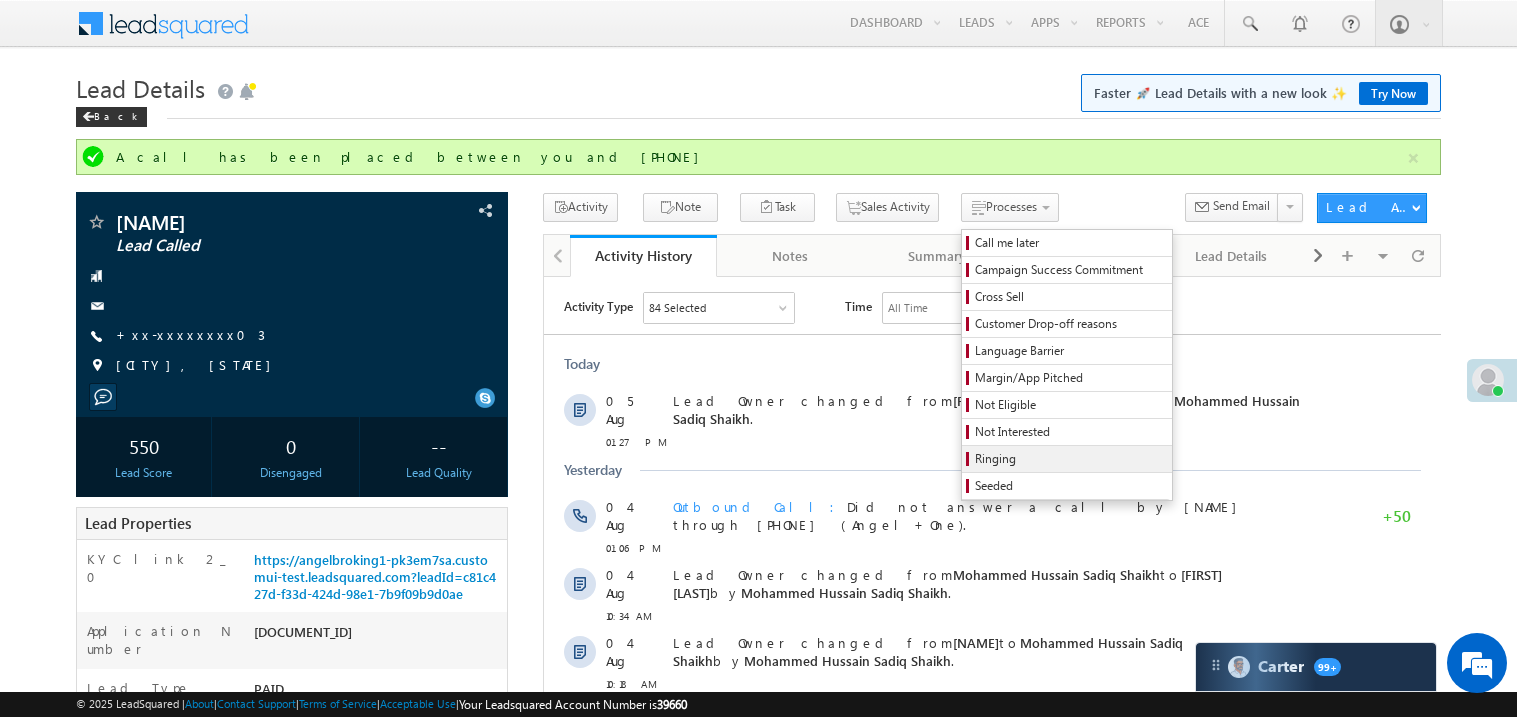 click on "Ringing" at bounding box center (1070, 459) 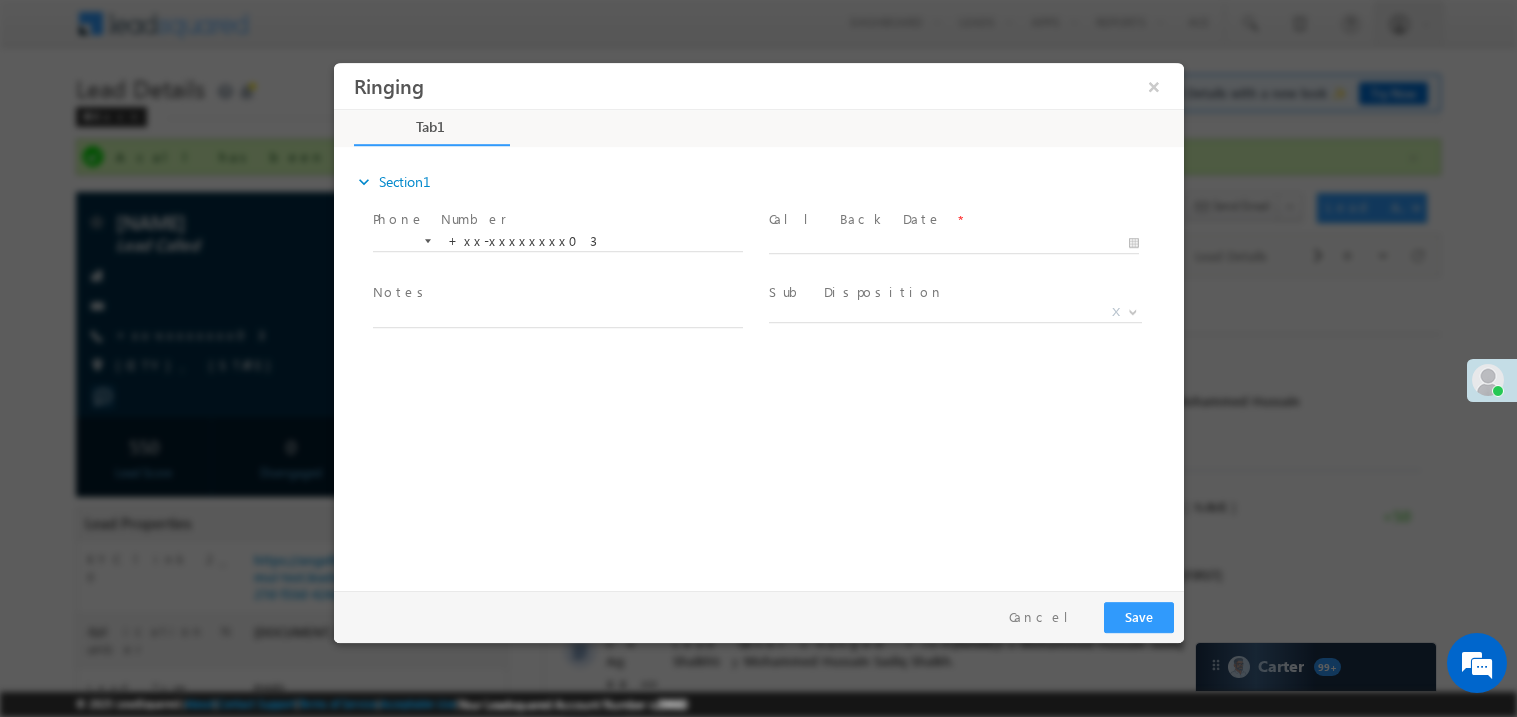 scroll, scrollTop: 0, scrollLeft: 0, axis: both 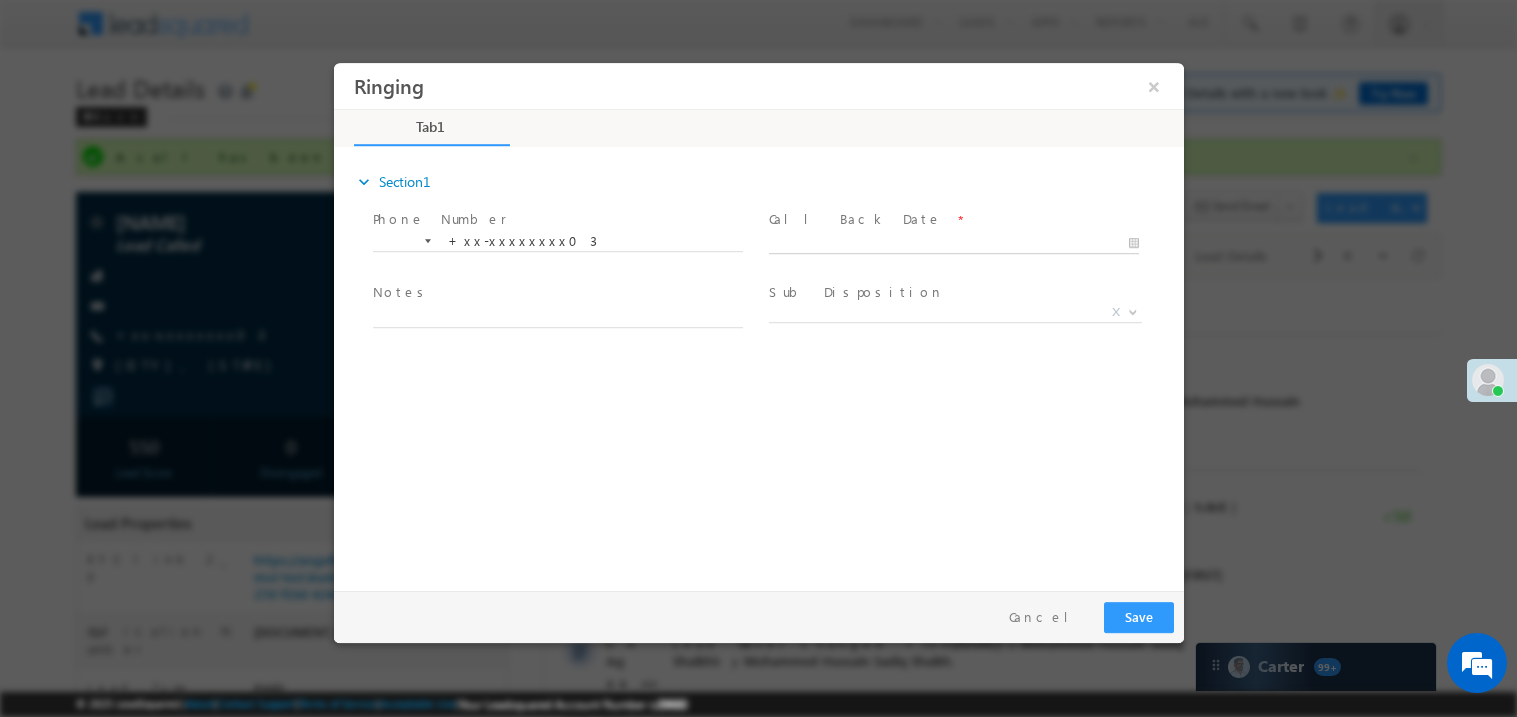 click on "Ringing
×" at bounding box center [758, 321] 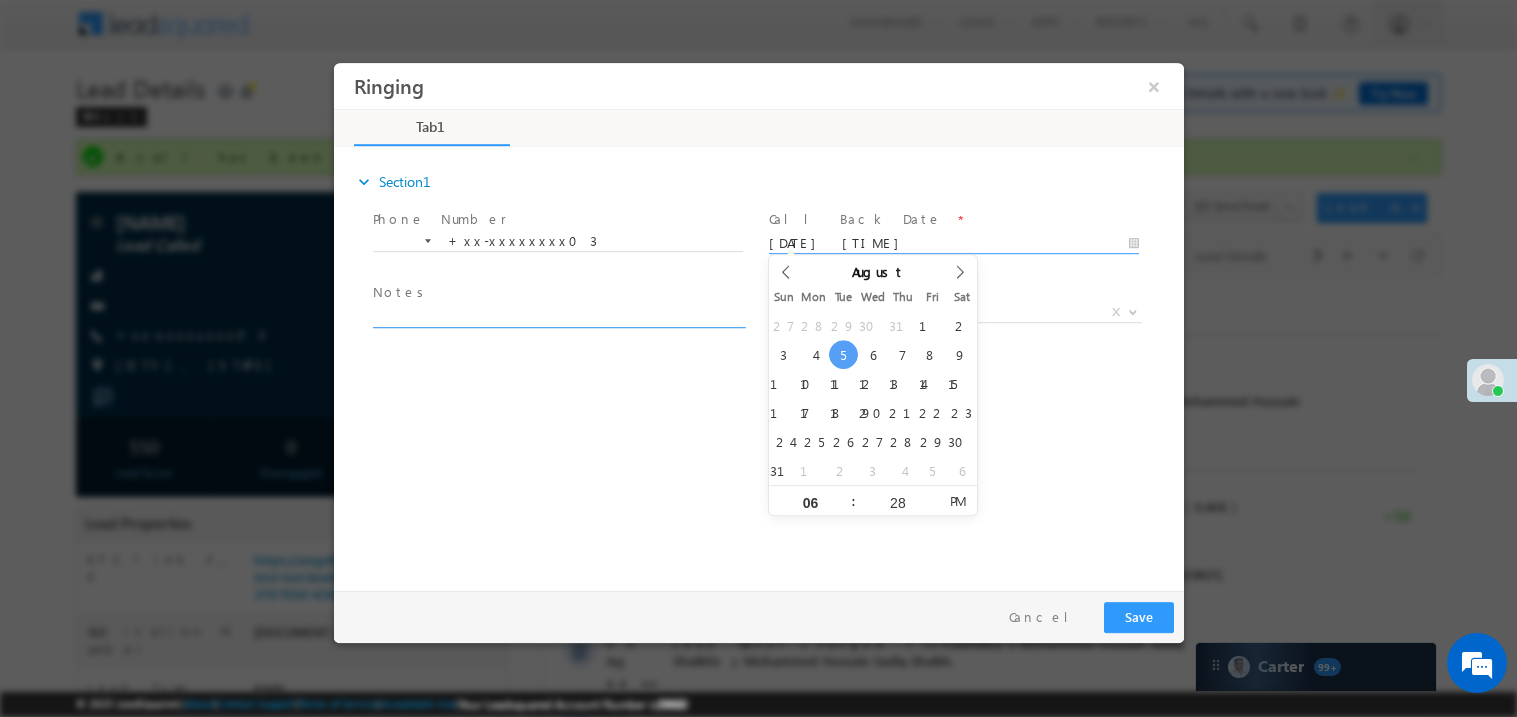 click at bounding box center (557, 315) 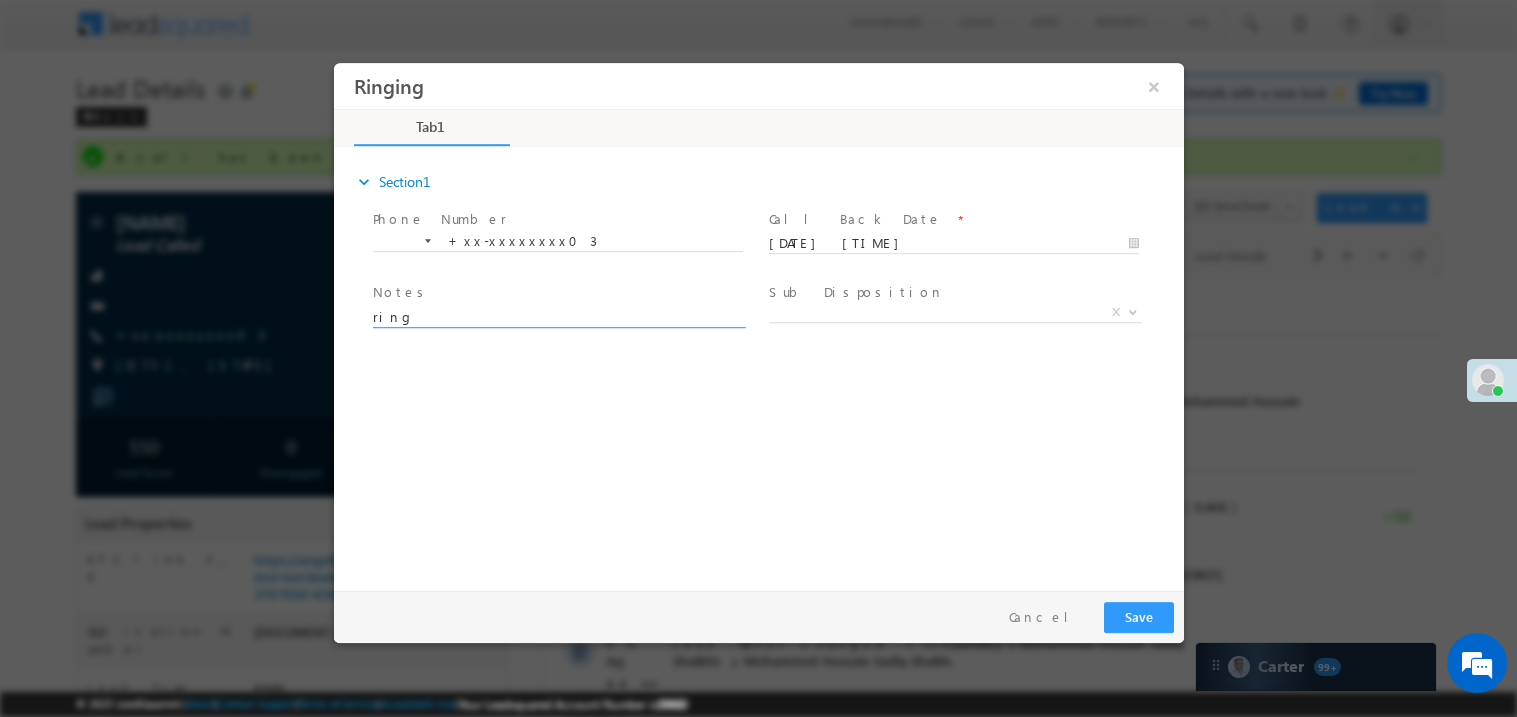 type on "ring" 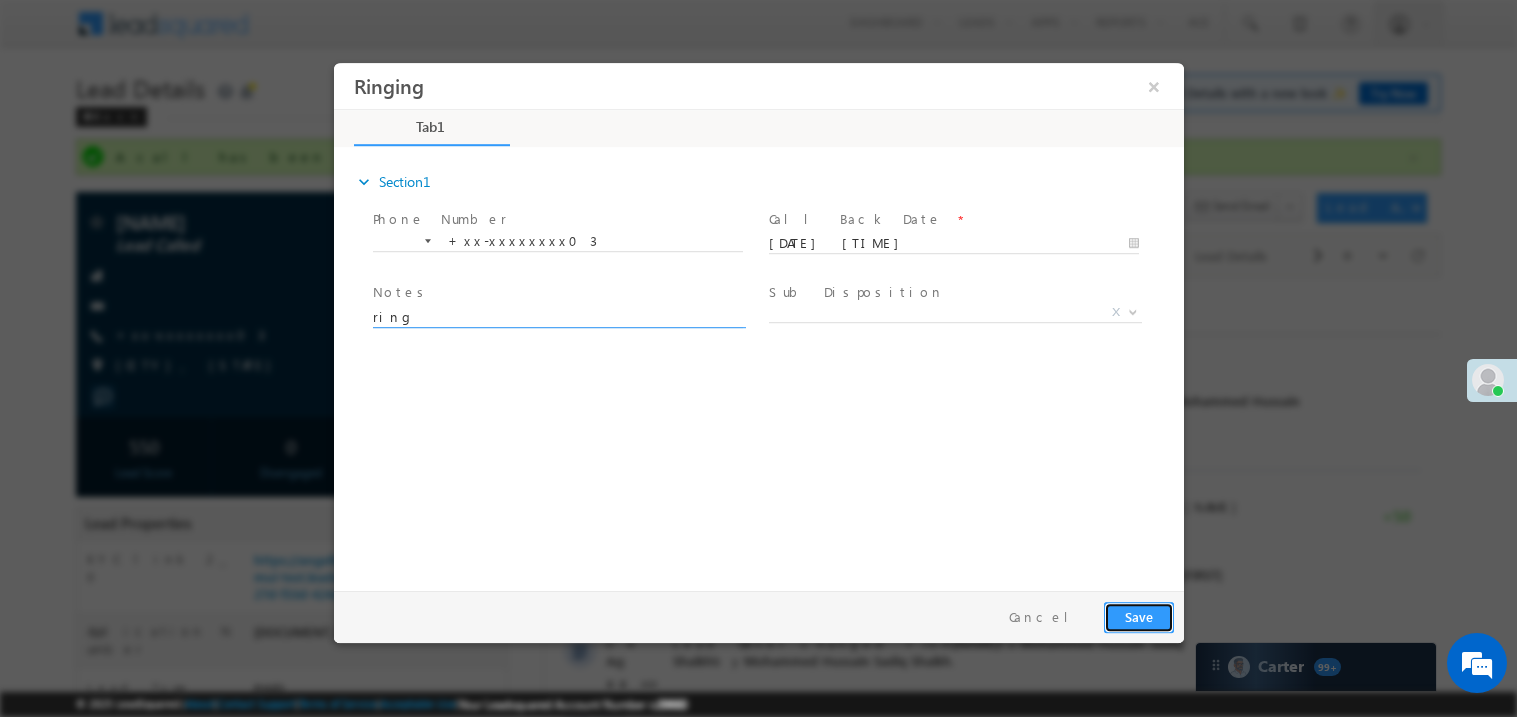 click on "Save" at bounding box center [1138, 616] 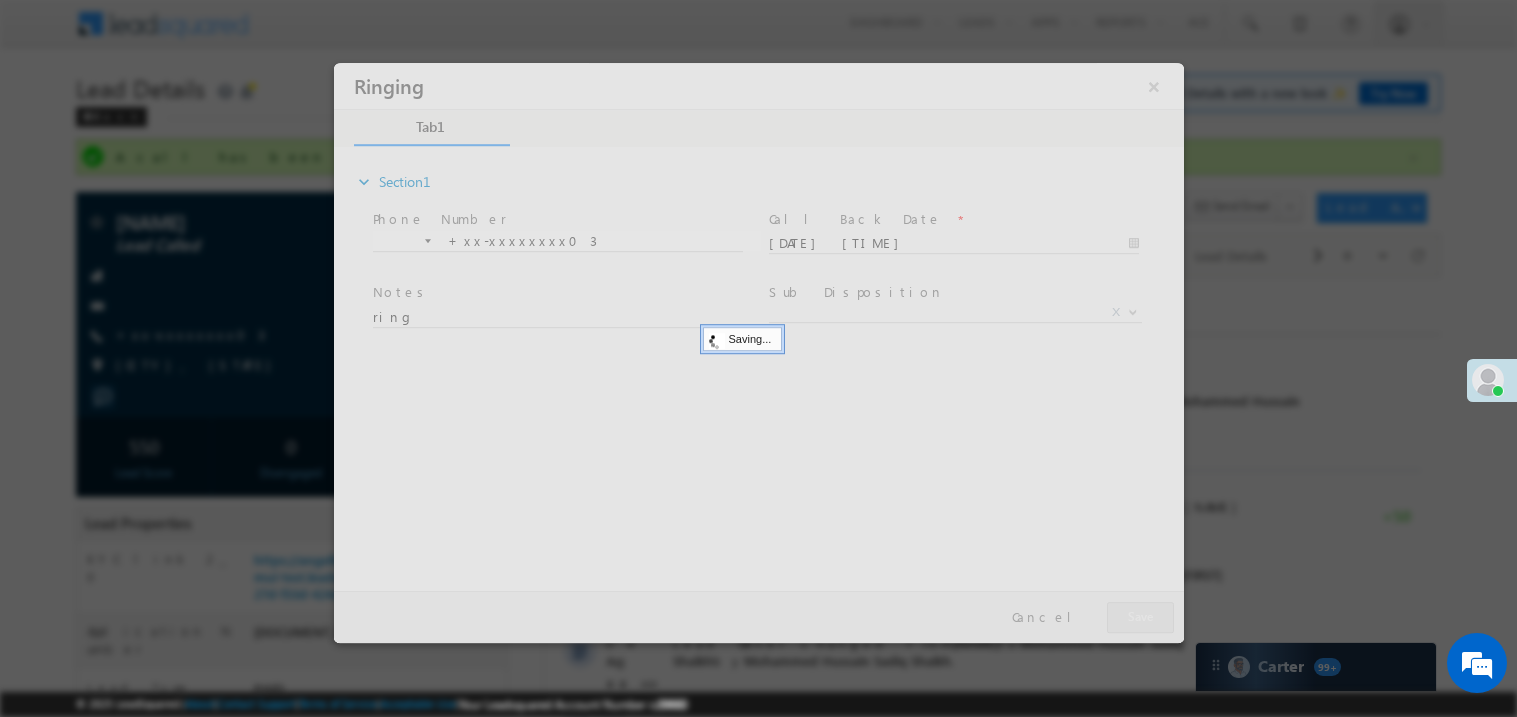 click at bounding box center (758, 352) 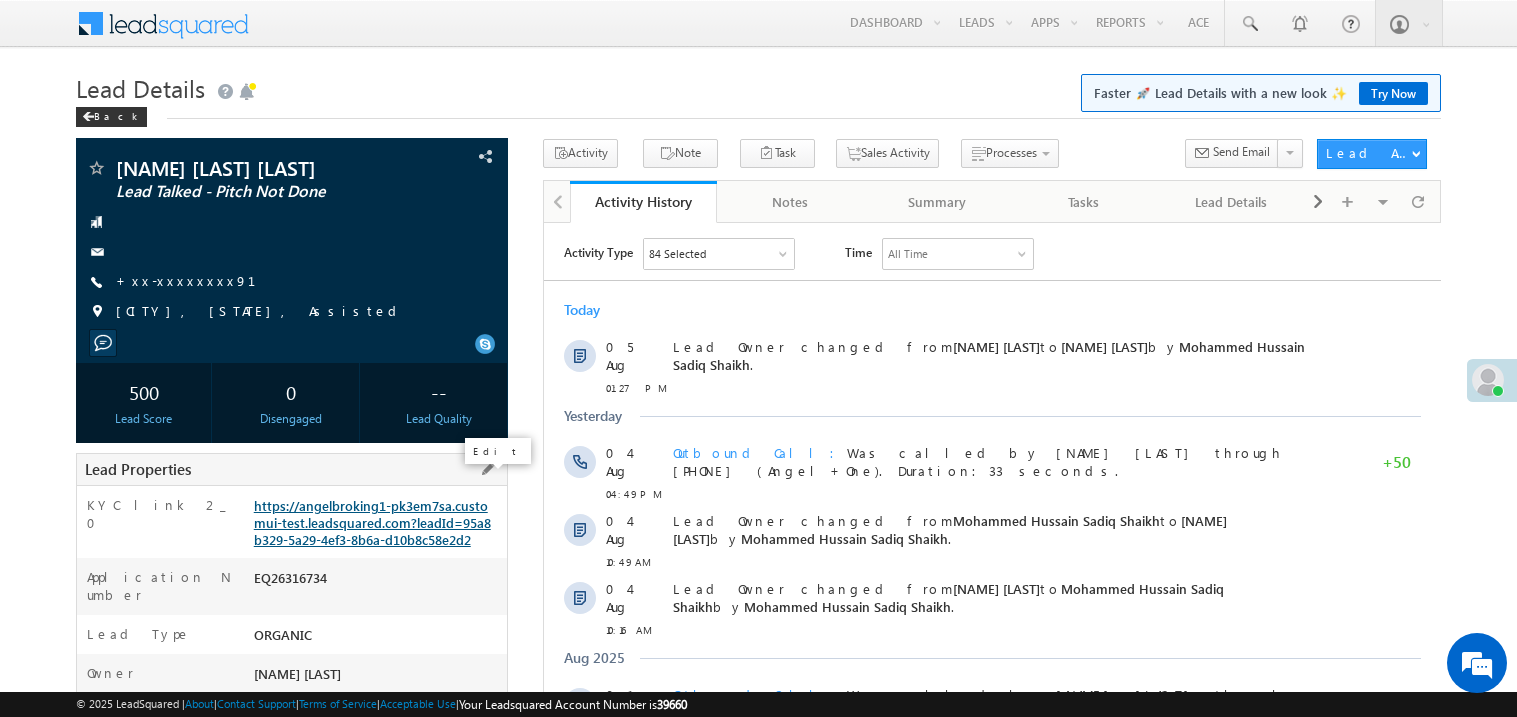 scroll, scrollTop: 0, scrollLeft: 0, axis: both 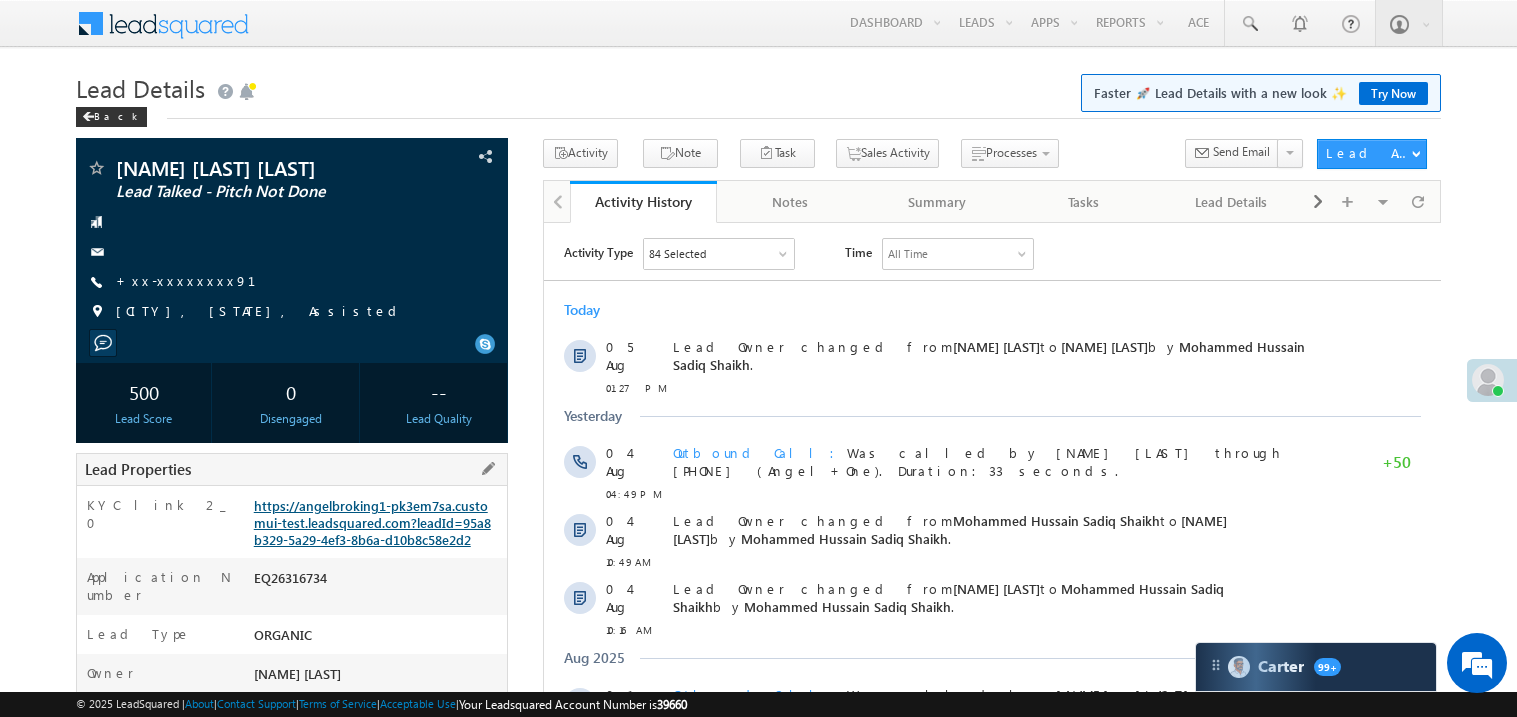 click on "https://angelbroking1-pk3em7sa.customui-test.leadsquared.com?leadId=95a8b329-5a29-4ef3-8b6a-d10b8c58e2d2" at bounding box center (372, 522) 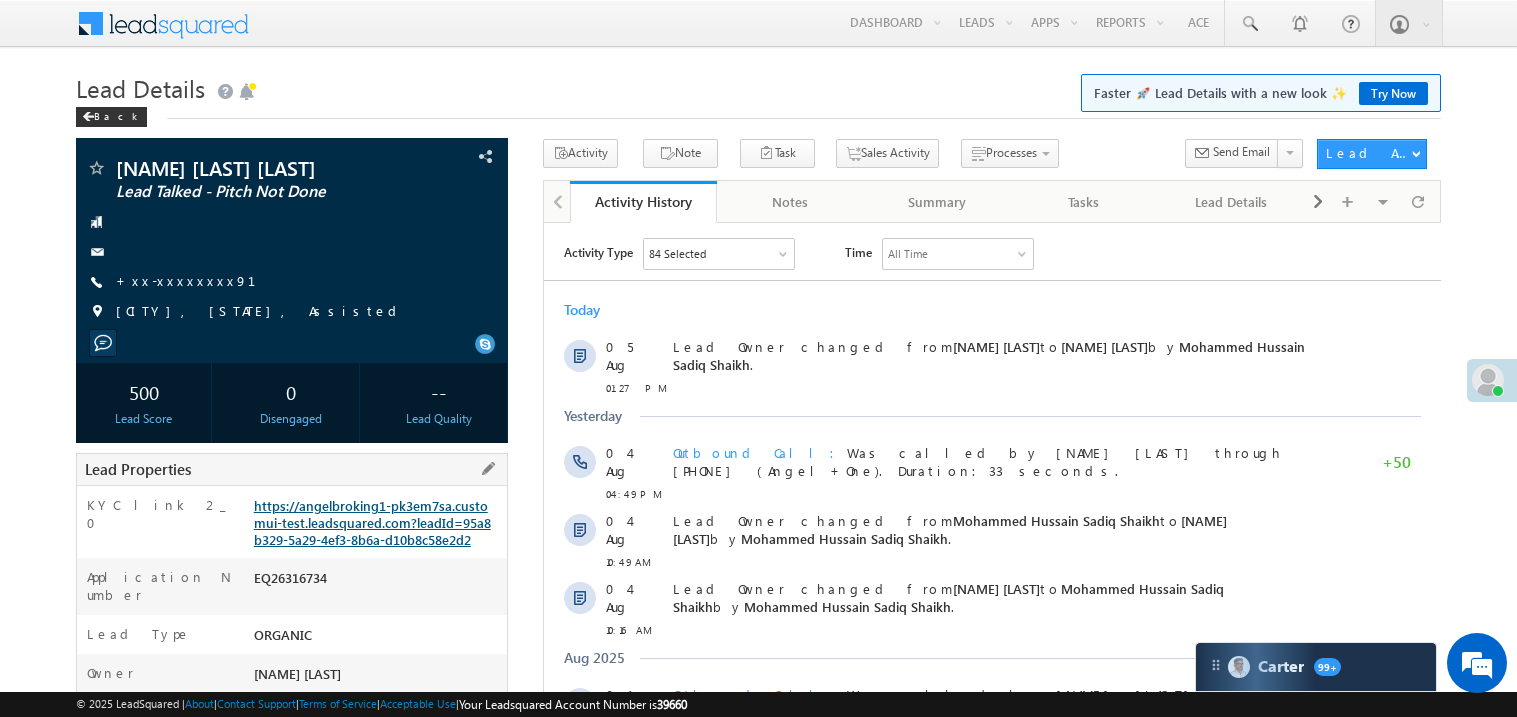 scroll, scrollTop: 0, scrollLeft: 0, axis: both 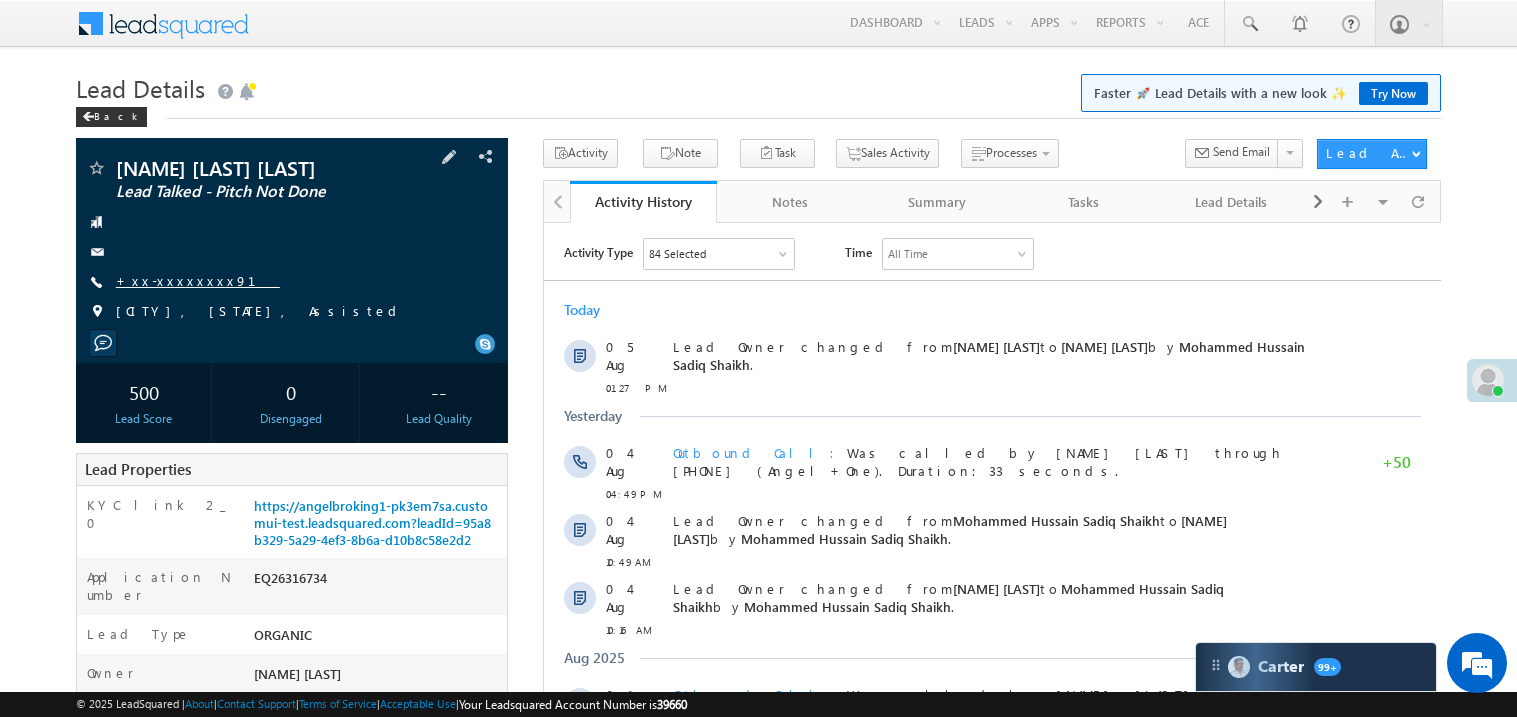 click on "+xx-xxxxxxxx91" at bounding box center (198, 280) 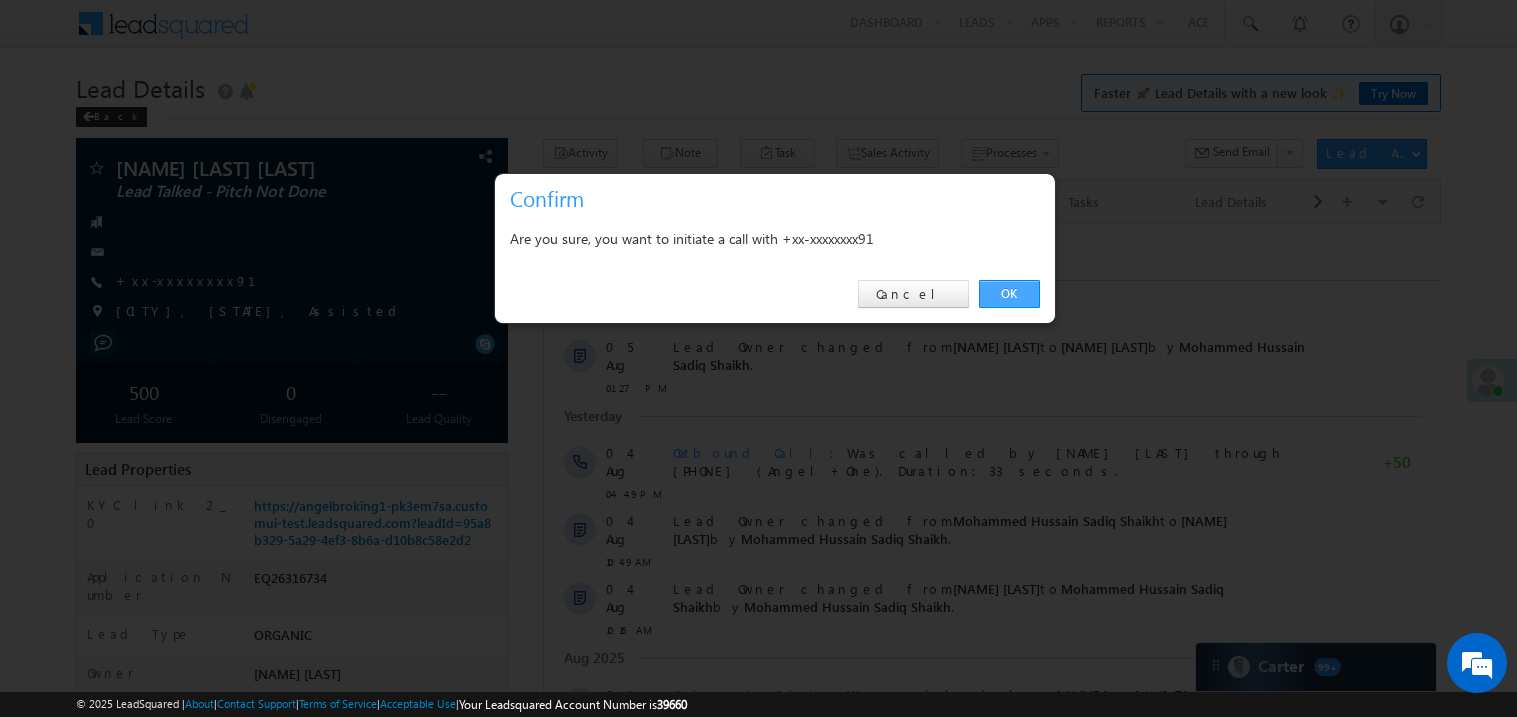 click on "OK" at bounding box center [1009, 294] 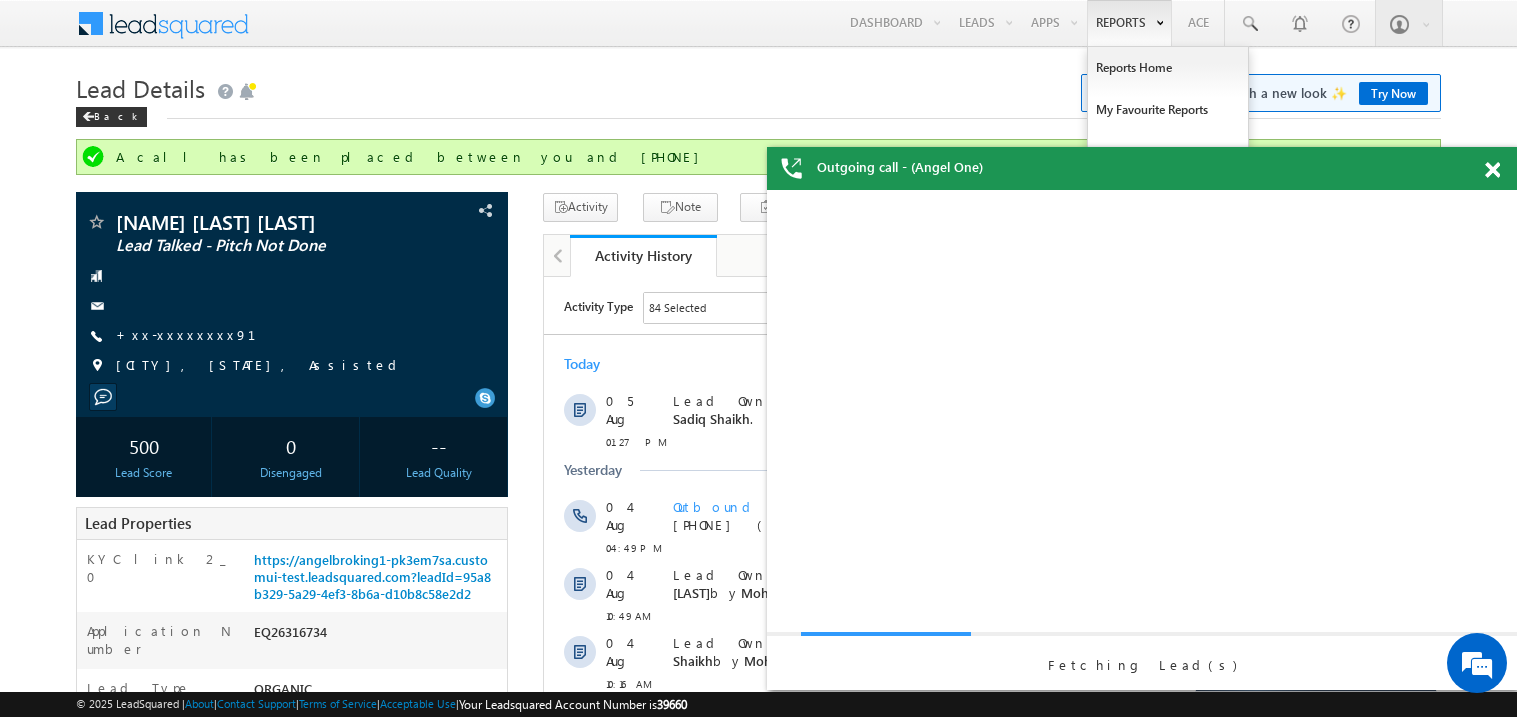 scroll, scrollTop: 0, scrollLeft: 0, axis: both 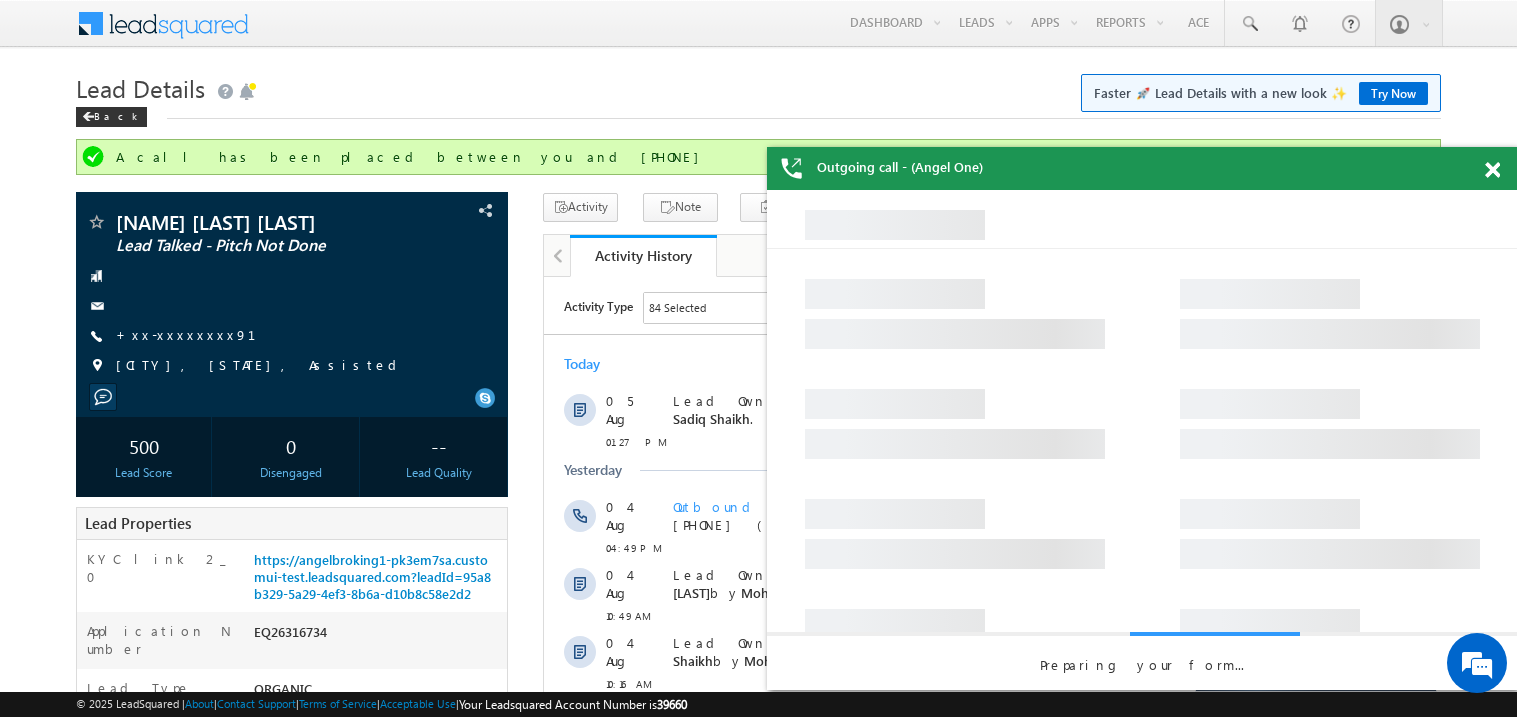 click at bounding box center (1492, 170) 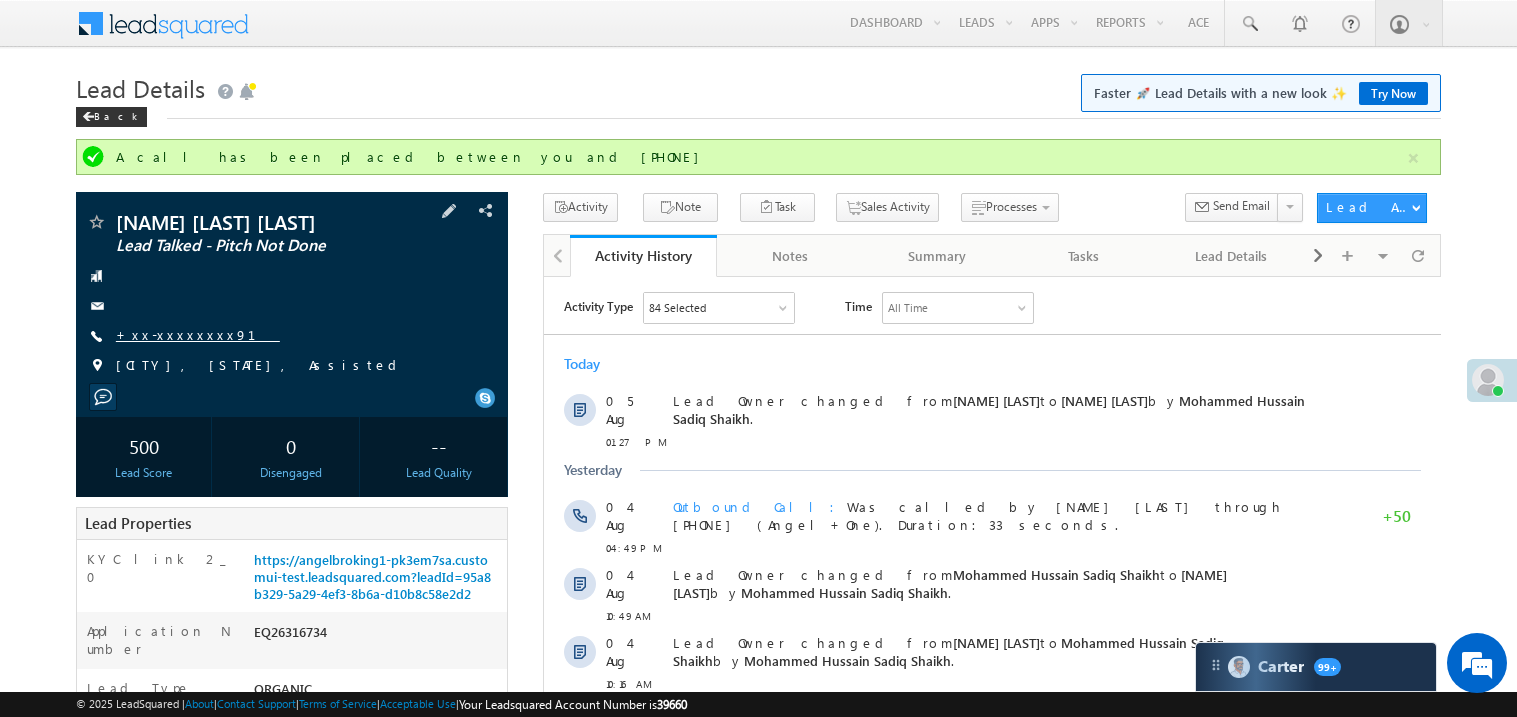 click on "+xx-xxxxxxxx91" at bounding box center [198, 334] 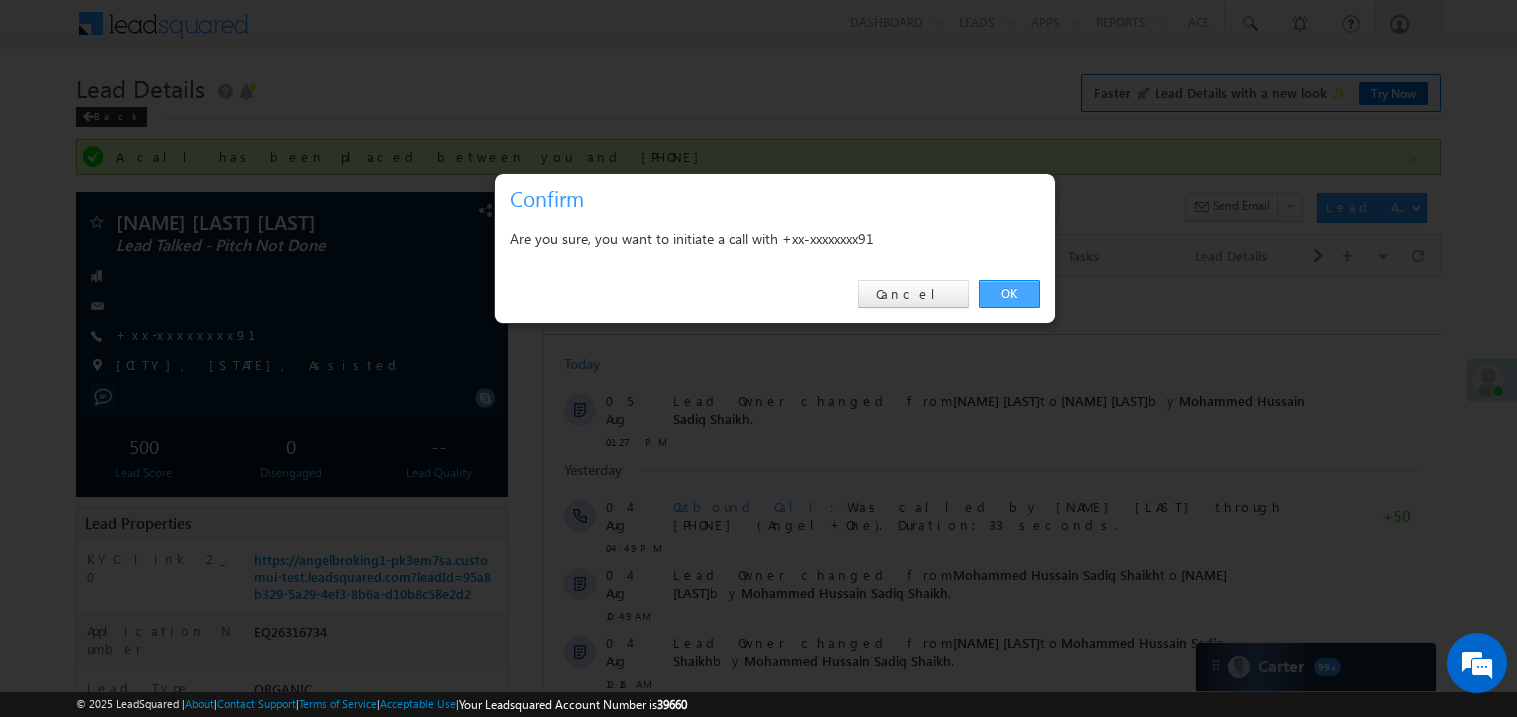 click on "OK" at bounding box center (1009, 294) 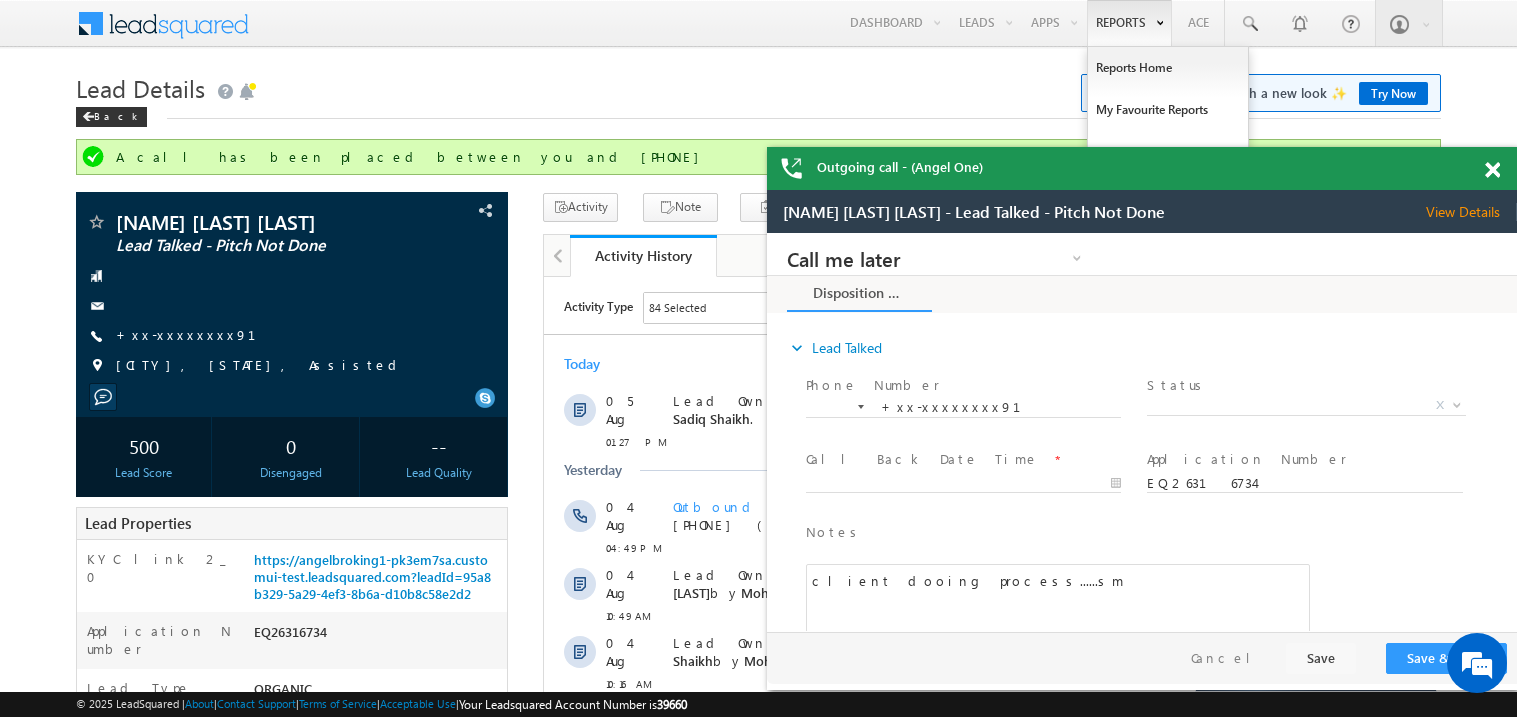 scroll, scrollTop: 0, scrollLeft: 0, axis: both 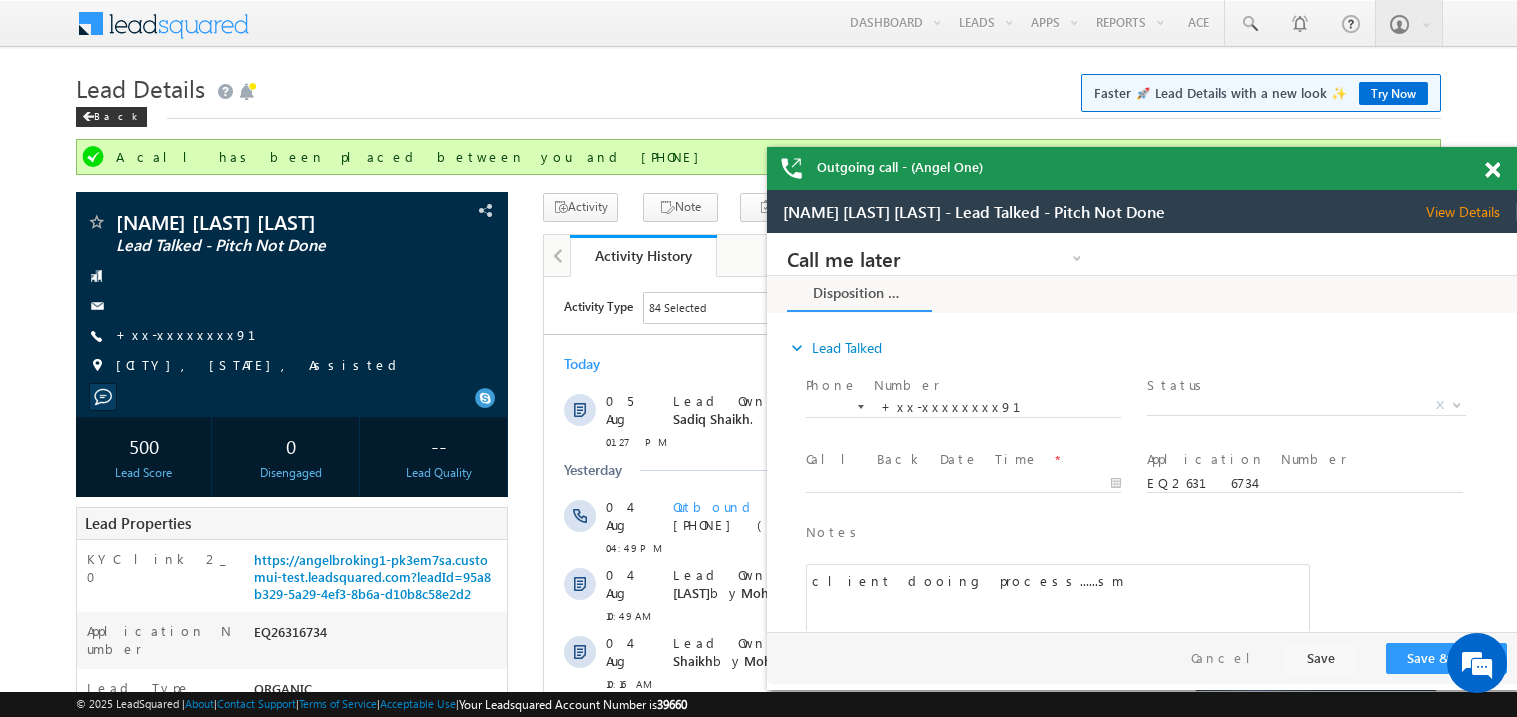 click at bounding box center [1492, 170] 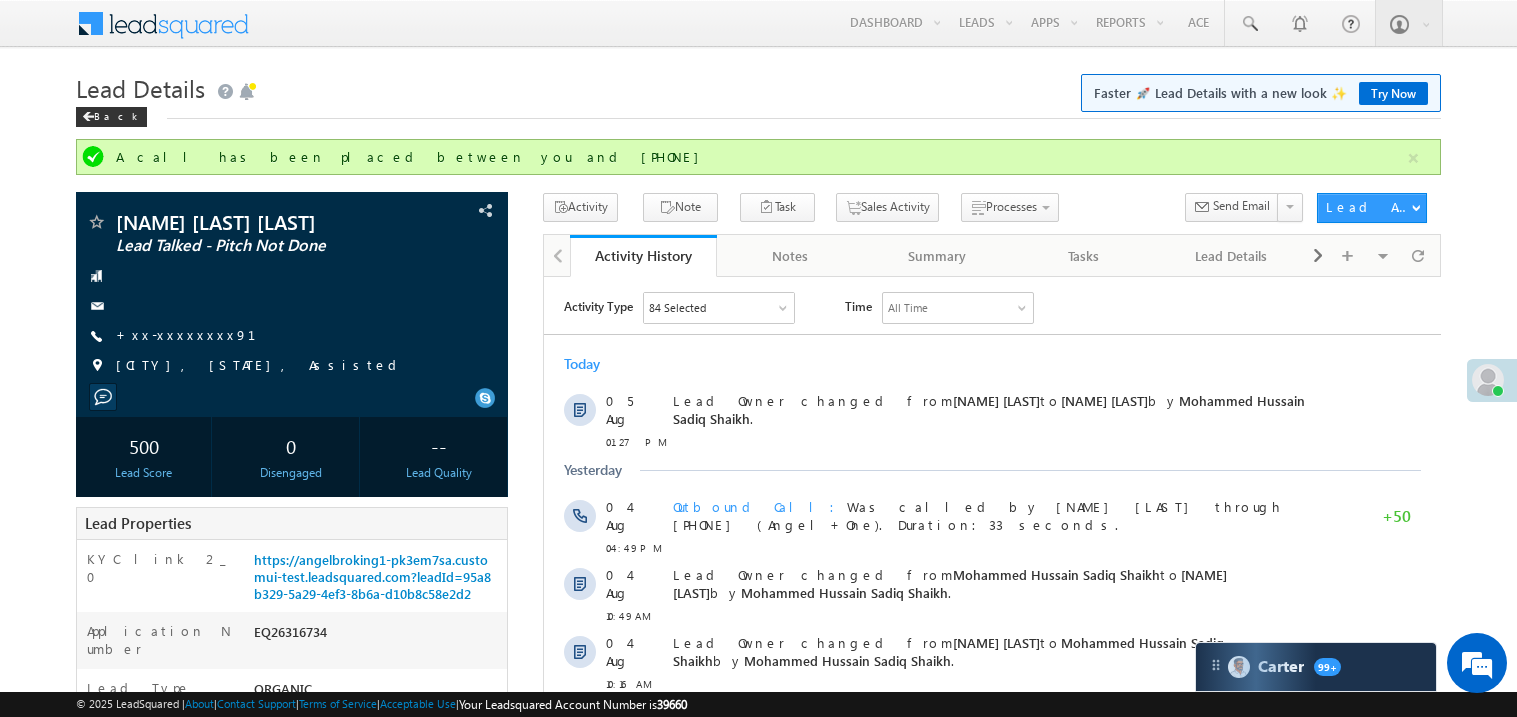 click on "Lead Details Faster 🚀 Lead Details with a new look ✨ Try Now" at bounding box center [758, 86] 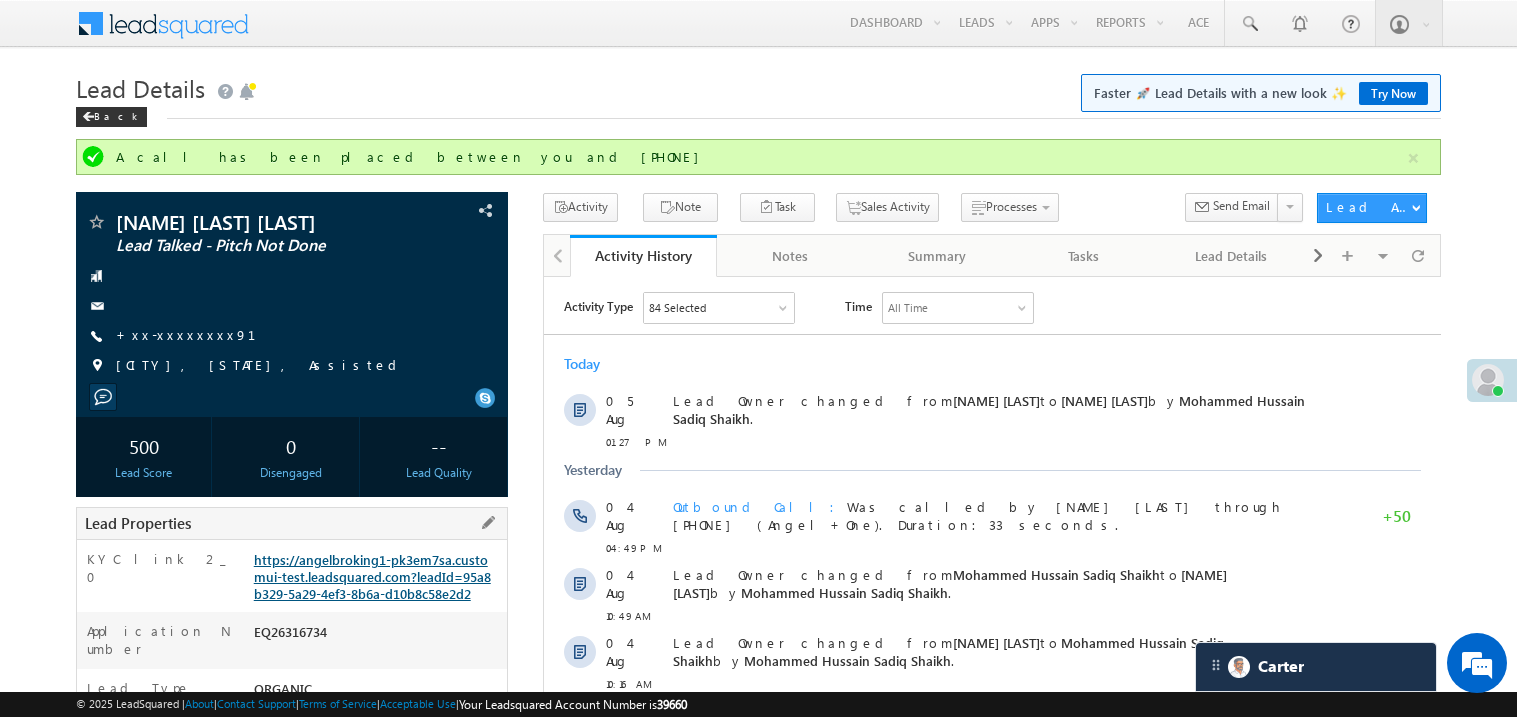 click on "https://angelbroking1-pk3em7sa.customui-test.leadsquared.com?leadId=95a8b329-5a29-4ef3-8b6a-d10b8c58e2d2" at bounding box center [372, 576] 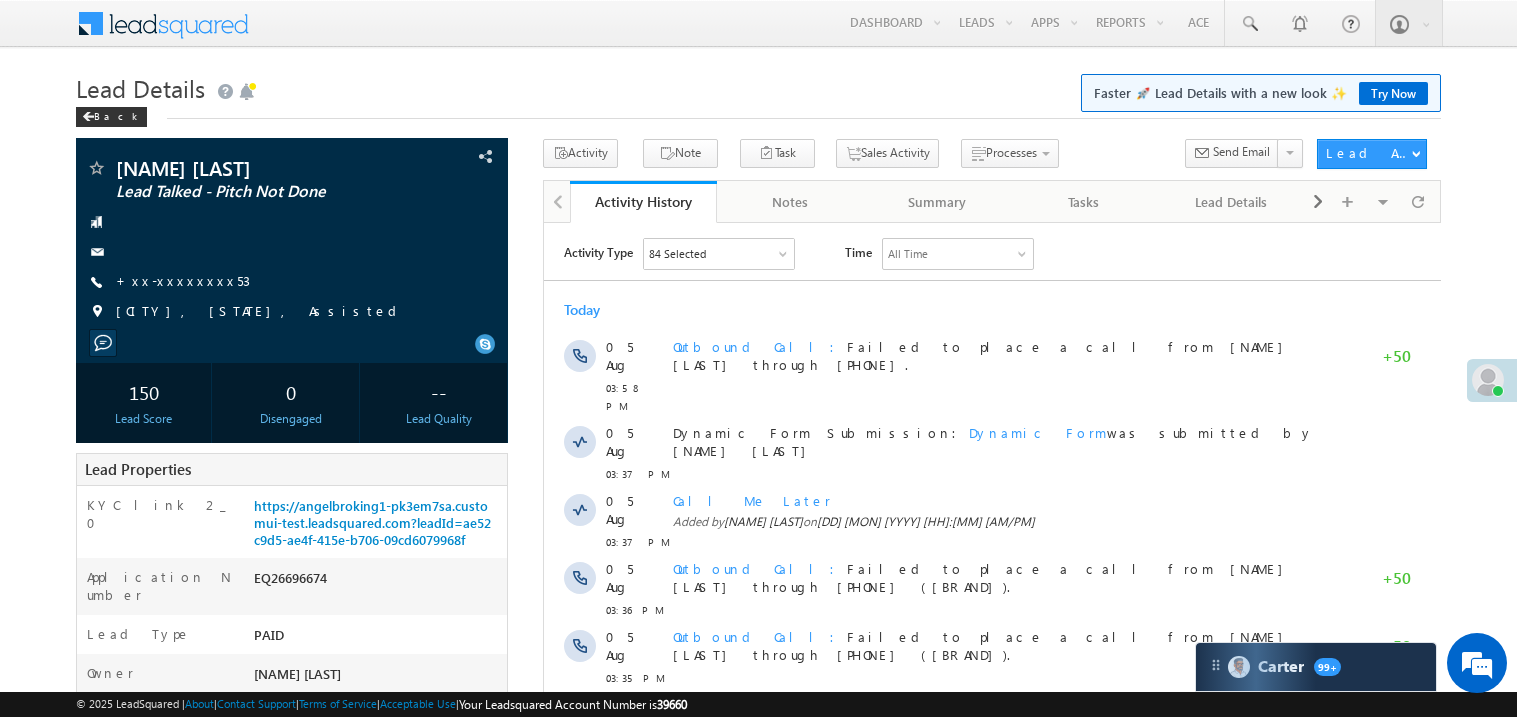 scroll, scrollTop: 0, scrollLeft: 0, axis: both 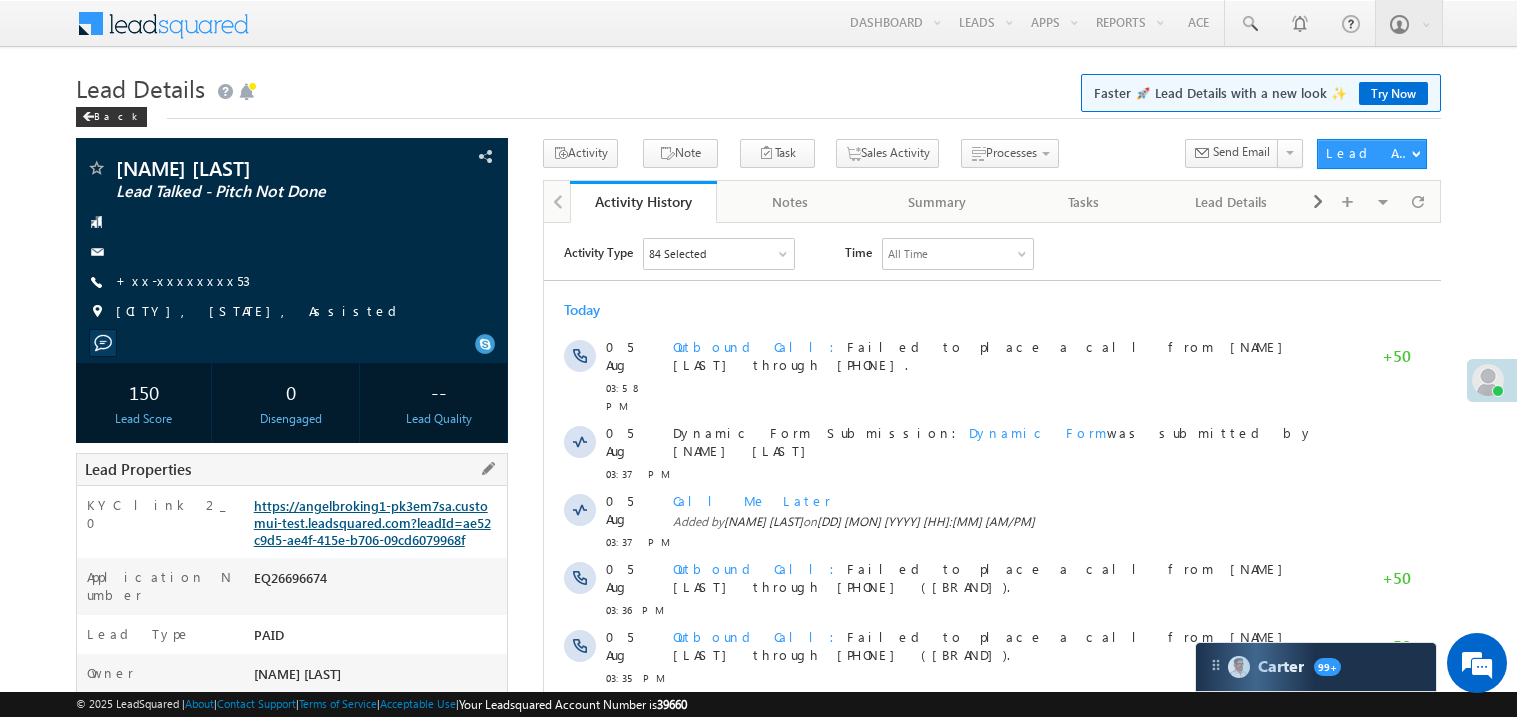 click on "https://angelbroking1-pk3em7sa.customui-test.leadsquared.com?leadId=ae52c9d5-ae4f-415e-b706-09cd6079968f" at bounding box center [372, 522] 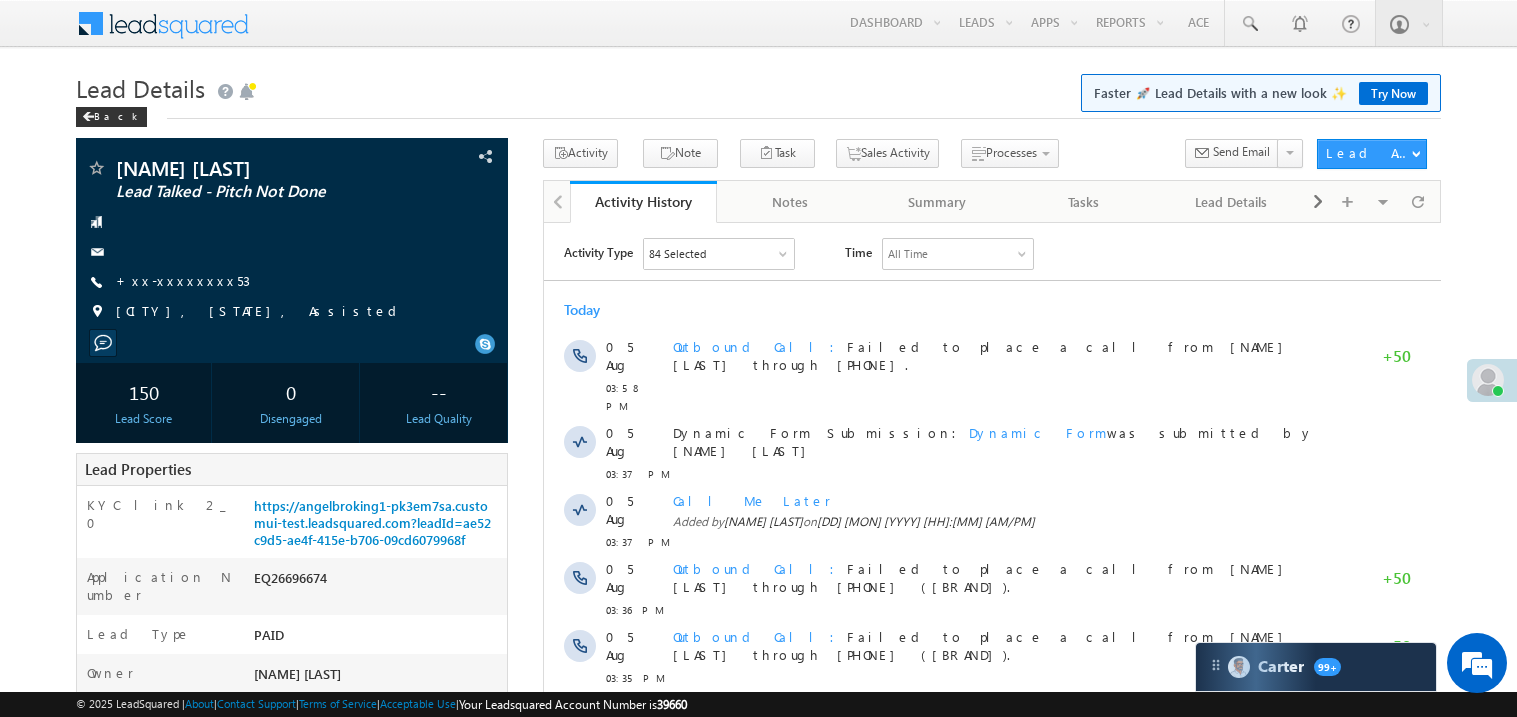 click on "Lead Details Faster 🚀 Lead Details with a new look ✨ Try Now" at bounding box center [758, 86] 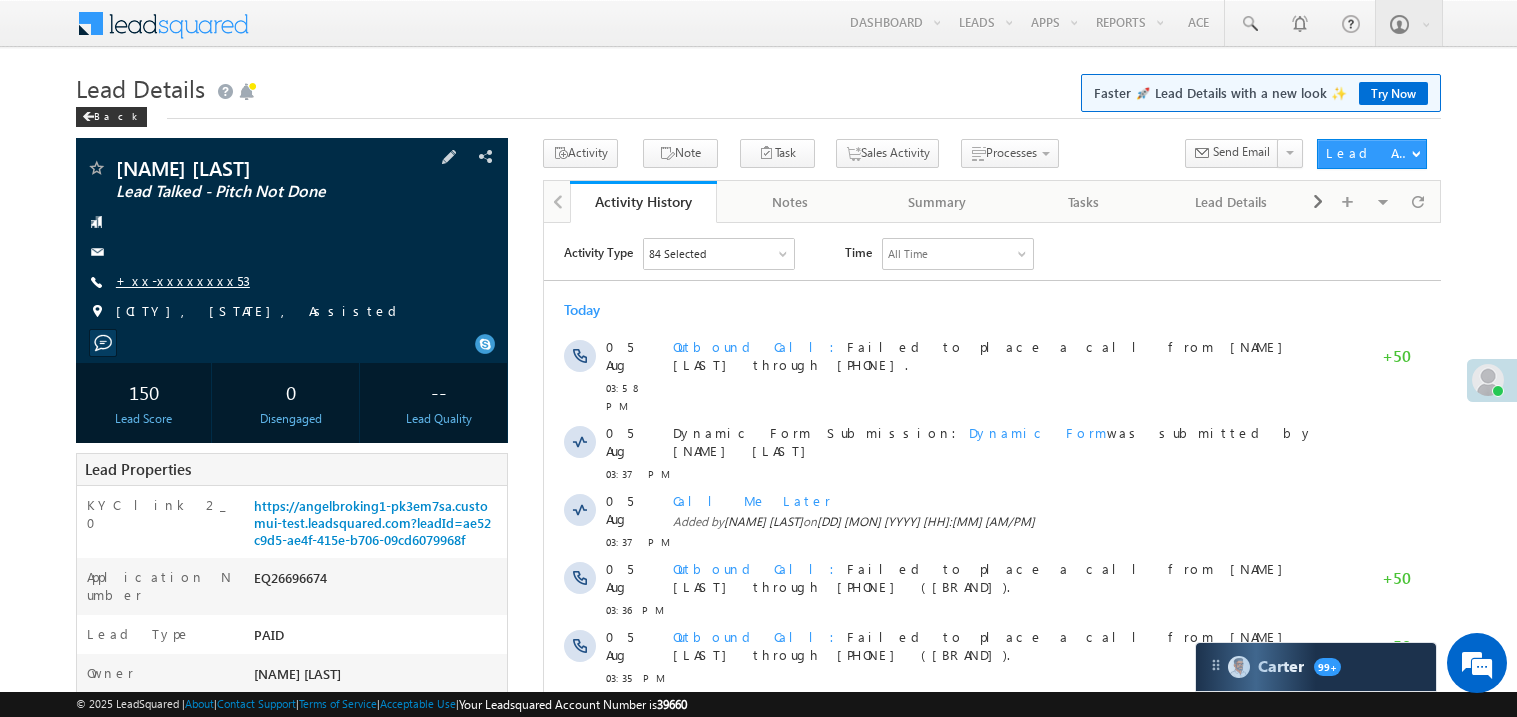 click on "+xx-xxxxxxxx53" at bounding box center (183, 280) 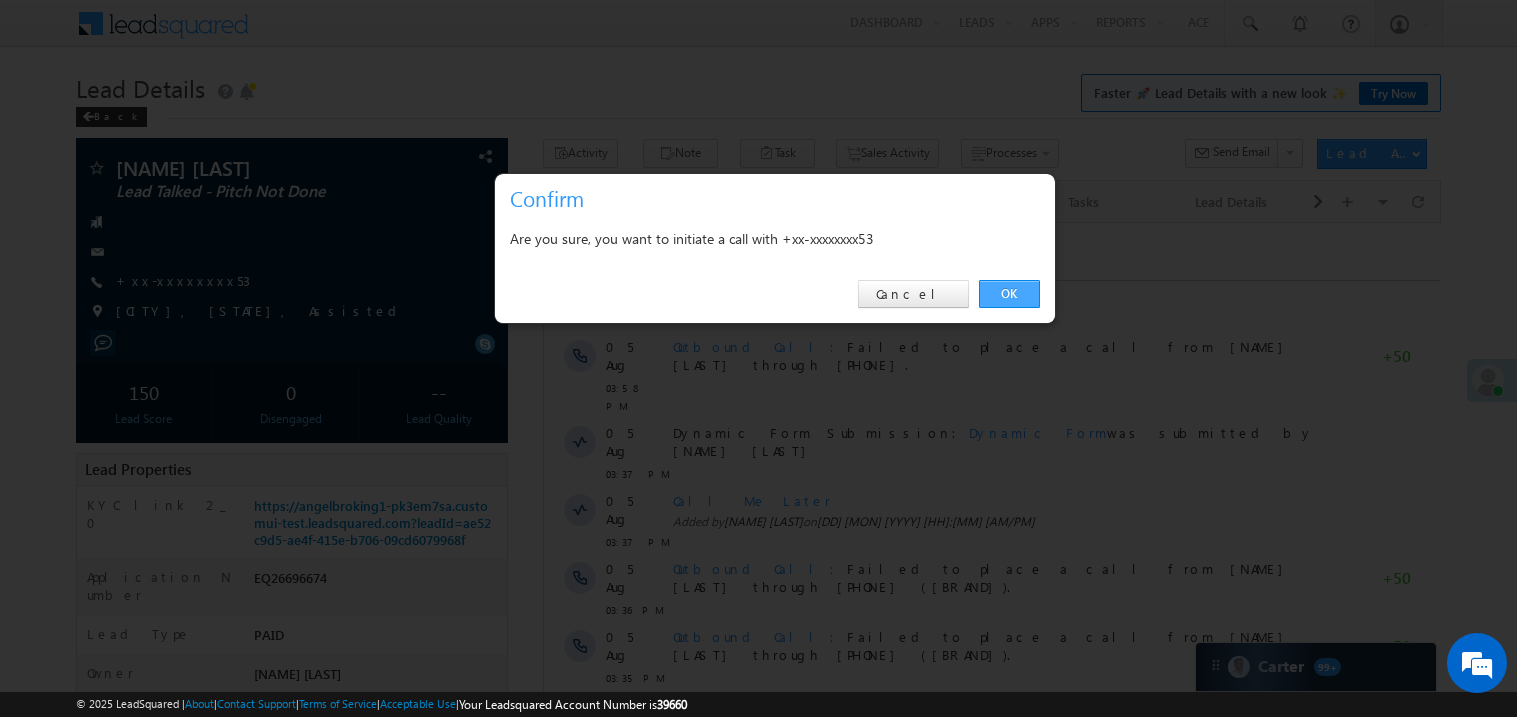 click on "OK" at bounding box center [1009, 294] 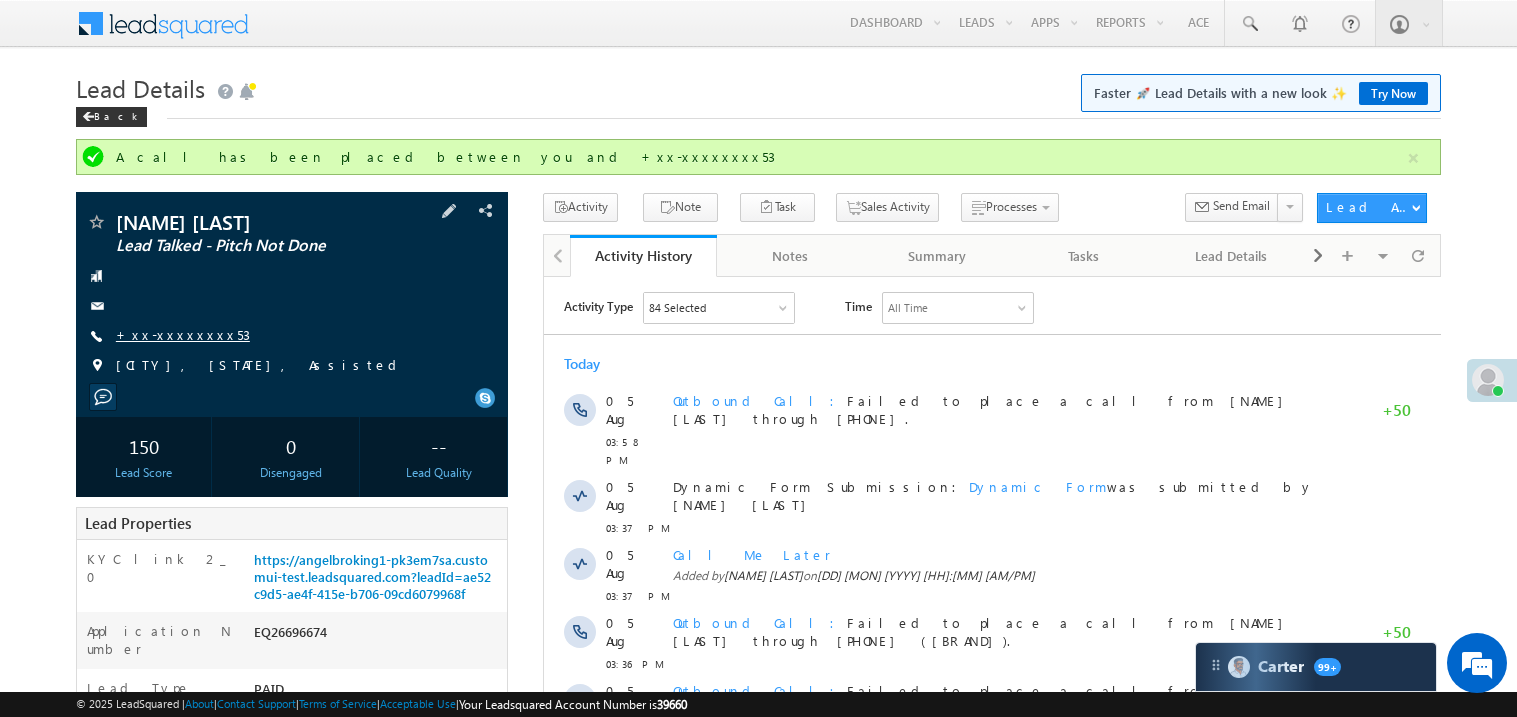 click on "+xx-xxxxxxxx53" at bounding box center [183, 334] 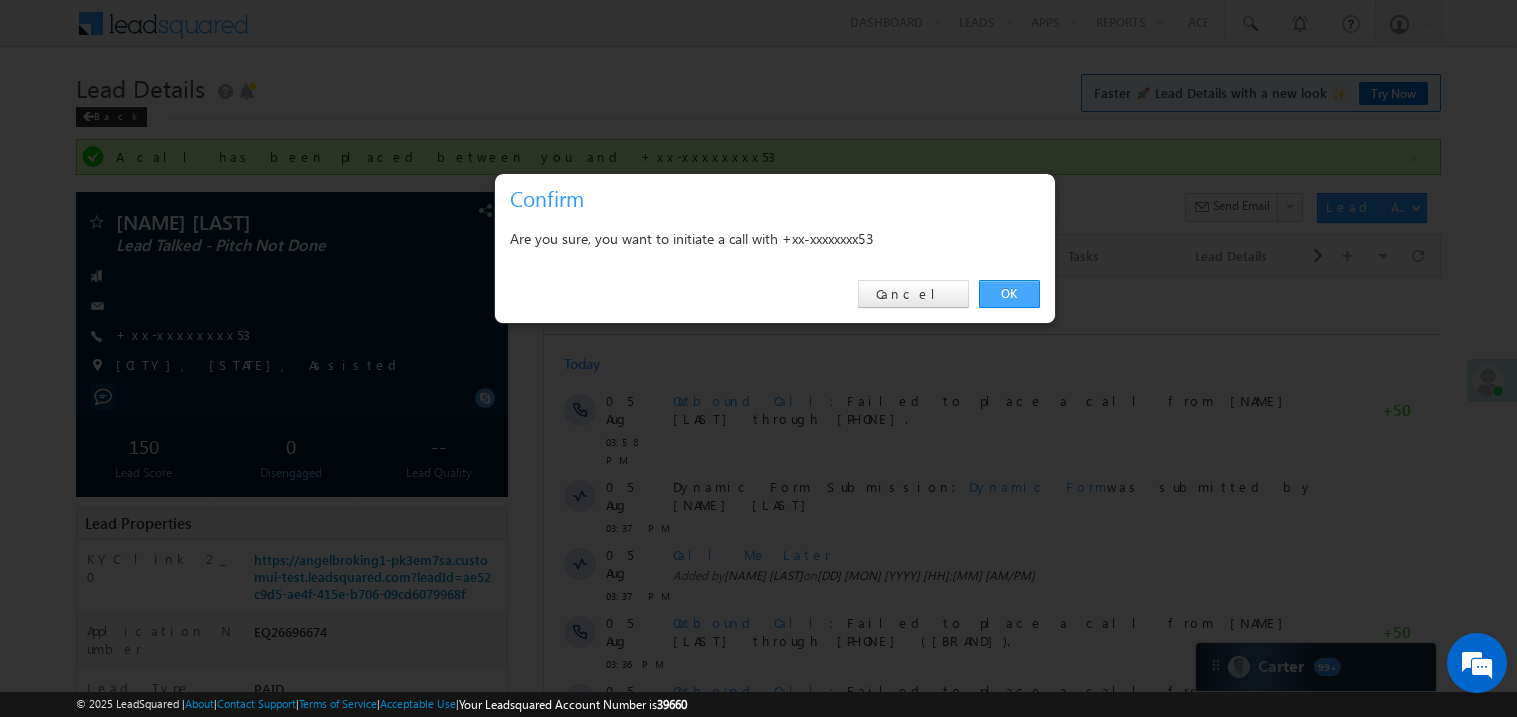 click on "OK" at bounding box center [1009, 294] 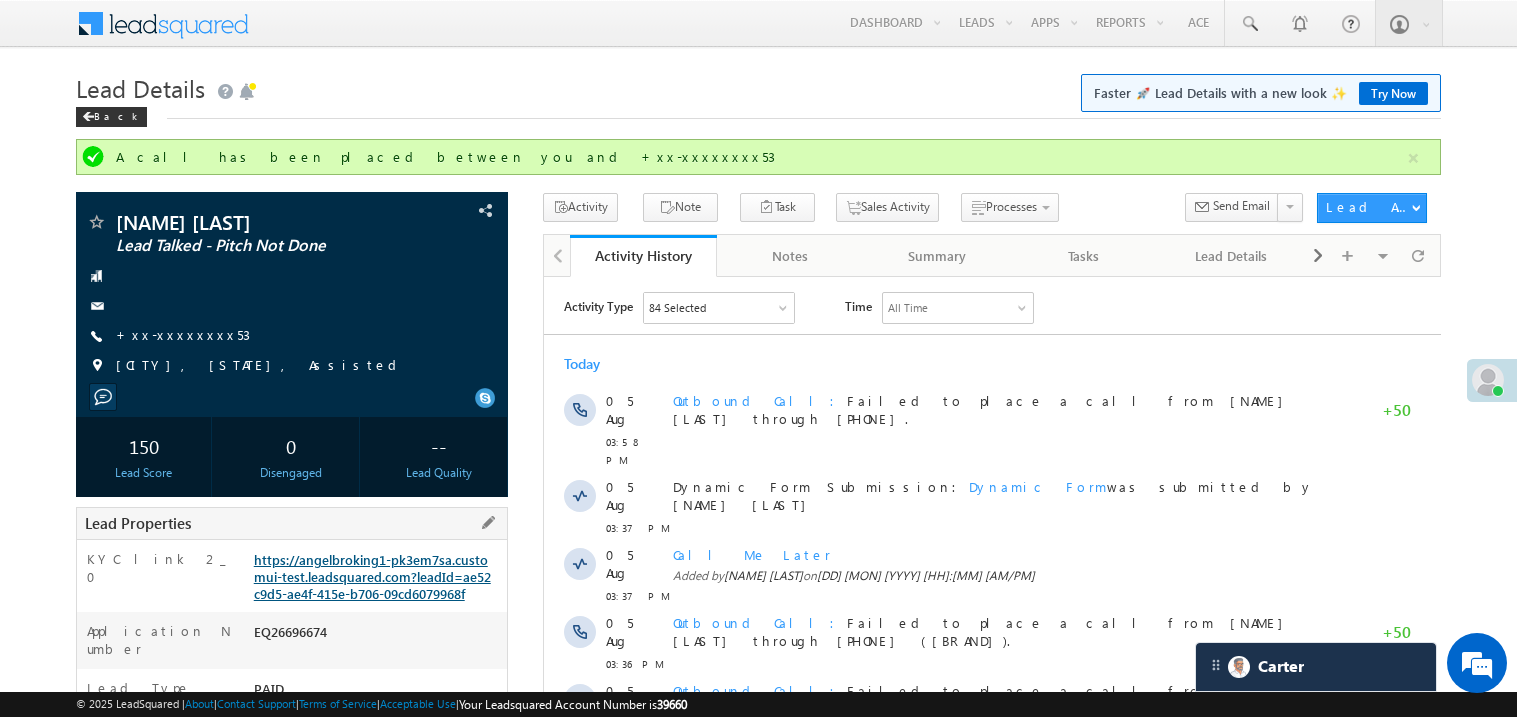click on "https://angelbroking1-pk3em7sa.customui-test.leadsquared.com?leadId=ae52c9d5-ae4f-415e-b706-09cd6079968f" at bounding box center [372, 576] 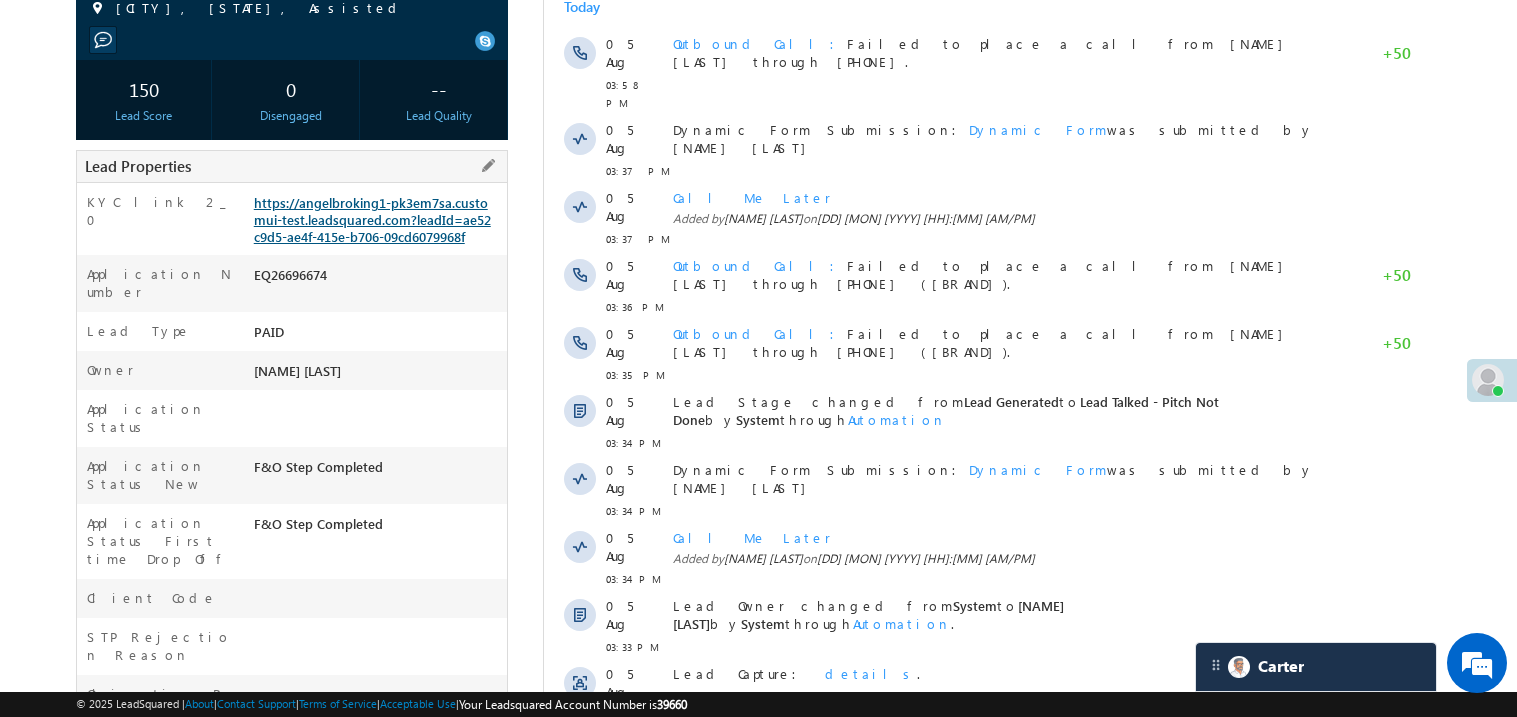 scroll, scrollTop: 439, scrollLeft: 0, axis: vertical 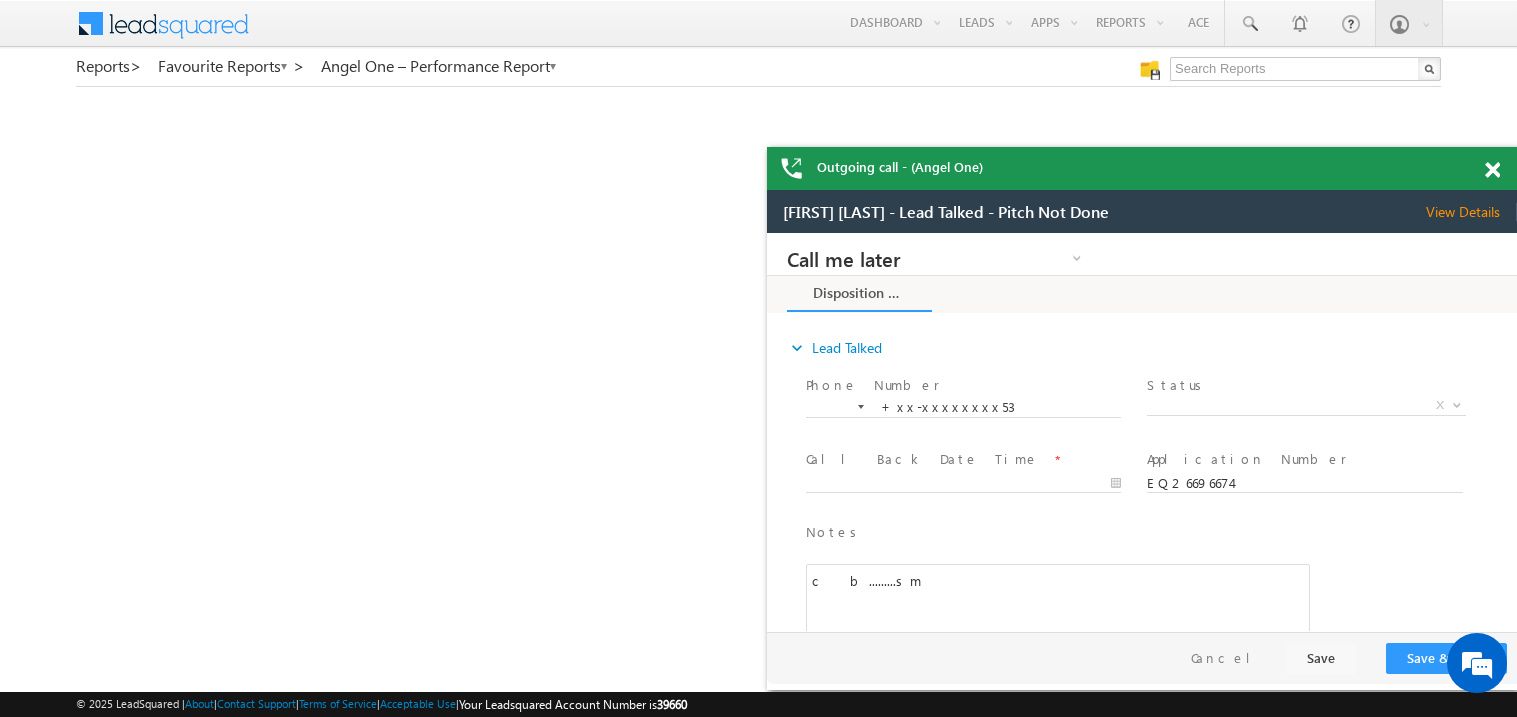 click at bounding box center [1492, 170] 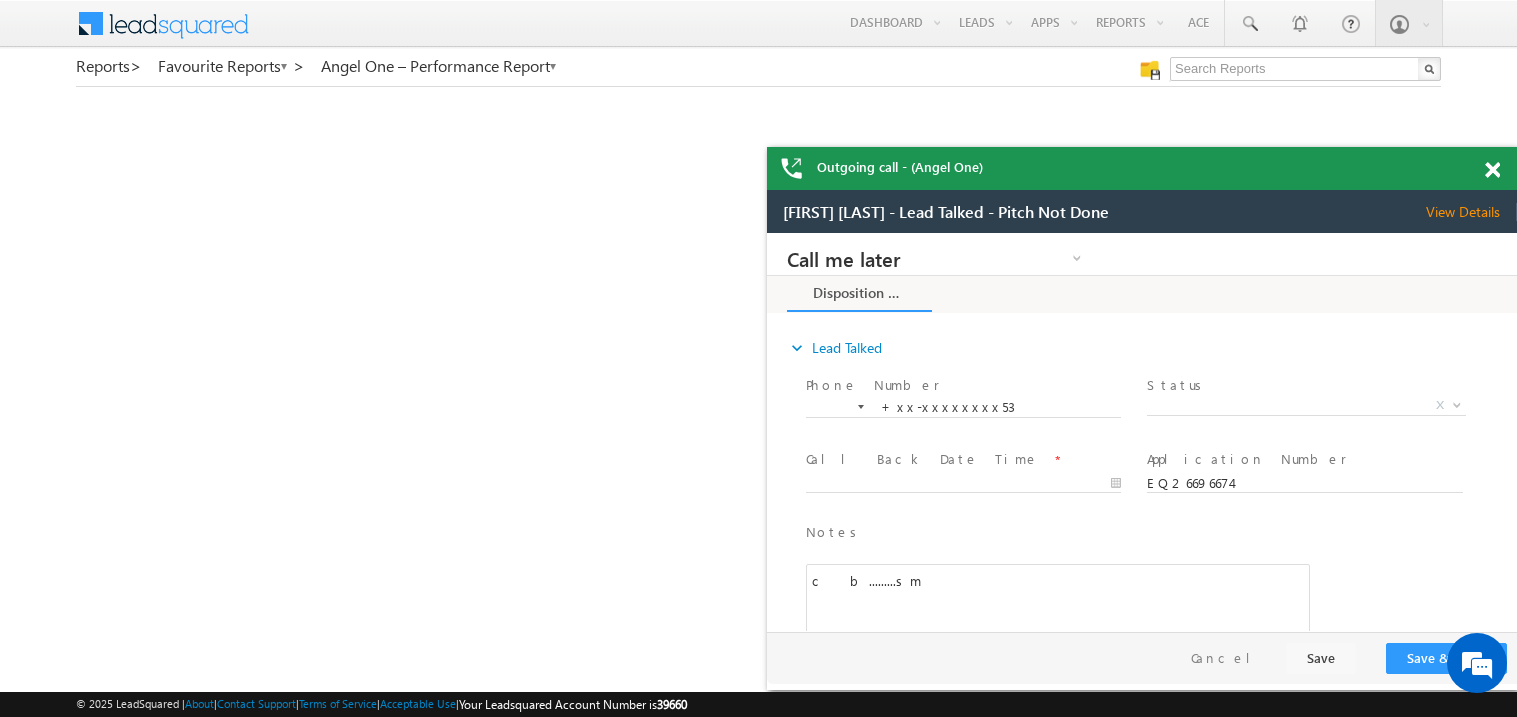 scroll, scrollTop: 0, scrollLeft: 0, axis: both 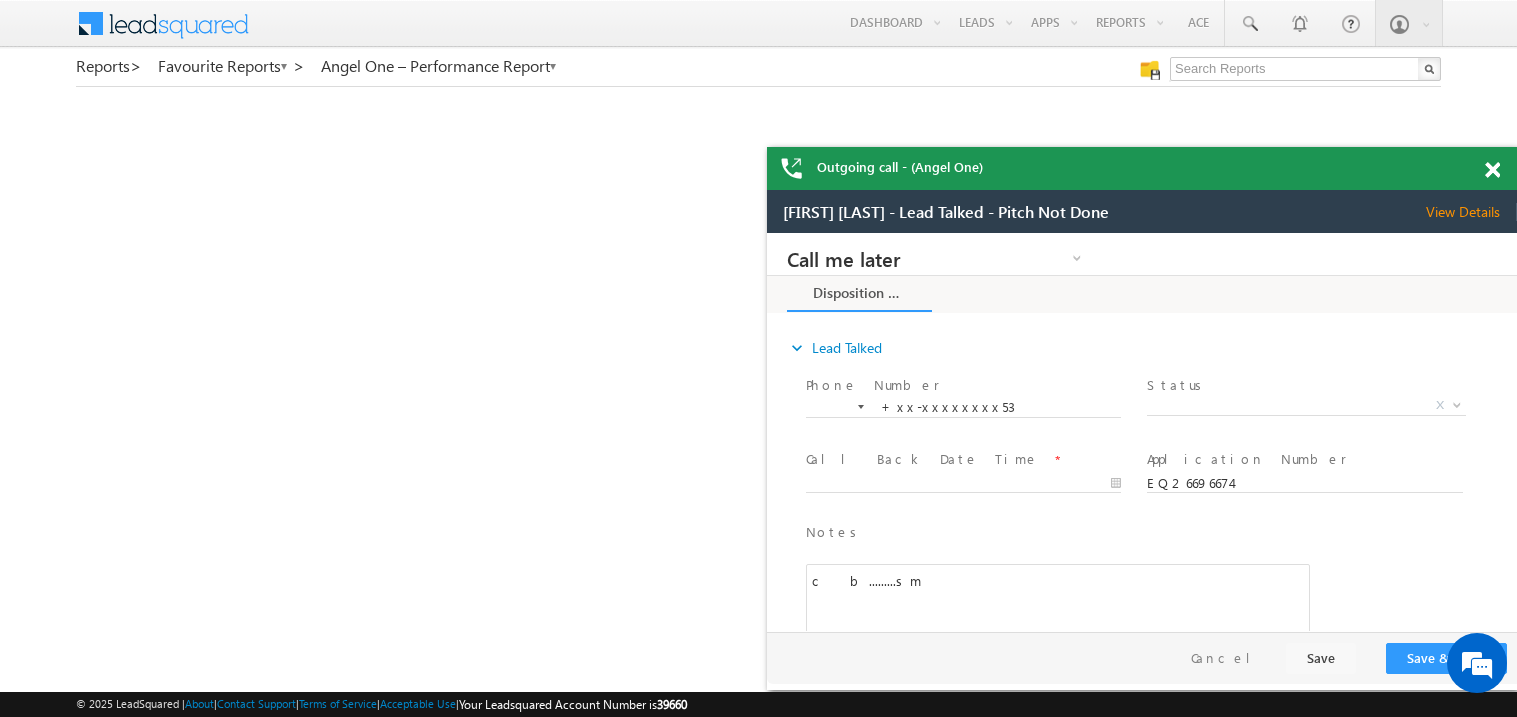 click at bounding box center [1492, 170] 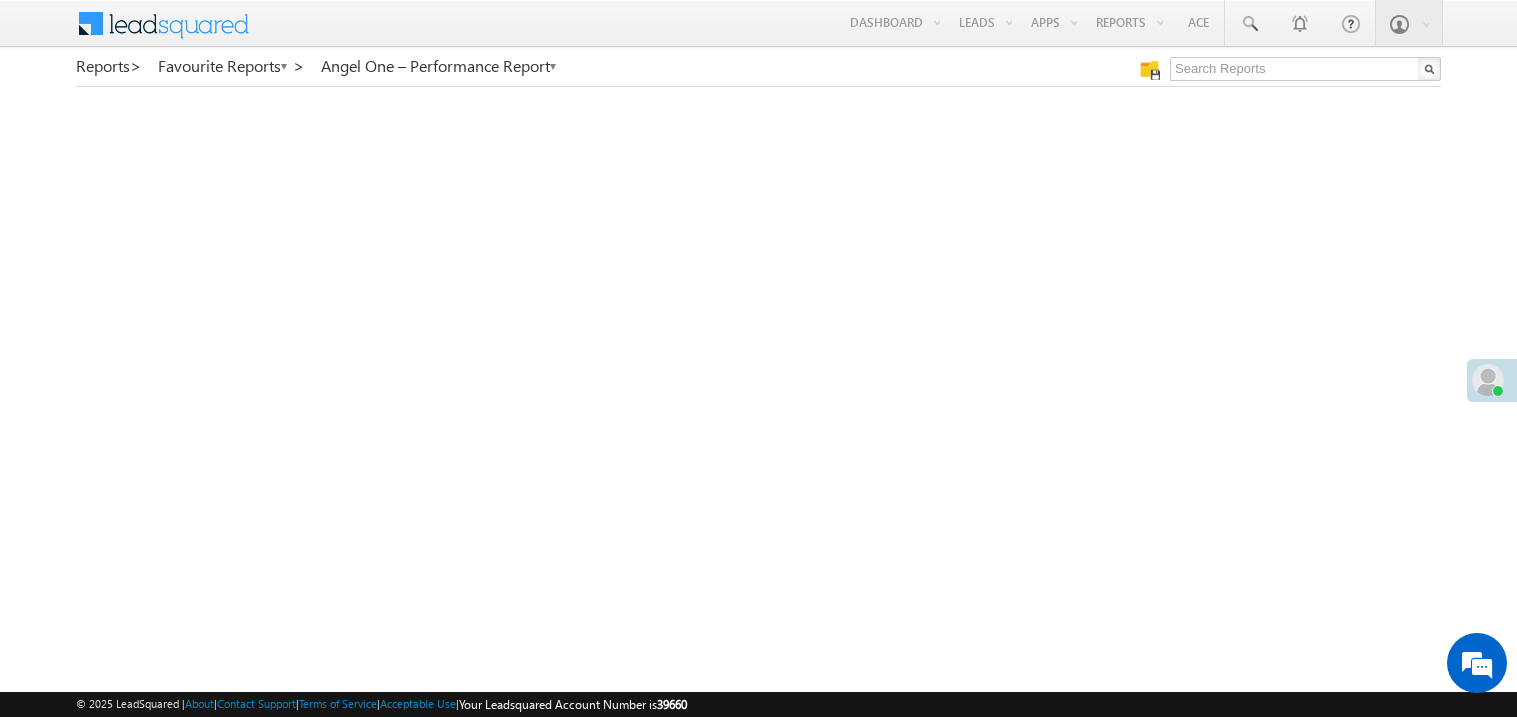 click at bounding box center (1492, 380) 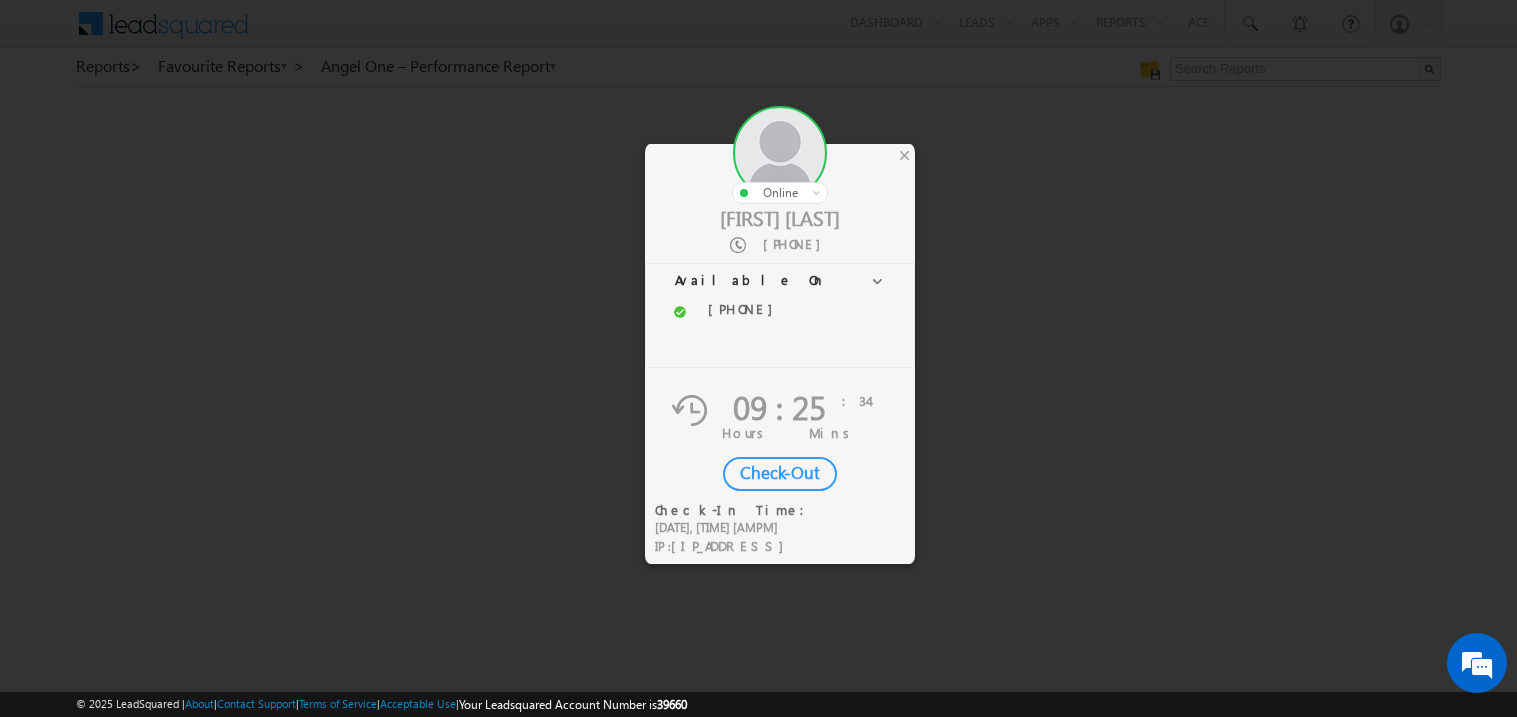 click on "Check-Out" at bounding box center (780, 474) 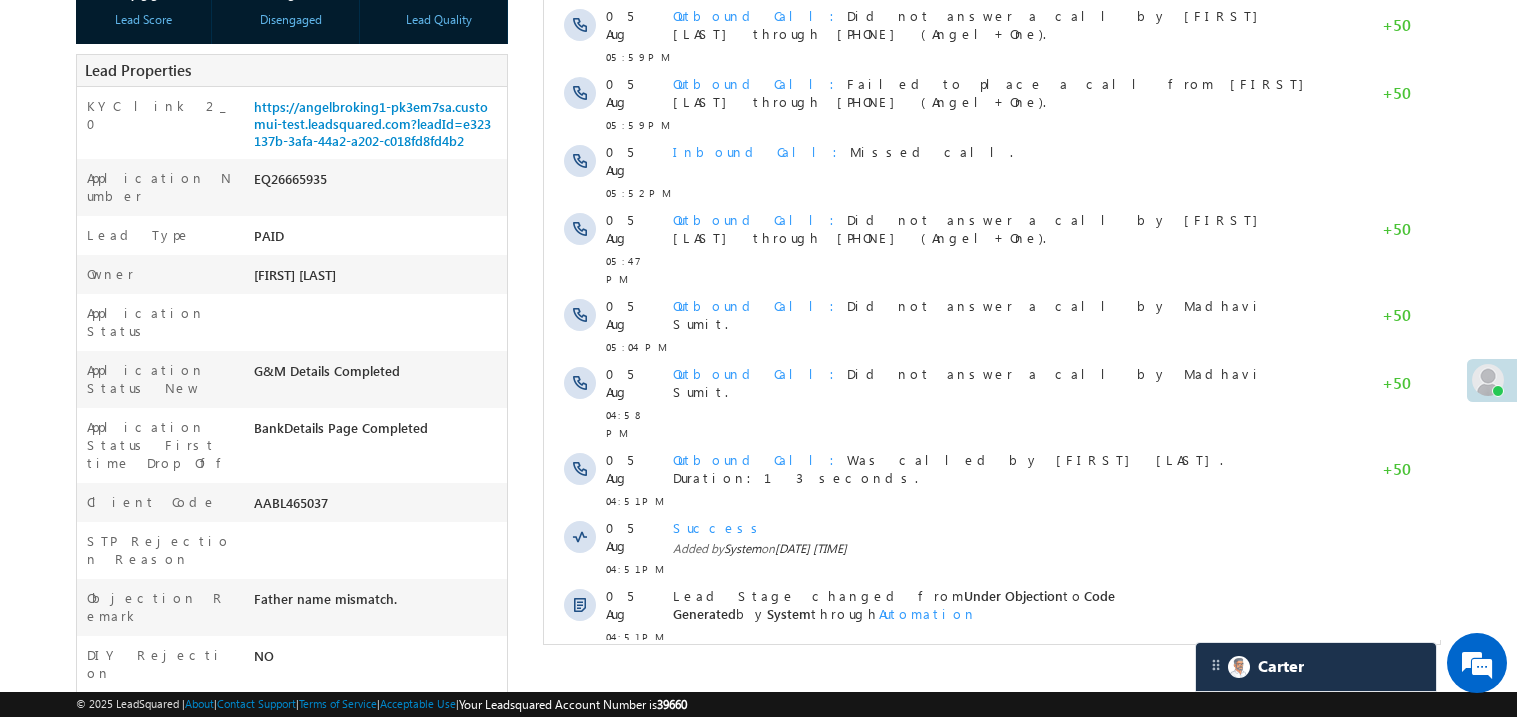 scroll, scrollTop: 0, scrollLeft: 0, axis: both 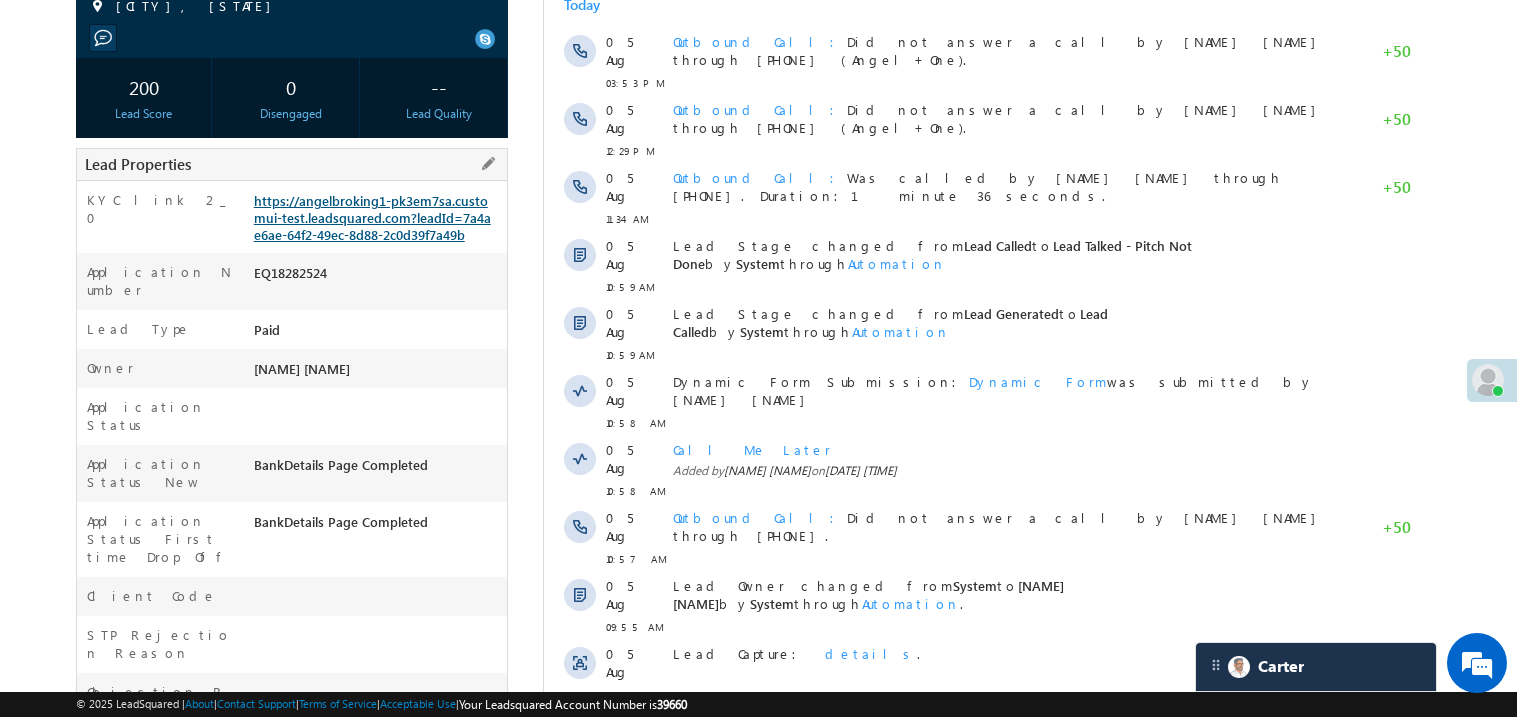 click on "https://angelbroking1-pk3em7sa.customui-test.leadsquared.com?leadId=7a4ae6ae-64f2-49ec-8d88-2c0d39f7a49b" at bounding box center [372, 217] 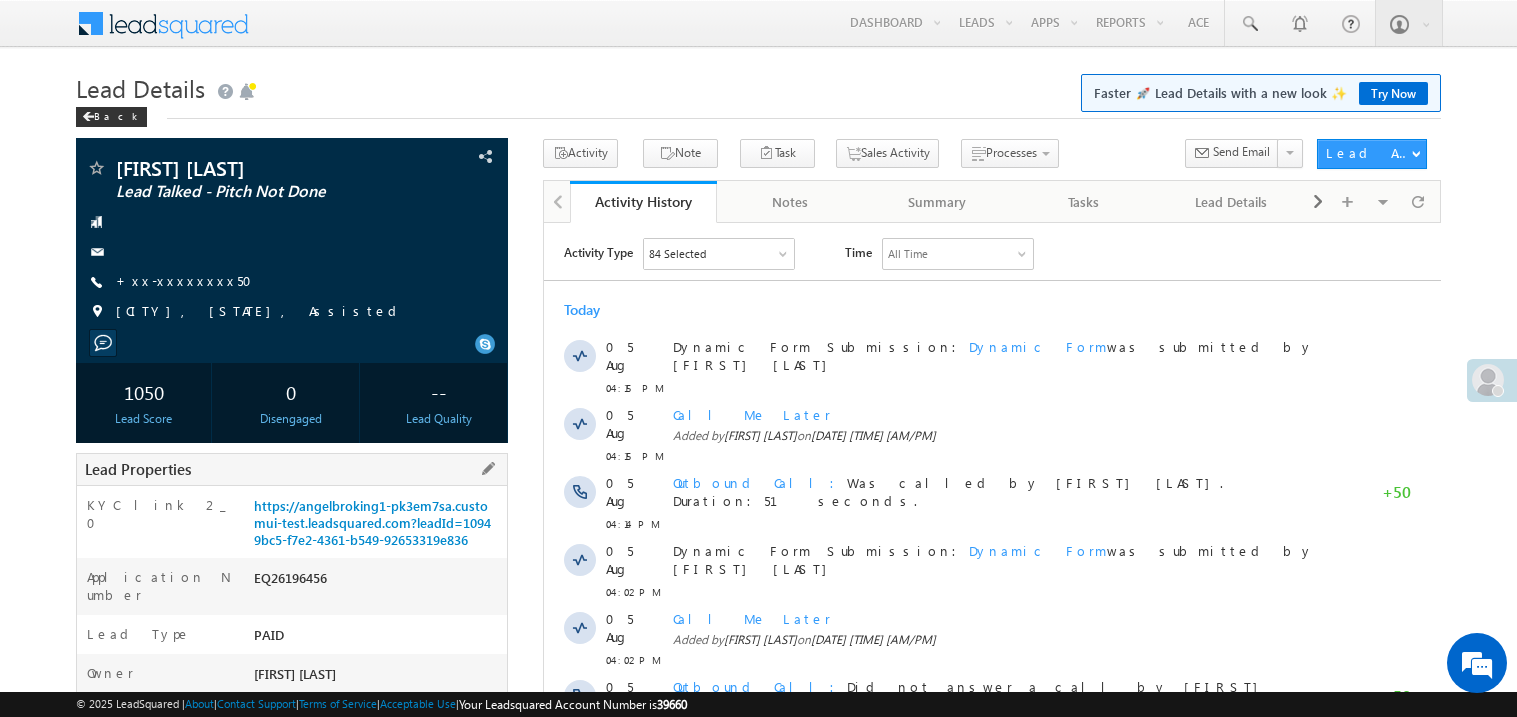 scroll, scrollTop: 0, scrollLeft: 0, axis: both 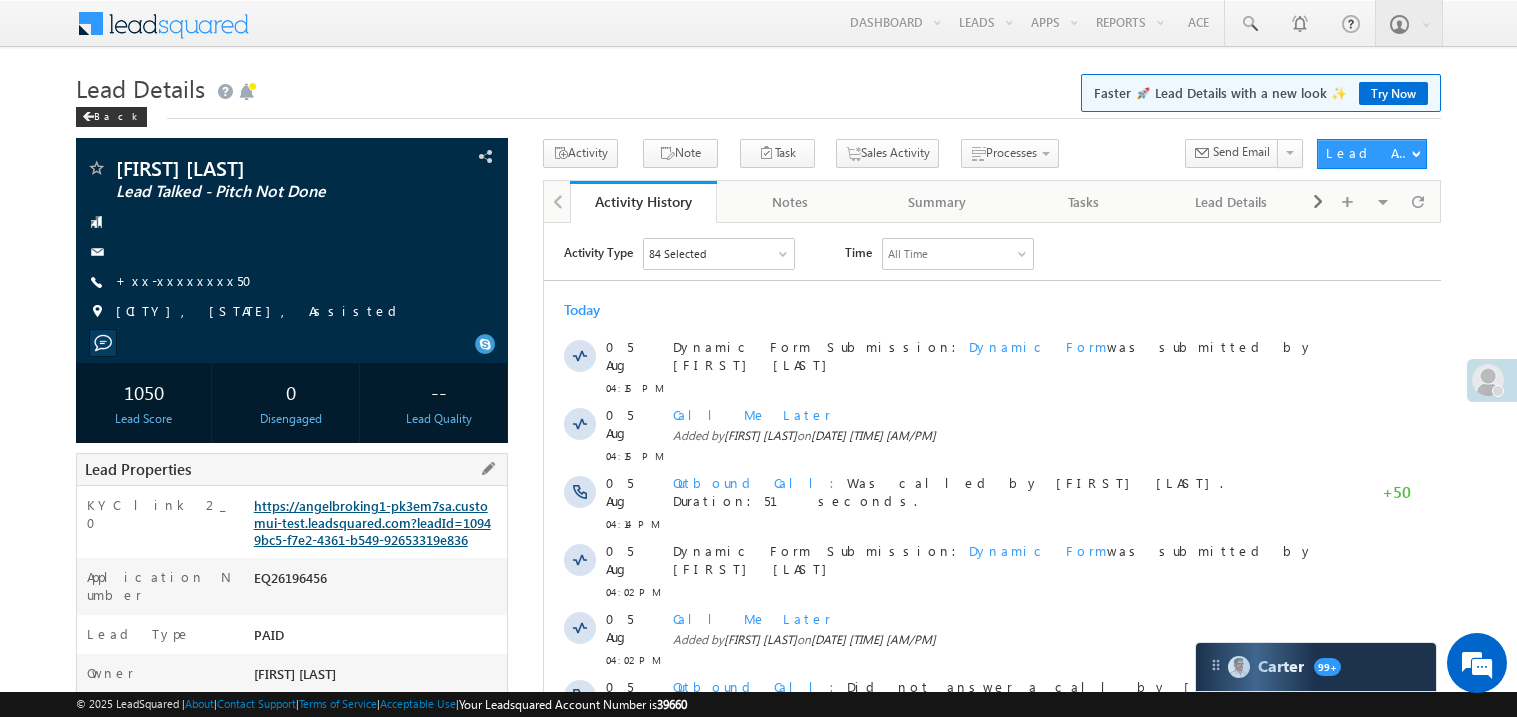 click on "https://angelbroking1-pk3em7sa.customui-test.leadsquared.com?leadId=10949bc5-f7e2-4361-b549-92653319e836" at bounding box center [372, 522] 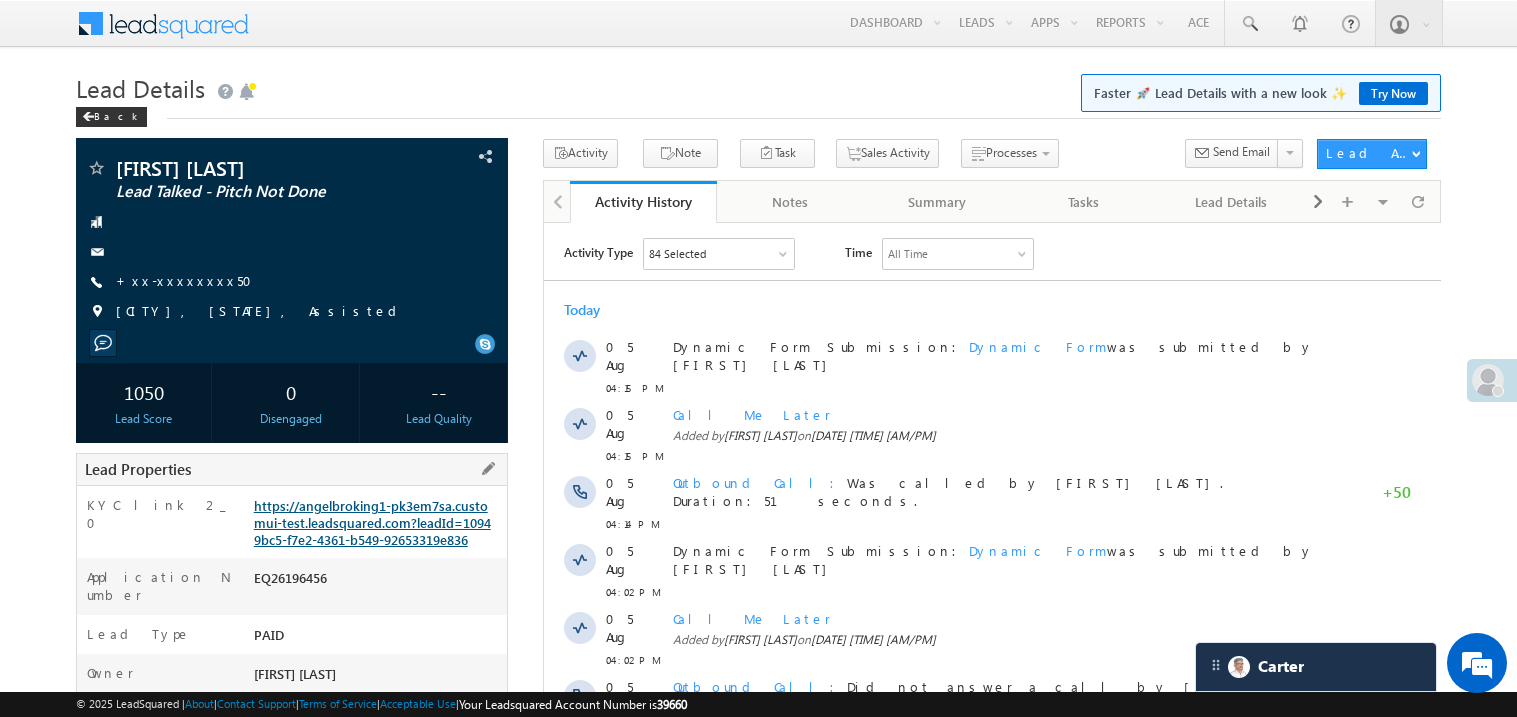 scroll, scrollTop: 0, scrollLeft: 0, axis: both 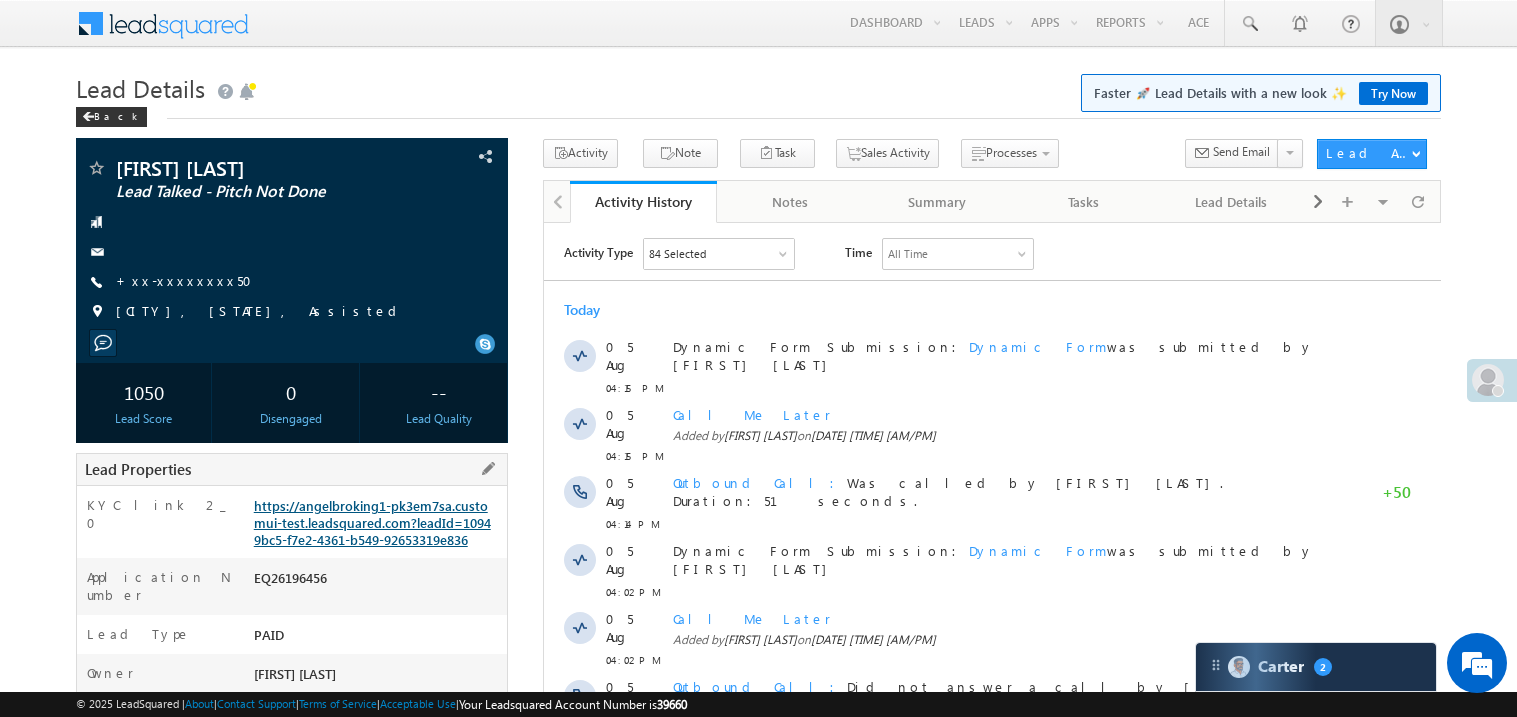 click on "https://angelbroking1-pk3em7sa.customui-test.leadsquared.com?leadId=10949bc5-f7e2-4361-b549-92653319e836" at bounding box center [372, 522] 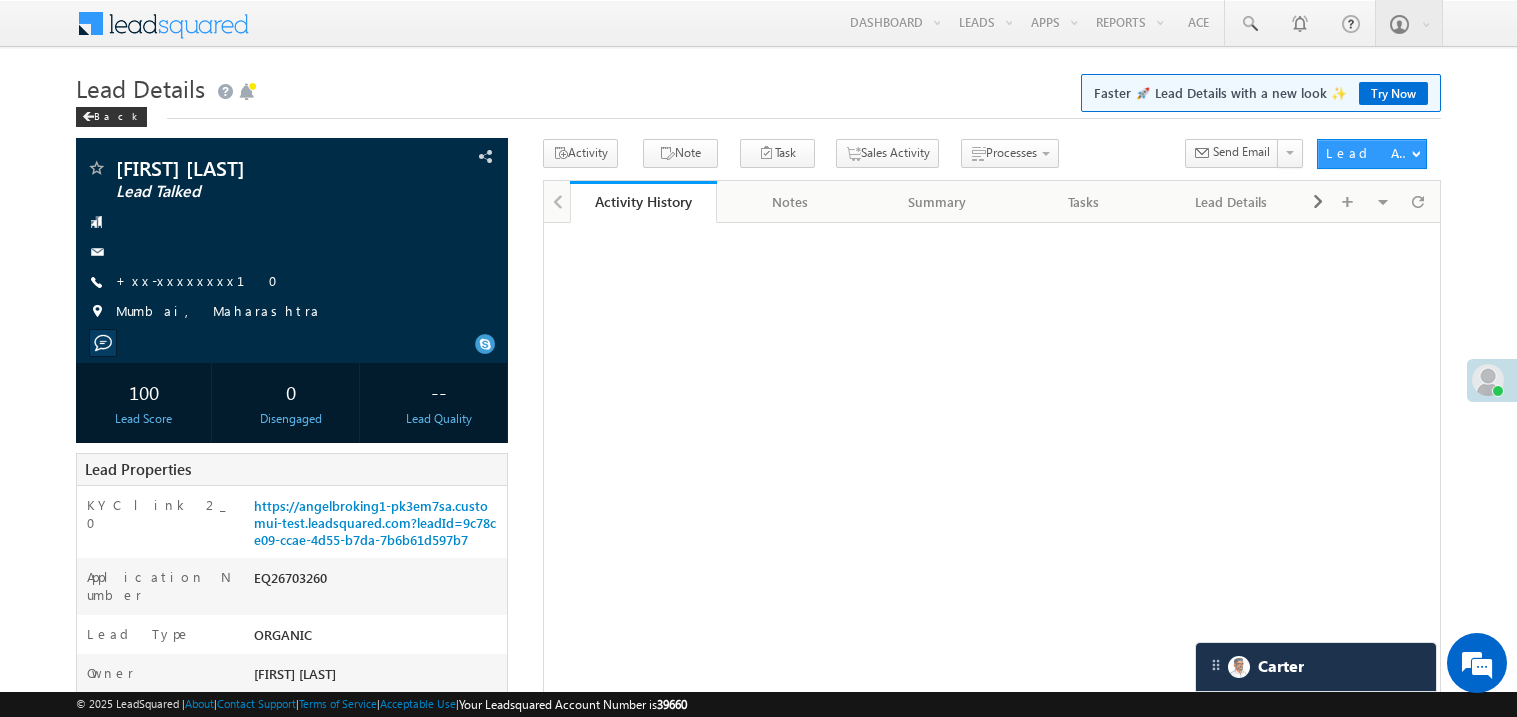 scroll, scrollTop: 0, scrollLeft: 0, axis: both 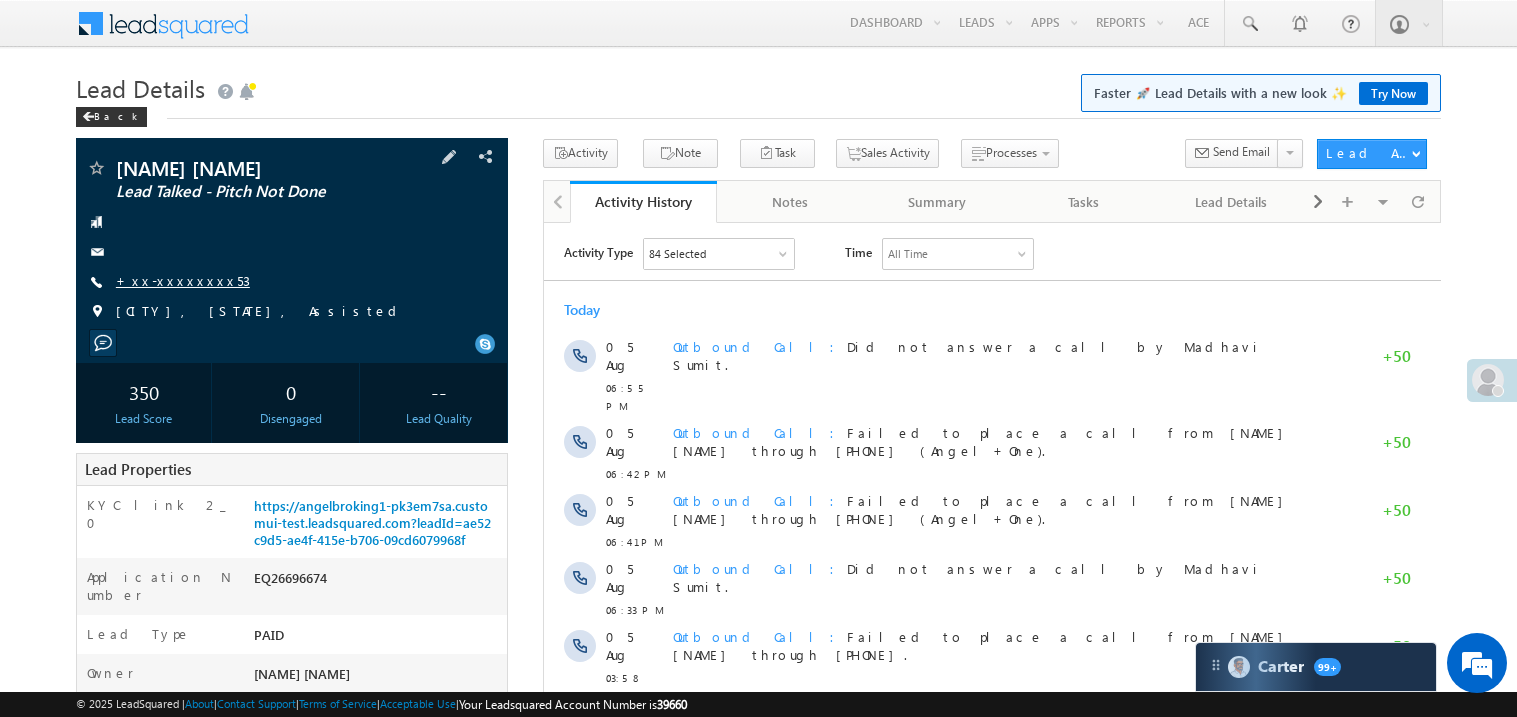 click on "+xx-xxxxxxxx53" at bounding box center [183, 280] 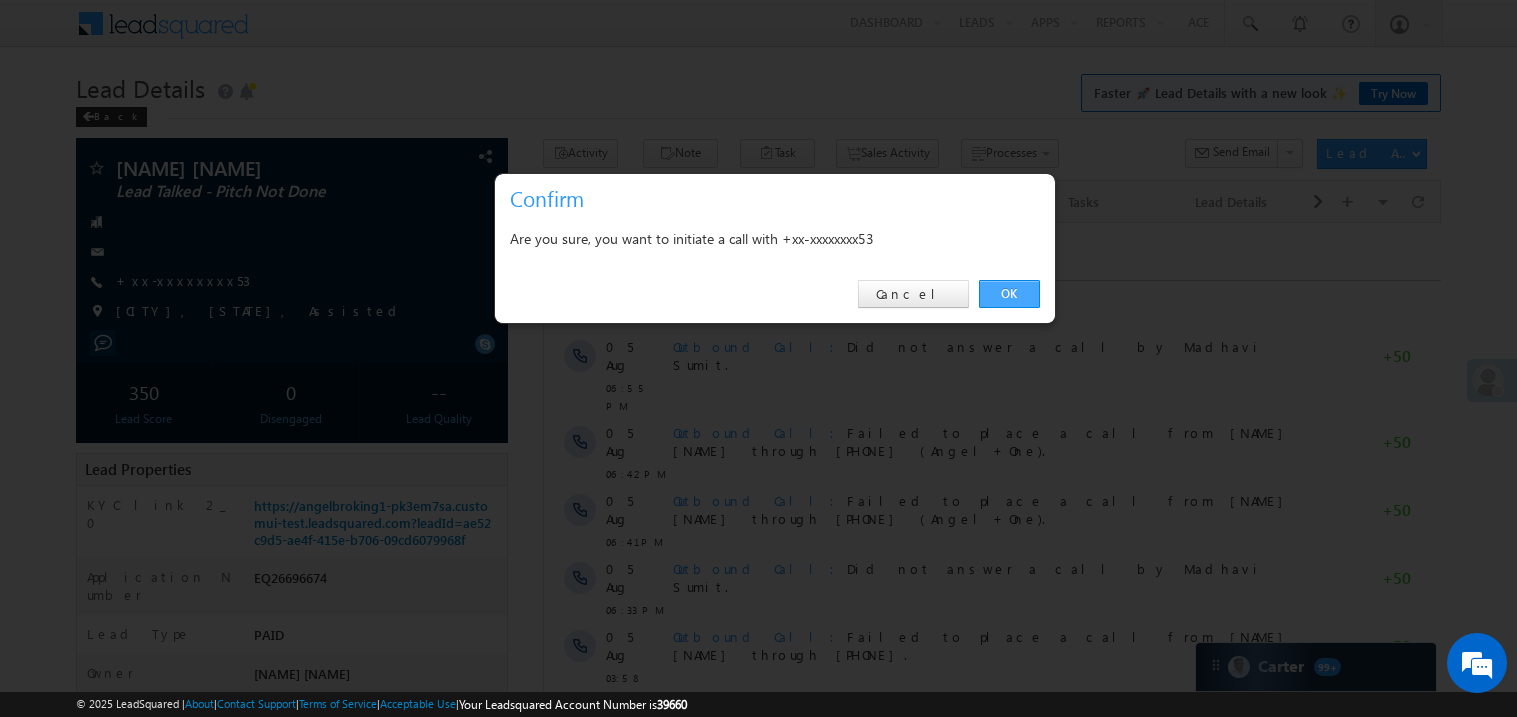 click on "OK" at bounding box center (1009, 294) 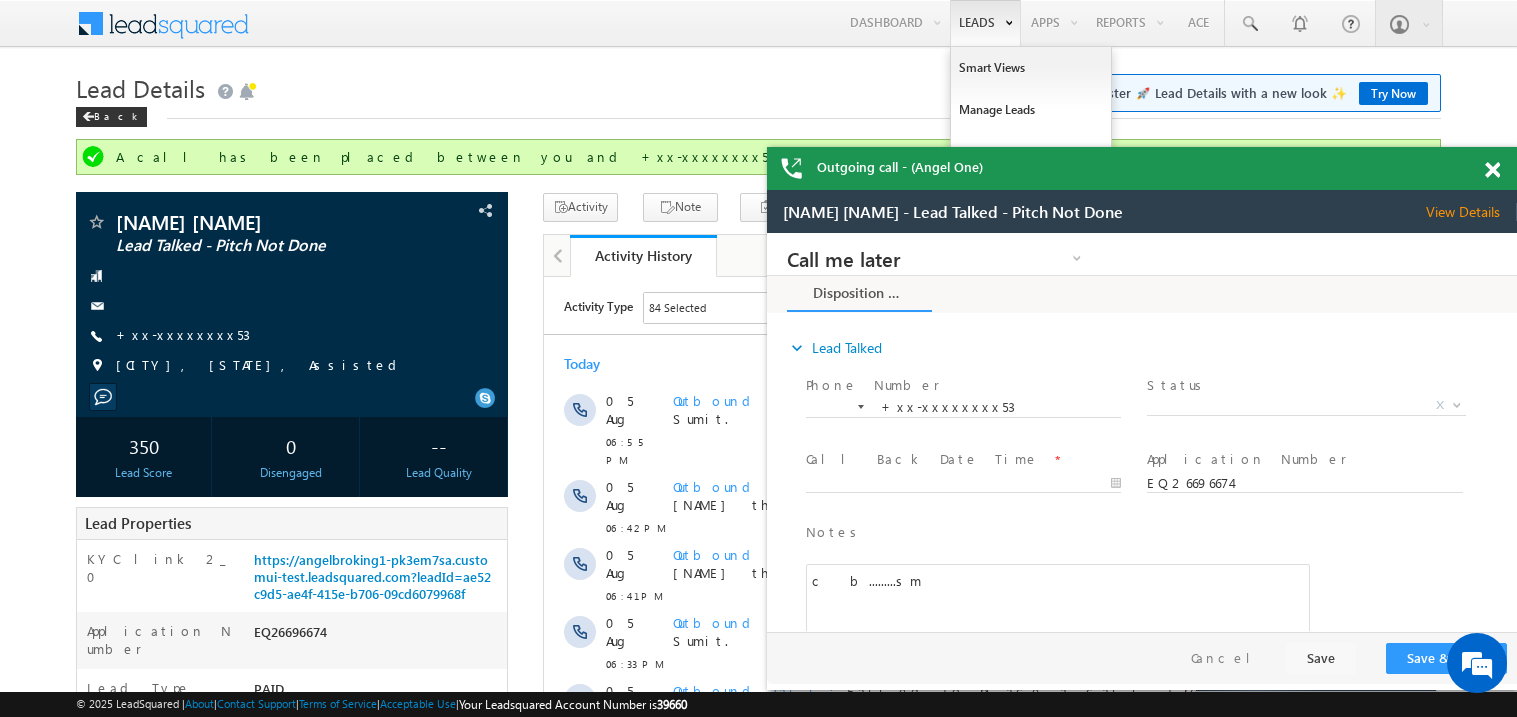 scroll, scrollTop: 0, scrollLeft: 0, axis: both 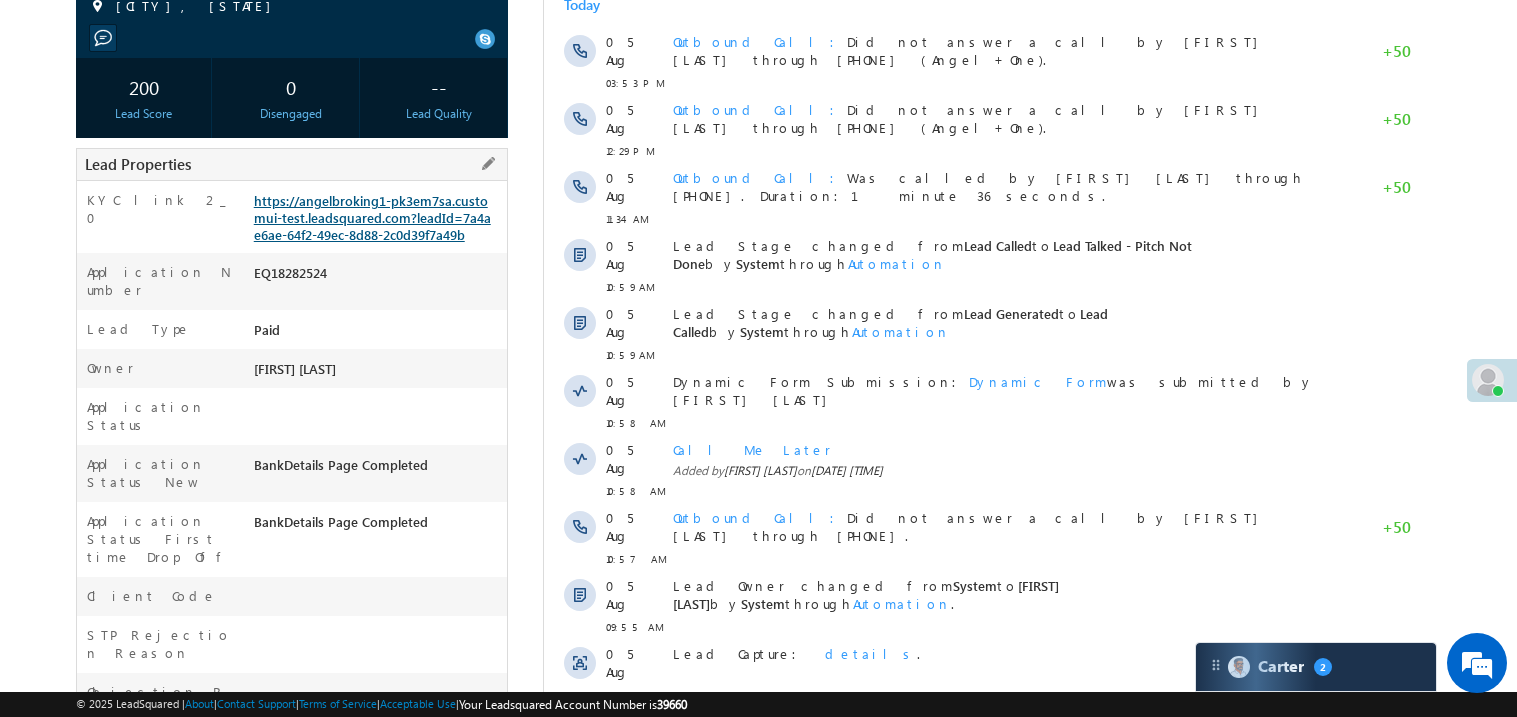 click on "https://angelbroking1-pk3em7sa.customui-test.leadsquared.com?leadId=7a4ae6ae-64f2-49ec-8d88-2c0d39f7a49b" at bounding box center (372, 217) 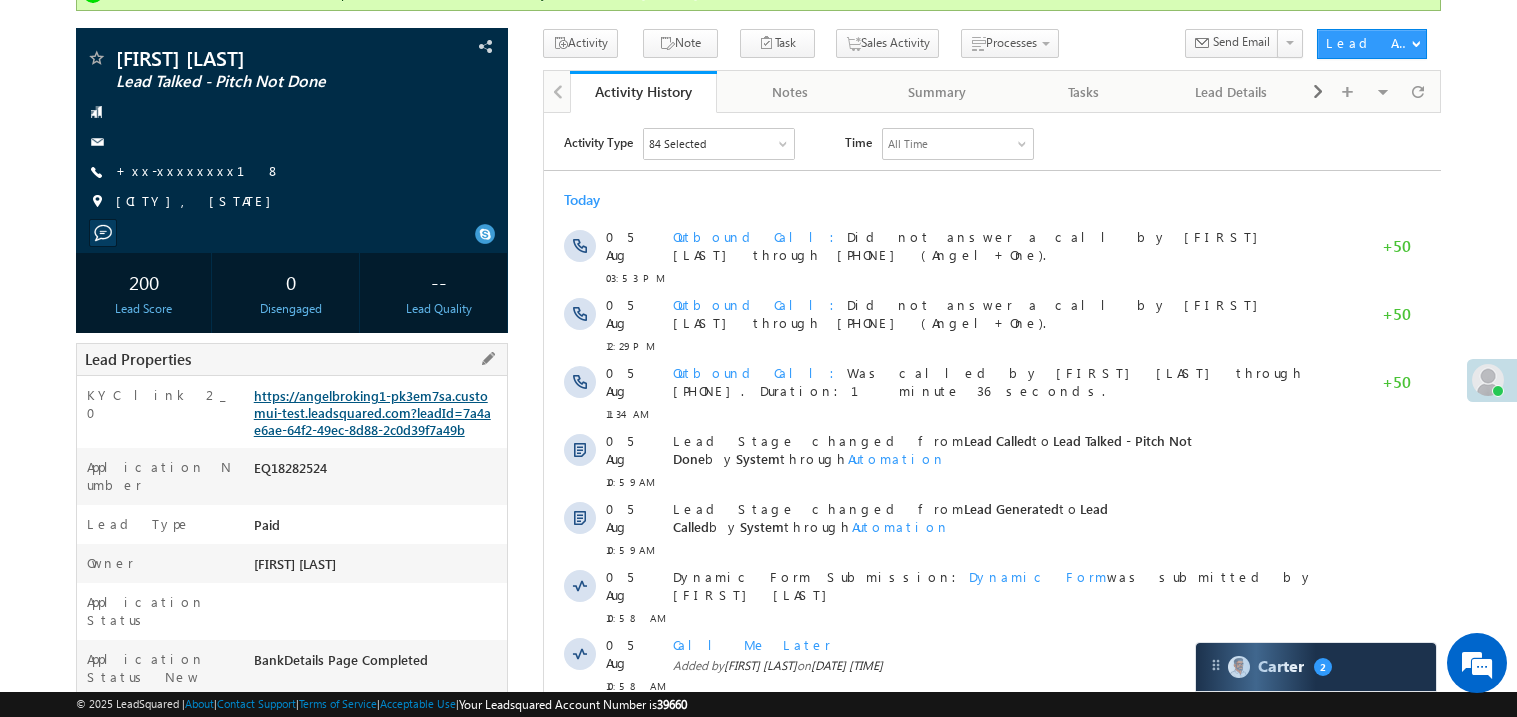 scroll, scrollTop: 159, scrollLeft: 0, axis: vertical 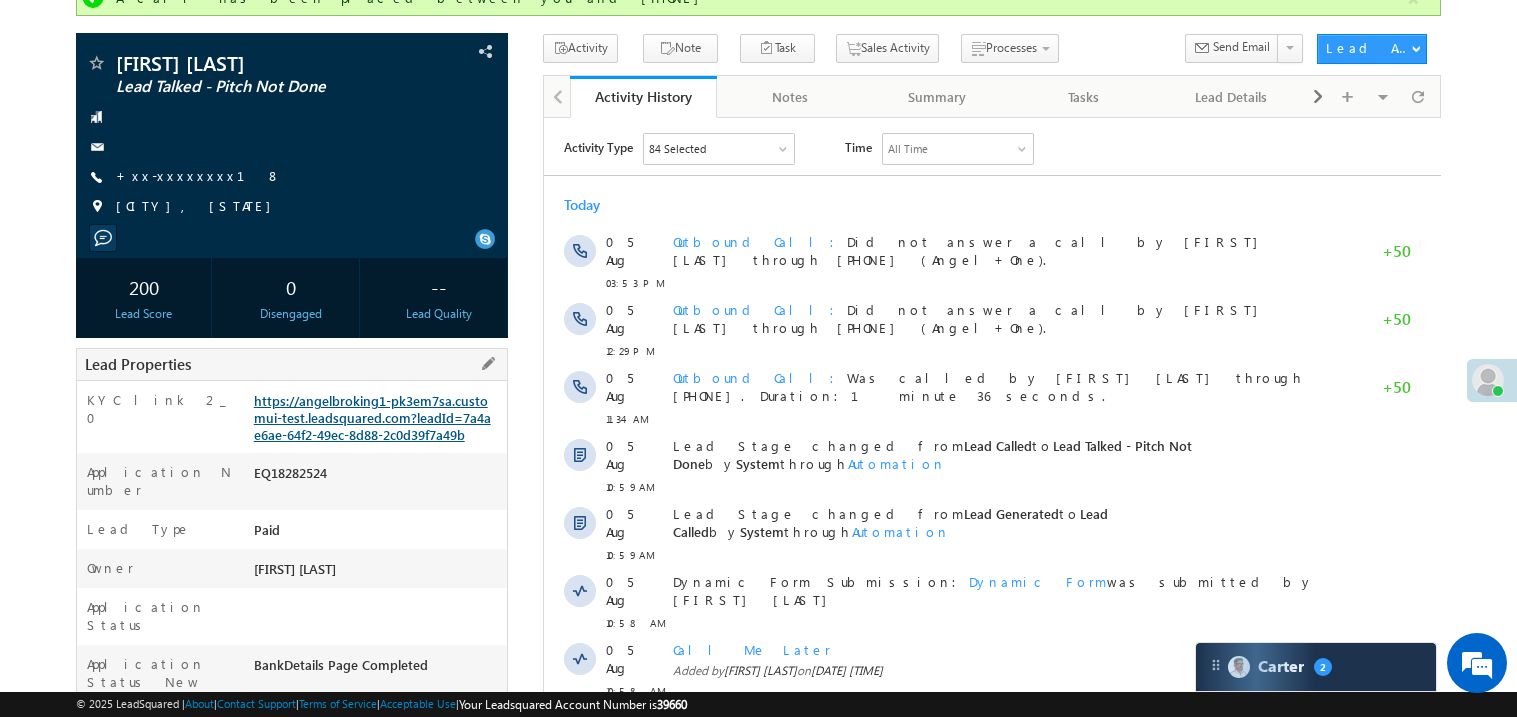 click on "https://angelbroking1-pk3em7sa.customui-test.leadsquared.com?leadId=7a4ae6ae-64f2-49ec-8d88-2c0d39f7a49b" at bounding box center (372, 417) 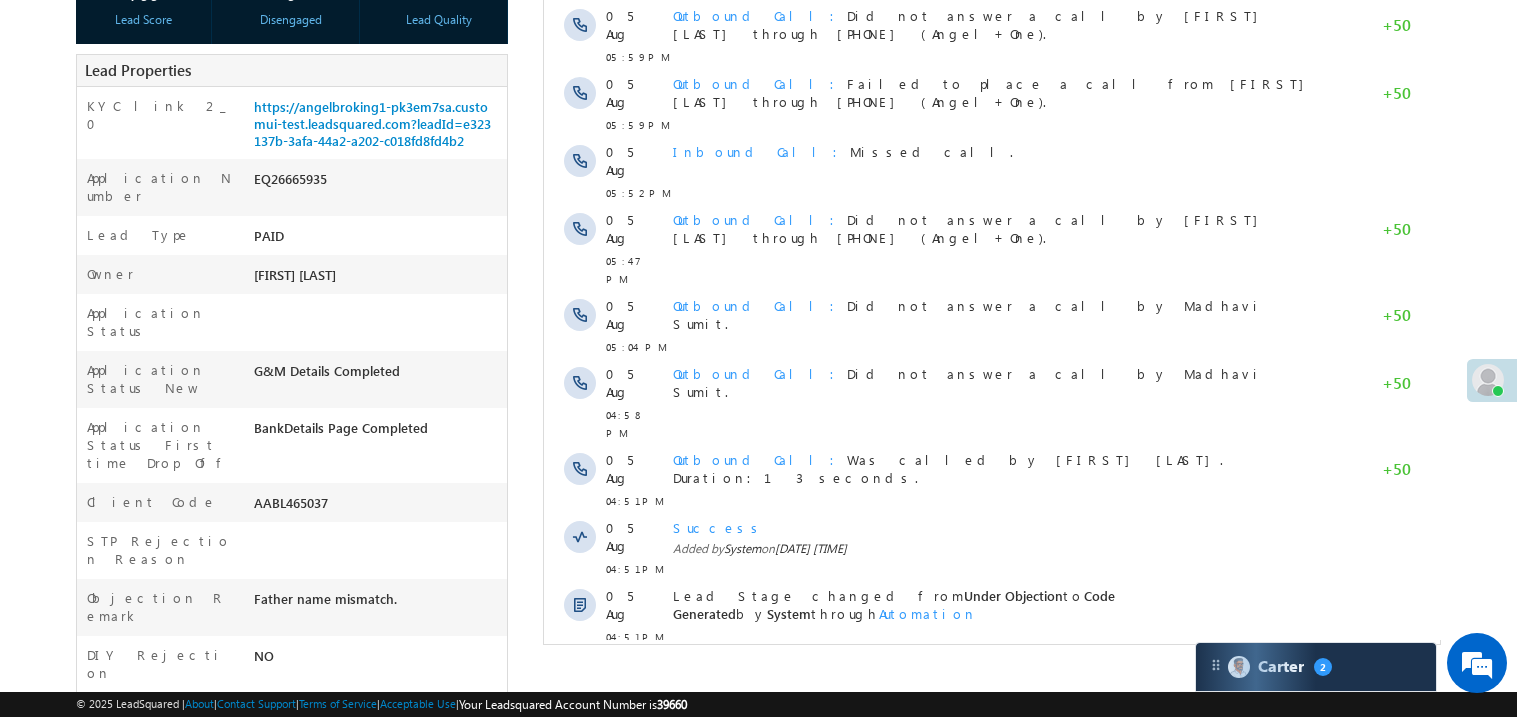 scroll, scrollTop: 0, scrollLeft: 0, axis: both 